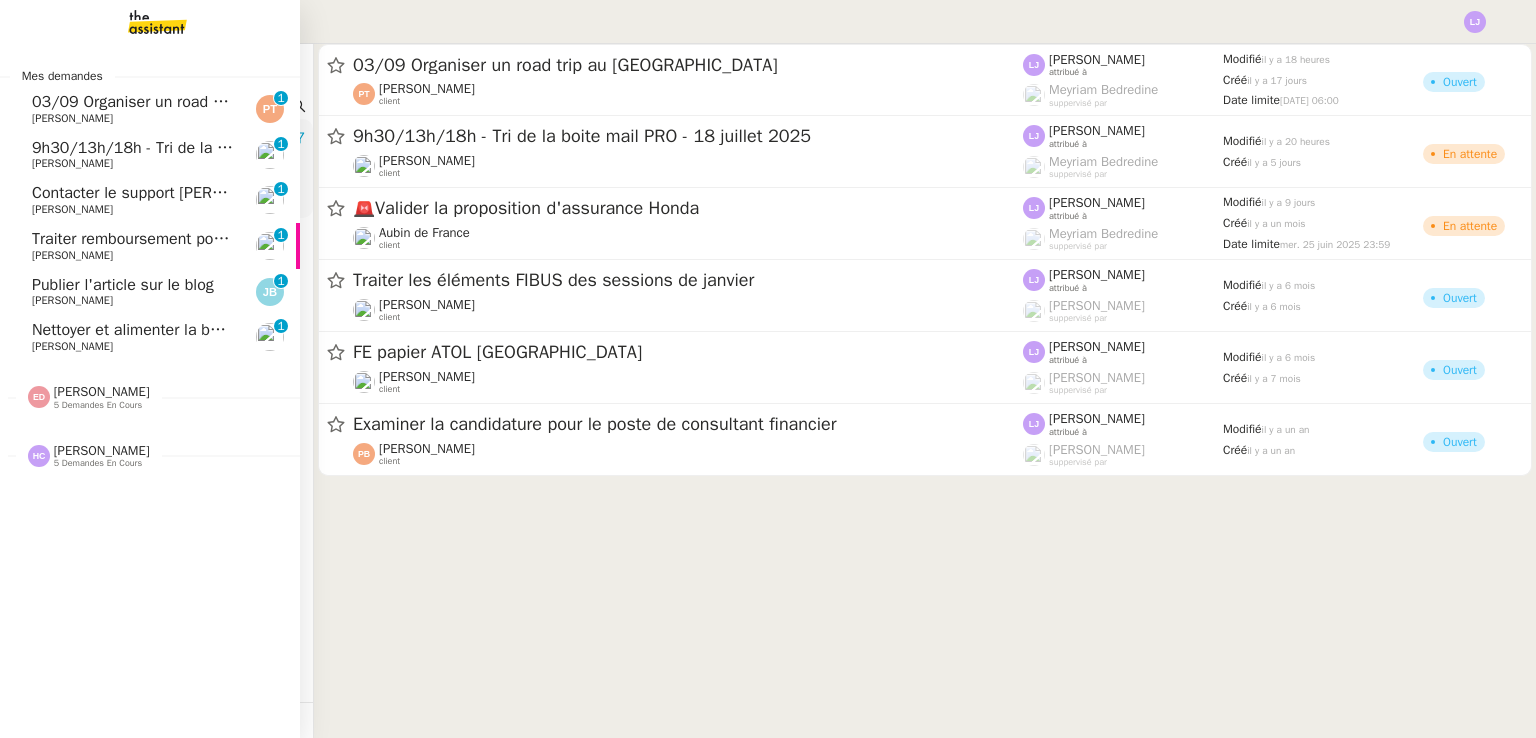 scroll, scrollTop: 0, scrollLeft: 0, axis: both 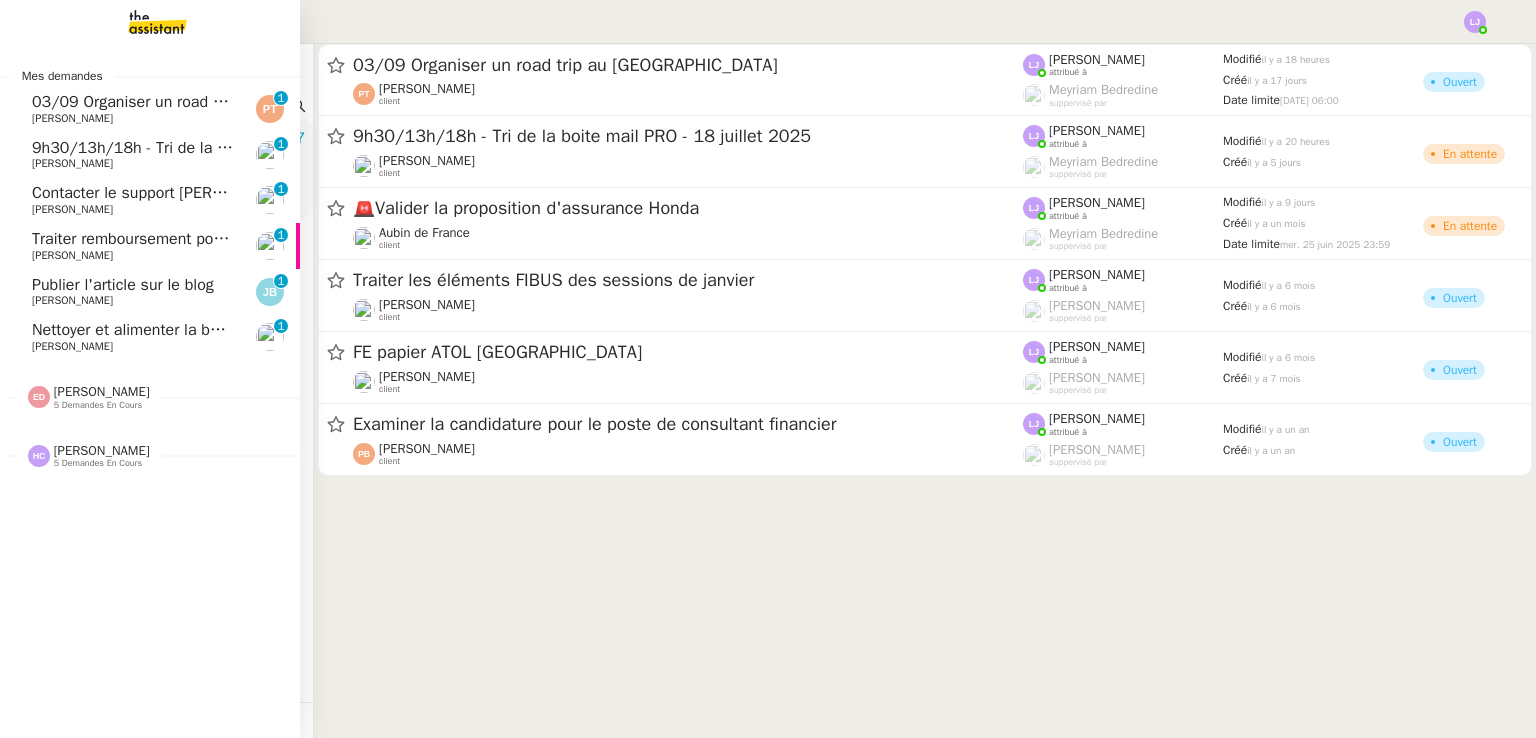click on "9h30/13h/18h - Tri de la boite mail PRO - 18 juillet 2025" 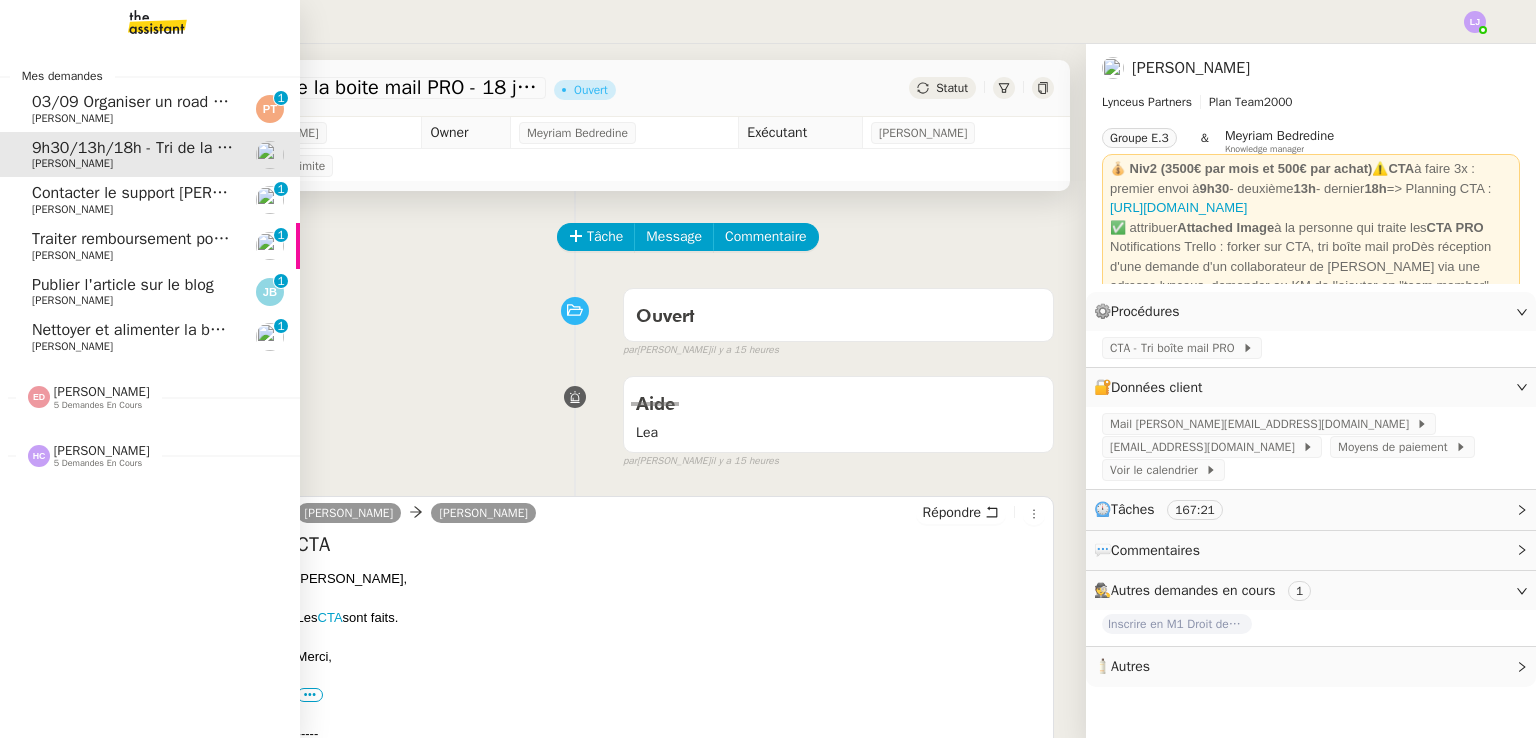 click on "03/09 Organiser un road trip au [GEOGRAPHIC_DATA]" 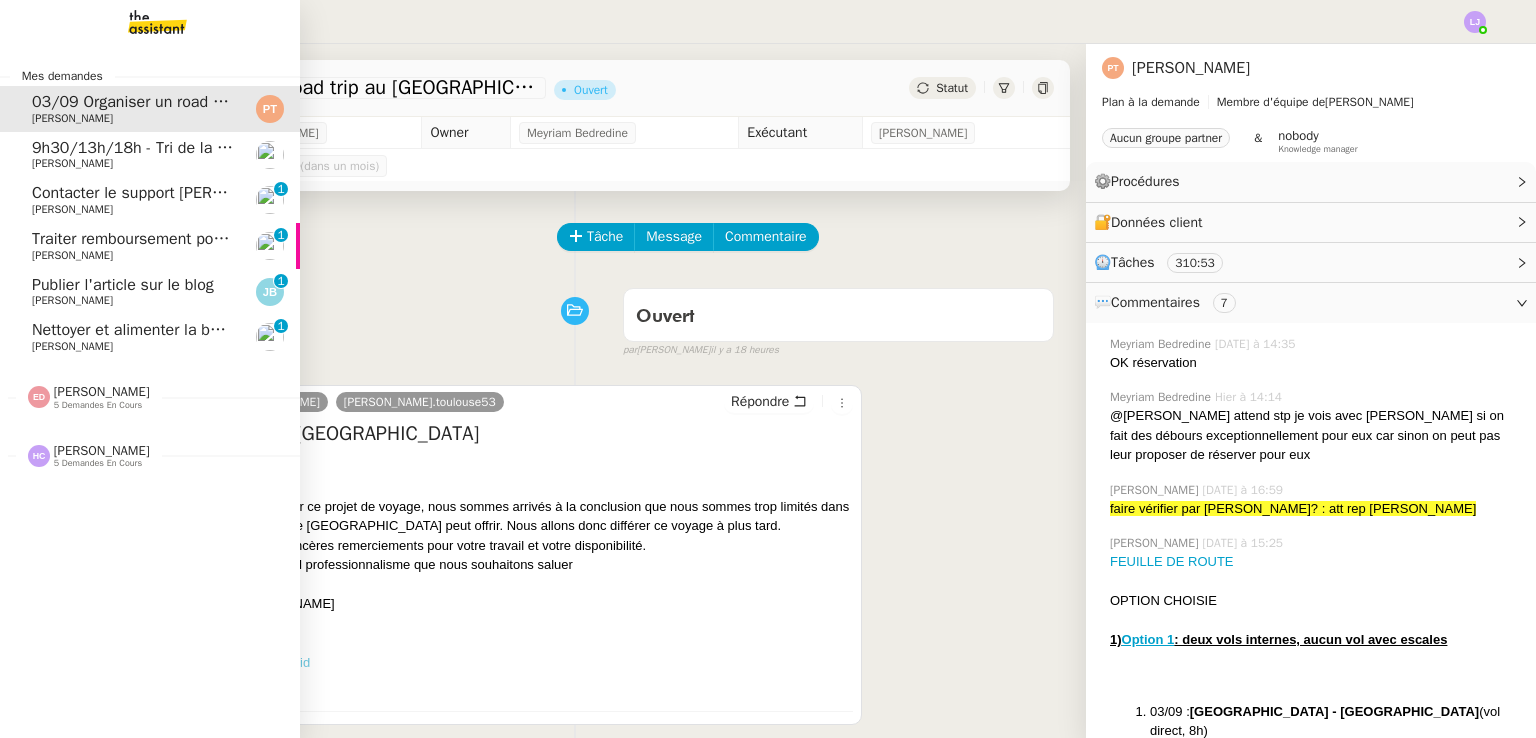 click on "9h30/13h/18h - Tri de la boite mail PRO - 18 juillet 2025    Patrick Chotard" 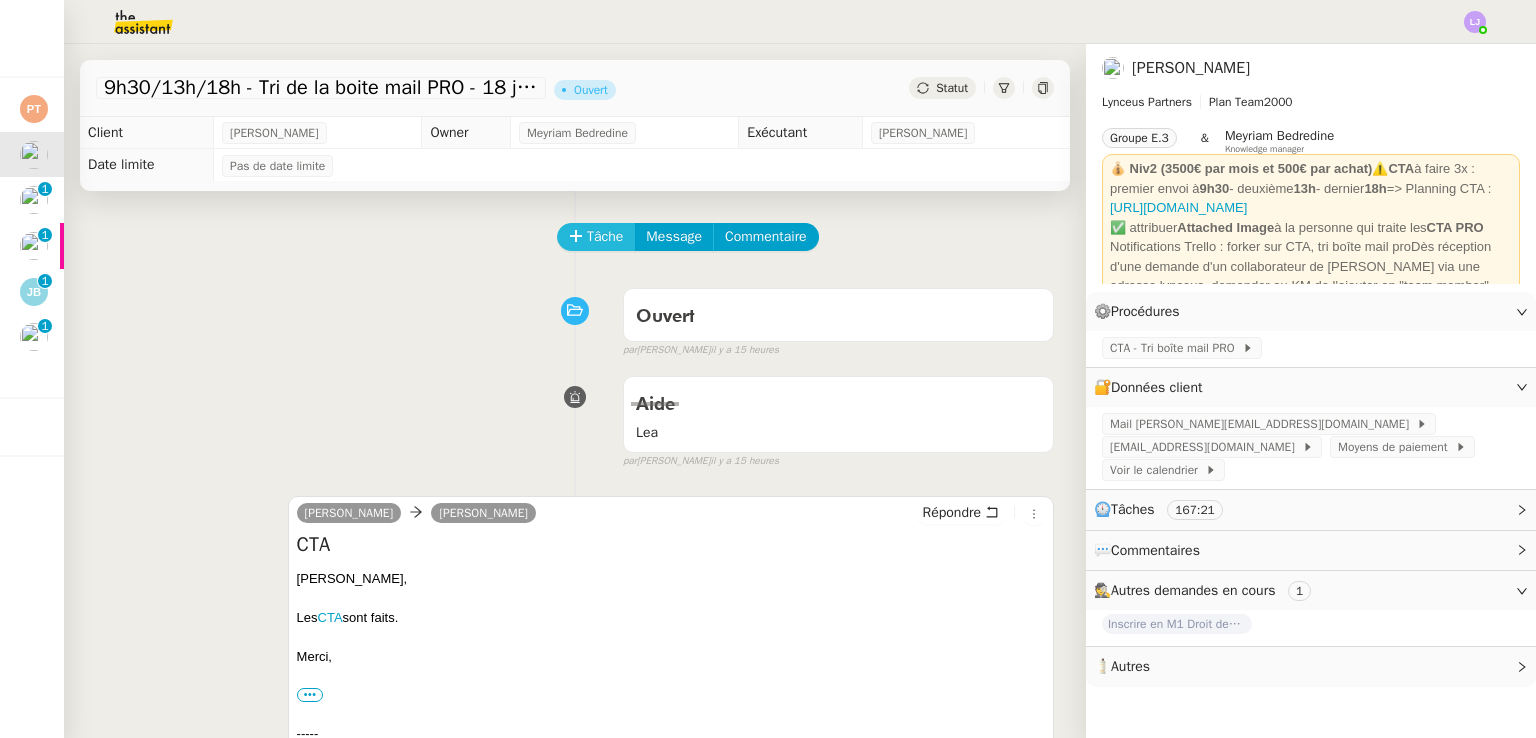 click on "Tâche" 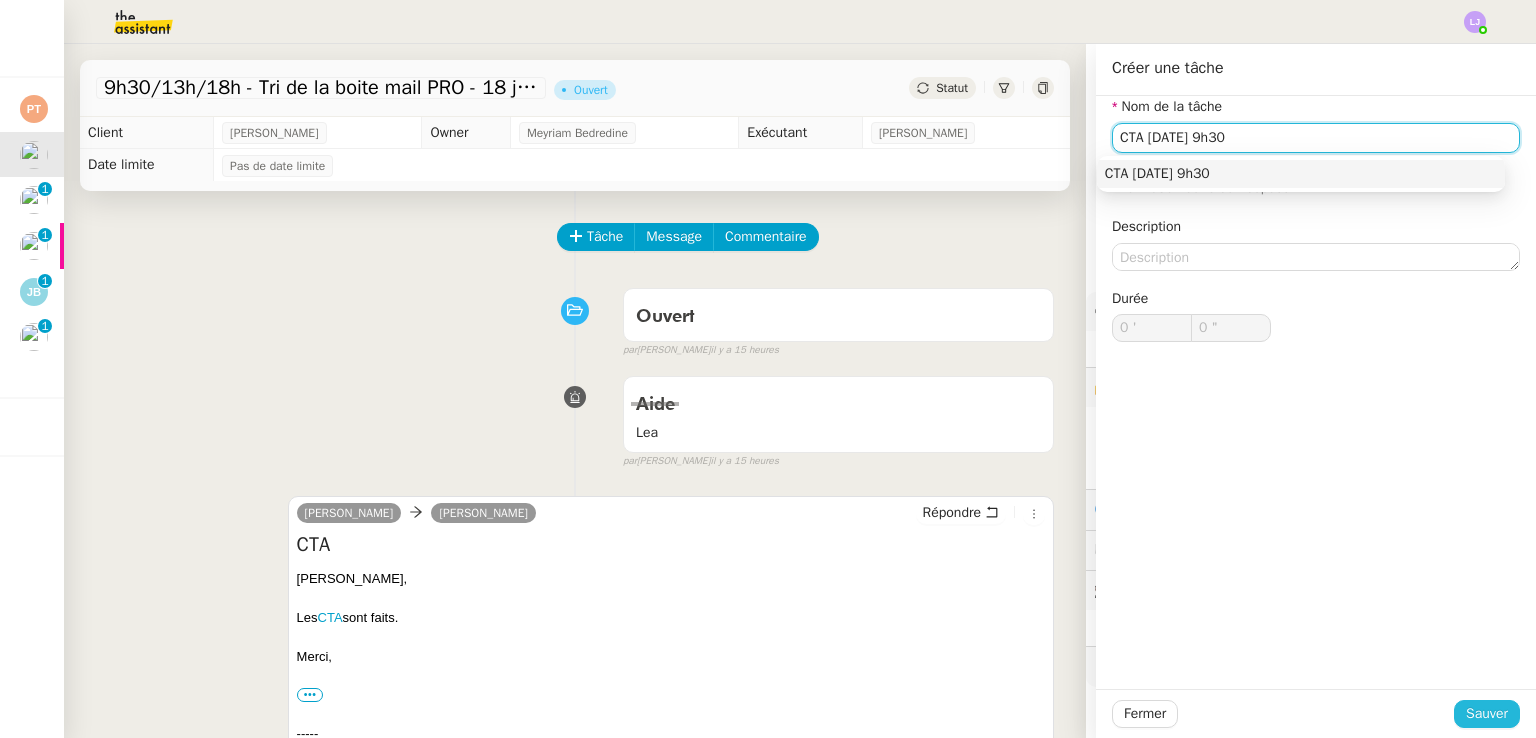 type on "CTA 13/07 9h30" 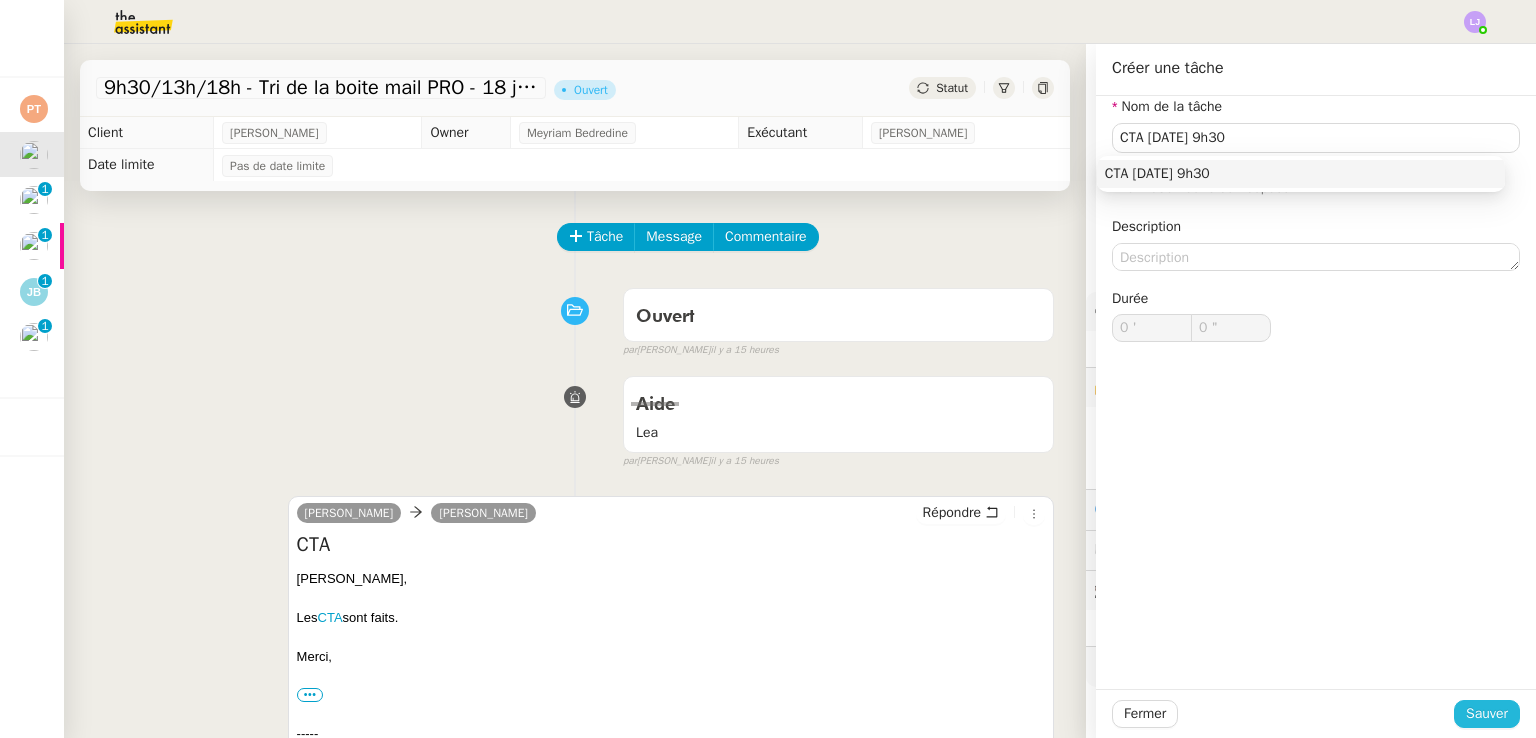 click on "Sauver" 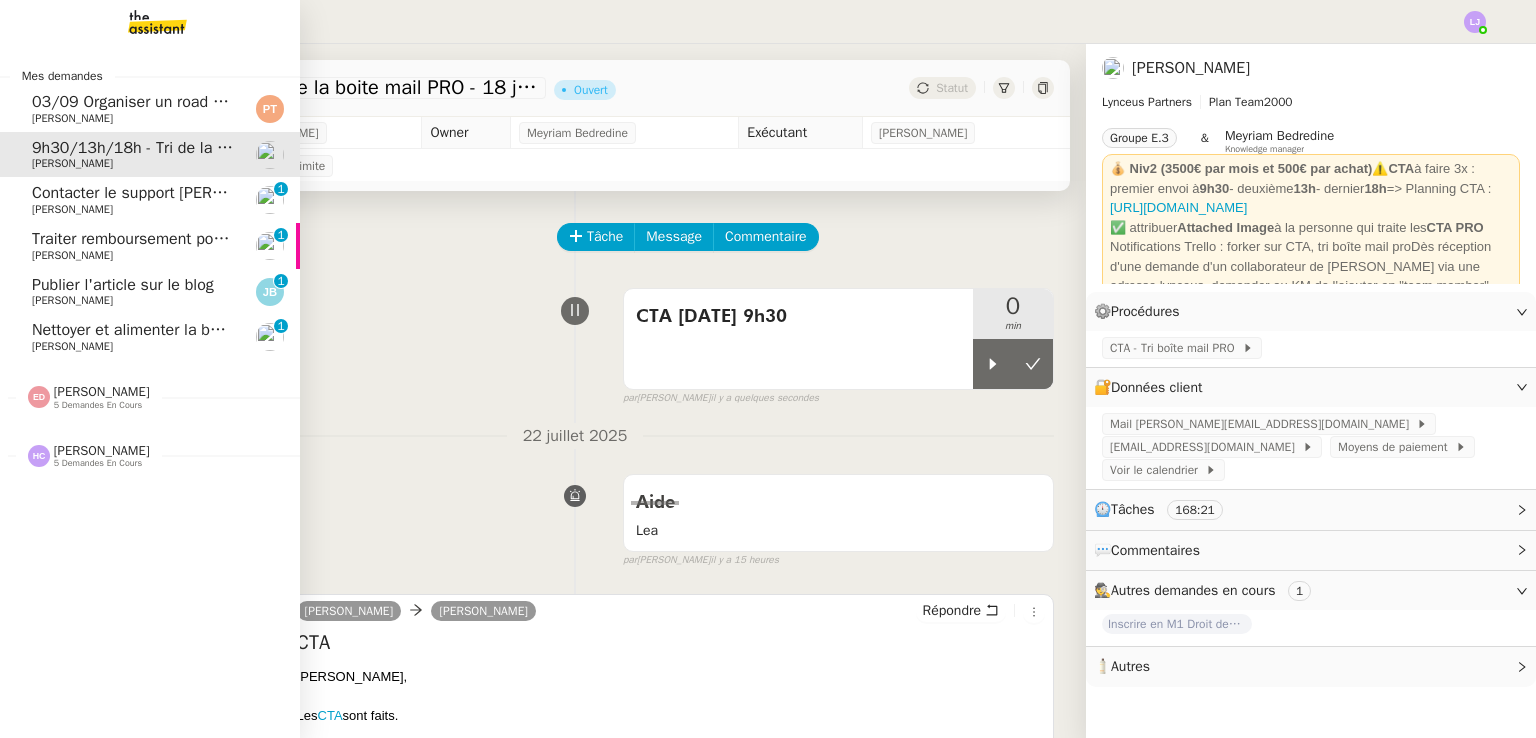 click on "Nettoyer et alimenter la base de données Hubspot    Fanny Eyraud      0   1   2   3   4   5   6   7   8   9" 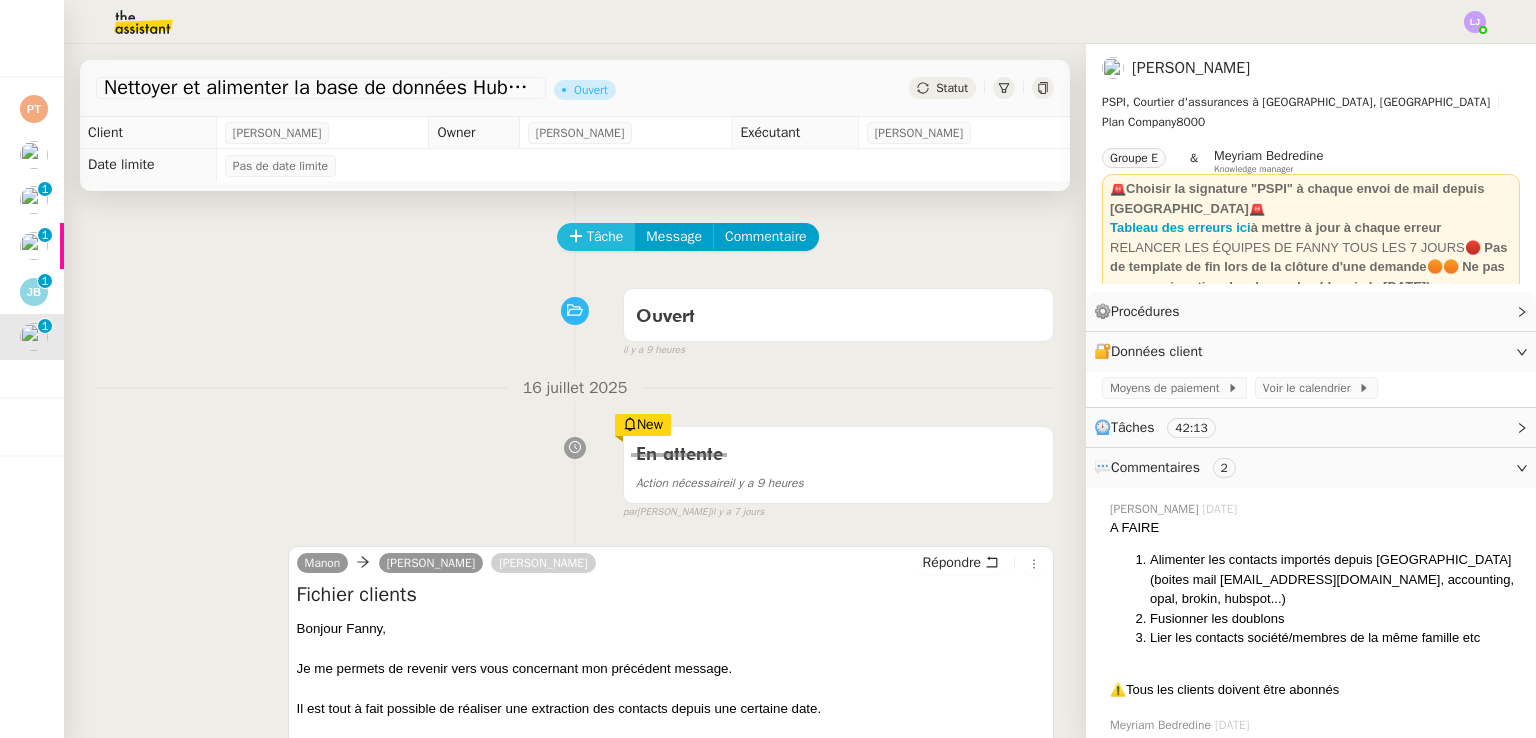 click on "Tâche" 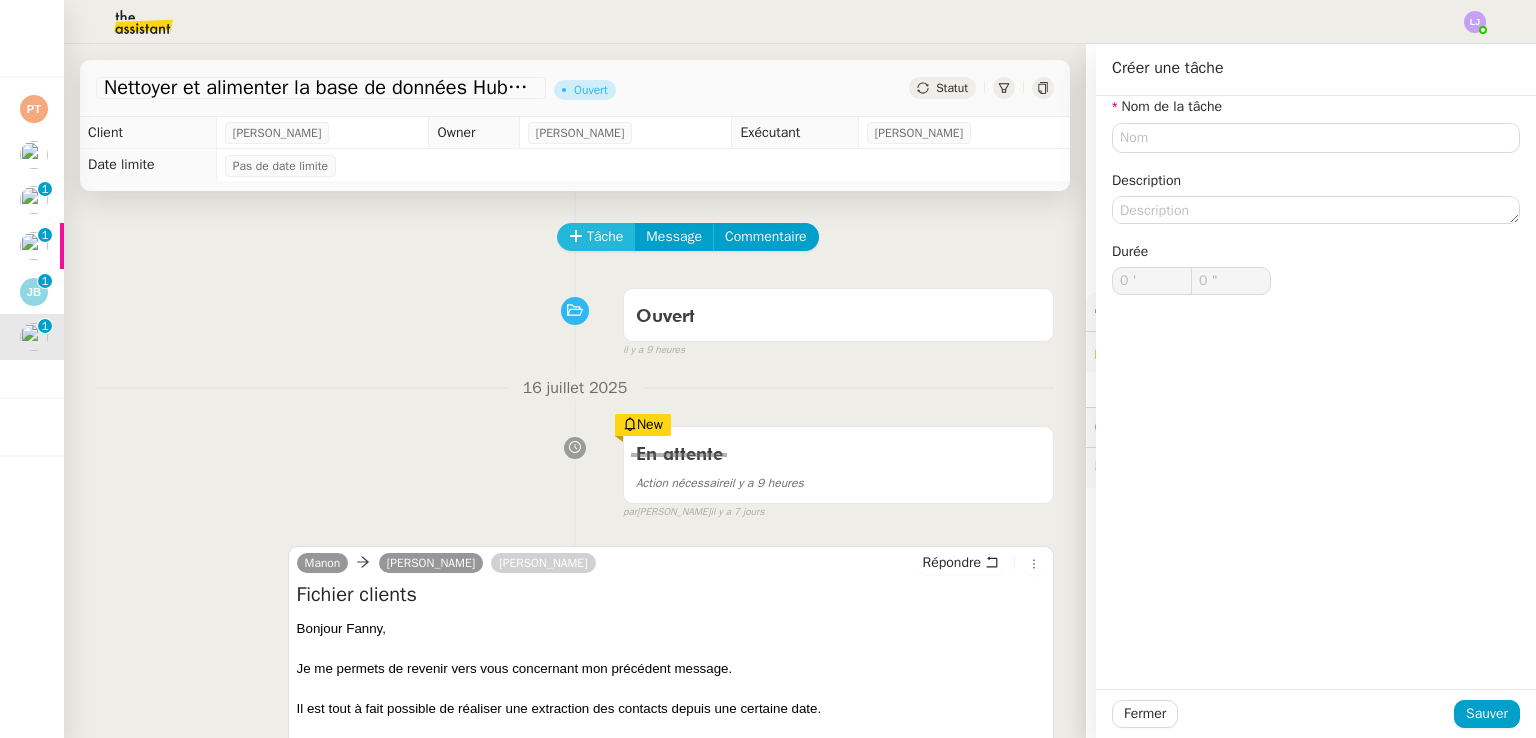 type 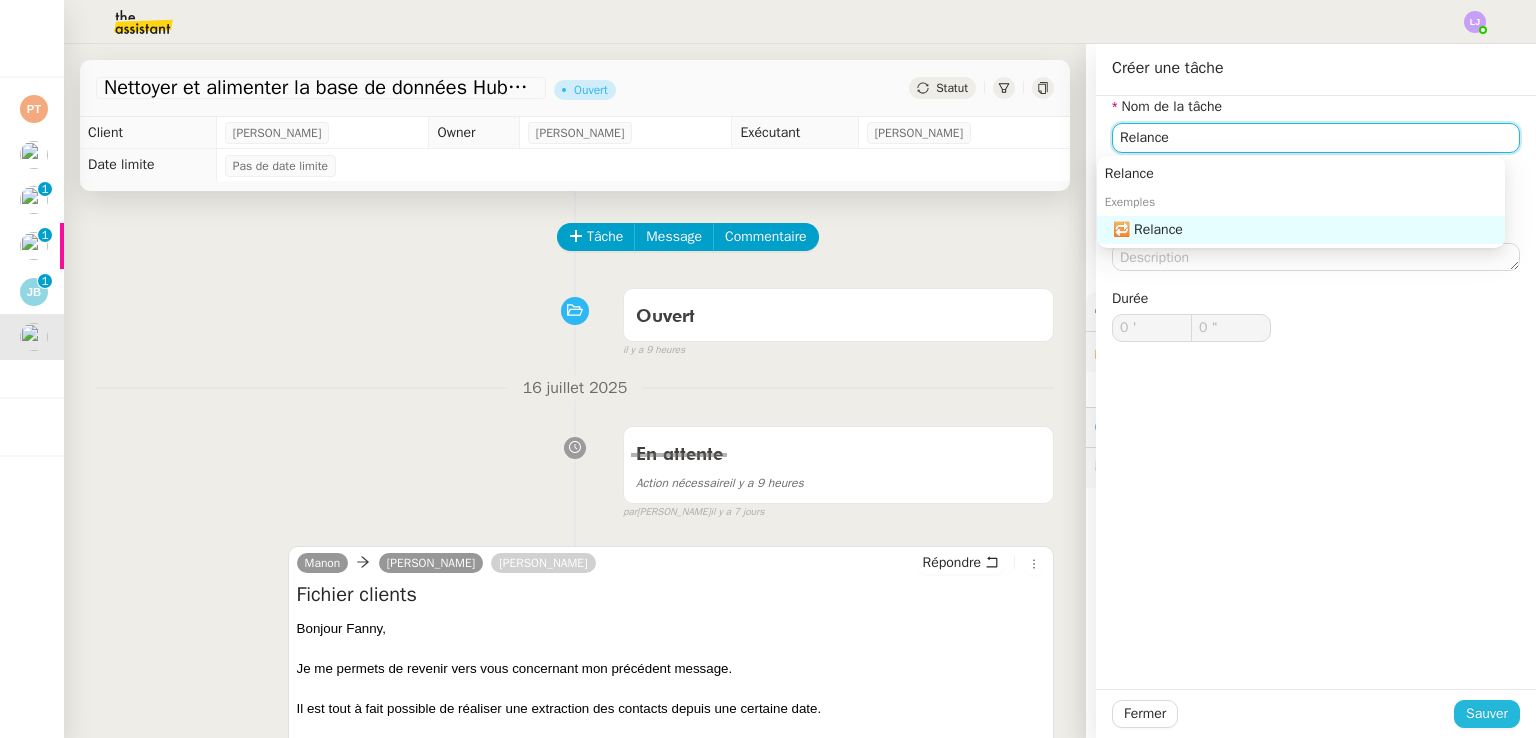 type on "Relance" 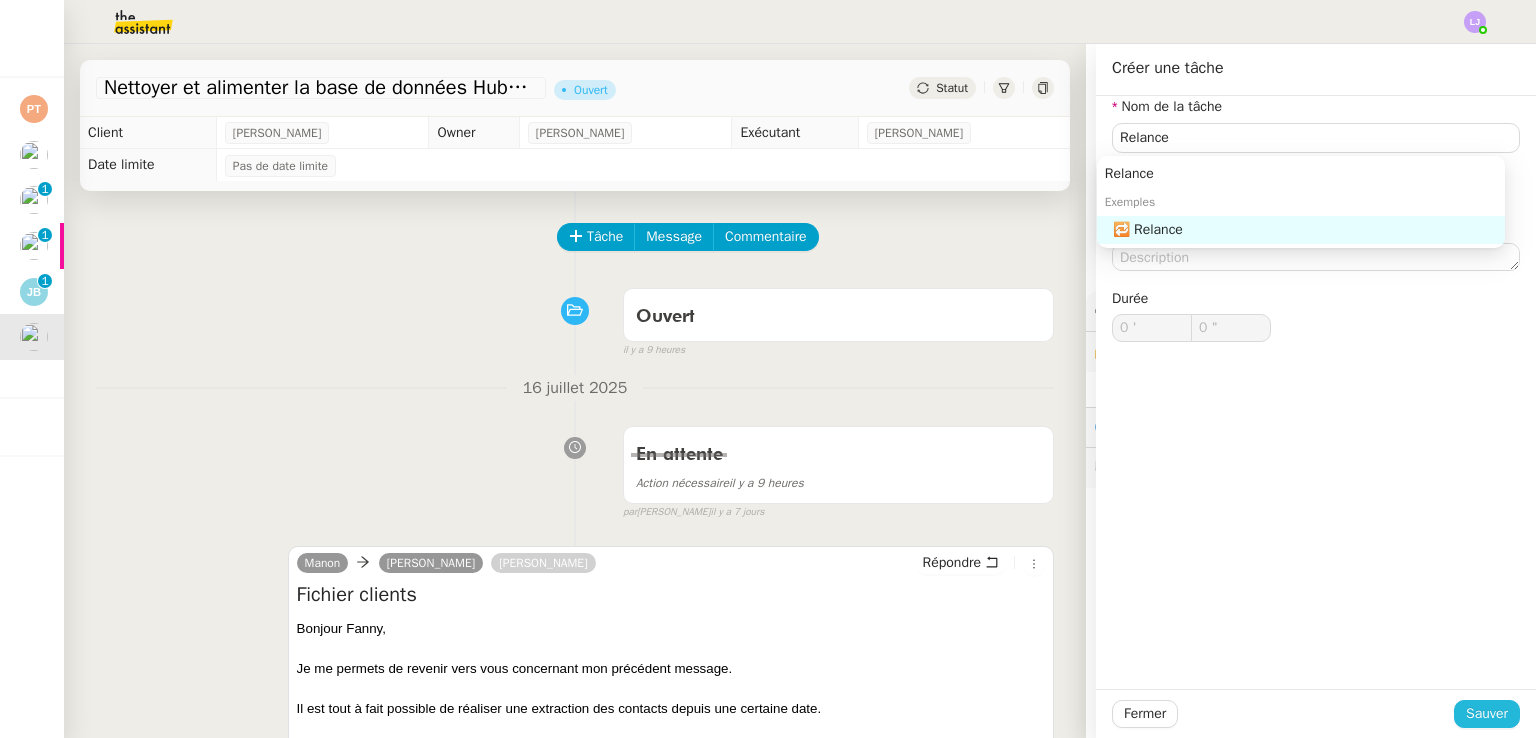 click on "Sauver" 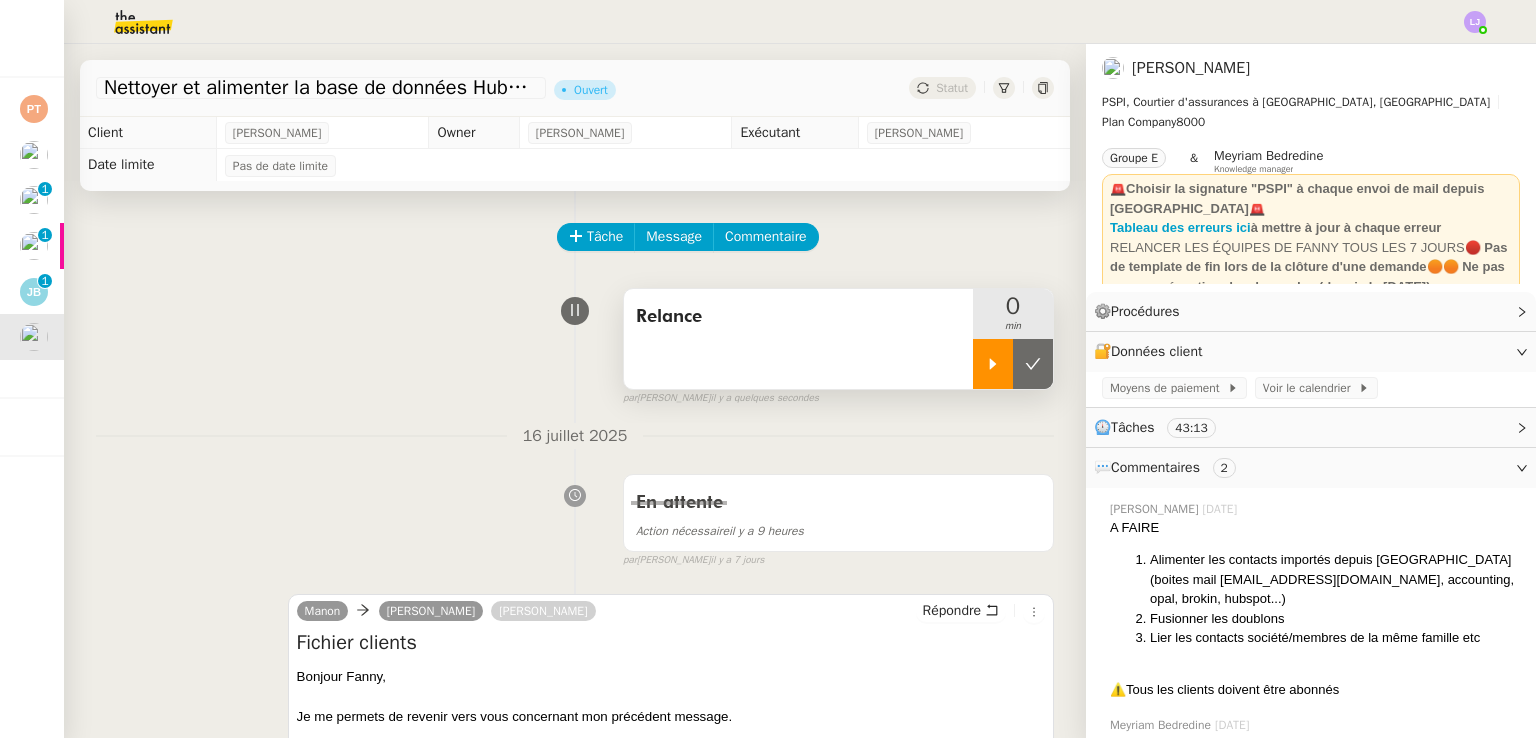 click 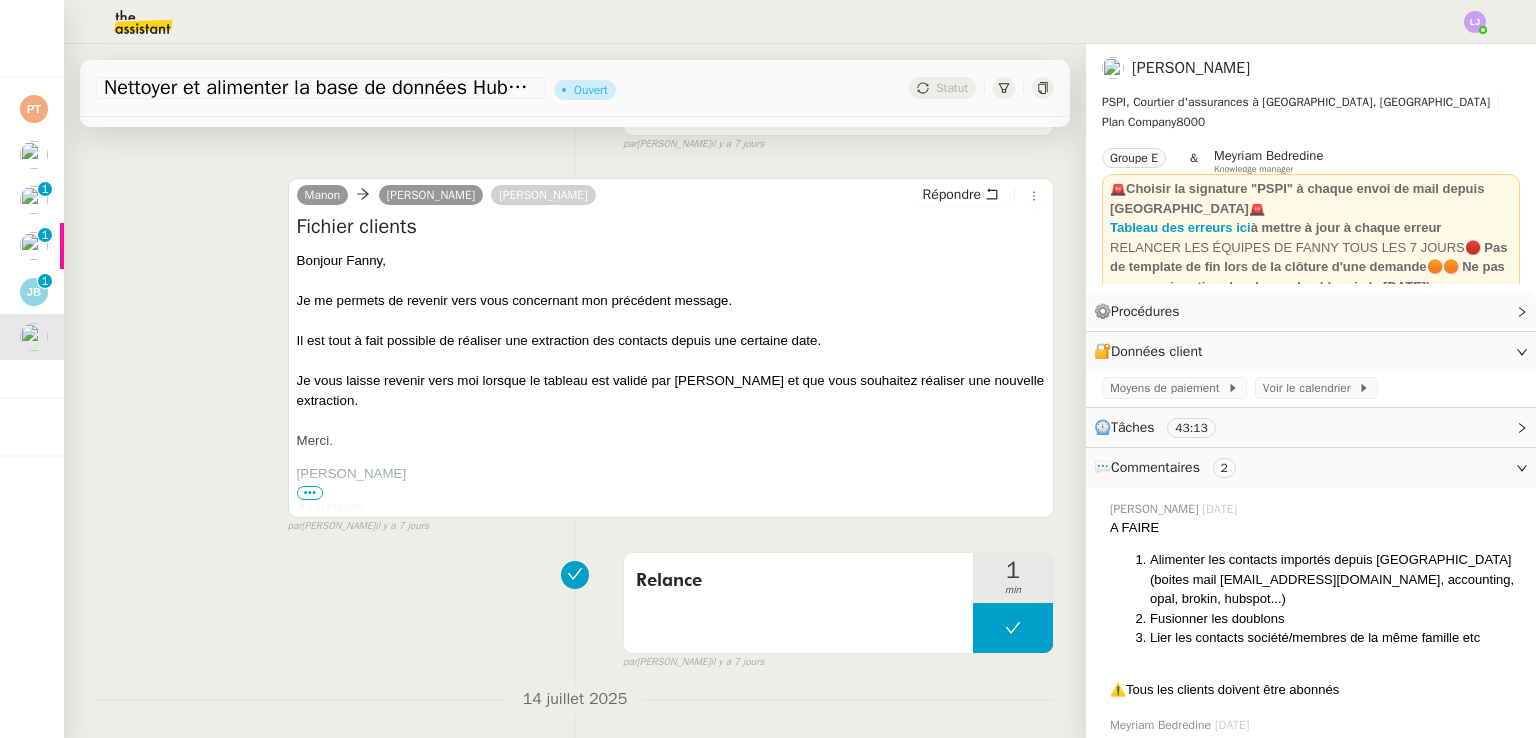 scroll, scrollTop: 496, scrollLeft: 0, axis: vertical 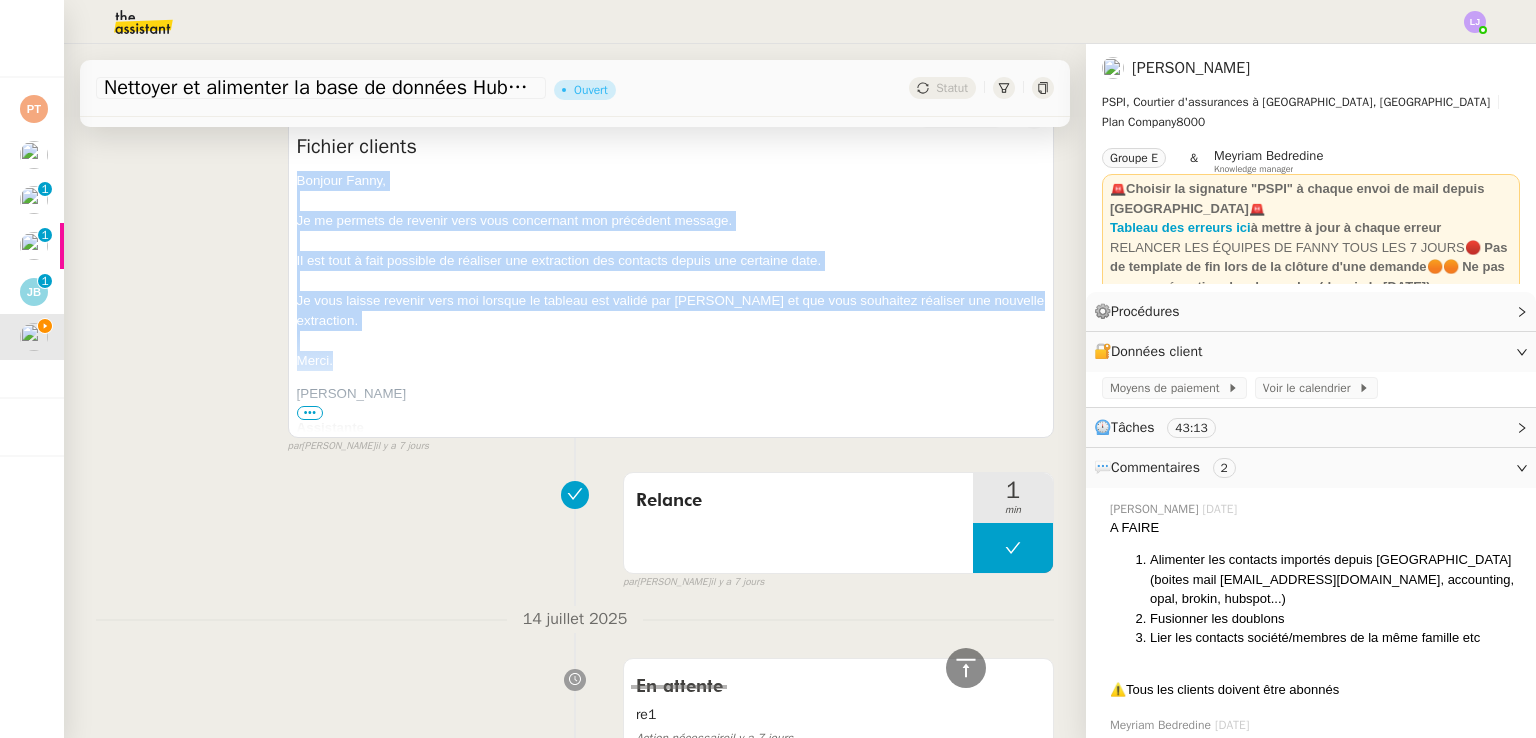 drag, startPoint x: 289, startPoint y: 182, endPoint x: 398, endPoint y: 359, distance: 207.87015 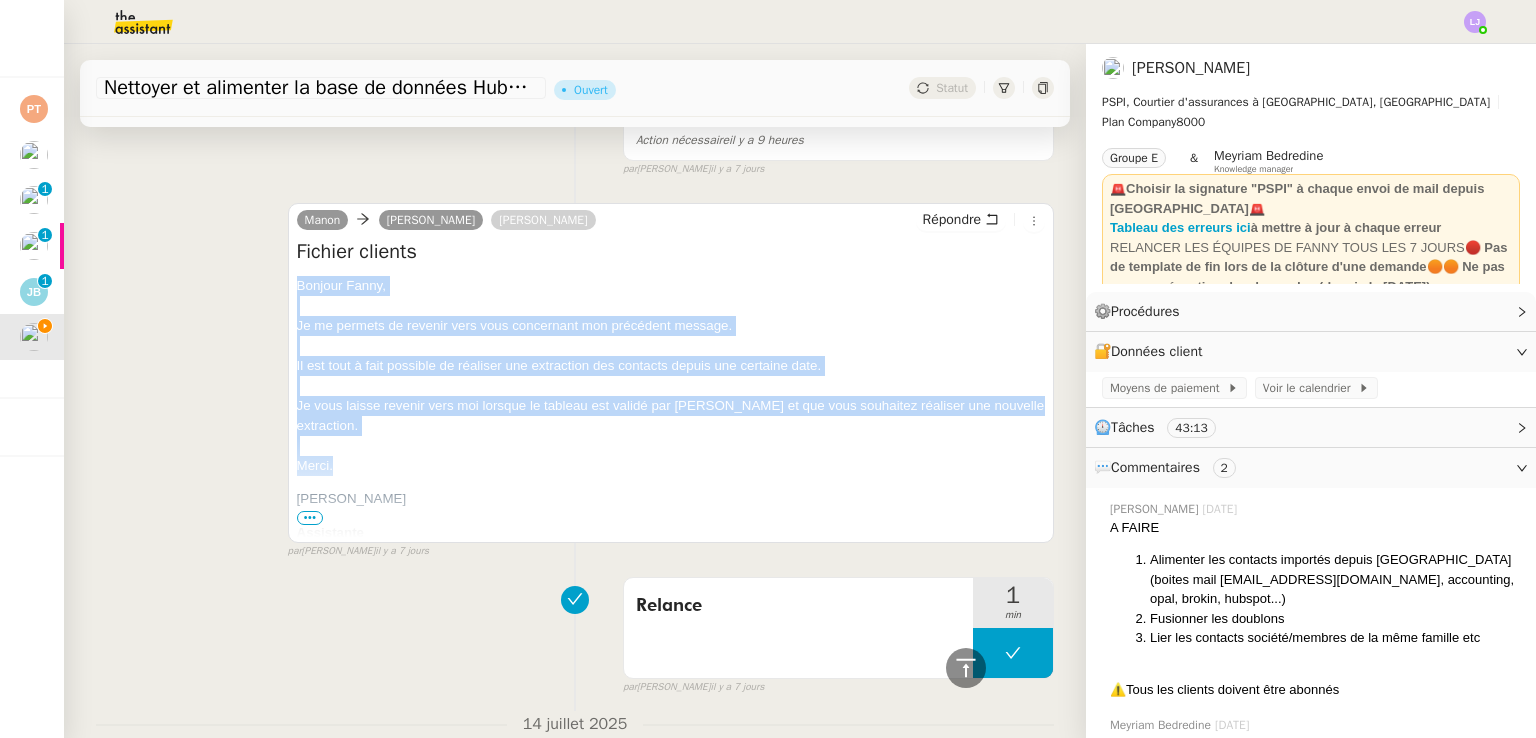 scroll, scrollTop: 371, scrollLeft: 0, axis: vertical 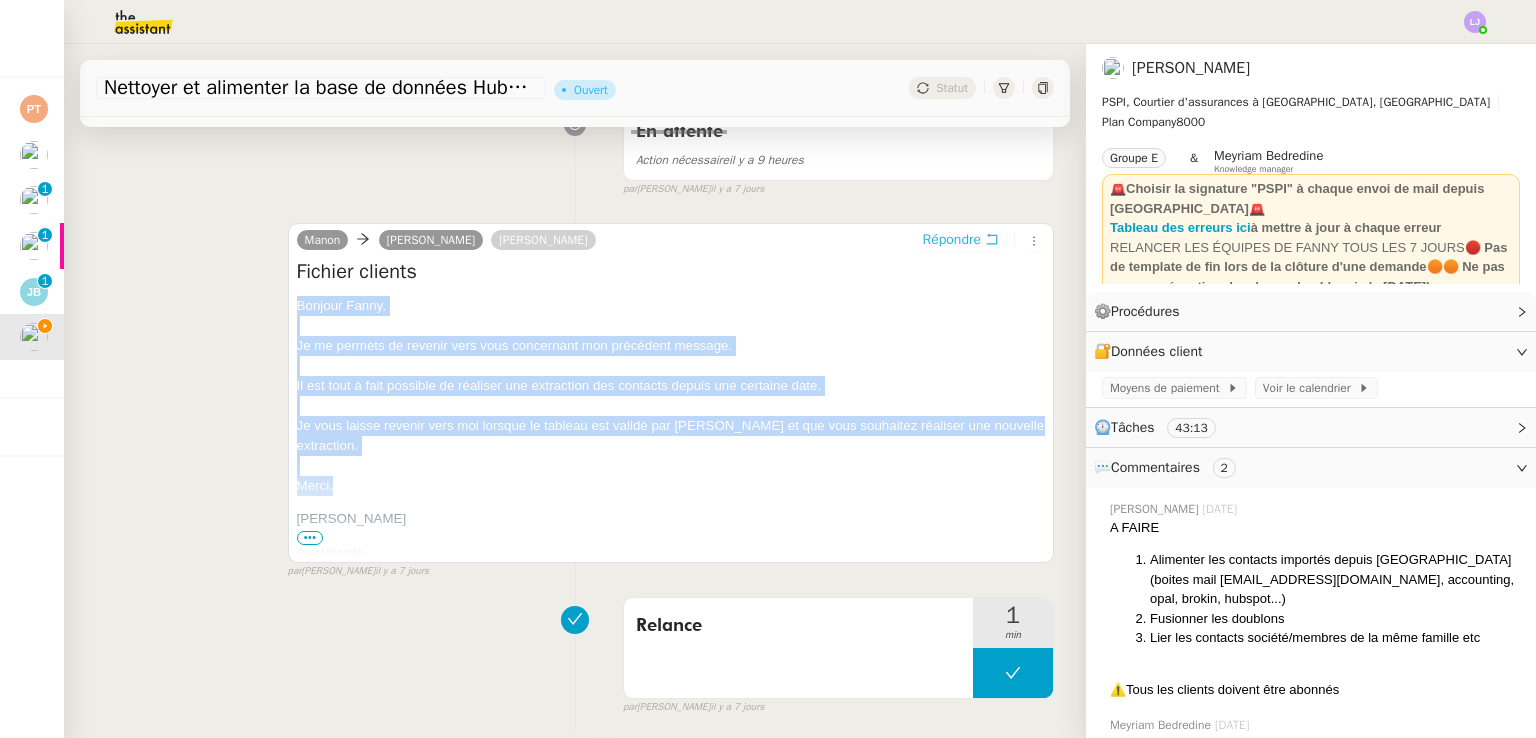 click on "Répondre" at bounding box center [952, 240] 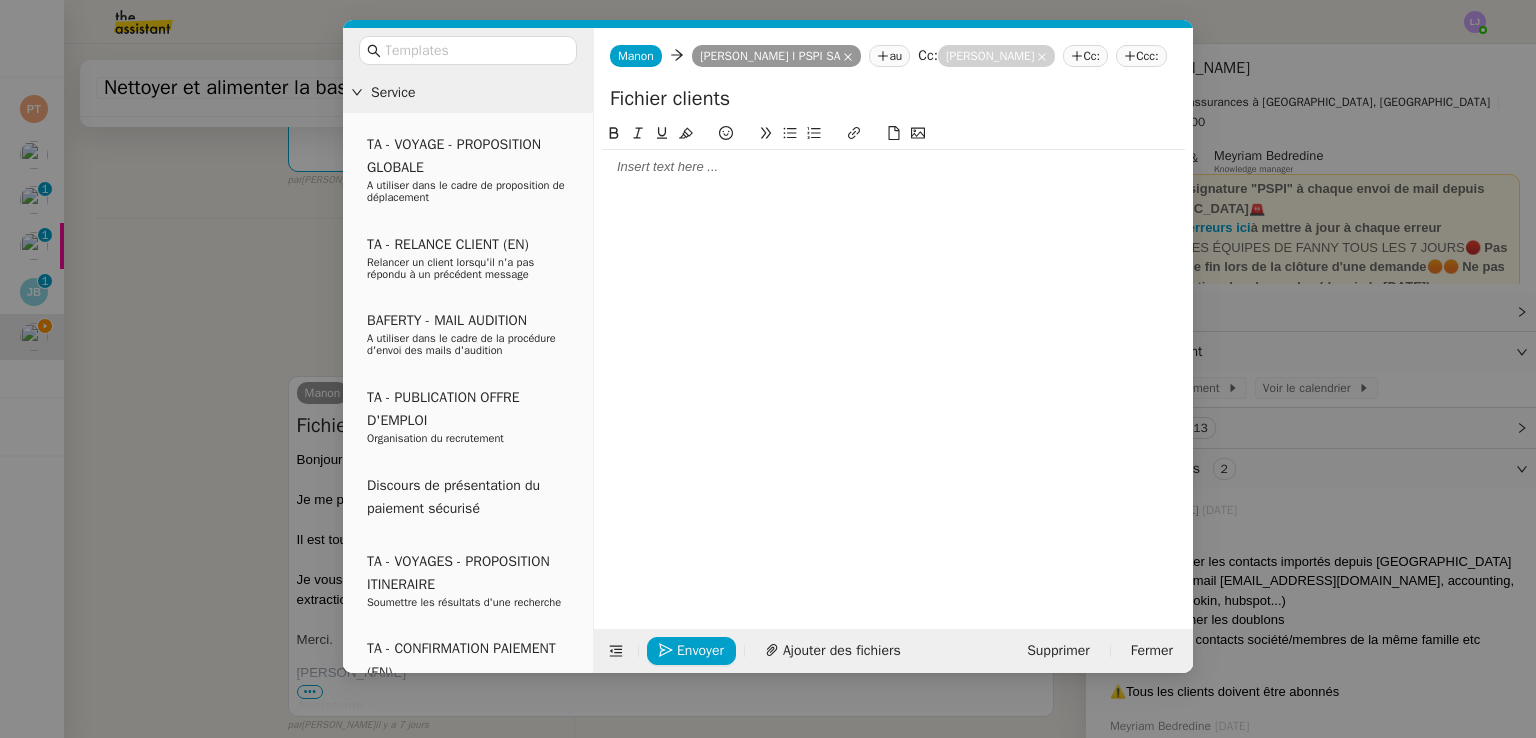 scroll, scrollTop: 524, scrollLeft: 0, axis: vertical 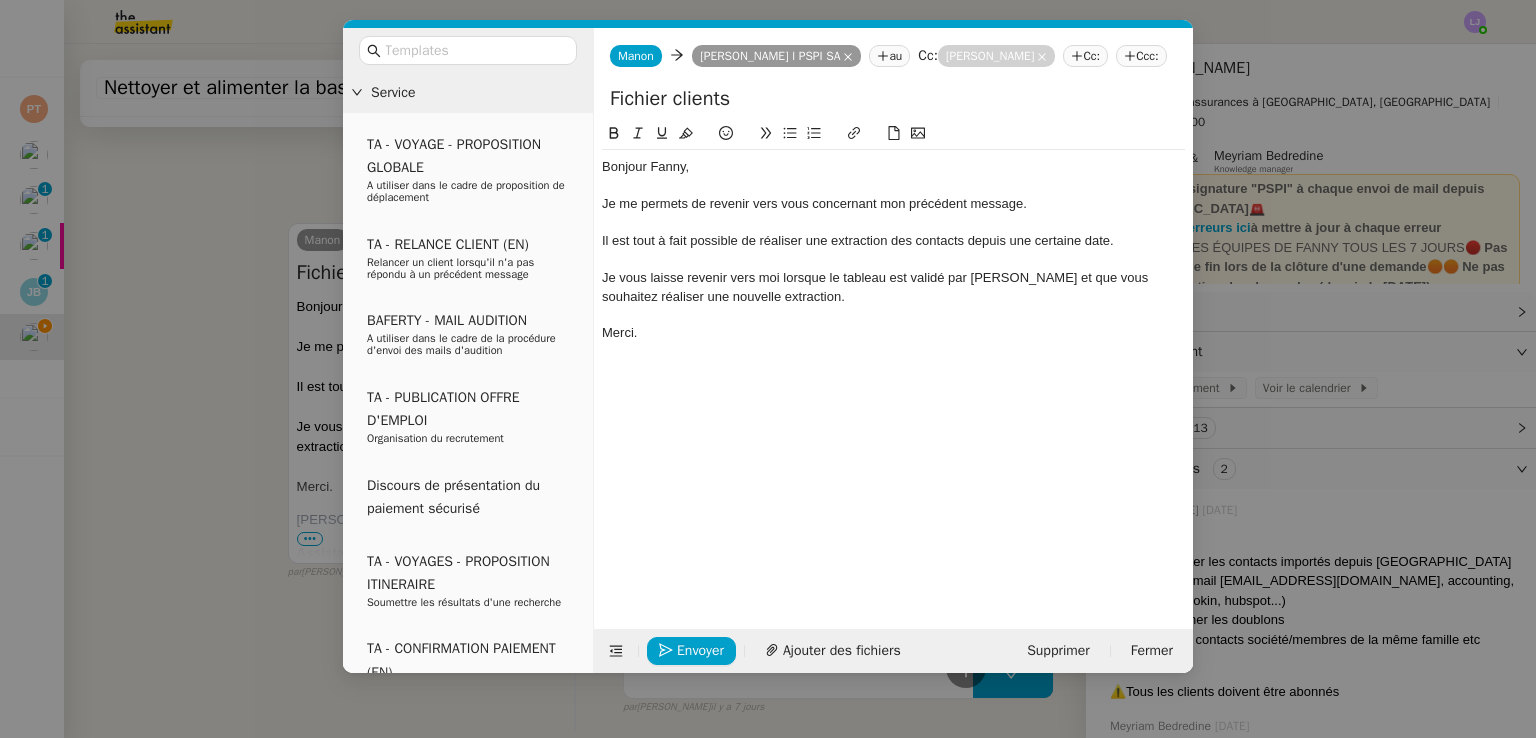 click on "Bonjour Fanny﻿," 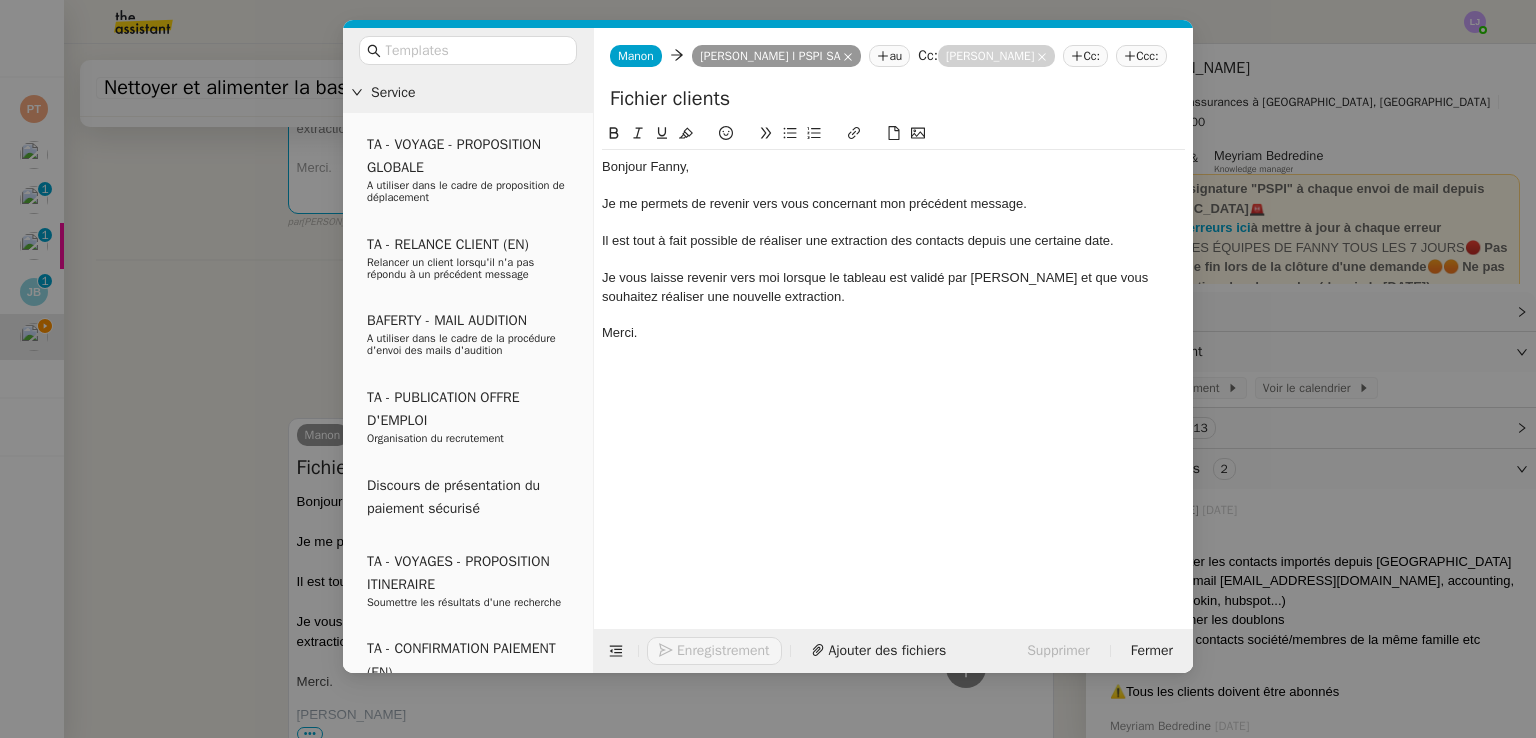 scroll, scrollTop: 720, scrollLeft: 0, axis: vertical 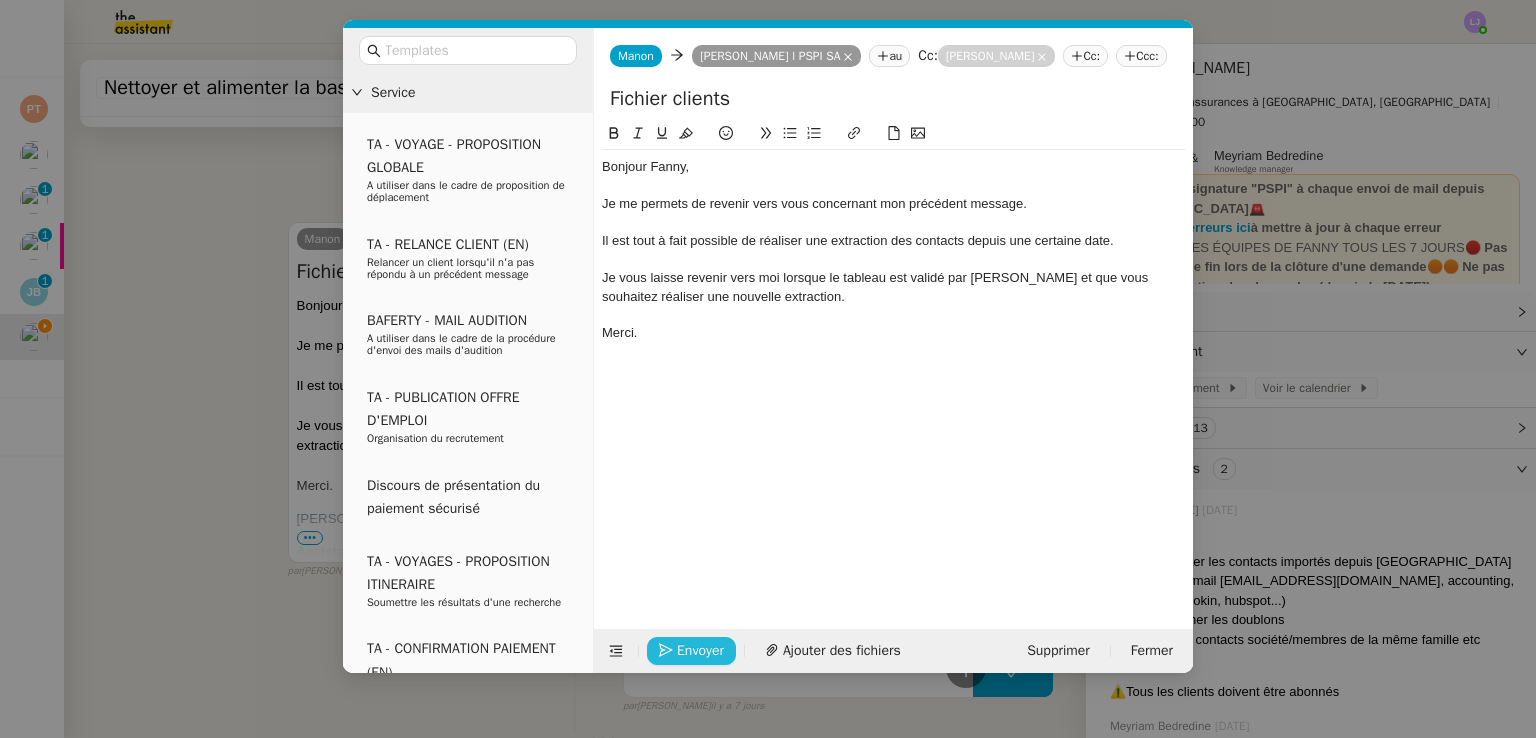 click on "Envoyer" 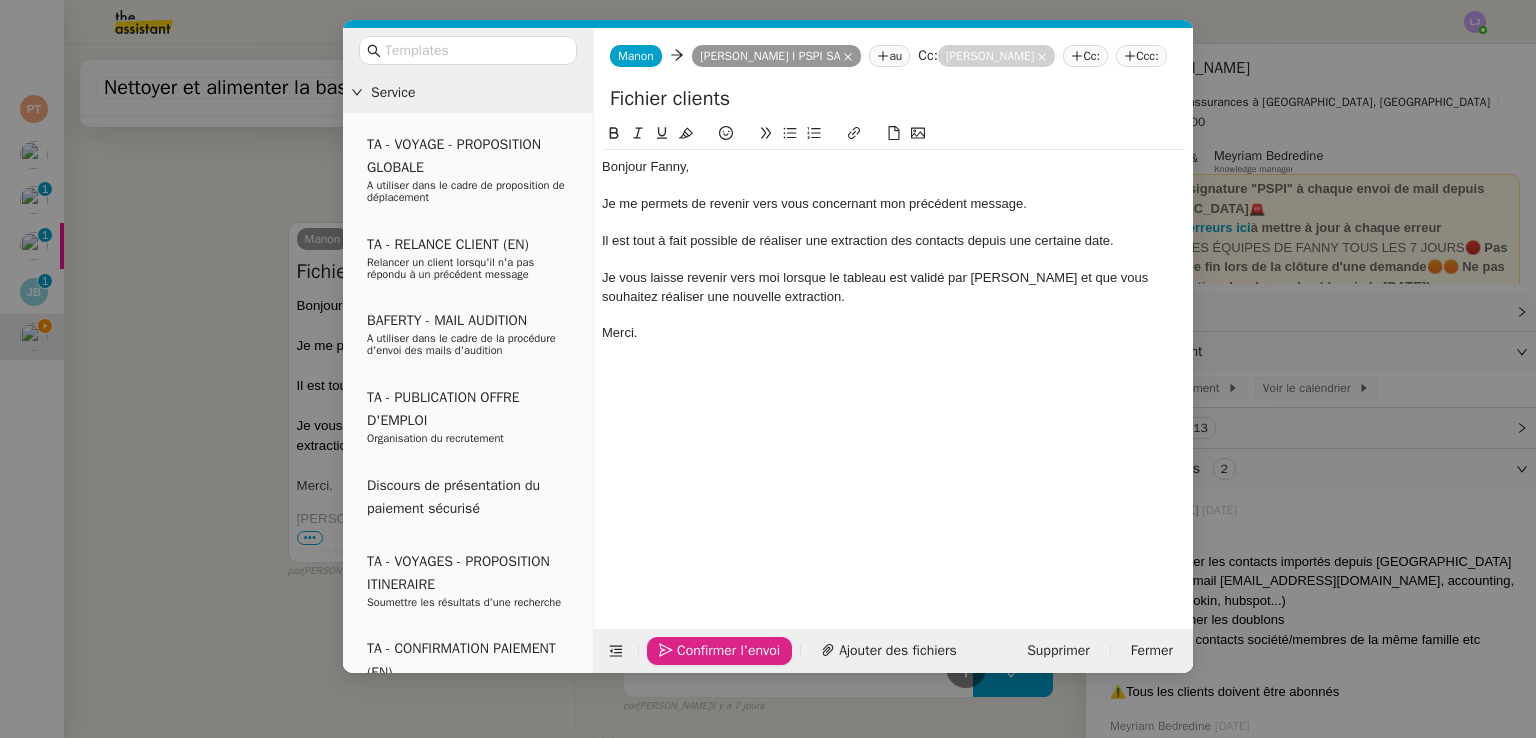 click on "Je vous laisse revenir vers moi lorsque le tableau est validé par Abdoullah et que vous souhaitez réaliser une nouvelle extraction." 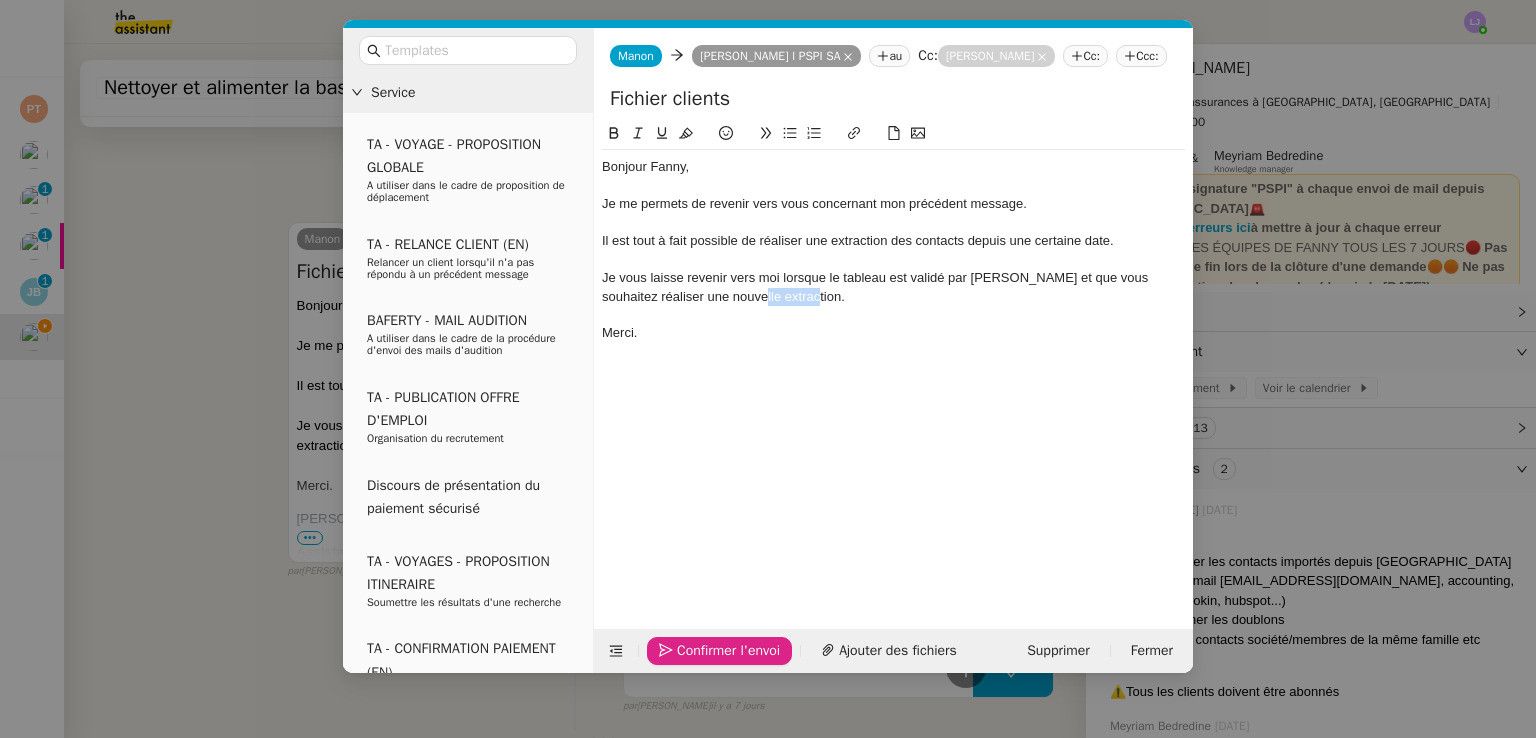 click on "Je vous laisse revenir vers moi lorsque le tableau est validé par Abdoullah et que vous souhaitez réaliser une nouvelle extraction." 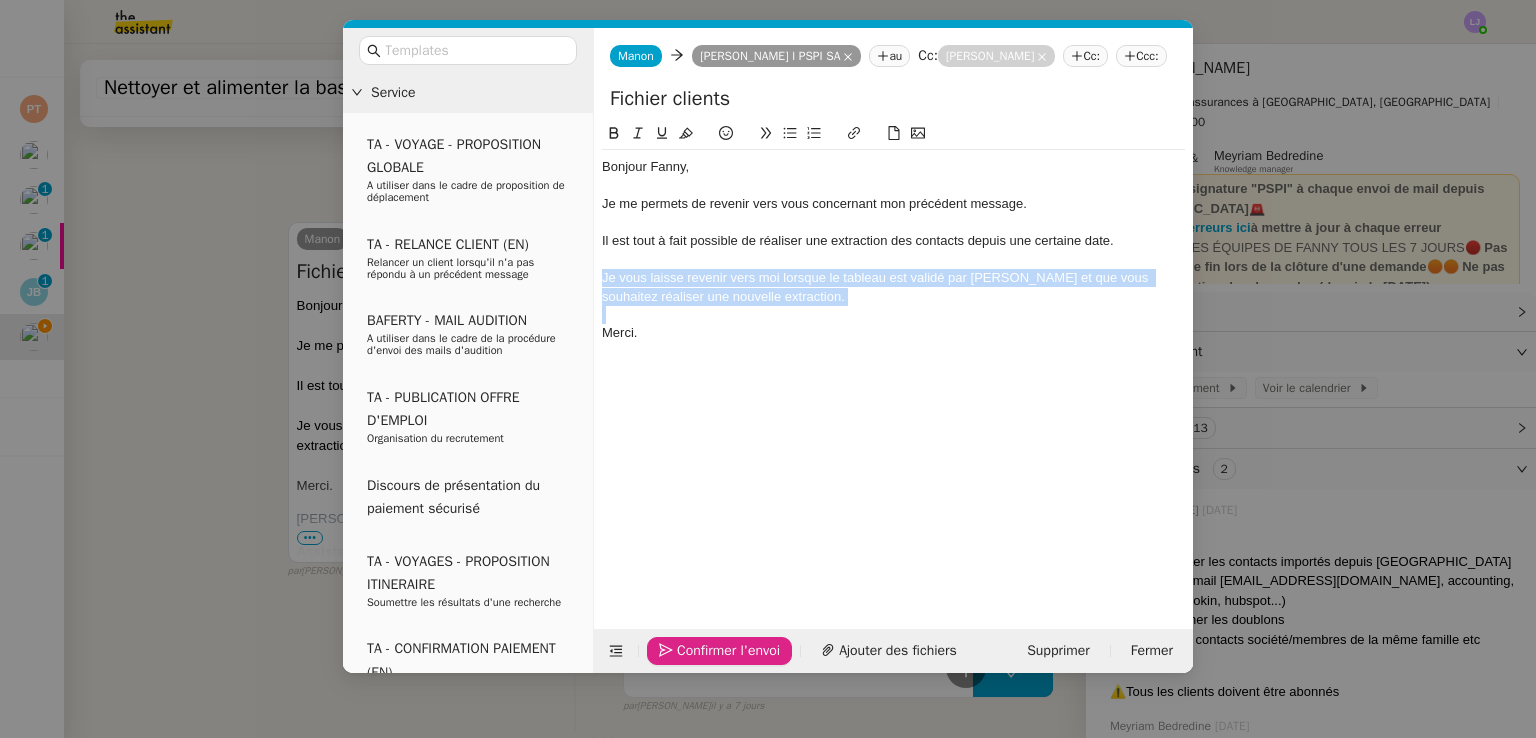 click on "Je vous laisse revenir vers moi lorsque le tableau est validé par Abdoullah et que vous souhaitez réaliser une nouvelle extraction." 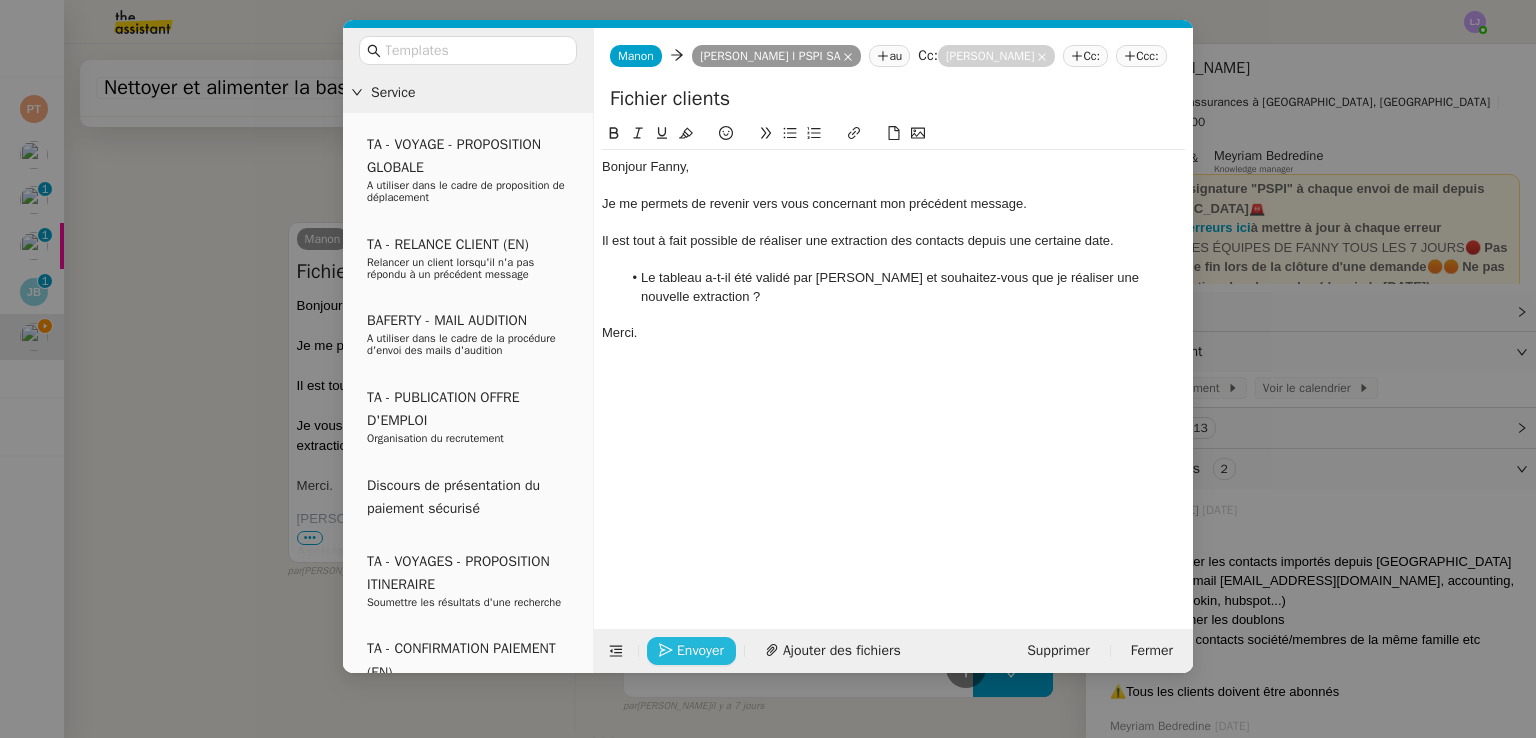 scroll, scrollTop: 726, scrollLeft: 0, axis: vertical 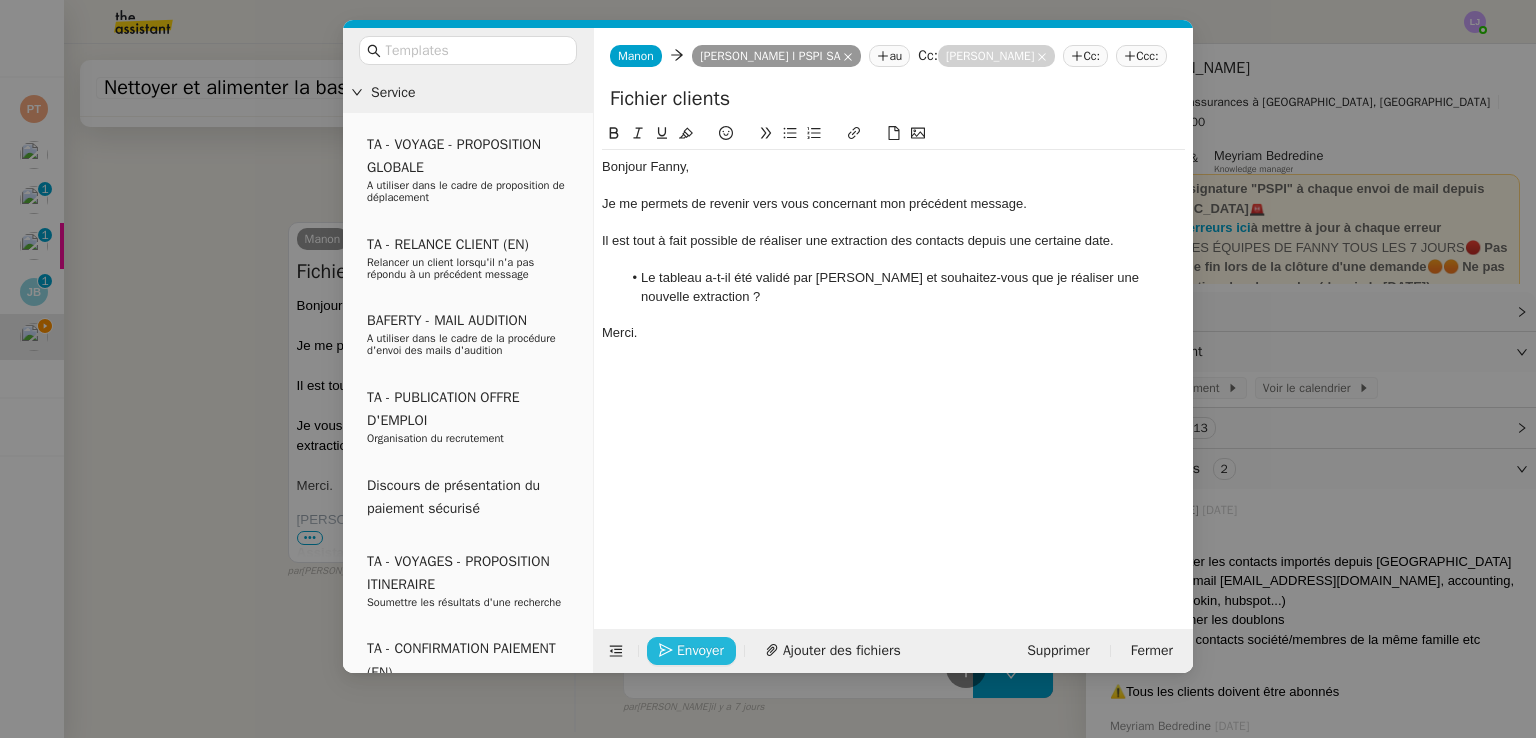 click on "Envoyer" 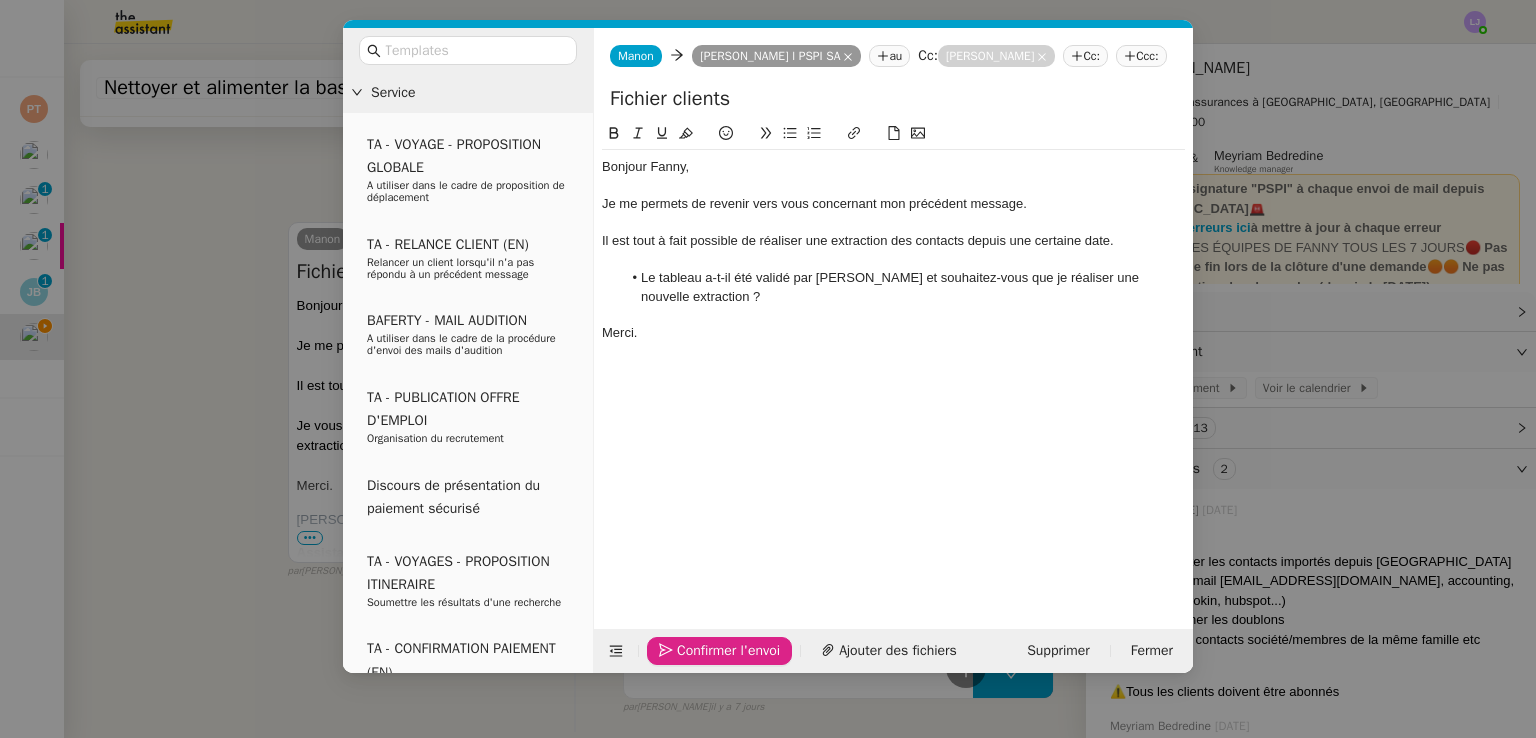 click on "Confirmer l'envoi" 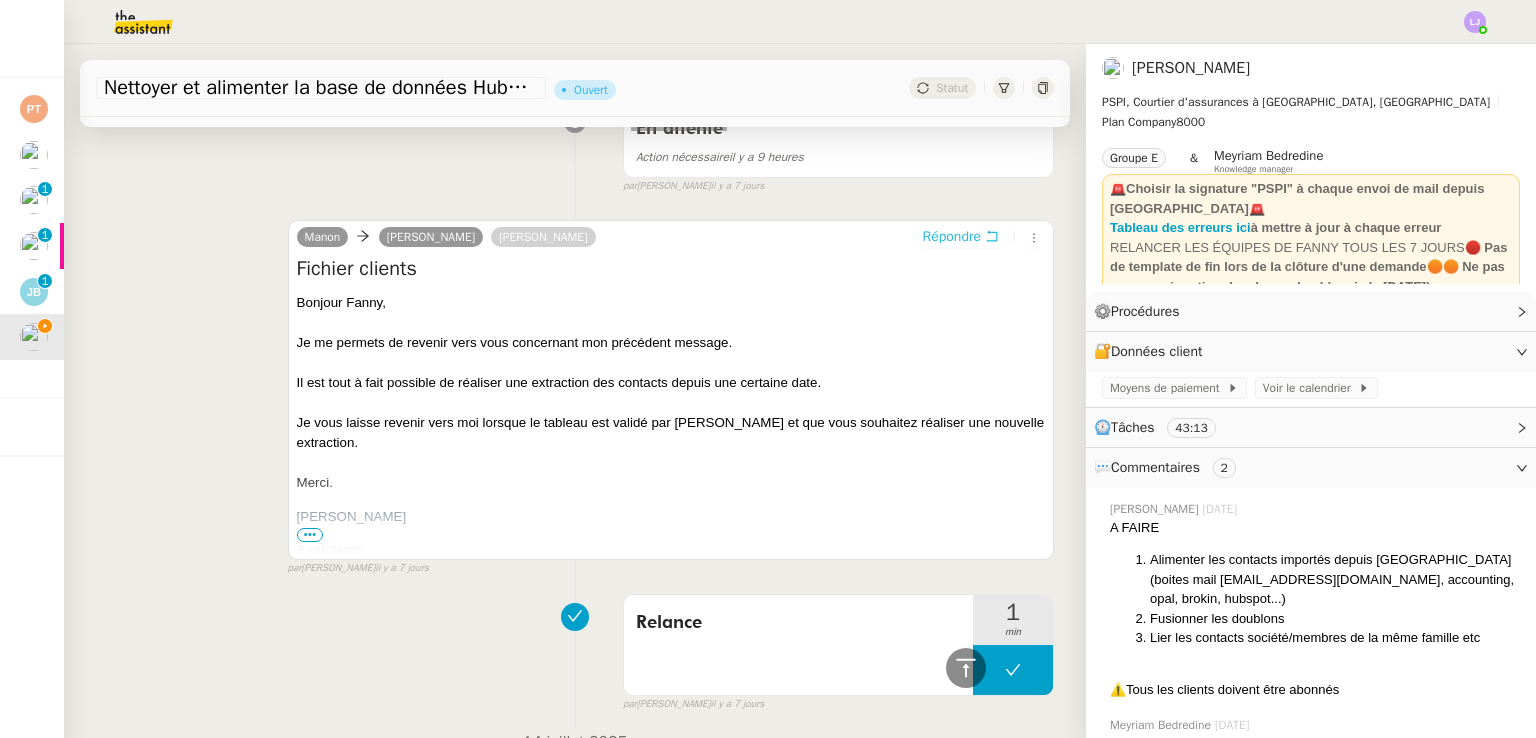scroll, scrollTop: 724, scrollLeft: 0, axis: vertical 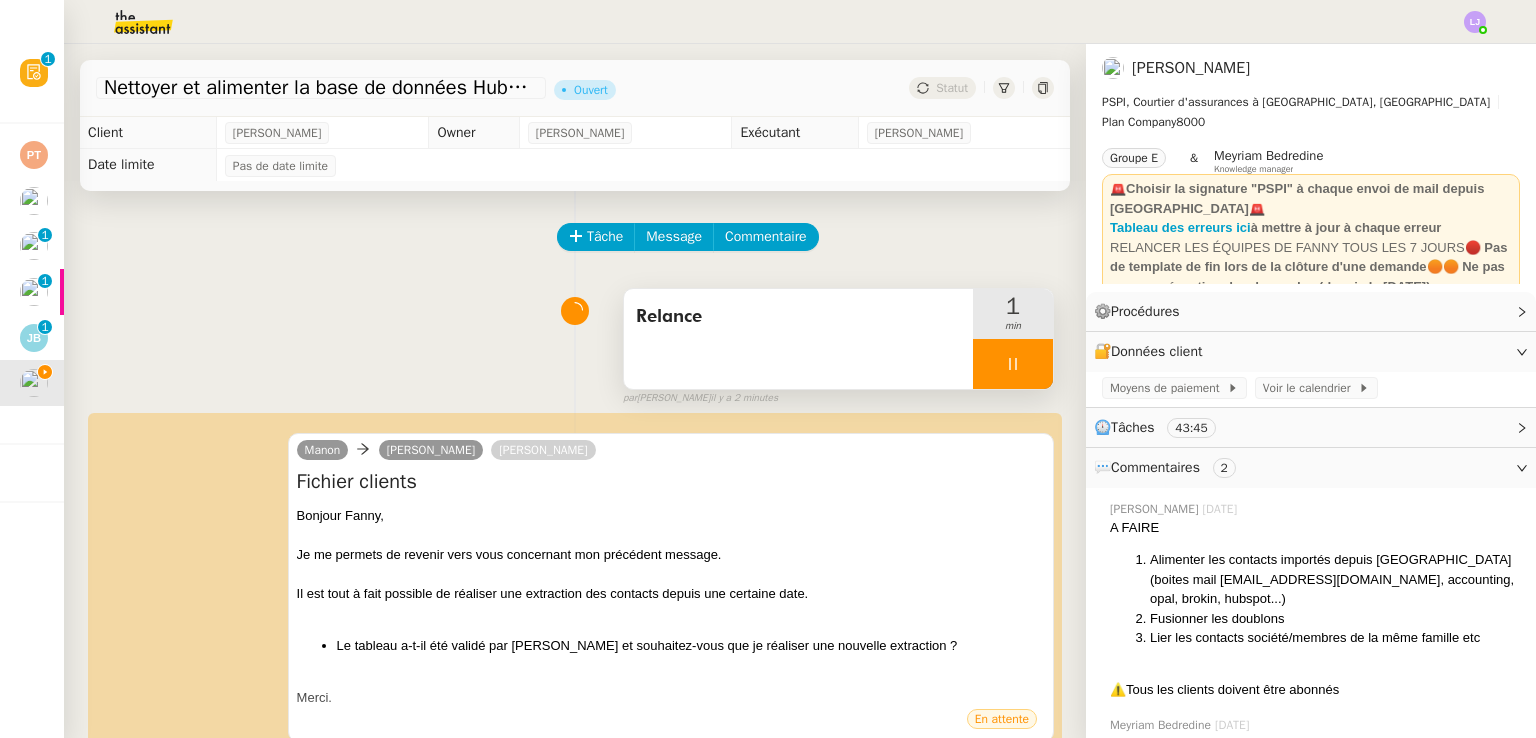 click at bounding box center [1013, 364] 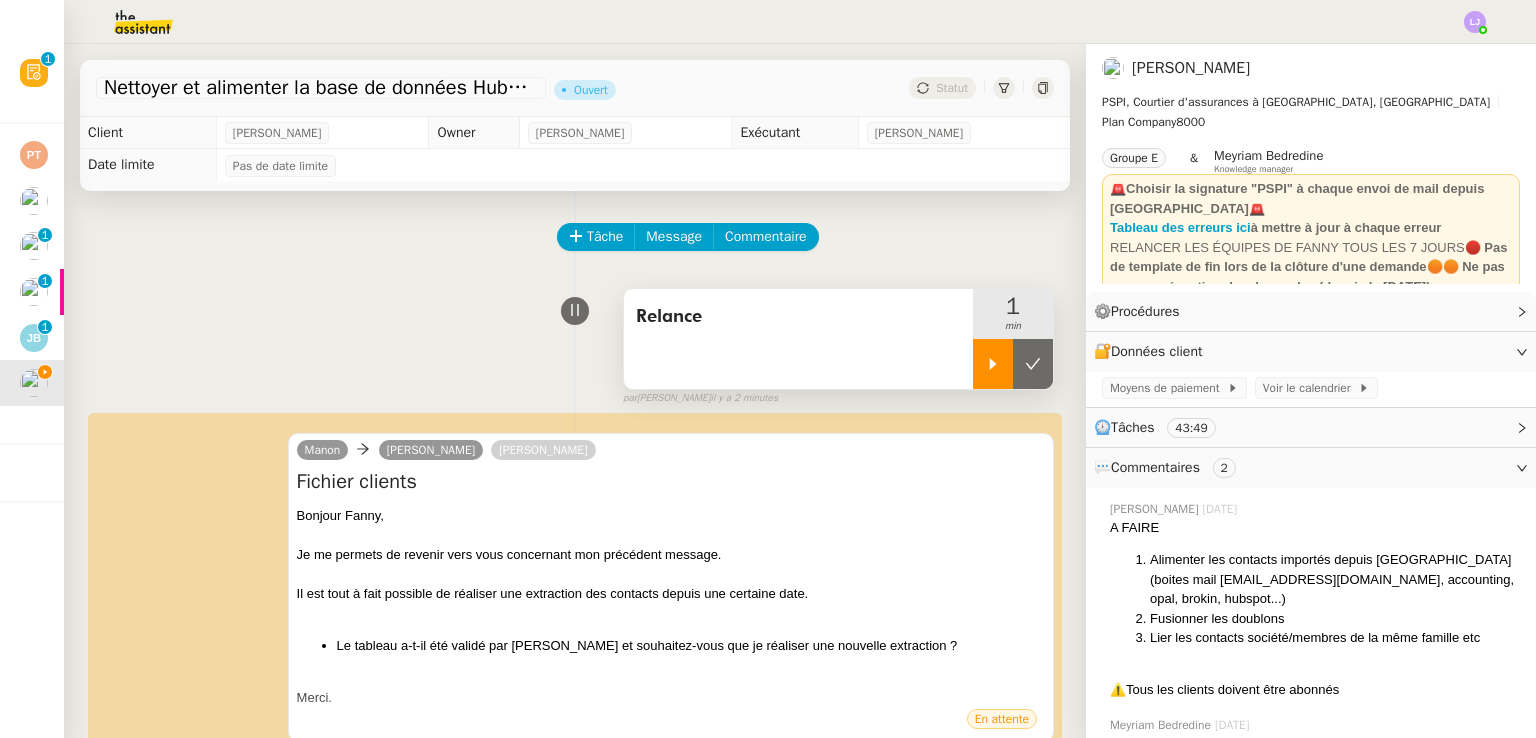 click 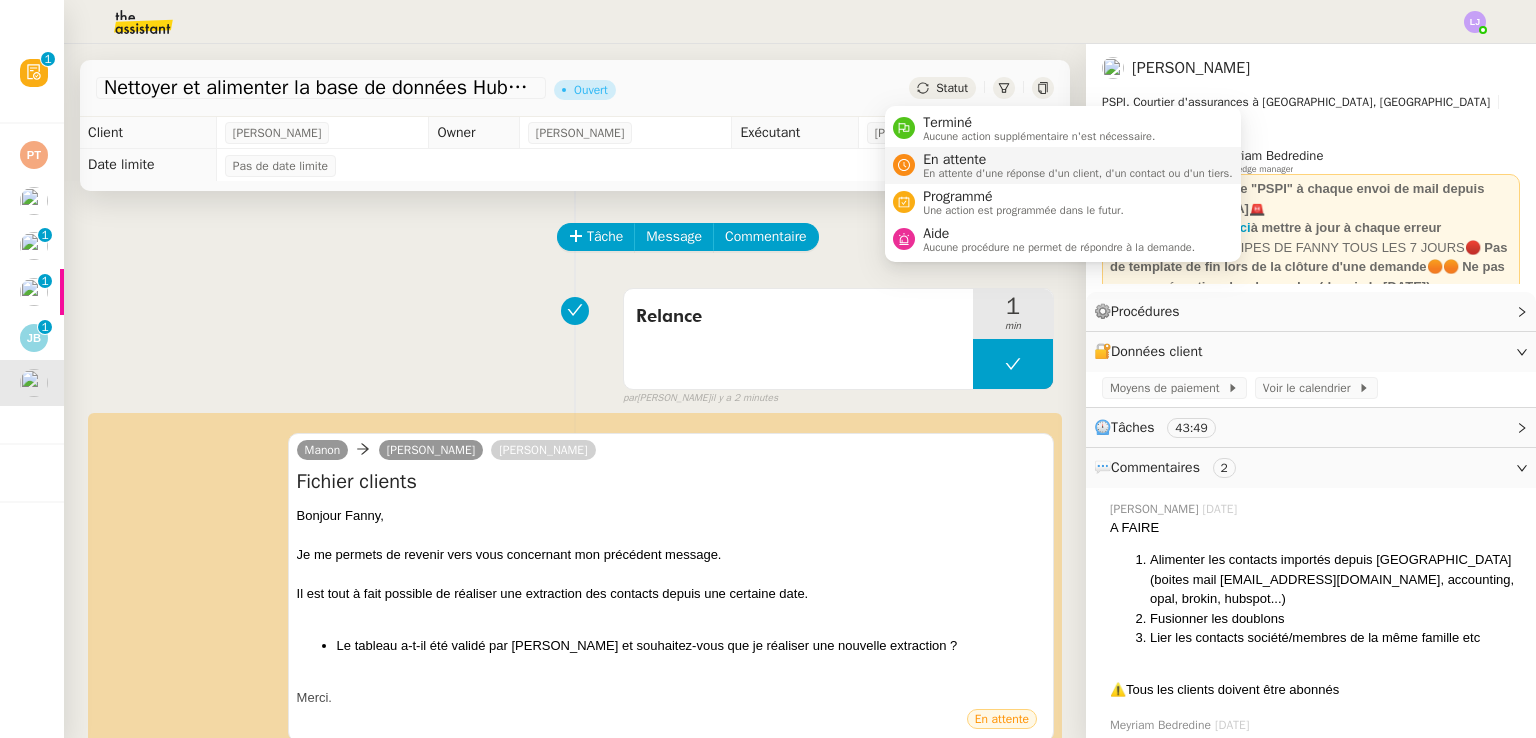 click on "En attente d'une réponse d'un client, d'un contact ou d'un tiers." at bounding box center (1078, 173) 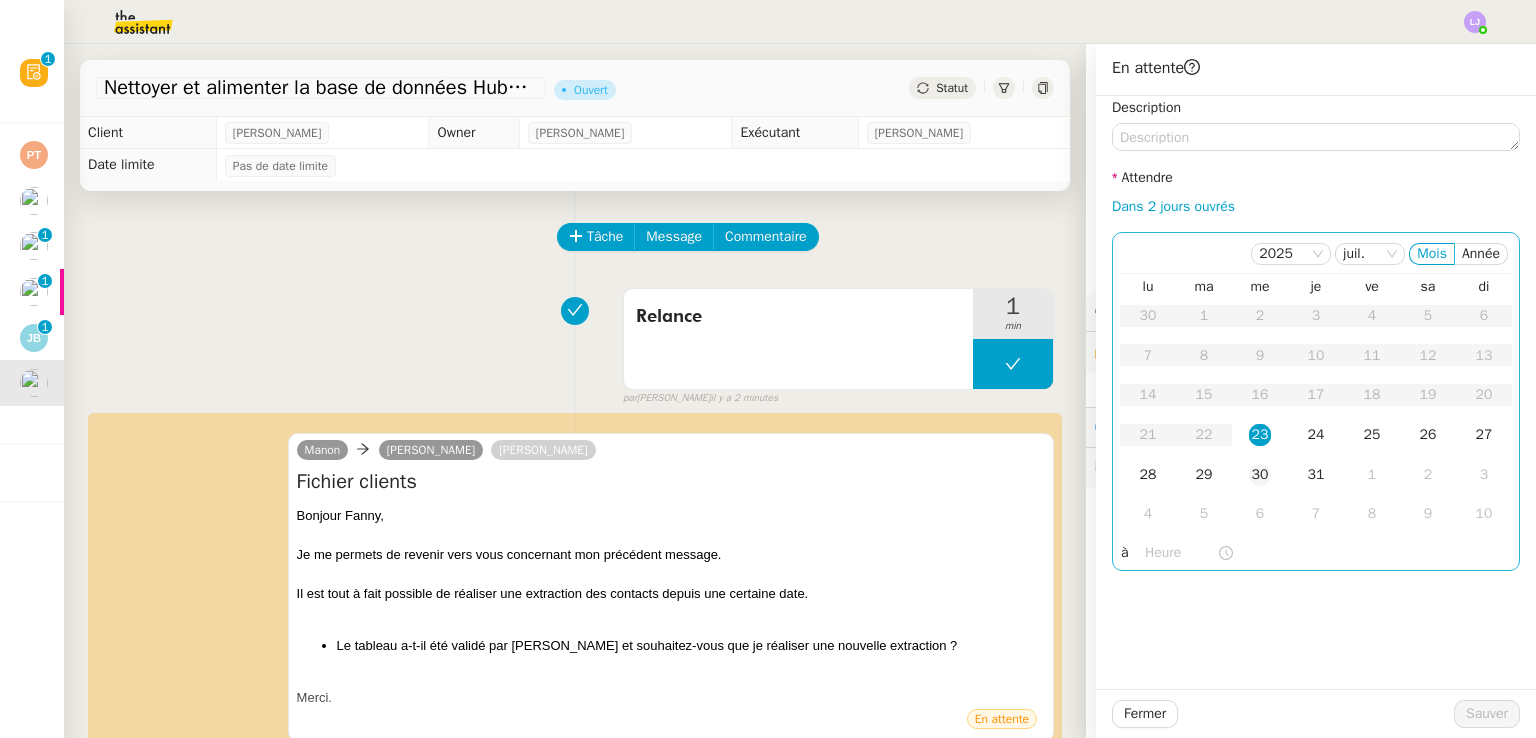 click on "30" 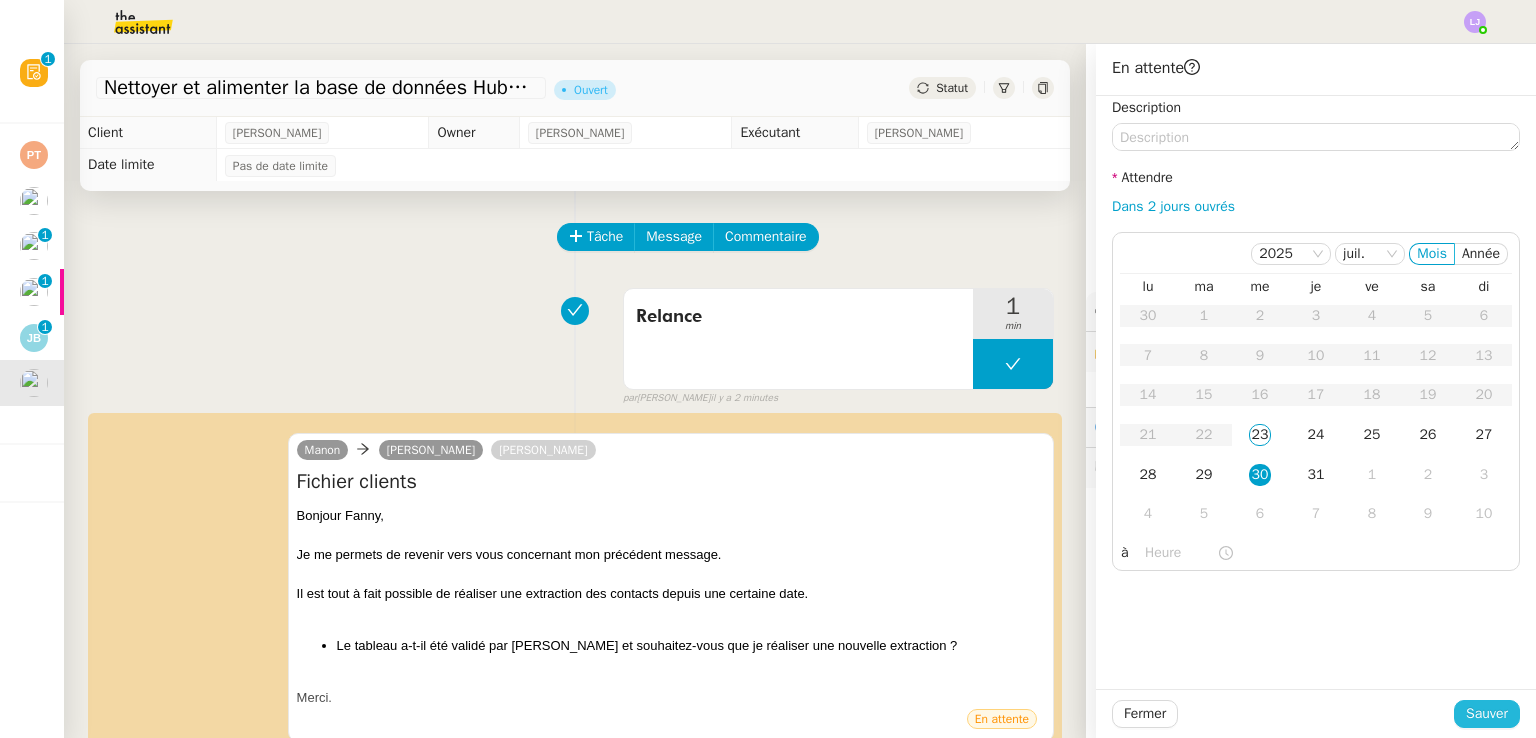 click on "Sauver" 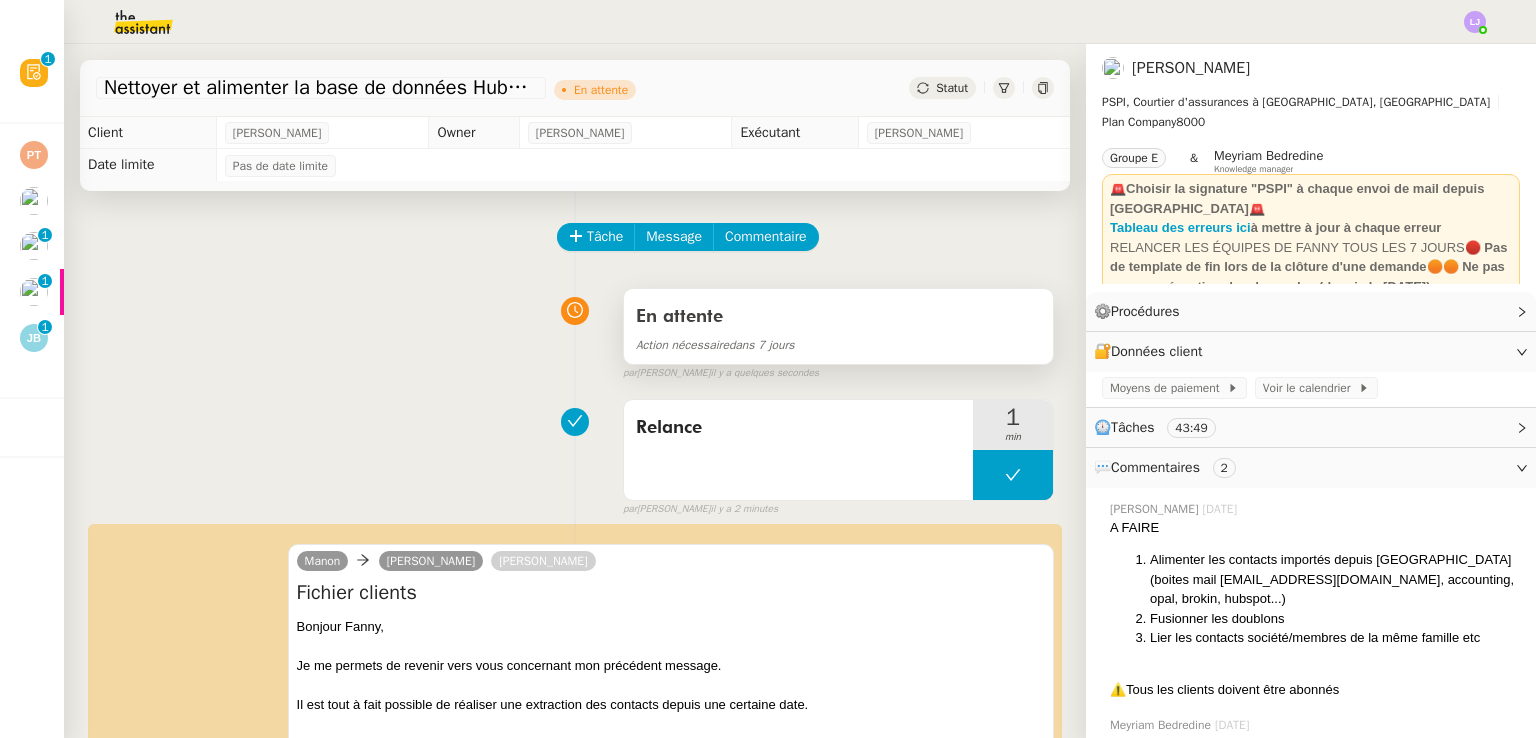 click on "En attente" at bounding box center [838, 317] 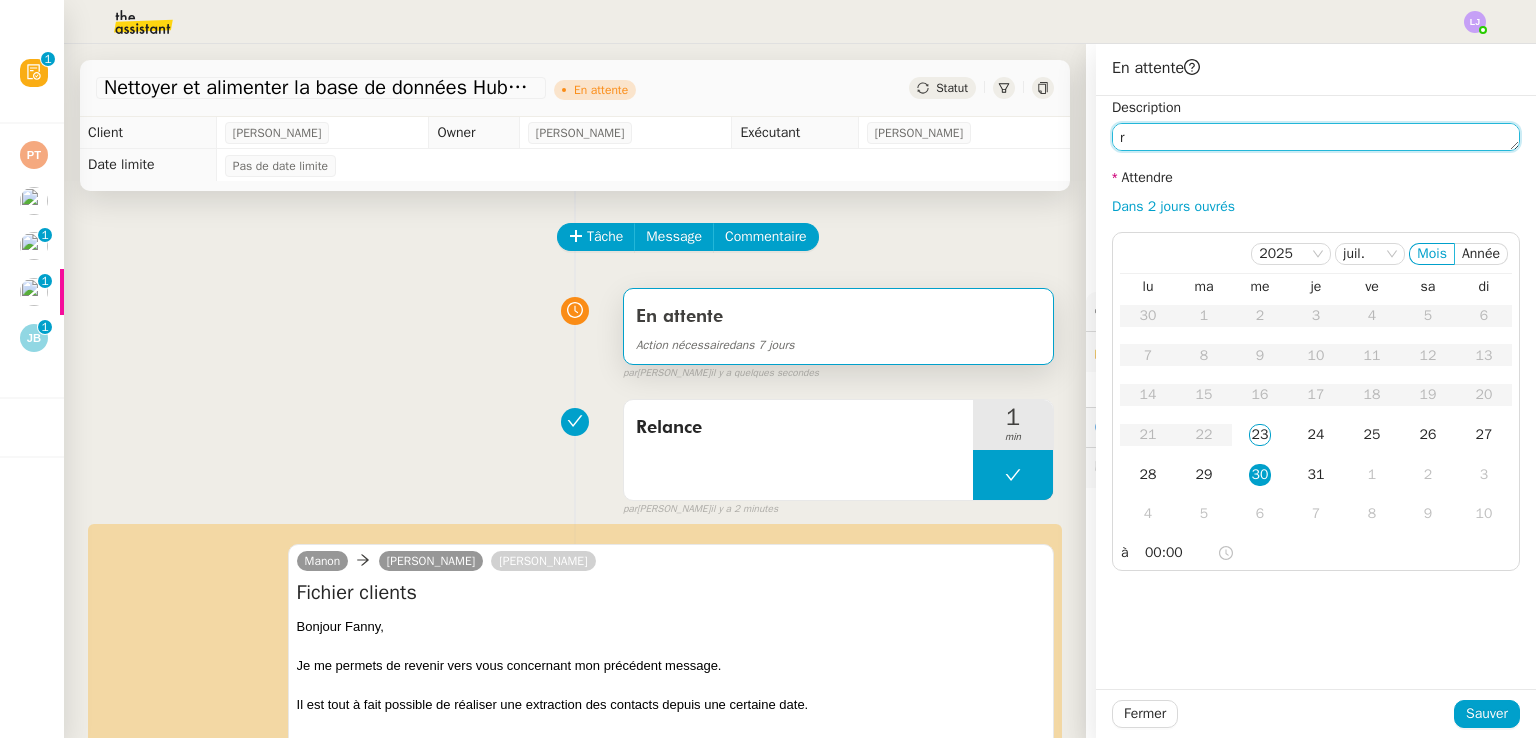click on "r" 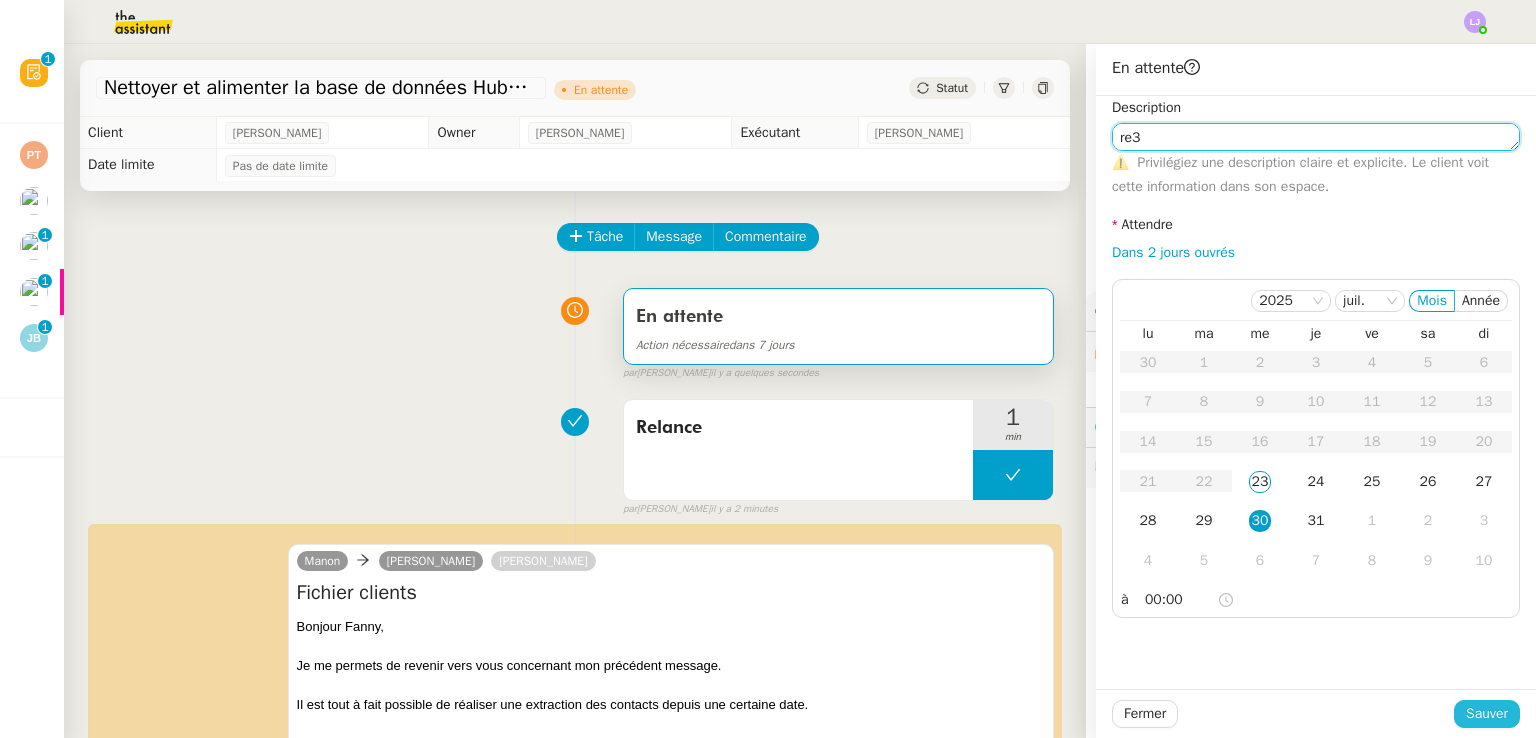 type on "re3" 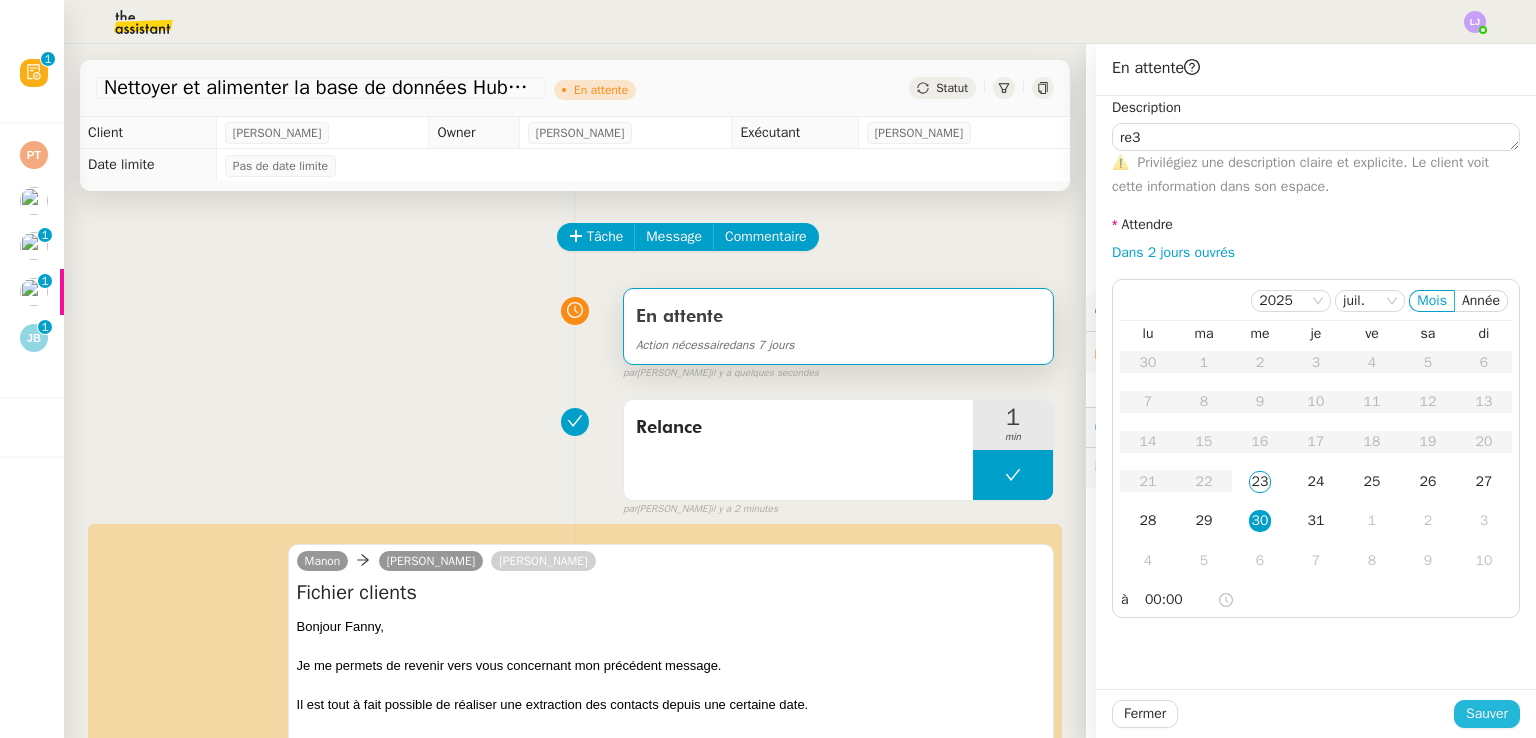 click on "Sauver" 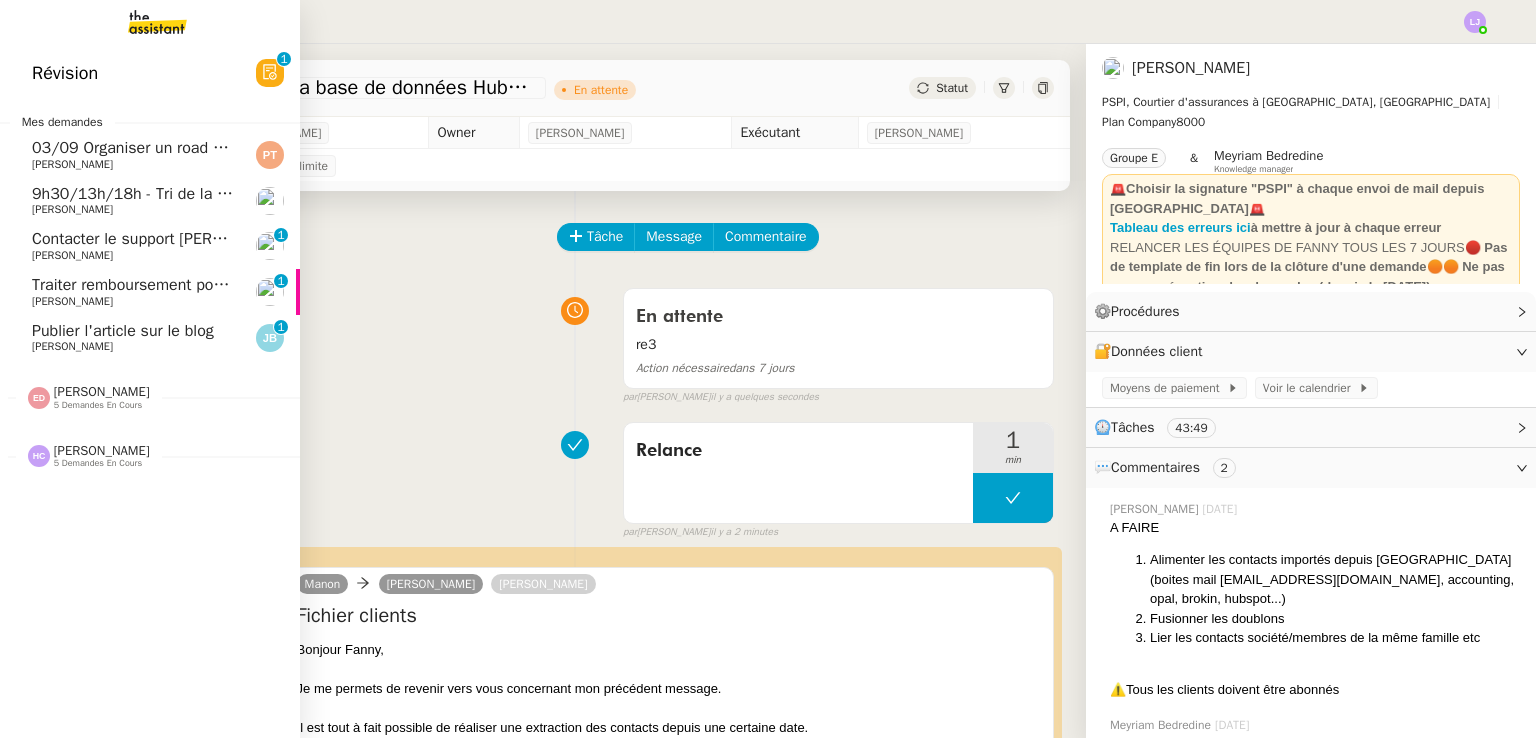 click on "[PERSON_NAME]" 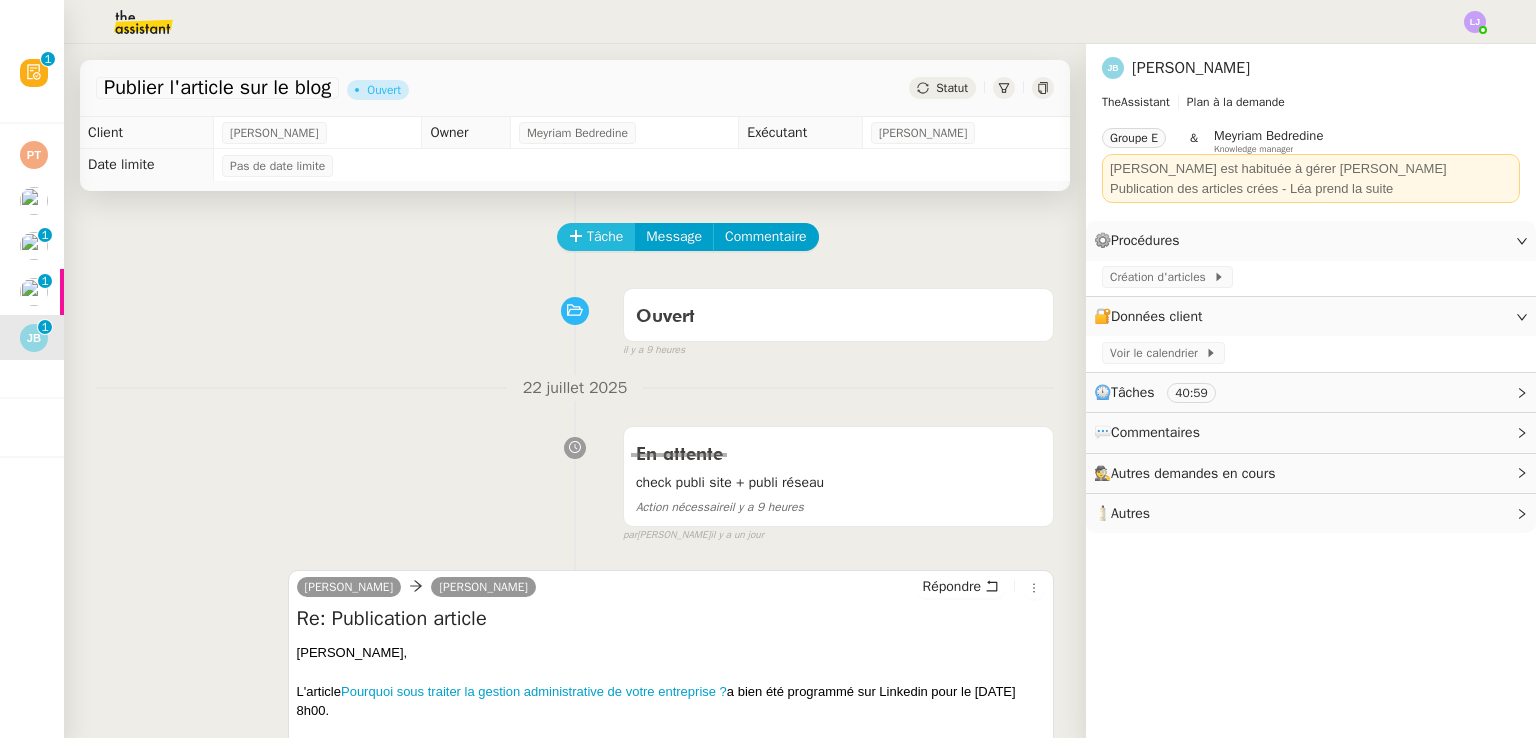 click on "Tâche" 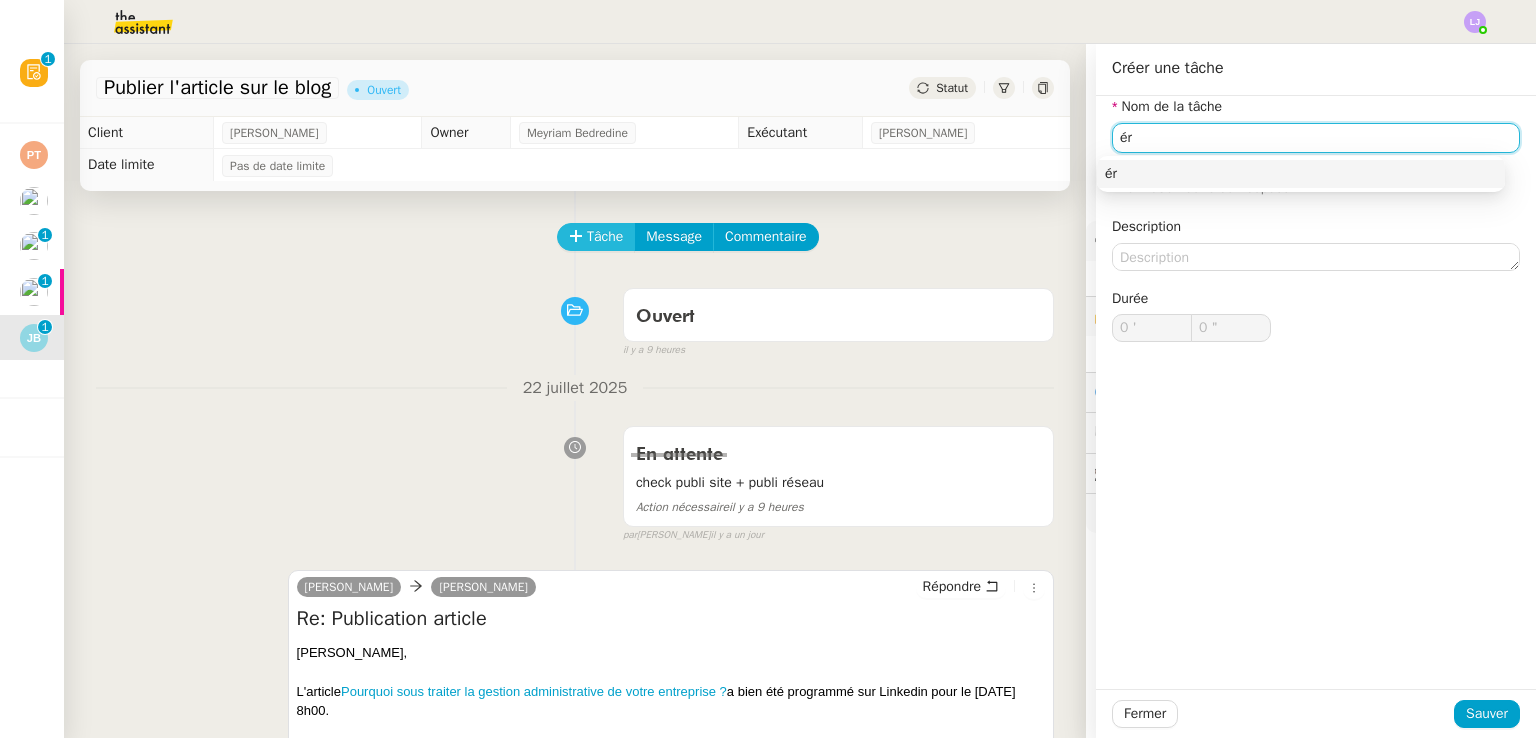 type on "é" 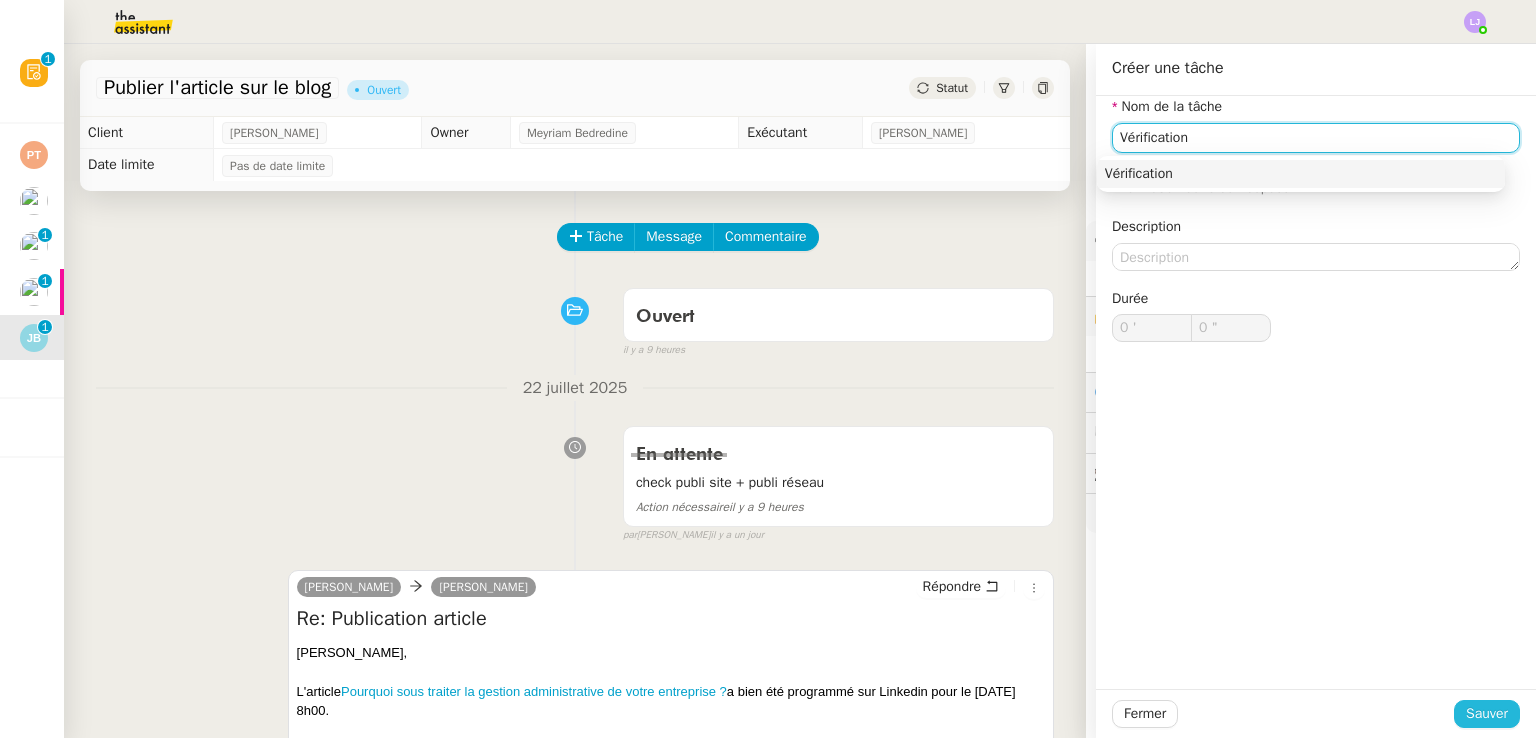 type on "Vérification" 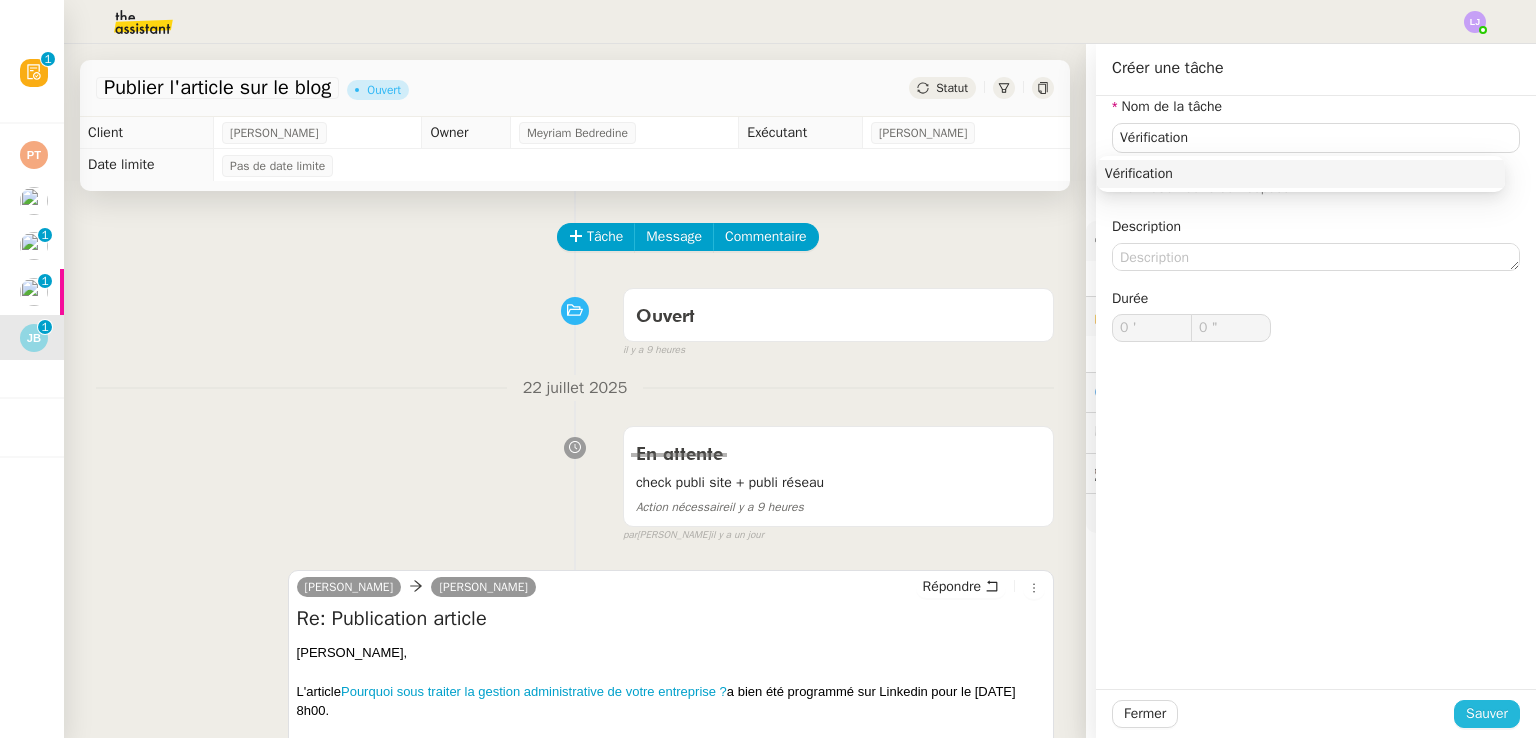 click on "Sauver" 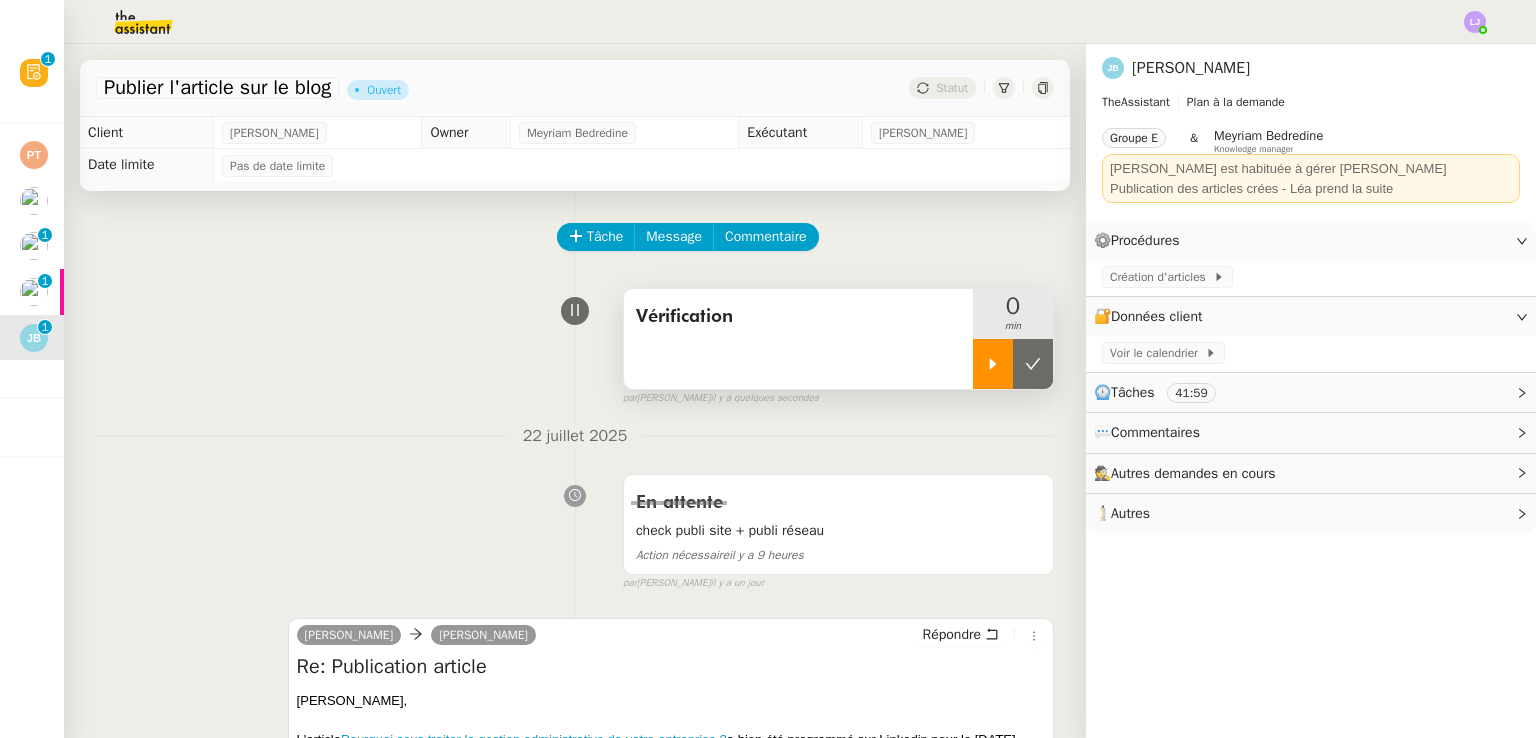 click 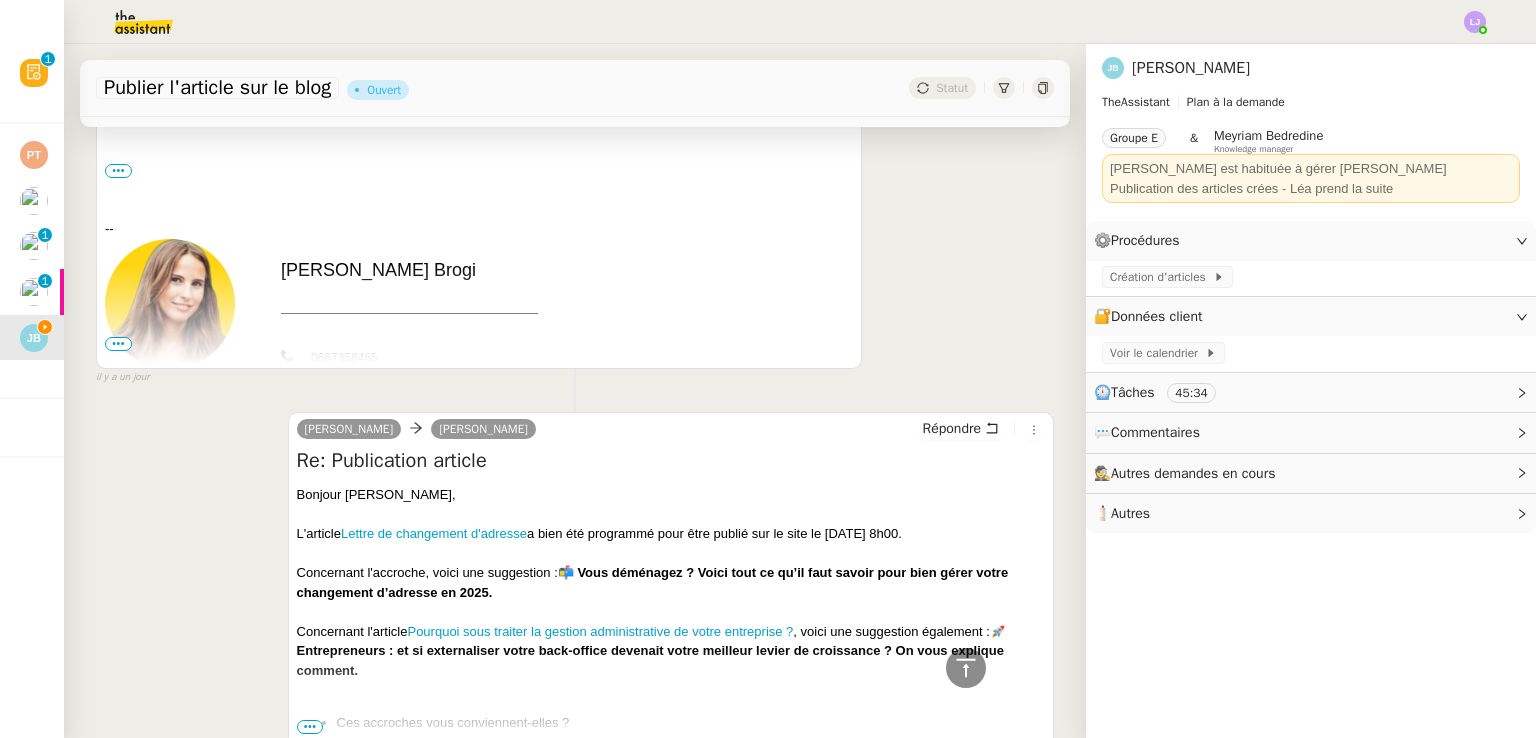 scroll, scrollTop: 1403, scrollLeft: 0, axis: vertical 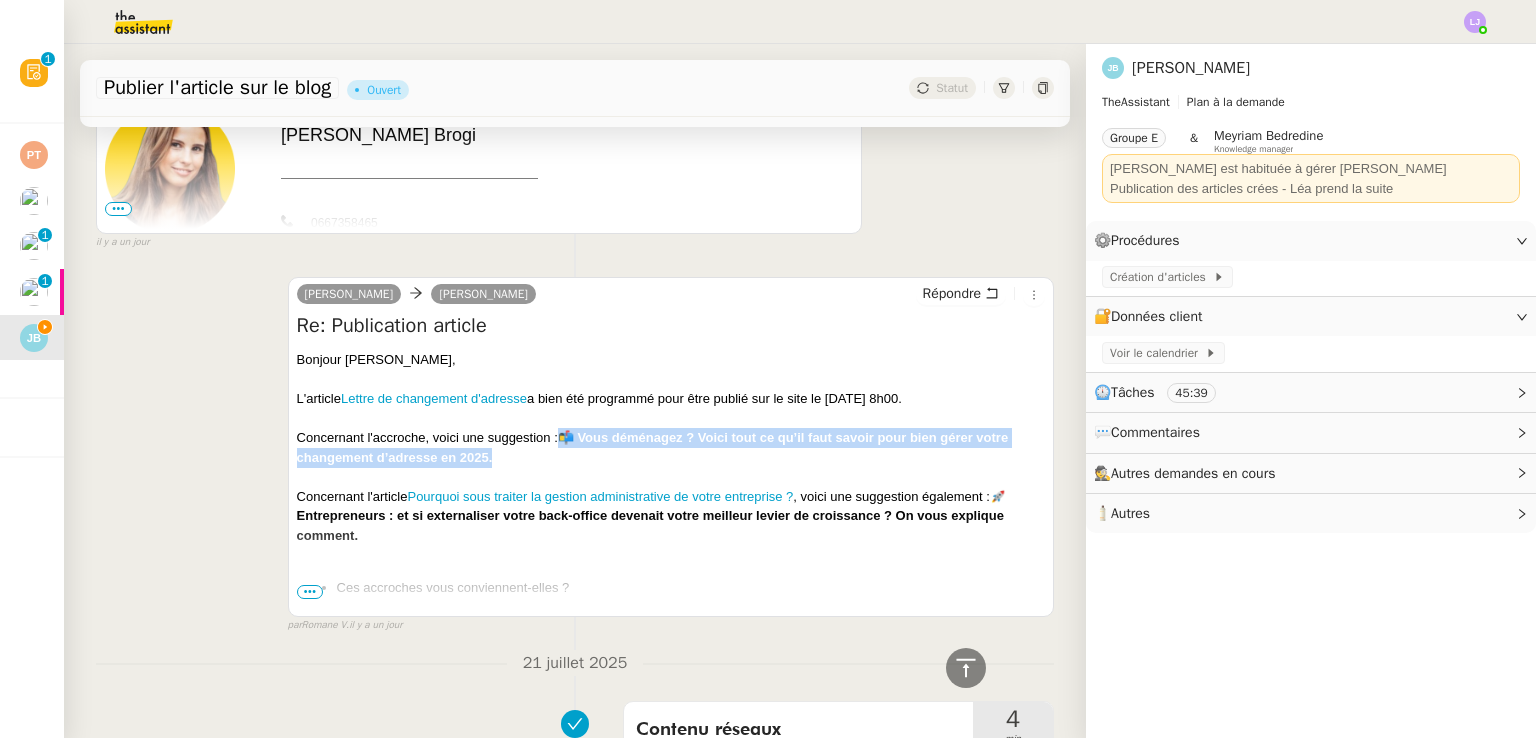 drag, startPoint x: 584, startPoint y: 454, endPoint x: 560, endPoint y: 435, distance: 30.610456 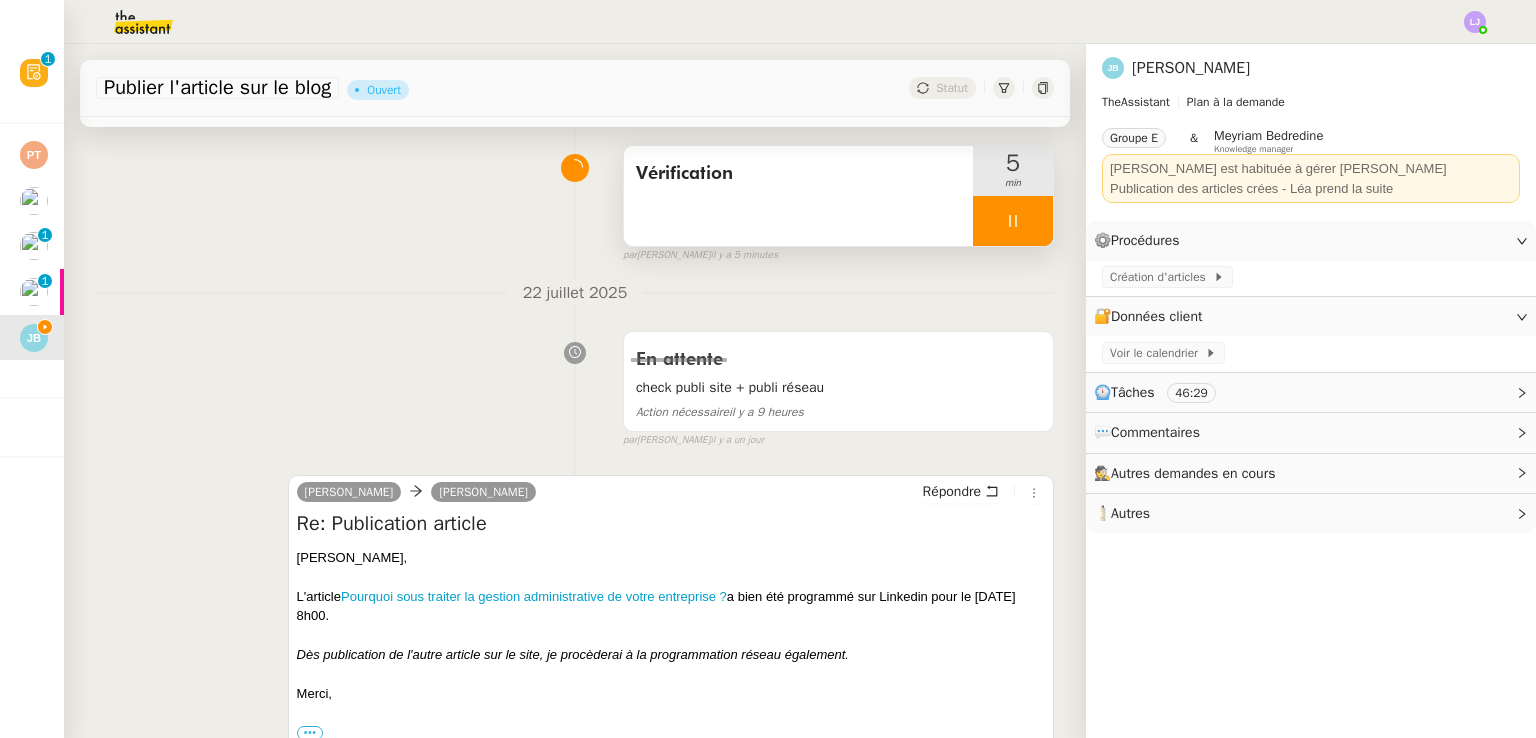 scroll, scrollTop: 0, scrollLeft: 0, axis: both 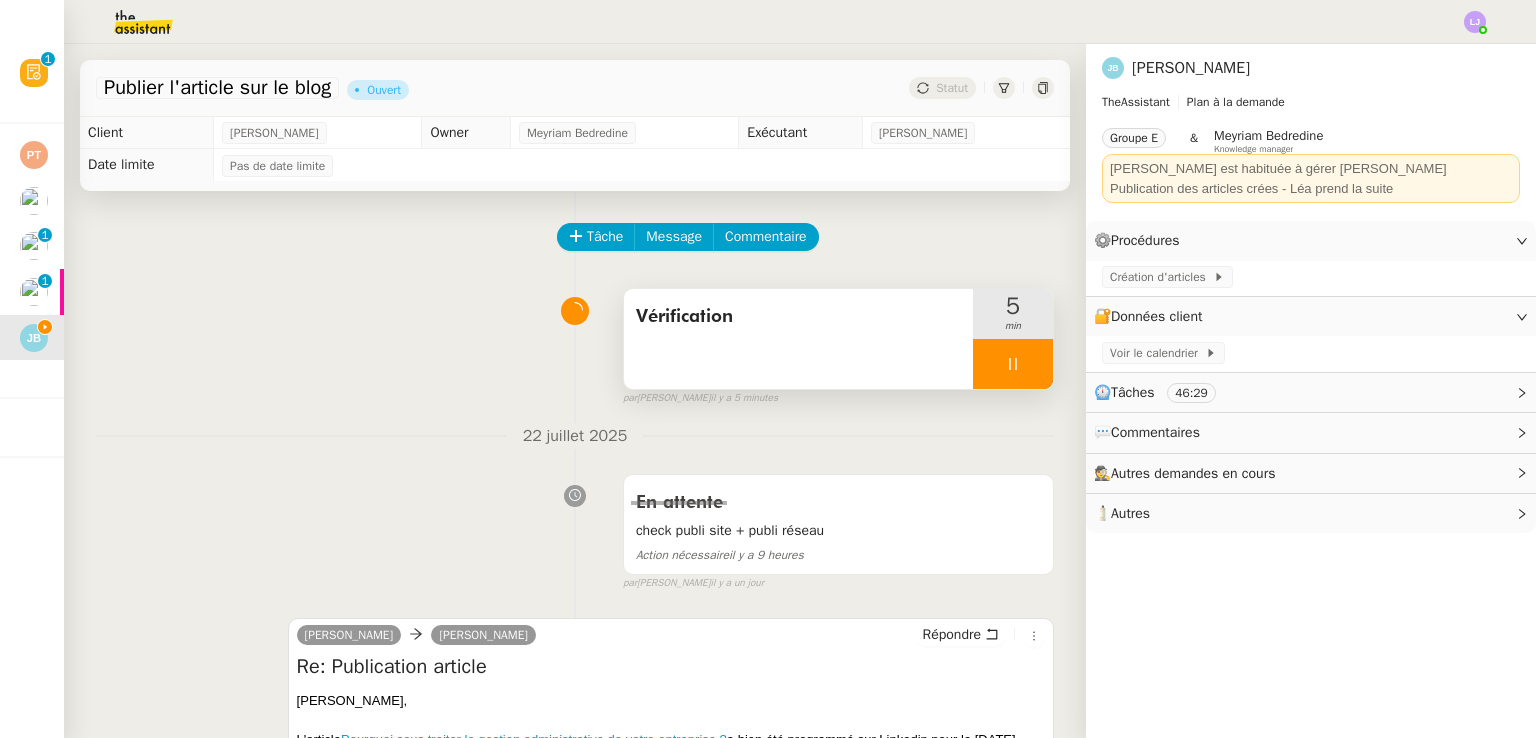click on "Vérification" at bounding box center [798, 339] 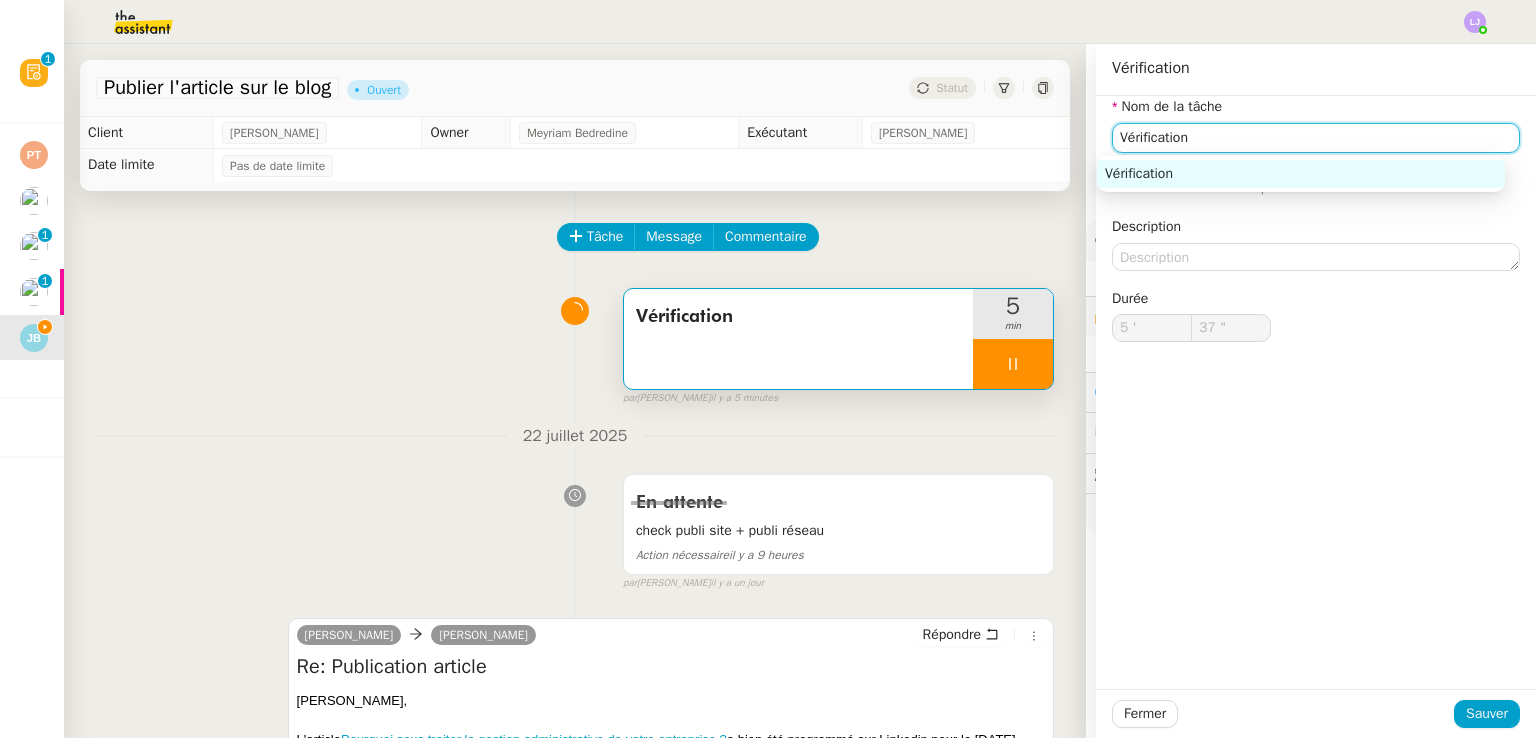 type on "38 "" 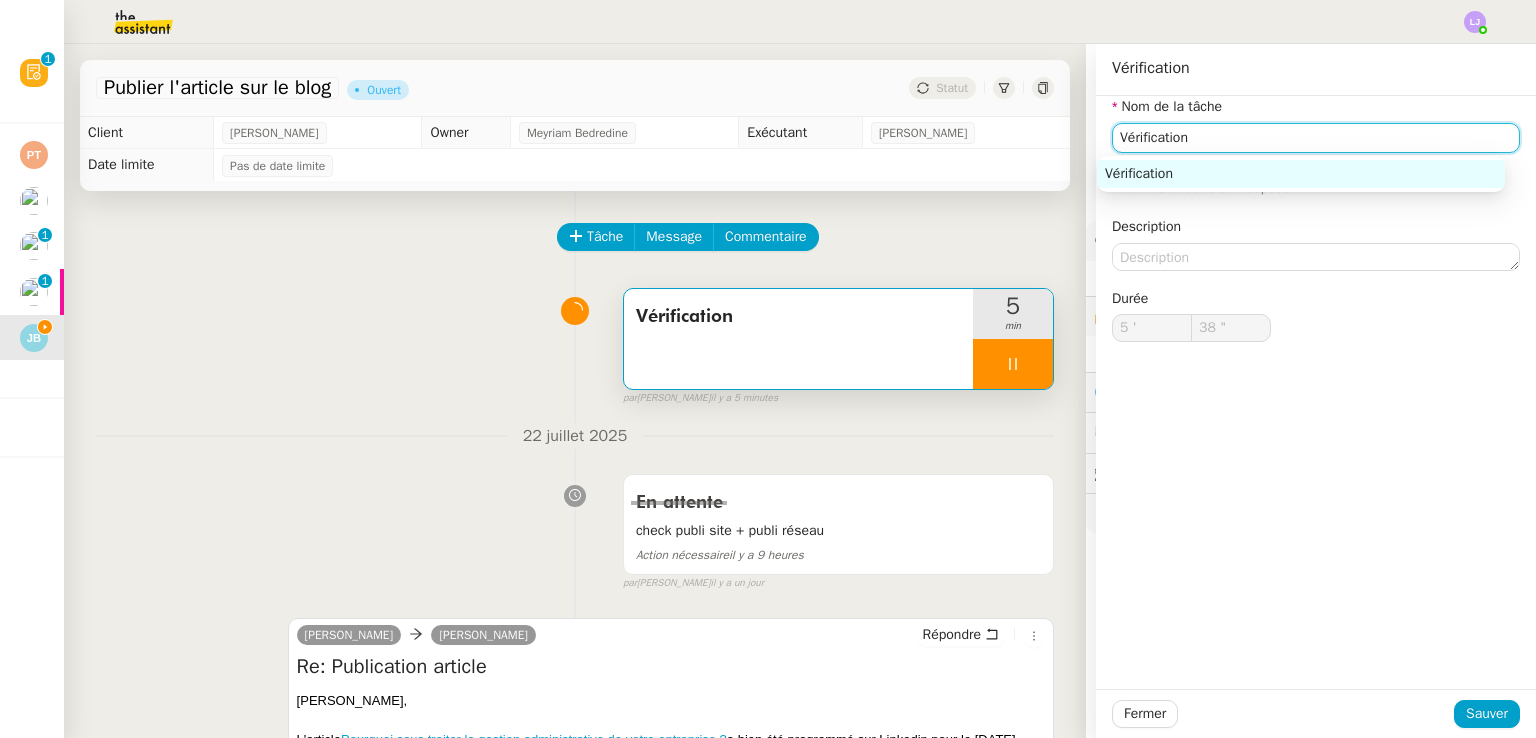 click on "Vérification" 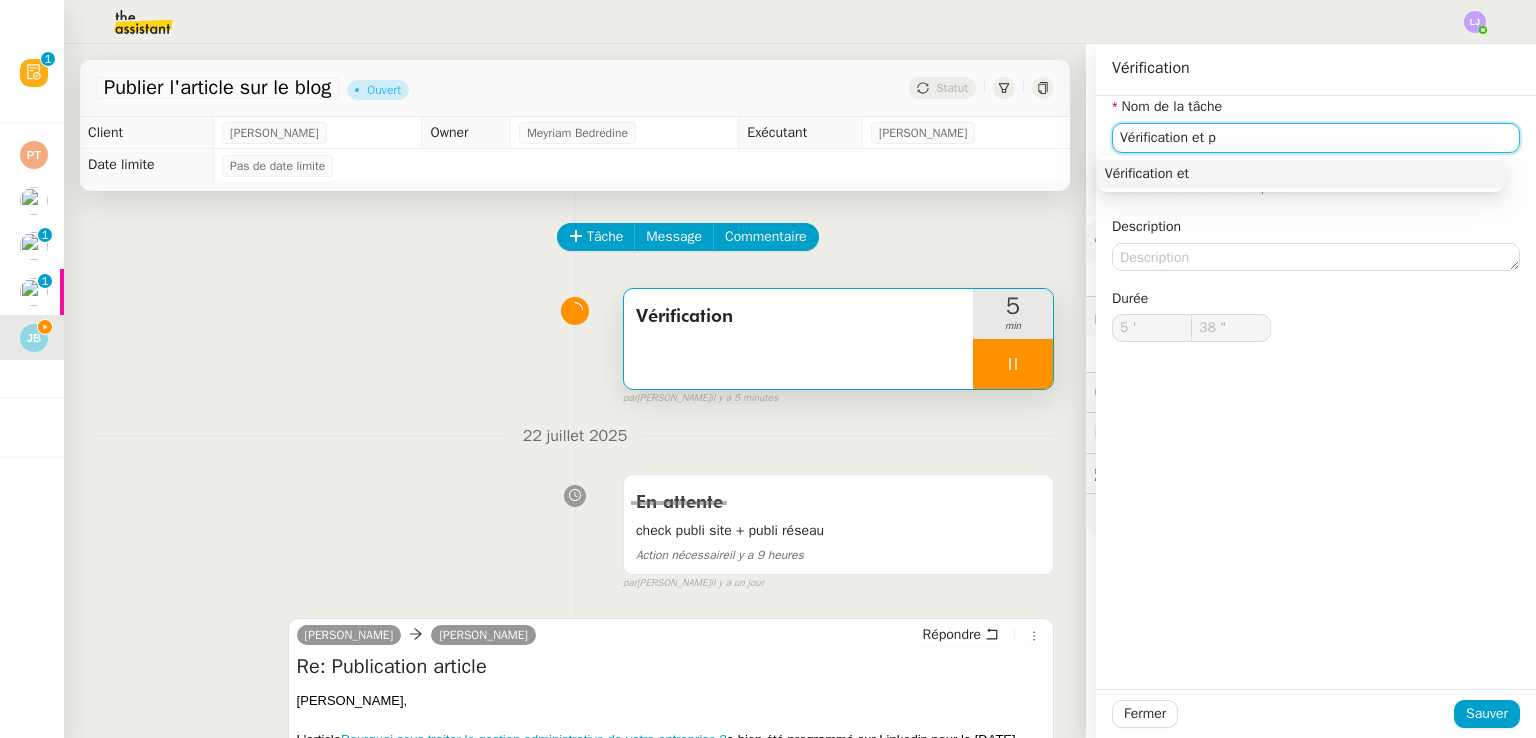 type on "Vérification et pu" 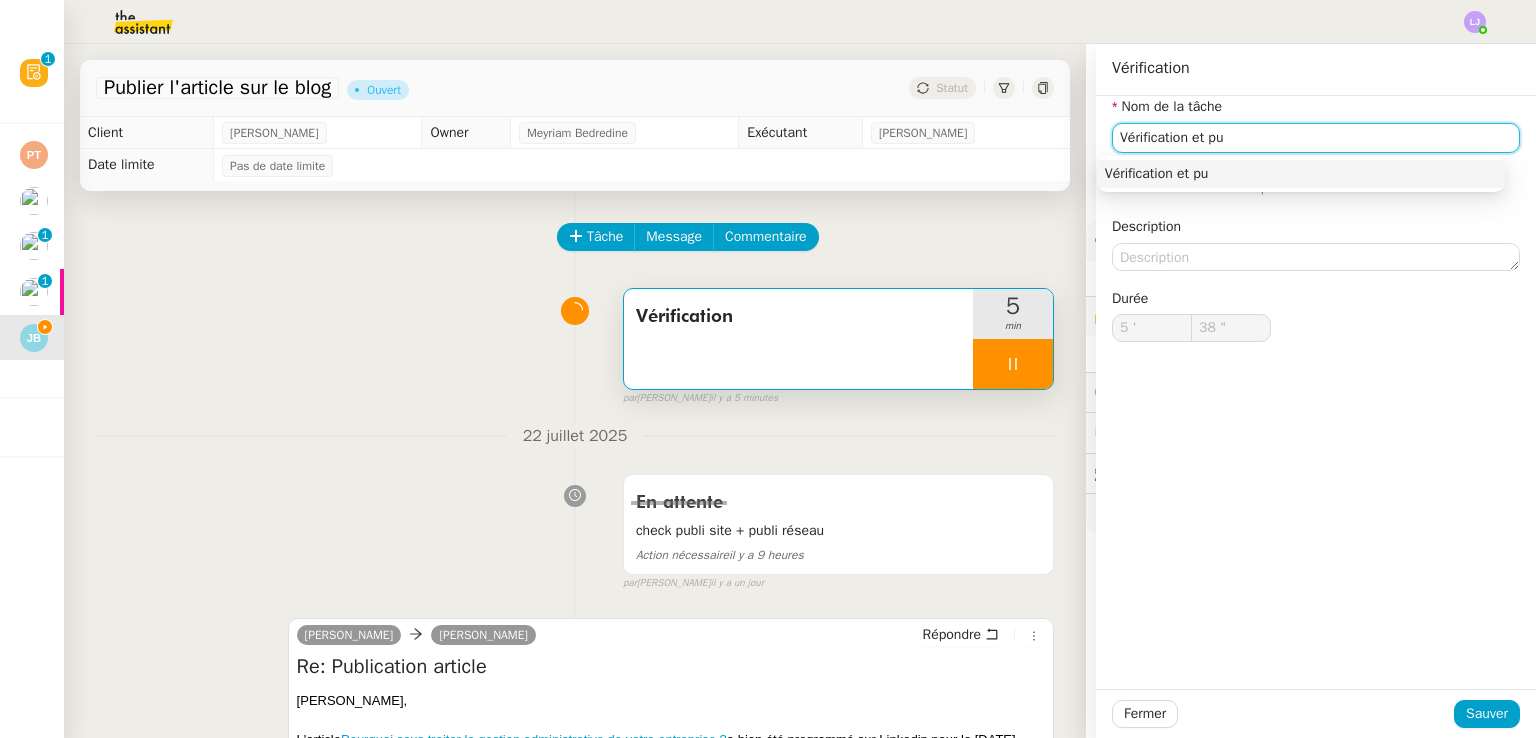 type on "39 "" 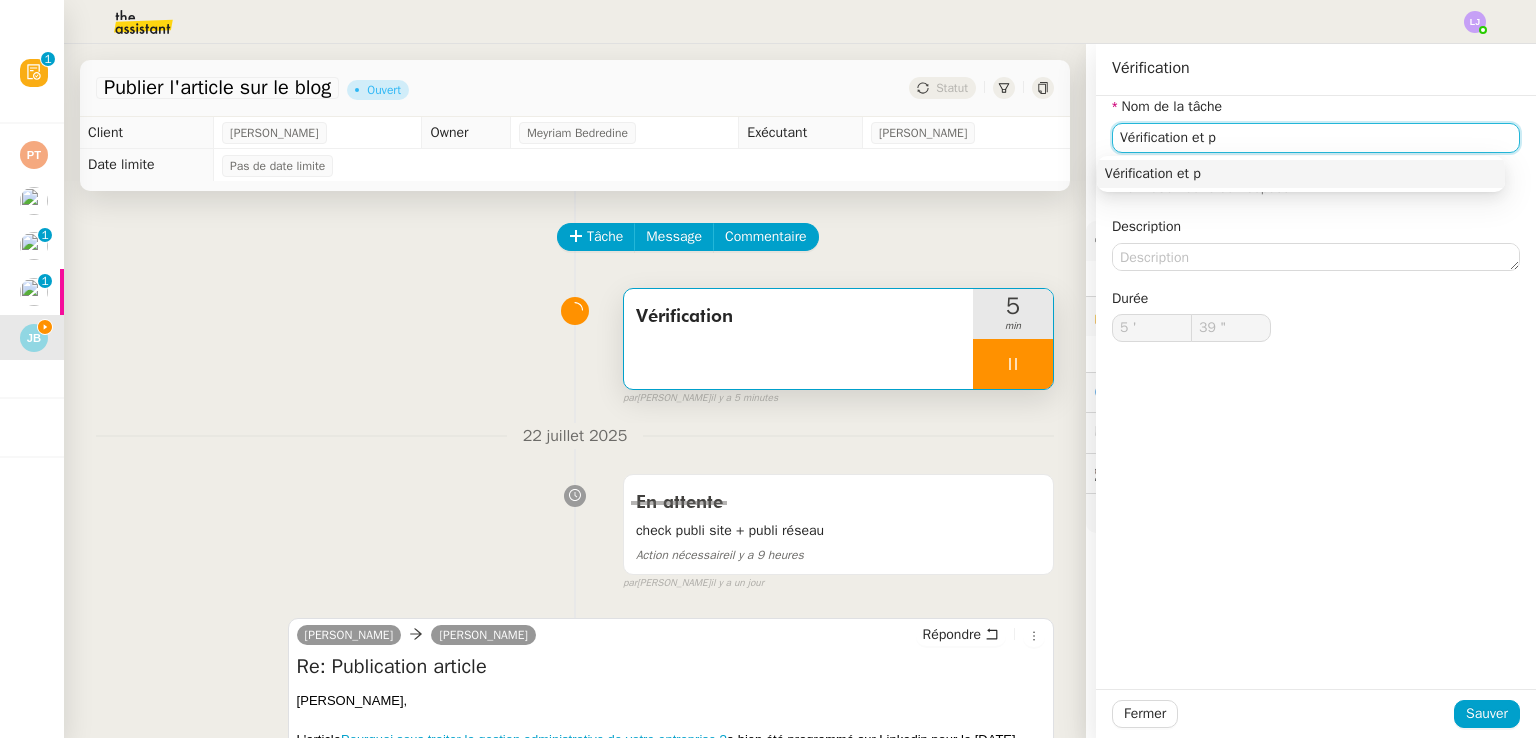 type on "Vérification et pr" 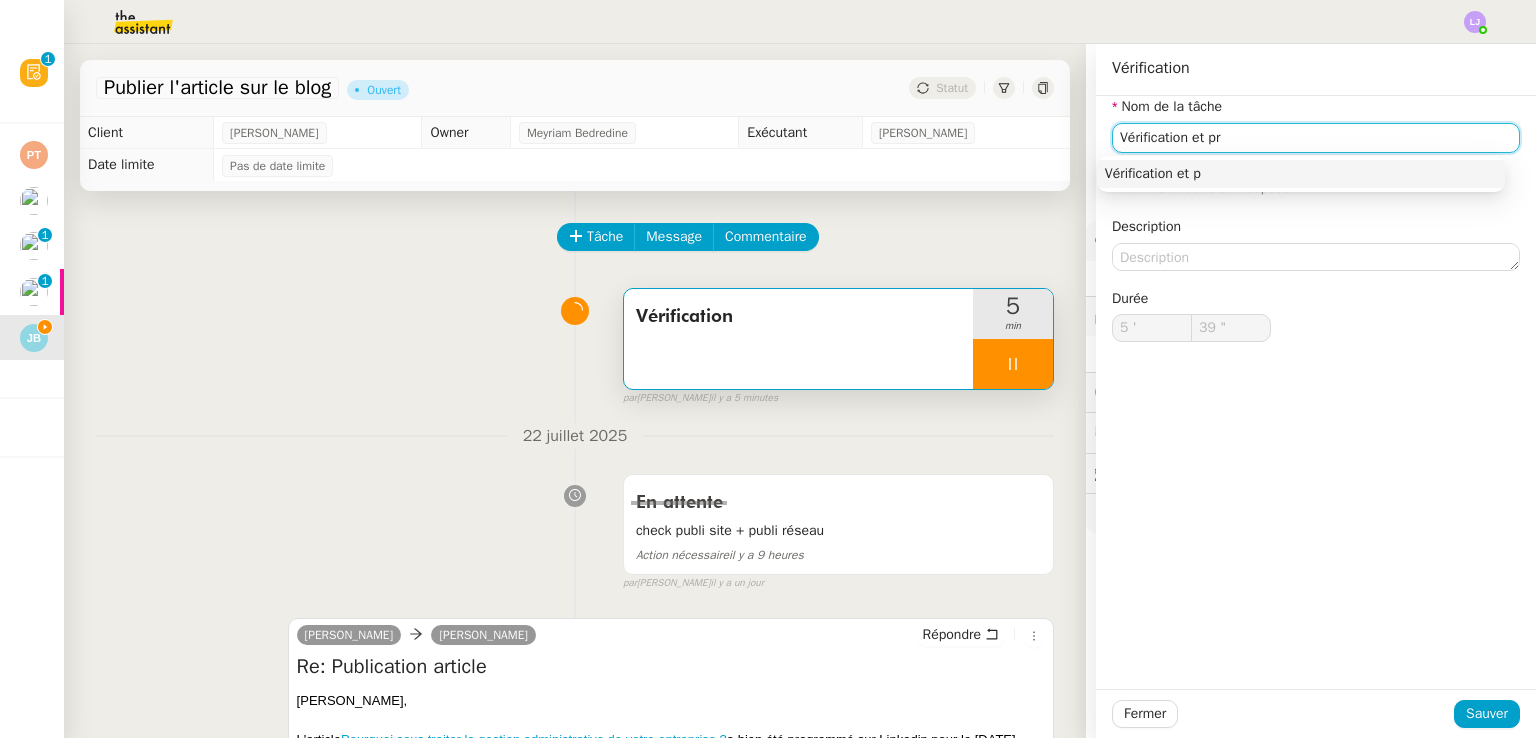 type on "40 "" 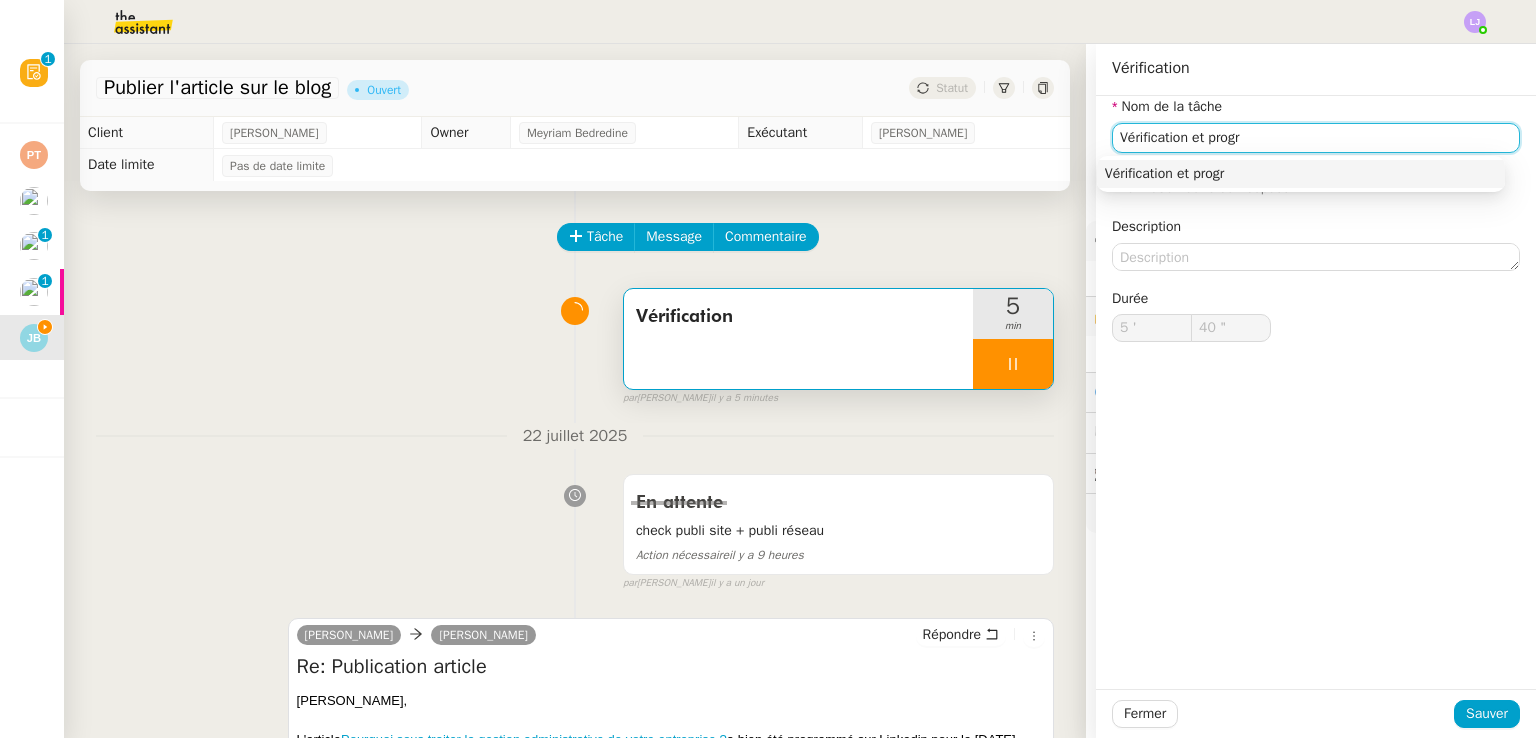 type on "Vérification et progra" 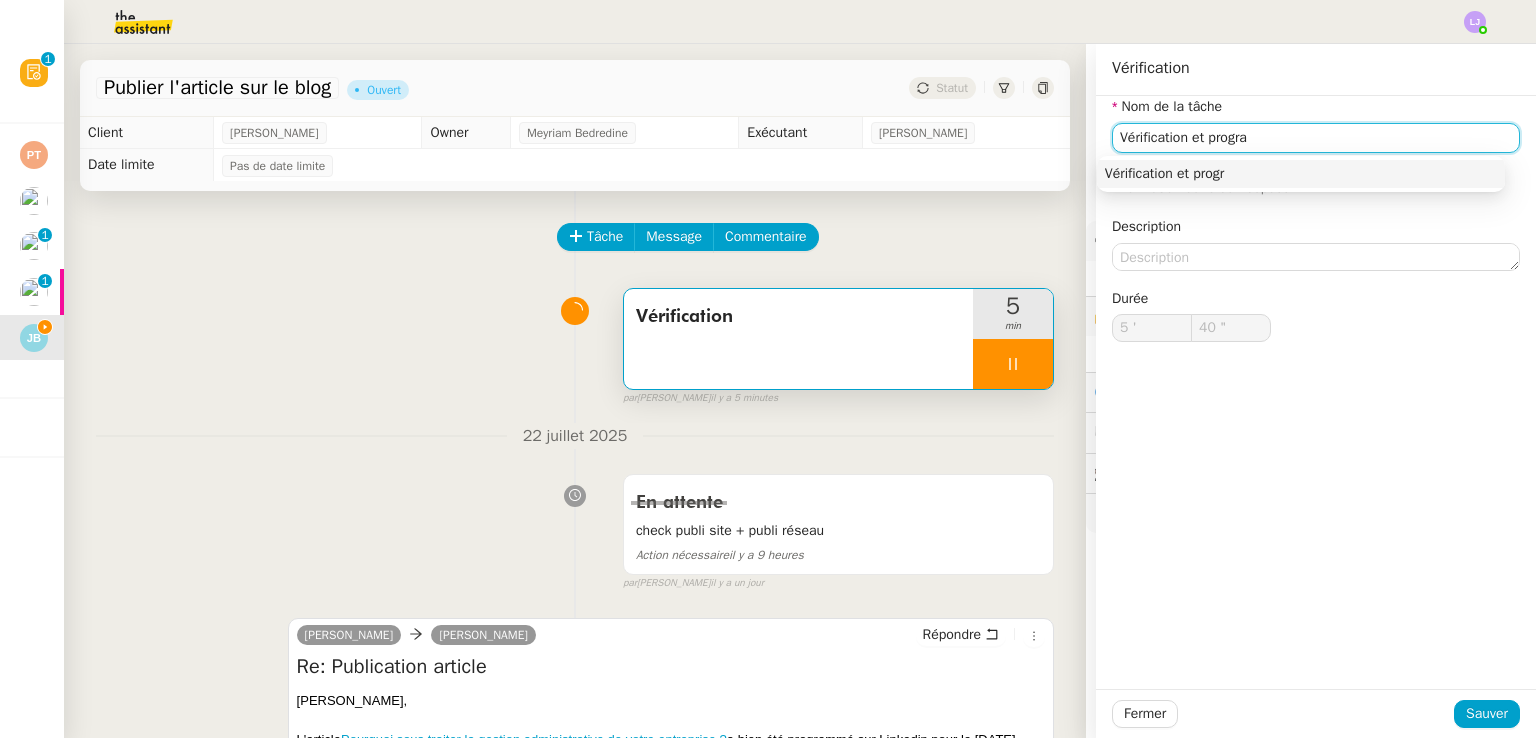 type on "41 "" 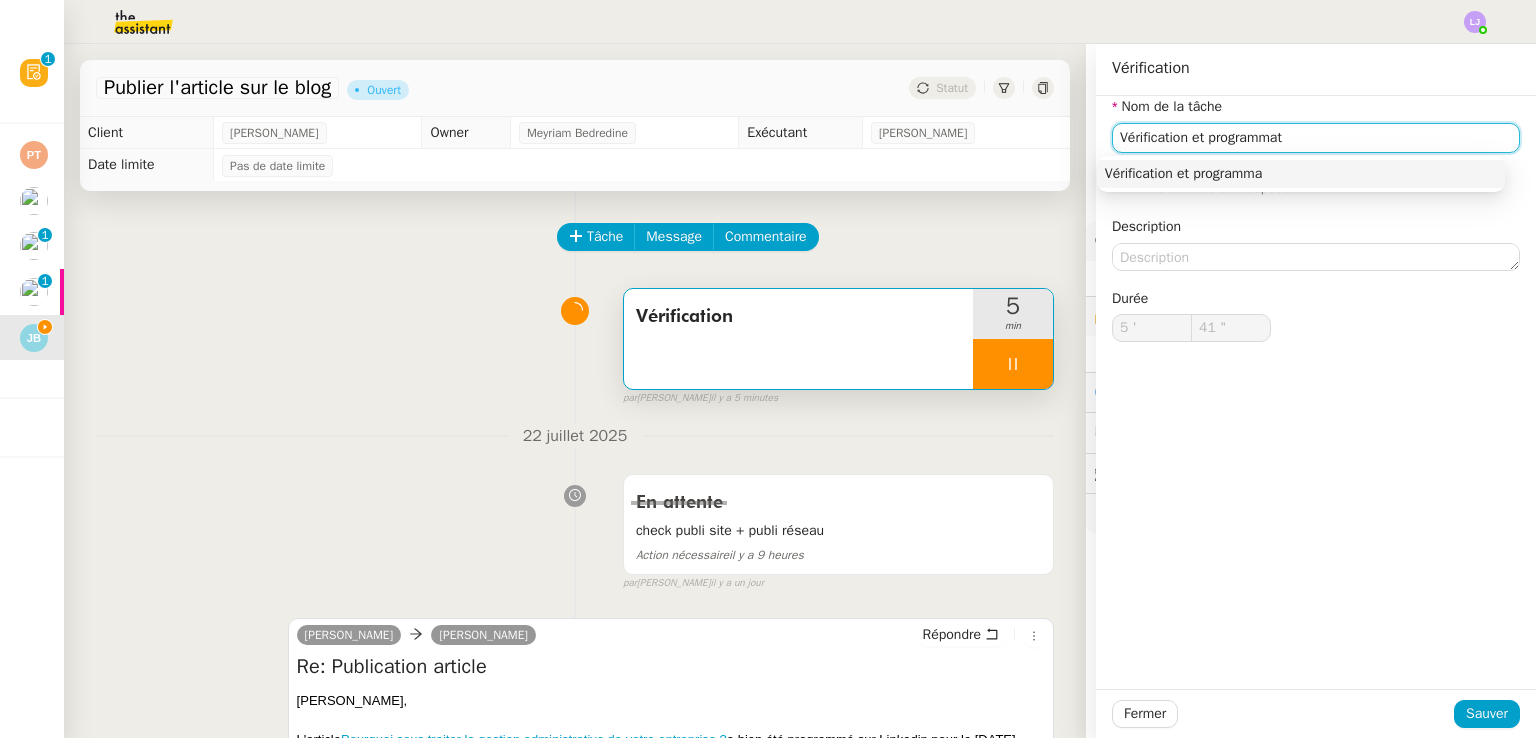 type on "Vérification et programmati" 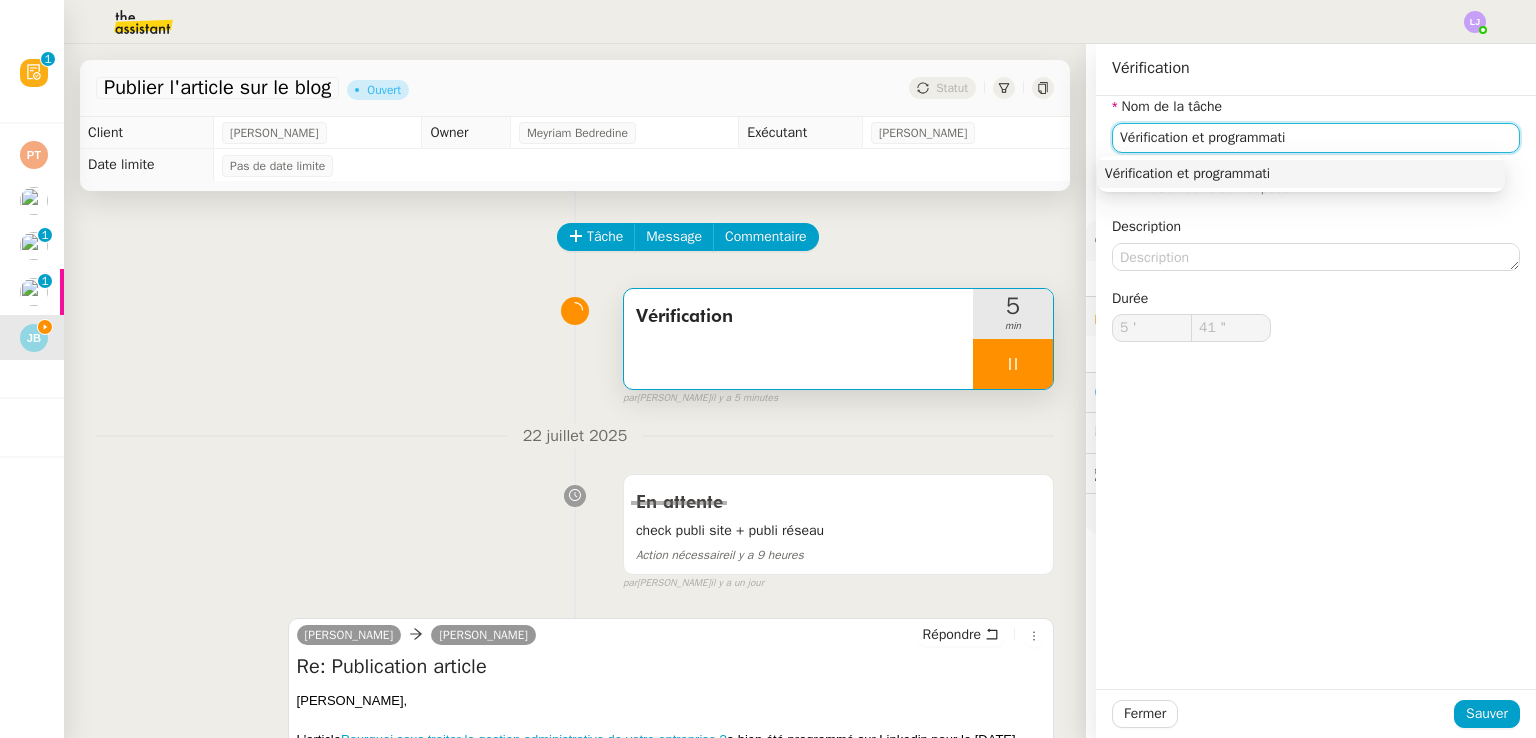 type on "42 "" 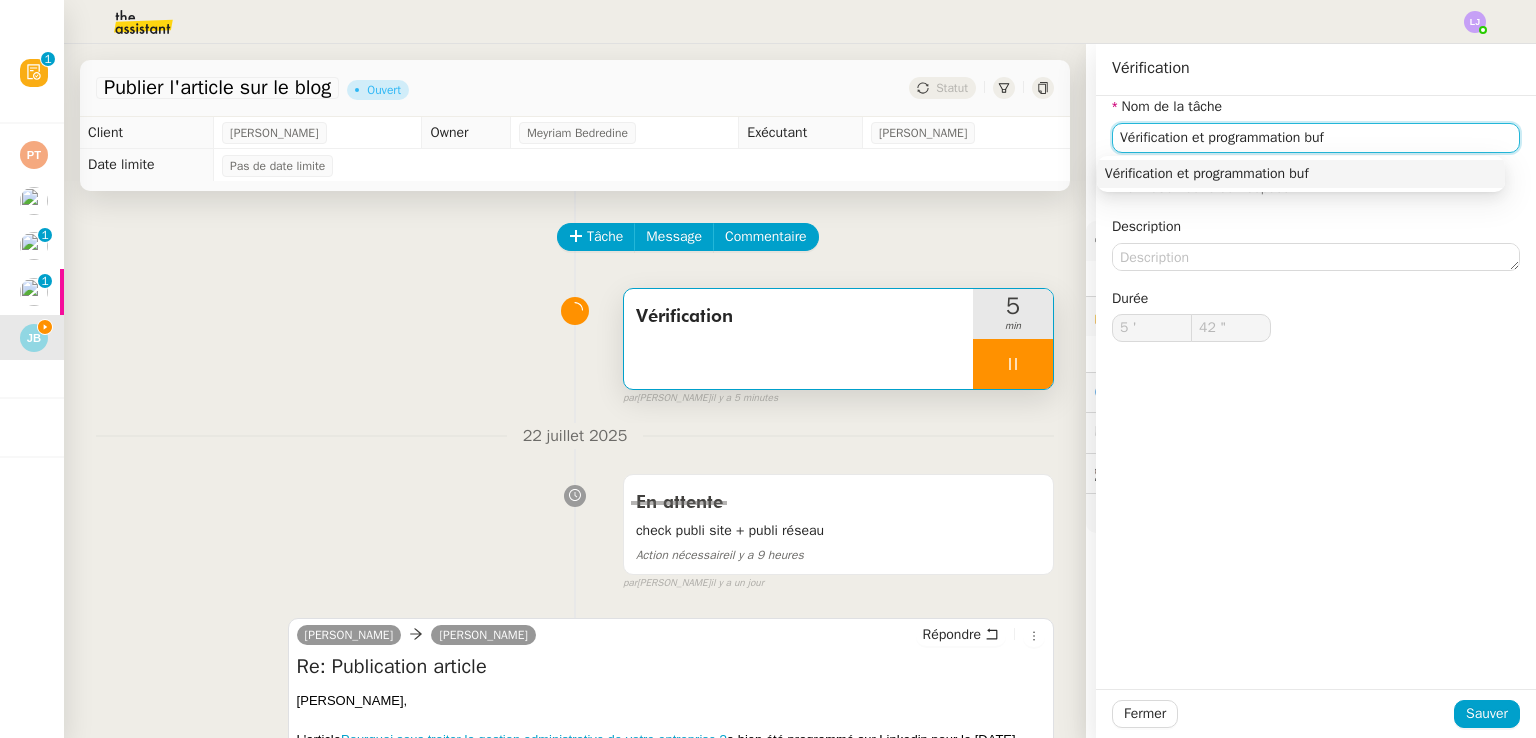 type on "Vérification et programmation buff" 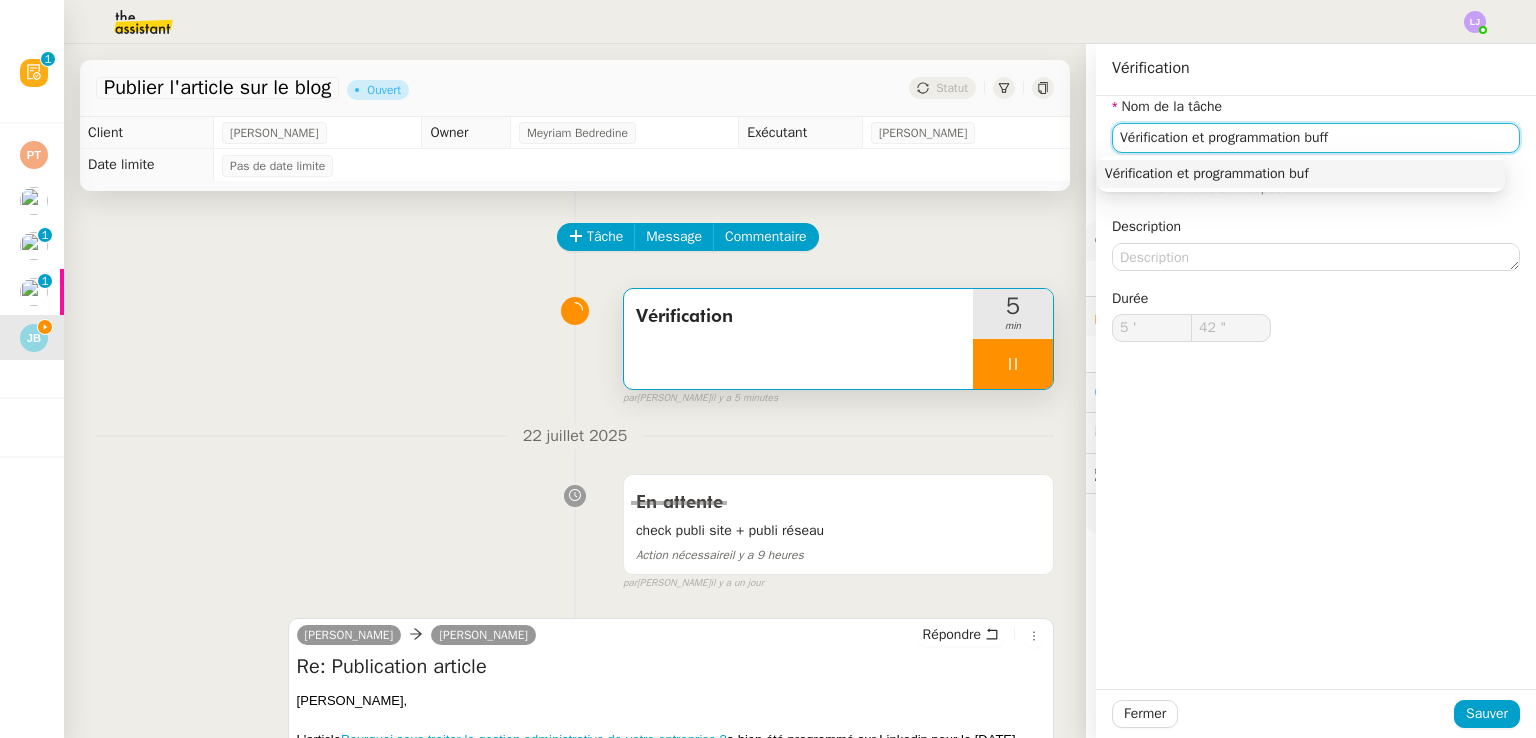 type on "43 "" 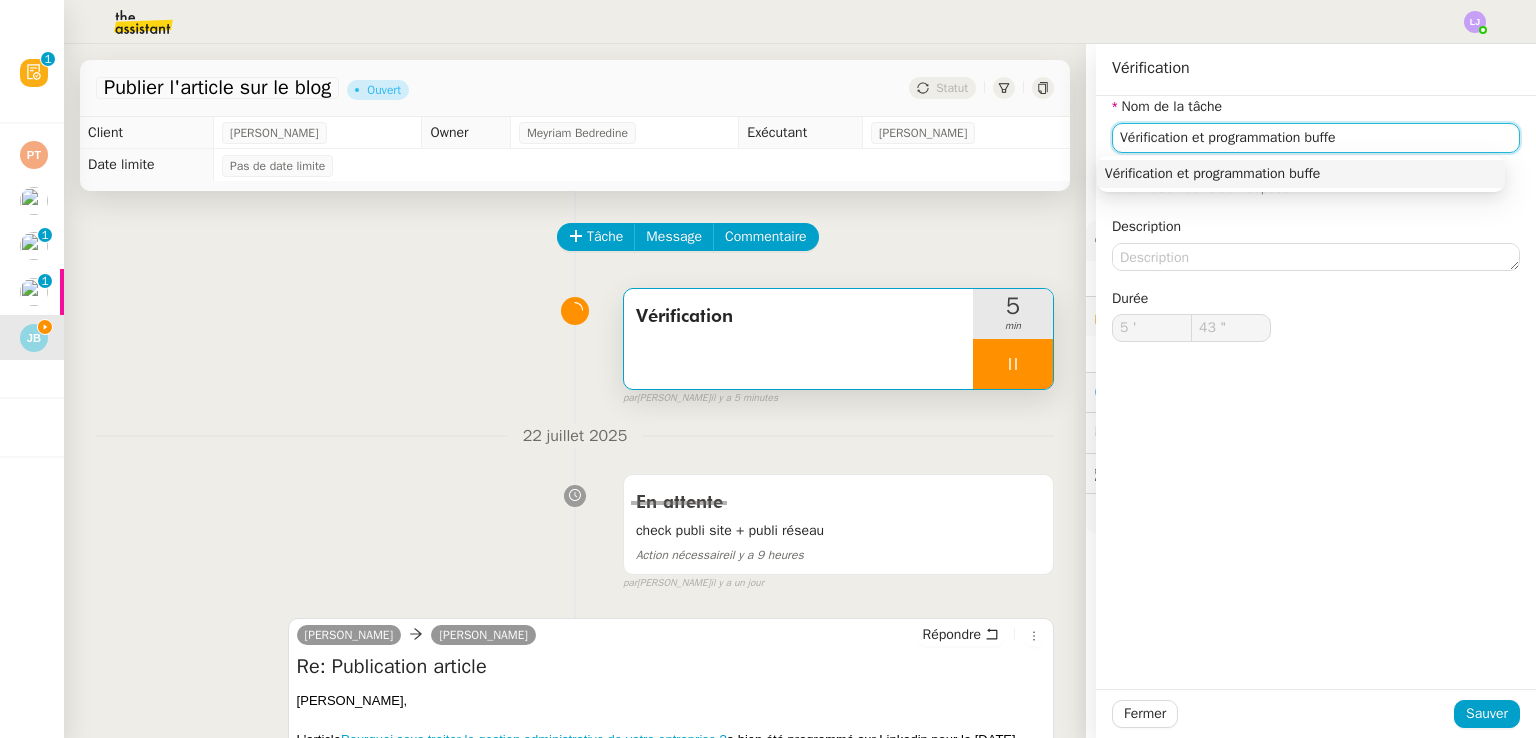 type on "Vérification et programmation buffer" 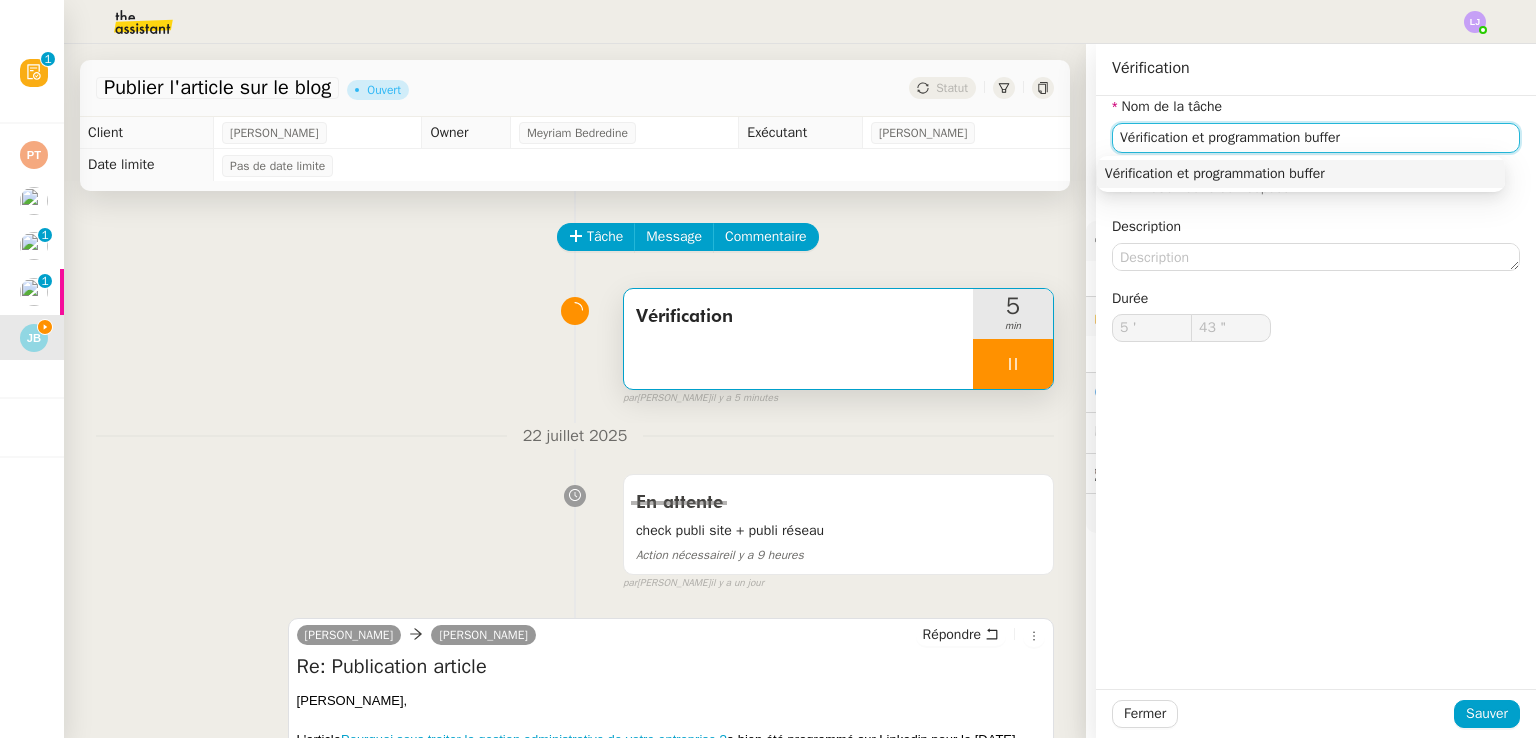 type on "44 "" 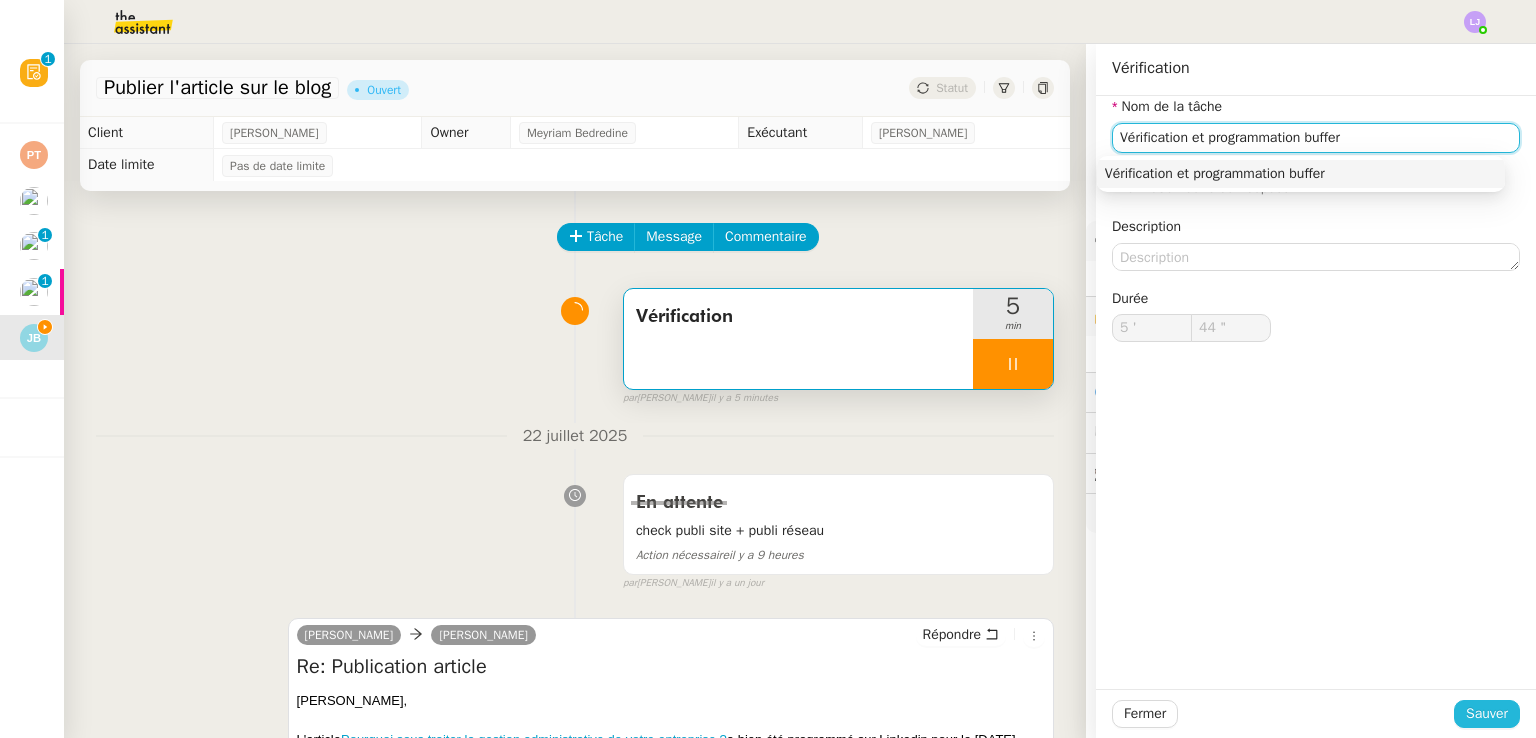 type on "Vérification et programmation buffer" 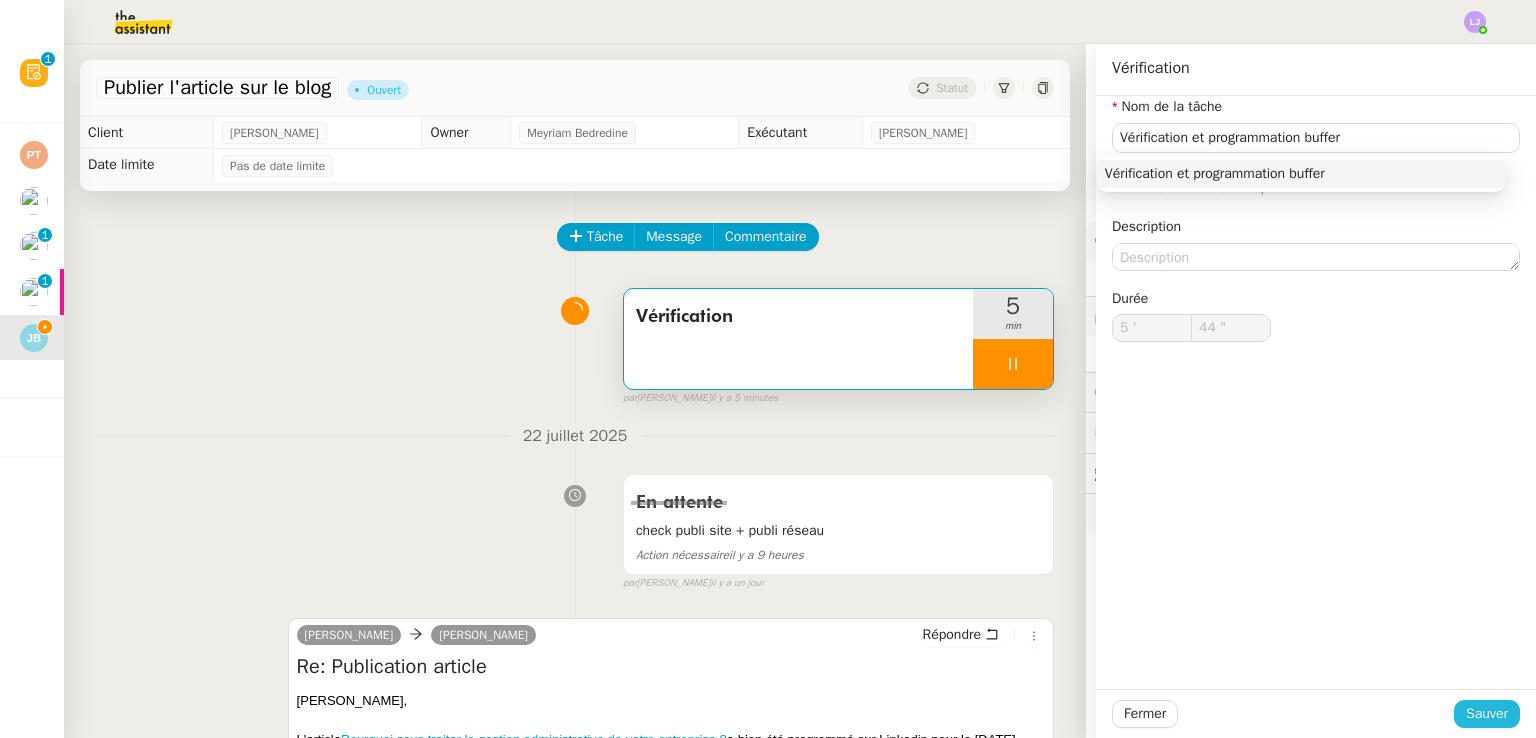 type on "45 "" 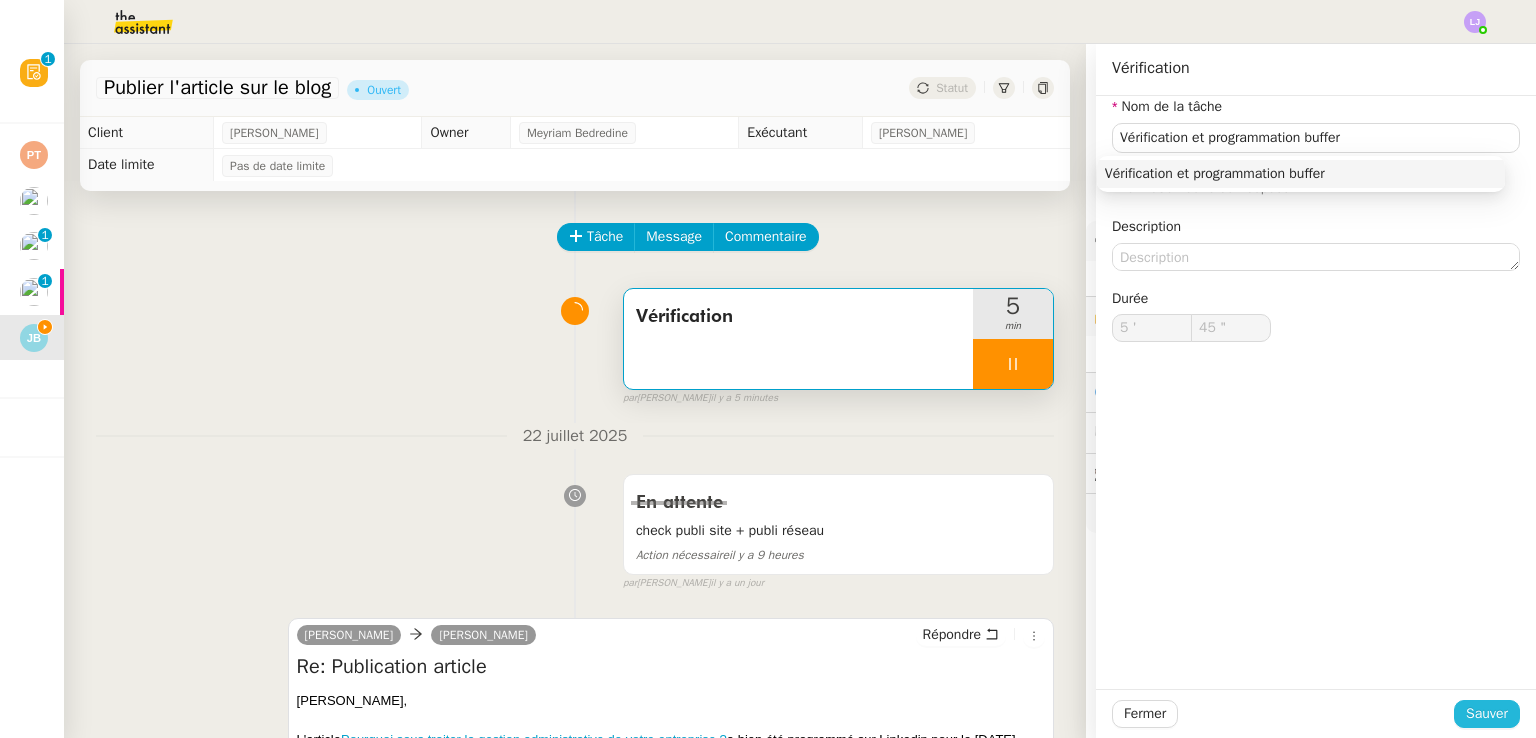 click on "Sauver" 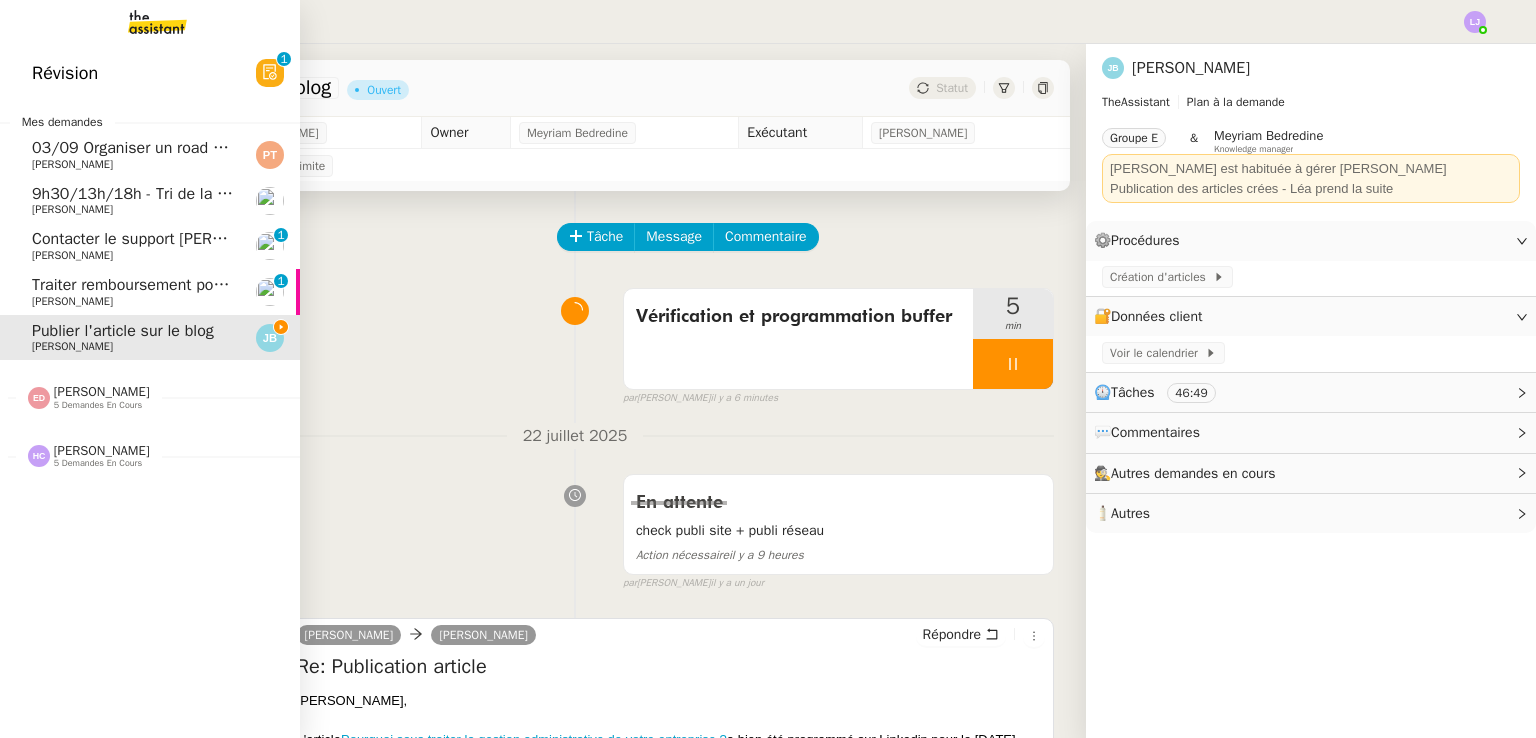 click on "Traiter remboursement pour [PERSON_NAME] Rio" 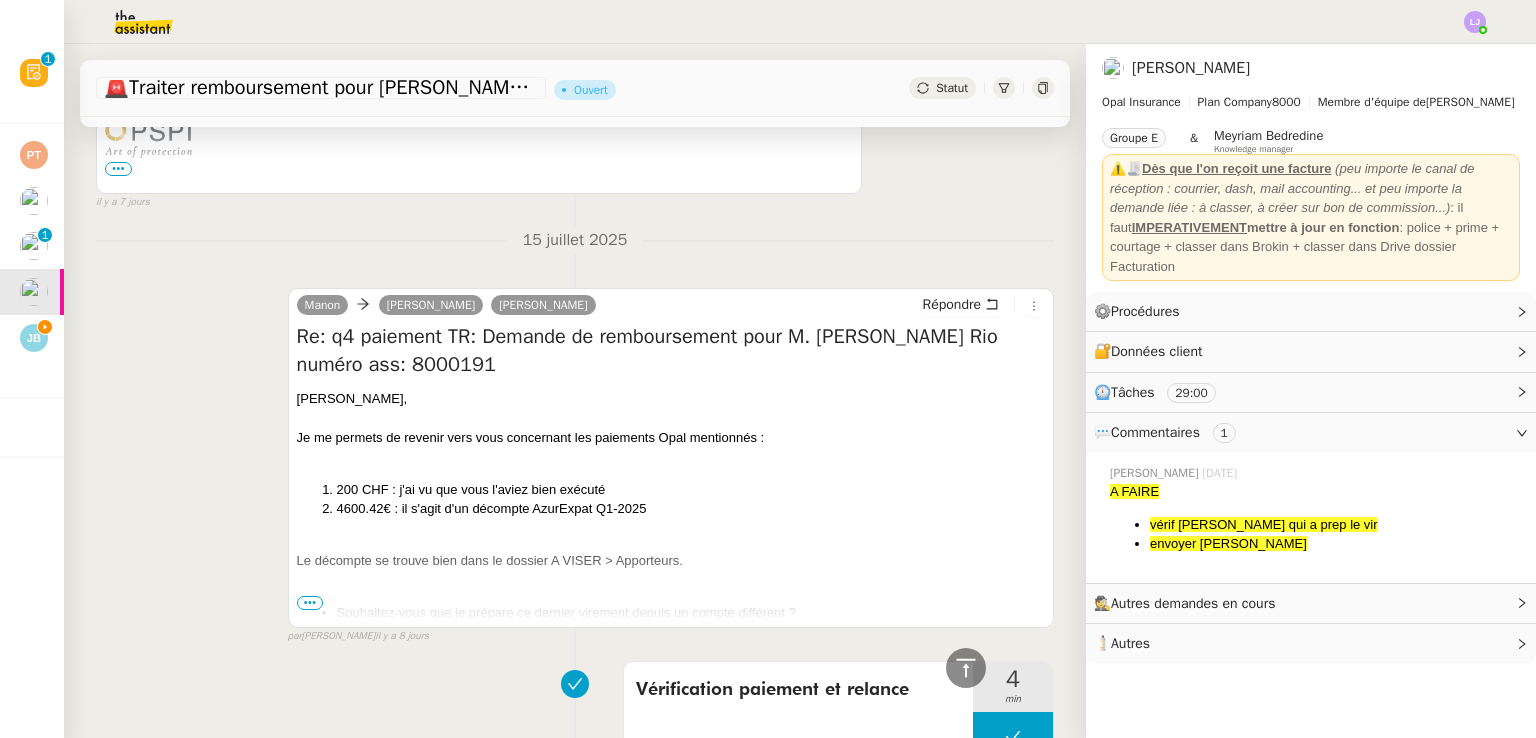 scroll, scrollTop: 1623, scrollLeft: 0, axis: vertical 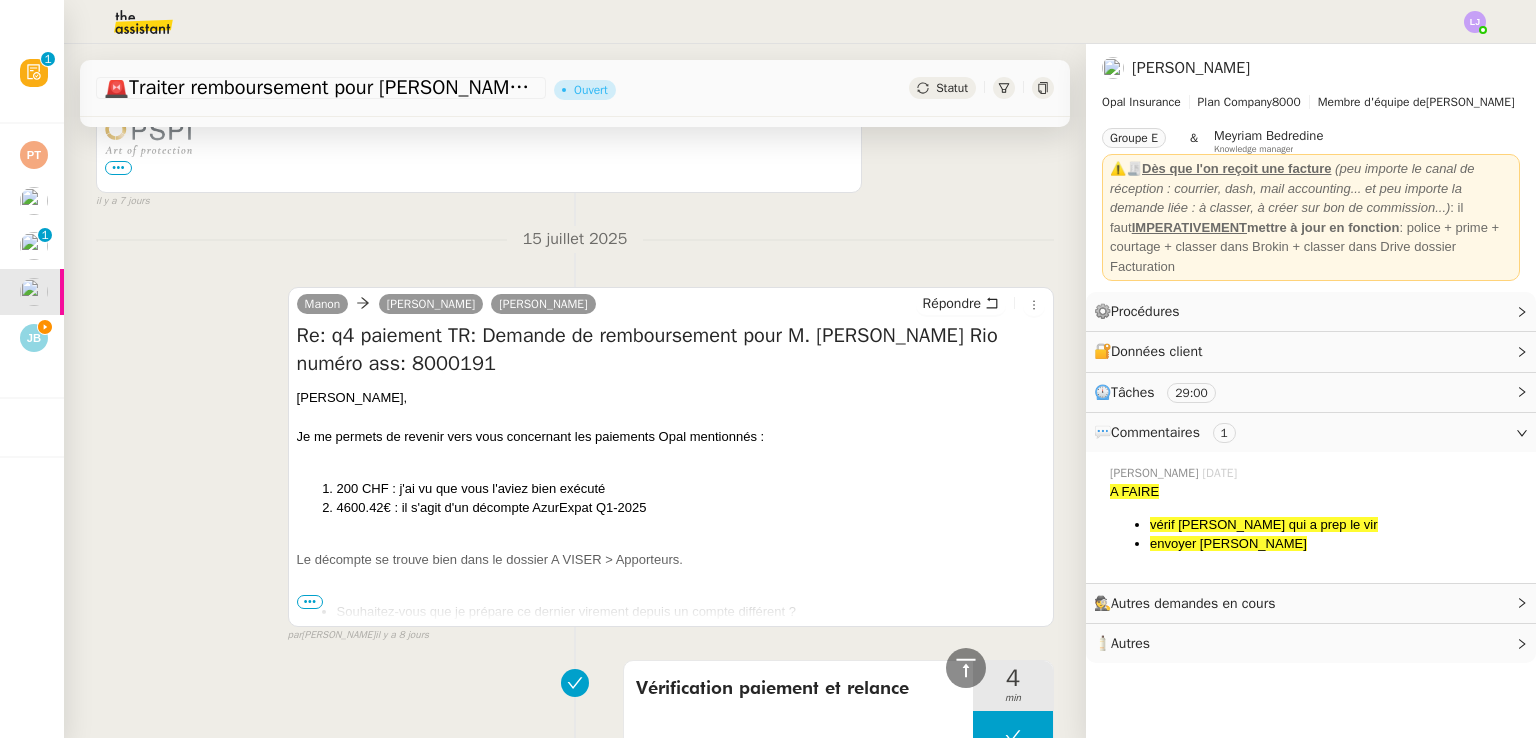 click on "•••" at bounding box center (310, 602) 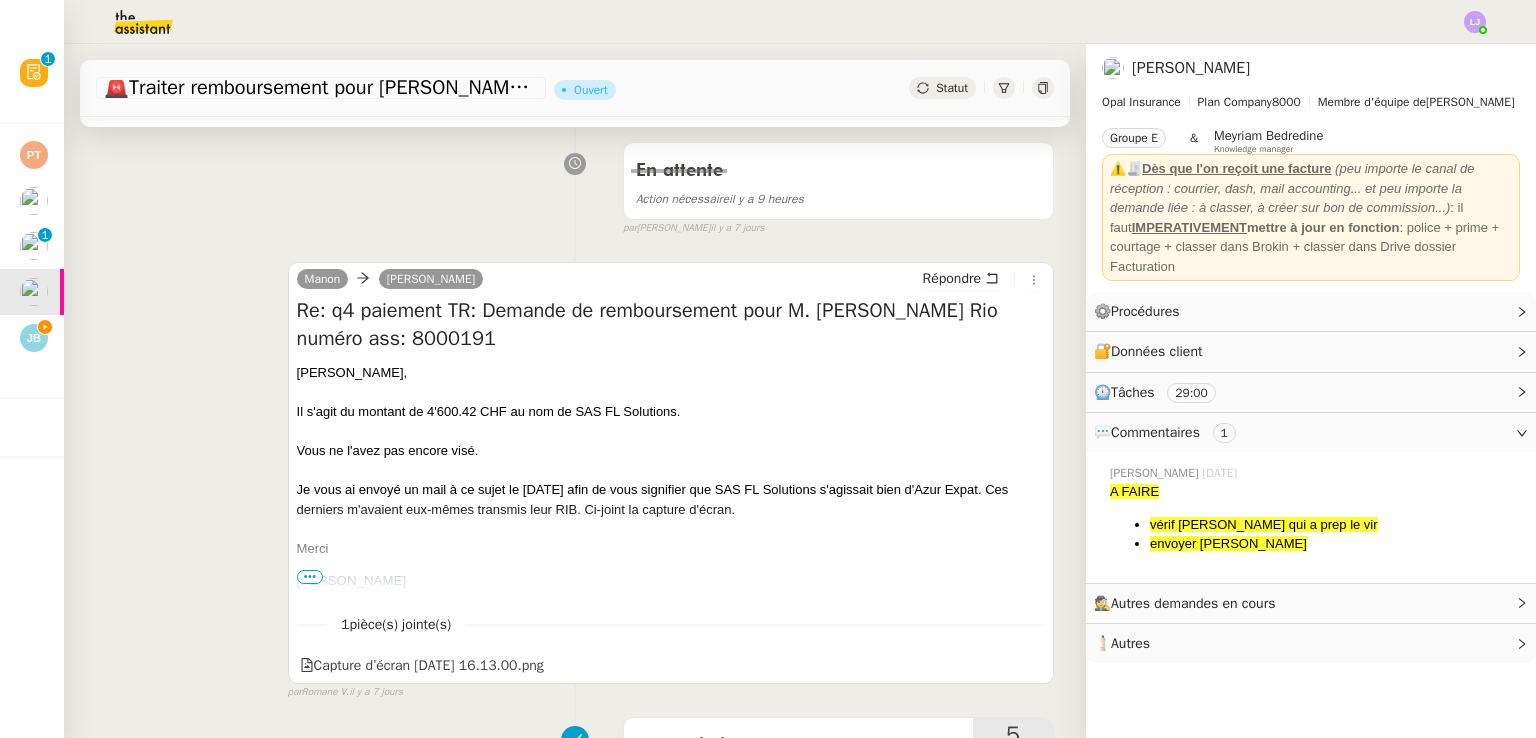 scroll, scrollTop: 0, scrollLeft: 0, axis: both 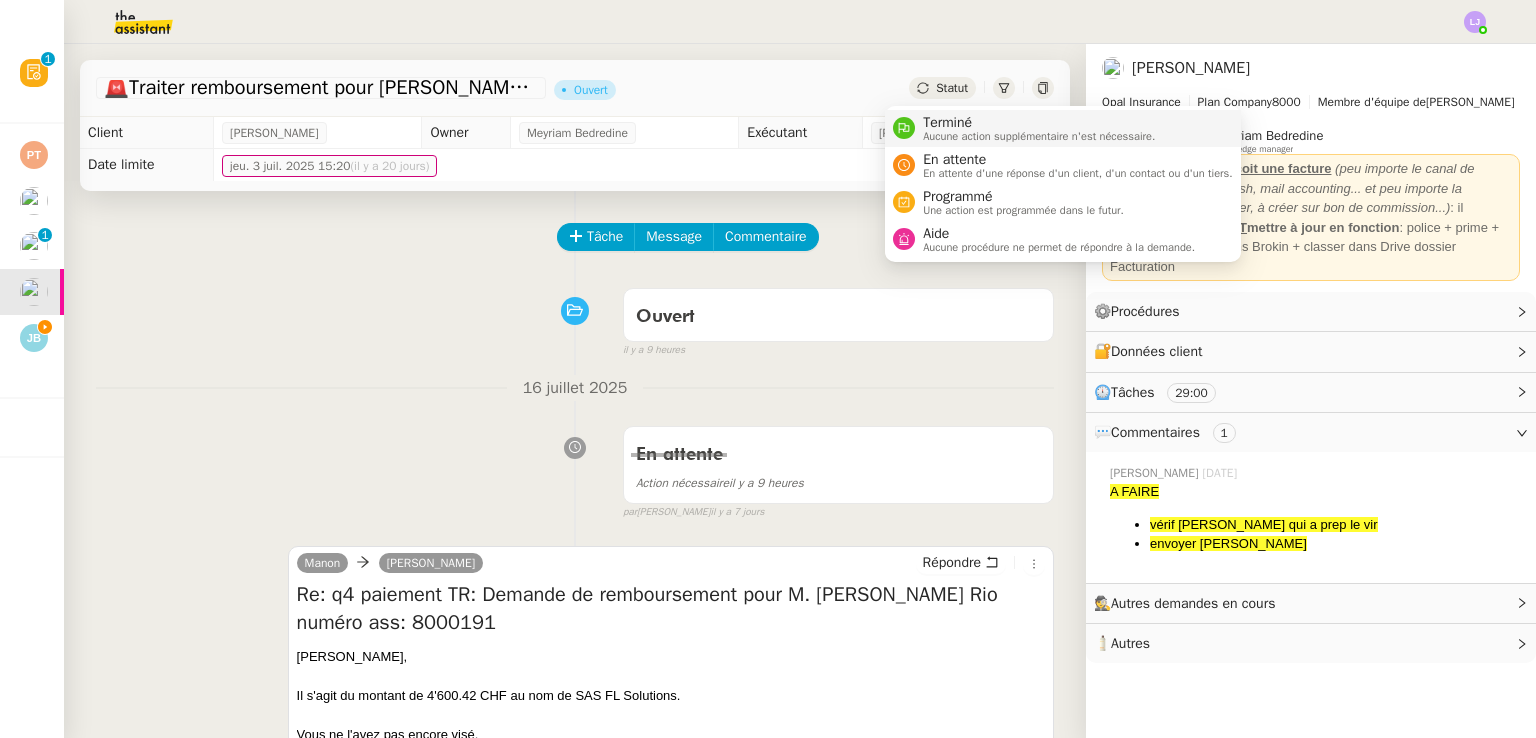 click on "Aucune action supplémentaire n'est nécessaire." at bounding box center [1039, 136] 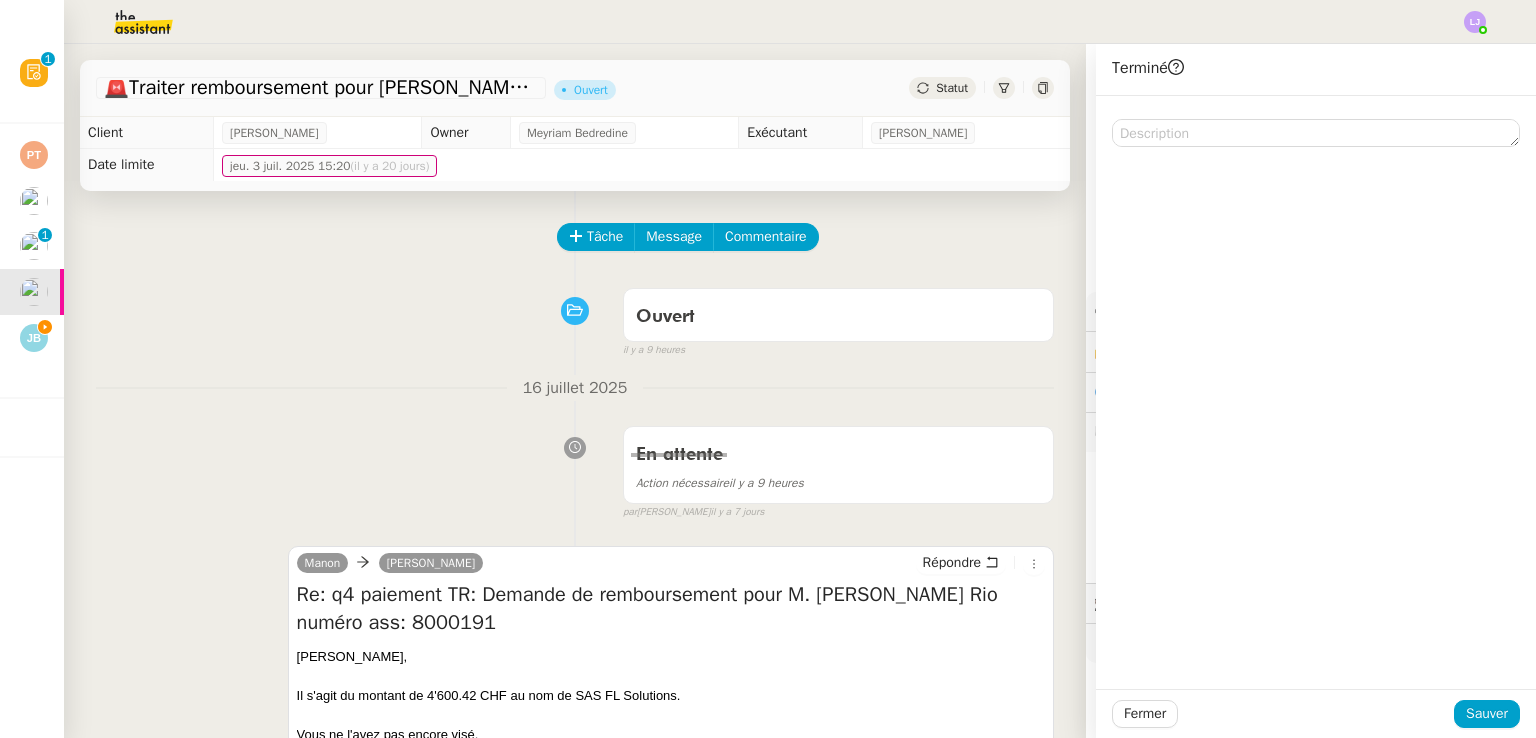 click on "Fermer Sauver" 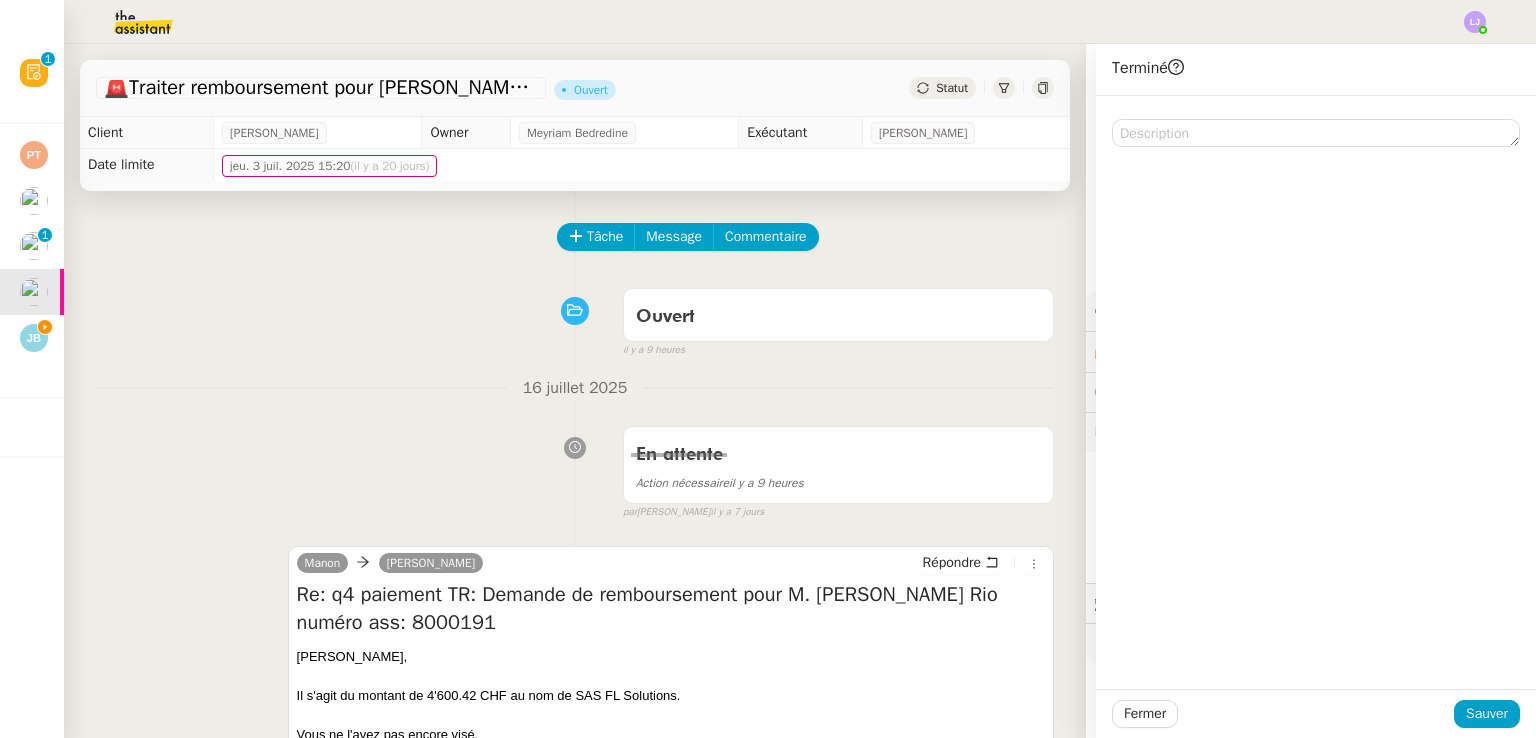 click on "Fermer Sauver" 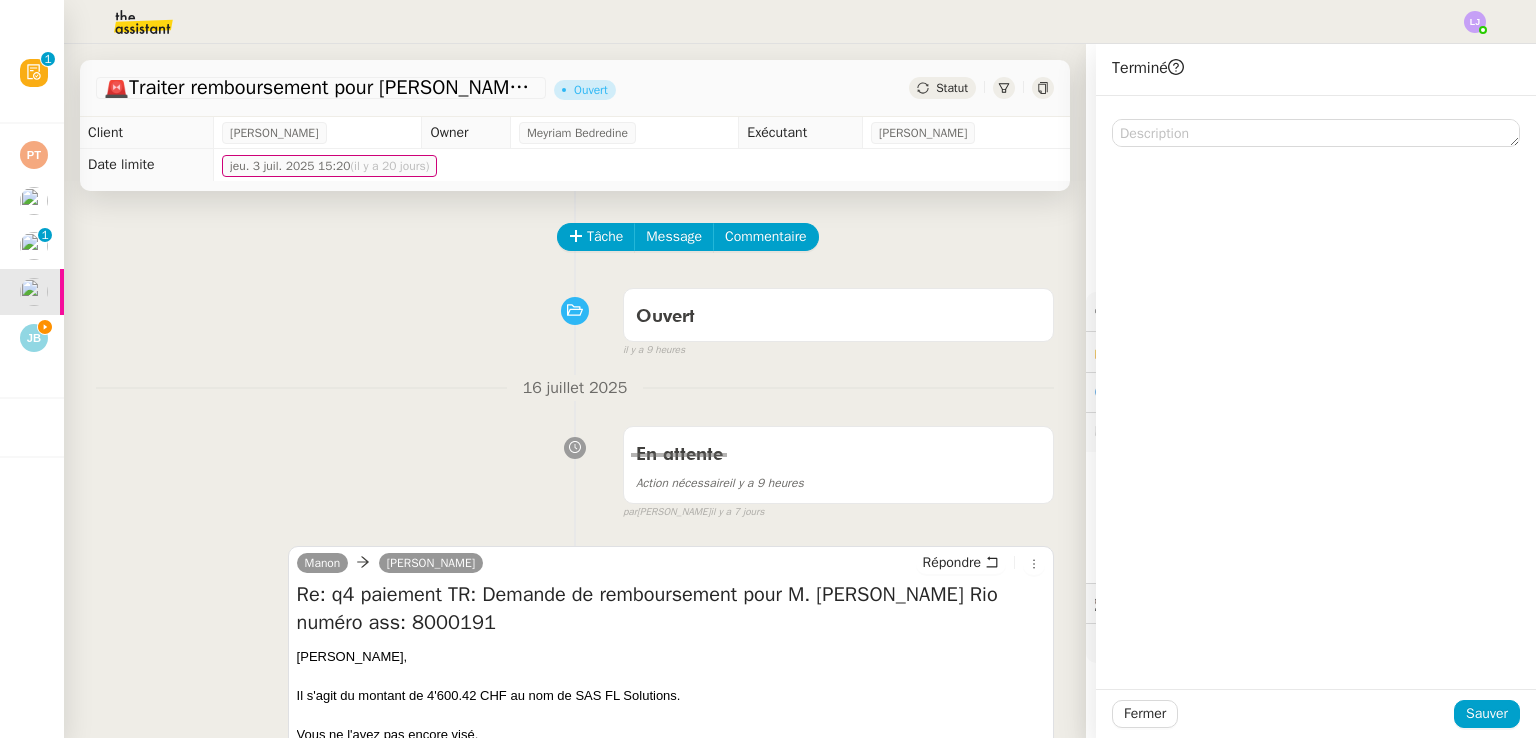 click on "Fermer Sauver" 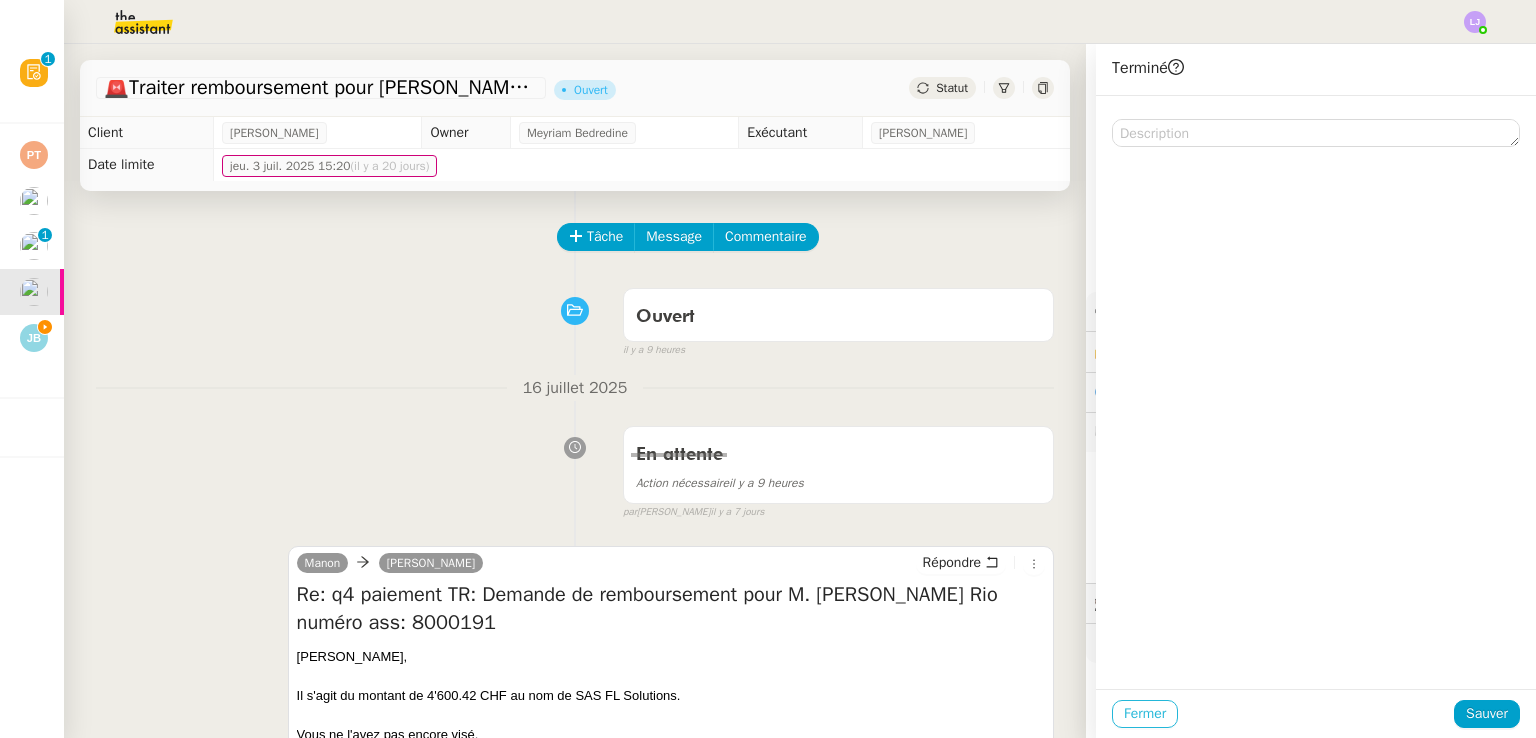 drag, startPoint x: 1156, startPoint y: 729, endPoint x: 1145, endPoint y: 711, distance: 21.095022 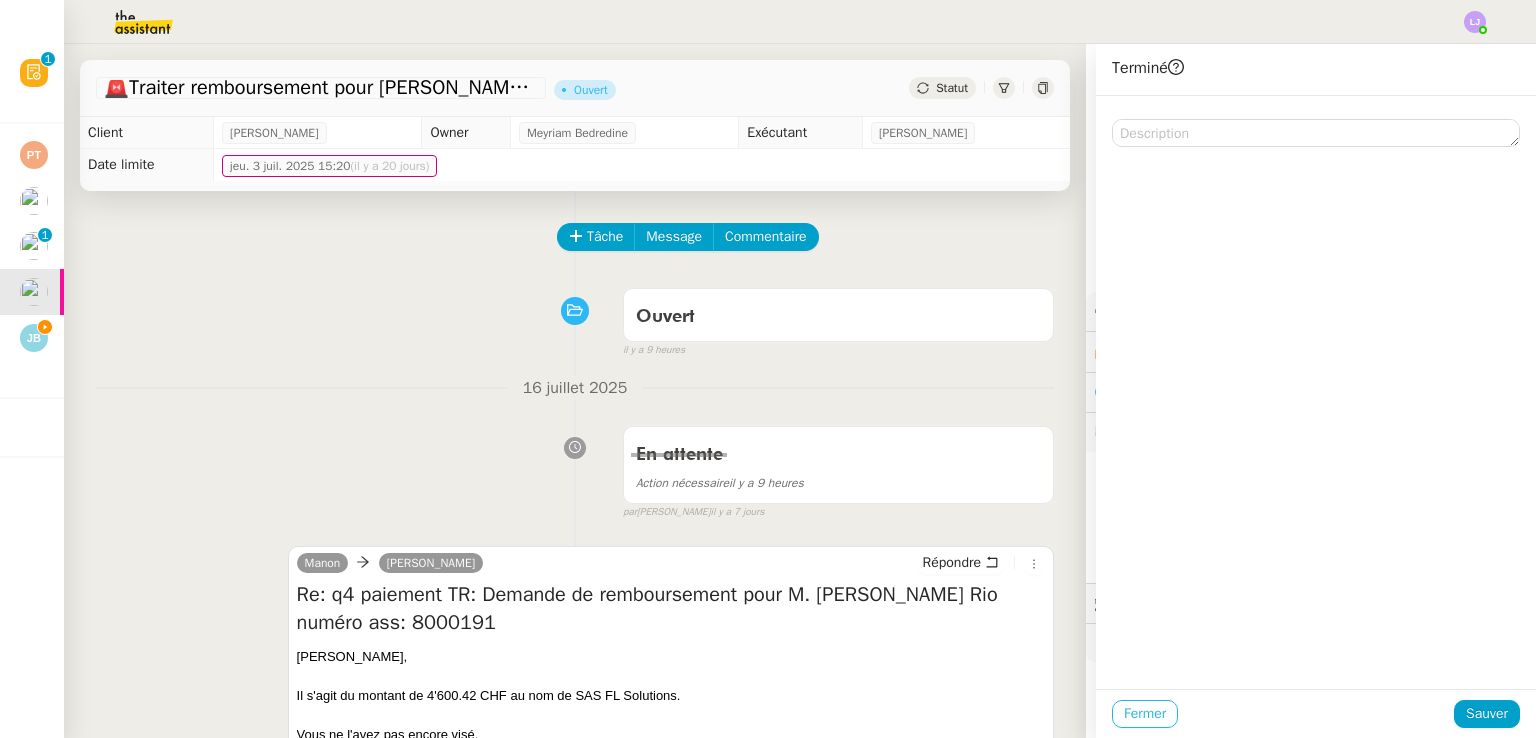 click on "Fermer" 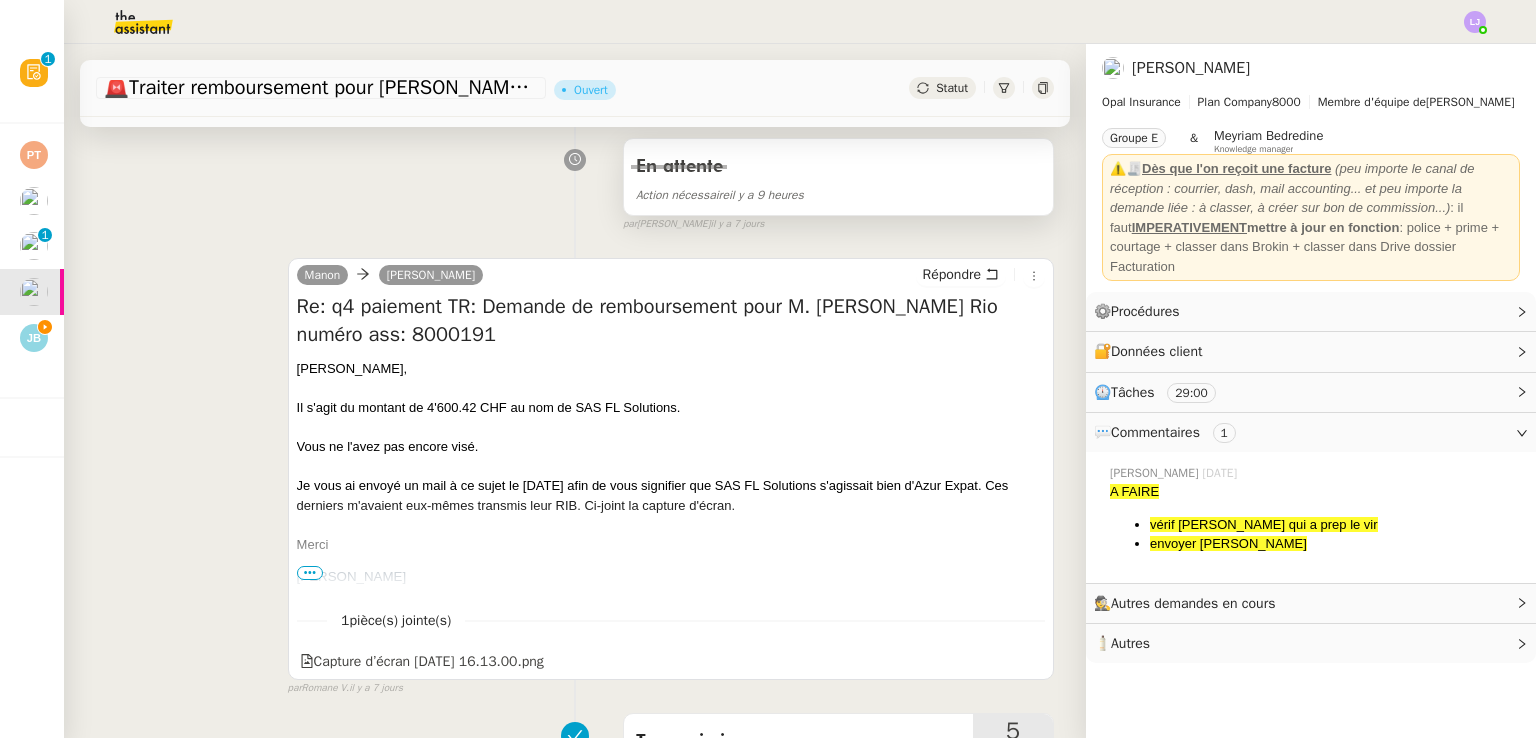 scroll, scrollTop: 296, scrollLeft: 0, axis: vertical 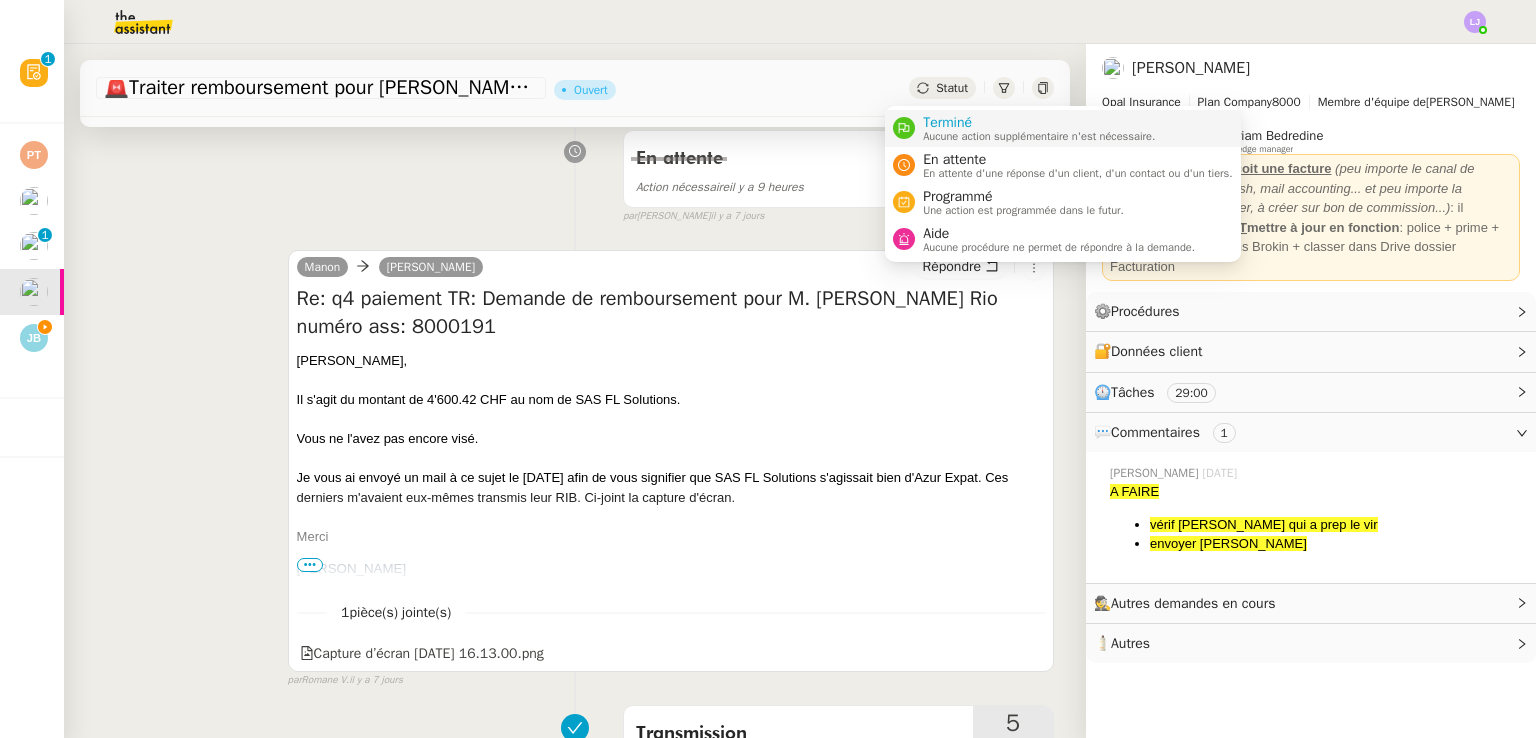 click on "Terminé" at bounding box center (1039, 123) 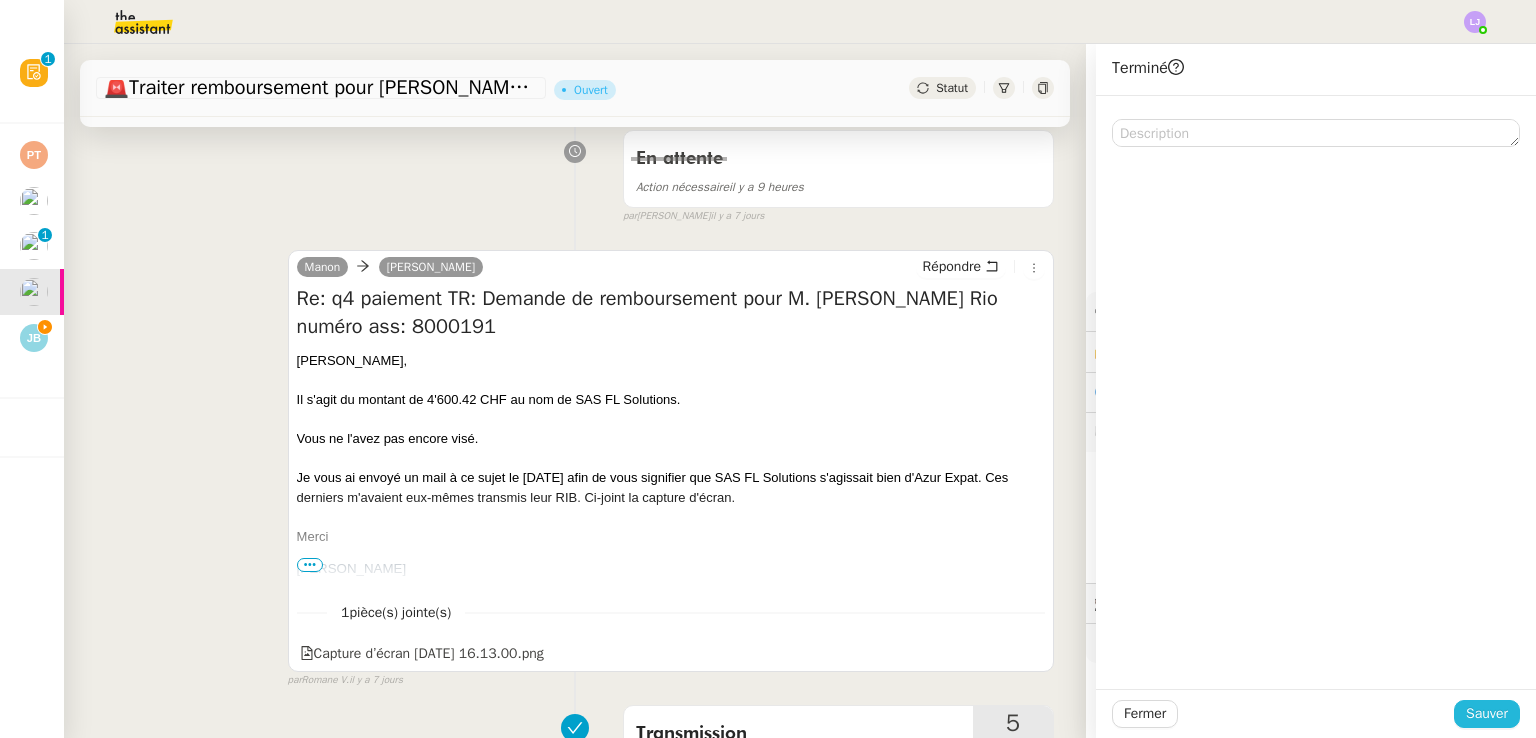click on "Sauver" 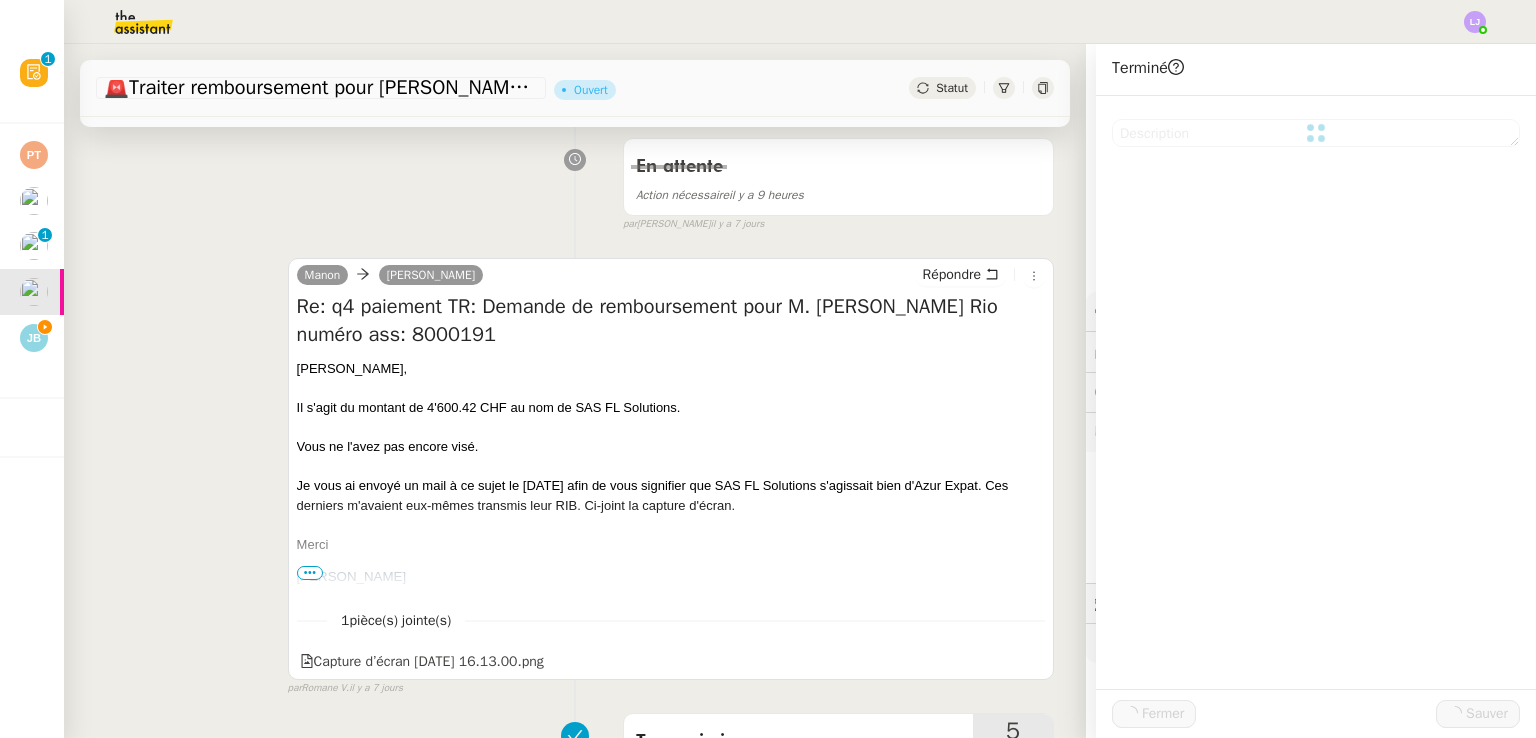 scroll, scrollTop: 327, scrollLeft: 0, axis: vertical 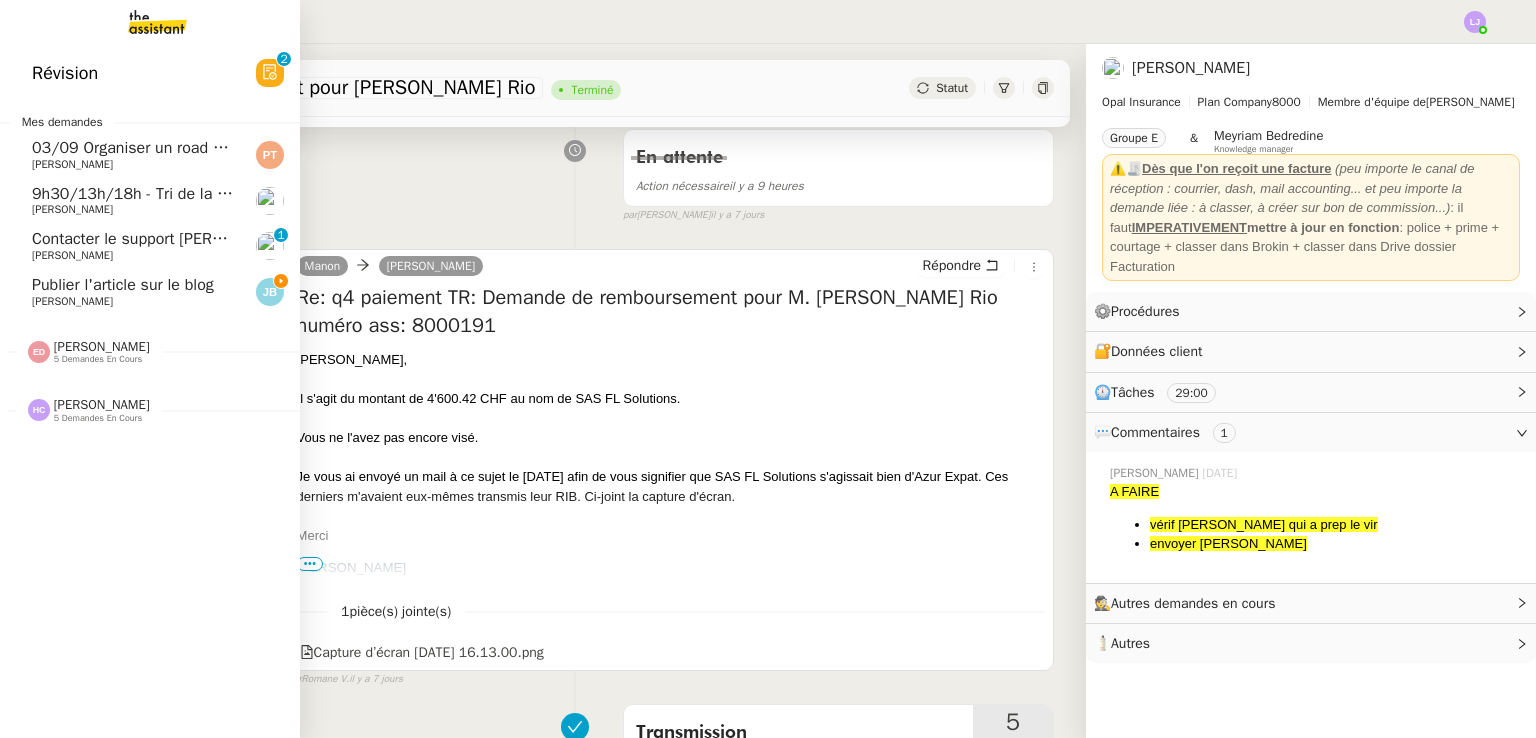 click on "[PERSON_NAME]" 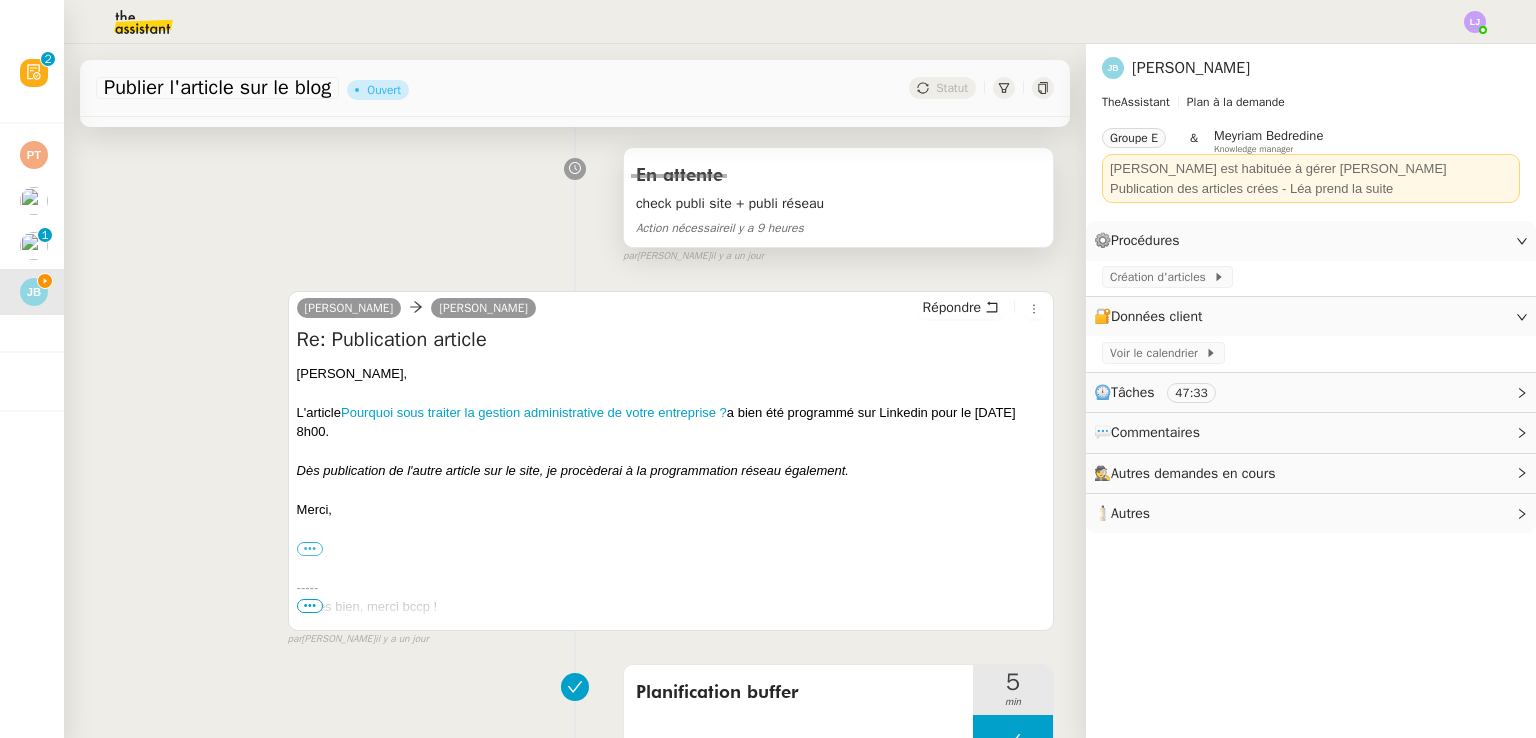 scroll, scrollTop: 0, scrollLeft: 0, axis: both 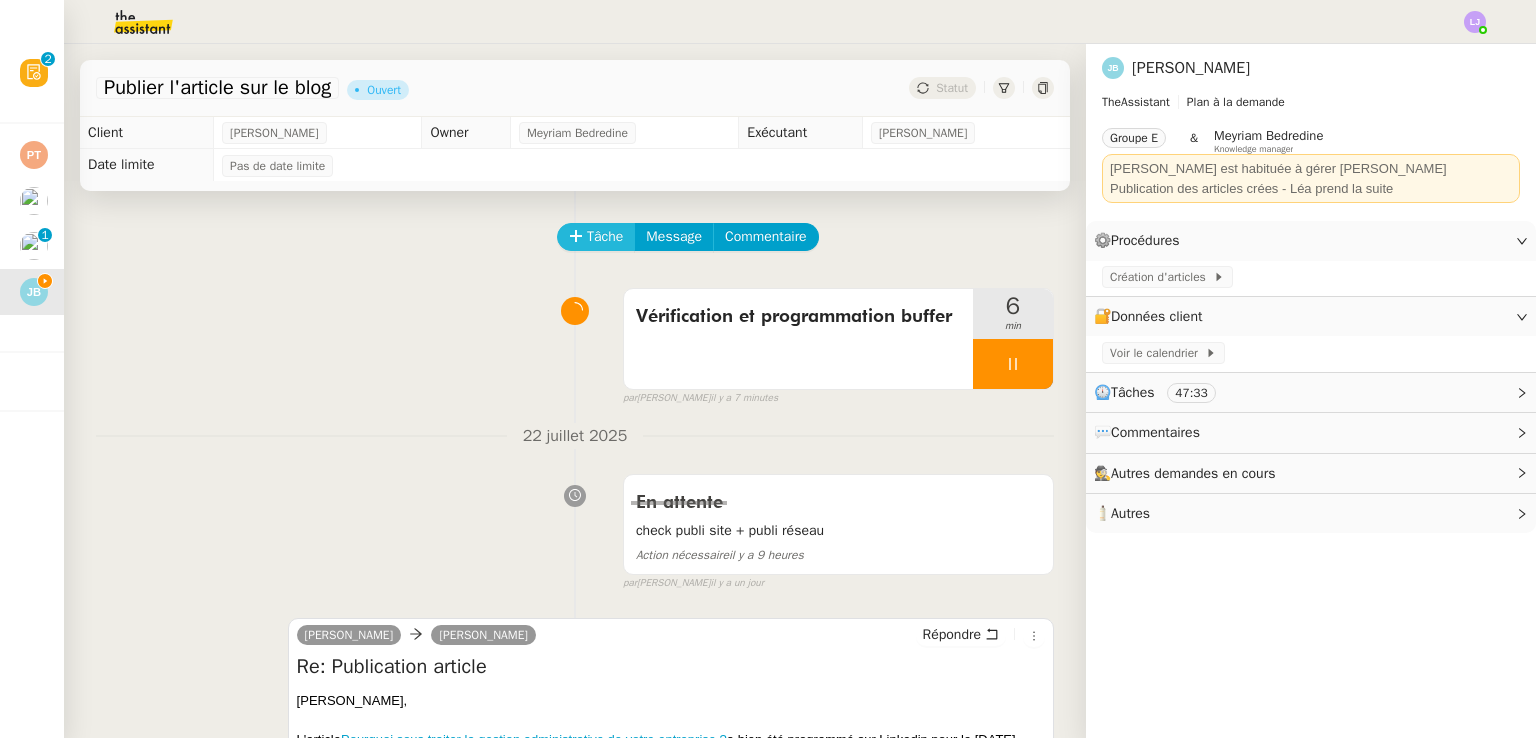 click on "Tâche" 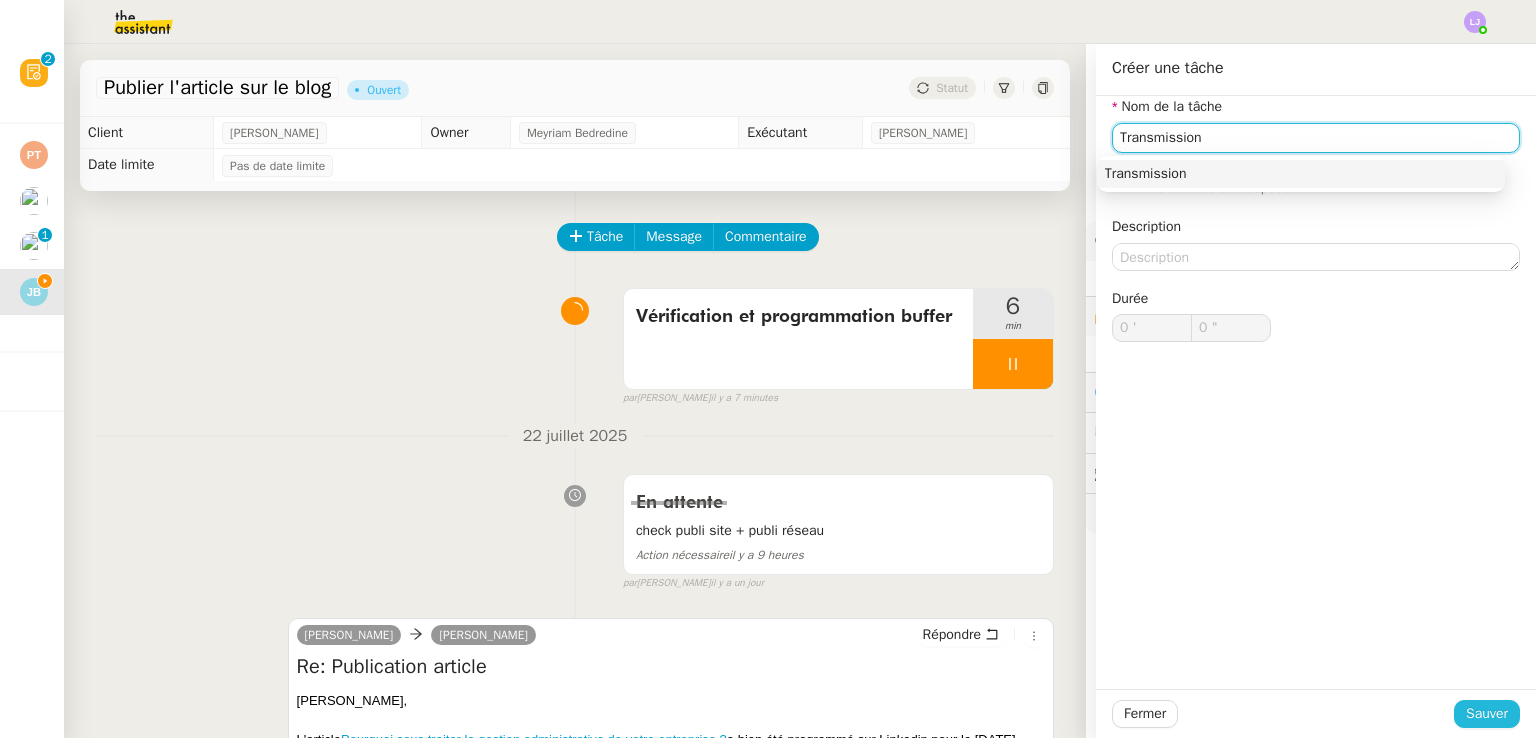 type on "Transmission" 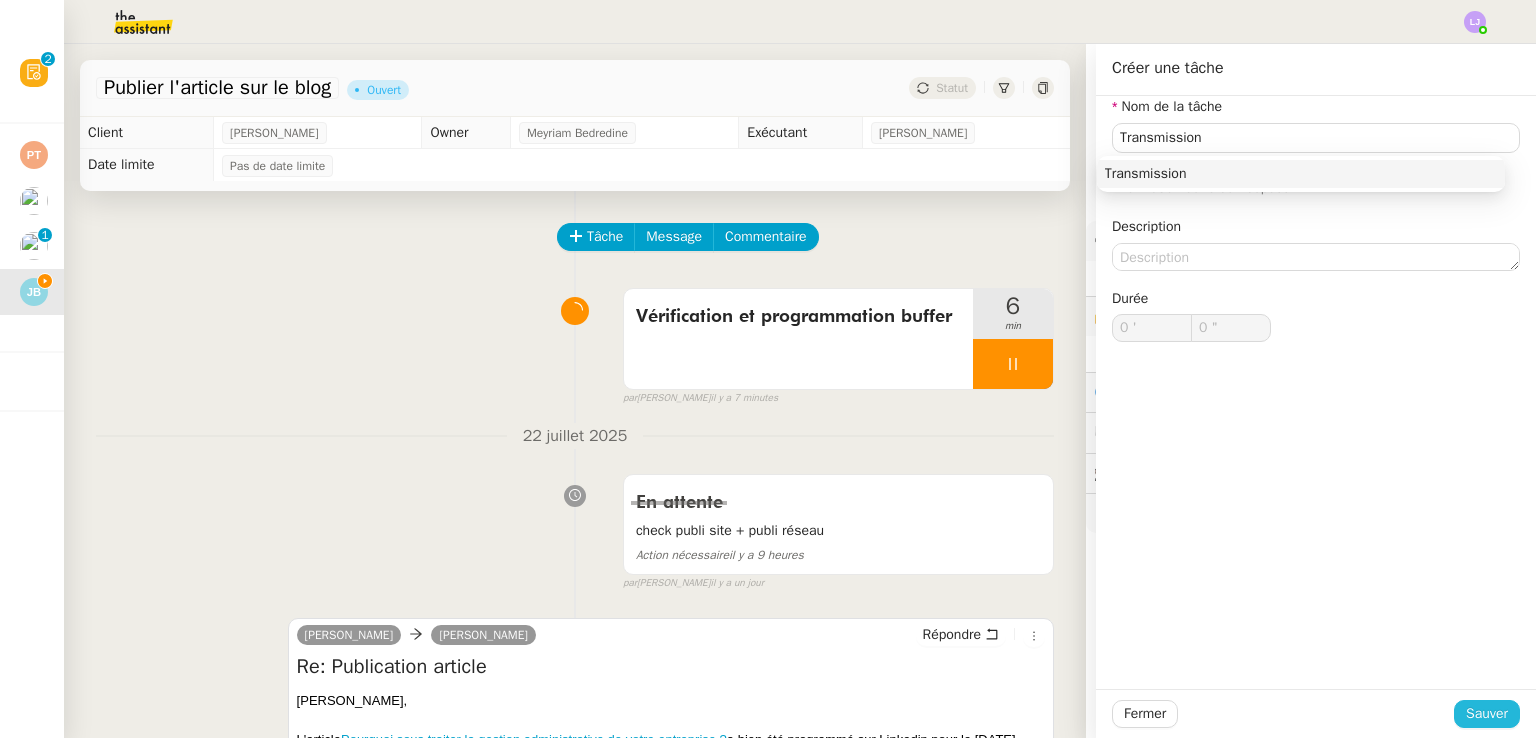 click on "Sauver" 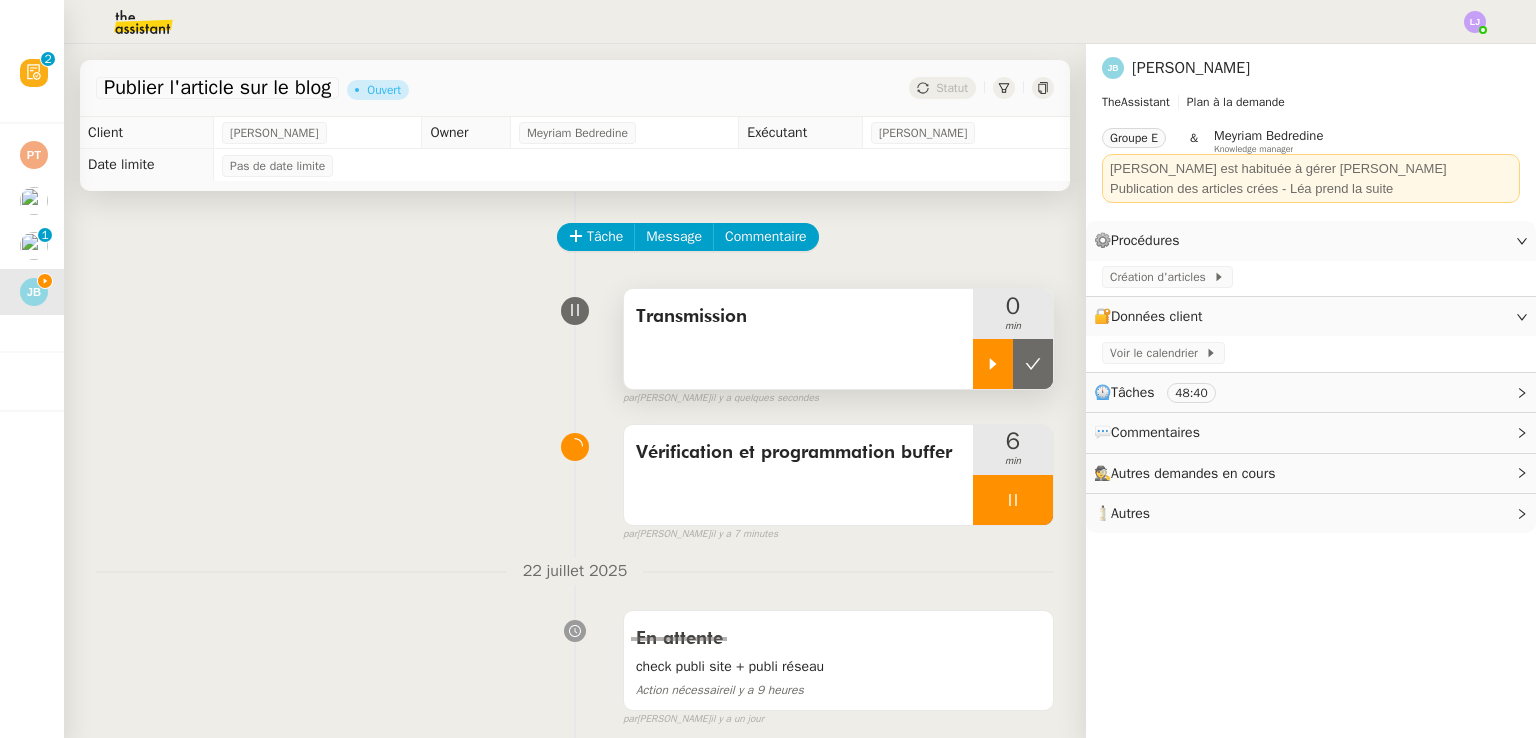 click at bounding box center [993, 364] 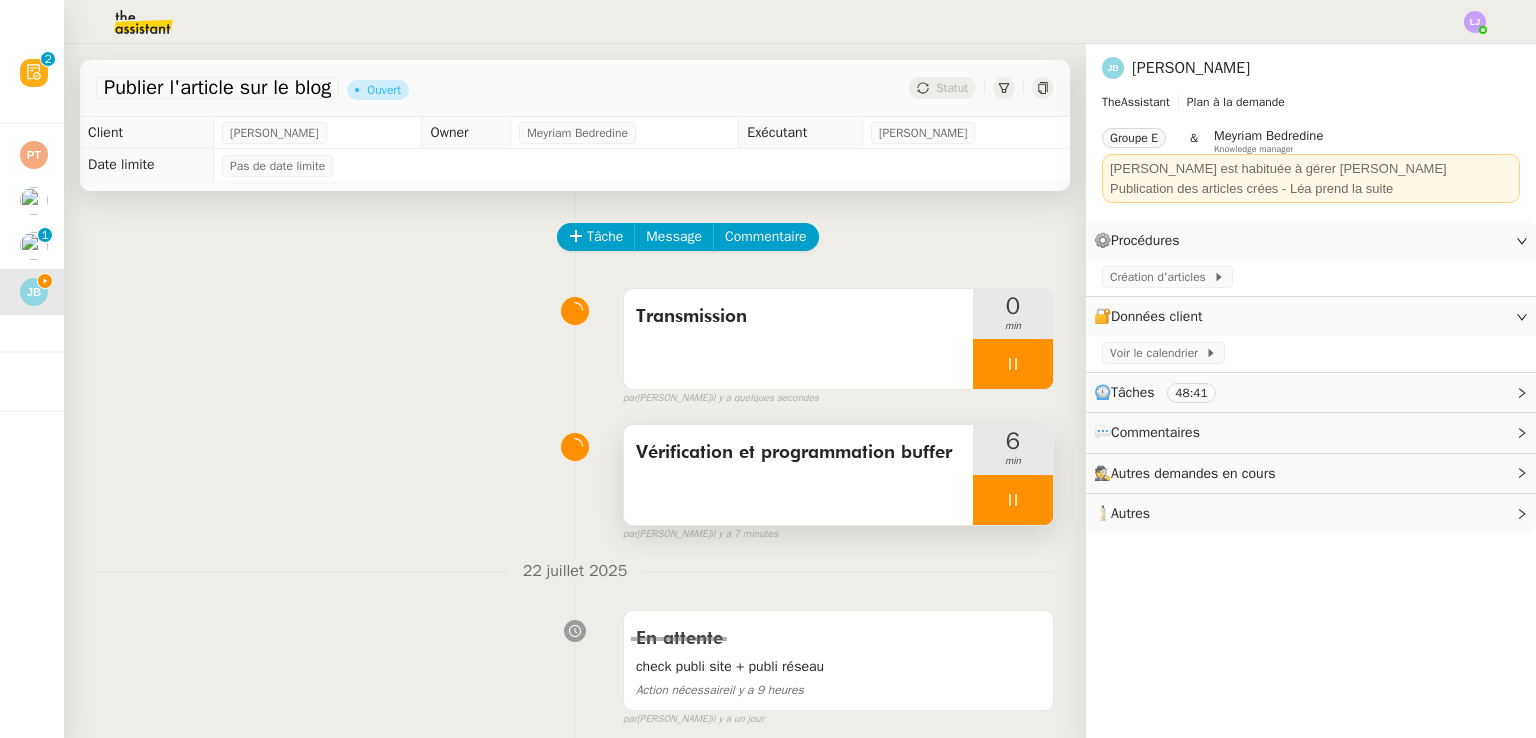 click at bounding box center (1013, 500) 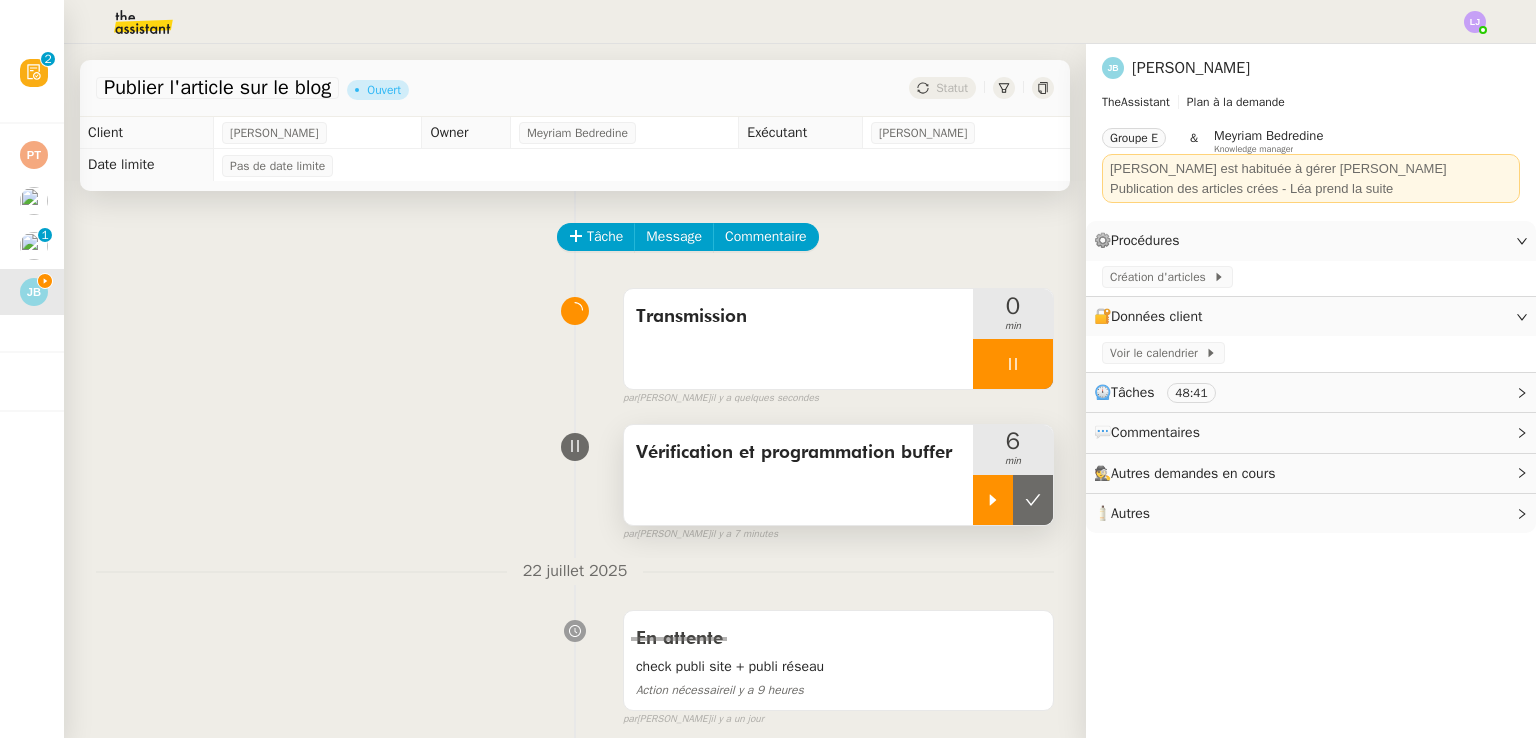 click 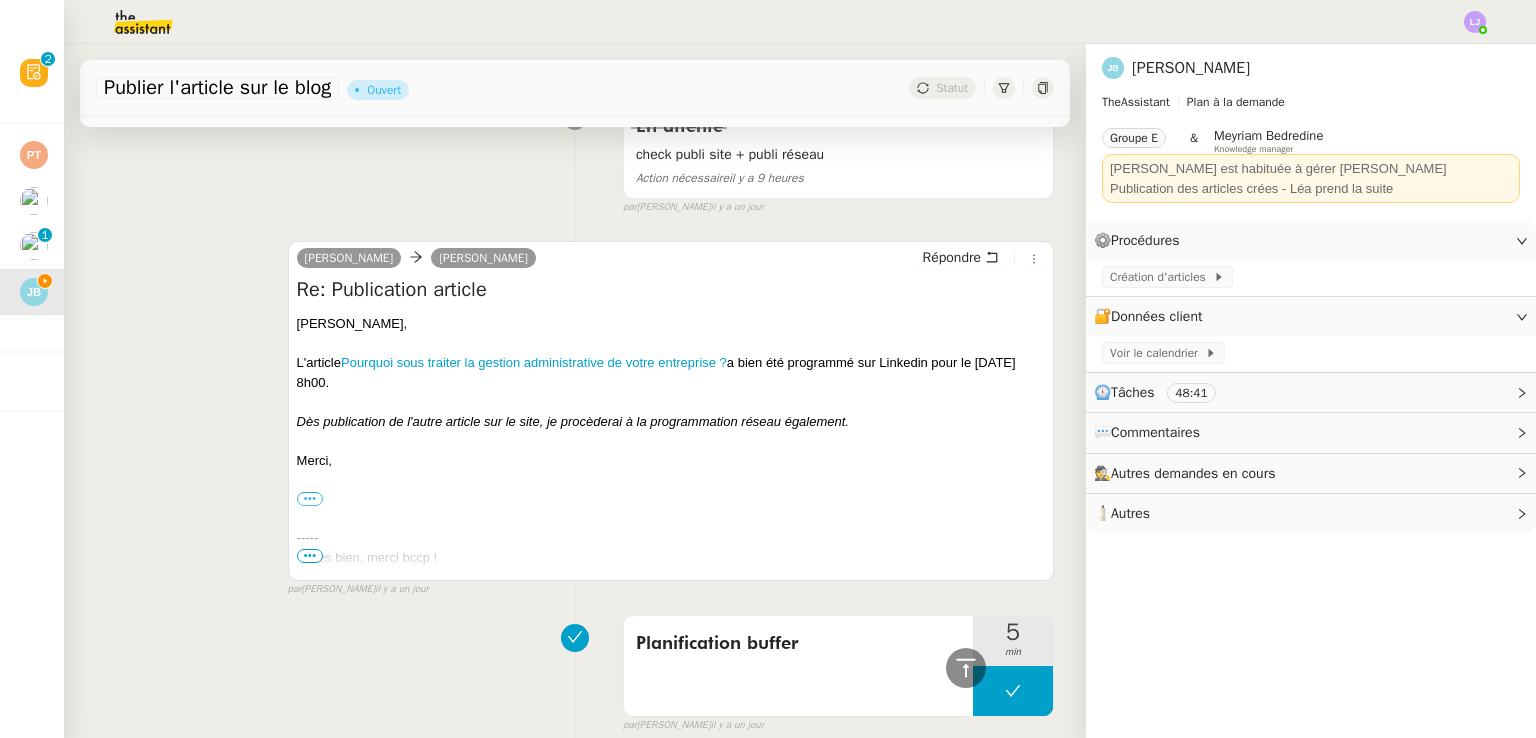scroll, scrollTop: 536, scrollLeft: 0, axis: vertical 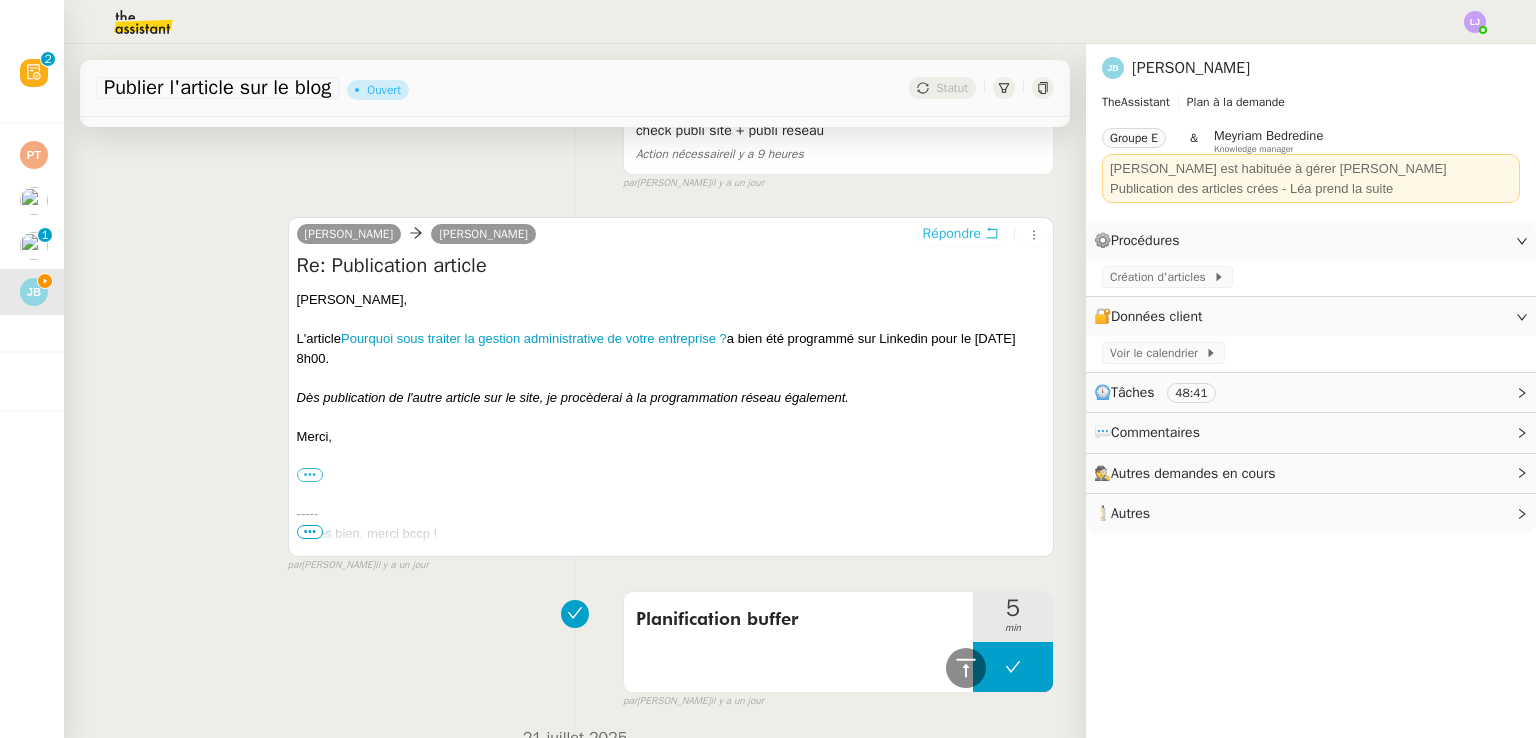 drag, startPoint x: 916, startPoint y: 249, endPoint x: 916, endPoint y: 225, distance: 24 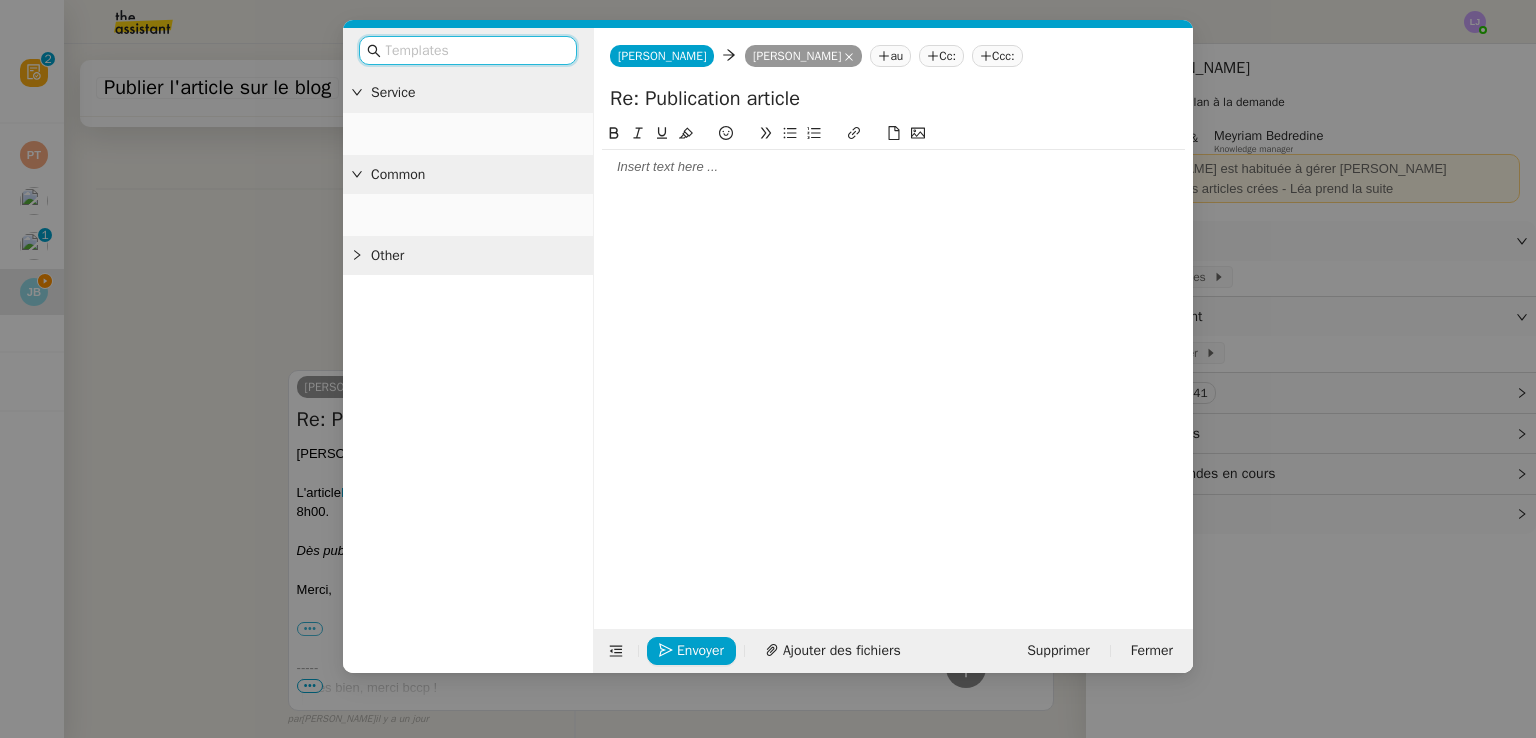 scroll, scrollTop: 689, scrollLeft: 0, axis: vertical 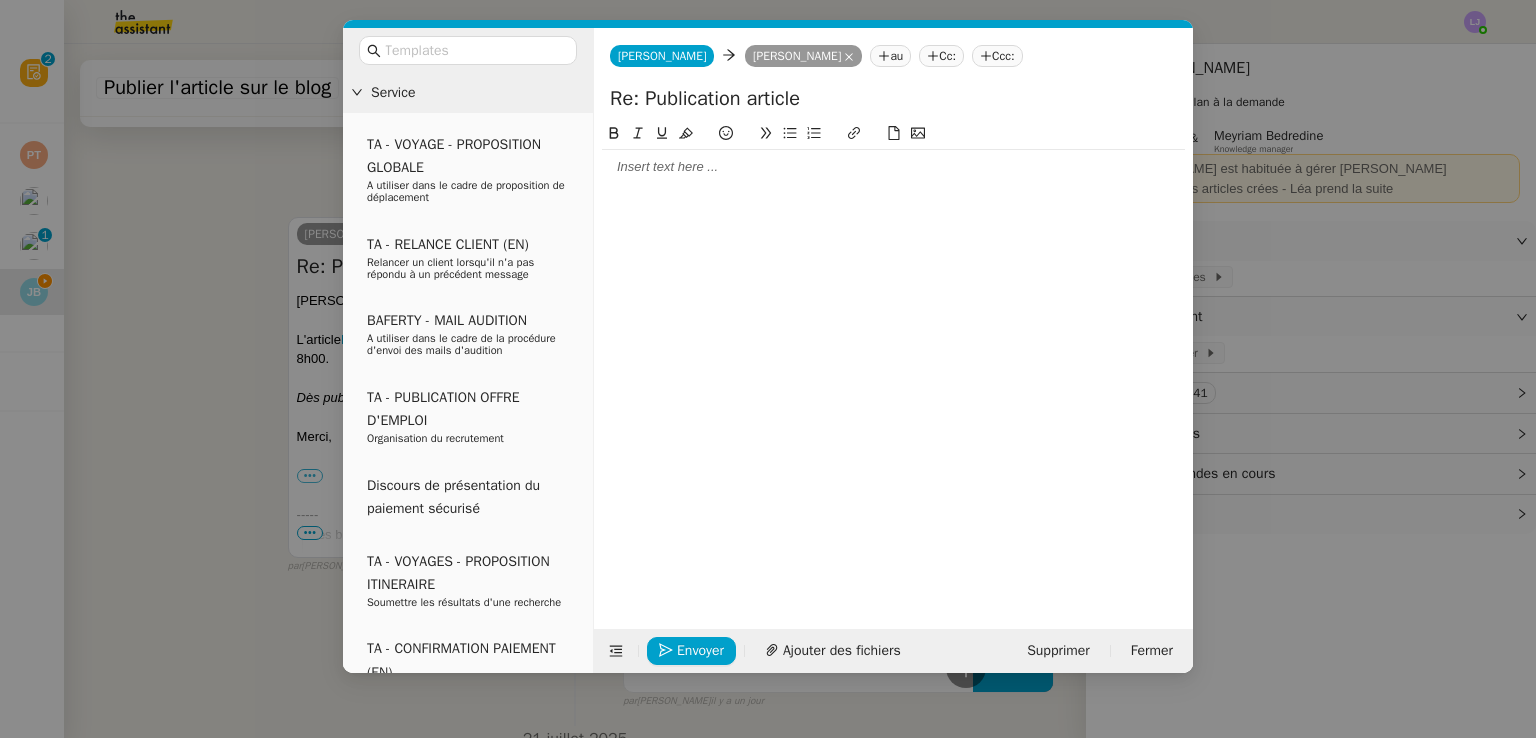 click 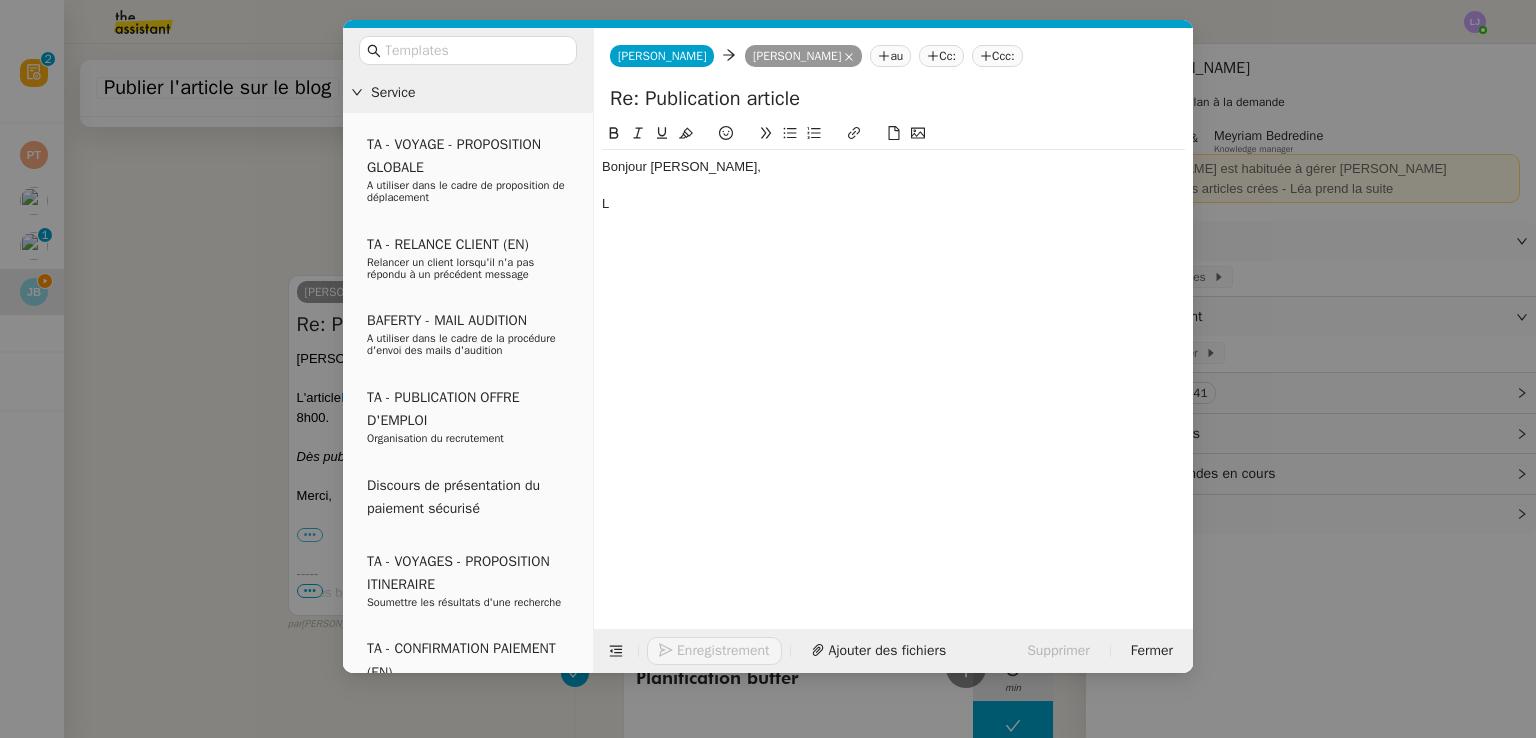 scroll, scrollTop: 748, scrollLeft: 0, axis: vertical 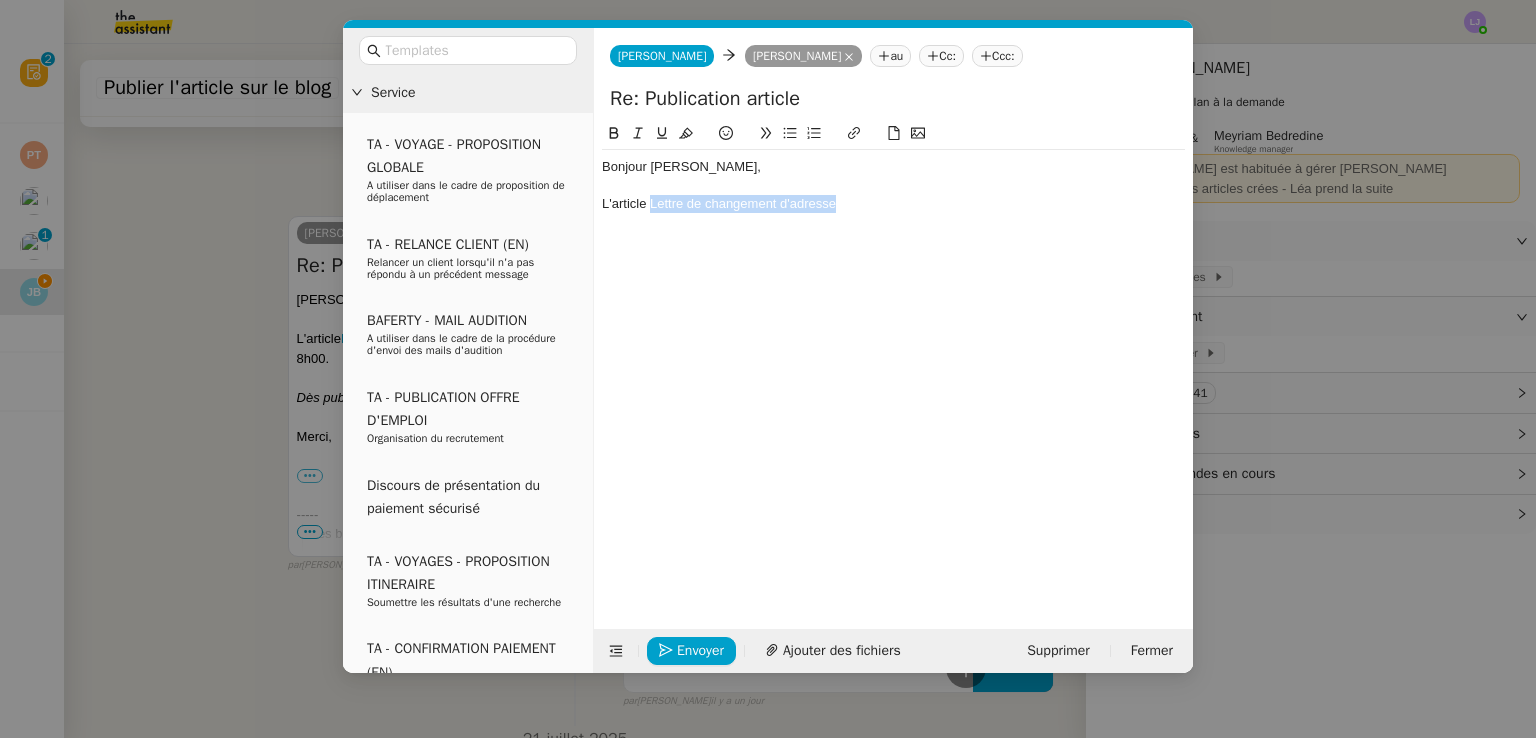 drag, startPoint x: 920, startPoint y: 200, endPoint x: 651, endPoint y: 198, distance: 269.00745 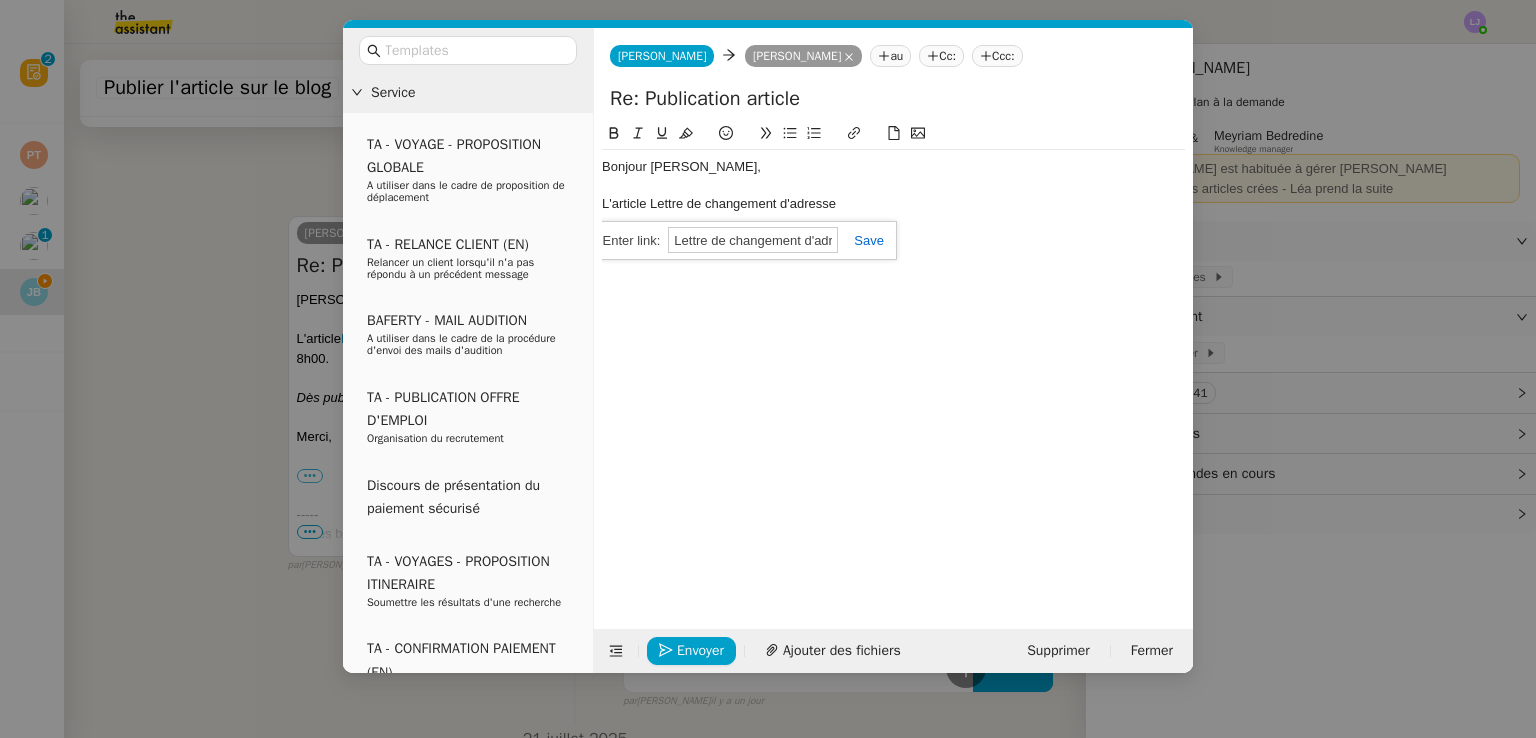 paste on "https://www.theassistant.com/news-posts/lettre-changement-" 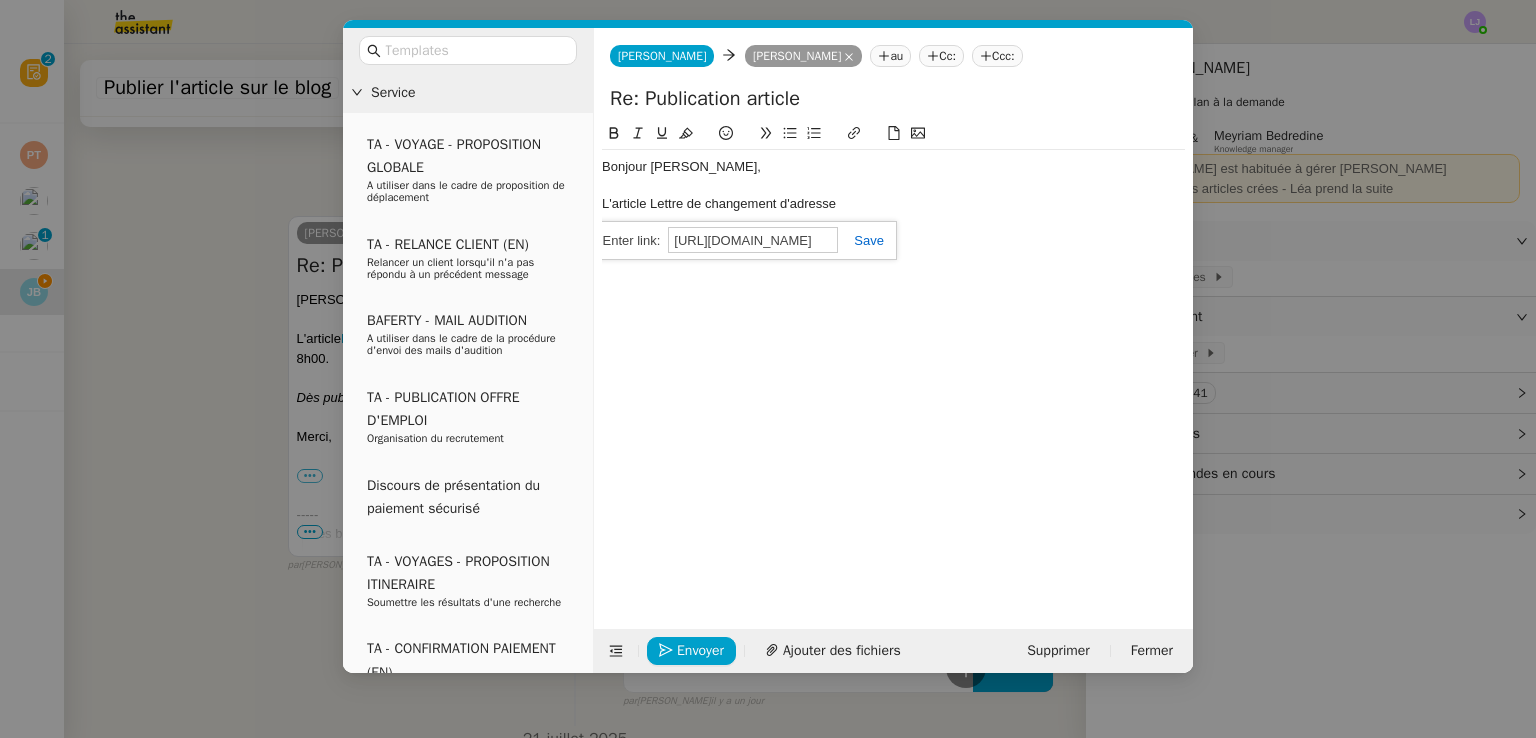 scroll, scrollTop: 0, scrollLeft: 237, axis: horizontal 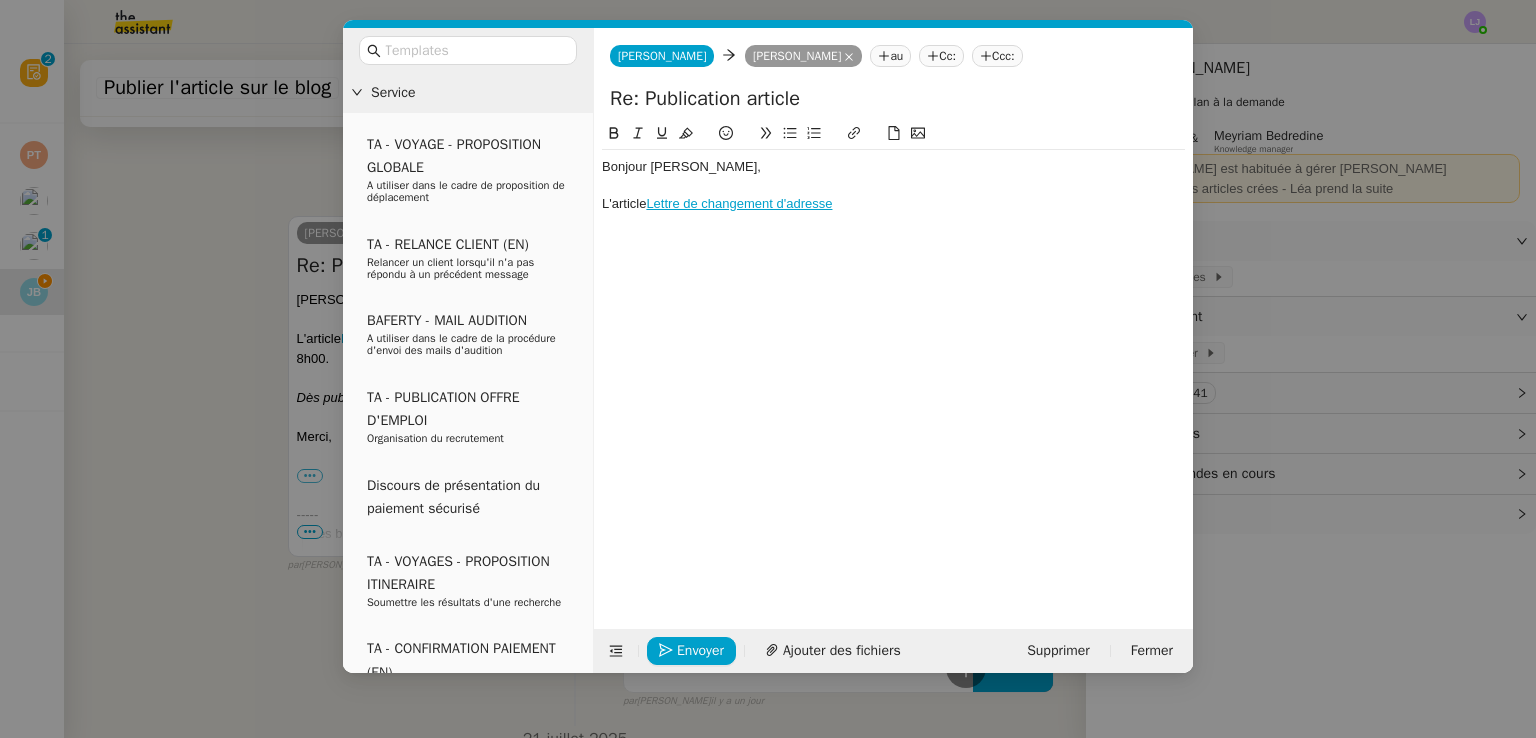 click on "Lettre de changement d'adresse" 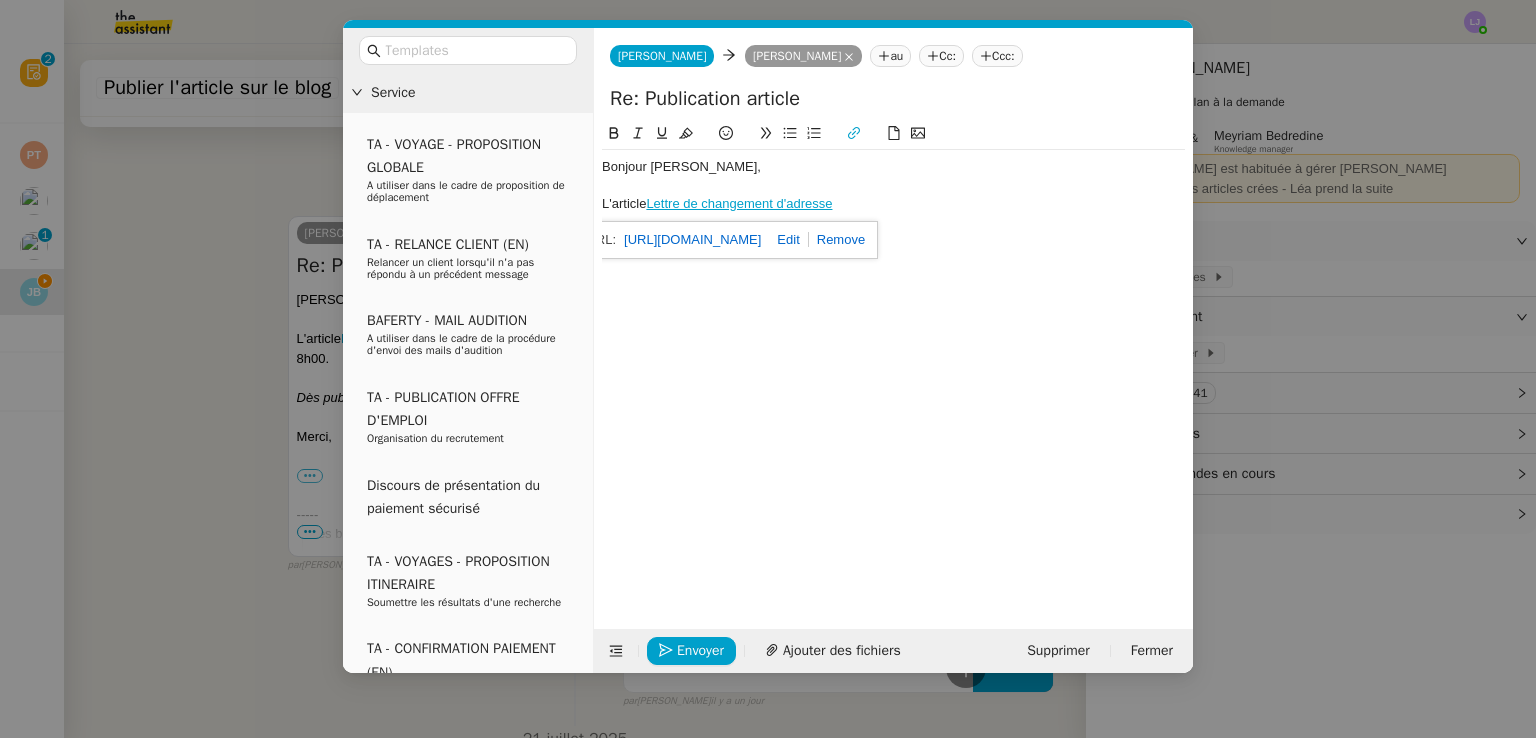 click on "https://www.theassistant.com/news-posts/lettre-changement-adresse" 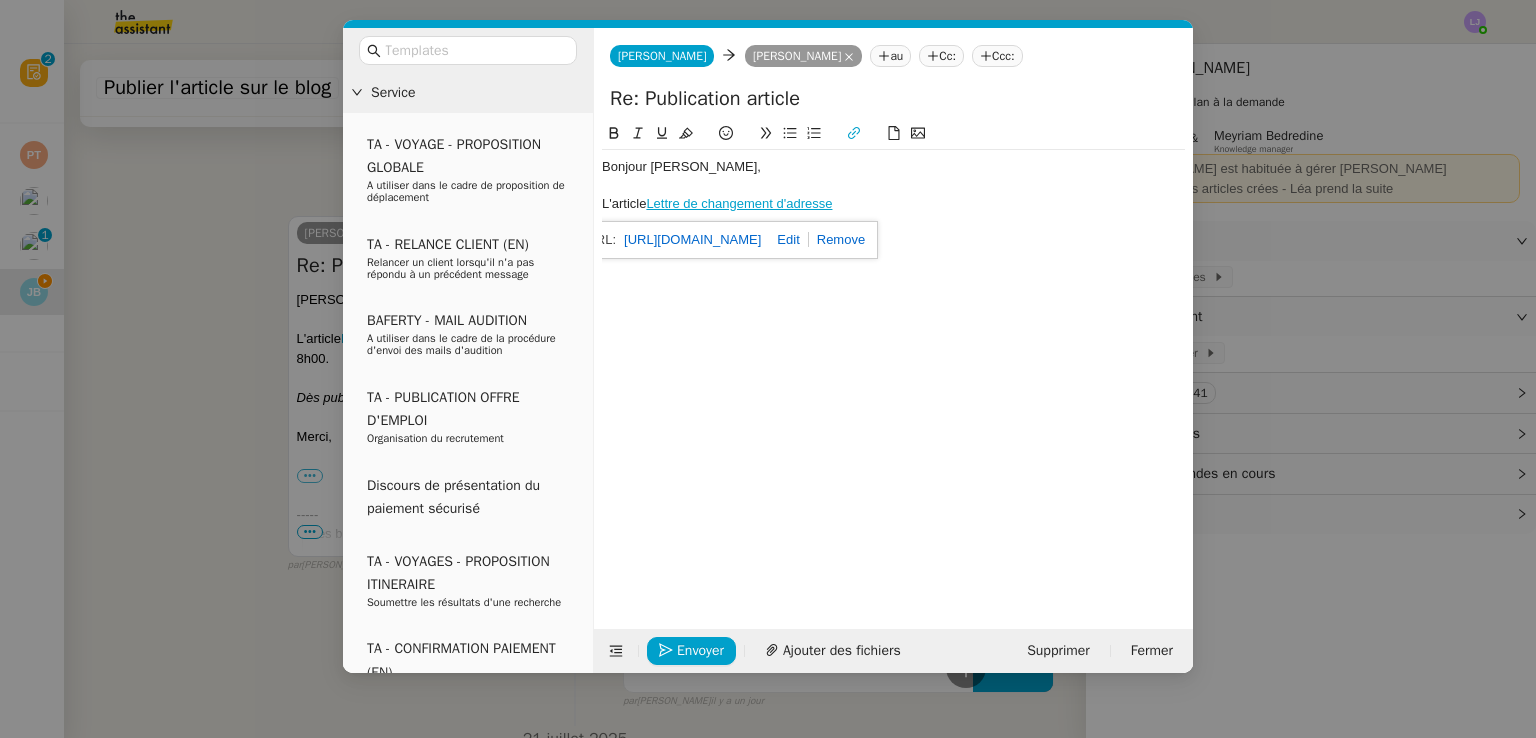 click on "L'article  Lettre de changement d'adresse" 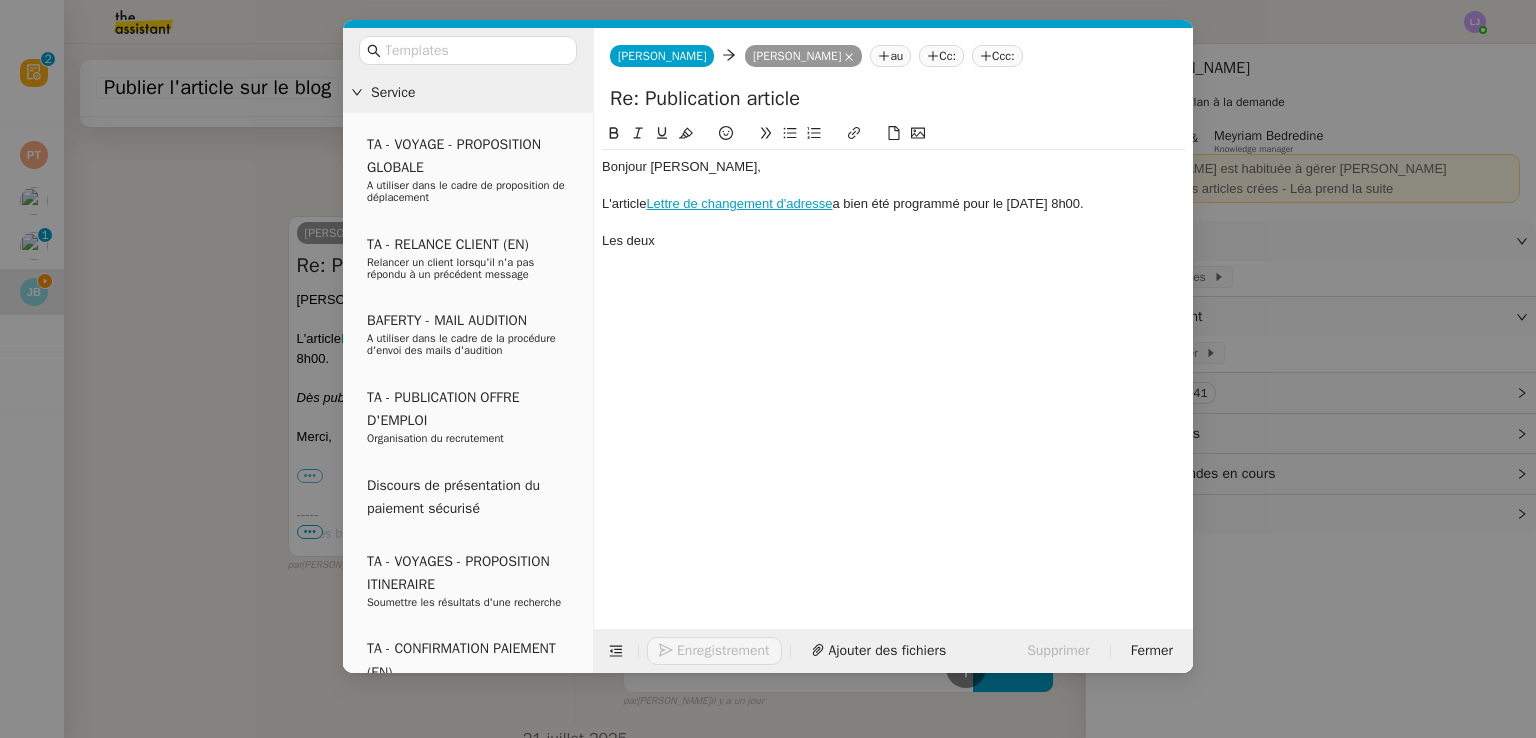 scroll, scrollTop: 787, scrollLeft: 0, axis: vertical 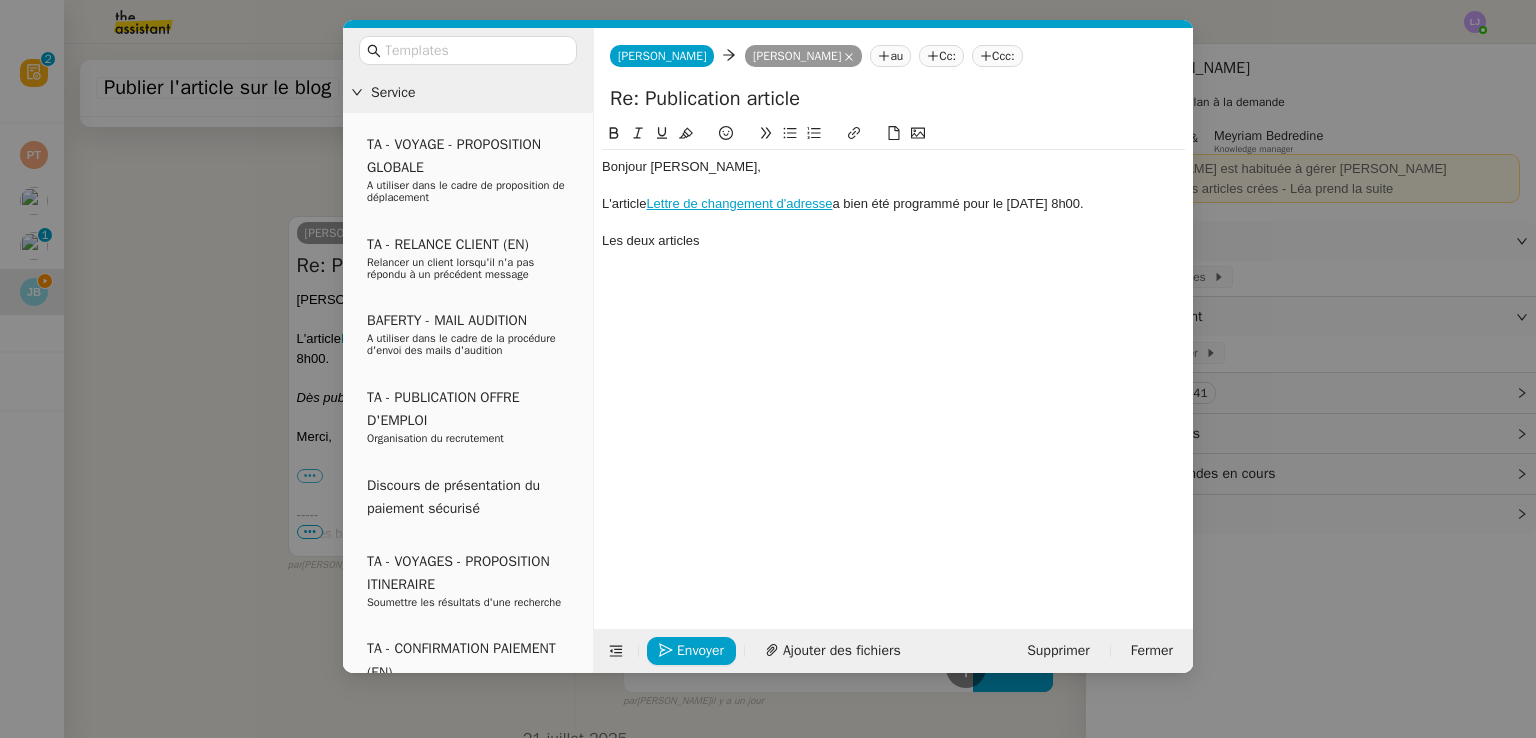 click on "L'article  Lettre de changement d'adresse  a bien été programmé pour le jeudi 31/07 à 8h00." 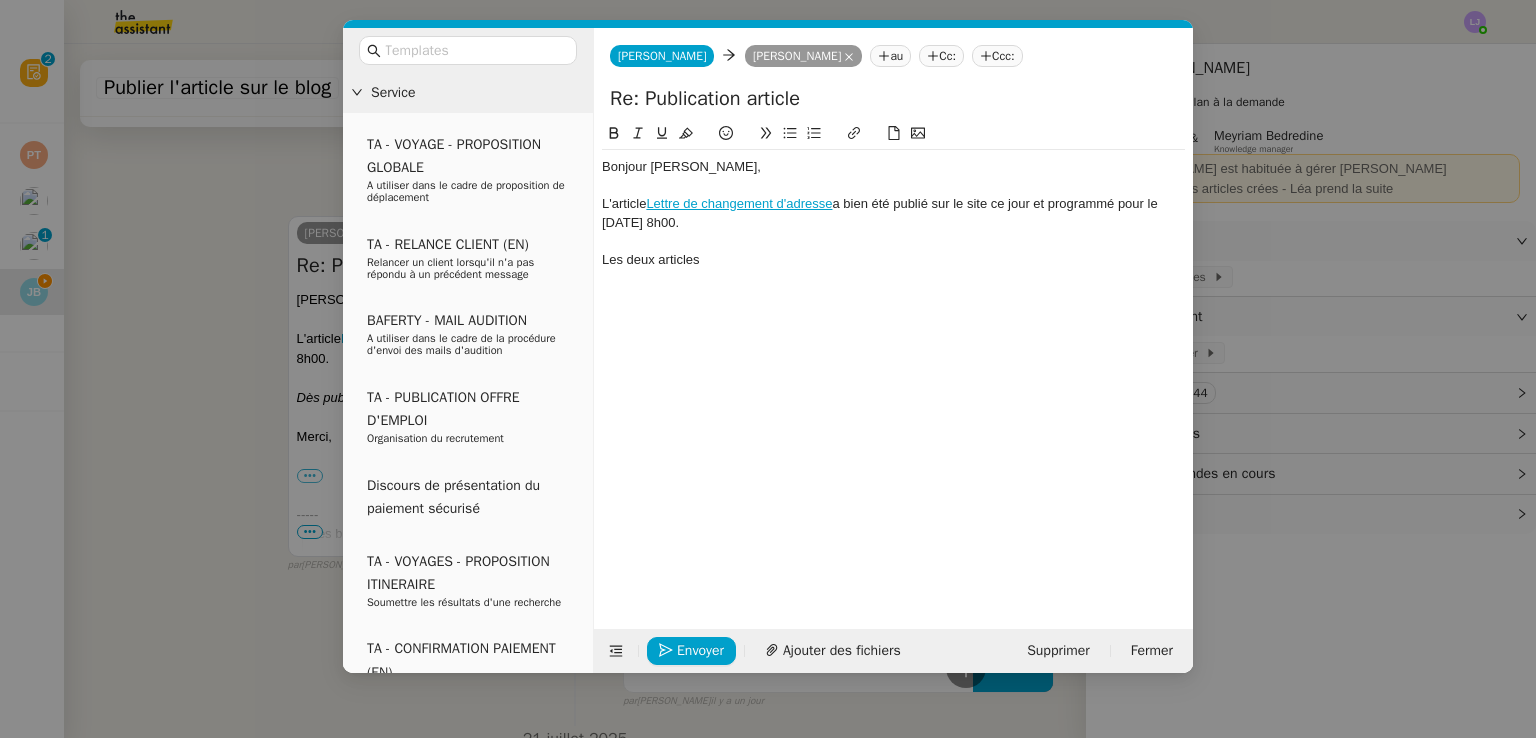 click on "Les deux articles" 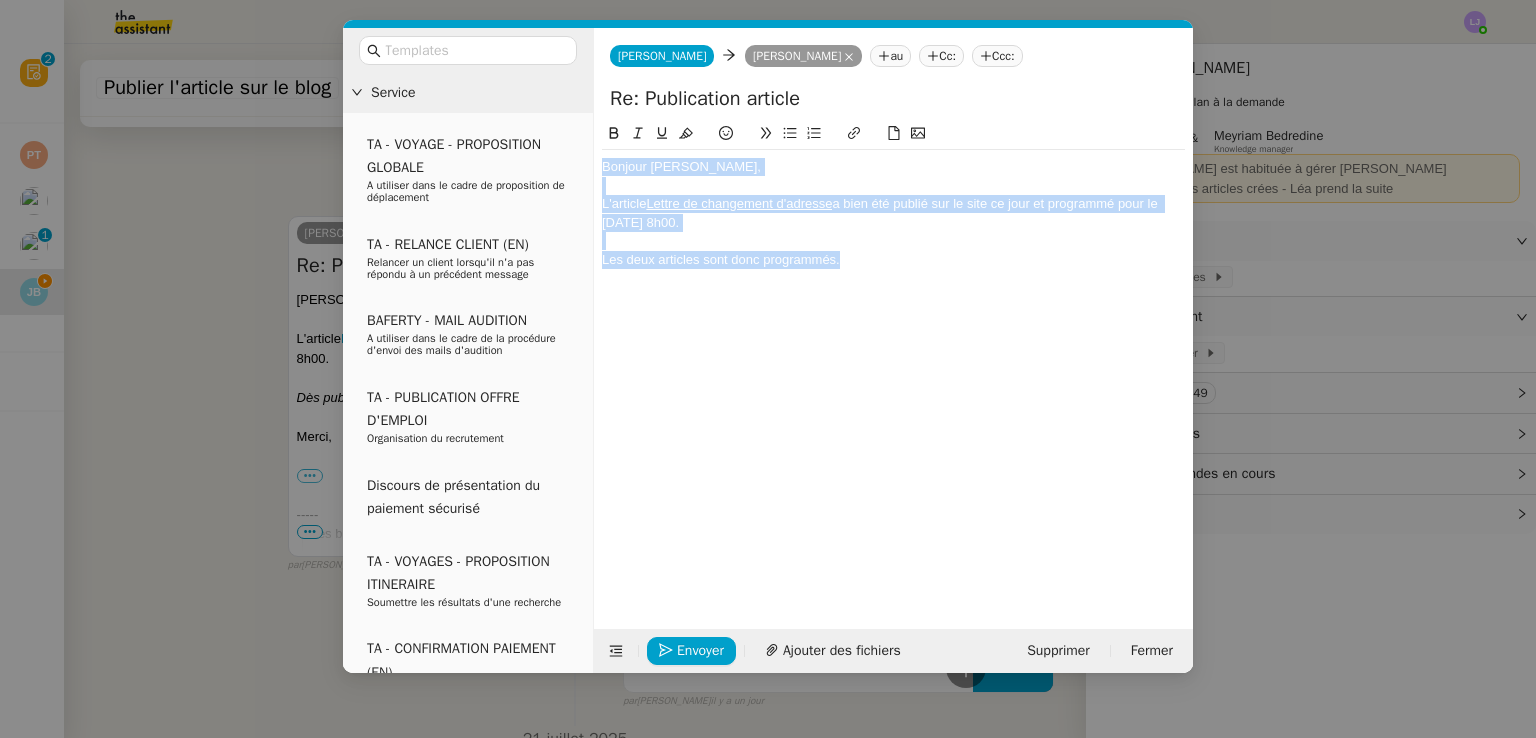 copy on "Bonjour Justine, L'article  Lettre de changement d'adresse  a bien été publié sur le site ce jour et programmé pour le jeudi 31/07 à 8h00. Les deux articles sont donc programmés." 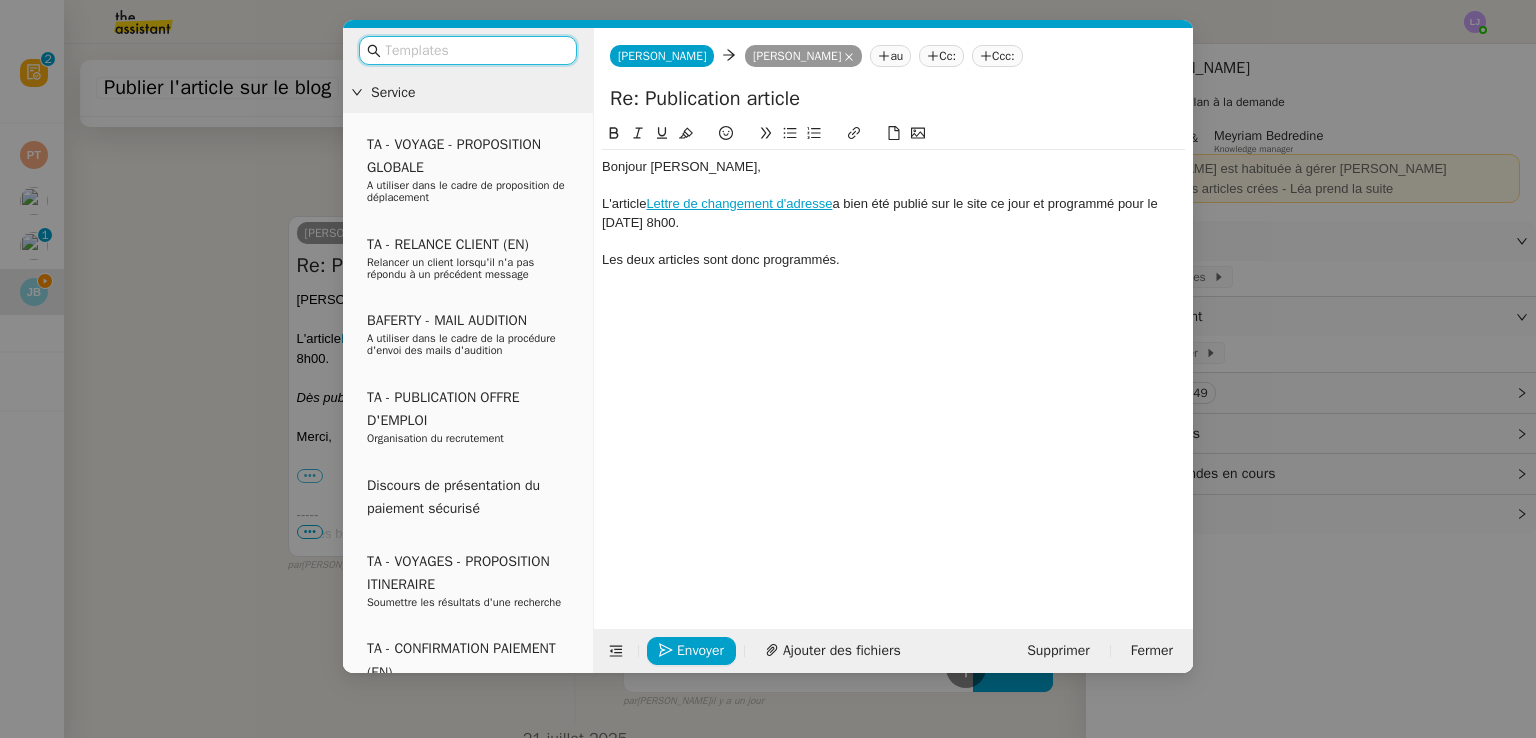 click at bounding box center (475, 50) 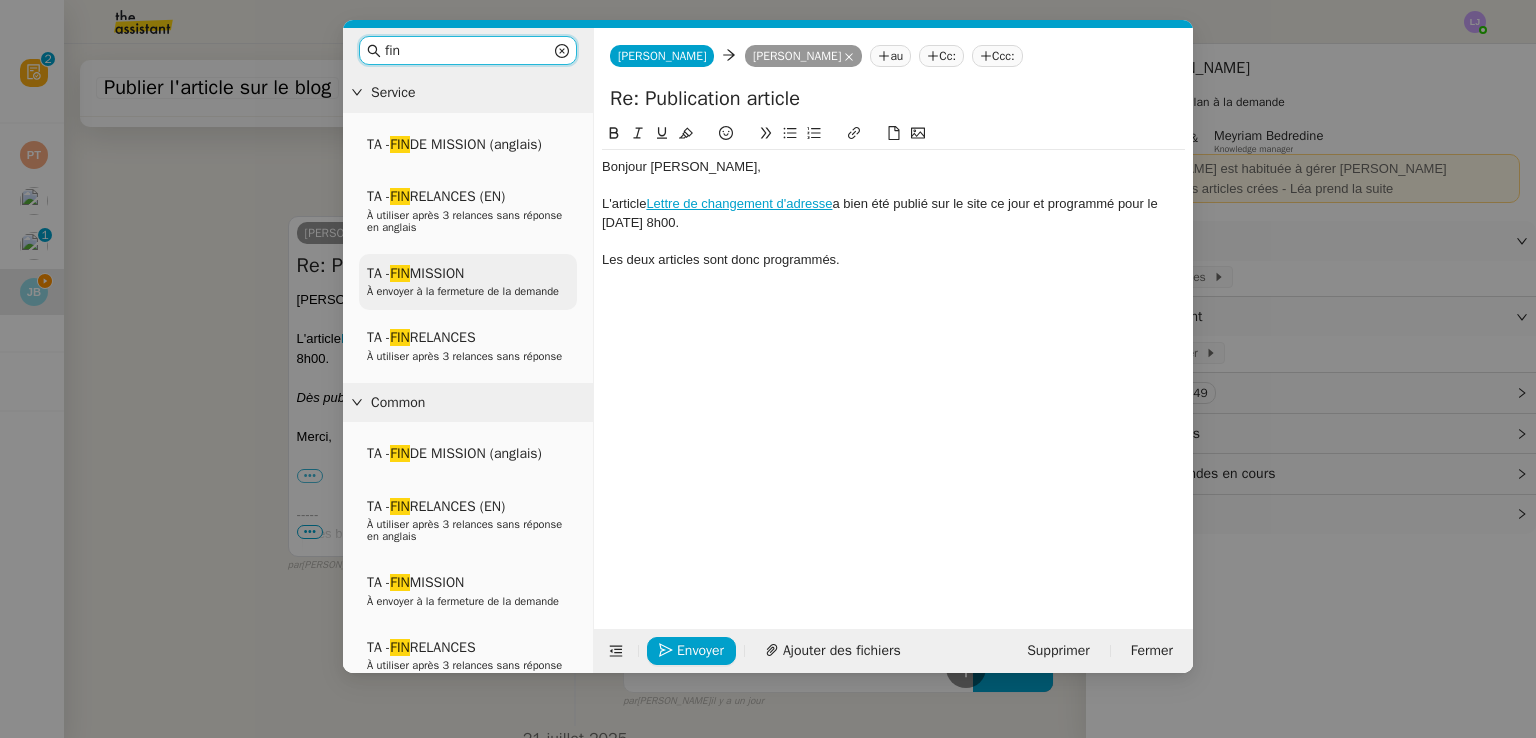 type on "fin" 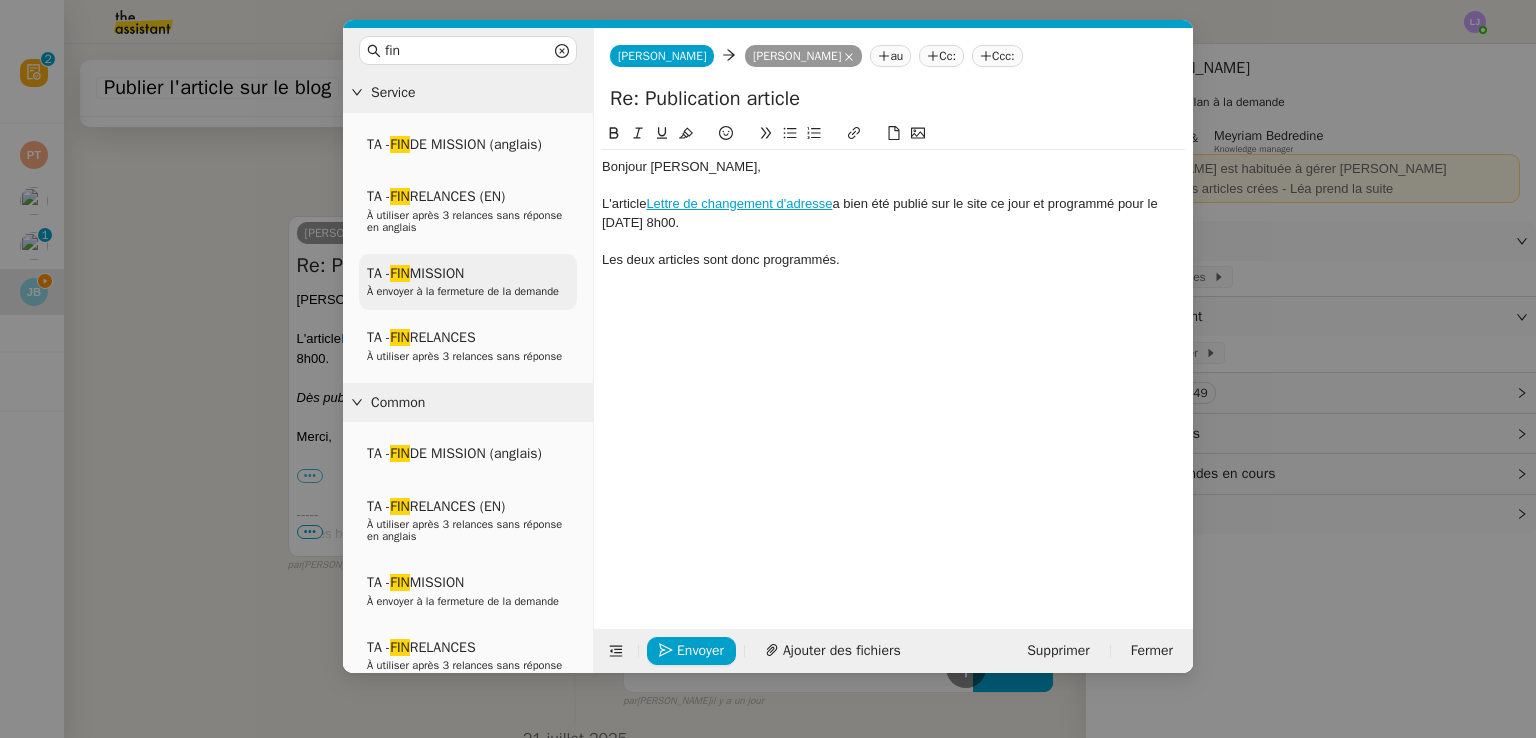 click on "TA -  FIN  MISSION    À envoyer à la fermeture de la demande" at bounding box center [468, 282] 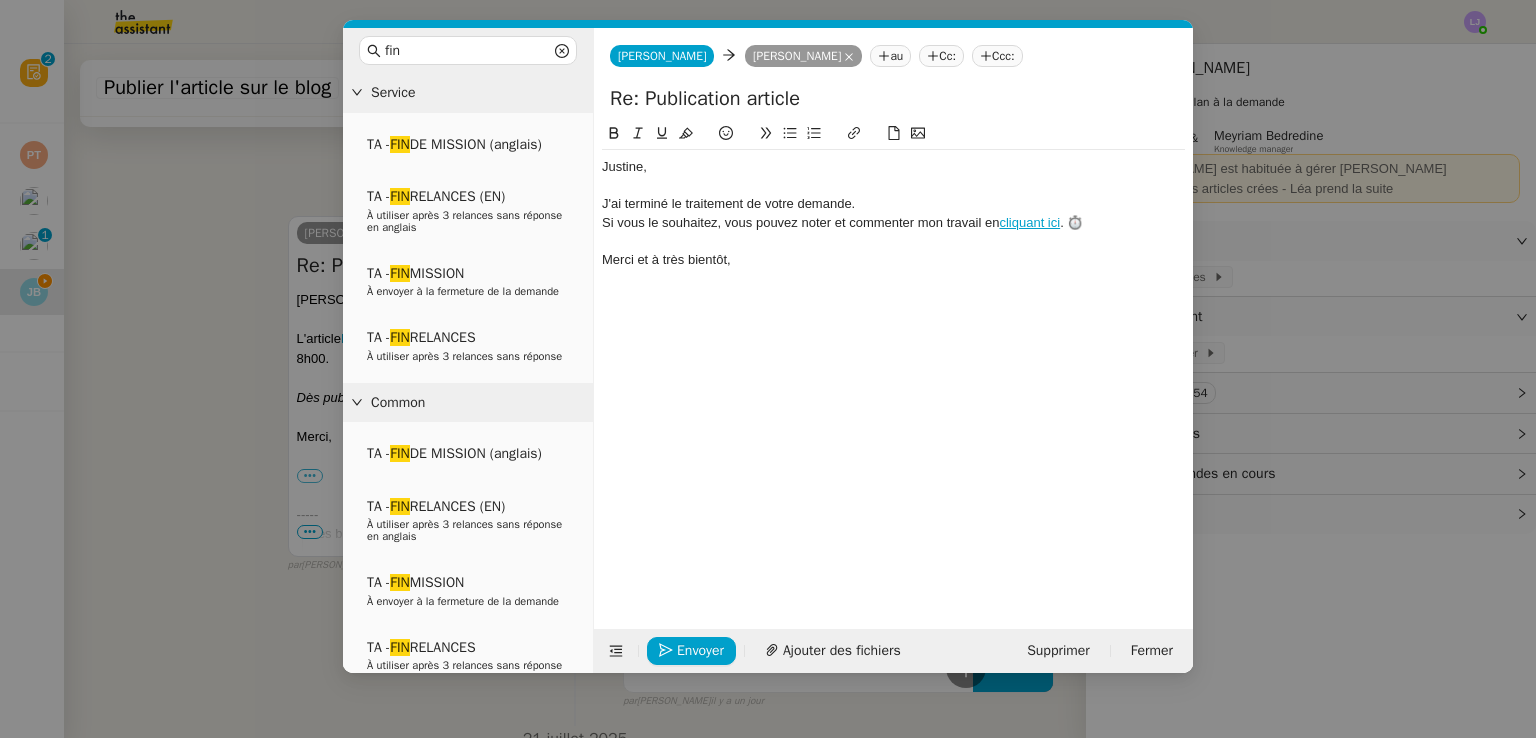 scroll, scrollTop: 807, scrollLeft: 0, axis: vertical 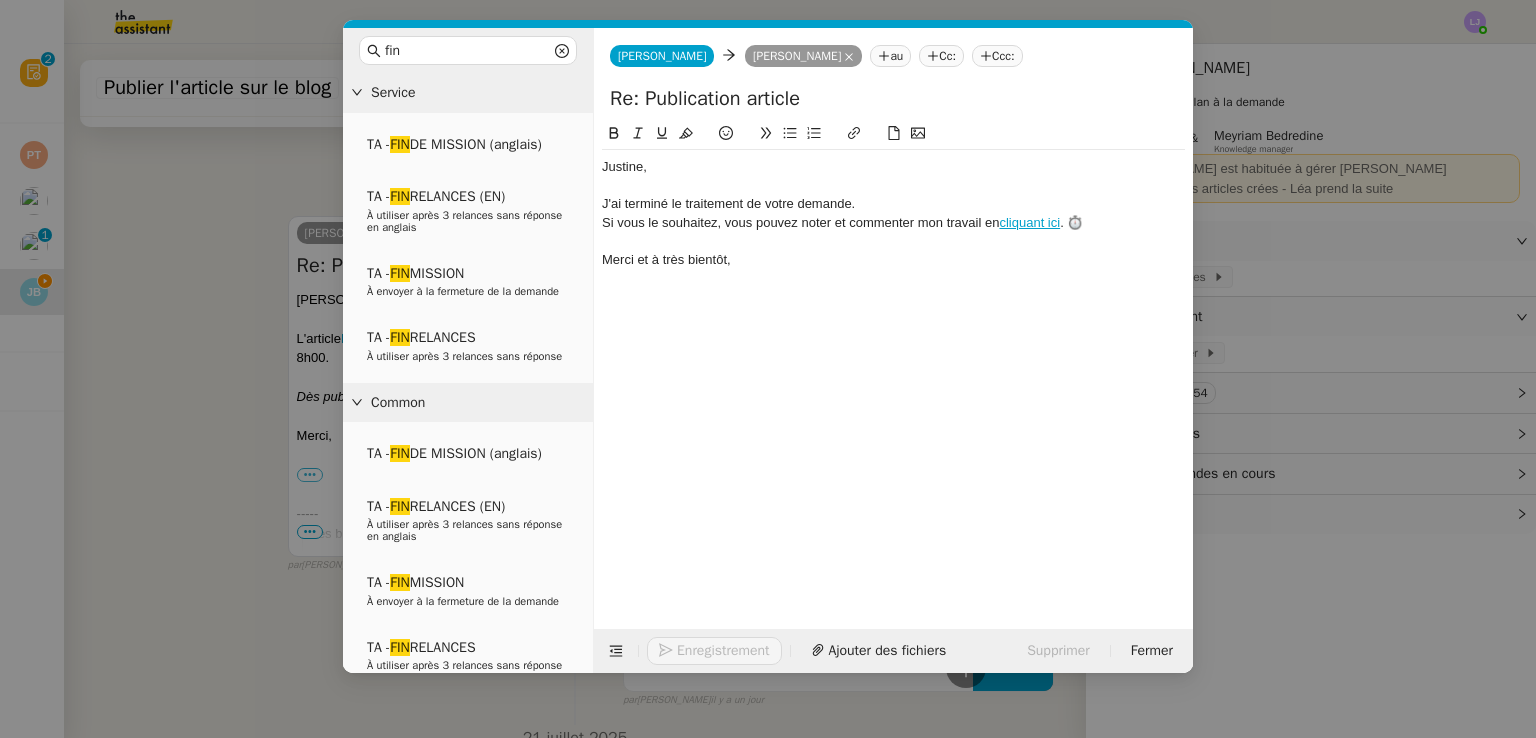 click on "﻿Justine﻿," 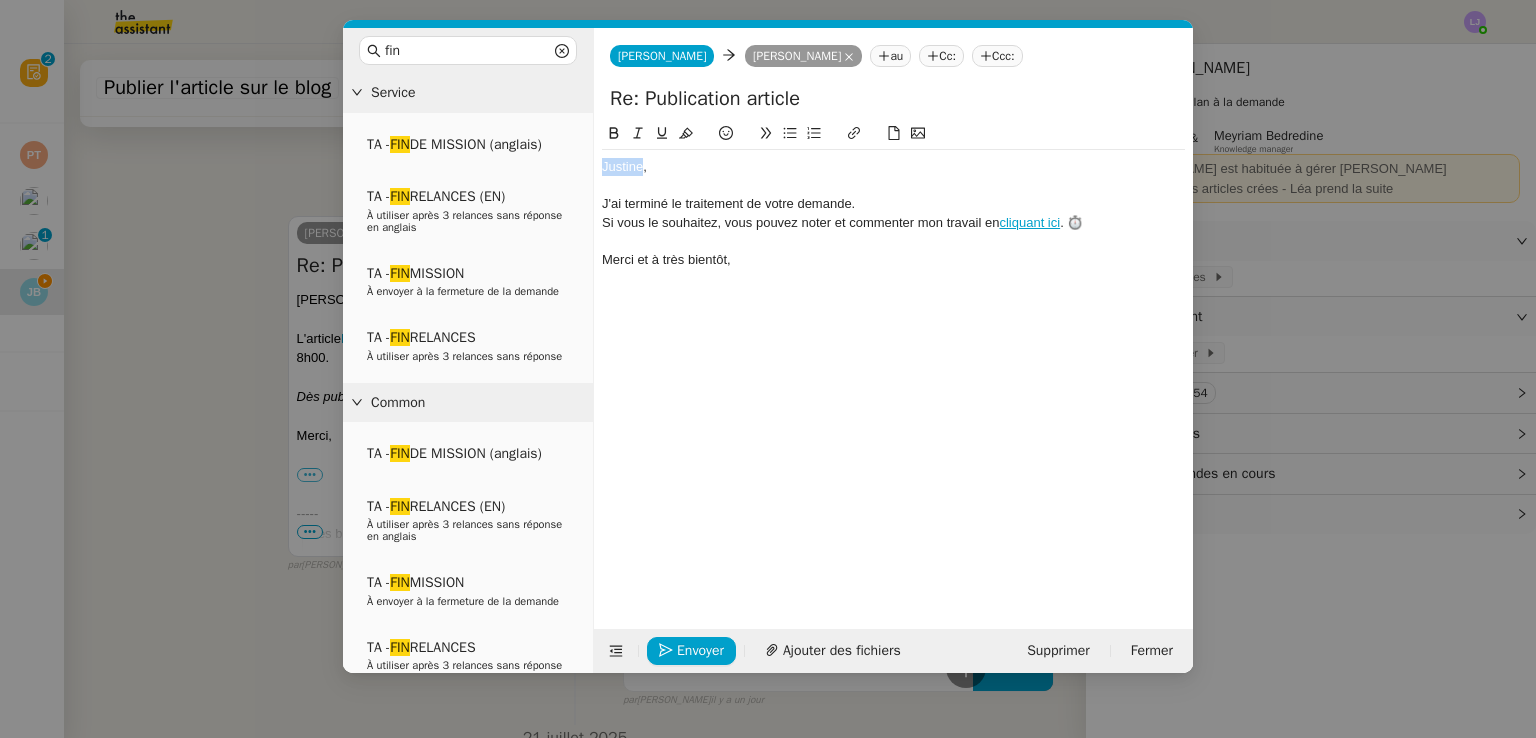 click on "﻿Justine﻿," 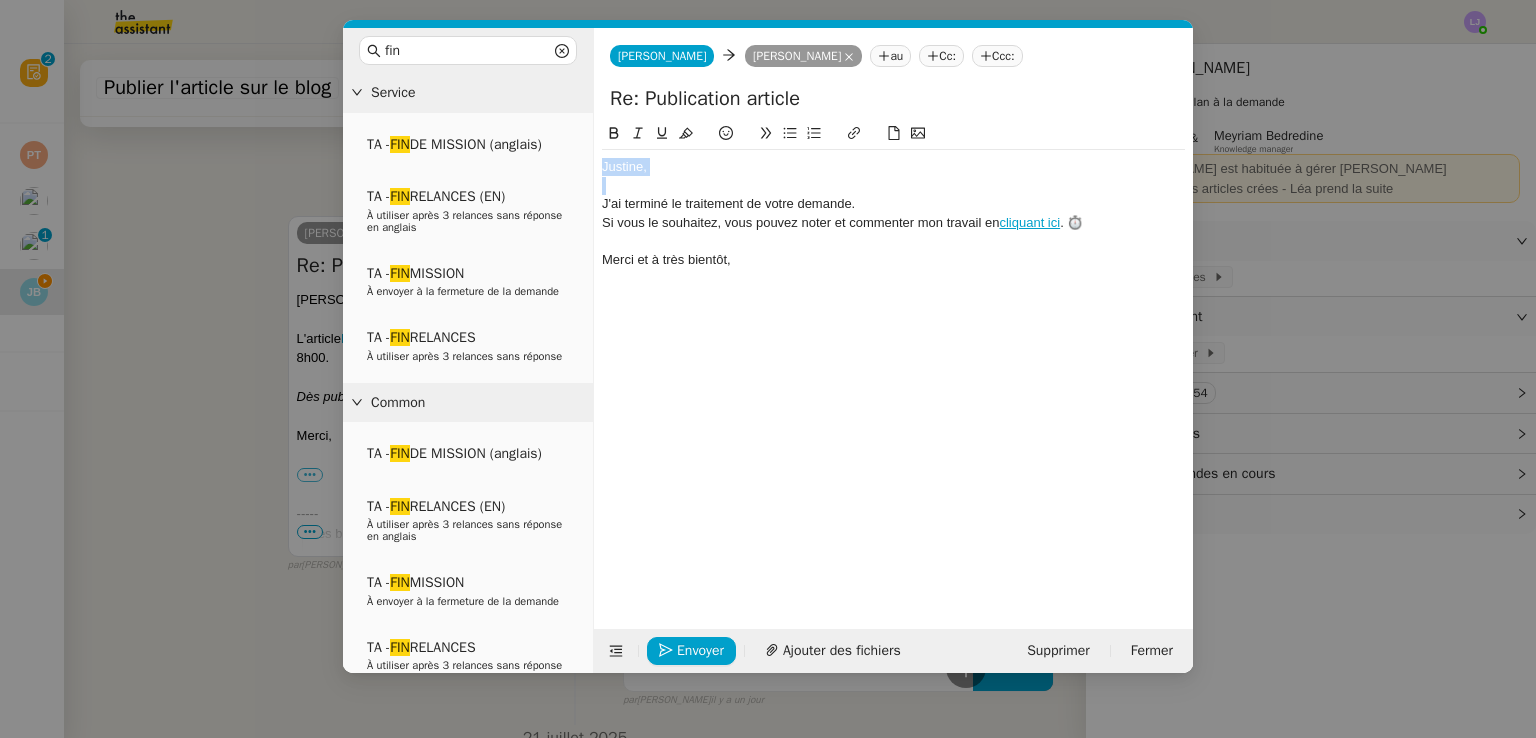 click on "﻿Justine﻿," 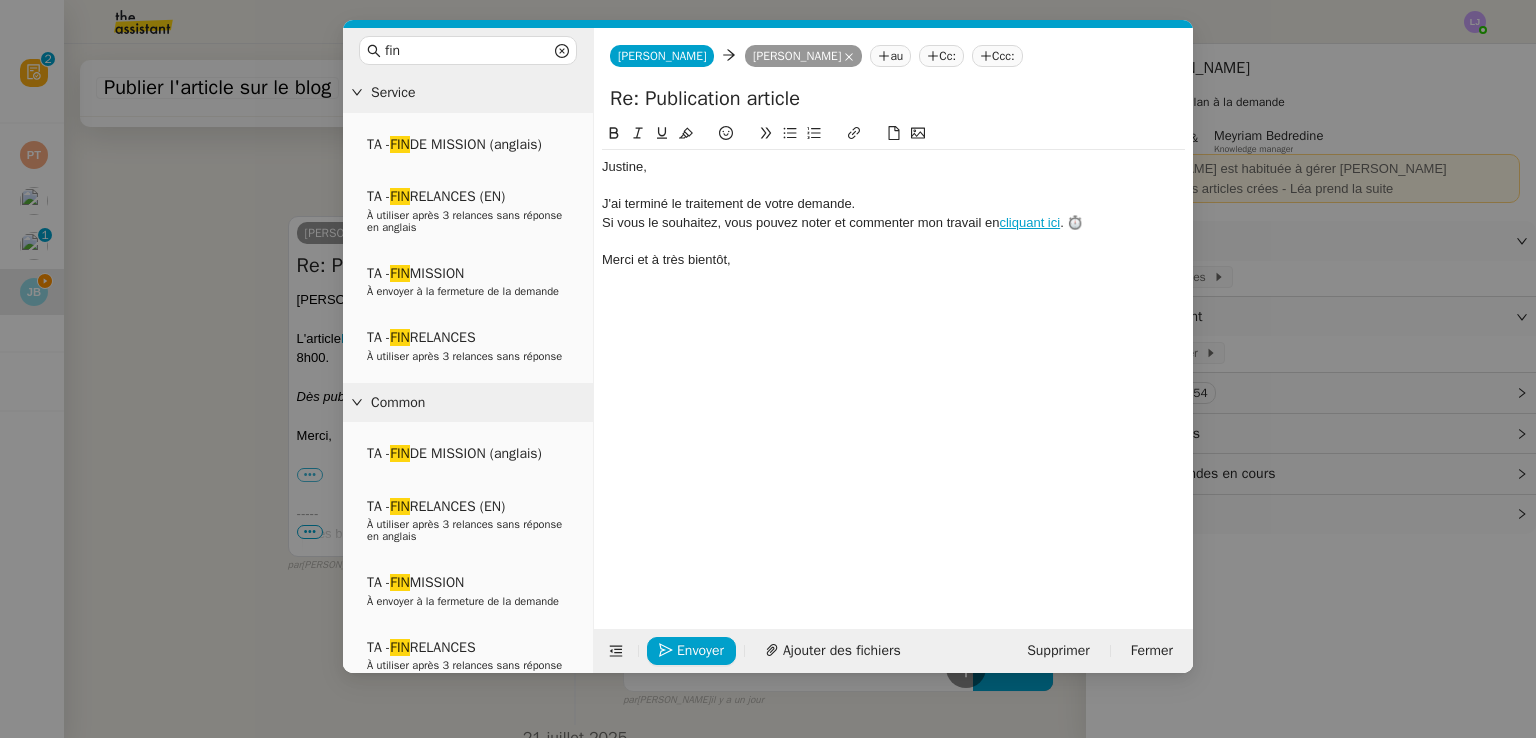 scroll, scrollTop: 0, scrollLeft: 0, axis: both 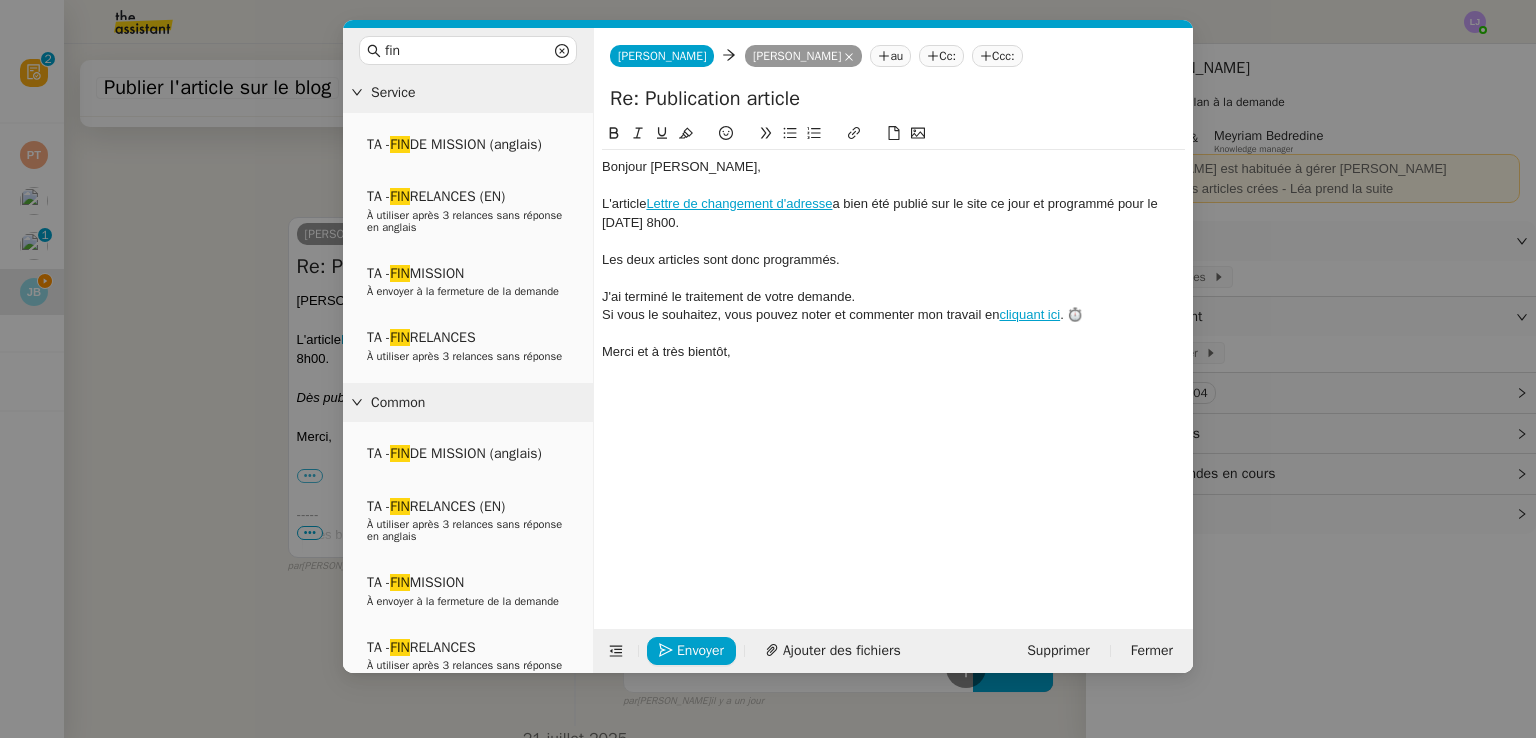 click on "Bonjour Justine, L'article  Lettre de changement d'adresse  a bien été publié sur le site ce jour et programmé pour le jeudi 31/07 à 8h00. Les deux articles sont donc programmés. J'ai terminé le traitement de votre demande. Si vous le souhaitez, vous pouvez noter et commenter mon travail en  cliquant ici . ⏱️ Merci et à très bientôt, https://www.theassistant.com/news-posts/lettre-changement-adresse" 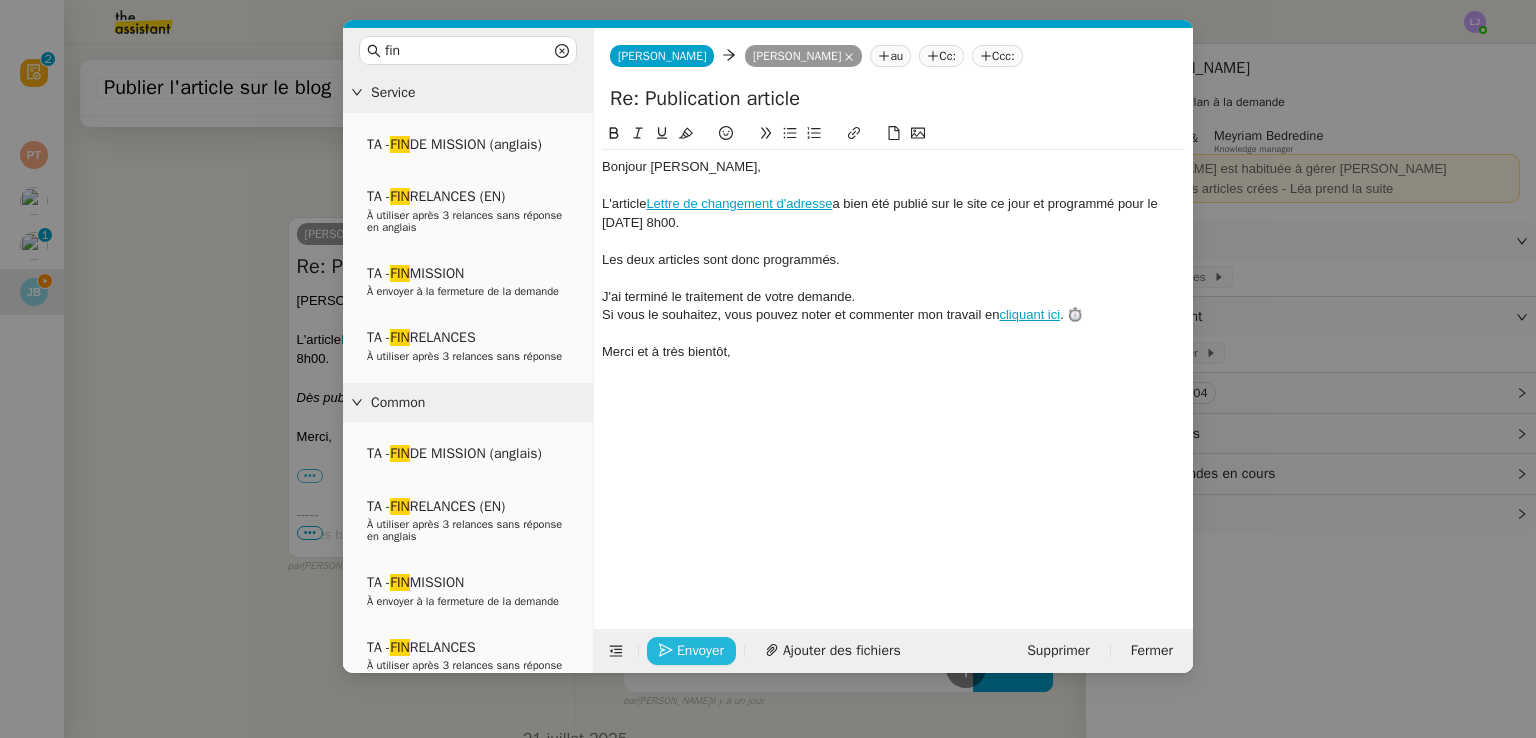 click on "Envoyer" 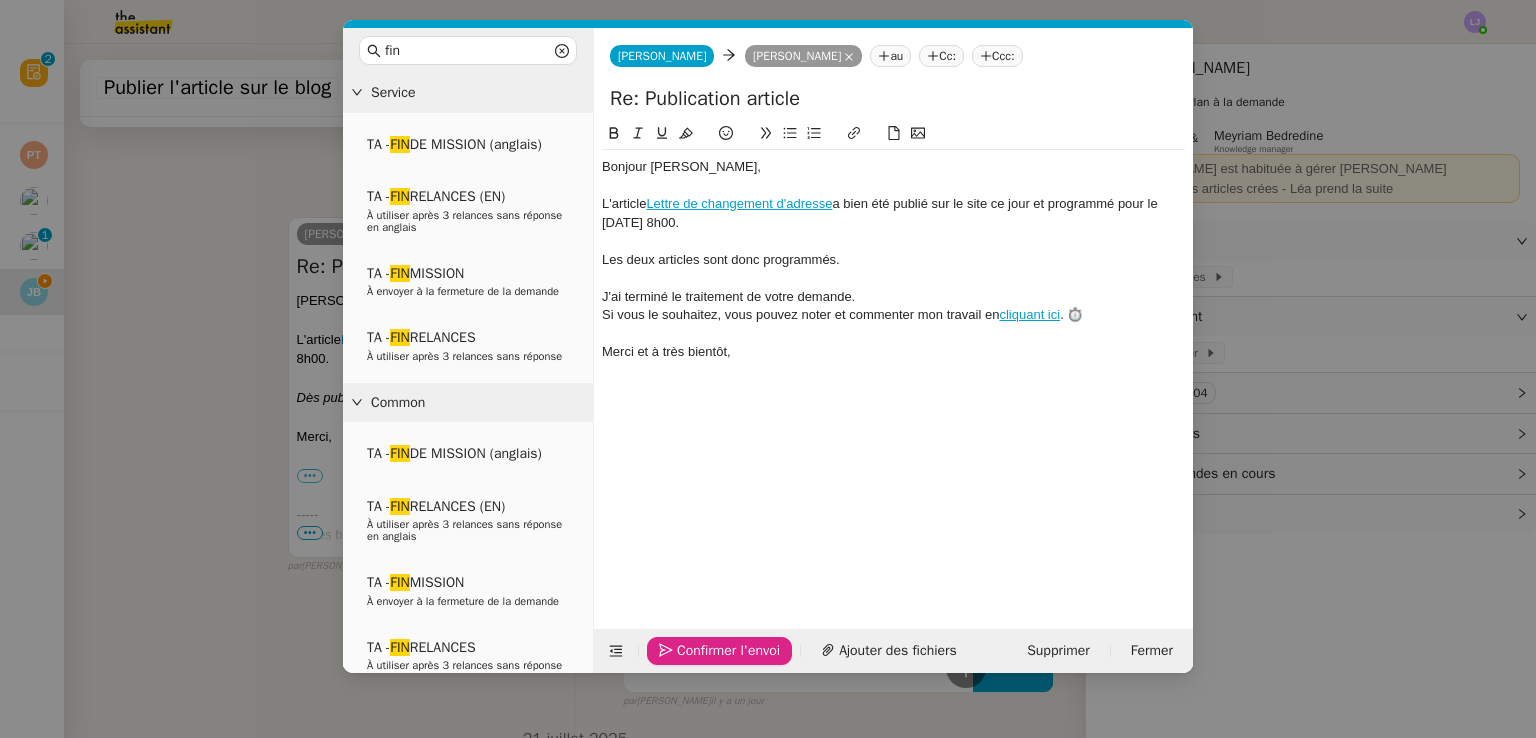 click on "Confirmer l'envoi" 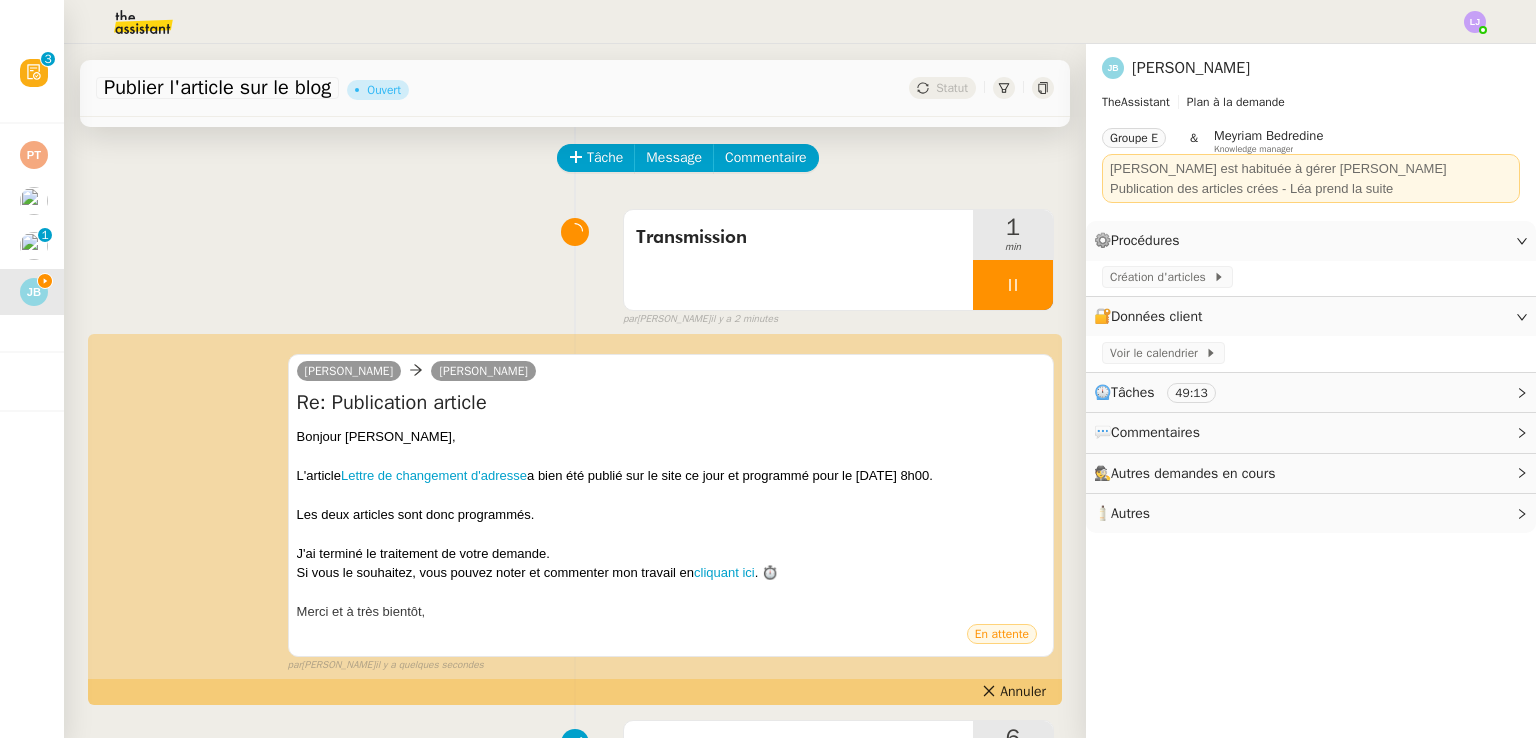 scroll, scrollTop: 80, scrollLeft: 0, axis: vertical 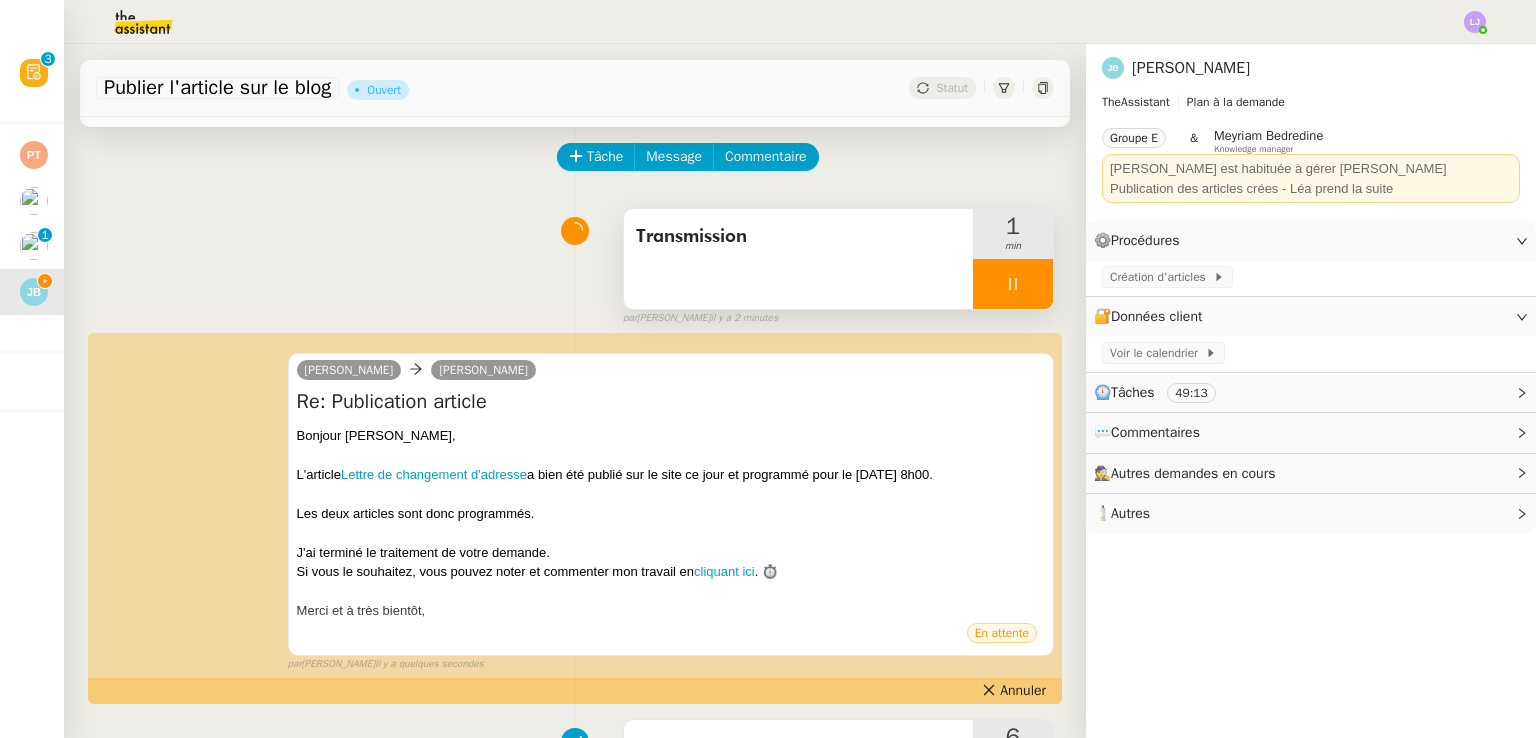 click at bounding box center (1013, 284) 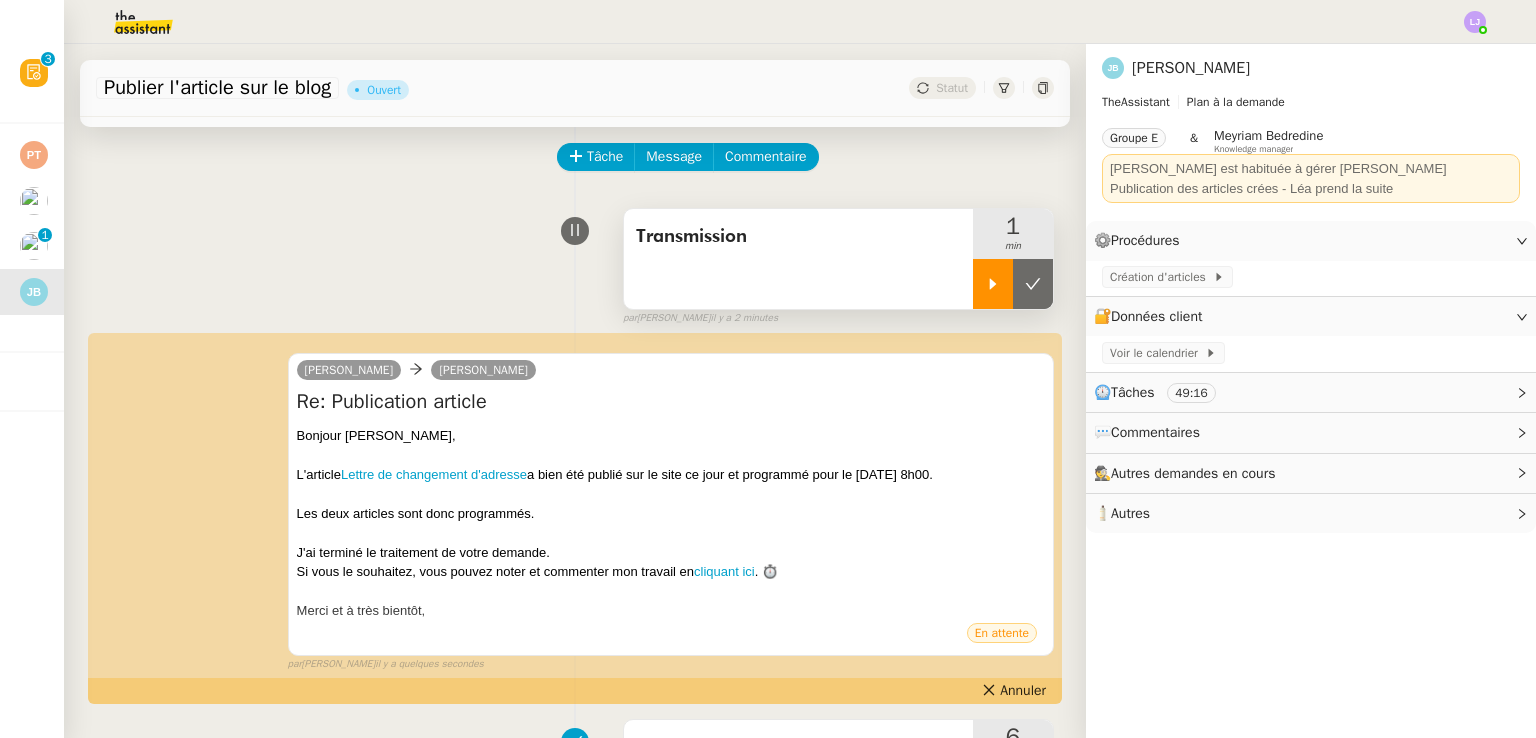 click 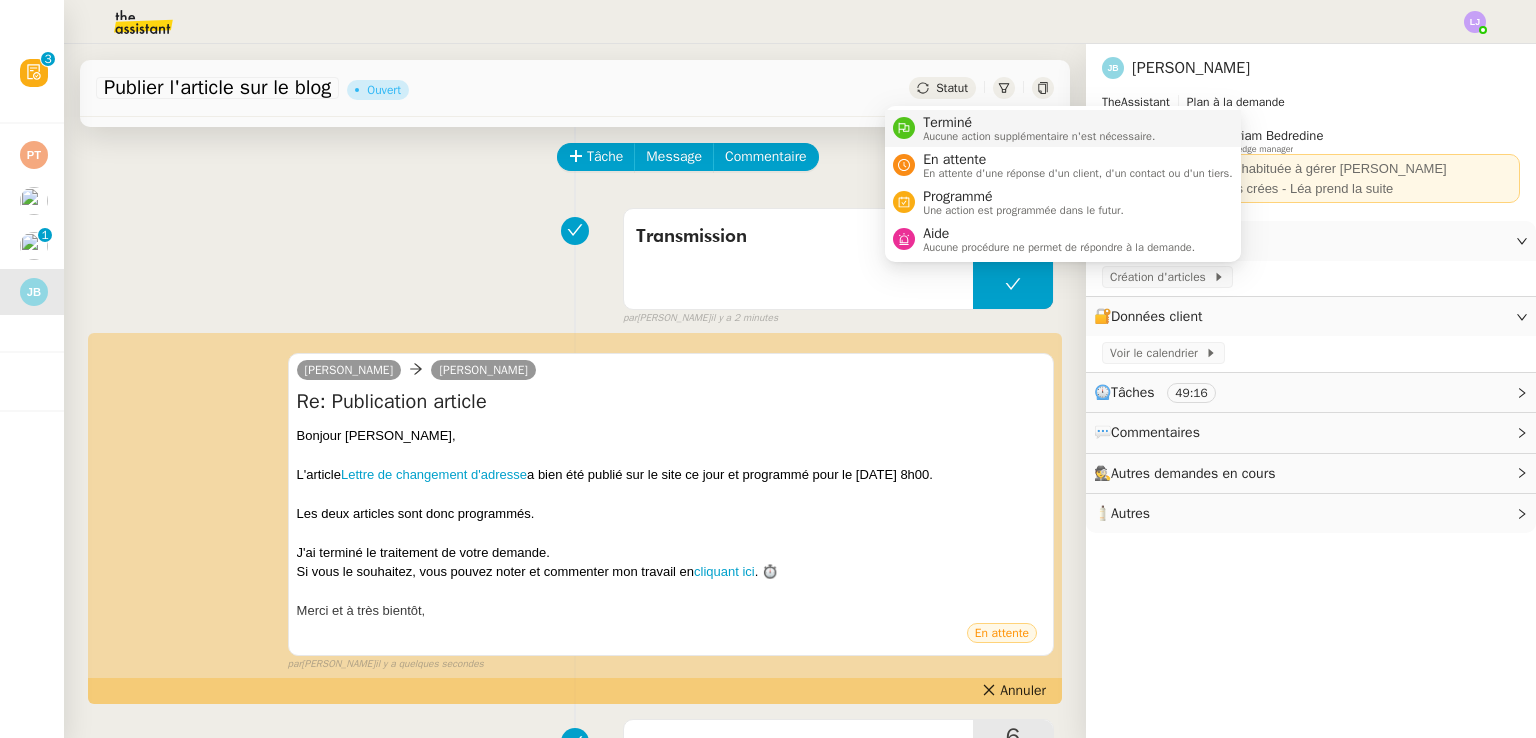 click on "Terminé" at bounding box center (1039, 123) 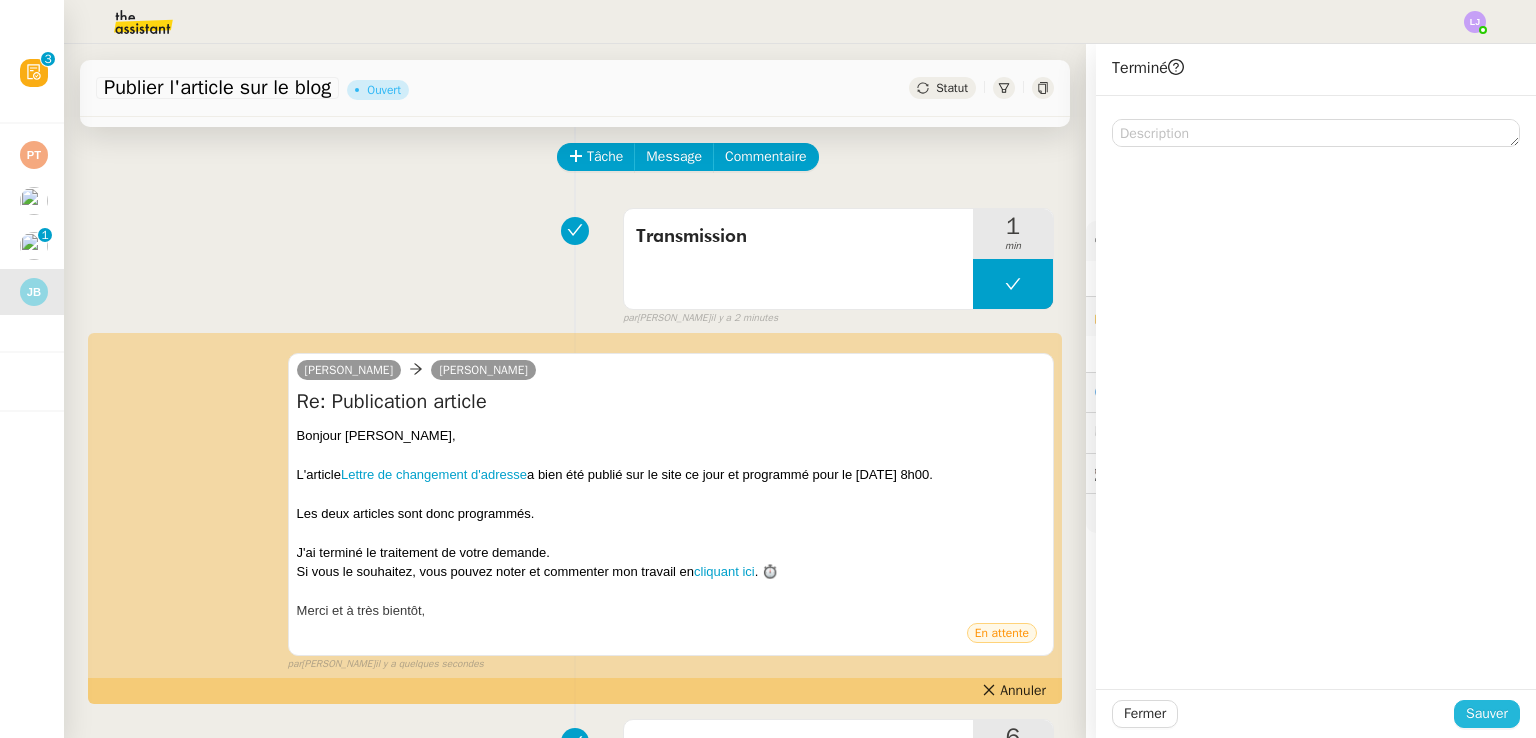 click on "Sauver" 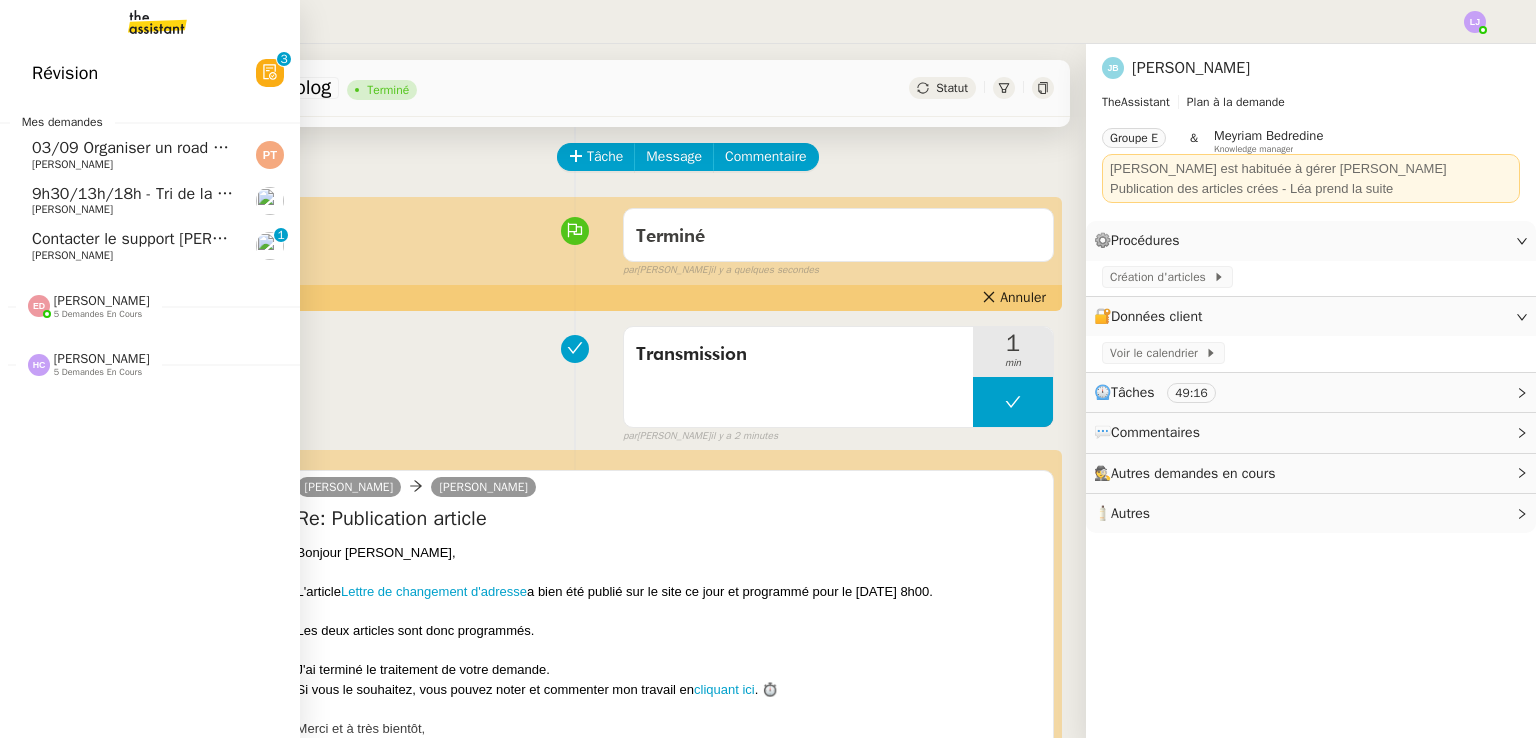 click on "Contacter le support [PERSON_NAME] /créer une procédure concernant la facturation de sinistres" 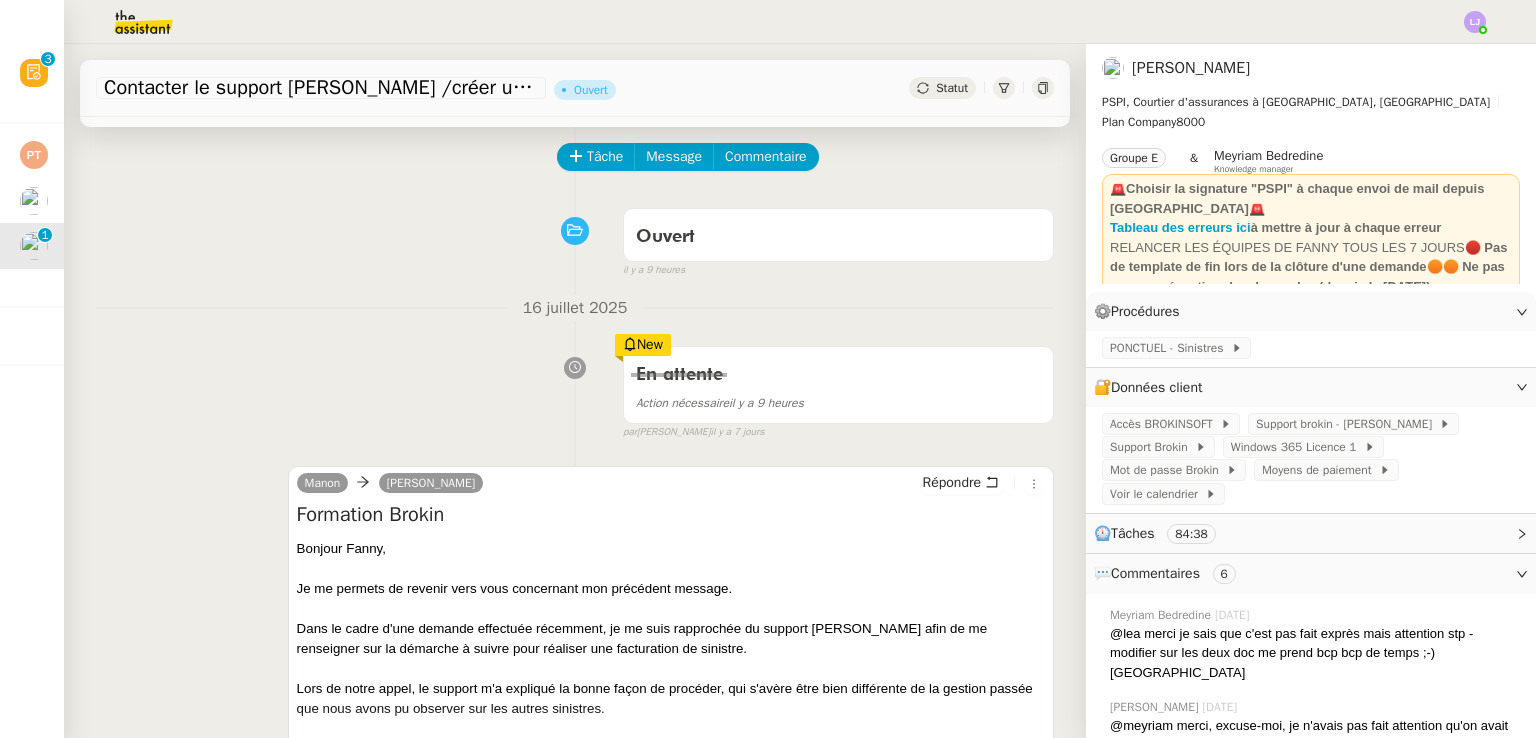click on "Tâche Message Commentaire" 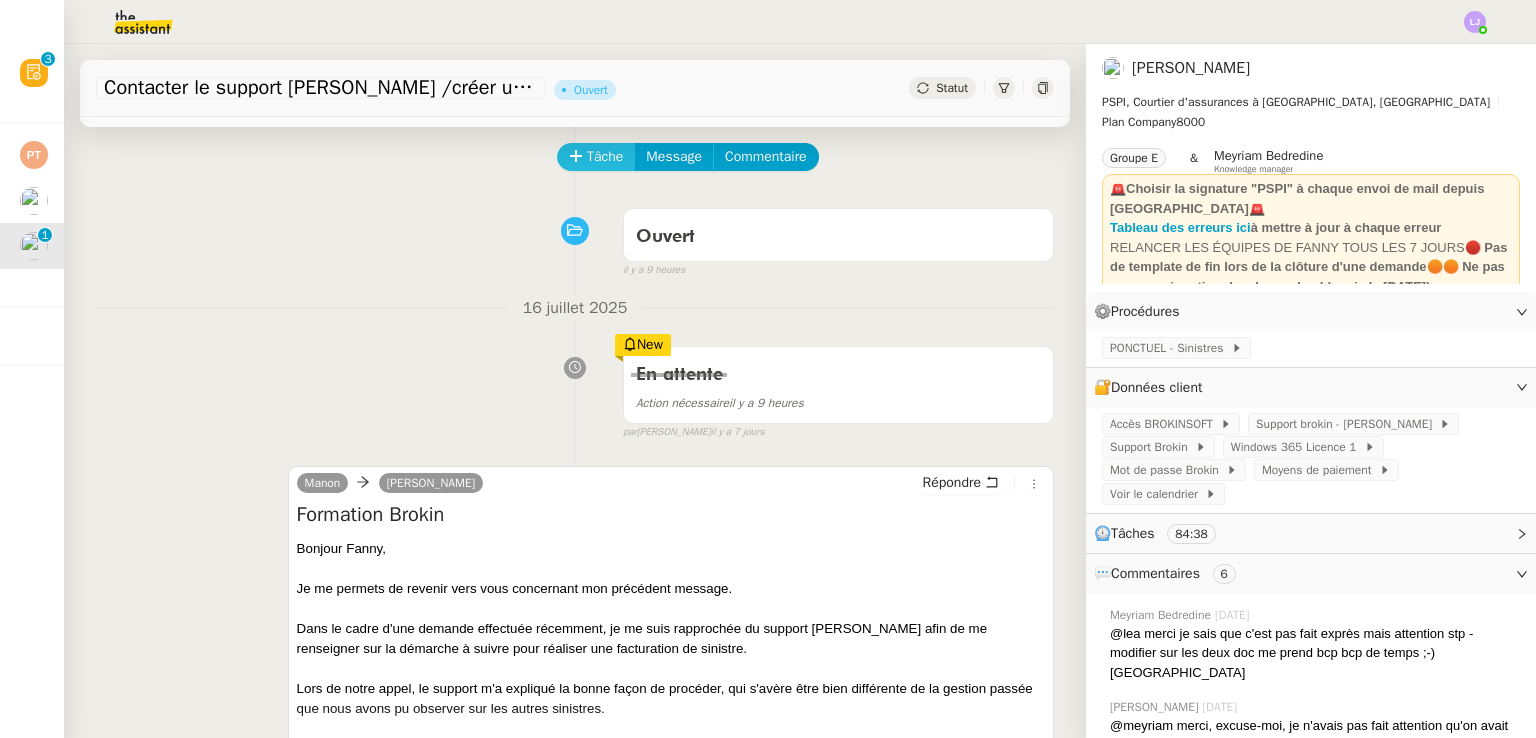click on "Tâche" 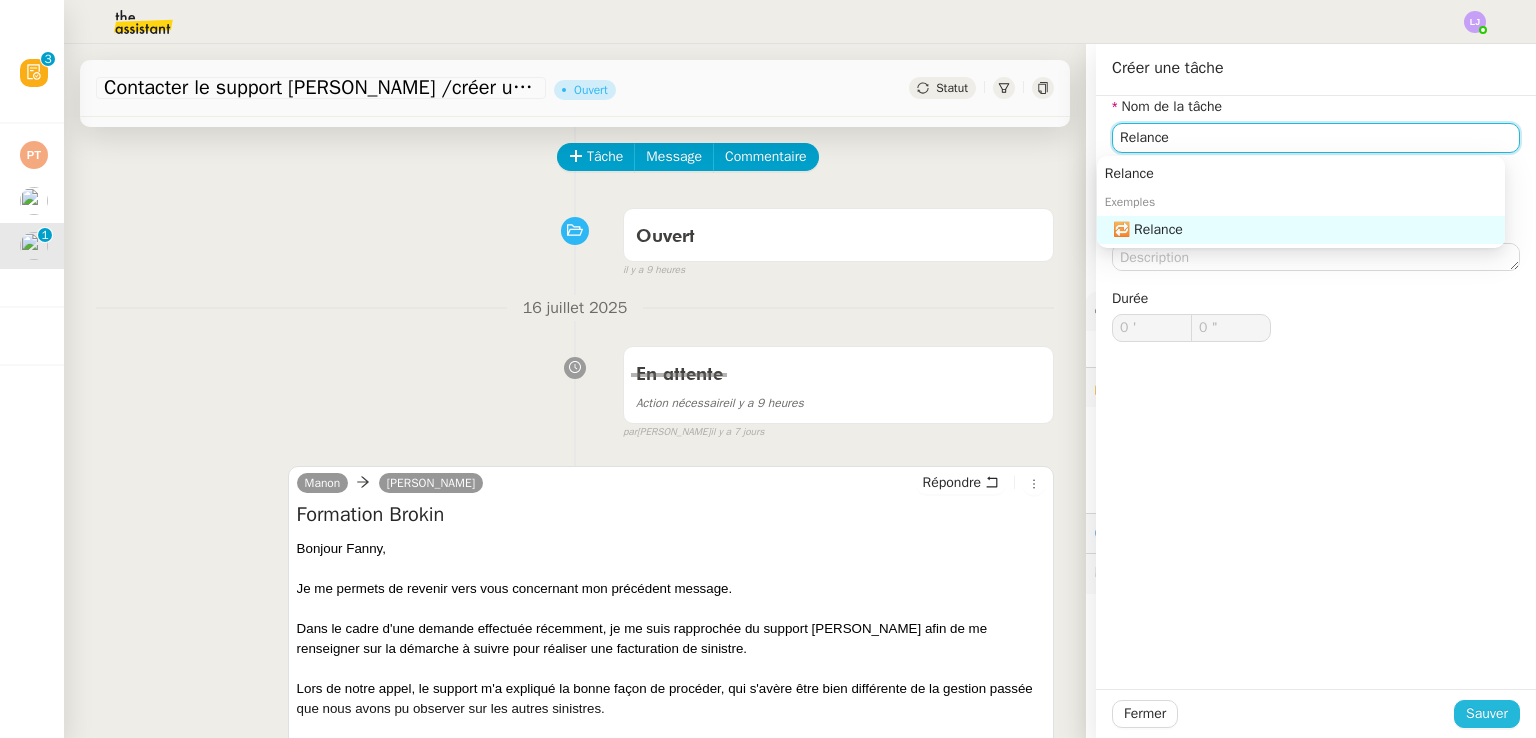 type on "Relance" 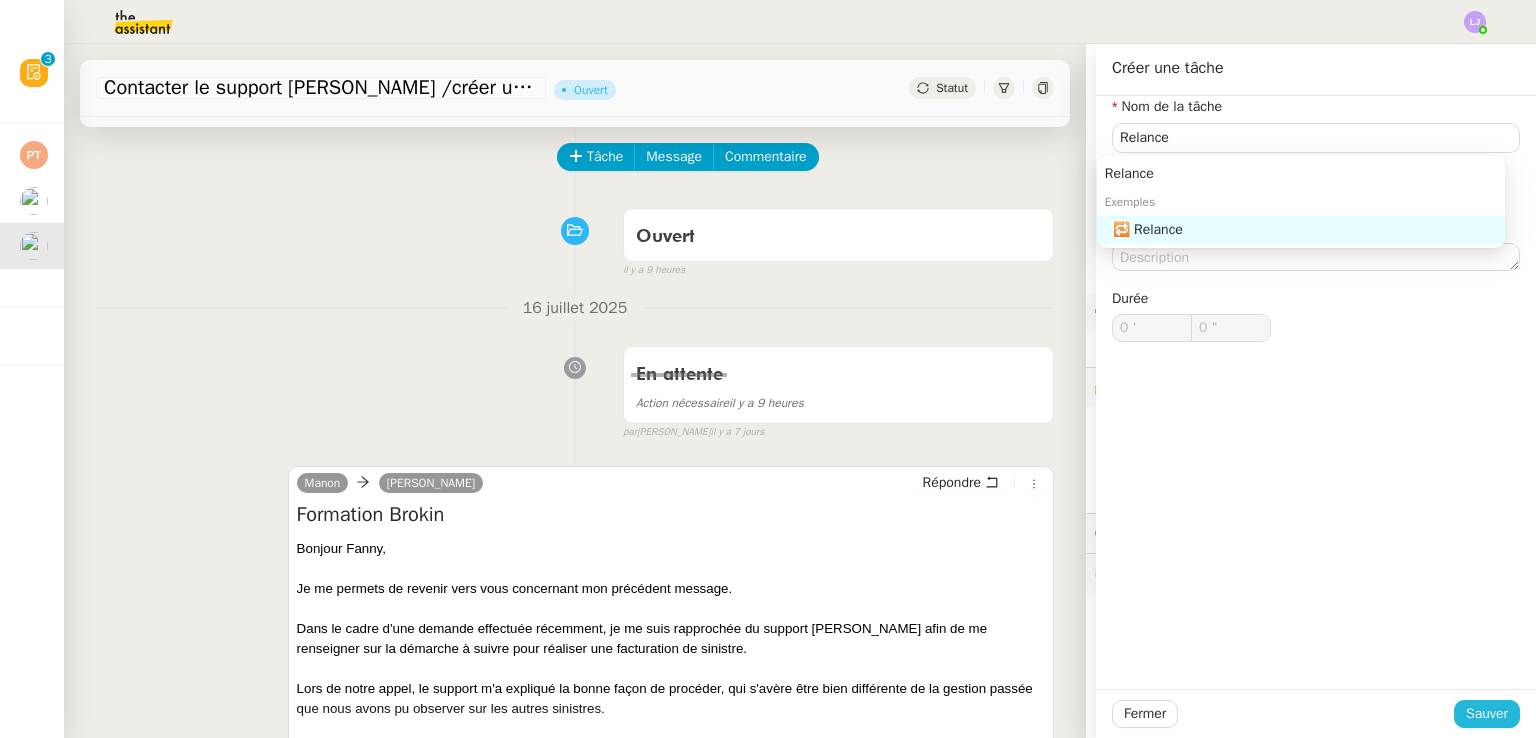 click on "Sauver" 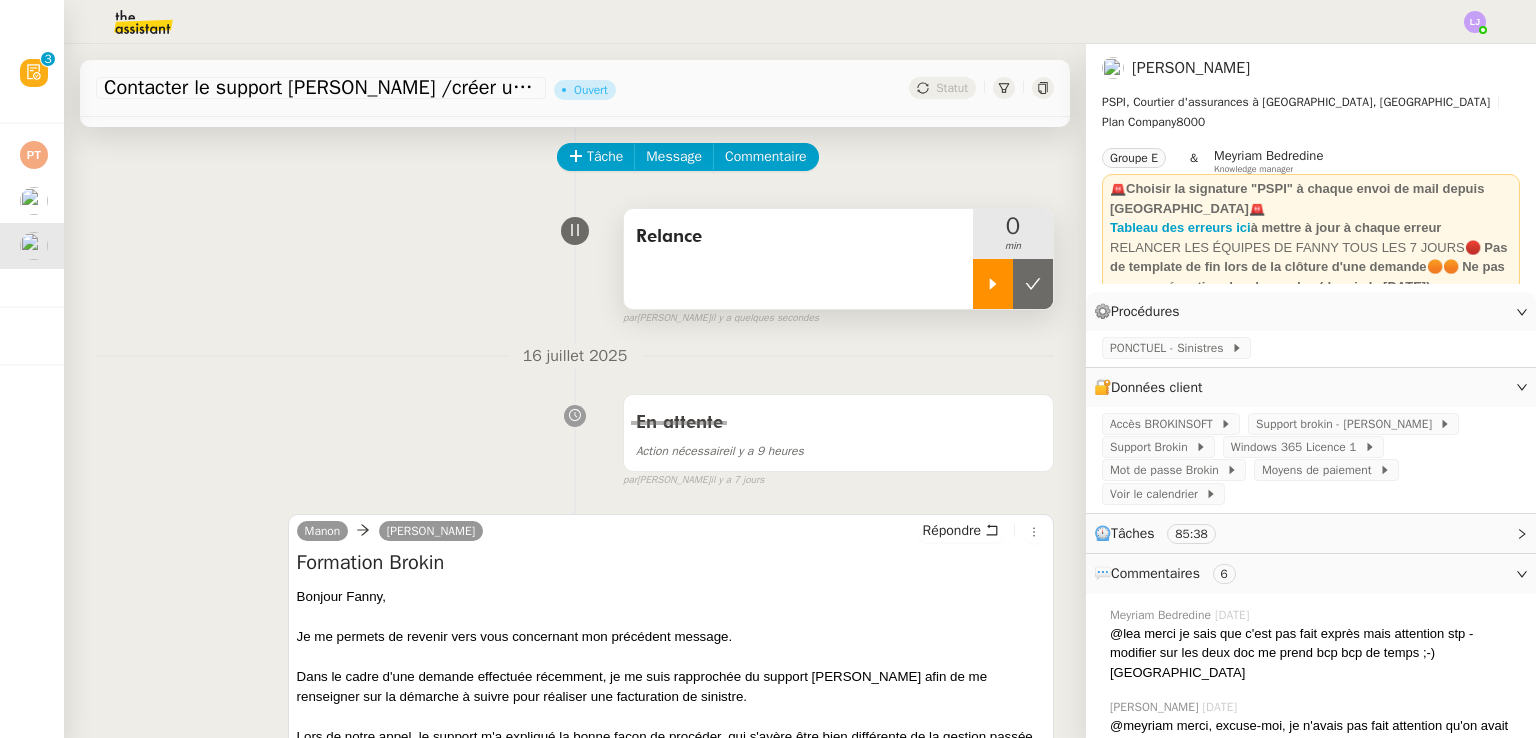 click at bounding box center (993, 284) 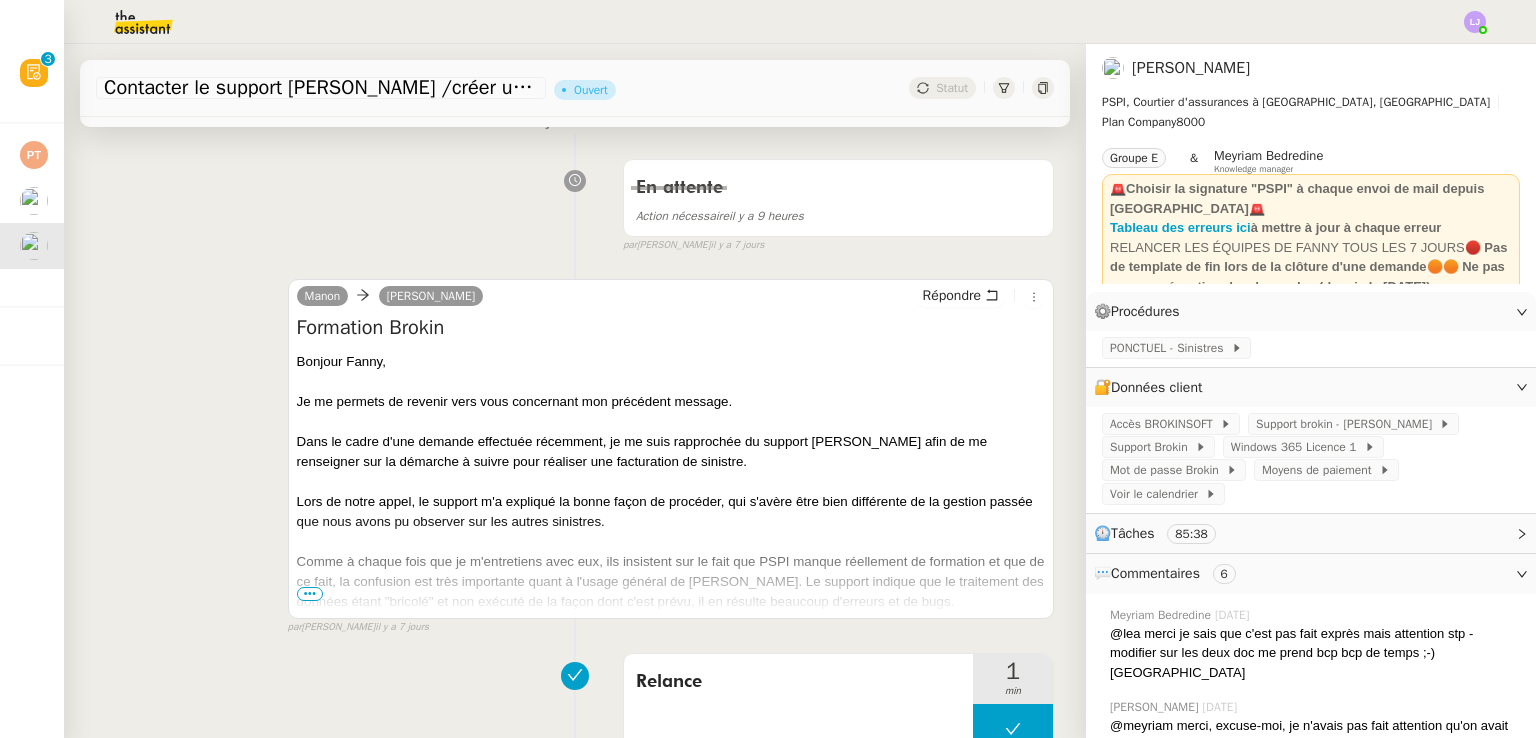 scroll, scrollTop: 316, scrollLeft: 0, axis: vertical 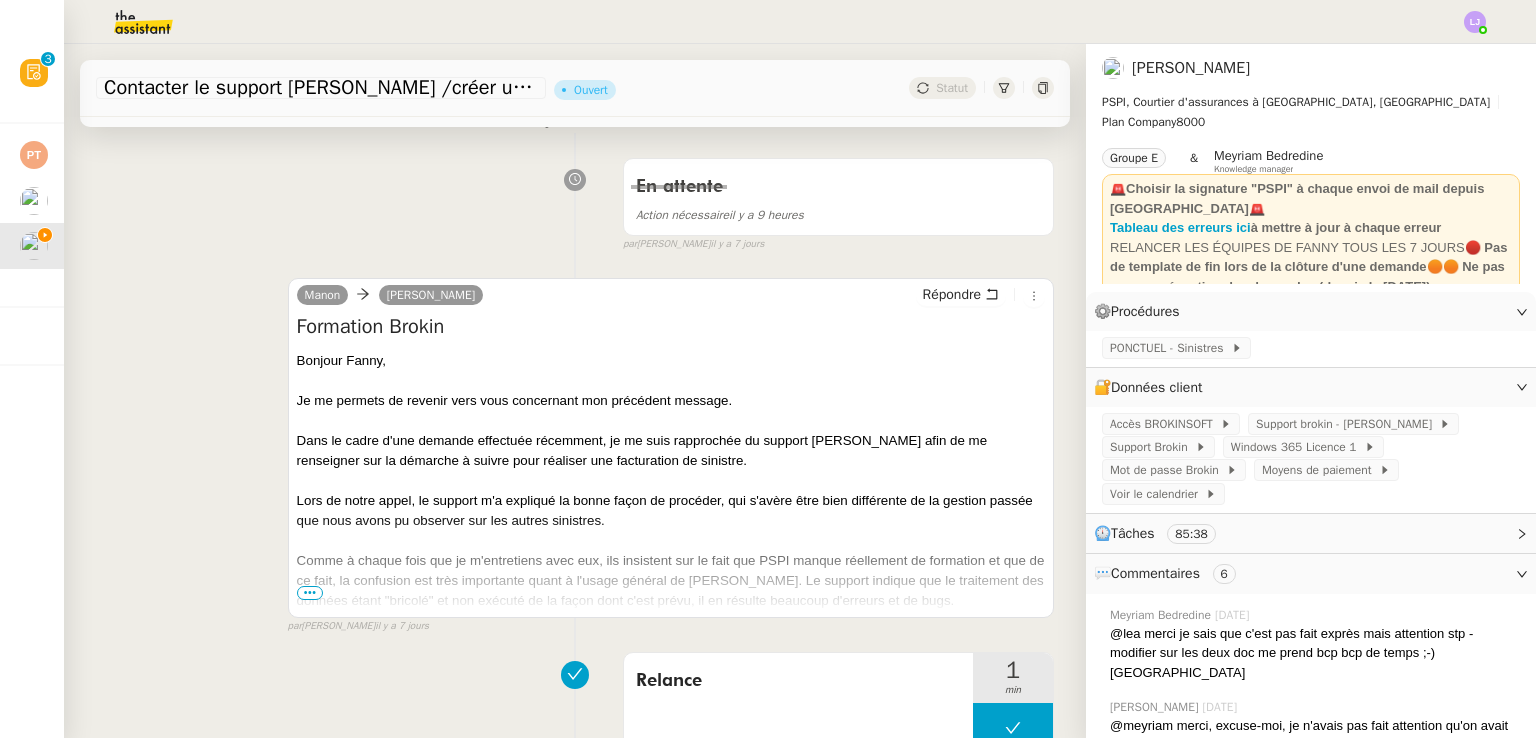 click on "Lors de notre appel, le support m'a expliqué la bonne façon de procéder, qui s'avère être bien différente de la gestion passée que nous avons pu observer sur les autres sinistres." at bounding box center (671, 511) 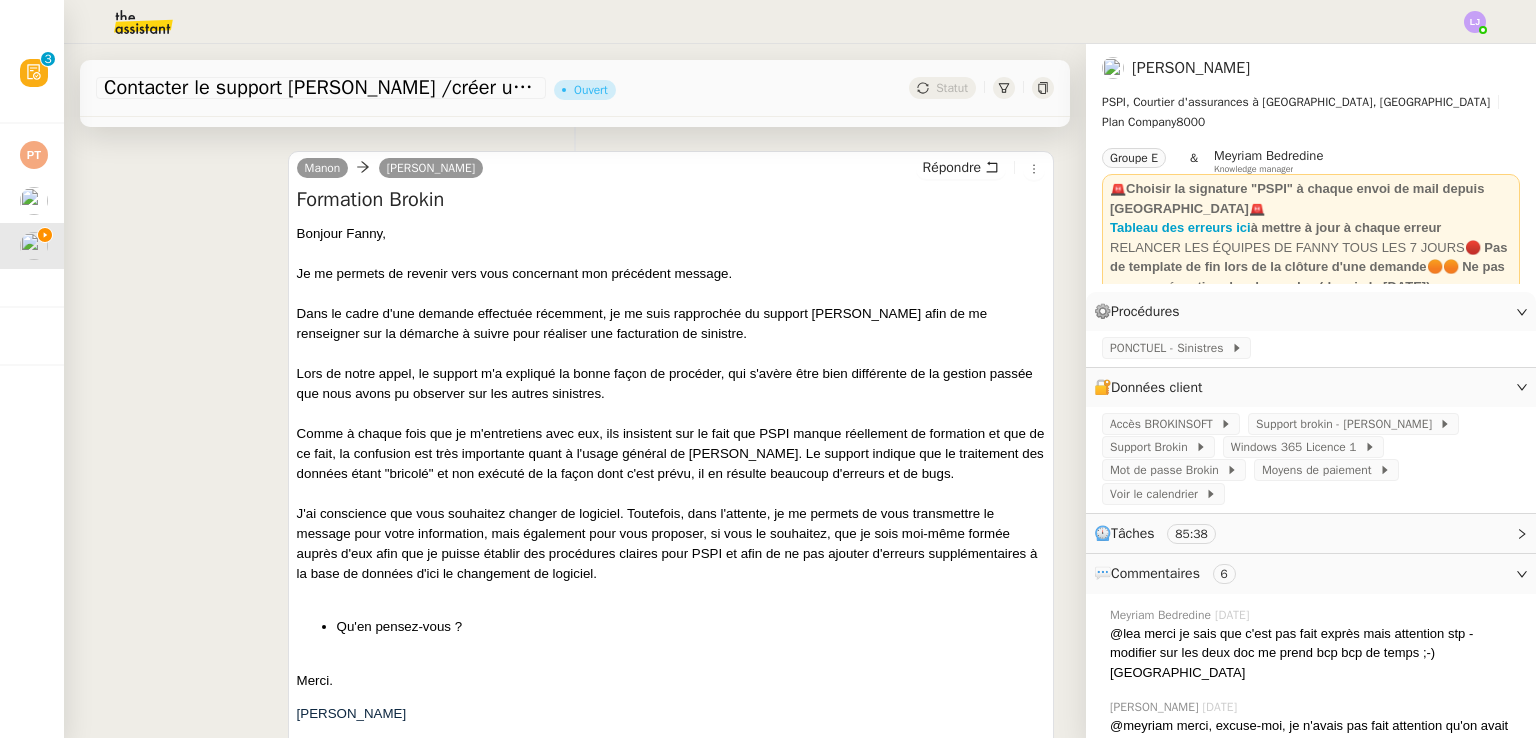 scroll, scrollTop: 446, scrollLeft: 0, axis: vertical 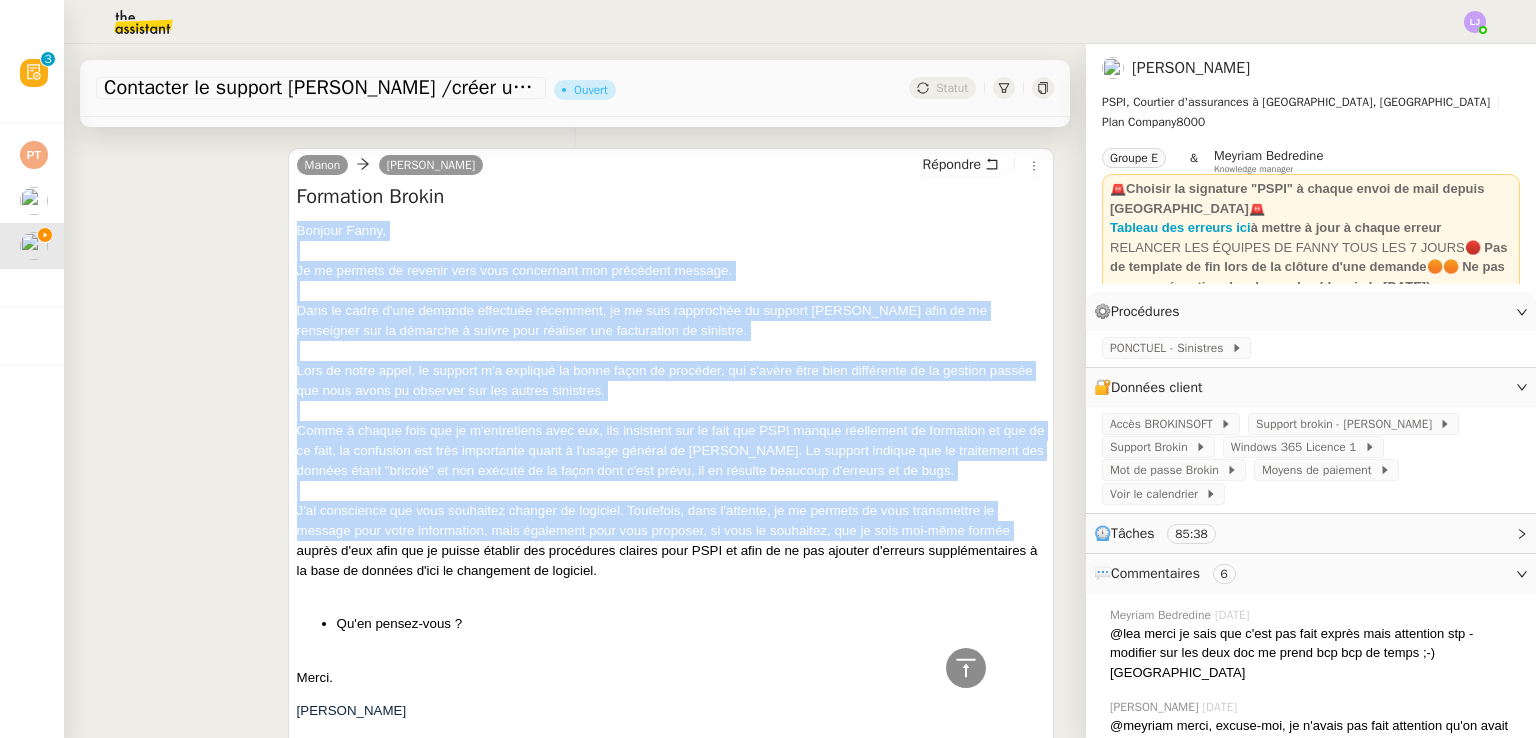drag, startPoint x: 288, startPoint y: 233, endPoint x: 264, endPoint y: 572, distance: 339.8485 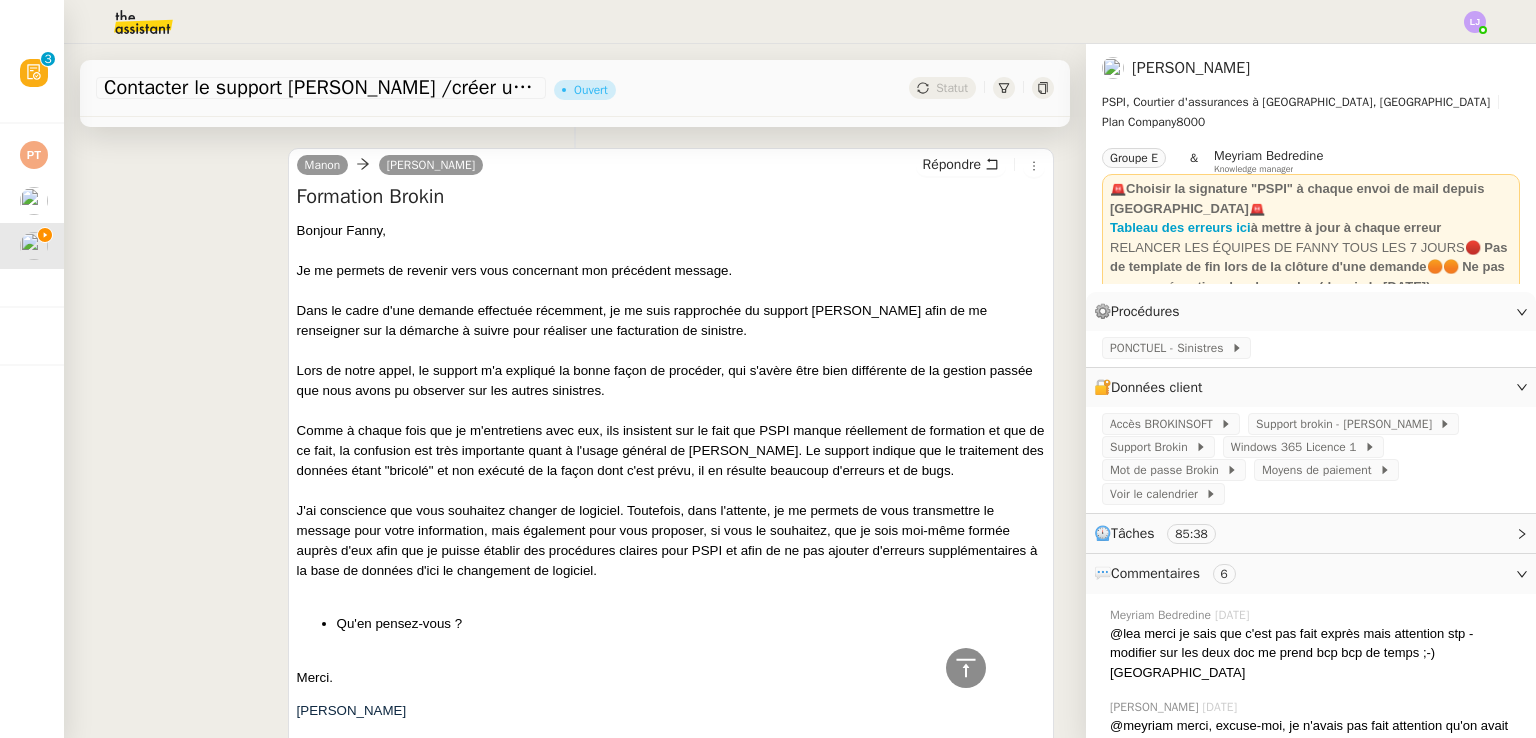 click at bounding box center [671, 591] 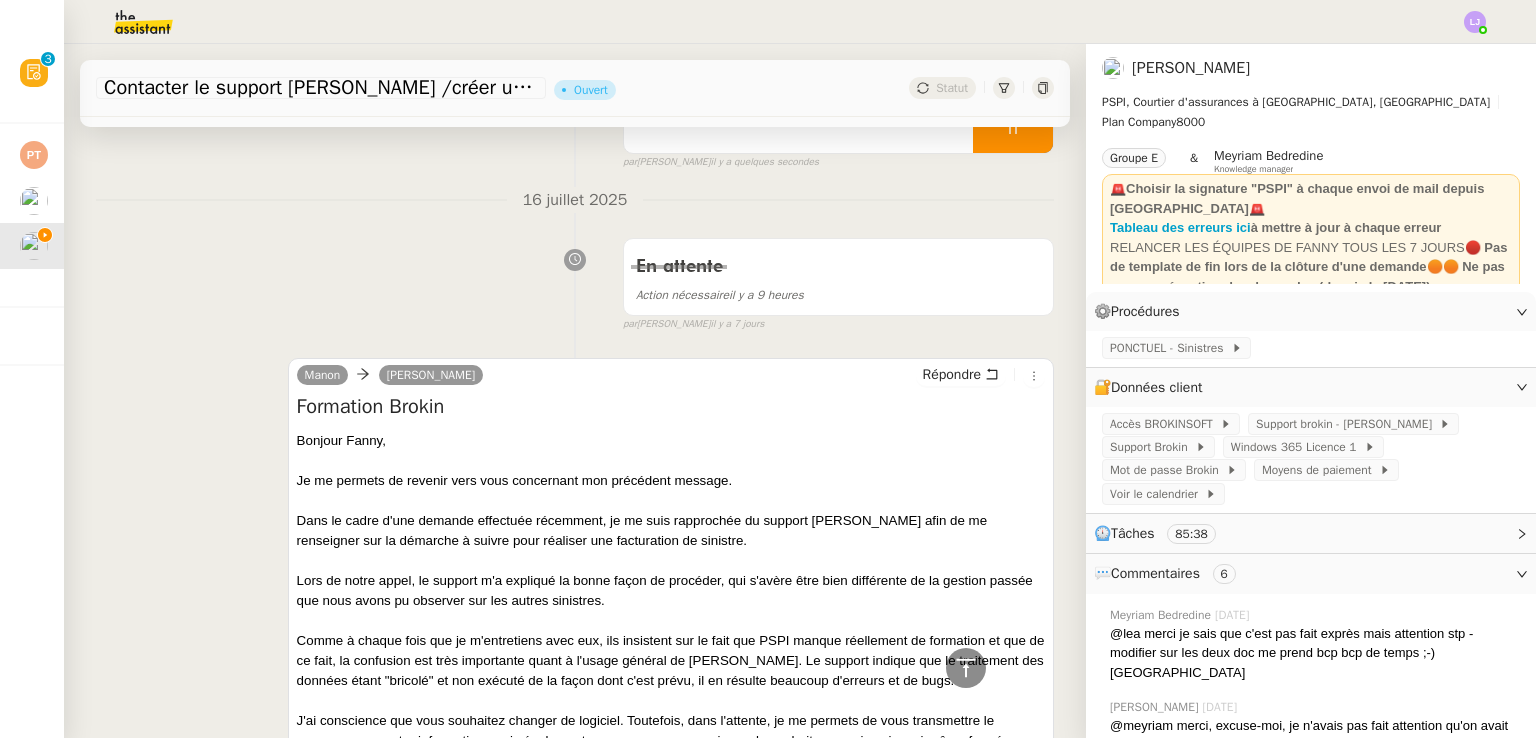 scroll, scrollTop: 0, scrollLeft: 0, axis: both 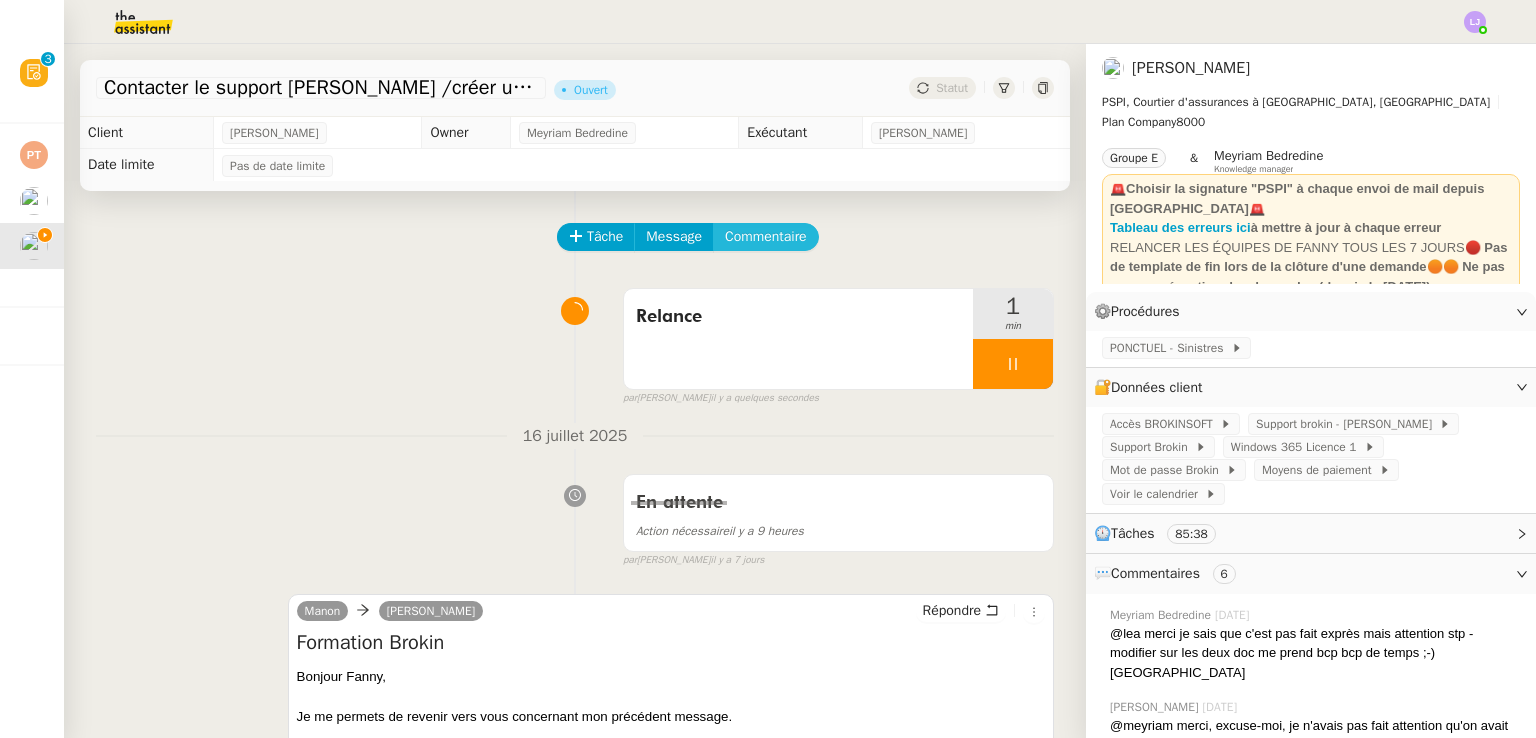 click on "Commentaire" 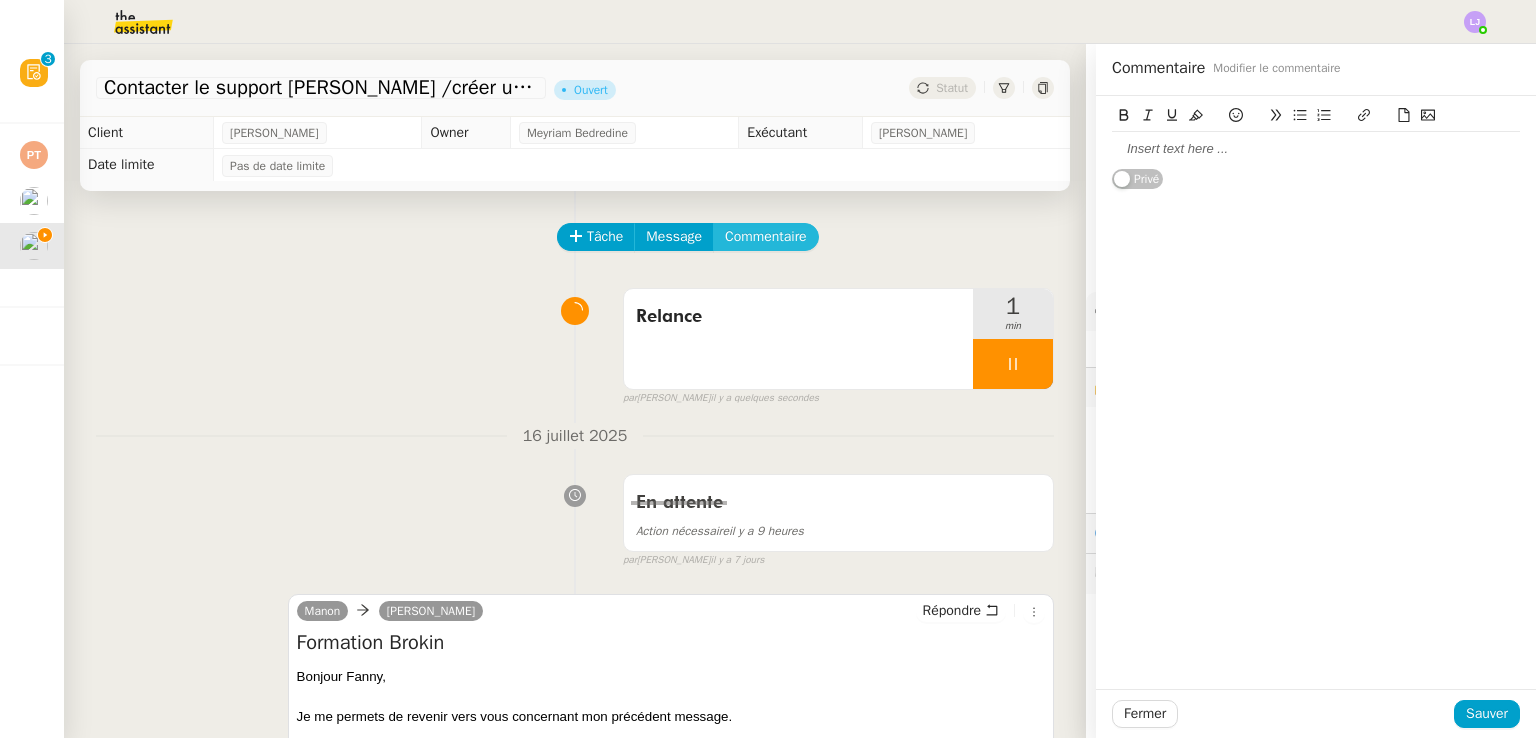 type 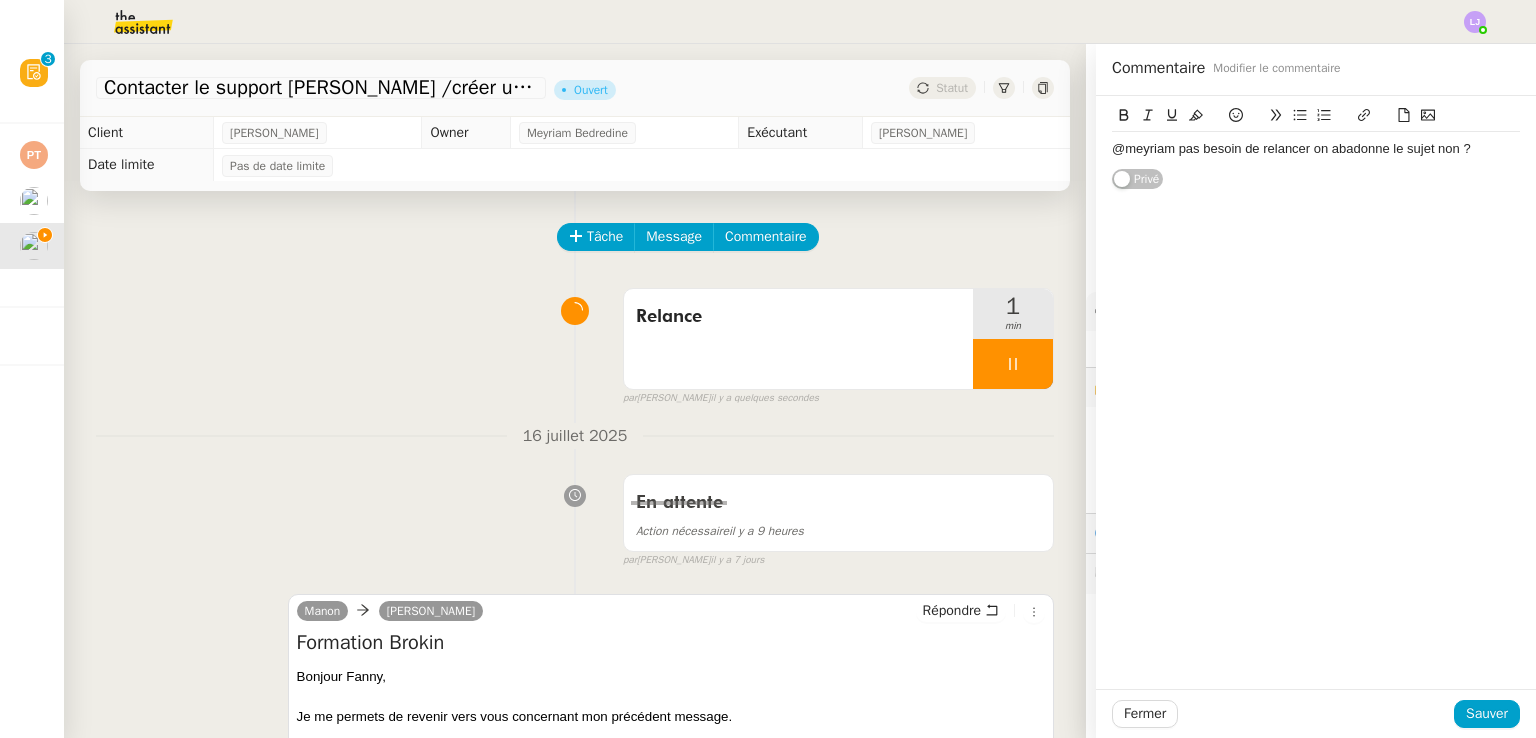 click on "@meyriam pas besoin de relancer on abadonne le sujet non ?" 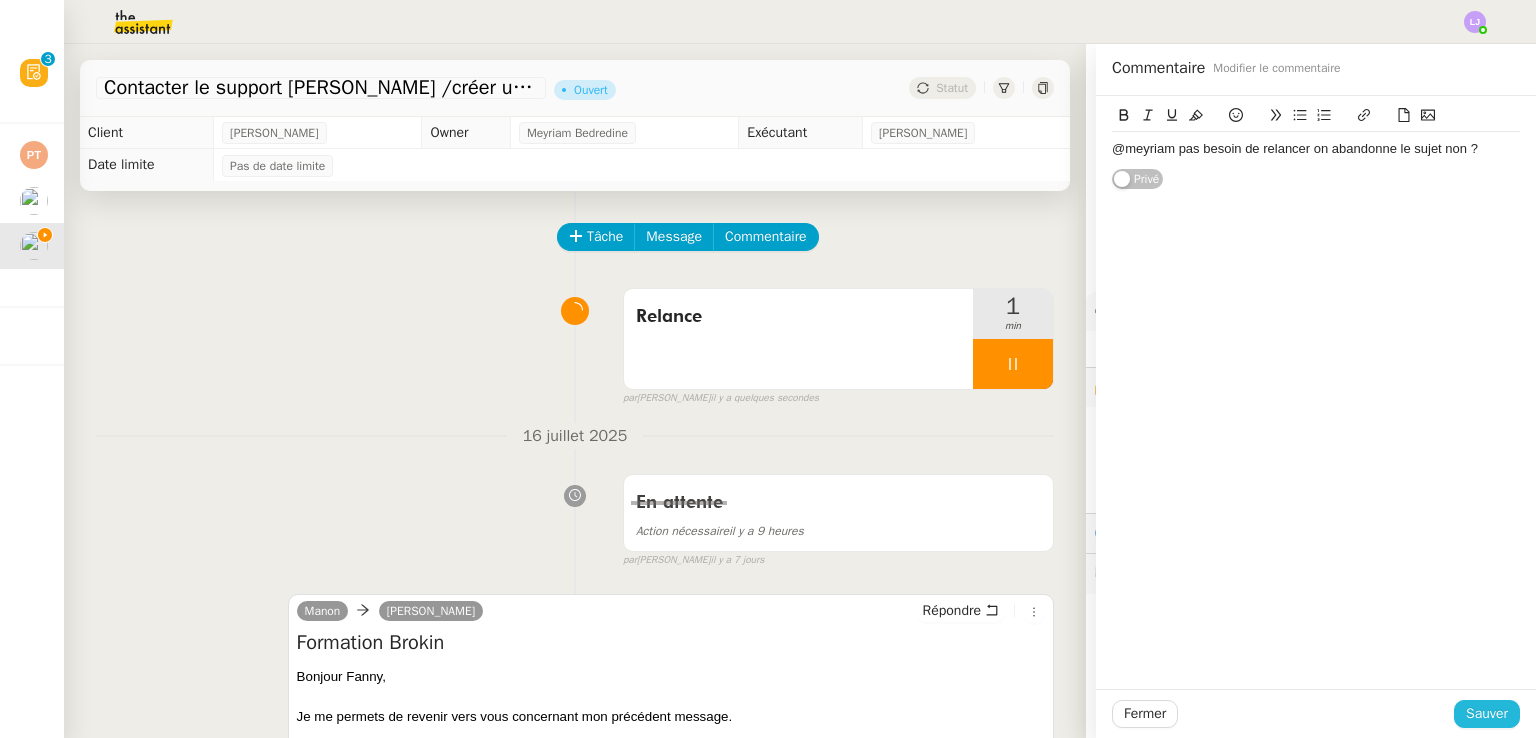 click on "Sauver" 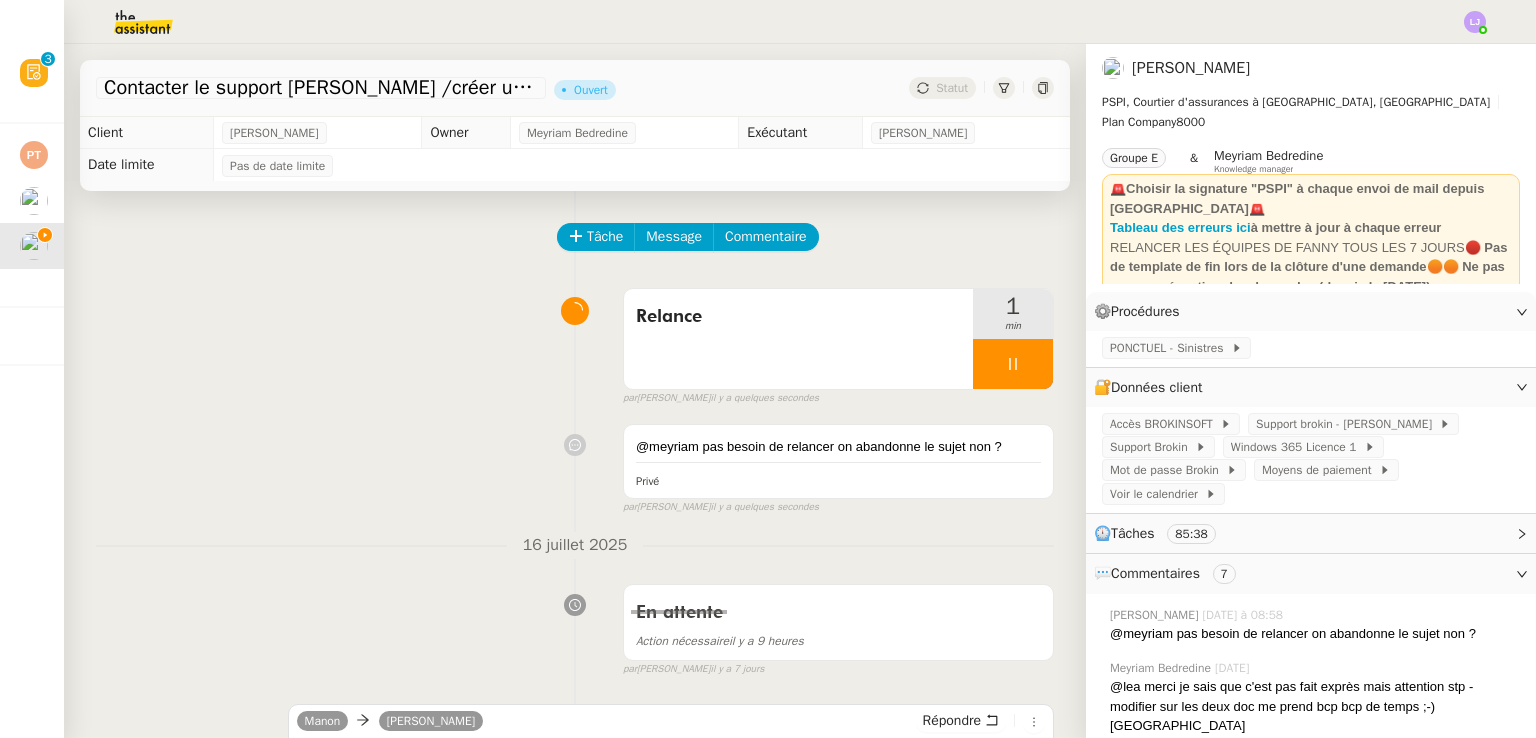 click on "16 juillet 2025" at bounding box center (575, 545) 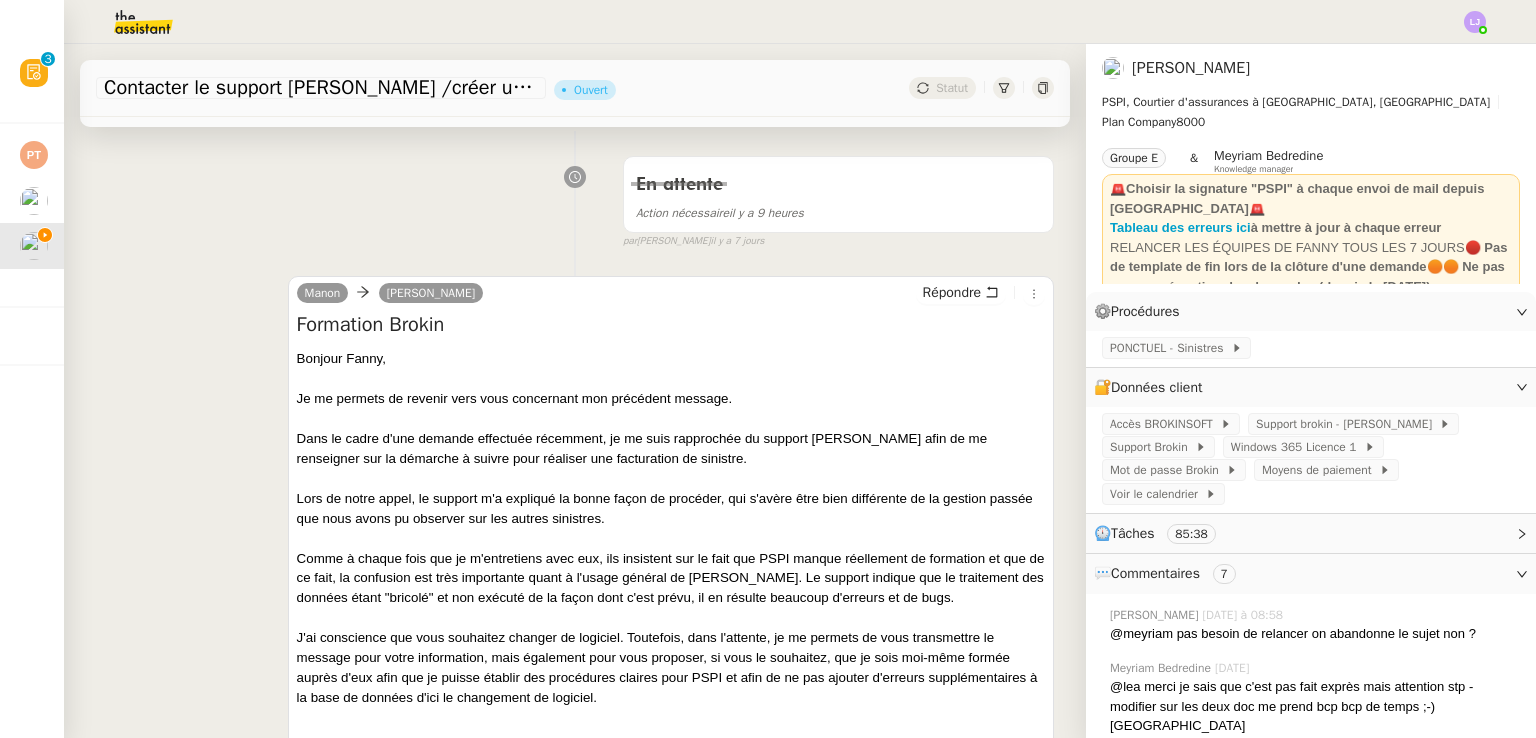 scroll, scrollTop: 0, scrollLeft: 0, axis: both 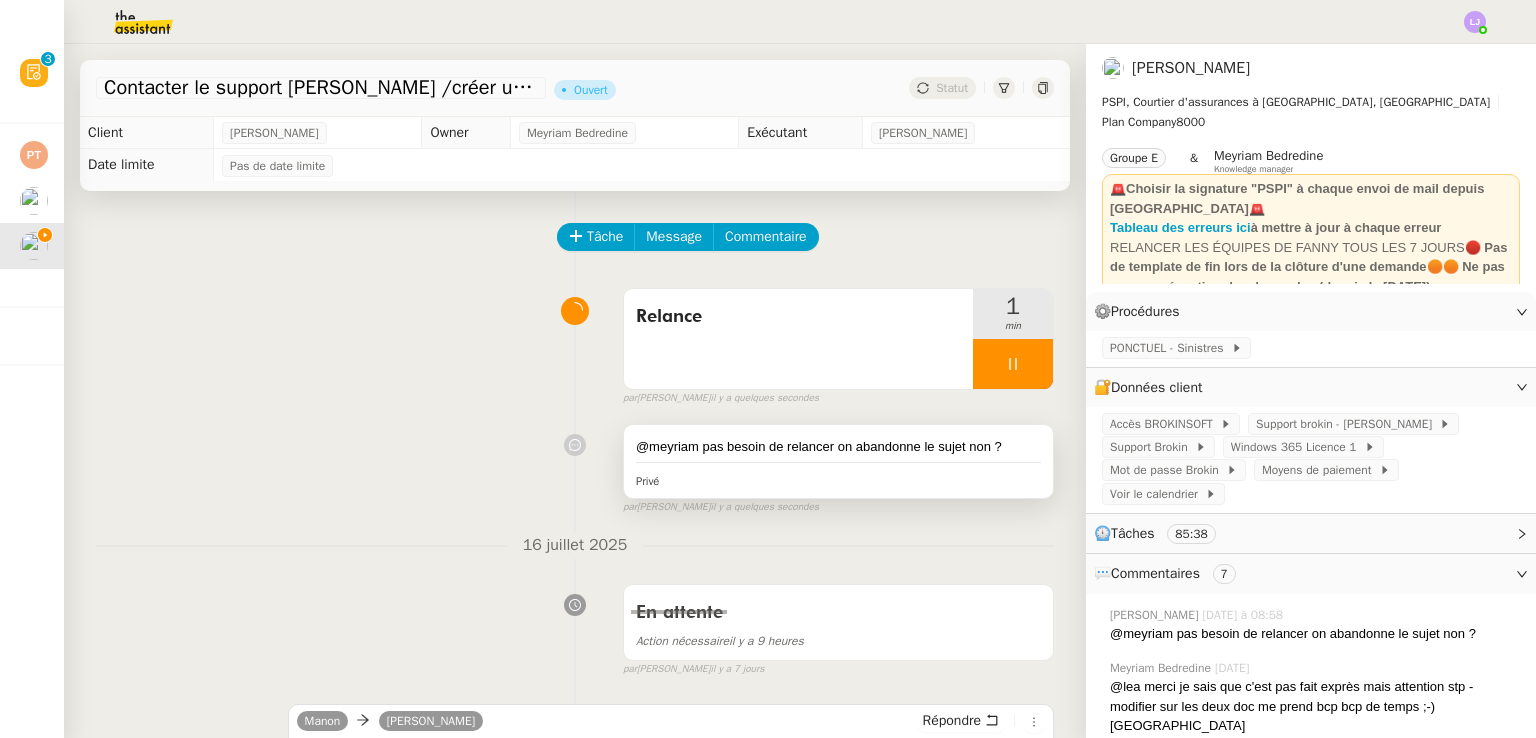 click on "Privé" at bounding box center [838, 480] 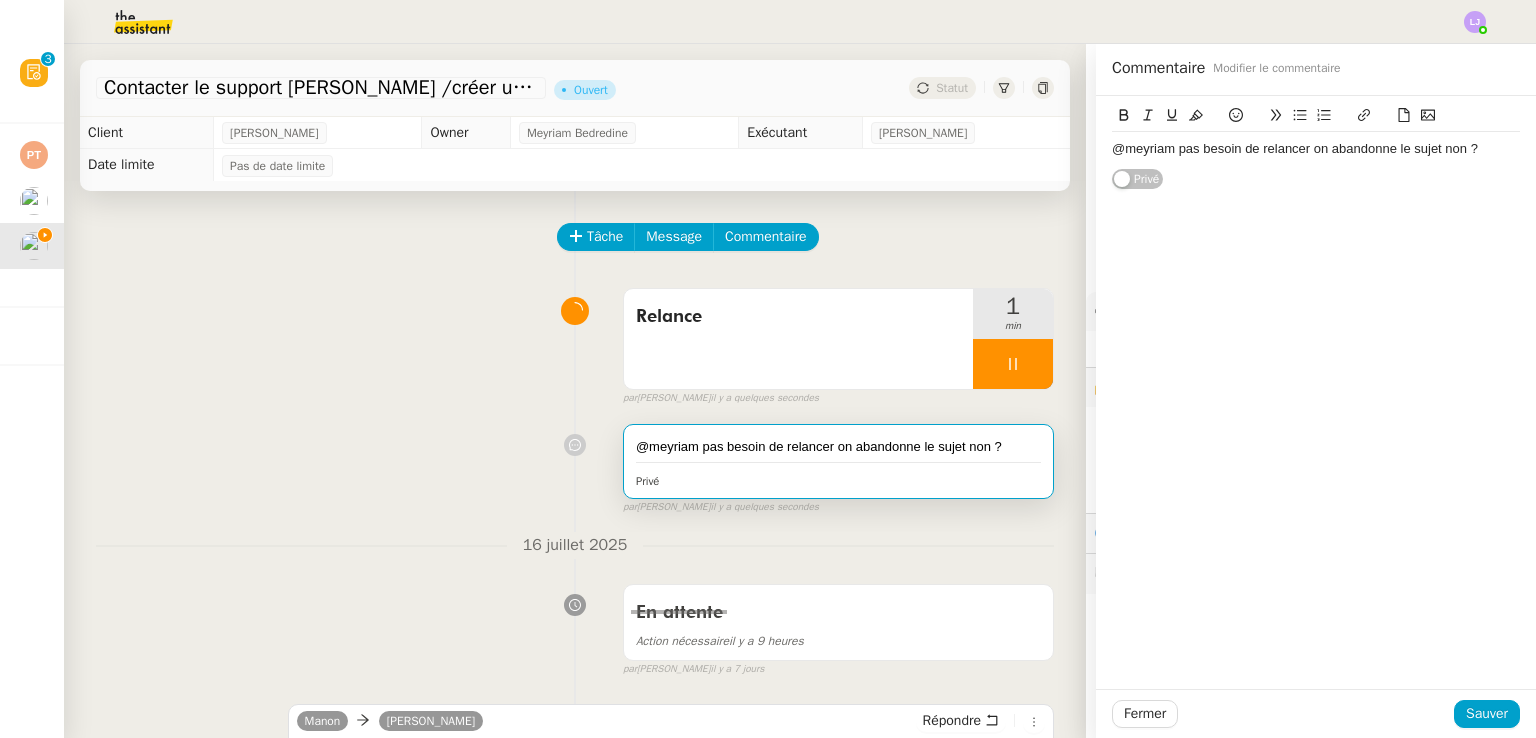 click on "@meyriam pas besoin de relancer on abandonne le sujet non ?" 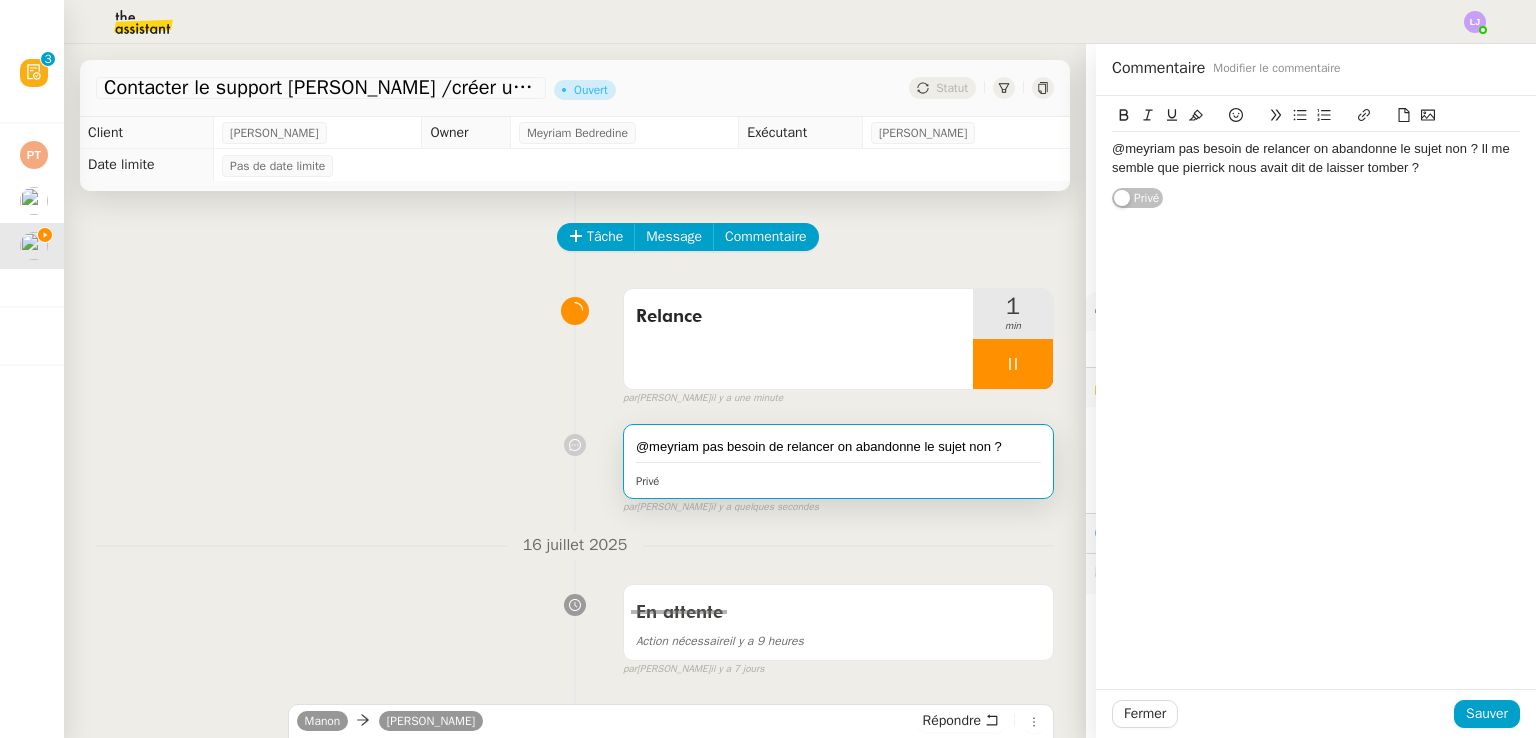 click on "@meyriam pas besoin de relancer on abandonne le sujet non ? Il me semble que pierrick nous avait dit de laisser tomber ?" 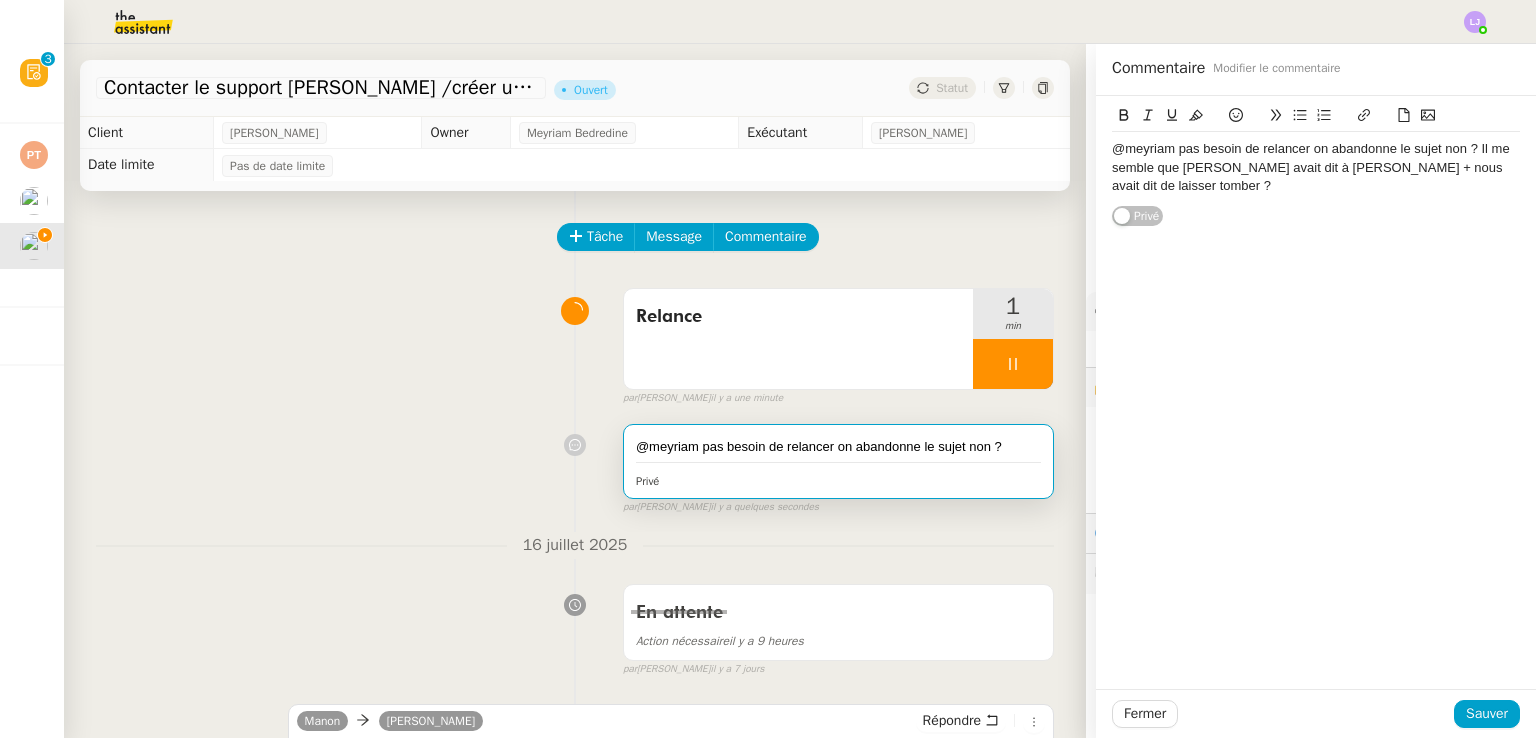click on "Fermer Sauver" 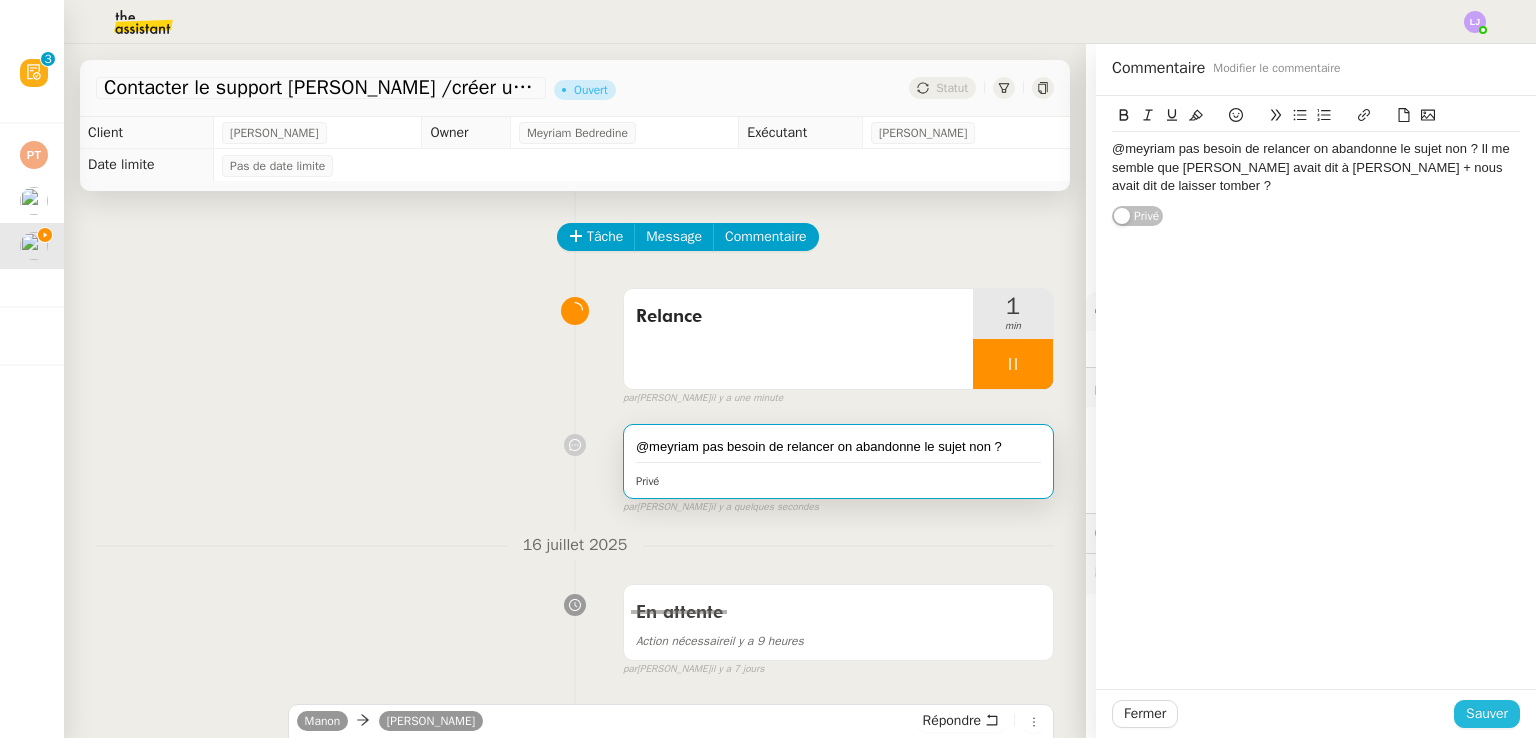 click on "Sauver" 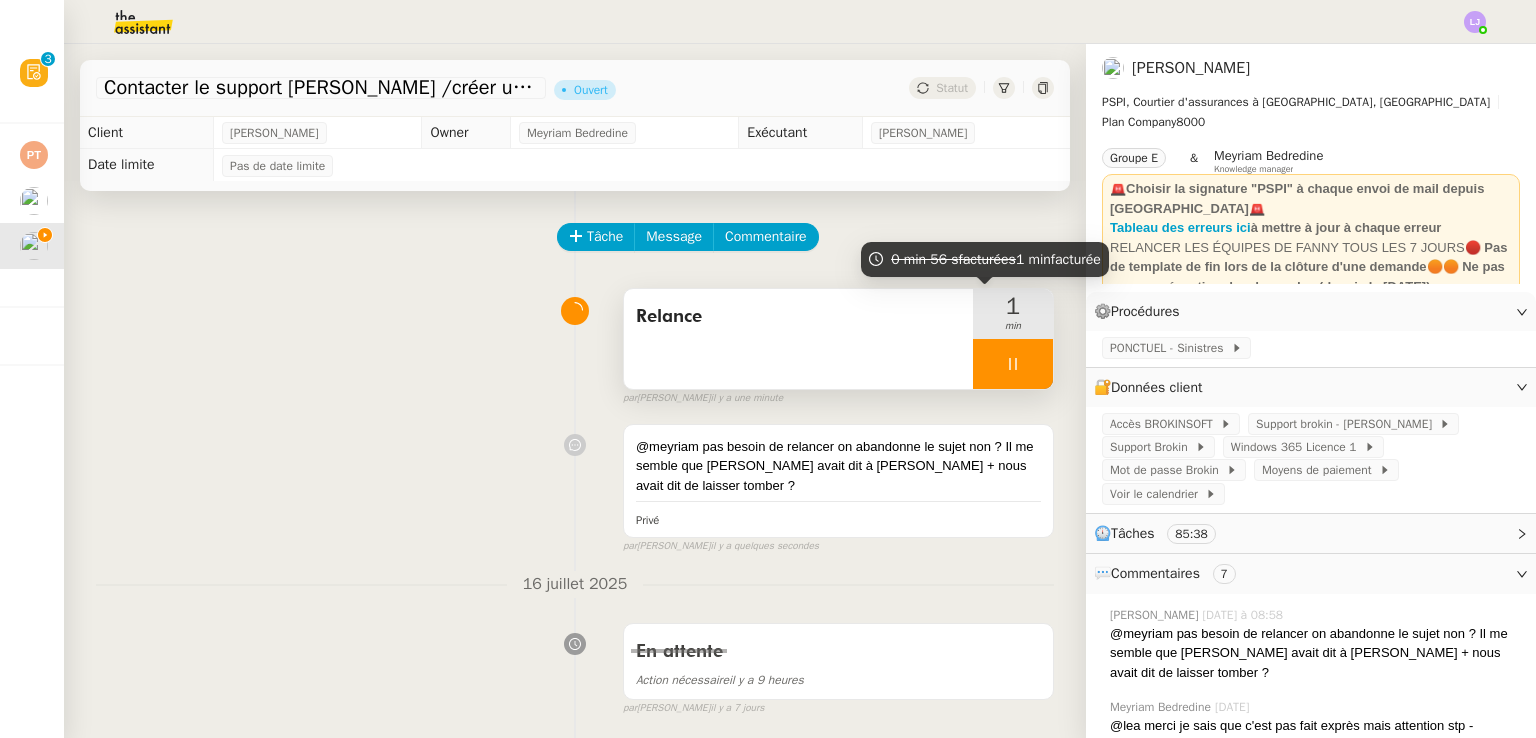 click at bounding box center (1013, 364) 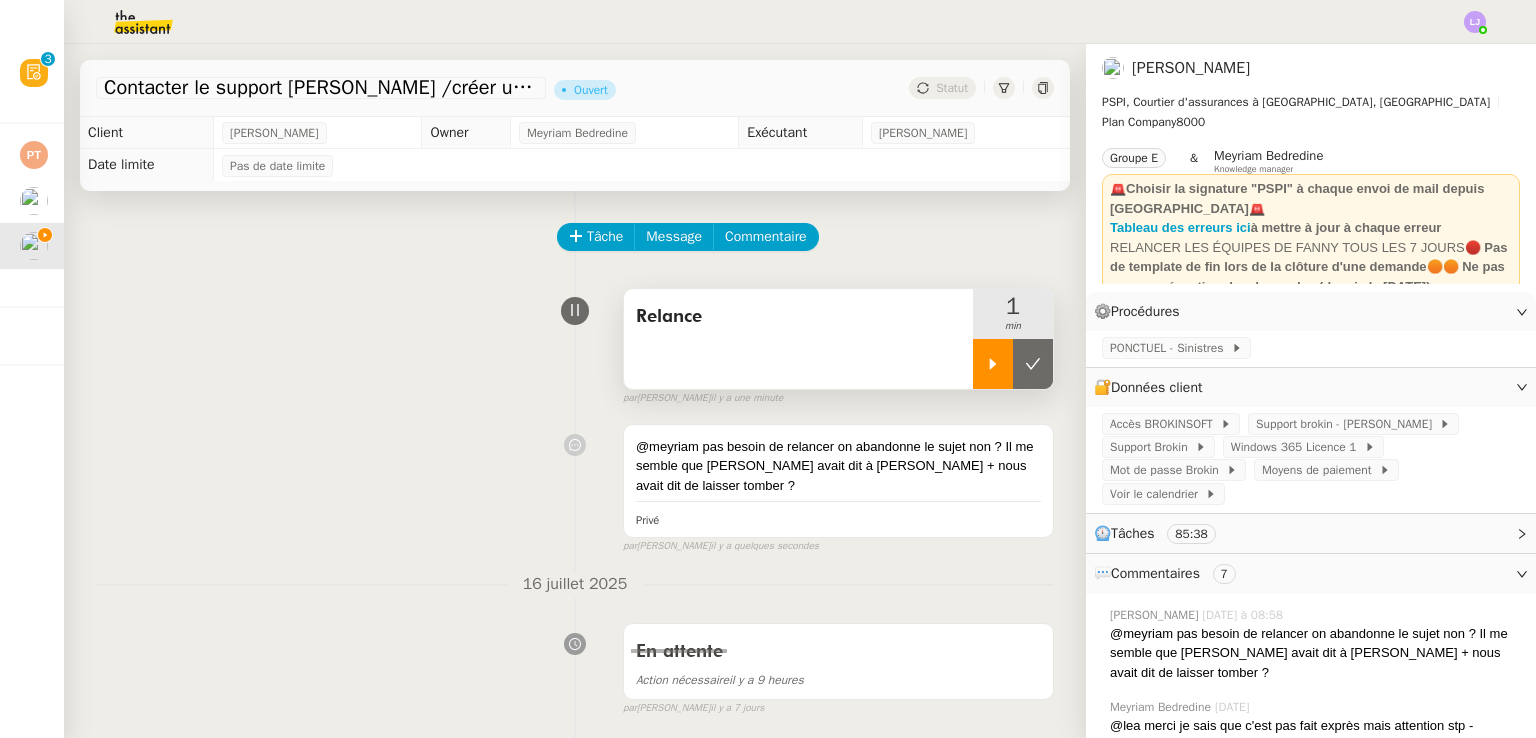 click at bounding box center [1033, 364] 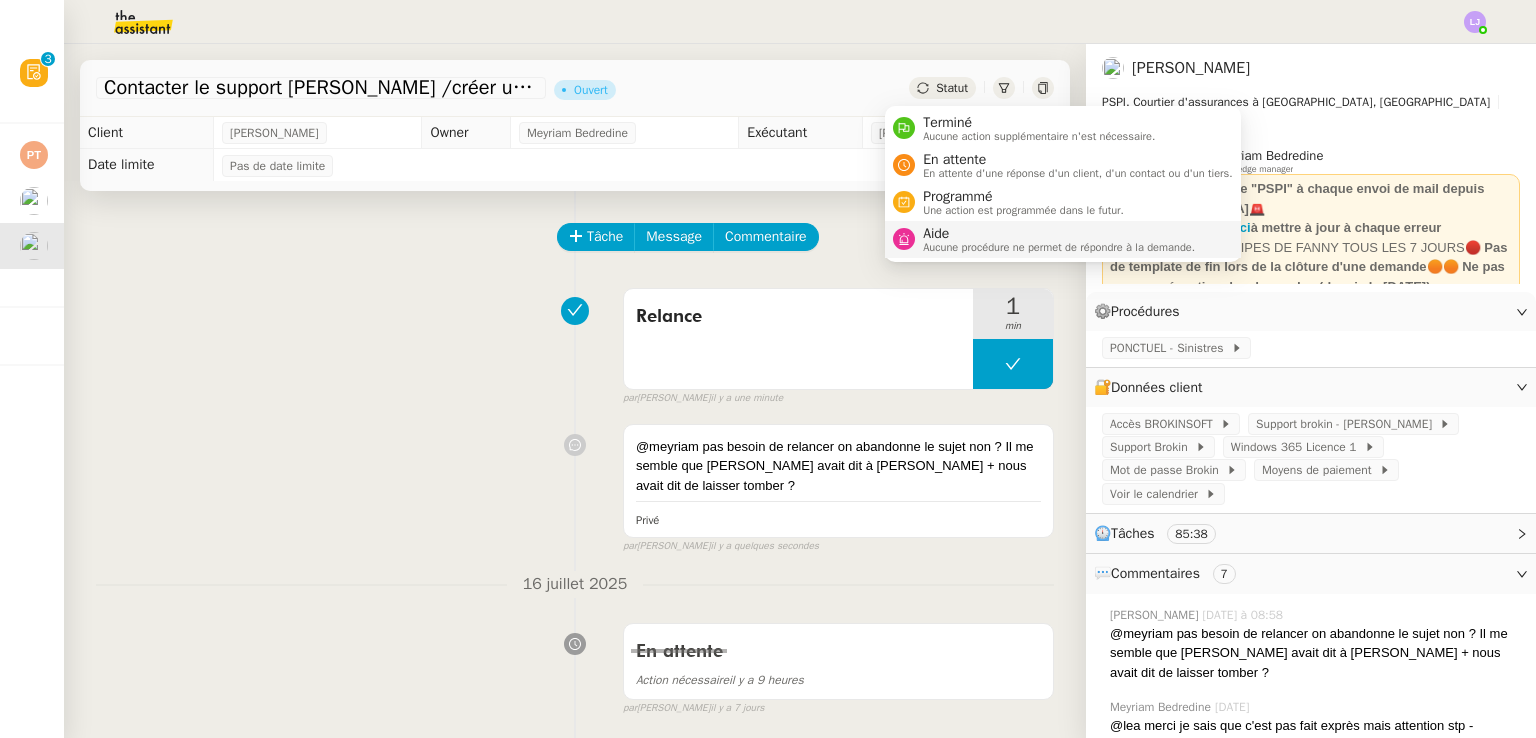 click on "Aide" at bounding box center (1059, 234) 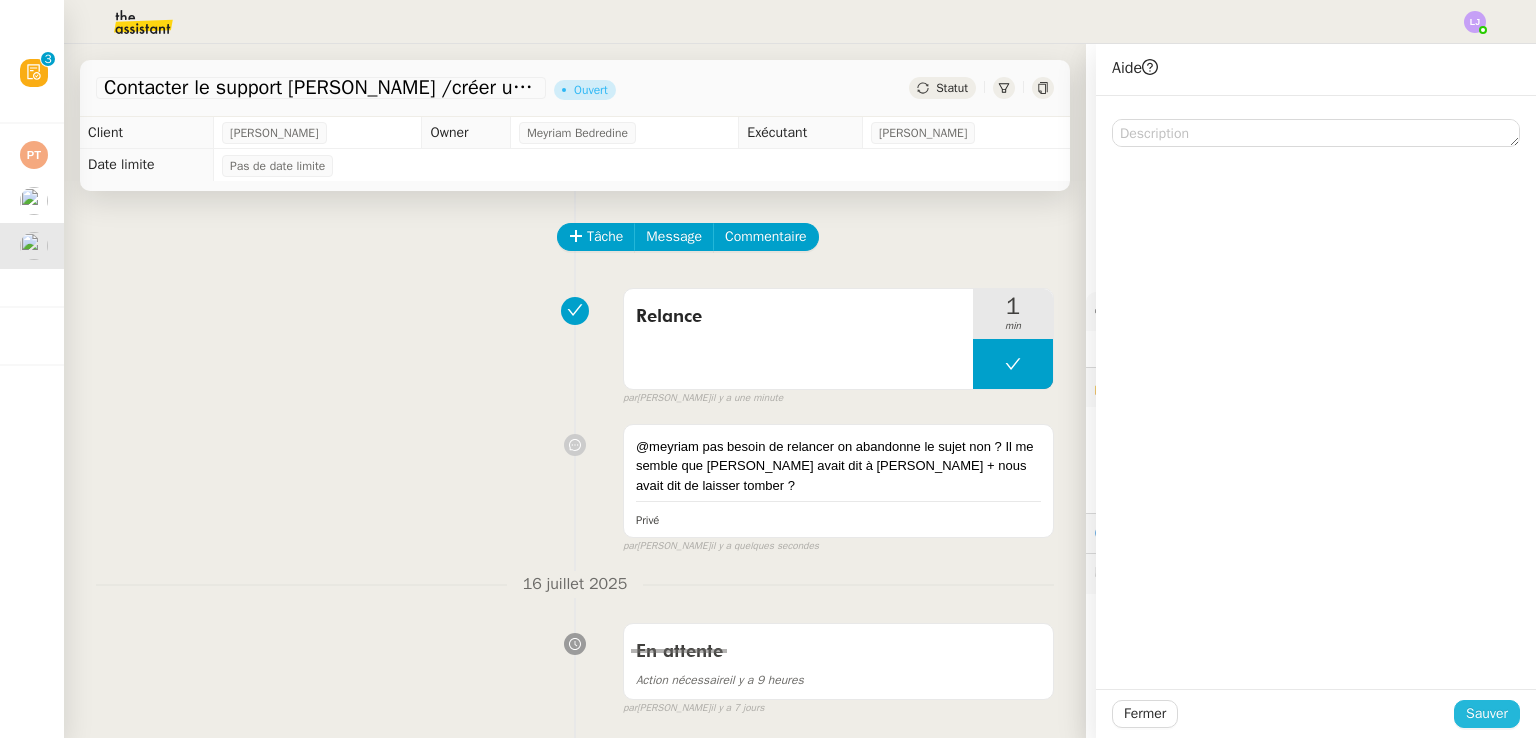 click on "Sauver" 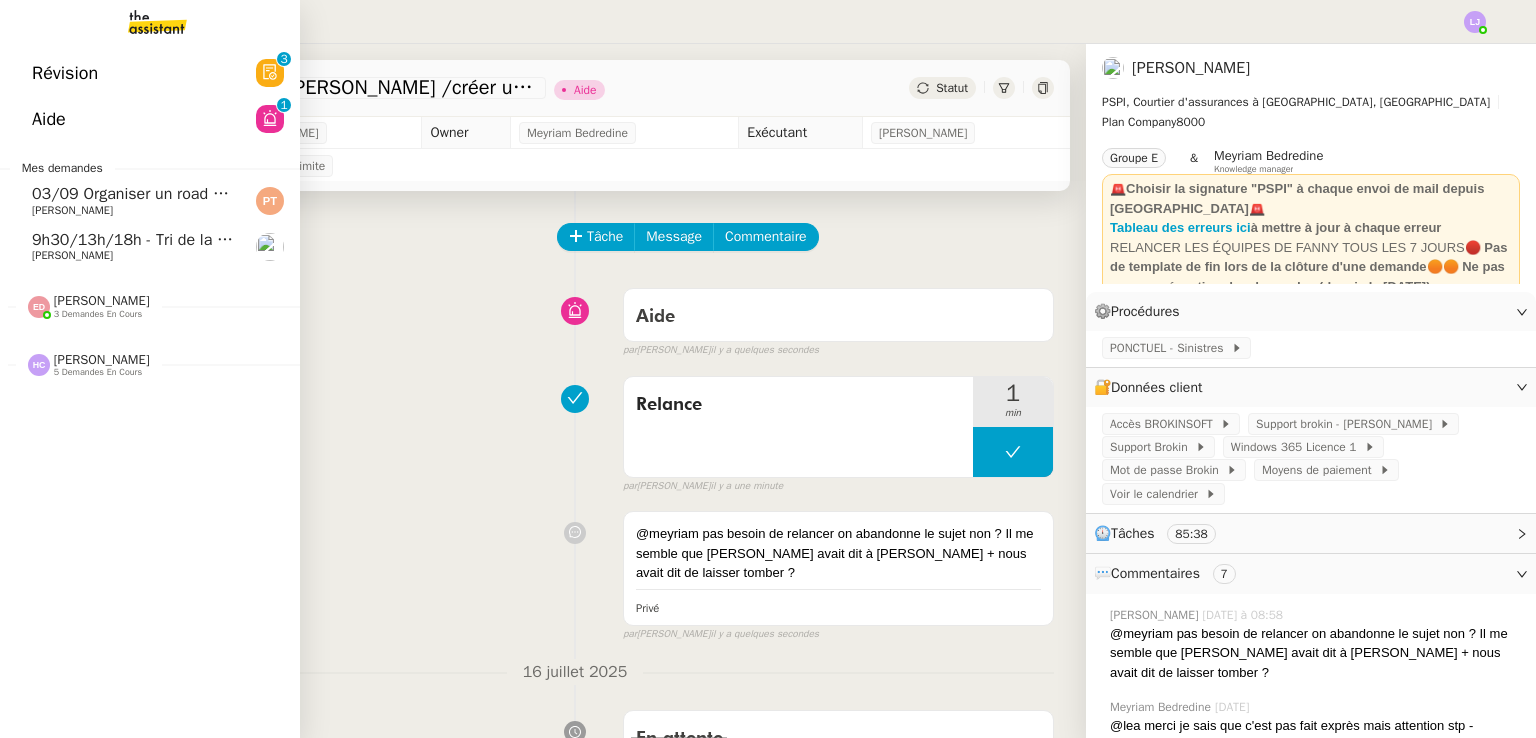click on "9h30/13h/18h - Tri de la boite mail PRO - 18 juillet 2025    Patrick Chotard" 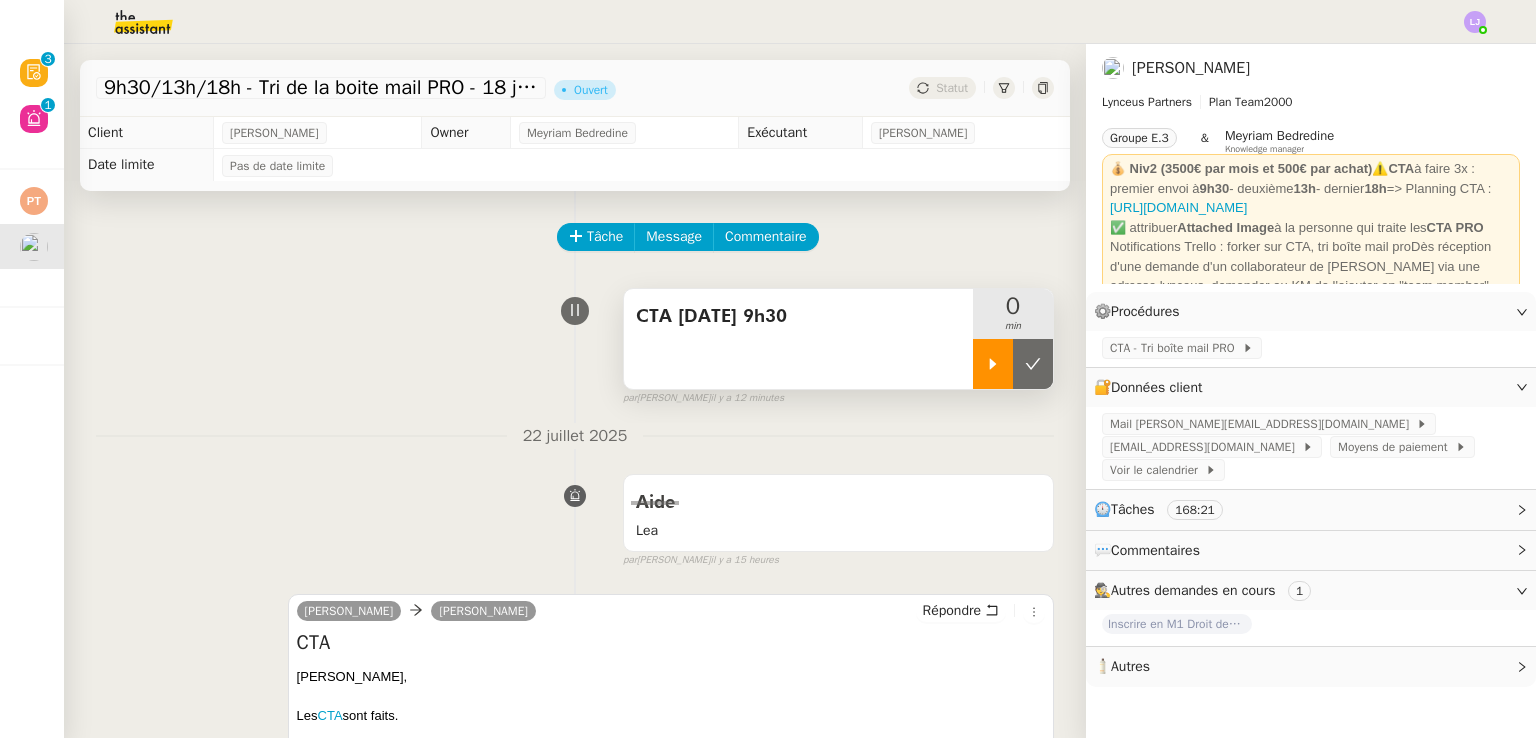 click at bounding box center (993, 364) 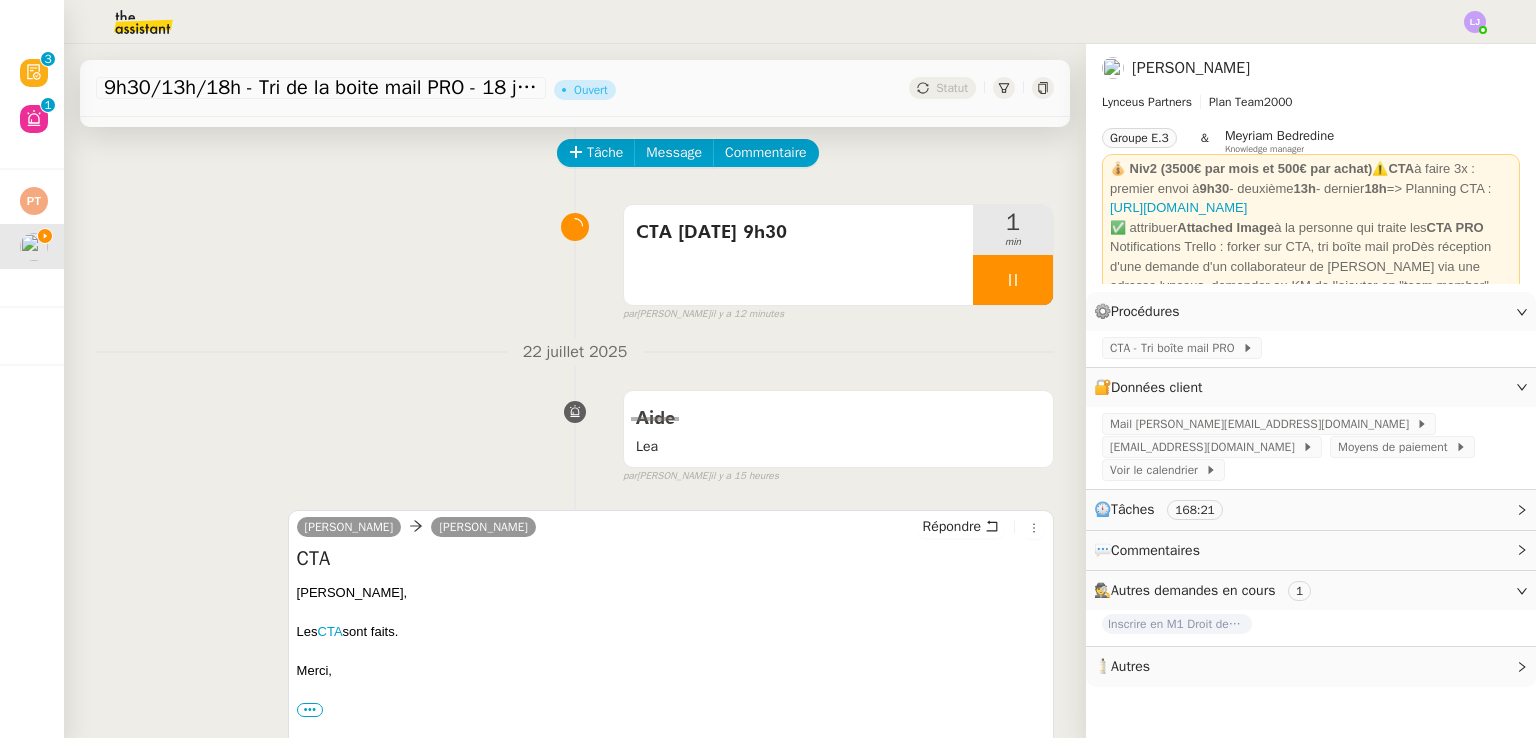 scroll, scrollTop: 88, scrollLeft: 0, axis: vertical 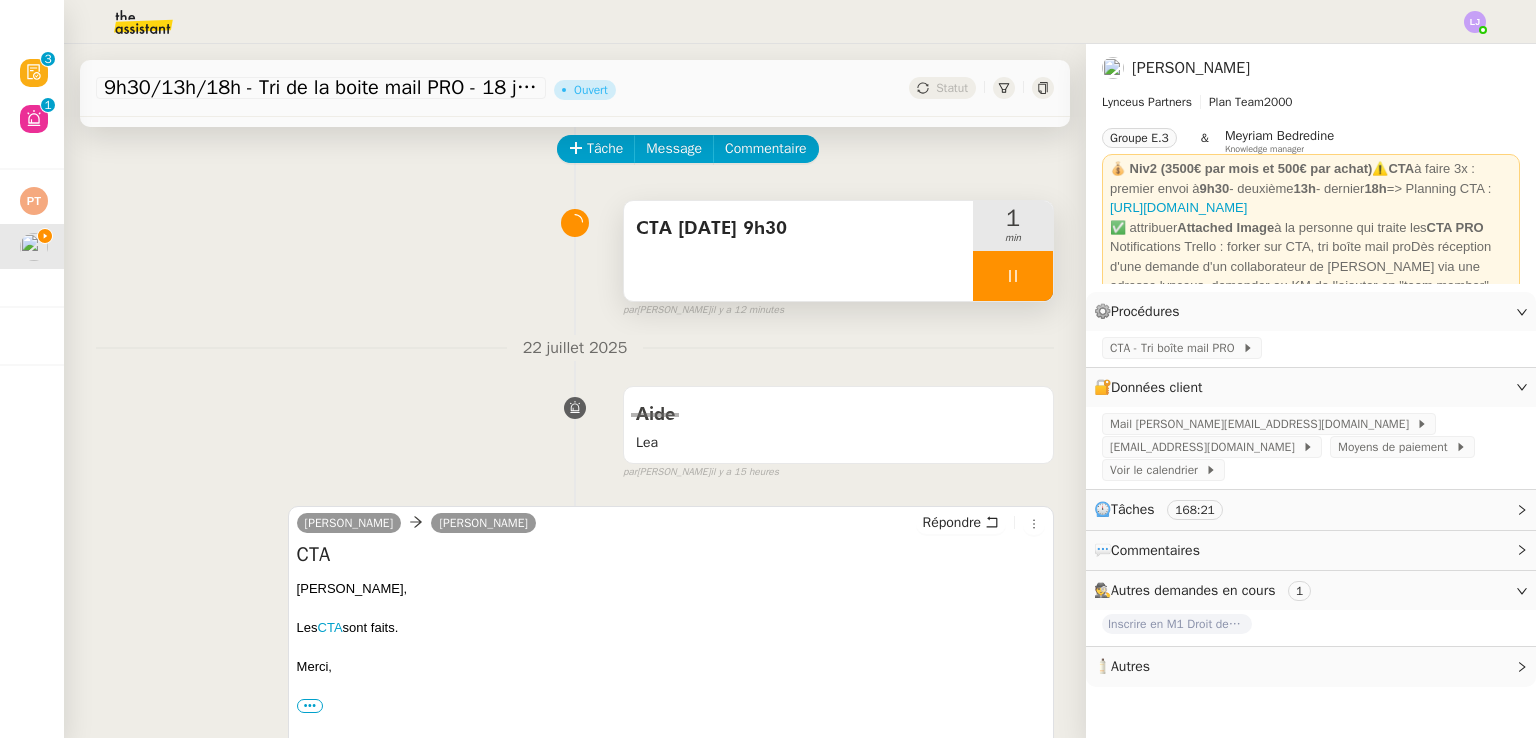 click at bounding box center (1013, 276) 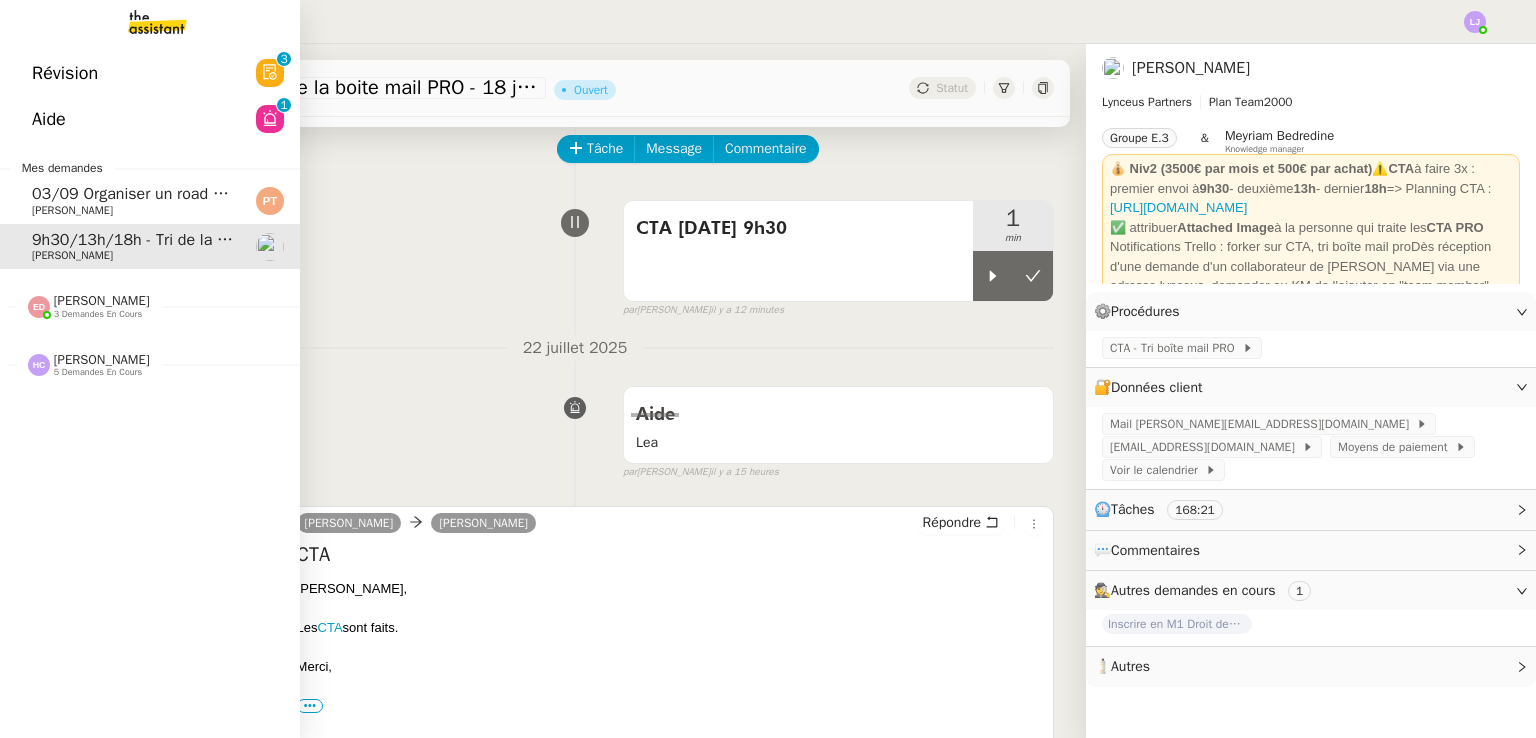 click on "[PERSON_NAME]" 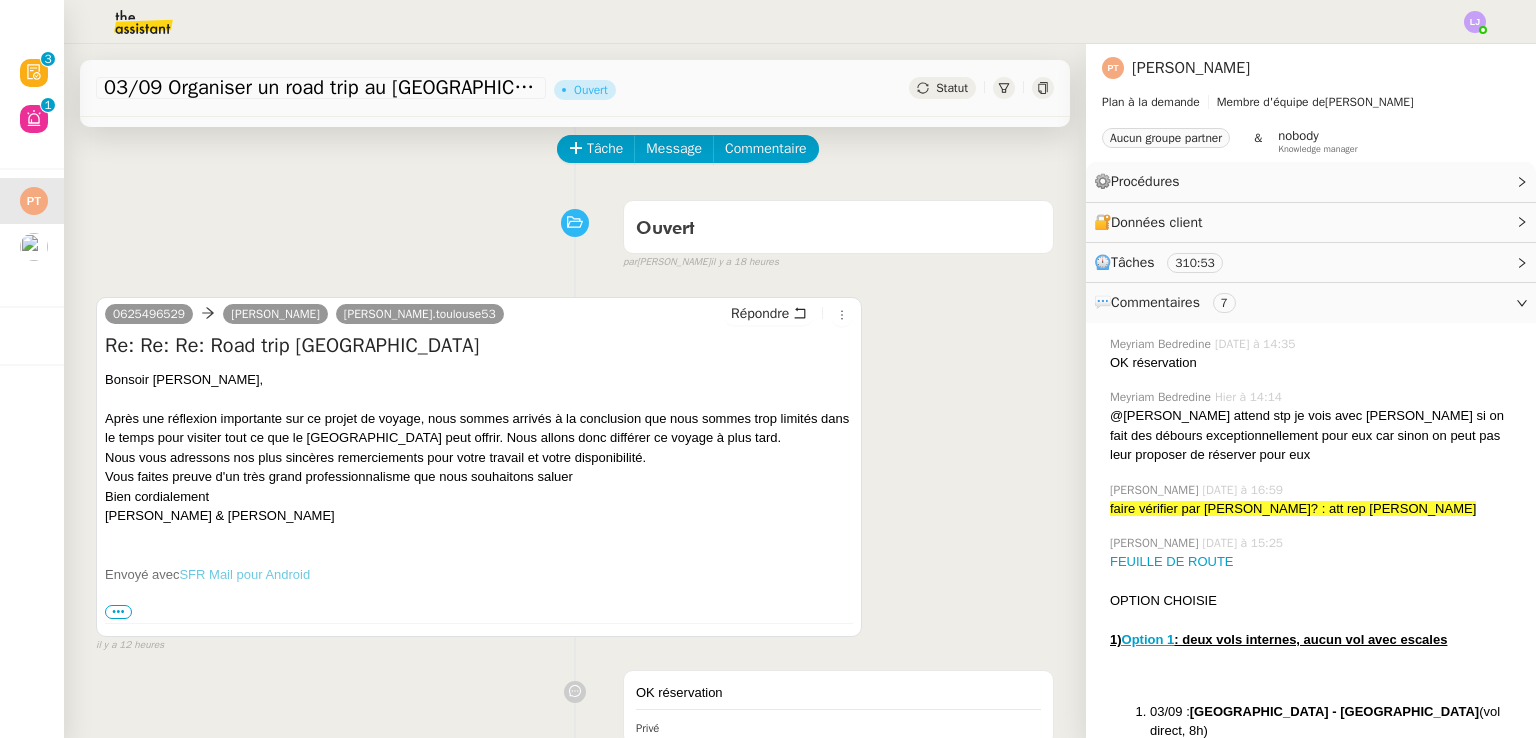 scroll, scrollTop: 48, scrollLeft: 0, axis: vertical 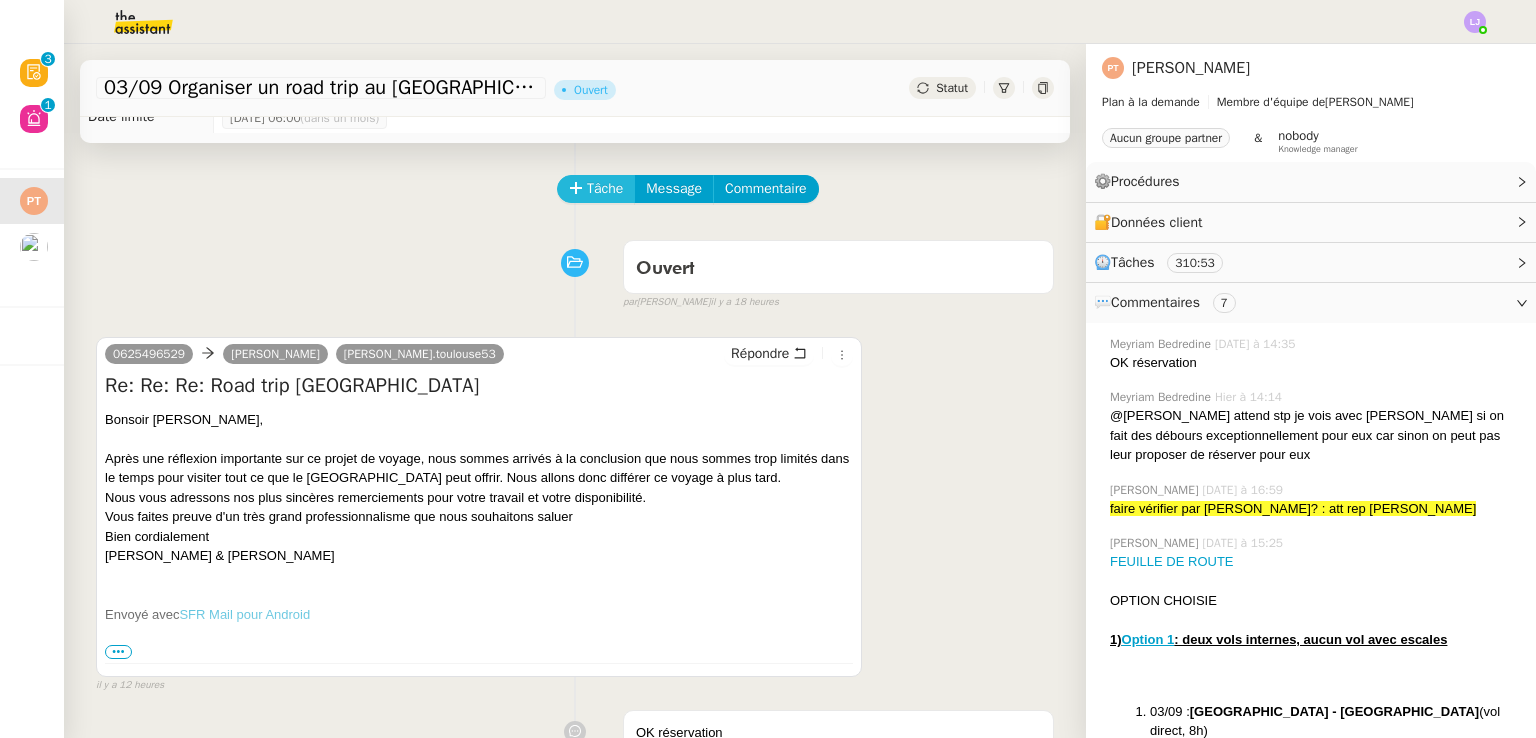 click on "Tâche" 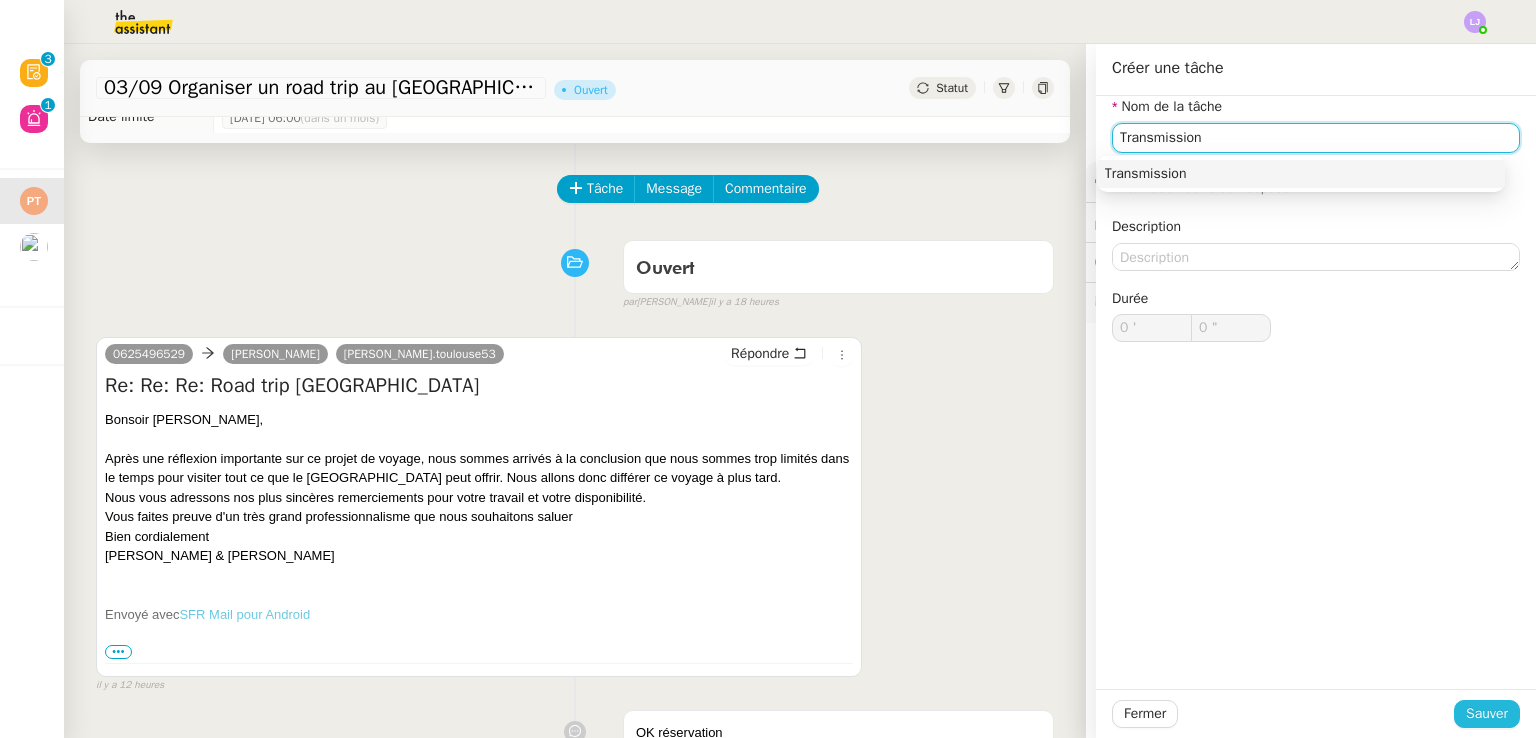 type on "Transmission" 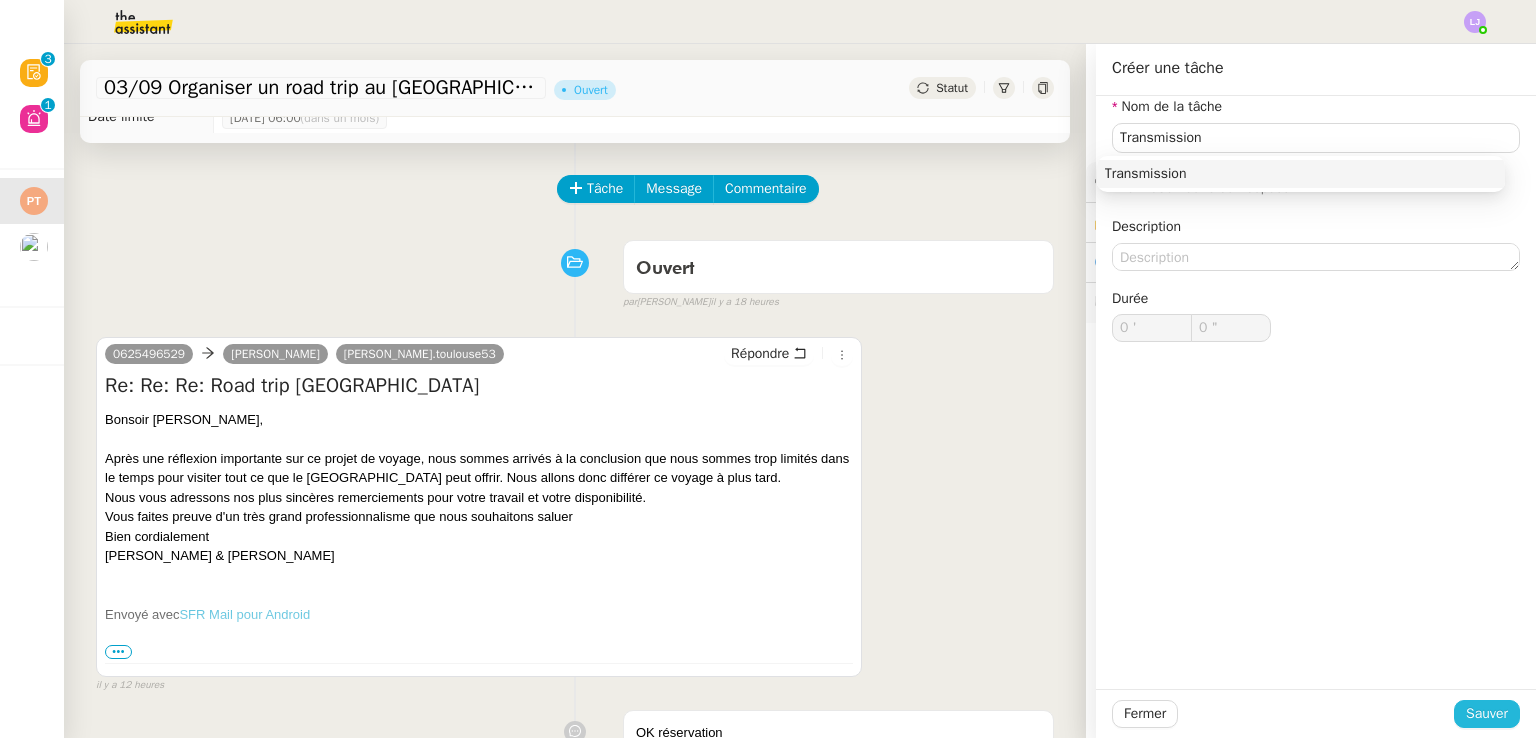 click on "Sauver" 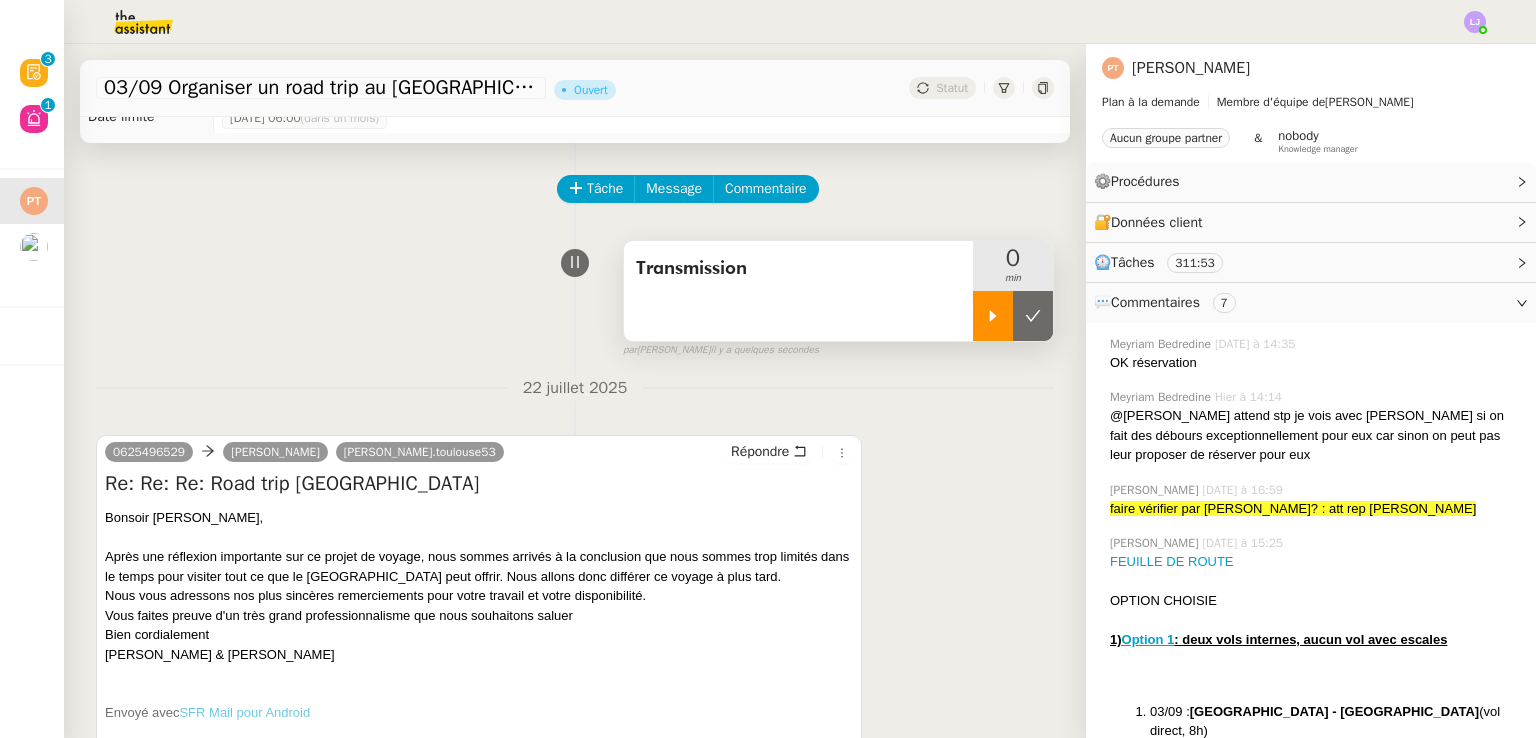 click at bounding box center [993, 316] 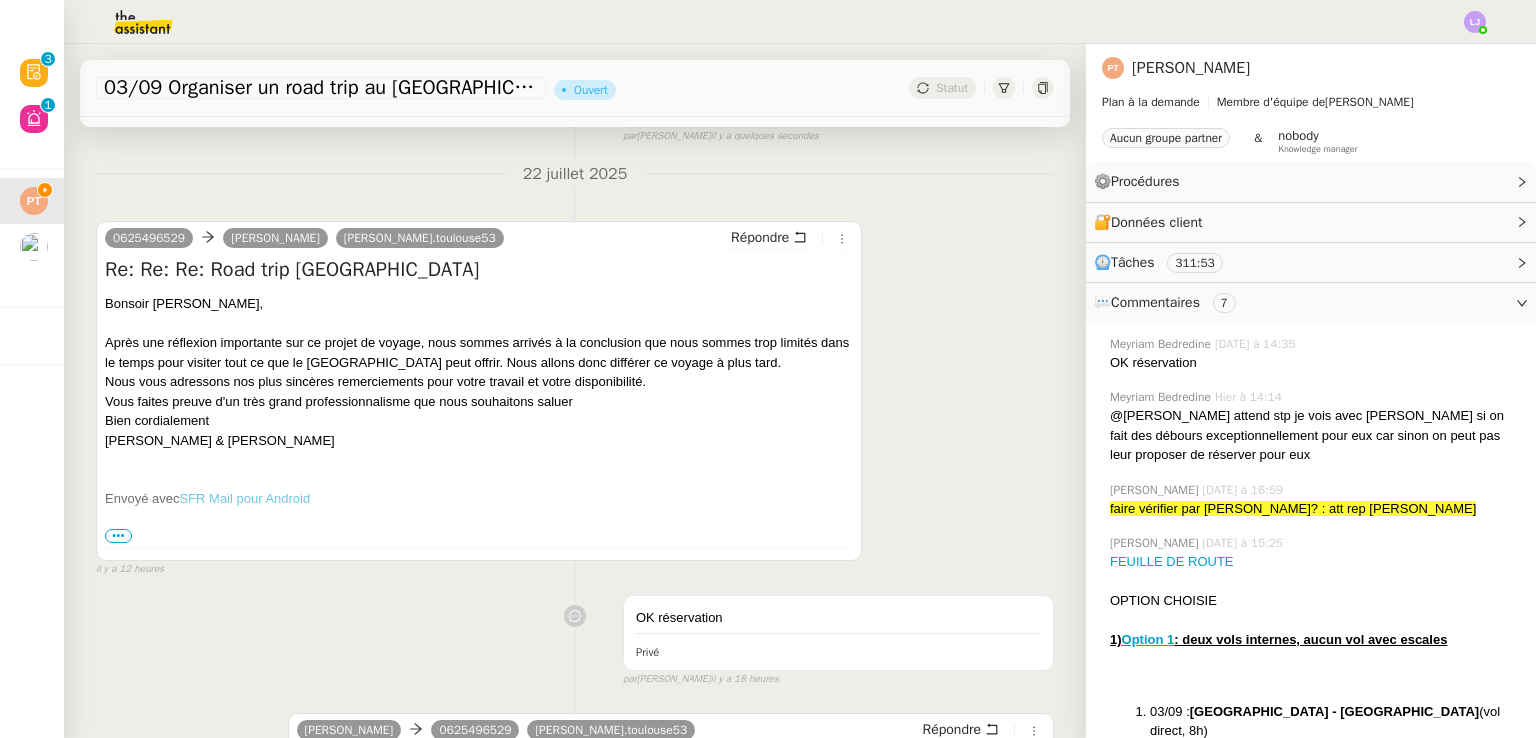 scroll, scrollTop: 264, scrollLeft: 0, axis: vertical 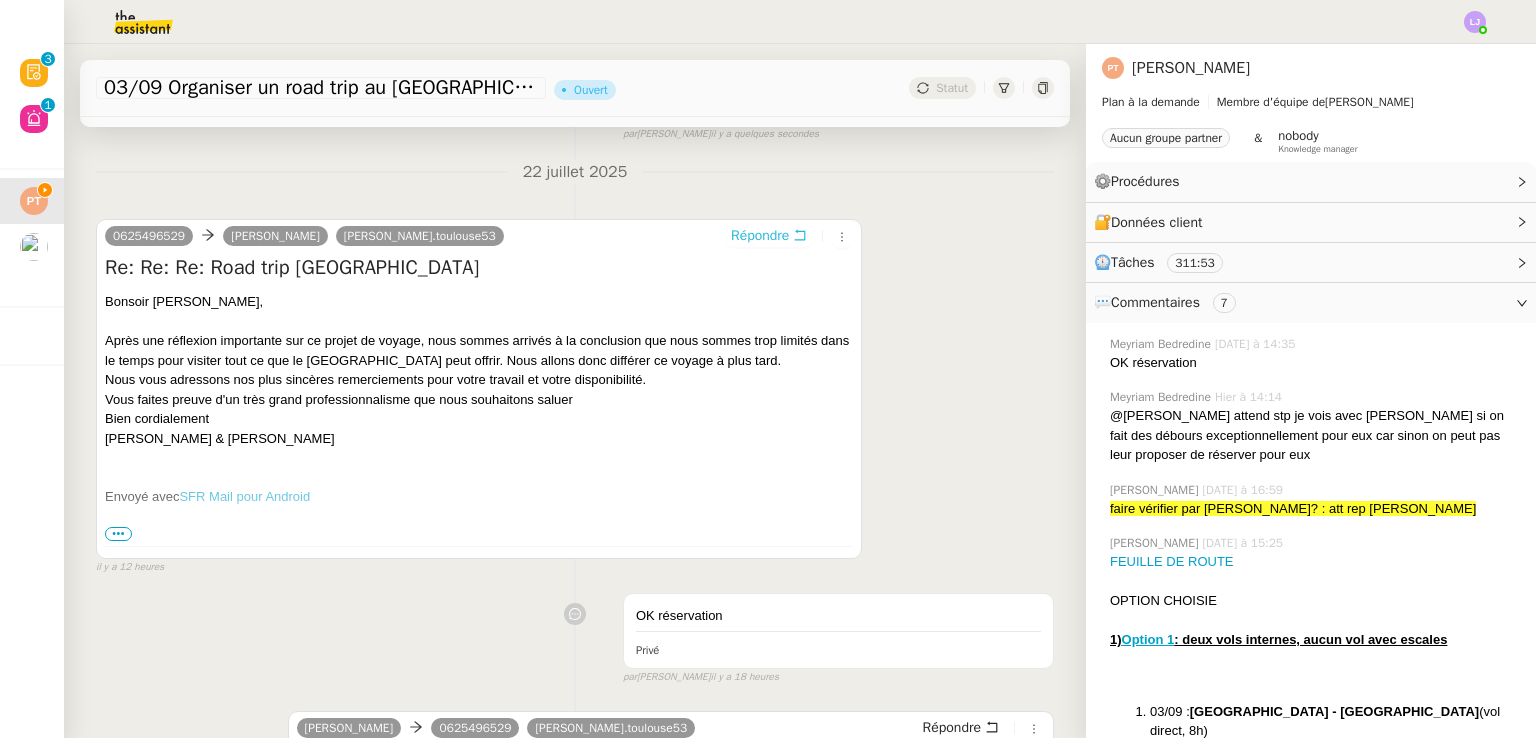 click on "Répondre" at bounding box center (760, 236) 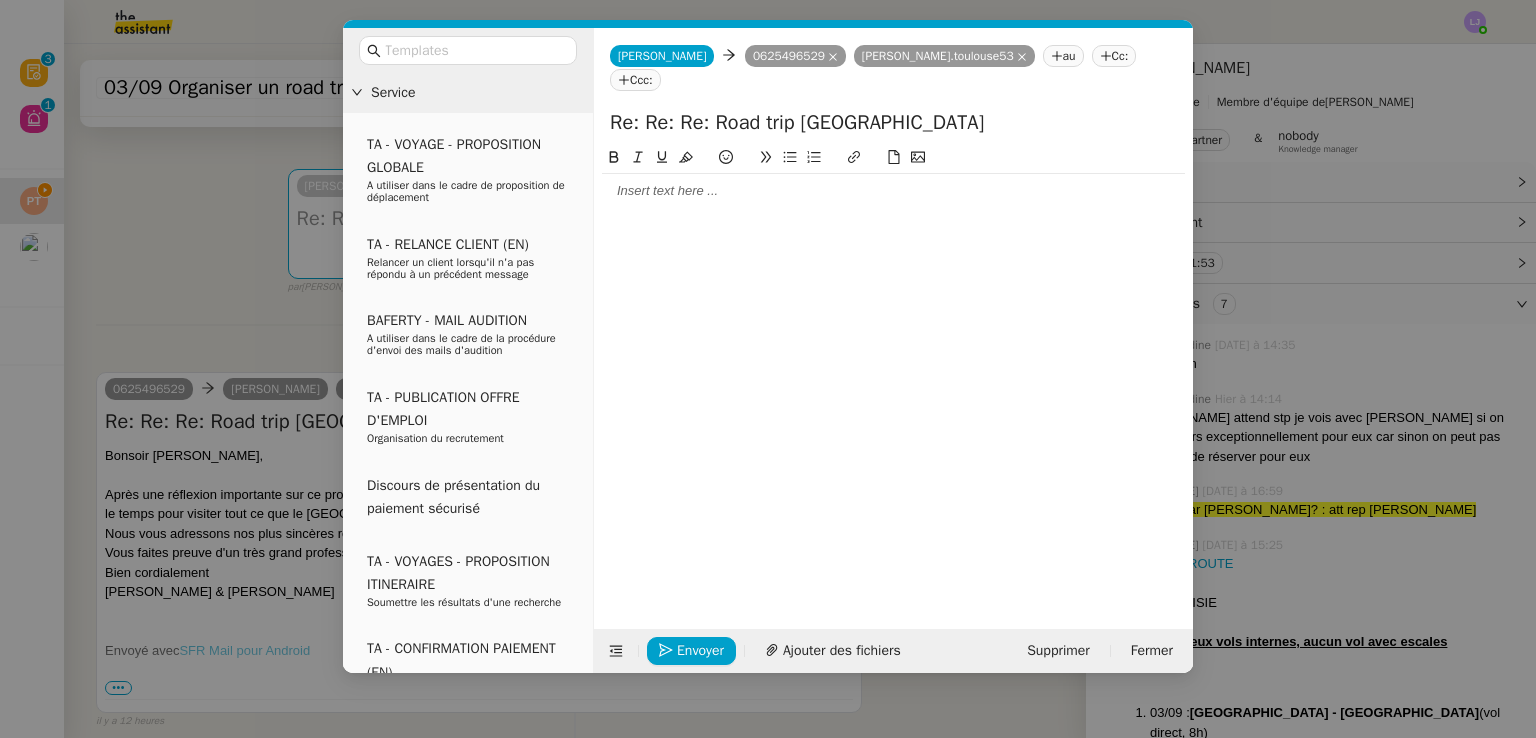 click 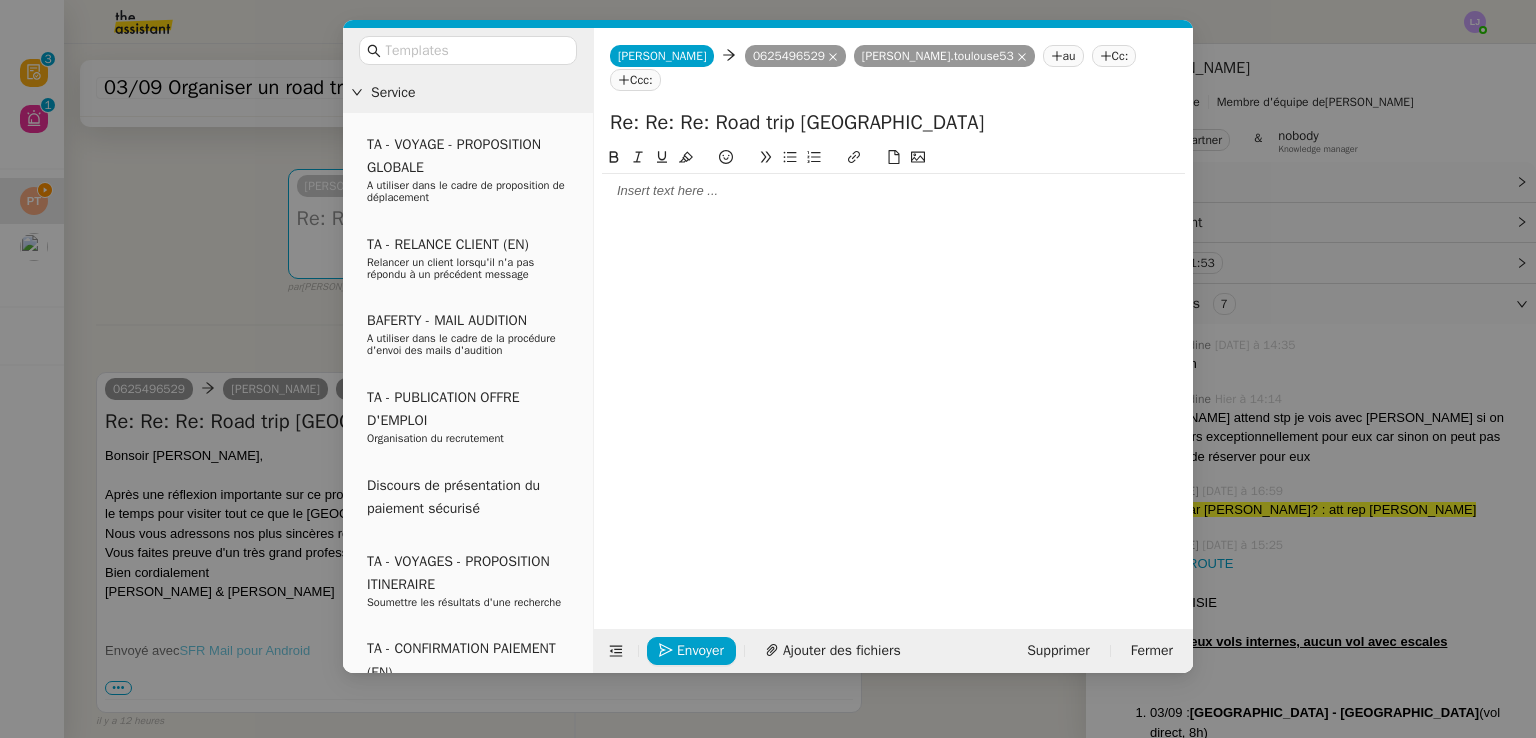 type 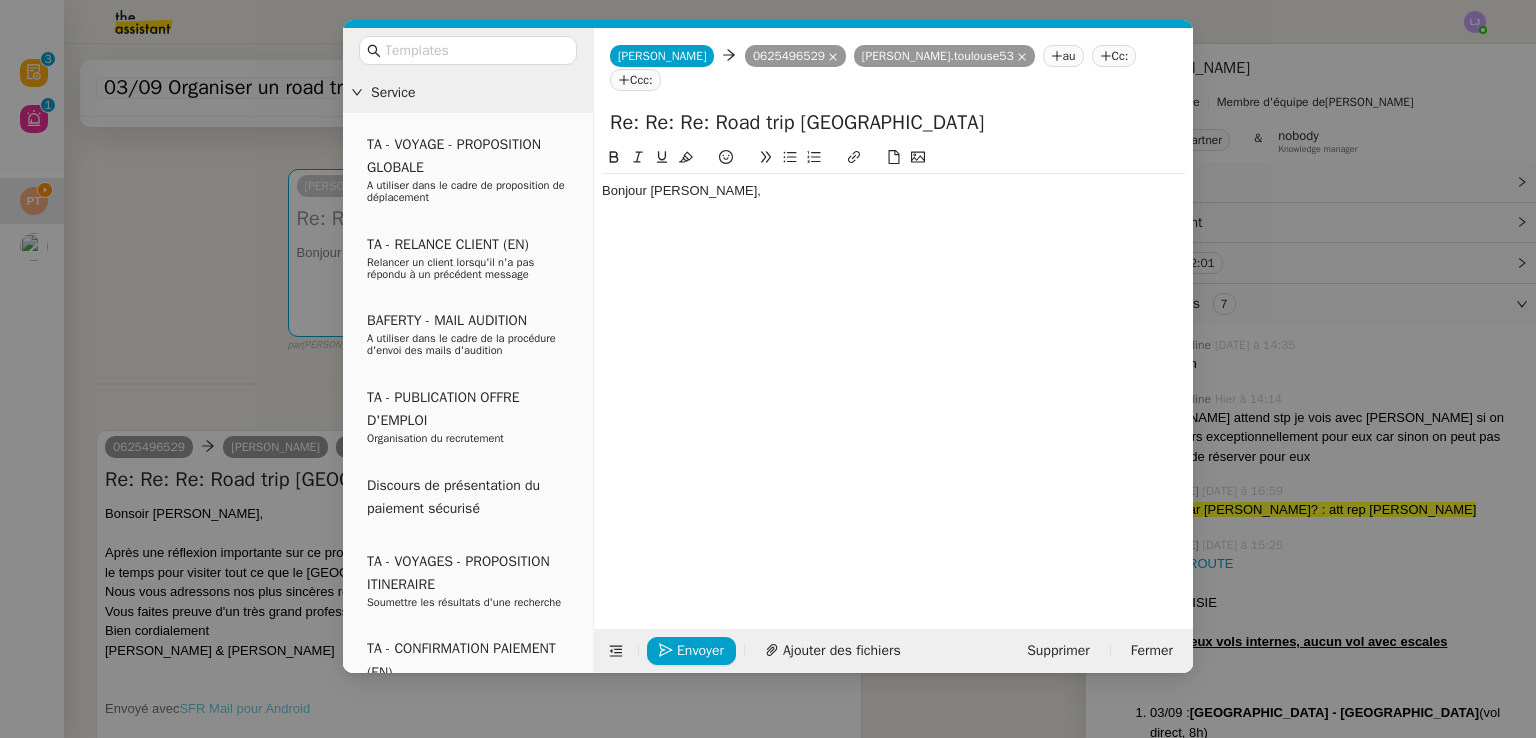 click on "Service TA - VOYAGE - PROPOSITION GLOBALE    A utiliser dans le cadre de proposition de déplacement TA - RELANCE CLIENT (EN)    Relancer un client lorsqu'il n'a pas répondu à un précédent message BAFERTY - MAIL AUDITION    A utiliser dans le cadre de la procédure d'envoi des mails d'audition TA - PUBLICATION OFFRE D'EMPLOI     Organisation du recrutement Discours de présentation du paiement sécurisé    TA - VOYAGES - PROPOSITION ITINERAIRE    Soumettre les résultats d'une recherche TA - CONFIRMATION PAIEMENT (EN)    Confirmer avec le client de modèle de transaction - Attention Plan Pro nécessaire. TA - COURRIER EXPEDIE (recommandé)    A utiliser dans le cadre de l'envoi d'un courrier recommandé TA - PARTAGE DE CALENDRIER (EN)    A utiliser pour demander au client de partager son calendrier afin de faciliter l'accès et la gestion PSPI - Appel de fonds MJL    A utiliser dans le cadre de la procédure d'appel de fonds MJL TA - RELANCE CLIENT    TA - AR PROCEDURES        21 YIELD" at bounding box center [768, 369] 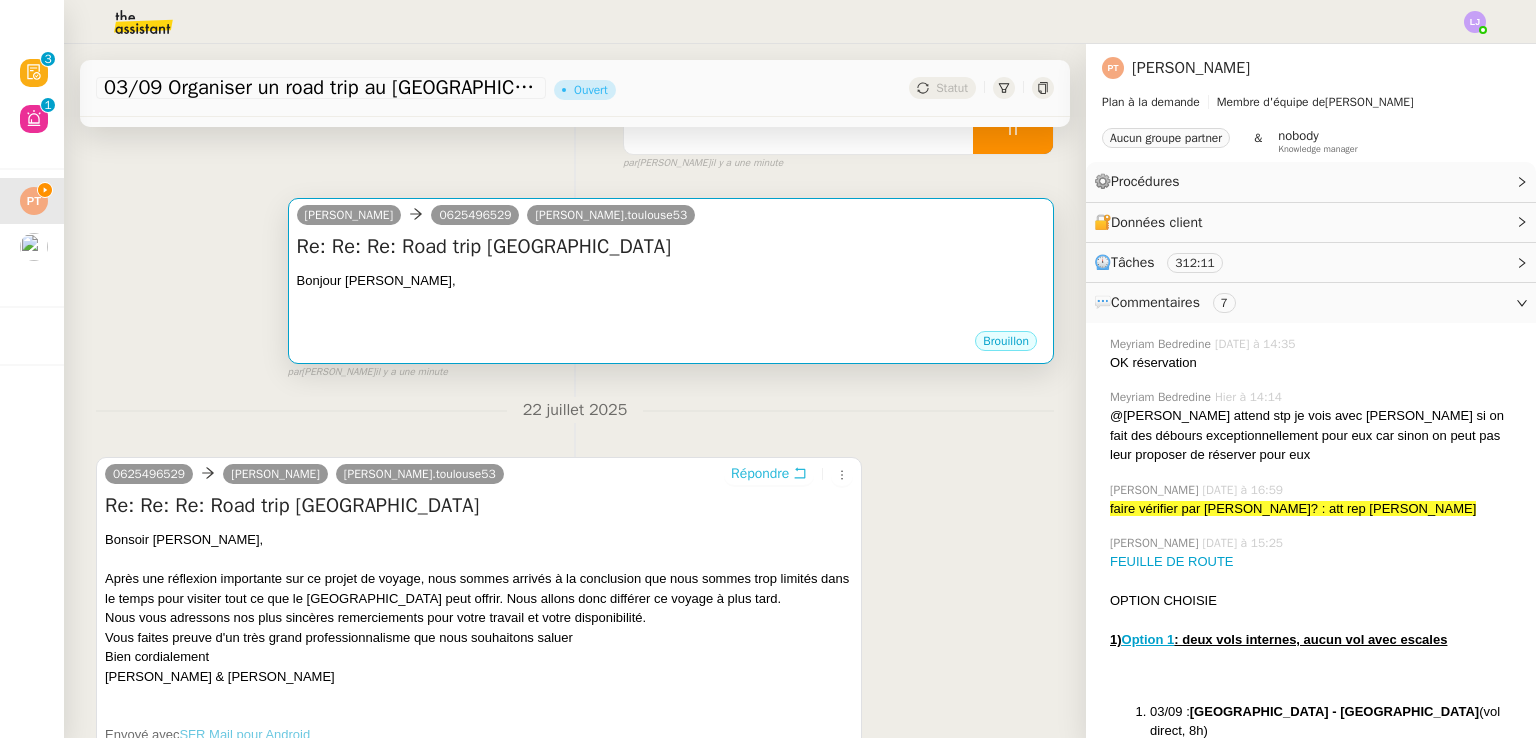 scroll, scrollTop: 236, scrollLeft: 0, axis: vertical 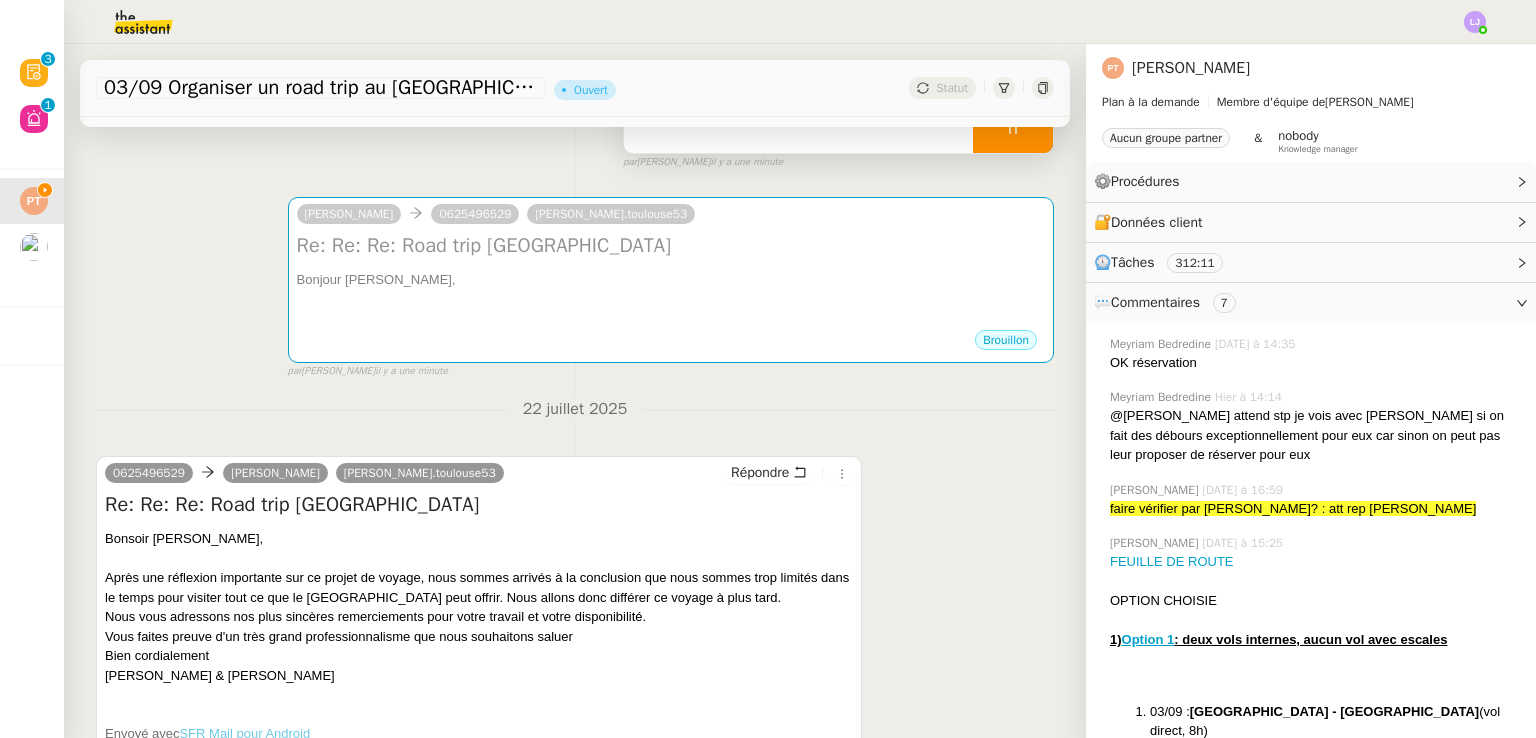 click at bounding box center (1013, 128) 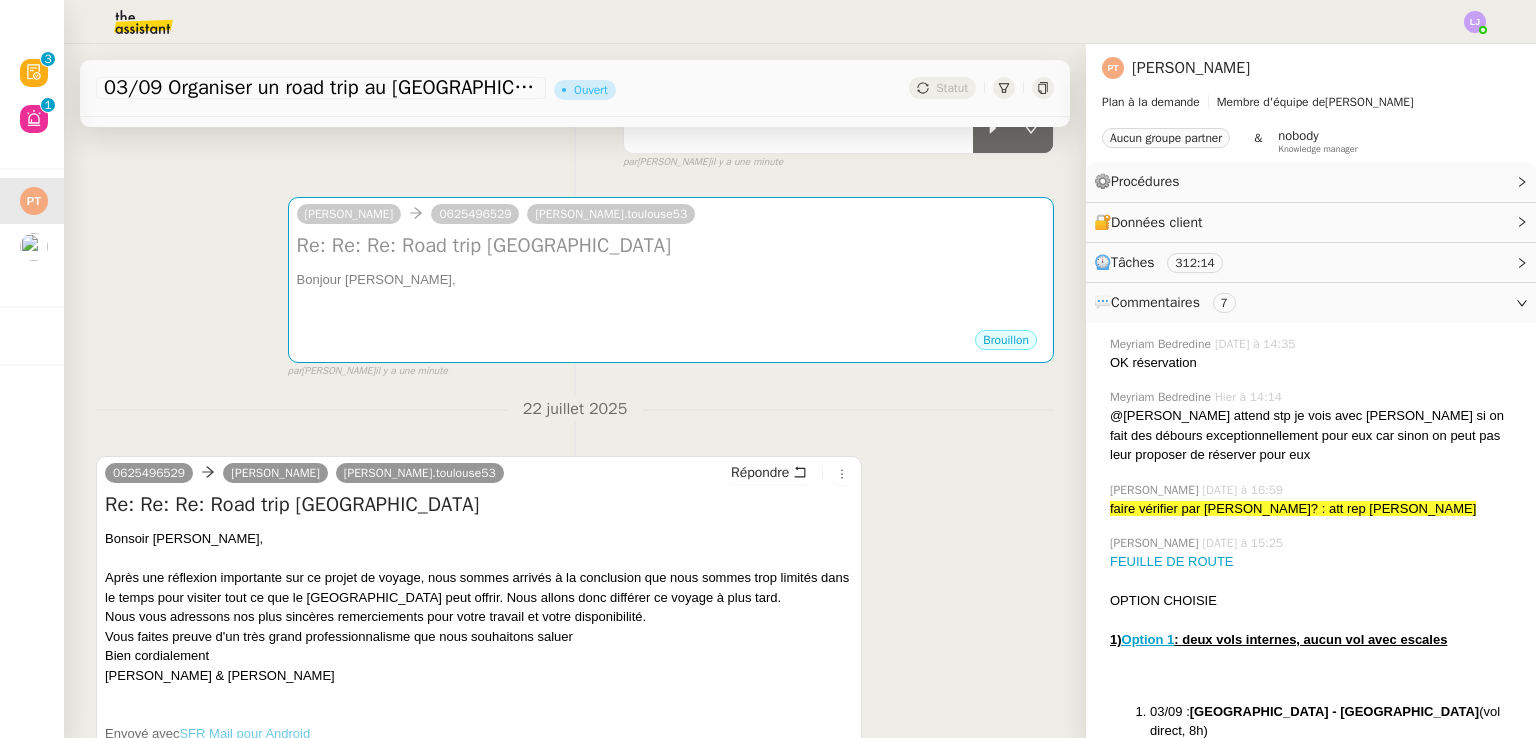 click on "Après une réflexion importante sur ce projet de voyage, nous sommes arrivés à la conclusion que nous sommes trop limités dans le temps pour visiter tout ce que le Canada peut offrir. Nous allons donc différer ce voyage à plus tard." at bounding box center [479, 587] 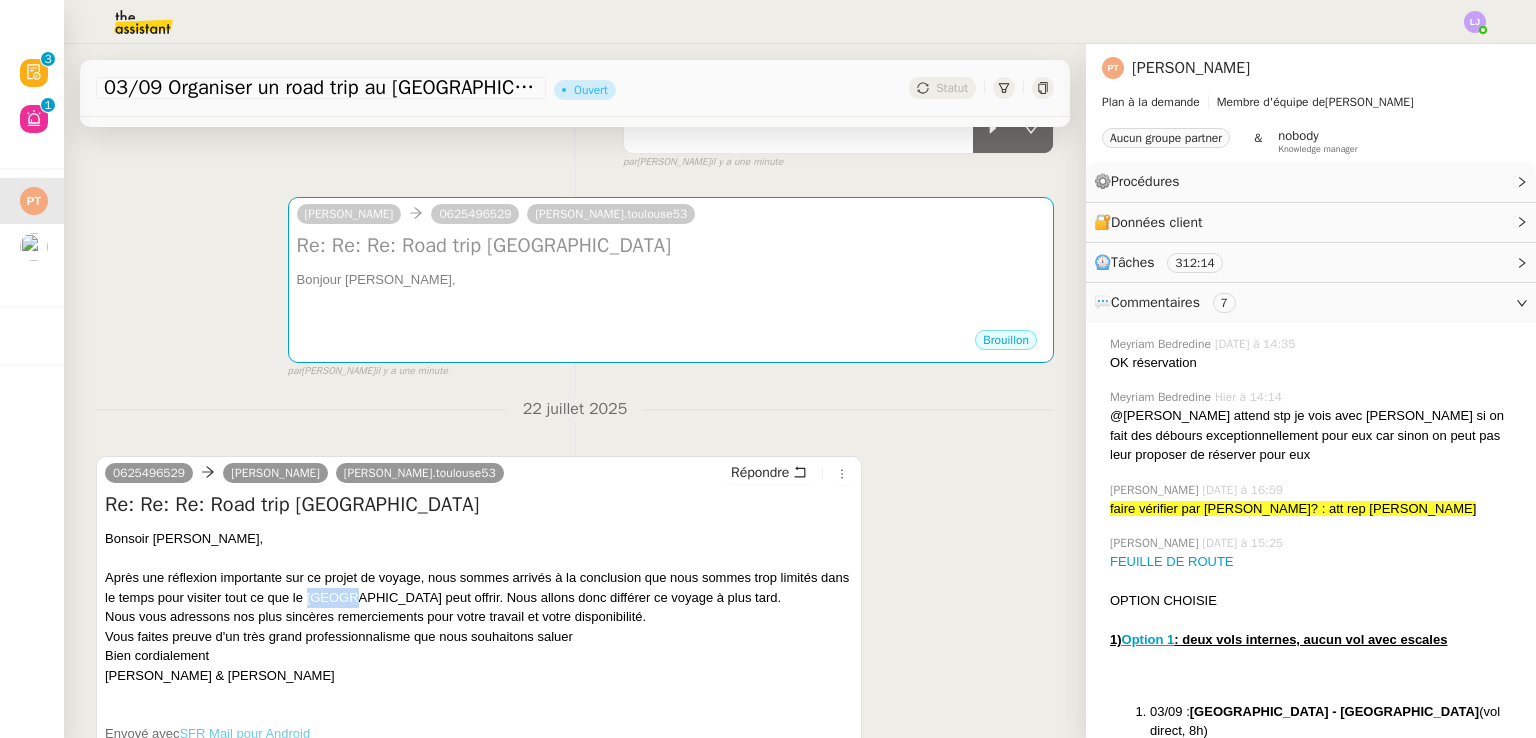 click on "Après une réflexion importante sur ce projet de voyage, nous sommes arrivés à la conclusion que nous sommes trop limités dans le temps pour visiter tout ce que le [GEOGRAPHIC_DATA] peut offrir. Nous allons donc différer ce voyage à plus tard." at bounding box center (479, 587) 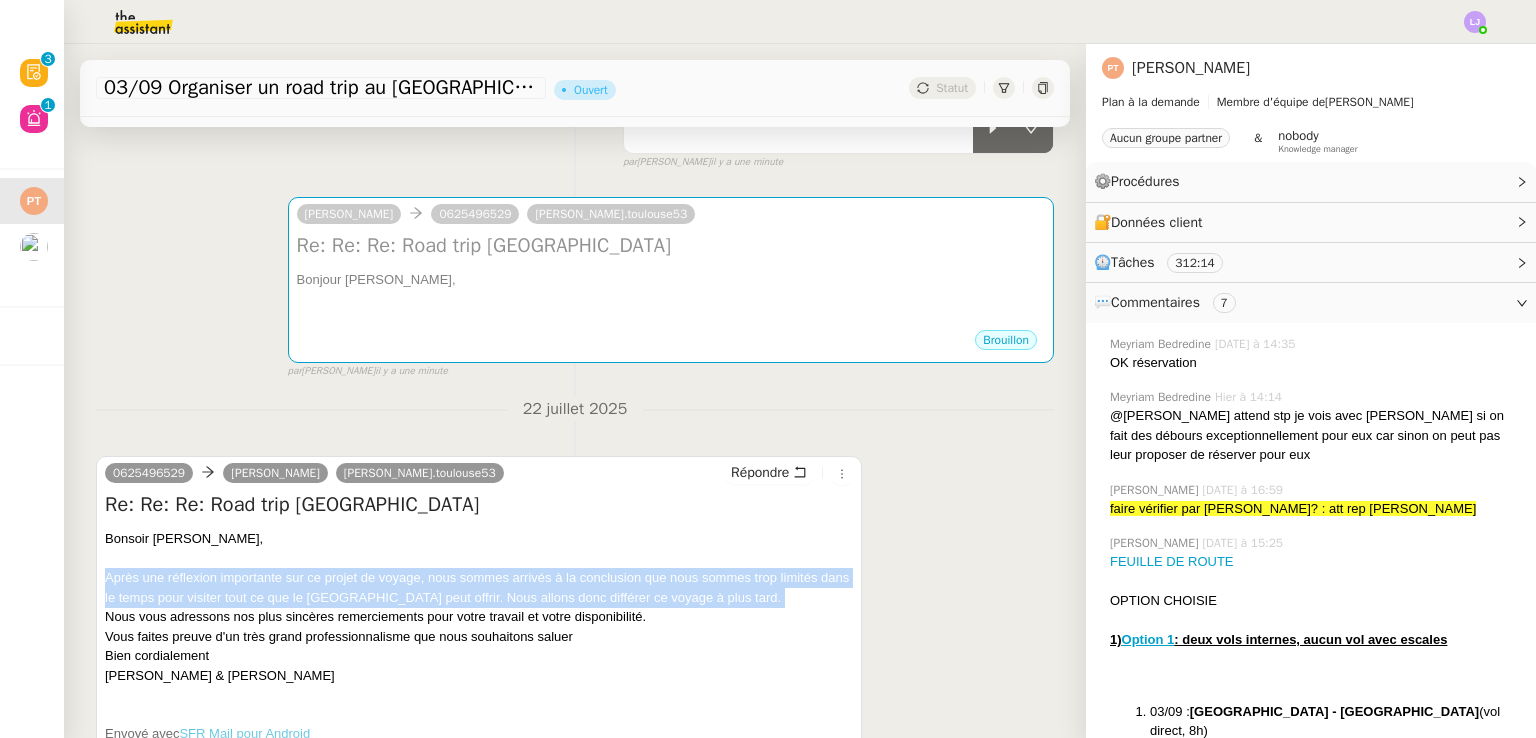click on "Après une réflexion importante sur ce projet de voyage, nous sommes arrivés à la conclusion que nous sommes trop limités dans le temps pour visiter tout ce que le [GEOGRAPHIC_DATA] peut offrir. Nous allons donc différer ce voyage à plus tard." at bounding box center [479, 587] 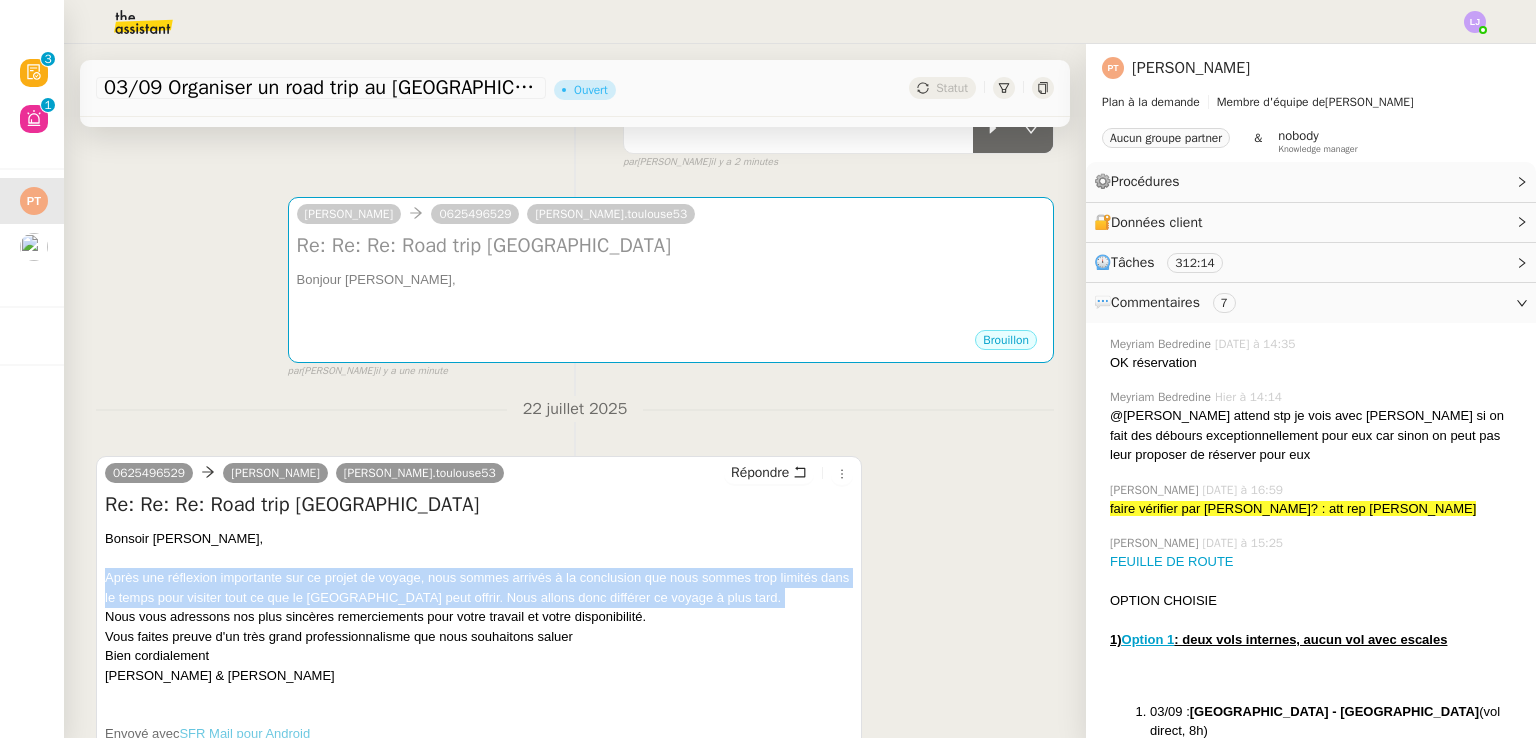 copy on "Après une réflexion importante sur ce projet de voyage, nous sommes arrivés à la conclusion que nous sommes trop limités dans le temps pour visiter tout ce que le Canada peut offrir. Nous allons donc différer ce voyage à plus tard. Nous vous adressons nos plus sincères remerciements pour votre travail et votre disponibilité. Vous faites preuve d'un très grand professionnalisme que nous souhaitons saluer Bien cordialement" 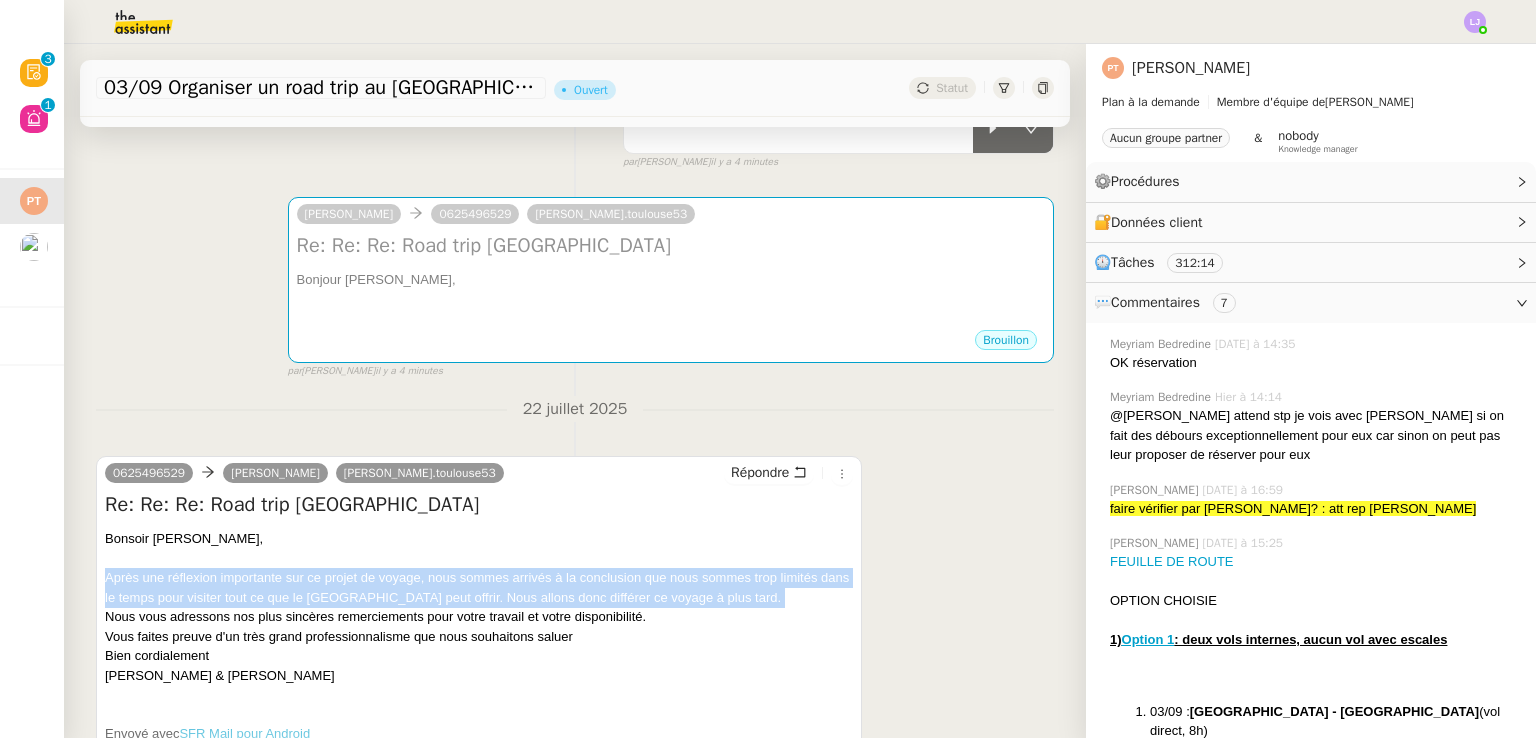 click on "Après une réflexion importante sur ce projet de voyage, nous sommes arrivés à la conclusion que nous sommes trop limités dans le temps pour visiter tout ce que le [GEOGRAPHIC_DATA] peut offrir. Nous allons donc différer ce voyage à plus tard." at bounding box center [479, 587] 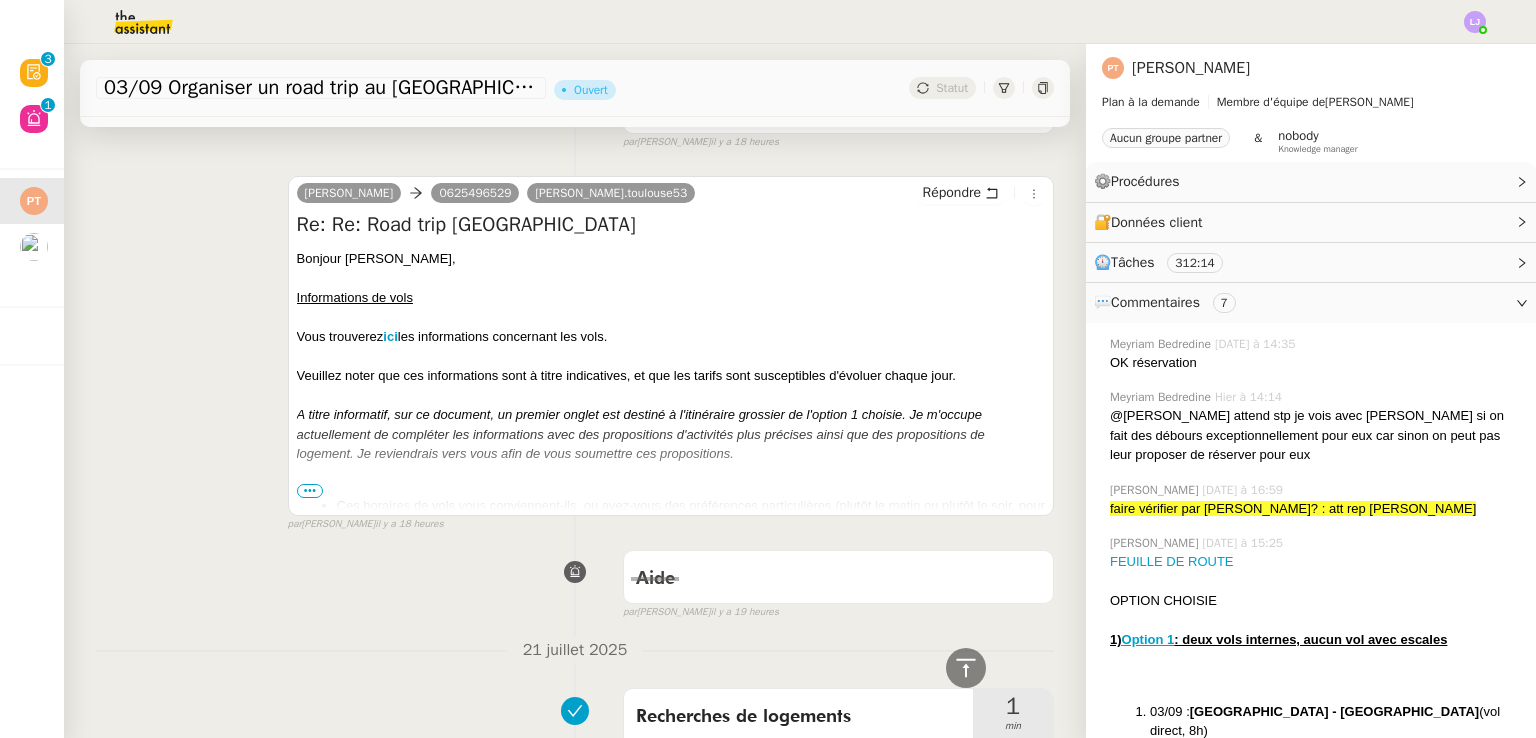 scroll, scrollTop: 1008, scrollLeft: 0, axis: vertical 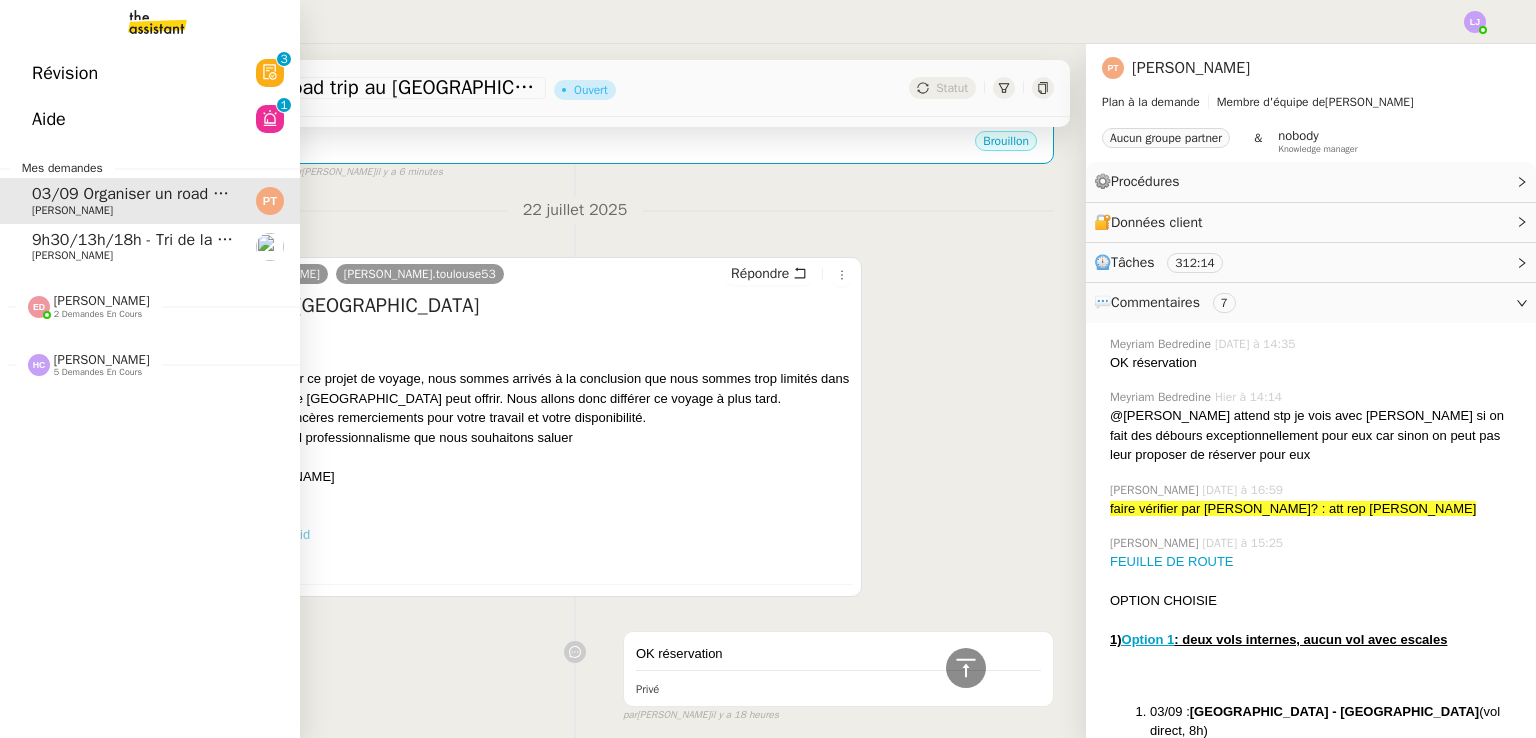 click on "9h30/13h/18h - Tri de la boite mail PRO - 18 juillet 2025" 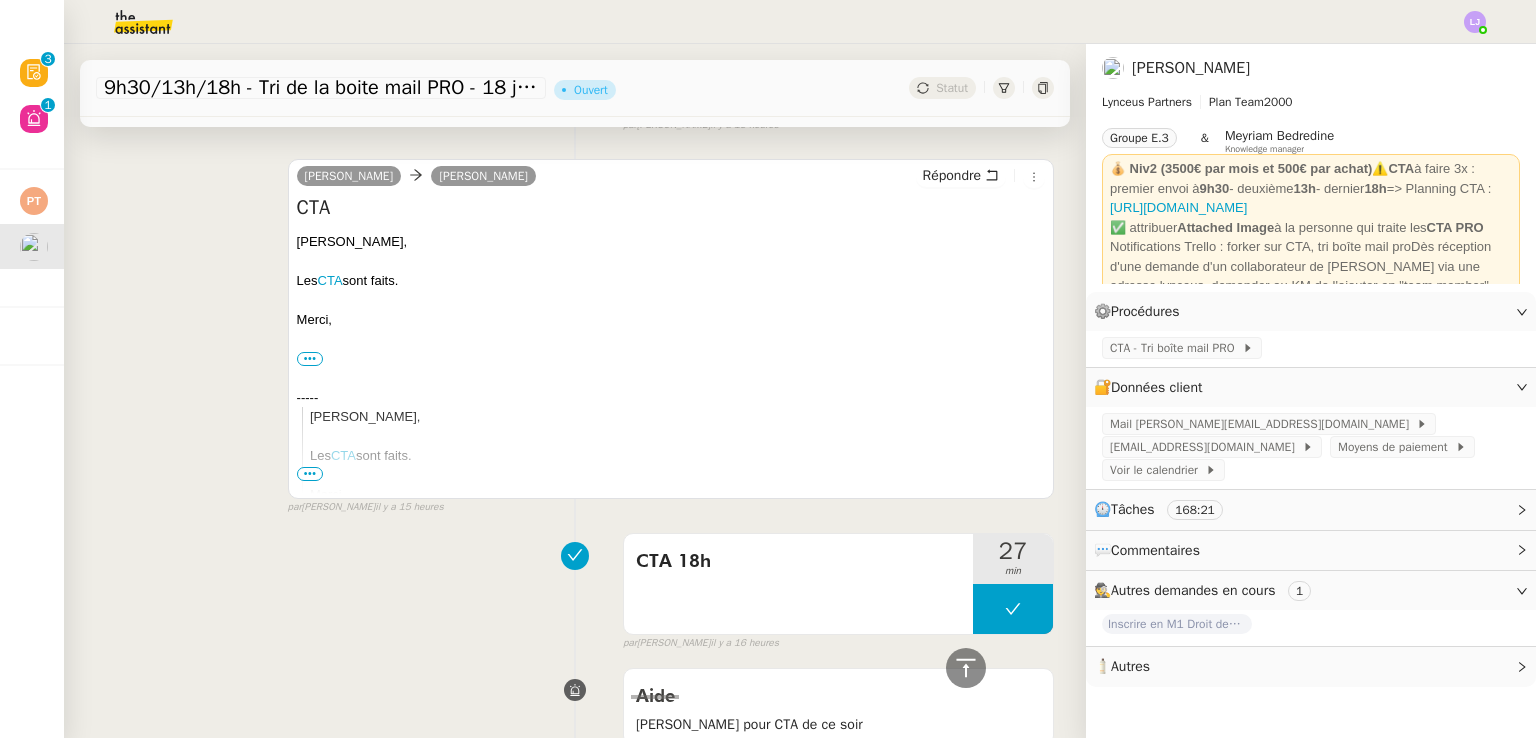 scroll, scrollTop: 0, scrollLeft: 0, axis: both 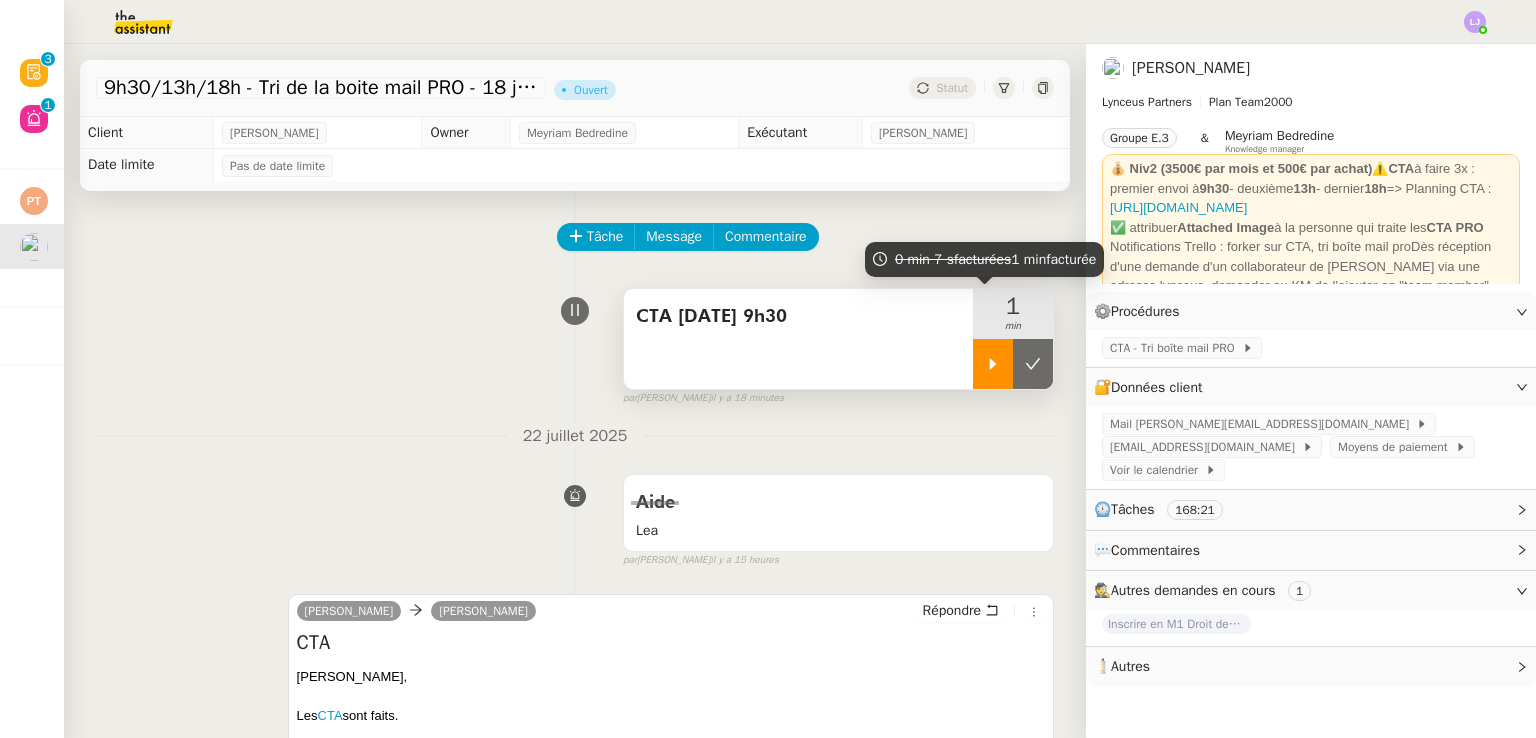 click at bounding box center [993, 364] 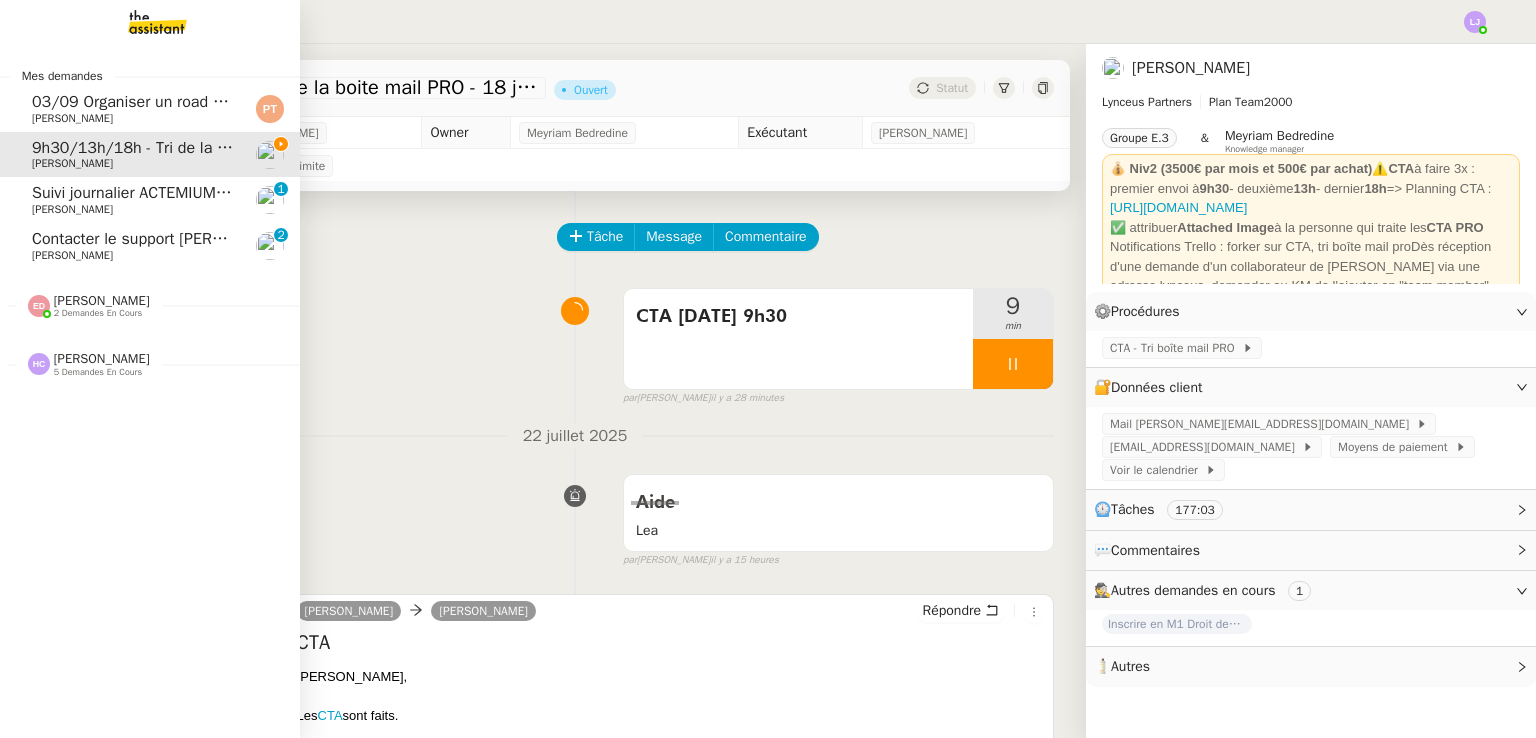 click on "Contacter le support brokin /créer une procédure concernant la facturation de sinistres" 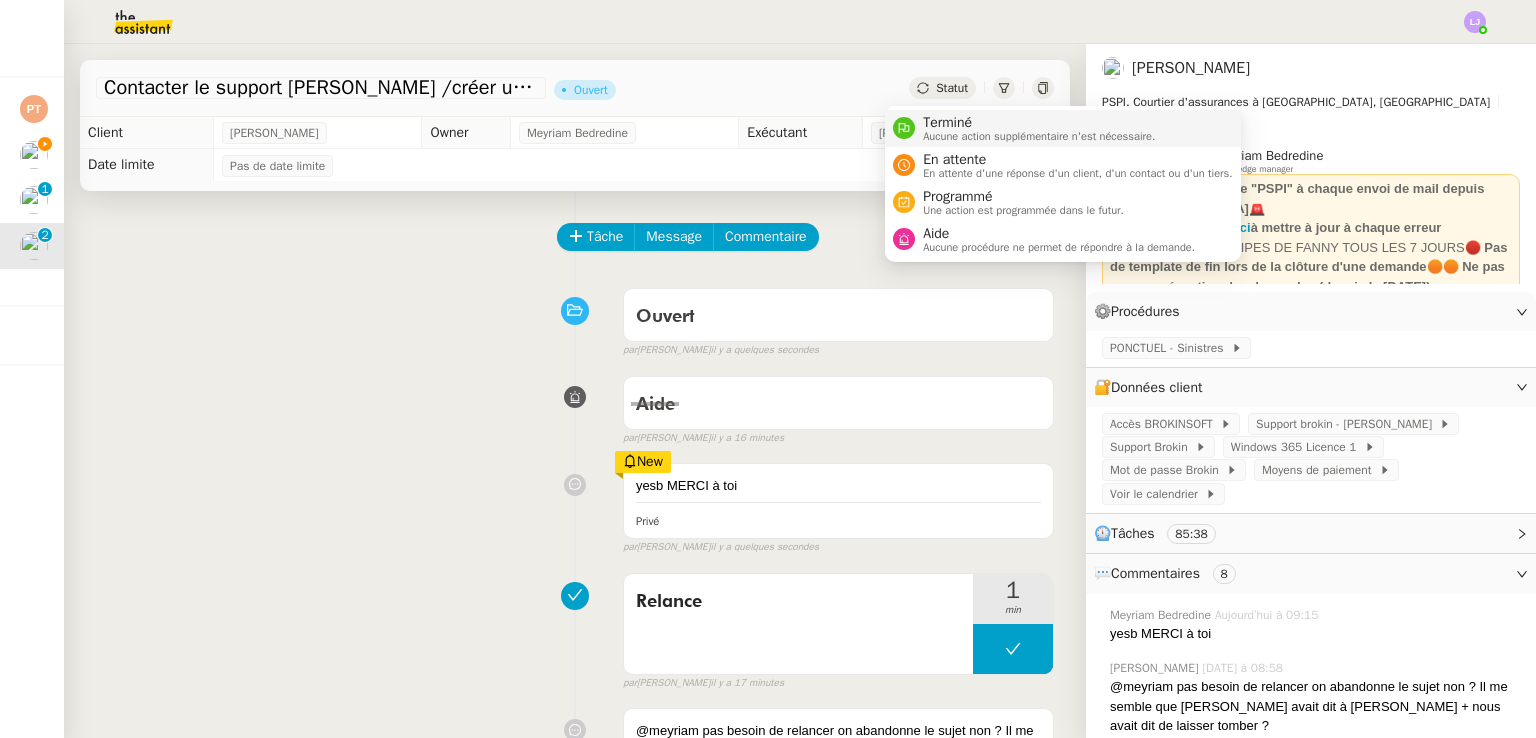 click on "Terminé" at bounding box center [1039, 123] 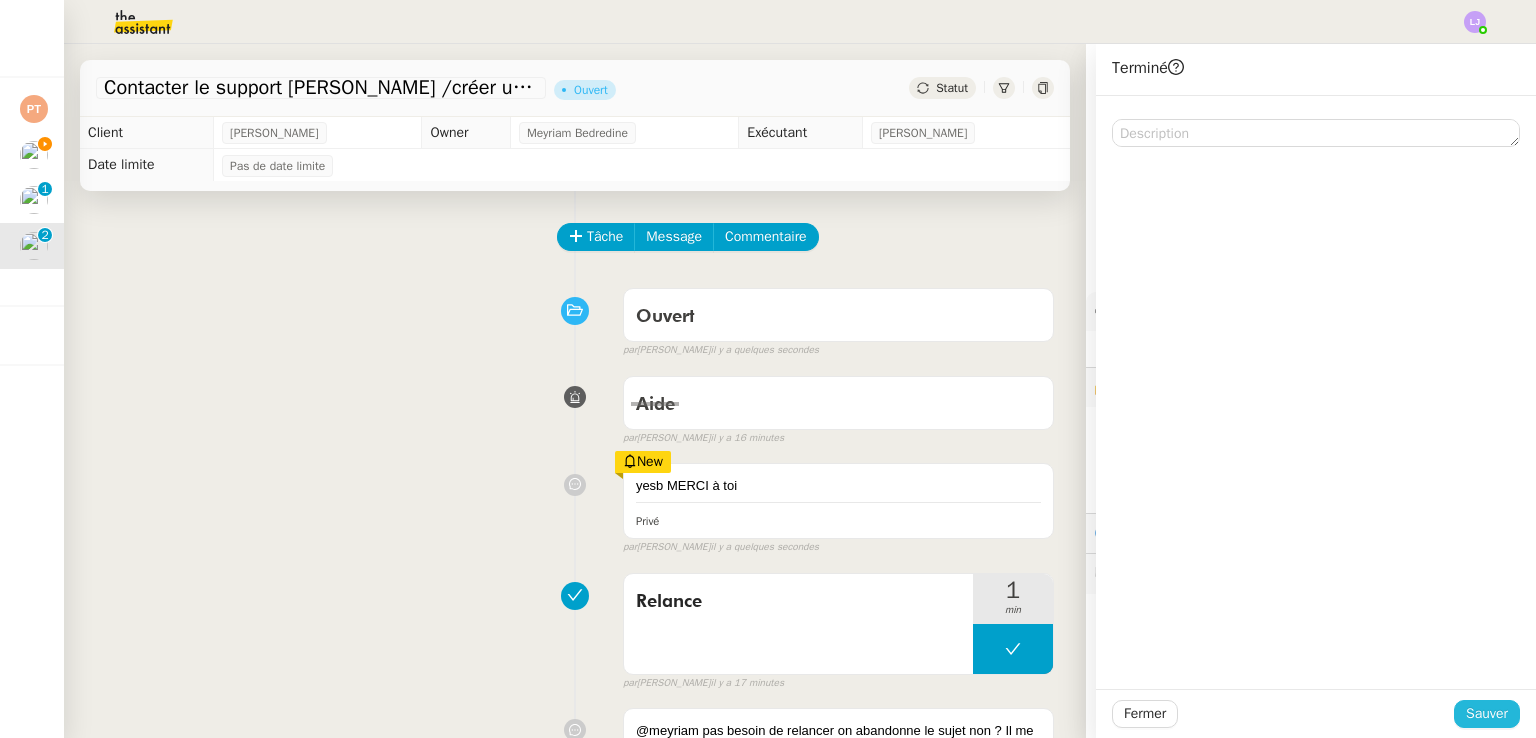 click on "Sauver" 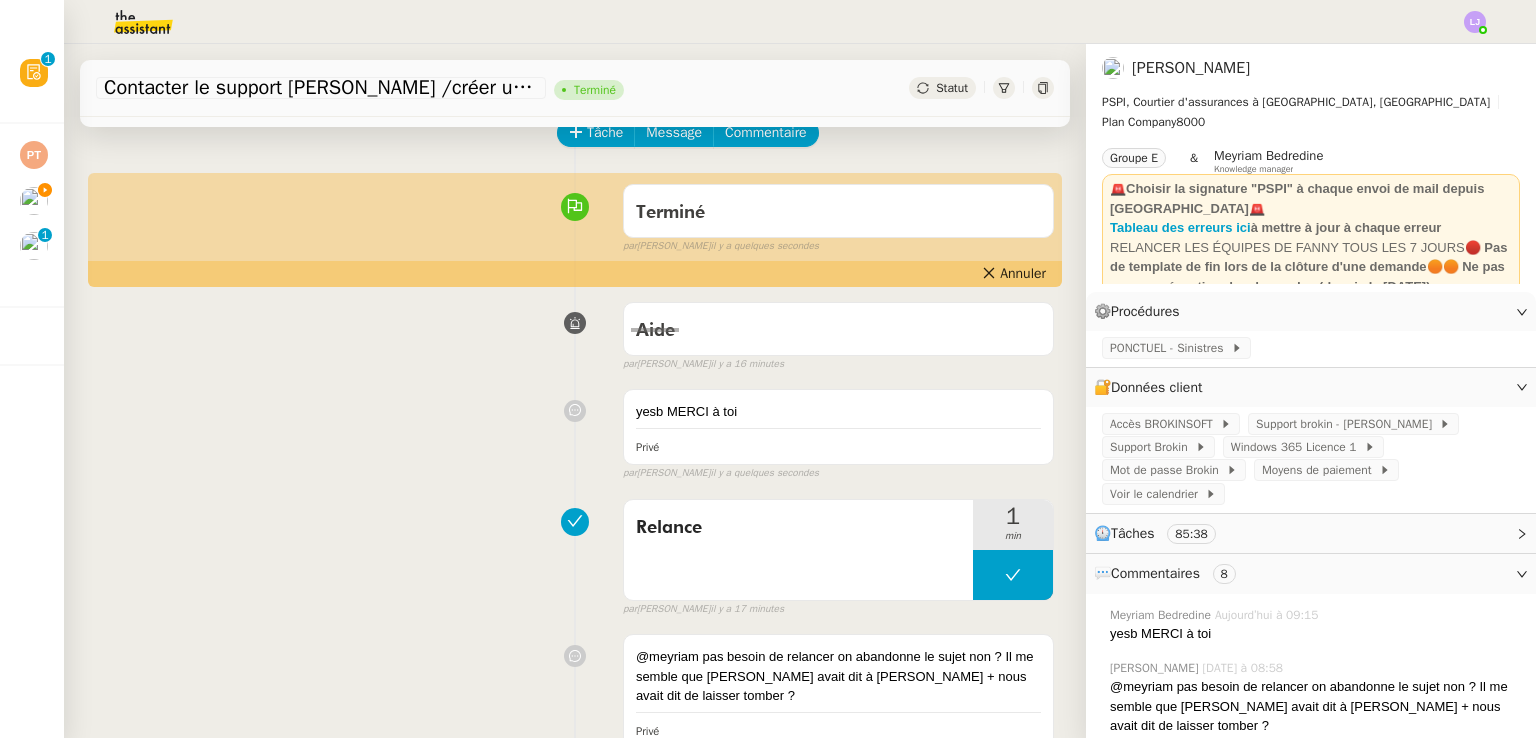 scroll, scrollTop: 87, scrollLeft: 0, axis: vertical 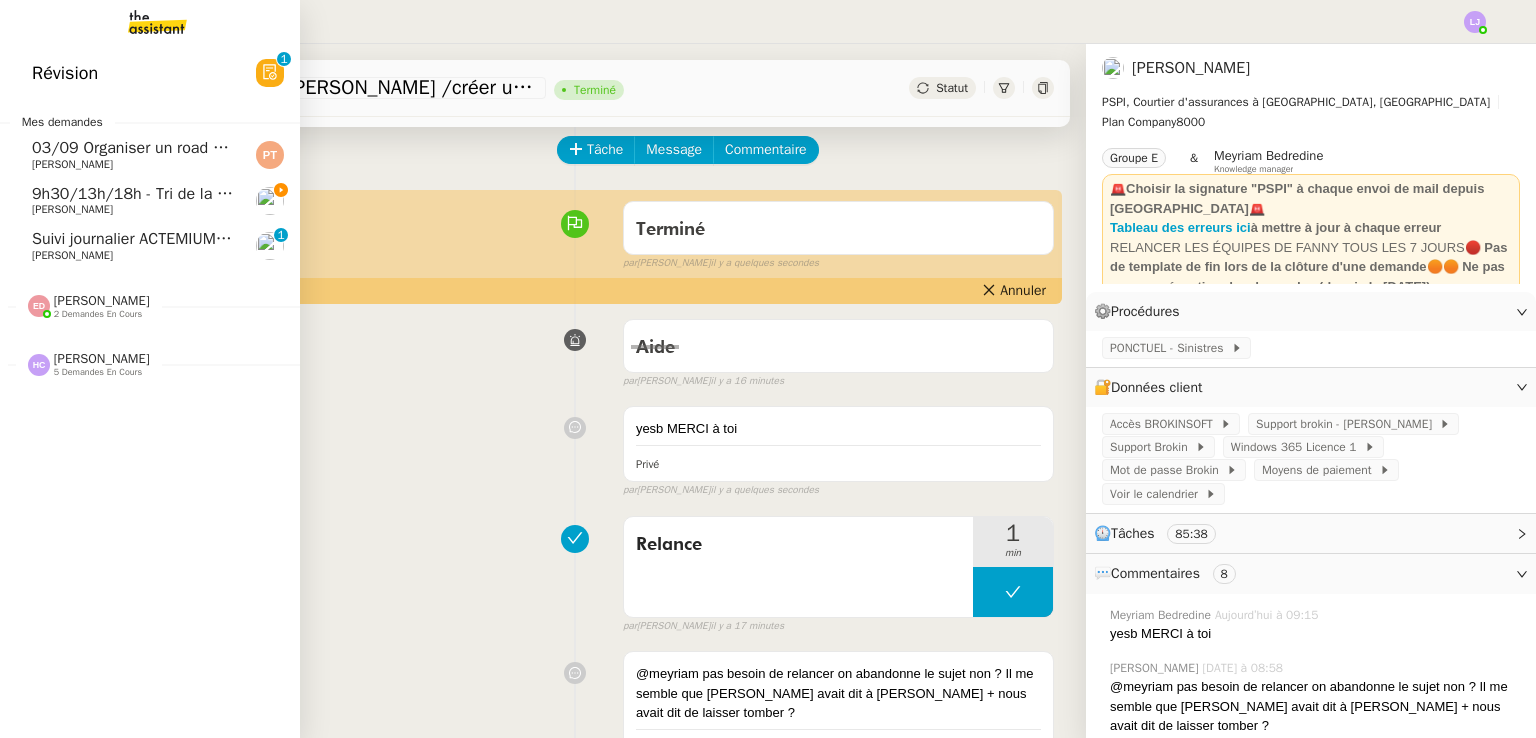 click on "Suivi journalier ACTEMIUM du 22-07-2025" 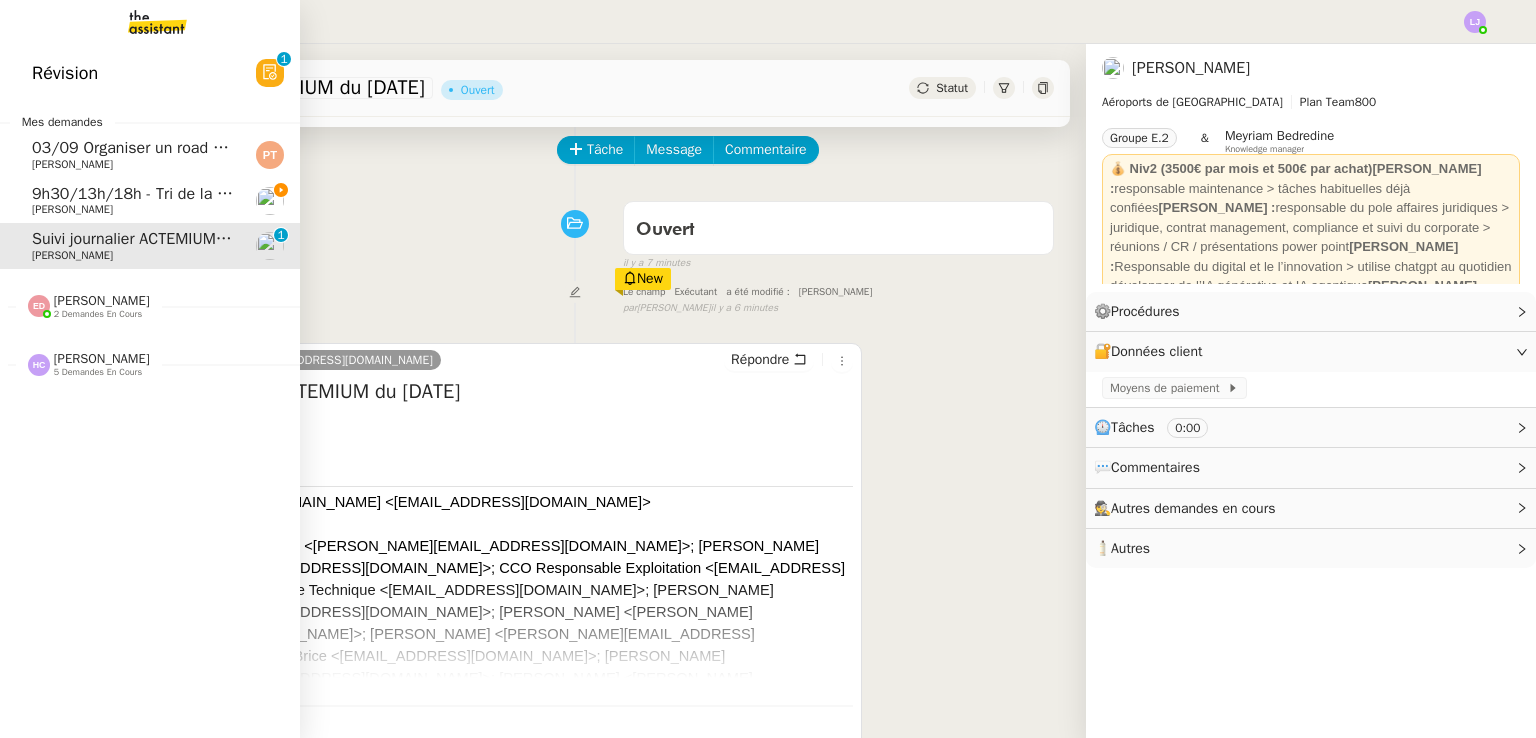 click on "9h30/13h/18h - Tri de la boite mail PRO - 18 juillet 2025" 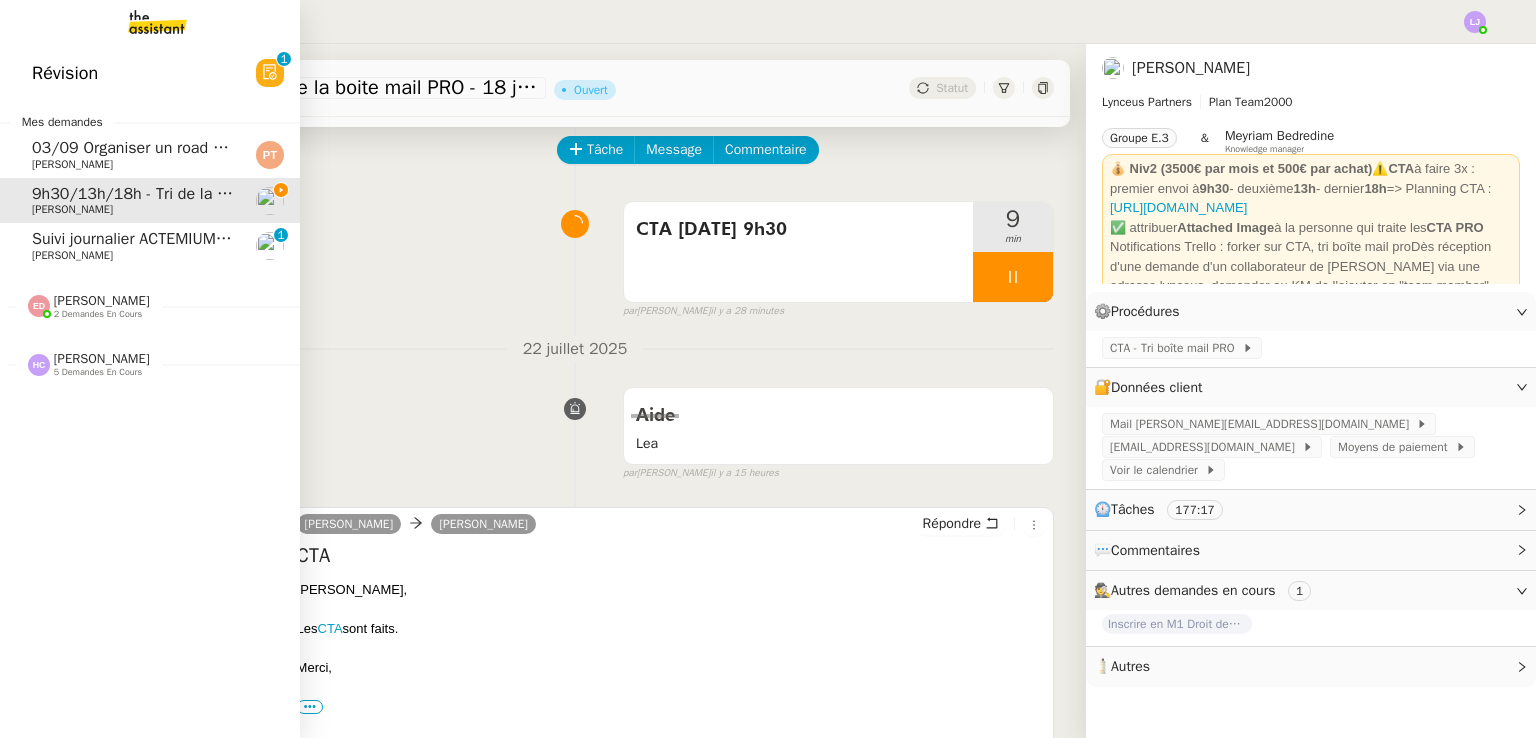 click on "[PERSON_NAME]" 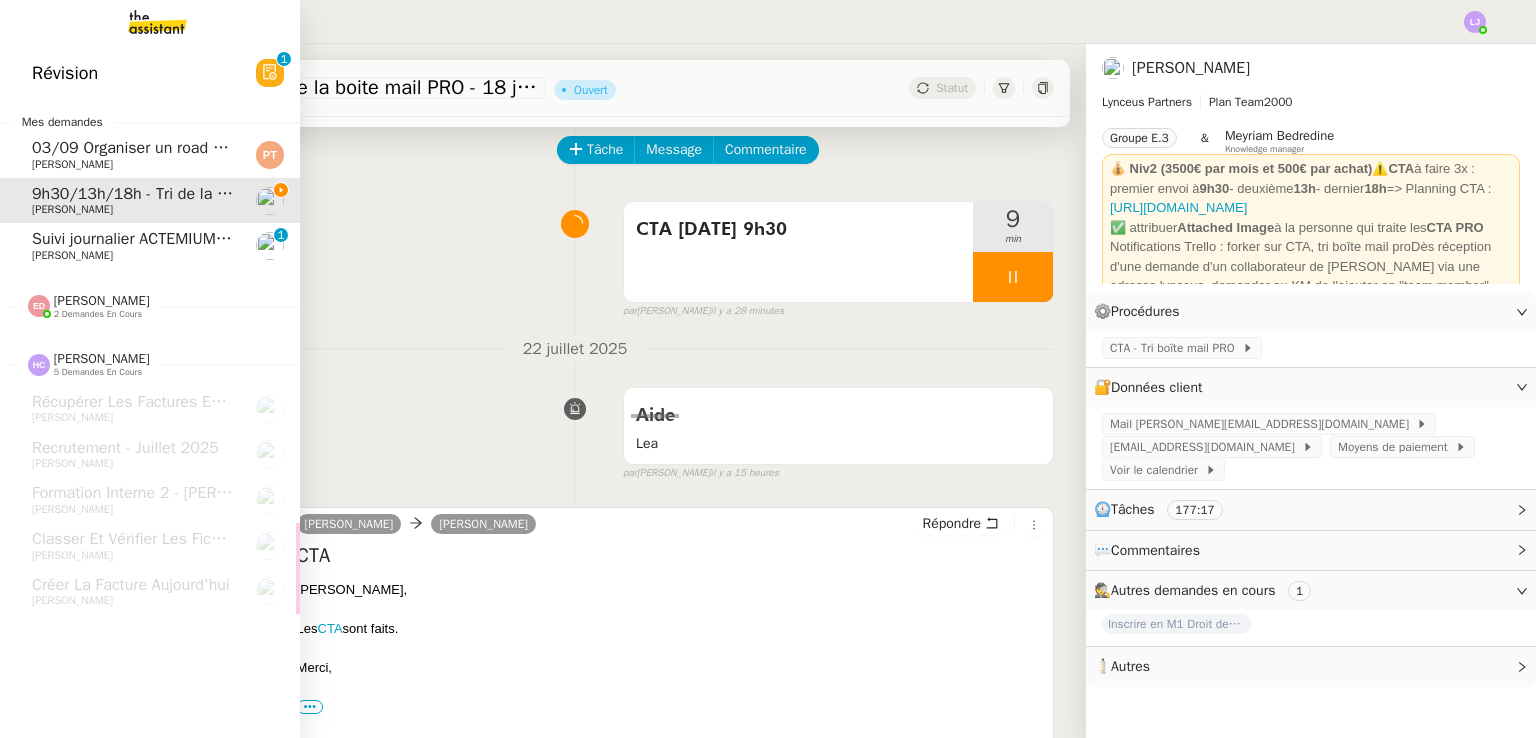 click on "2 demandes en cours" 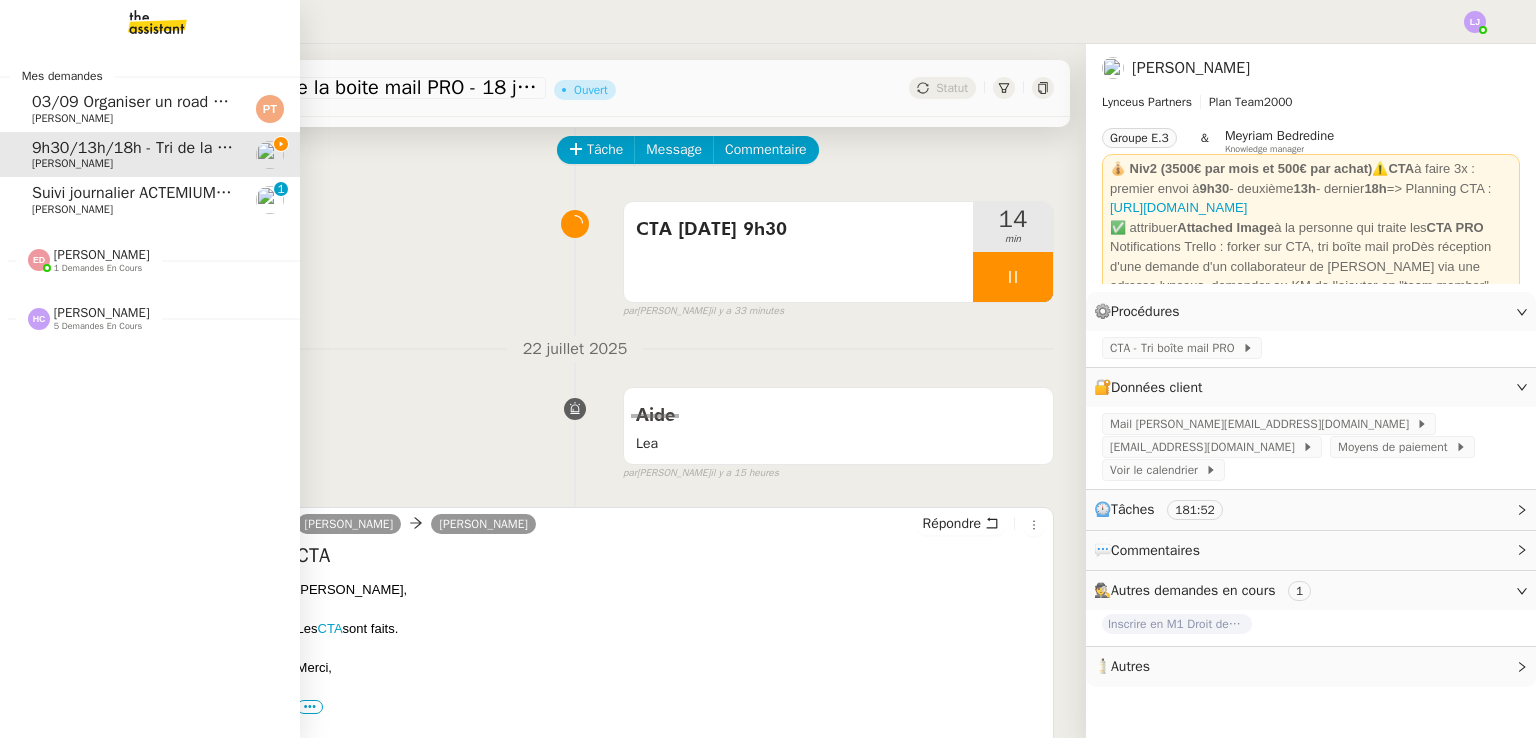 click on "Hannah Cassar    5 demandes en cours" 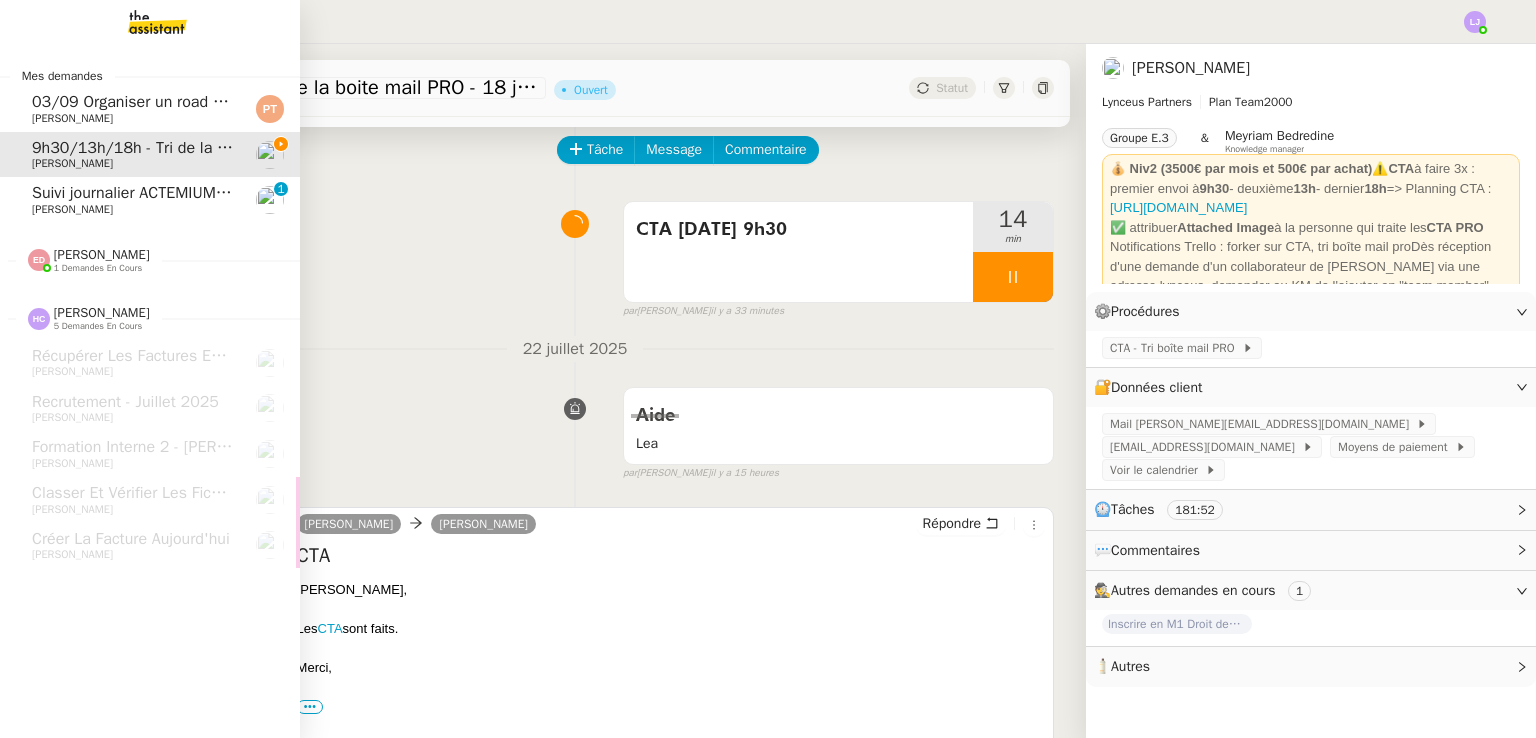 click on "1 demandes en cours" 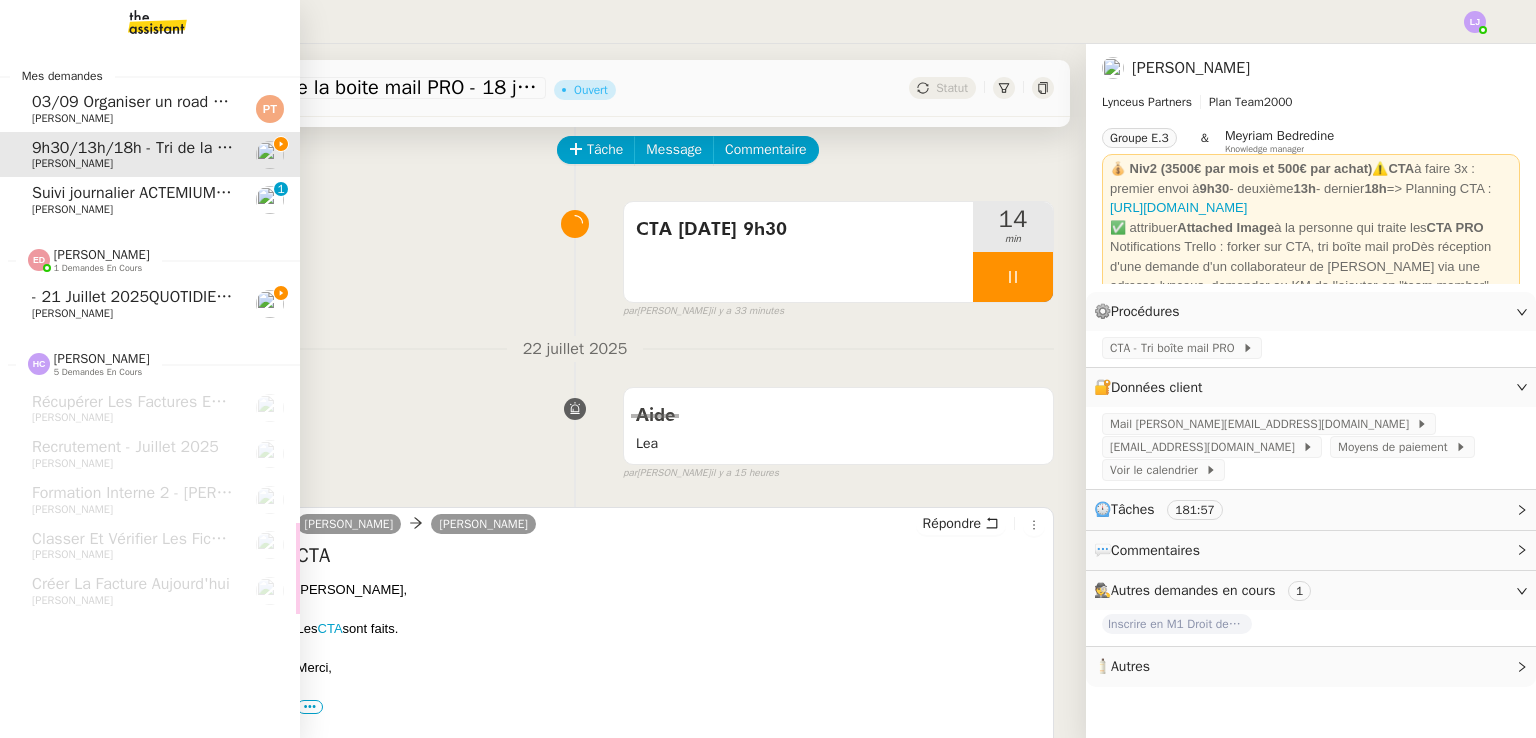 click on "- 21 juillet 2025QUOTIDIEN - OPAL - Gestion de la boîte mail OPAL" 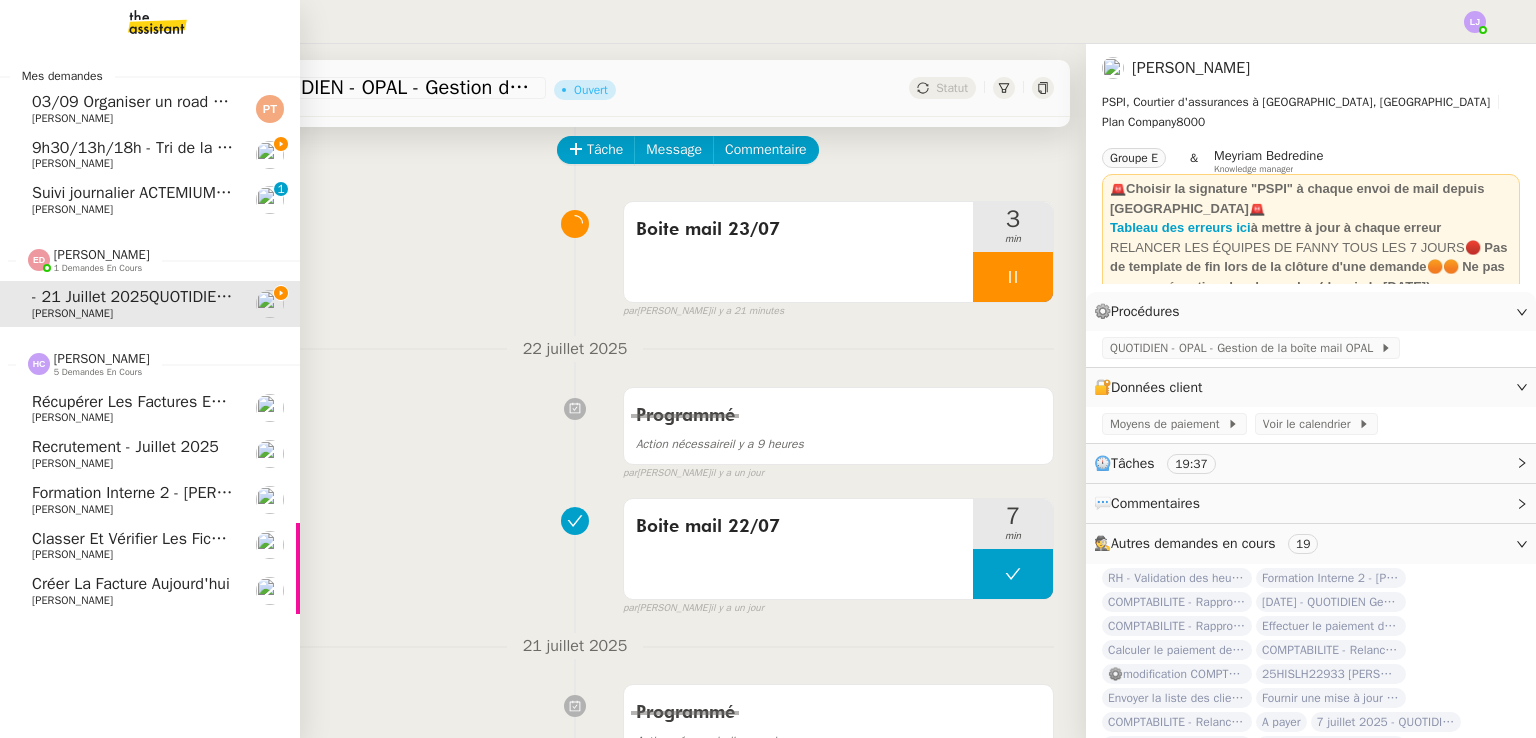 click on "Formation Interne 2 - [PERSON_NAME]" 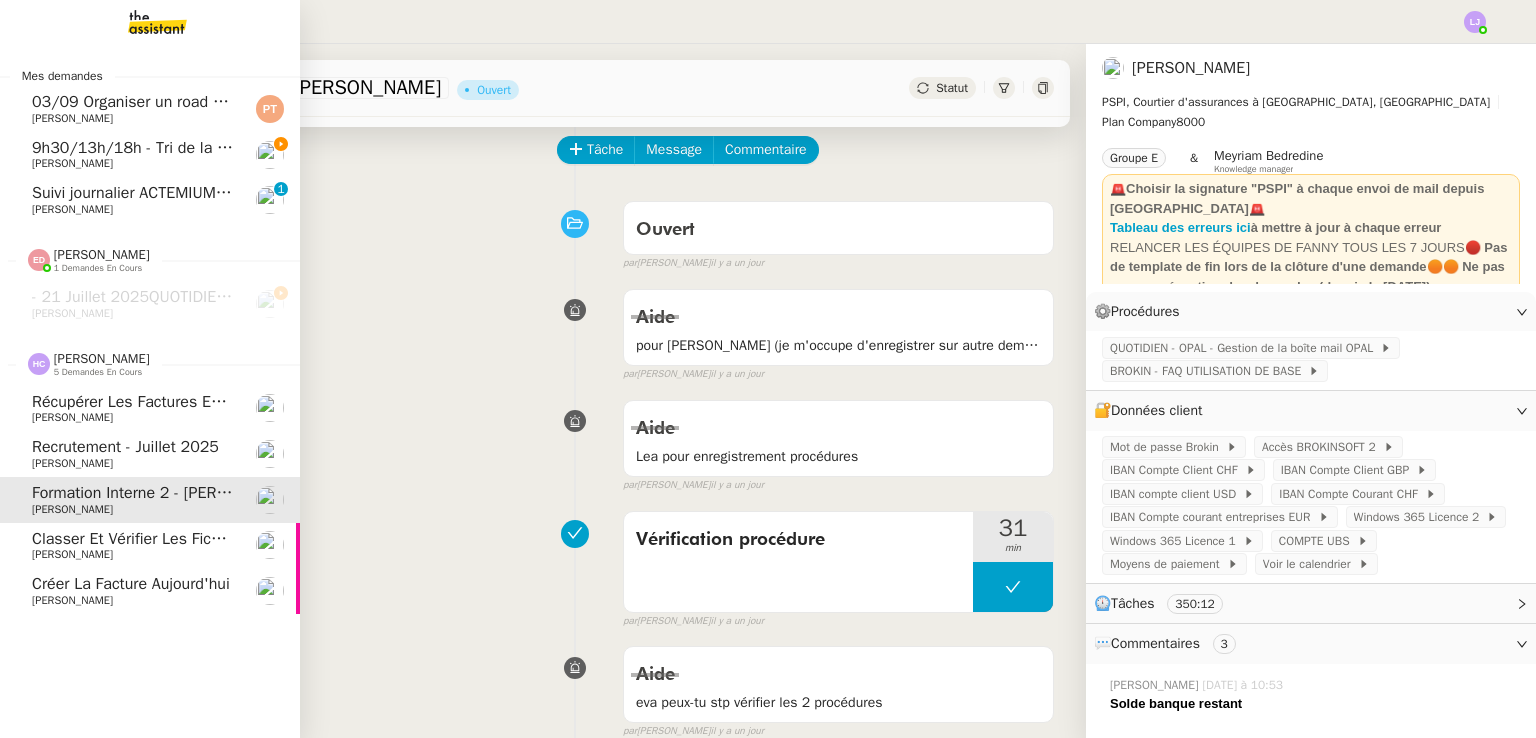 click on "Créer la facture aujourd'hui" 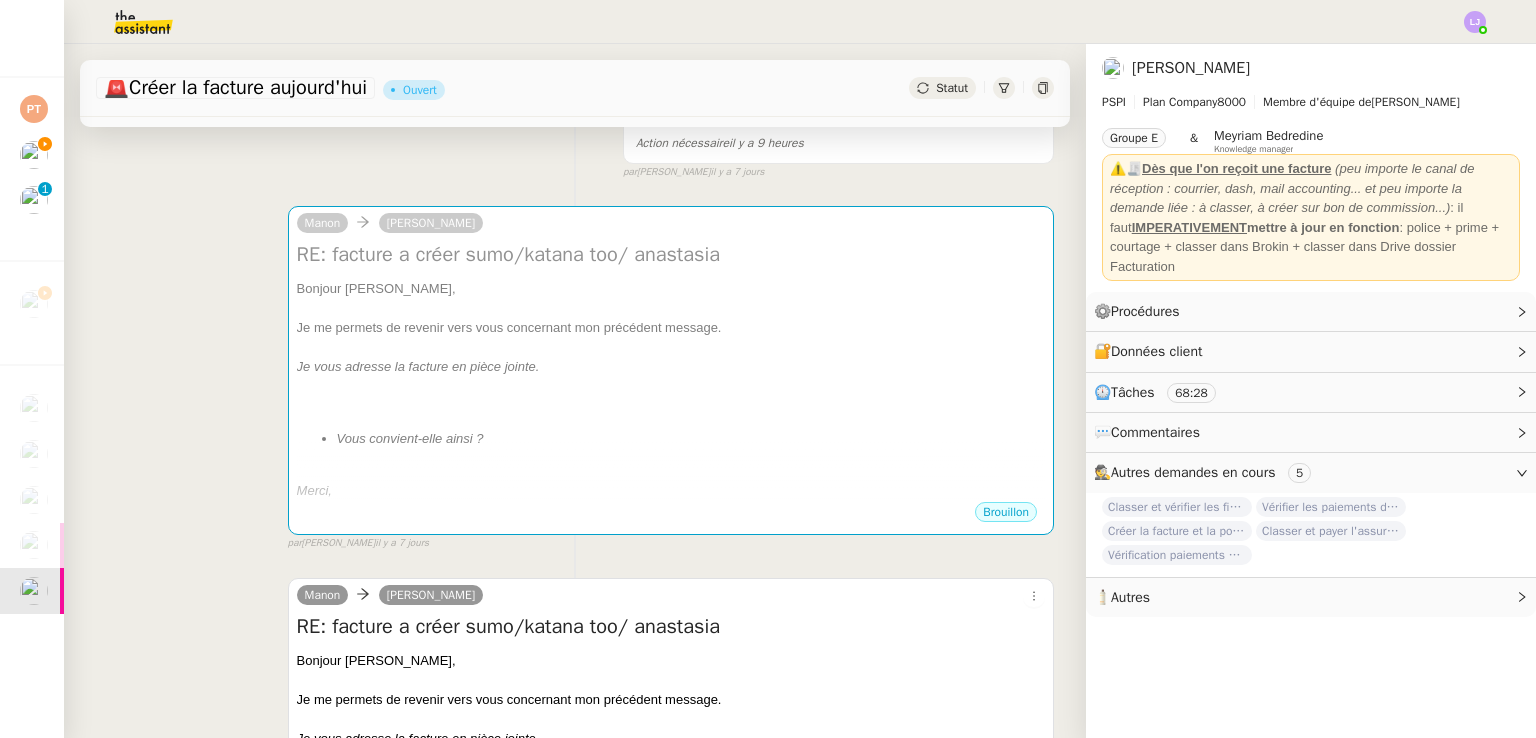 scroll, scrollTop: 340, scrollLeft: 0, axis: vertical 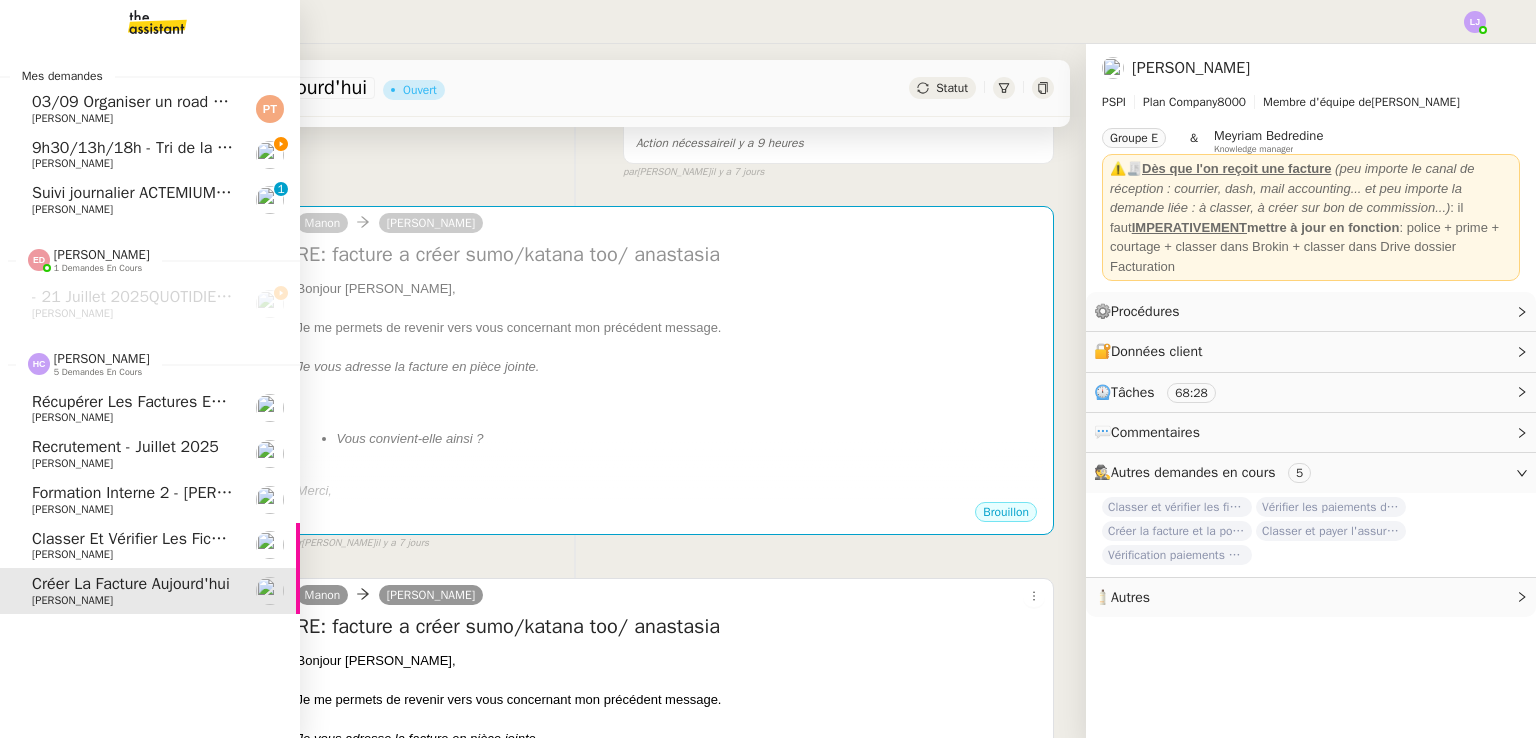 click on "Classer et vérifier les fichiers" 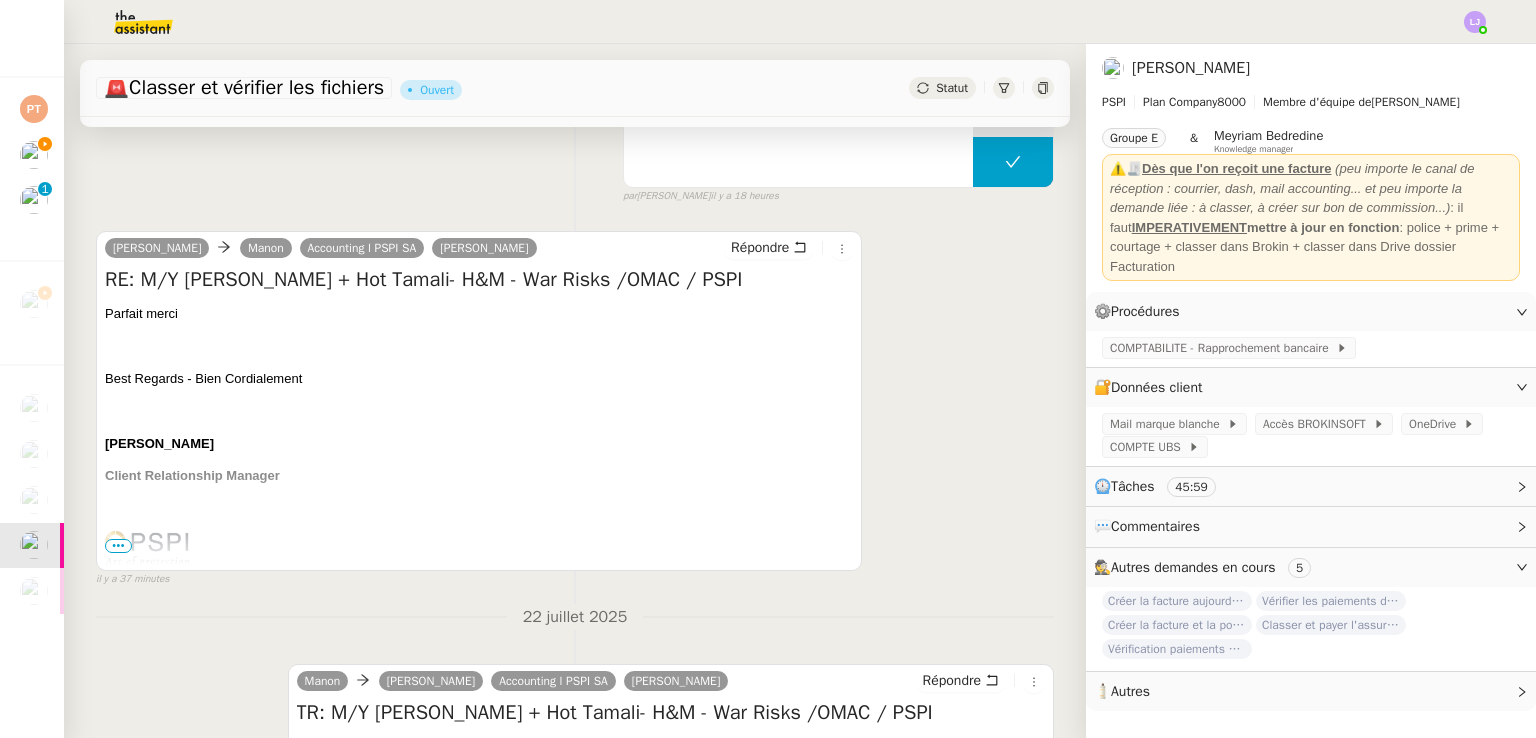 scroll, scrollTop: 0, scrollLeft: 0, axis: both 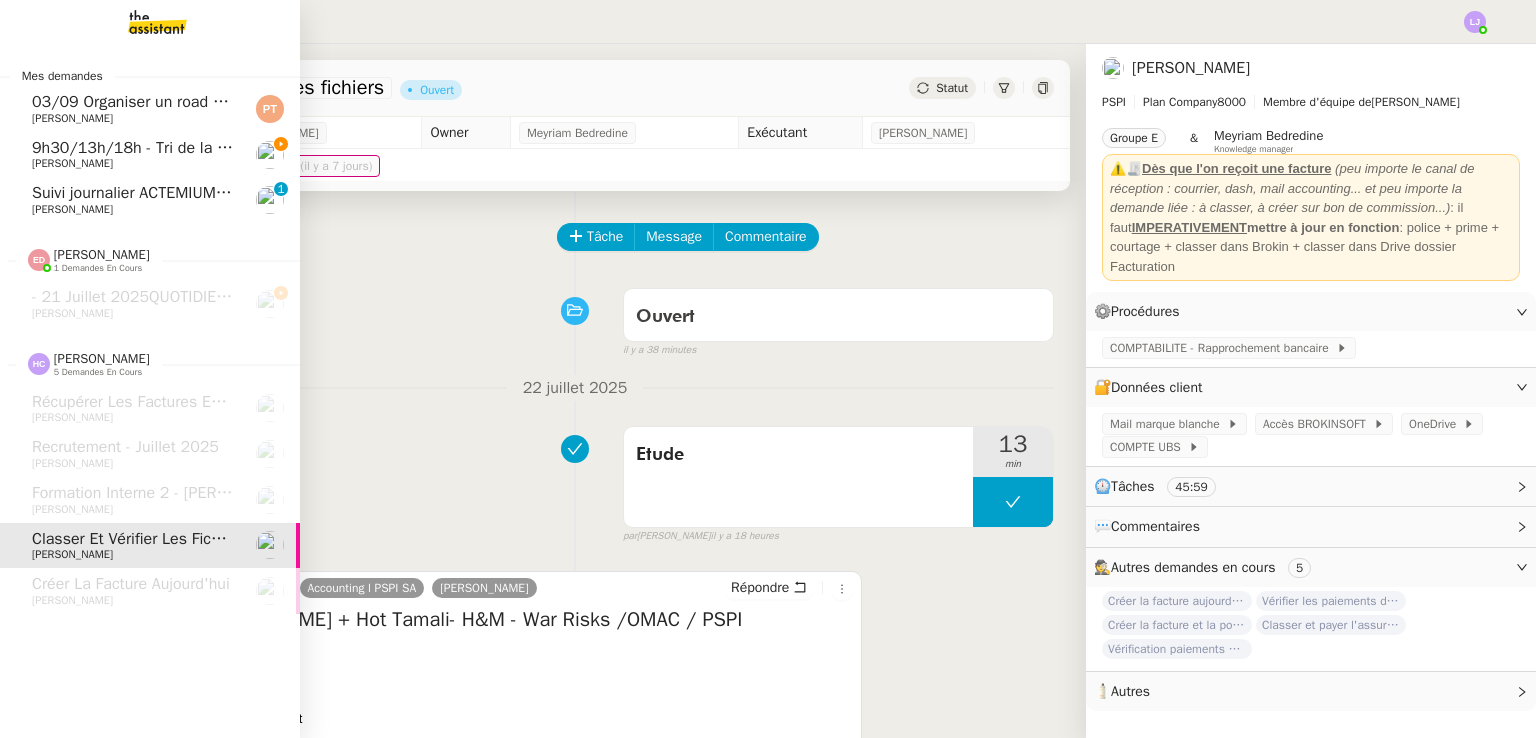 click on "9h30/13h/18h - Tri de la boite mail PRO - 18 juillet 2025" 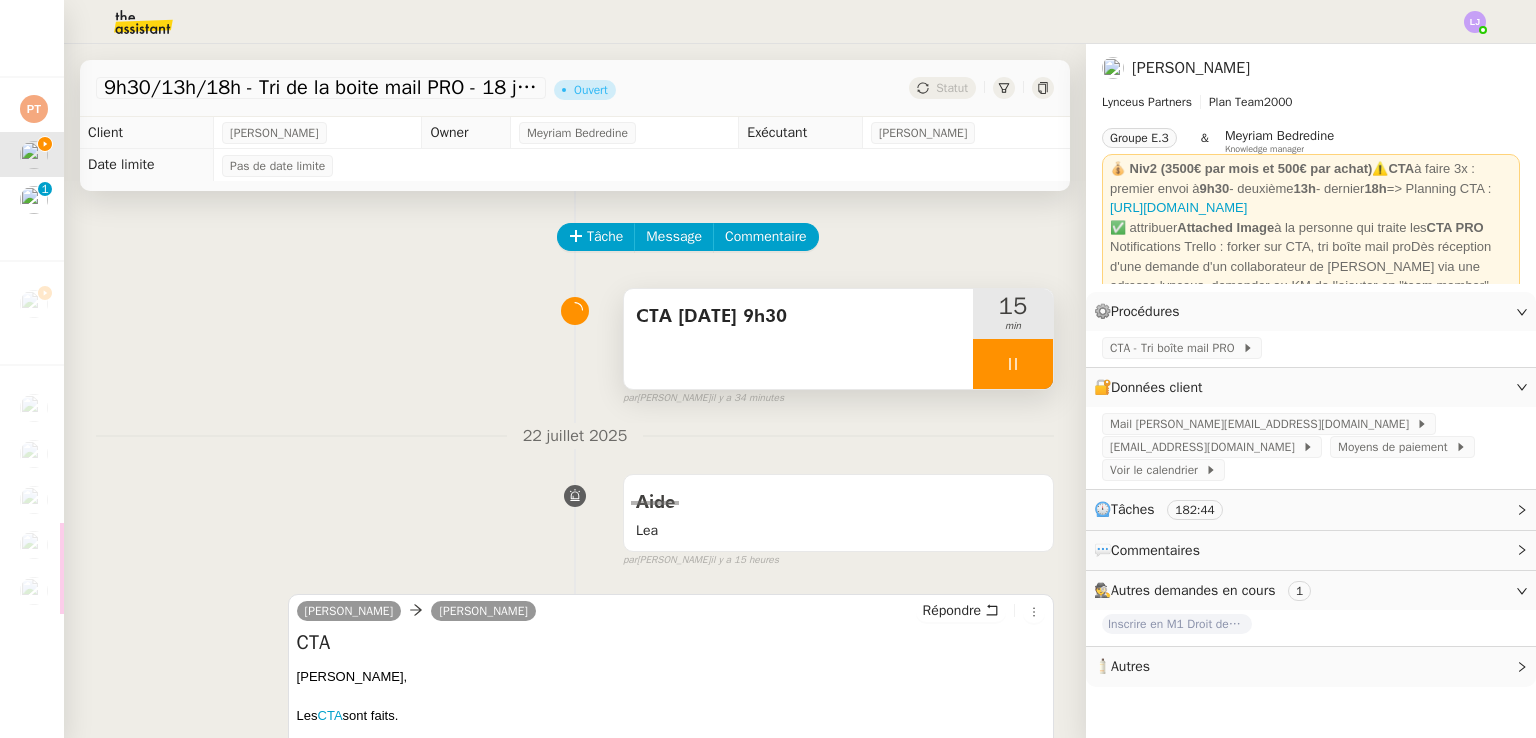 click at bounding box center (1013, 364) 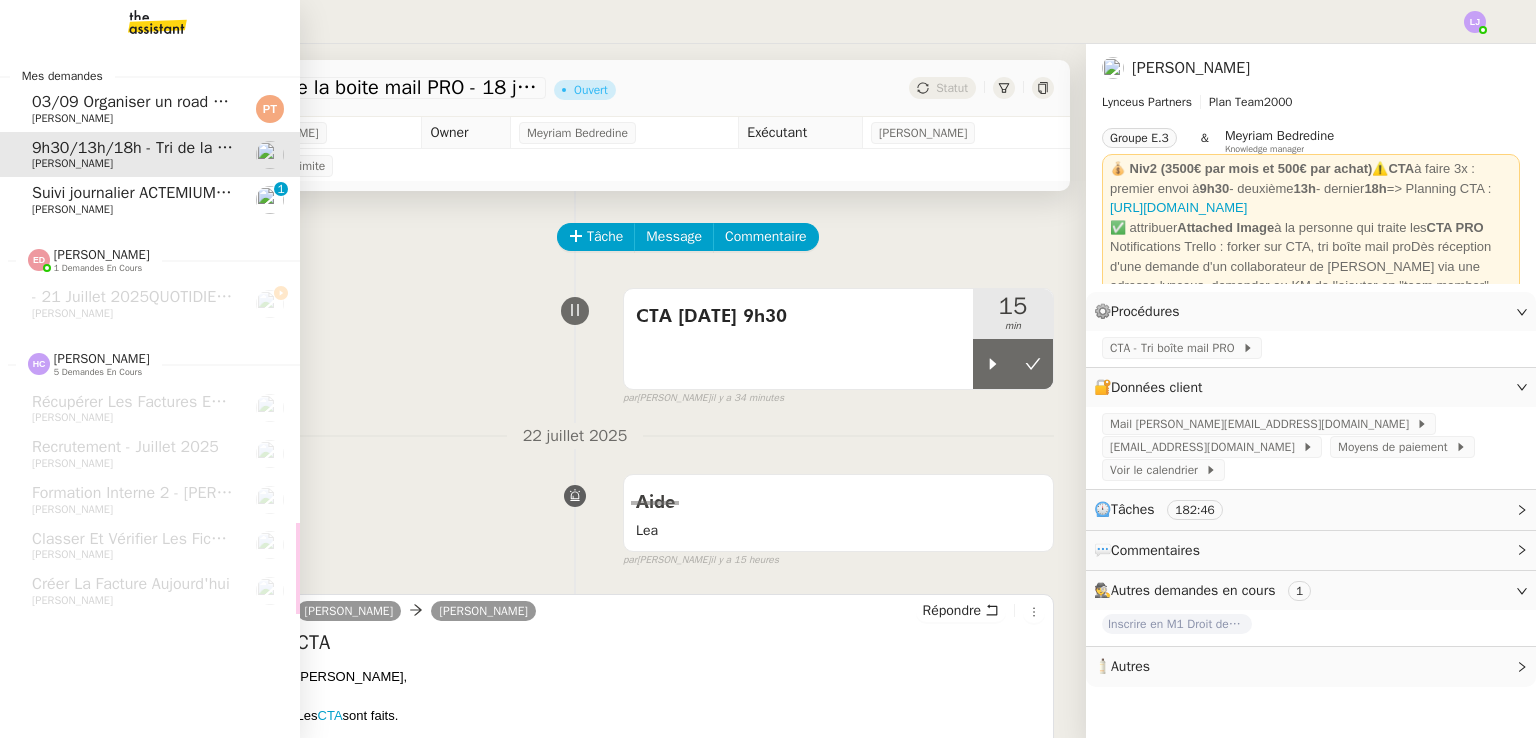 click on "[PERSON_NAME]" 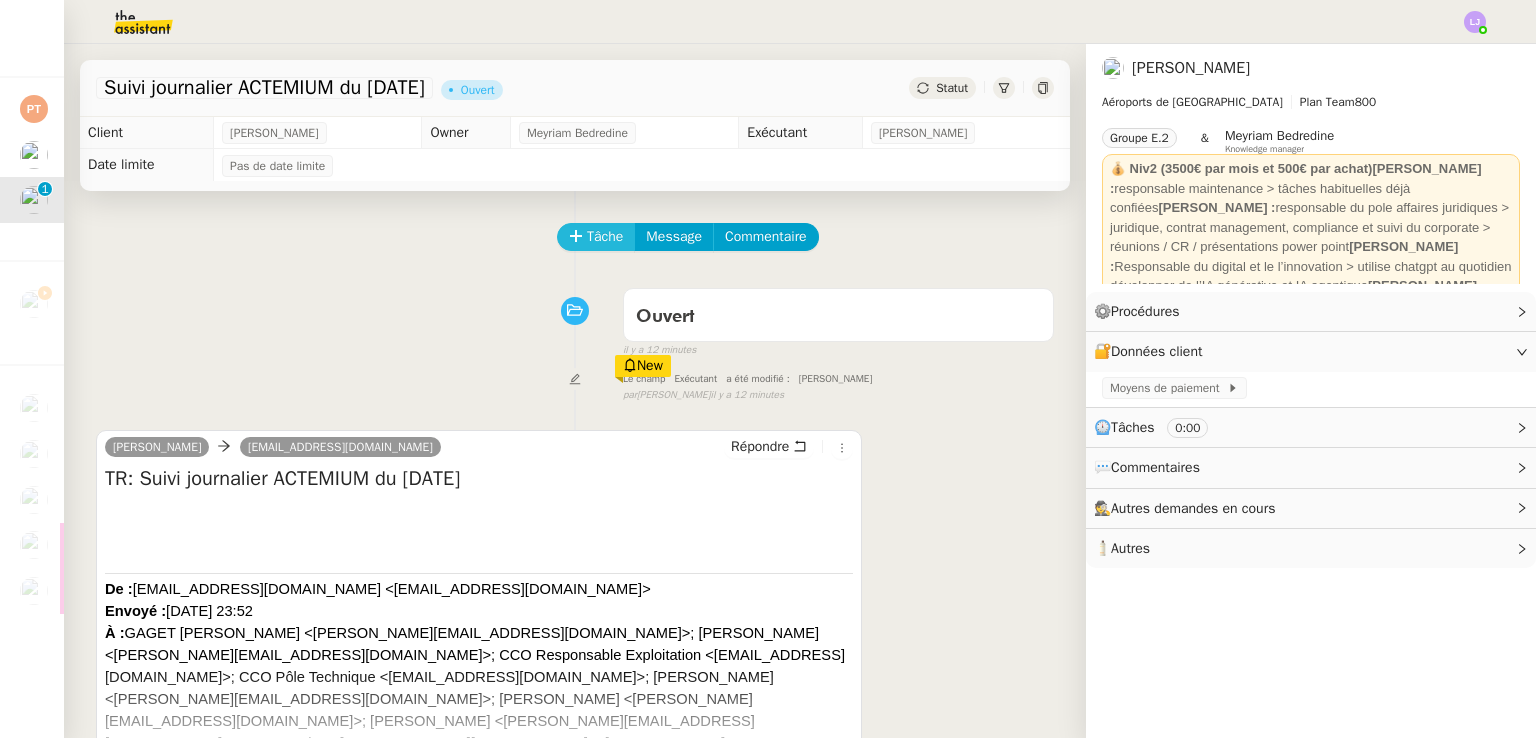 click on "Tâche" 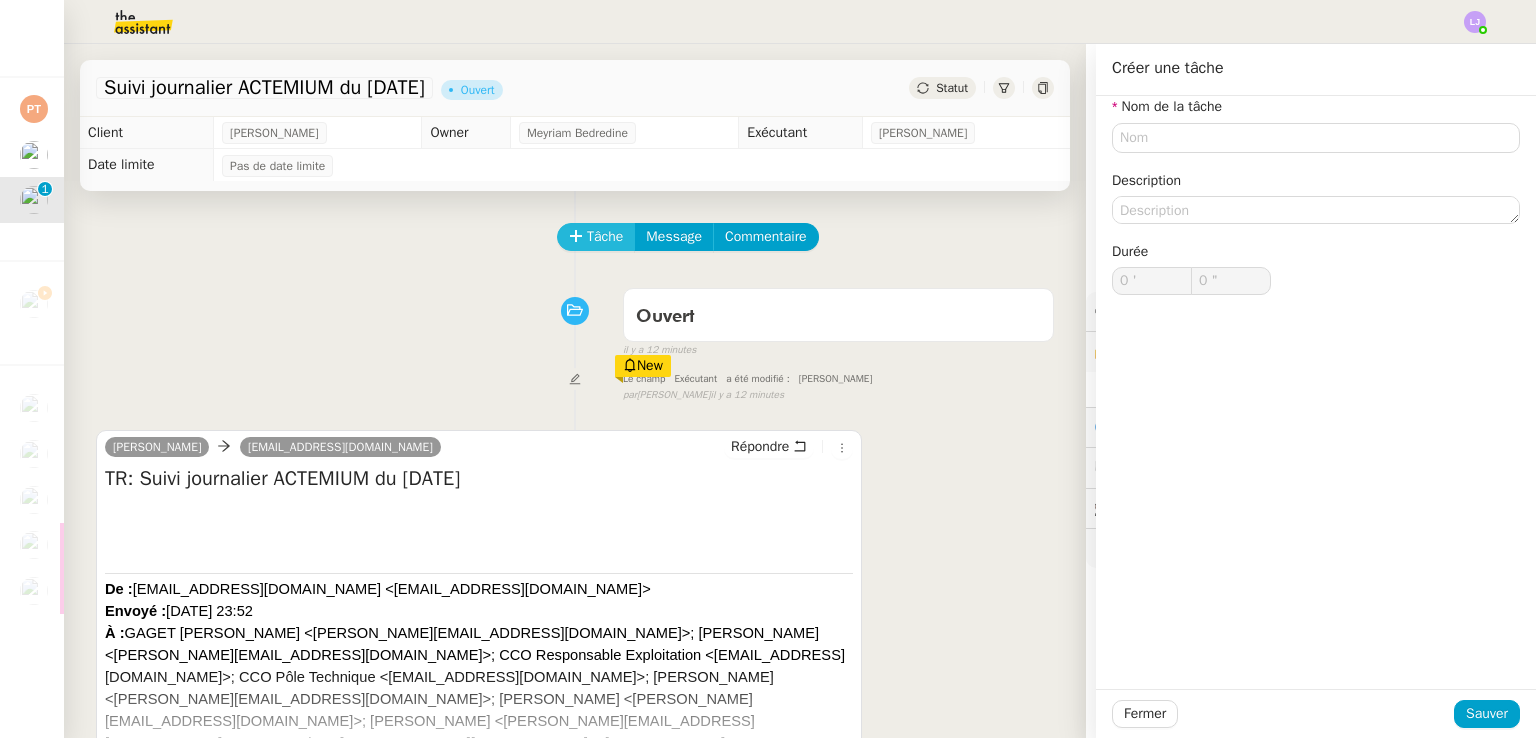 type 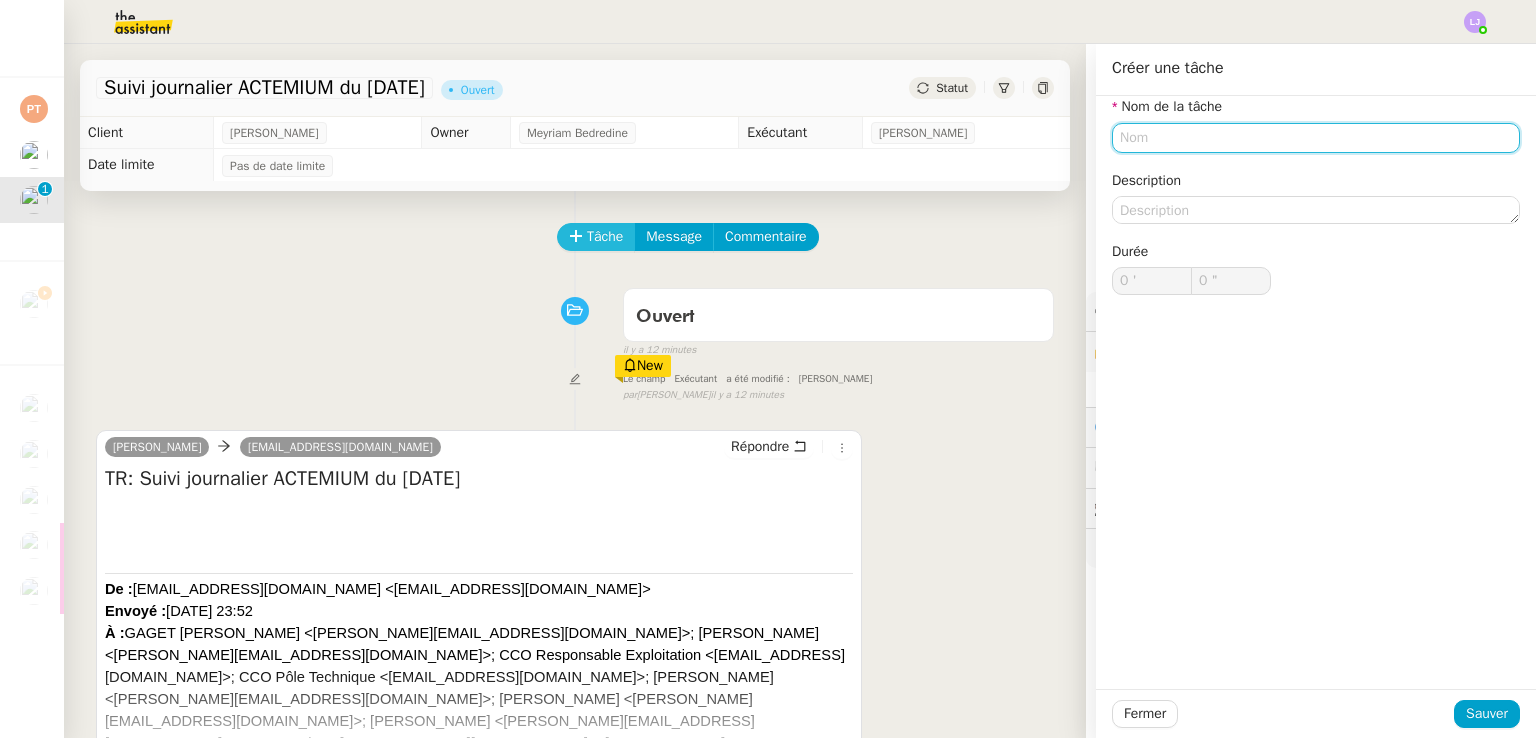 type on "u" 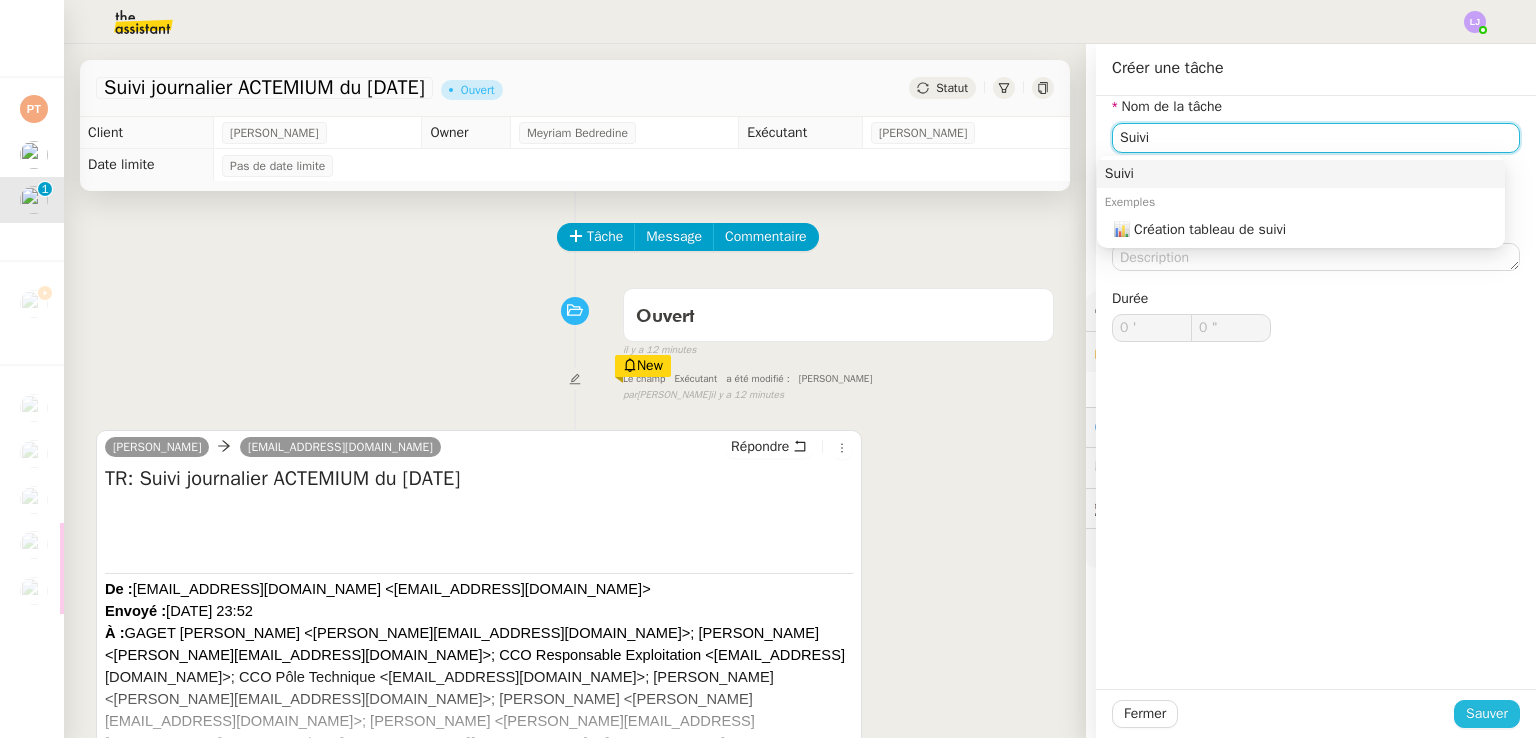 type on "Suivi" 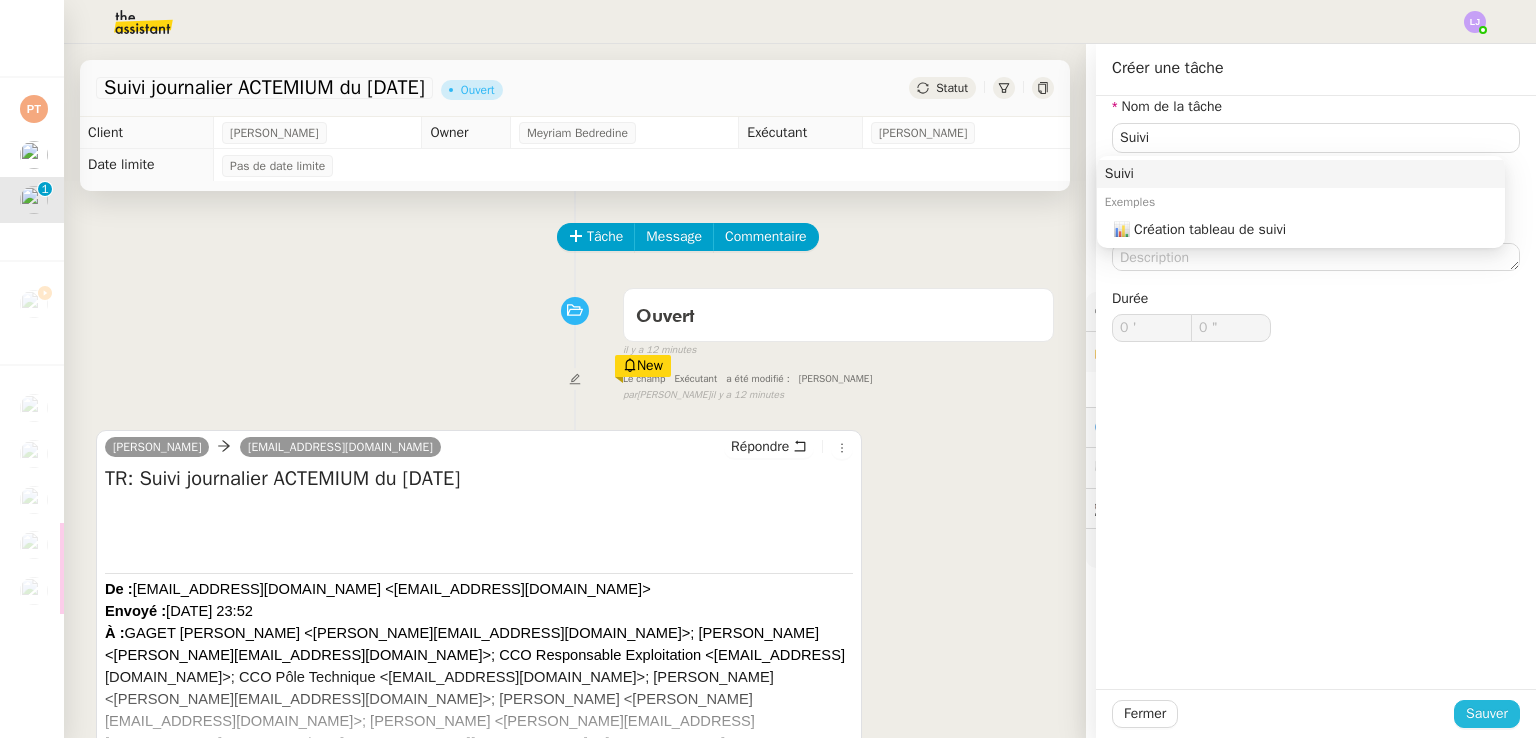 click on "Sauver" 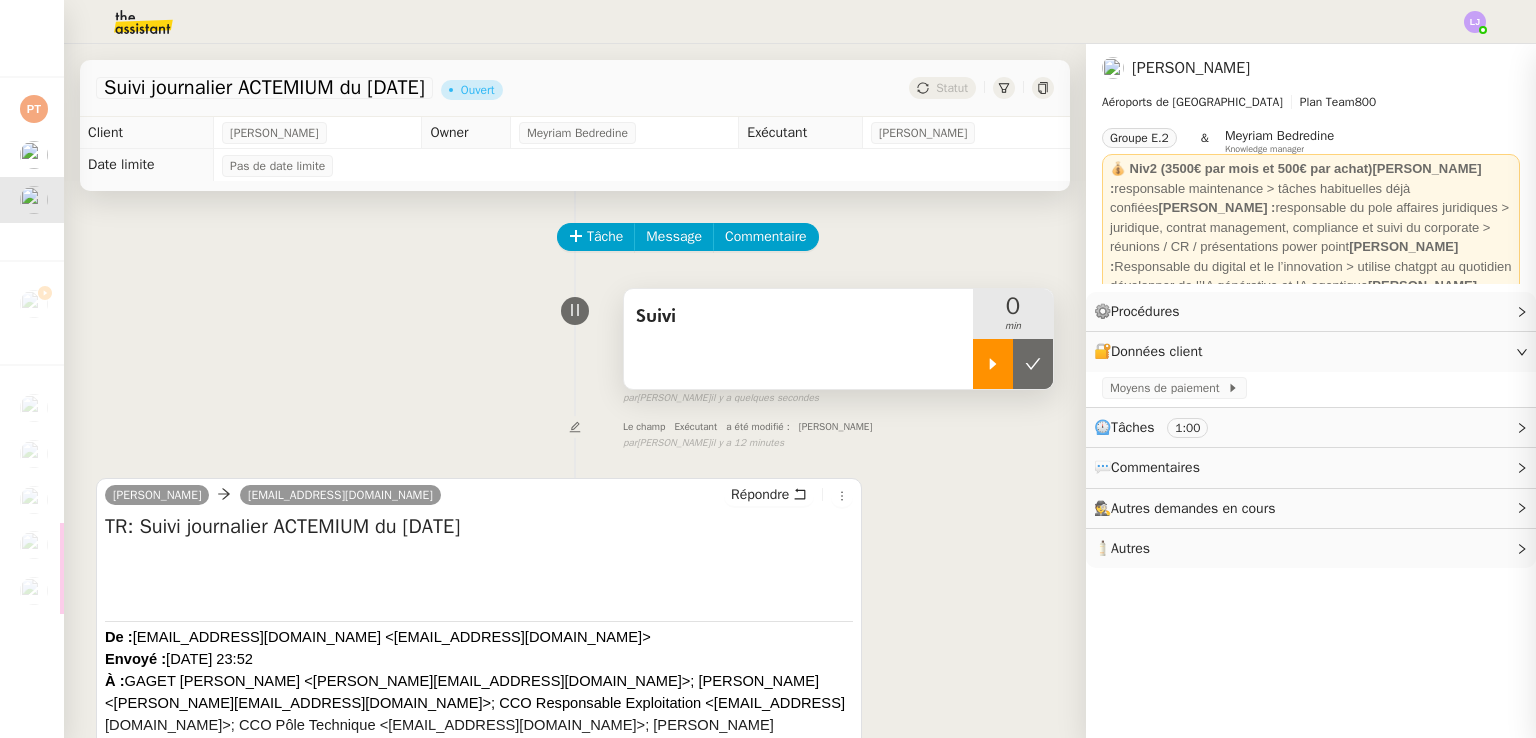 click at bounding box center (993, 364) 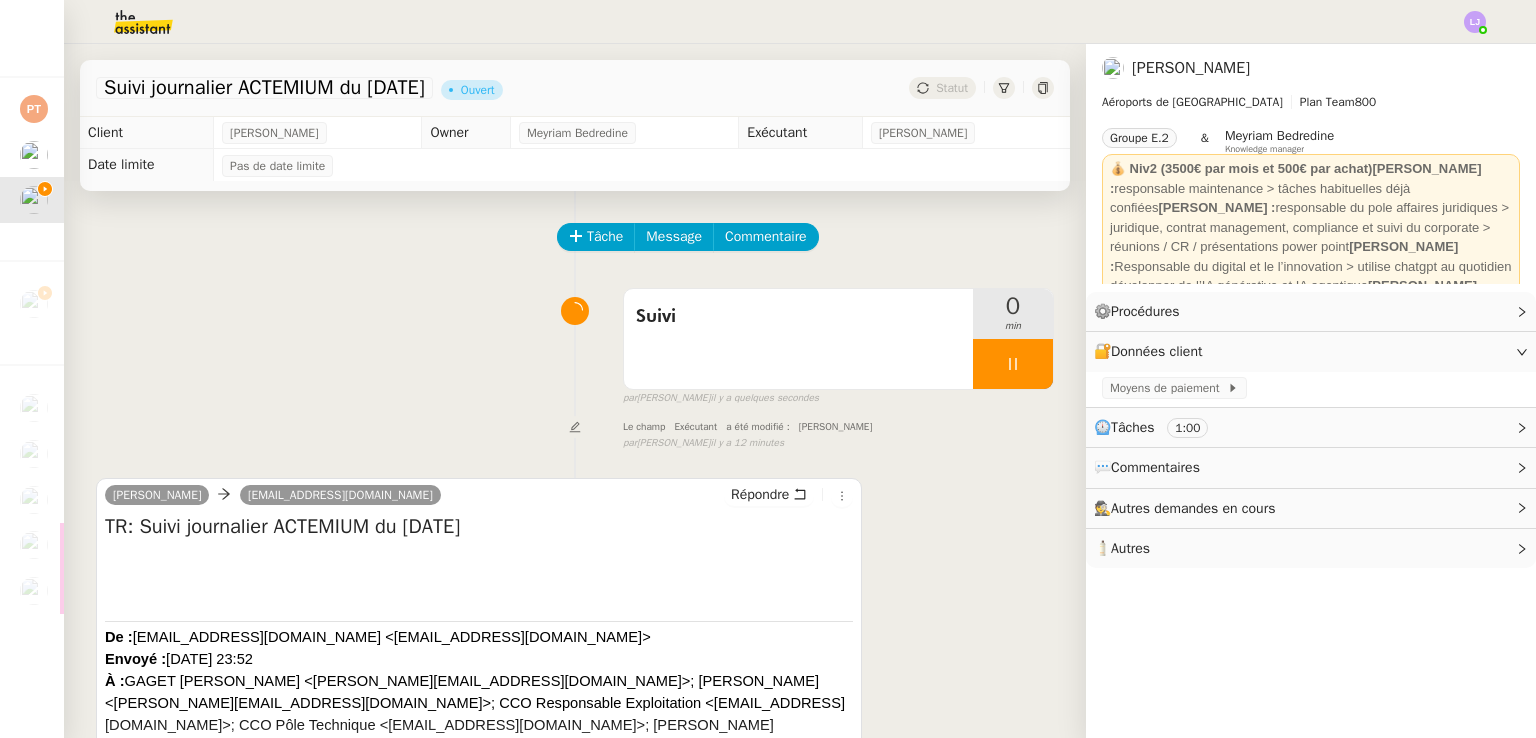 scroll, scrollTop: 288, scrollLeft: 0, axis: vertical 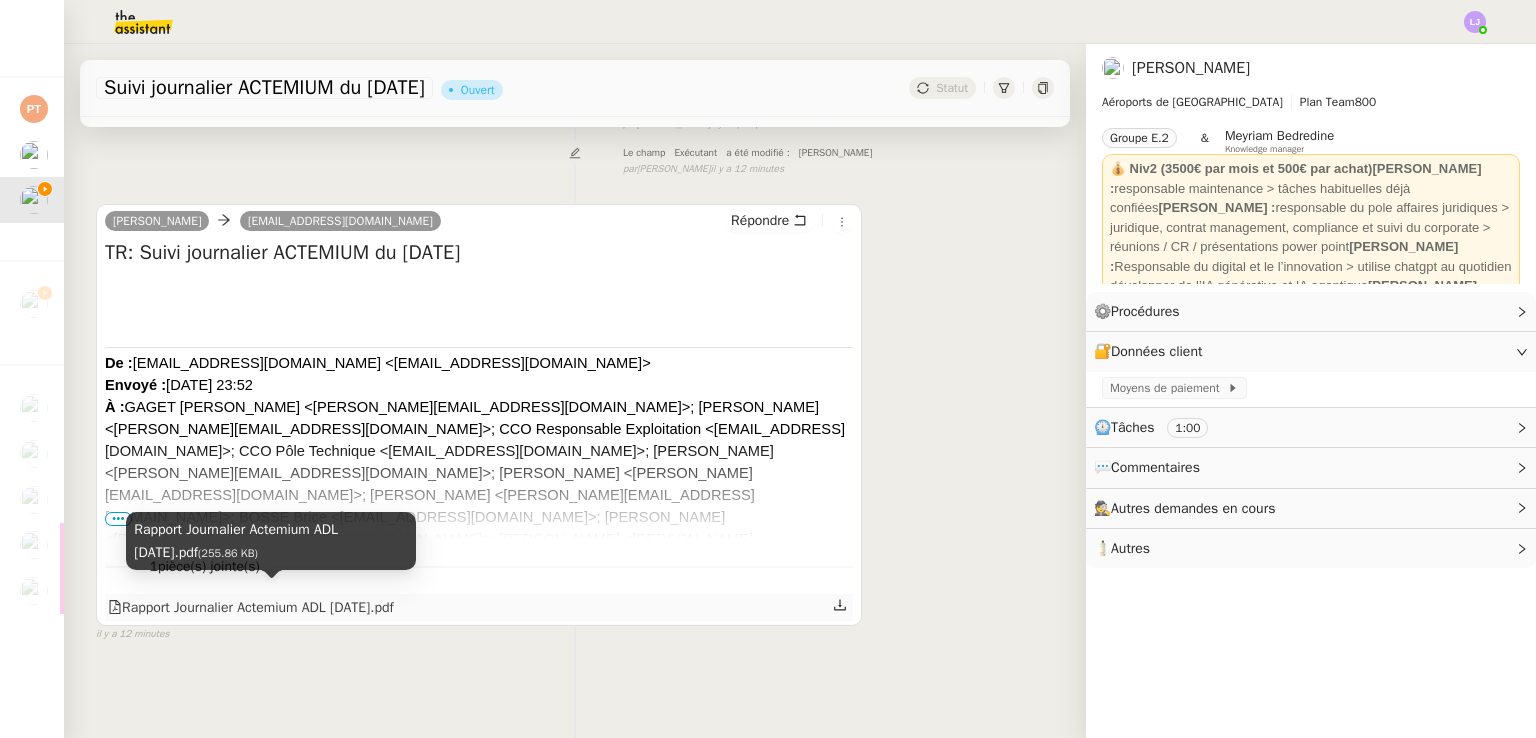 click on "Rapport Journalier Actemium ADL 22-07-2025.pdf" 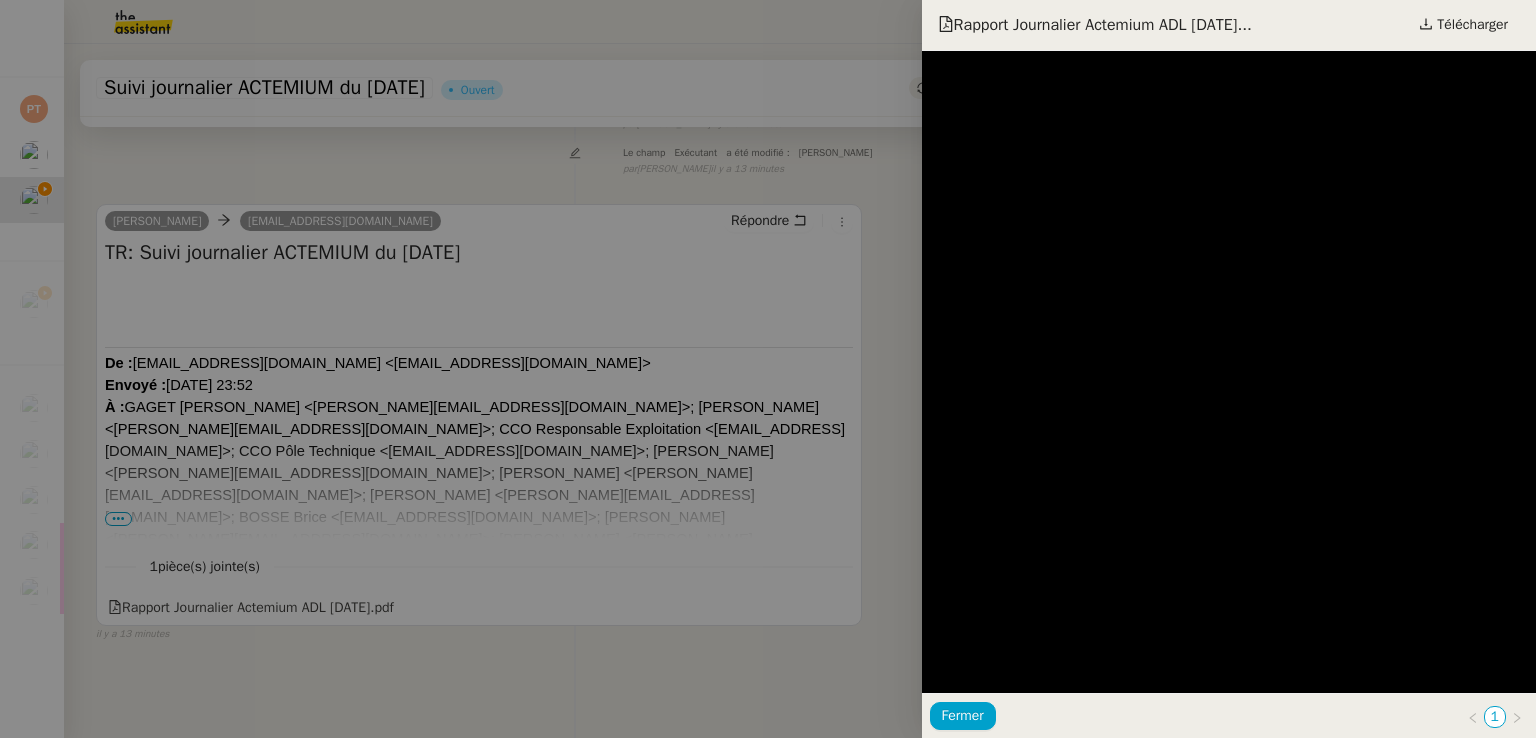 click at bounding box center (768, 369) 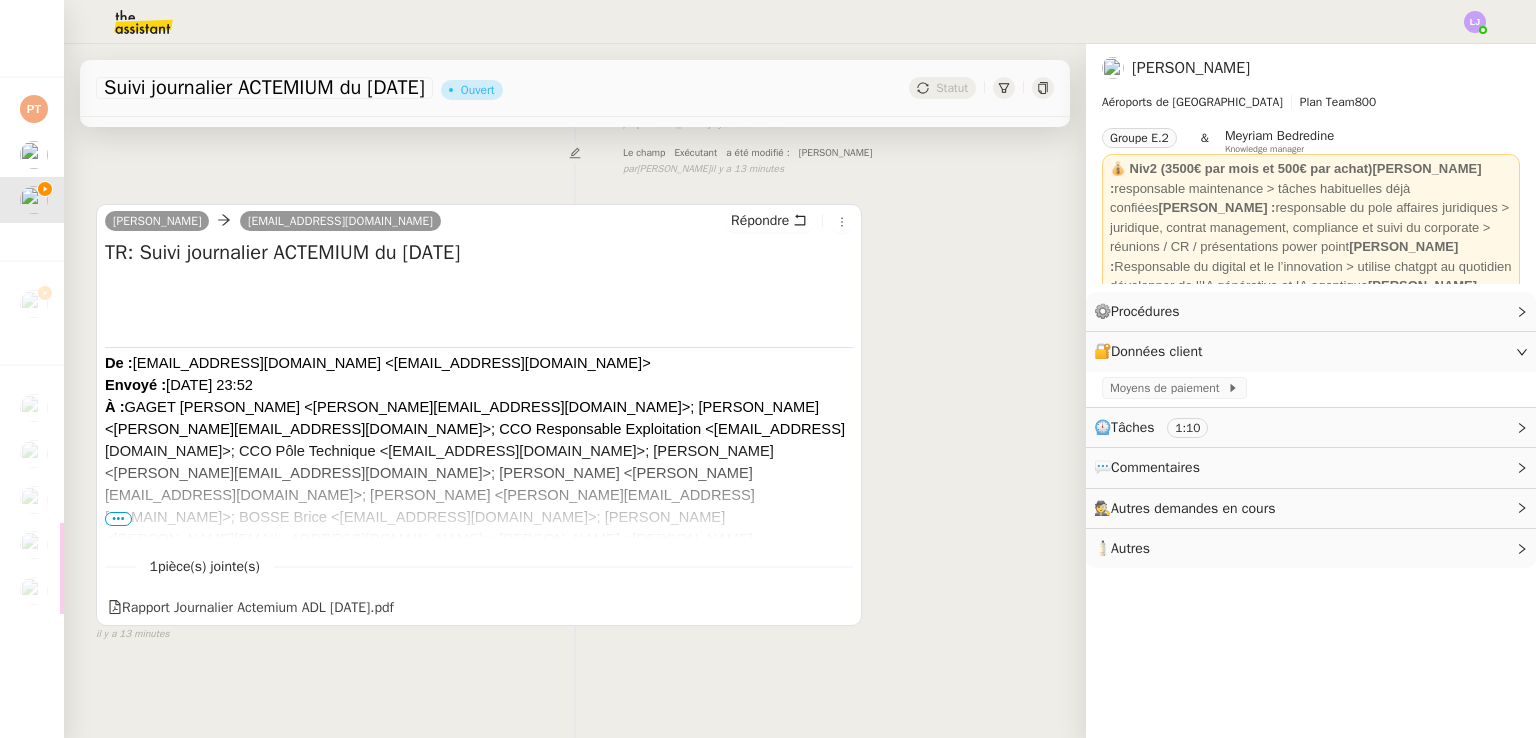 scroll, scrollTop: 0, scrollLeft: 0, axis: both 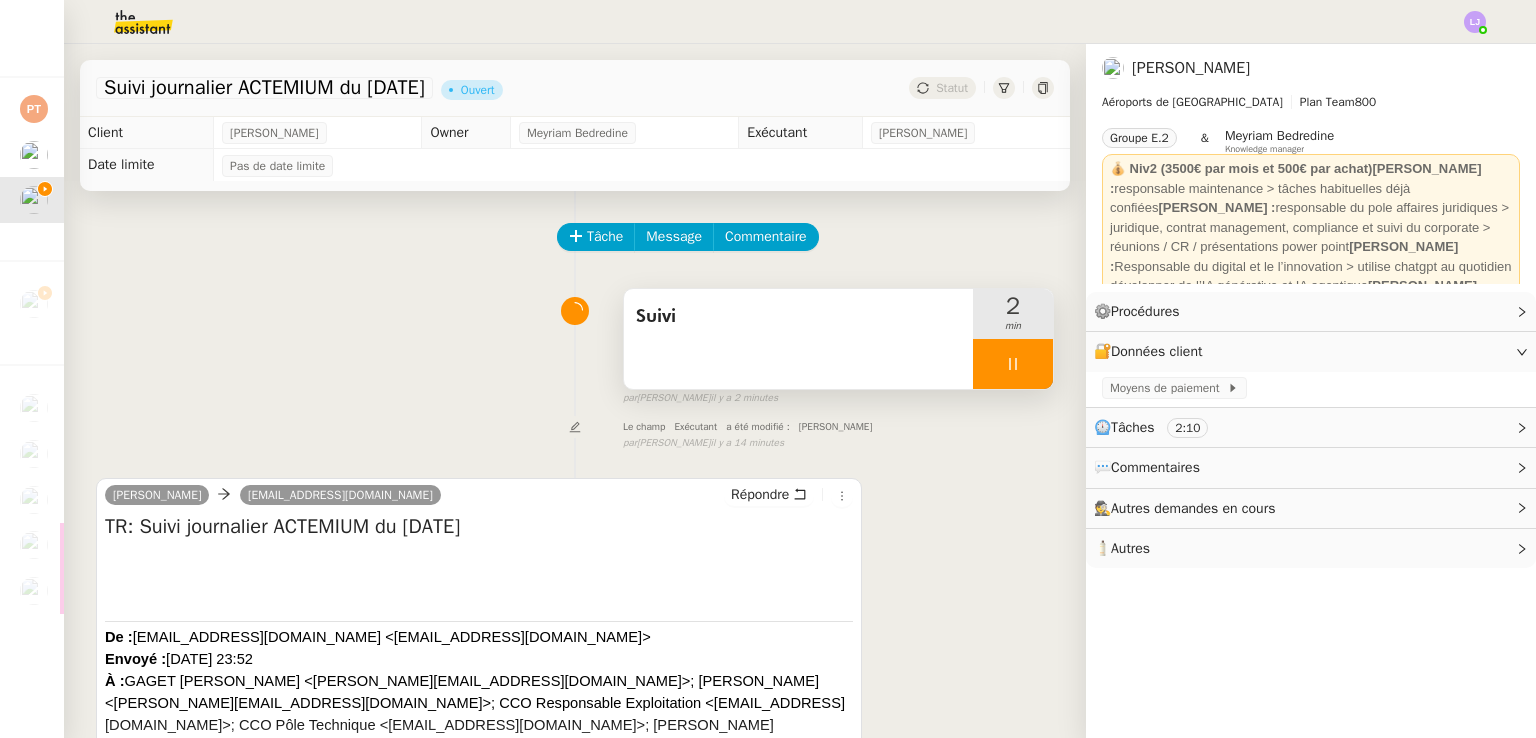 click on "Suivi" at bounding box center [798, 317] 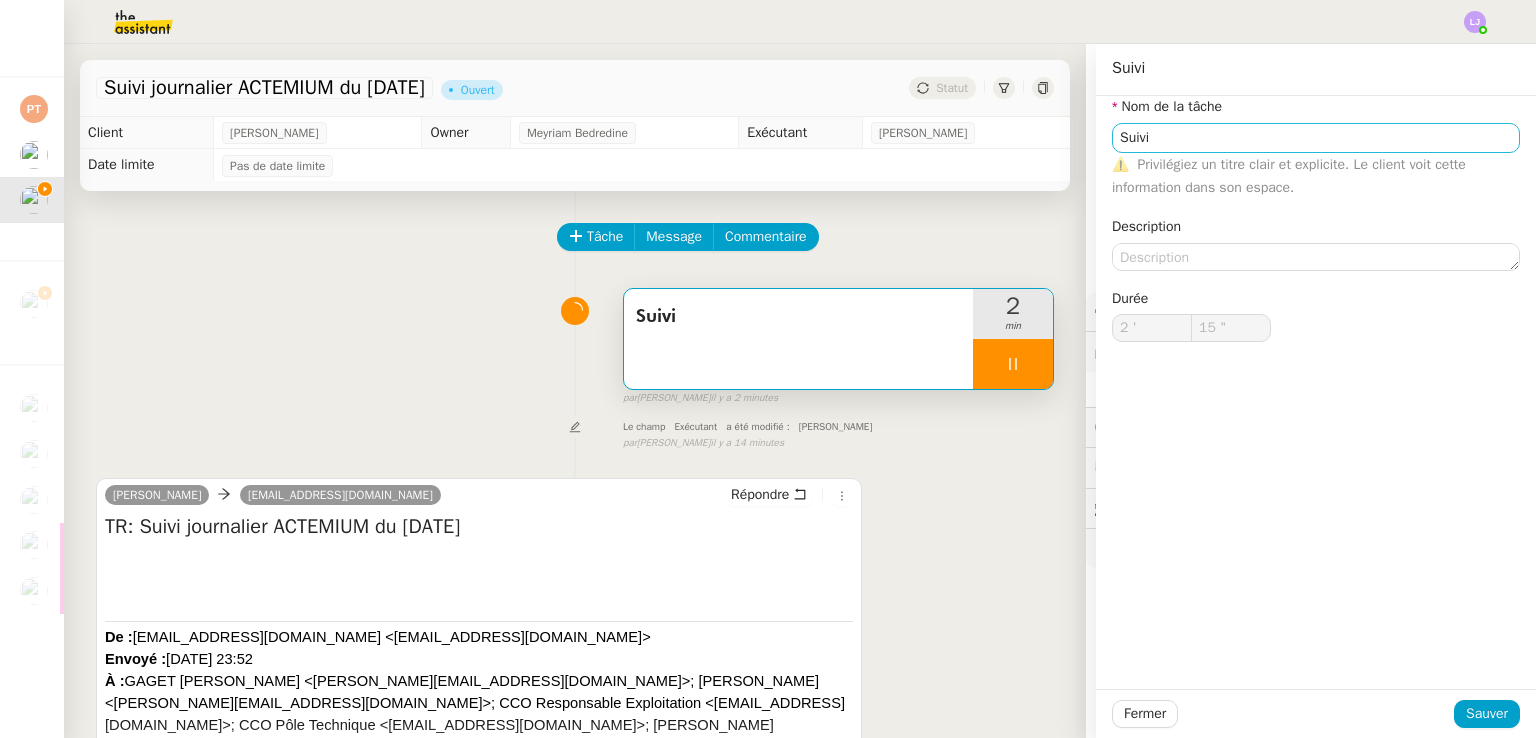 type on "16 "" 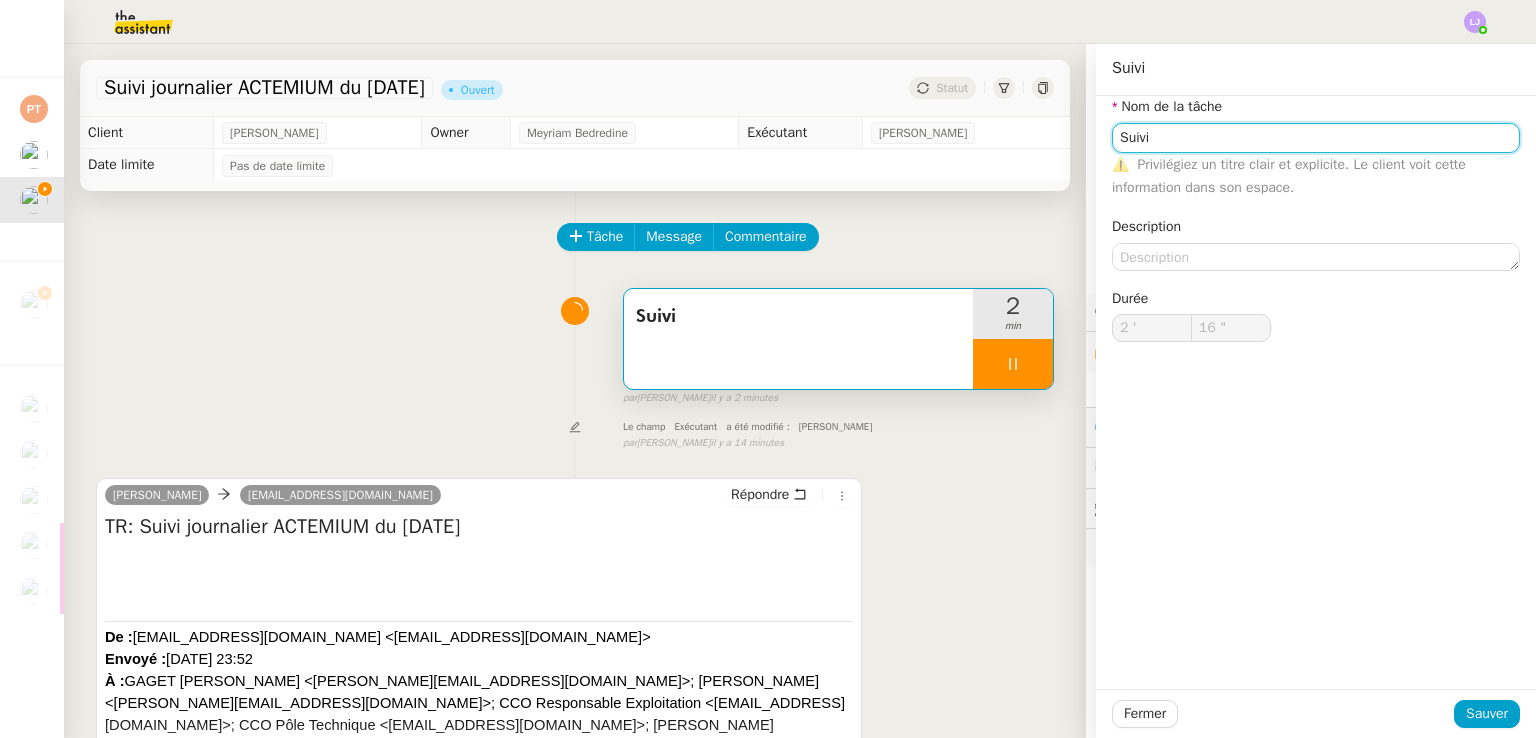 click on "Suivi" 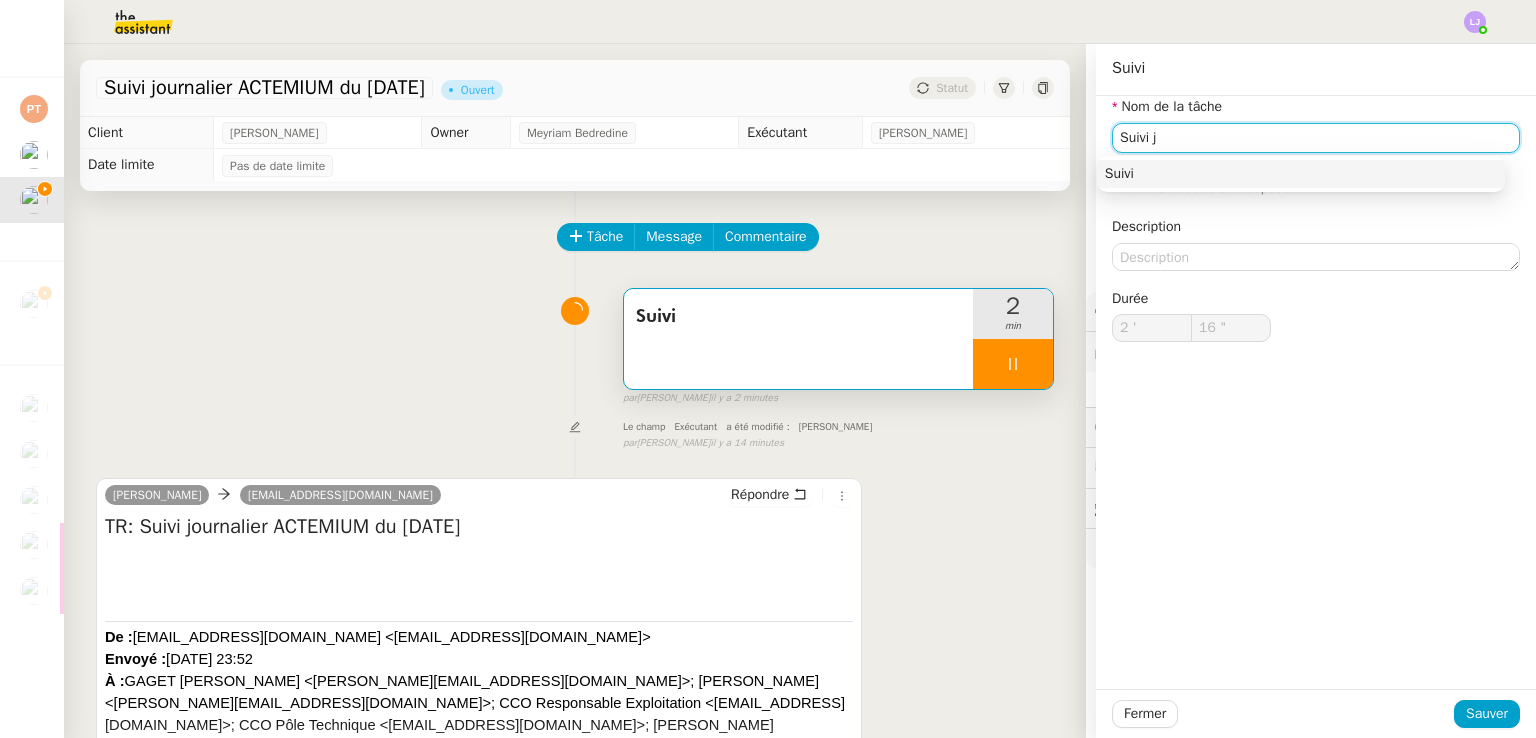 type on "17 "" 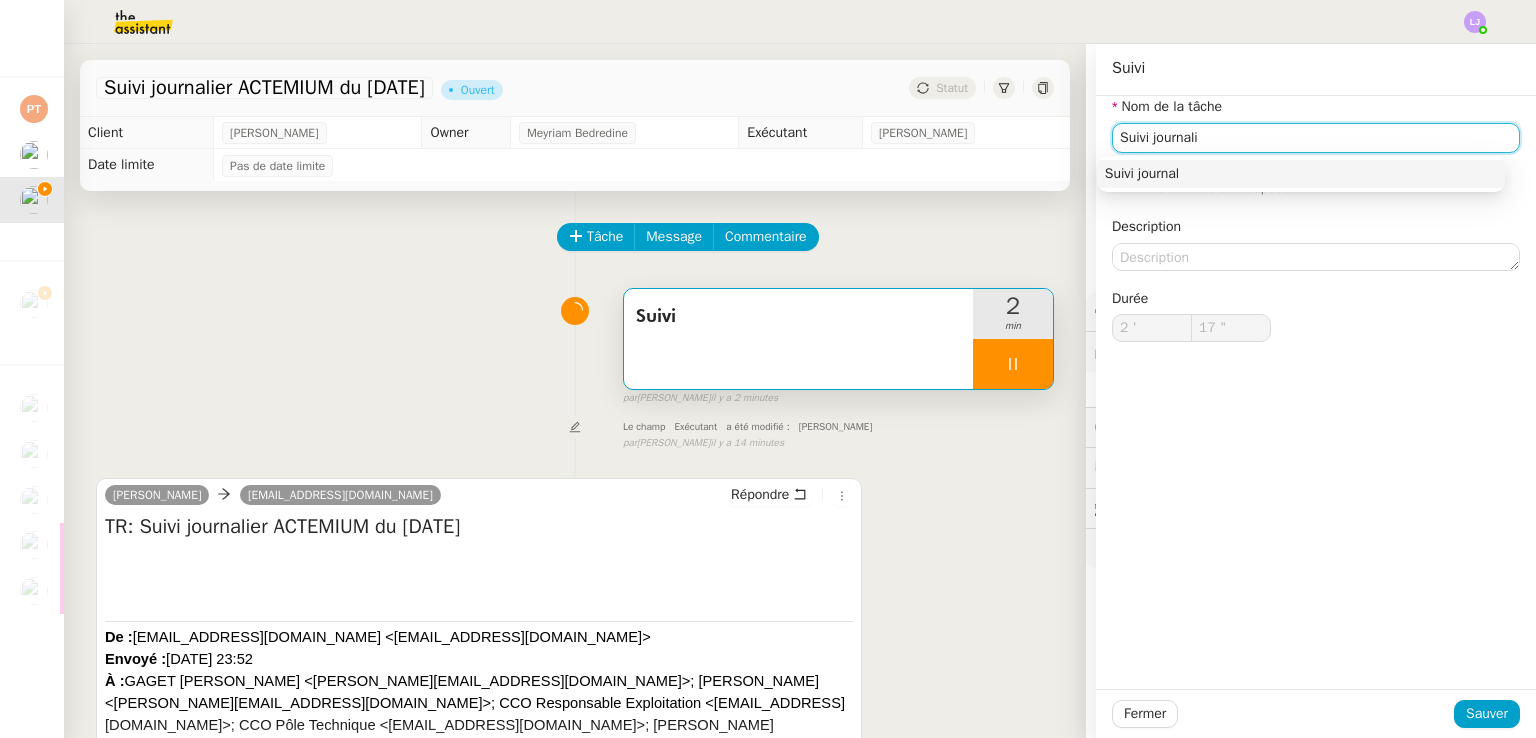 type on "Suivi journalie" 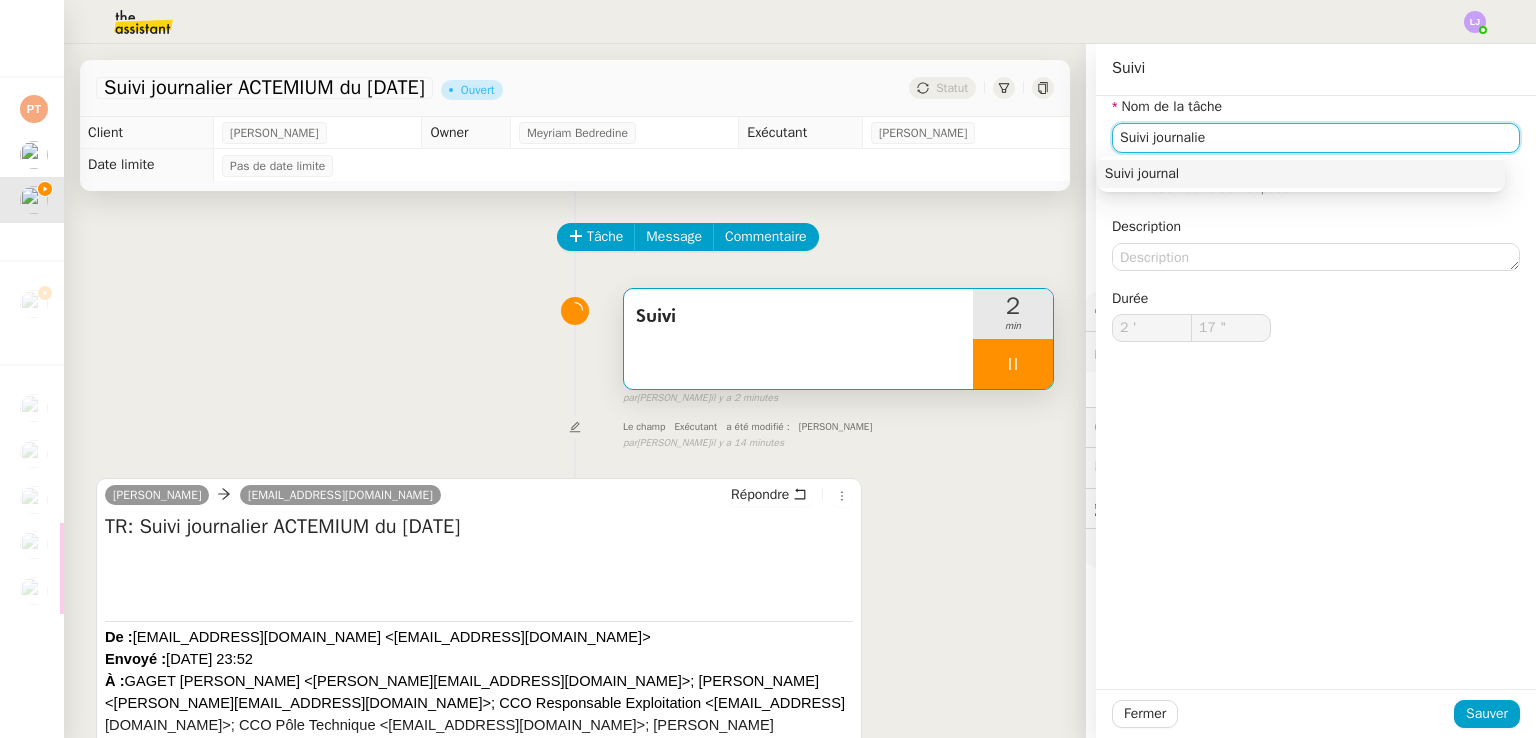 type on "18 "" 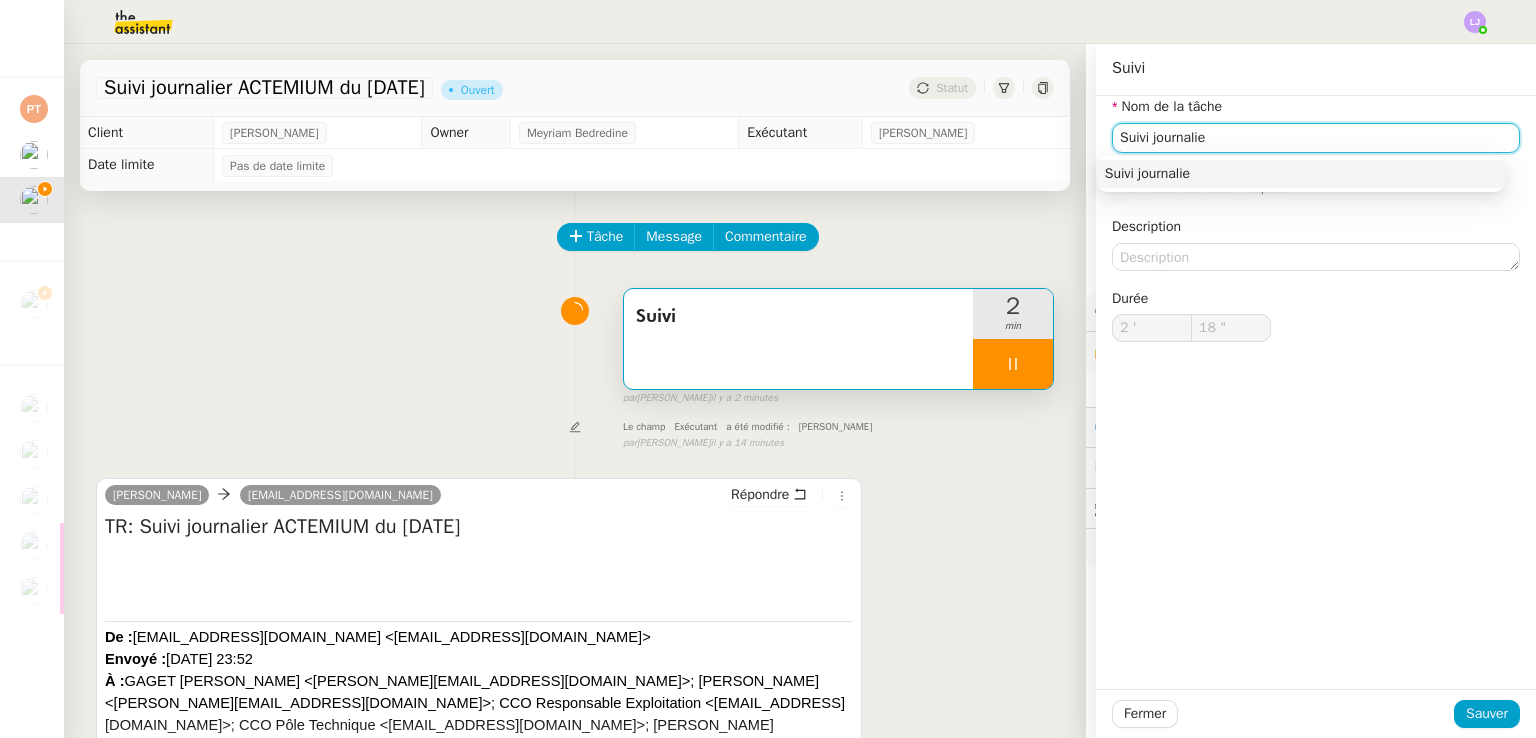 type on "Suivi journalier" 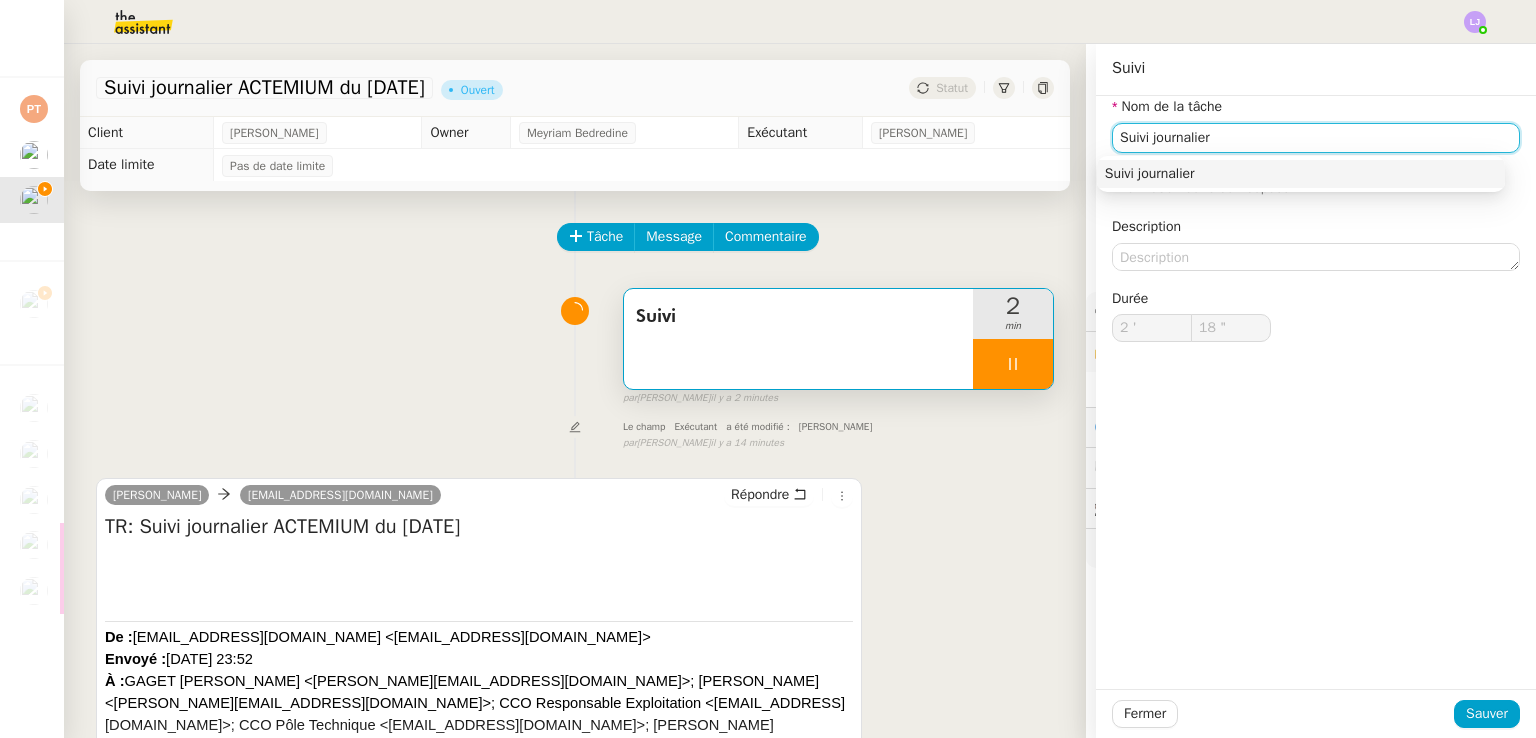 type on "19 "" 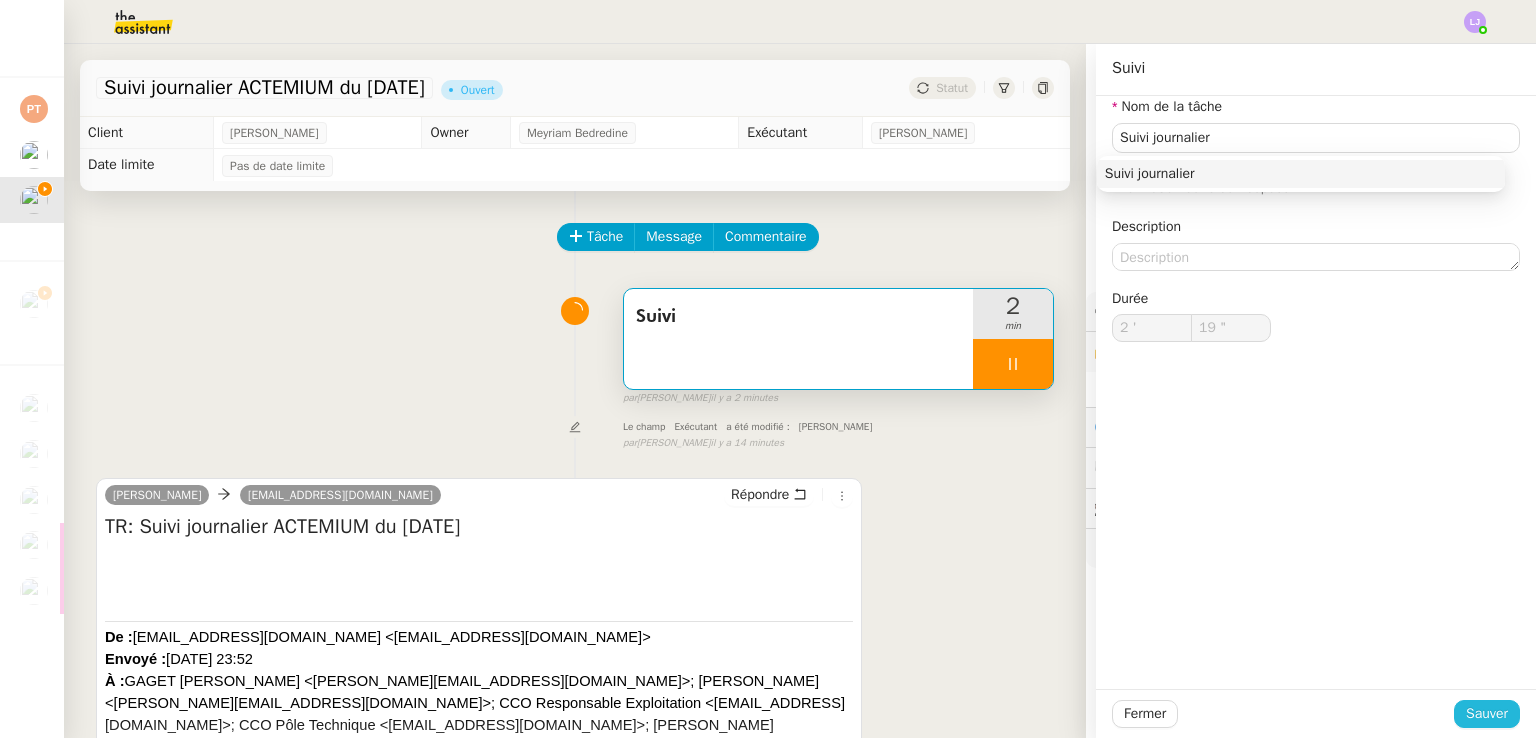 click on "Sauver" 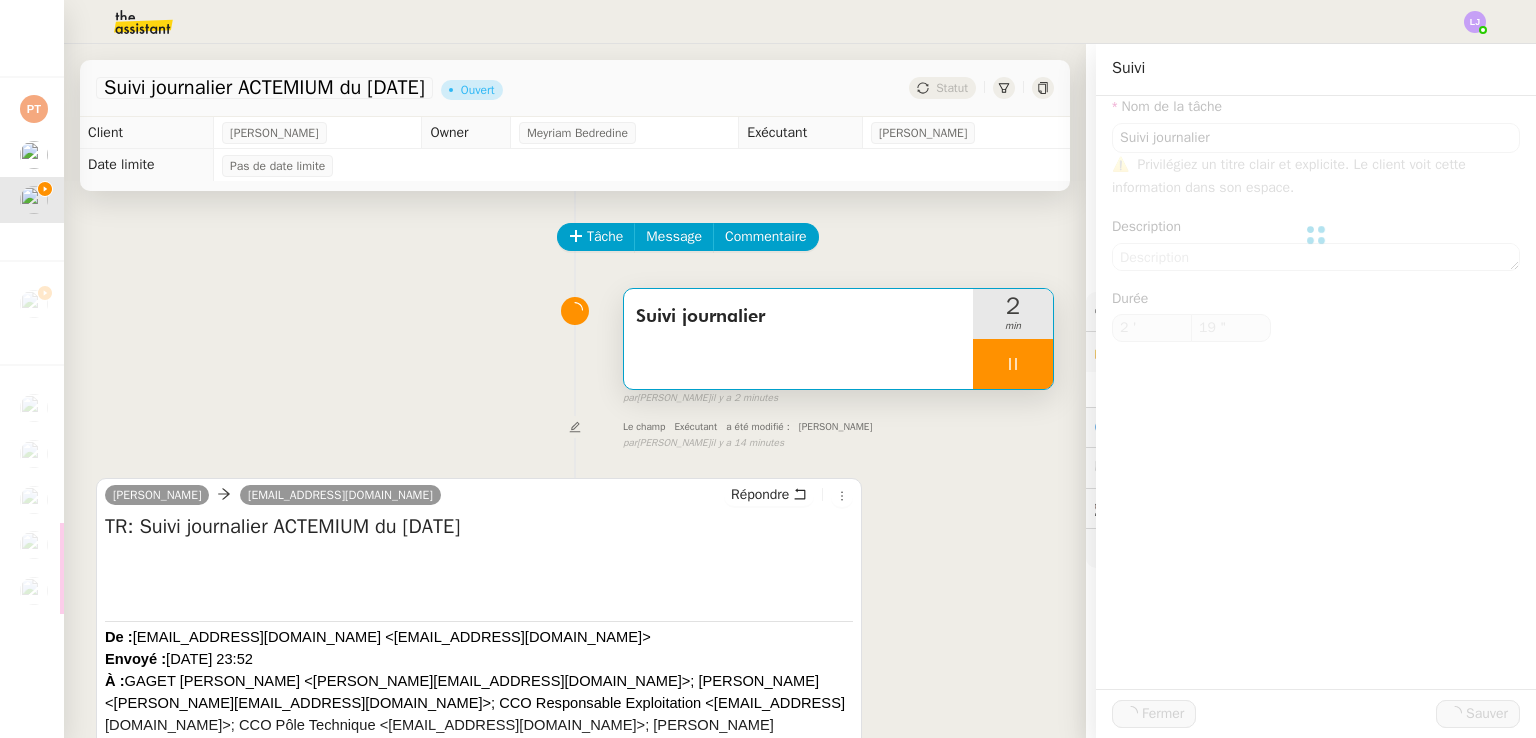 type on "Suivi journalier" 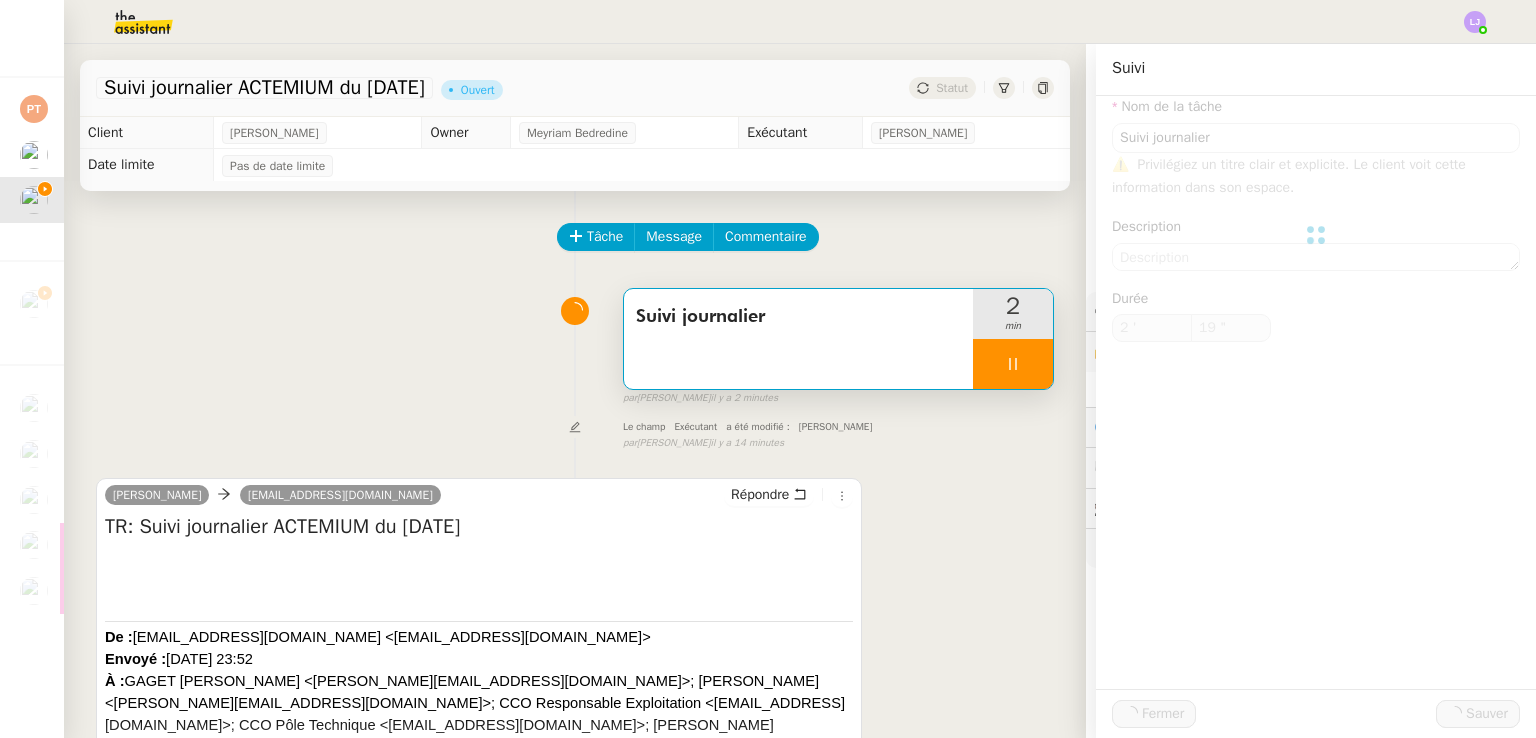 type on "2 '" 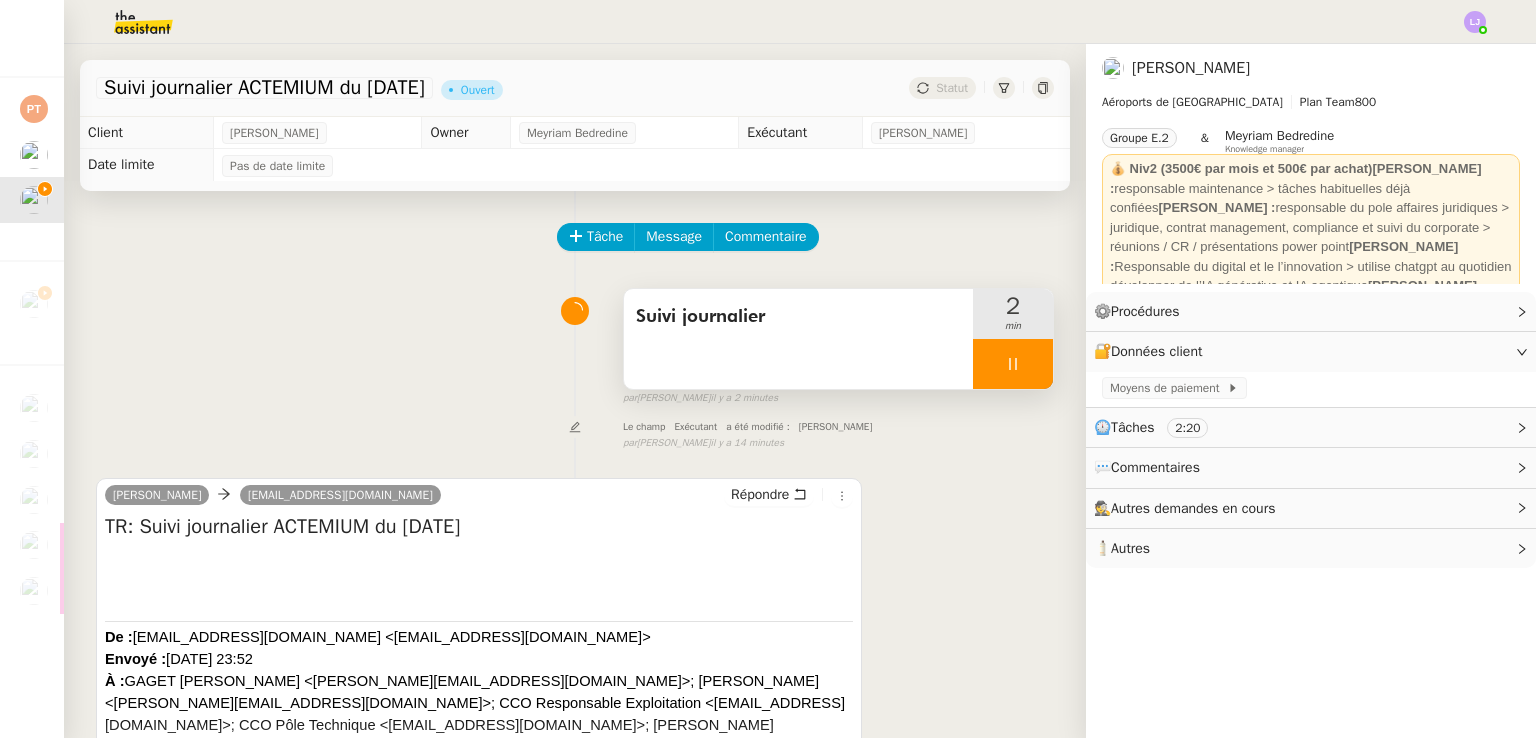 click at bounding box center (1013, 364) 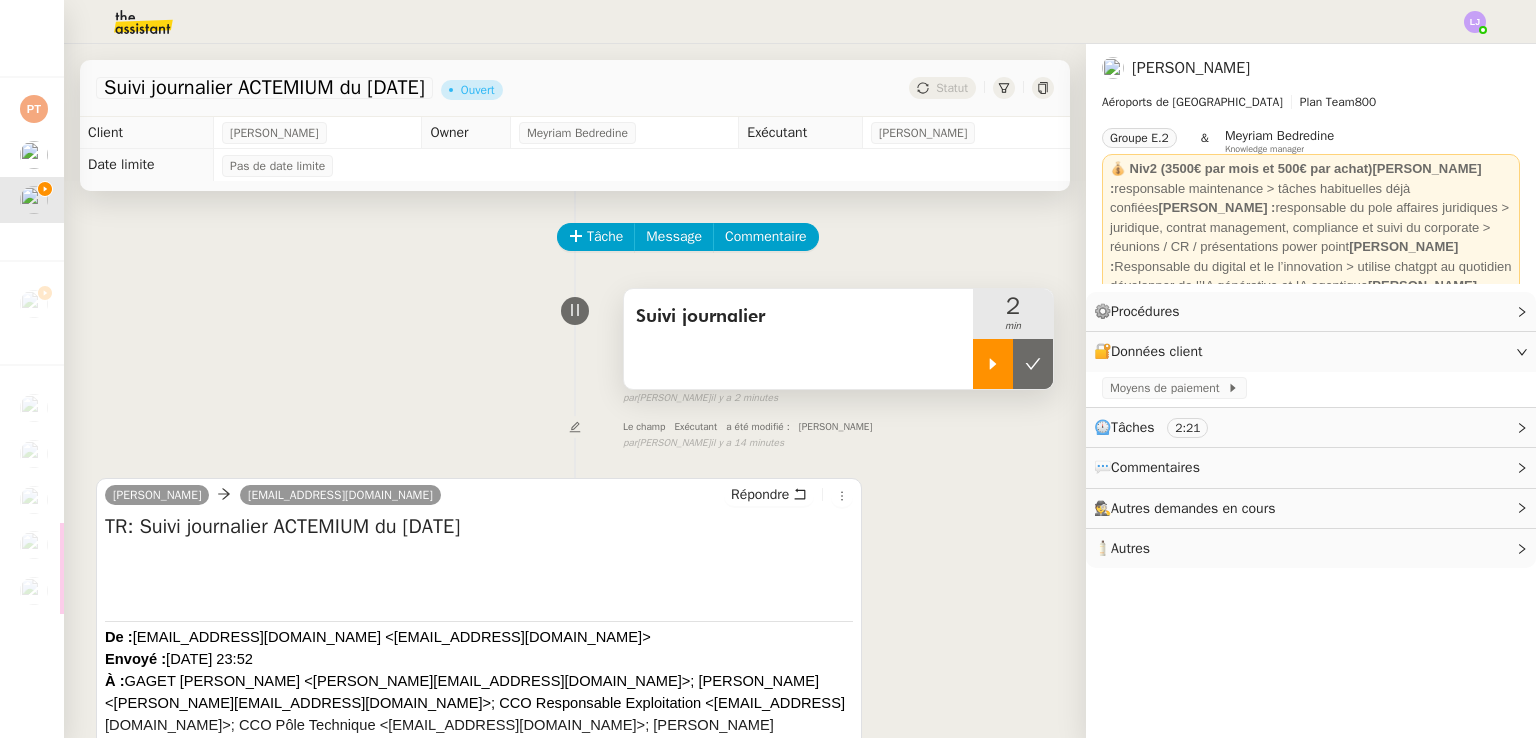 click 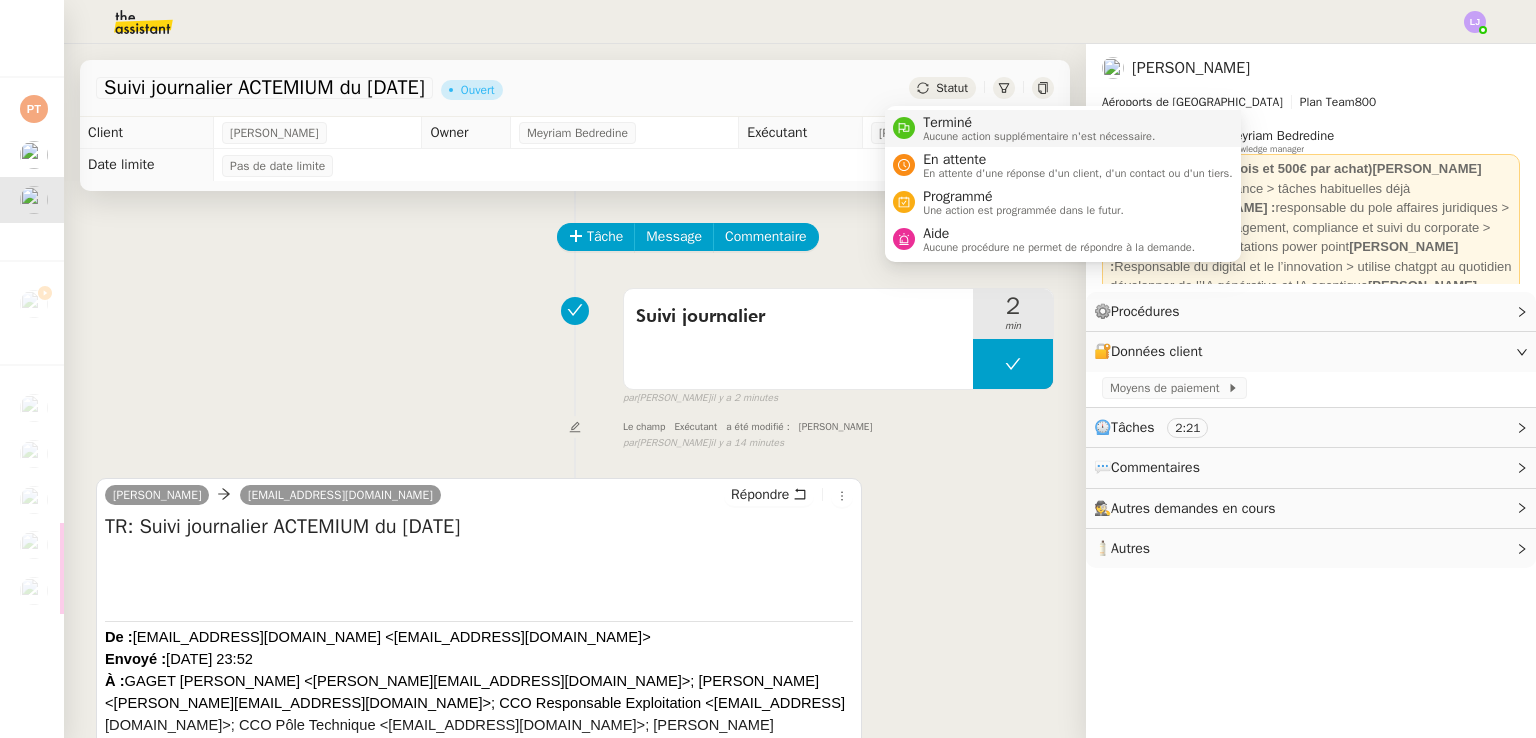 click on "Terminé" at bounding box center (1039, 123) 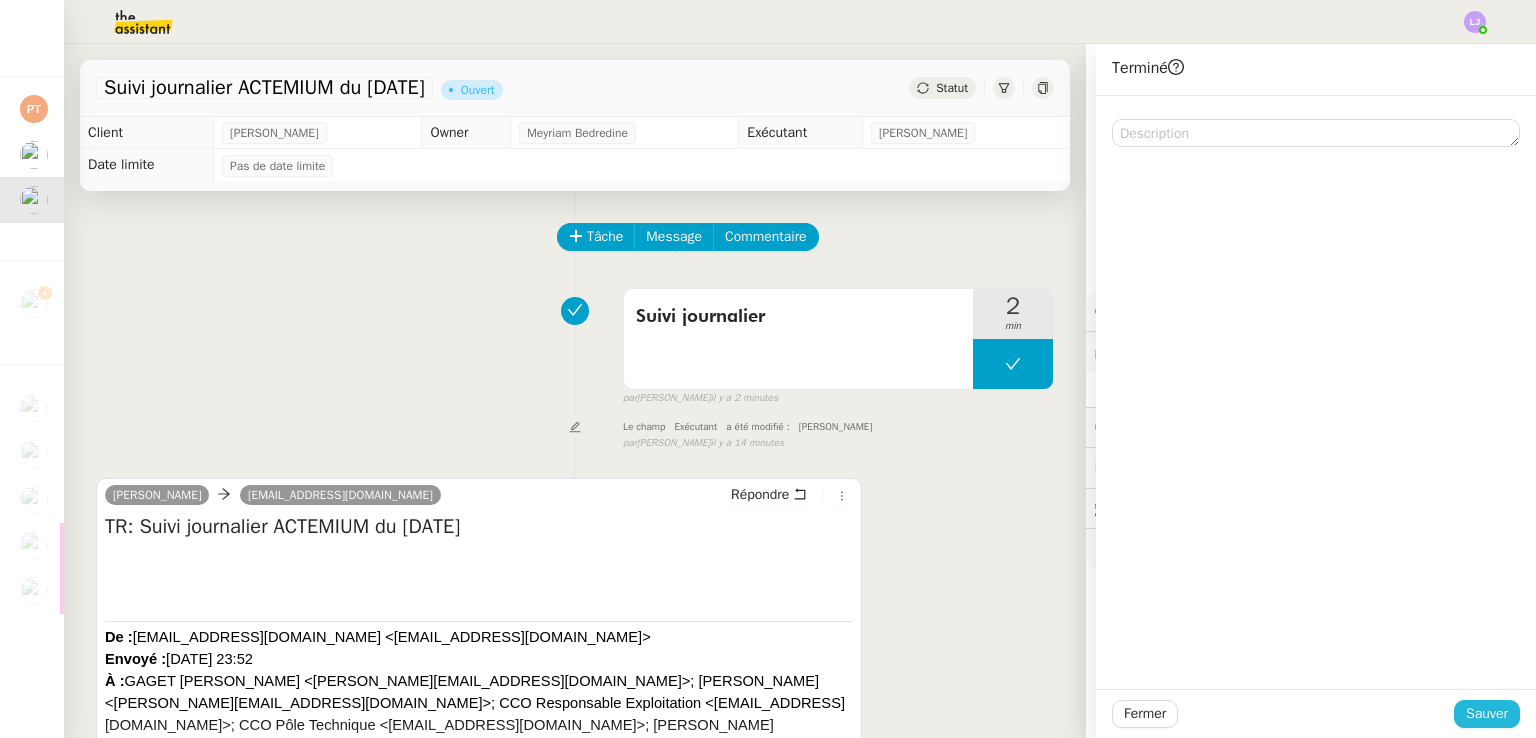 click on "Sauver" 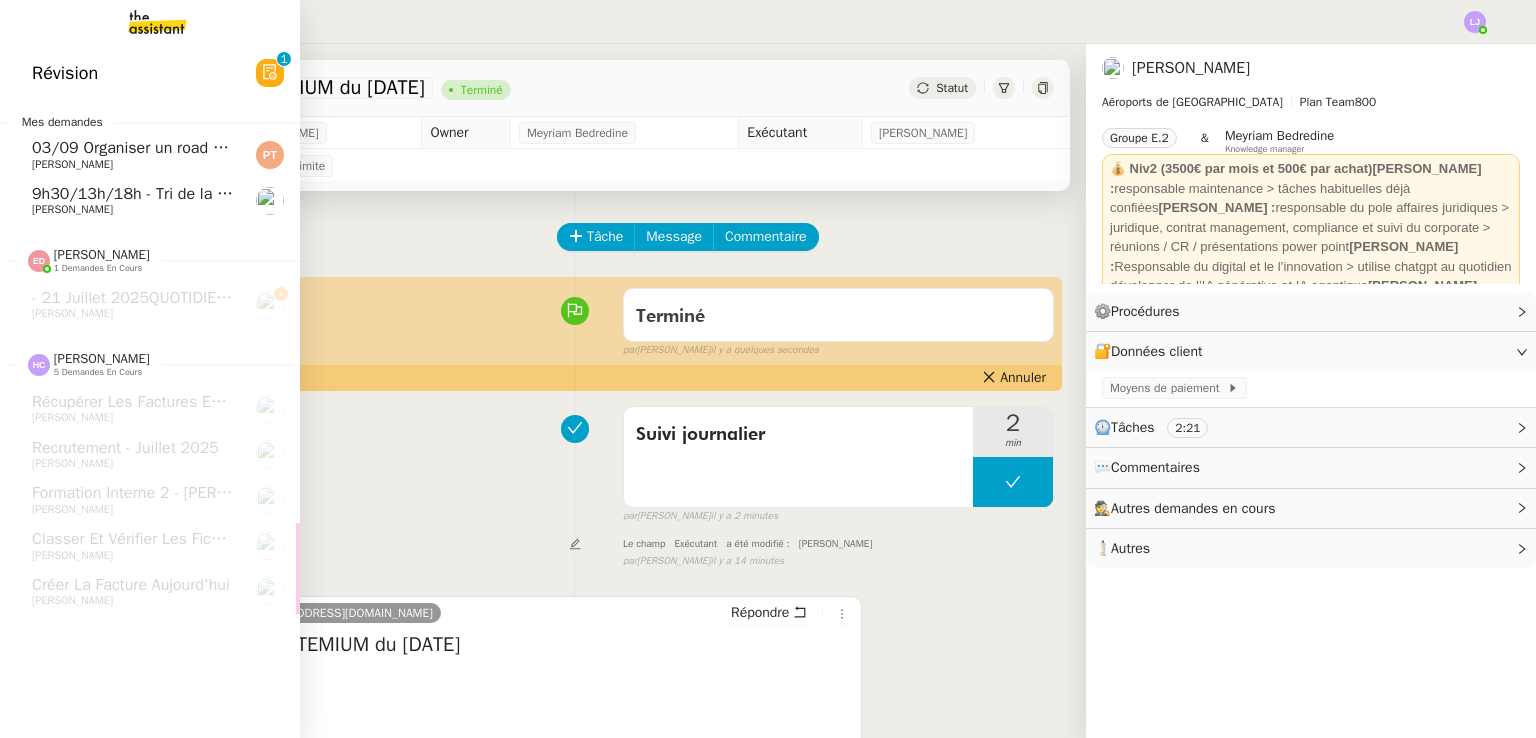 click on "[PERSON_NAME]" 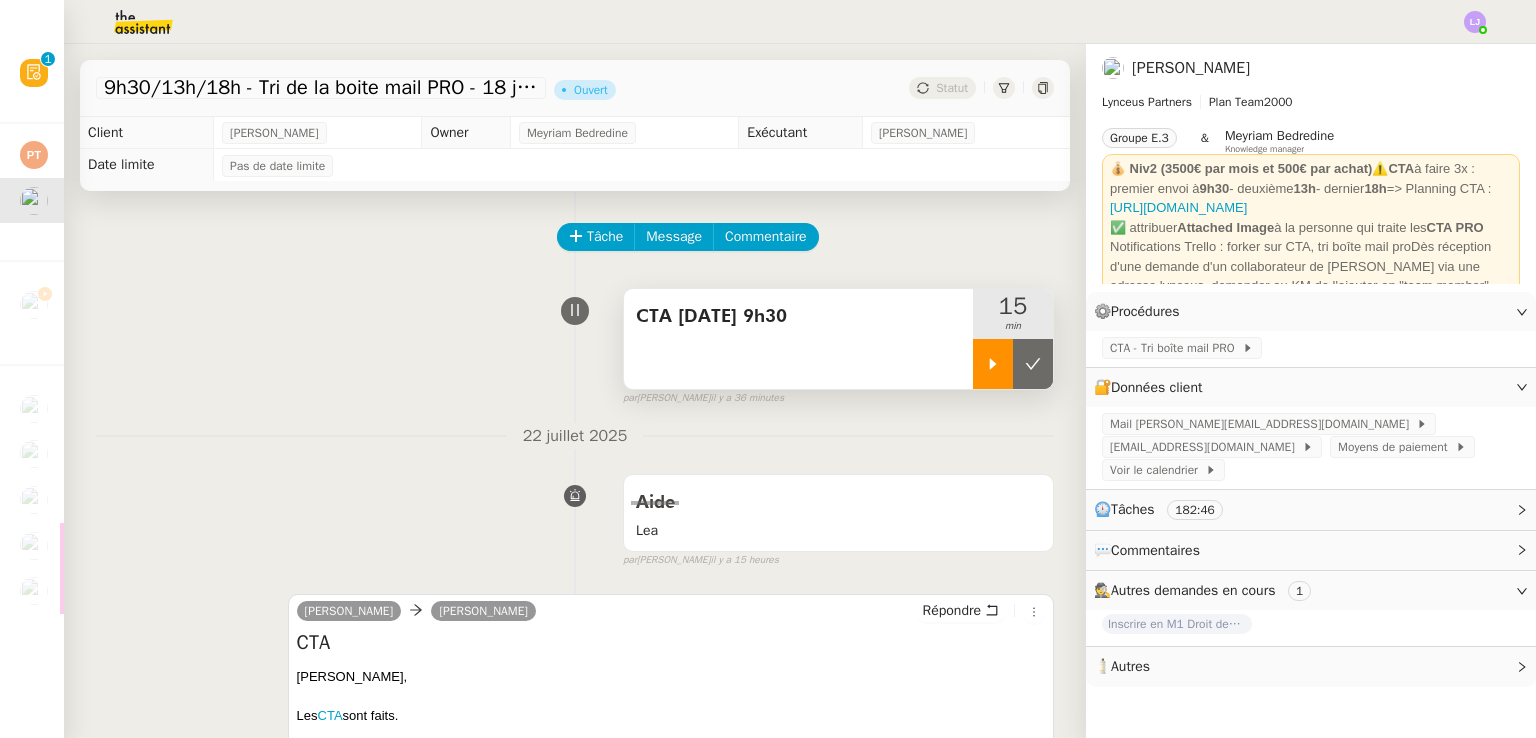 click 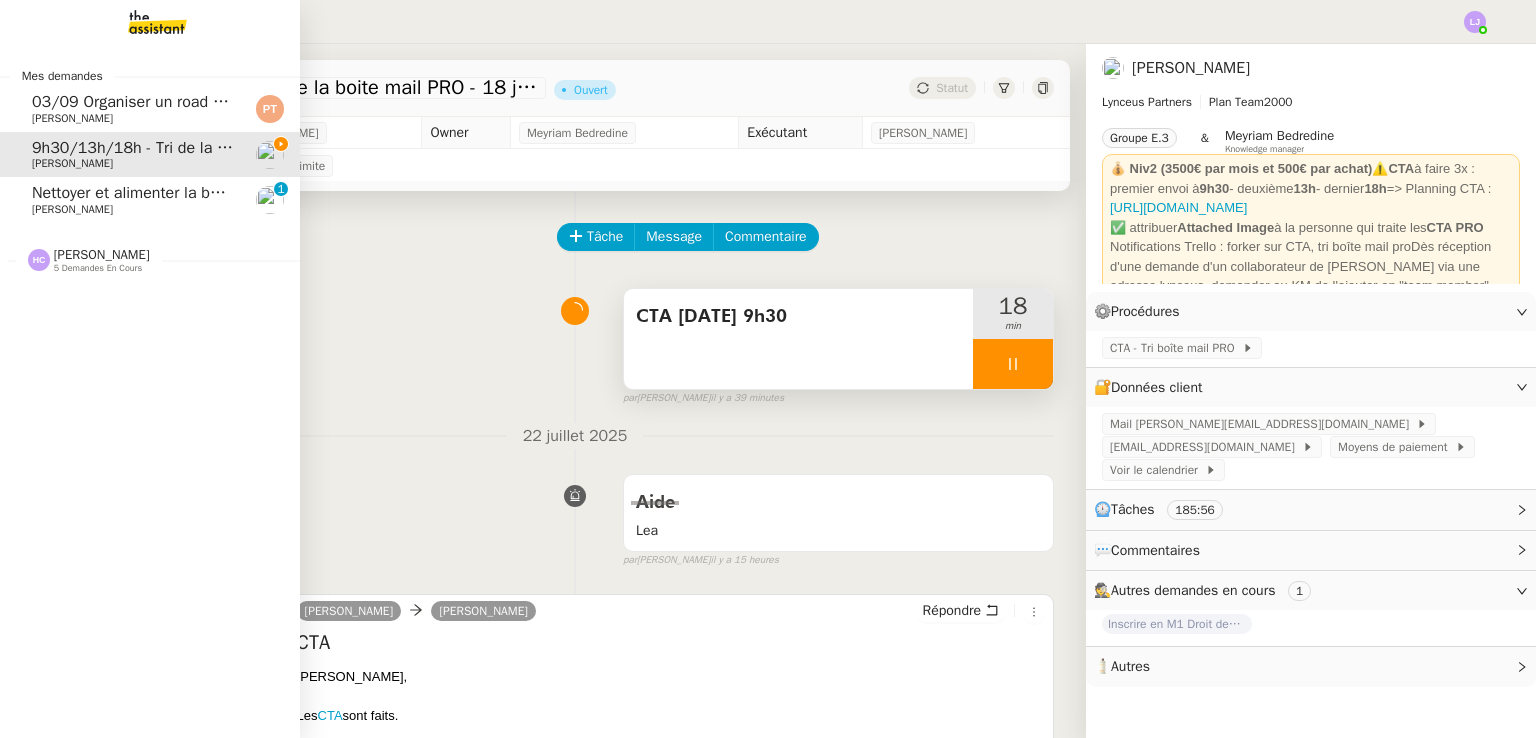 click on "Nettoyer et alimenter la base de données Hubspot" 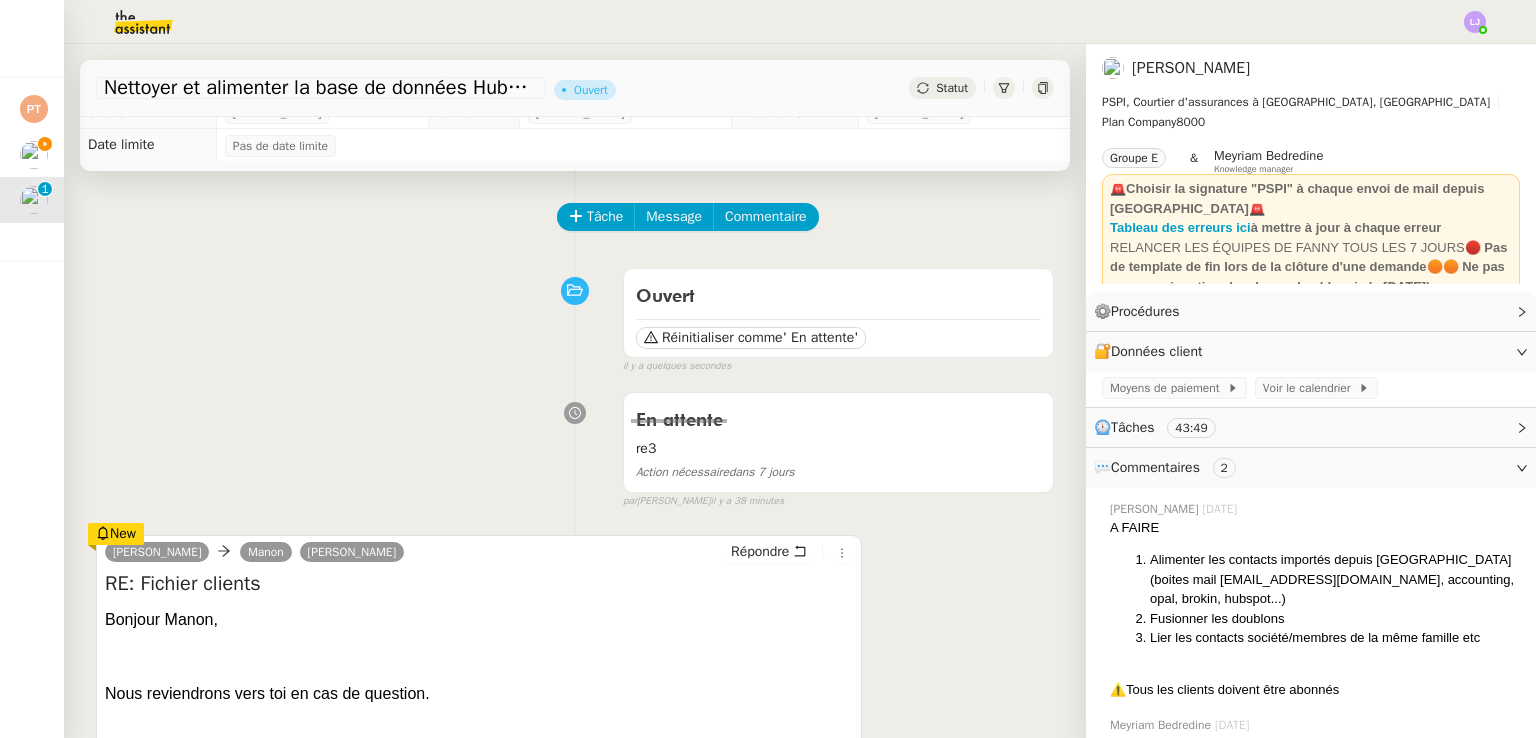 scroll, scrollTop: 0, scrollLeft: 0, axis: both 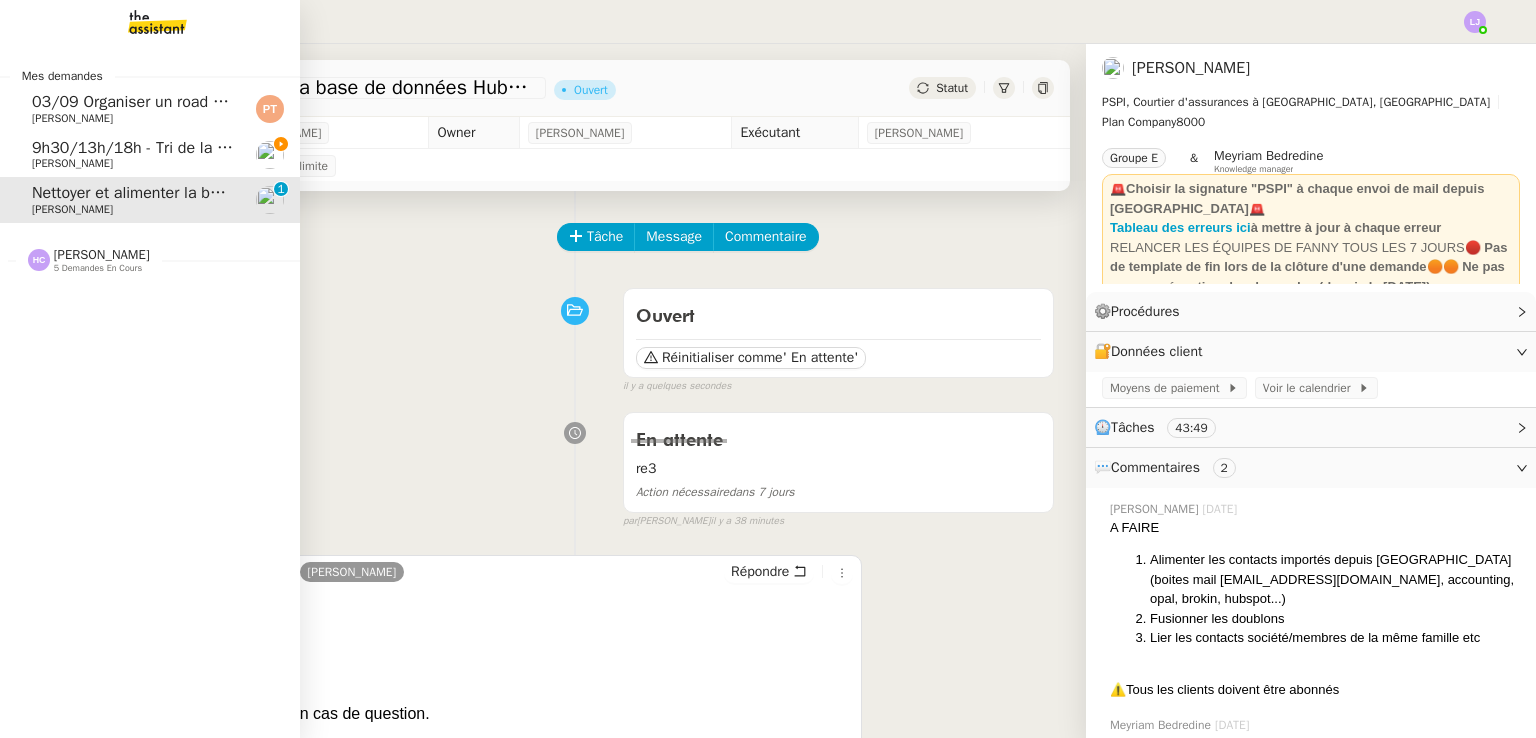 click on "9h30/13h/18h - Tri de la boite mail PRO - 18 juillet 2025" 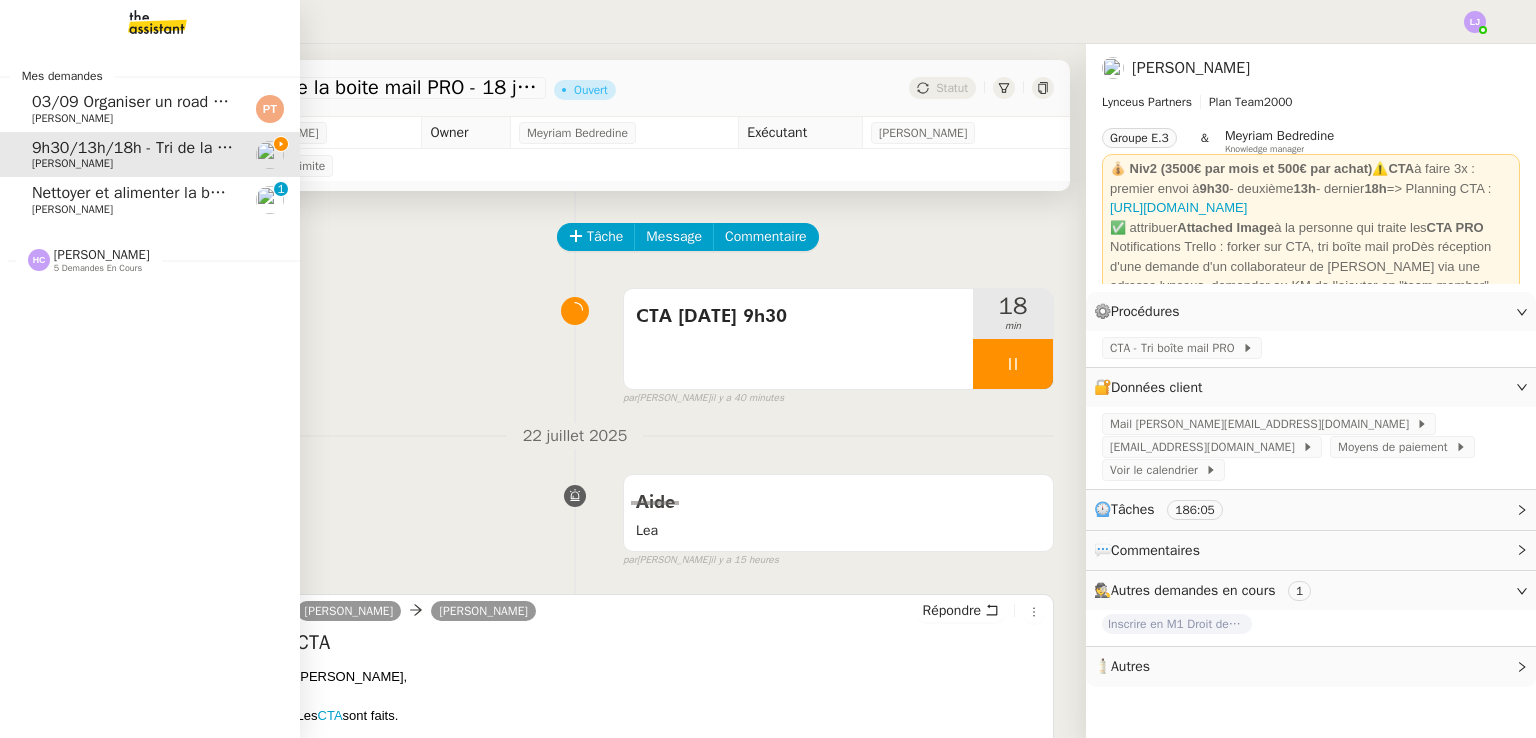 click on "Nettoyer et alimenter la base de données Hubspot    Fanny Eyraud      0   1   2   3   4   5   6   7   8   9" 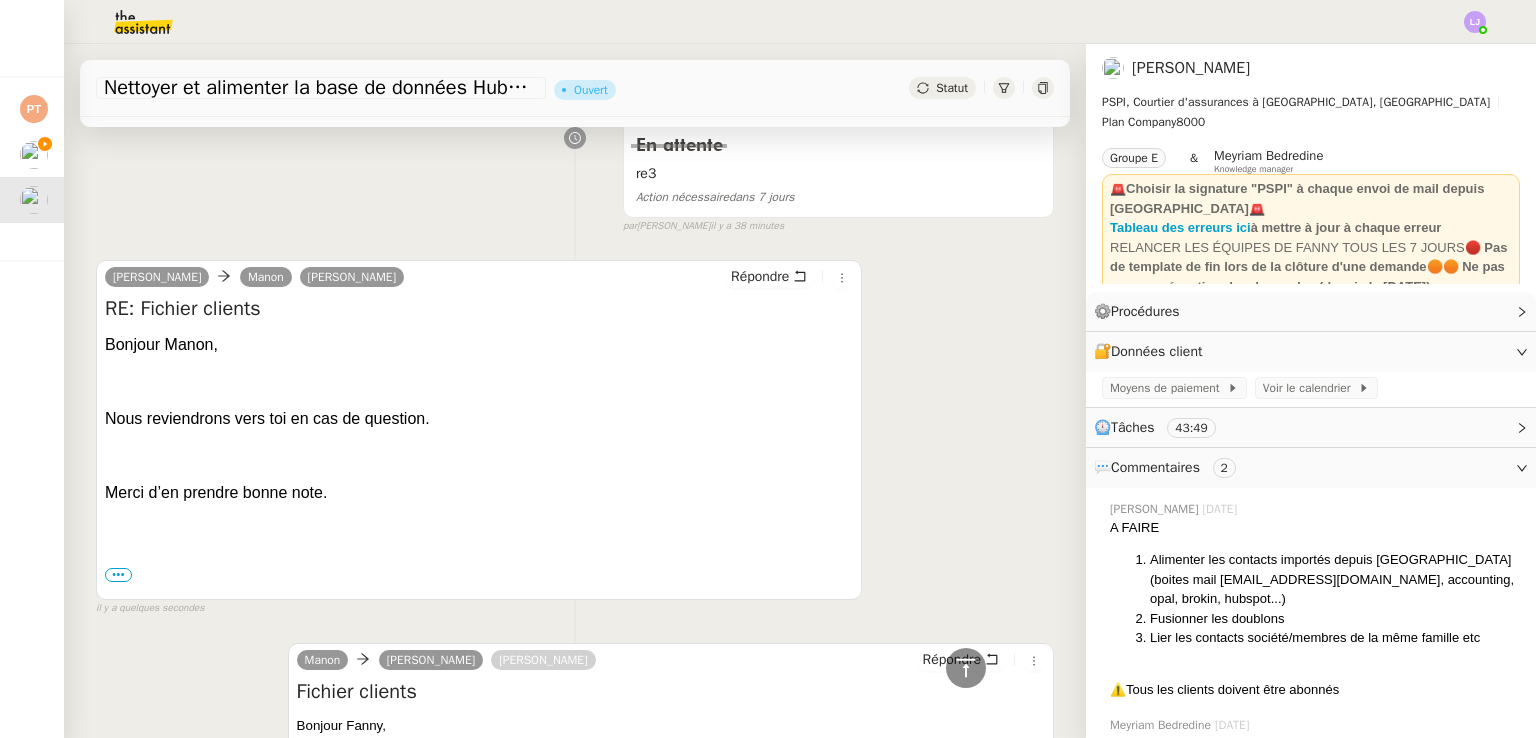 scroll, scrollTop: 0, scrollLeft: 0, axis: both 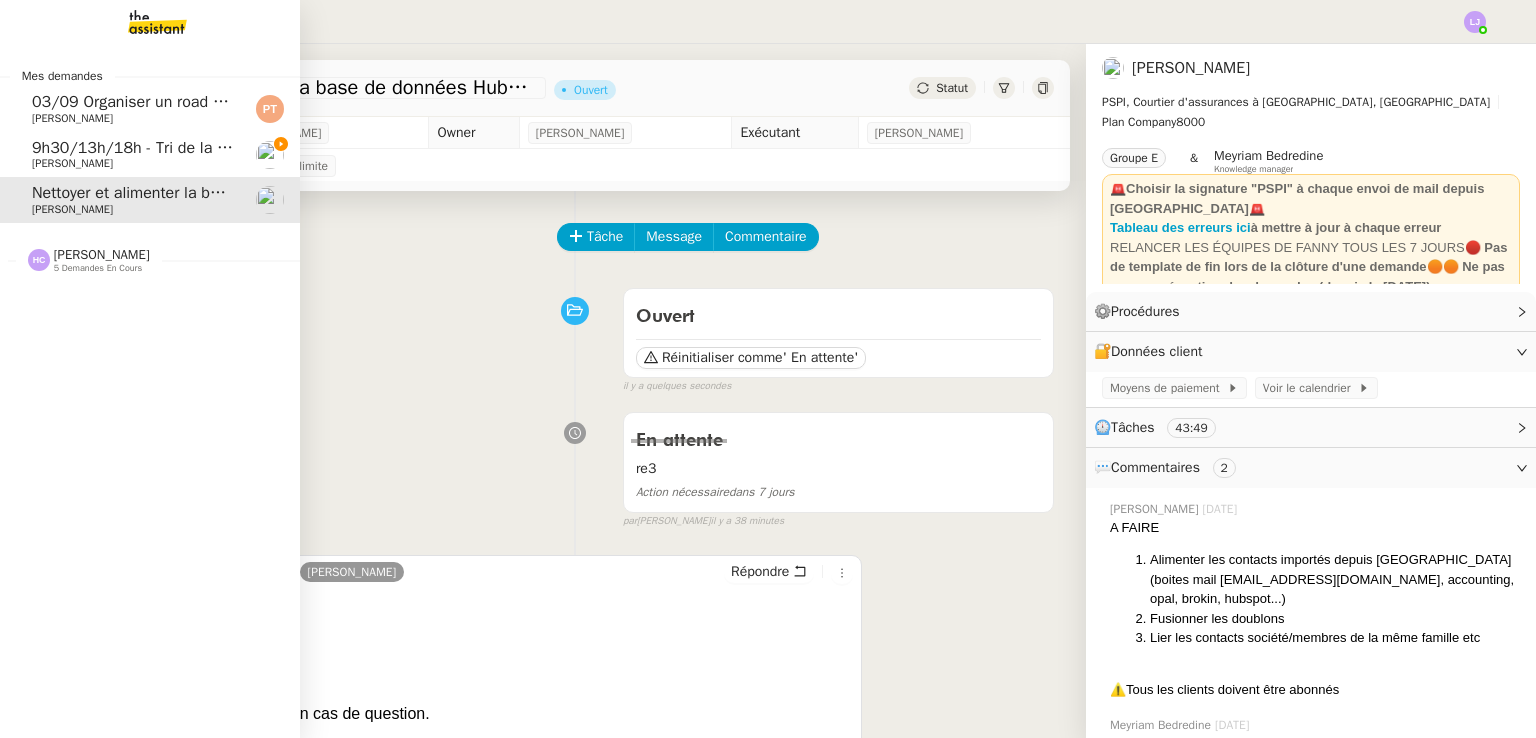 click on "[PERSON_NAME]" 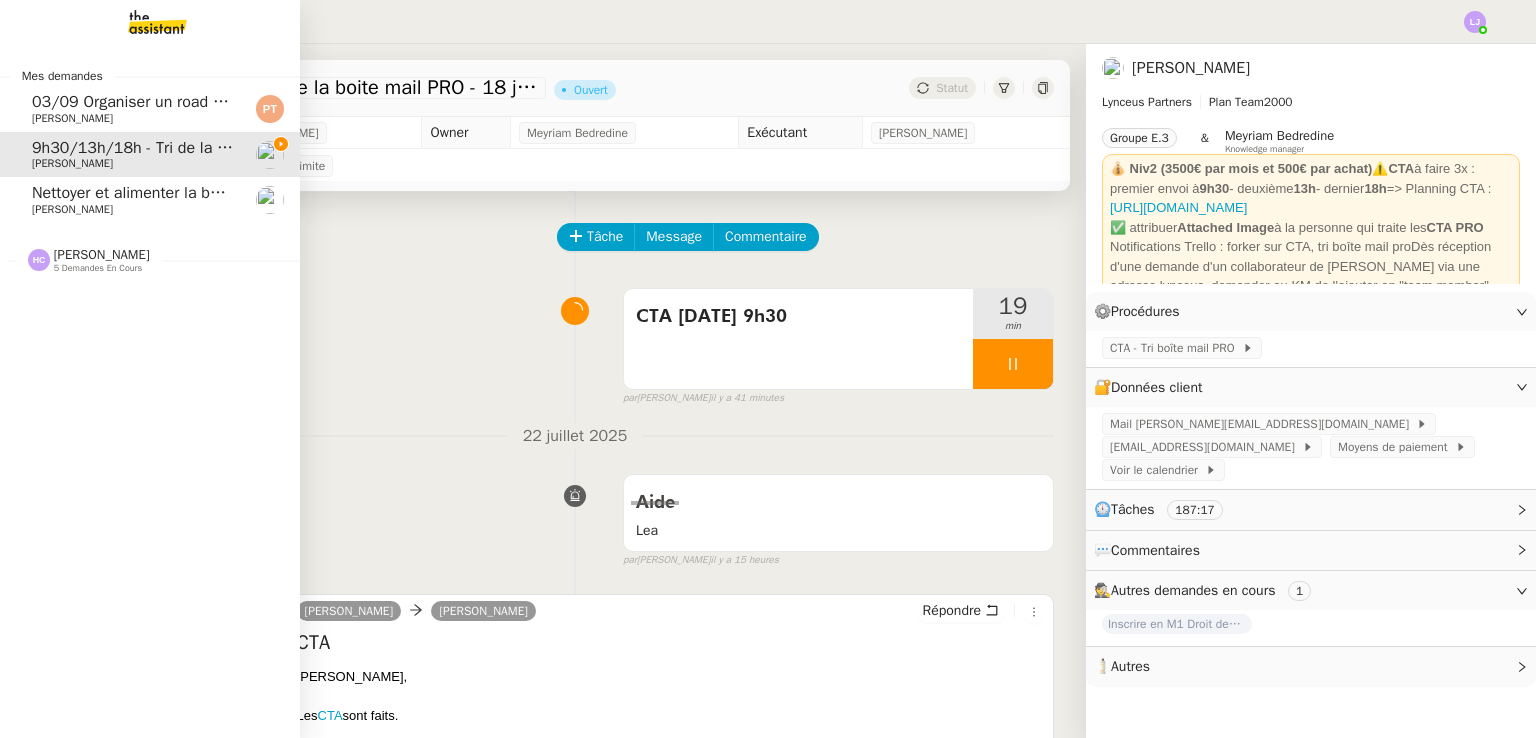 click on "Hannah Cassar    5 demandes en cours" 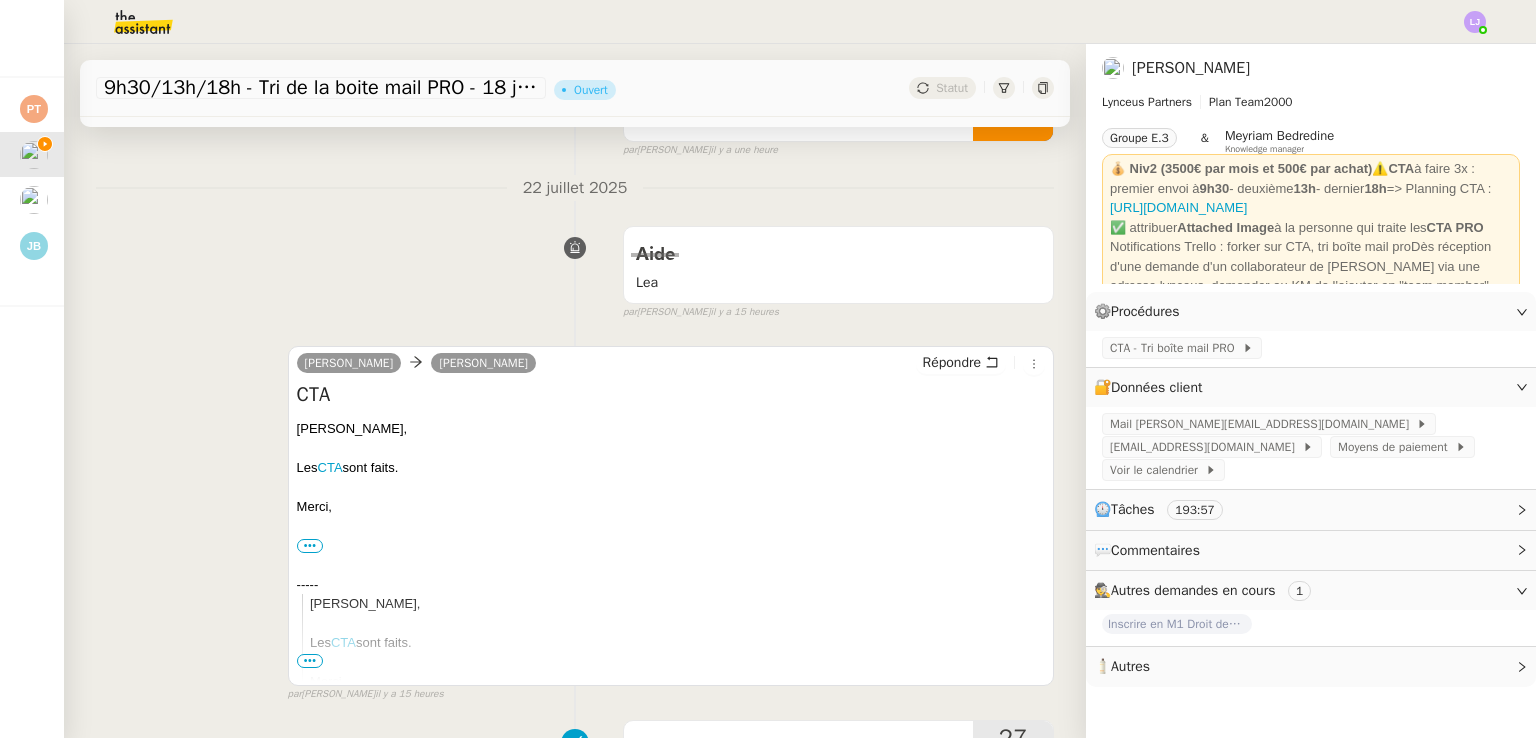 scroll, scrollTop: 248, scrollLeft: 0, axis: vertical 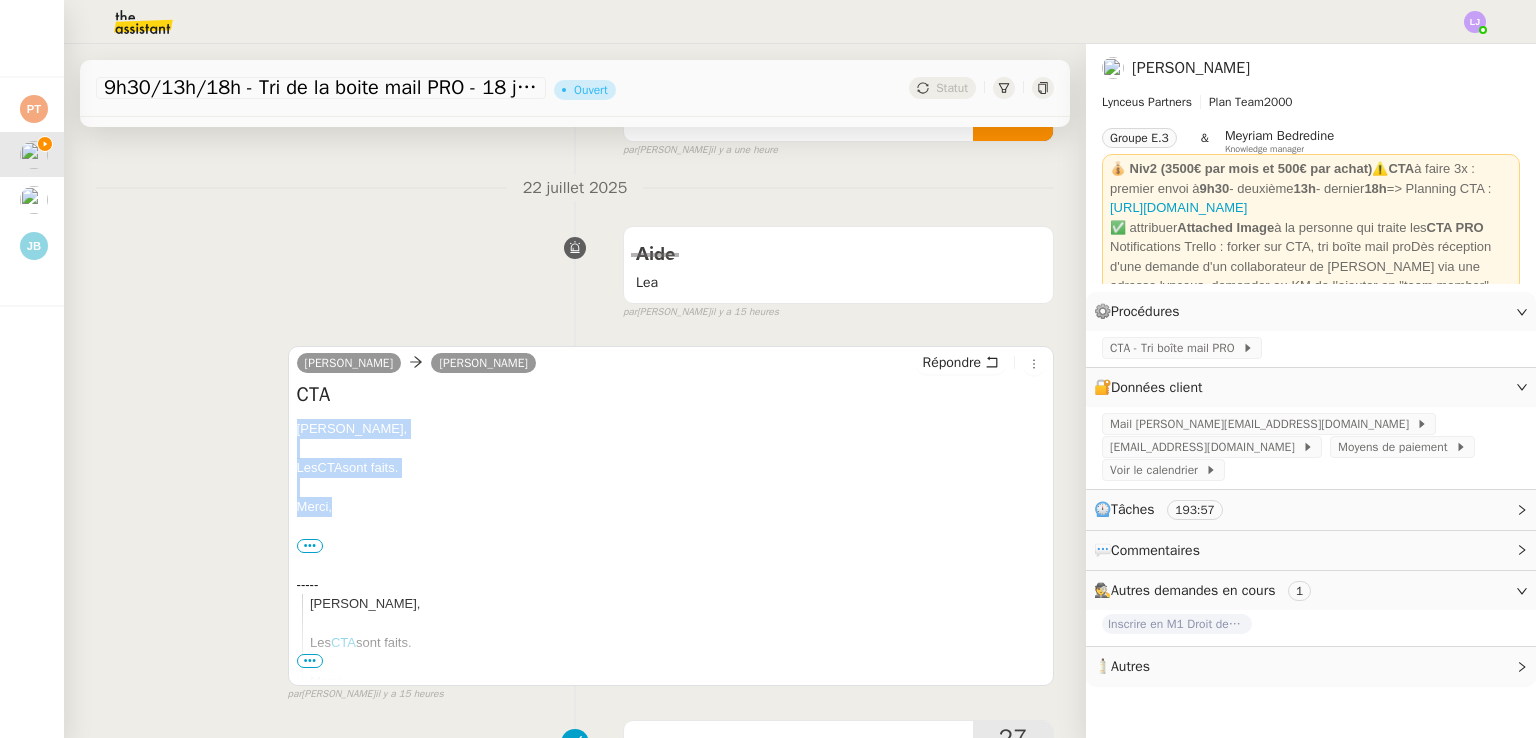 drag, startPoint x: 340, startPoint y: 515, endPoint x: 278, endPoint y: 429, distance: 106.01887 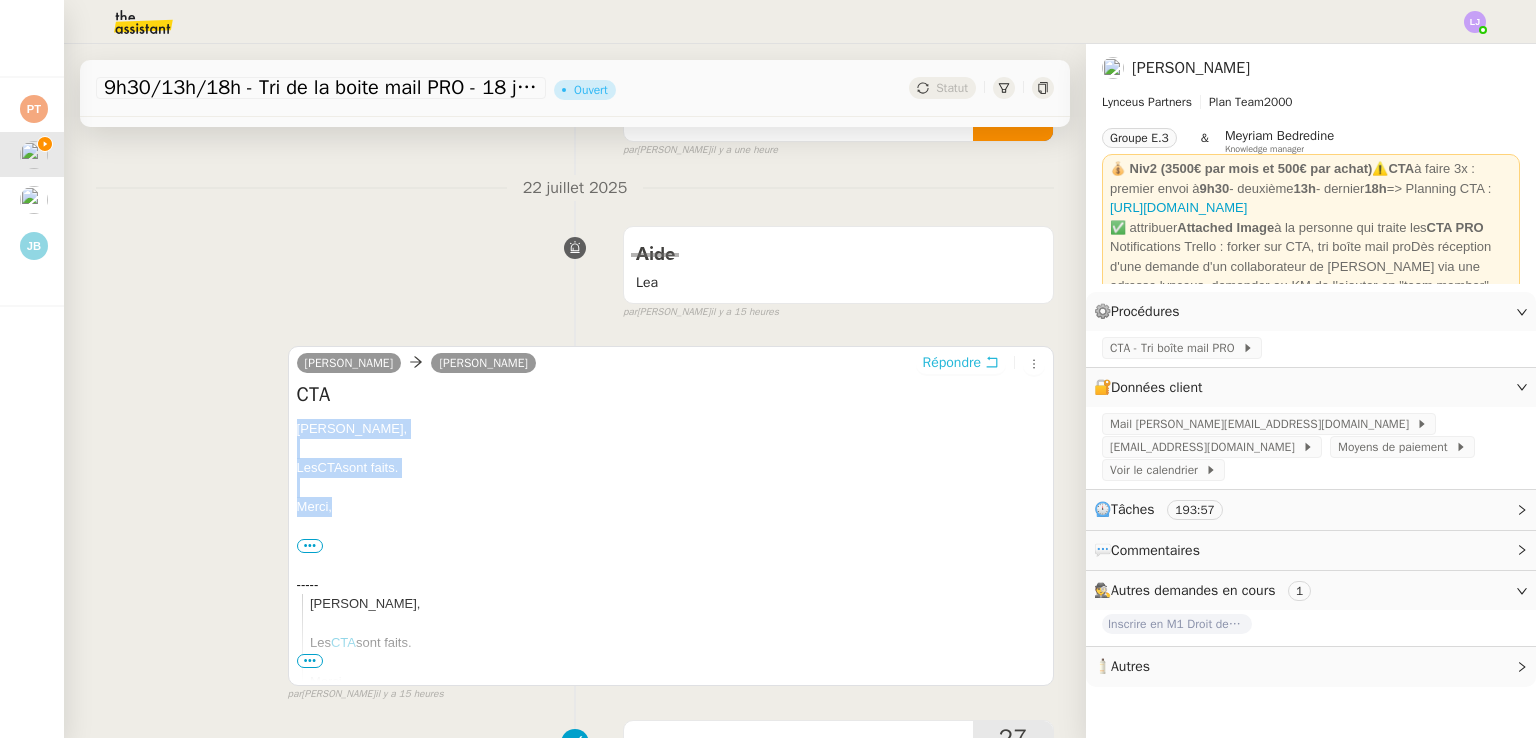 click on "Répondre" at bounding box center (961, 363) 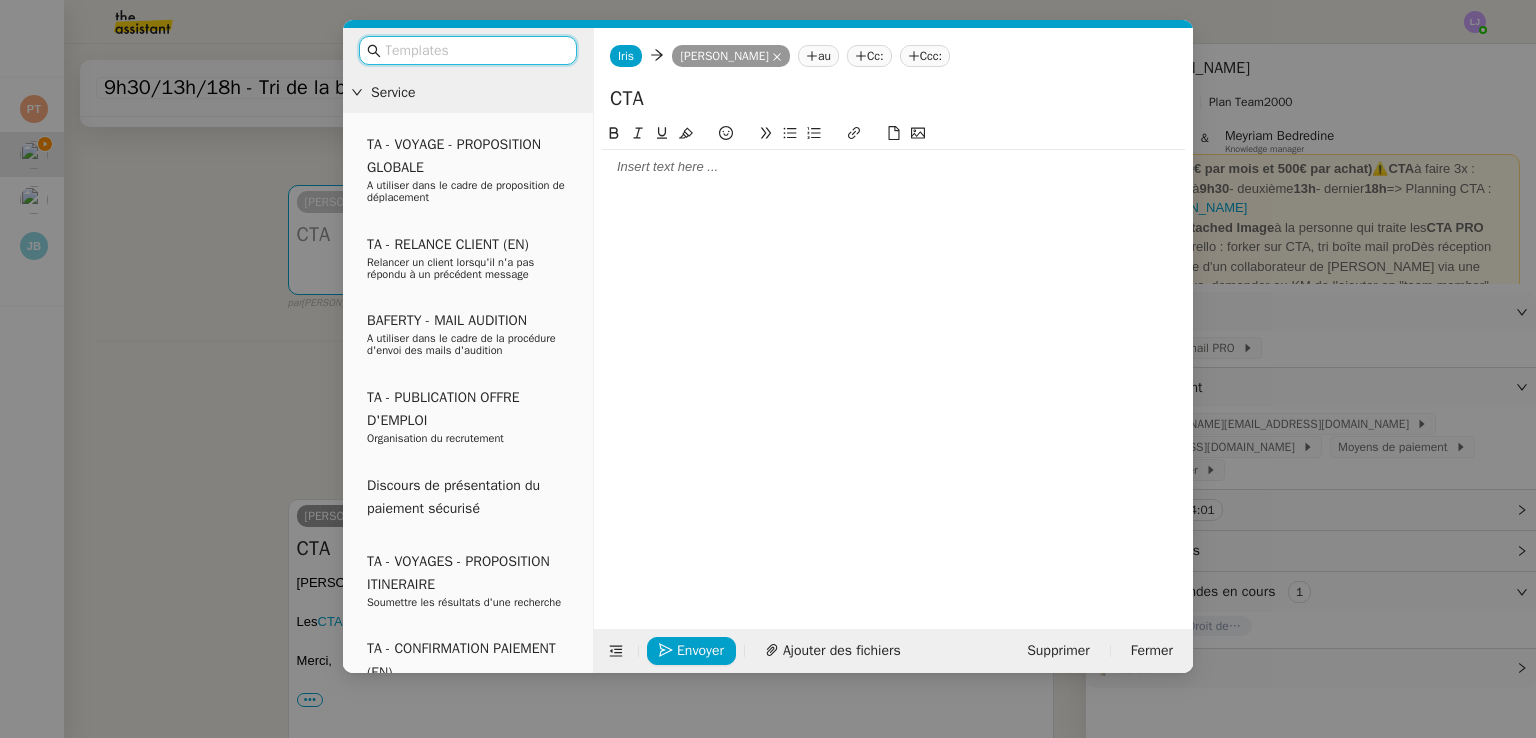 click 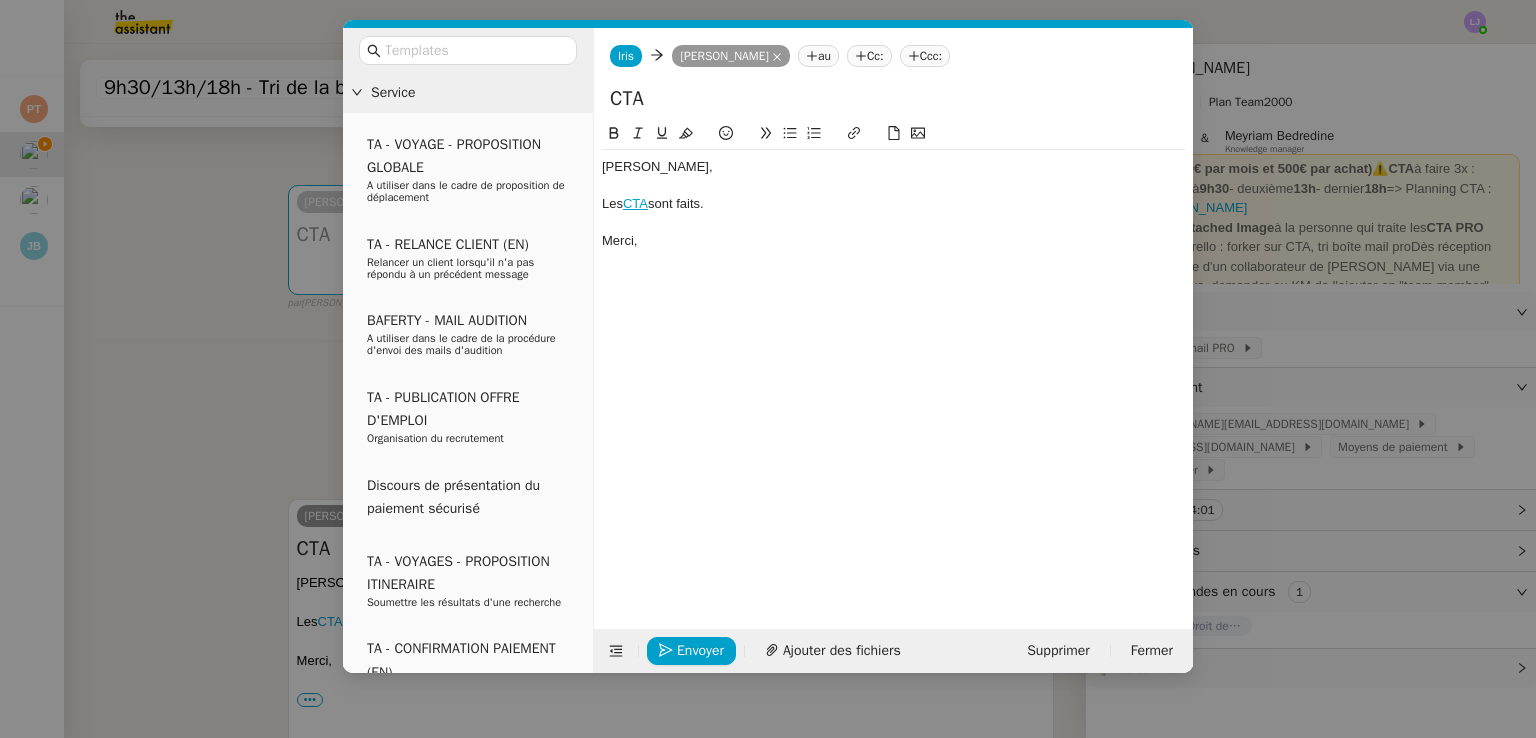scroll, scrollTop: 0, scrollLeft: 0, axis: both 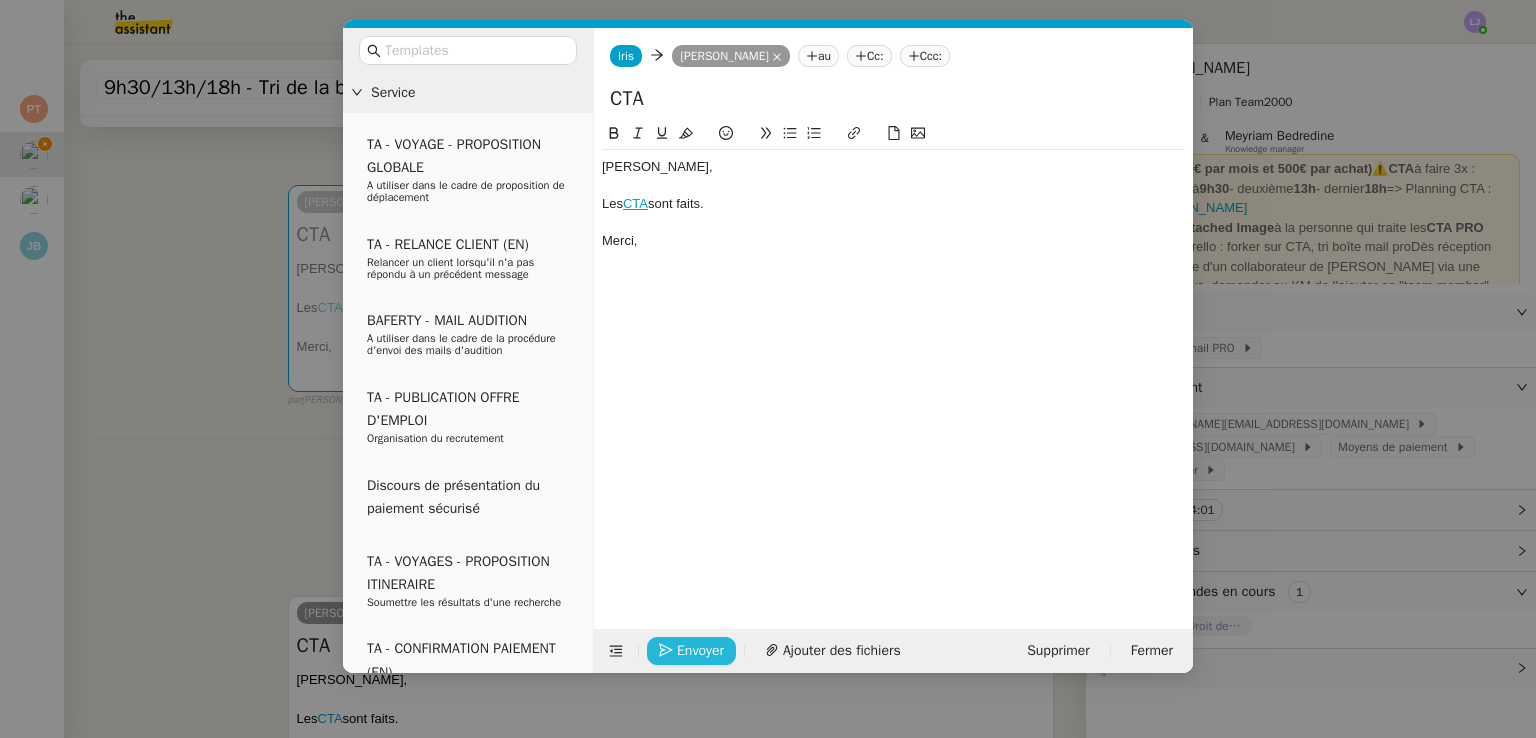 click on "Envoyer" 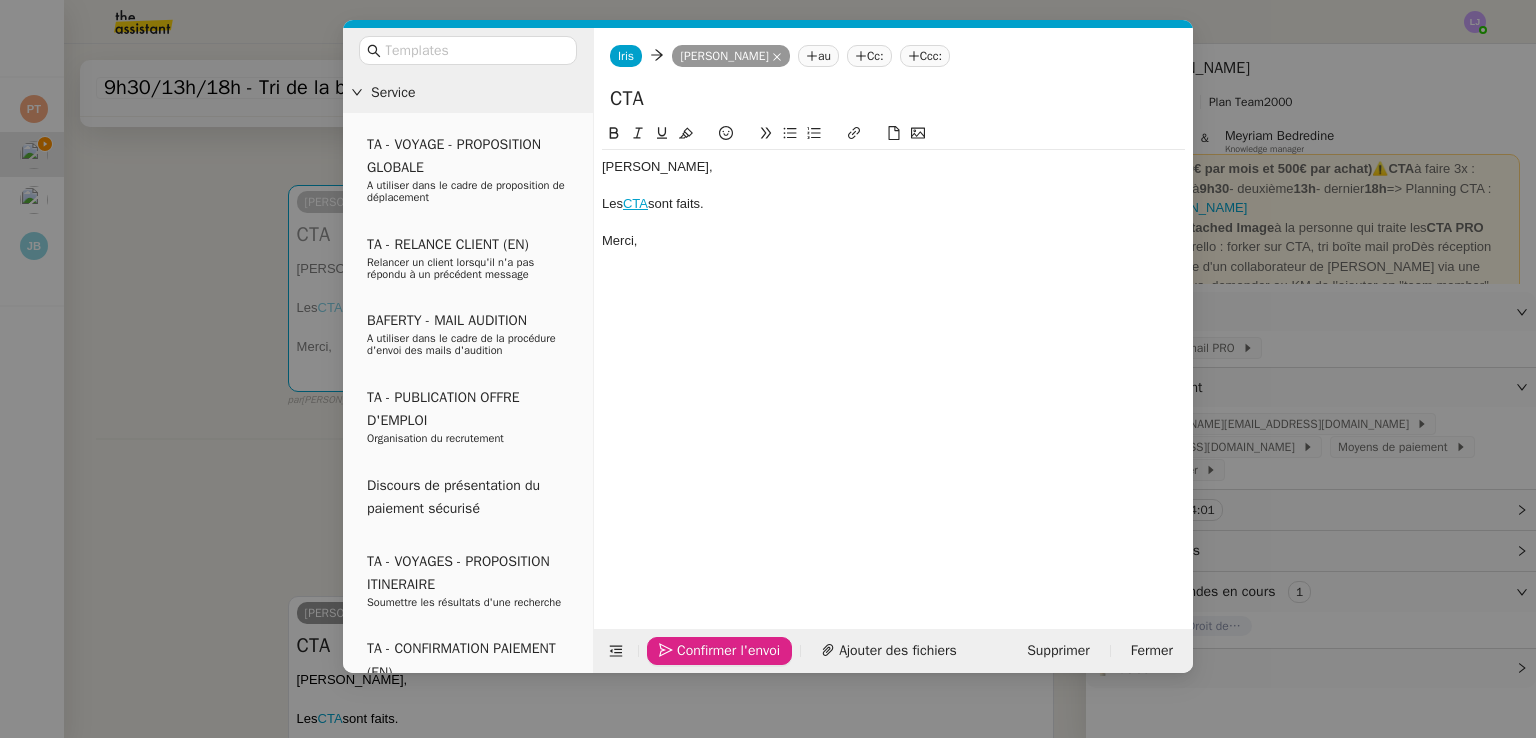 click on "Confirmer l'envoi" 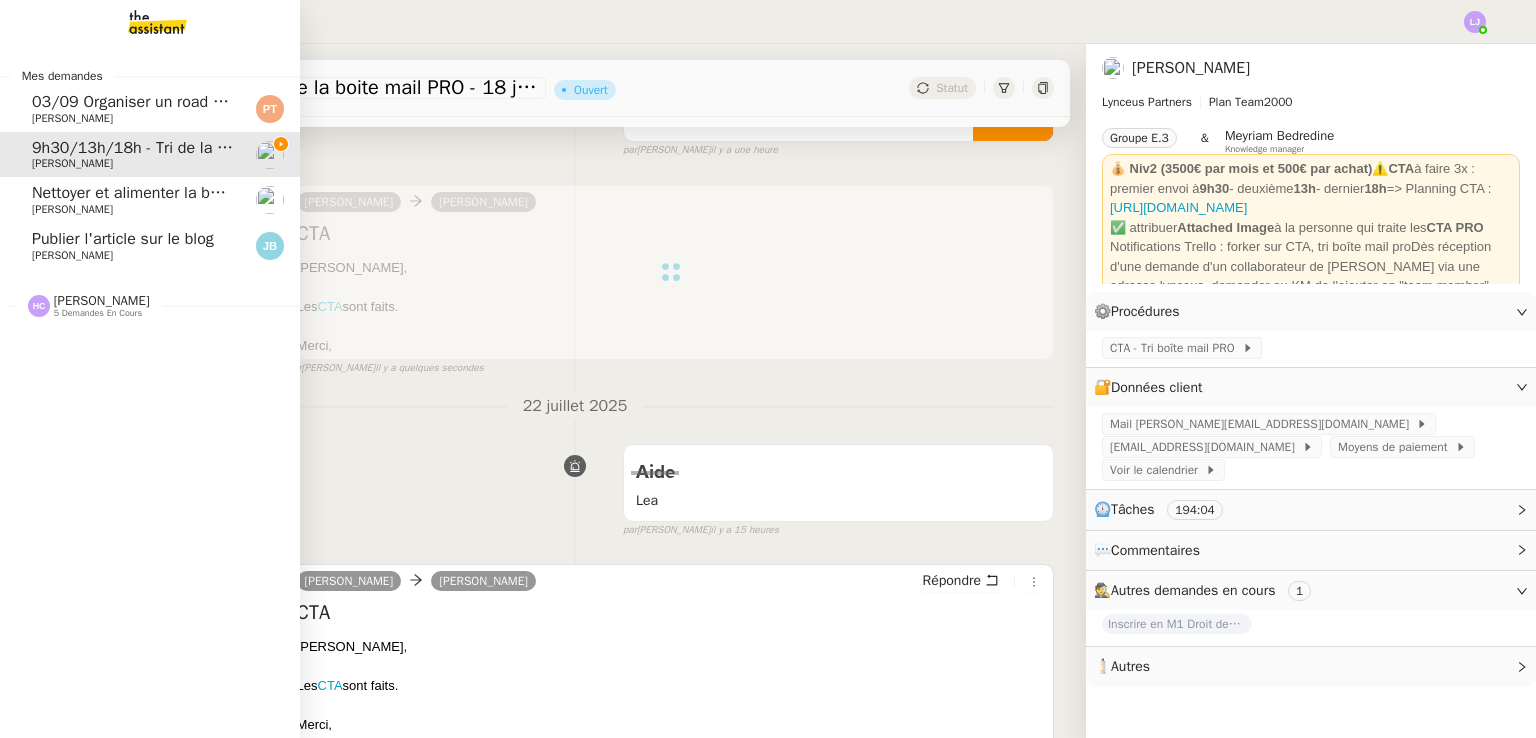 click on "[PERSON_NAME]" 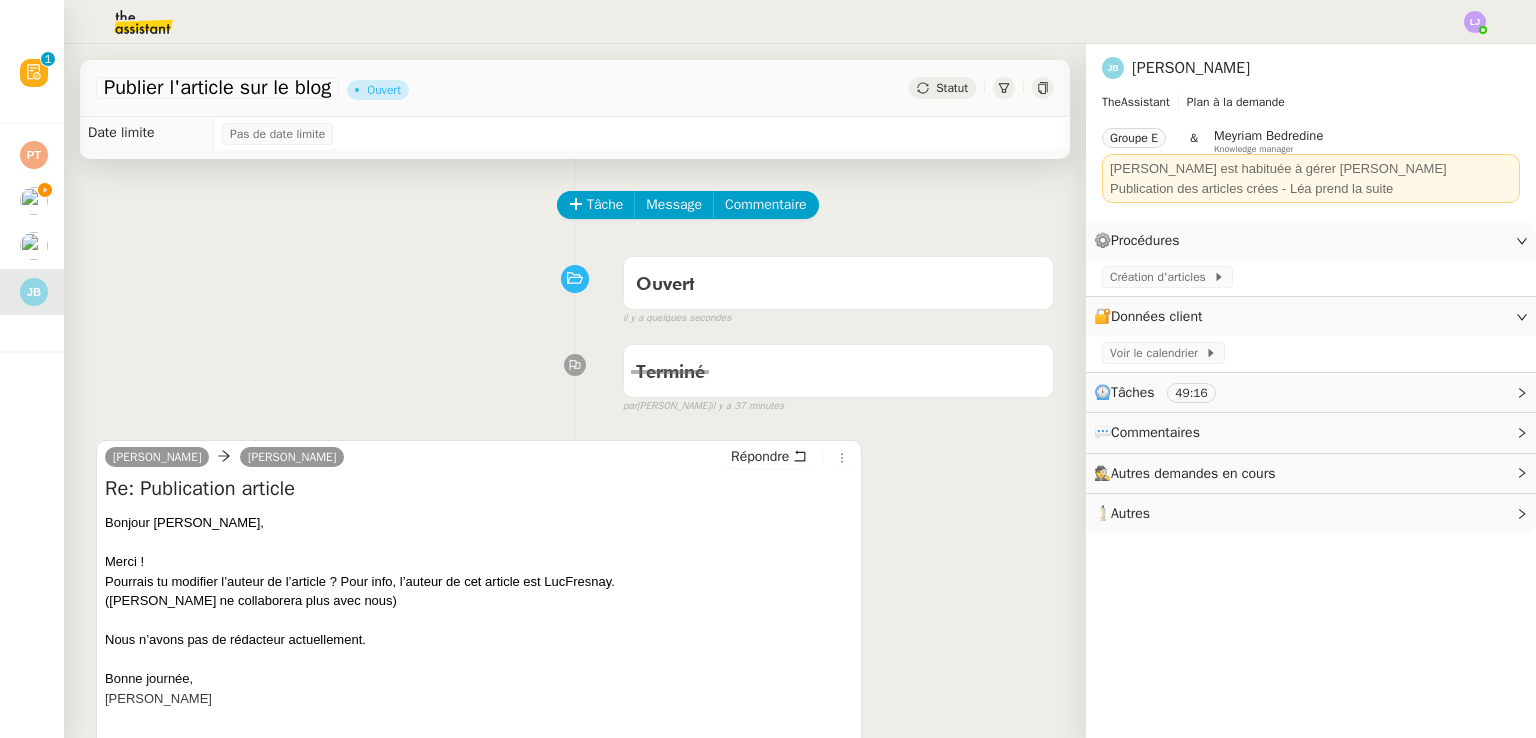 scroll, scrollTop: 40, scrollLeft: 0, axis: vertical 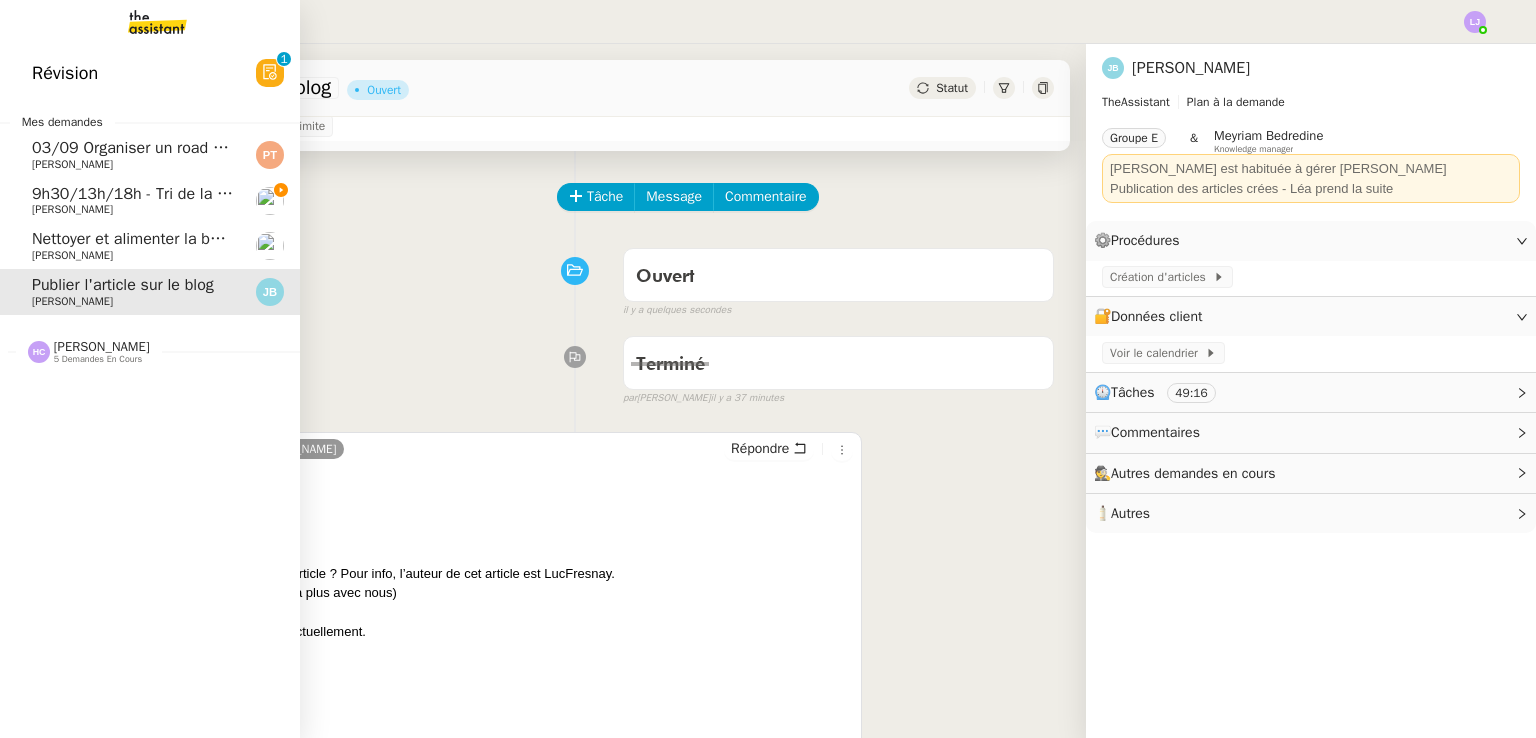 click on "Nettoyer et alimenter la base de données Hubspot" 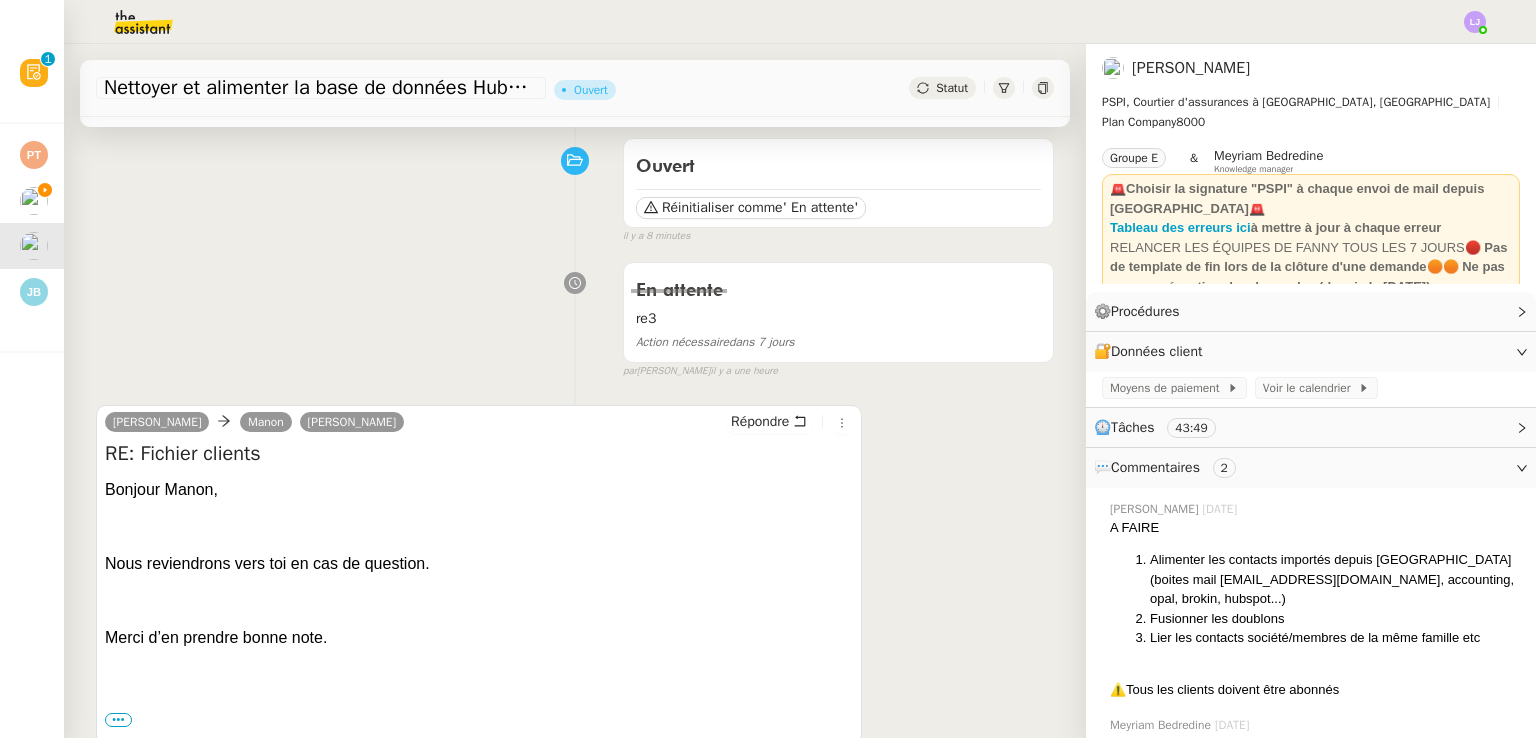 scroll, scrollTop: 147, scrollLeft: 0, axis: vertical 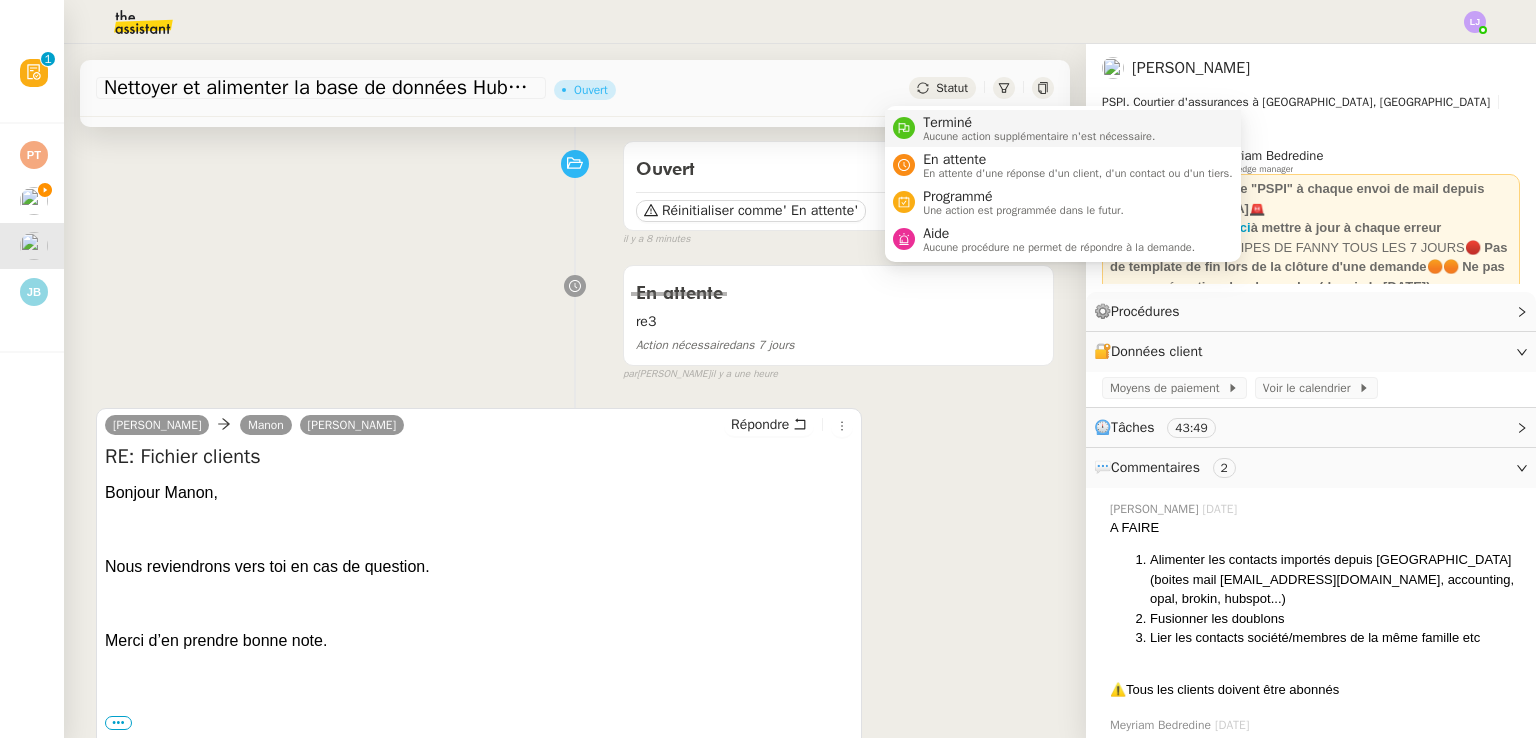 click on "Aucune action supplémentaire n'est nécessaire." at bounding box center [1039, 136] 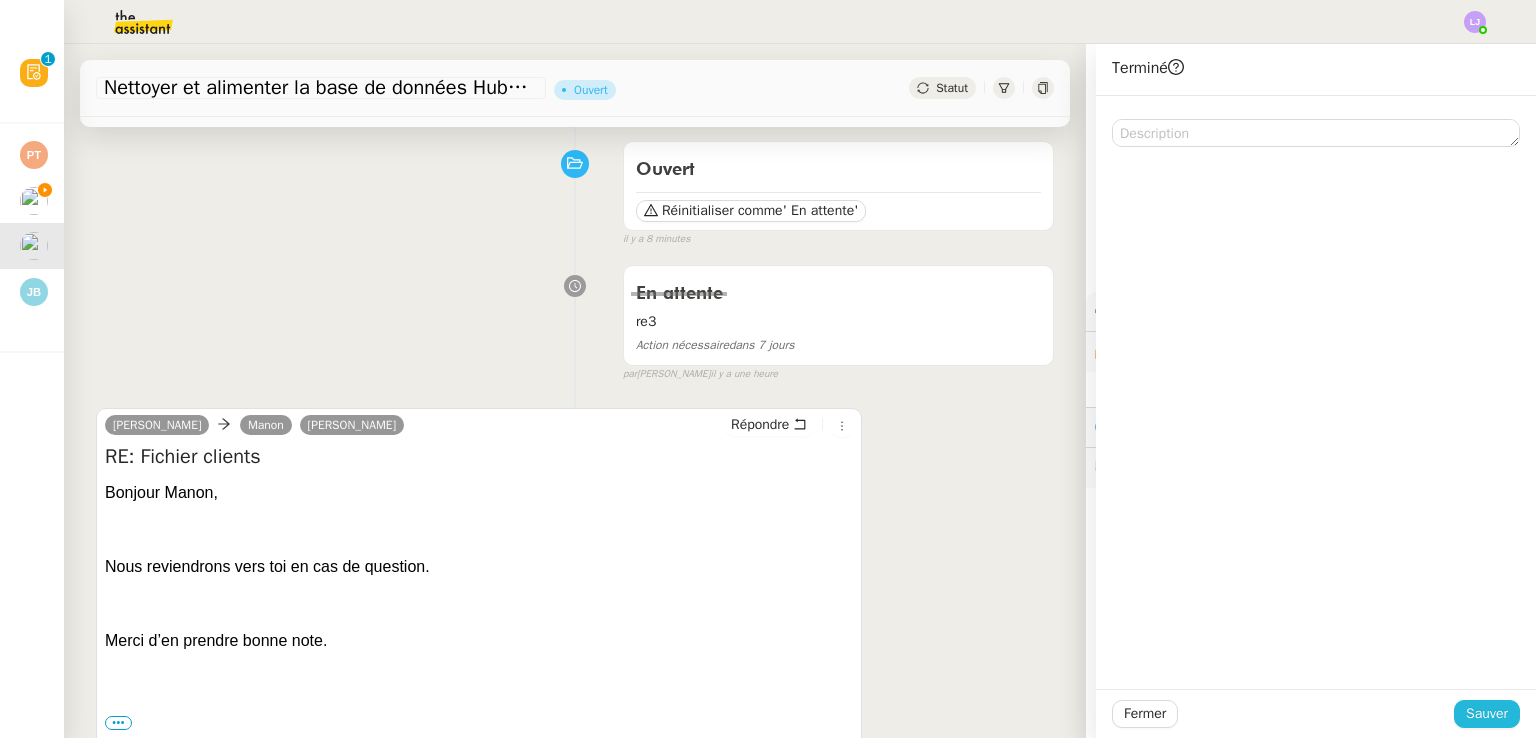 click on "Sauver" 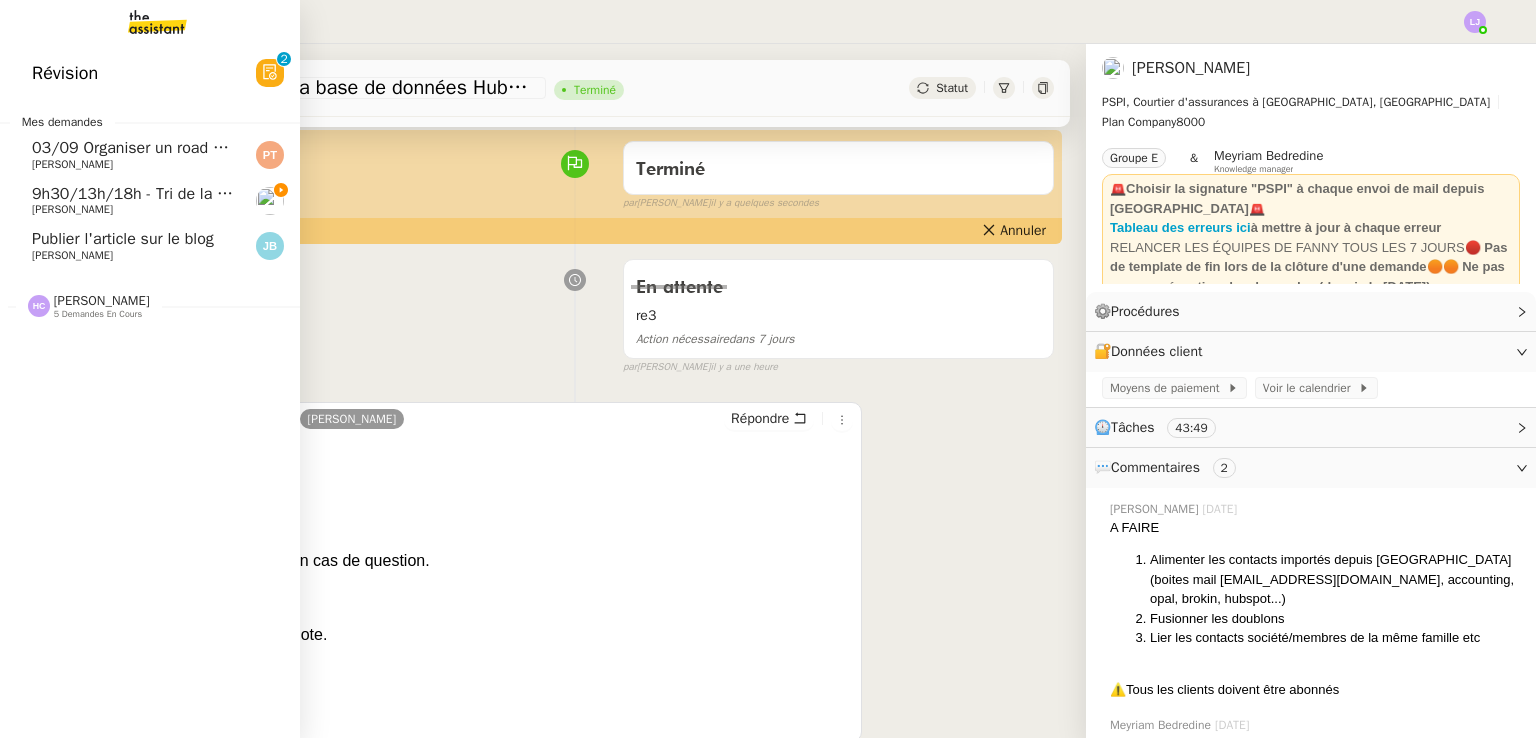 click on "9h30/13h/18h - Tri de la boite mail PRO - 18 juillet 2025    Patrick Chotard" 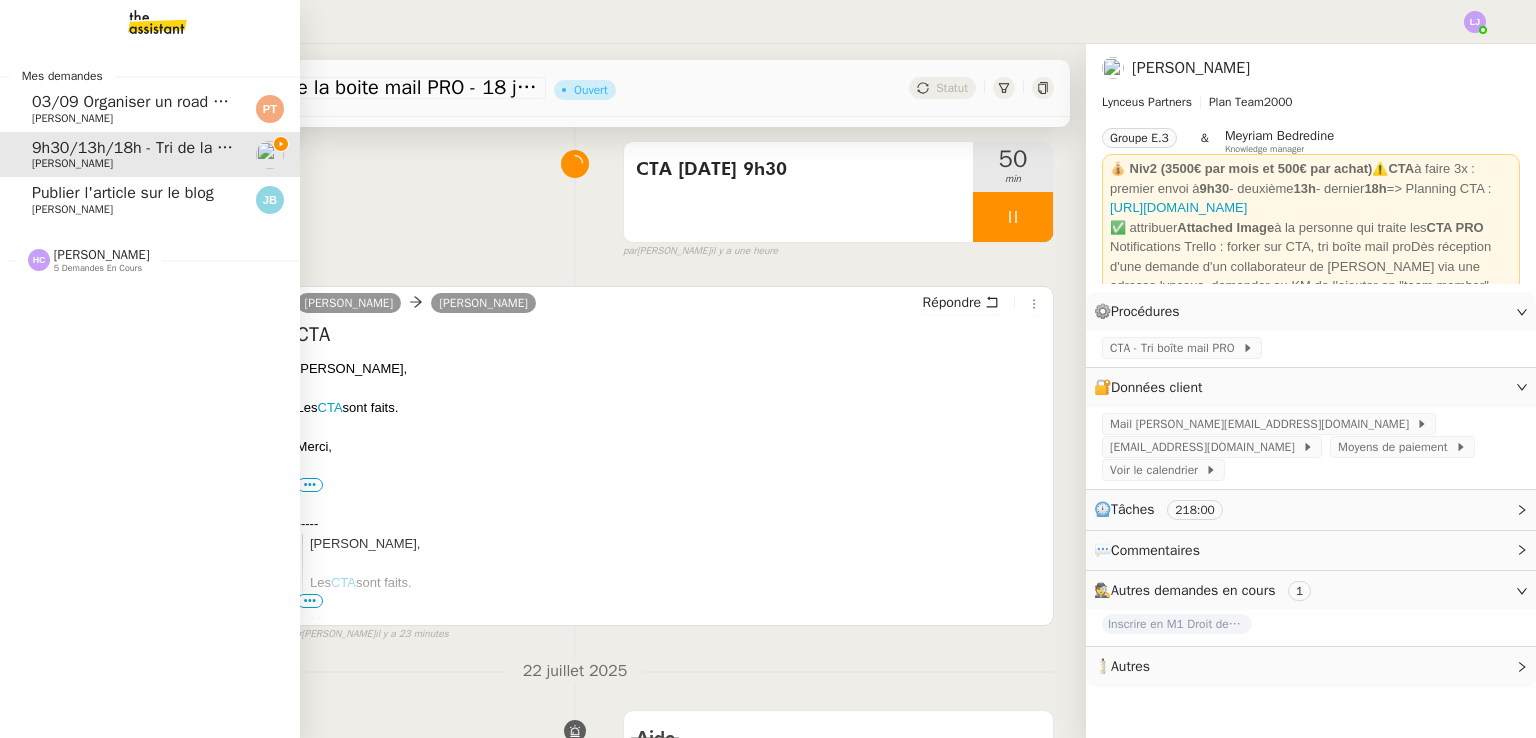click 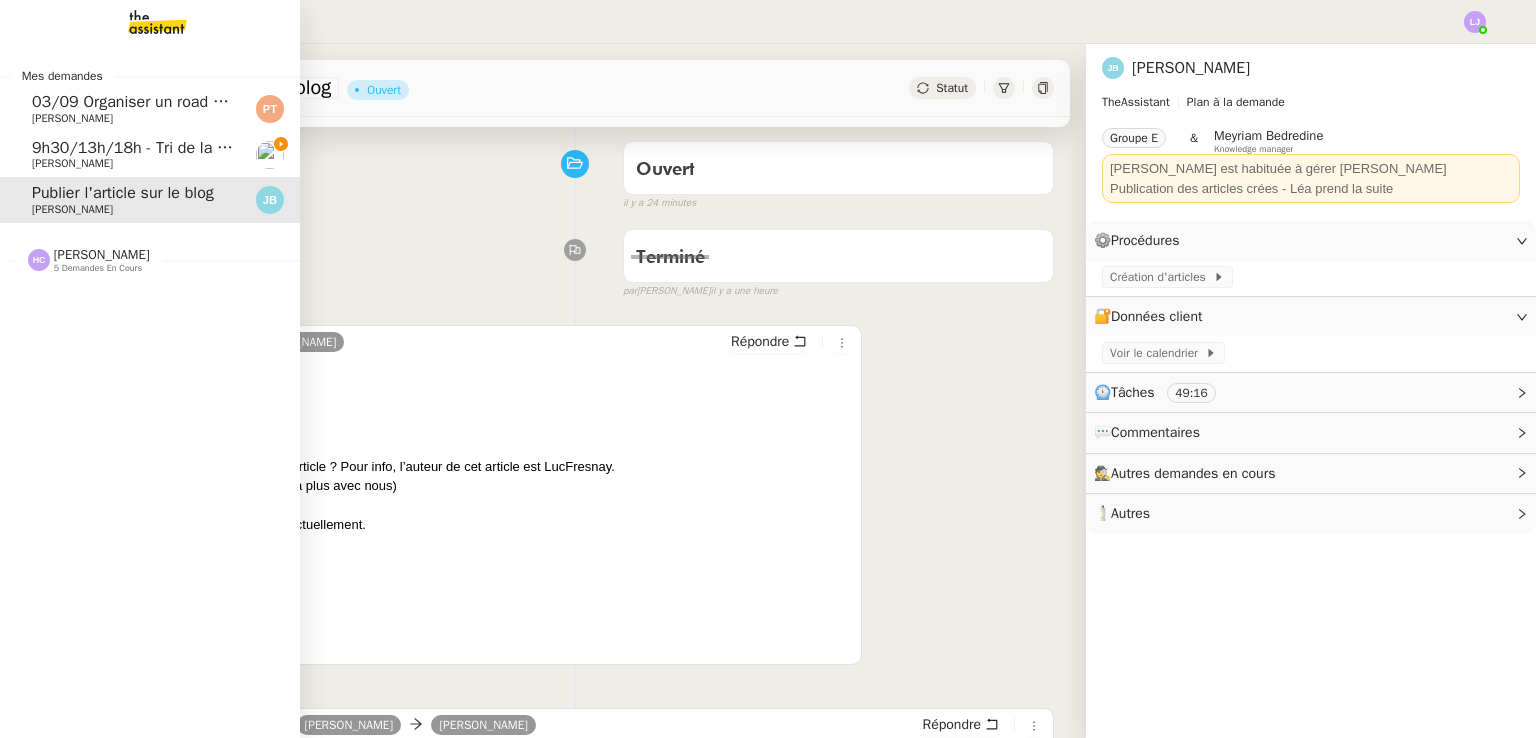 click on "9h30/13h/18h - Tri de la boite mail PRO - 18 juillet 2025" 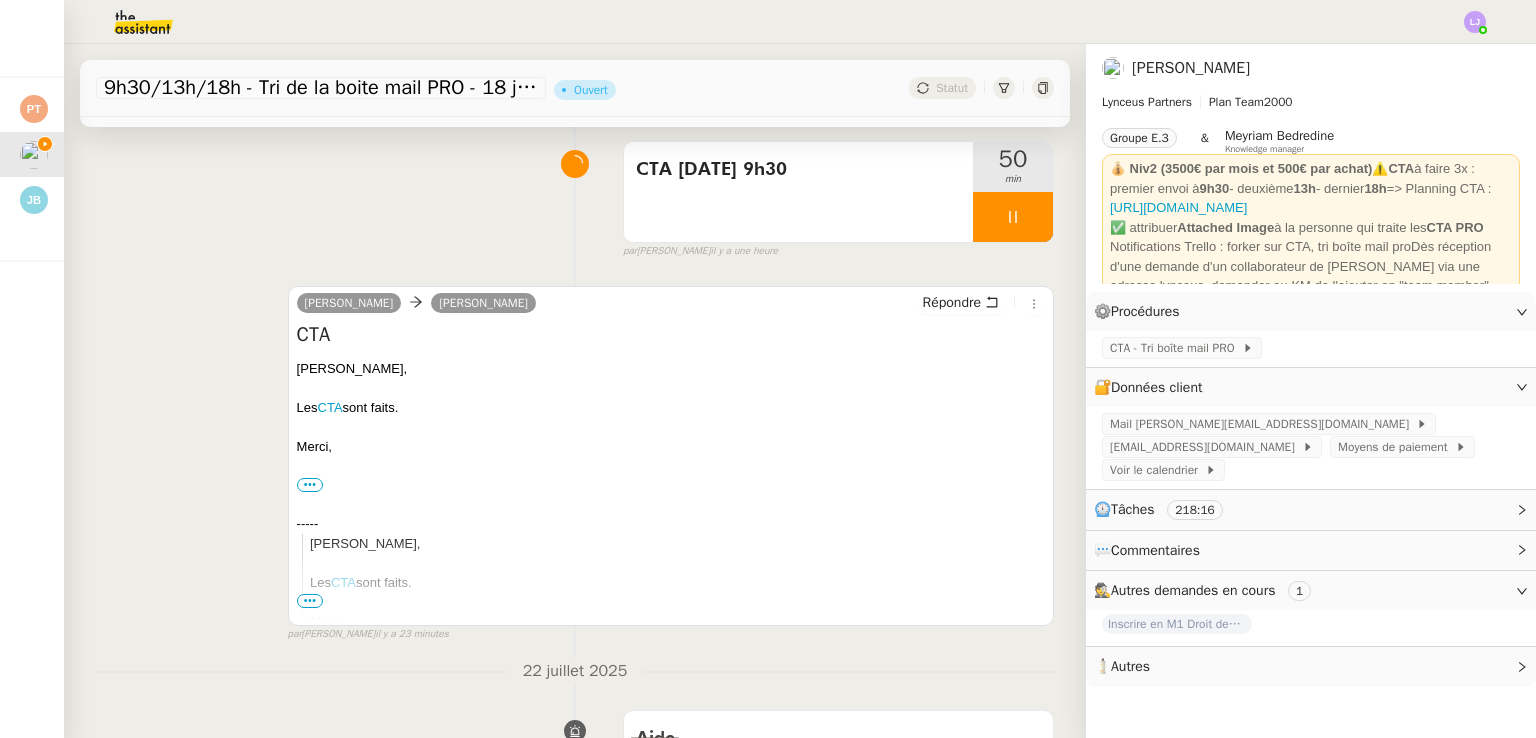 click on "Tâche Message Commentaire Veuillez patienter une erreur s'est produite 👌👌👌 message envoyé ✌️✌️✌️ Veuillez d'abord attribuer un client Une erreur s'est produite, veuillez réessayer  CTA 13/07 9h30     50 min false par   Léa J.   il y a une heure 👌👌👌 message envoyé ✌️✌️✌️ une erreur s'est produite 👌👌👌 message envoyé ✌️✌️✌️ Votre message va être revu ✌️✌️✌️ une erreur s'est produite La taille des fichiers doit être de 10Mb au maximum.  Iris  Lynceus      Patrick Chotard  Répondre CTA
Patrick, Les  CTA  sont faits. Merci,
•••
Iris
Assistante  •  Lynceus Partners
iris@lynceus-partners.com
-----
Patrick, Les  CTA  sont faits. Merci," 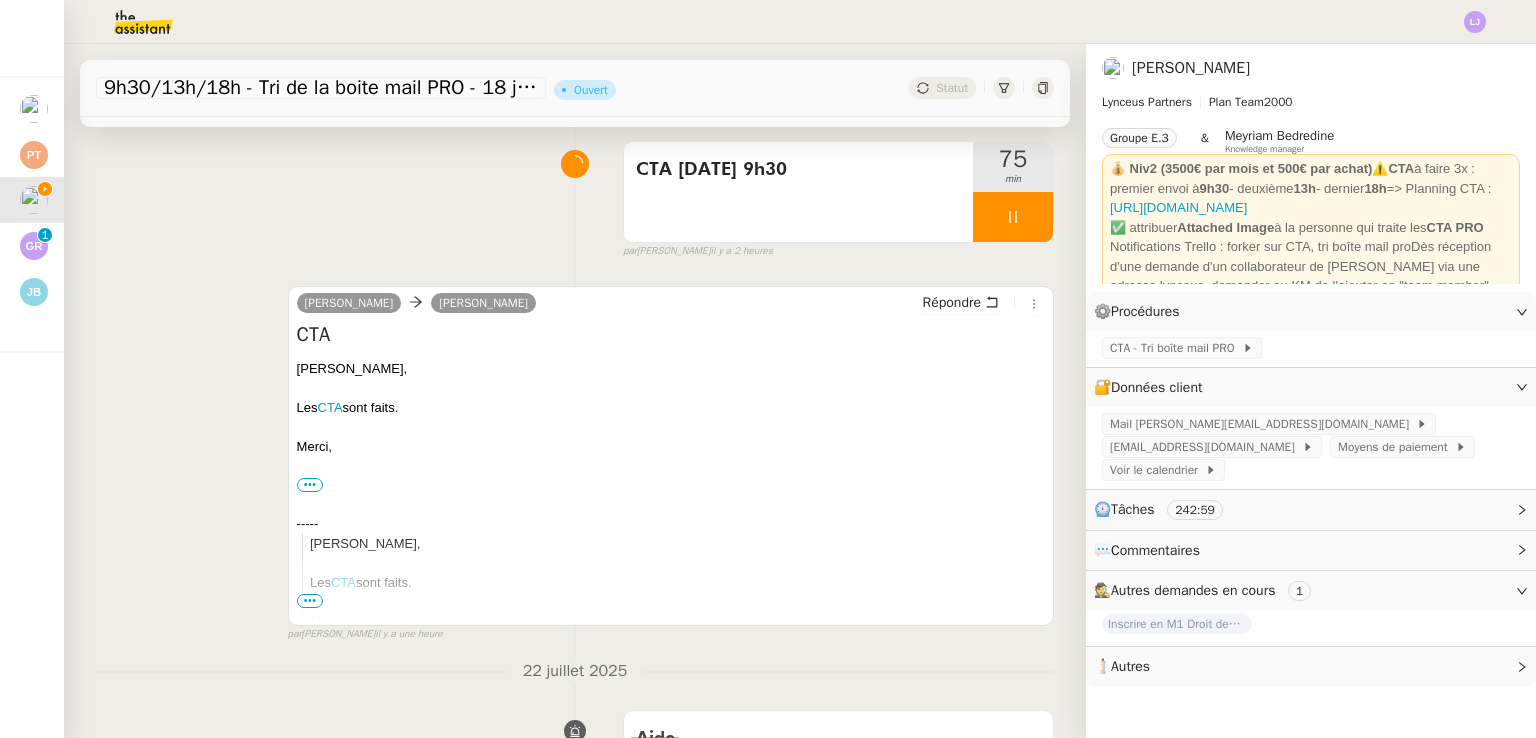 scroll, scrollTop: 0, scrollLeft: 0, axis: both 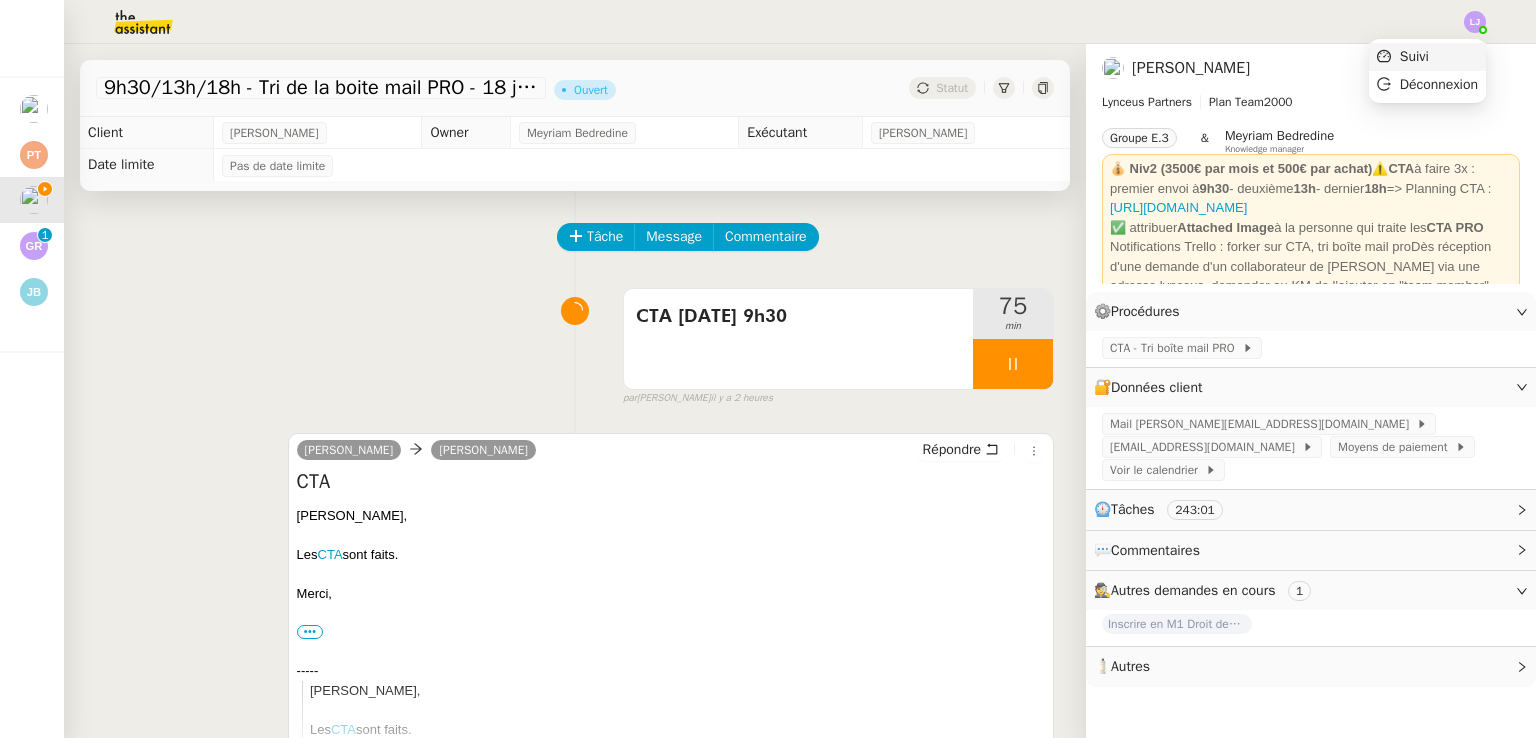 click on "Suivi" at bounding box center (1427, 57) 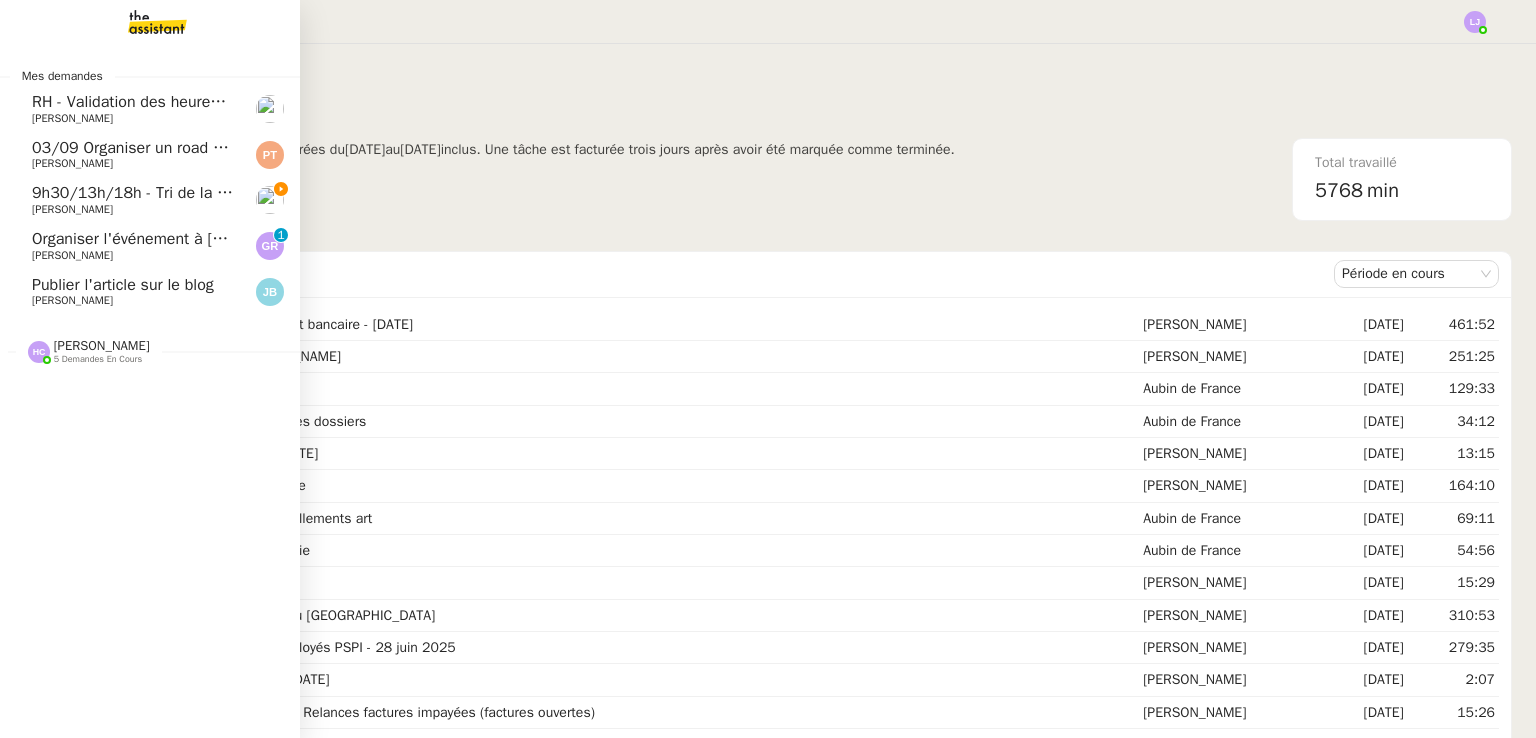 click on "RH - Validation des heures employés PSPI - 28 juin 2025" 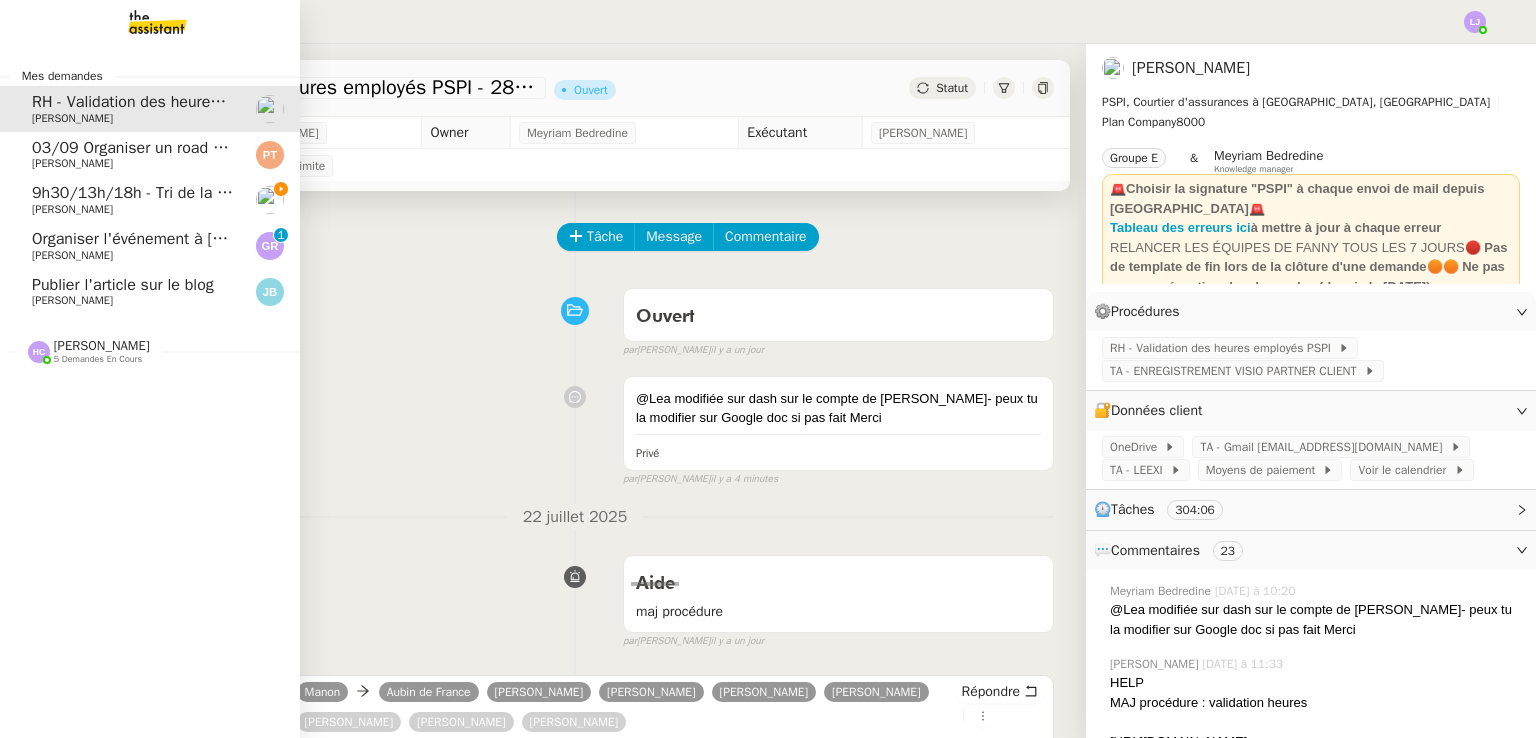 click on "9h30/13h/18h - Tri de la boite mail PRO - 18 juillet 2025" 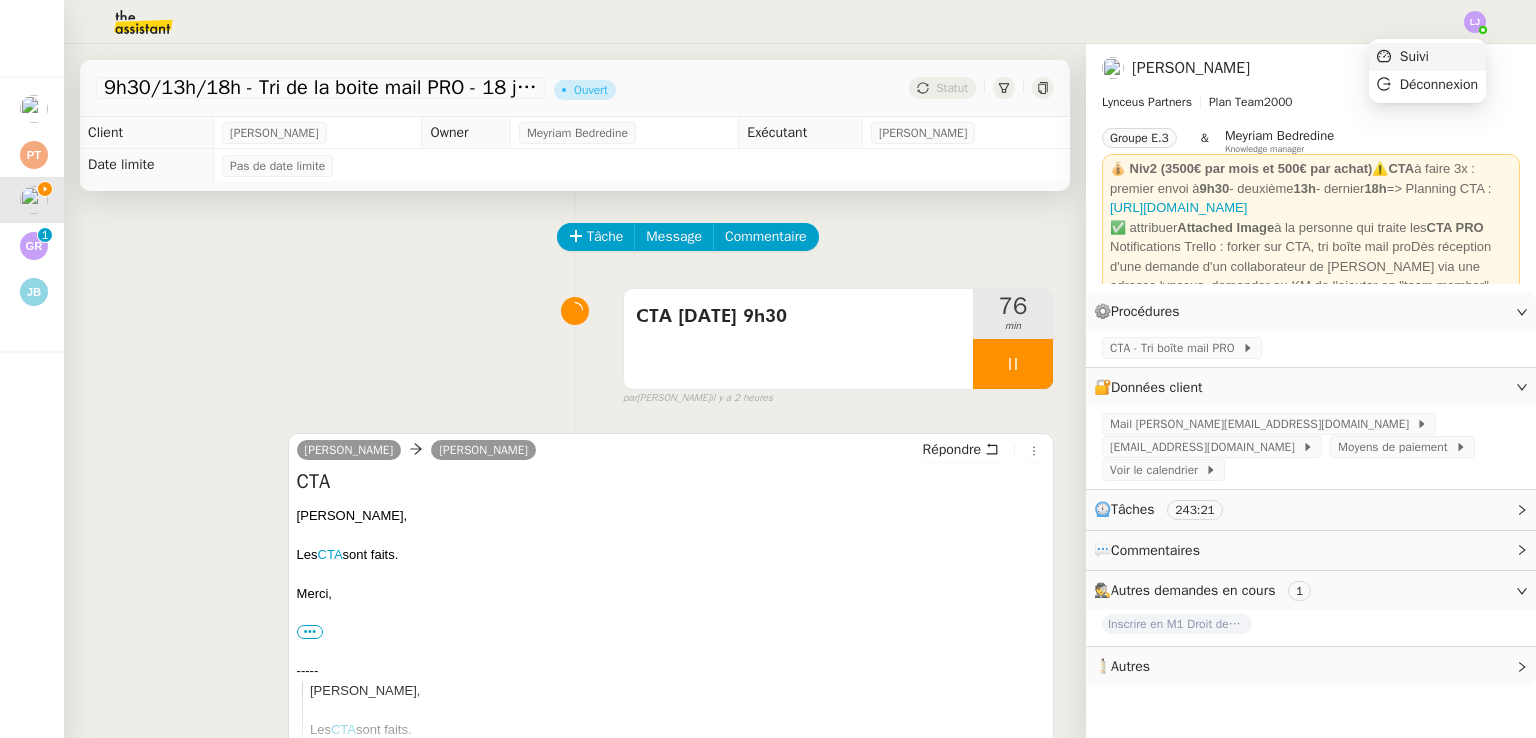 click on "Suivi" at bounding box center (1427, 57) 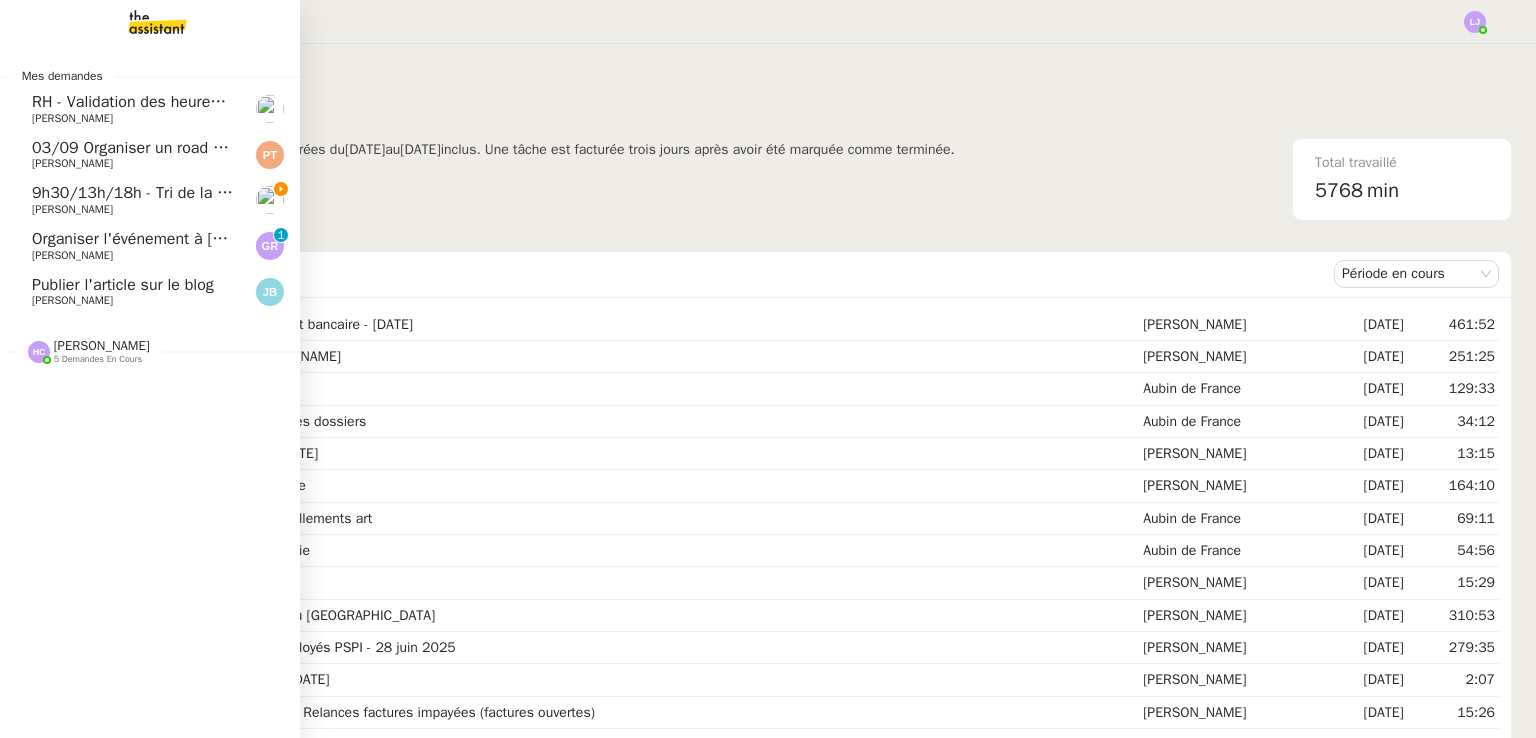 click on "9h30/13h/18h - Tri de la boite mail PRO - 18 juillet 2025" 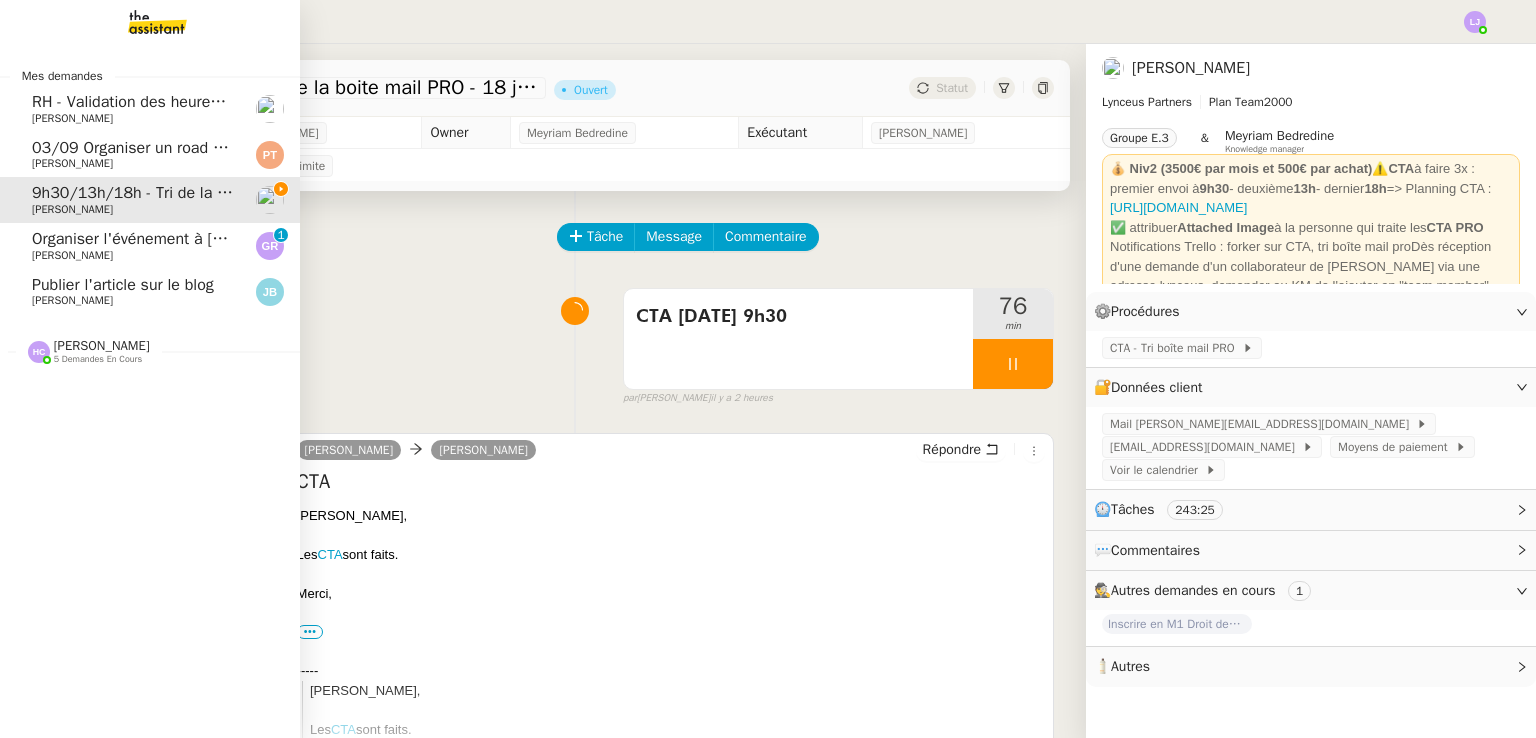click on "Organiser l'événement à [GEOGRAPHIC_DATA]" 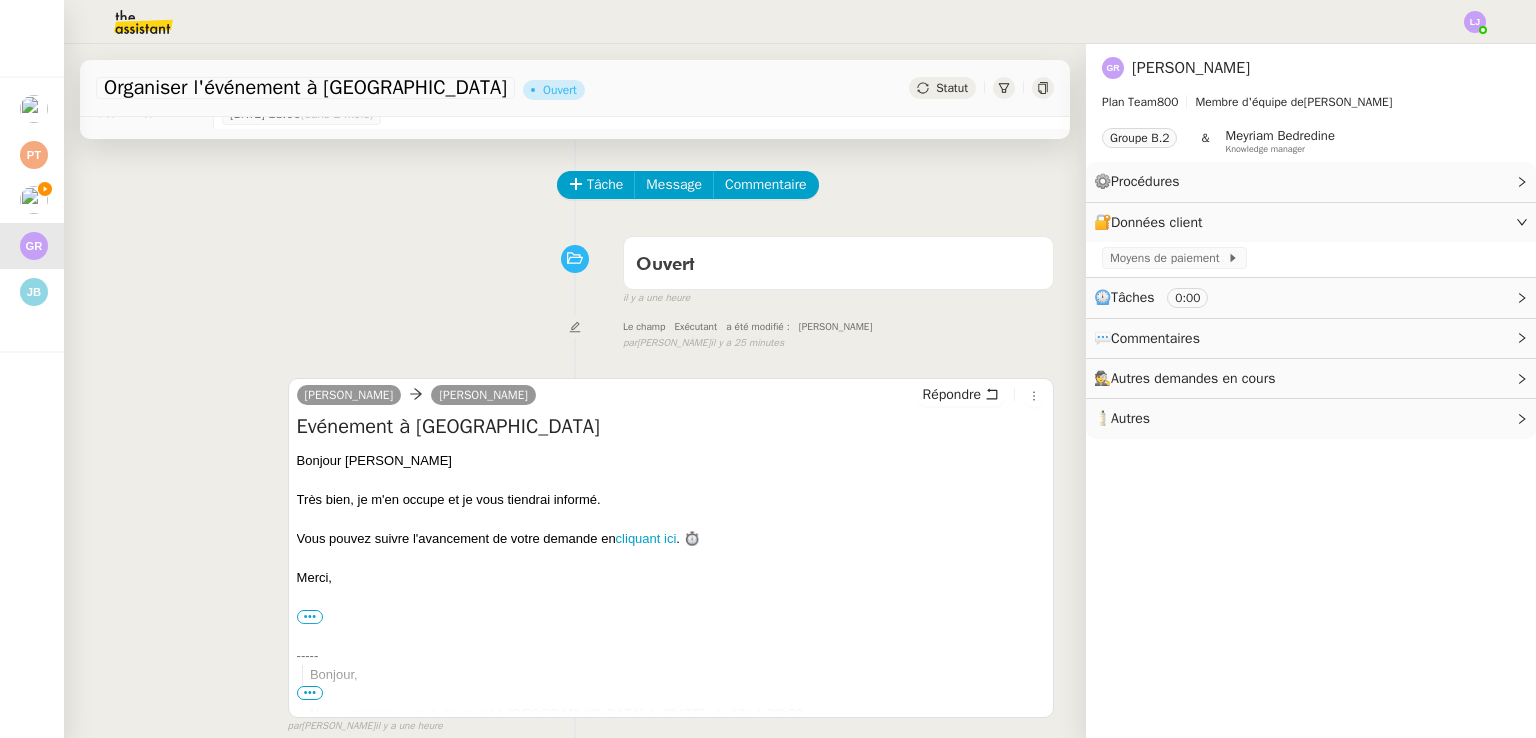 scroll, scrollTop: 0, scrollLeft: 0, axis: both 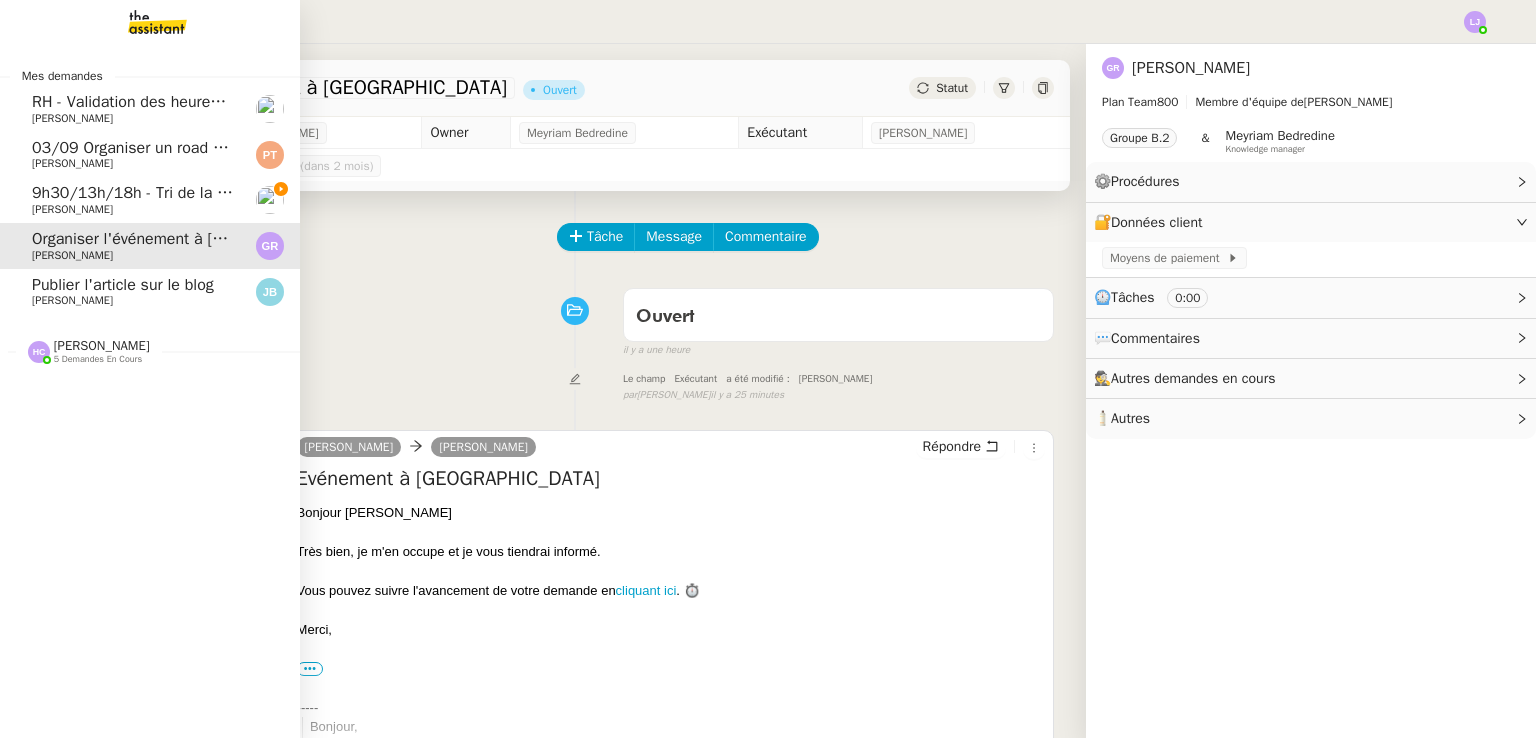 click on "[PERSON_NAME]" 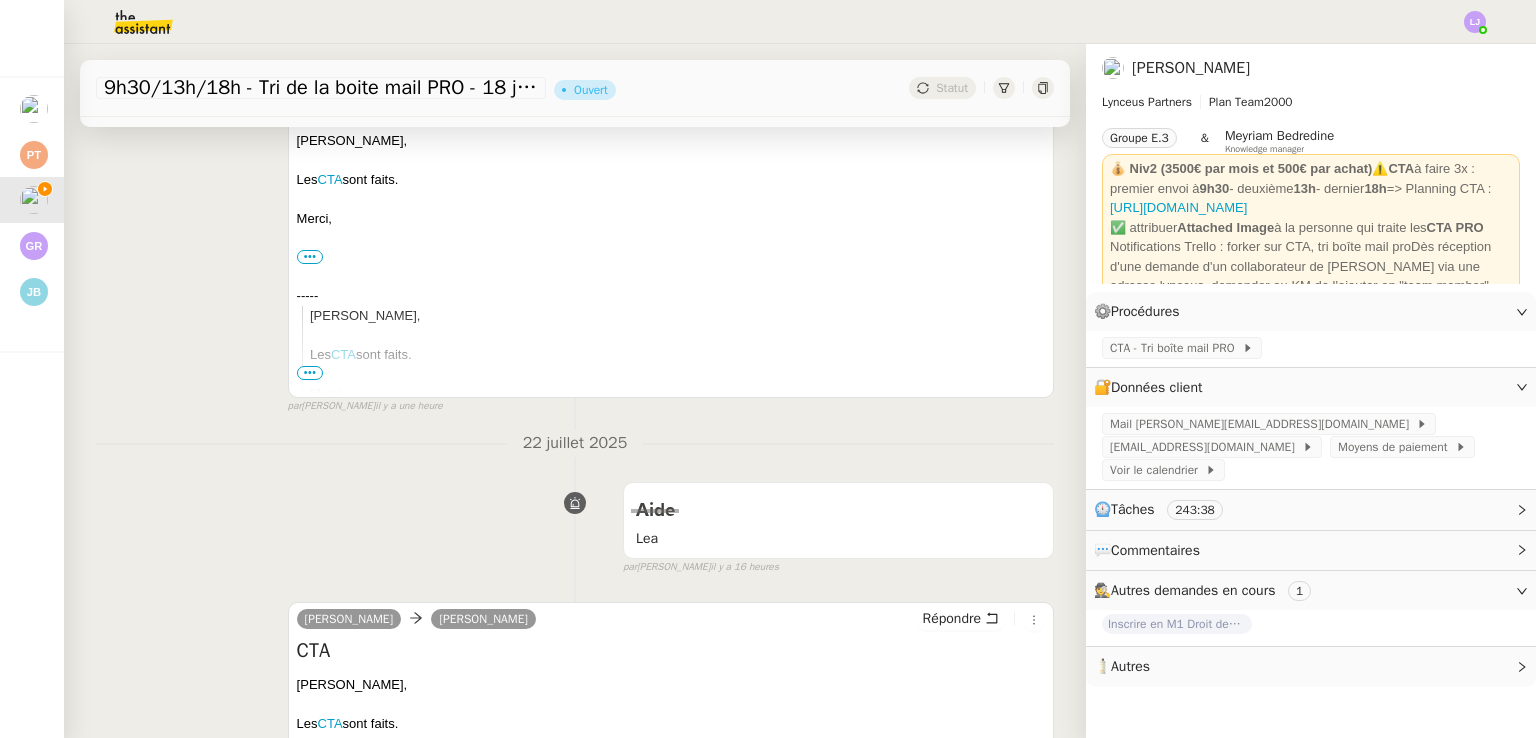 scroll, scrollTop: 0, scrollLeft: 0, axis: both 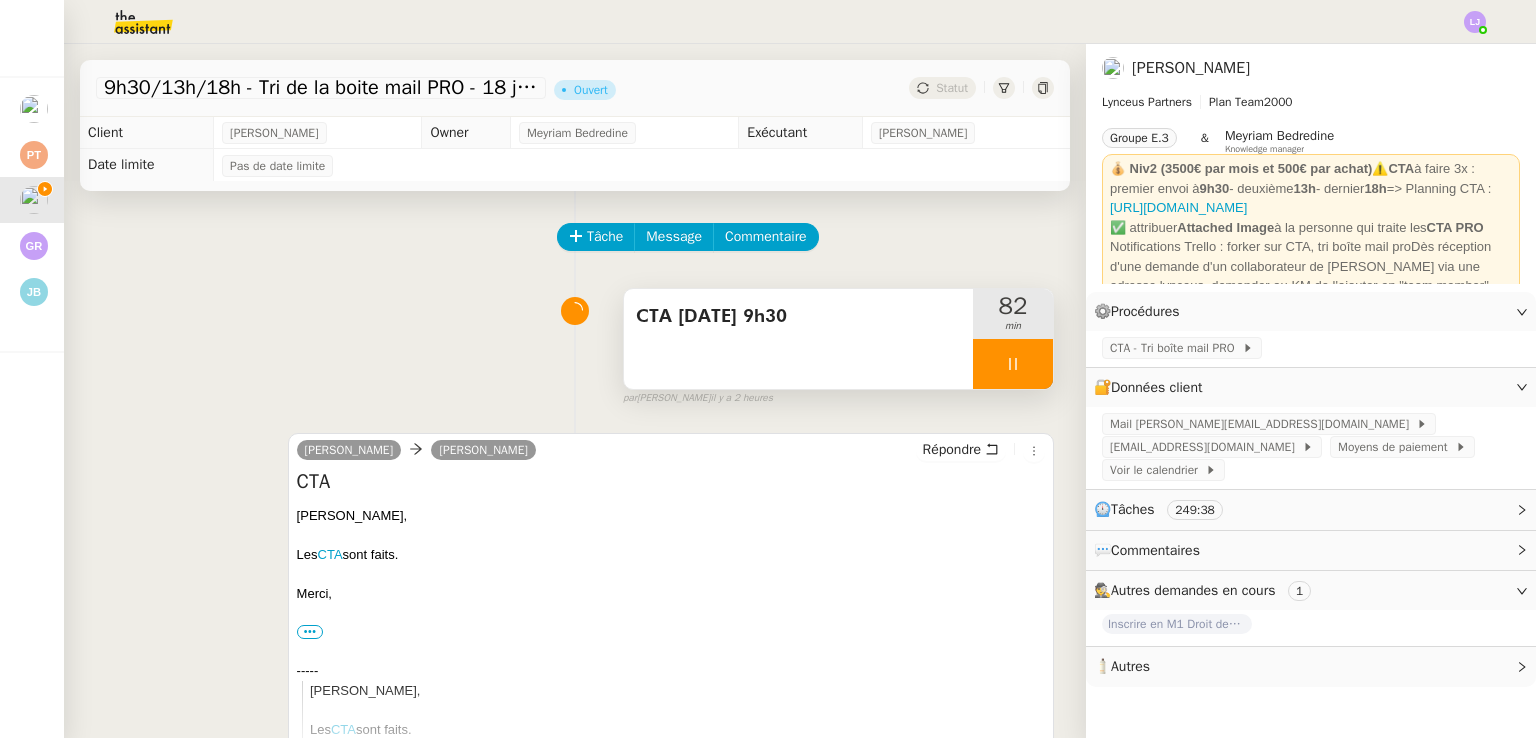 click at bounding box center [1013, 364] 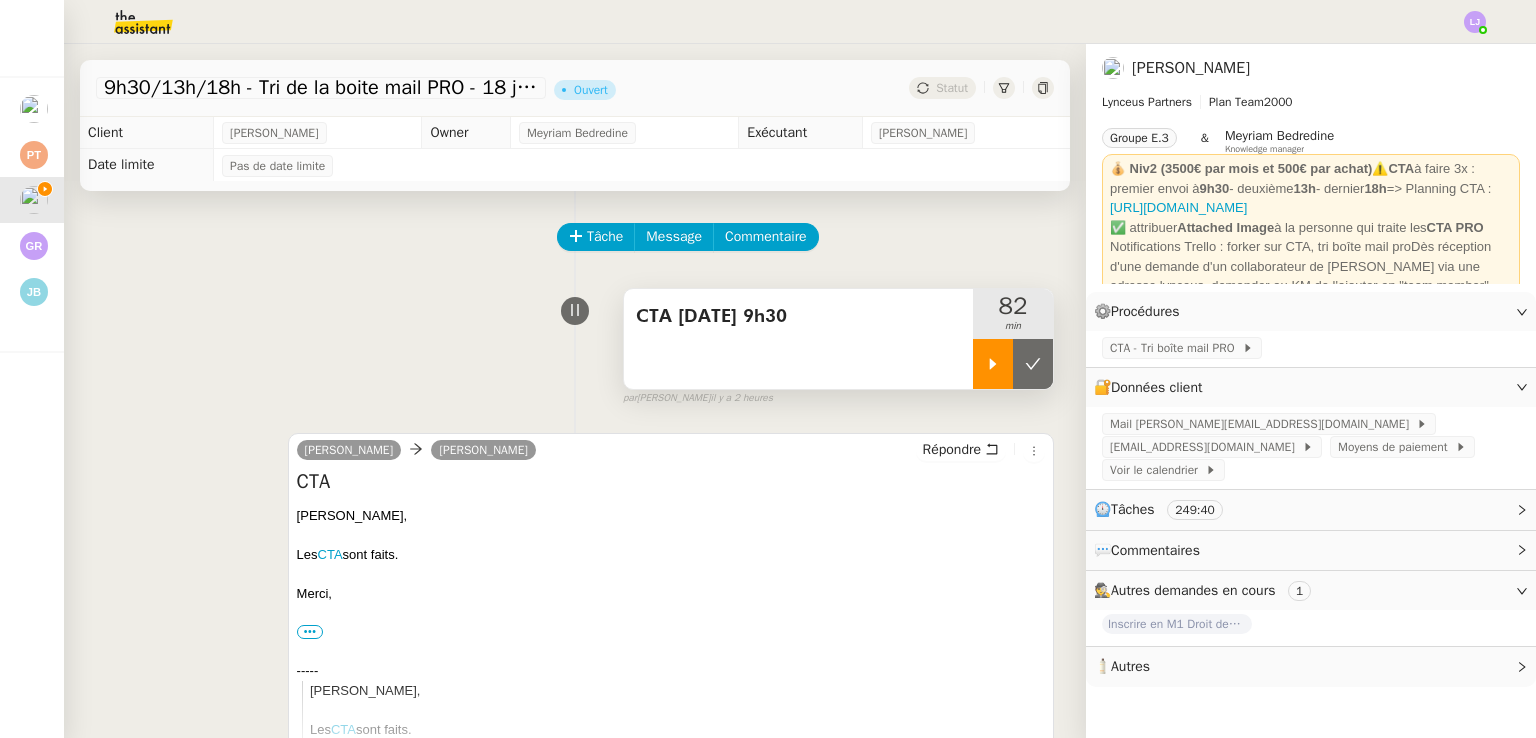 click 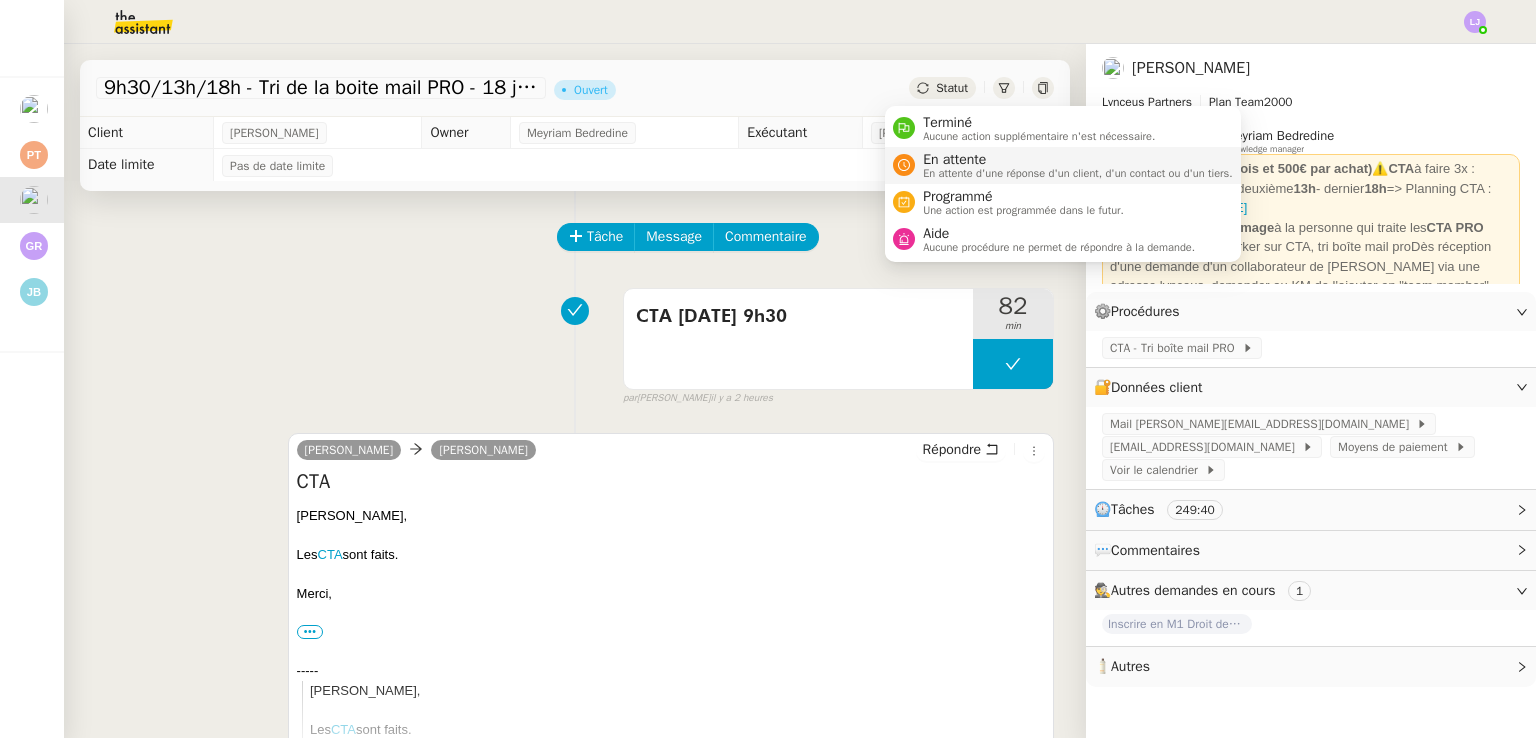 click on "En attente En attente d'une réponse d'un client, d'un contact ou d'un tiers." at bounding box center (1063, 165) 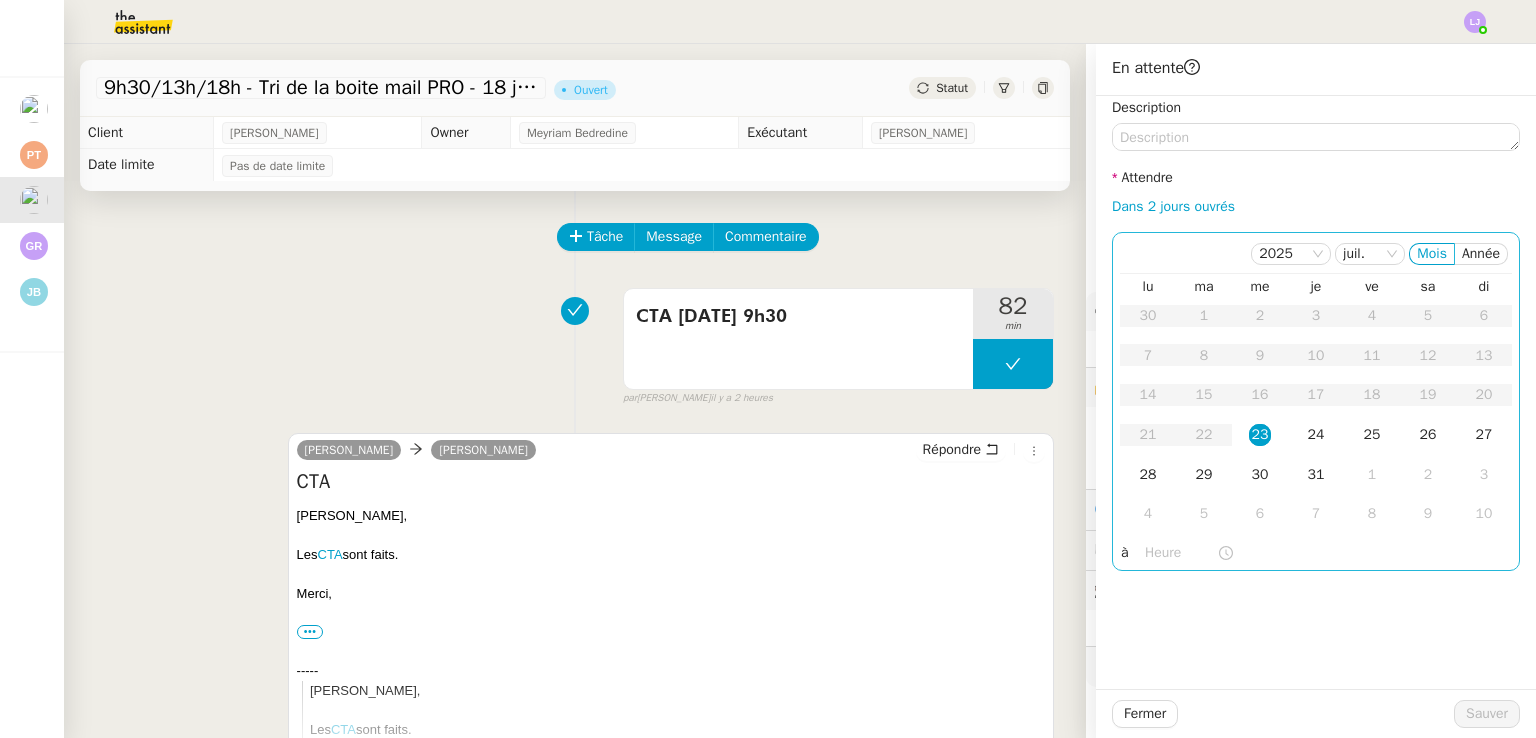 click 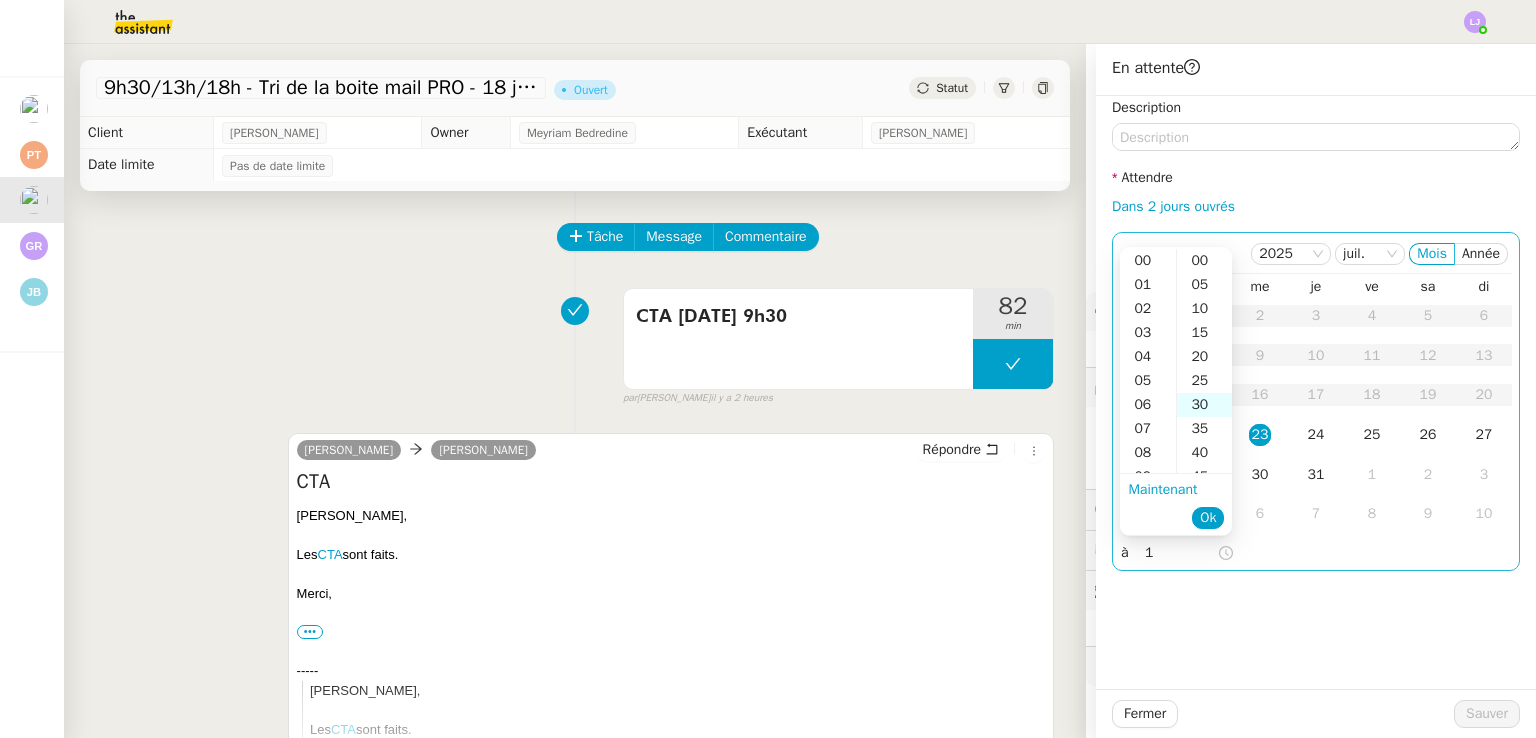 scroll, scrollTop: 241, scrollLeft: 0, axis: vertical 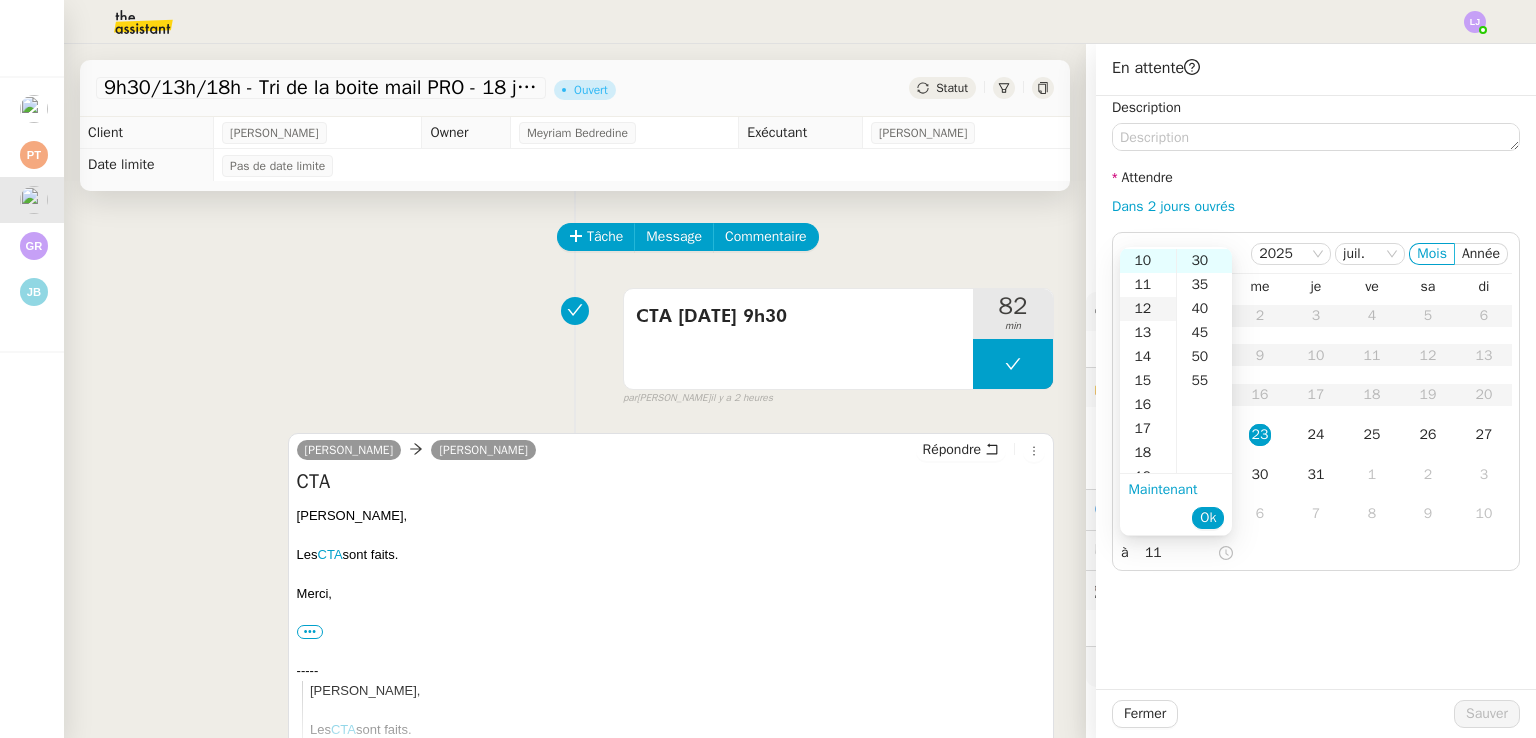 click on "12" at bounding box center [1148, 309] 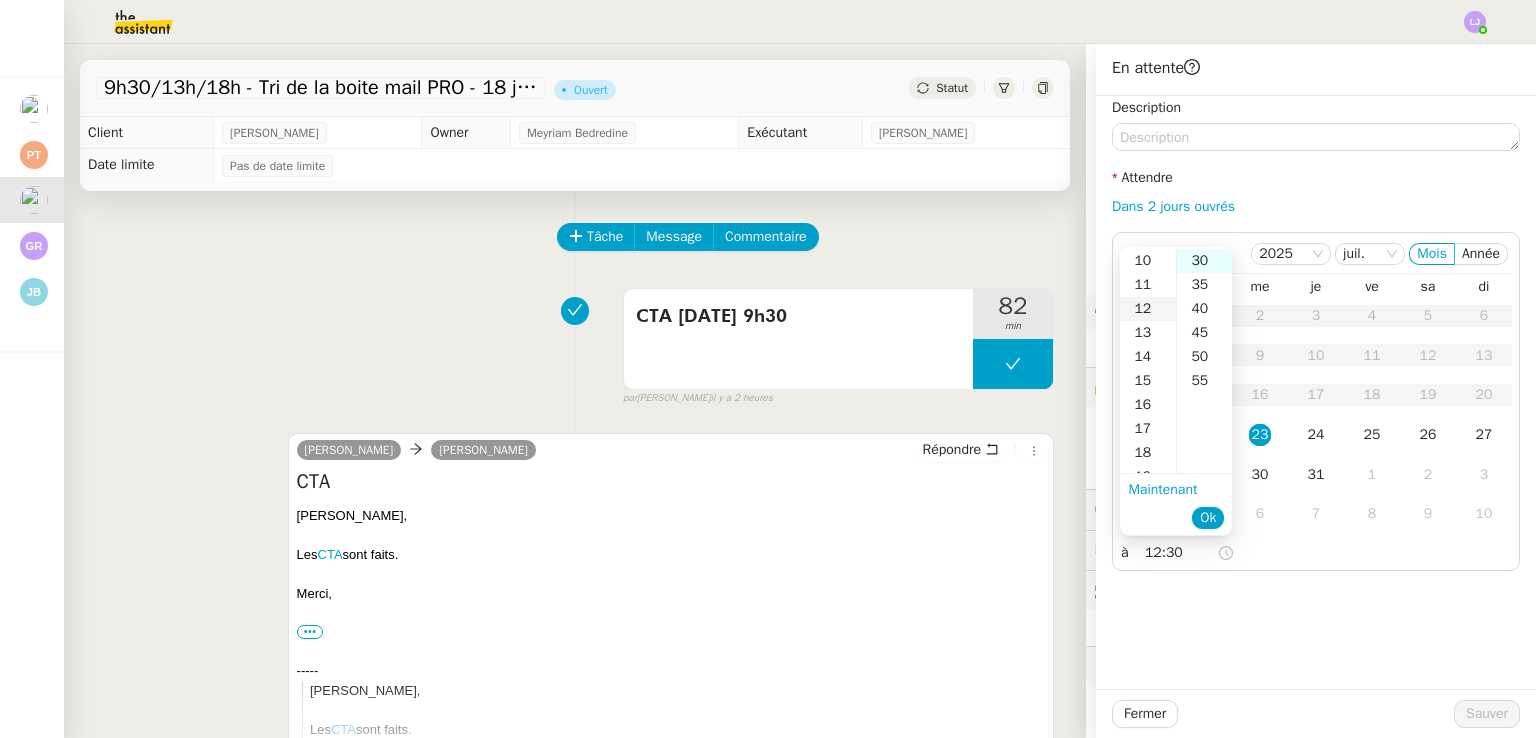 scroll, scrollTop: 288, scrollLeft: 0, axis: vertical 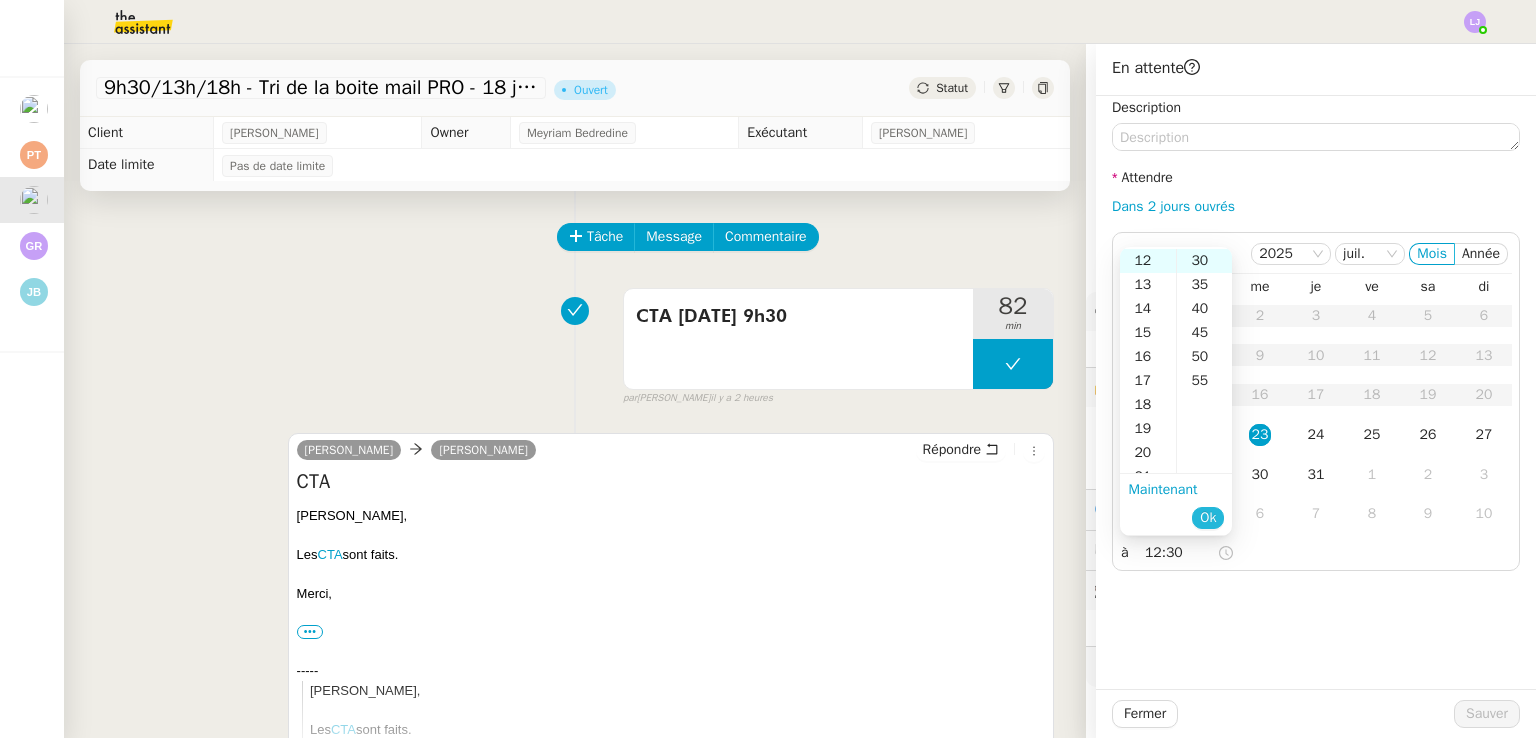 click on "Ok" at bounding box center (1208, 518) 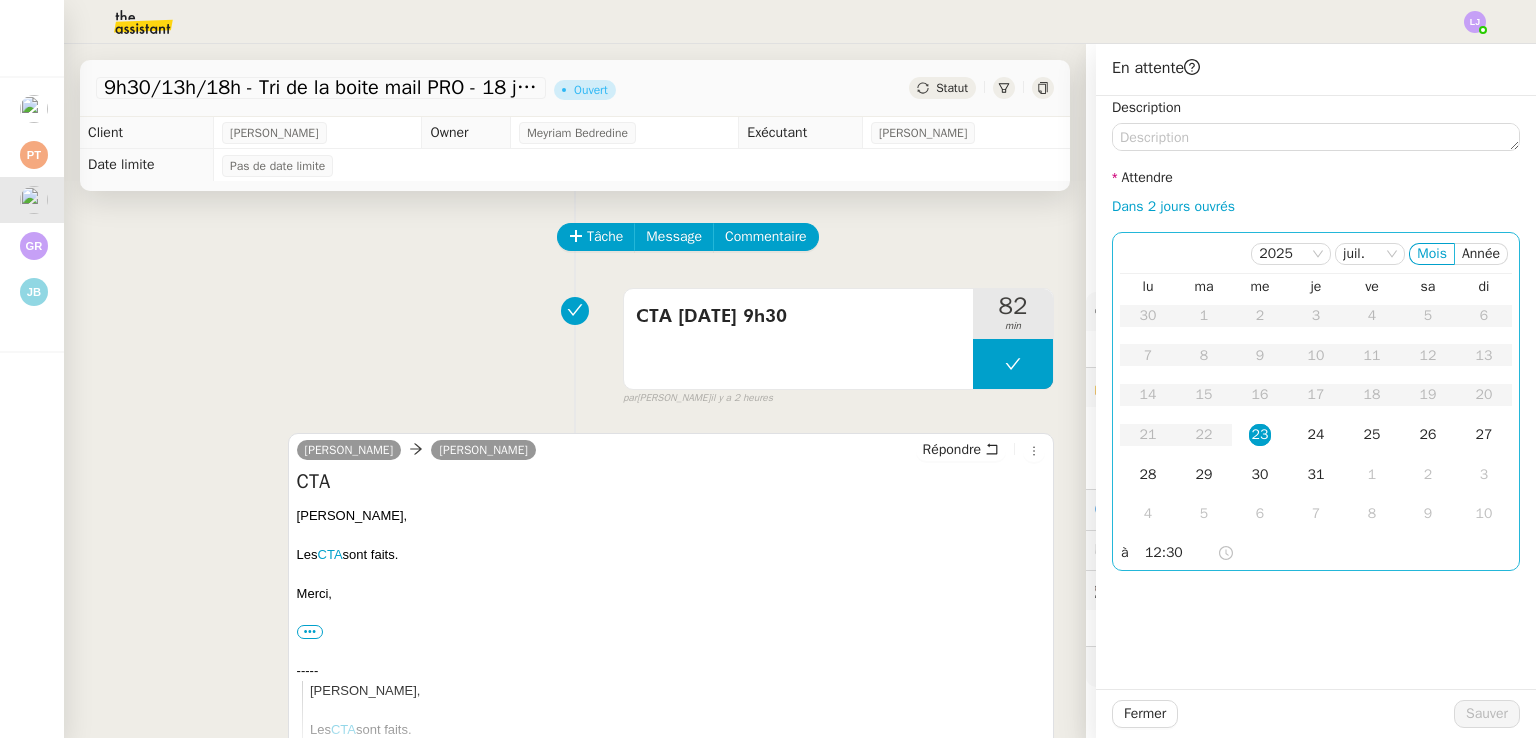 click on "23" 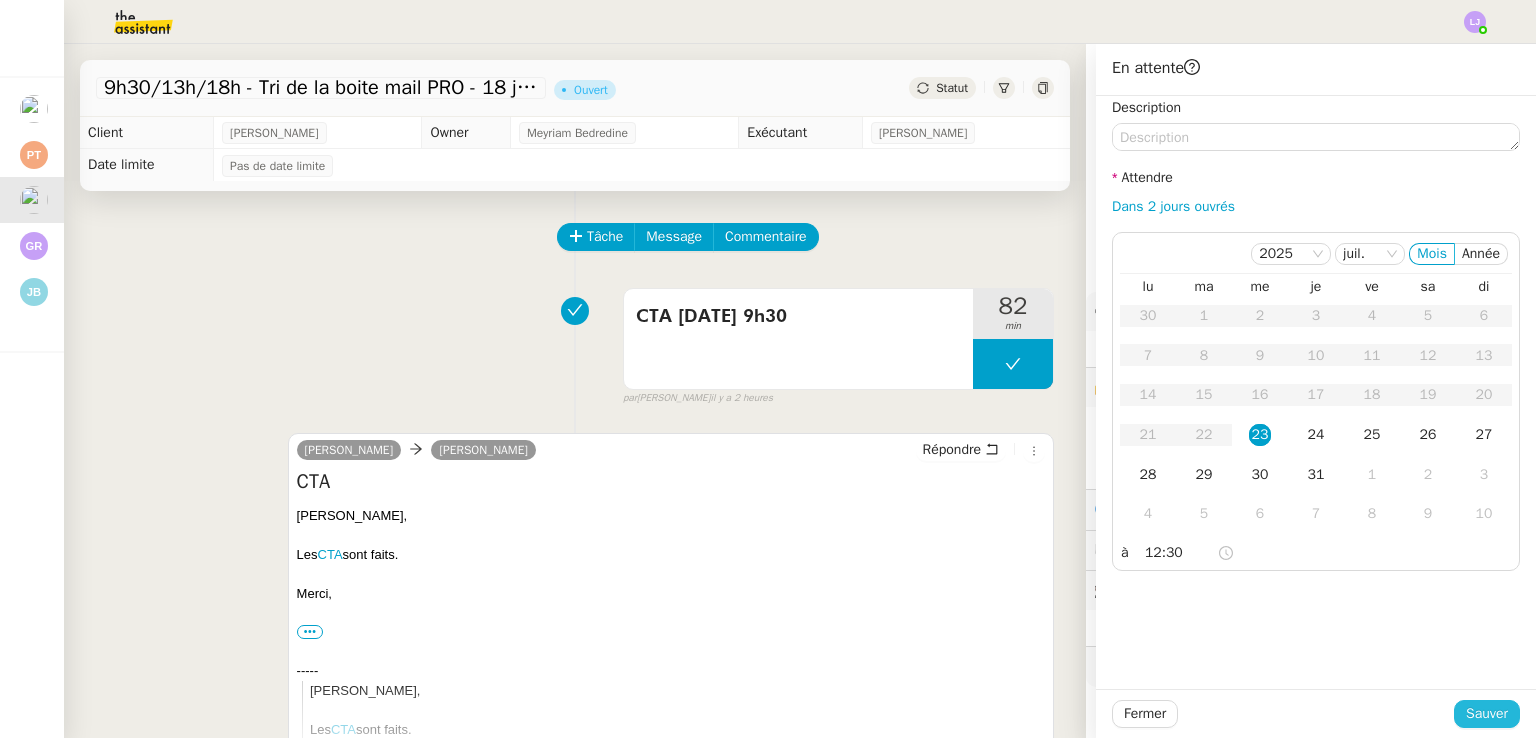click on "Sauver" 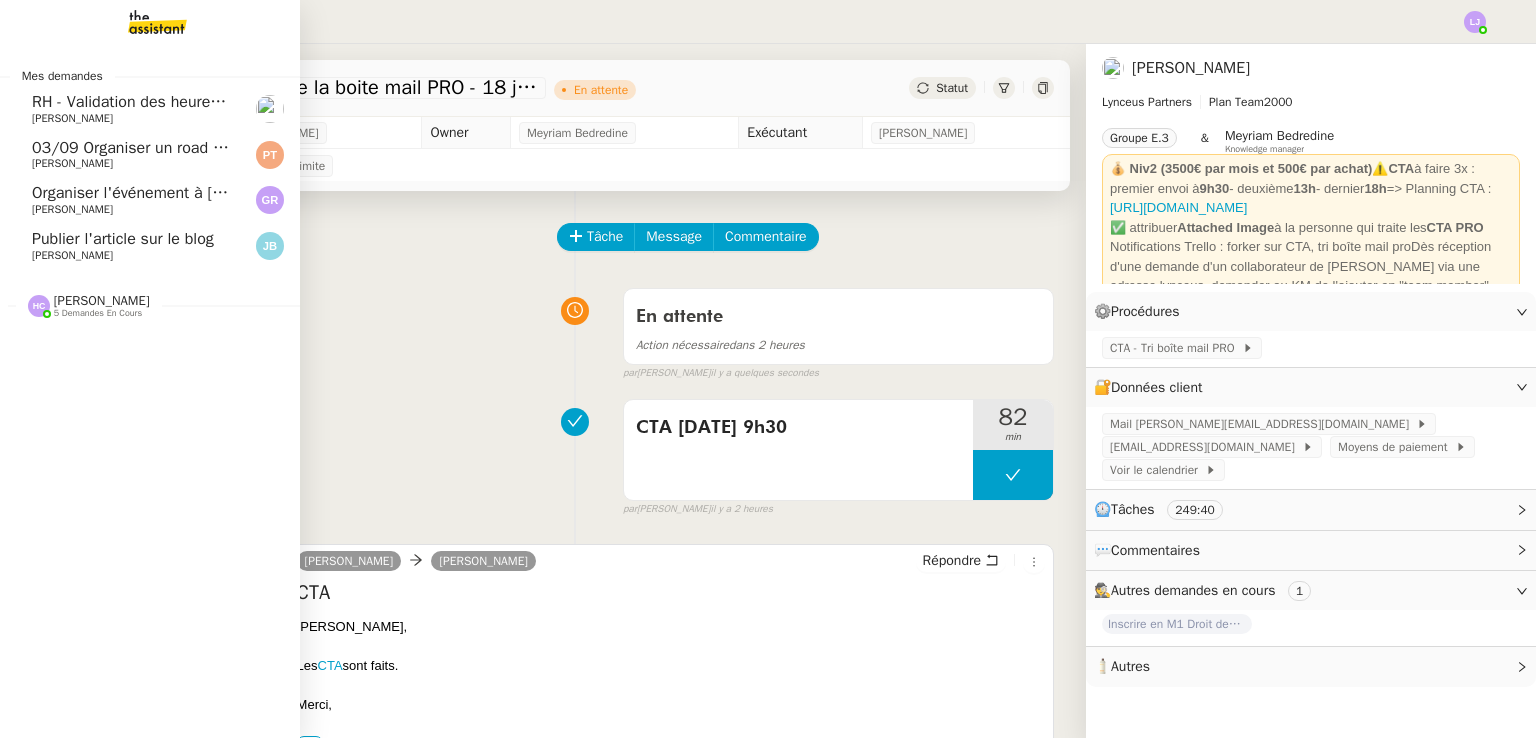 click on "Publier l'article sur le blog" 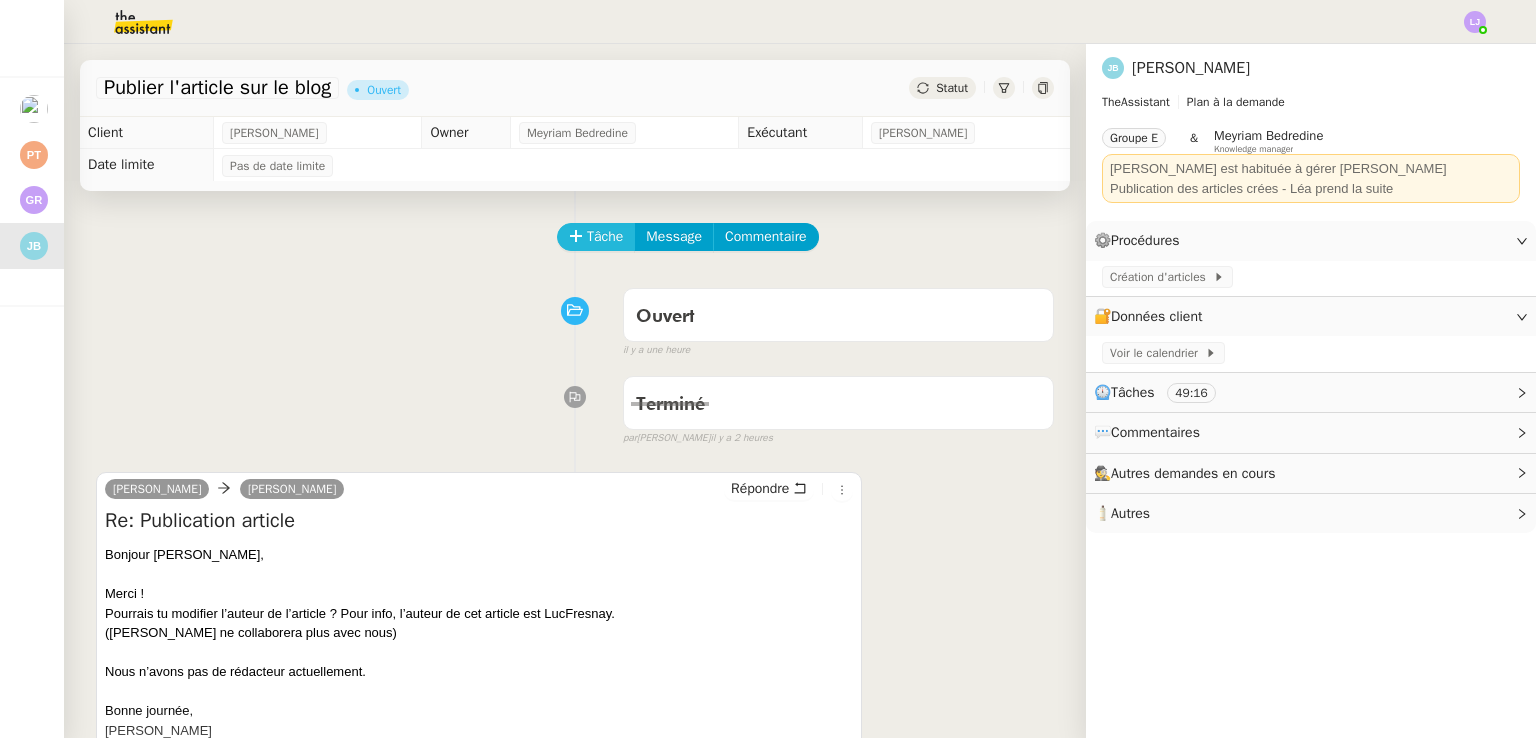 click on "Tâche" 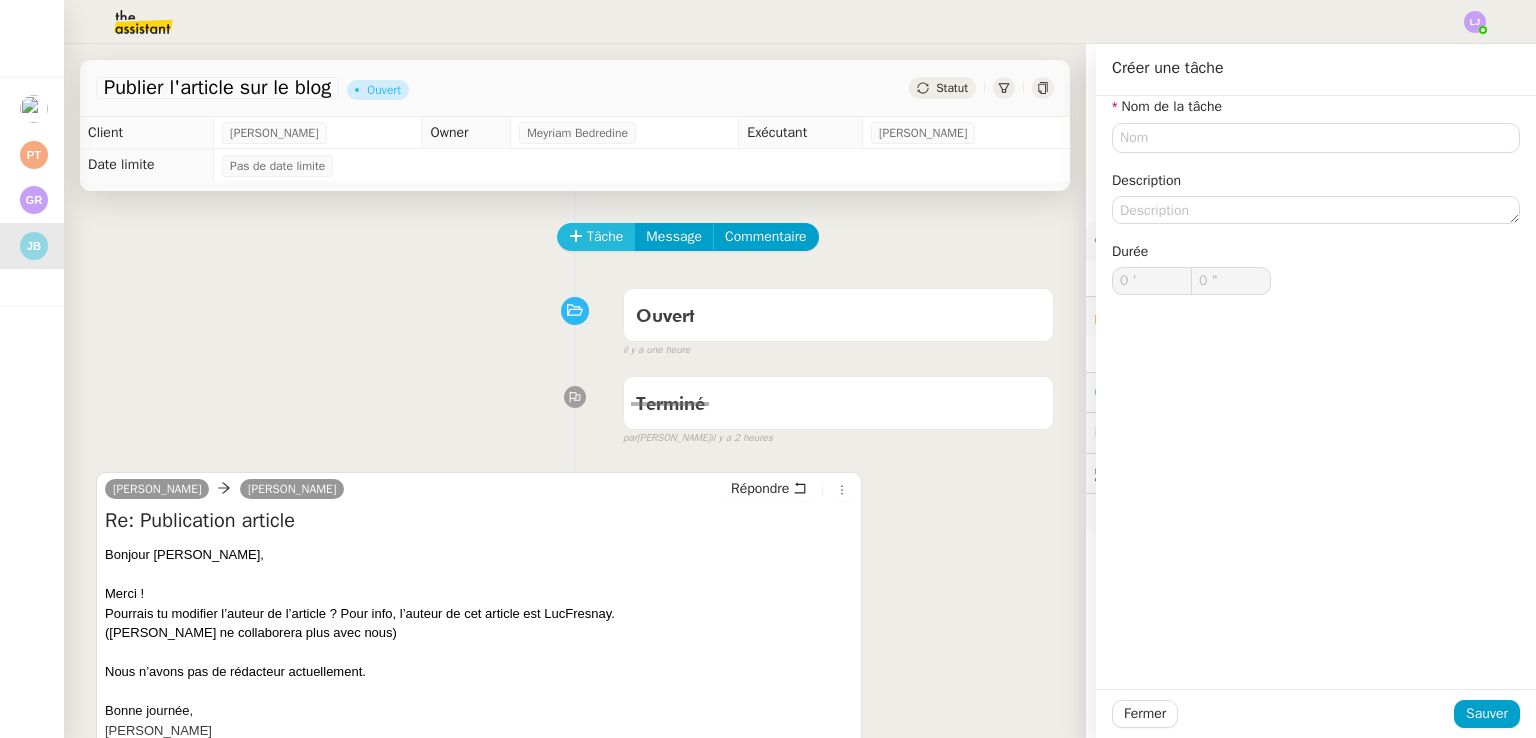 type 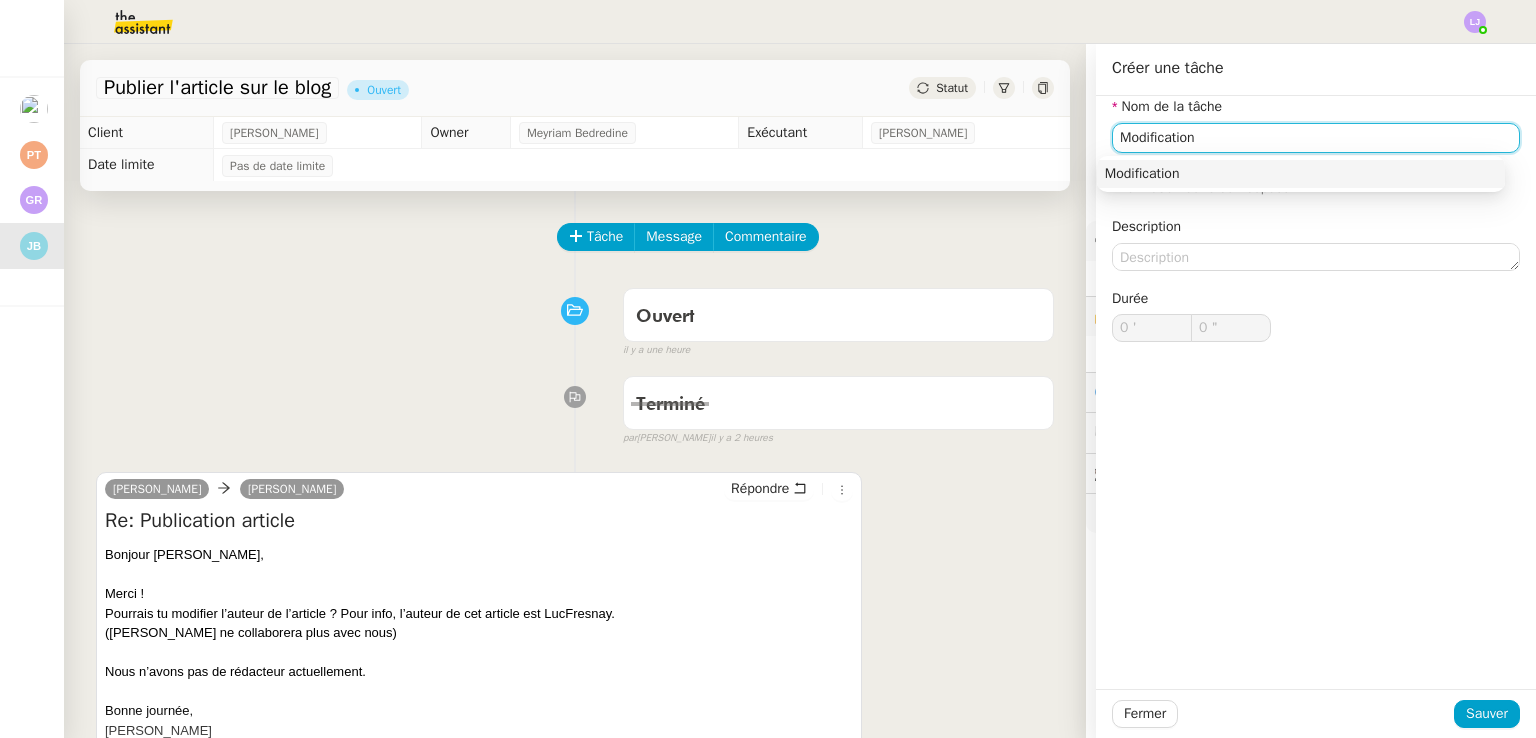 type on "Modification" 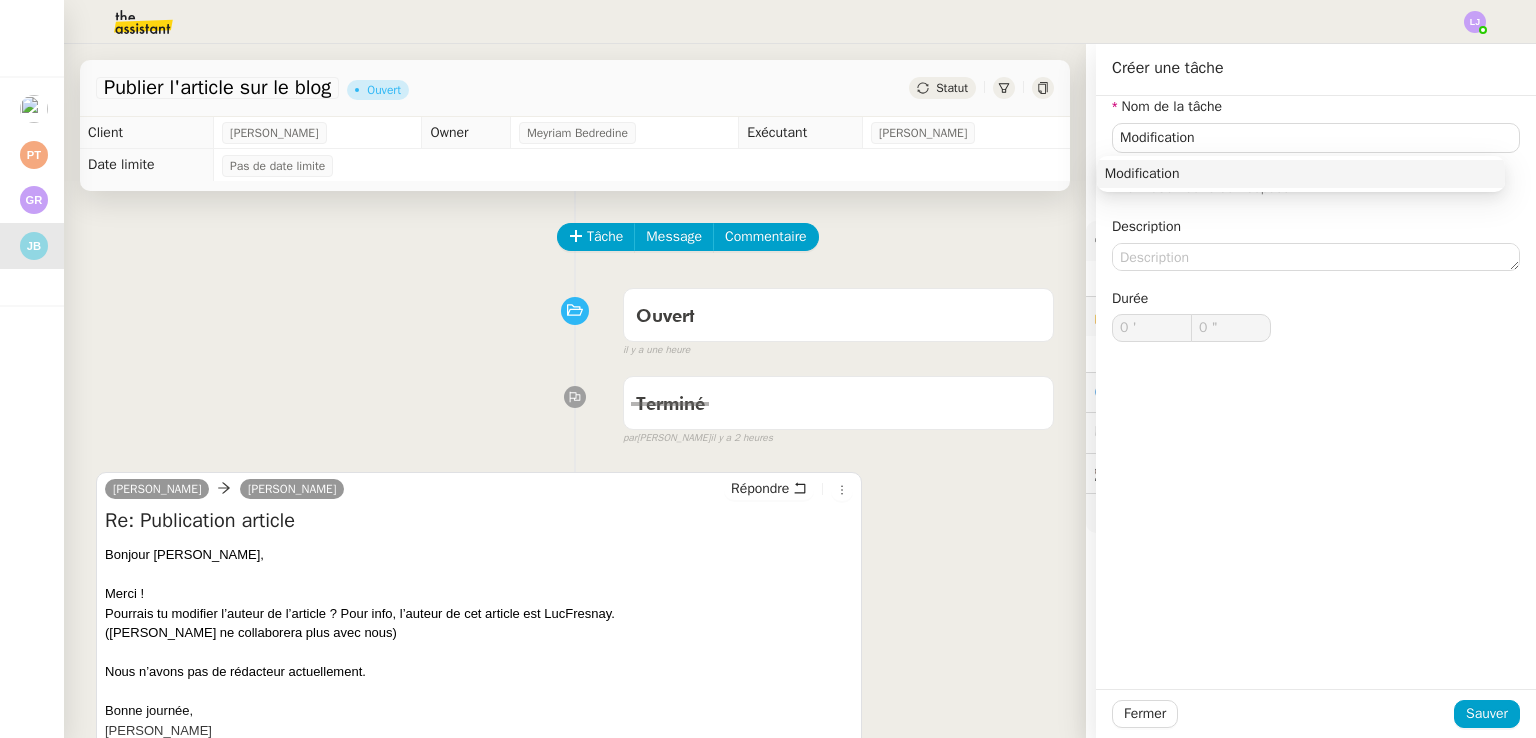 click on "Fermer Sauver" 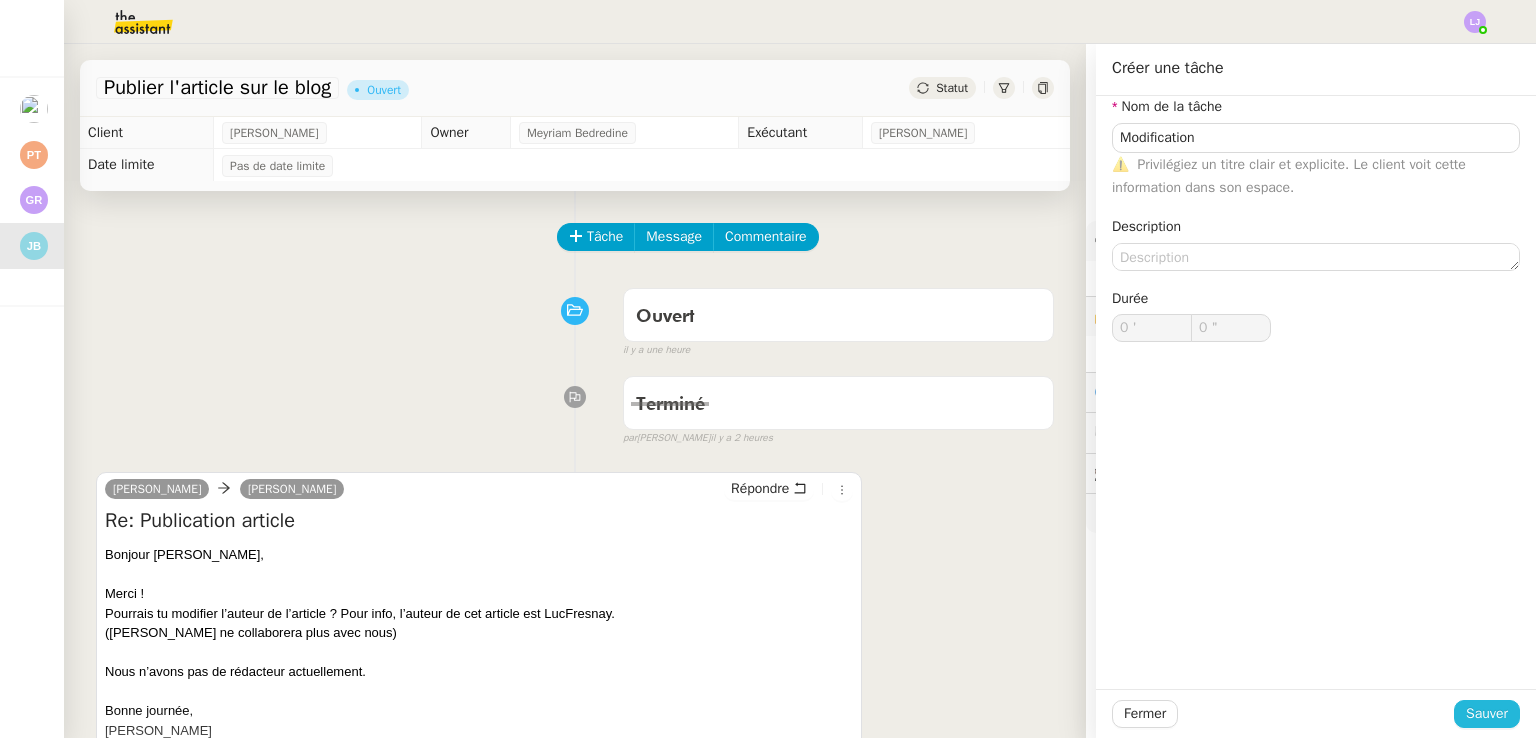 click on "Sauver" 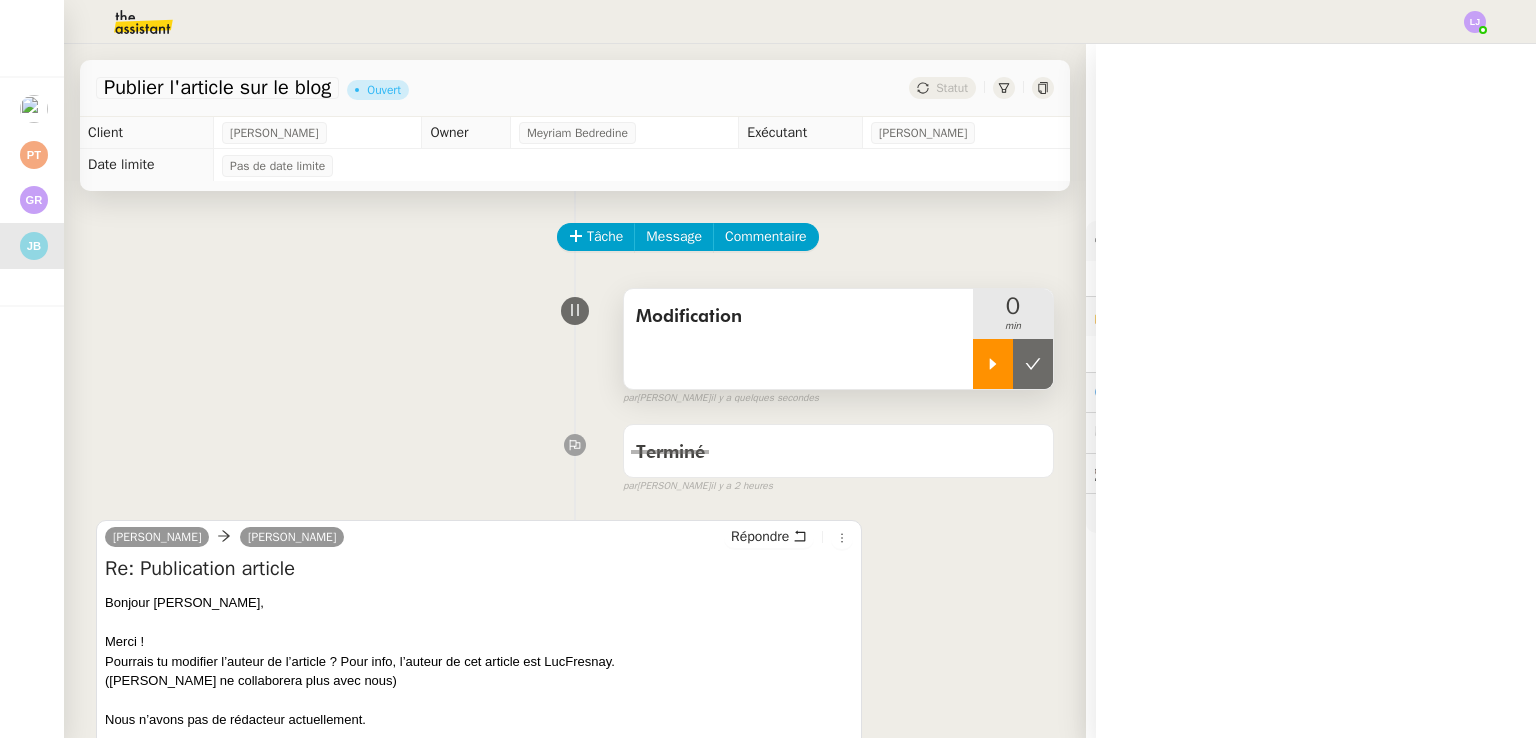 click 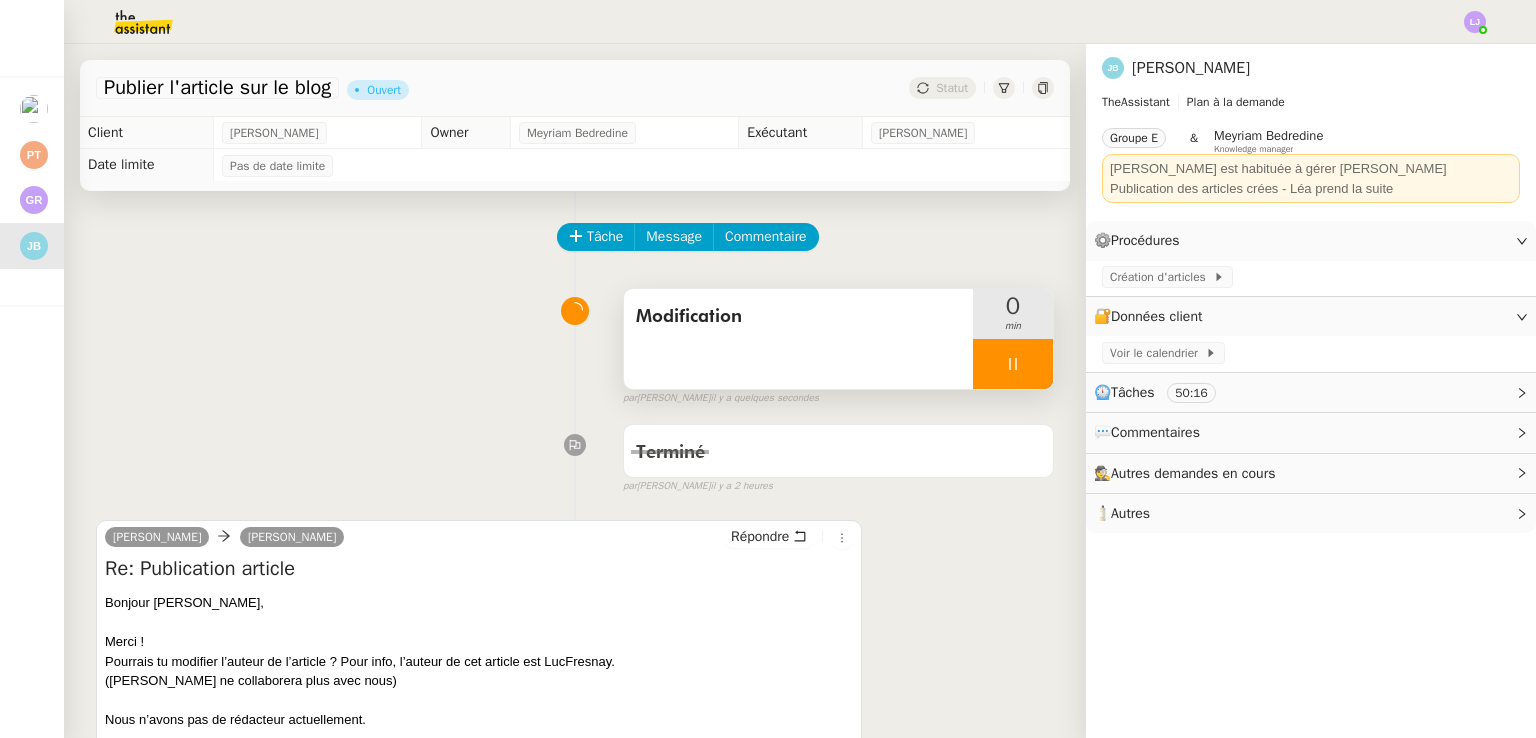 click on "Modification" at bounding box center [798, 339] 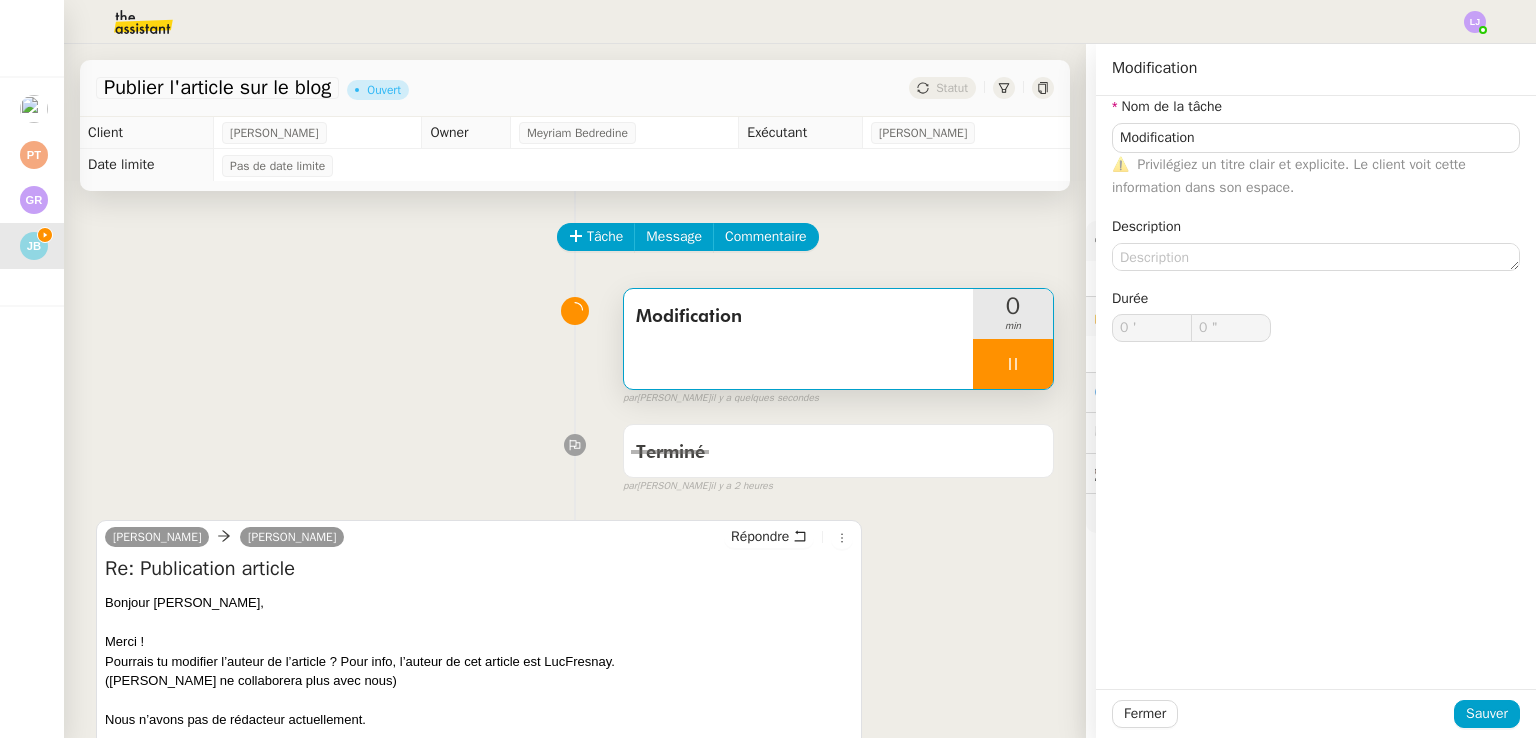 type on "1 "" 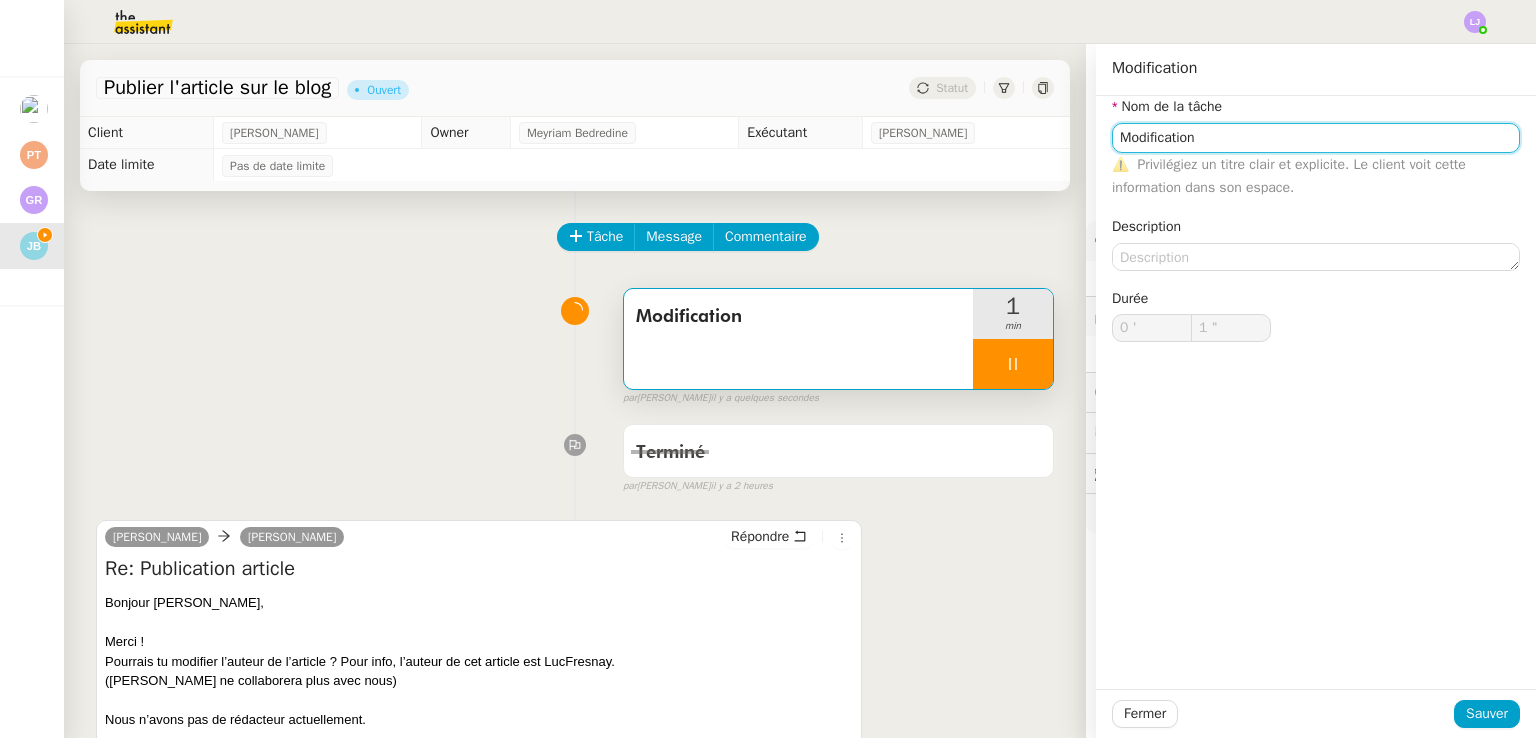 click on "Modification" 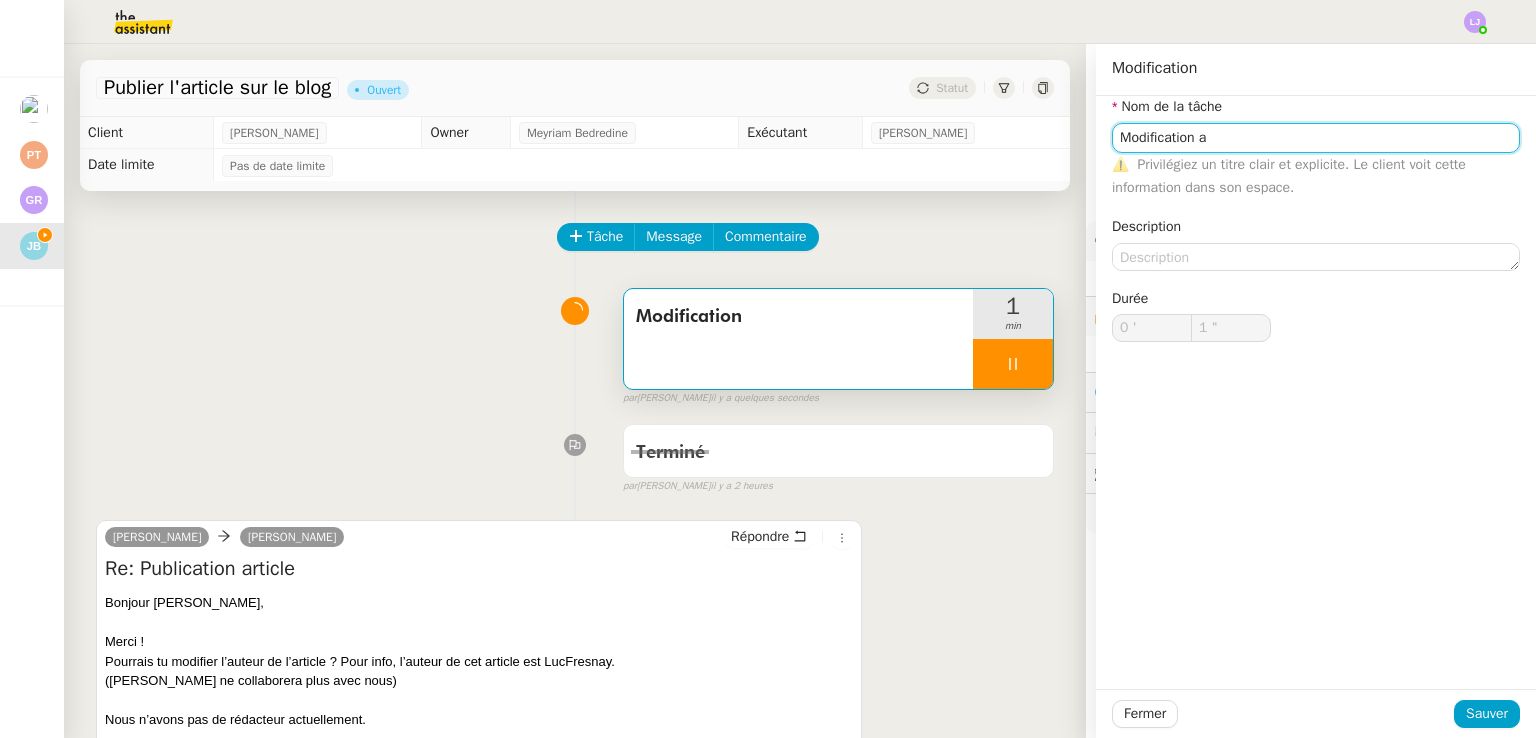 type on "2 "" 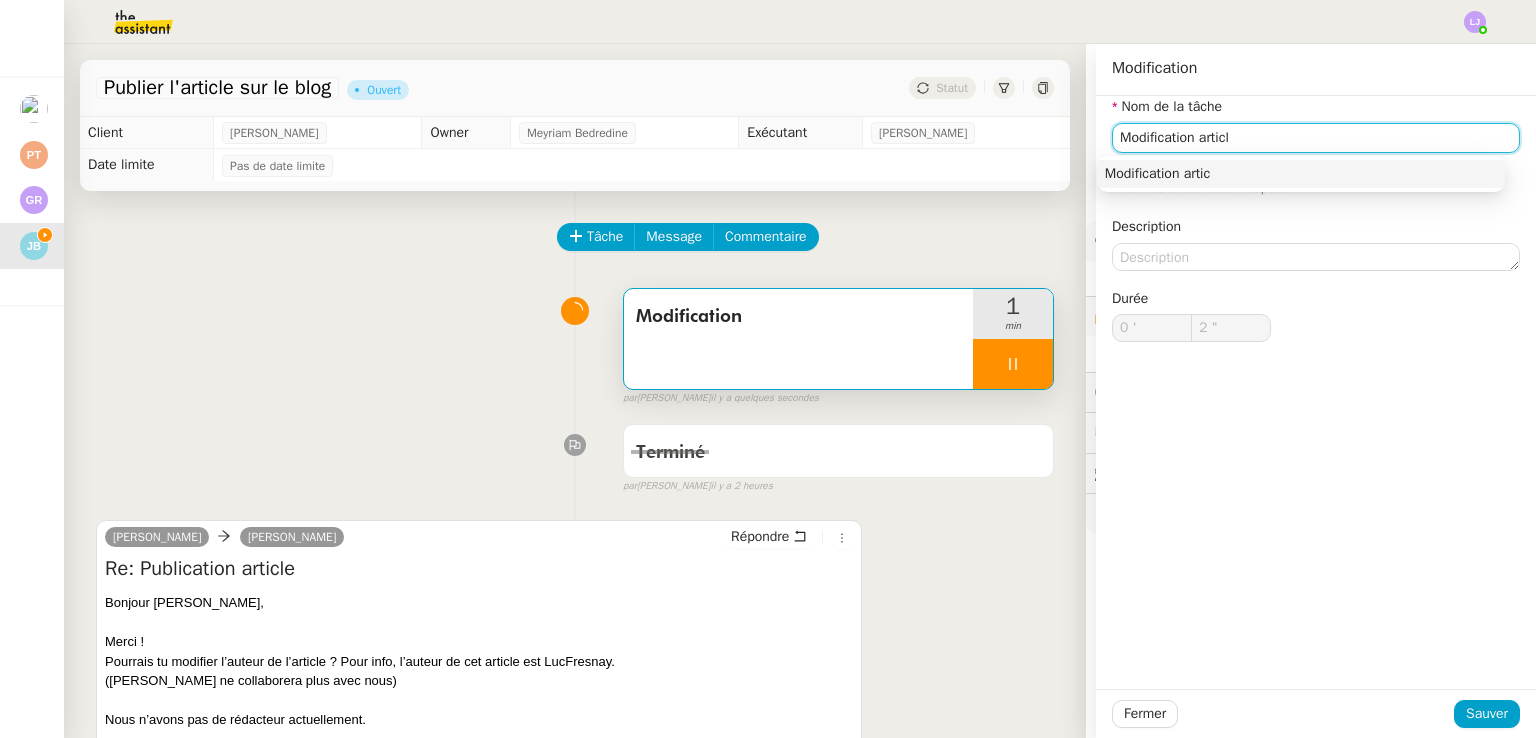 type on "Modification article" 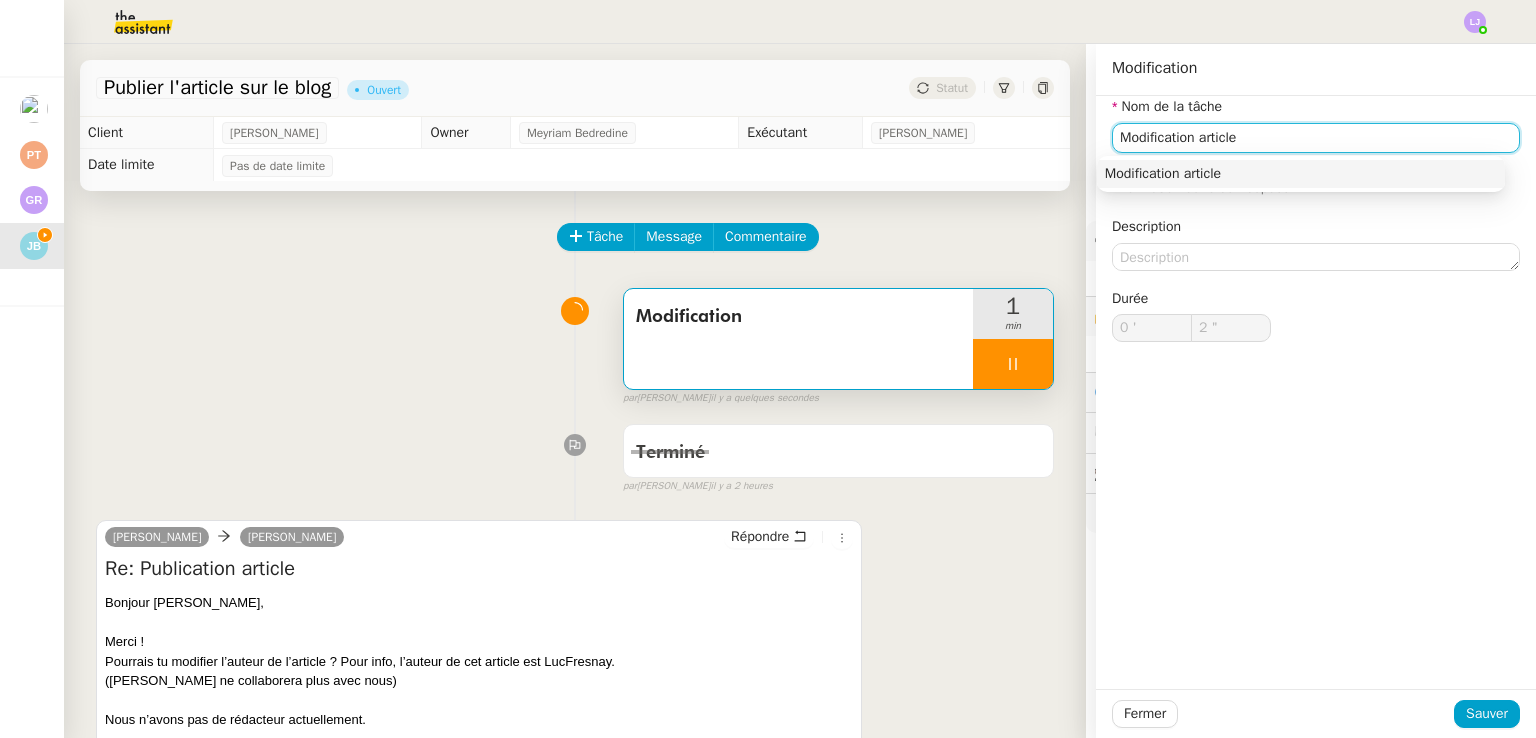 type on "3 "" 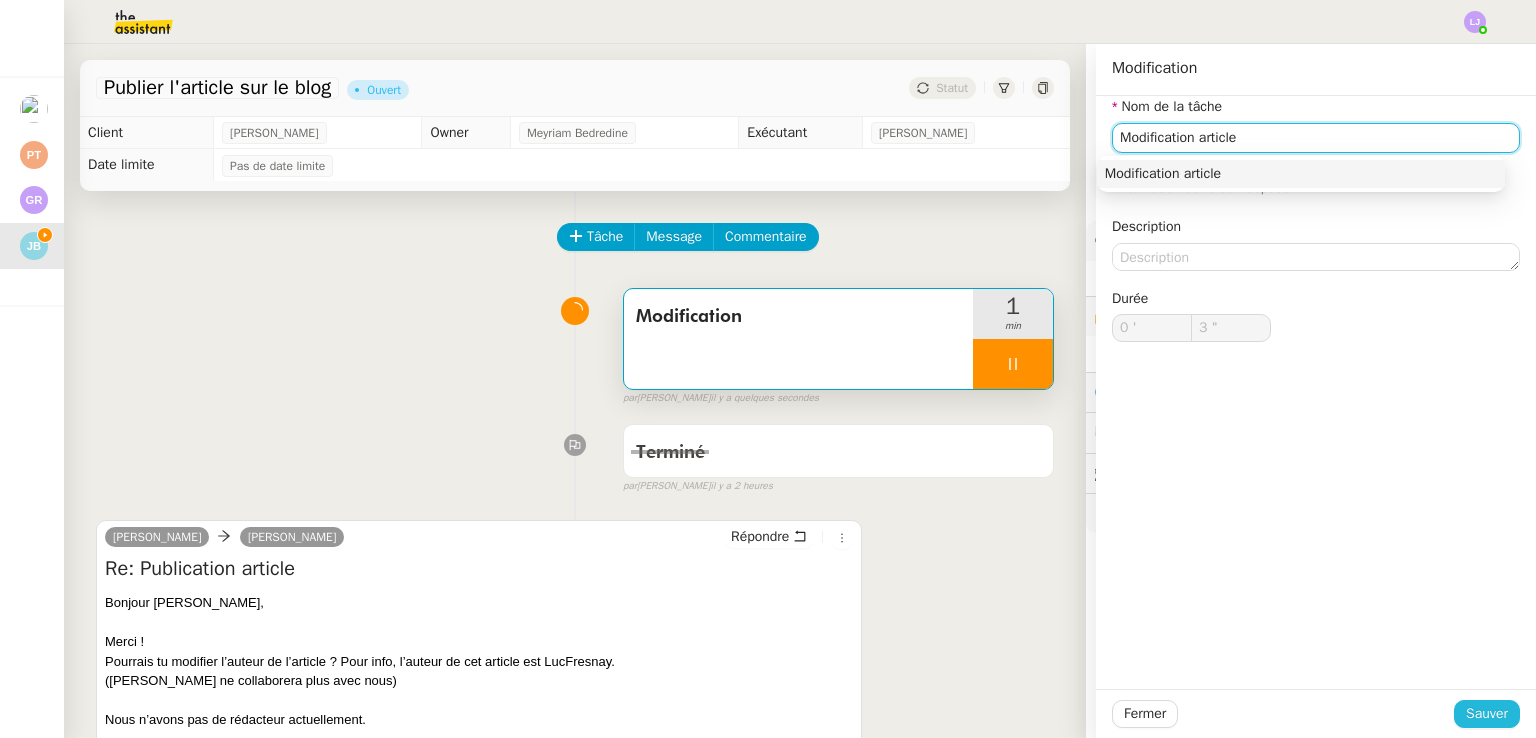 type on "Modification article" 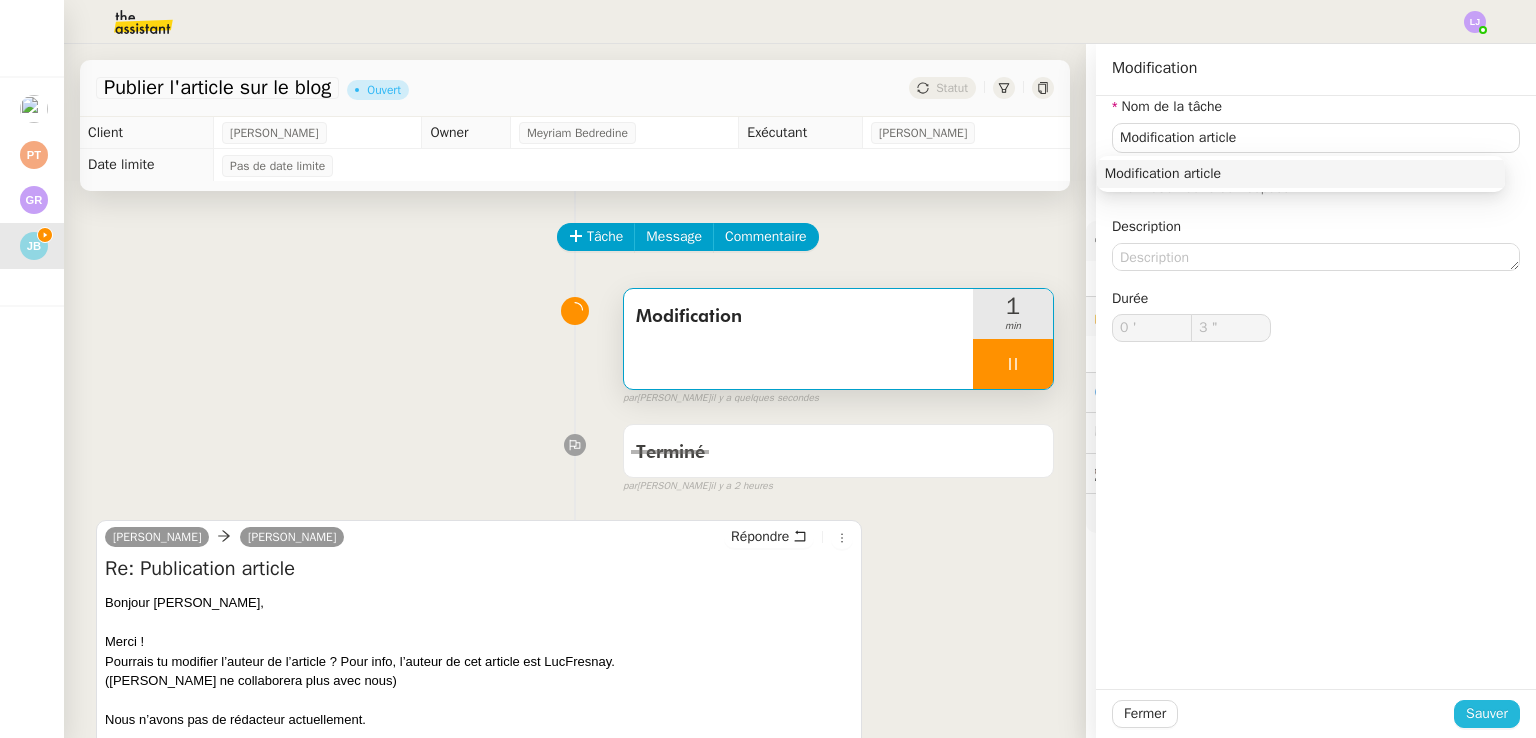 type on "4 "" 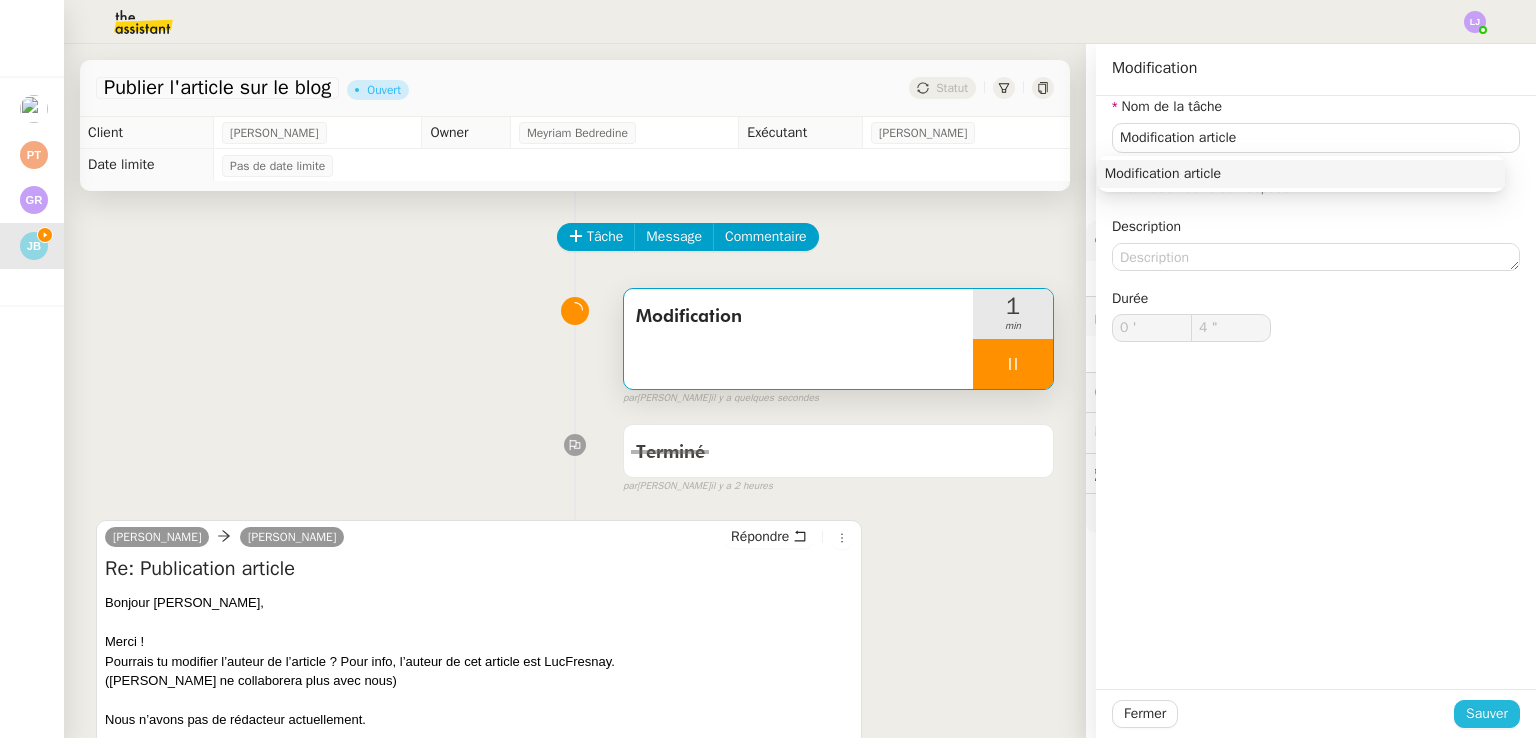 click on "Sauver" 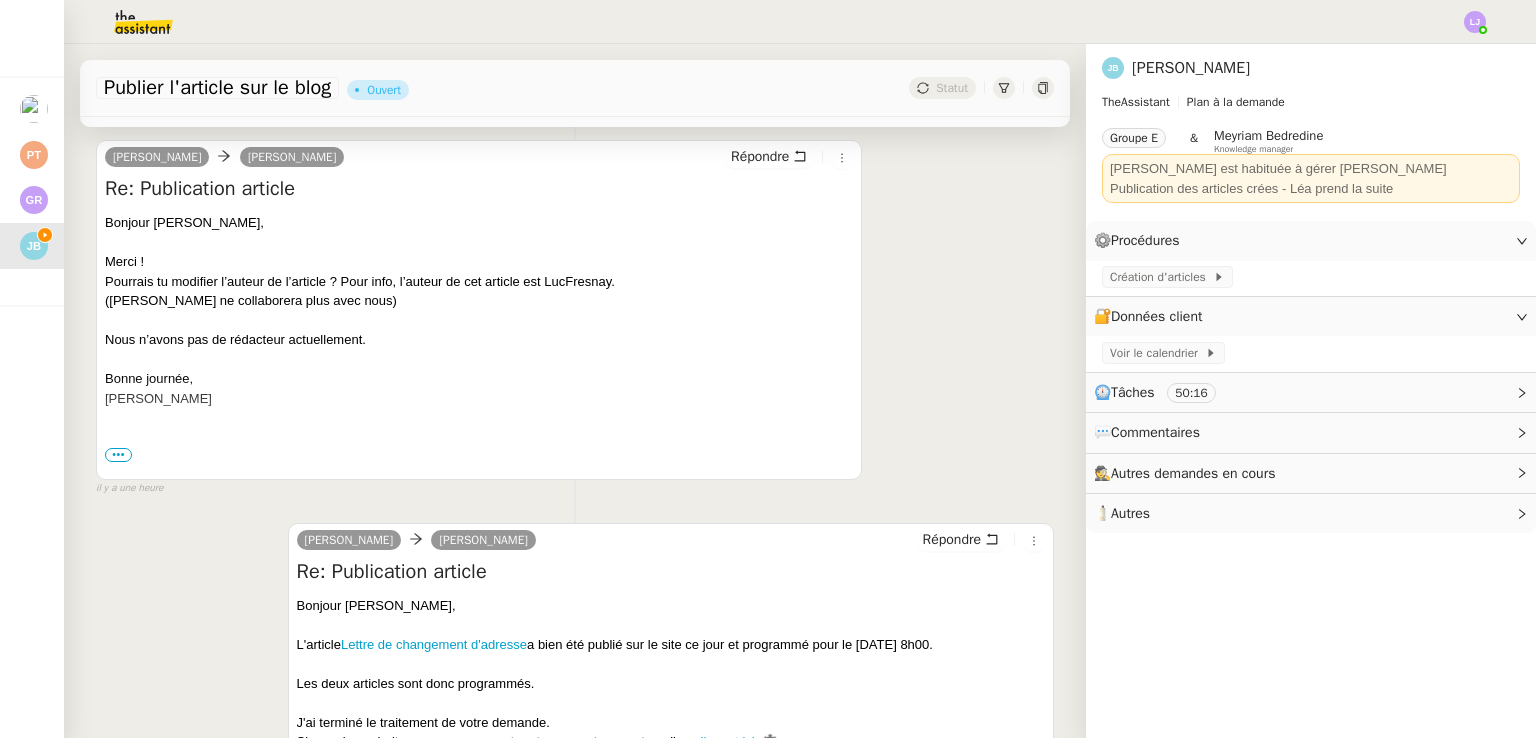 scroll, scrollTop: 394, scrollLeft: 0, axis: vertical 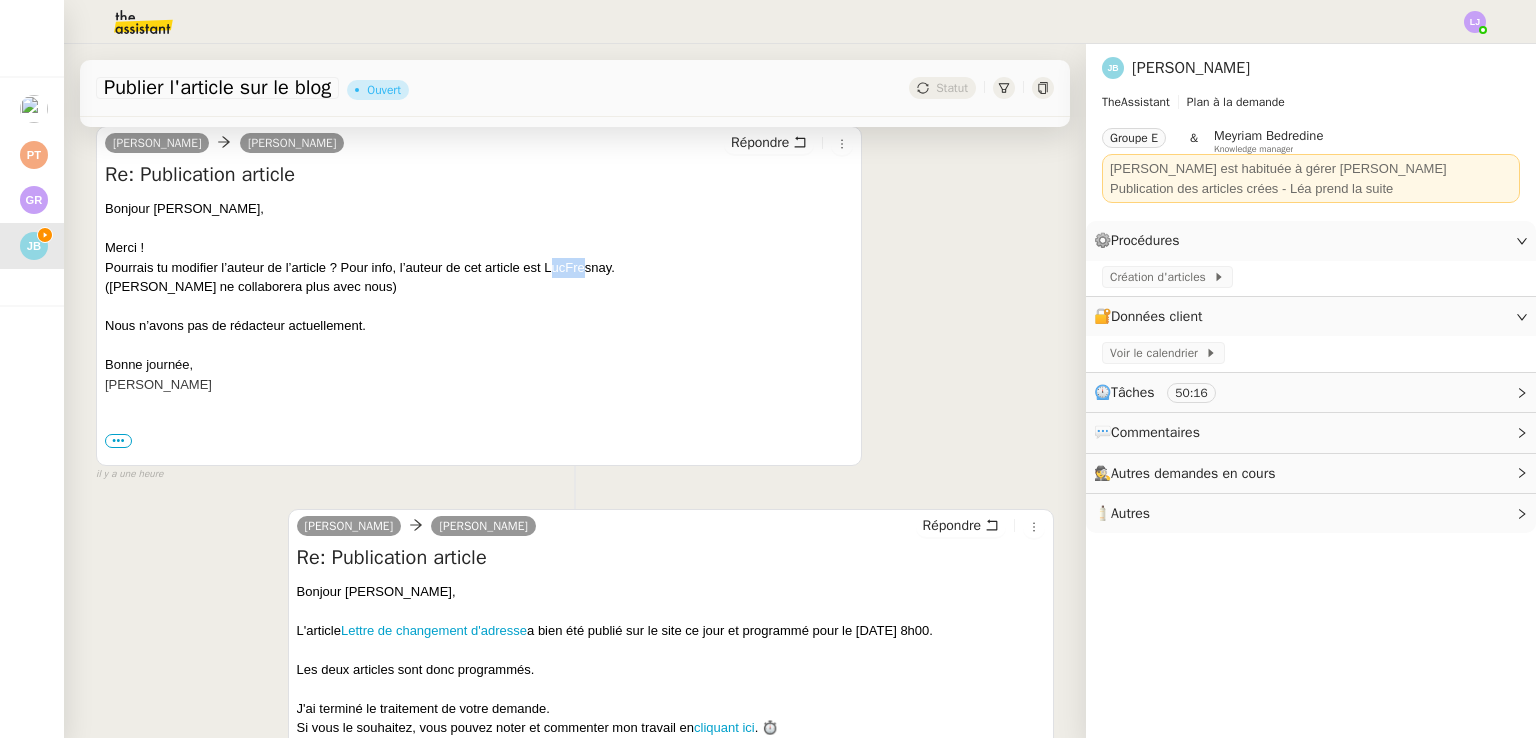 drag, startPoint x: 549, startPoint y: 276, endPoint x: 587, endPoint y: 275, distance: 38.013157 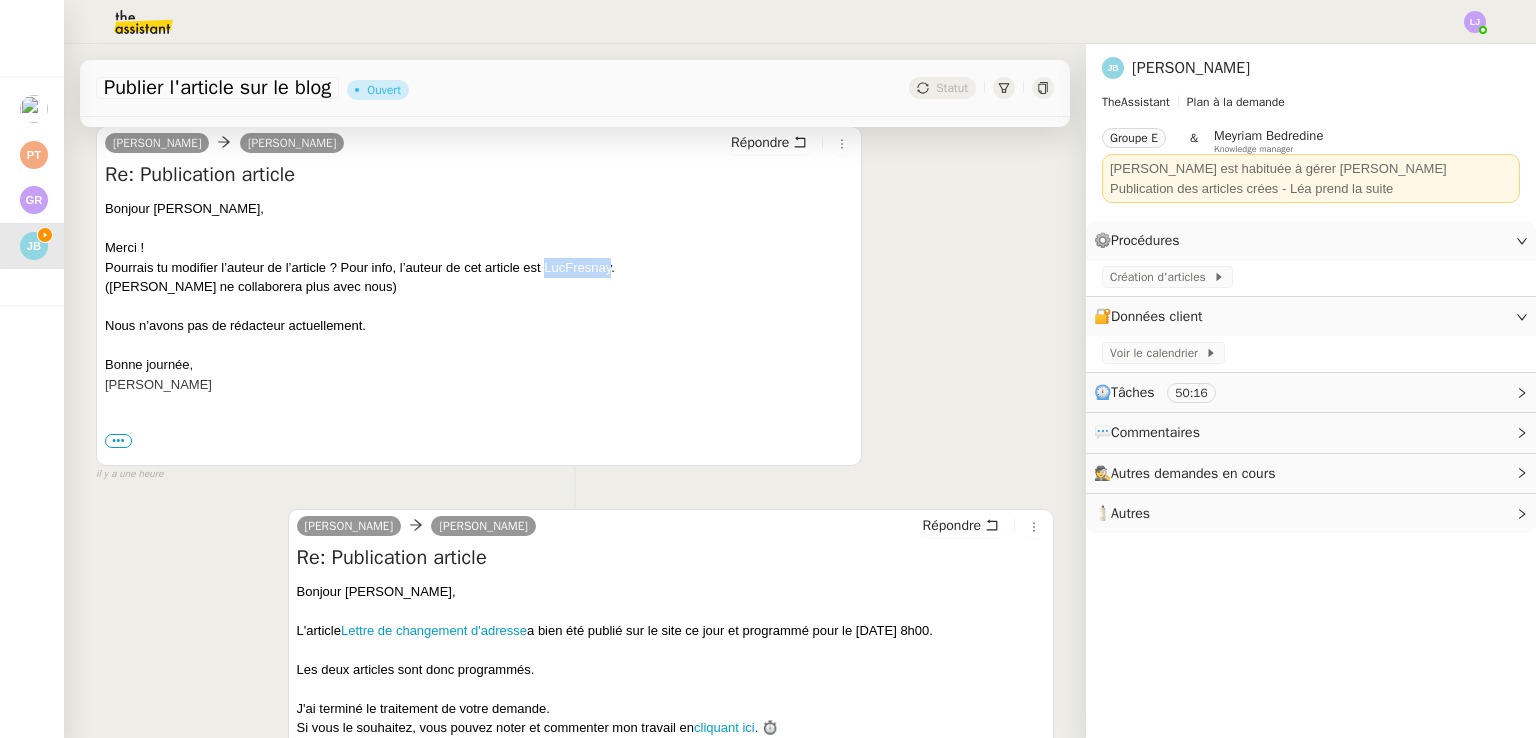 drag, startPoint x: 614, startPoint y: 270, endPoint x: 545, endPoint y: 268, distance: 69.02898 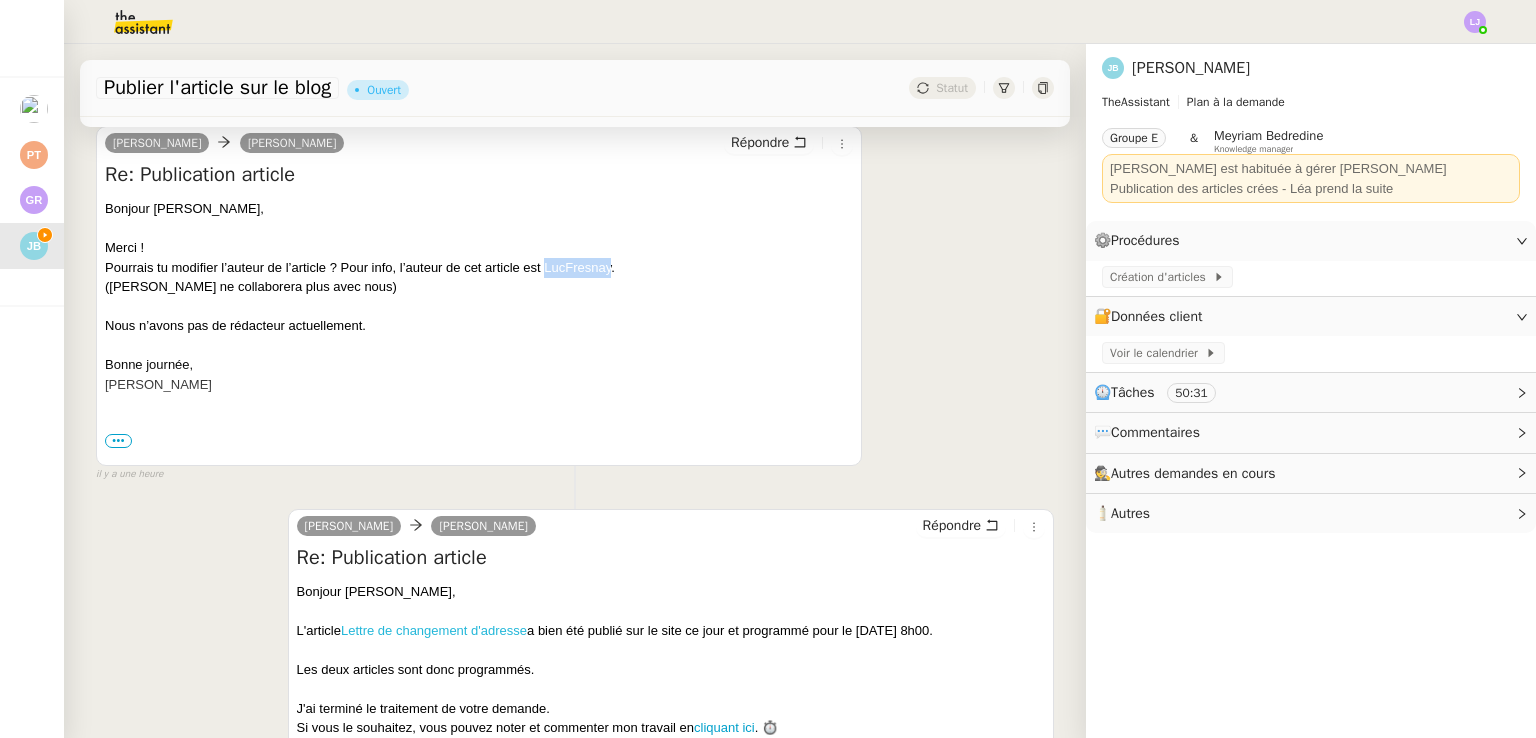 click on "Lettre de changement d'adresse" at bounding box center (434, 630) 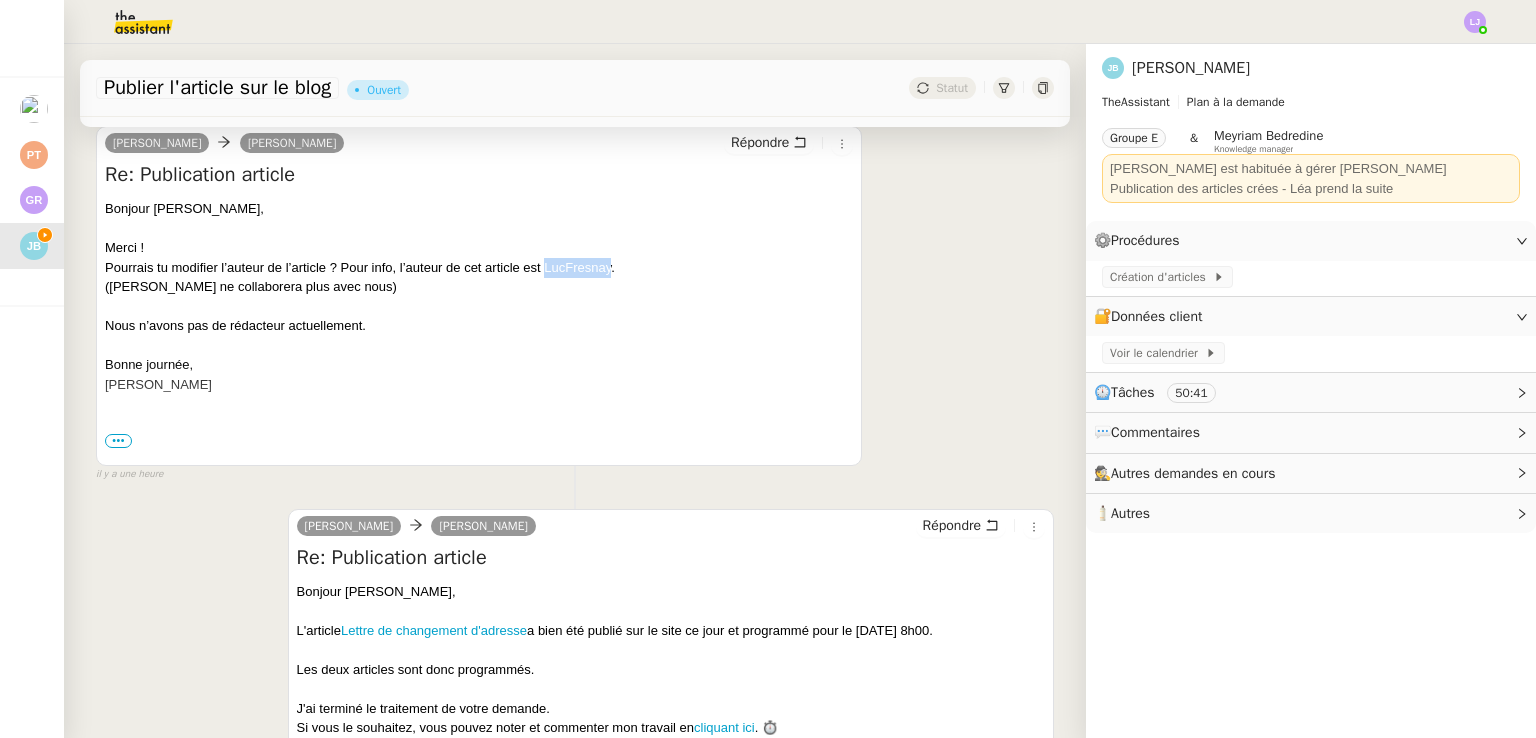 scroll, scrollTop: 0, scrollLeft: 0, axis: both 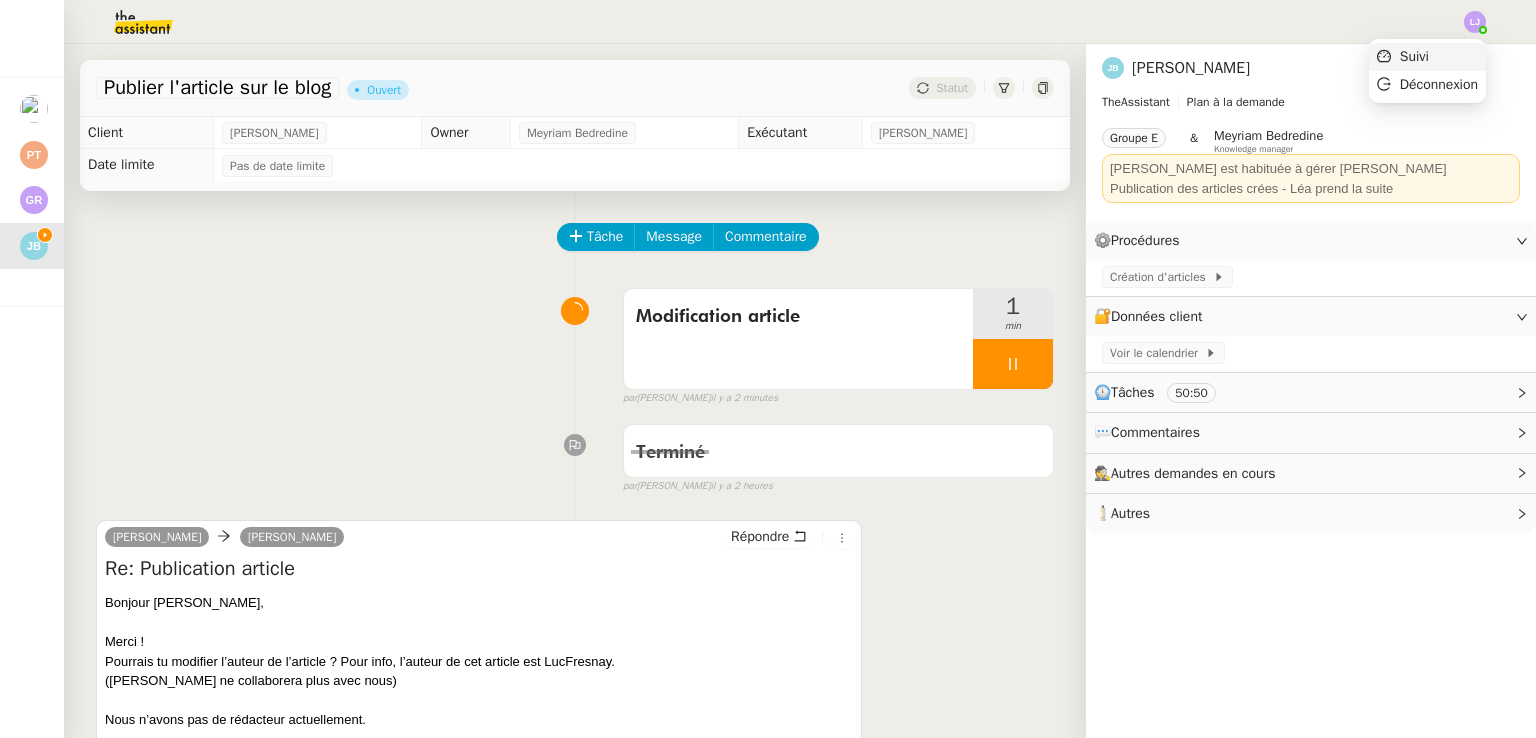 click on "Suivi" at bounding box center [1427, 57] 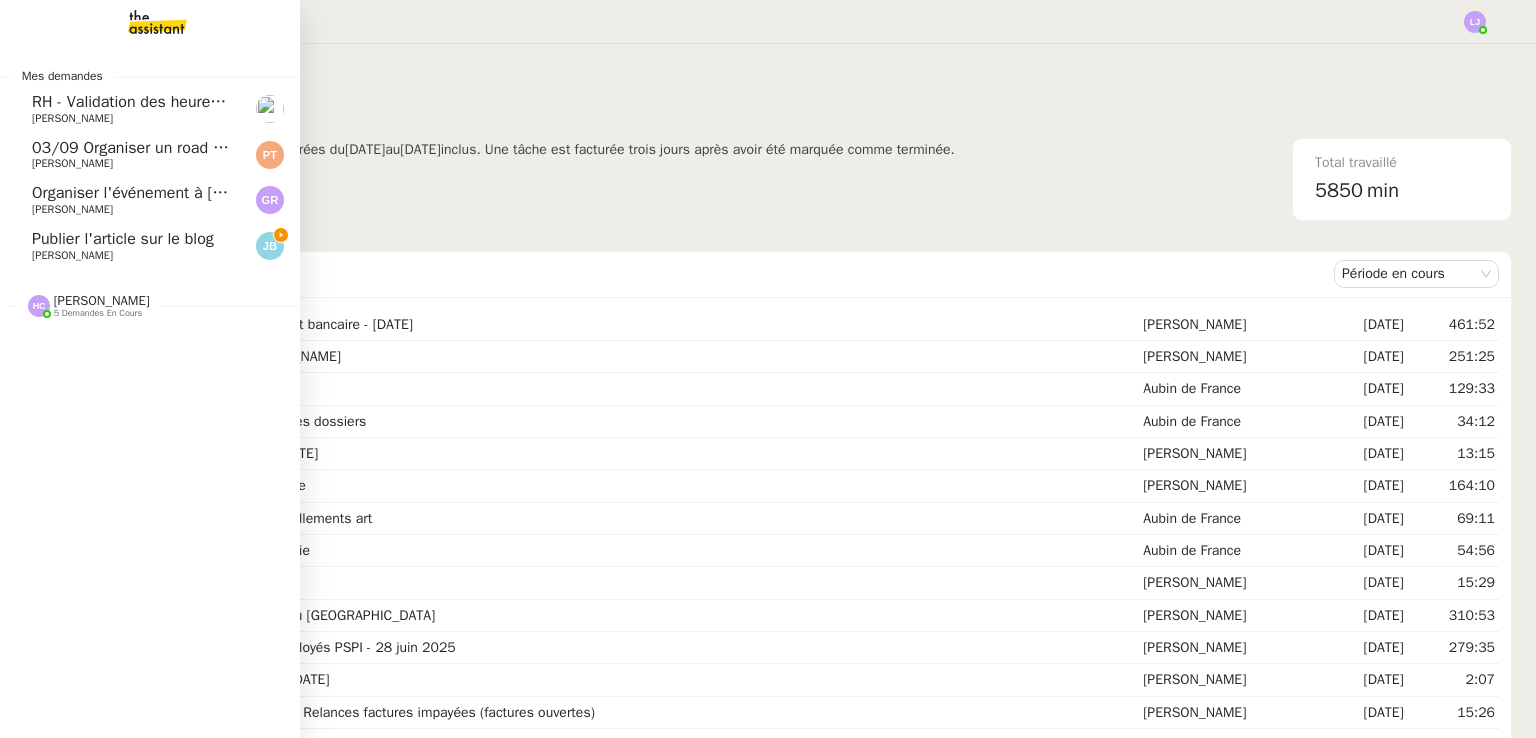 click on "[PERSON_NAME]" 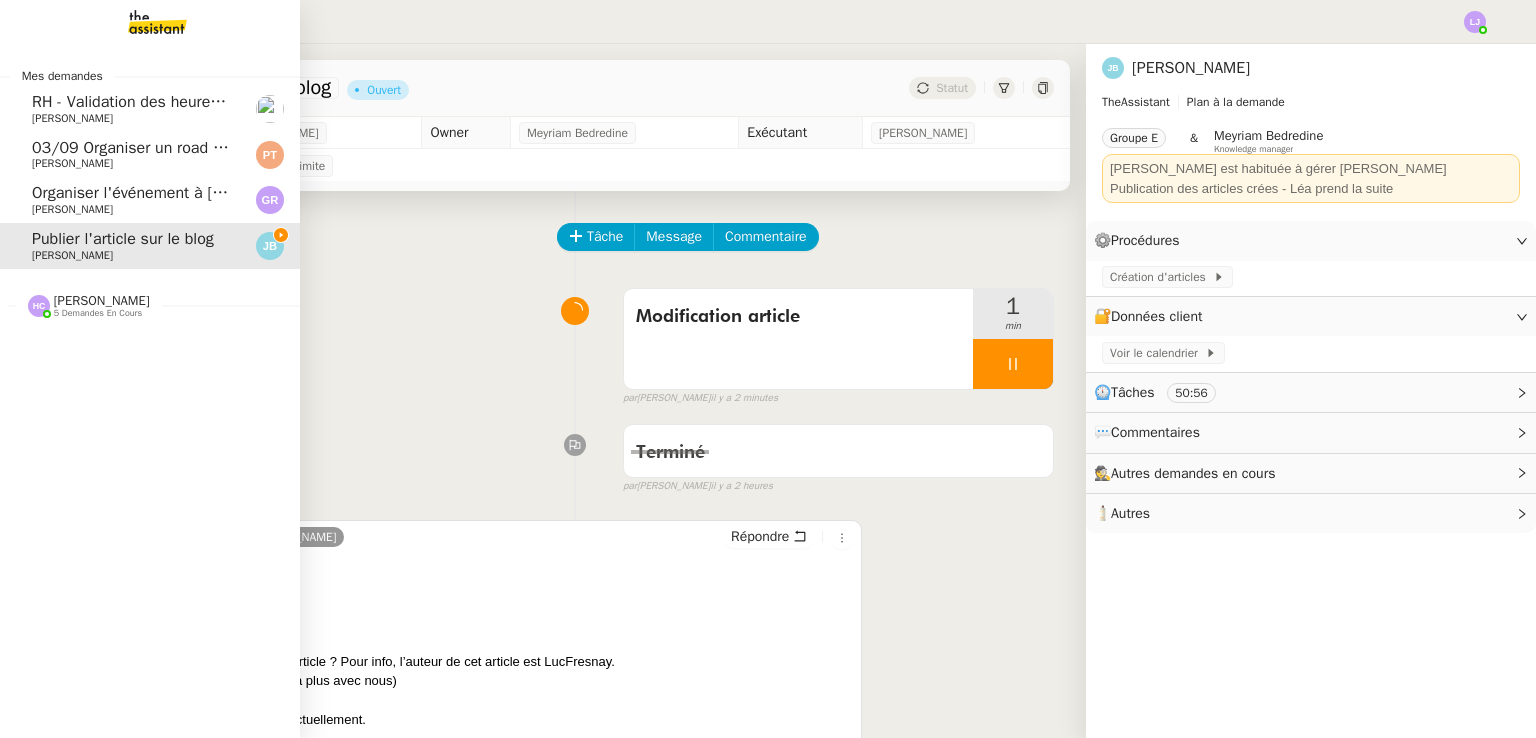 click on "Hannah Cassar    5 demandes en cours" 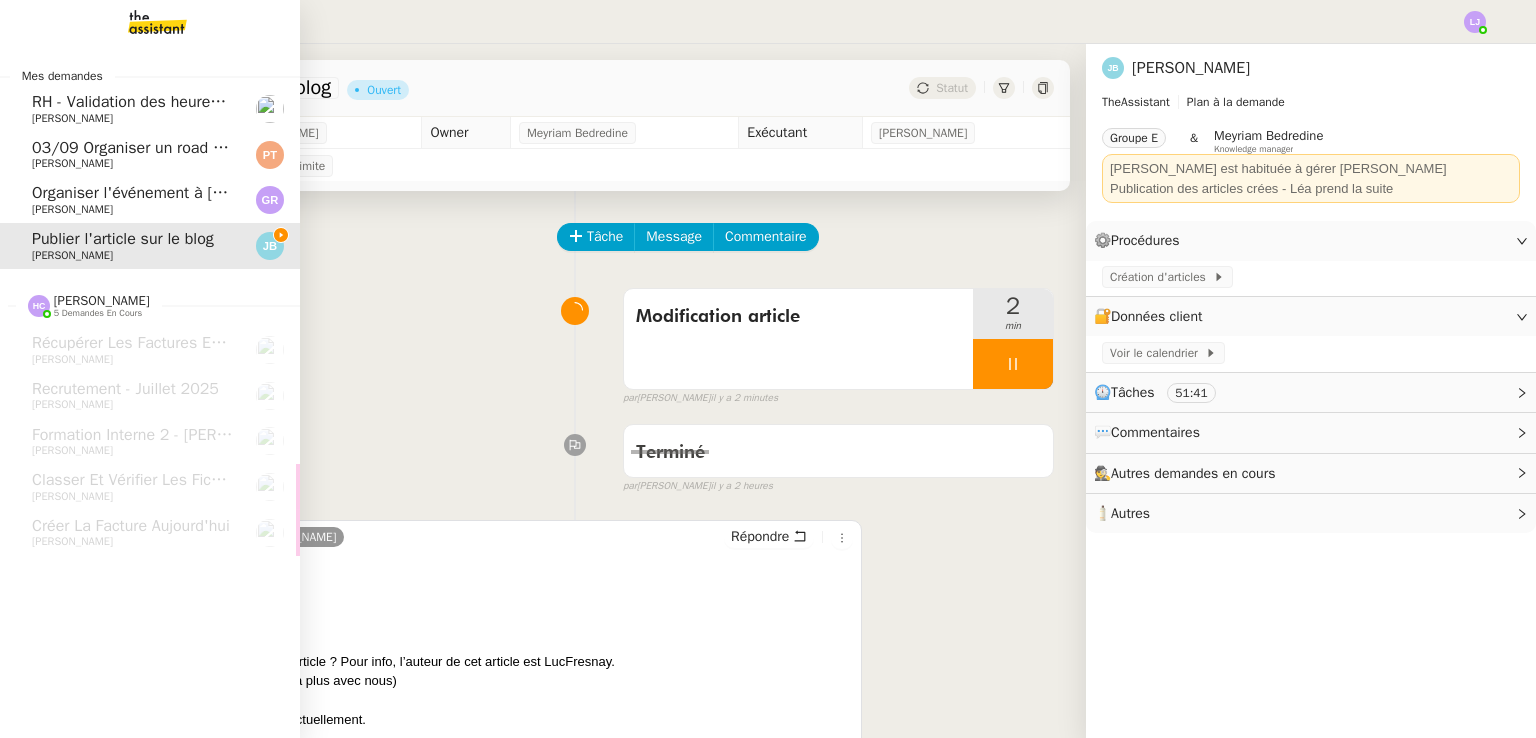 click on "03/09 Organiser un road trip au [GEOGRAPHIC_DATA]" 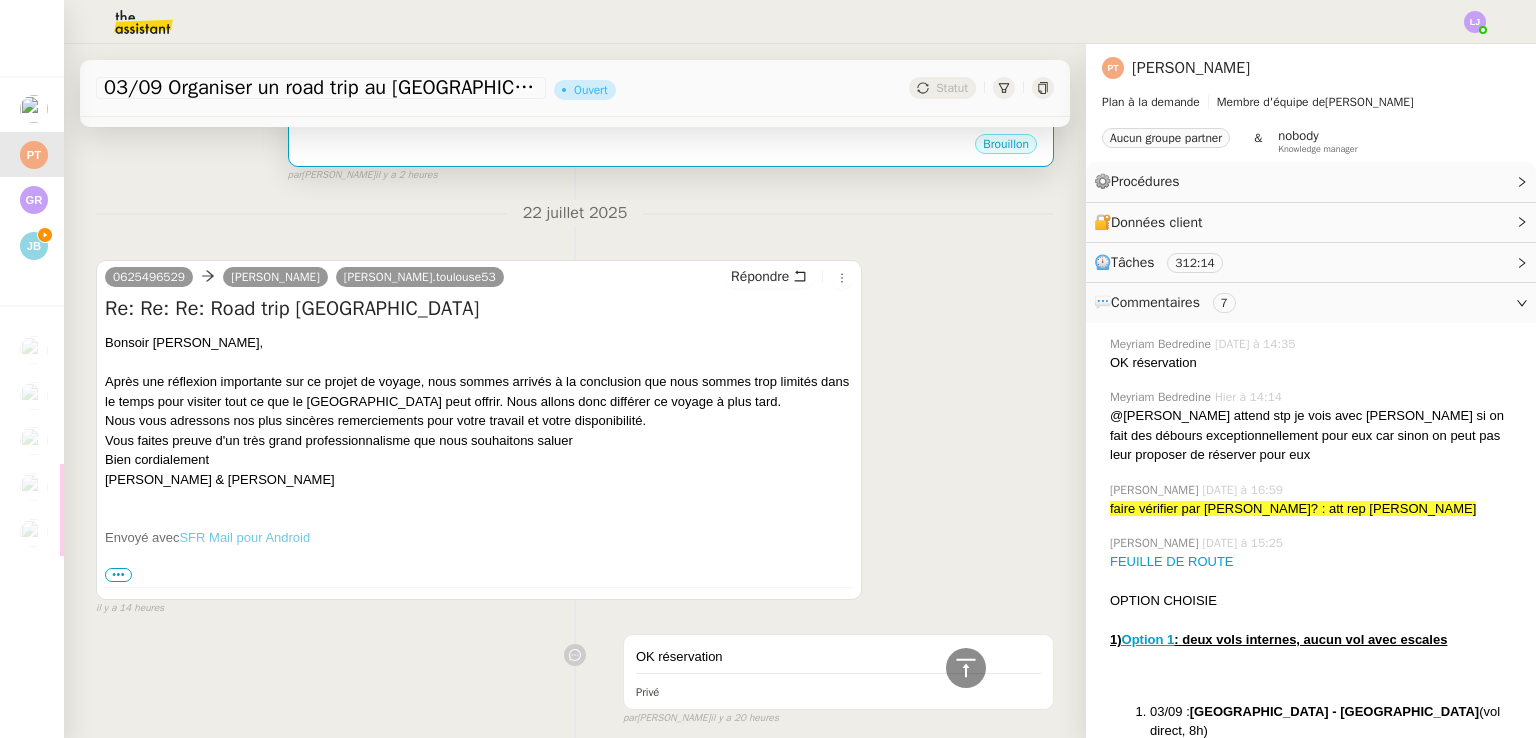 scroll, scrollTop: 432, scrollLeft: 0, axis: vertical 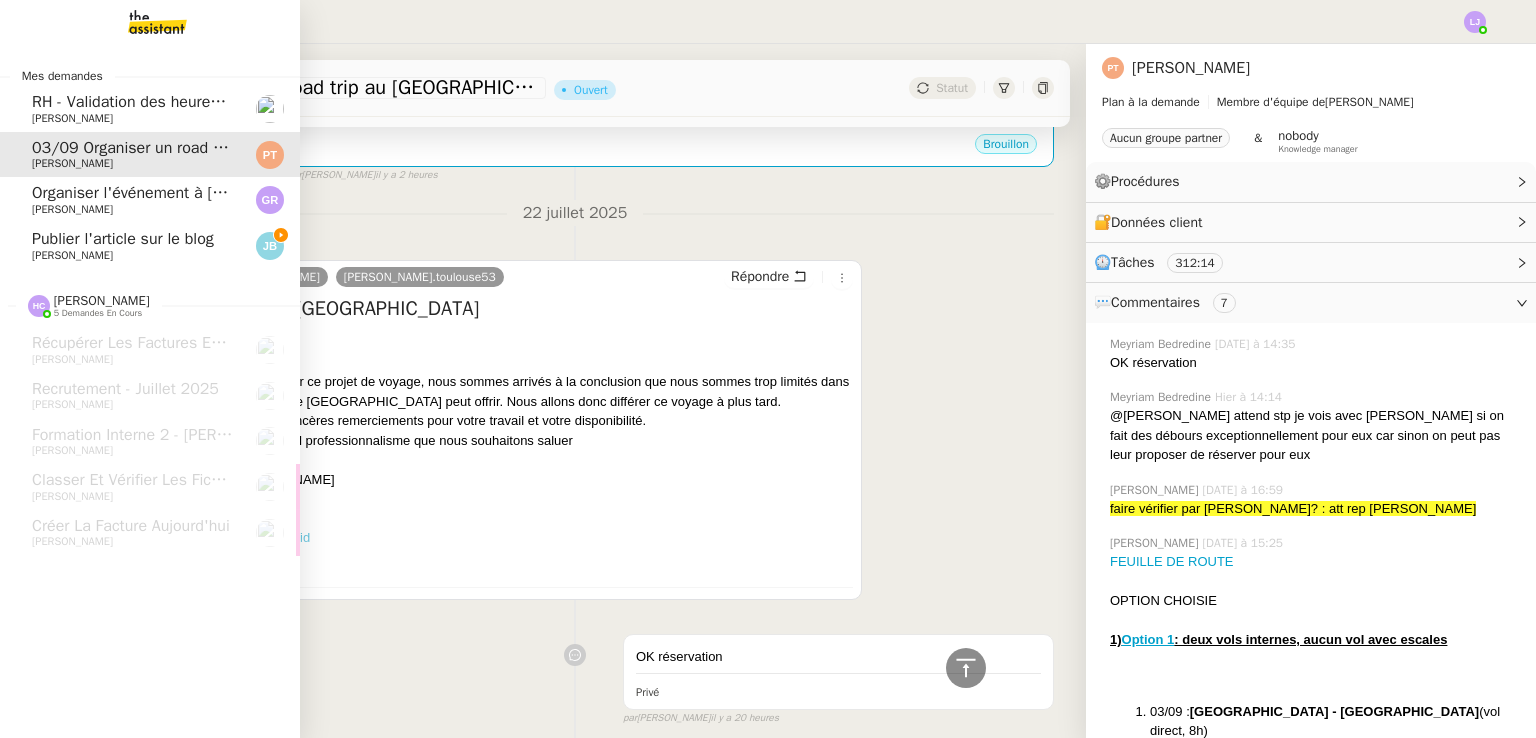 click on "[PERSON_NAME]" 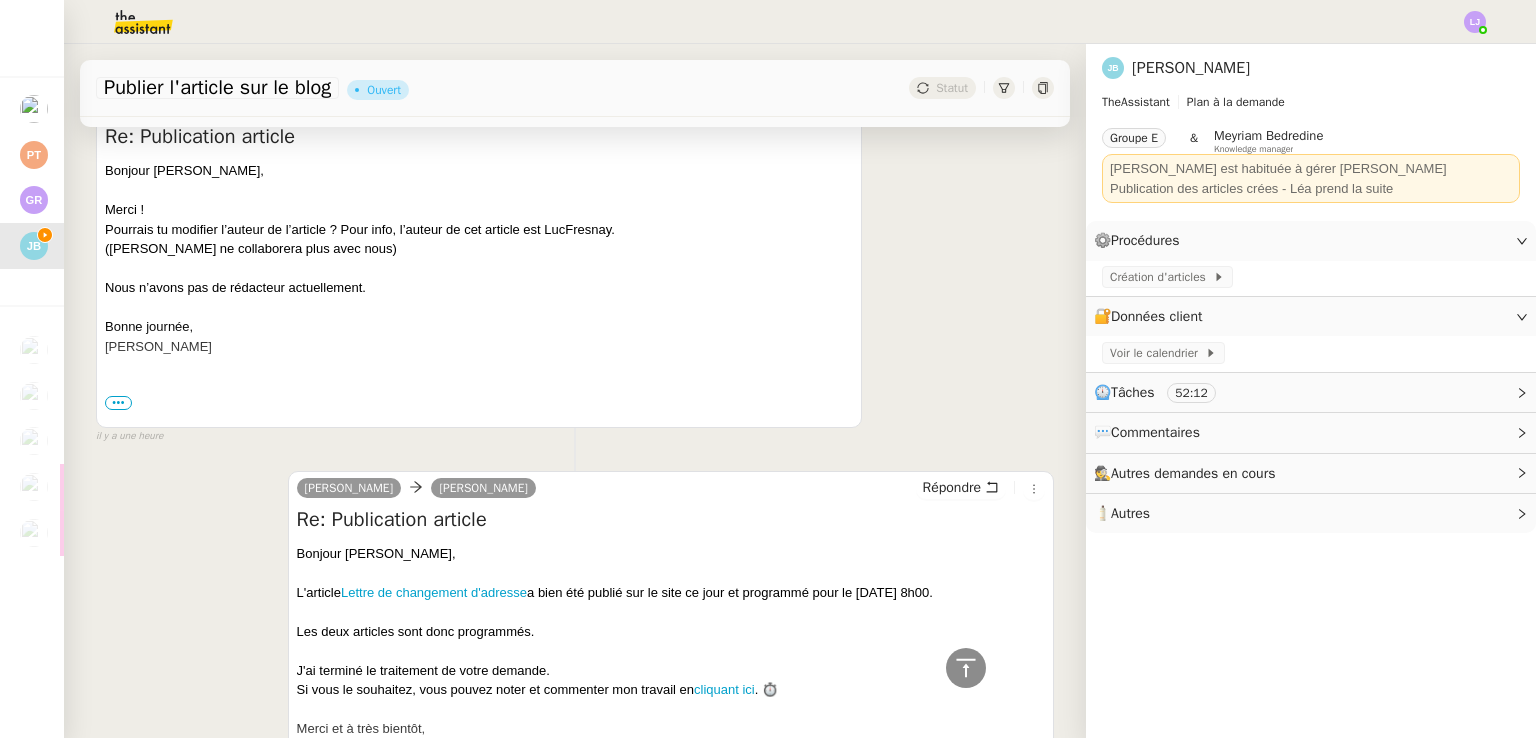 scroll, scrollTop: 0, scrollLeft: 0, axis: both 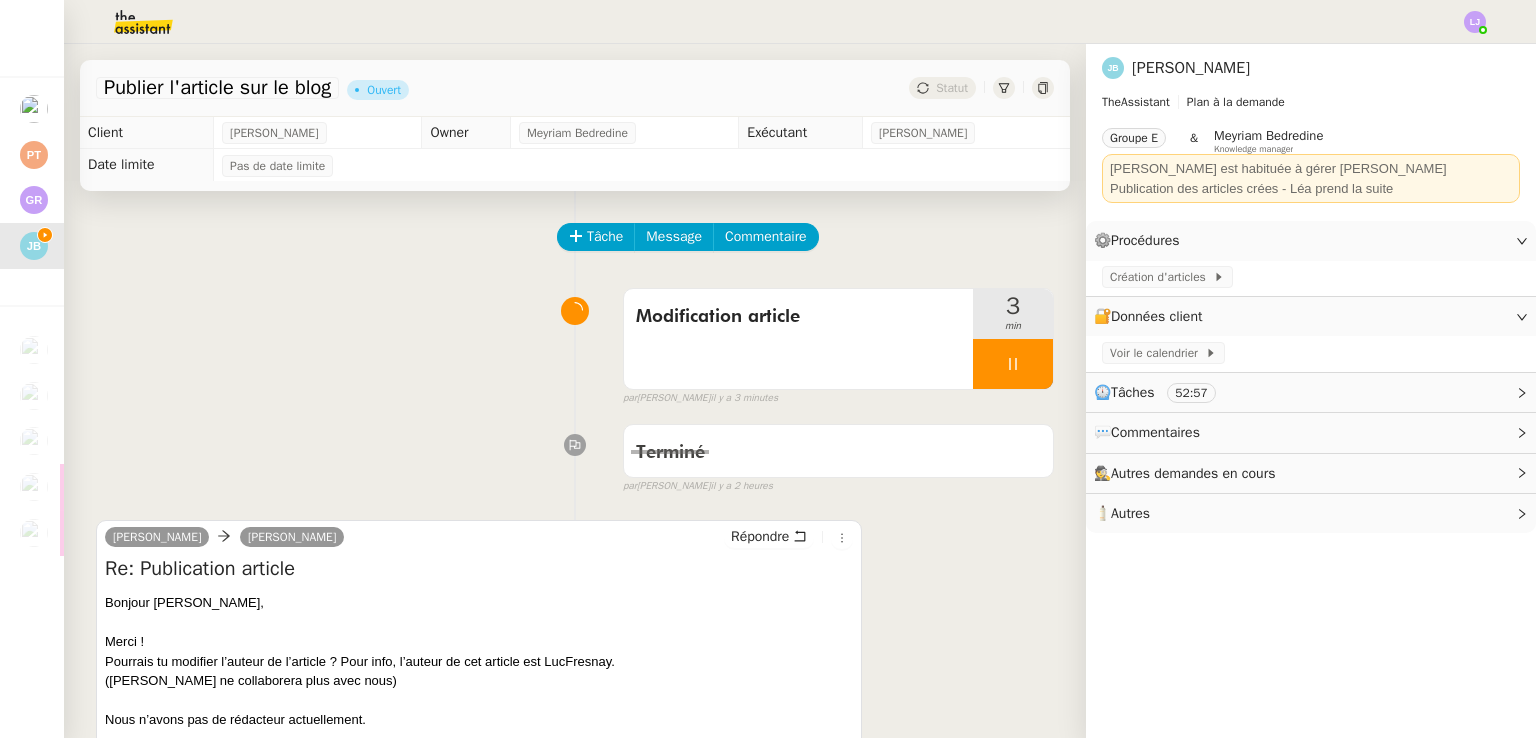 click on "Modification article     3 min false par   Léa J.   il y a 3 minutes" at bounding box center [575, 343] 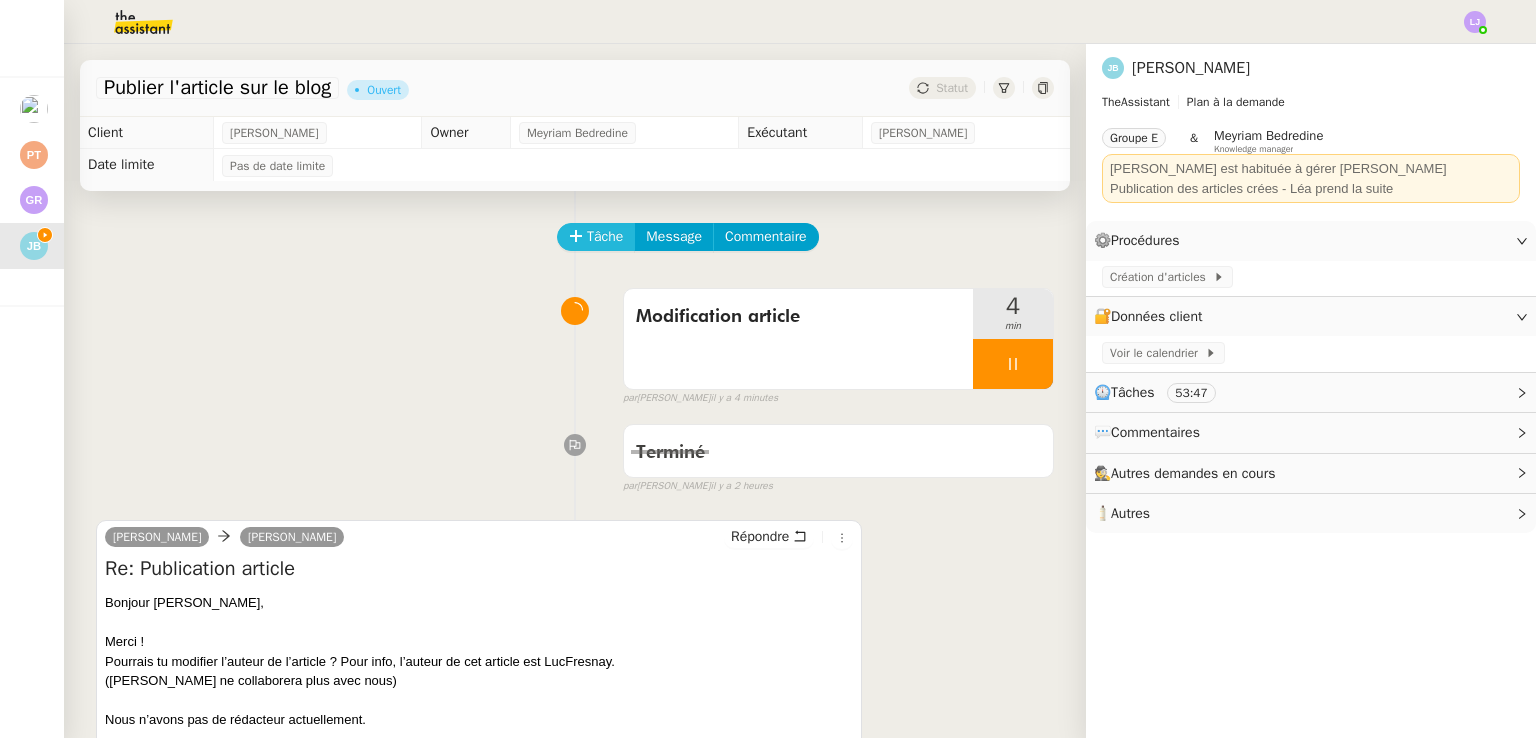 click on "Tâche" 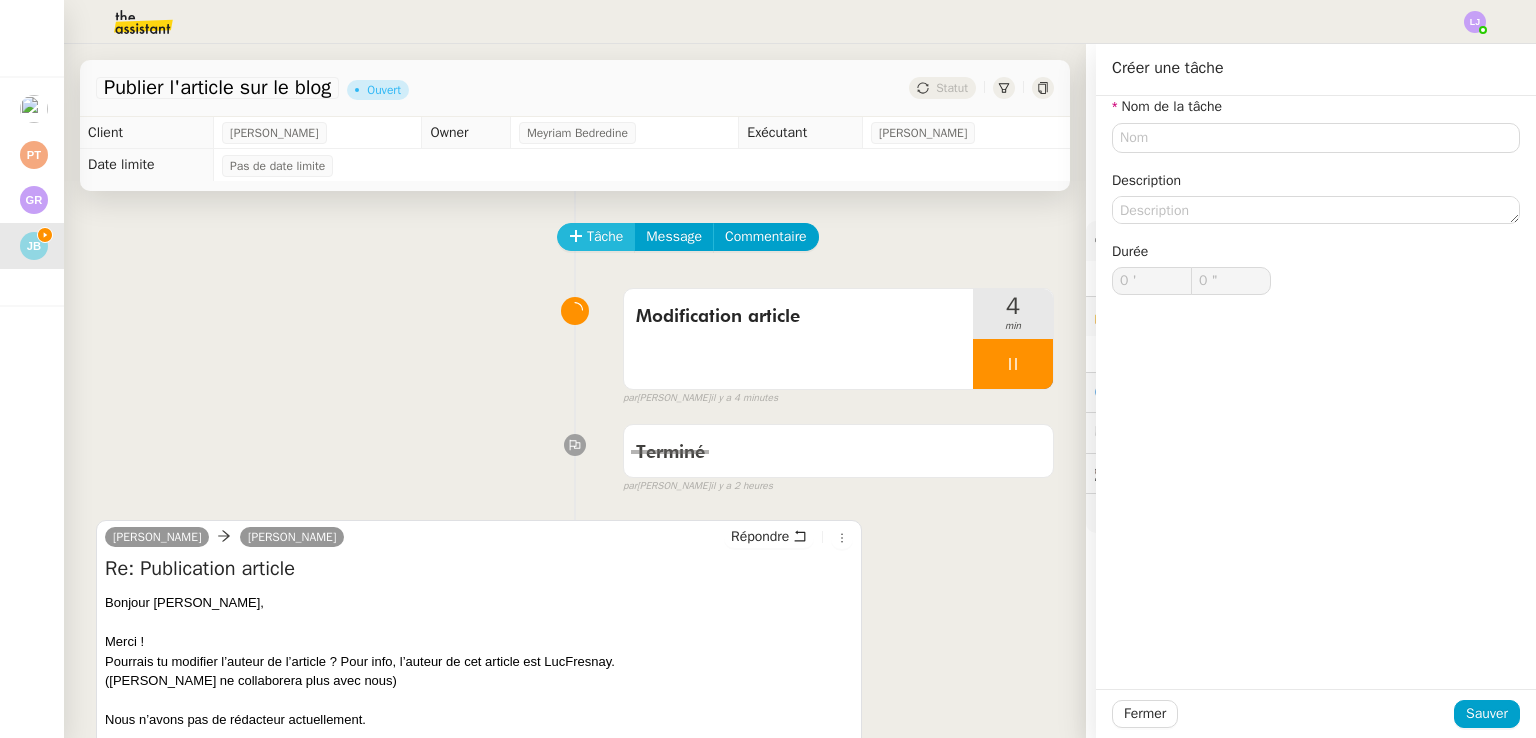 type 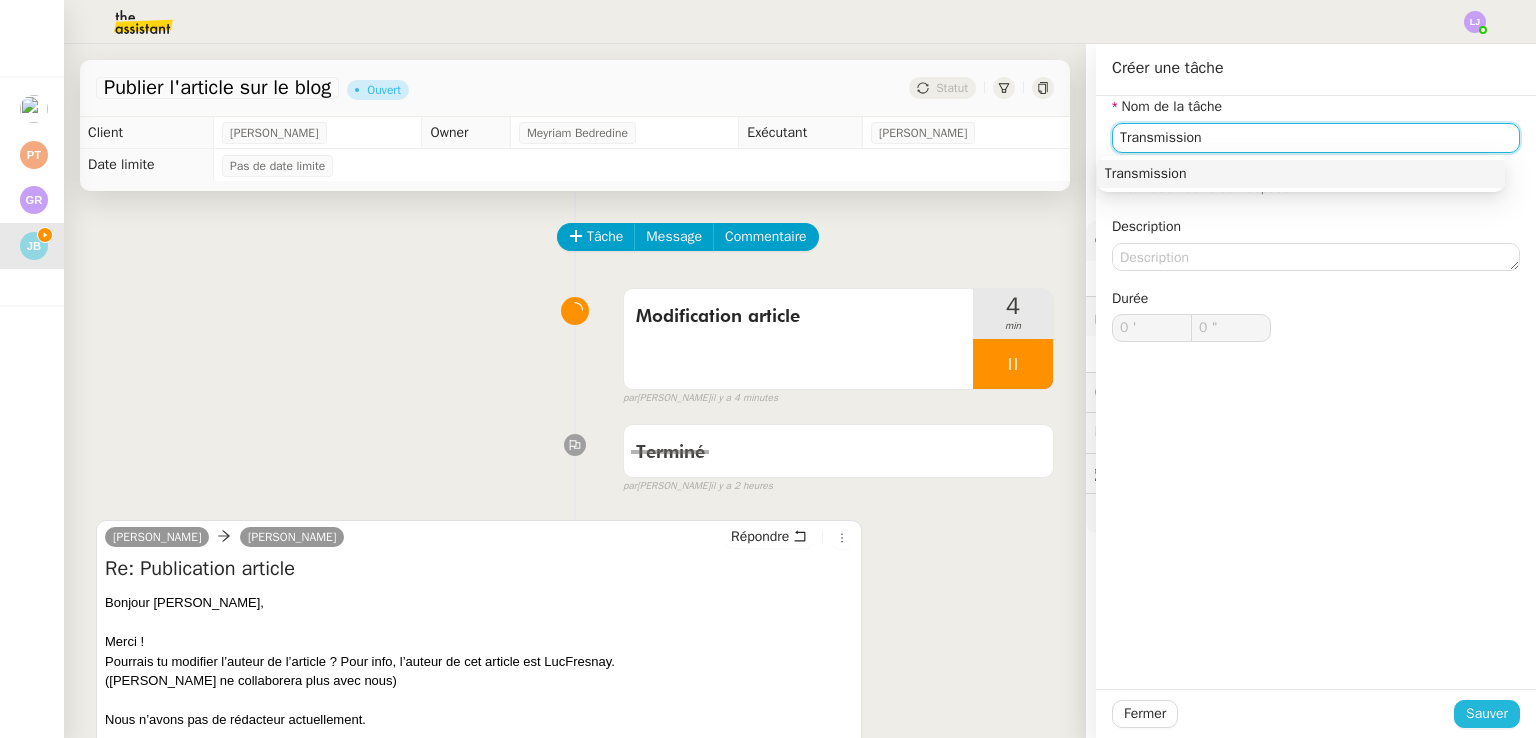 type on "Transmission" 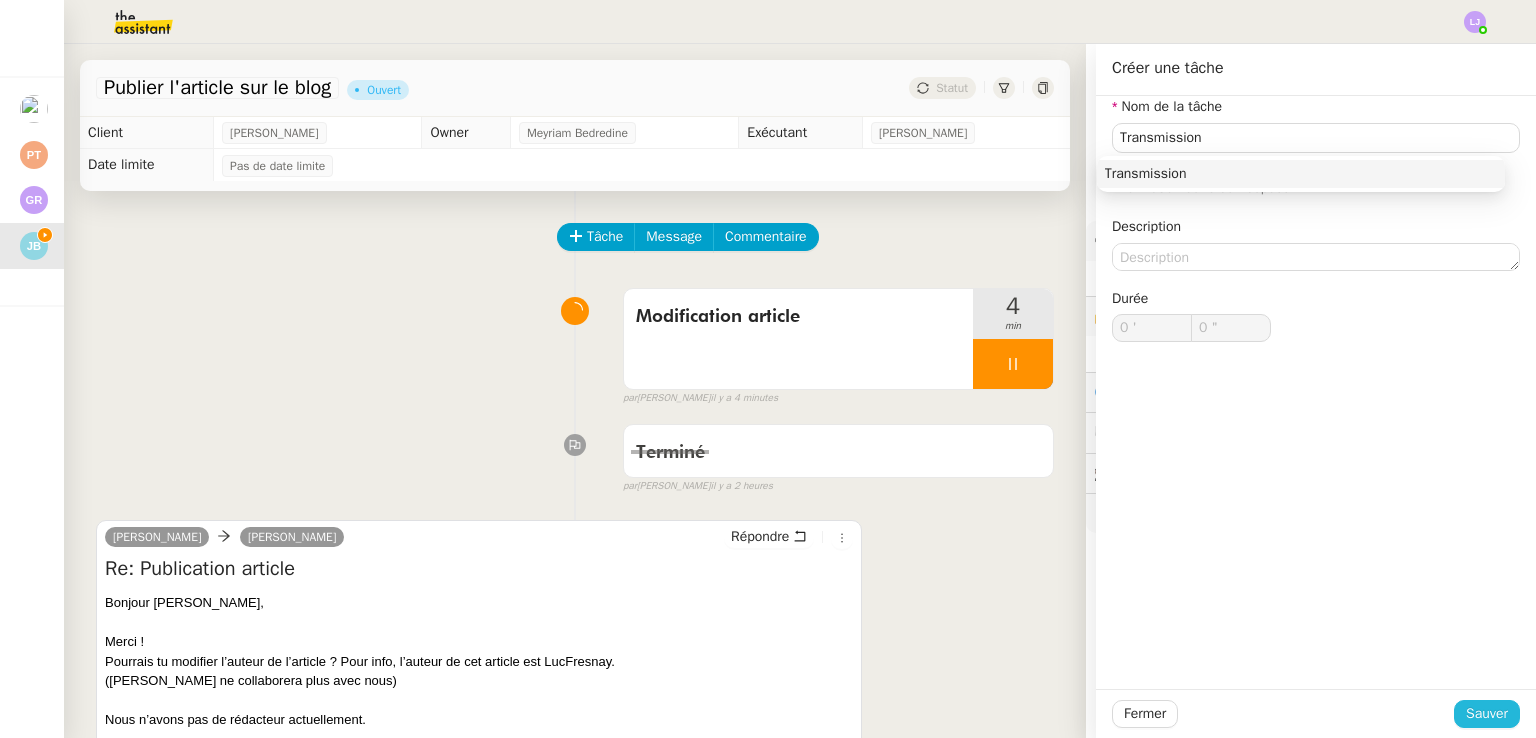 click on "Sauver" 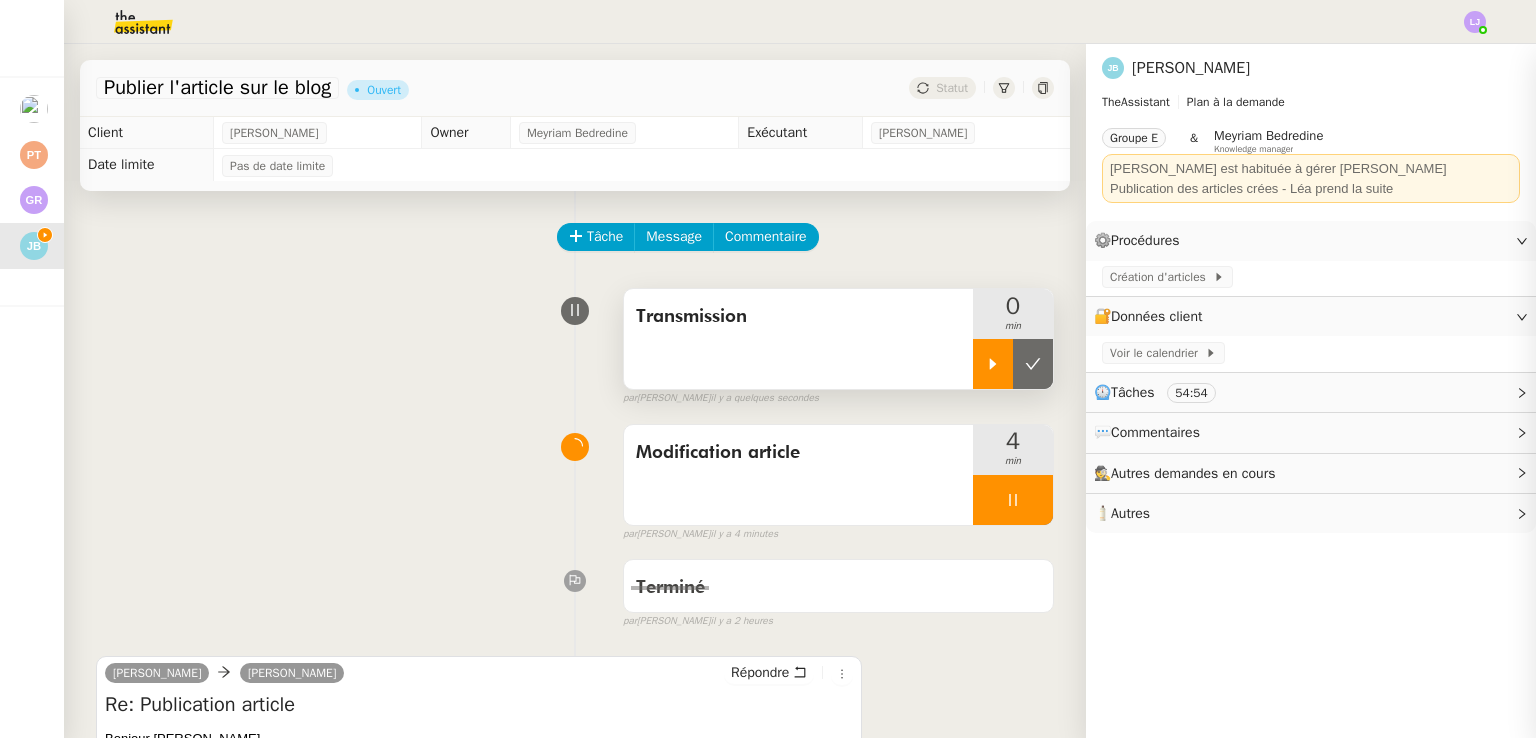 click at bounding box center (993, 364) 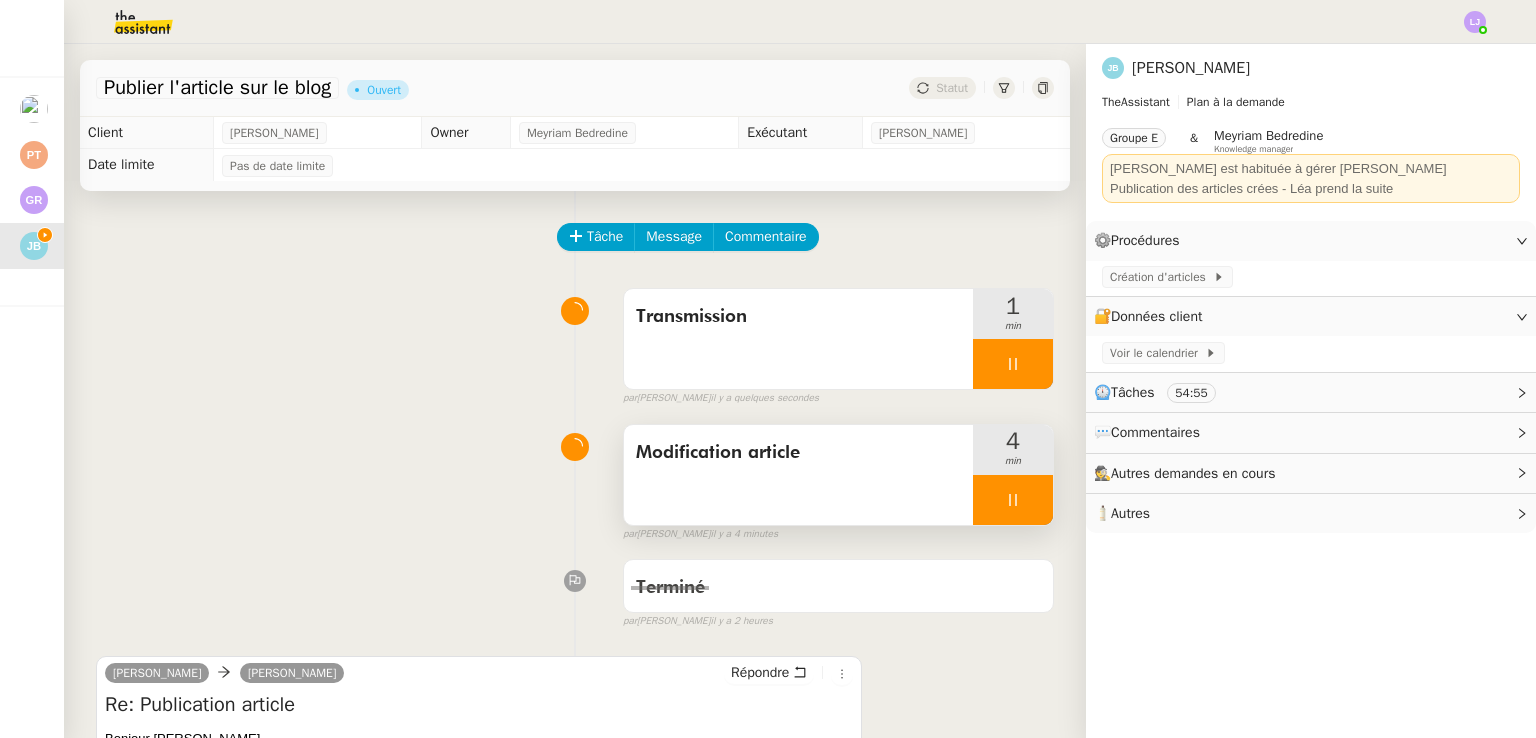 scroll, scrollTop: 84, scrollLeft: 0, axis: vertical 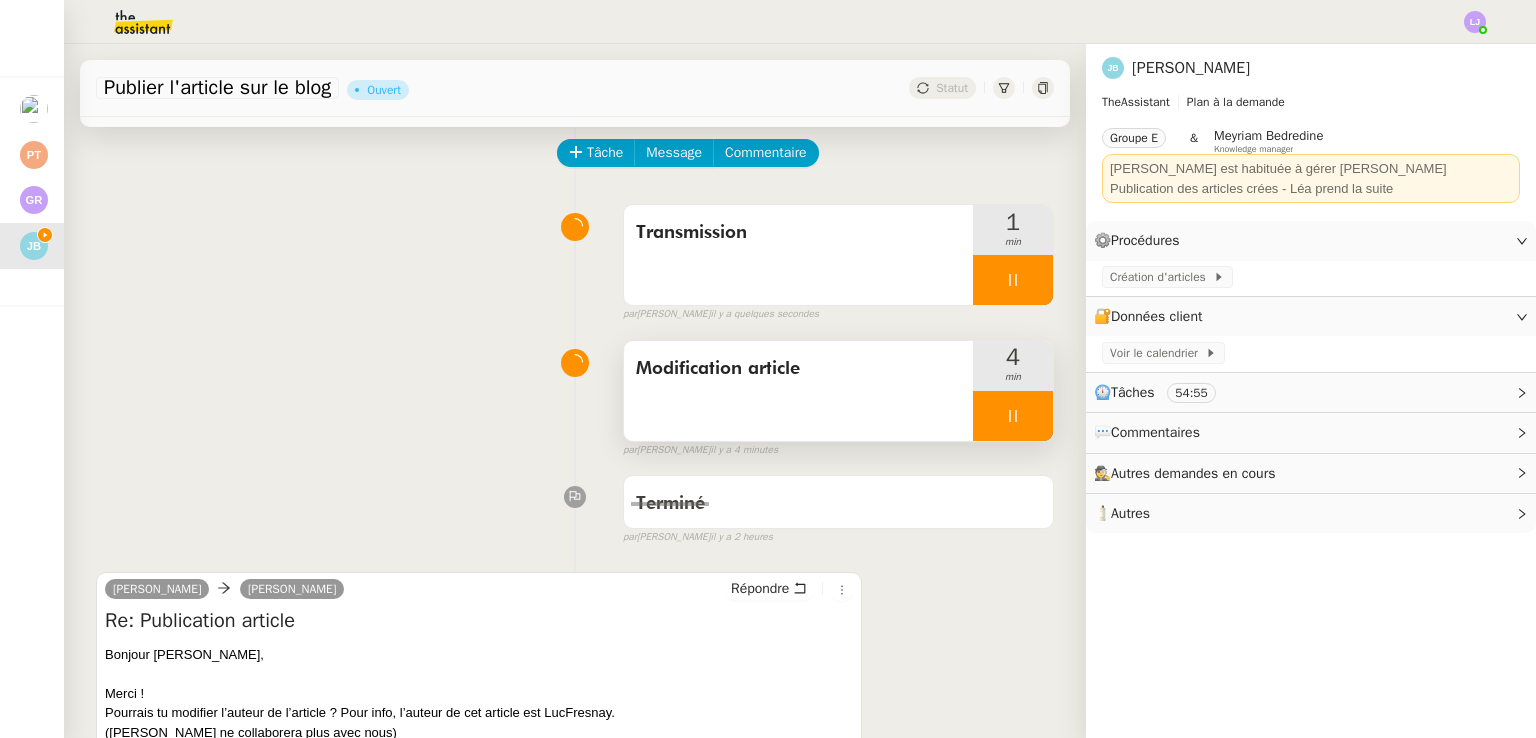 click at bounding box center (1013, 416) 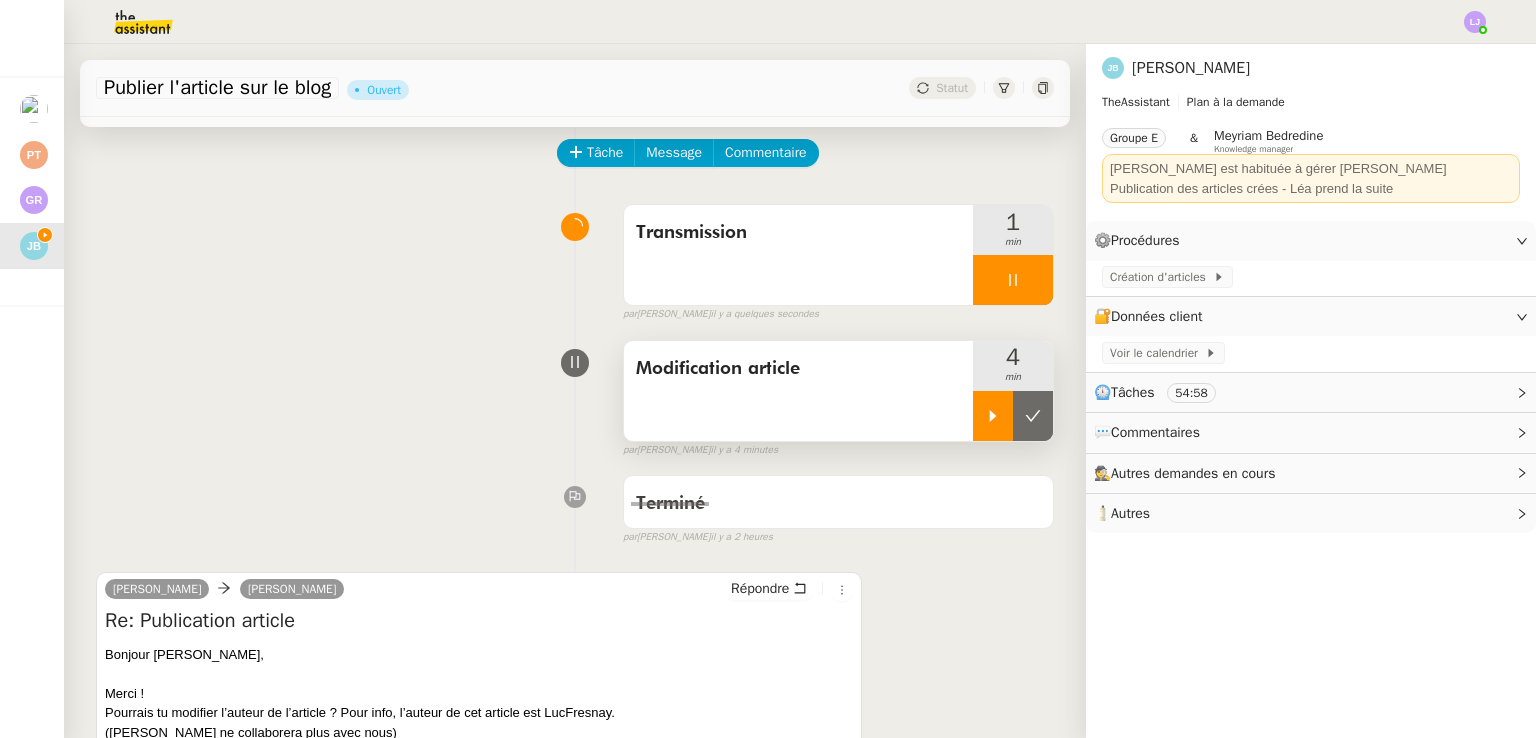click at bounding box center [1033, 416] 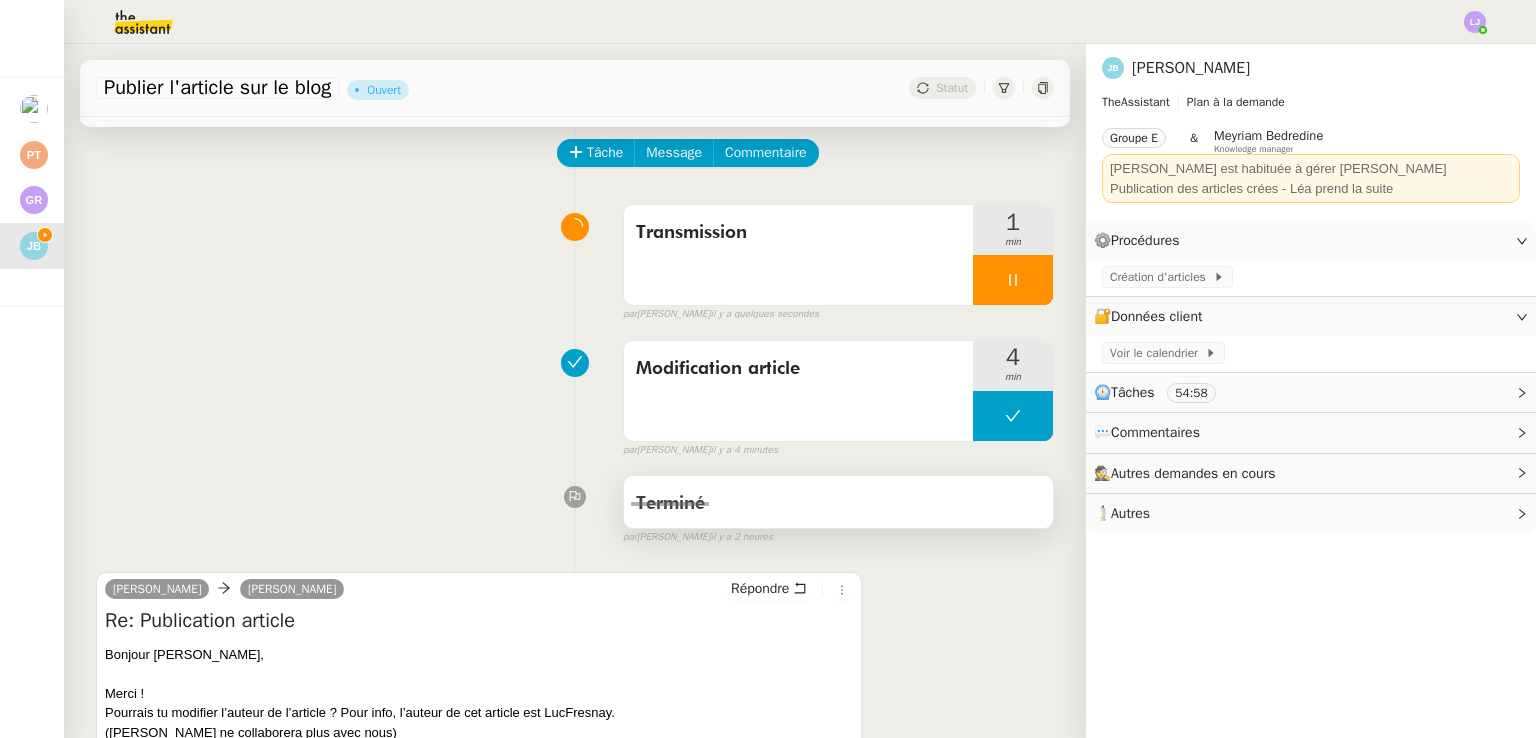 scroll, scrollTop: 303, scrollLeft: 0, axis: vertical 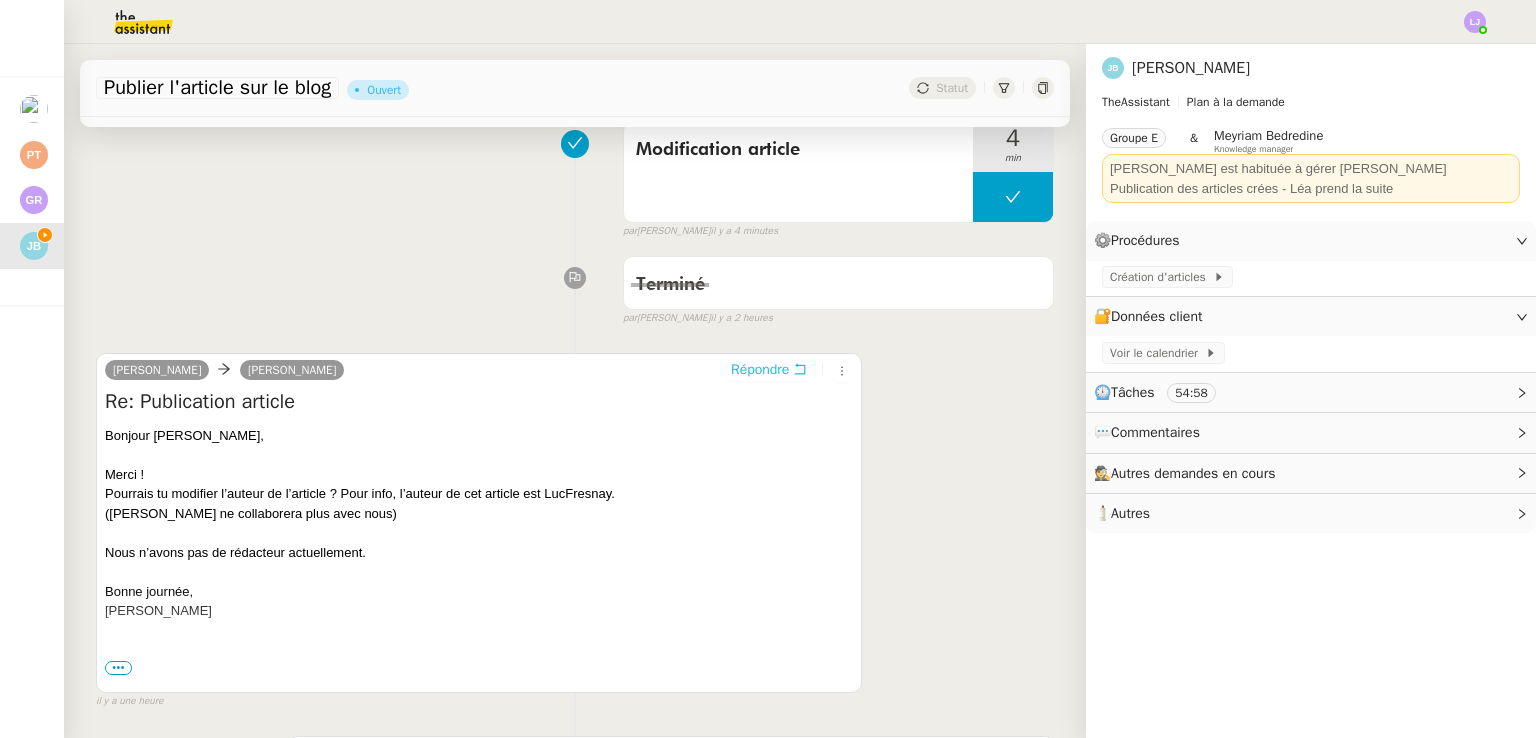 click on "Répondre" at bounding box center (760, 370) 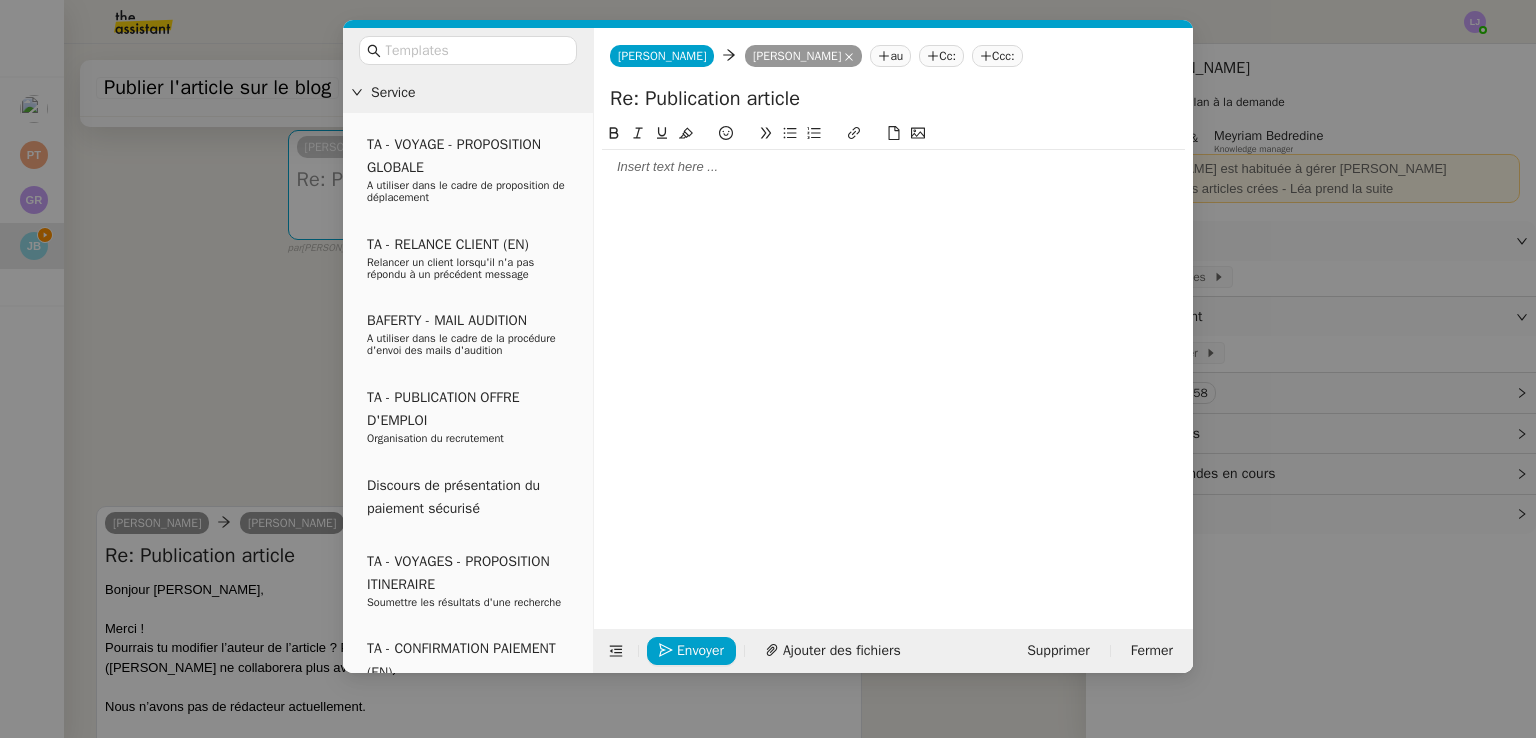 click 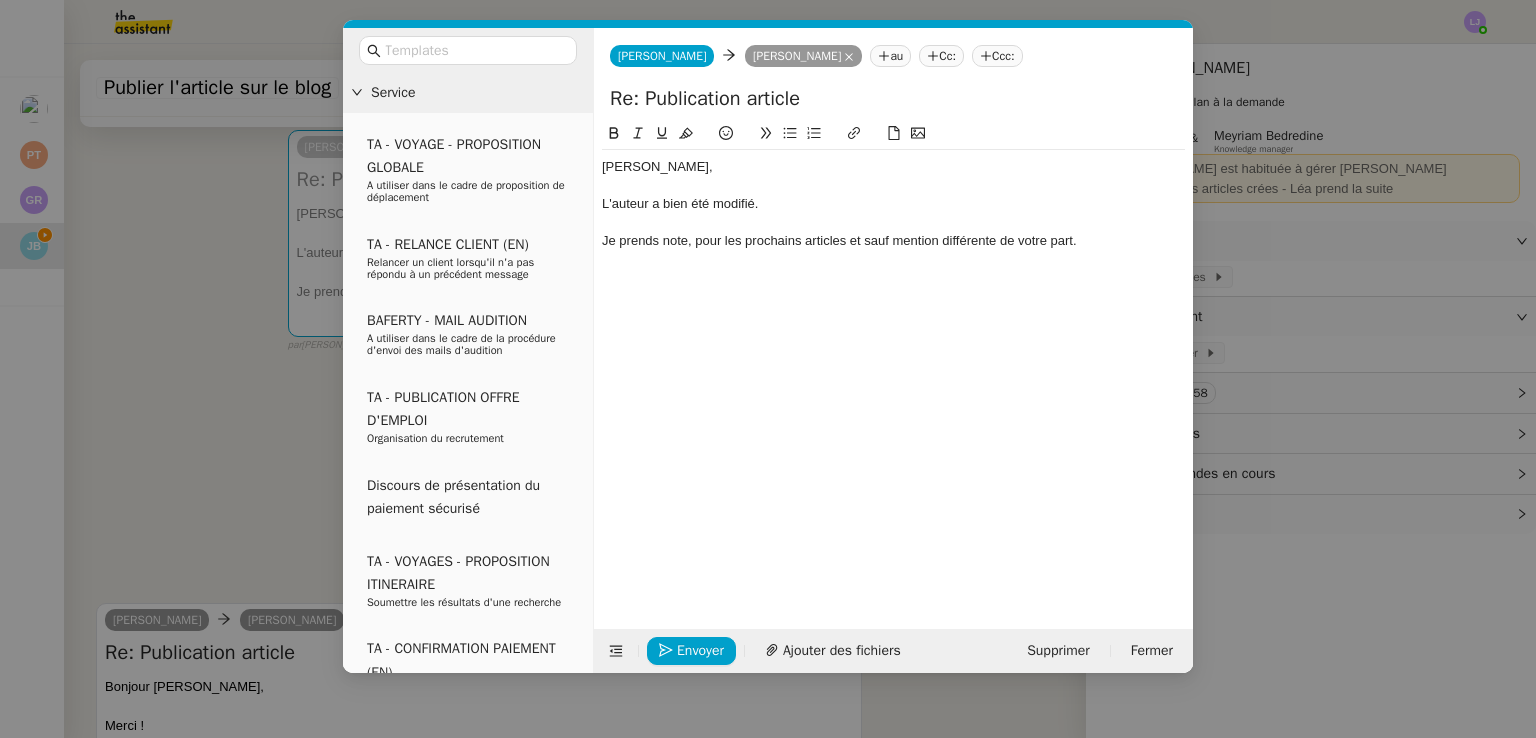 click on "Je prends note, pour les prochains articles et sauf mention différente de votre part." 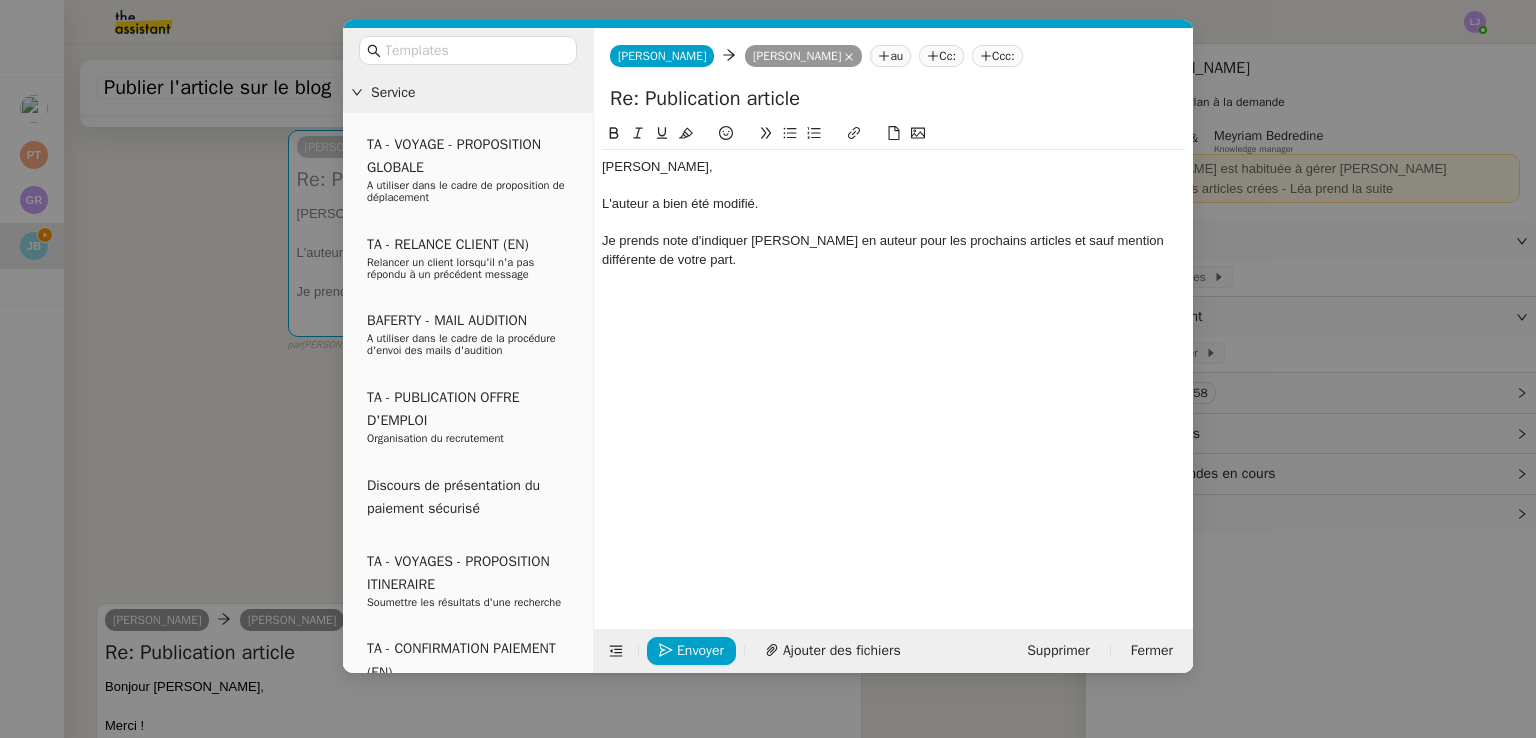 click on "Je prends note d'indiquer Luc Fresnay en auteur pour les prochains articles et sauf mention différente de votre part." 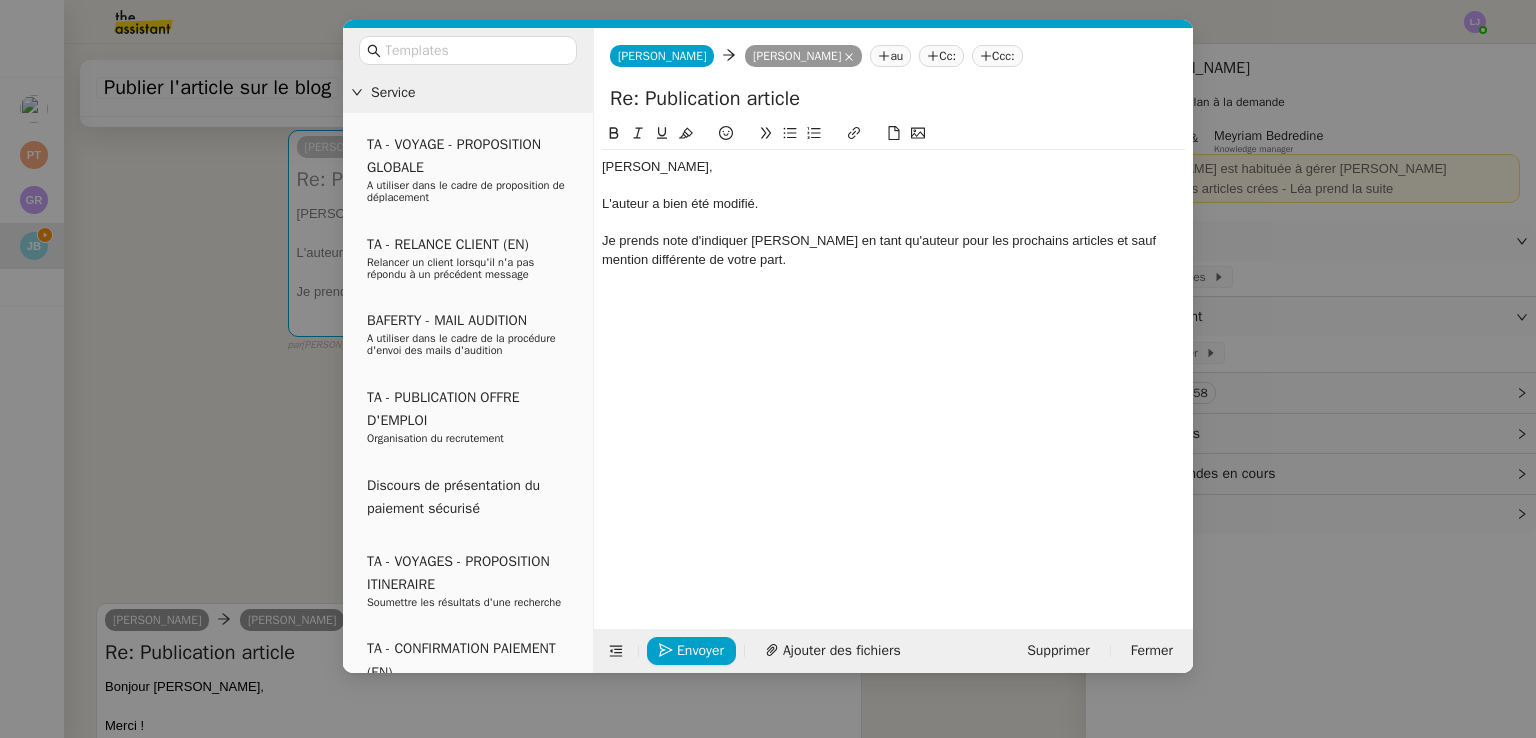 click on "Service TA - VOYAGE - PROPOSITION GLOBALE    A utiliser dans le cadre de proposition de déplacement TA - RELANCE CLIENT (EN)    Relancer un client lorsqu'il n'a pas répondu à un précédent message BAFERTY - MAIL AUDITION    A utiliser dans le cadre de la procédure d'envoi des mails d'audition TA - PUBLICATION OFFRE D'EMPLOI     Organisation du recrutement Discours de présentation du paiement sécurisé    TA - VOYAGES - PROPOSITION ITINERAIRE    Soumettre les résultats d'une recherche TA - CONFIRMATION PAIEMENT (EN)    Confirmer avec le client de modèle de transaction - Attention Plan Pro nécessaire. TA - COURRIER EXPEDIE (recommandé)    A utiliser dans le cadre de l'envoi d'un courrier recommandé TA - PARTAGE DE CALENDRIER (EN)    A utiliser pour demander au client de partager son calendrier afin de faciliter l'accès et la gestion PSPI - Appel de fonds MJL    A utiliser dans le cadre de la procédure d'appel de fonds MJL TA - RELANCE CLIENT    TA - AR PROCEDURES        21 YIELD" at bounding box center (768, 369) 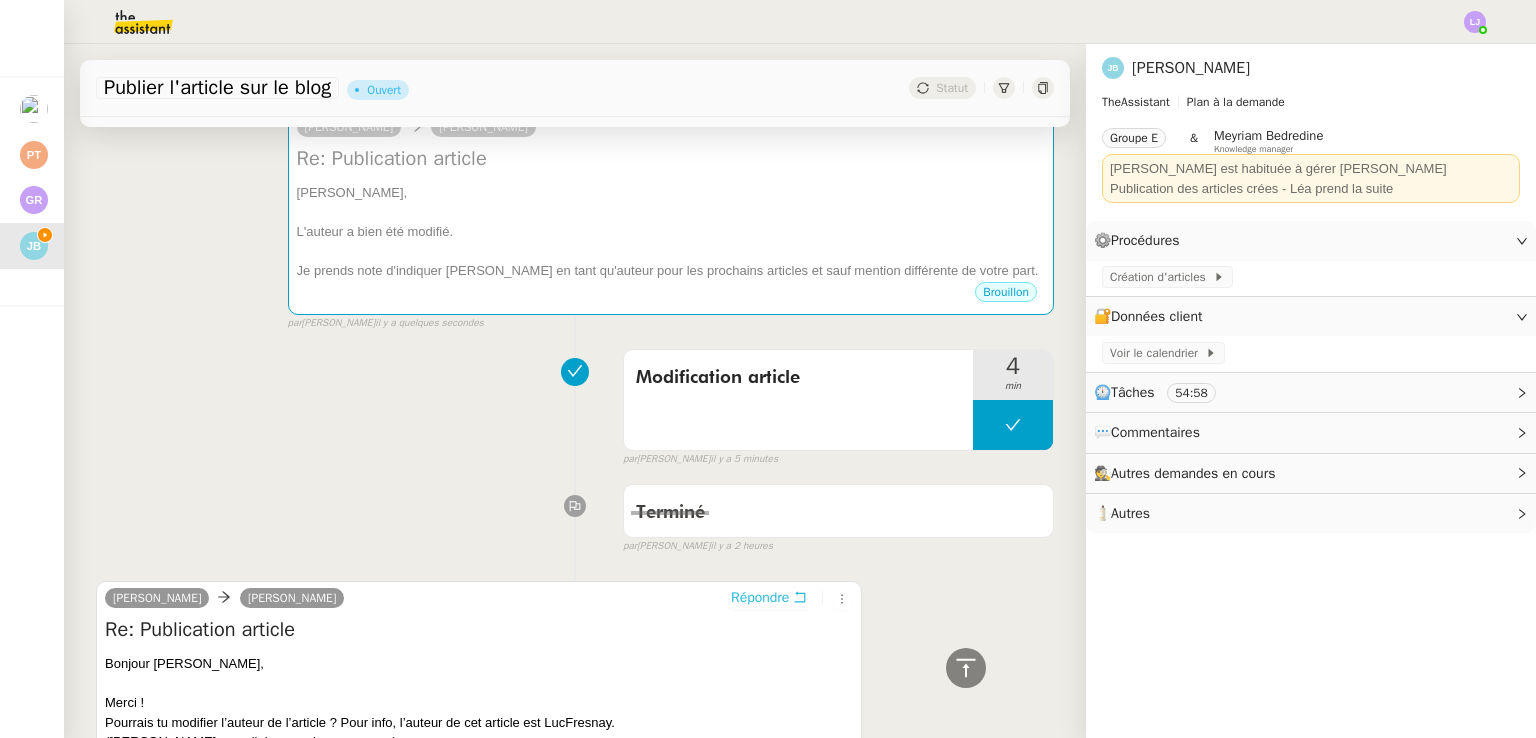 scroll, scrollTop: 308, scrollLeft: 0, axis: vertical 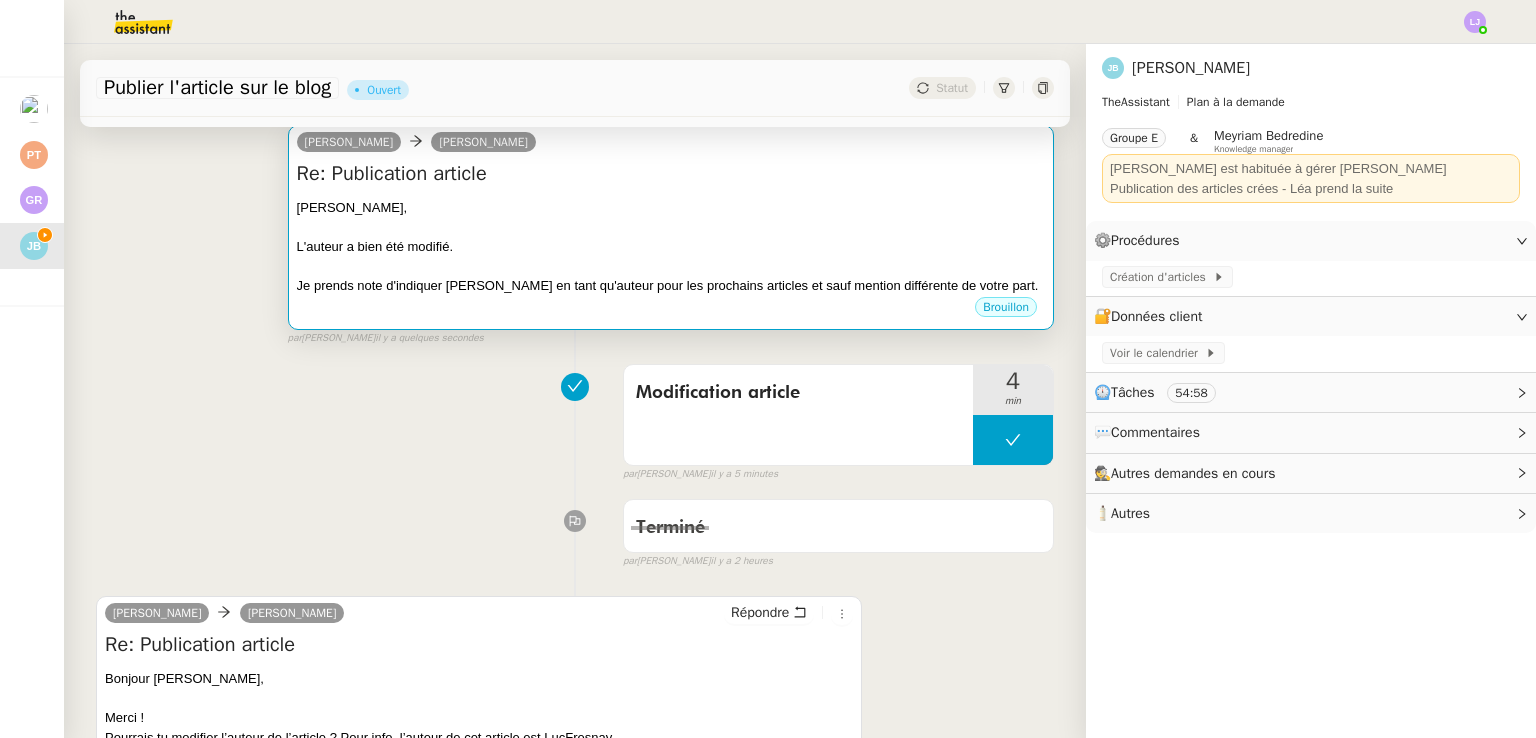click at bounding box center [671, 266] 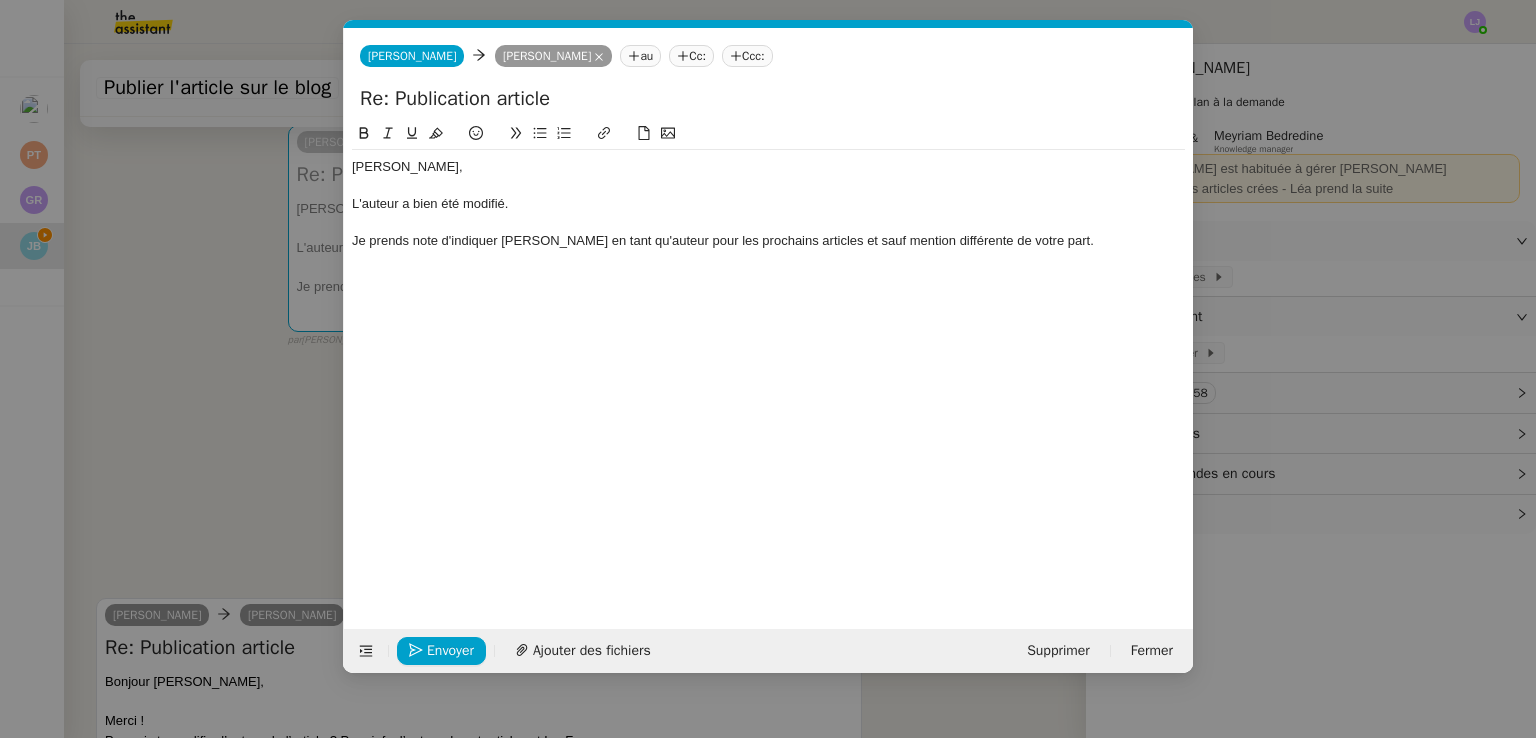 scroll, scrollTop: 0, scrollLeft: 42, axis: horizontal 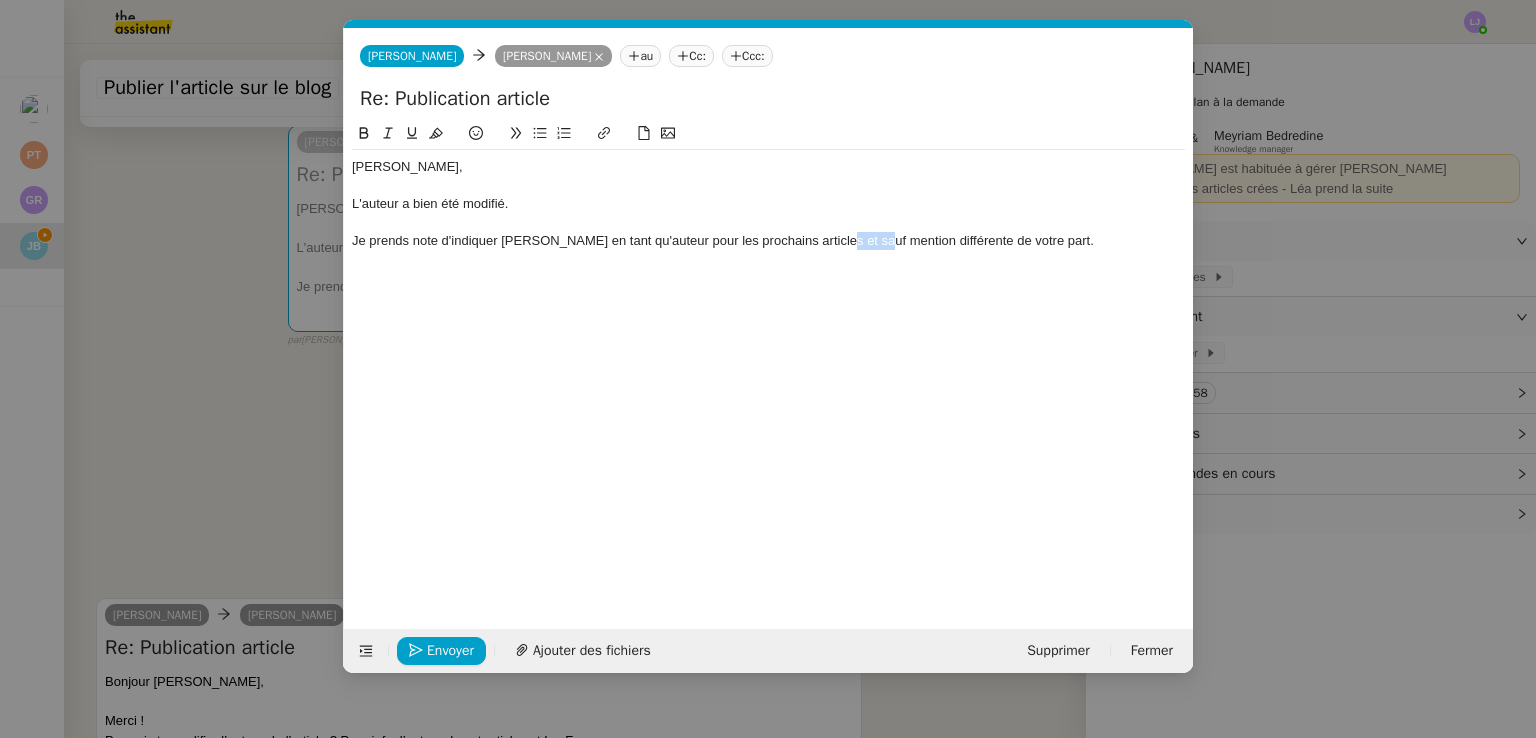 drag, startPoint x: 833, startPoint y: 241, endPoint x: 871, endPoint y: 243, distance: 38.052597 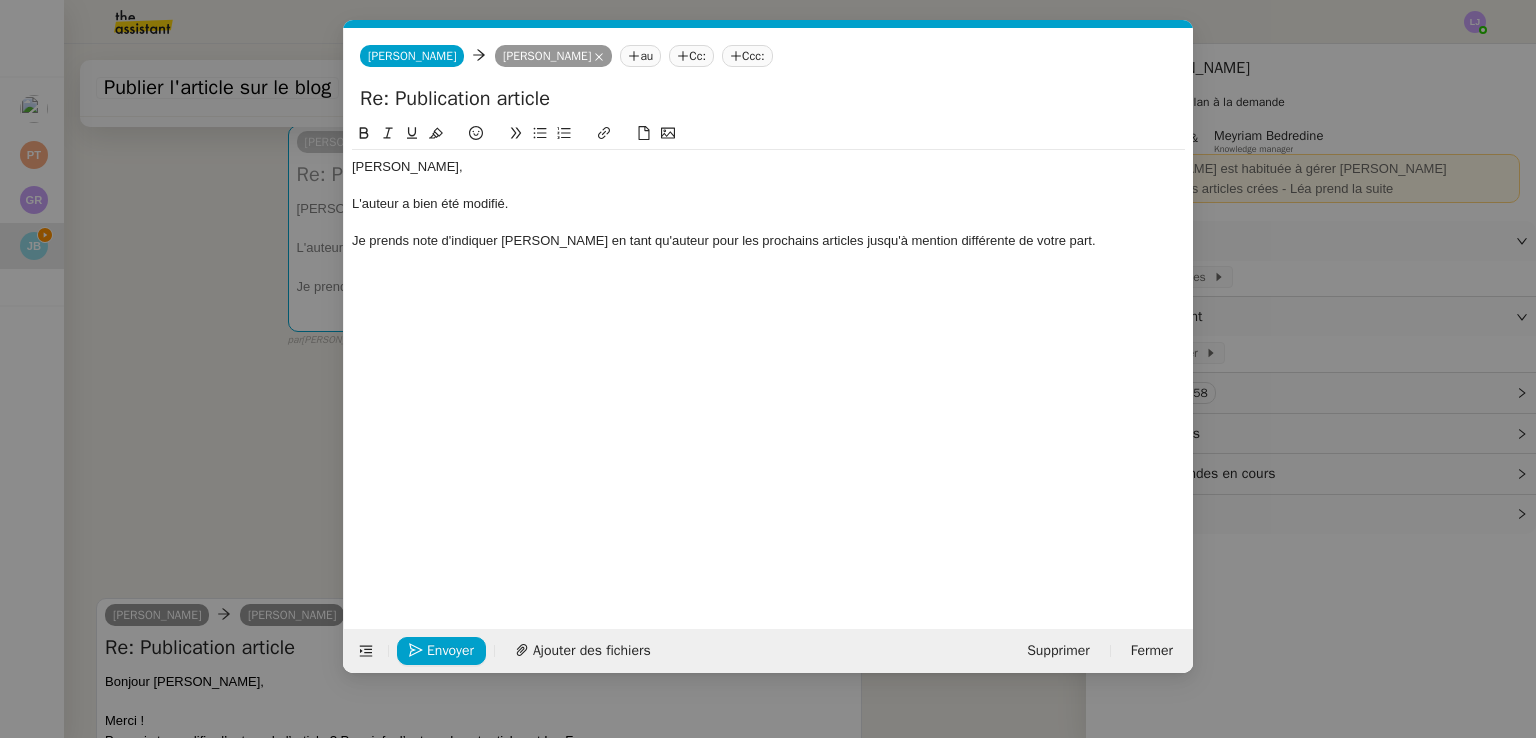 click on "Service TA - VOYAGE - PROPOSITION GLOBALE    A utiliser dans le cadre de proposition de déplacement TA - RELANCE CLIENT (EN)    Relancer un client lorsqu'il n'a pas répondu à un précédent message BAFERTY - MAIL AUDITION    A utiliser dans le cadre de la procédure d'envoi des mails d'audition TA - PUBLICATION OFFRE D'EMPLOI     Organisation du recrutement Discours de présentation du paiement sécurisé    TA - VOYAGES - PROPOSITION ITINERAIRE    Soumettre les résultats d'une recherche TA - CONFIRMATION PAIEMENT (EN)    Confirmer avec le client de modèle de transaction - Attention Plan Pro nécessaire. TA - COURRIER EXPEDIE (recommandé)    A utiliser dans le cadre de l'envoi d'un courrier recommandé TA - PARTAGE DE CALENDRIER (EN)    A utiliser pour demander au client de partager son calendrier afin de faciliter l'accès et la gestion PSPI - Appel de fonds MJL    A utiliser dans le cadre de la procédure d'appel de fonds MJL TA - RELANCE CLIENT    TA - AR PROCEDURES        21 YIELD" at bounding box center (768, 369) 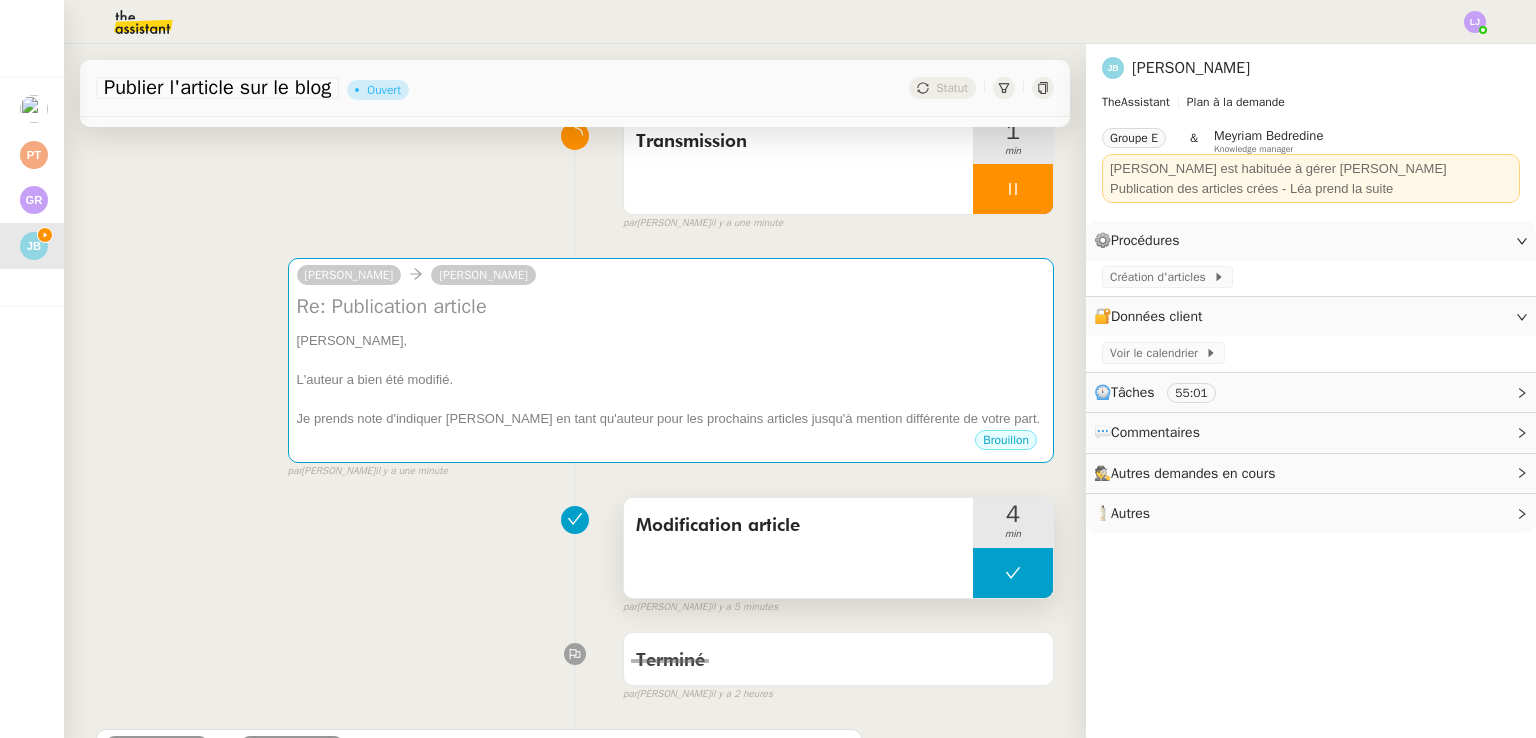 scroll, scrollTop: 174, scrollLeft: 0, axis: vertical 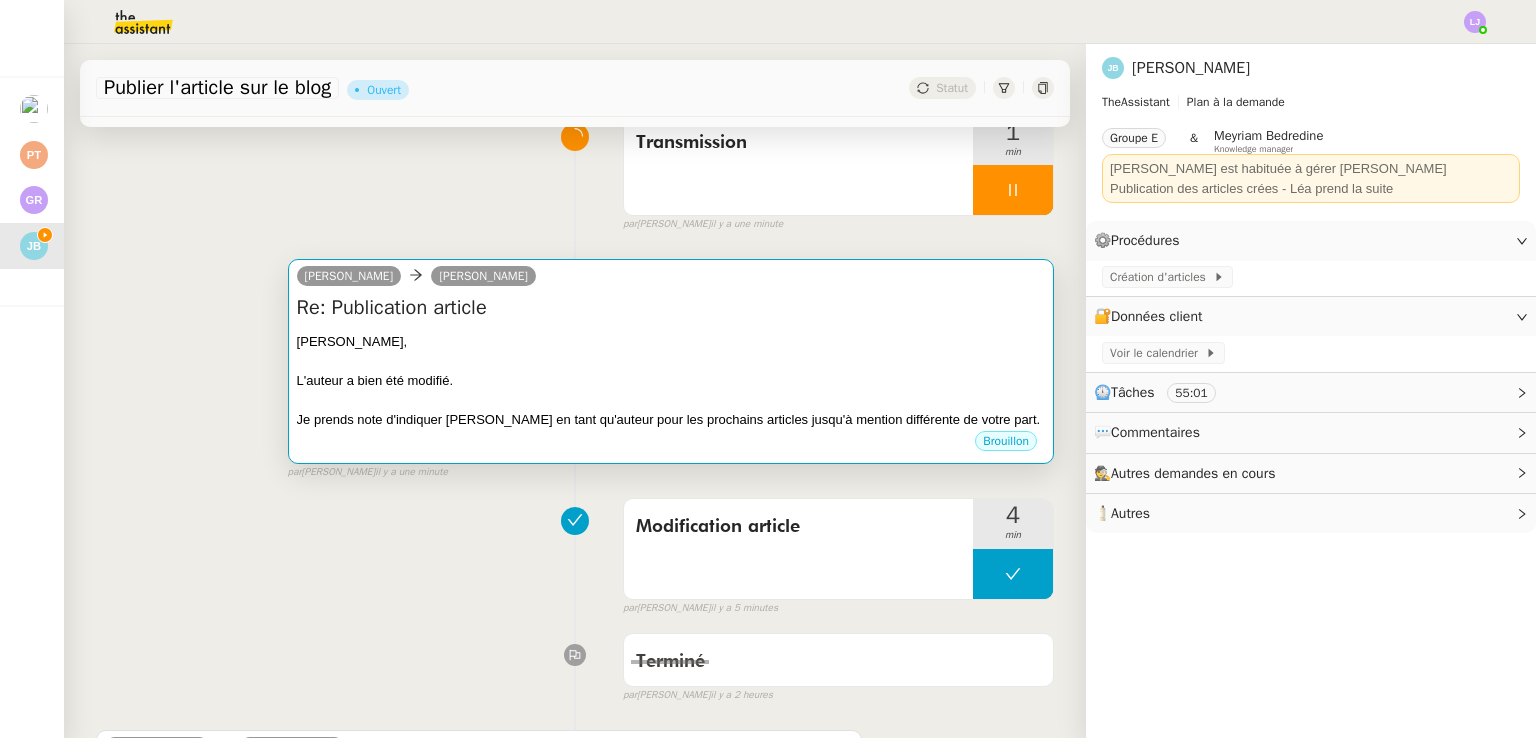 click at bounding box center [671, 400] 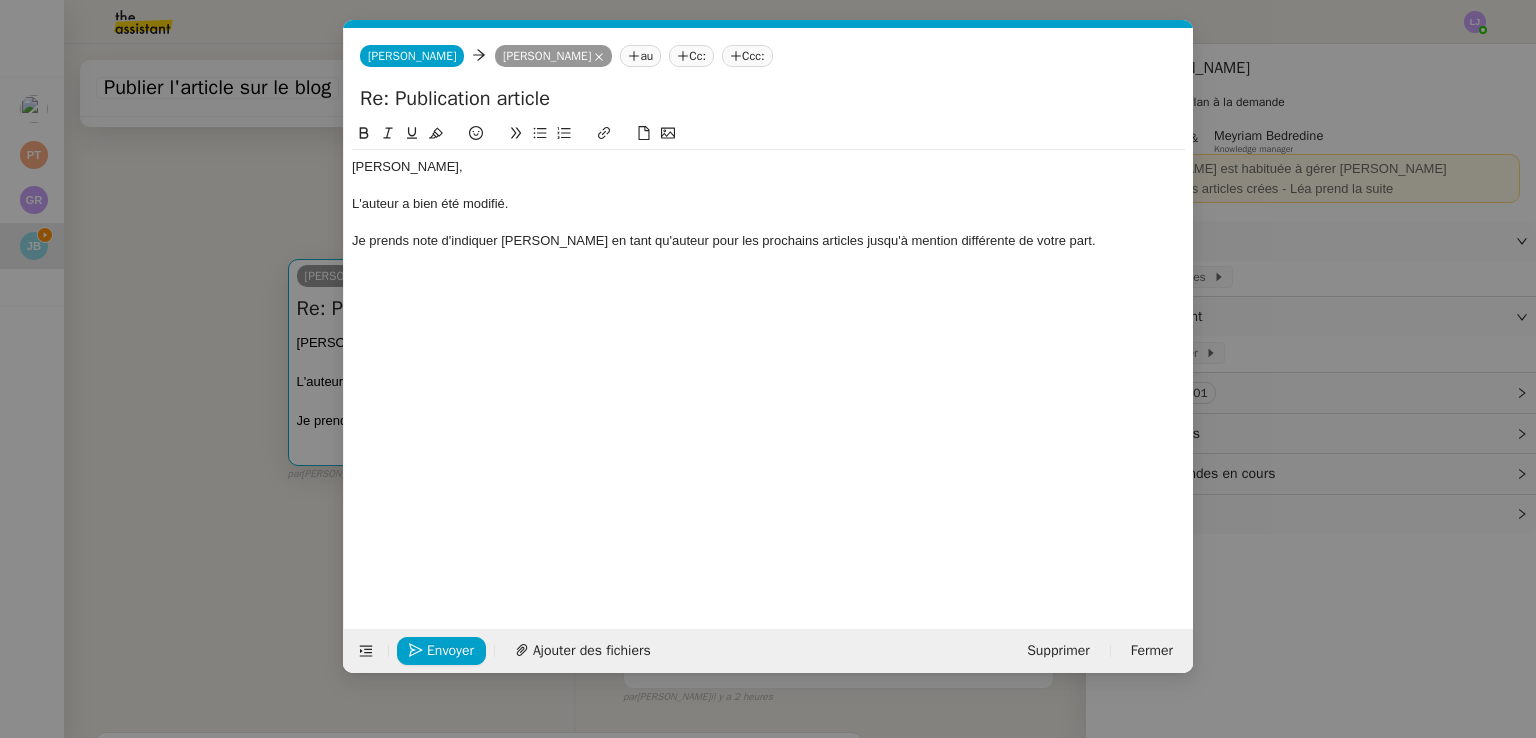 scroll, scrollTop: 0, scrollLeft: 42, axis: horizontal 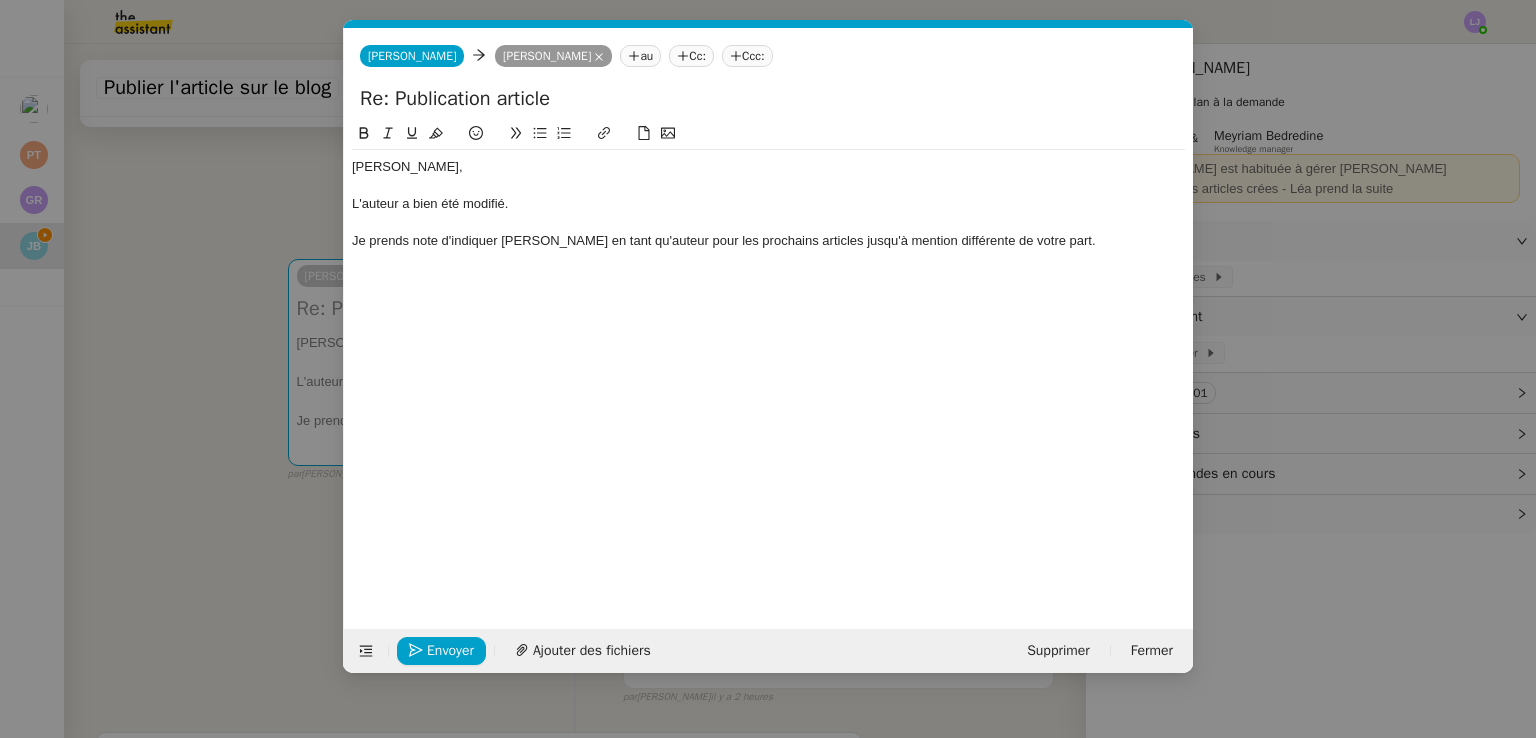 click on "Je prends note d'indiquer Luc Fresnay en tant qu'auteur pour les prochains articles jusqu'à mention différente de votre part." 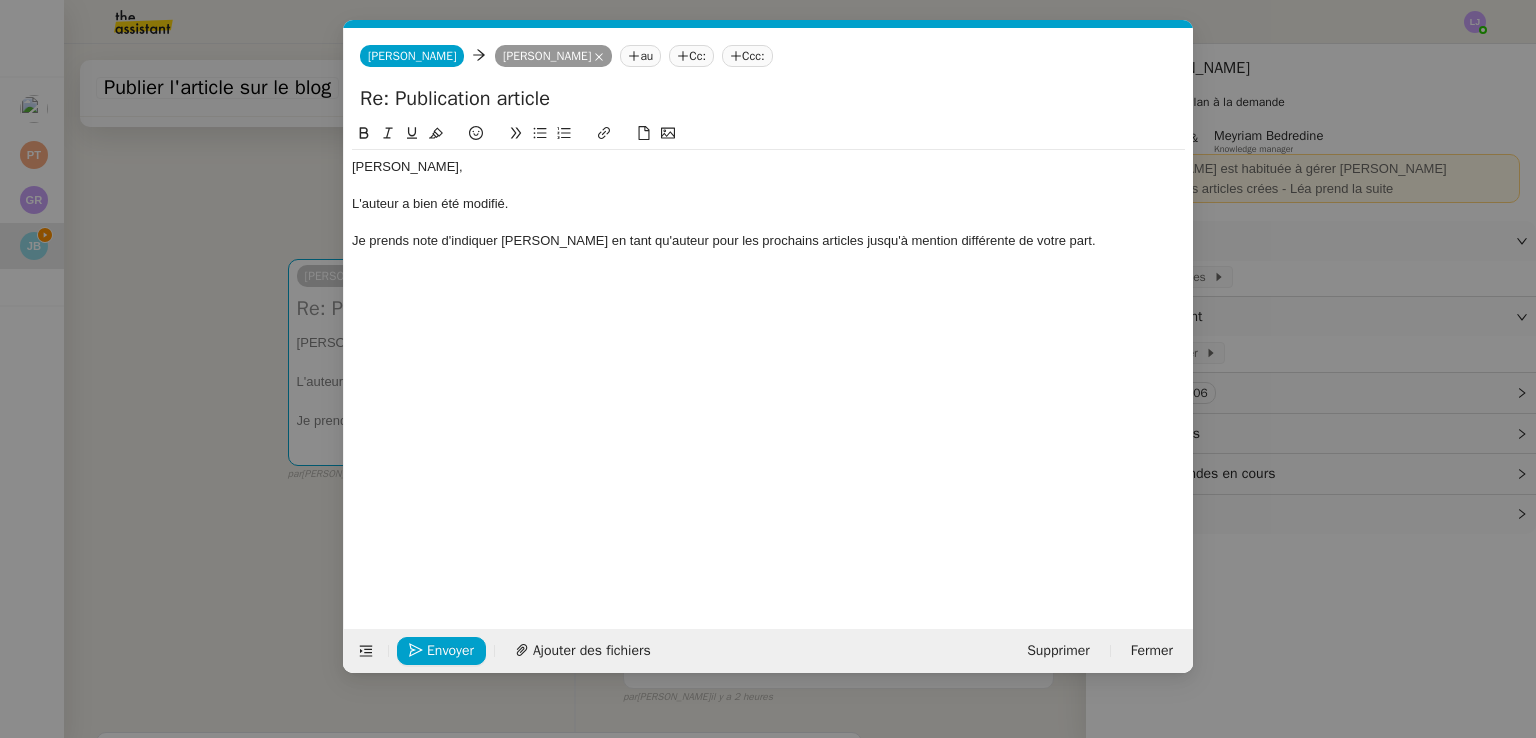 type 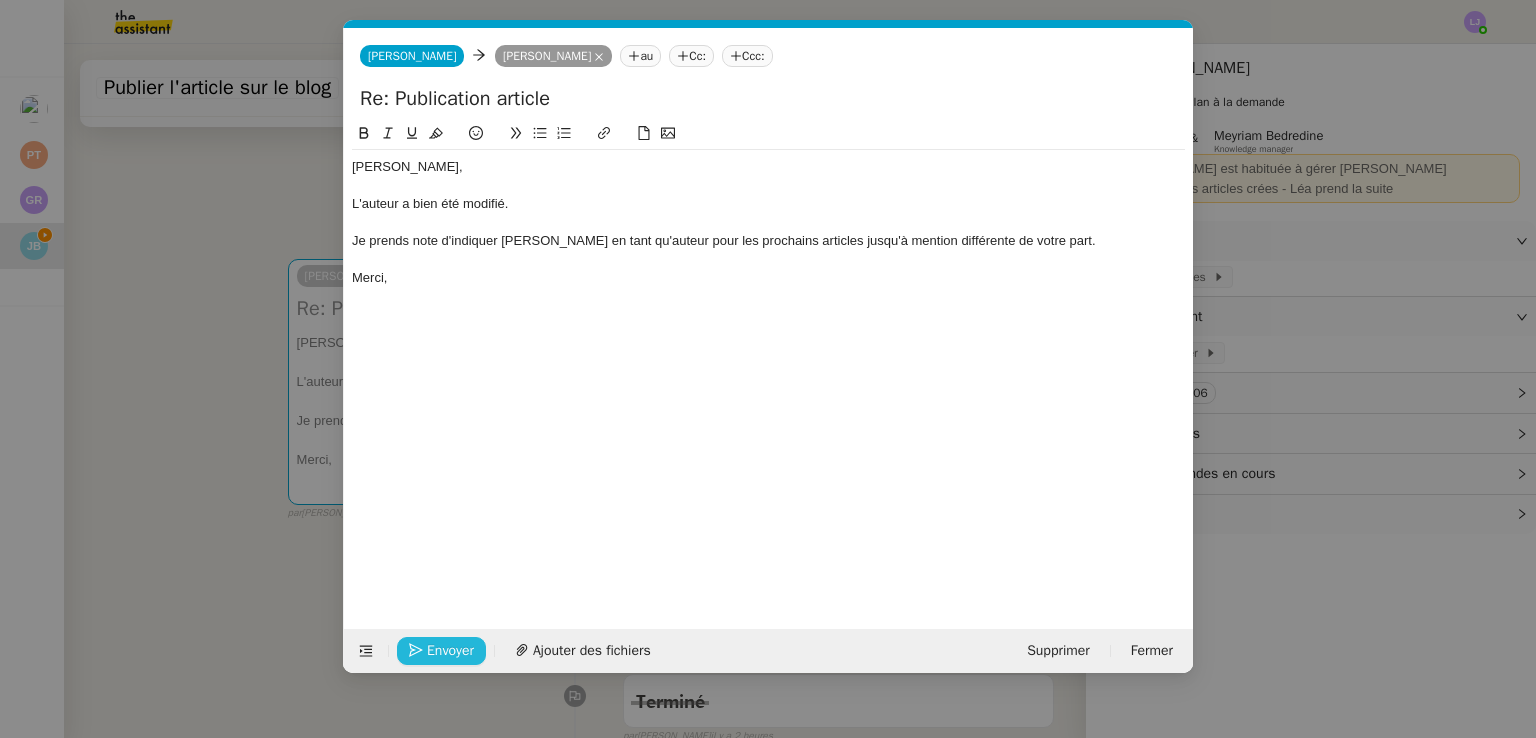 click on "Envoyer" 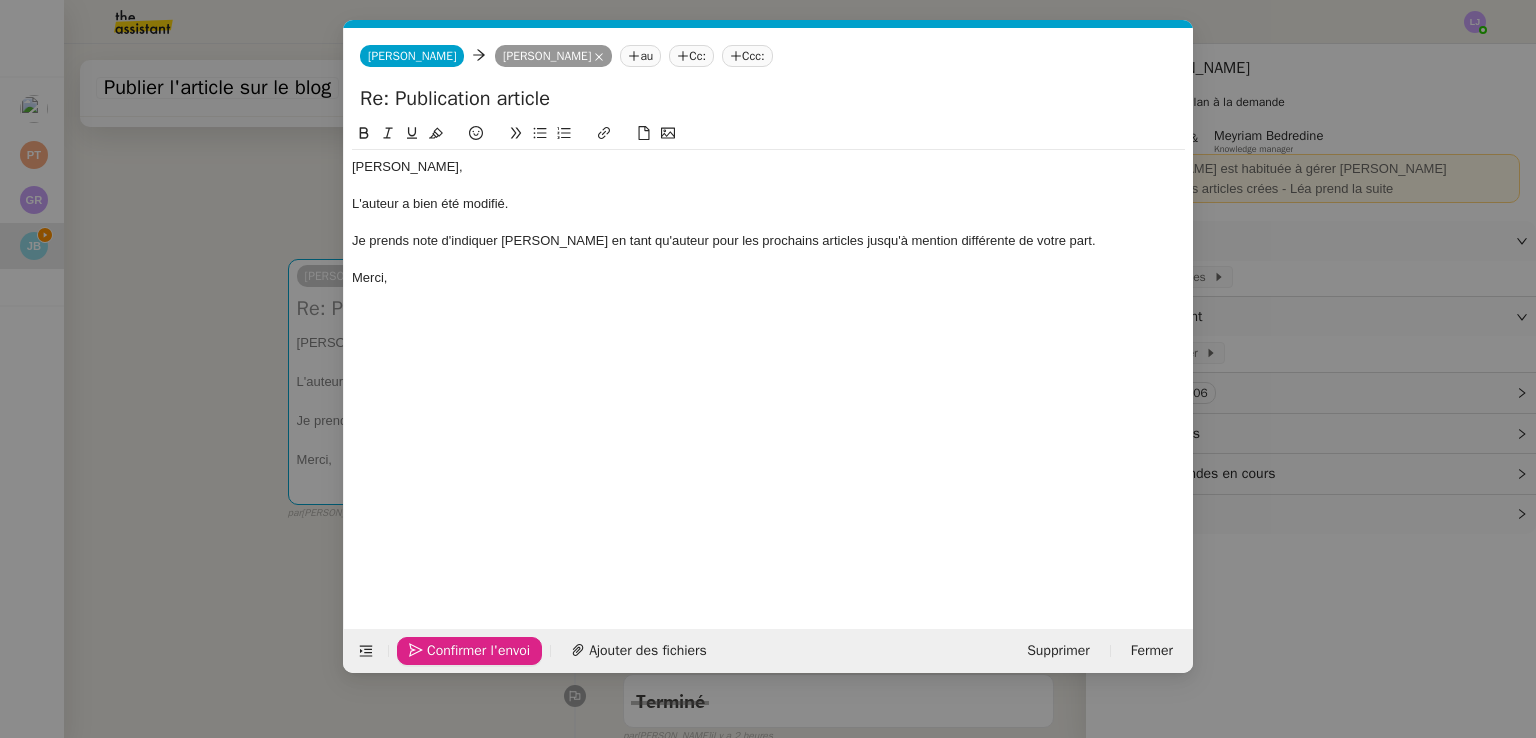 click on "Confirmer l'envoi" 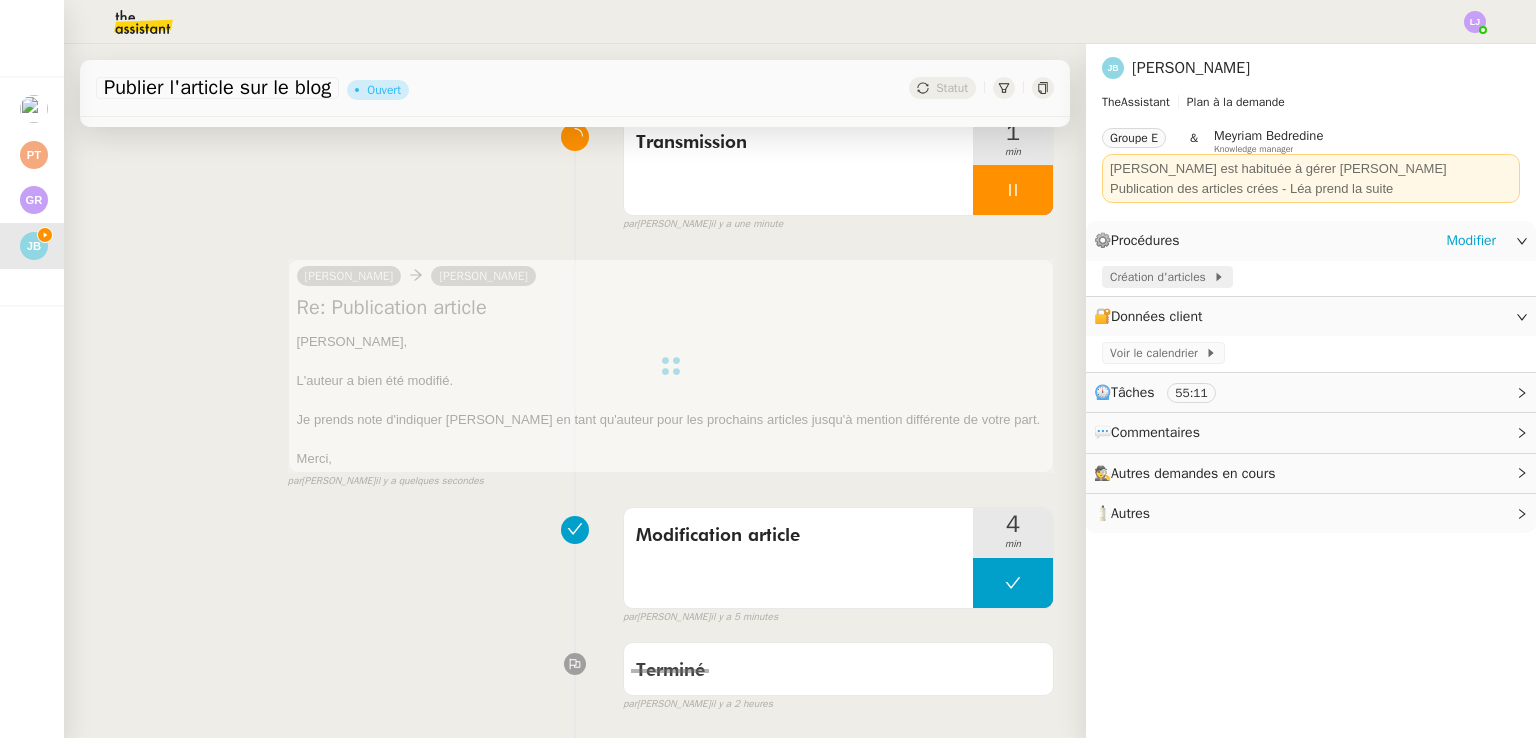 click on "Création d'articles" 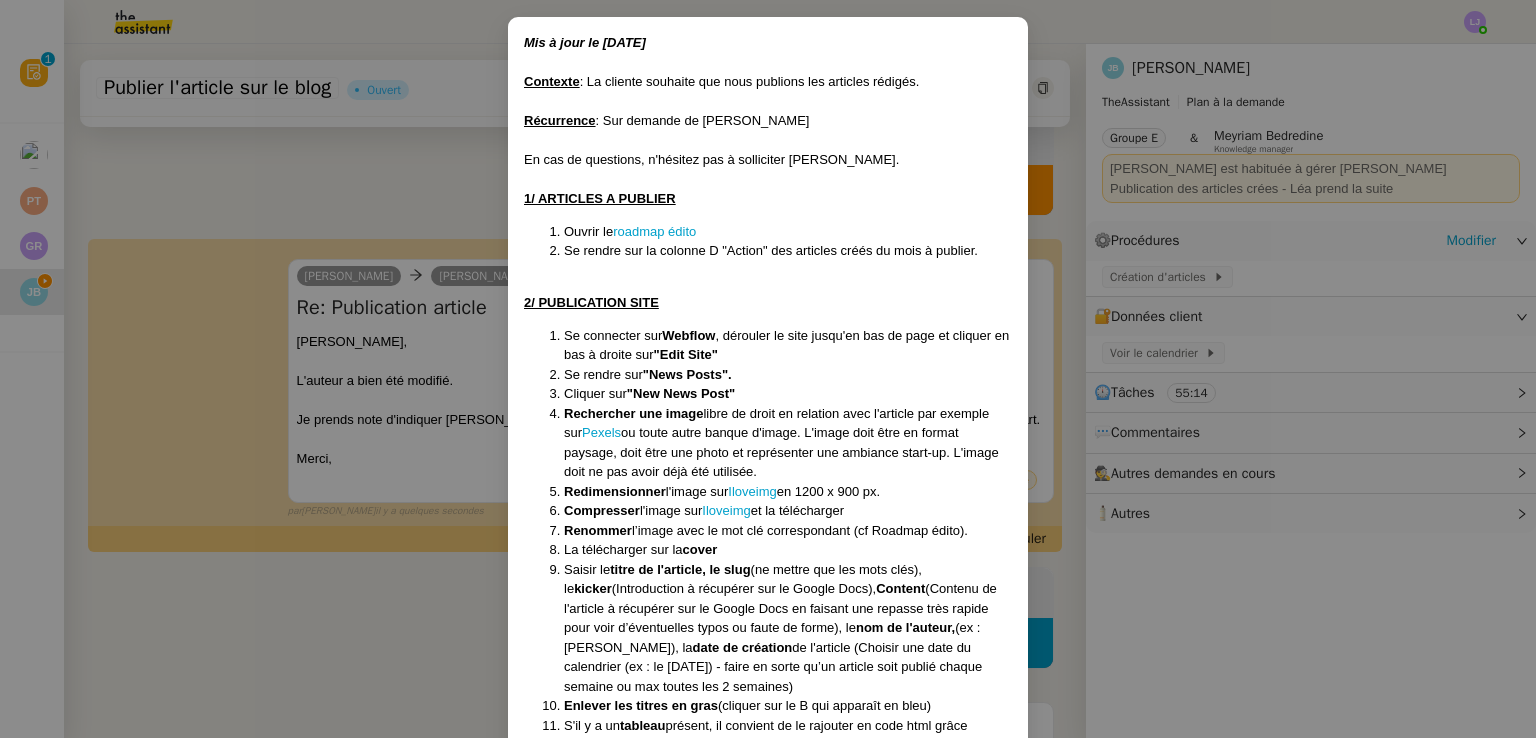 scroll, scrollTop: 82, scrollLeft: 0, axis: vertical 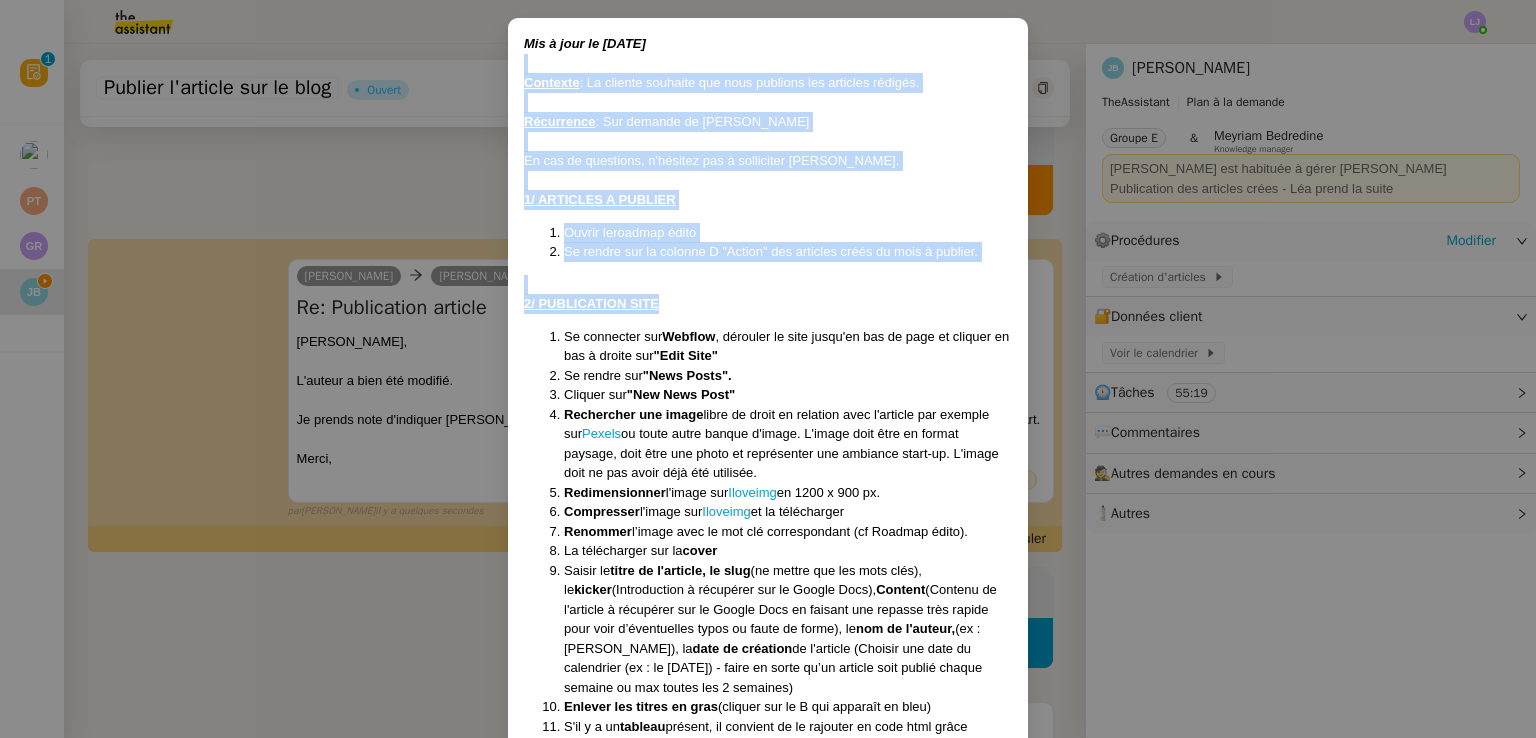drag, startPoint x: 514, startPoint y: 62, endPoint x: 699, endPoint y: 302, distance: 303.0264 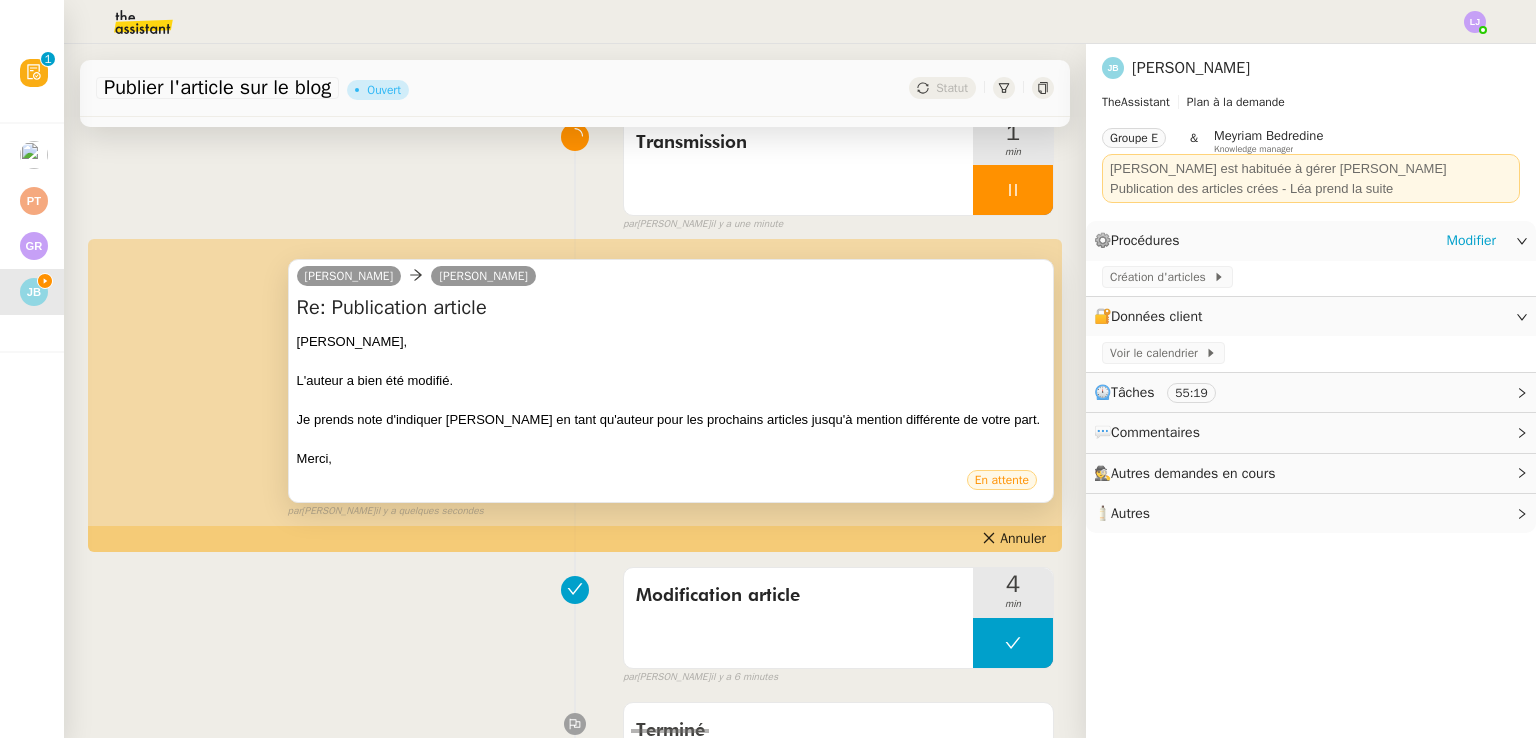 scroll, scrollTop: 0, scrollLeft: 0, axis: both 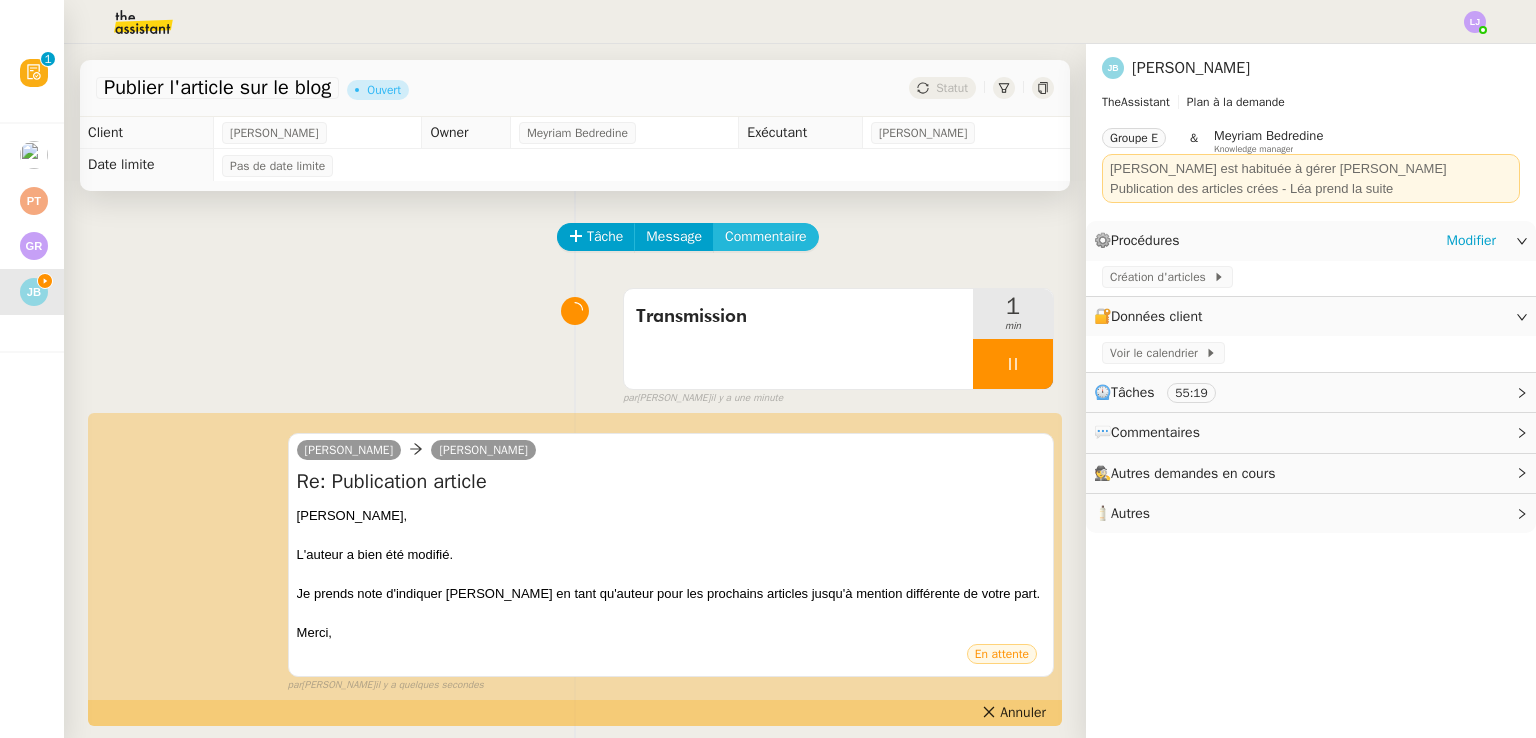 click on "Commentaire" 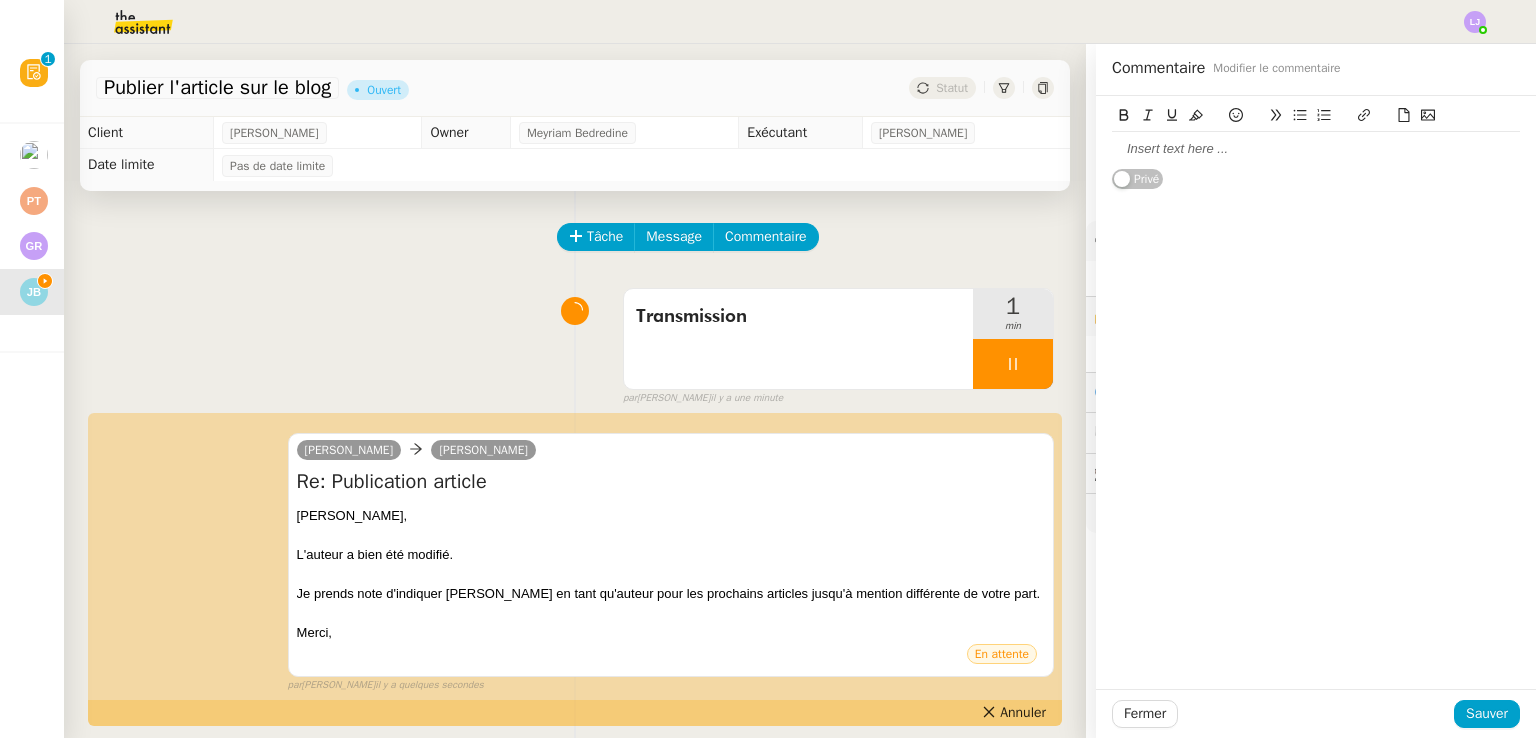 type 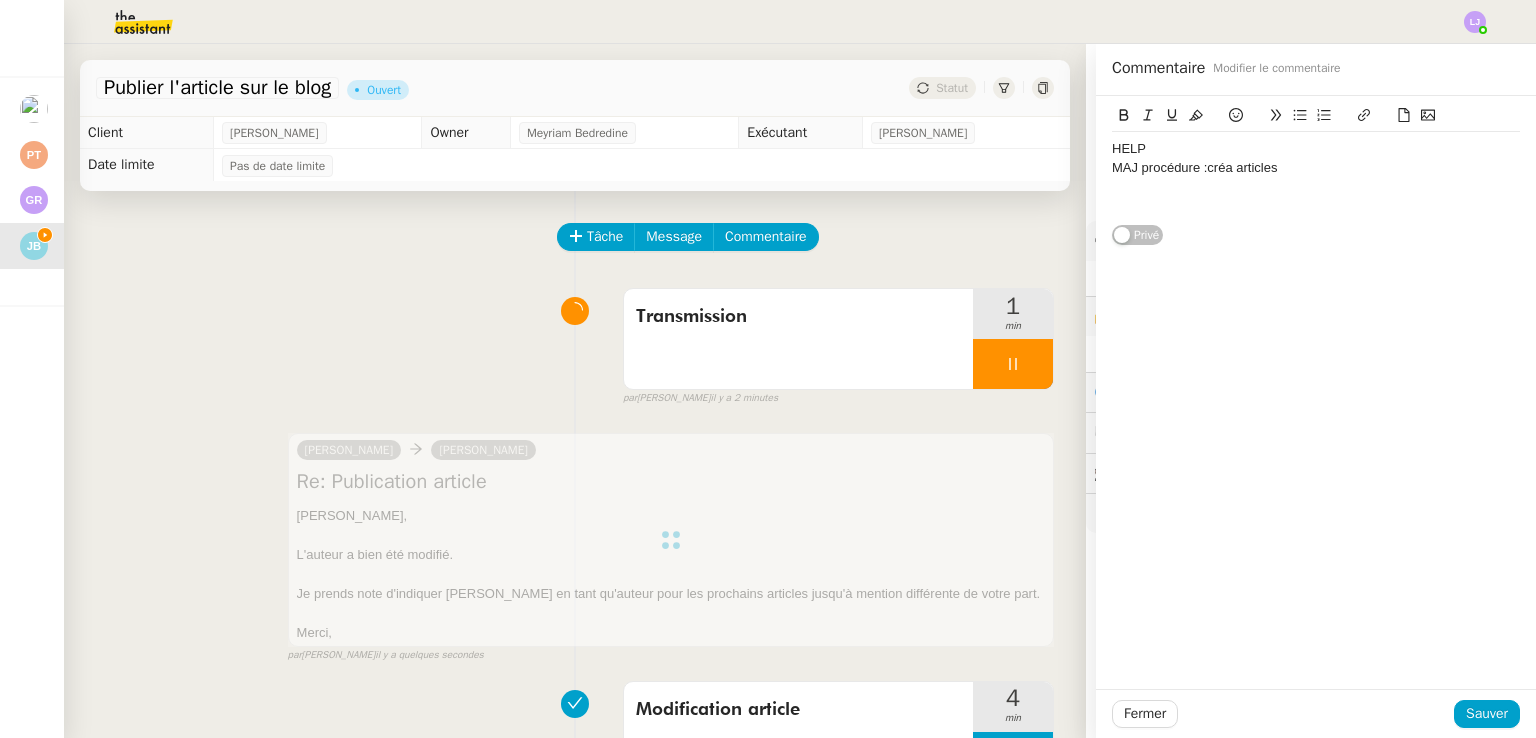 paste 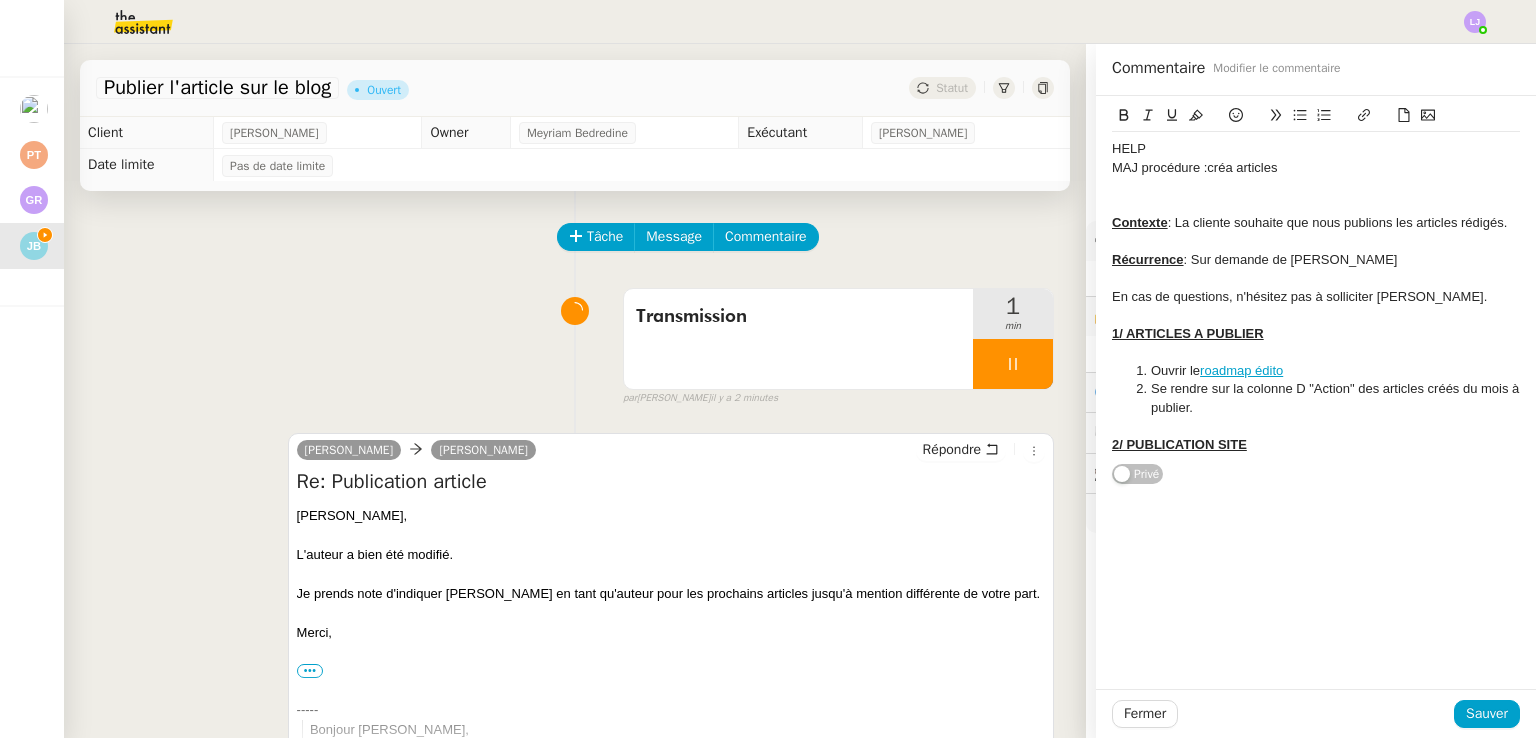 click on "2/ PUBLICATION SITE" 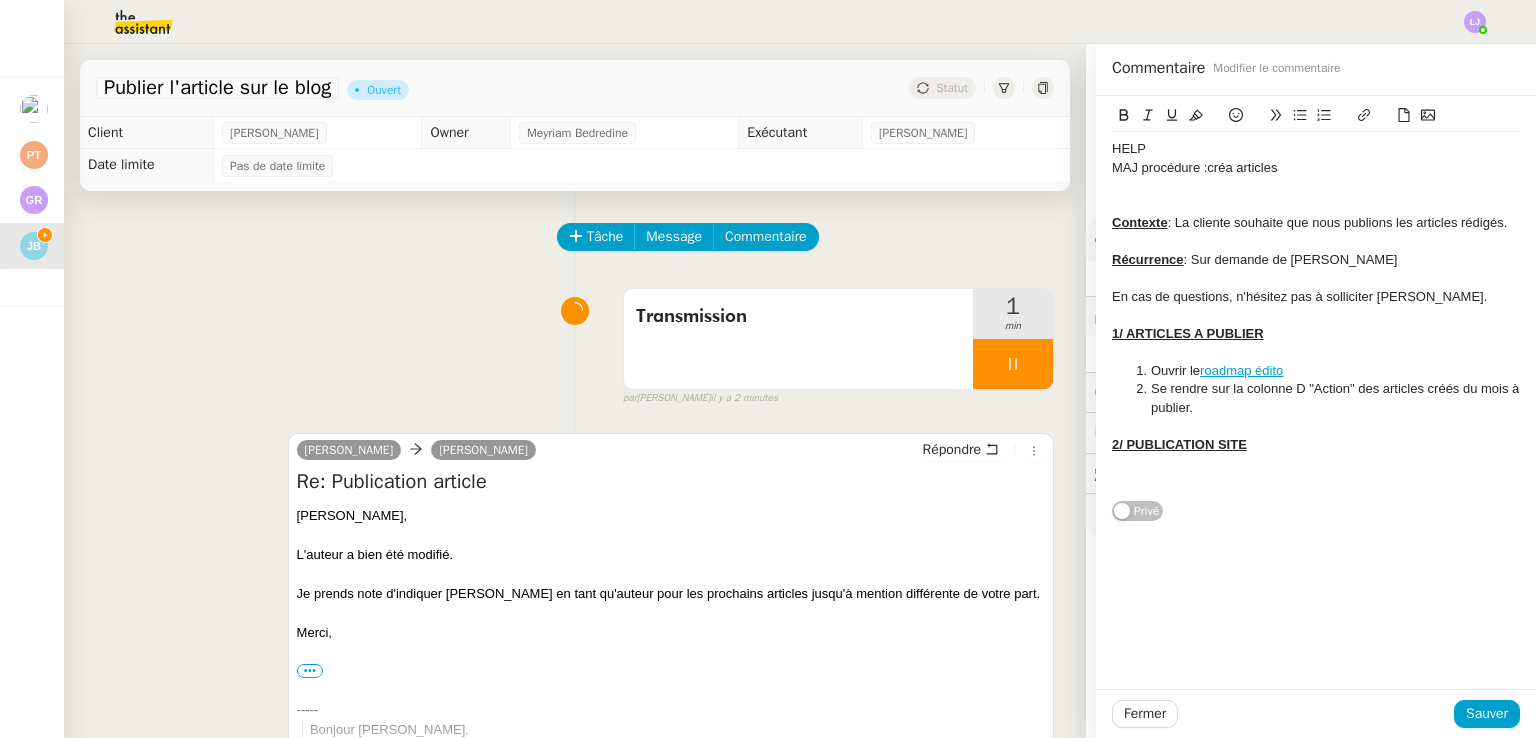 click 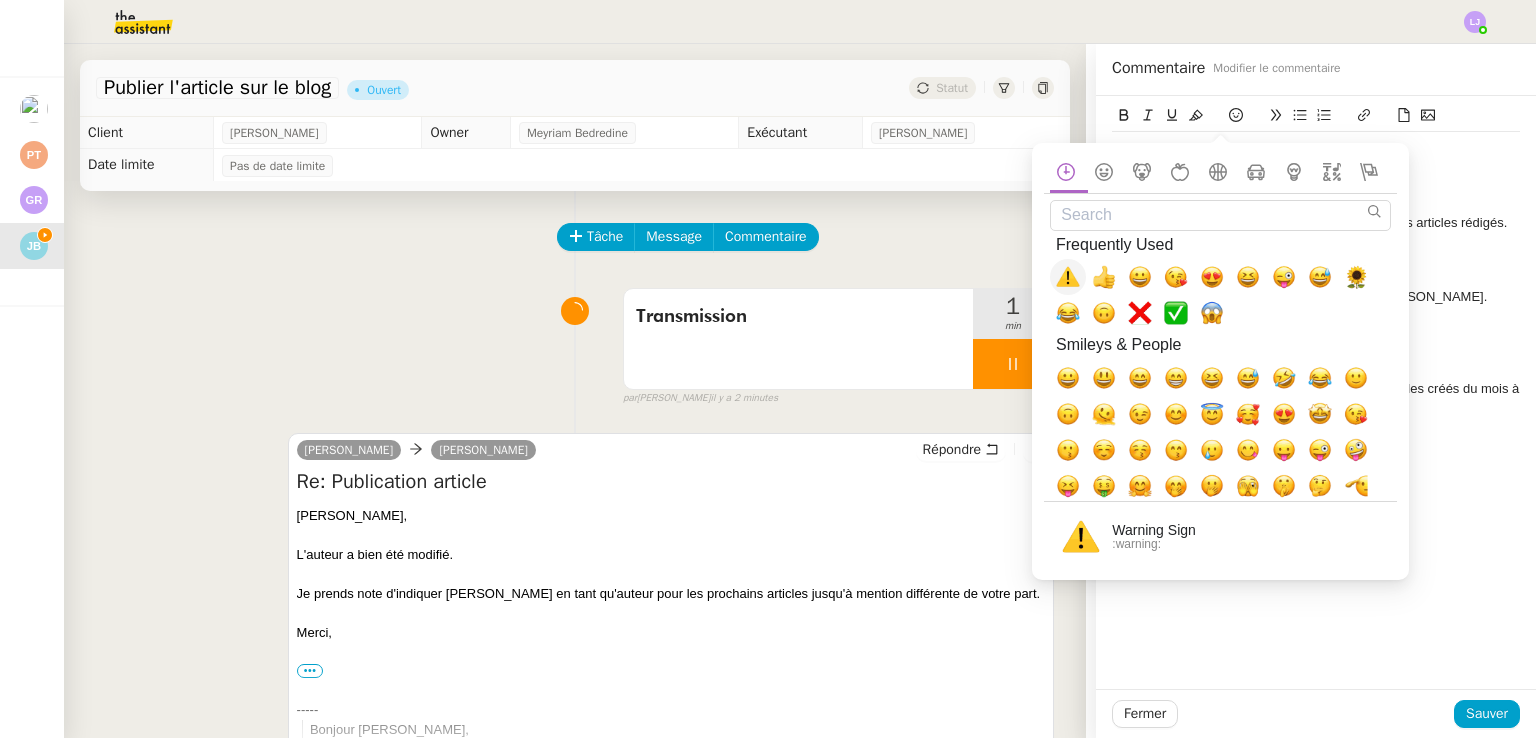 click at bounding box center (1068, 277) 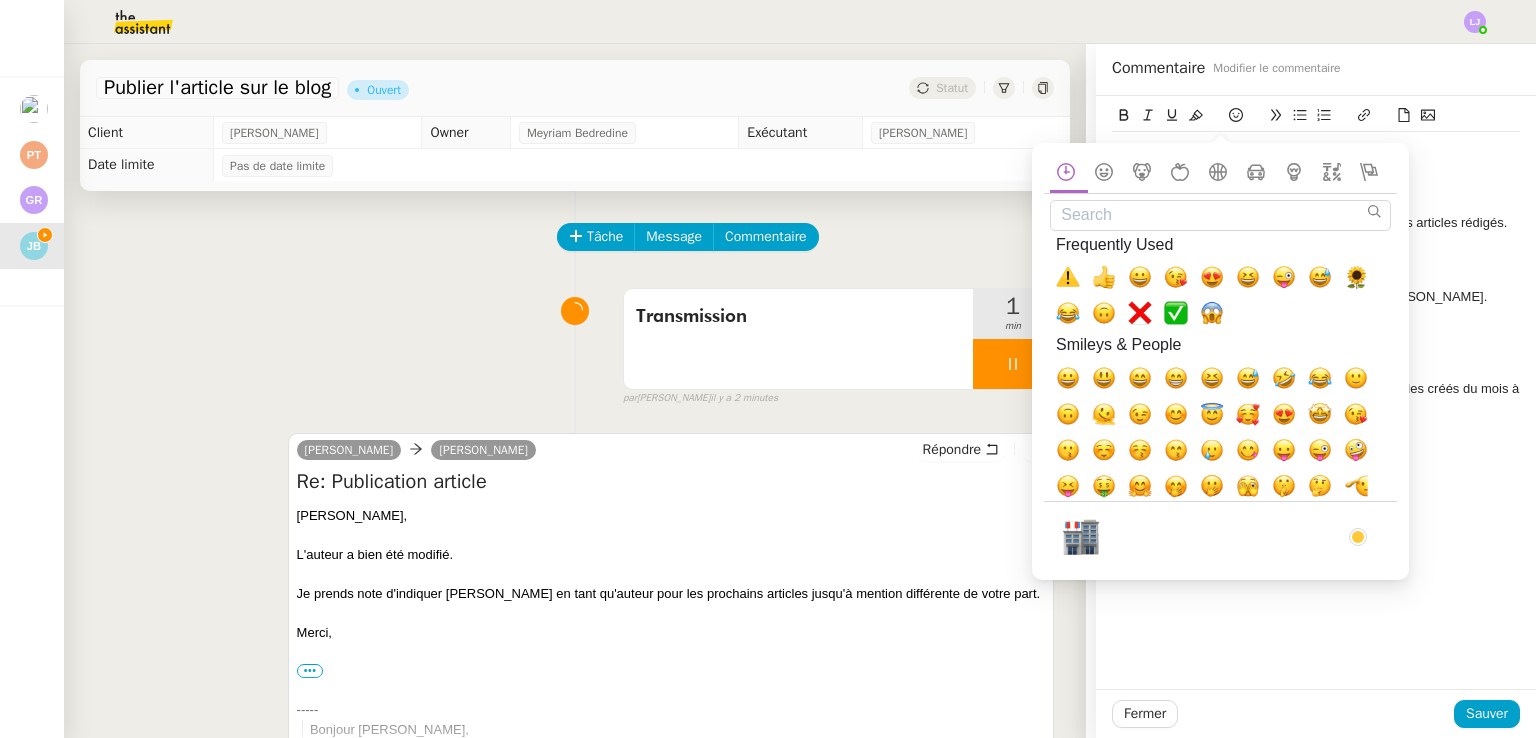 click on "HELP MAJ procédure :créa articles Contexte  : La cliente souhaite que nous publions les articles rédigés. Récurrence  : Sur demande de Justine En cas de questions, n'hésitez pas à solliciter Justine Brogi. 1/ ARTICLES A PUBLIER Ouvrir le  roadmap édito Se rendre sur la colonne D "Action" des articles créés du mois à publier. 2/ PUBLICATION SITE ⚠️ Privé" 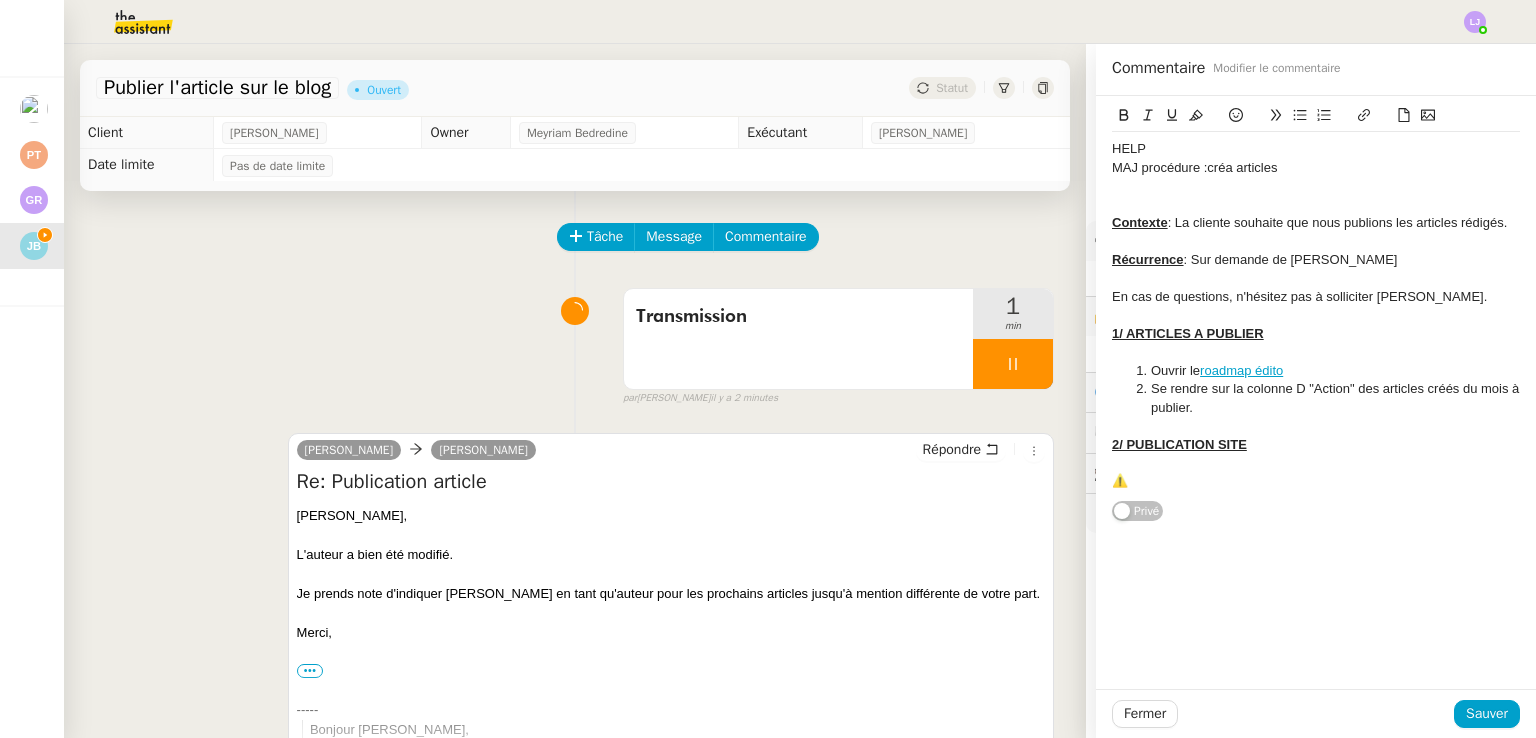 click on "⚠️" 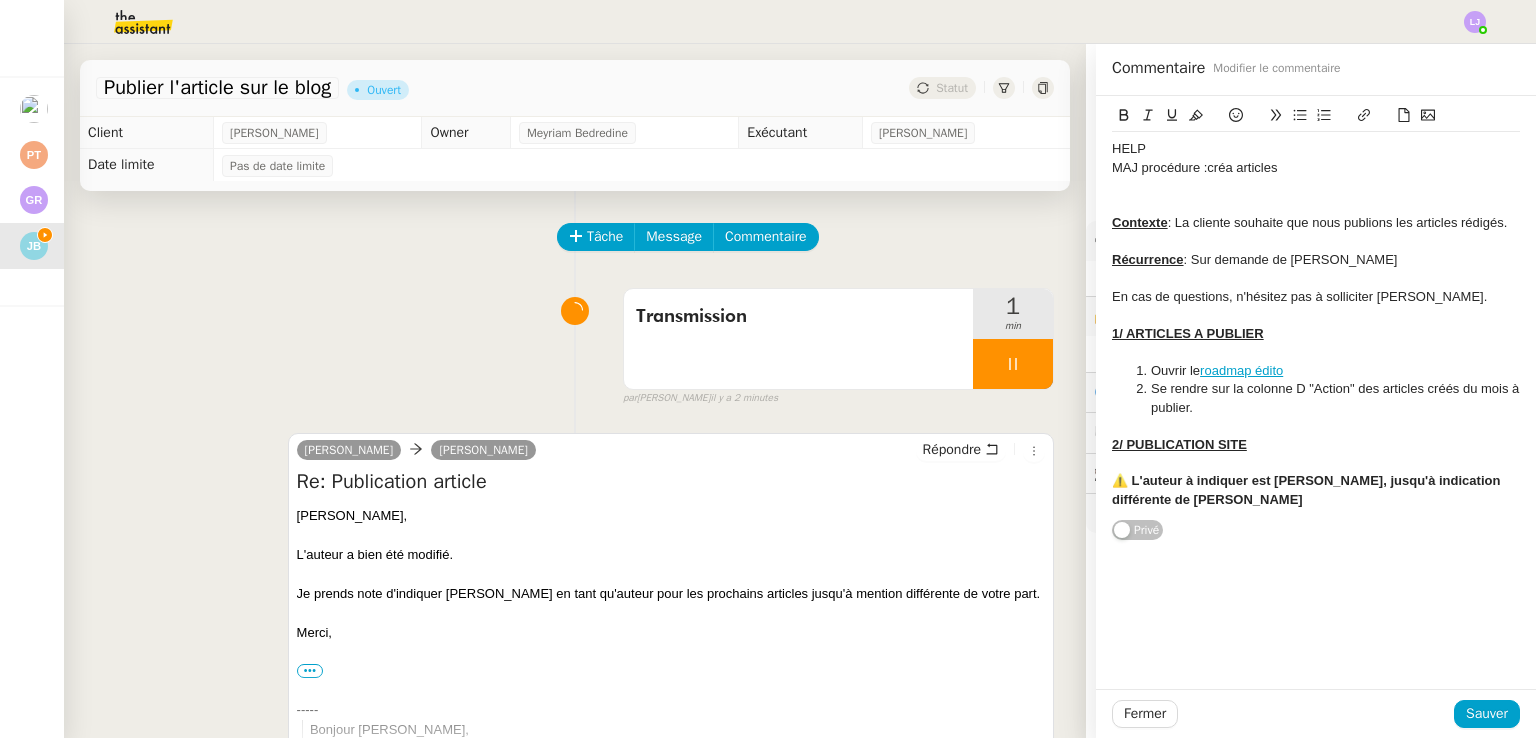 click on "⚠️ L'auteur à indiquer est Luc Fresnay, jusqu'à indication différente de Justine" 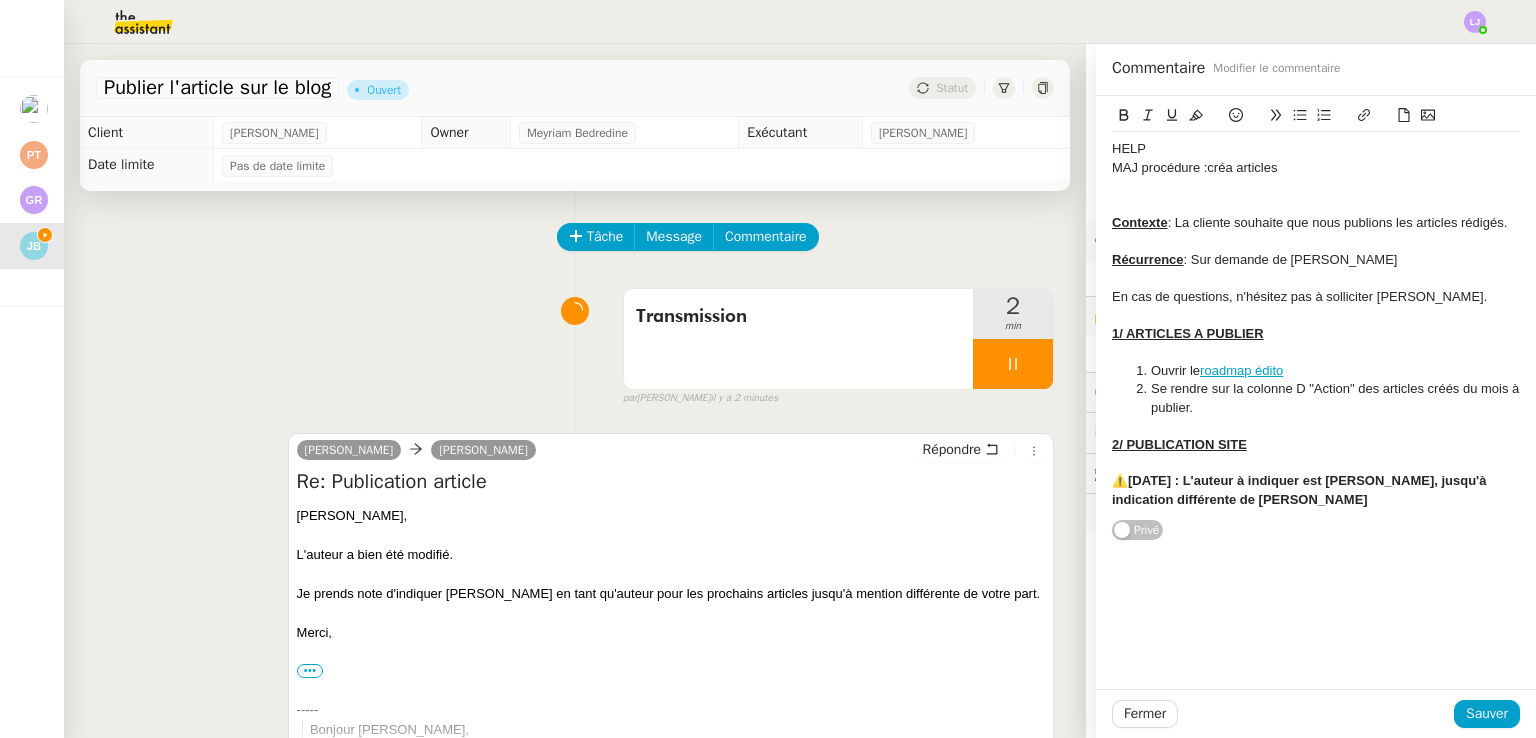 click on "⚠️23/07/25 : L'auteur à indiquer est Luc Fresnay, jusqu'à indication différente de Justine" 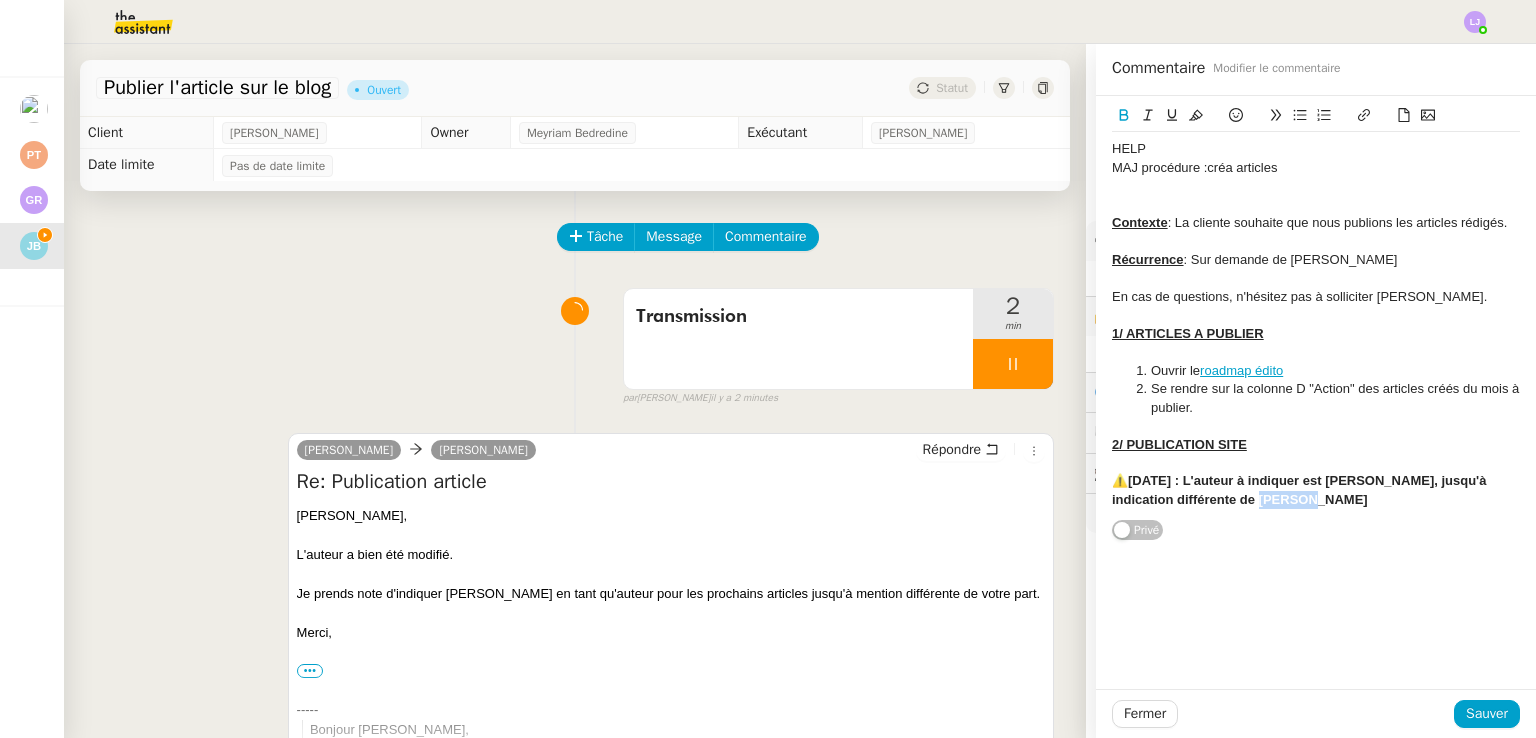 click on "⚠️23/07/25 : L'auteur à indiquer est Luc Fresnay, jusqu'à indication différente de Justine" 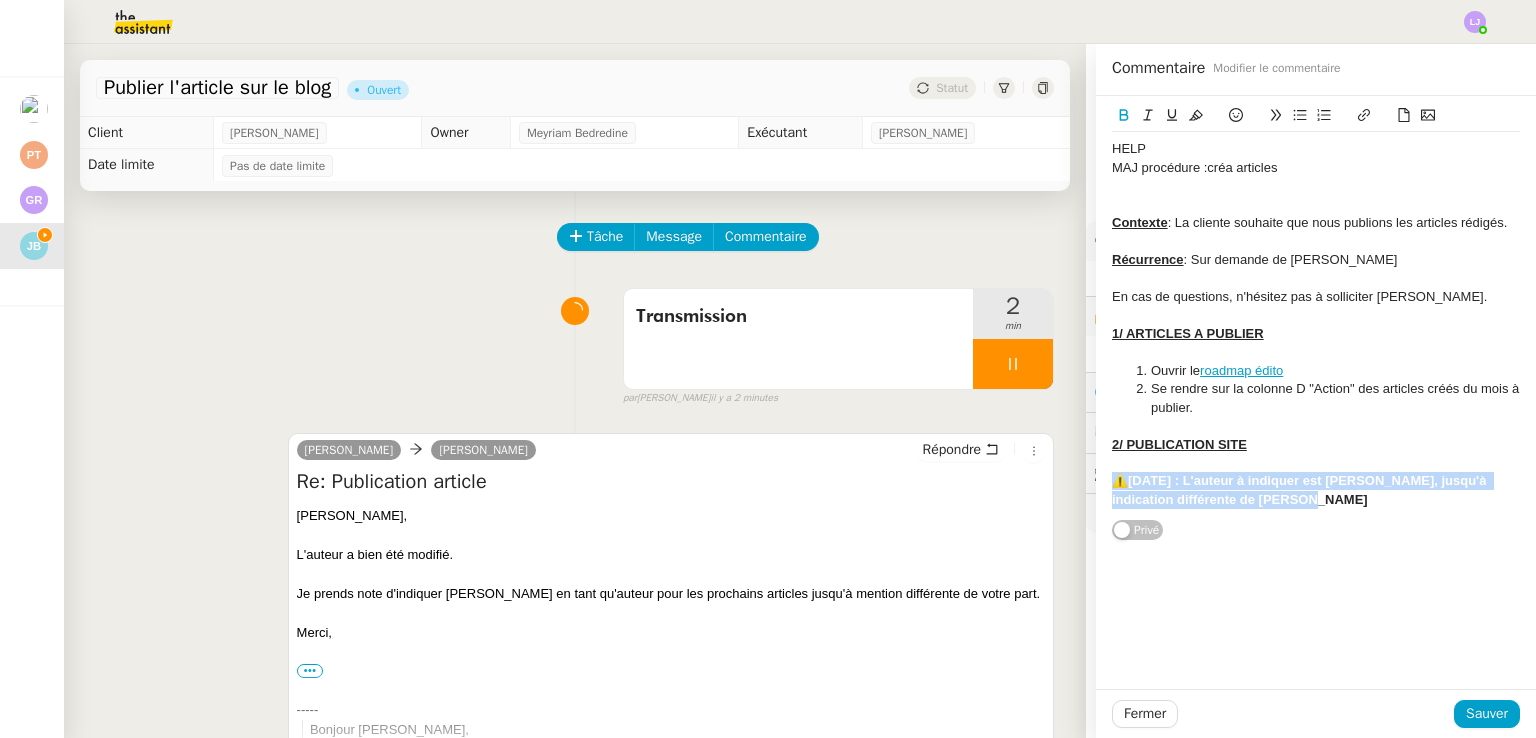 click on "⚠️23/07/25 : L'auteur à indiquer est Luc Fresnay, jusqu'à indication différente de Justine" 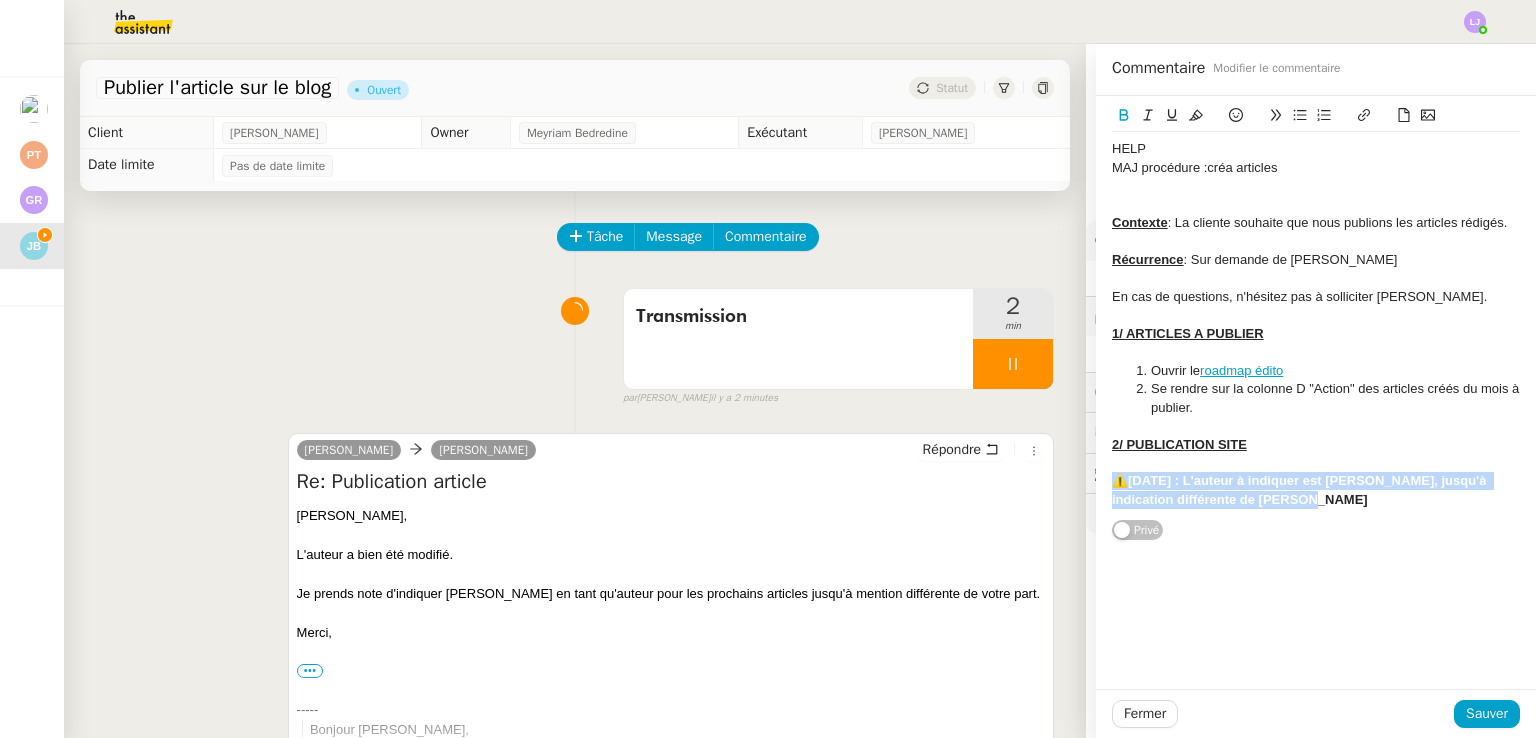 click 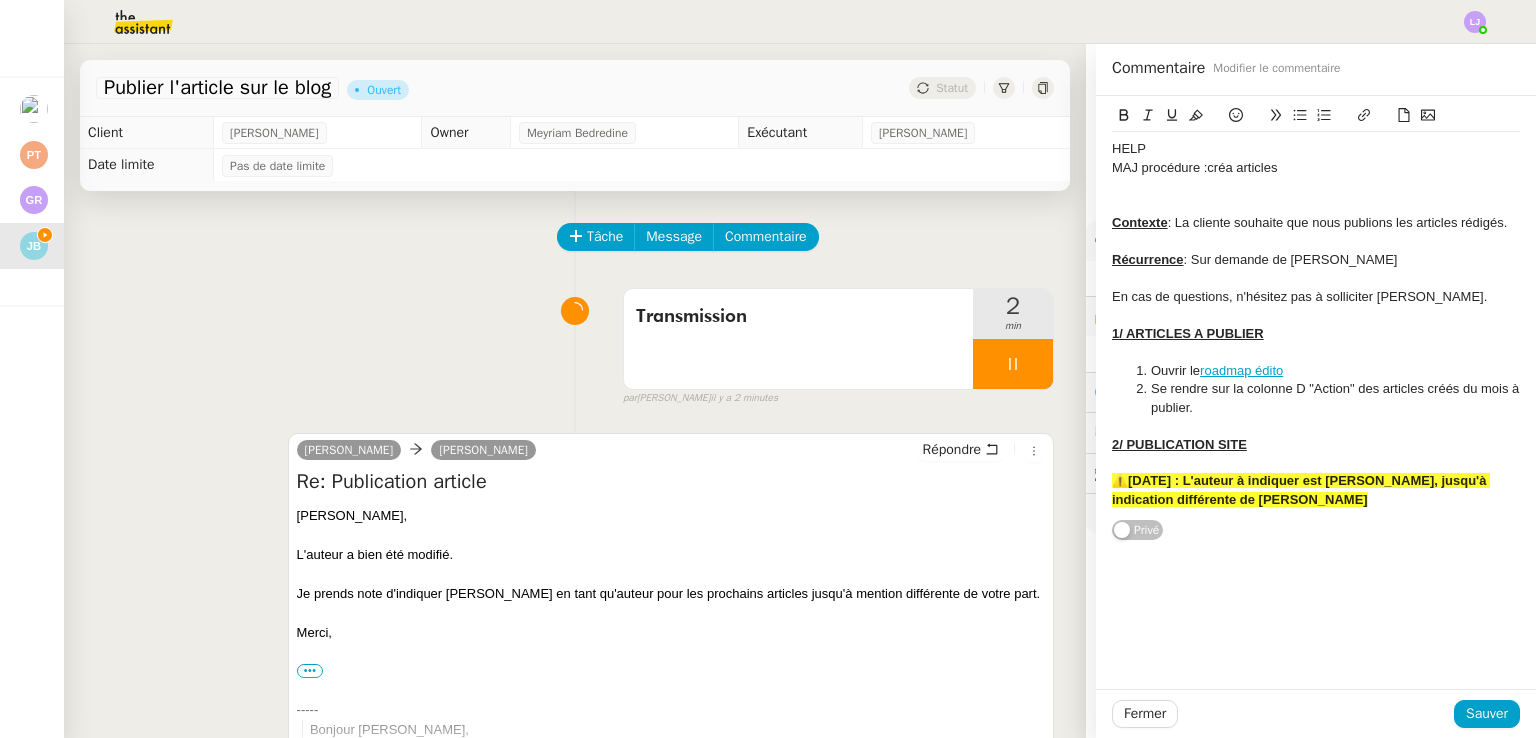 click on "HELP MAJ procédure :créa articles Contexte  : La cliente souhaite que nous publions les articles rédigés. Récurrence  : Sur demande de Justine En cas de questions, n'hésitez pas à solliciter Justine Brogi. 1/ ARTICLES A PUBLIER Ouvrir le  roadmap édito Se rendre sur la colonne D "Action" des articles créés du mois à publier. 2/ PUBLICATION SITE ⚠️23/07/25 : L'auteur à indiquer est Luc Fresnay, jusqu'à indication différente de Justine Privé" 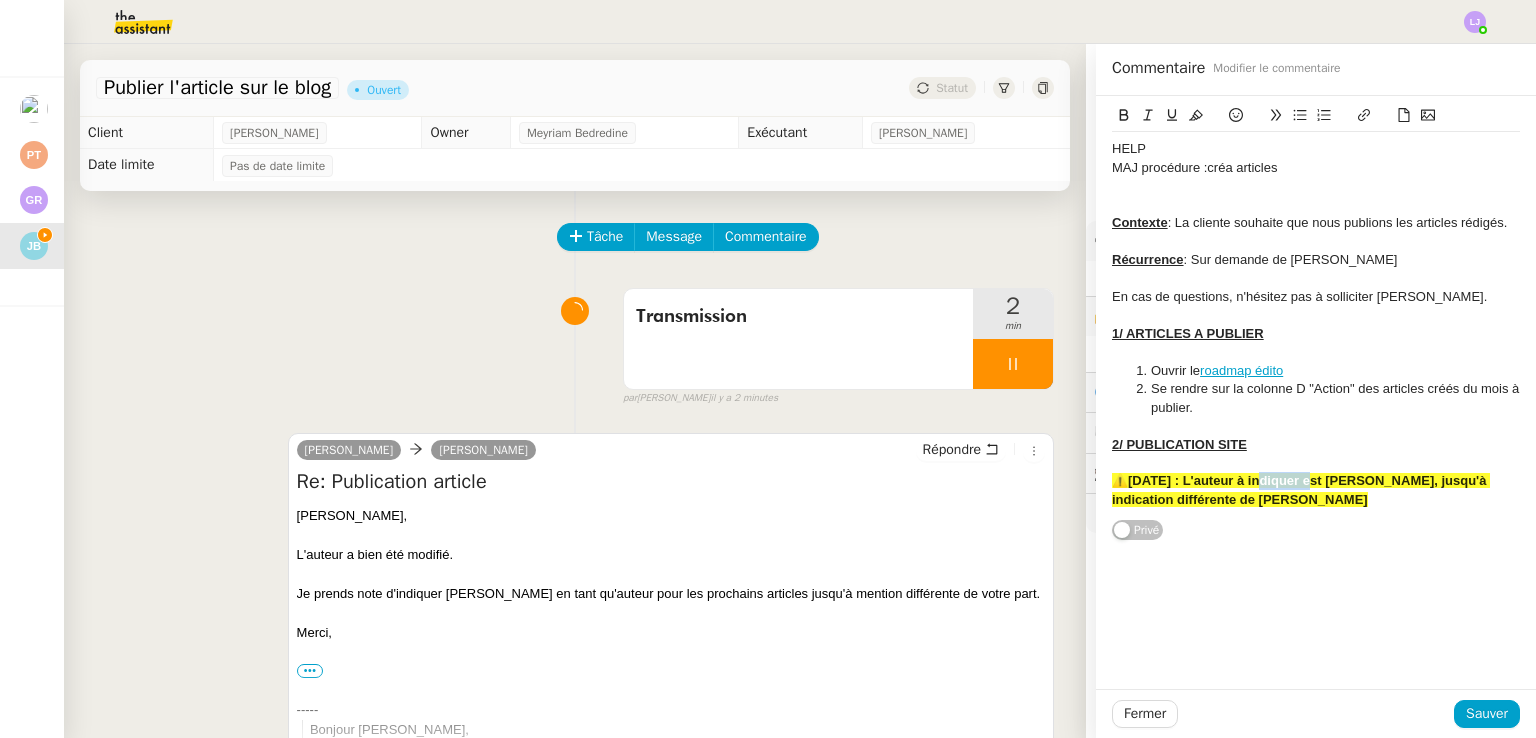 click on "⚠️23/07/25 : L'auteur à indiquer est Luc Fresnay, jusqu'à indication différente de Justine" 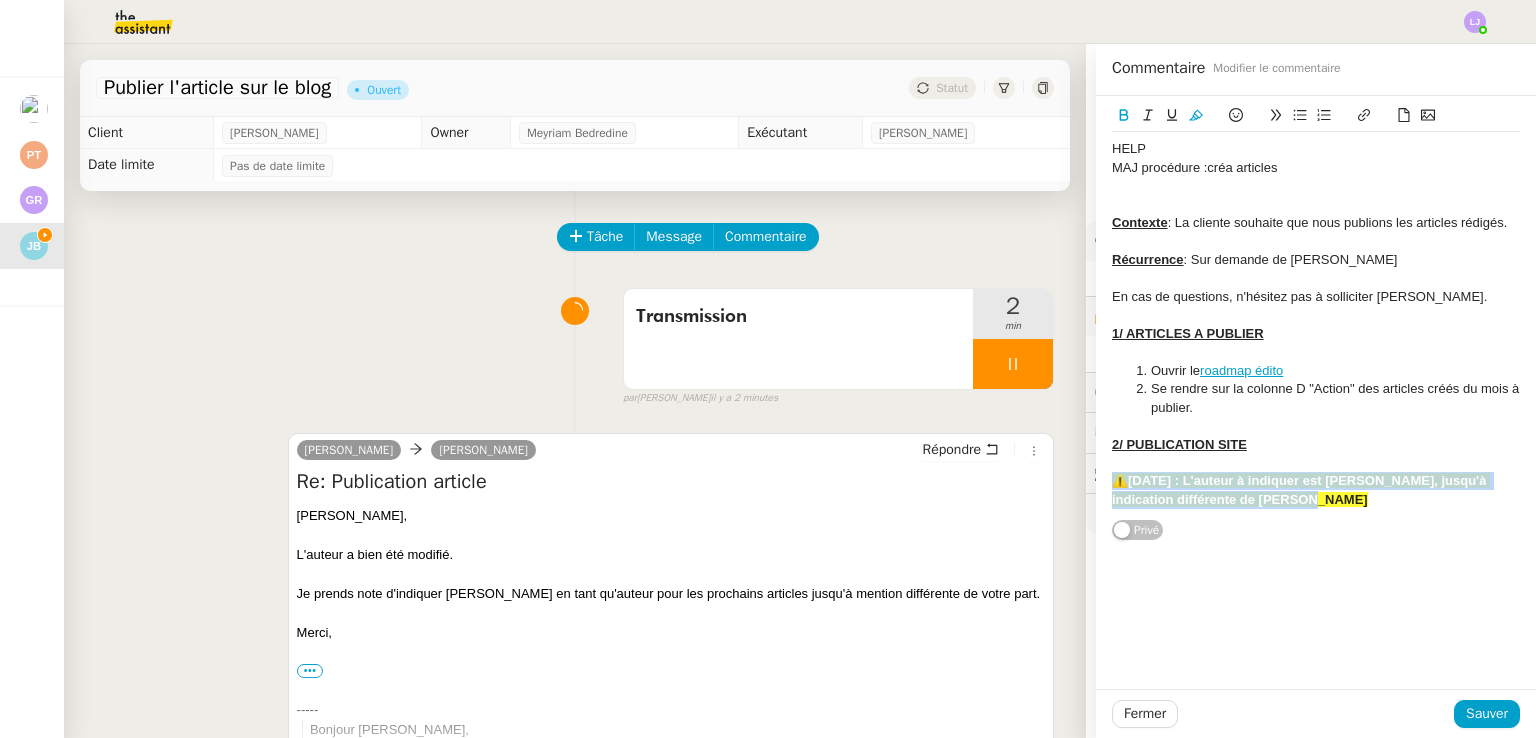 click on "⚠️23/07/25 : L'auteur à indiquer est Luc Fresnay, jusqu'à indication différente de Justine" 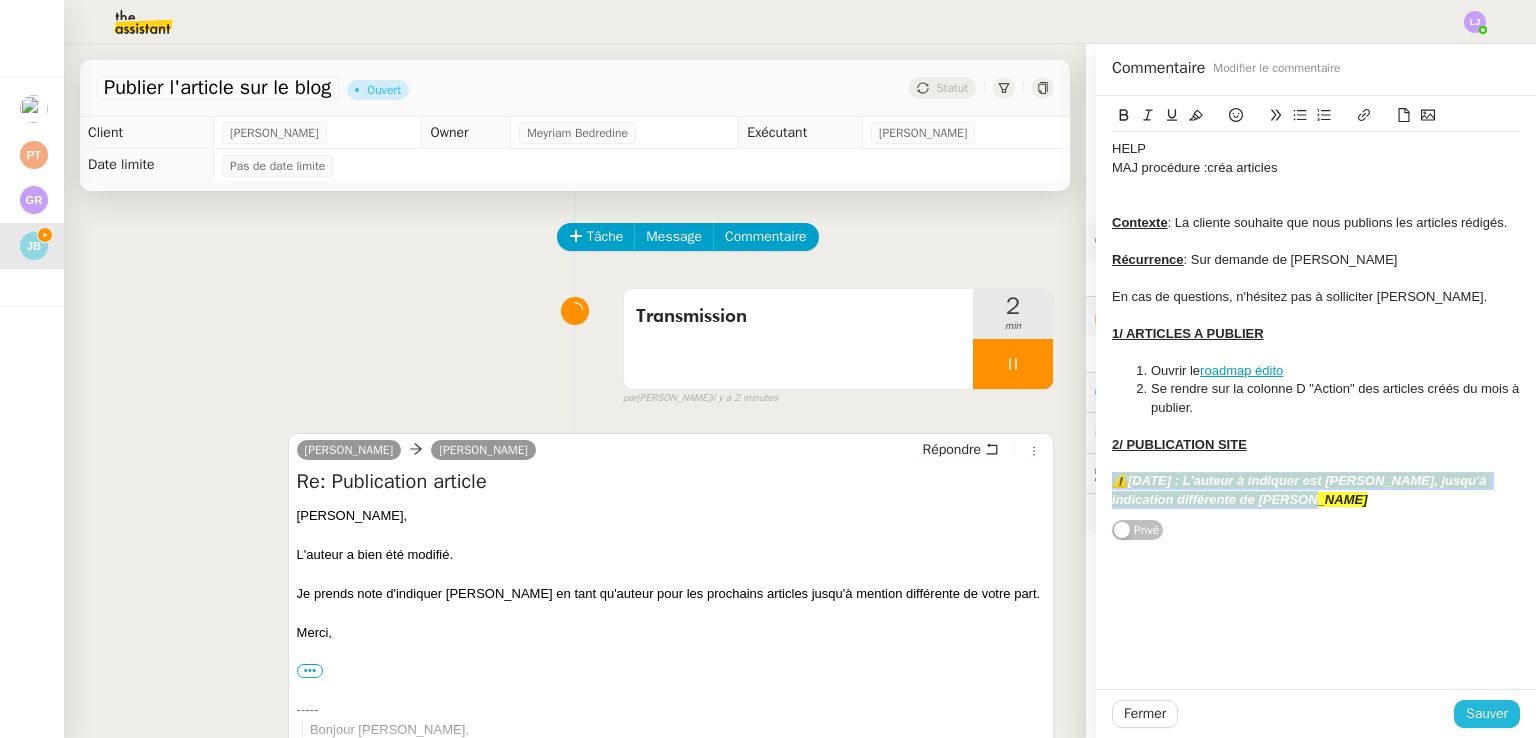 click on "Sauver" 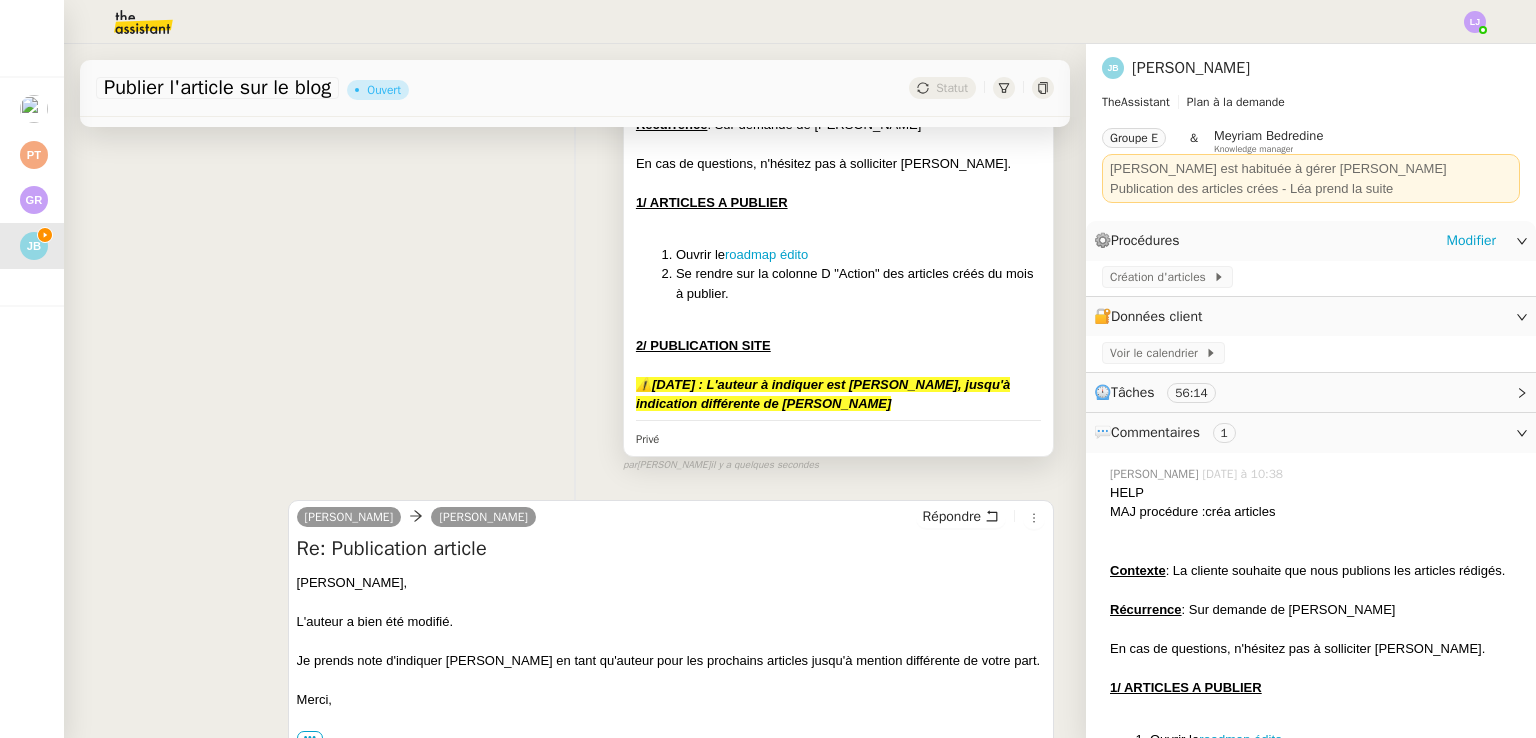 scroll, scrollTop: 440, scrollLeft: 0, axis: vertical 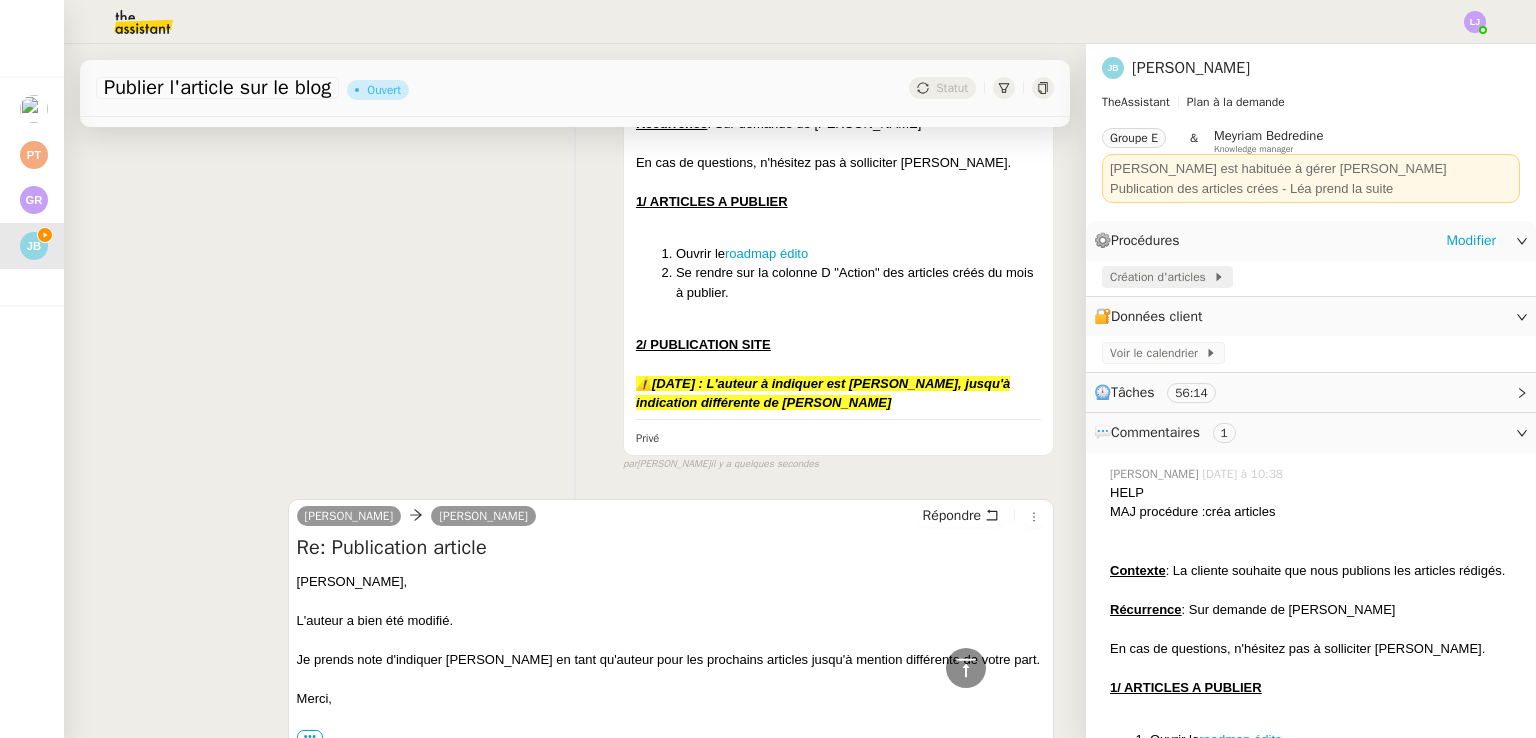 click on "Création d'articles" 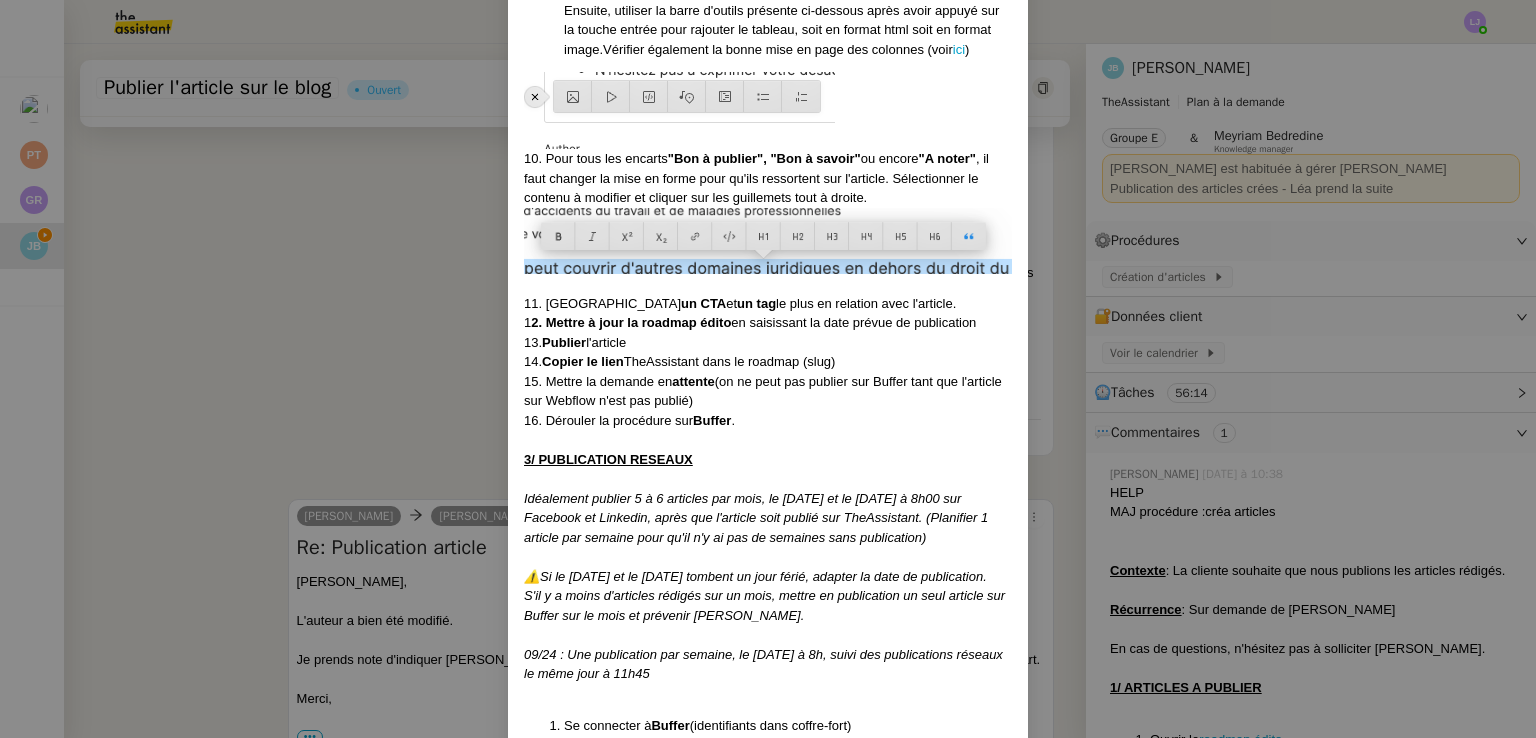scroll, scrollTop: 916, scrollLeft: 0, axis: vertical 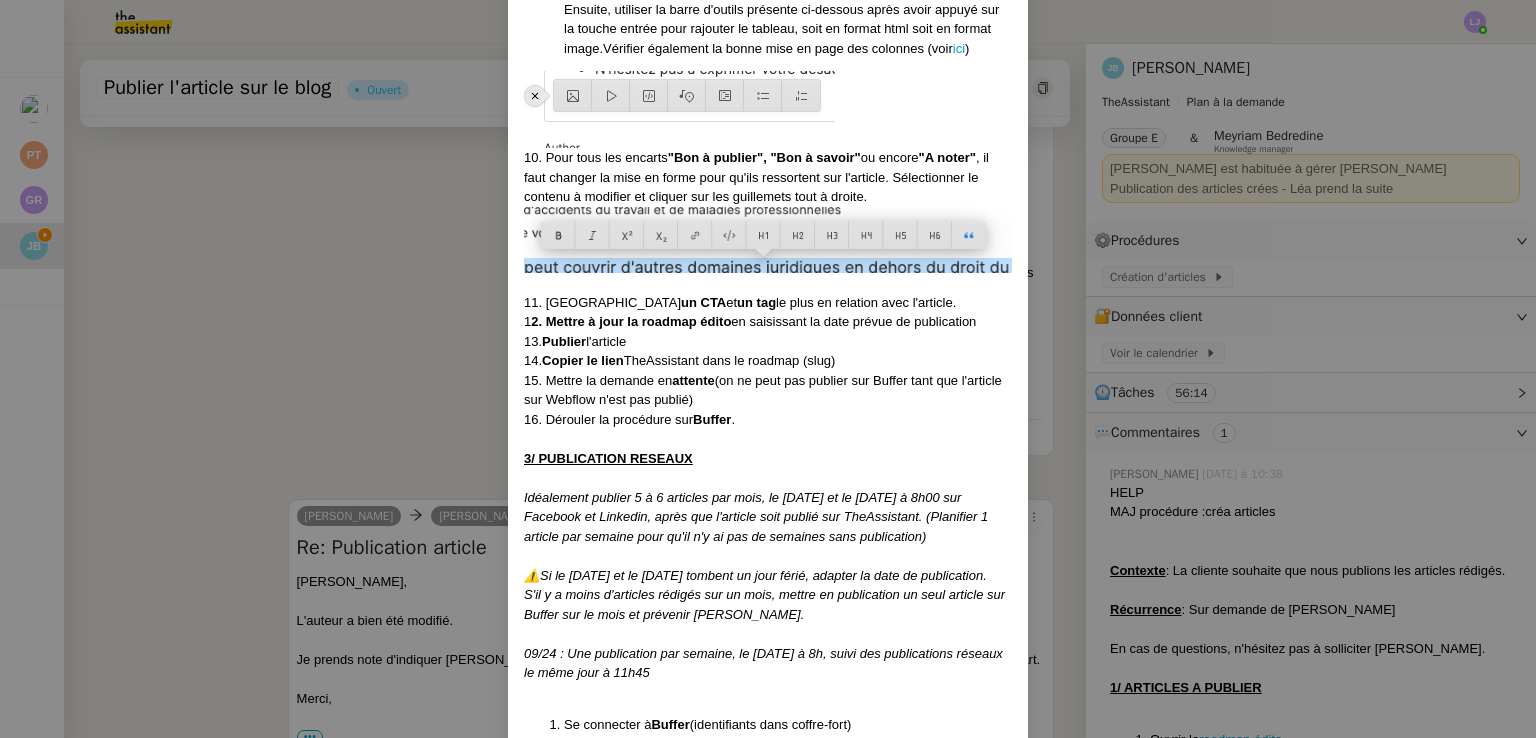 click on "Mis à jour le 02/04/2025 Contexte  : La cliente souhaite que nous publions les articles rédigés. Récurrence  : Sur demande de Justine En cas de questions, n'hésitez pas à solliciter Justine Brogi. 1/ ARTICLES A PUBLIER Ouvrir le  roadmap édito Se rendre sur la colonne D "Action" des articles créés du mois à publier. 2/ PUBLICATION SITE Se connecter sur  Webflow , dérouler le site jusqu'en bas de page et cliquer en bas à droite sur  "Edit Site" Se rendre sur  "News Posts". Cliquer sur  "New News Post" Rechercher une image  libre de droit en relation avec l'article par exemple sur  Pexels  ou toute autre banque d'image. L'image doit être en format paysage, doit être une photo et représenter une ambiance start-up. L'image doit ne pas avoir déjà été utilisée. Redimensionner  l'image sur  Iloveimg  en 1200 x 900 px. Compresser  l'image sur  Iloveimg  et la télécharger  Renommer  l’image avec le mot clé correspondant (cf Roadmap édito). La télécharger sur la  cover Saisir le kicker ici" at bounding box center (768, 369) 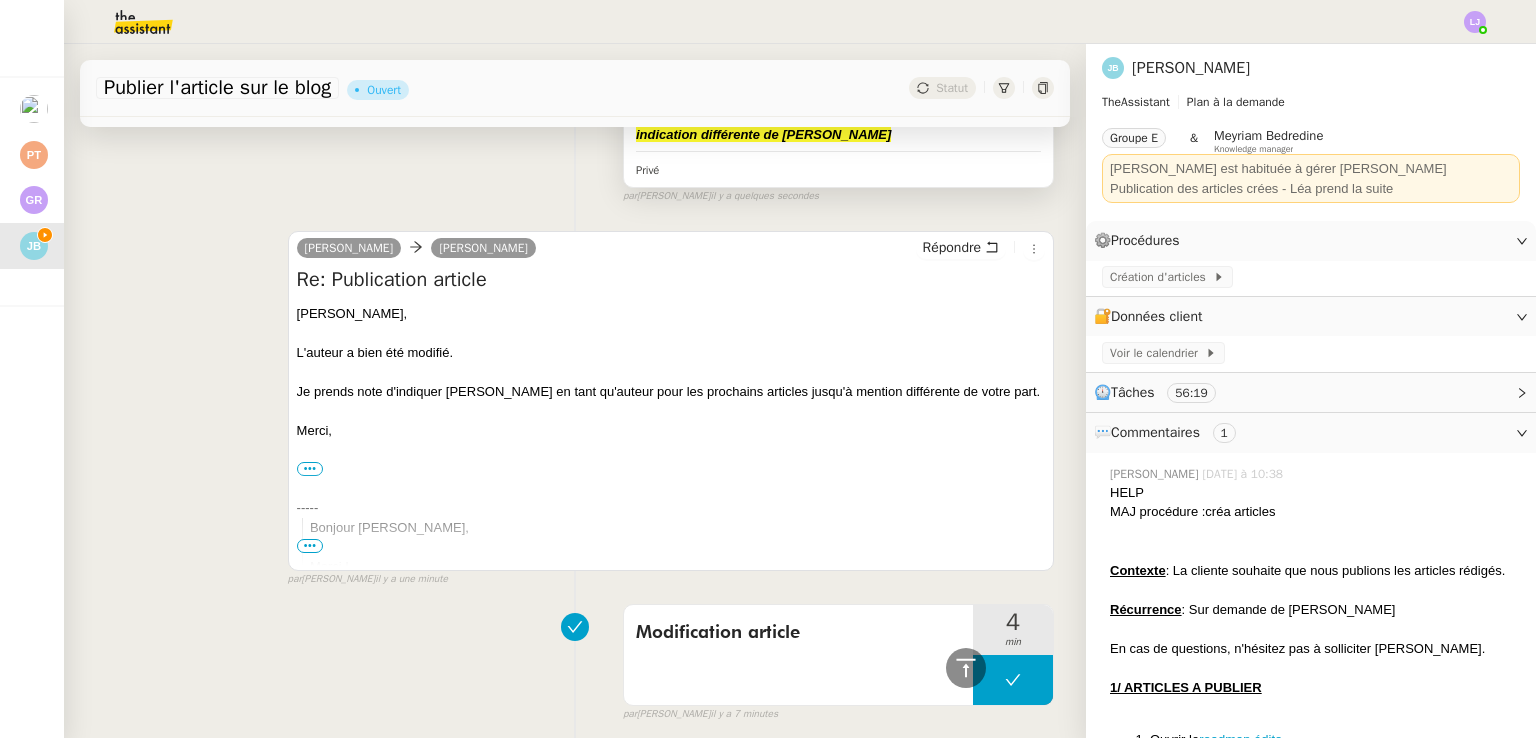scroll, scrollTop: 0, scrollLeft: 0, axis: both 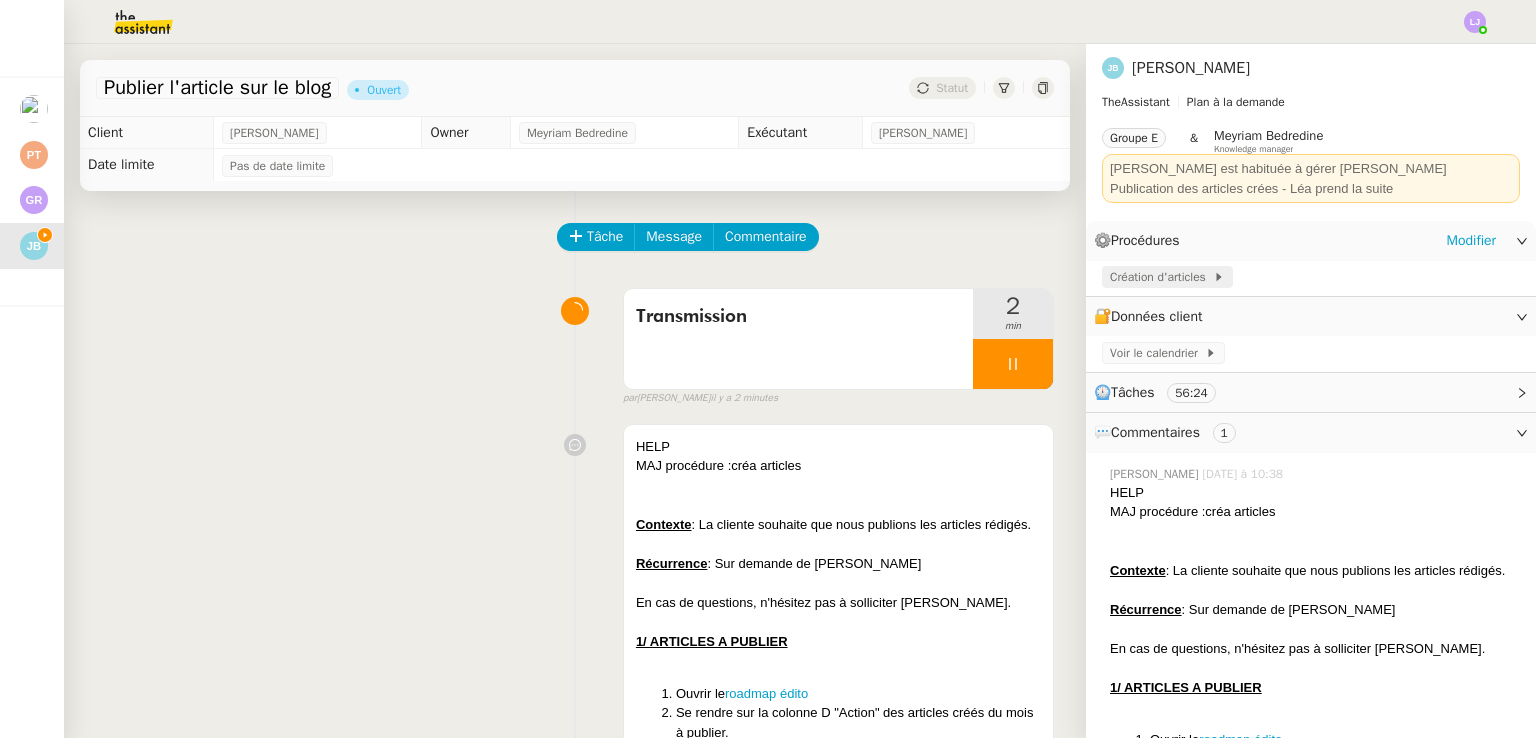 click on "Création d'articles" 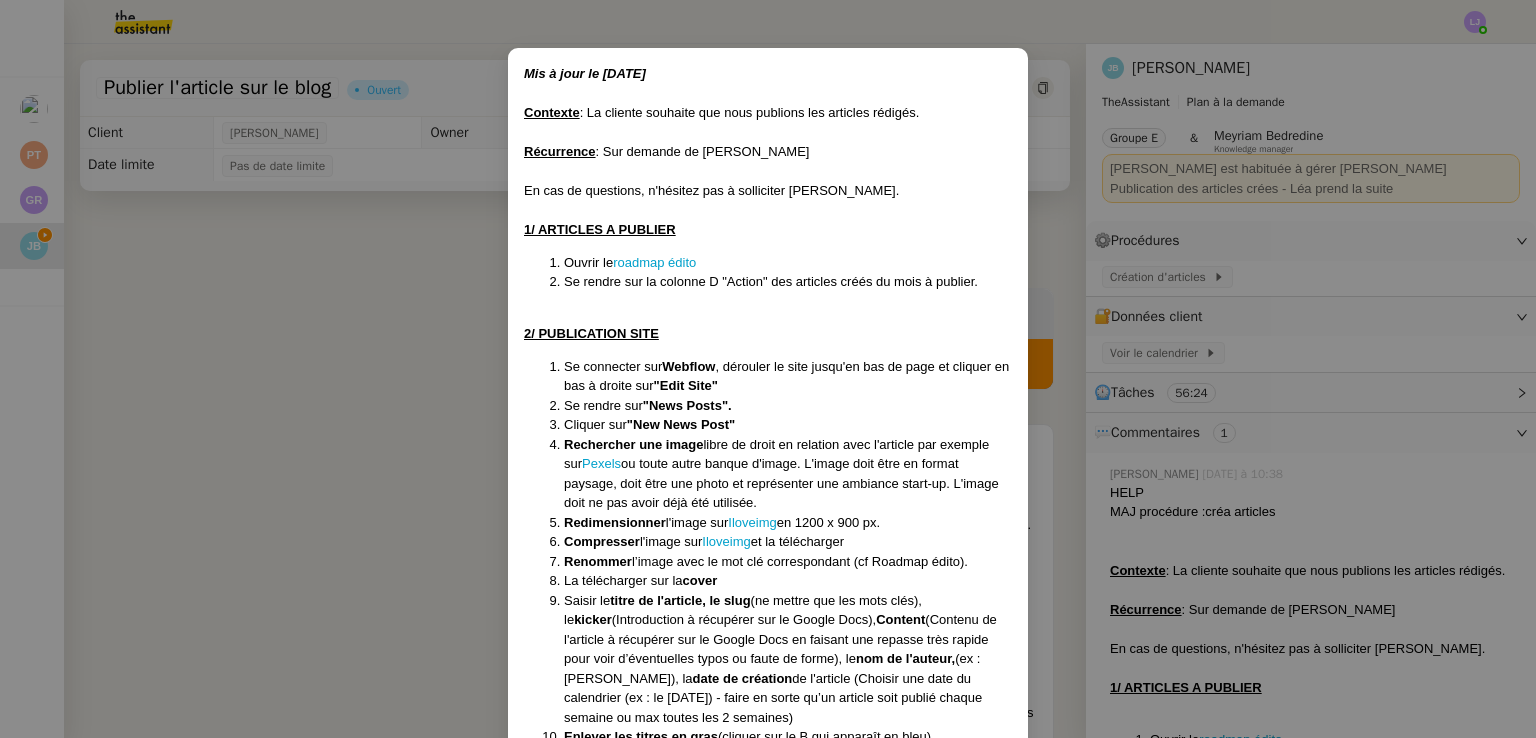 scroll, scrollTop: 0, scrollLeft: 0, axis: both 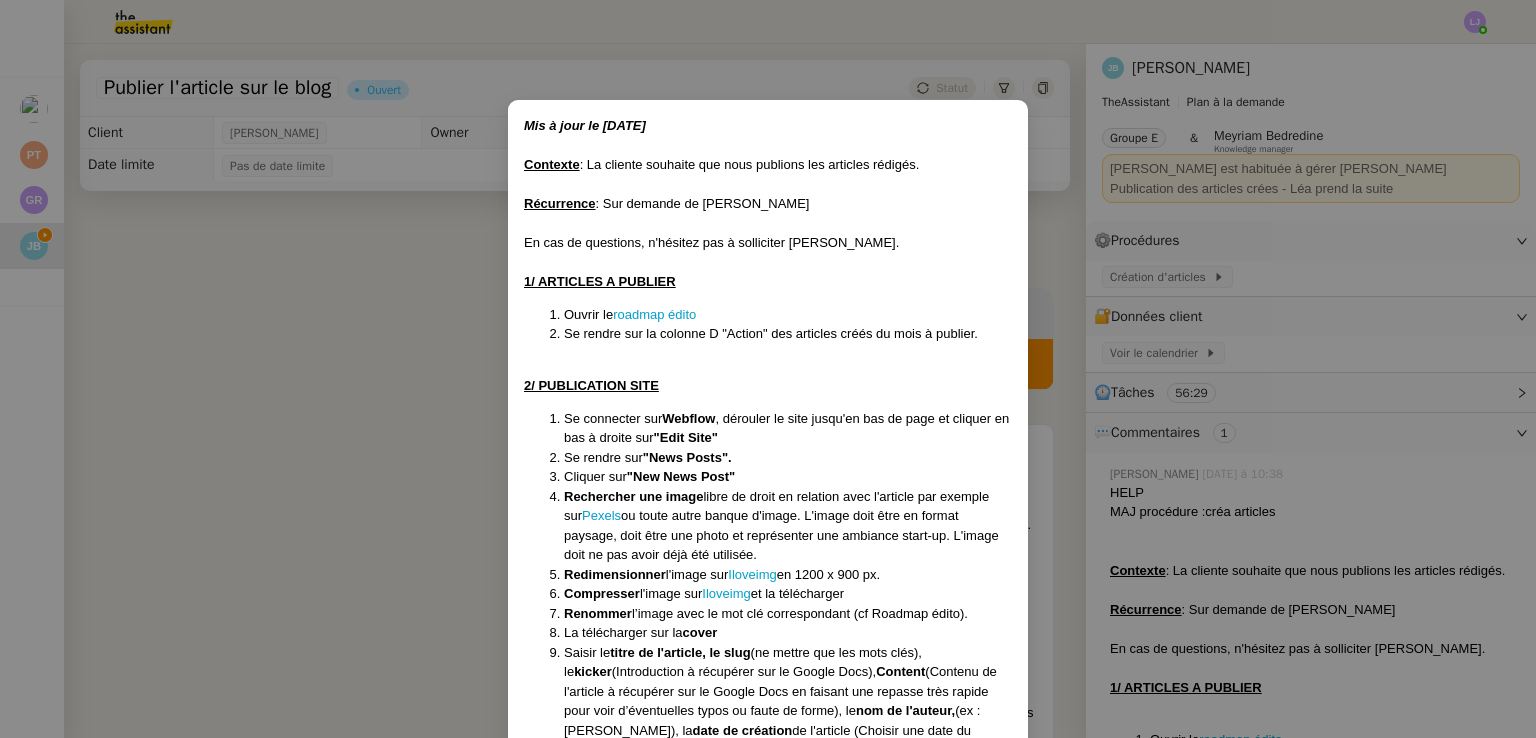 click on "Mis à jour le 02/04/2025 Contexte  : La cliente souhaite que nous publions les articles rédigés. Récurrence  : Sur demande de Justine En cas de questions, n'hésitez pas à solliciter Justine Brogi. 1/ ARTICLES A PUBLIER Ouvrir le  roadmap édito Se rendre sur la colonne D "Action" des articles créés du mois à publier. 2/ PUBLICATION SITE Se connecter sur  Webflow , dérouler le site jusqu'en bas de page et cliquer en bas à droite sur  "Edit Site" Se rendre sur  "News Posts". Cliquer sur  "New News Post" Rechercher une image  libre de droit en relation avec l'article par exemple sur  Pexels  ou toute autre banque d'image. L'image doit être en format paysage, doit être une photo et représenter une ambiance start-up. L'image doit ne pas avoir déjà été utilisée. Redimensionner  l'image sur  Iloveimg  en 1200 x 900 px. Compresser  l'image sur  Iloveimg  et la télécharger  Renommer  l’image avec le mot clé correspondant (cf Roadmap édito). La télécharger sur la  cover Saisir le kicker ici" at bounding box center [768, 369] 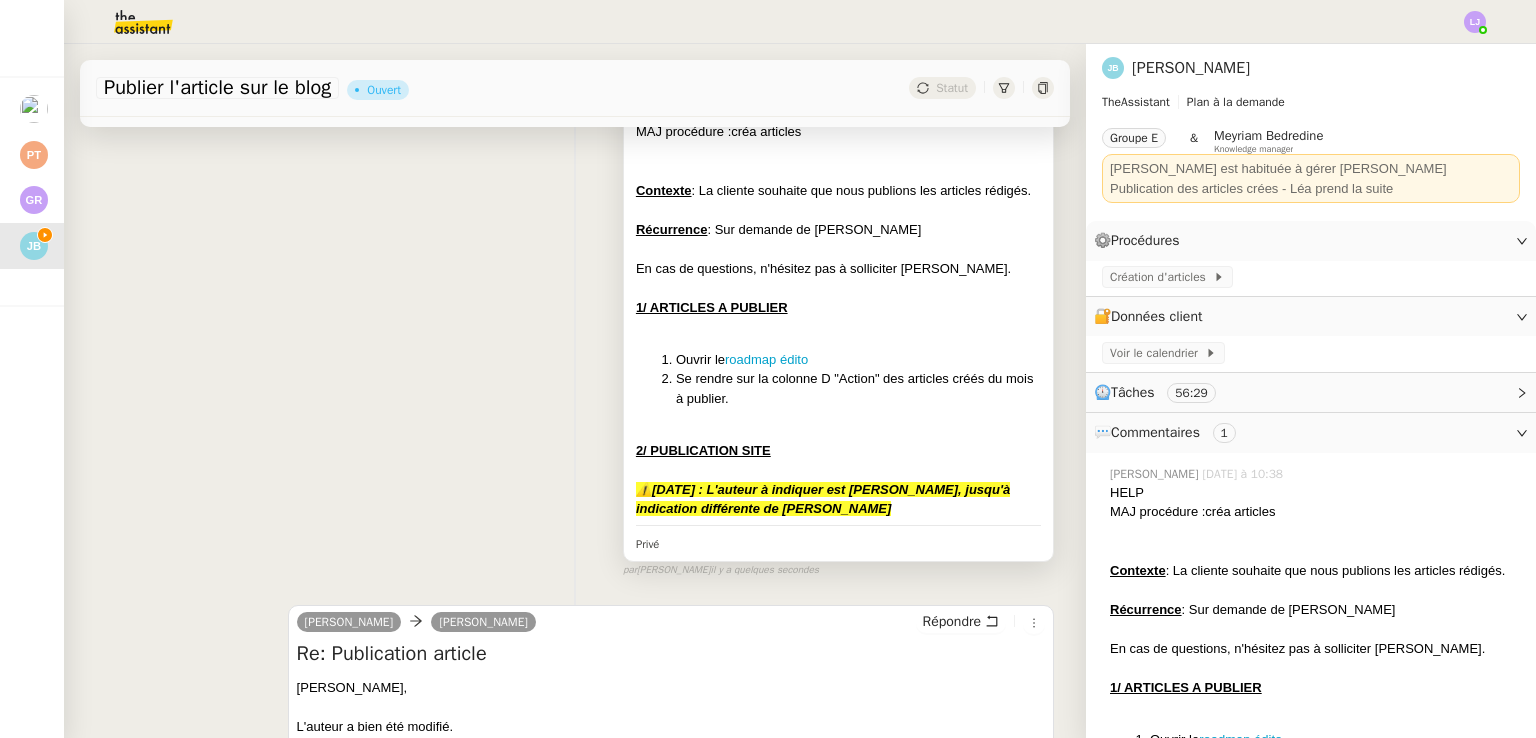 scroll, scrollTop: 0, scrollLeft: 0, axis: both 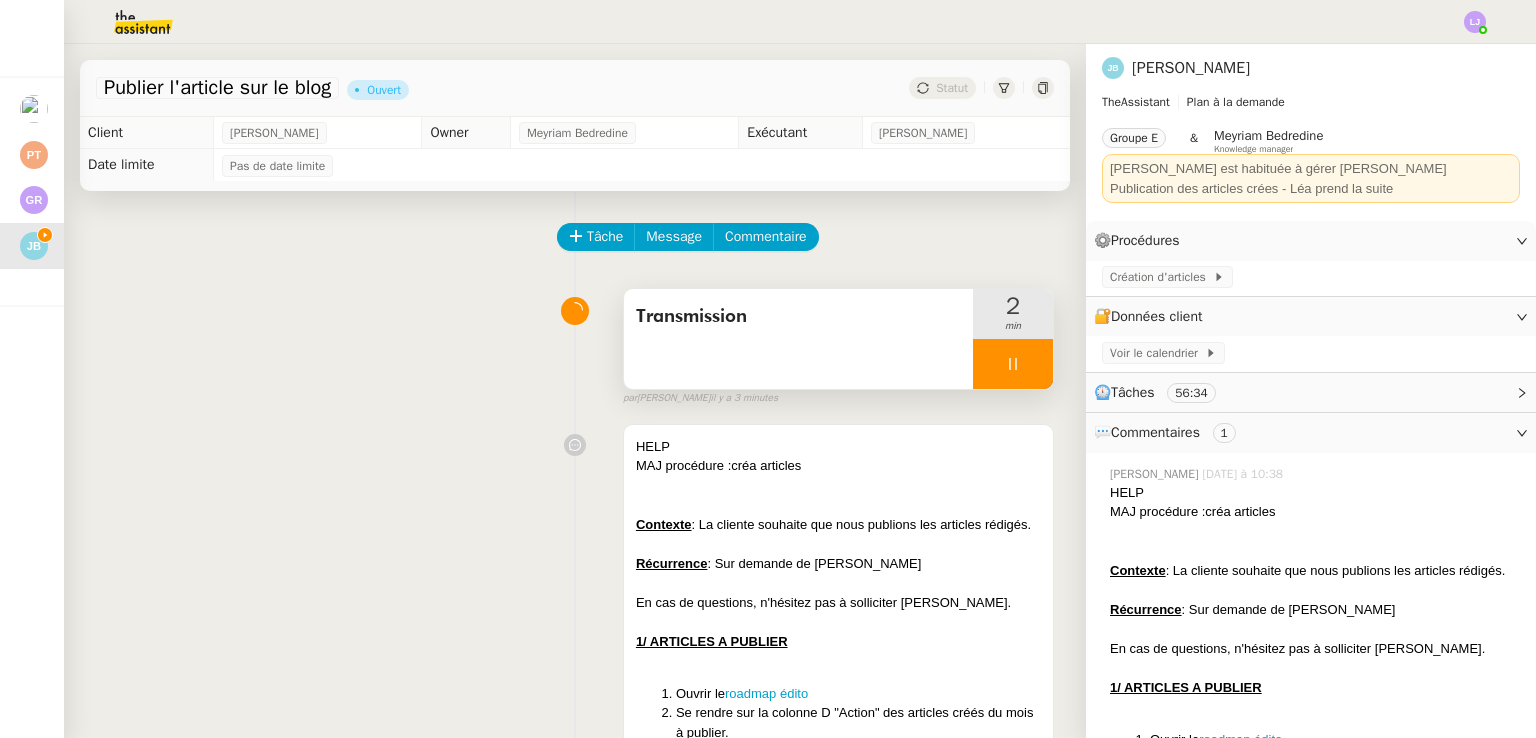 click at bounding box center [1013, 364] 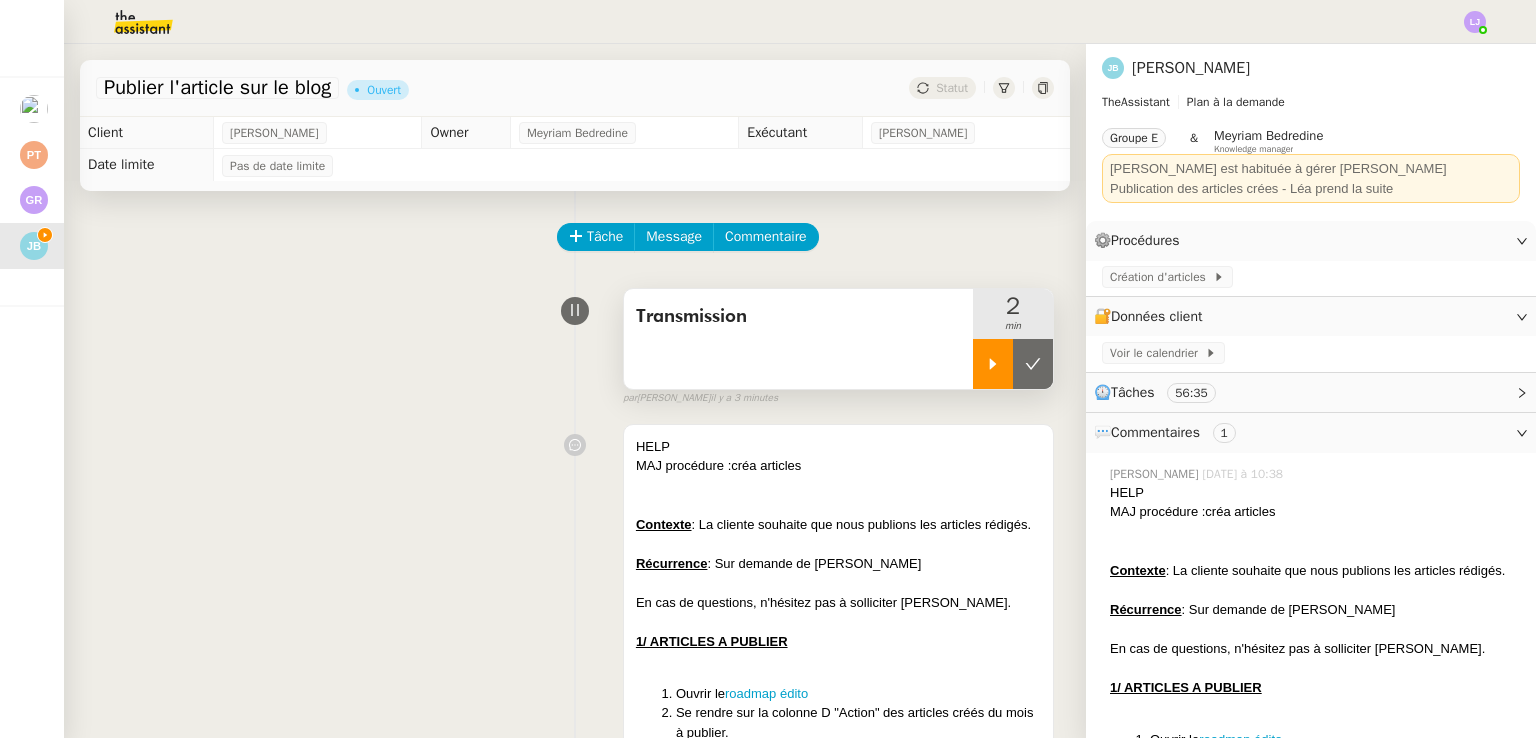 click 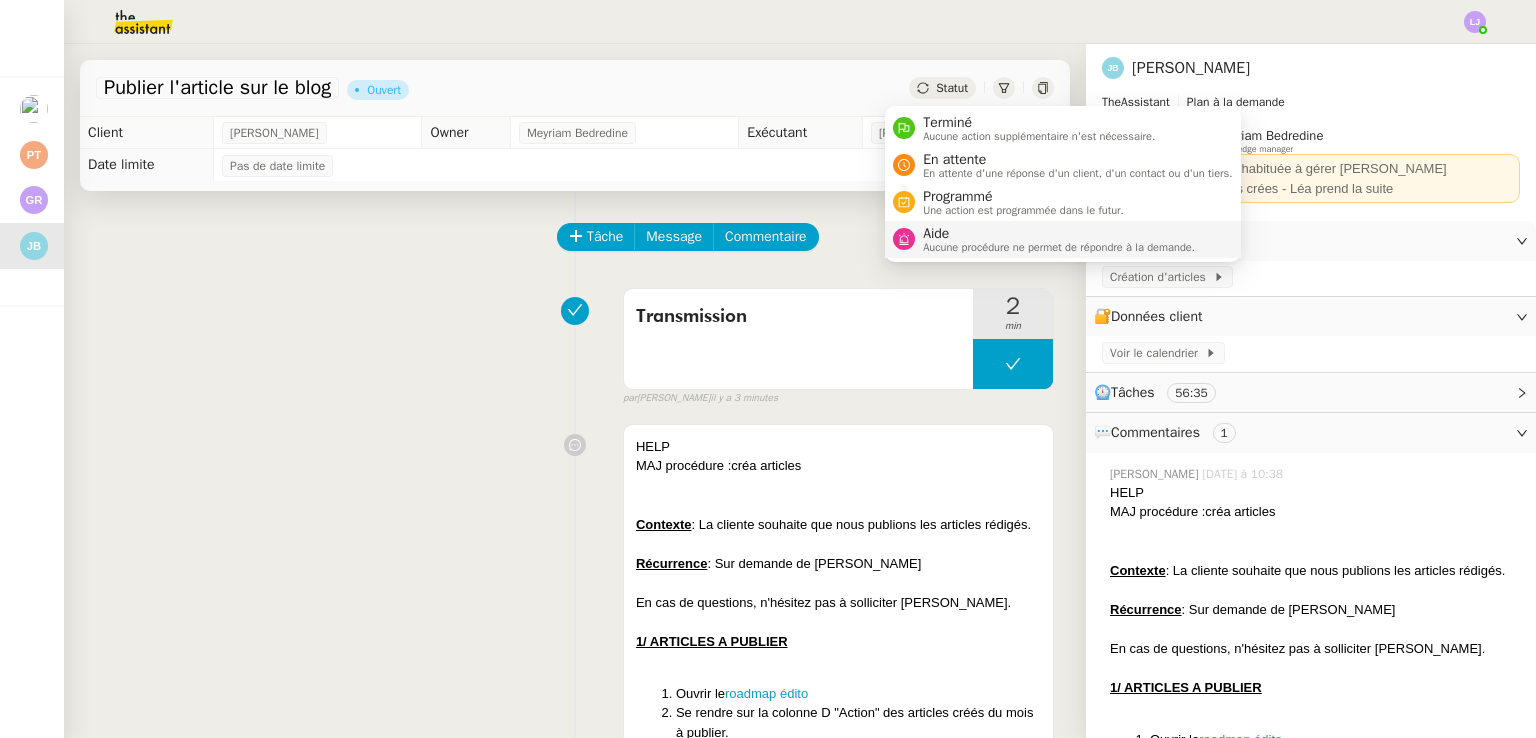 click on "Aide" at bounding box center (1059, 234) 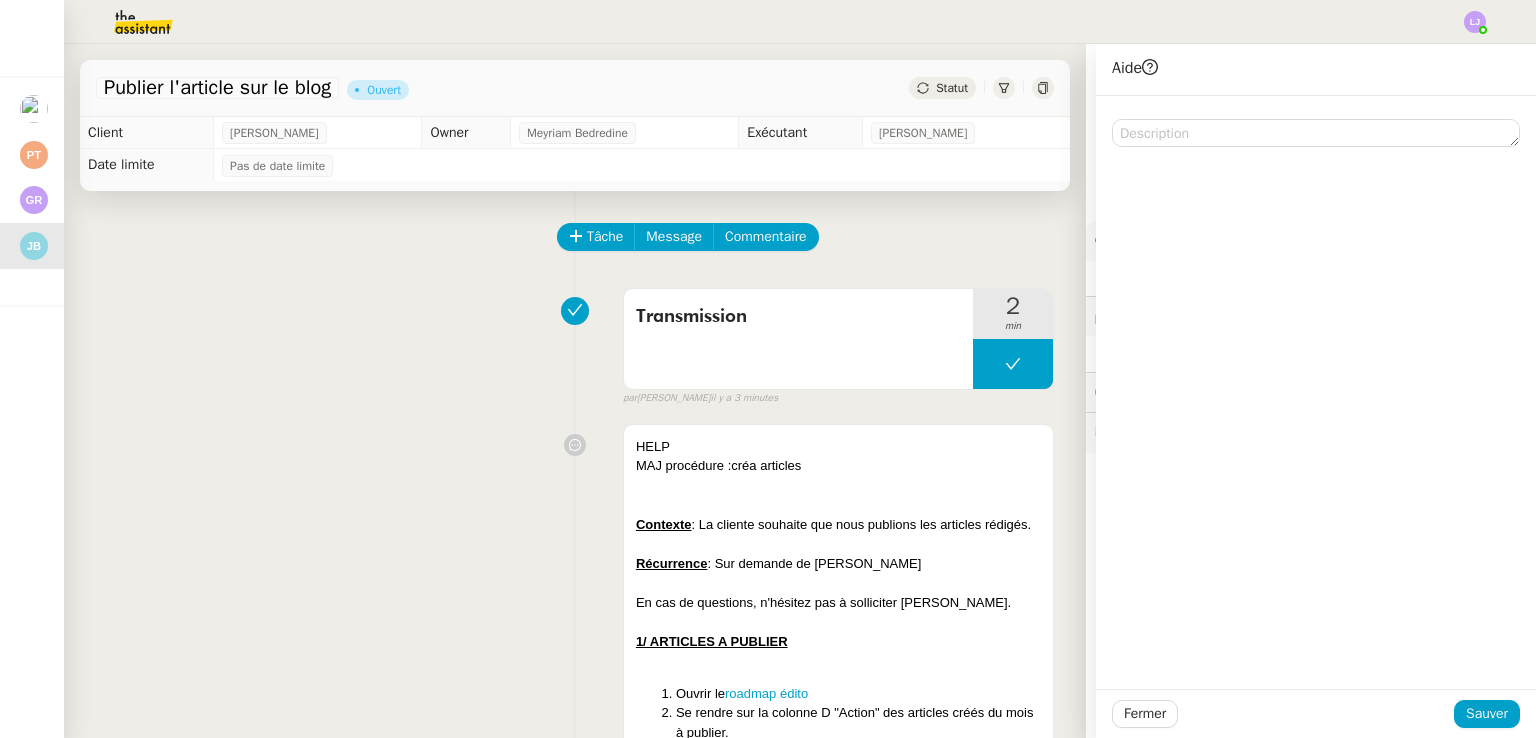 click 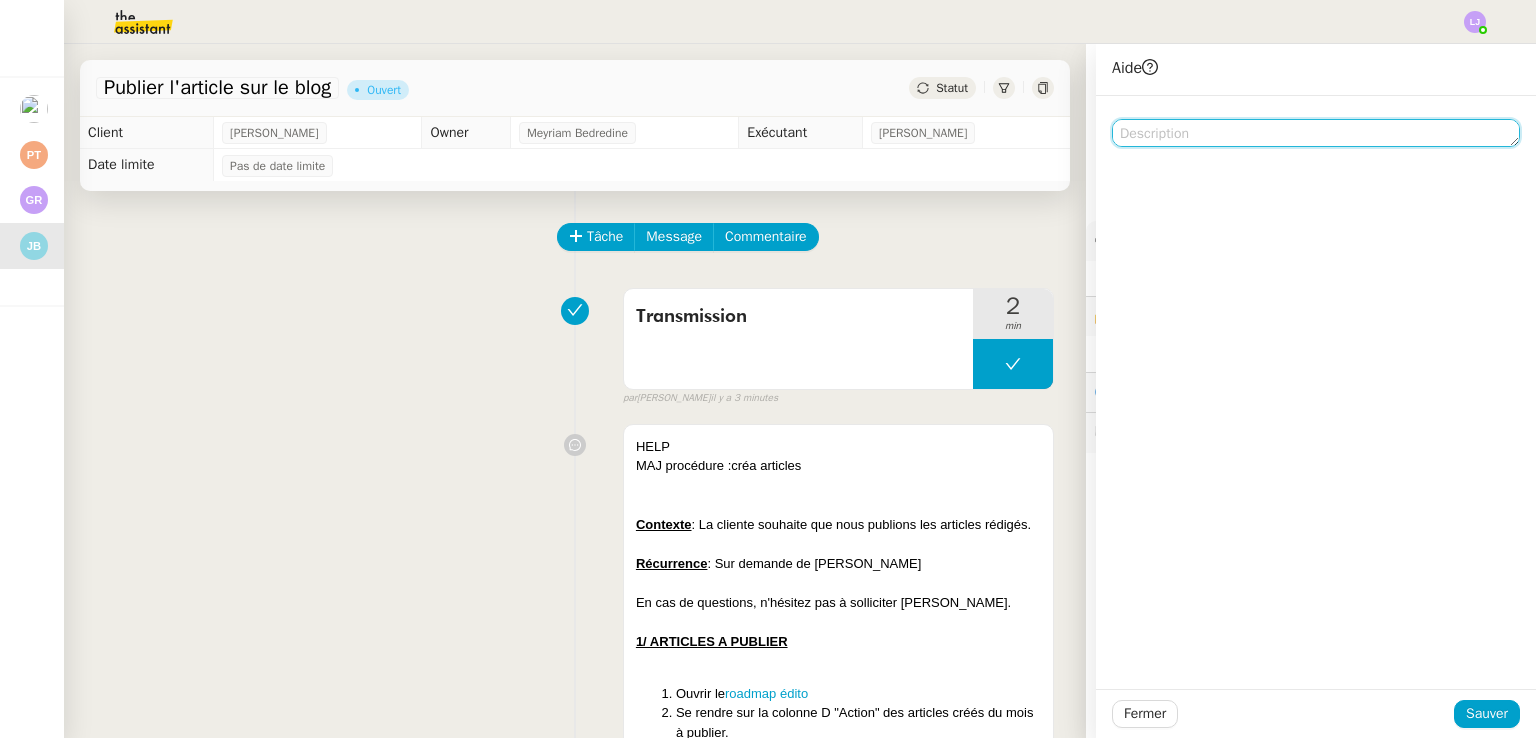 click 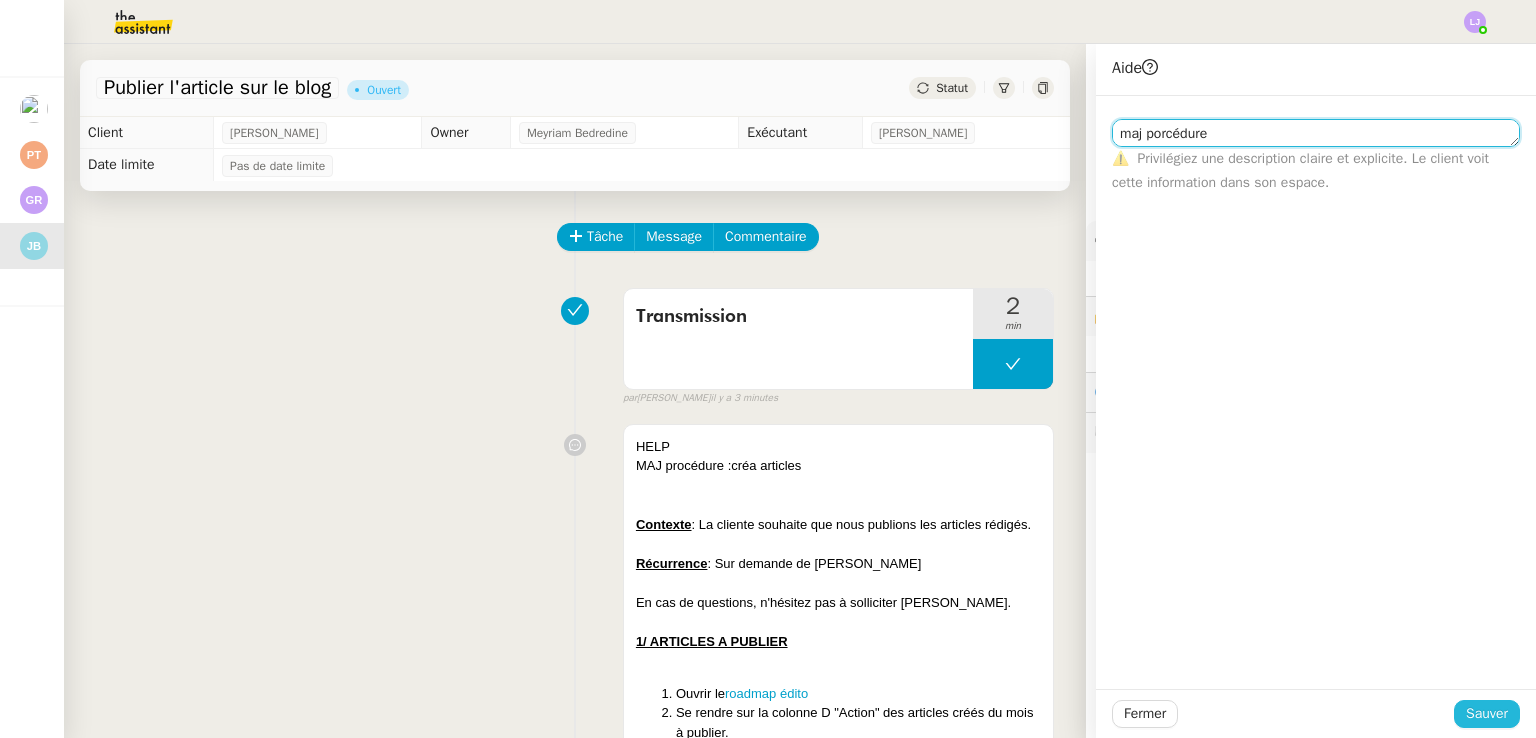 type on "maj porcédure" 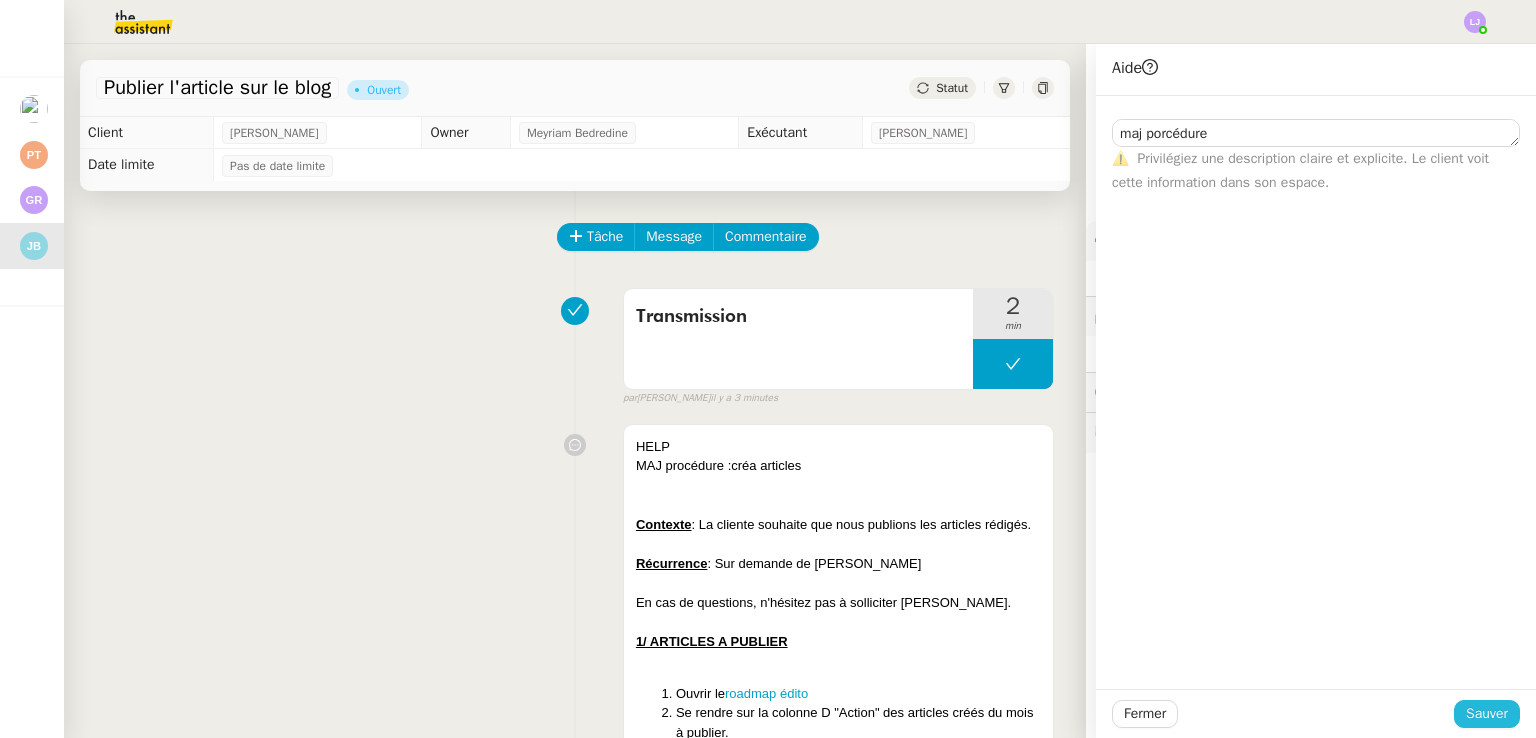 click on "Sauver" 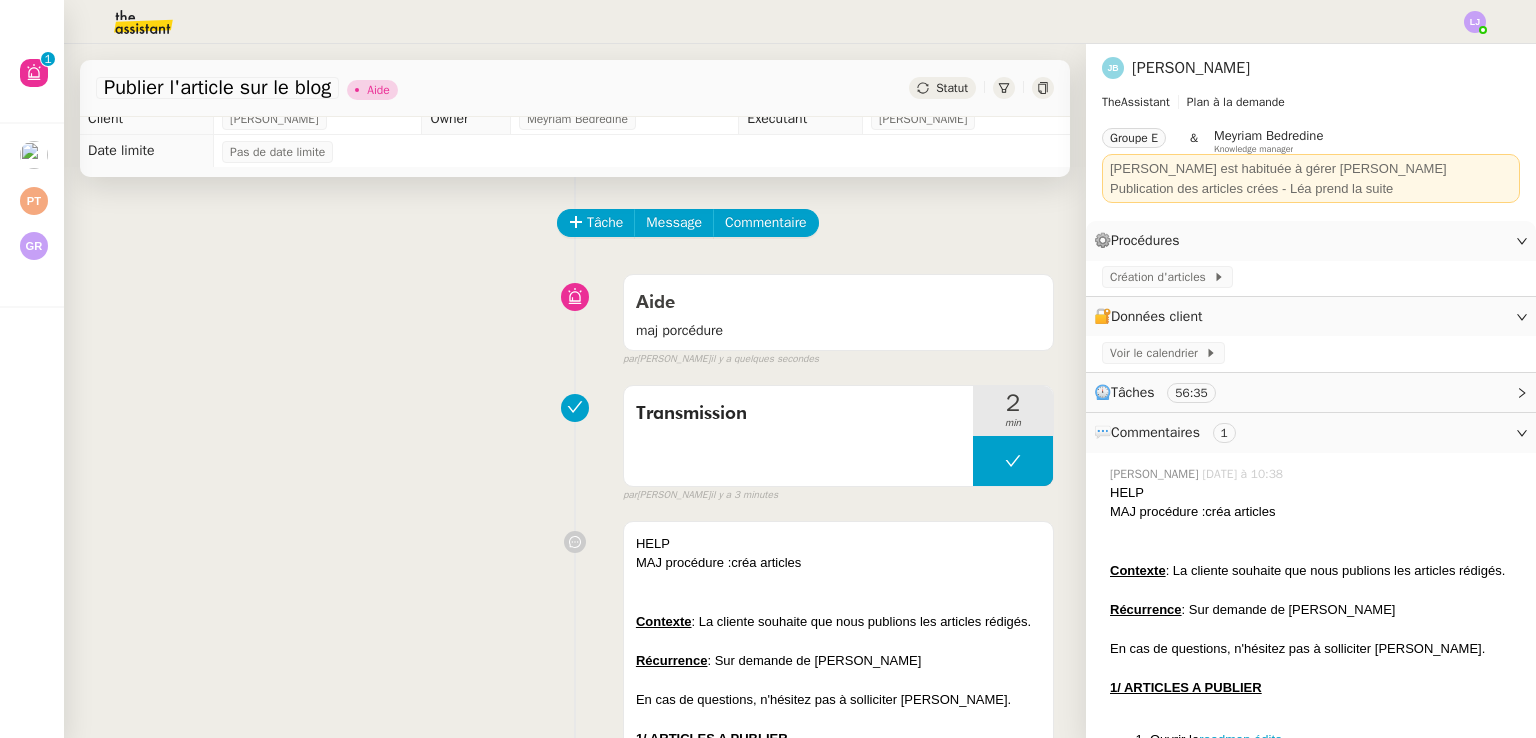 scroll, scrollTop: 0, scrollLeft: 0, axis: both 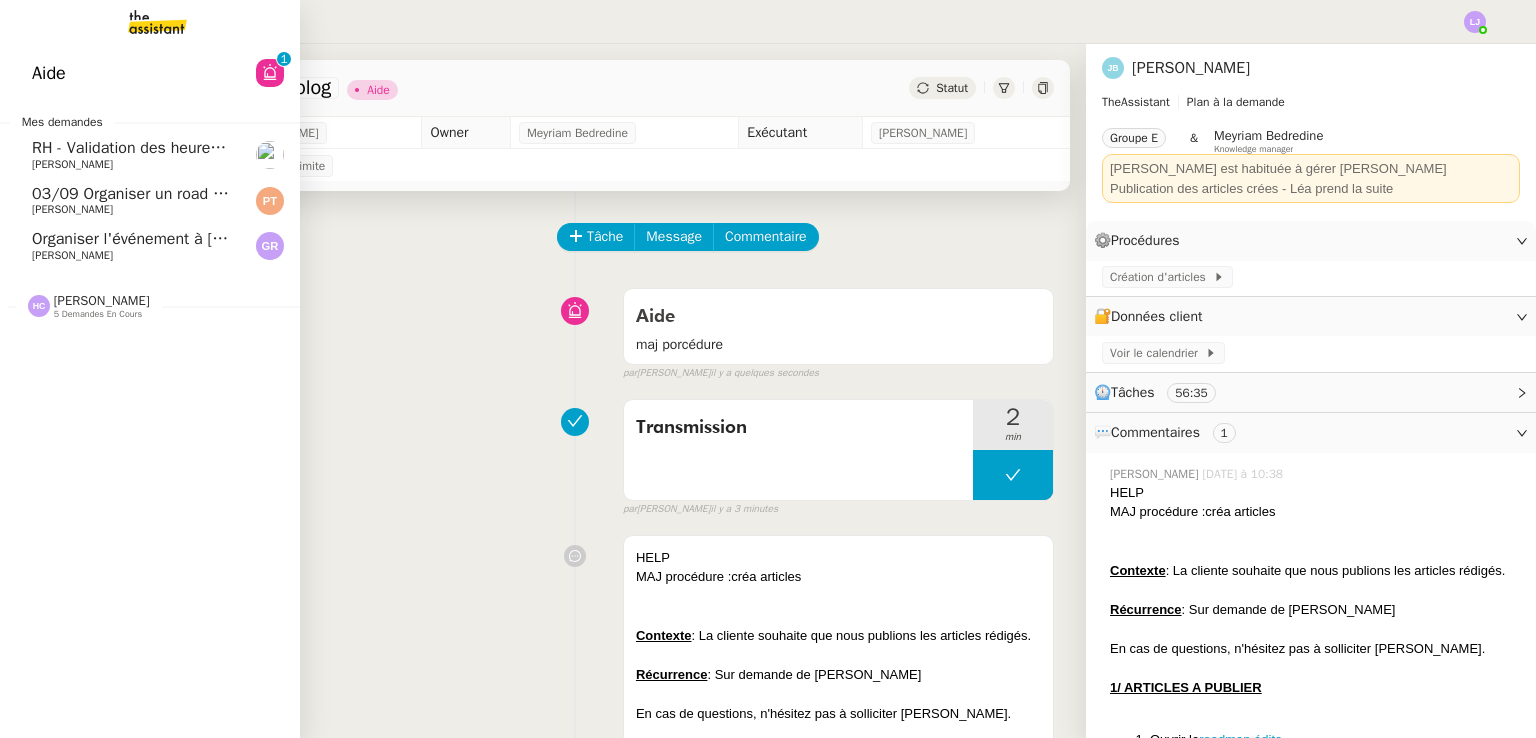 click on "[PERSON_NAME]" 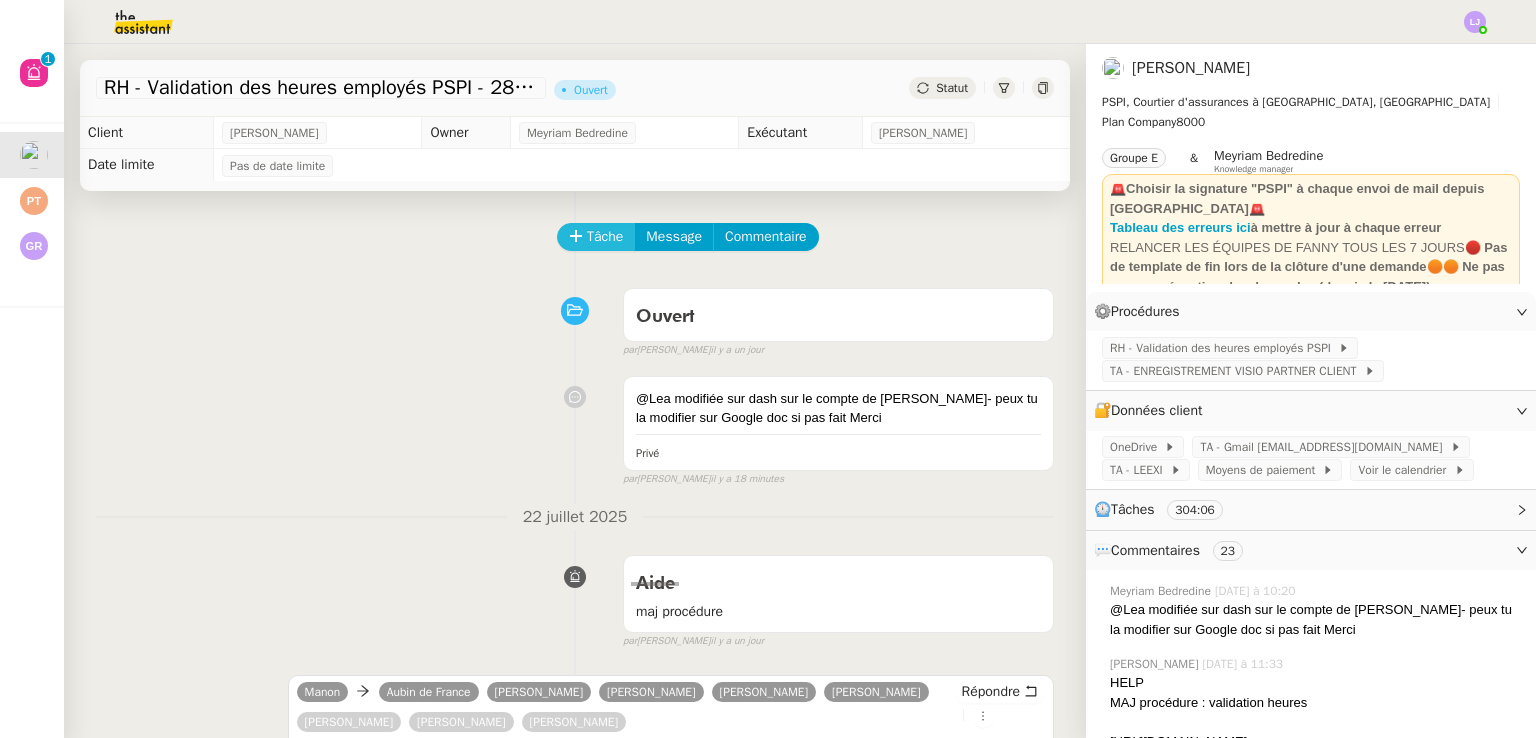 click on "Tâche" 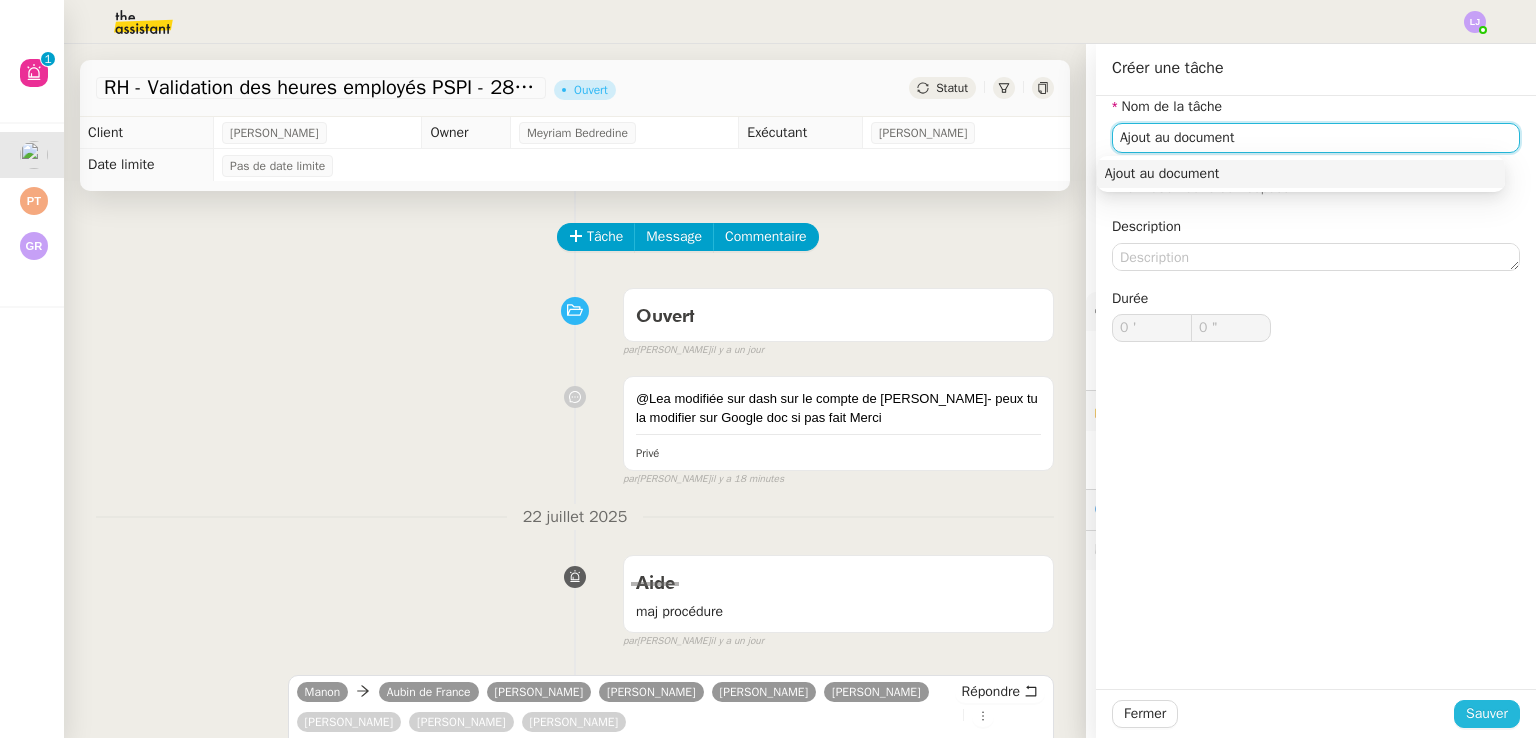 type on "Ajout au document" 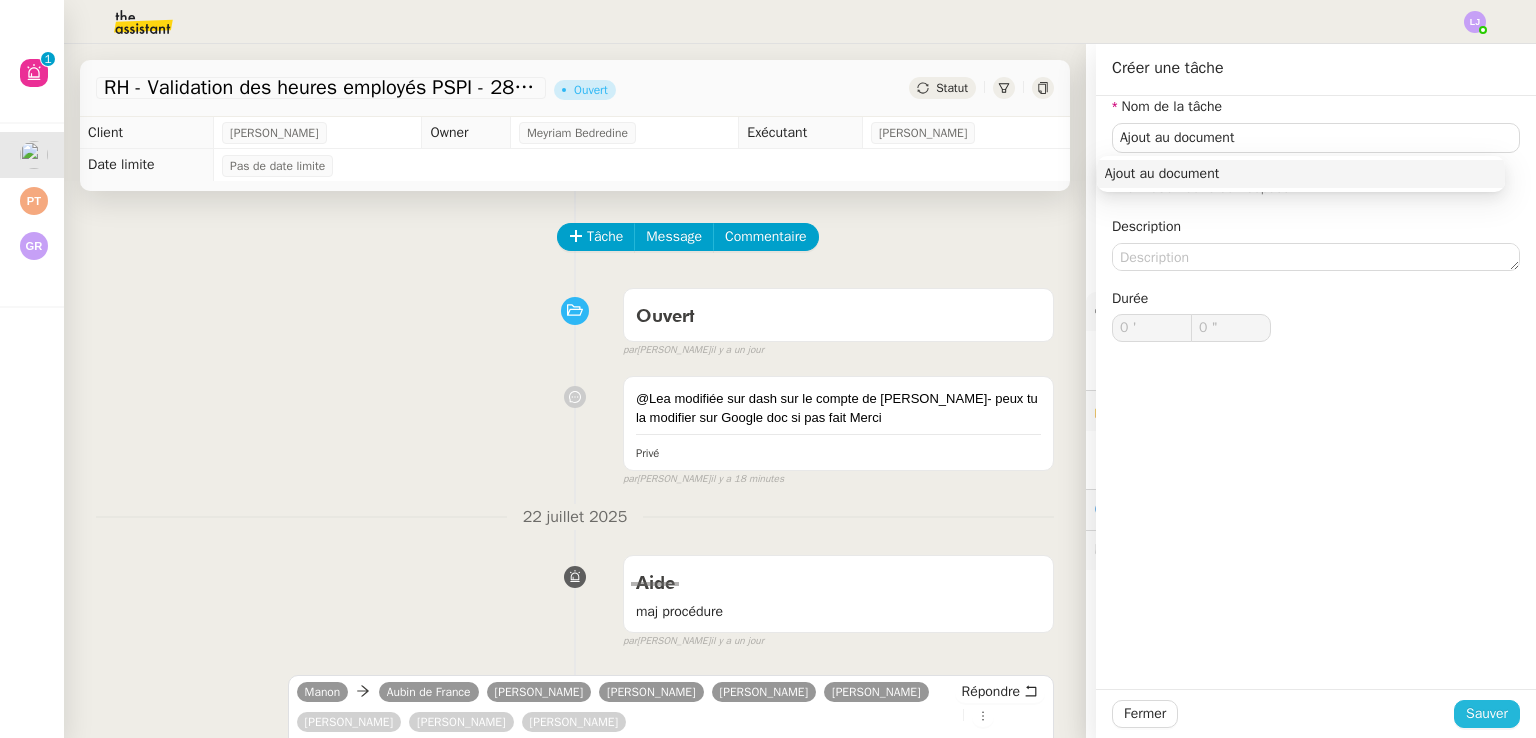 click on "Sauver" 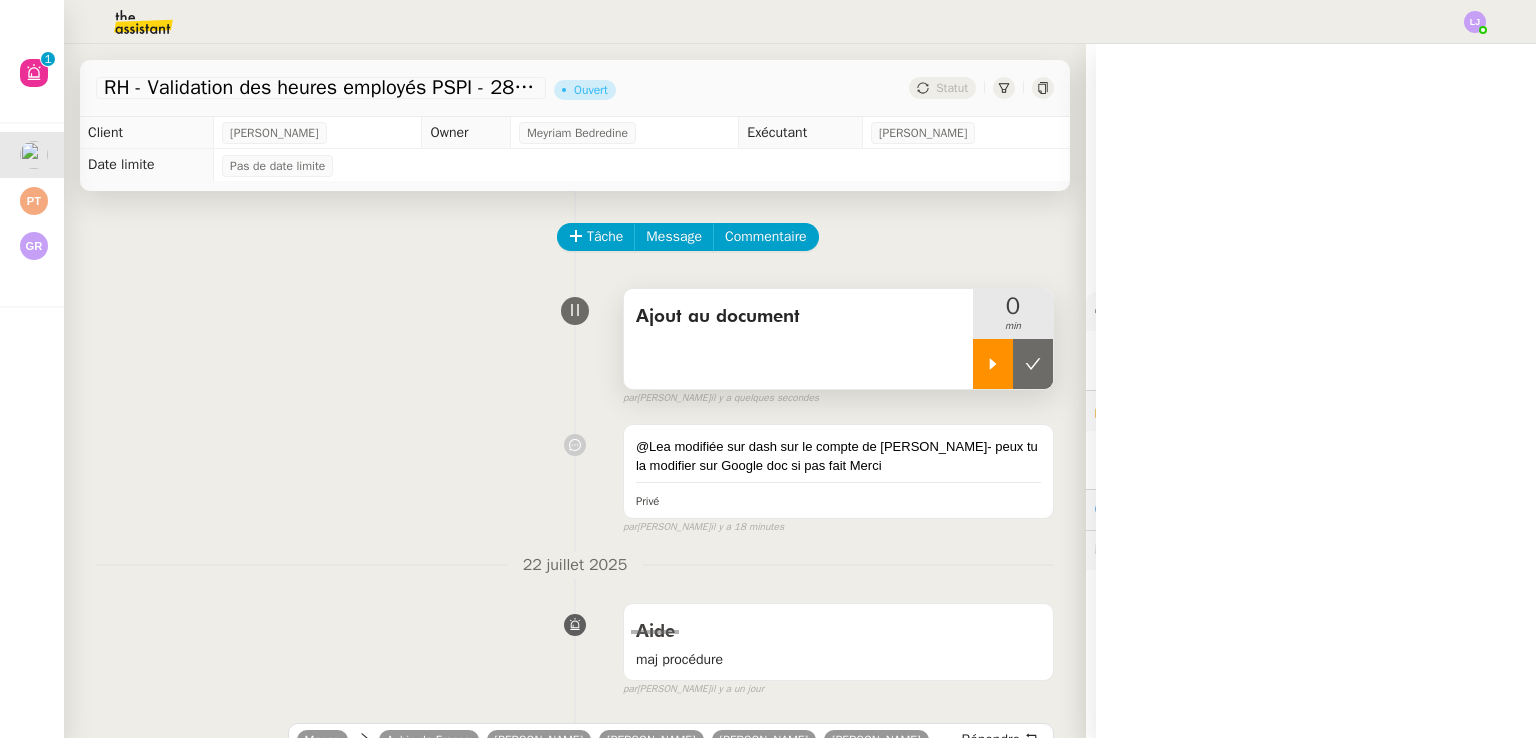 click 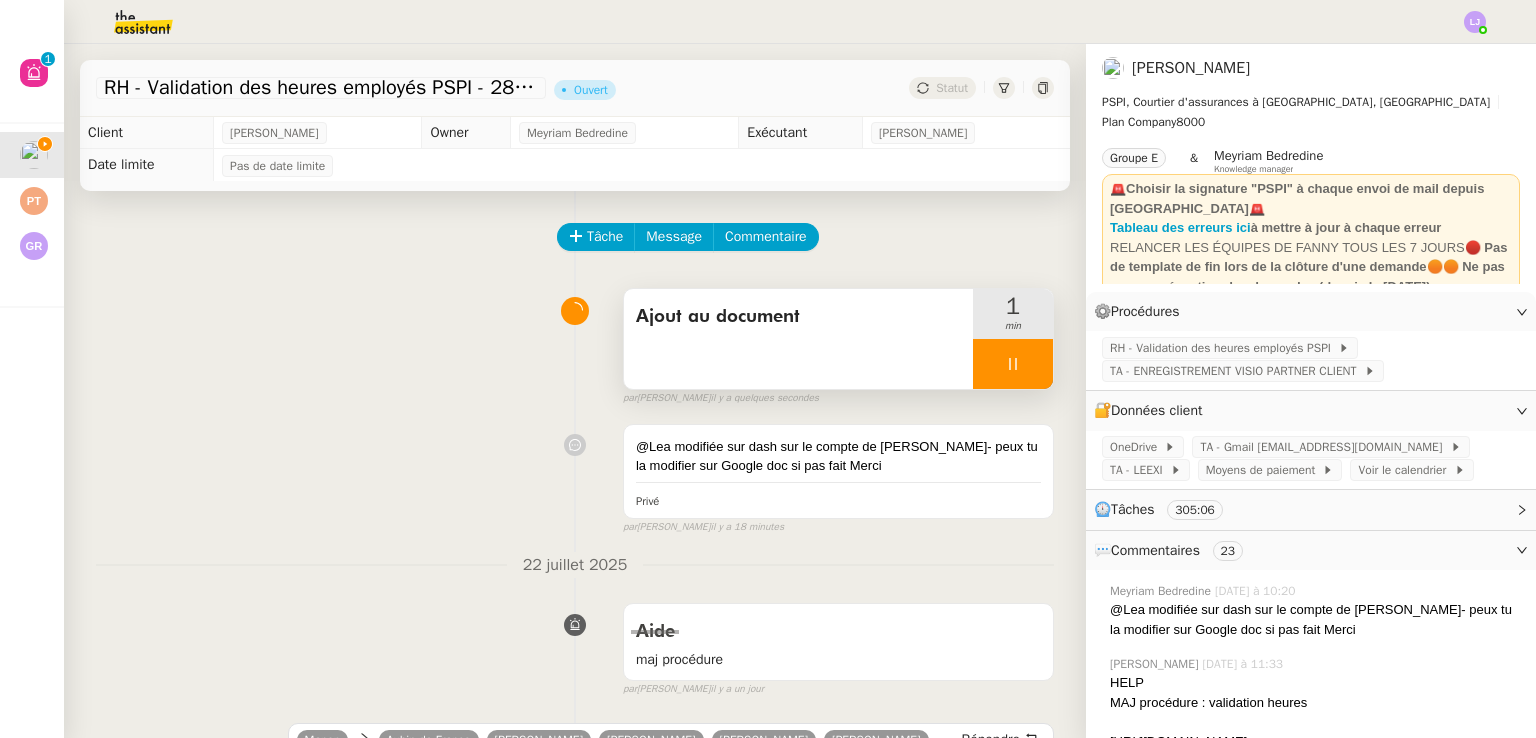 click on "Ajout au document" at bounding box center [798, 317] 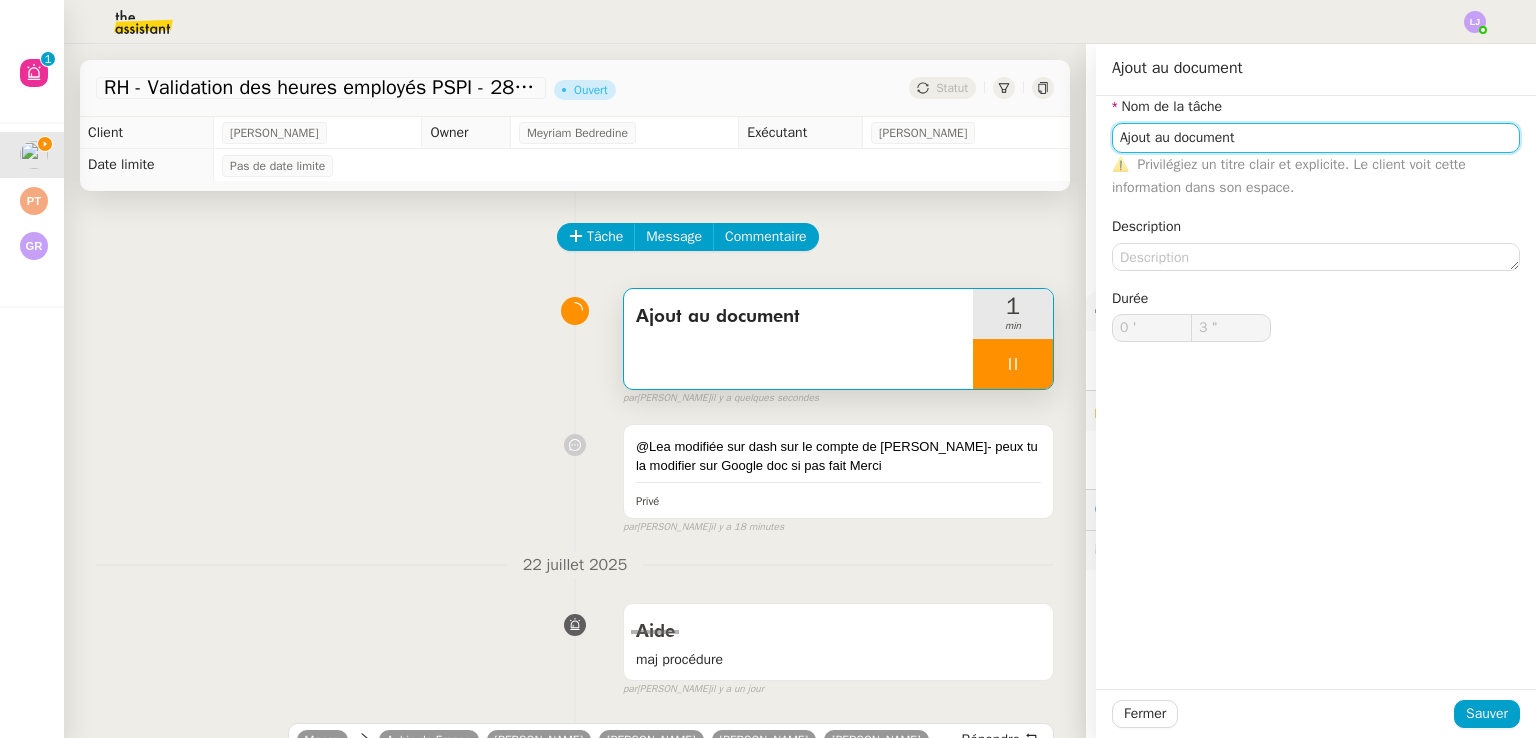 click on "Ajout au document" 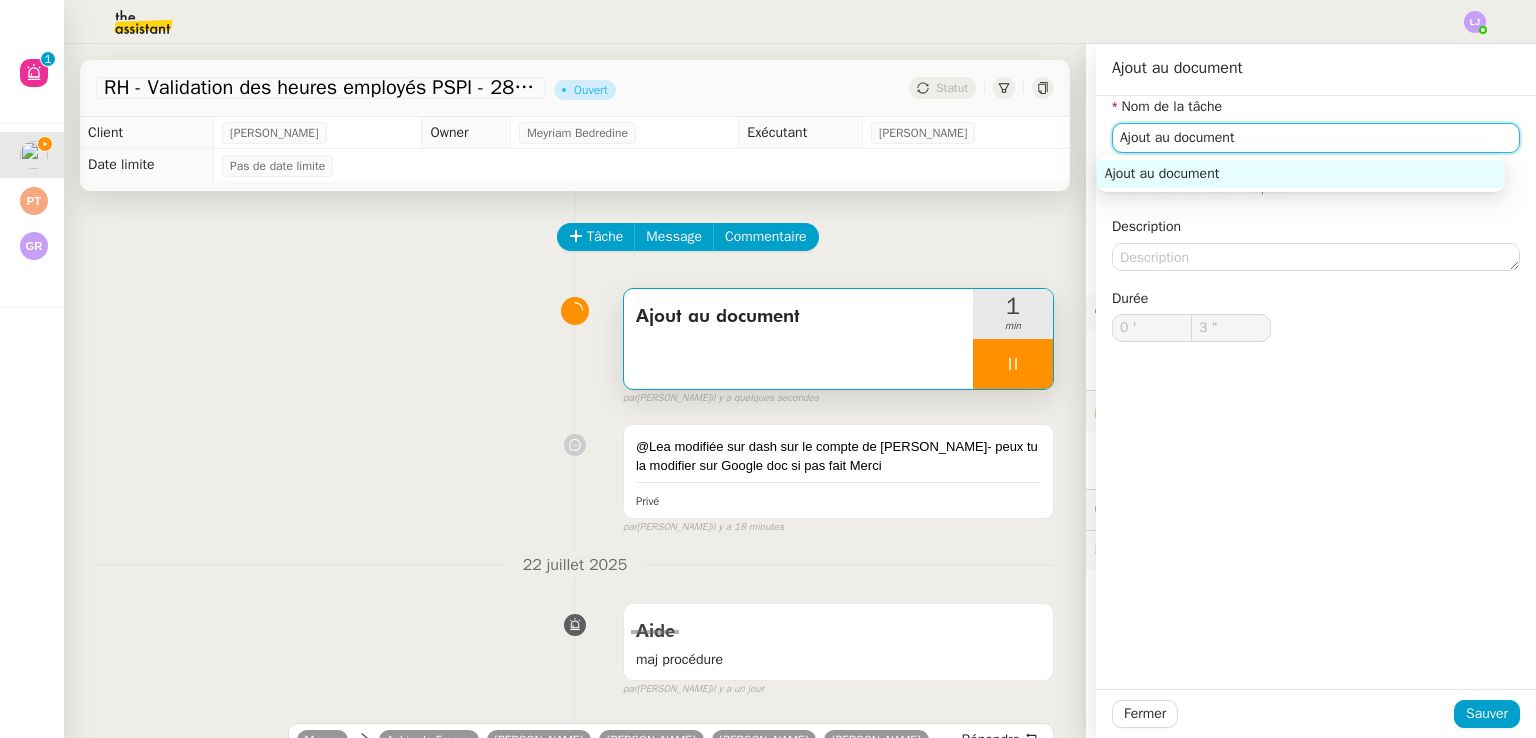 type on "4 "" 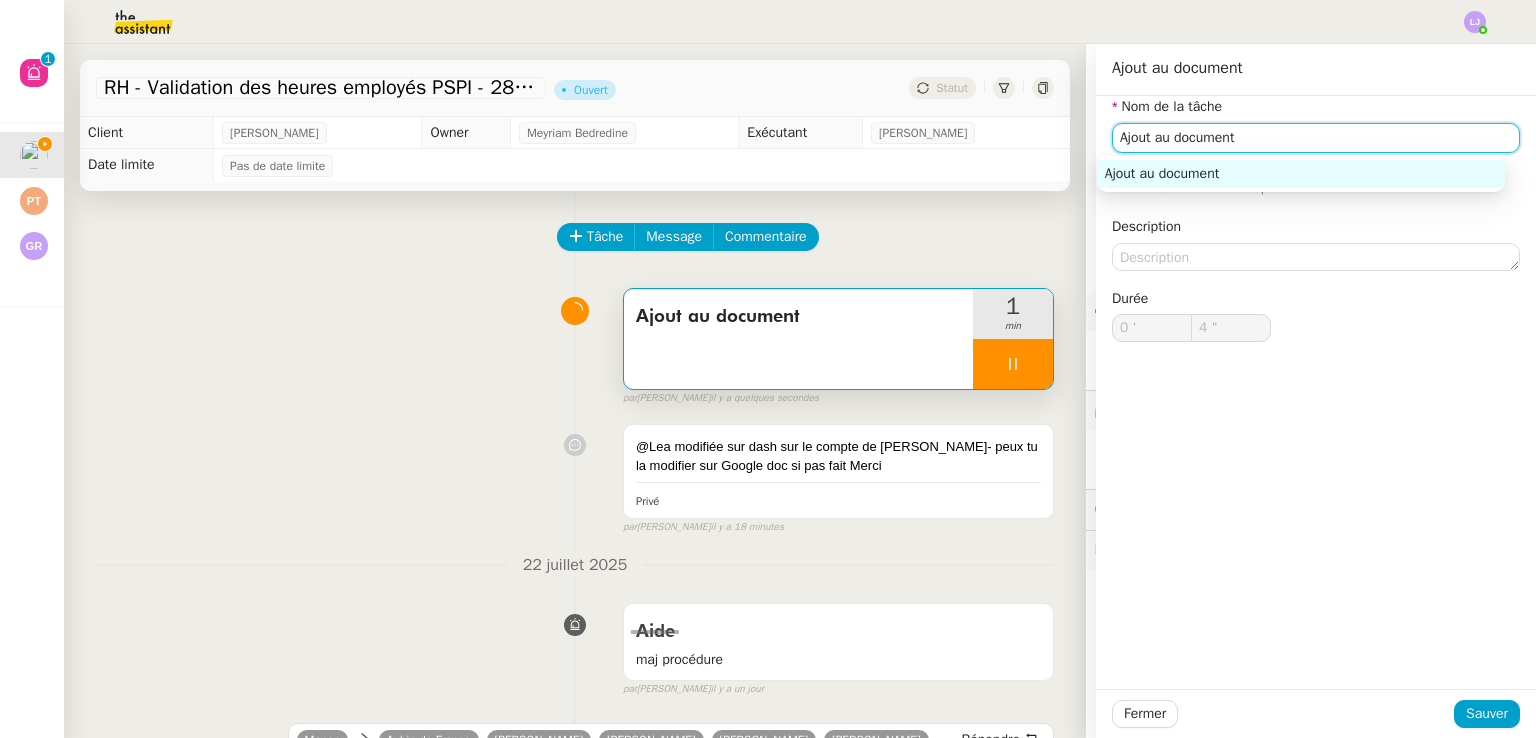 click on "Ajout au document" 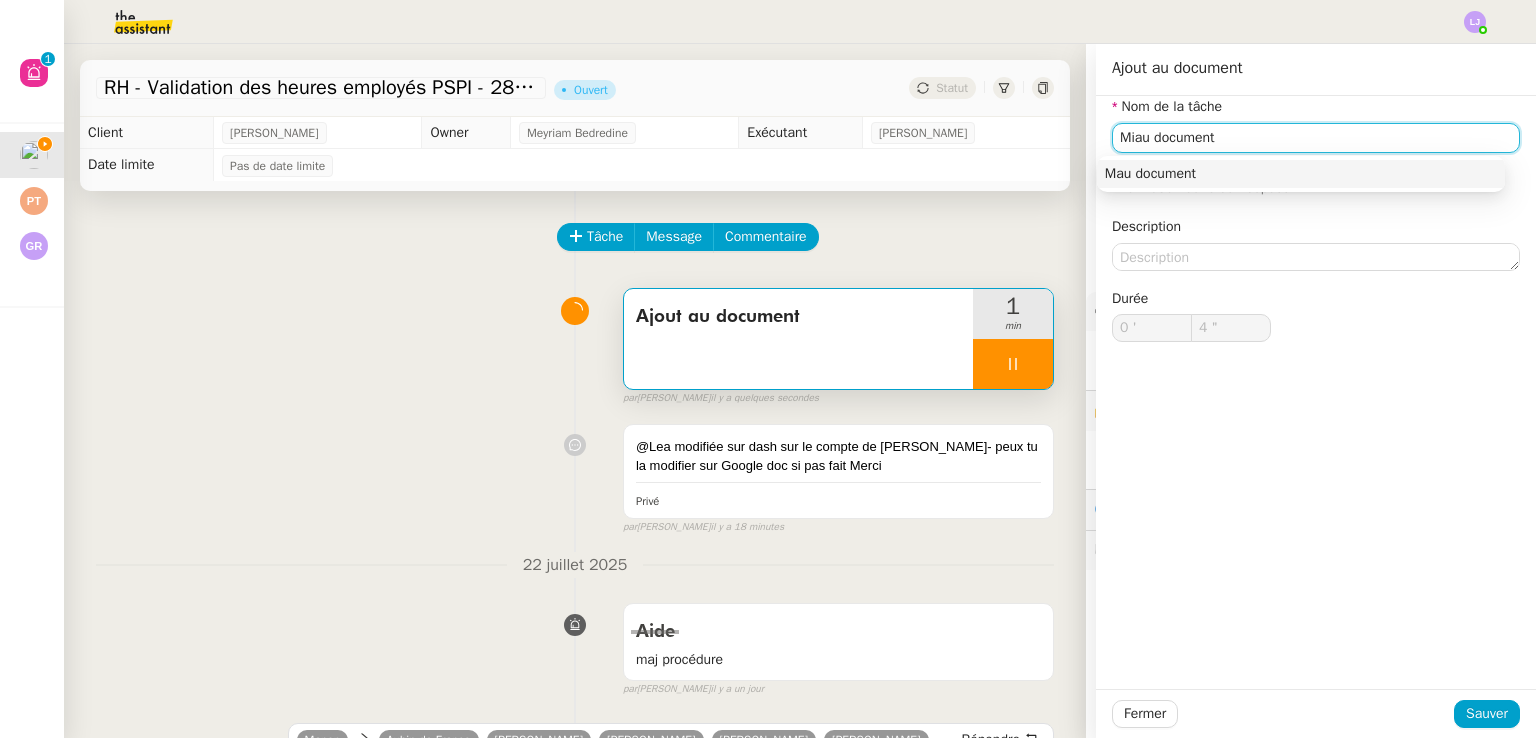 type on "Misau document" 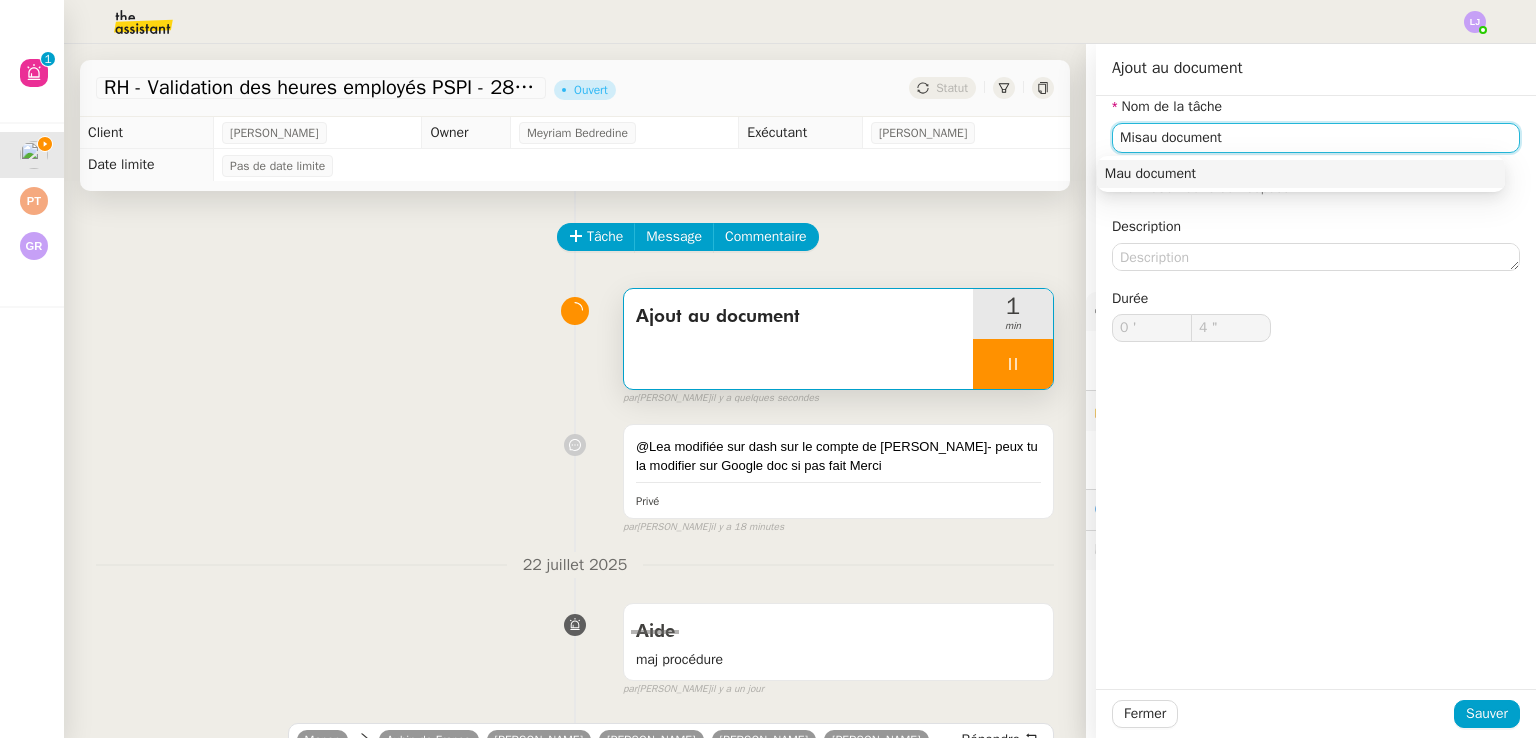 type on "5 "" 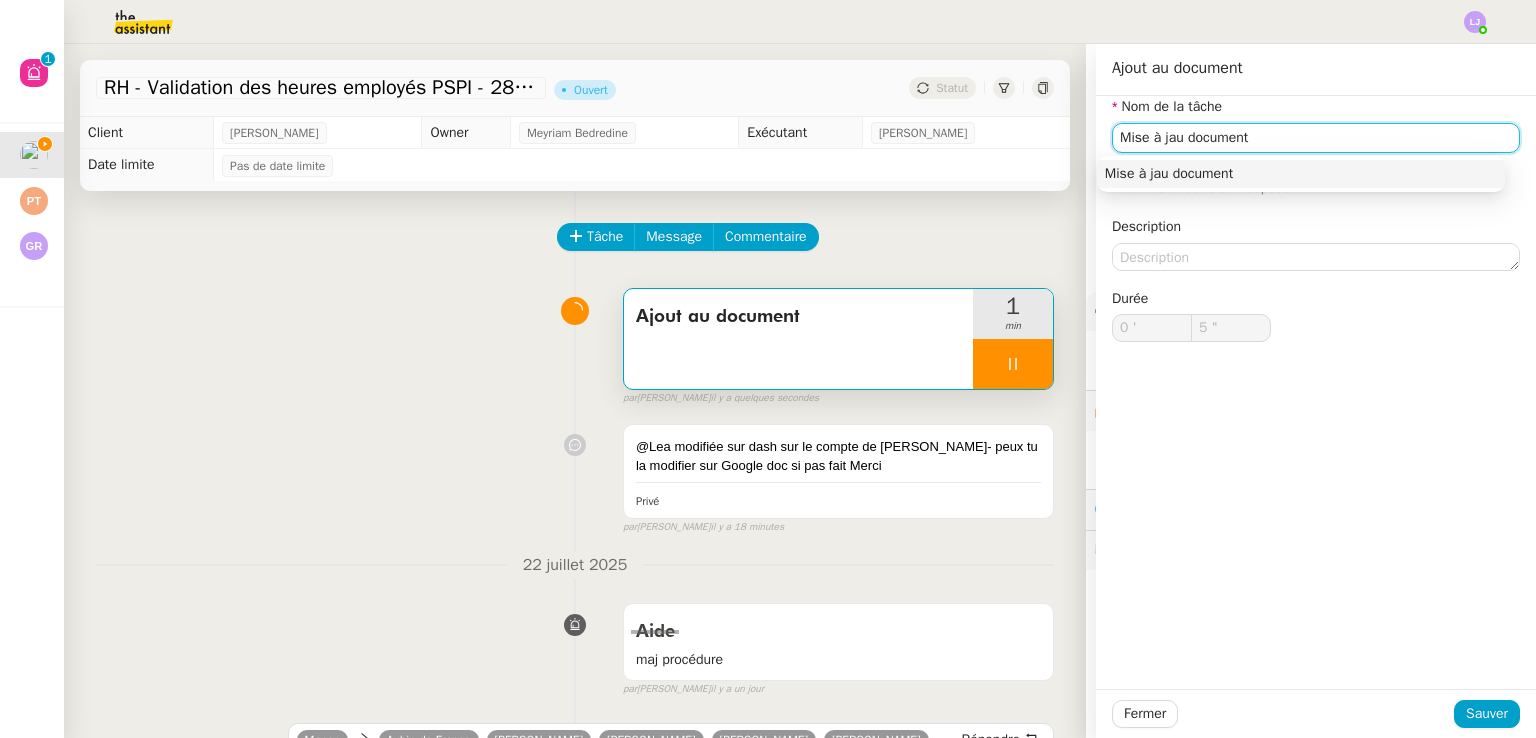 type on "Mise à joau document" 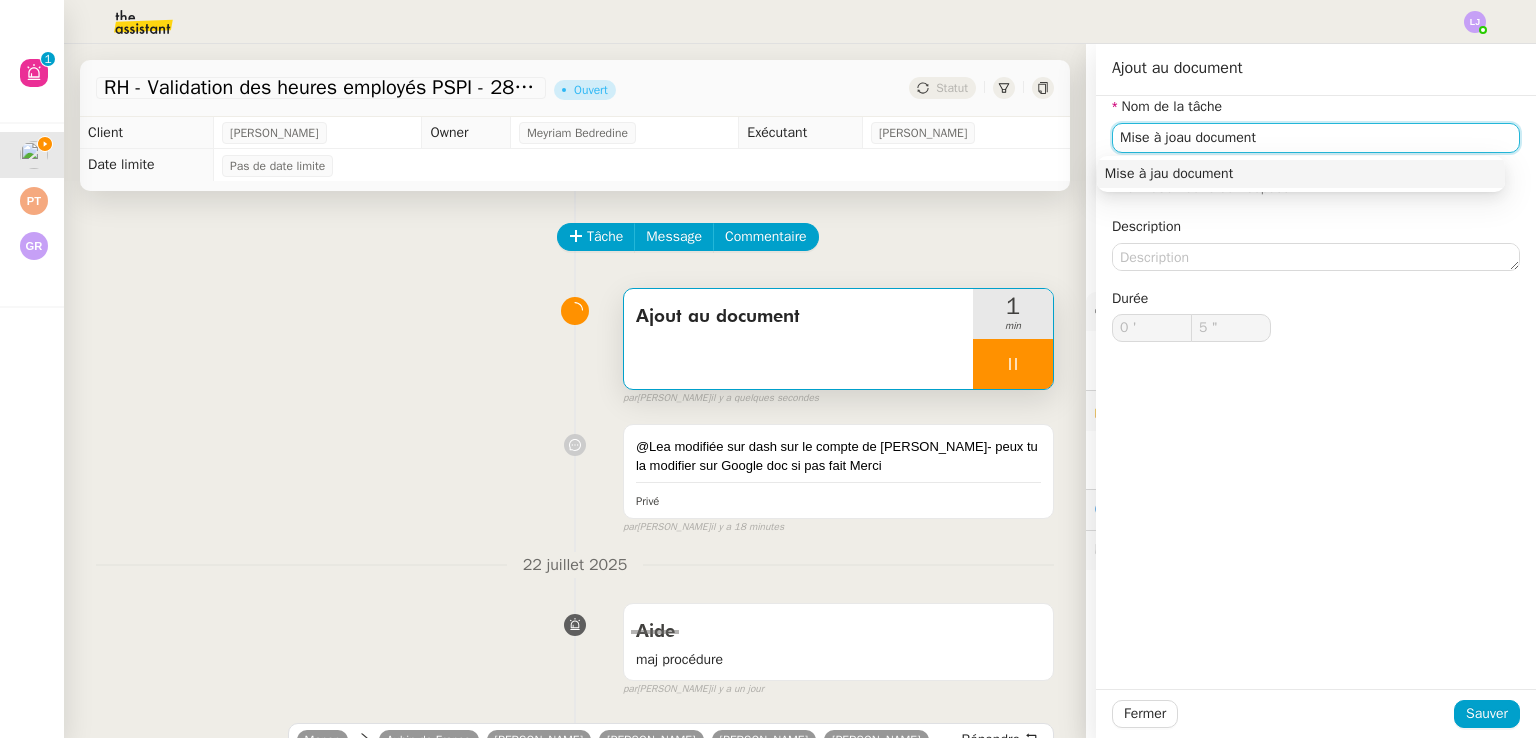 type on "6 "" 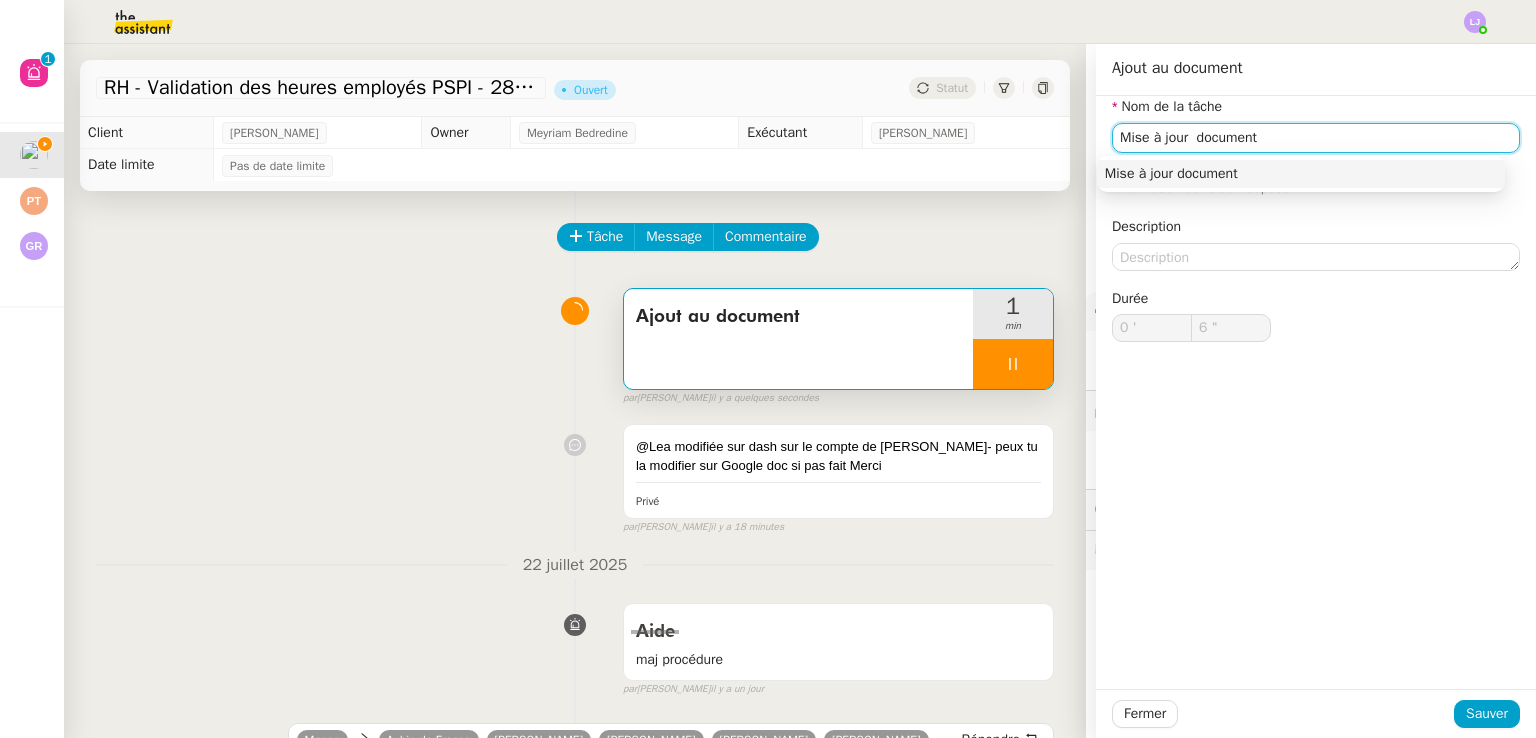 type on "Mise à jour document" 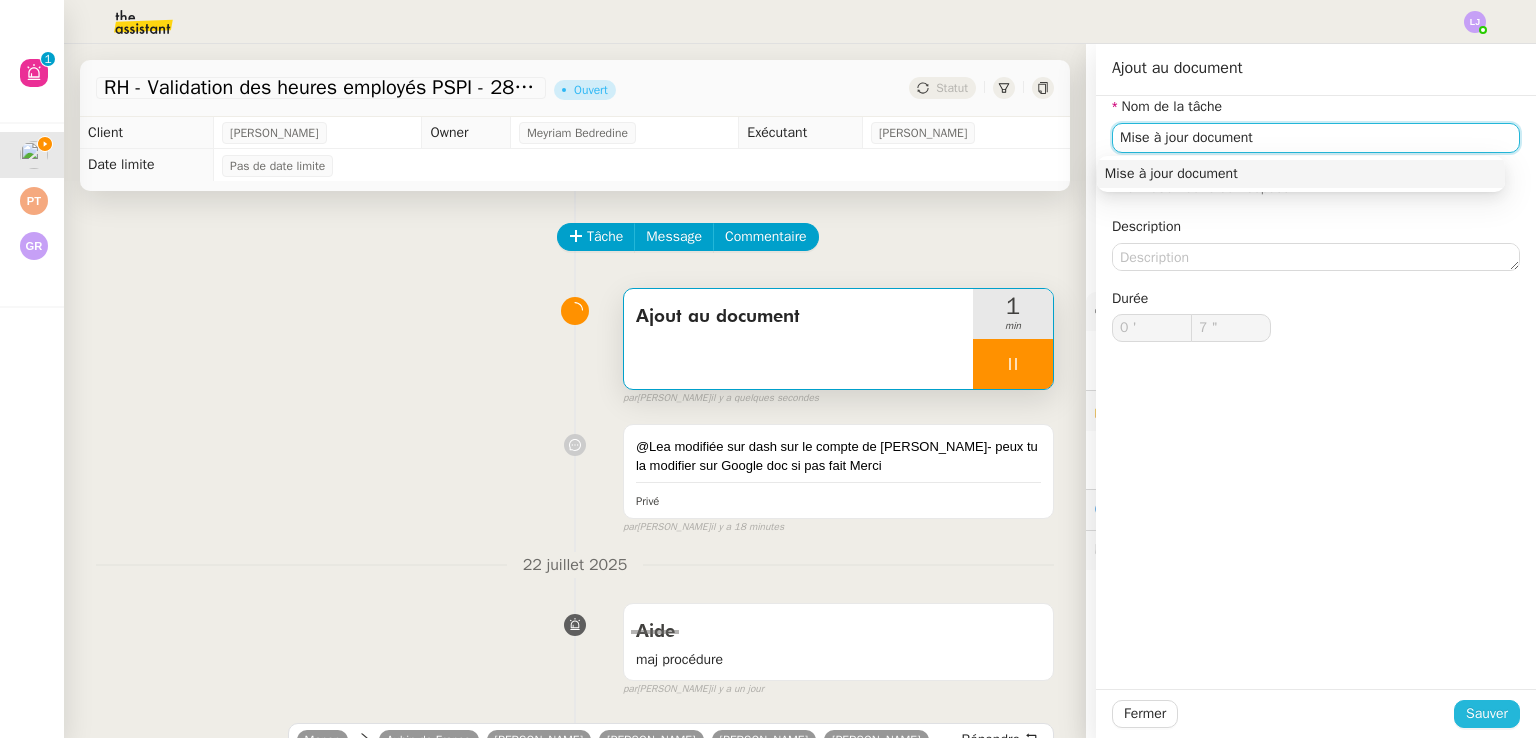 type on "8 "" 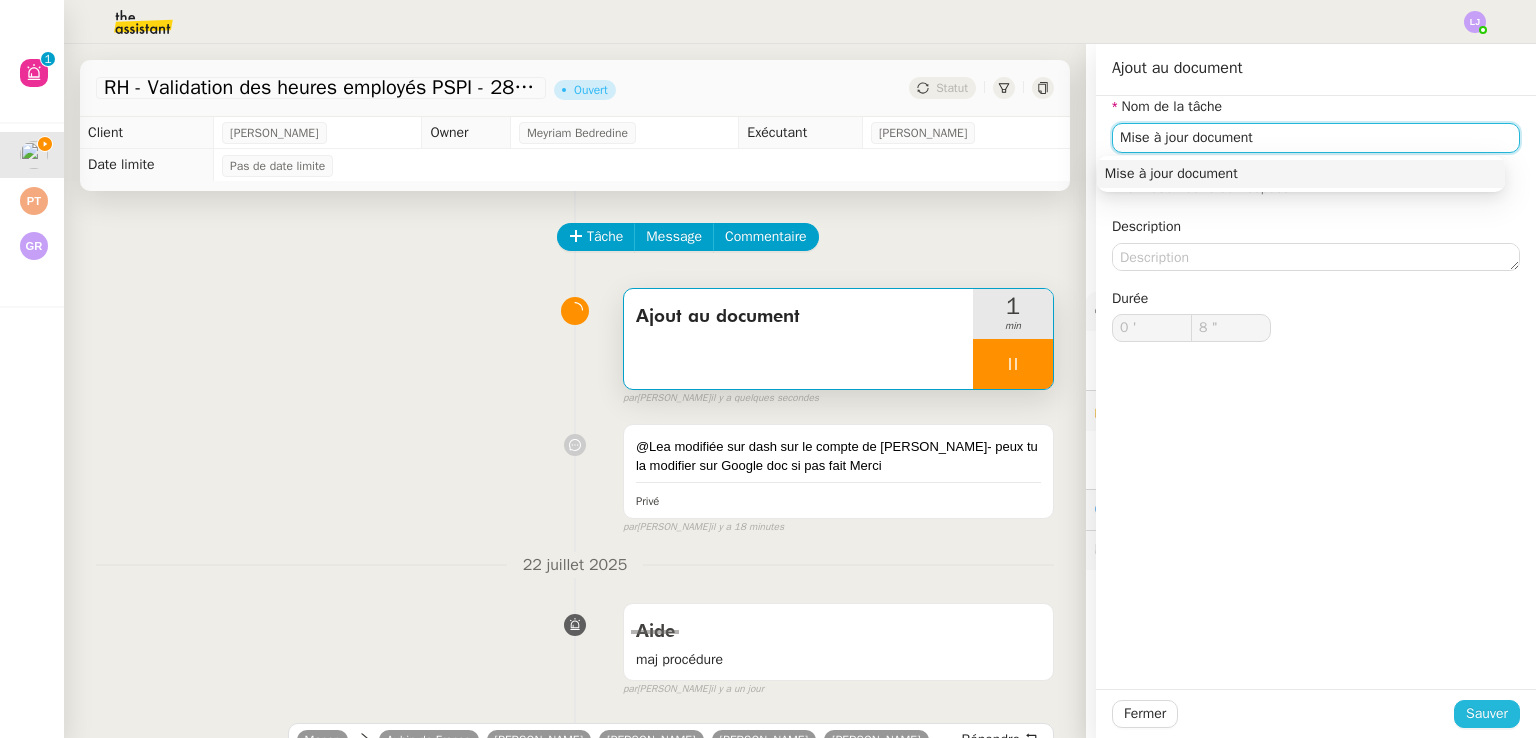 type on "Mise à jour document" 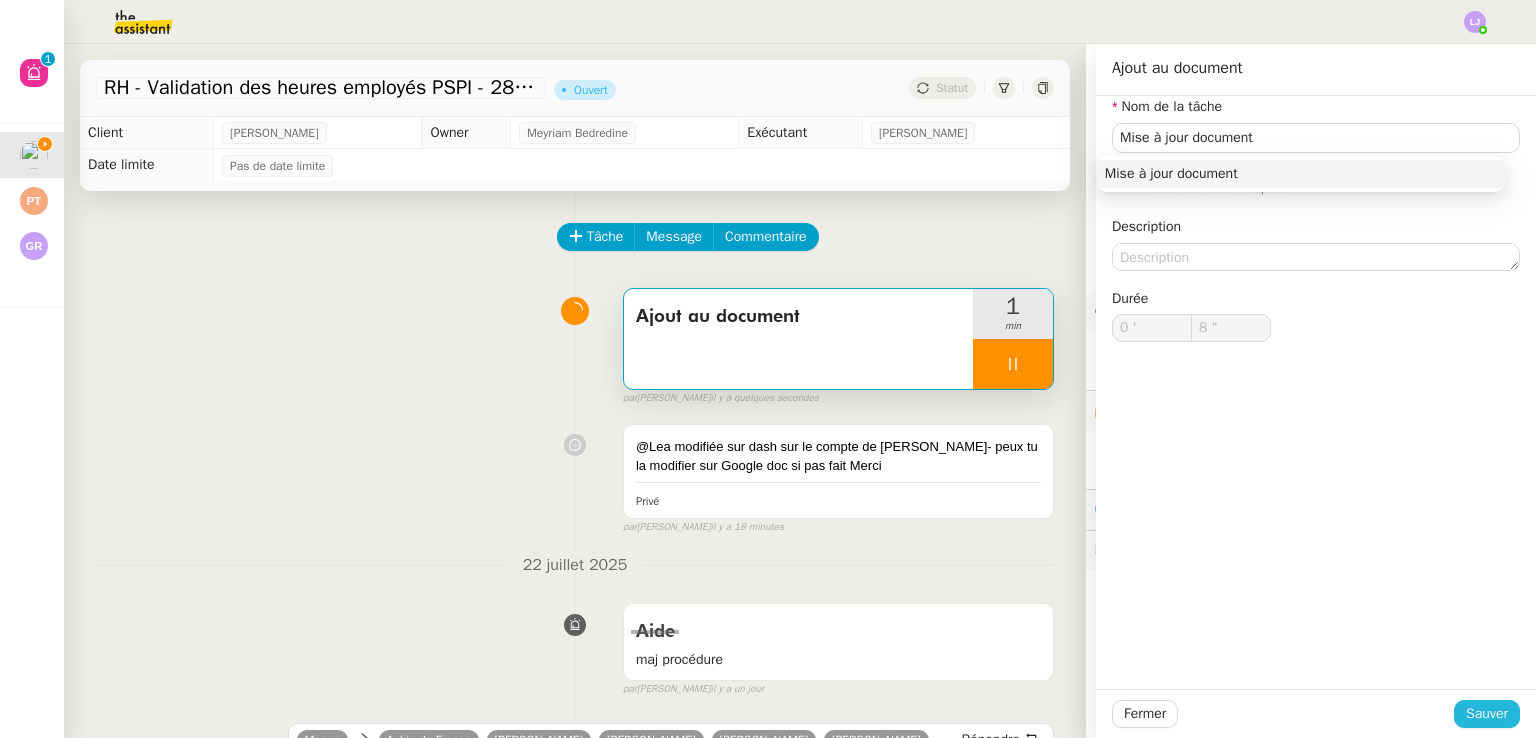 click on "Sauver" 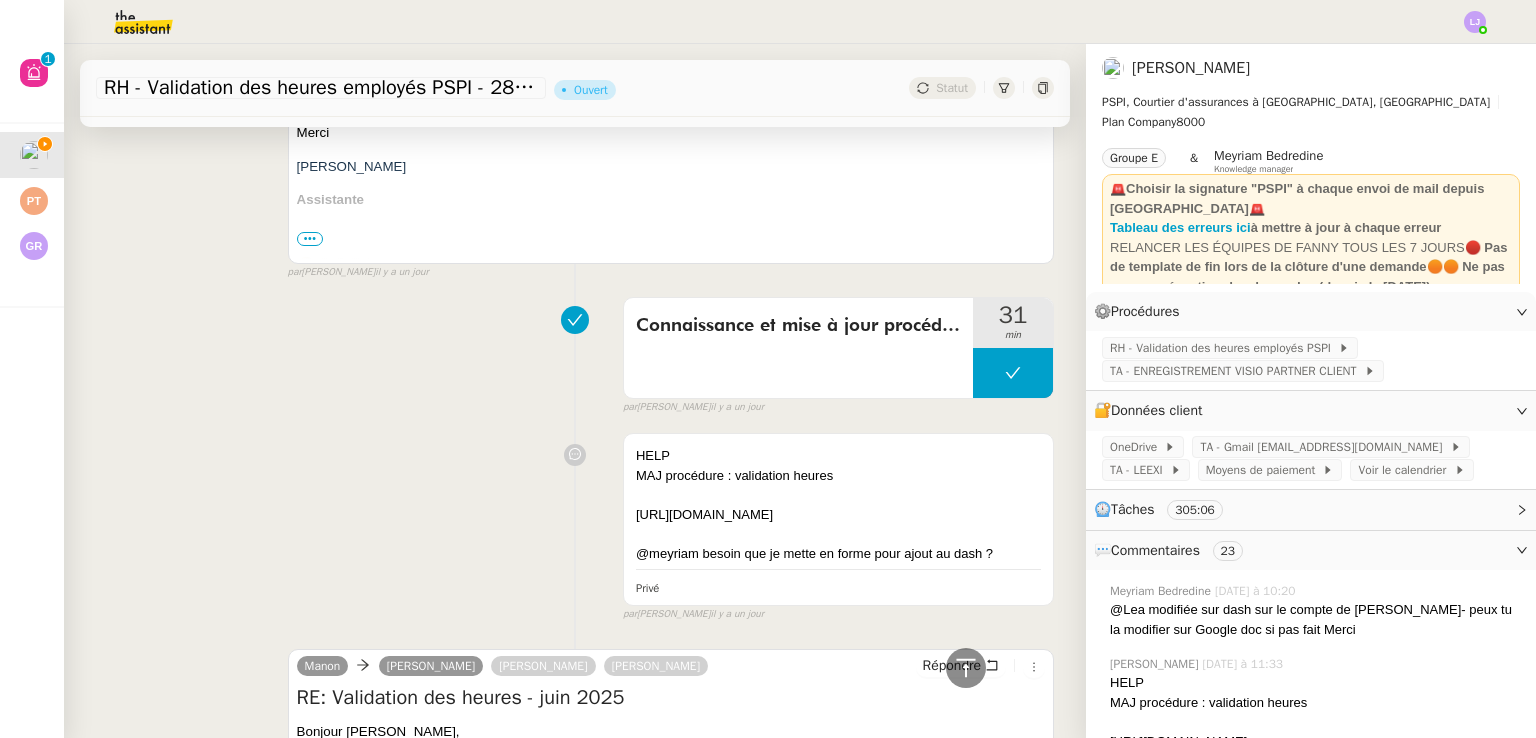 scroll, scrollTop: 1335, scrollLeft: 0, axis: vertical 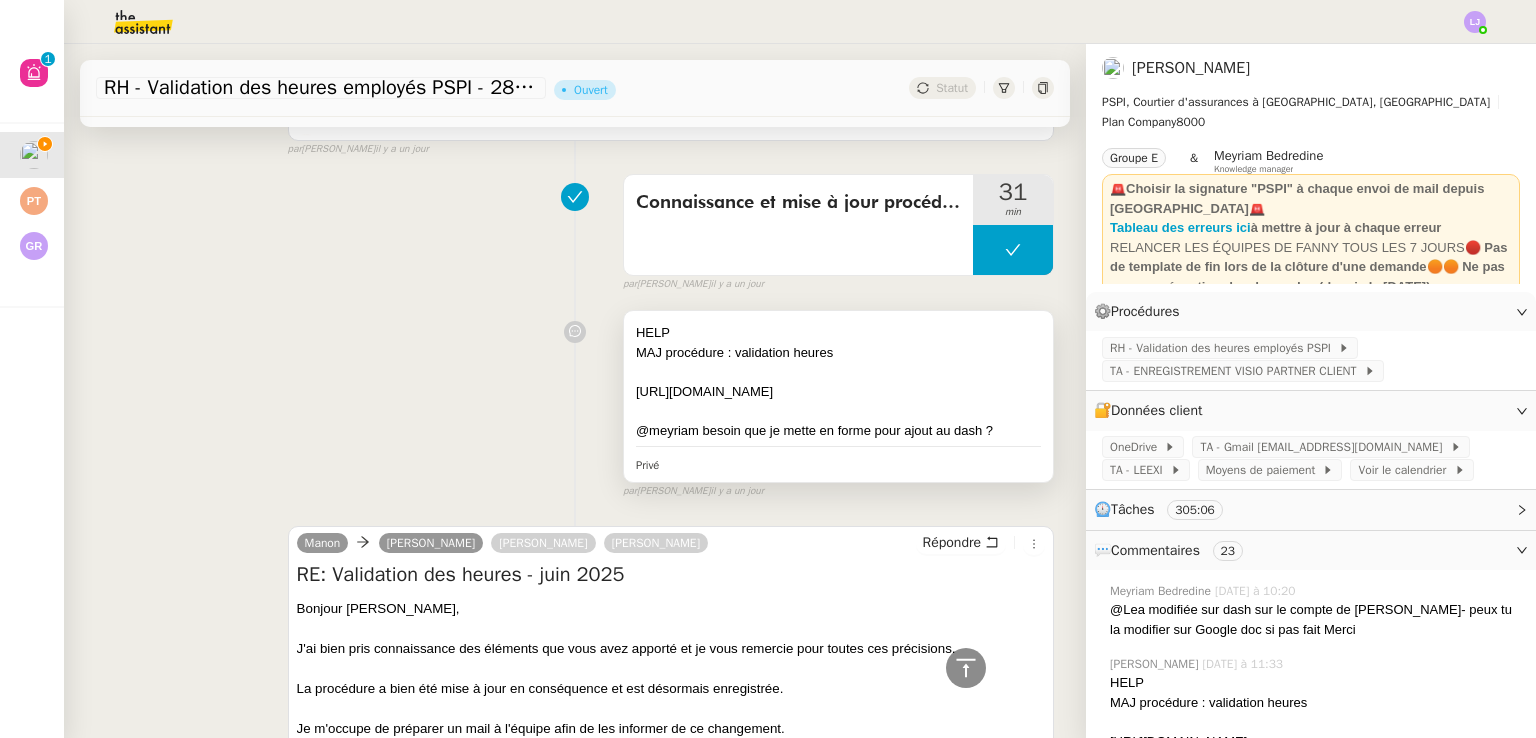 click on "https://docs.google.com/document/d/1w1umQMZJ34RxJ4CdUdpxqsdosKmpYE9tGQXm2ckBkKg/edit?tab=t.0" at bounding box center (838, 392) 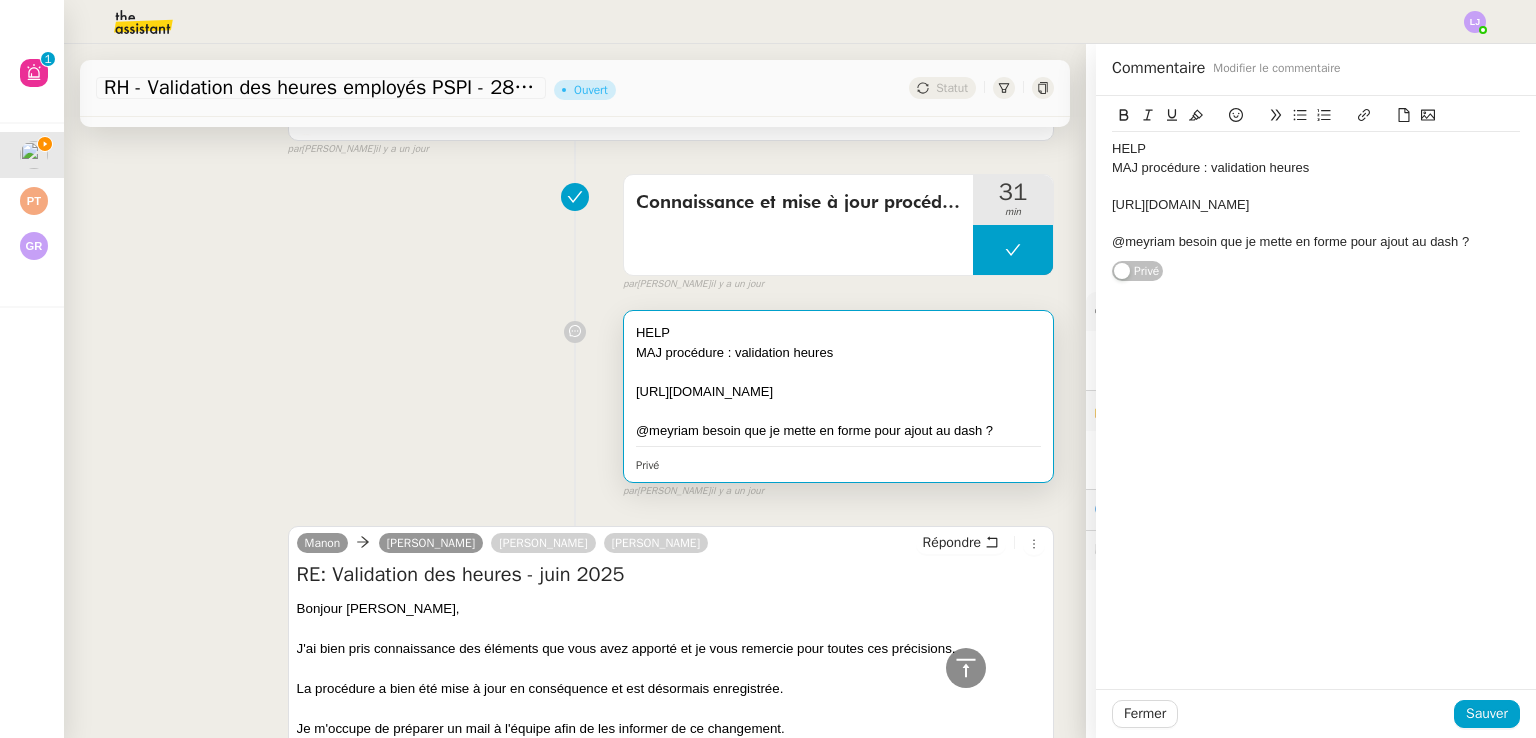 click on "https://docs.google.com/document/d/1w1umQMZJ34RxJ4CdUdpxqsdosKmpYE9tGQXm2ckBkKg/edit?tab=t.0" 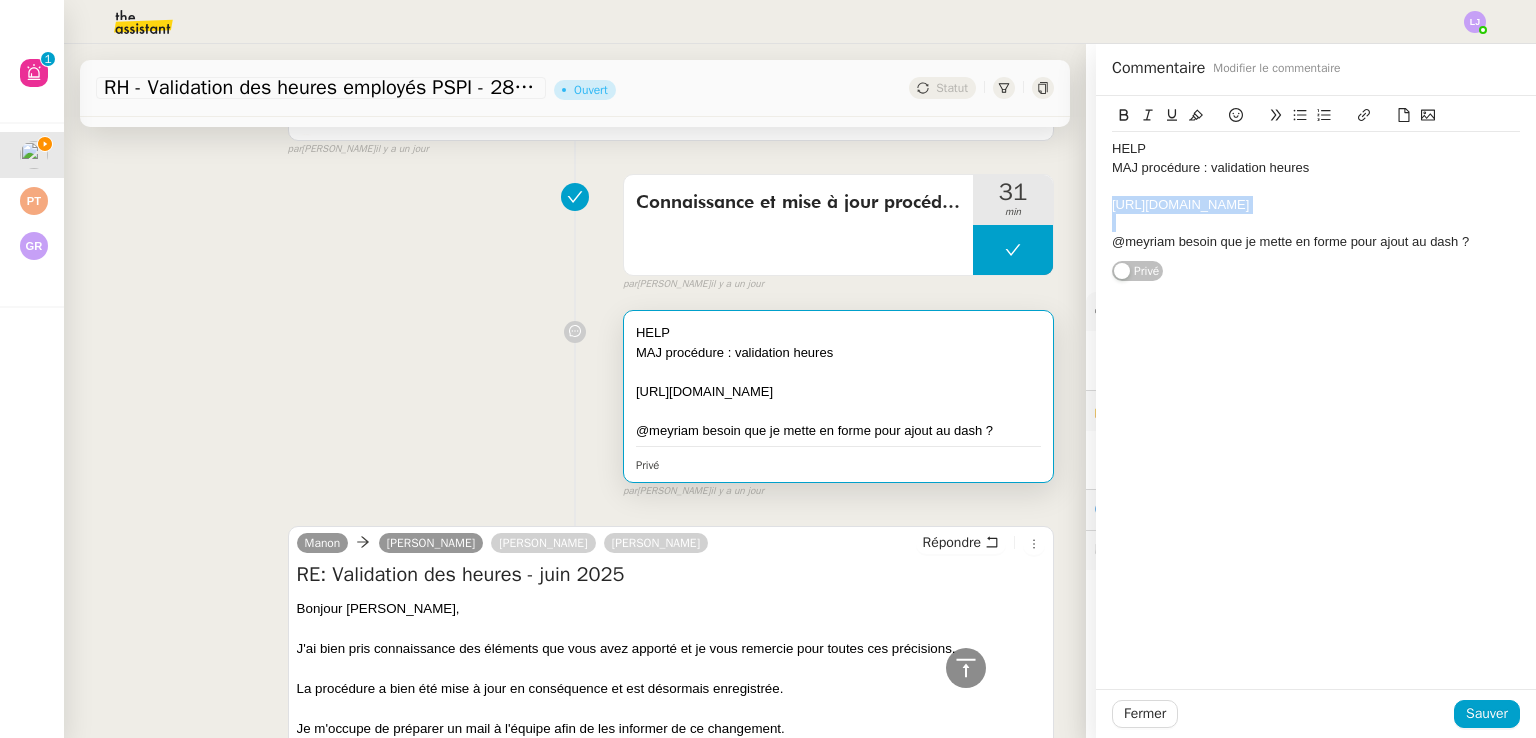 click on "https://docs.google.com/document/d/1w1umQMZJ34RxJ4CdUdpxqsdosKmpYE9tGQXm2ckBkKg/edit?tab=t.0" 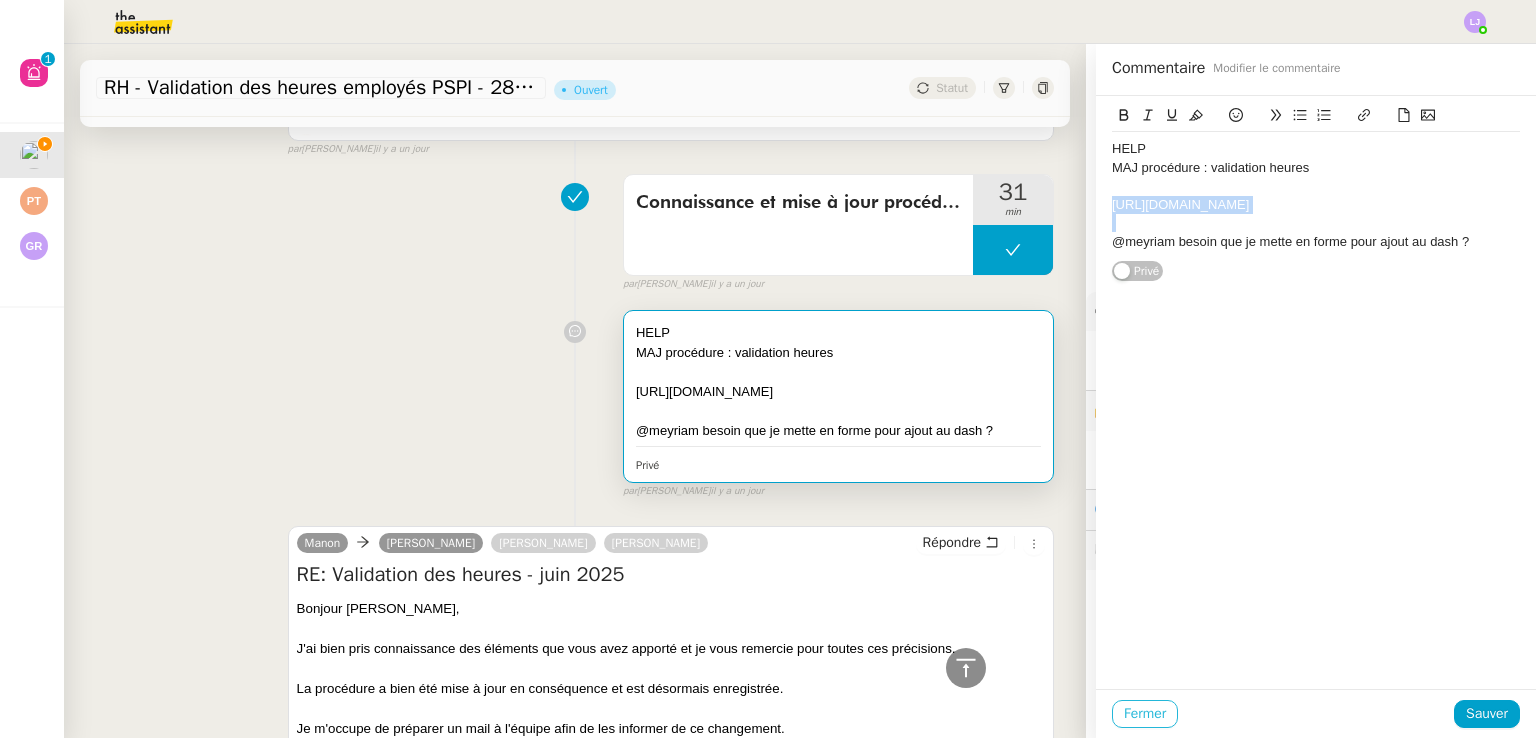 click on "Fermer" 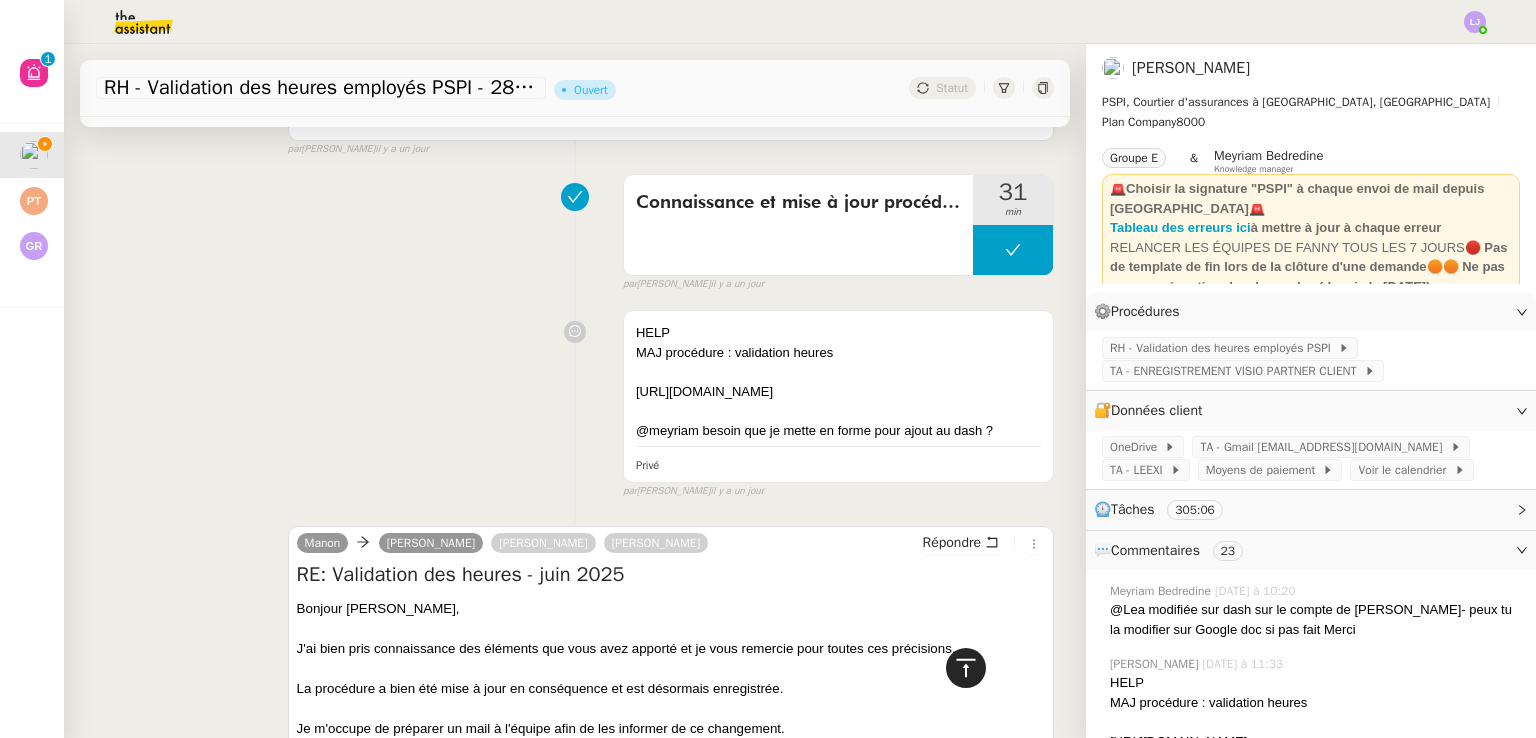 click 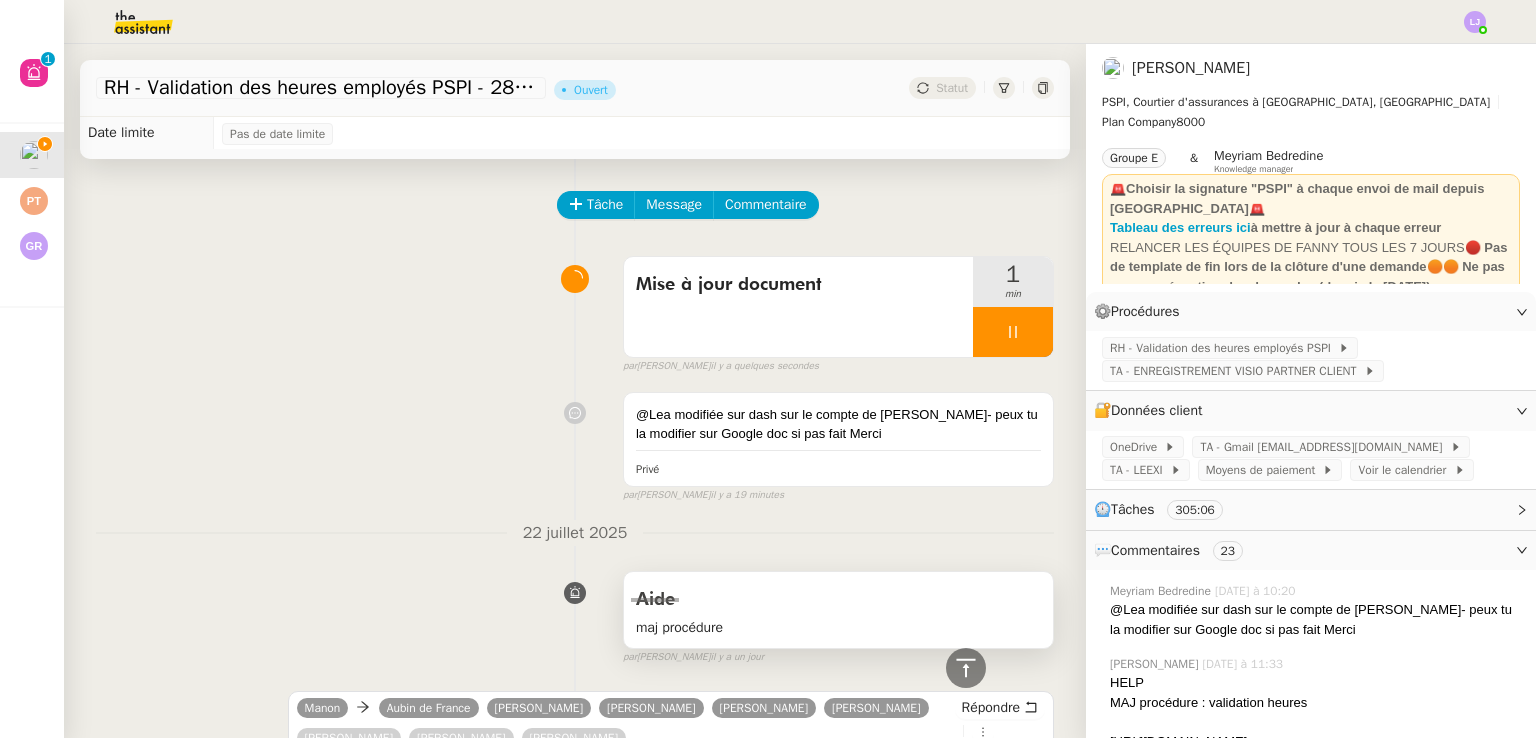scroll, scrollTop: 0, scrollLeft: 0, axis: both 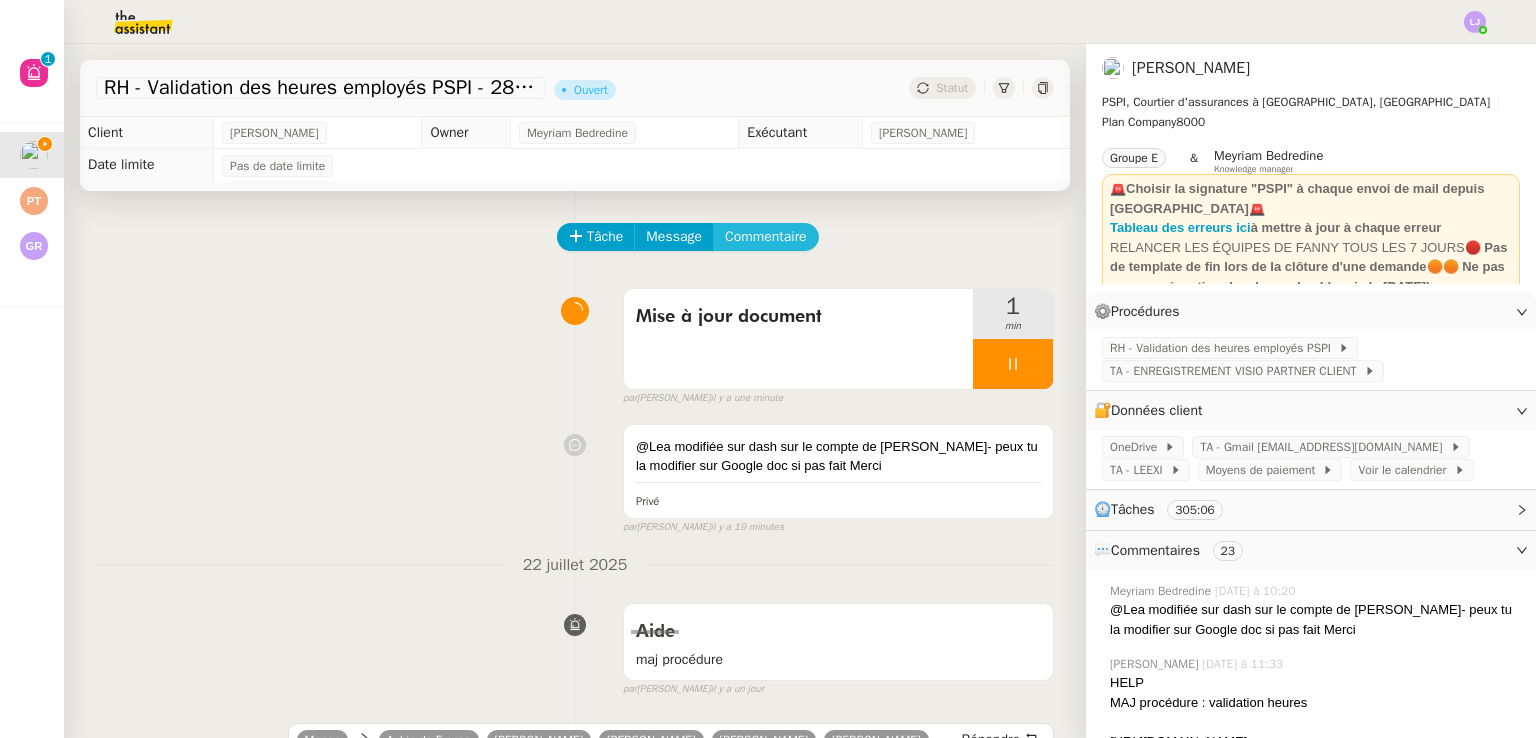 click on "Commentaire" 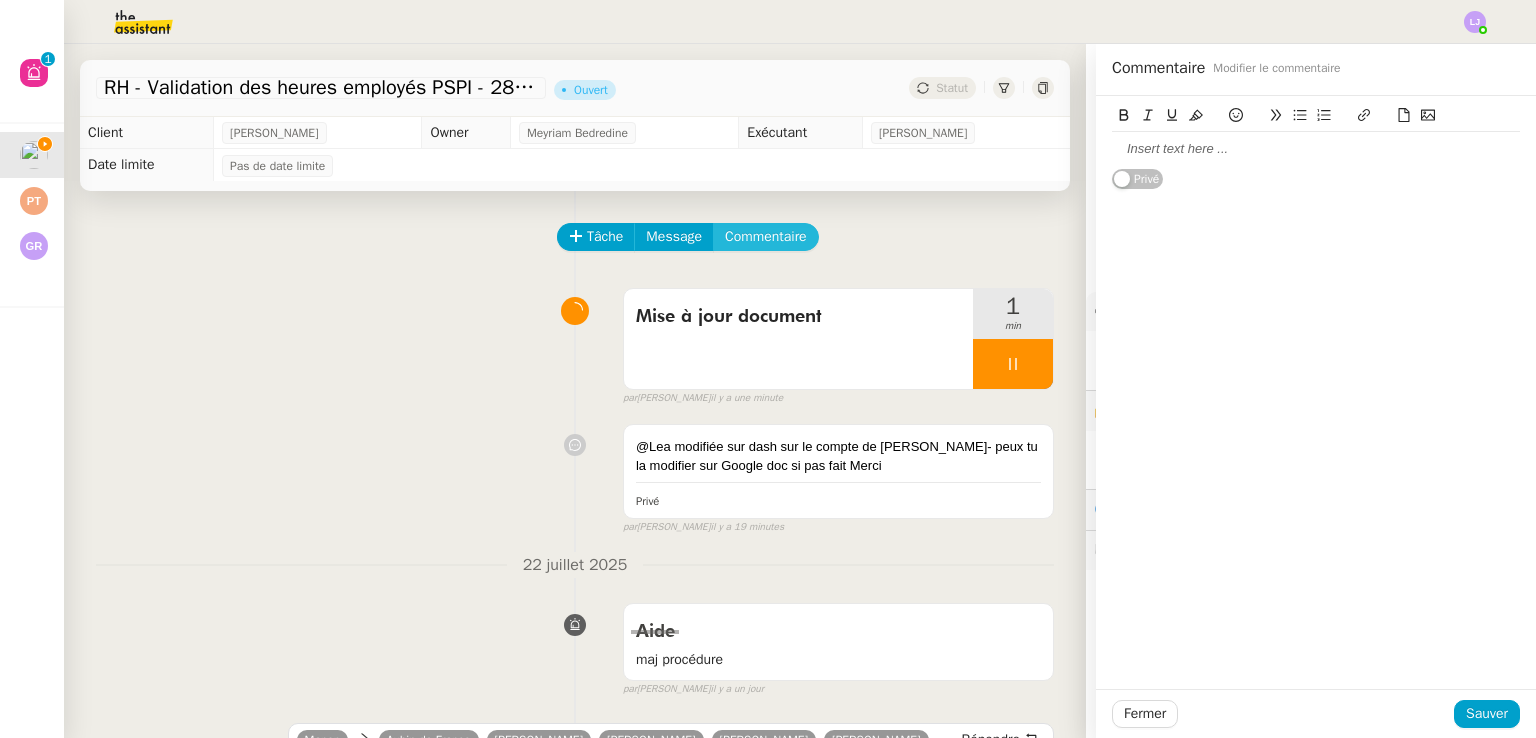 type 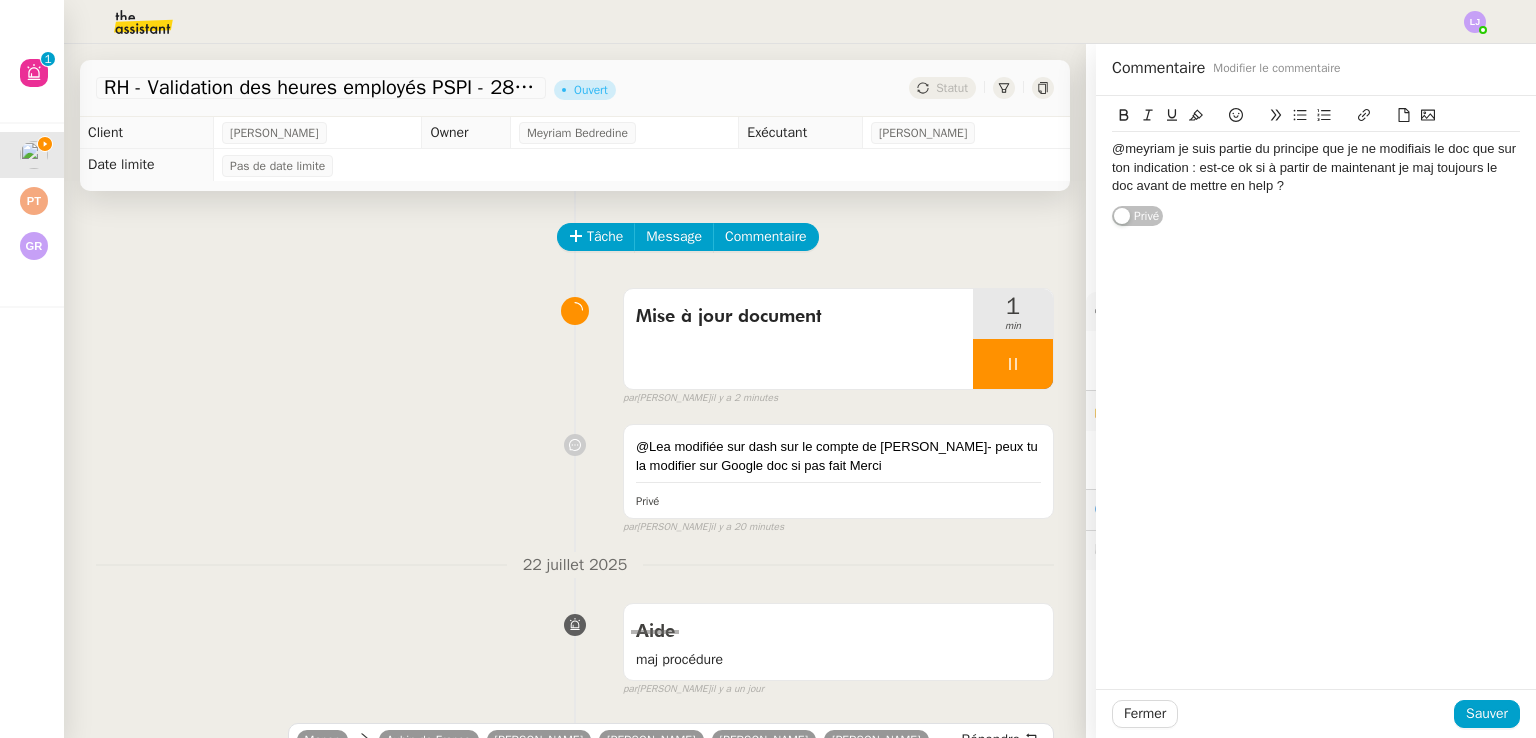 click on "@meyriam je suis partie du principe que je ne modifiais le doc que sur ton indication : est-ce ok si à partir de maintenant je maj toujours le doc avant de mettre en help ?" 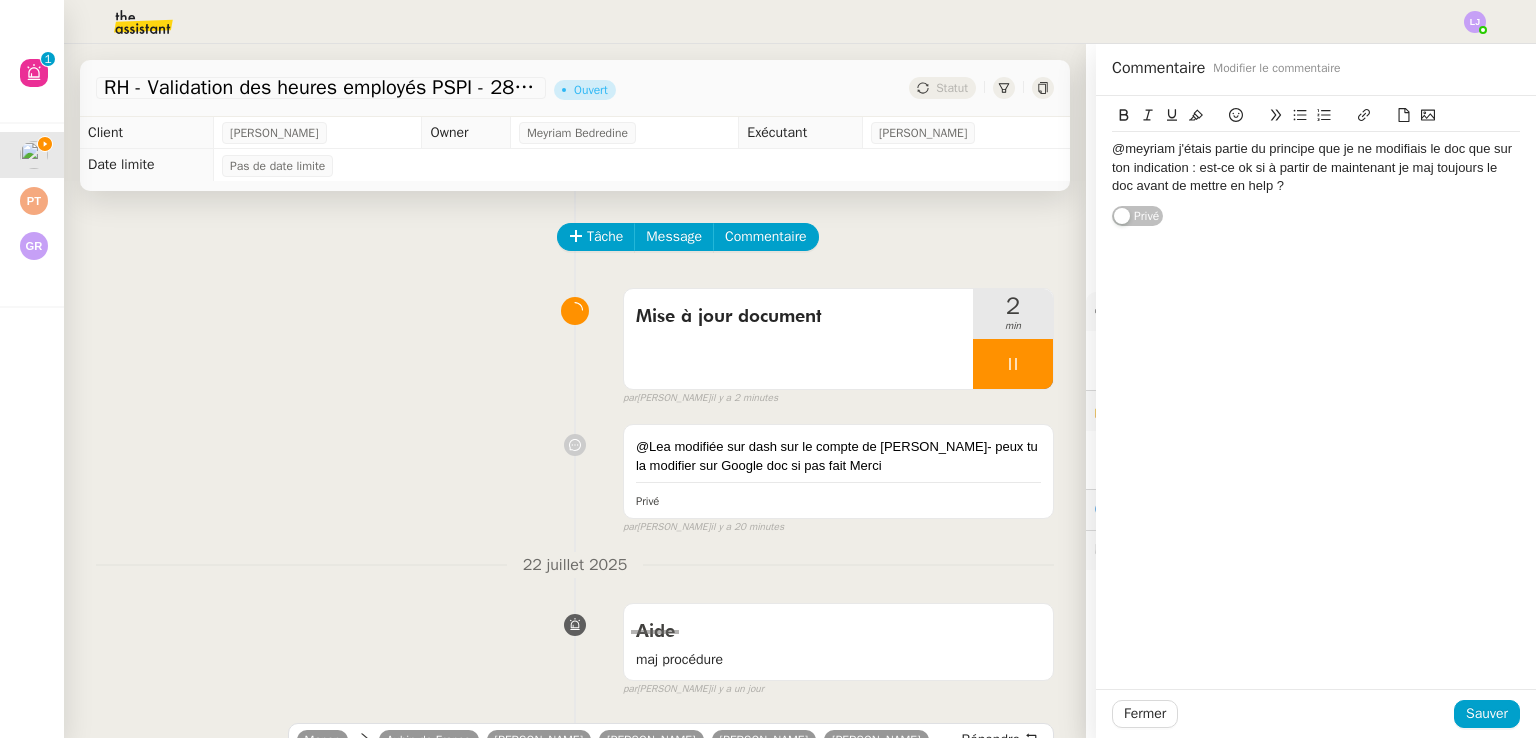 click on "@meyriam j'étais partie du principe que je ne modifiais le doc que sur ton indication : est-ce ok si à partir de maintenant je maj toujours le doc avant de mettre en help ?" 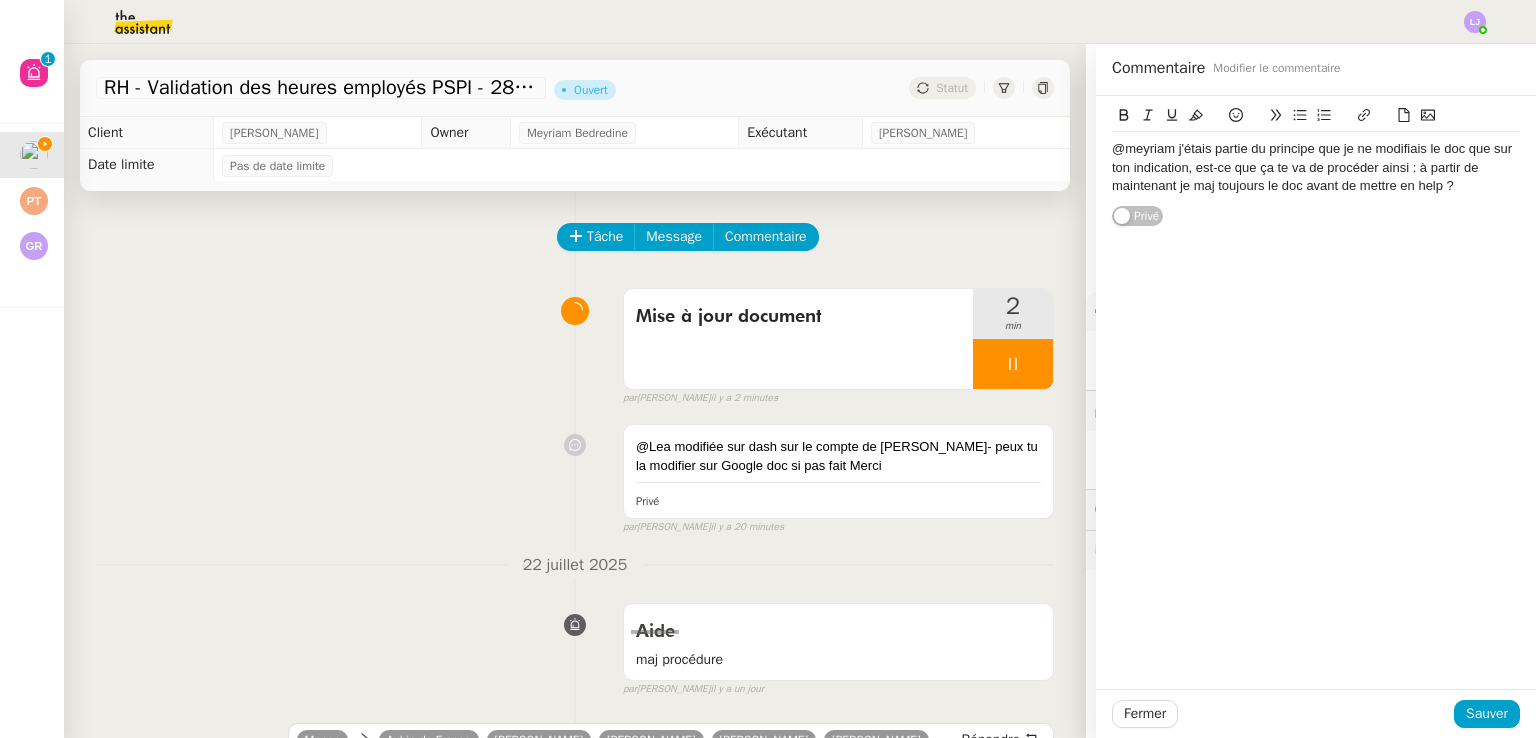 click on "@meyriam j'étais partie du principe que je ne modifiais le doc que sur ton indication, est-ce que ça te va de procéder ainsi : à partir de maintenant je maj toujours le doc avant de mettre en help ?" 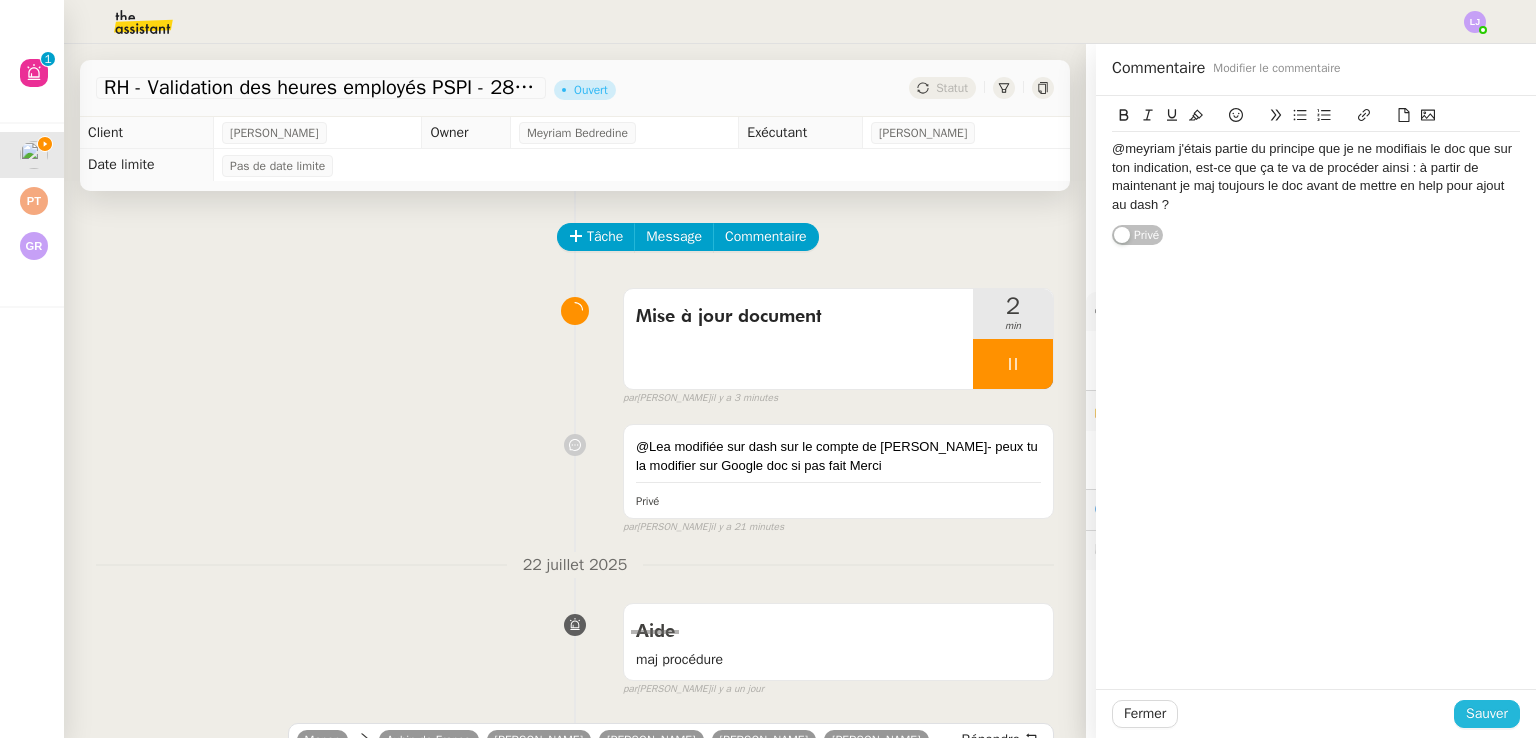 click on "Sauver" 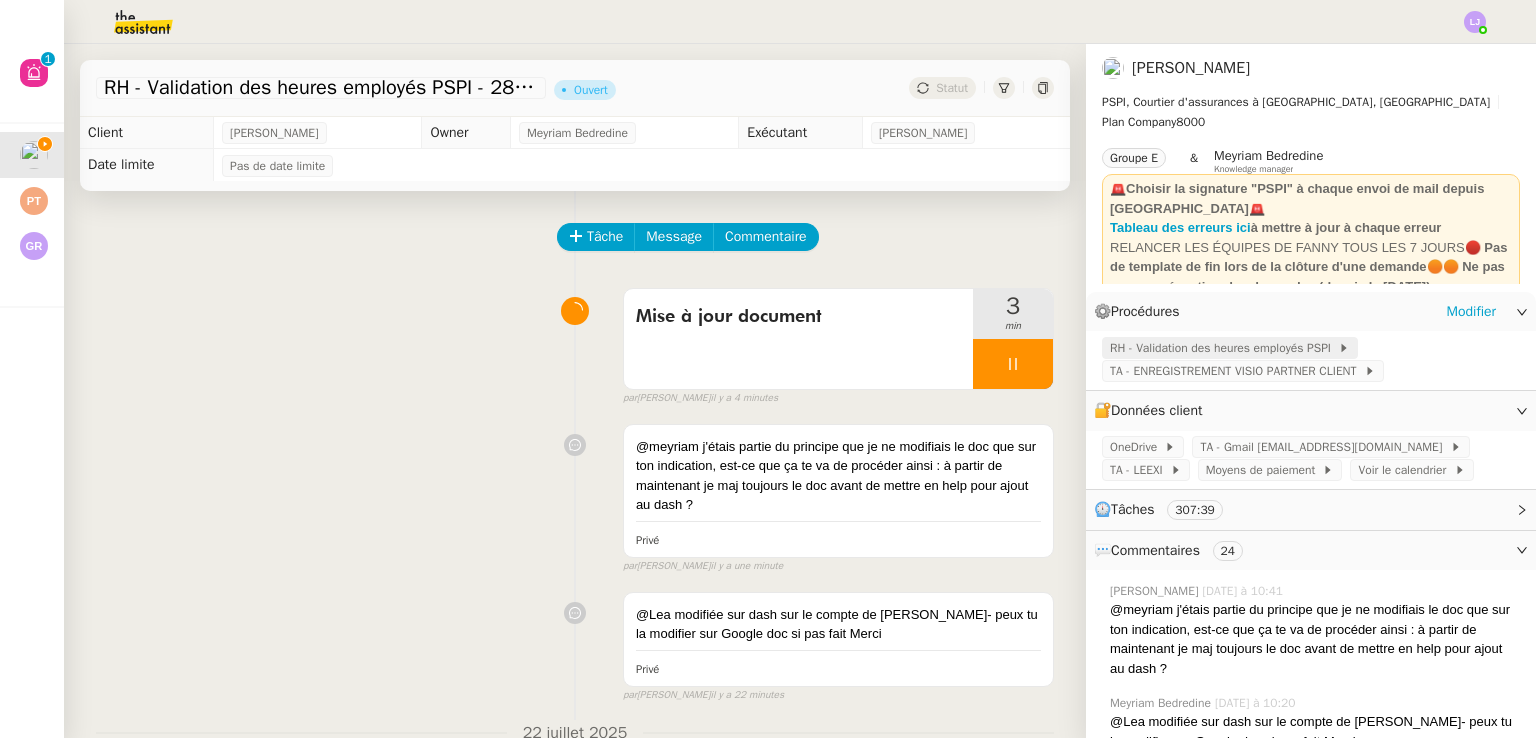 click on "RH - Validation des heures employés PSPI" 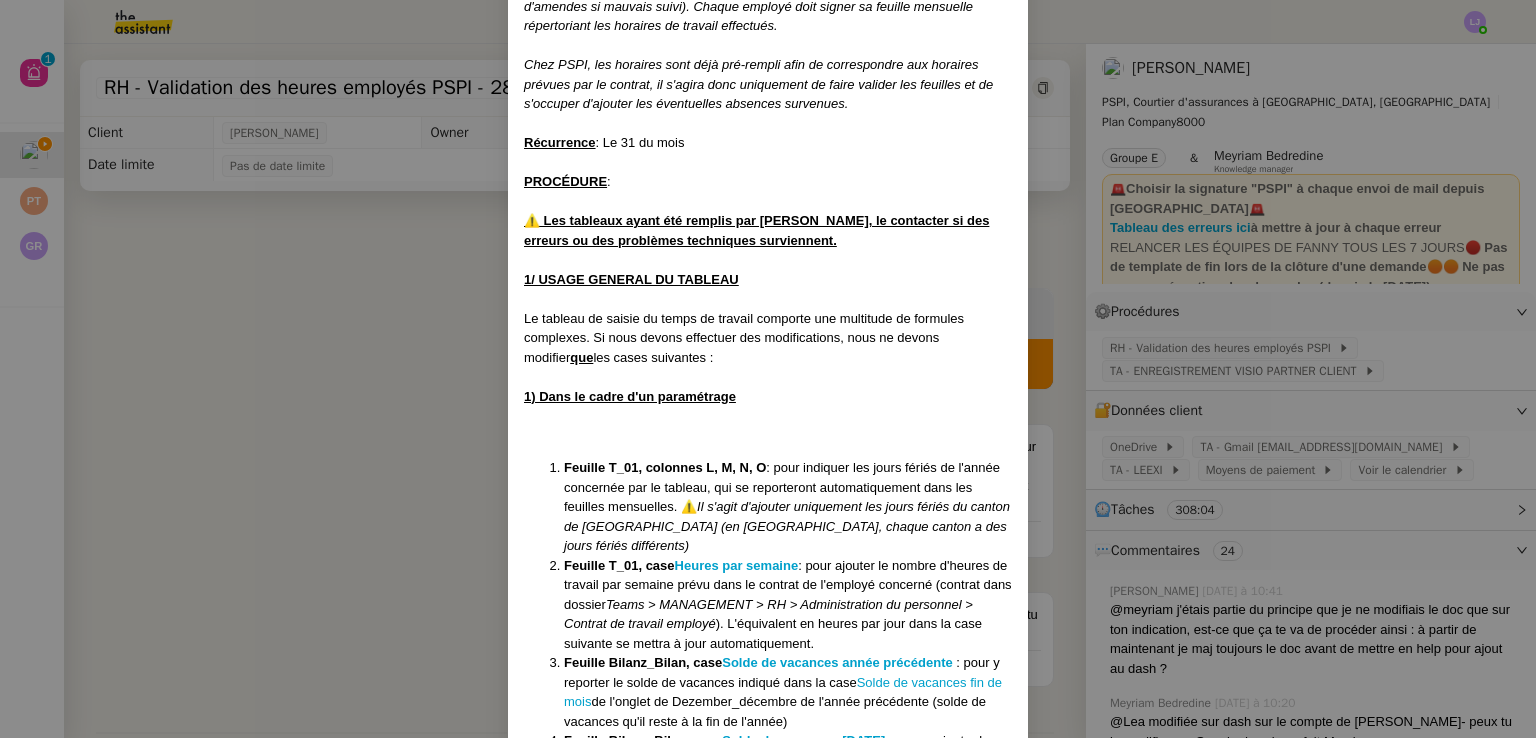 scroll, scrollTop: 185, scrollLeft: 0, axis: vertical 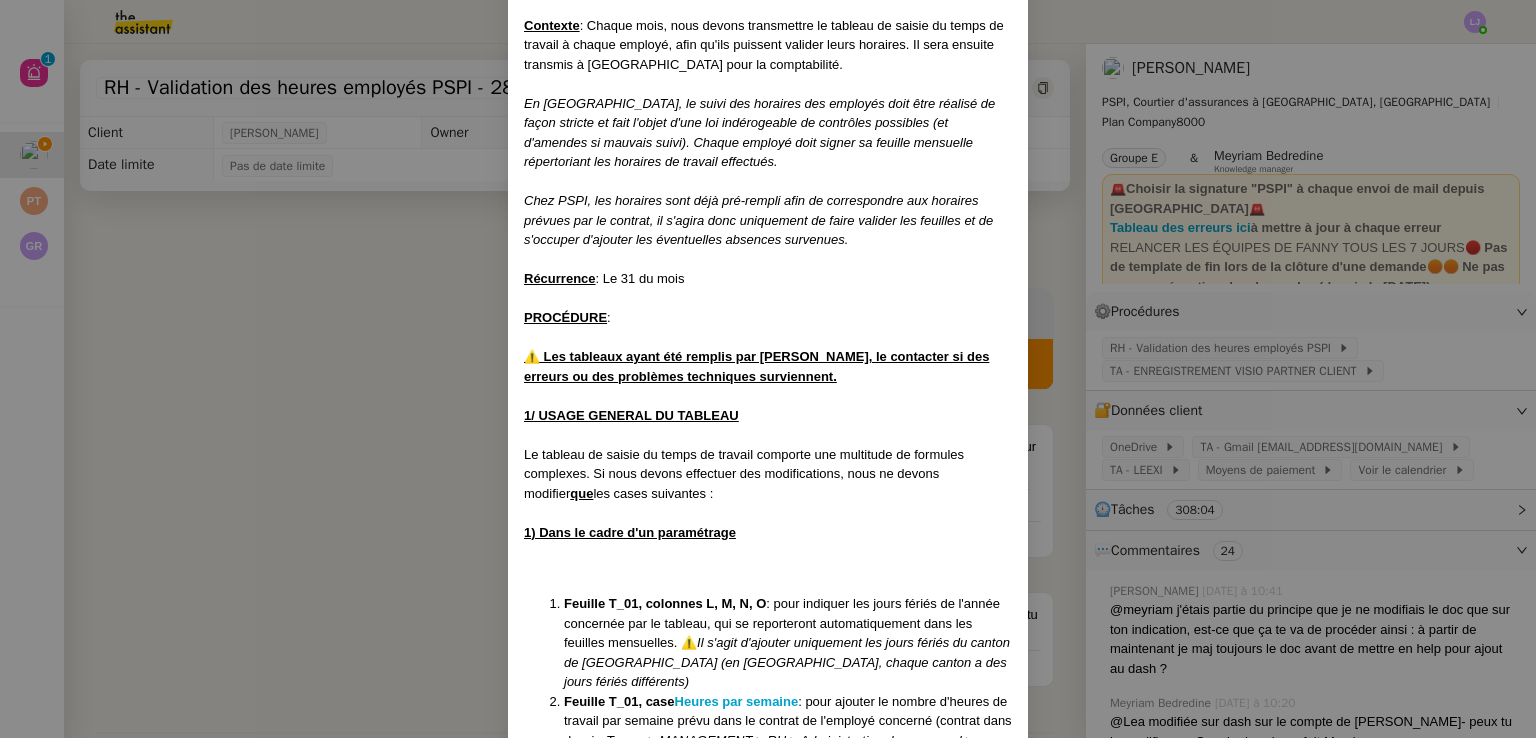click on "Créé le 08/08/2024 Modifiée le 23/07/25 ﻿ Contexte  : Chaque mois, nous devons transmettre le tableau de saisie du temps de travail à chaque employé, afin qu'ils puissent valider leurs horaires. Il sera ensuite transmis à Nagib pour la comptabilité. En Suisse, le suivi des horaires des employés doit être réalisé de façon stricte et fait l'objet d'une loi indérogeable de contrôles possibles (et d'amendes si mauvais suivi). Chaque employé doit signer sa feuille mensuelle répertoriant les horaires de travail effectués. Chez PSPI, les horaires sont déjà pré-rempli afin de correspondre aux horaires prévues par le contrat, il s'agira donc uniquement de faire valider les feuilles et de s'occuper d'ajouter les éventuelles absences survenues. Récurrence  : Le 31 du mois PROCÉDURE  : ⚠️ Les tableaux ayant été remplis par Pierrick, le contacter si des erreurs ou des problèmes techniques surviennent. 1/ USAGE GENERAL DU TABLEAU que  les cases suivantes : Feuille T_01, case" at bounding box center [768, 369] 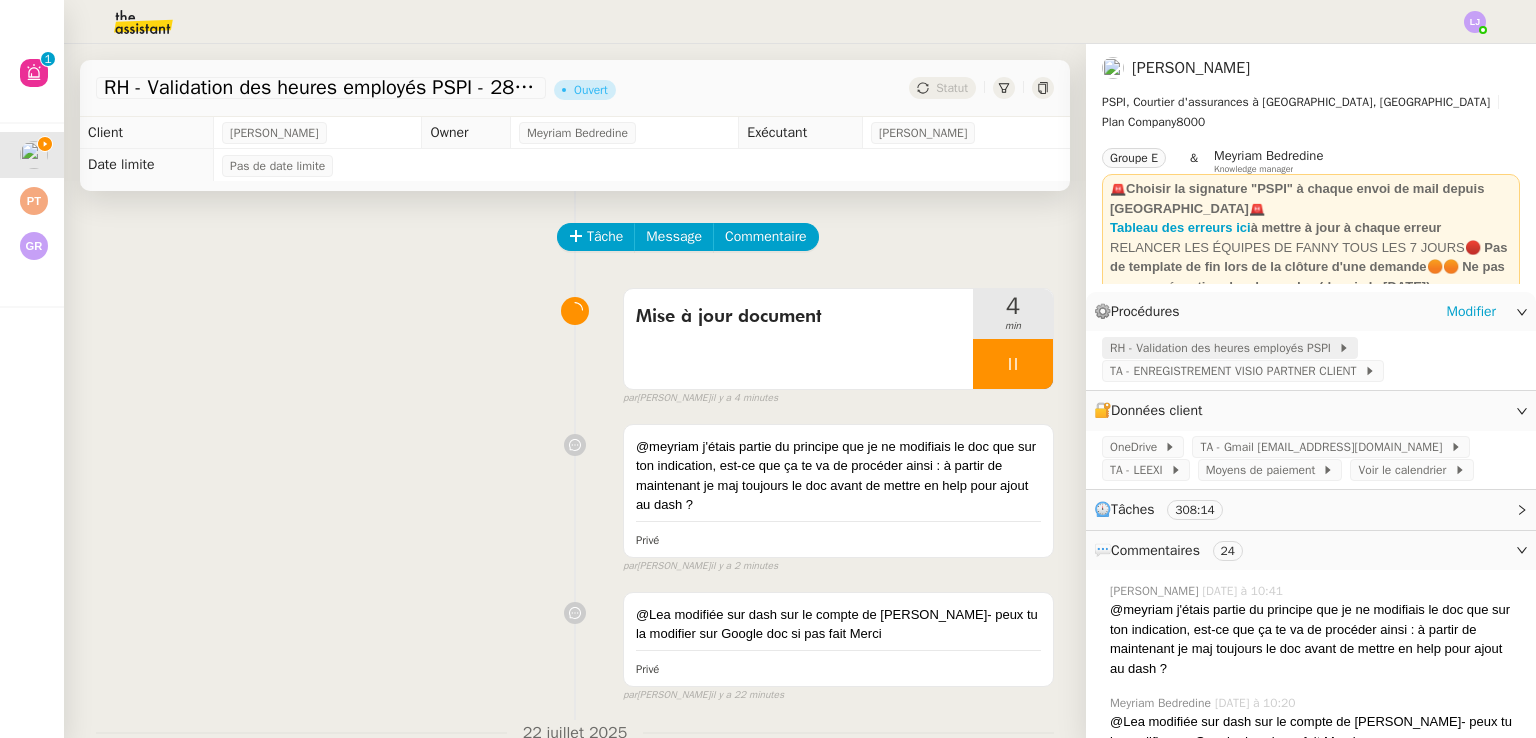 click on "RH - Validation des heures employés PSPI" 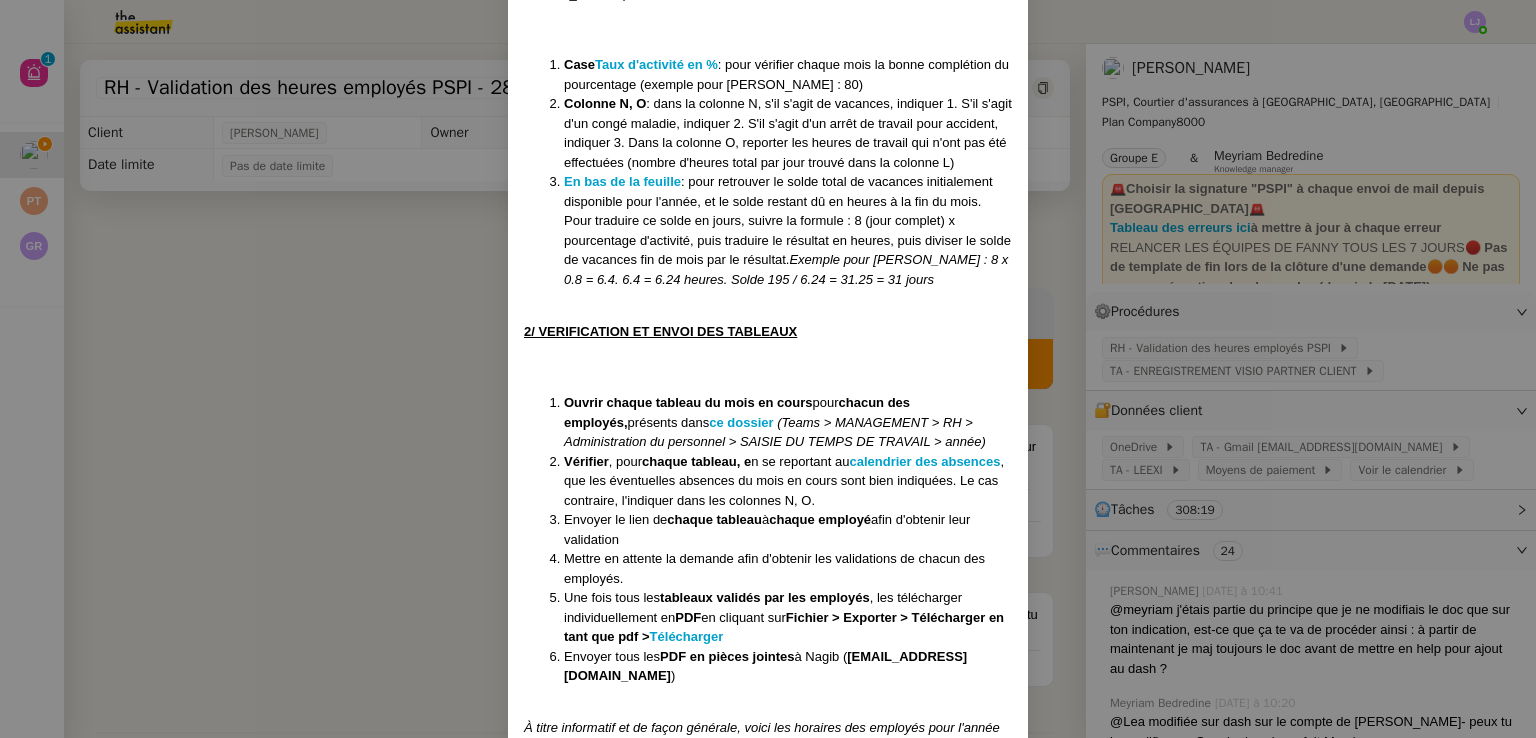 scroll, scrollTop: 1635, scrollLeft: 0, axis: vertical 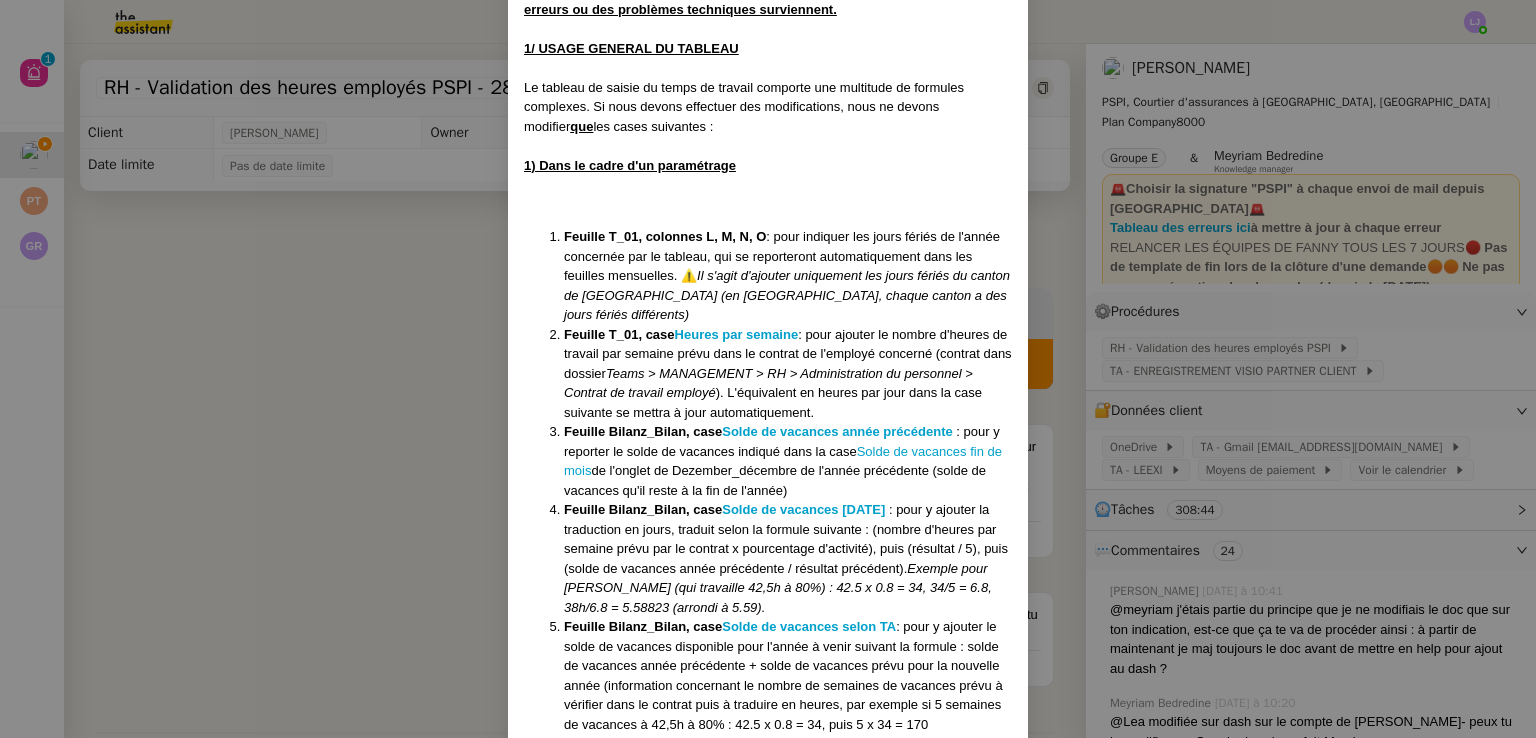 click on "Créé le 08/08/2024 Modifiée le 23/07/25 ﻿ Contexte  : Chaque mois, nous devons transmettre le tableau de saisie du temps de travail à chaque employé, afin qu'ils puissent valider leurs horaires. Il sera ensuite transmis à Nagib pour la comptabilité. En Suisse, le suivi des horaires des employés doit être réalisé de façon stricte et fait l'objet d'une loi indérogeable de contrôles possibles (et d'amendes si mauvais suivi). Chaque employé doit signer sa feuille mensuelle répertoriant les horaires de travail effectués. Chez PSPI, les horaires sont déjà pré-rempli afin de correspondre aux horaires prévues par le contrat, il s'agira donc uniquement de faire valider les feuilles et de s'occuper d'ajouter les éventuelles absences survenues. Récurrence  : Le 31 du mois PROCÉDURE  : ⚠️ Les tableaux ayant été remplis par Pierrick, le contacter si des erreurs ou des problèmes techniques surviennent. 1/ USAGE GENERAL DU TABLEAU que  les cases suivantes : Feuille T_01, case" at bounding box center (768, 369) 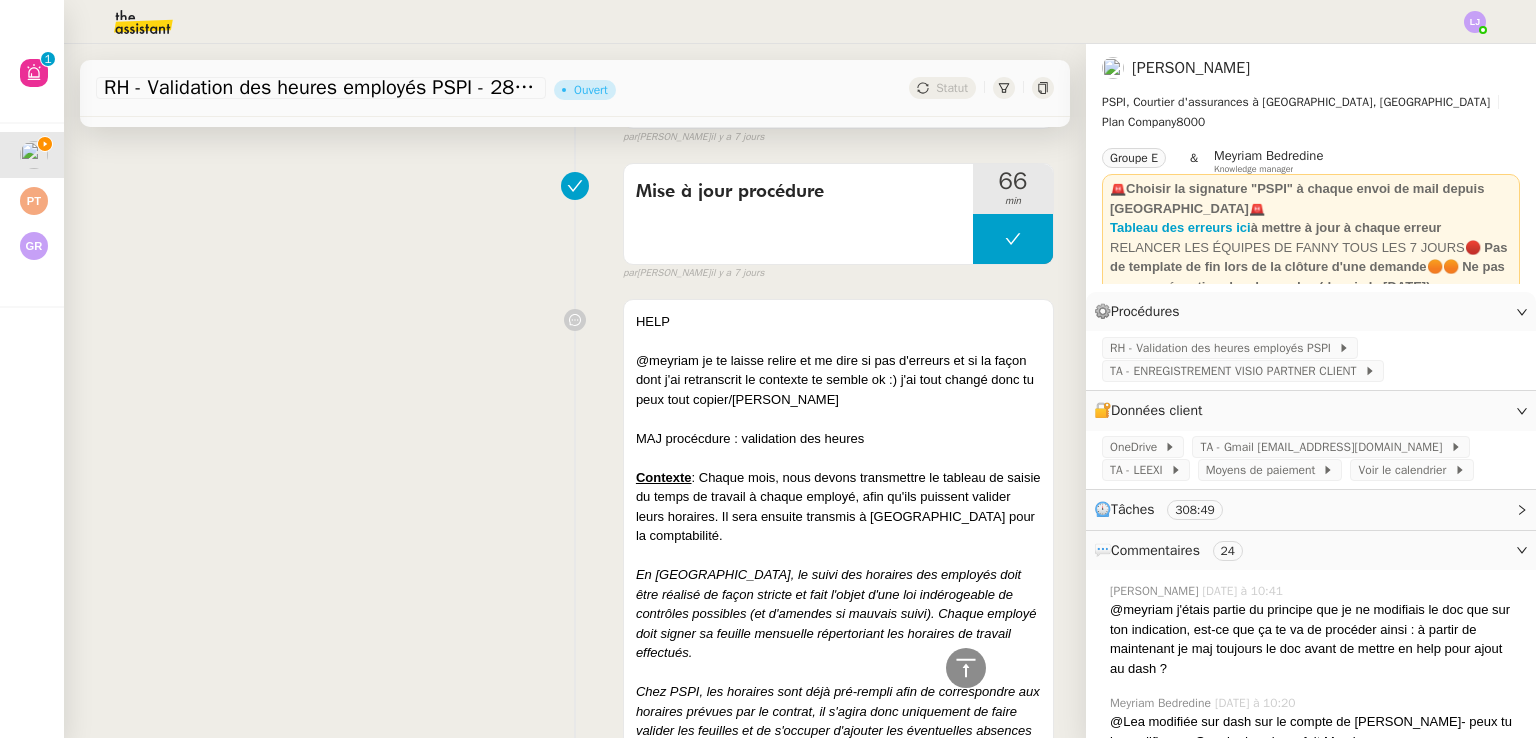 scroll, scrollTop: 5496, scrollLeft: 0, axis: vertical 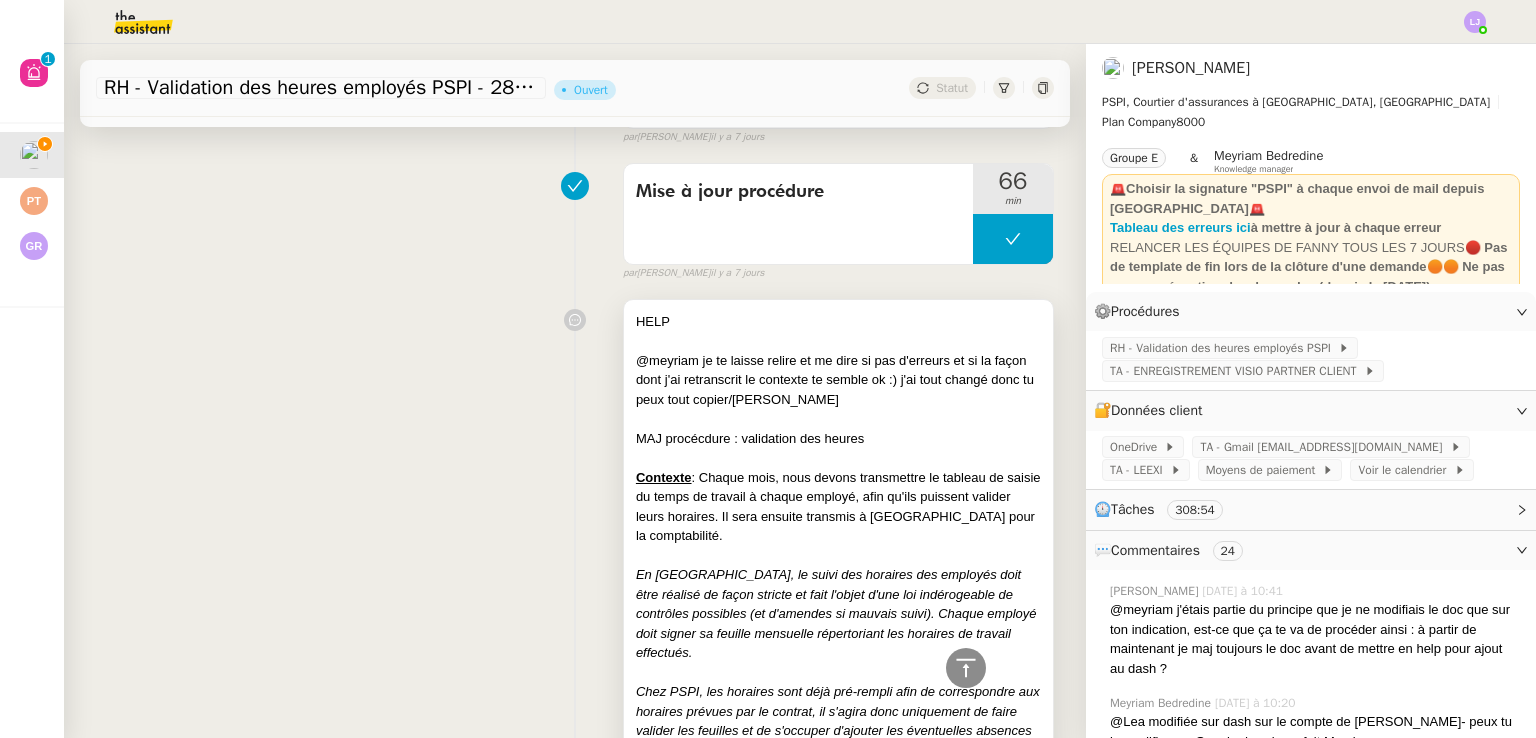 click on "@meyriam je te laisse relire et me dire si pas d'erreurs et si la façon dont j'ai retranscrit le contexte te semble ok :) j'ai tout changé donc tu peux tout copier/coller" at bounding box center [838, 380] 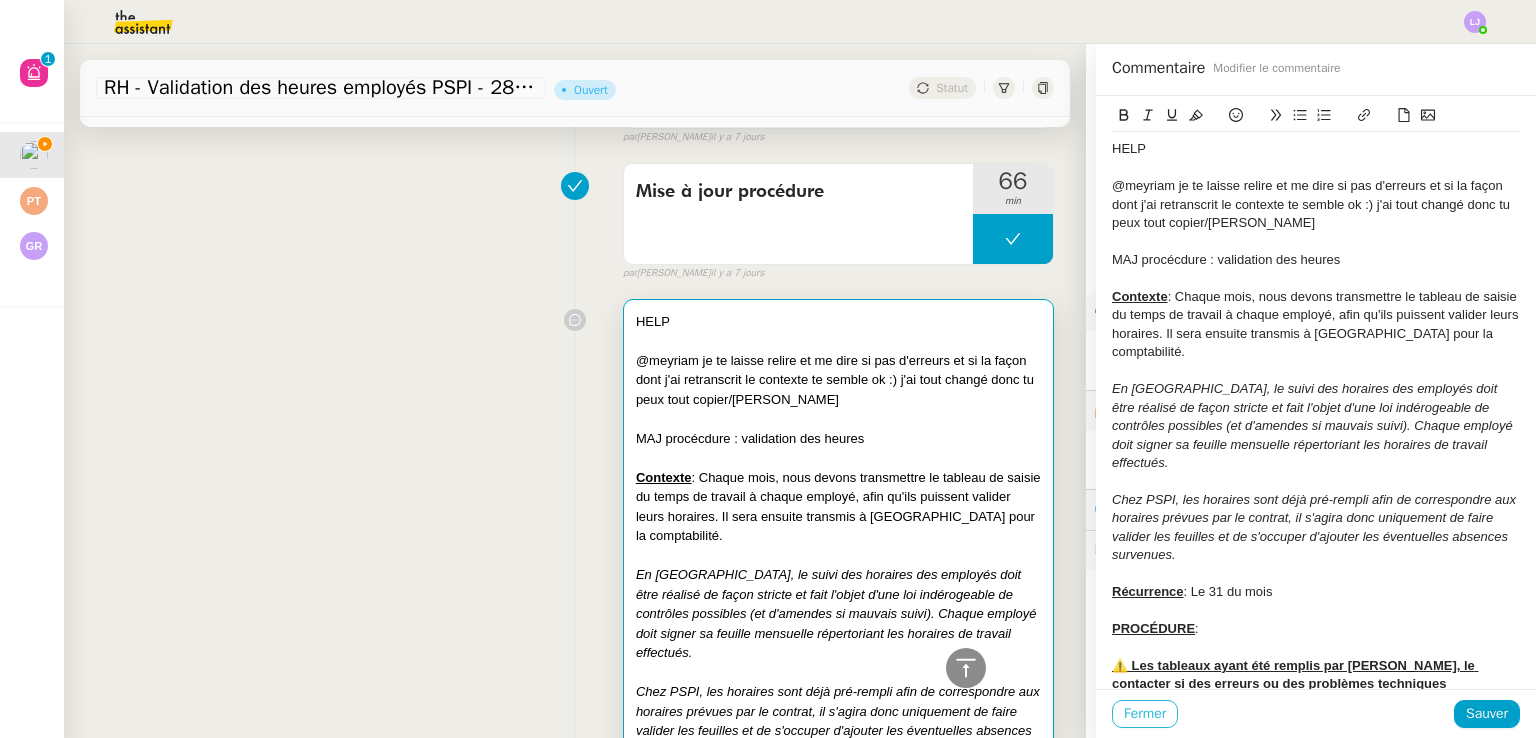 click on "Fermer" 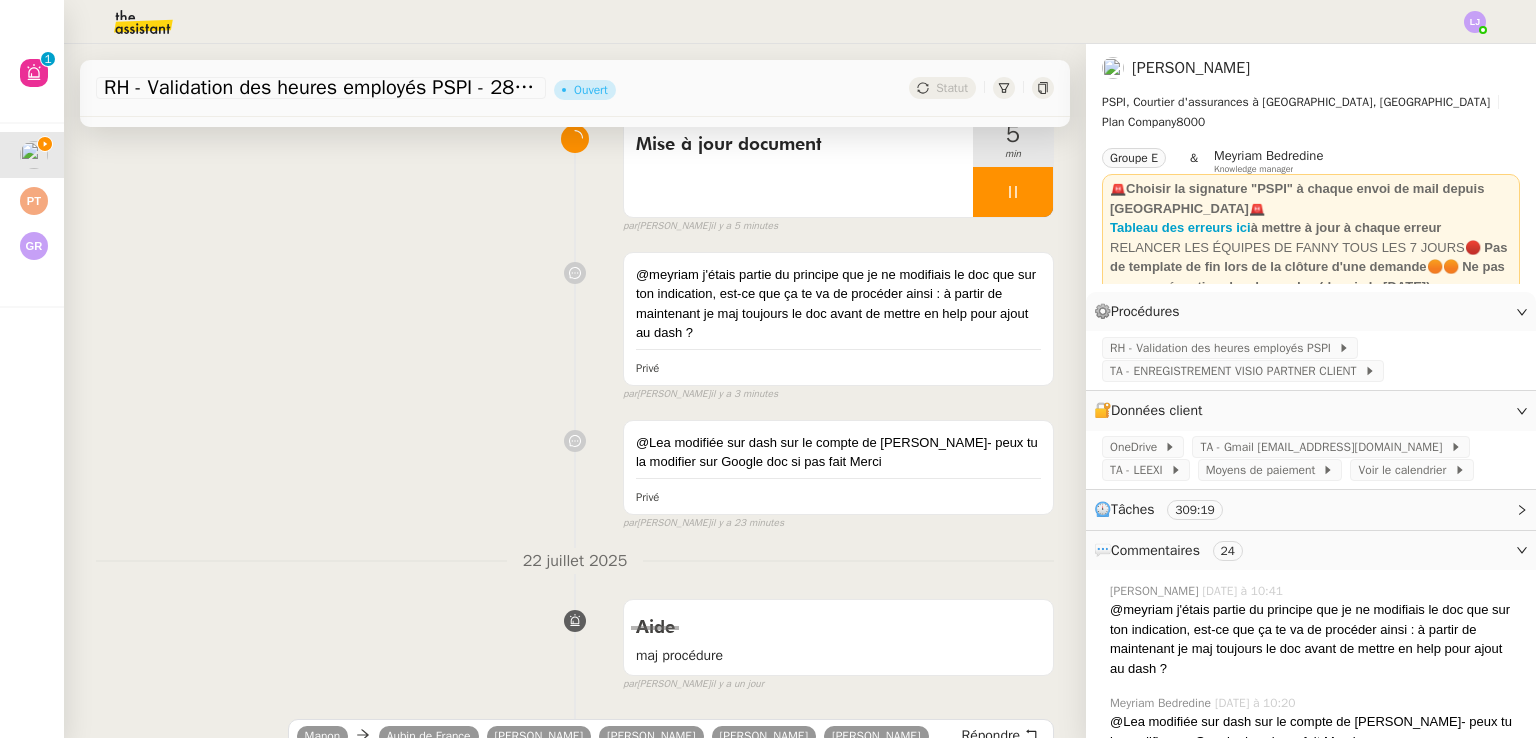 scroll, scrollTop: 0, scrollLeft: 0, axis: both 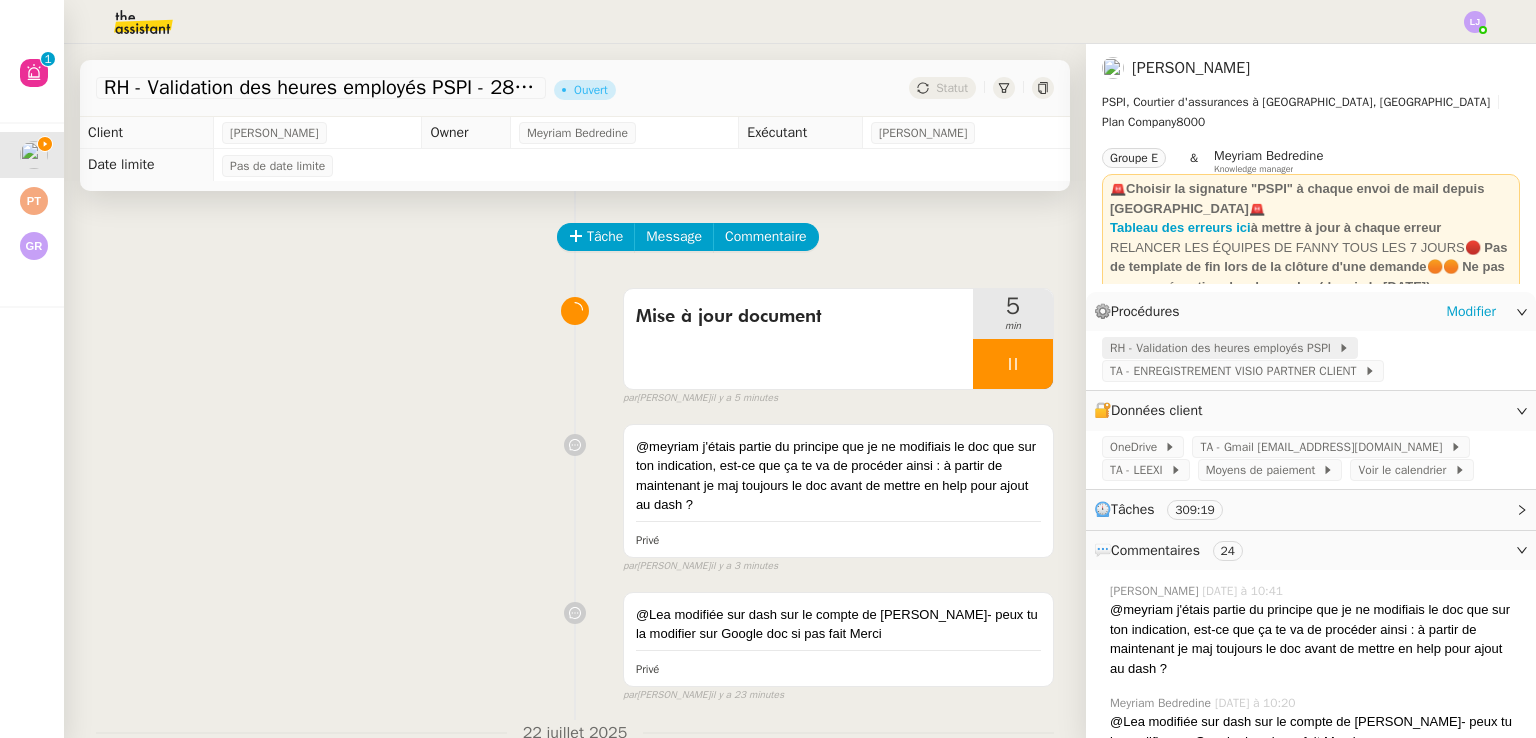click on "RH - Validation des heures employés PSPI" 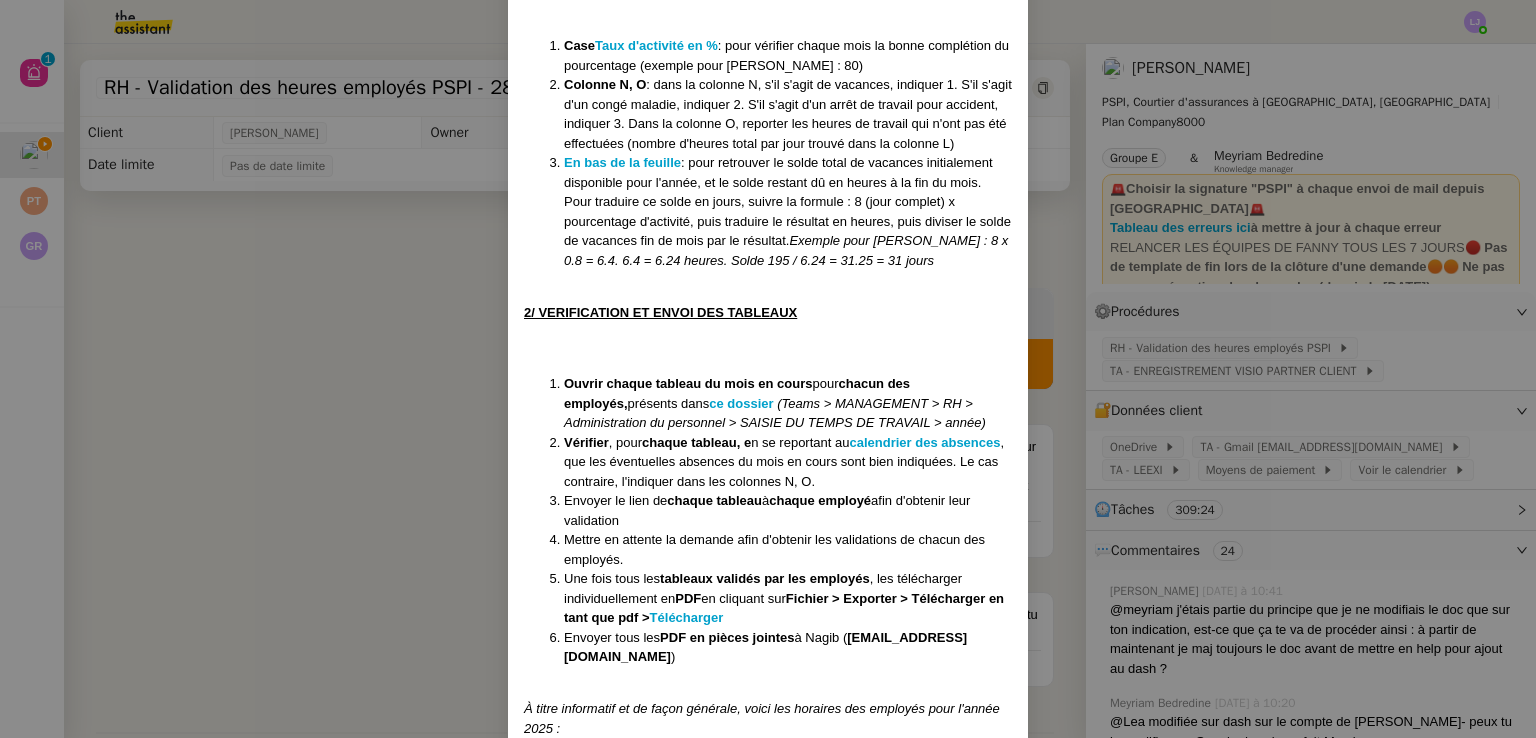 scroll, scrollTop: 1635, scrollLeft: 0, axis: vertical 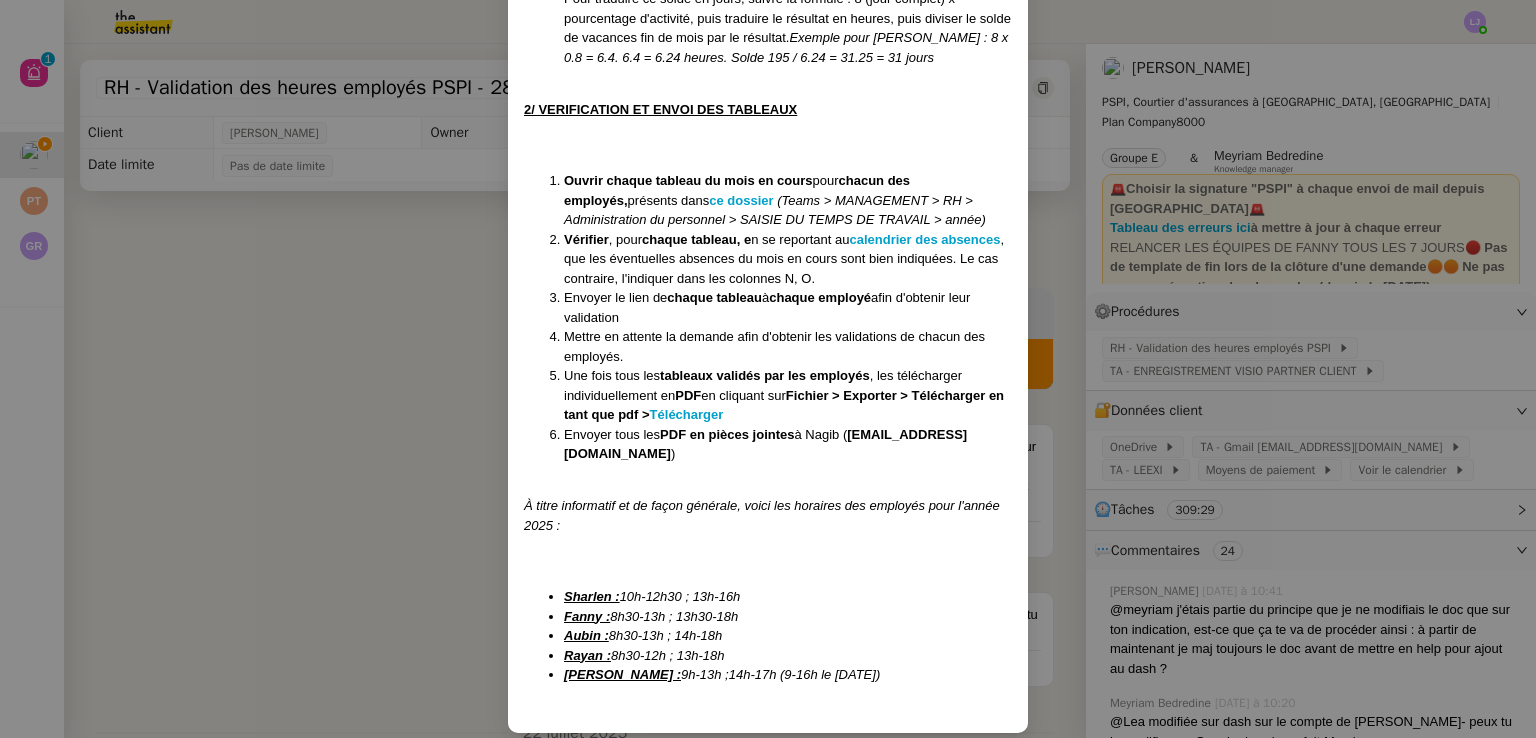 click on "Créé le 08/08/2024 Modifiée le 23/07/25 ﻿ Contexte  : Chaque mois, nous devons transmettre le tableau de saisie du temps de travail à chaque employé, afin qu'ils puissent valider leurs horaires. Il sera ensuite transmis à Nagib pour la comptabilité. En Suisse, le suivi des horaires des employés doit être réalisé de façon stricte et fait l'objet d'une loi indérogeable de contrôles possibles (et d'amendes si mauvais suivi). Chaque employé doit signer sa feuille mensuelle répertoriant les horaires de travail effectués. Chez PSPI, les horaires sont déjà pré-rempli afin de correspondre aux horaires prévues par le contrat, il s'agira donc uniquement de faire valider les feuilles et de s'occuper d'ajouter les éventuelles absences survenues. Récurrence  : Le 31 du mois PROCÉDURE  : ⚠️ Les tableaux ayant été remplis par Pierrick, le contacter si des erreurs ou des problèmes techniques surviennent. 1/ USAGE GENERAL DU TABLEAU que  les cases suivantes : Feuille T_01, case" at bounding box center (768, 369) 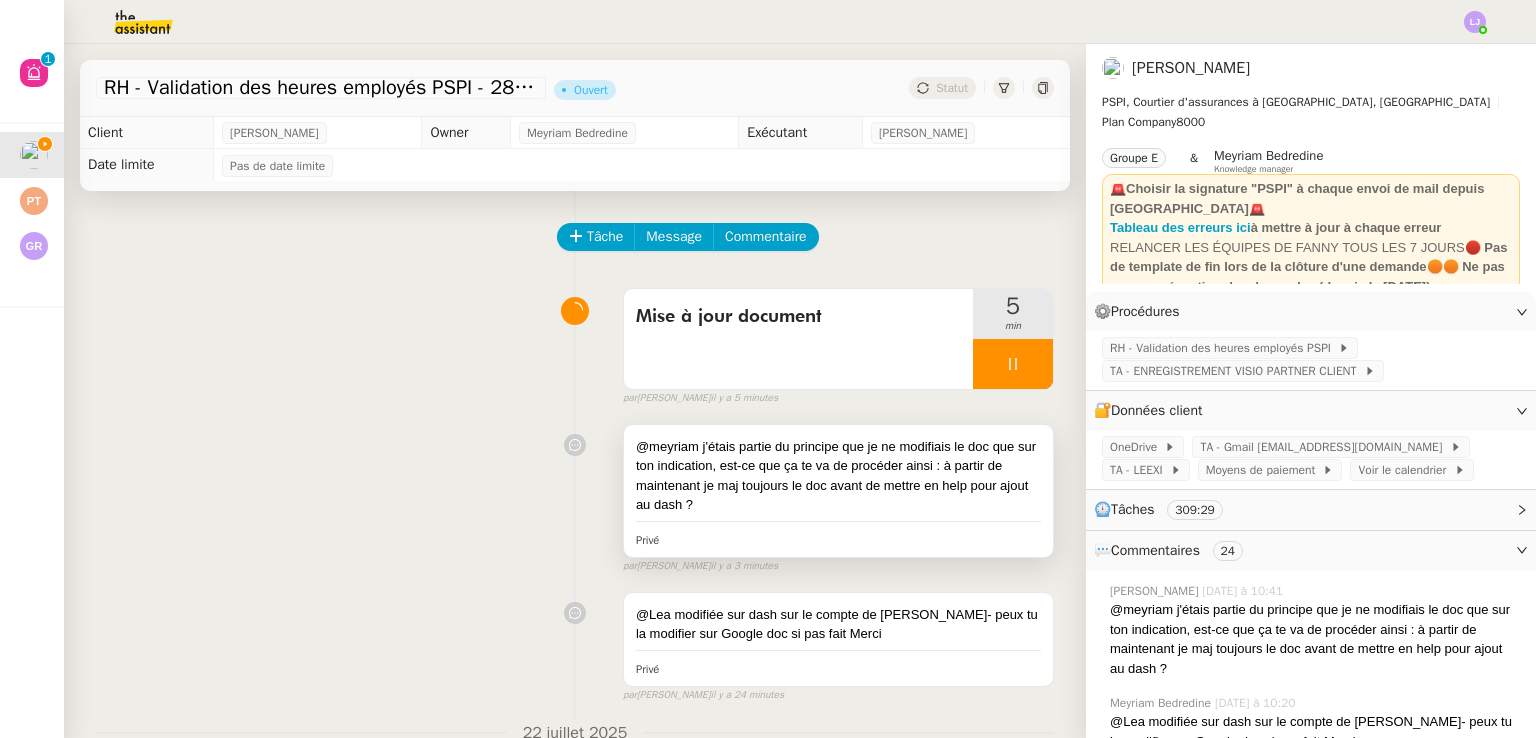 click on "@meyriam j'étais partie du principe que je ne modifiais le doc que sur ton indication, est-ce que ça te va de procéder ainsi : à partir de maintenant je maj toujours le doc avant de mettre en help pour ajout au dash ? Privé" at bounding box center [838, 491] 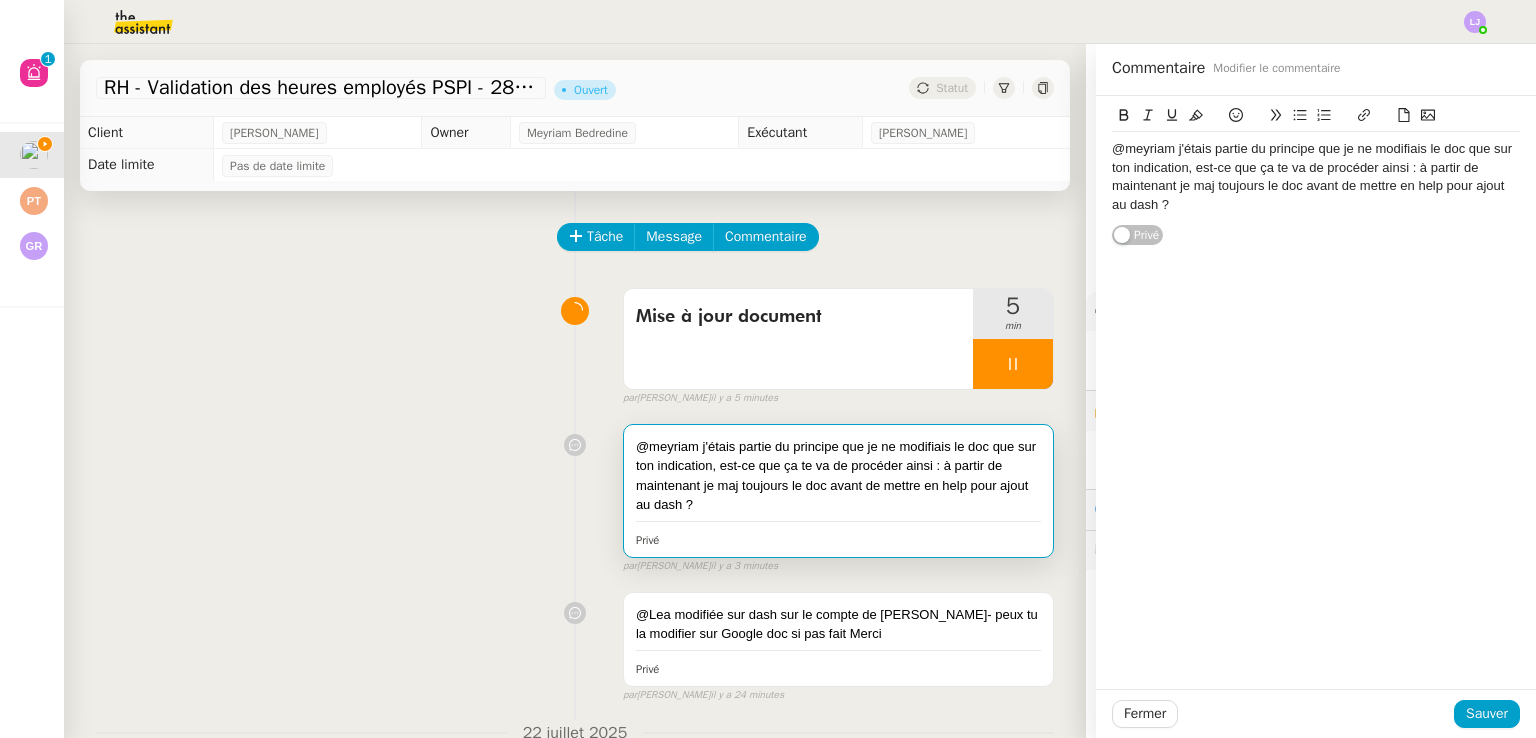 click on "@meyriam j'étais partie du principe que je ne modifiais le doc que sur ton indication, est-ce que ça te va de procéder ainsi : à partir de maintenant je maj toujours le doc avant de mettre en help pour ajout au dash ?" 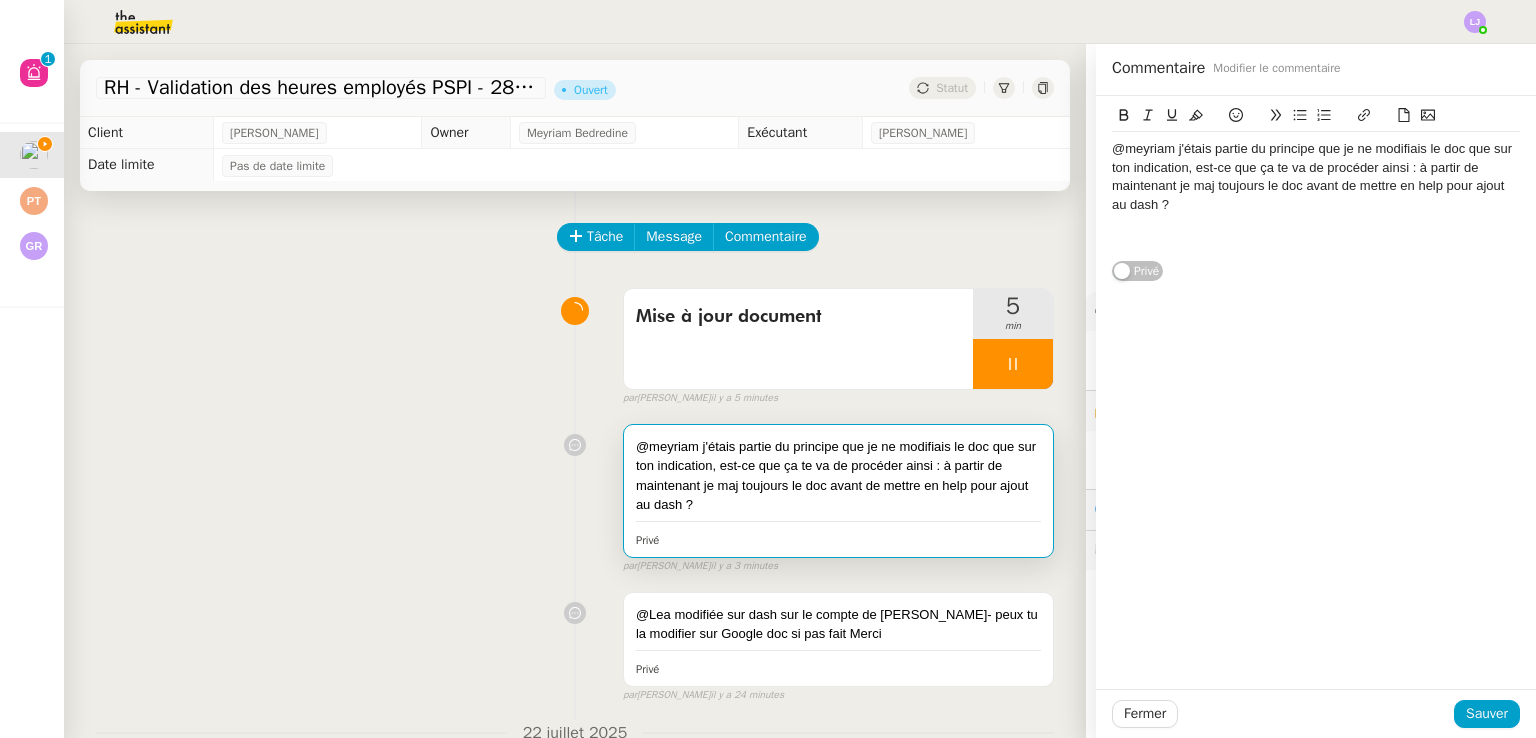 type 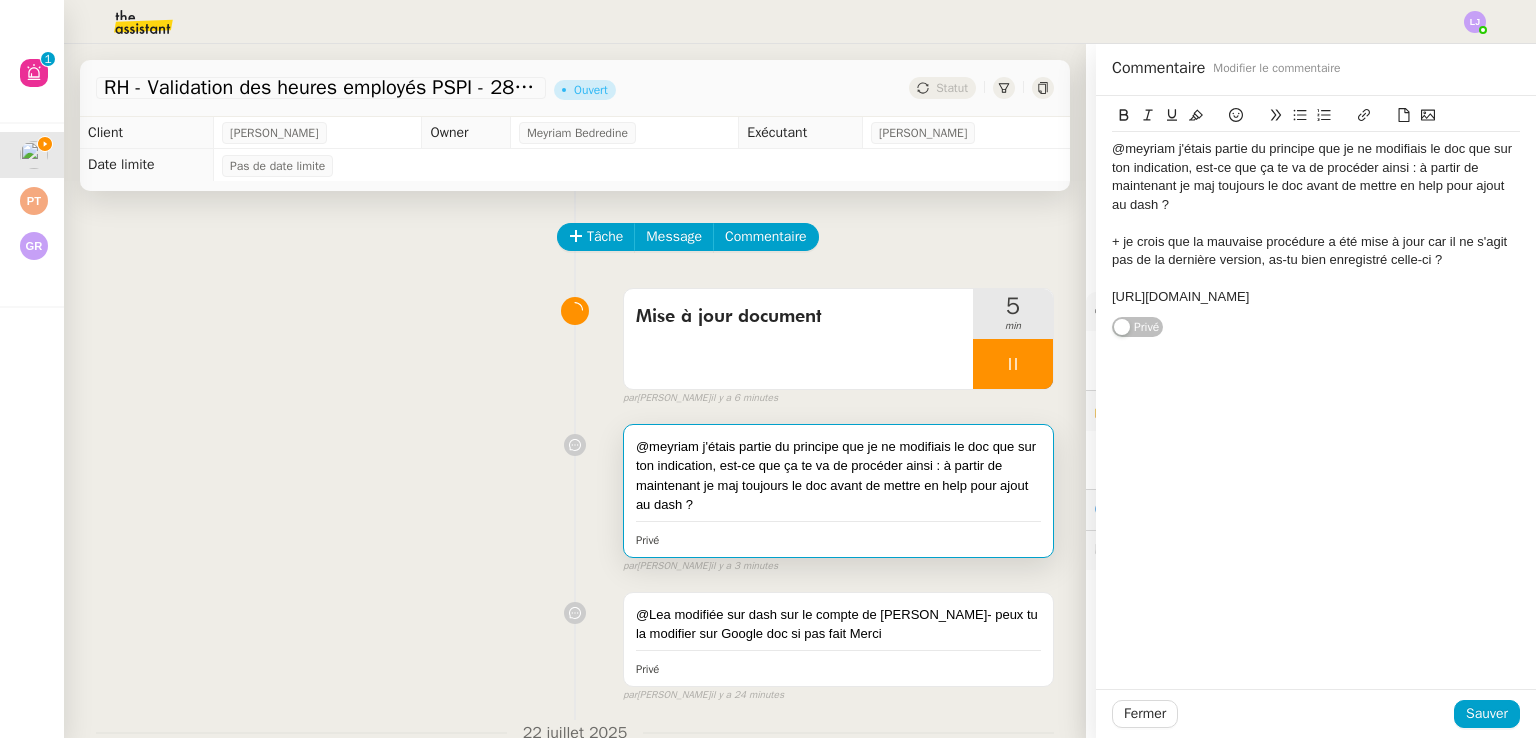 scroll, scrollTop: 0, scrollLeft: 0, axis: both 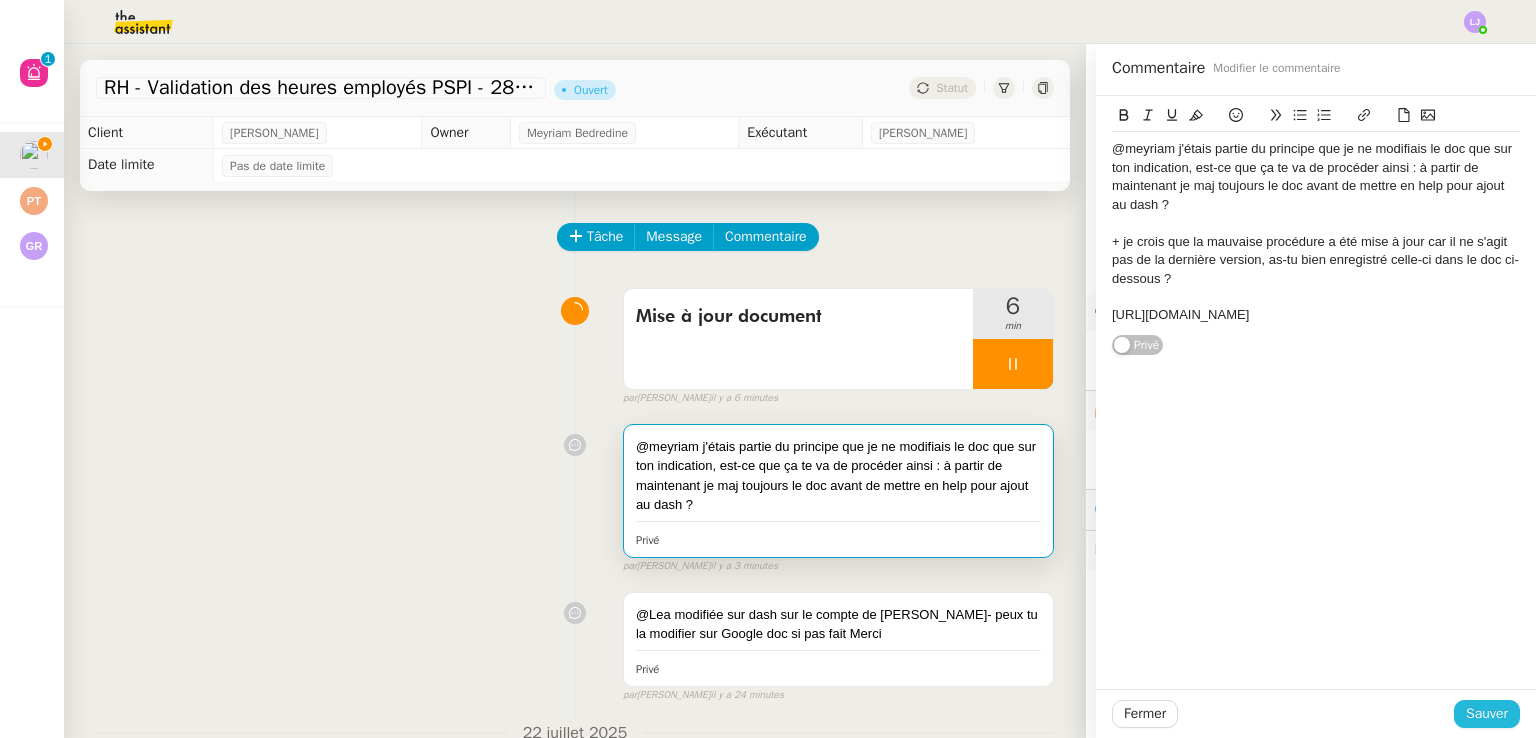 click on "Sauver" 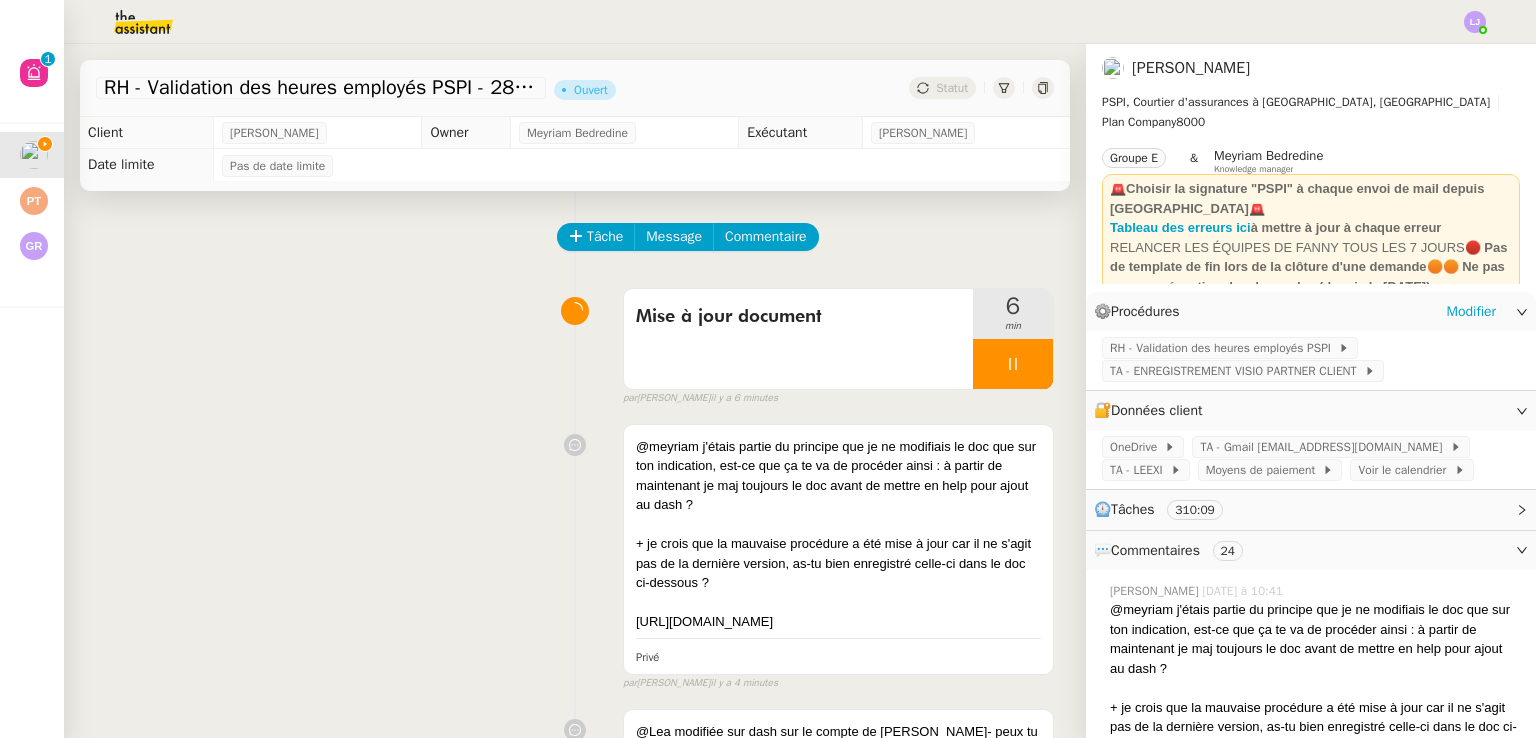 click on "RH - Validation des heures employés PSPI" 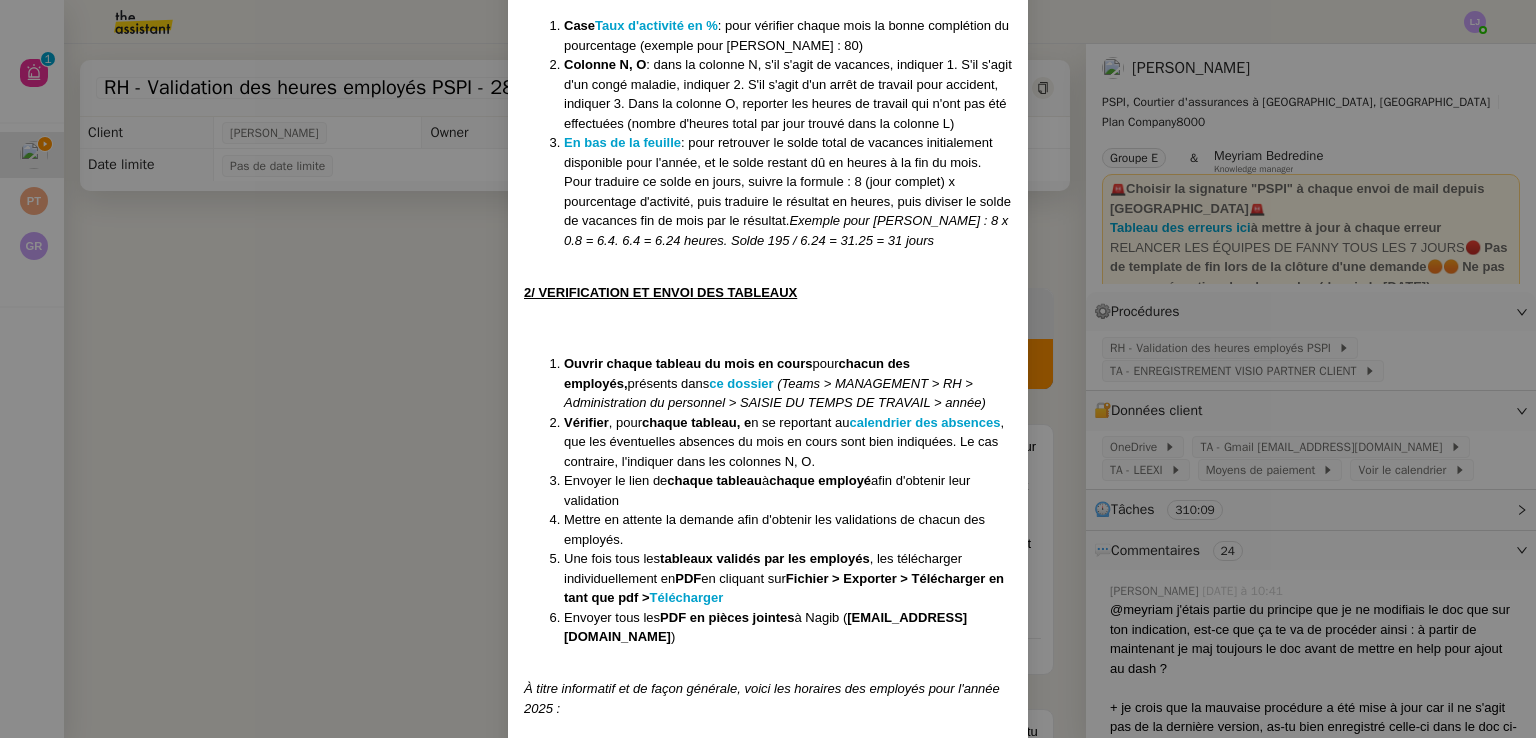 scroll, scrollTop: 1635, scrollLeft: 0, axis: vertical 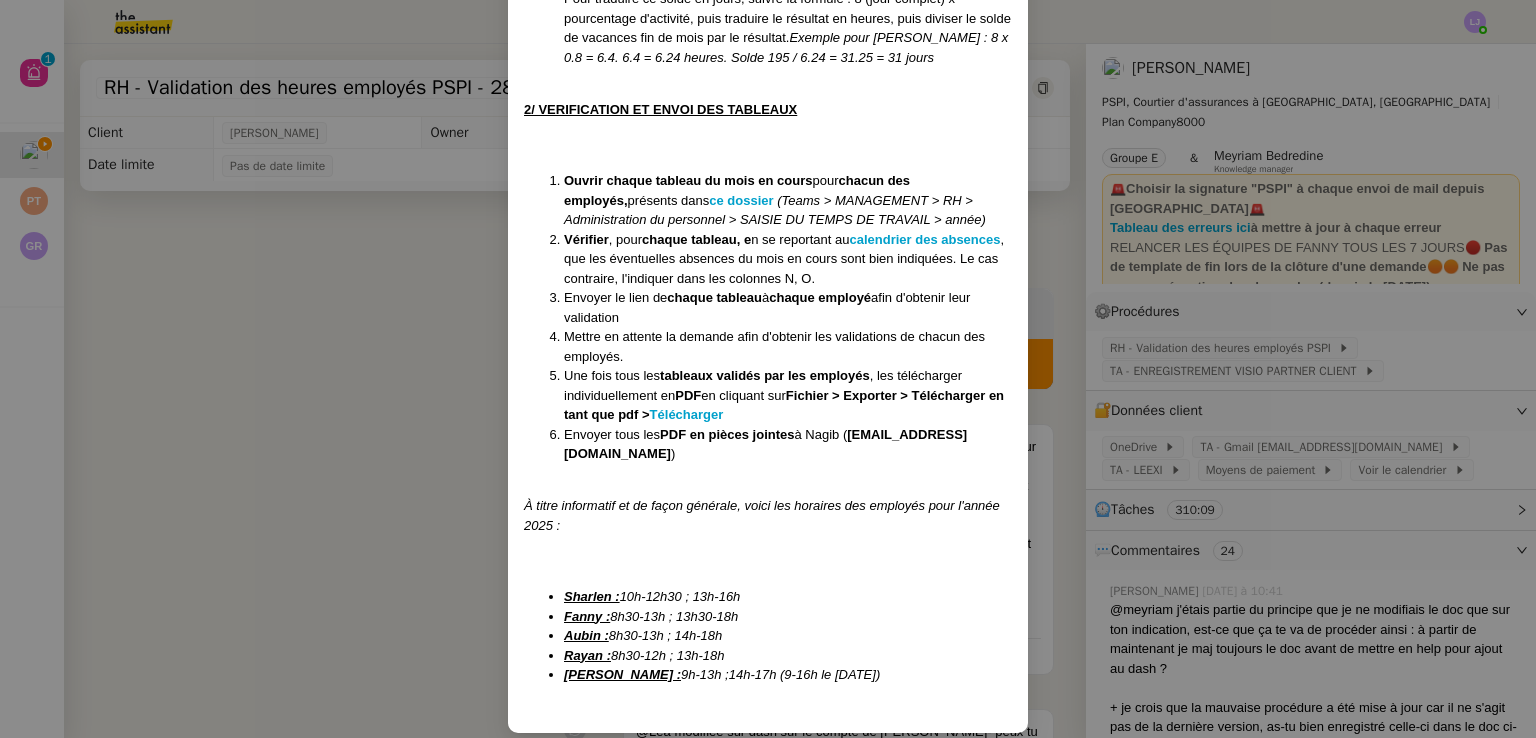 click on "Créé le 08/08/2024 Modifiée le 23/07/25 ﻿ Contexte  : Chaque mois, nous devons transmettre le tableau de saisie du temps de travail à chaque employé, afin qu'ils puissent valider leurs horaires. Il sera ensuite transmis à Nagib pour la comptabilité. En Suisse, le suivi des horaires des employés doit être réalisé de façon stricte et fait l'objet d'une loi indérogeable de contrôles possibles (et d'amendes si mauvais suivi). Chaque employé doit signer sa feuille mensuelle répertoriant les horaires de travail effectués. Chez PSPI, les horaires sont déjà pré-rempli afin de correspondre aux horaires prévues par le contrat, il s'agira donc uniquement de faire valider les feuilles et de s'occuper d'ajouter les éventuelles absences survenues. Récurrence  : Le 31 du mois PROCÉDURE  : ⚠️ Les tableaux ayant été remplis par Pierrick, le contacter si des erreurs ou des problèmes techniques surviennent. 1/ USAGE GENERAL DU TABLEAU que  les cases suivantes : Feuille T_01, case" at bounding box center (768, 369) 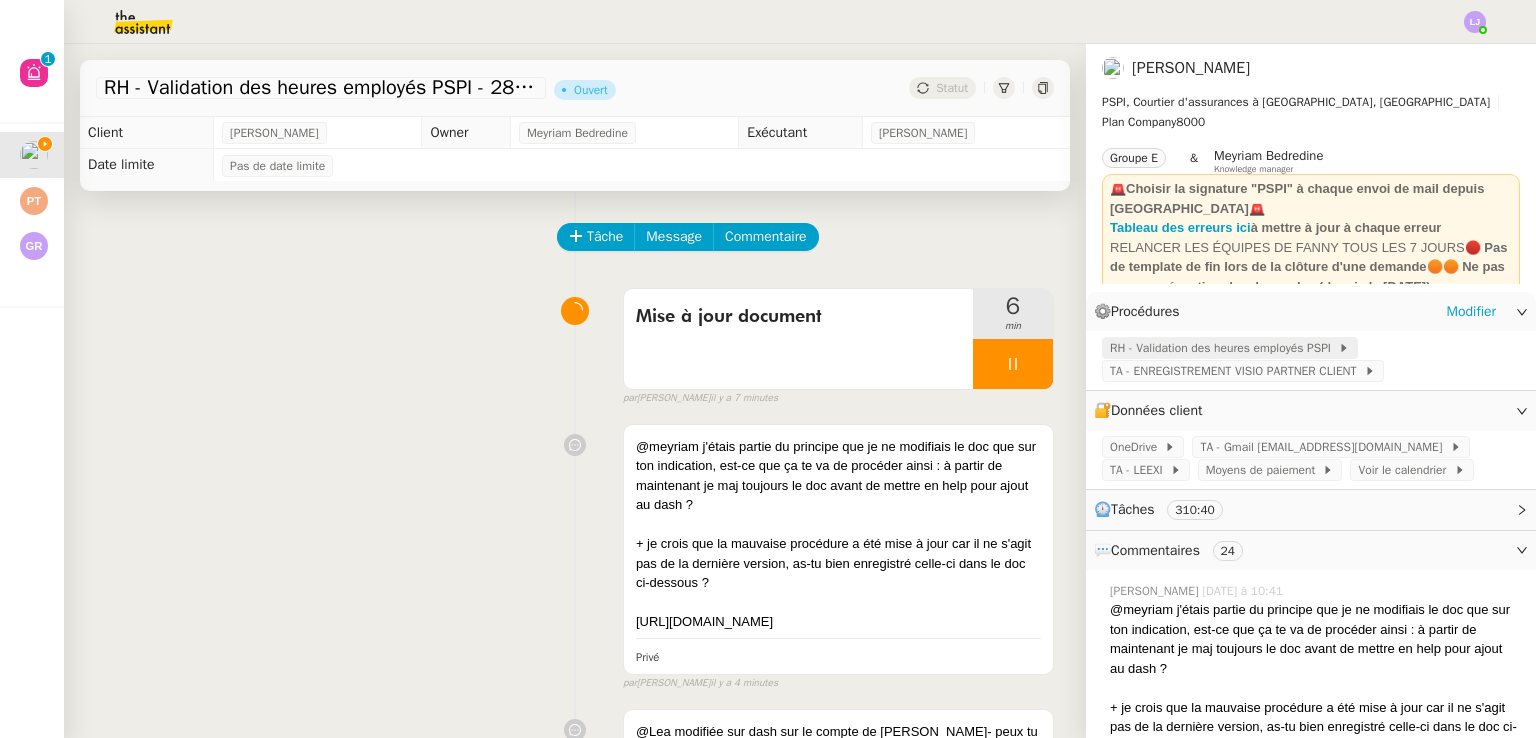 click on "RH - Validation des heures employés PSPI" 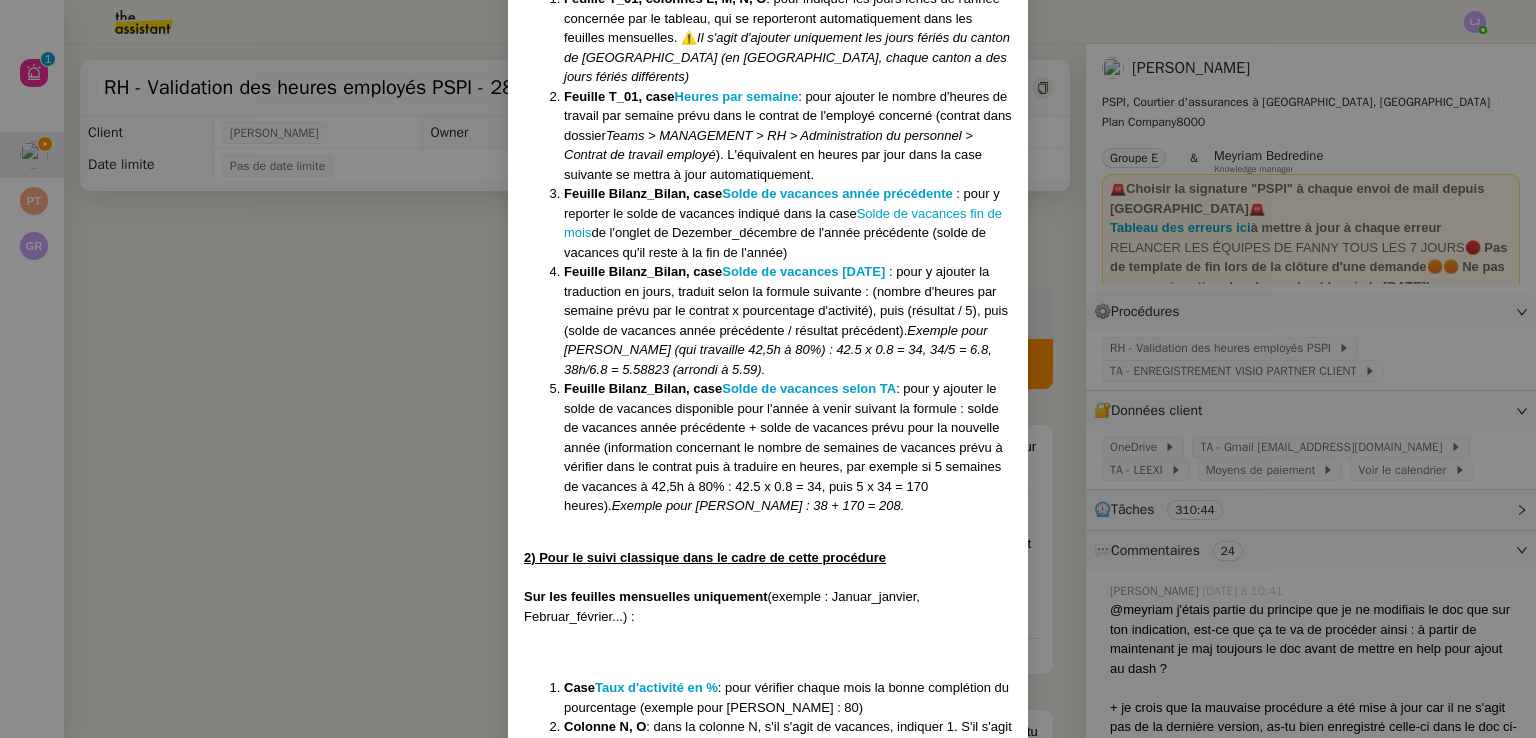 scroll, scrollTop: 484, scrollLeft: 0, axis: vertical 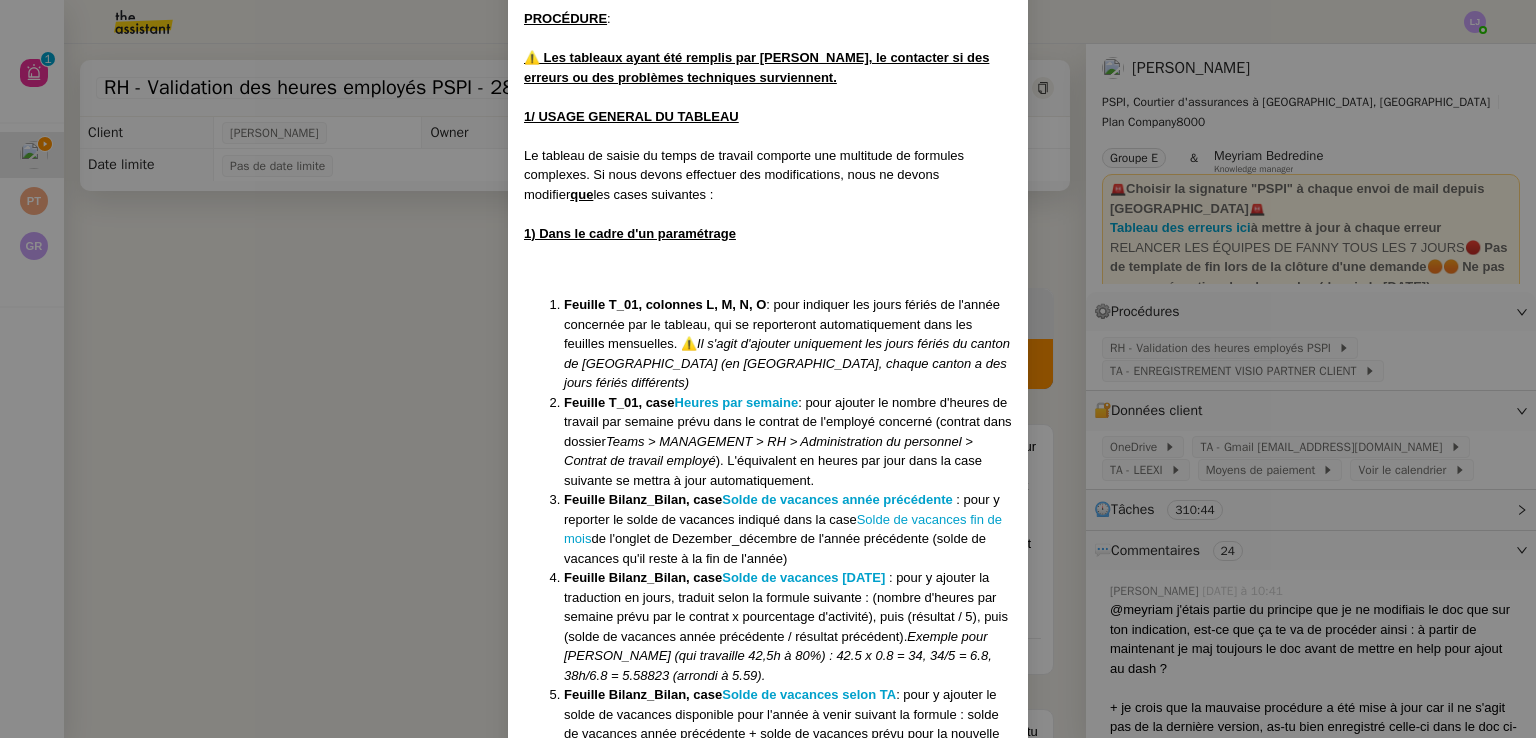 click on "Créé le 08/08/2024 Modifiée le 23/07/25 ﻿ Contexte  : Chaque mois, nous devons transmettre le tableau de saisie du temps de travail à chaque employé, afin qu'ils puissent valider leurs horaires. Il sera ensuite transmis à Nagib pour la comptabilité. En Suisse, le suivi des horaires des employés doit être réalisé de façon stricte et fait l'objet d'une loi indérogeable de contrôles possibles (et d'amendes si mauvais suivi). Chaque employé doit signer sa feuille mensuelle répertoriant les horaires de travail effectués. Chez PSPI, les horaires sont déjà pré-rempli afin de correspondre aux horaires prévues par le contrat, il s'agira donc uniquement de faire valider les feuilles et de s'occuper d'ajouter les éventuelles absences survenues. Récurrence  : Le 31 du mois PROCÉDURE  : ⚠️ Les tableaux ayant été remplis par Pierrick, le contacter si des erreurs ou des problèmes techniques surviennent. 1/ USAGE GENERAL DU TABLEAU que  les cases suivantes : Feuille T_01, case" at bounding box center (768, 369) 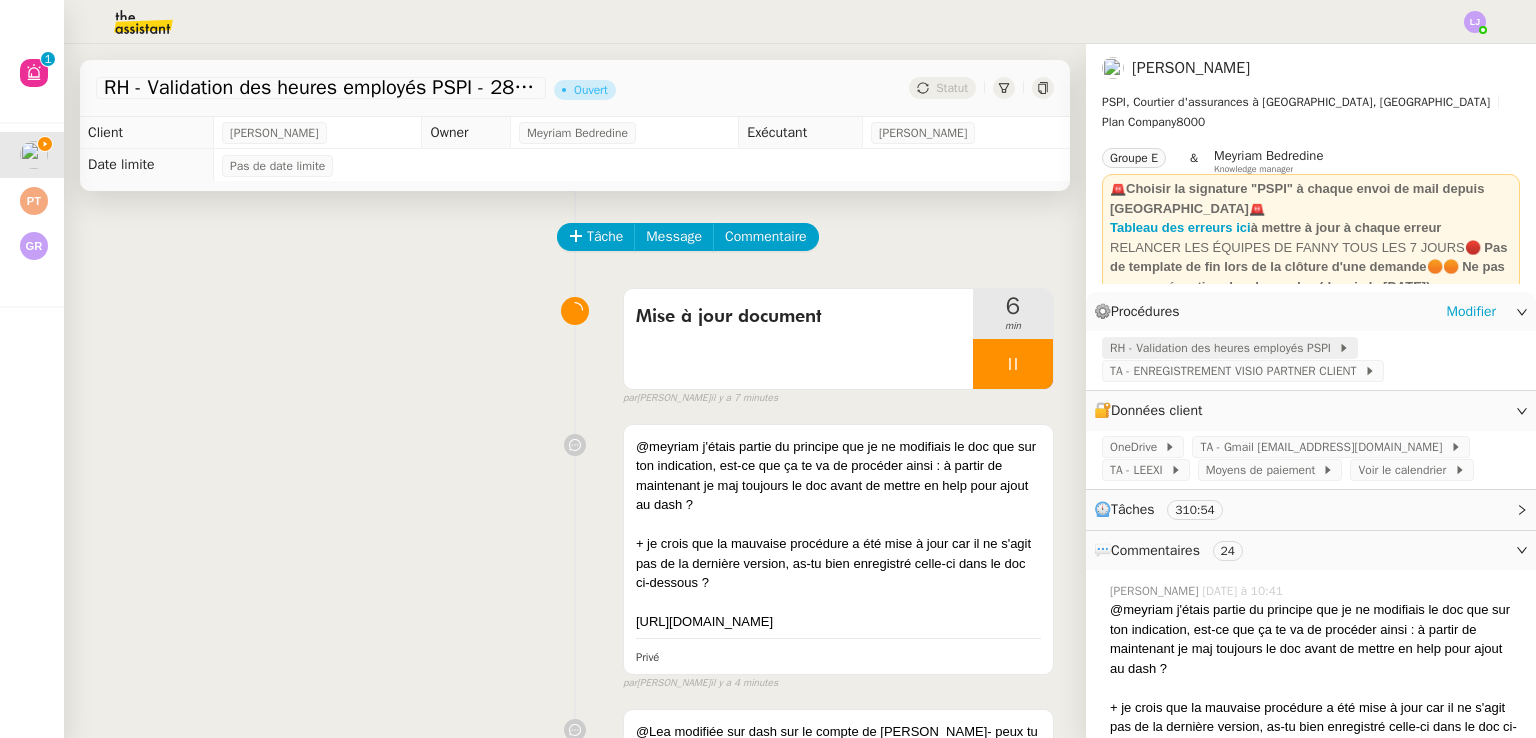 click on "RH - Validation des heures employés PSPI" 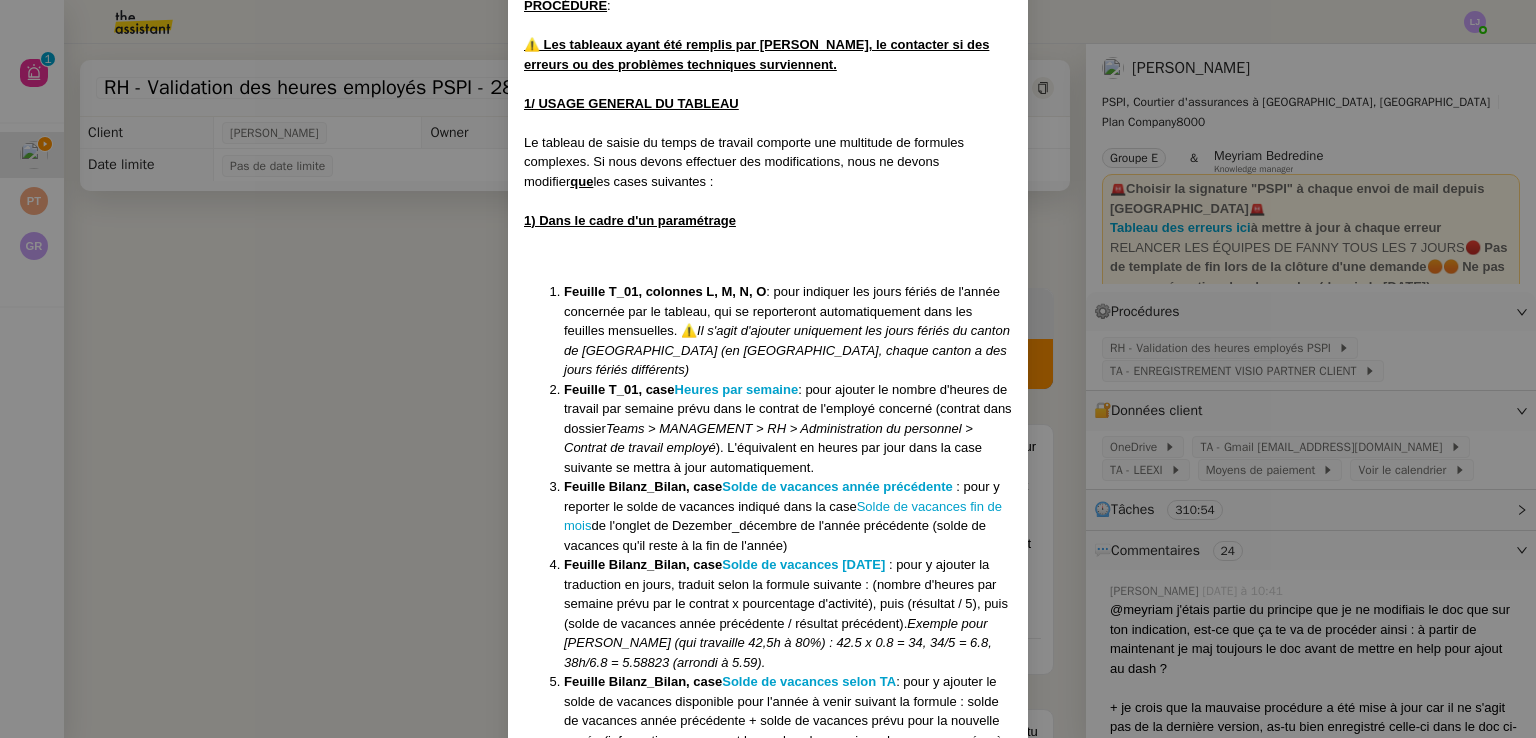 scroll, scrollTop: 269, scrollLeft: 0, axis: vertical 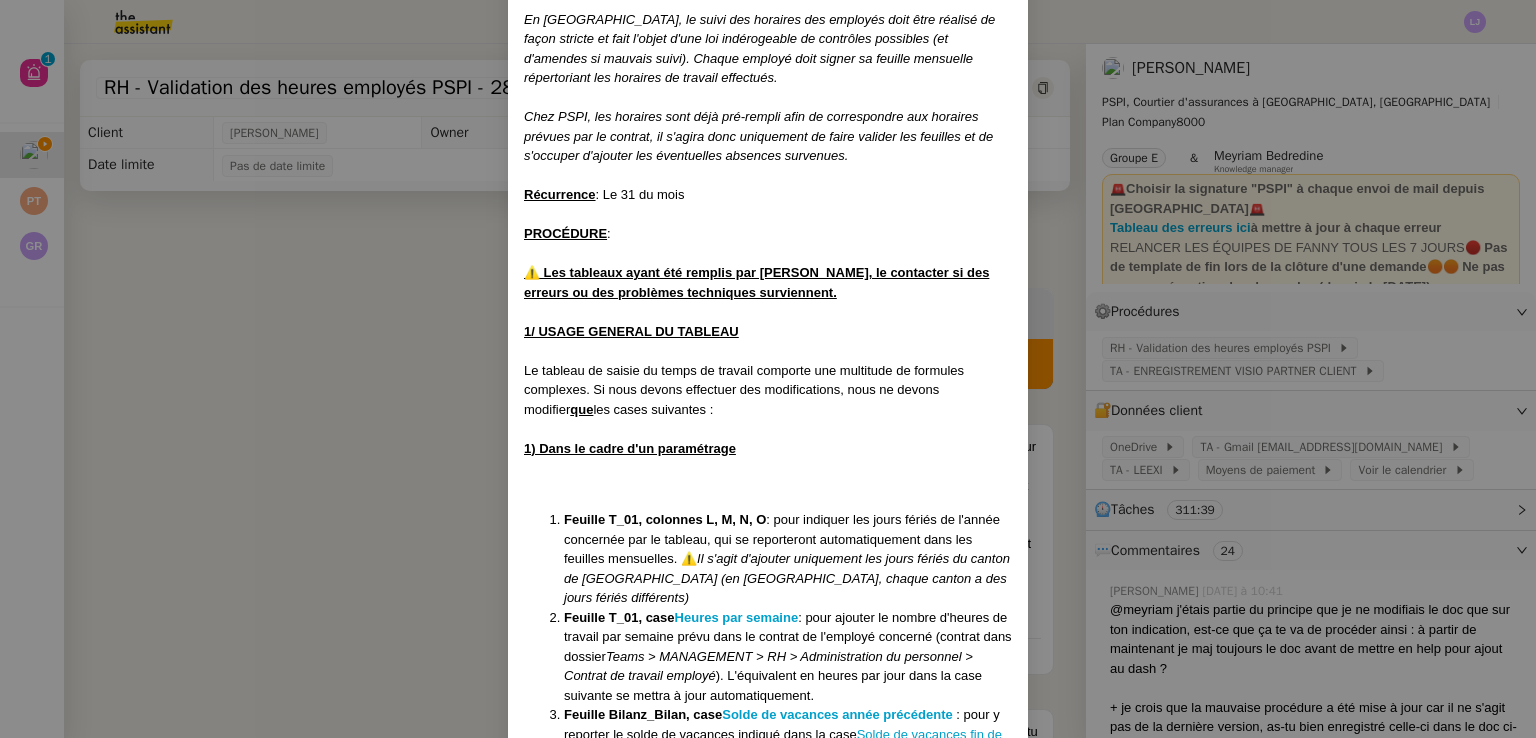 click on "Créé le 08/08/2024 Modifiée le 23/07/25 ﻿ Contexte  : Chaque mois, nous devons transmettre le tableau de saisie du temps de travail à chaque employé, afin qu'ils puissent valider leurs horaires. Il sera ensuite transmis à Nagib pour la comptabilité. En Suisse, le suivi des horaires des employés doit être réalisé de façon stricte et fait l'objet d'une loi indérogeable de contrôles possibles (et d'amendes si mauvais suivi). Chaque employé doit signer sa feuille mensuelle répertoriant les horaires de travail effectués. Chez PSPI, les horaires sont déjà pré-rempli afin de correspondre aux horaires prévues par le contrat, il s'agira donc uniquement de faire valider les feuilles et de s'occuper d'ajouter les éventuelles absences survenues. Récurrence  : Le 31 du mois PROCÉDURE  : ⚠️ Les tableaux ayant été remplis par Pierrick, le contacter si des erreurs ou des problèmes techniques surviennent. 1/ USAGE GENERAL DU TABLEAU que  les cases suivantes : Feuille T_01, case" at bounding box center [768, 369] 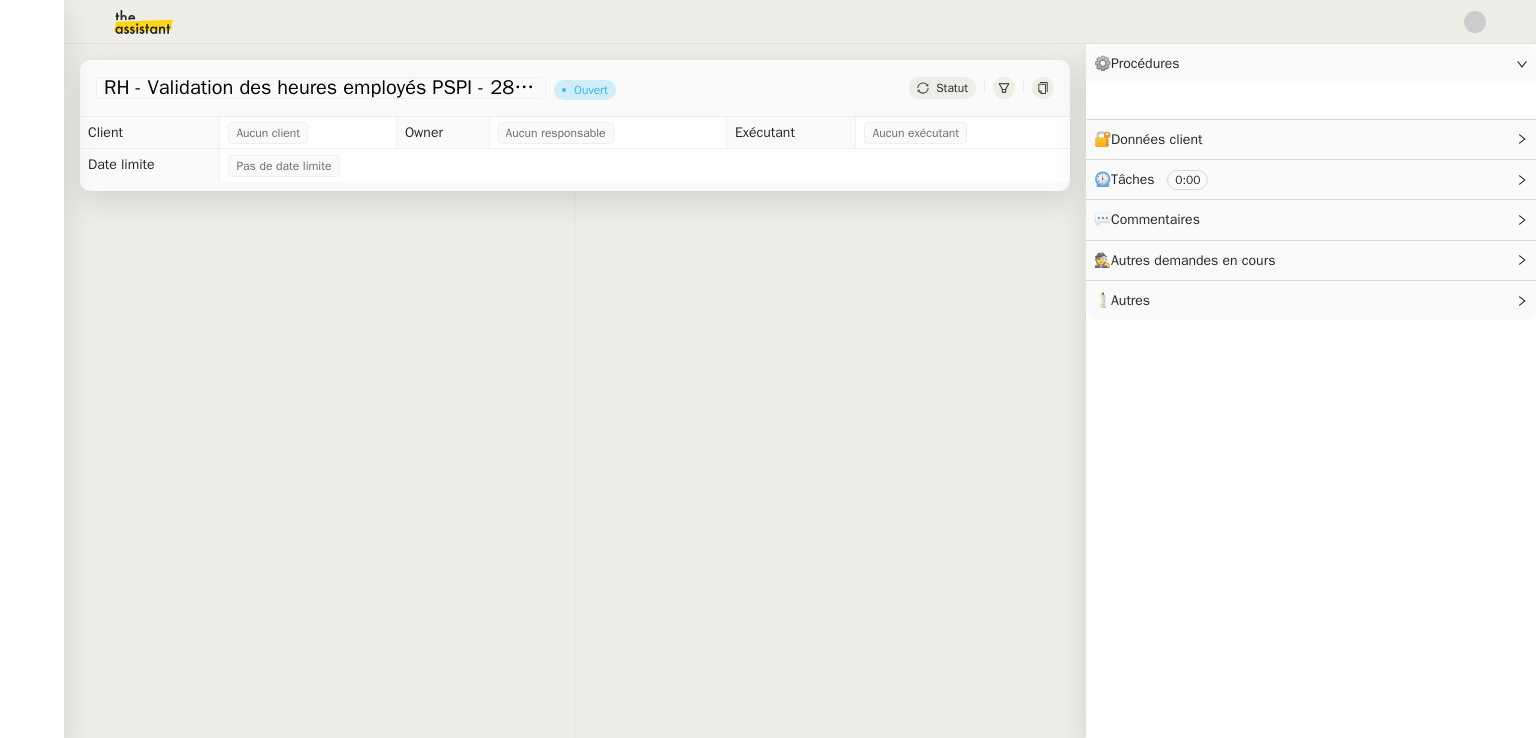scroll, scrollTop: 0, scrollLeft: 0, axis: both 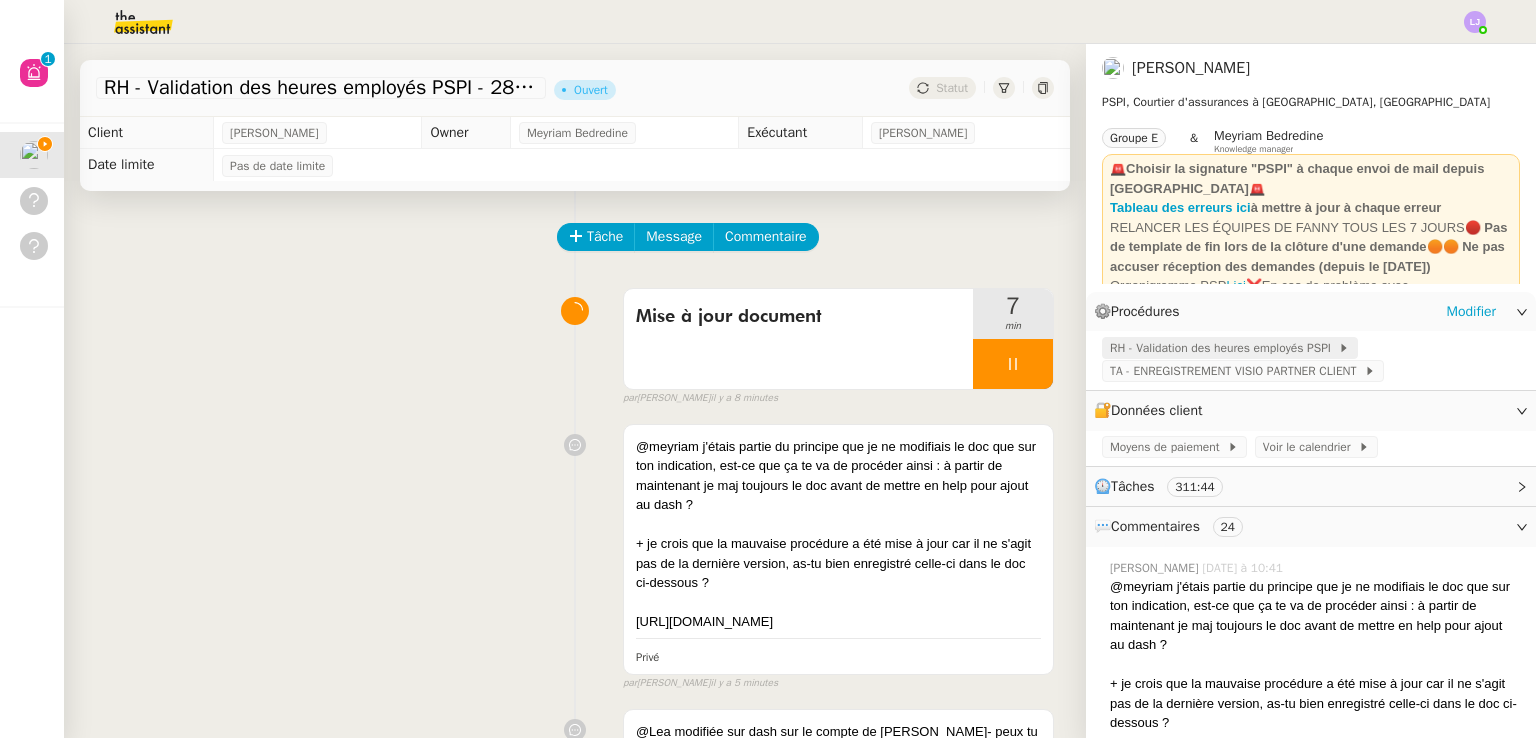click on "RH - Validation des heures employés PSPI" 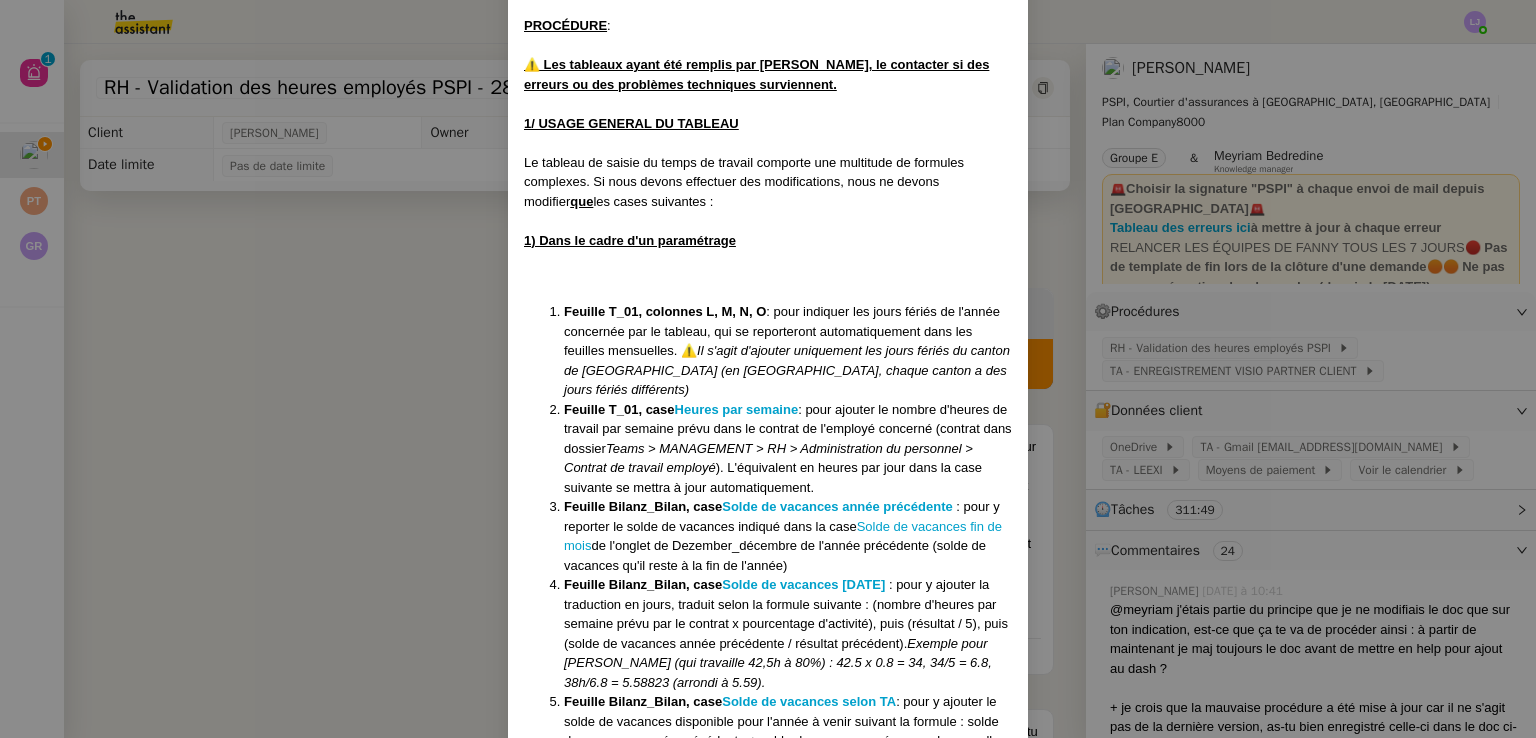 scroll, scrollTop: 273, scrollLeft: 0, axis: vertical 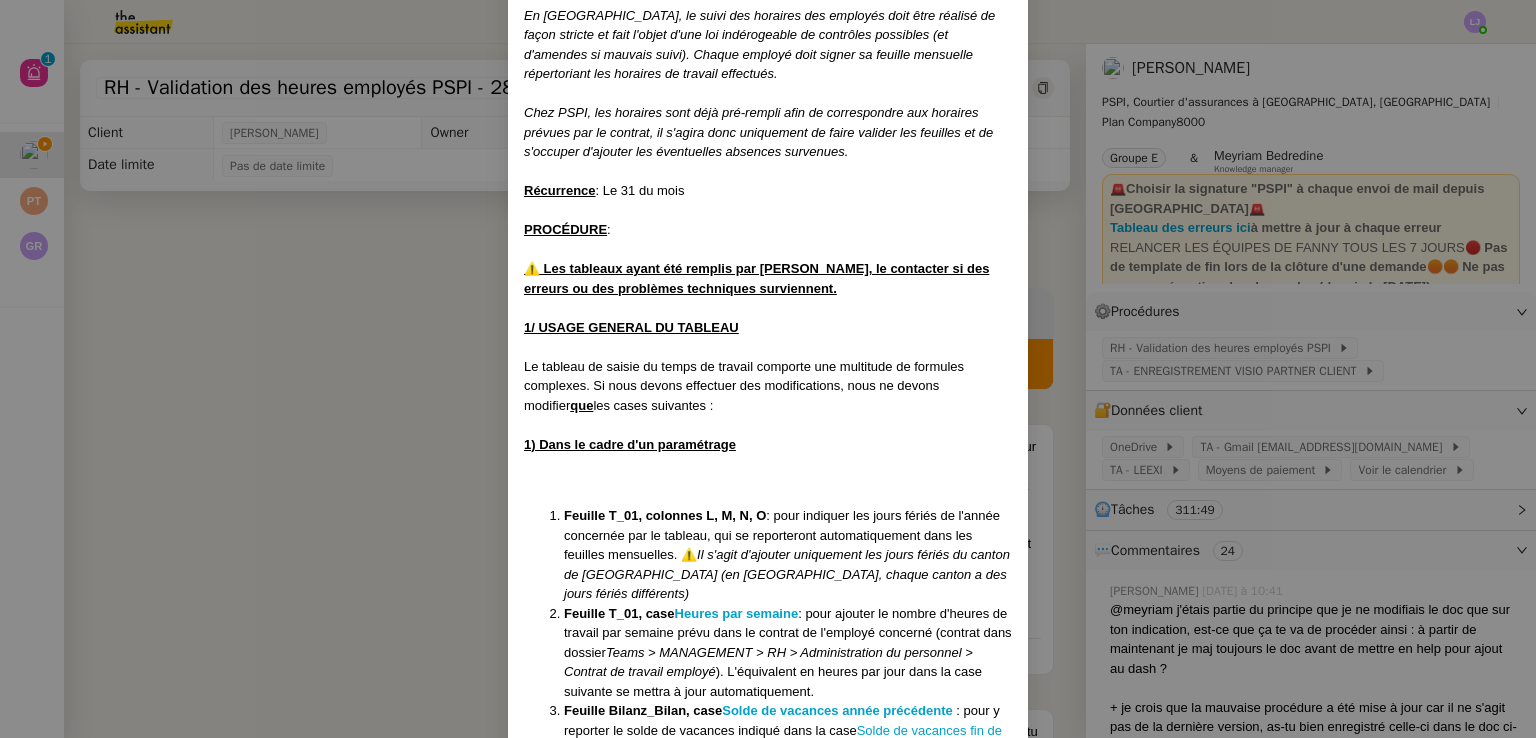 click on "Créé le 08/08/2024 Modifiée le 23/07/25 ﻿ Contexte  : Chaque mois, nous devons transmettre le tableau de saisie du temps de travail à chaque employé, afin qu'ils puissent valider leurs horaires. Il sera ensuite transmis à Nagib pour la comptabilité. En Suisse, le suivi des horaires des employés doit être réalisé de façon stricte et fait l'objet d'une loi indérogeable de contrôles possibles (et d'amendes si mauvais suivi). Chaque employé doit signer sa feuille mensuelle répertoriant les horaires de travail effectués. Chez PSPI, les horaires sont déjà pré-rempli afin de correspondre aux horaires prévues par le contrat, il s'agira donc uniquement de faire valider les feuilles et de s'occuper d'ajouter les éventuelles absences survenues. Récurrence  : Le 31 du mois PROCÉDURE  : ⚠️ Les tableaux ayant été remplis par Pierrick, le contacter si des erreurs ou des problèmes techniques surviennent. 1/ USAGE GENERAL DU TABLEAU que  les cases suivantes : Feuille T_01, case" at bounding box center (768, 369) 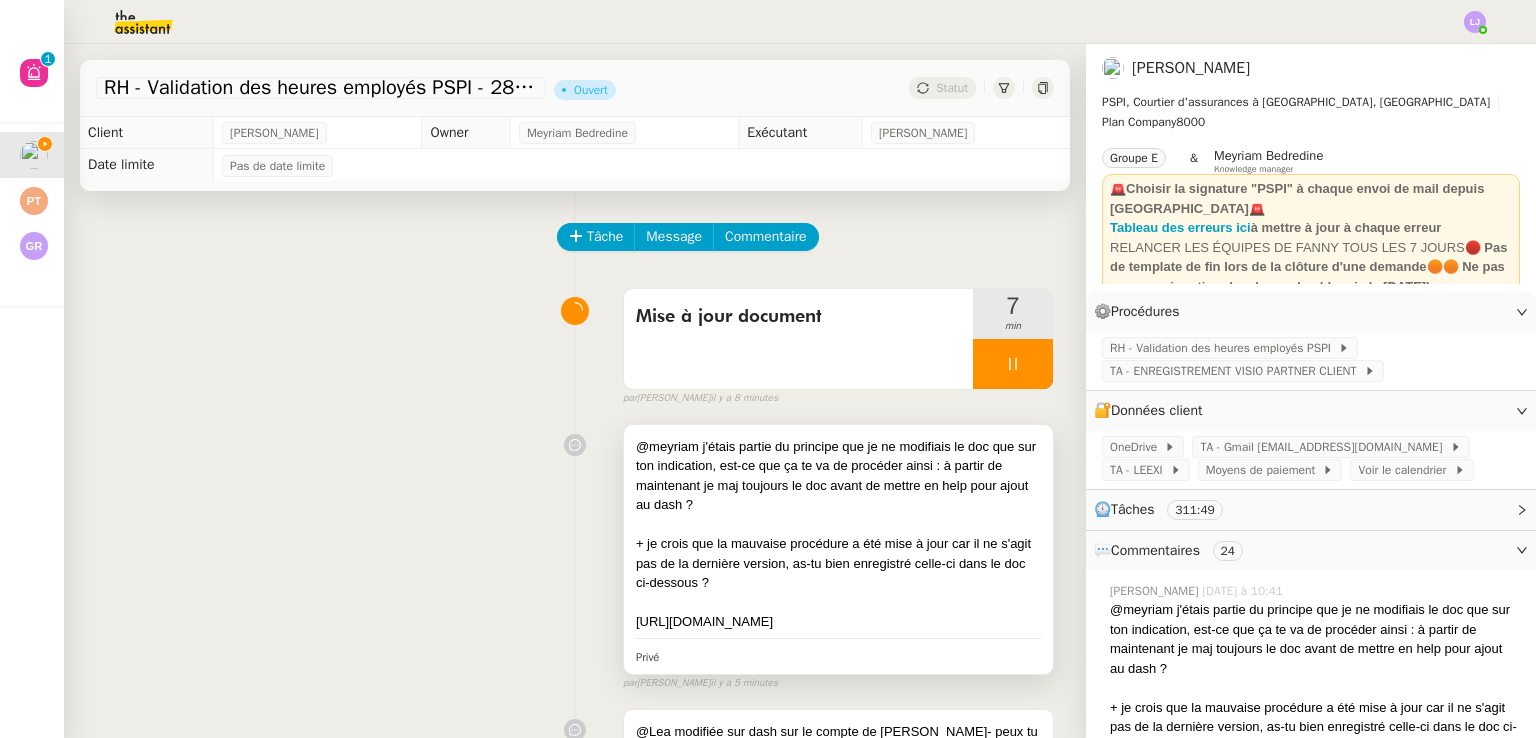 click on "+ je crois que la mauvaise procédure a été mise à jour car il ne s'agit pas de la dernière version, as-tu bien enregistré celle-ci dans le doc ci-dessous ?" at bounding box center [838, 563] 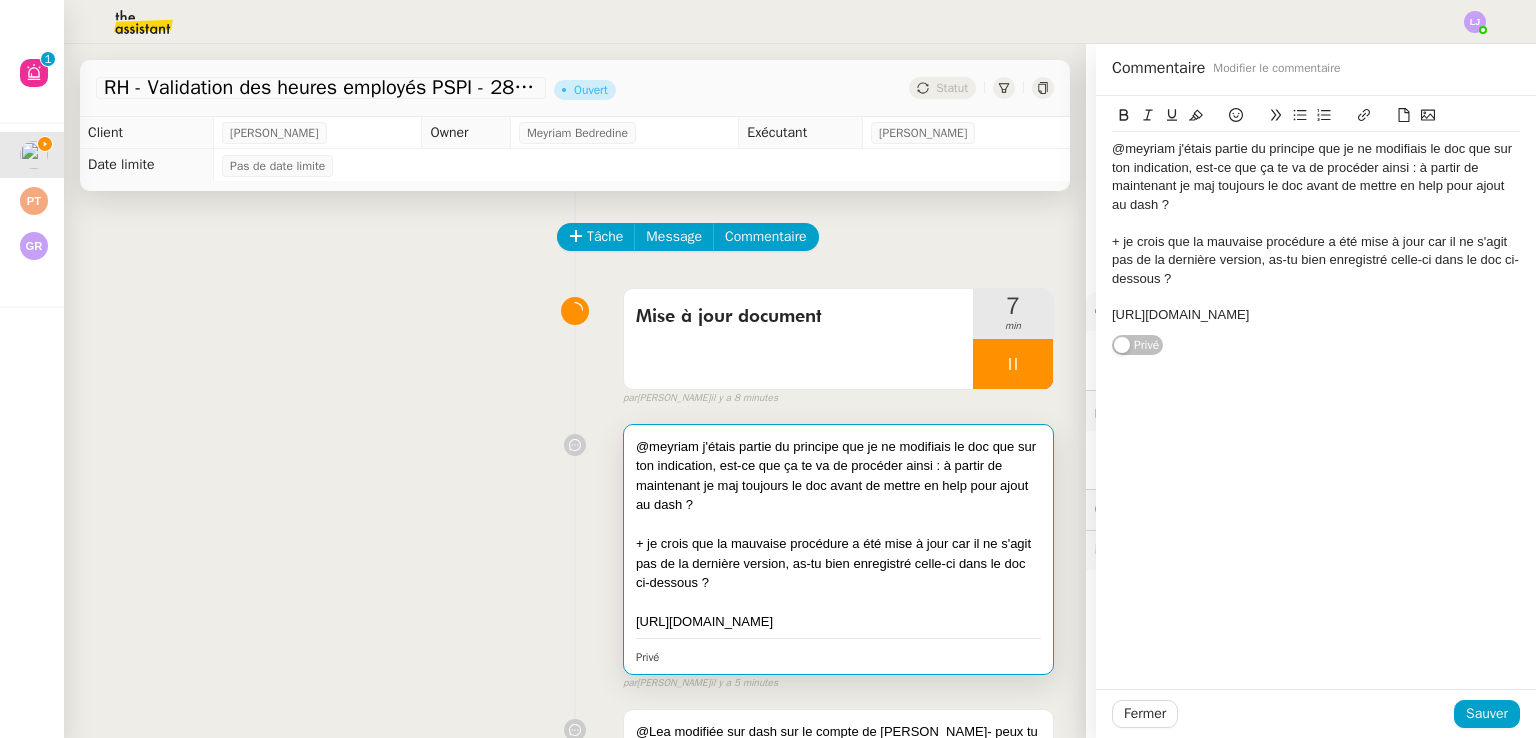 click on "https://docs.google.com/document/d/1w1umQMZJ34RxJ4CdUdpxqsdosKmpYE9tGQXm2ckBkKg/edit?tab=t.0" 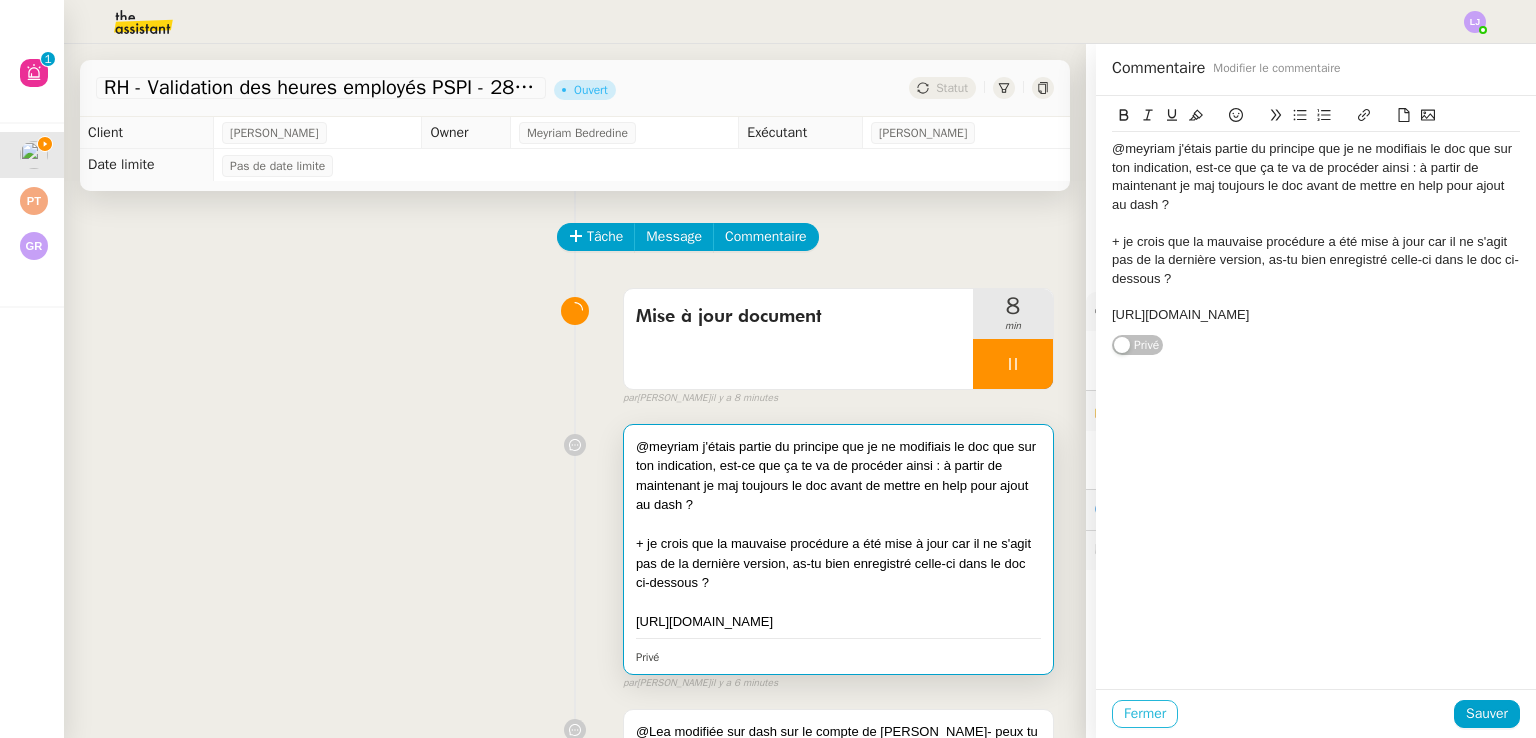 click on "Fermer" 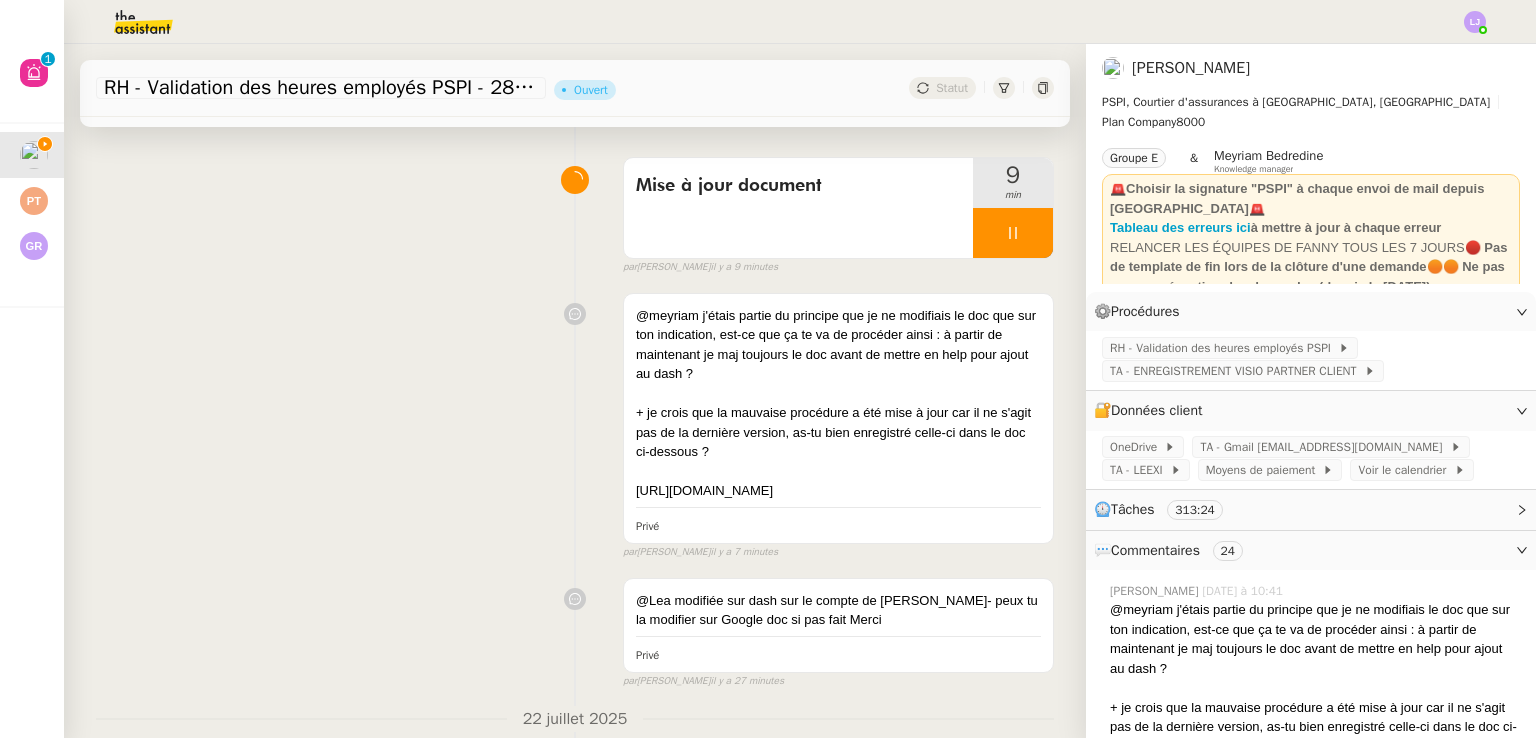 scroll, scrollTop: 0, scrollLeft: 0, axis: both 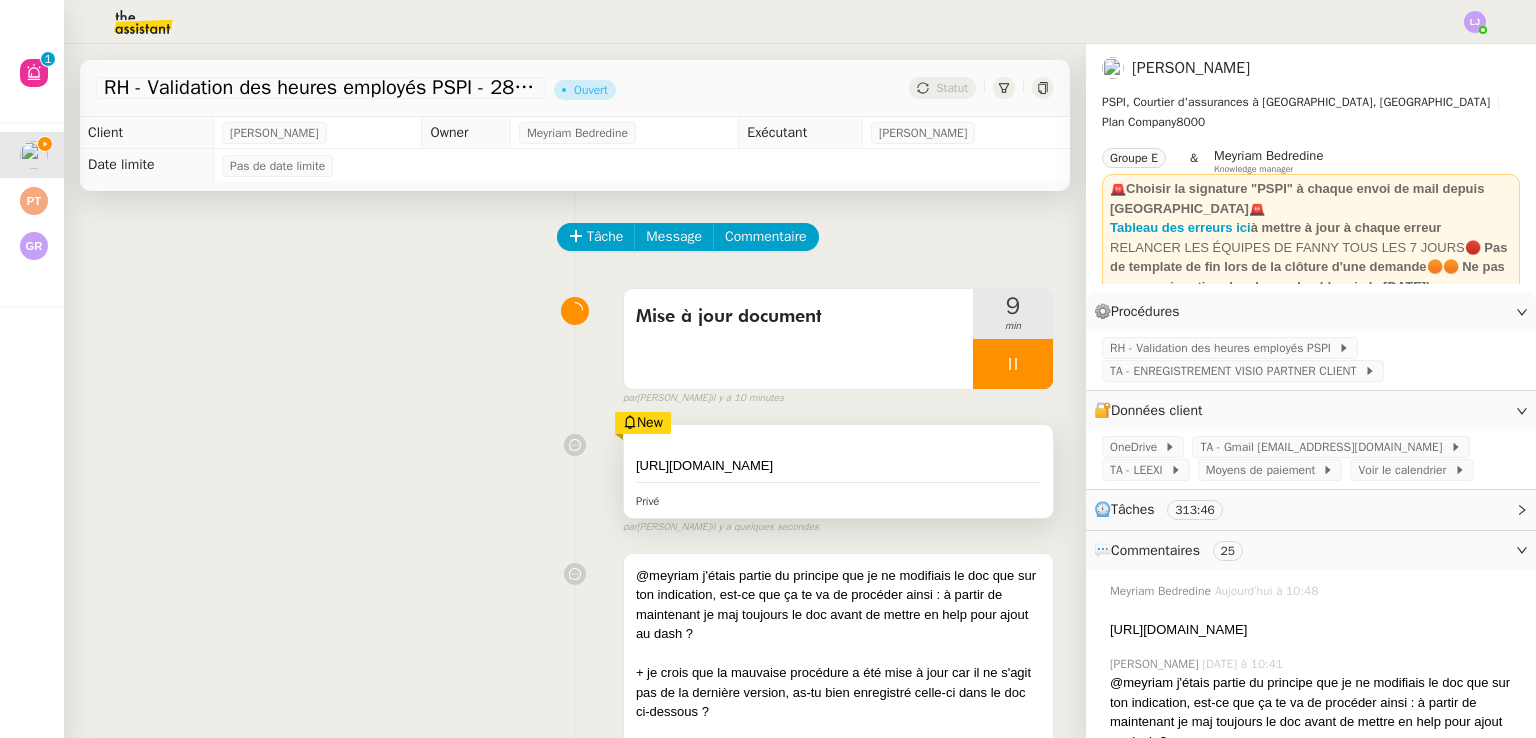 click on "https://docs.google.com/document/d/1w1umQMZJ34RxJ4CdUdpxqsdosKmpYE9tGQXm2ckBkKg/edit?tab=t.0" at bounding box center [838, 466] 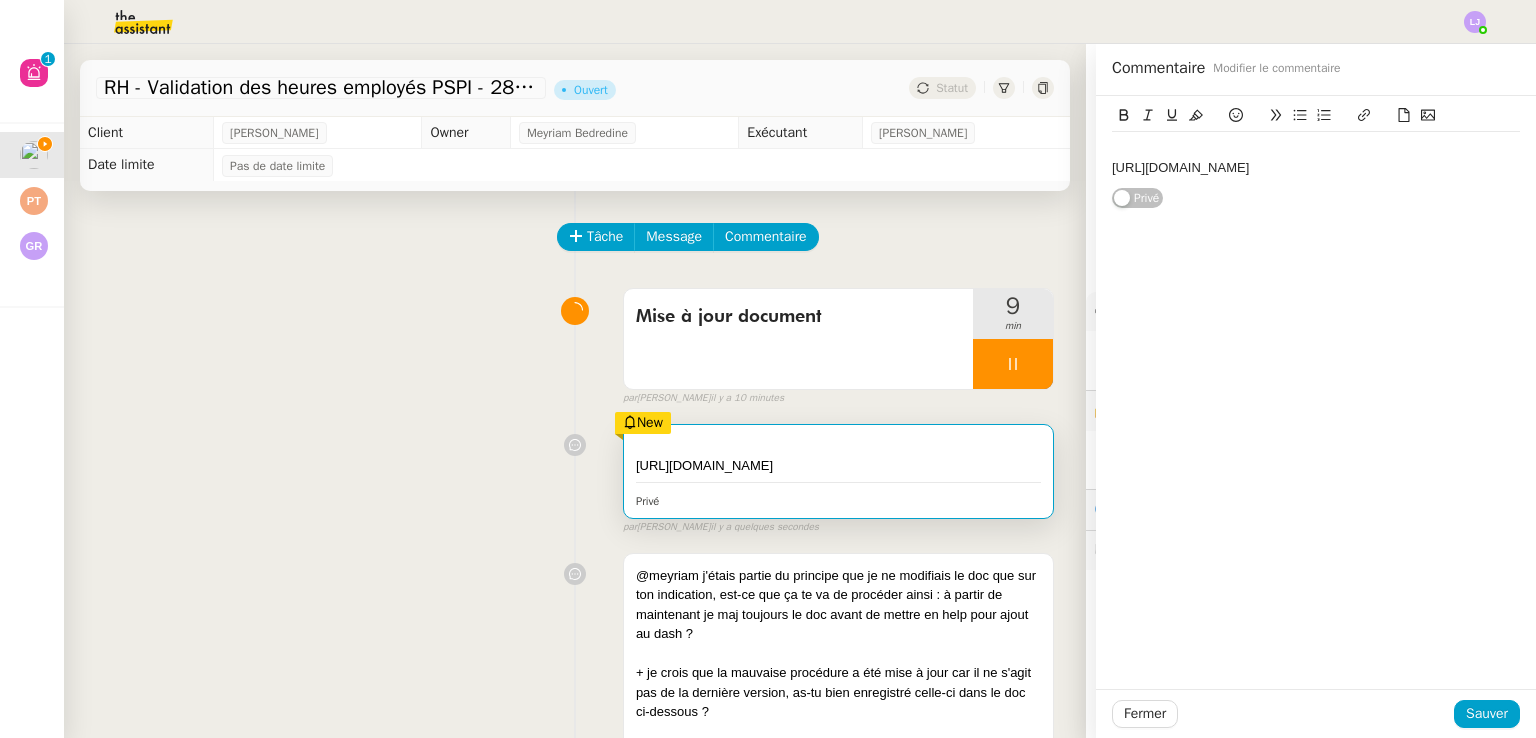 click on "https://docs.google.com/document/d/1w1umQMZJ34RxJ4CdUdpxqsdosKmpYE9tGQXm2ckBkKg/edit?tab=t.0" 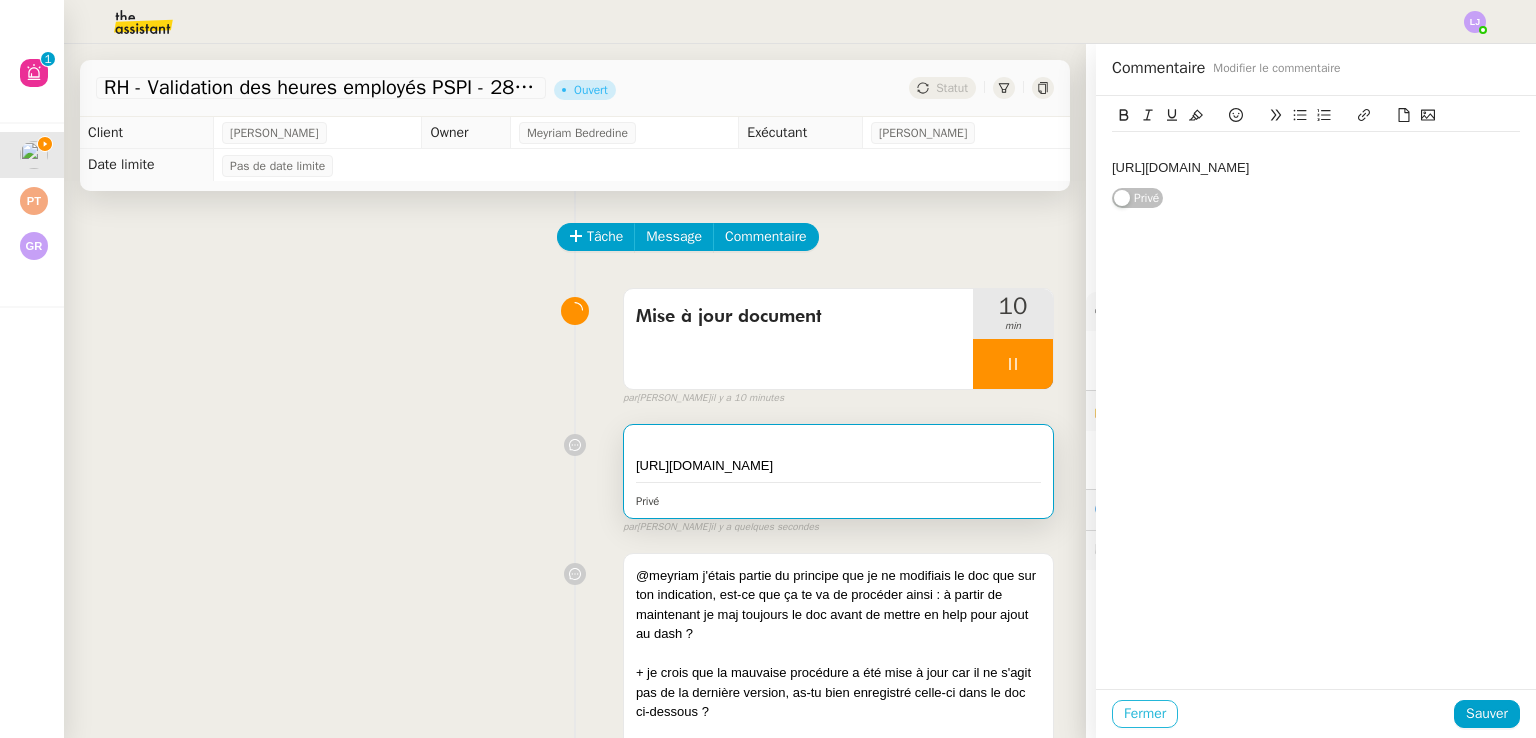 click on "Fermer" 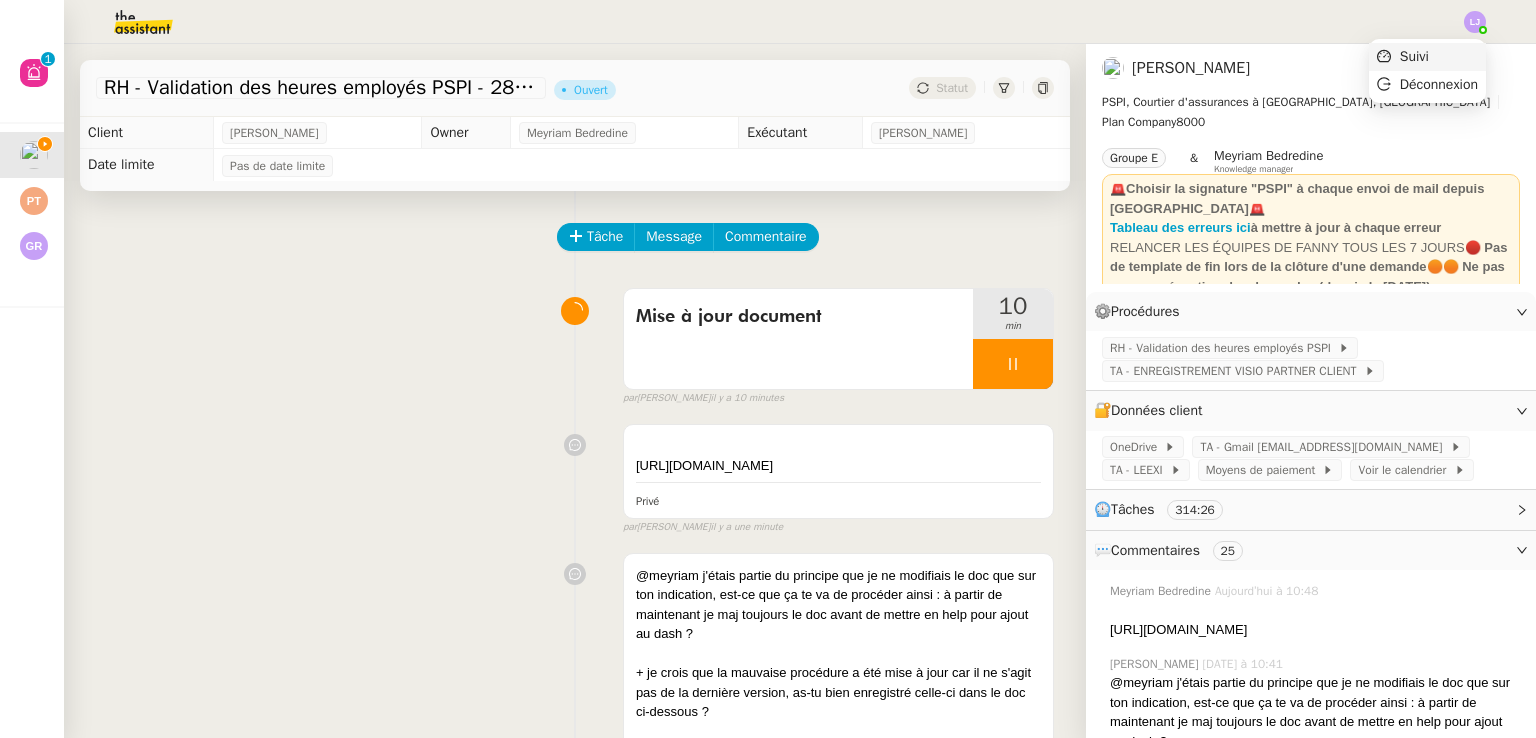 click on "Suivi" at bounding box center [1427, 57] 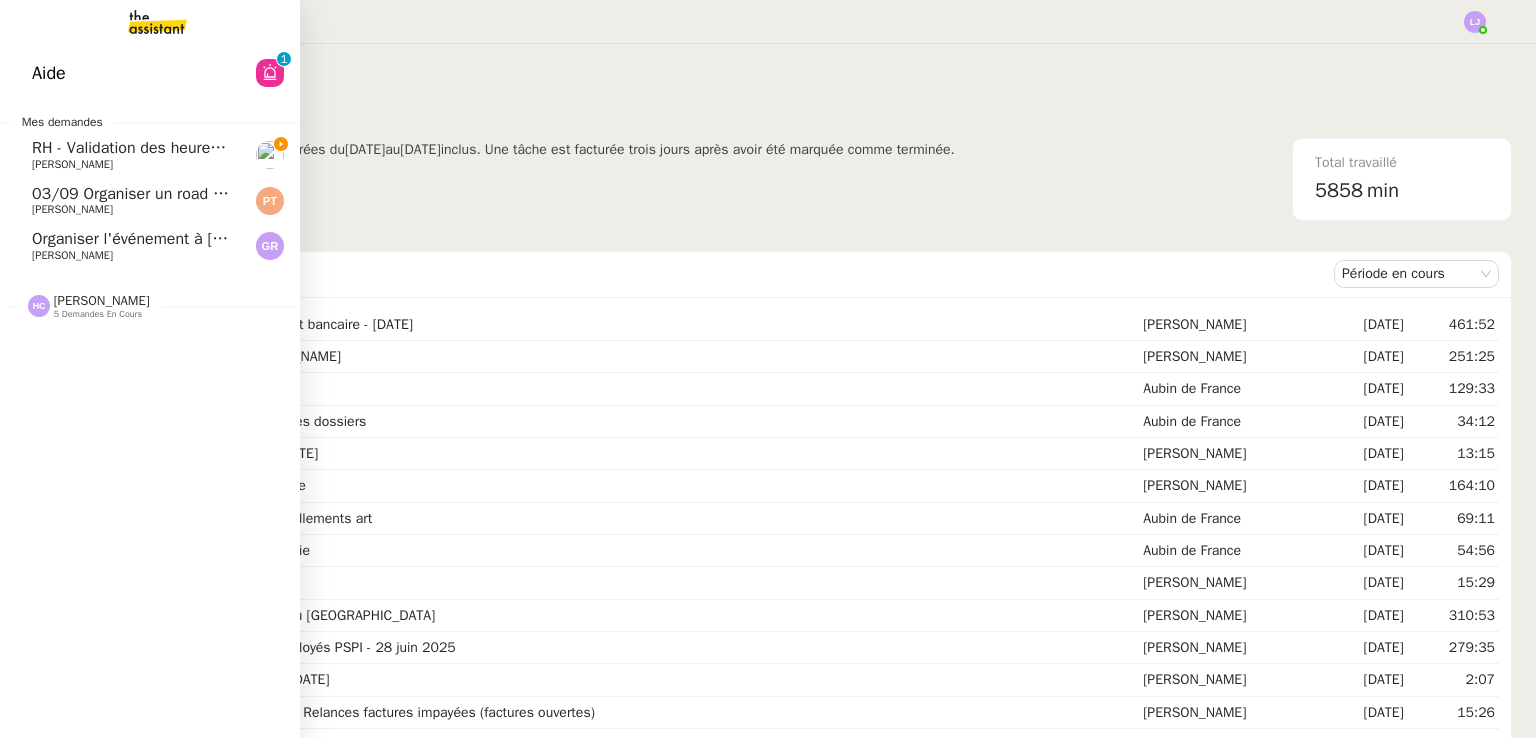 click on "RH - Validation des heures employés PSPI - 28 juin 2025" 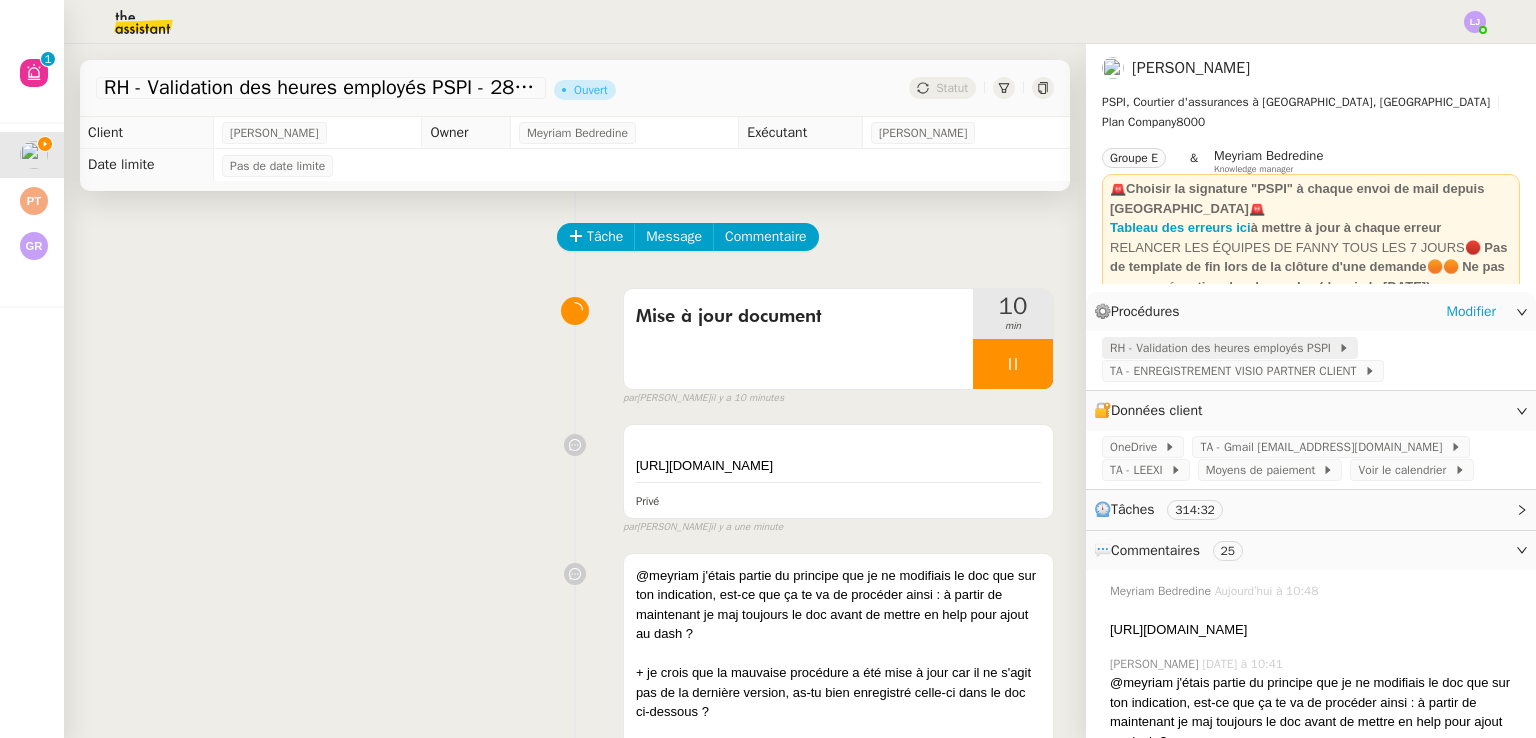 click on "RH - Validation des heures employés PSPI" 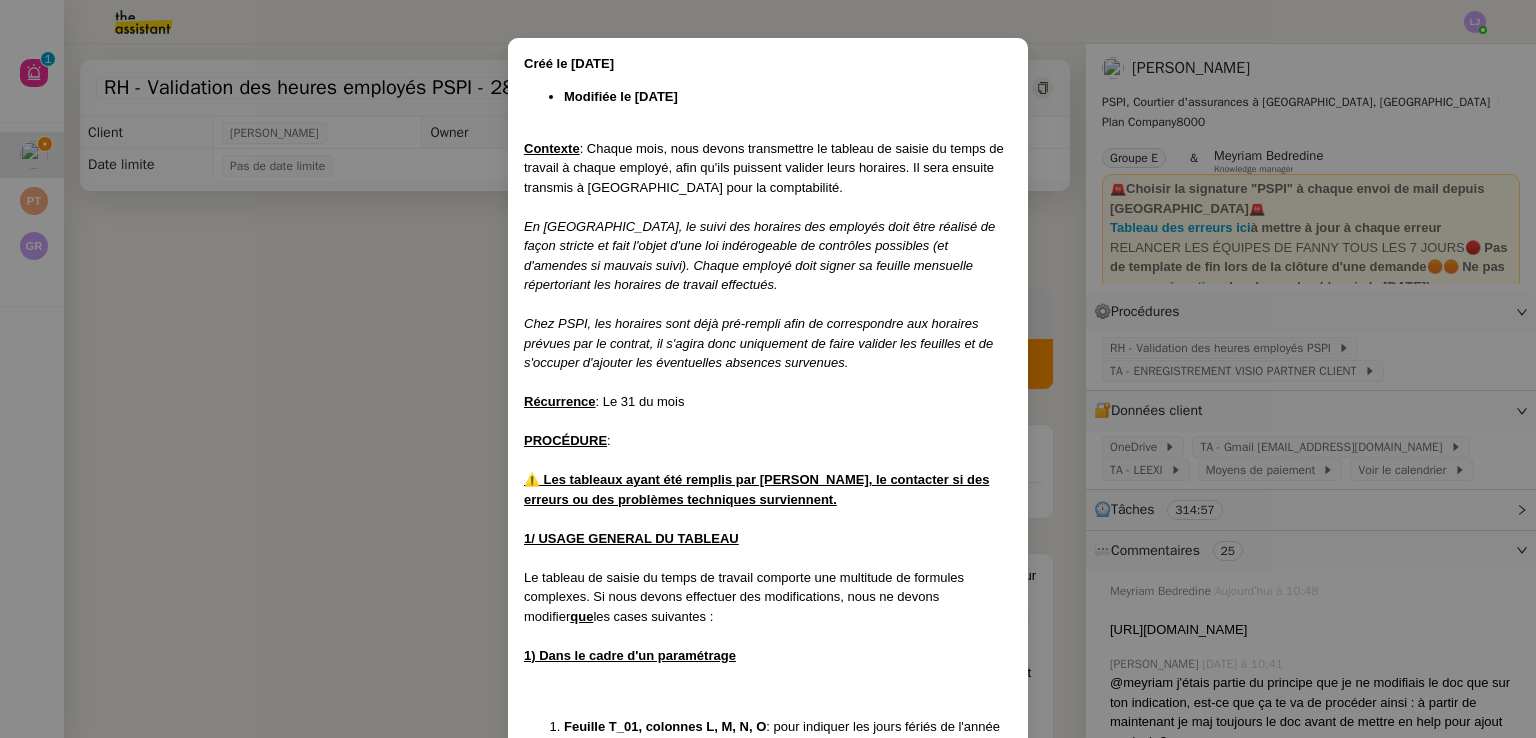scroll, scrollTop: 55, scrollLeft: 0, axis: vertical 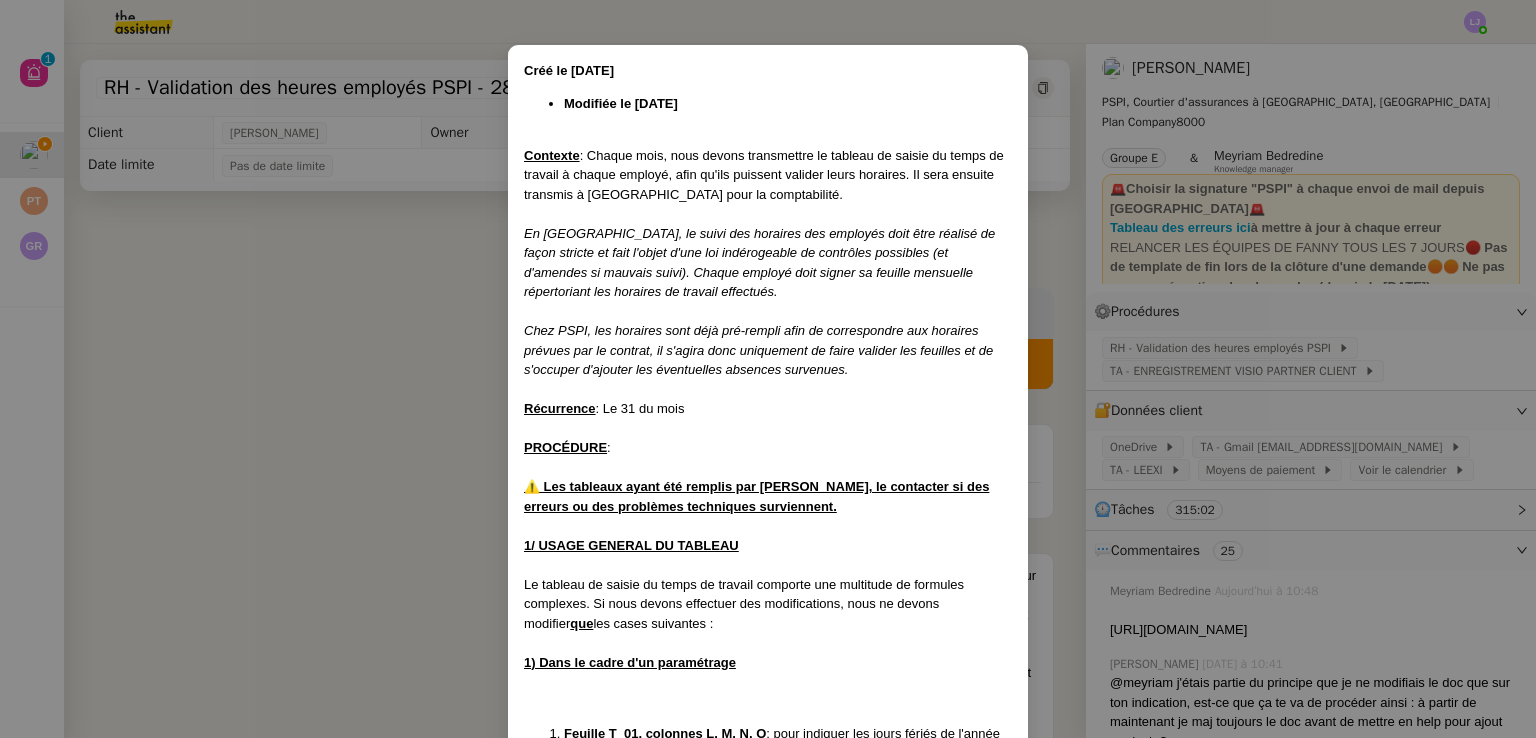 click on "Créé le 08/08/2024 Modifiée le 23/07/25 ﻿ Contexte  : Chaque mois, nous devons transmettre le tableau de saisie du temps de travail à chaque employé, afin qu'ils puissent valider leurs horaires. Il sera ensuite transmis à Nagib pour la comptabilité. En Suisse, le suivi des horaires des employés doit être réalisé de façon stricte et fait l'objet d'une loi indérogeable de contrôles possibles (et d'amendes si mauvais suivi). Chaque employé doit signer sa feuille mensuelle répertoriant les horaires de travail effectués. Chez PSPI, les horaires sont déjà pré-rempli afin de correspondre aux horaires prévues par le contrat, il s'agira donc uniquement de faire valider les feuilles et de s'occuper d'ajouter les éventuelles absences survenues. Récurrence  : Le 31 du mois PROCÉDURE  : ⚠️ Les tableaux ayant été remplis par Pierrick, le contacter si des erreurs ou des problèmes techniques surviennent. 1/ USAGE GENERAL DU TABLEAU que  les cases suivantes : Feuille T_01, case" at bounding box center [768, 369] 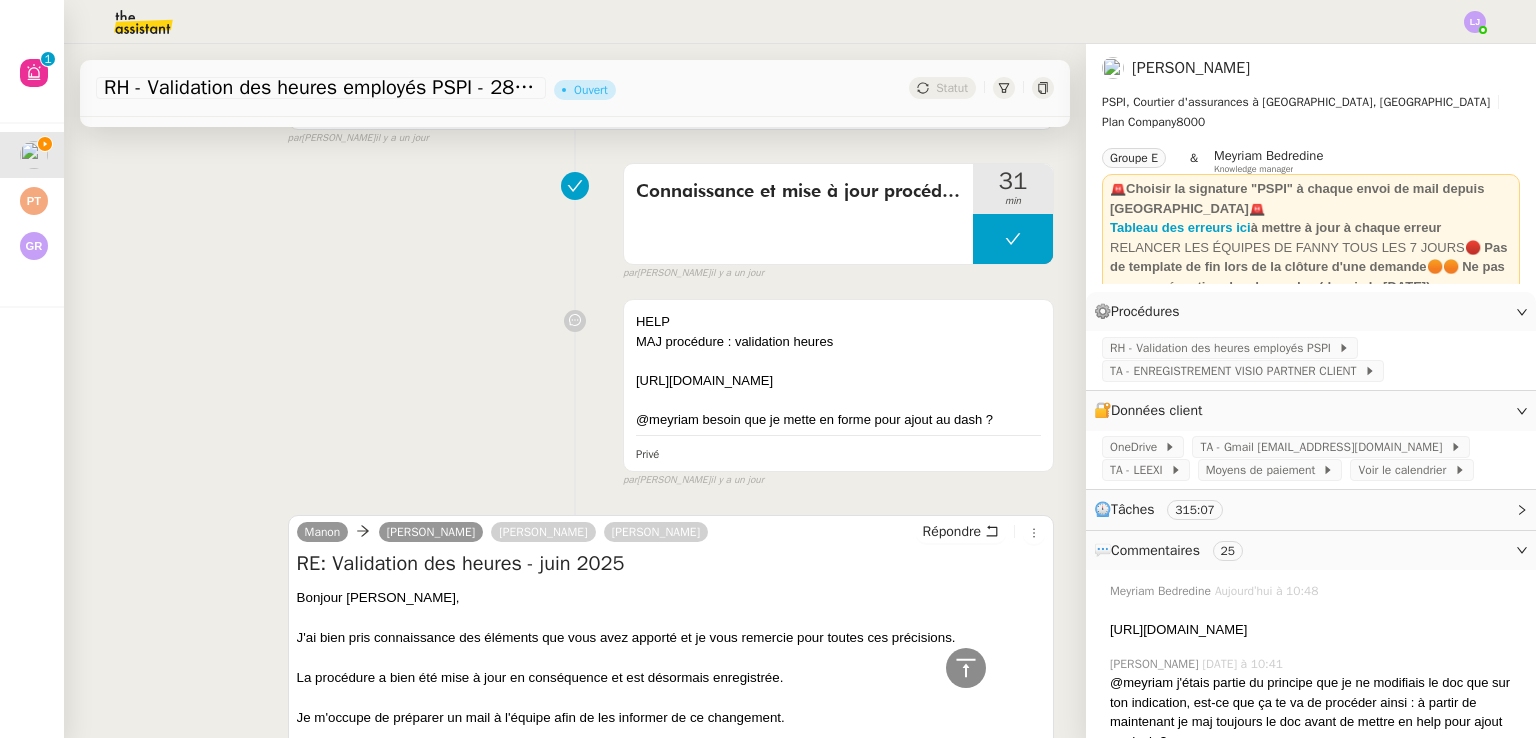 scroll, scrollTop: 1760, scrollLeft: 0, axis: vertical 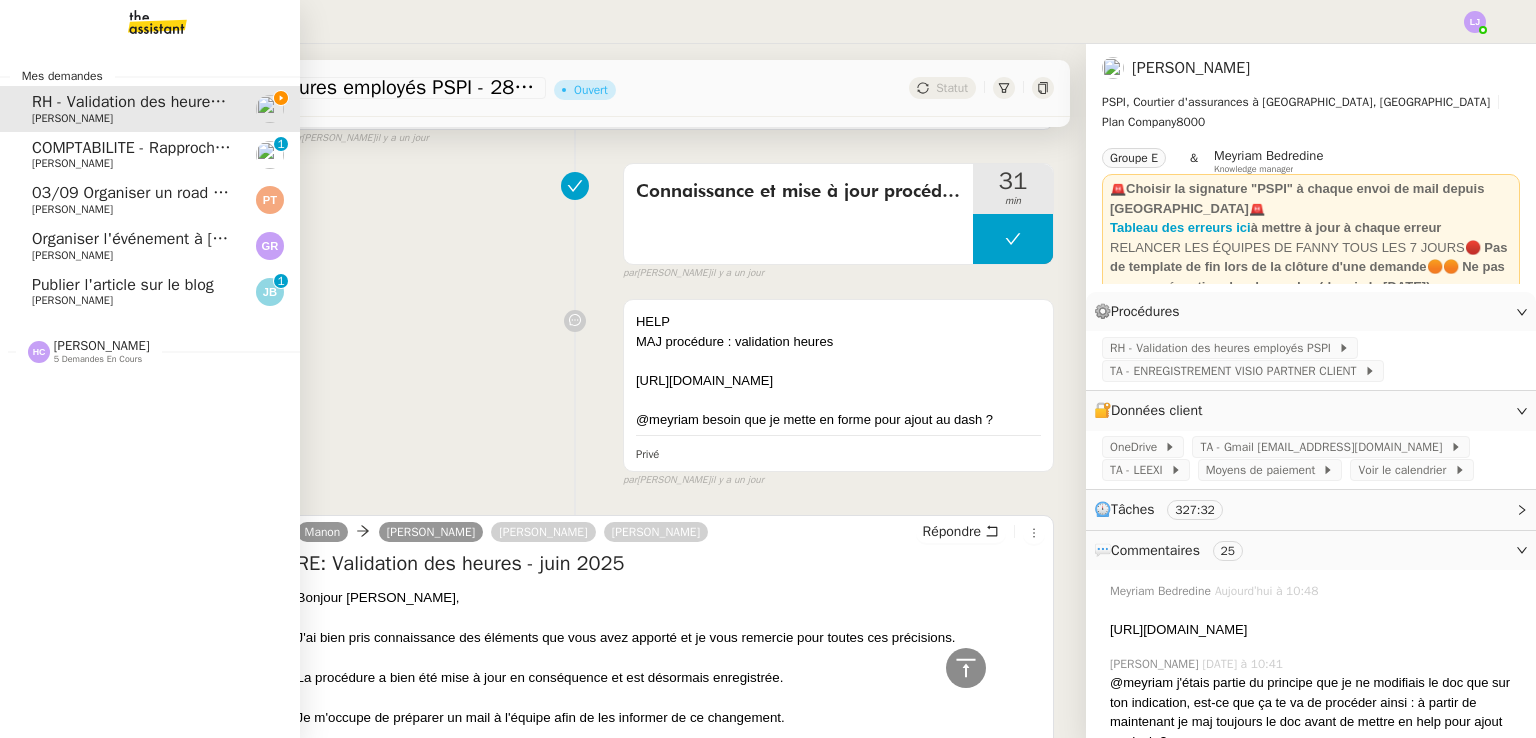 click 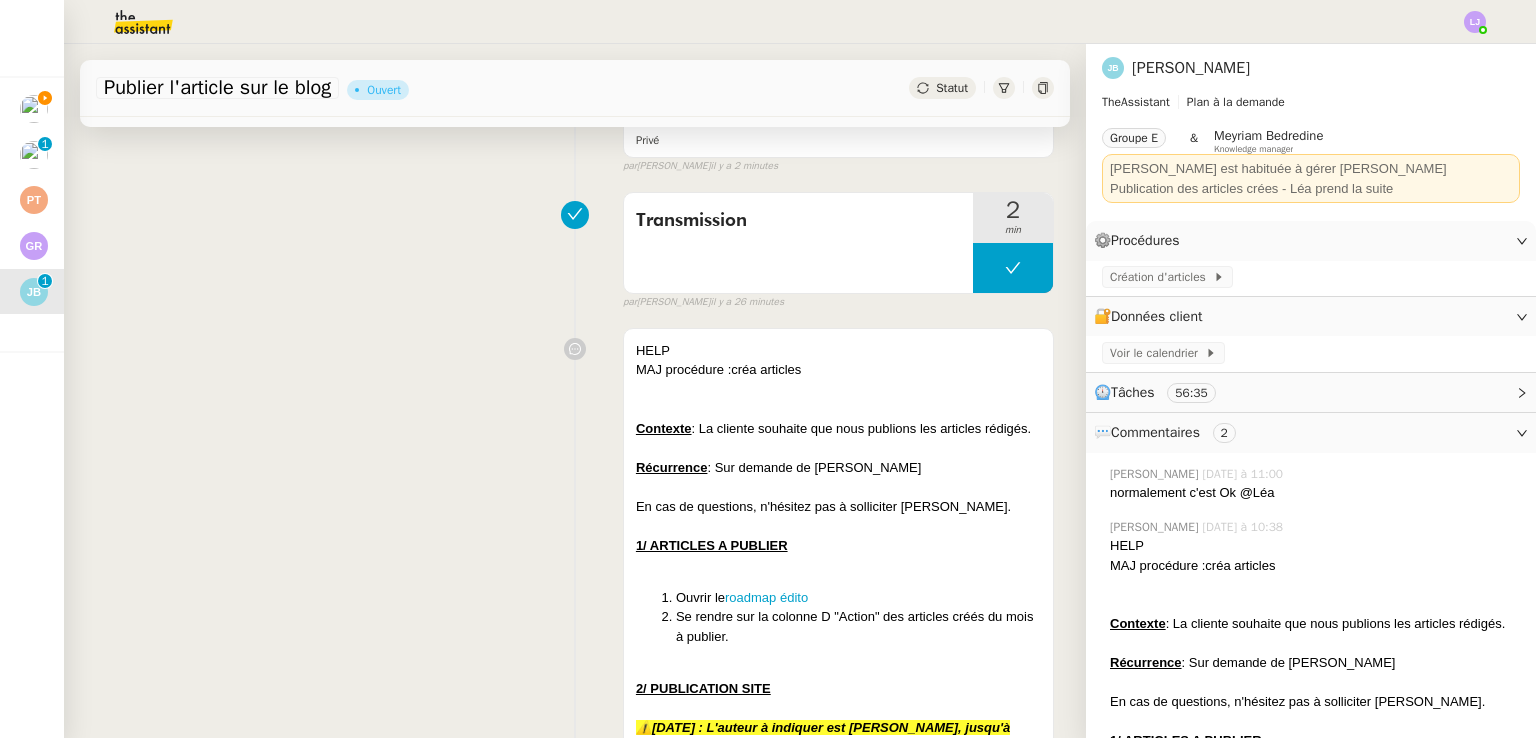 scroll, scrollTop: 0, scrollLeft: 0, axis: both 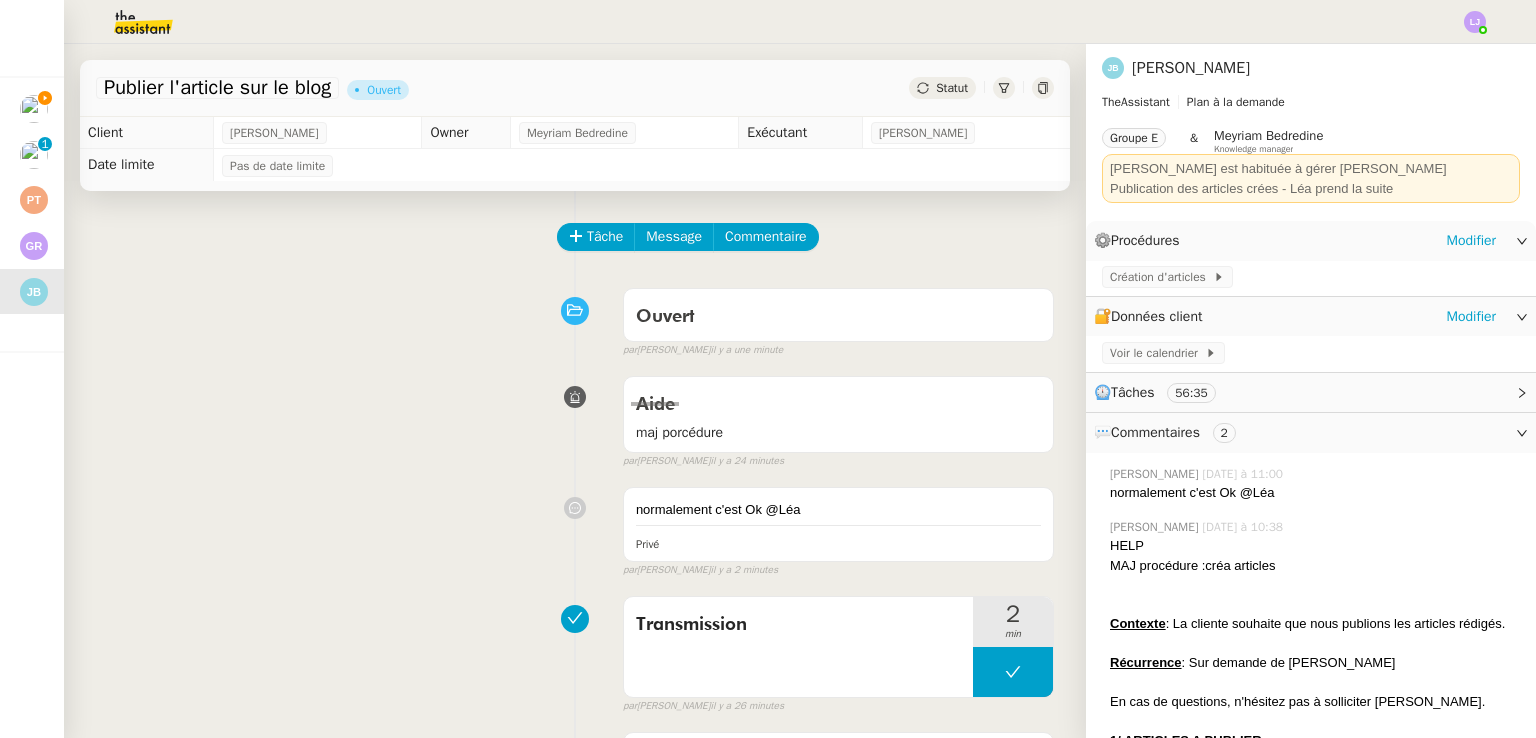 click on "🔐  Données client     Modifier" 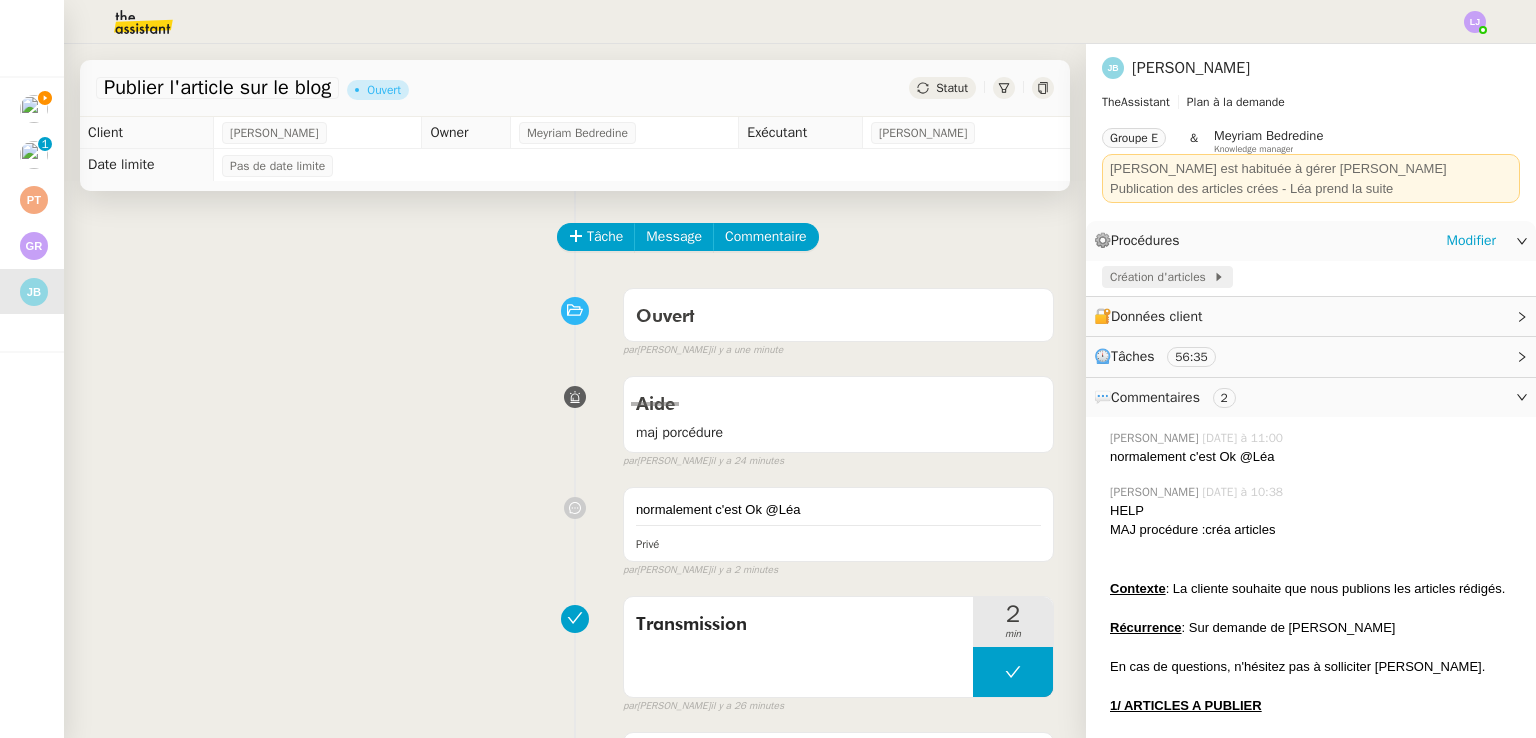 click on "Création d'articles" 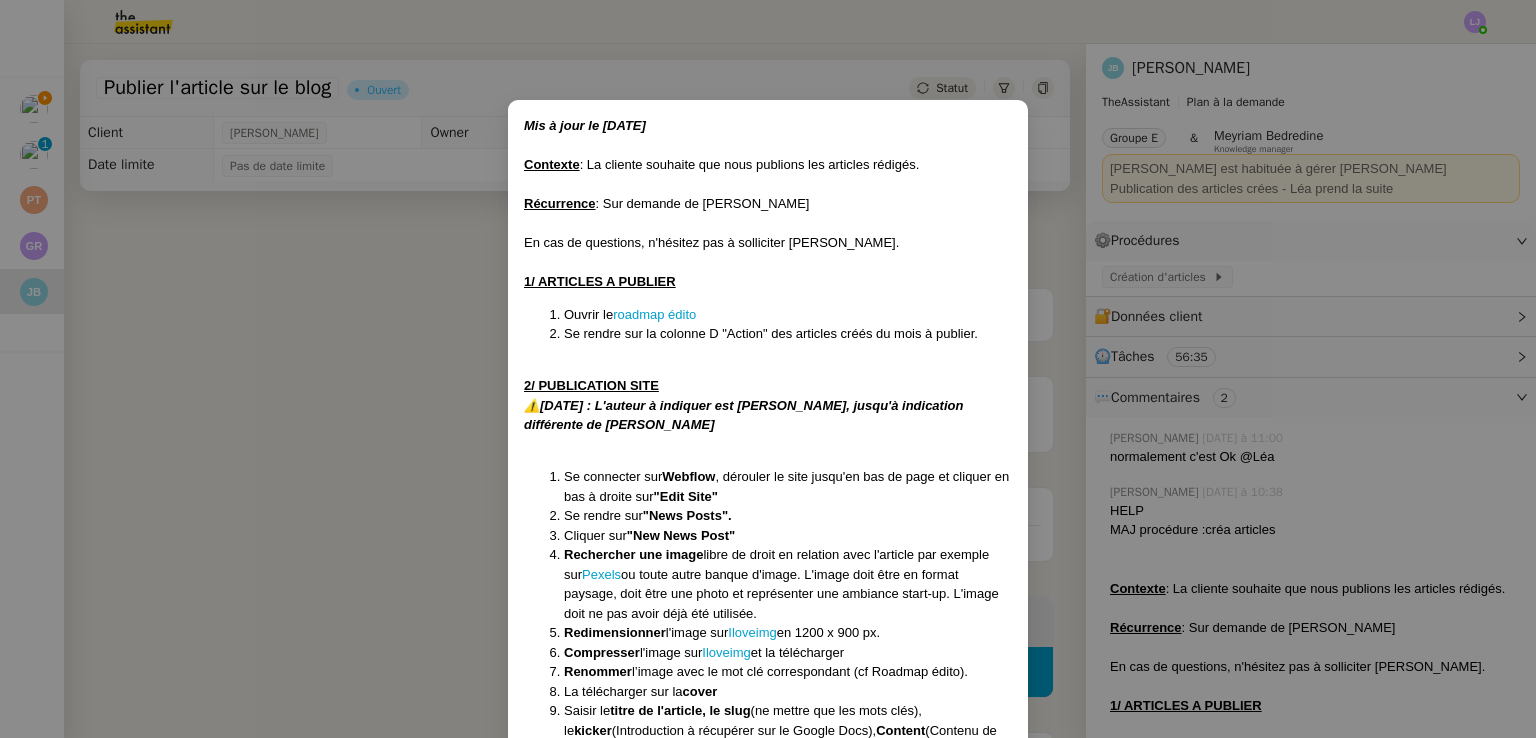 scroll, scrollTop: 67, scrollLeft: 0, axis: vertical 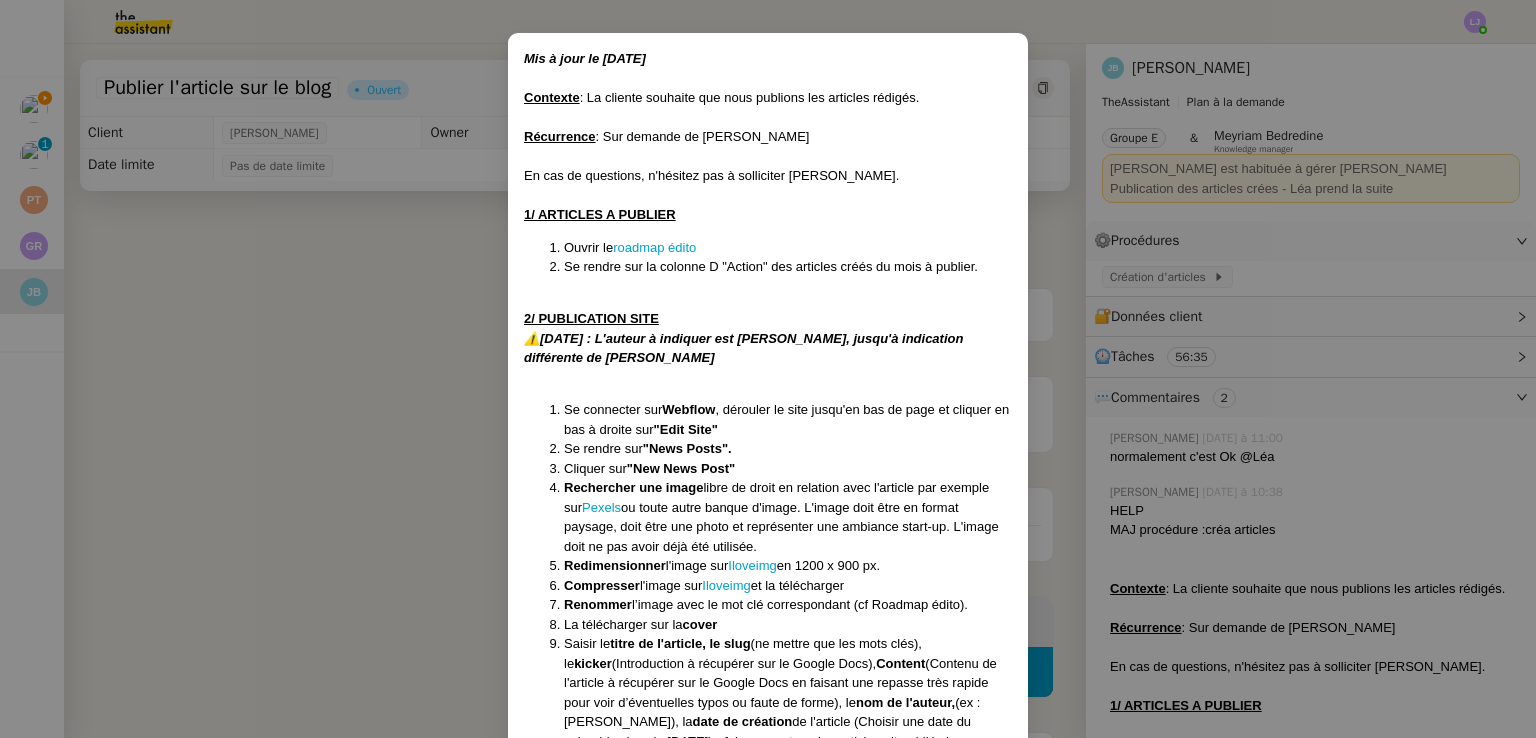 click on "Mis à jour le 23/07/2025 Contexte  : La cliente souhaite que nous publions les articles rédigés. Récurrence  : Sur demande de Justine En cas de questions, n'hésitez pas à solliciter Justine Brogi. 1/ ARTICLES A PUBLIER Ouvrir le  roadmap édito Se rendre sur la colonne D "Action" des articles créés du mois à publier. 2/ PUBLICATION SITE ⚠️23/07/25 : L'auteur à indiquer est Luc Fresnay, jusqu'à indication différente de Justine Se connecter sur  Webflow , dérouler le site jusqu'en bas de page et cliquer en bas à droite sur  "Edit Site" Se rendre sur  "News Posts". Cliquer sur  "New News Post" Rechercher une image  libre de droit en relation avec l'article par exemple sur  Pexels  ou toute autre banque d'image. L'image doit être en format paysage, doit être une photo et représenter une ambiance start-up. L'image doit ne pas avoir déjà été utilisée. Redimensionner  l'image sur  Iloveimg  en 1200 x 900 px. Compresser  l'image sur  Iloveimg  et la télécharger  Renommer cover Saisir le )" at bounding box center (768, 369) 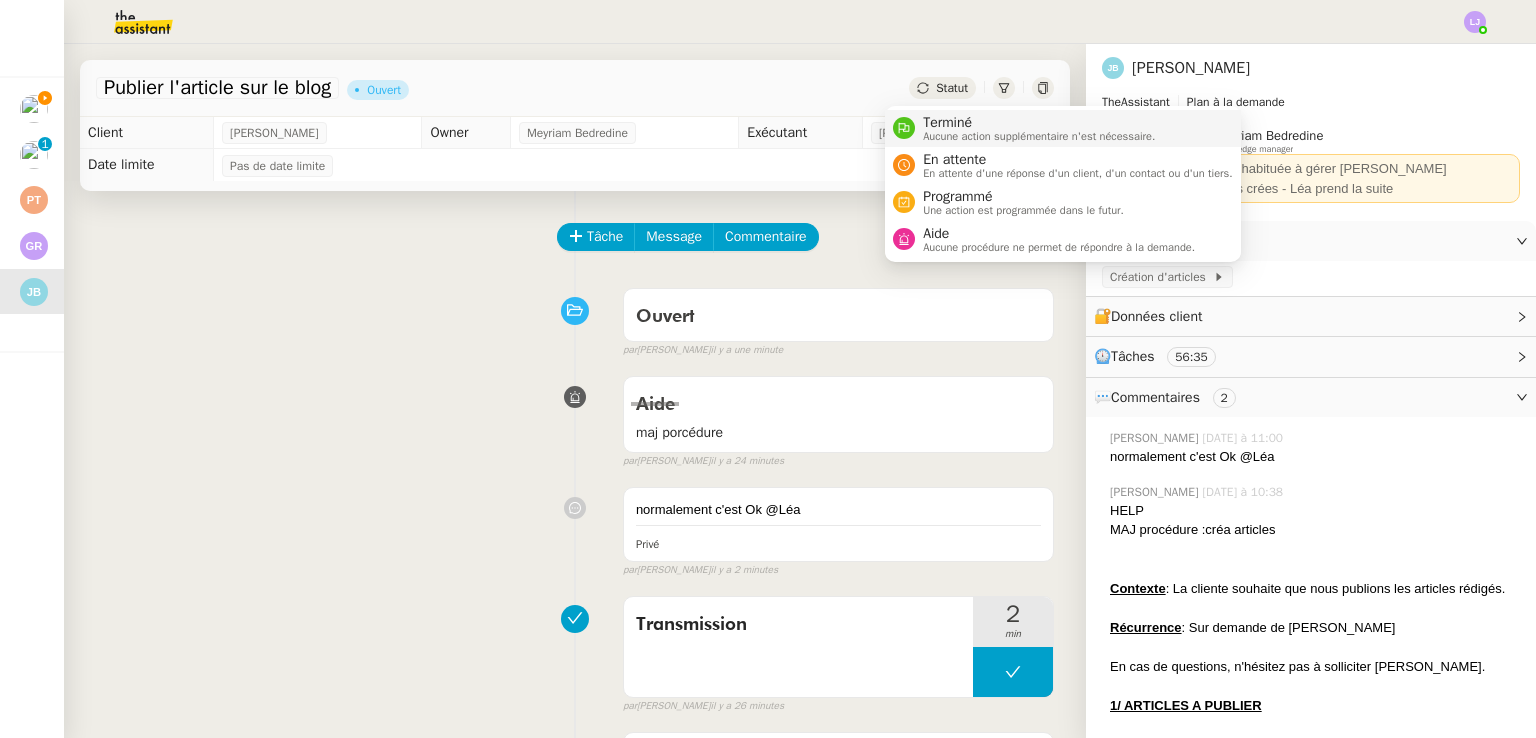 click on "Aucune action supplémentaire n'est nécessaire." at bounding box center [1039, 136] 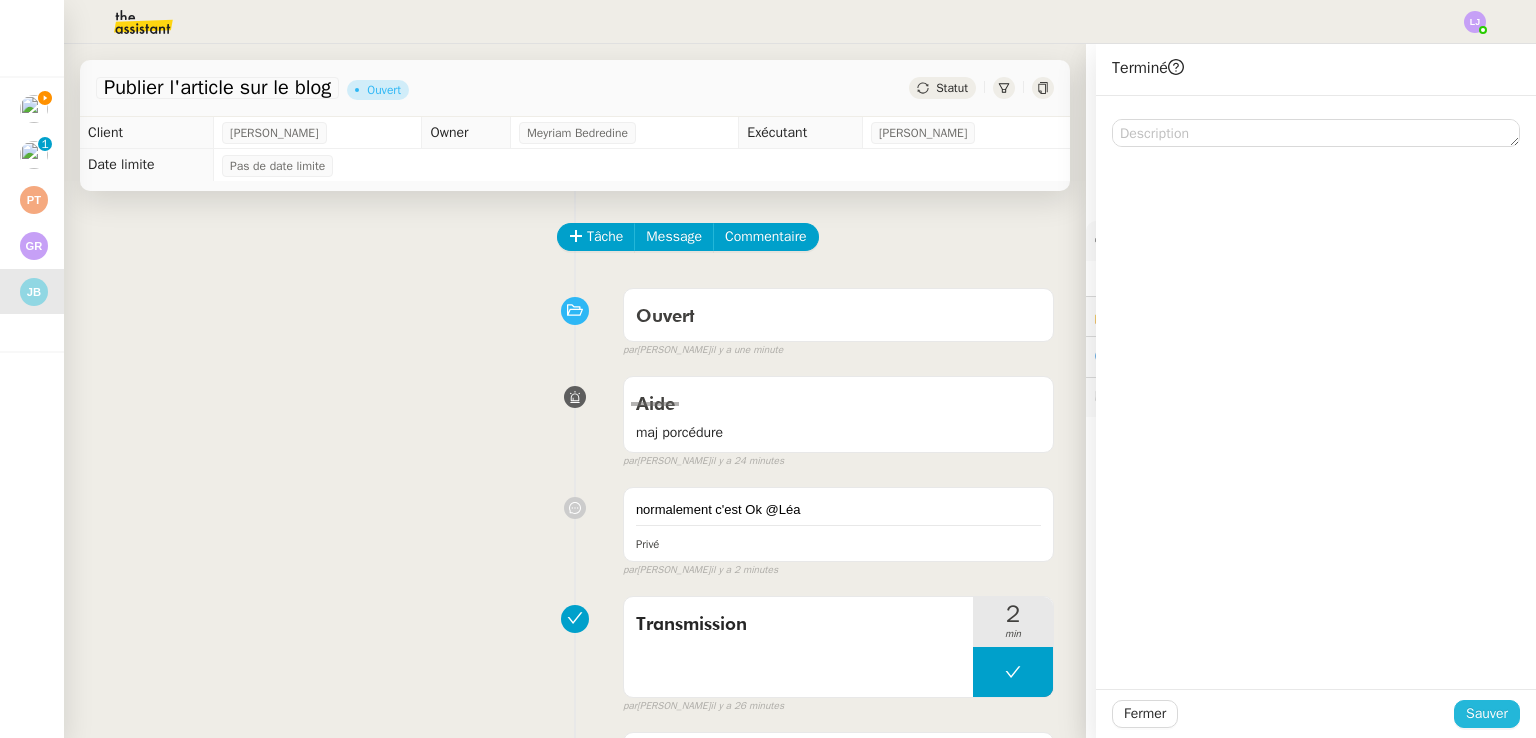 click on "Sauver" 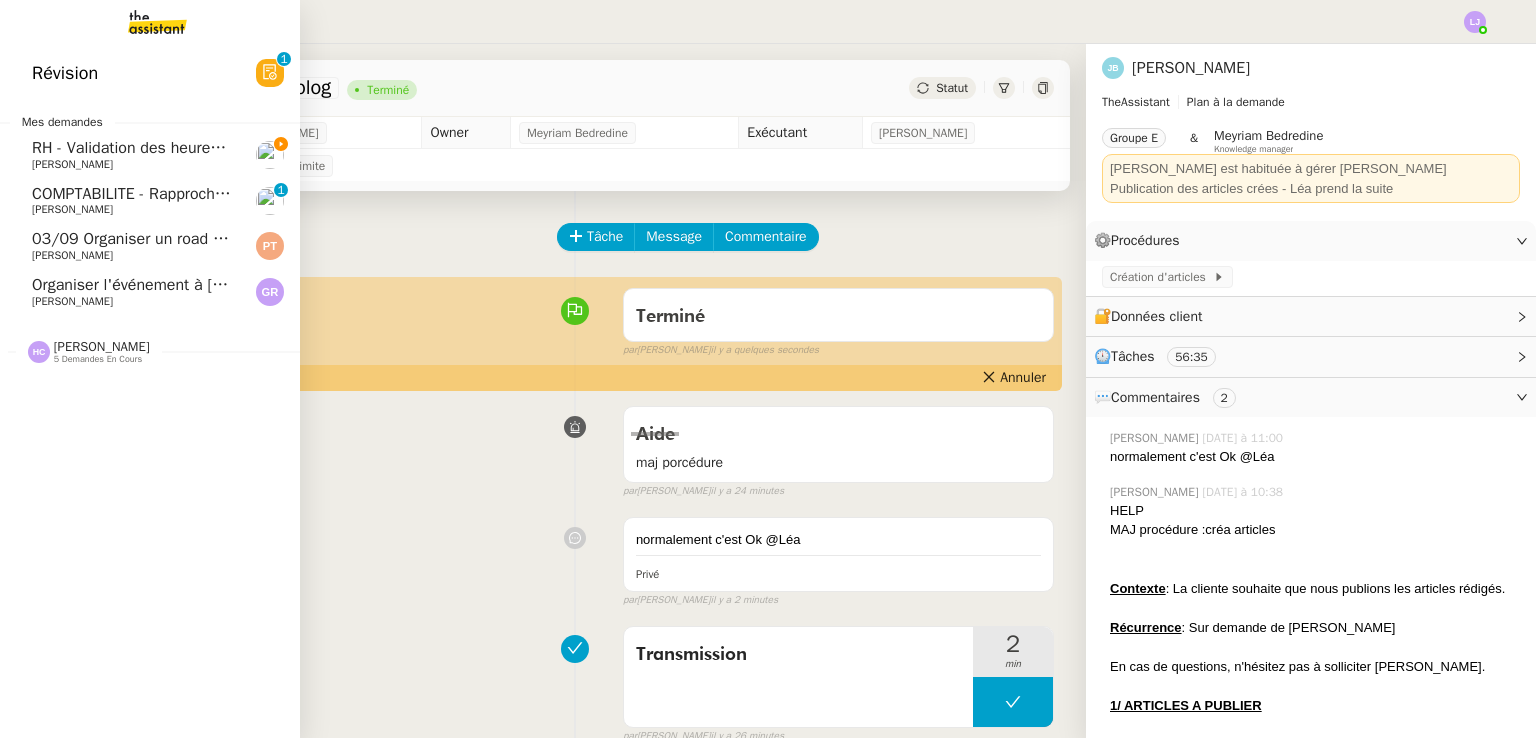 click on "RH - Validation des heures employés PSPI - 28 juin 2025" 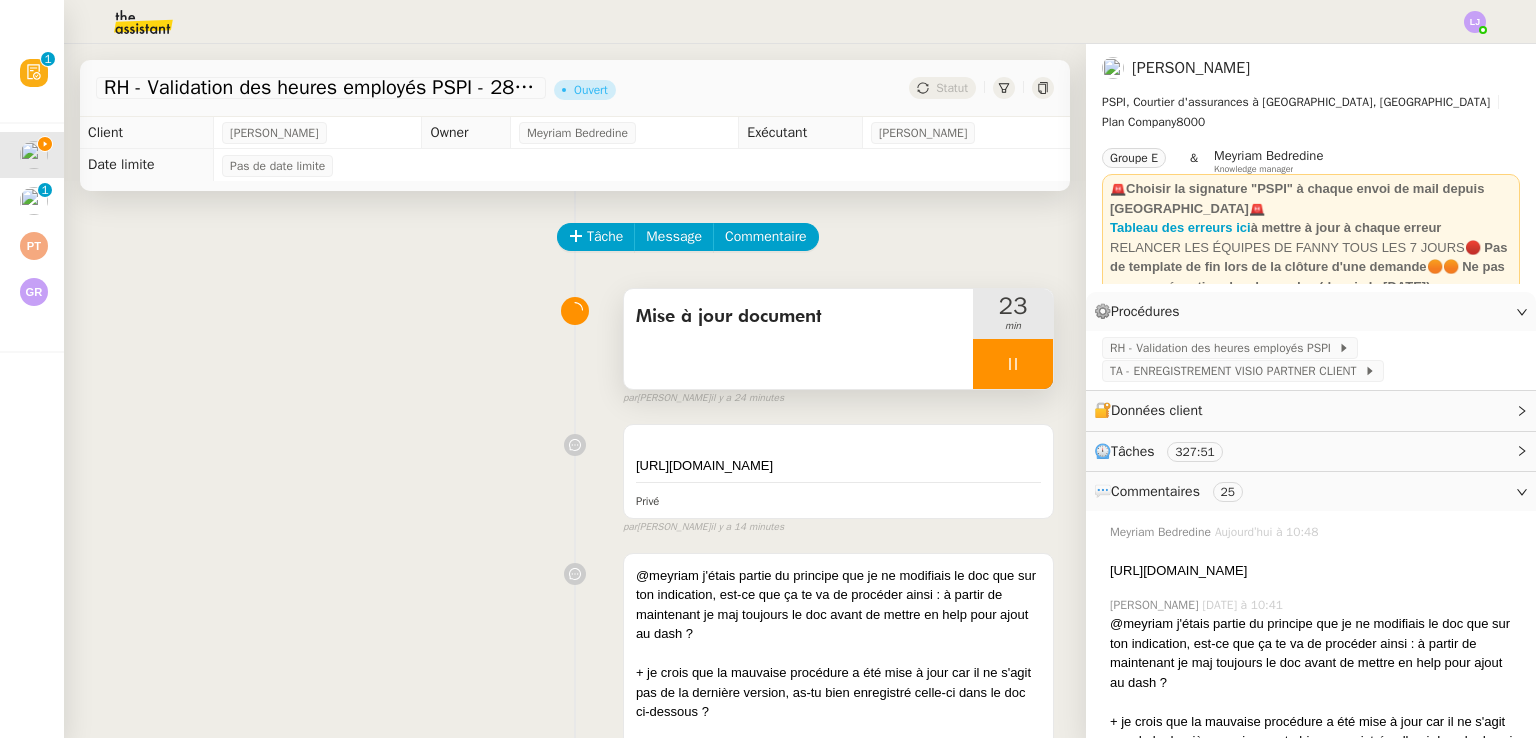 click on "Mise à jour document" at bounding box center [798, 339] 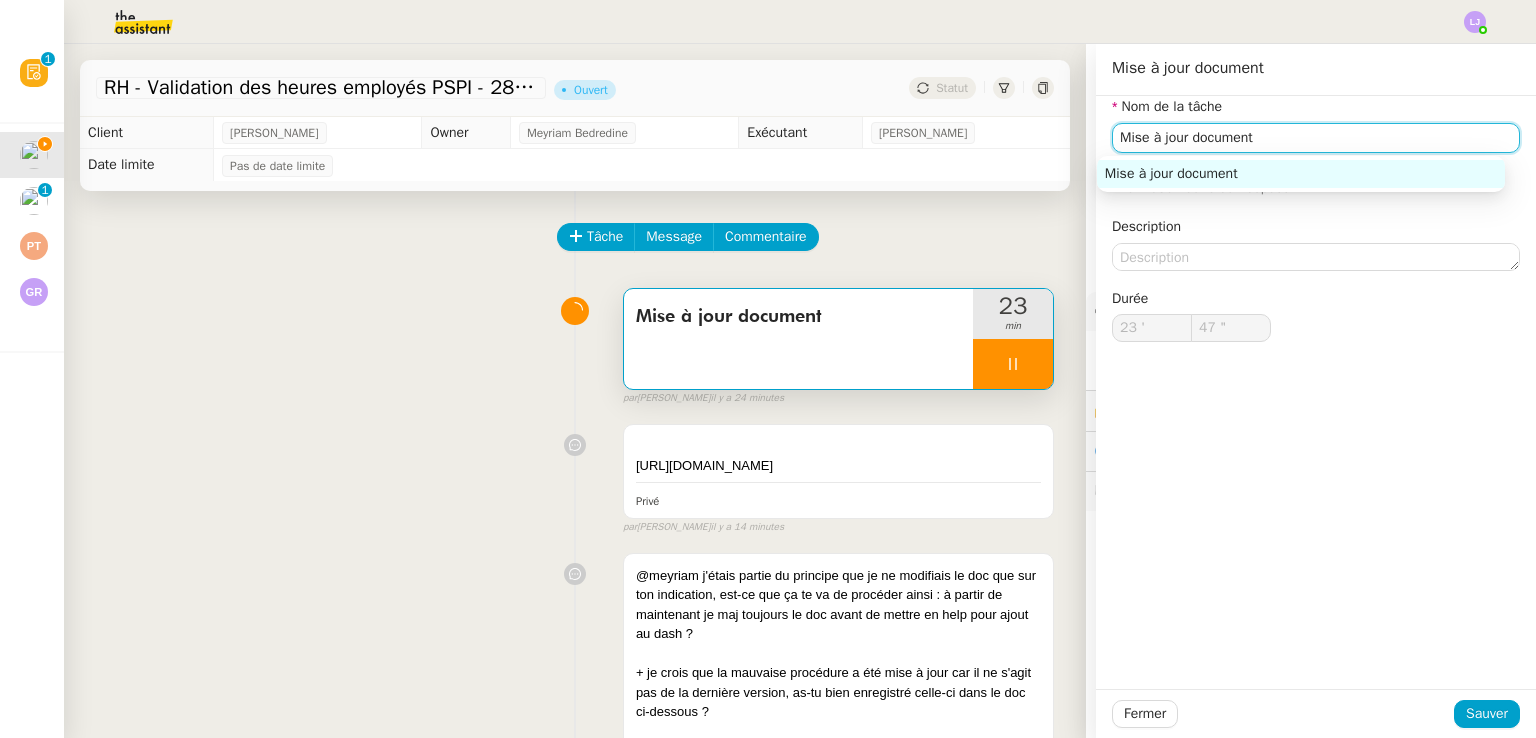 click on "Mise à jour document" 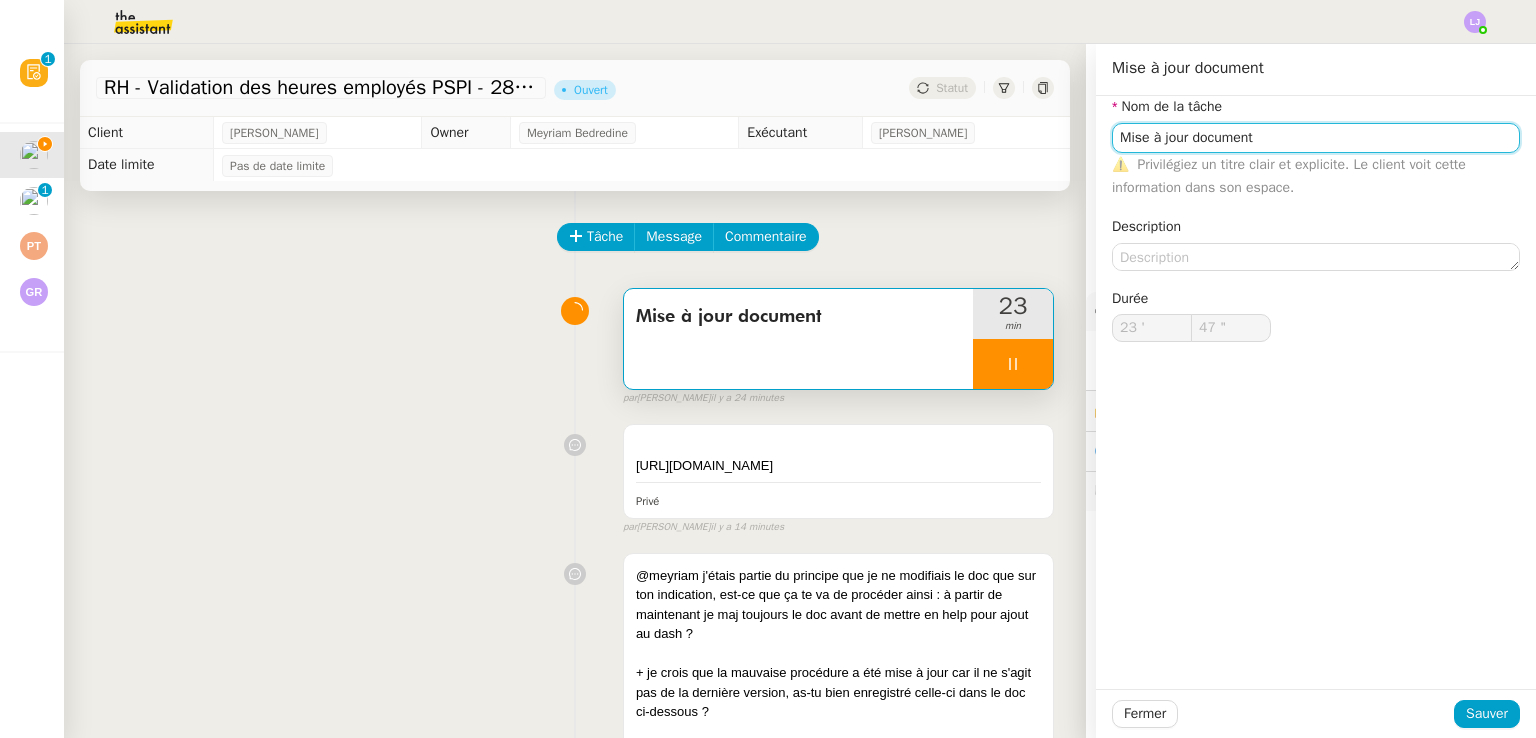 type on "Mise à jour document" 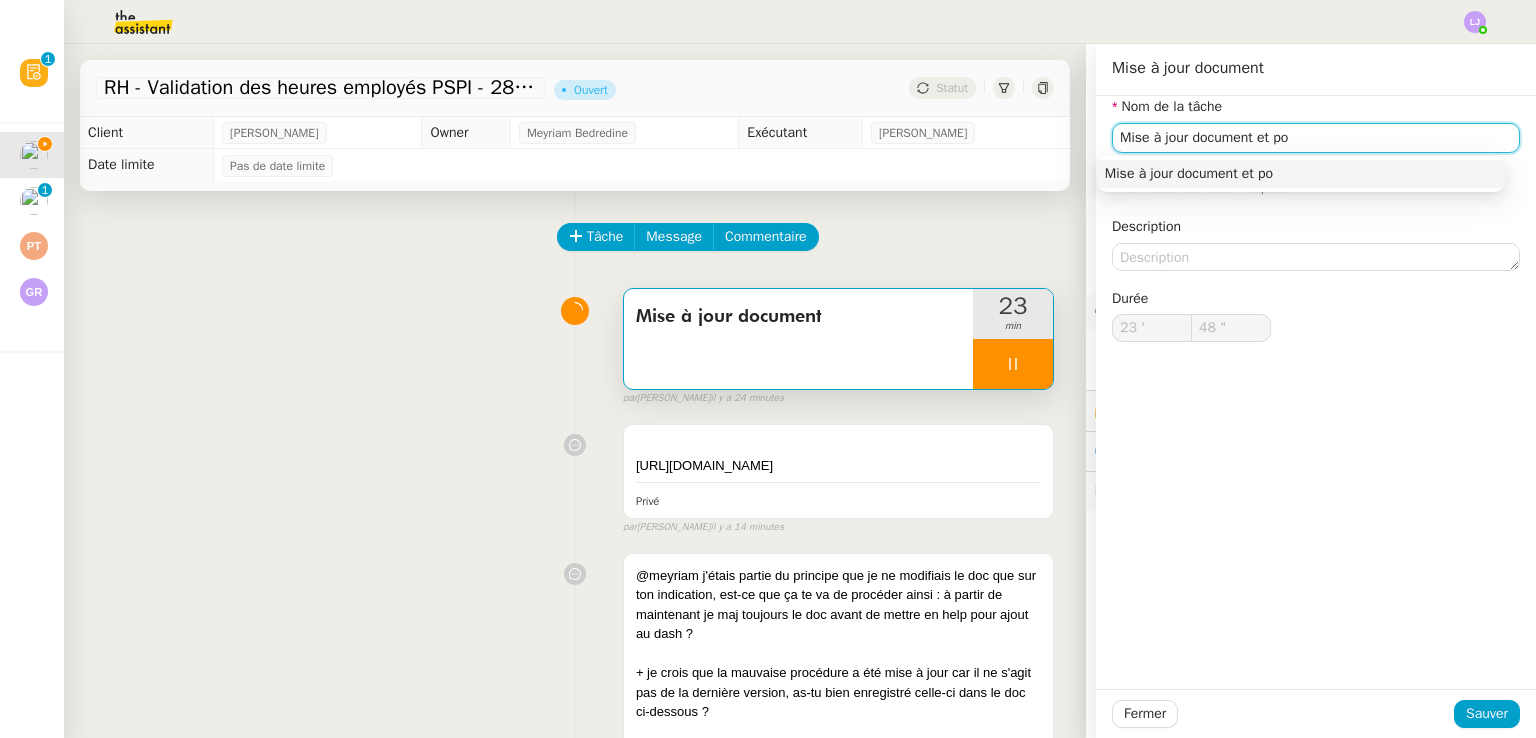 type on "Mise à jour document et poi" 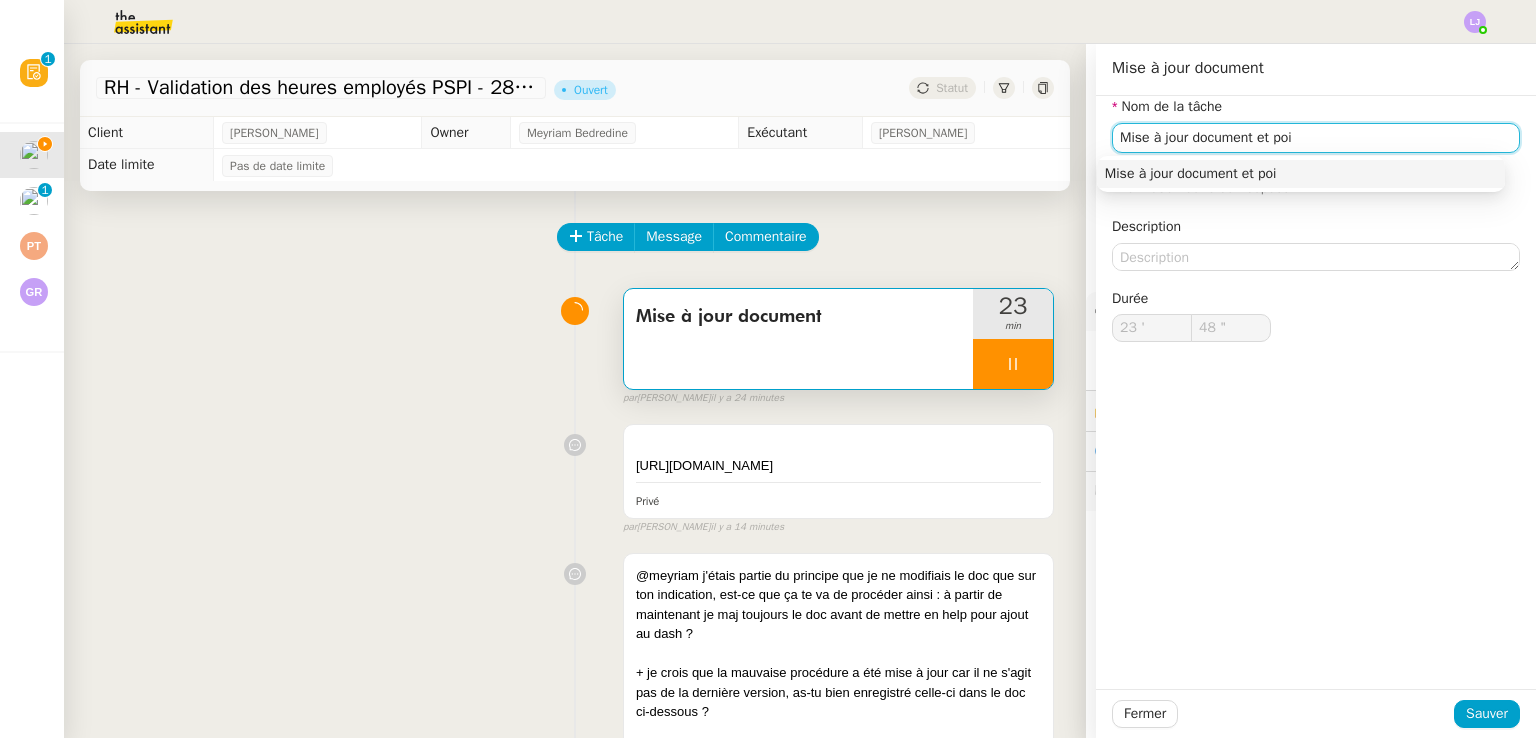 type on "49 "" 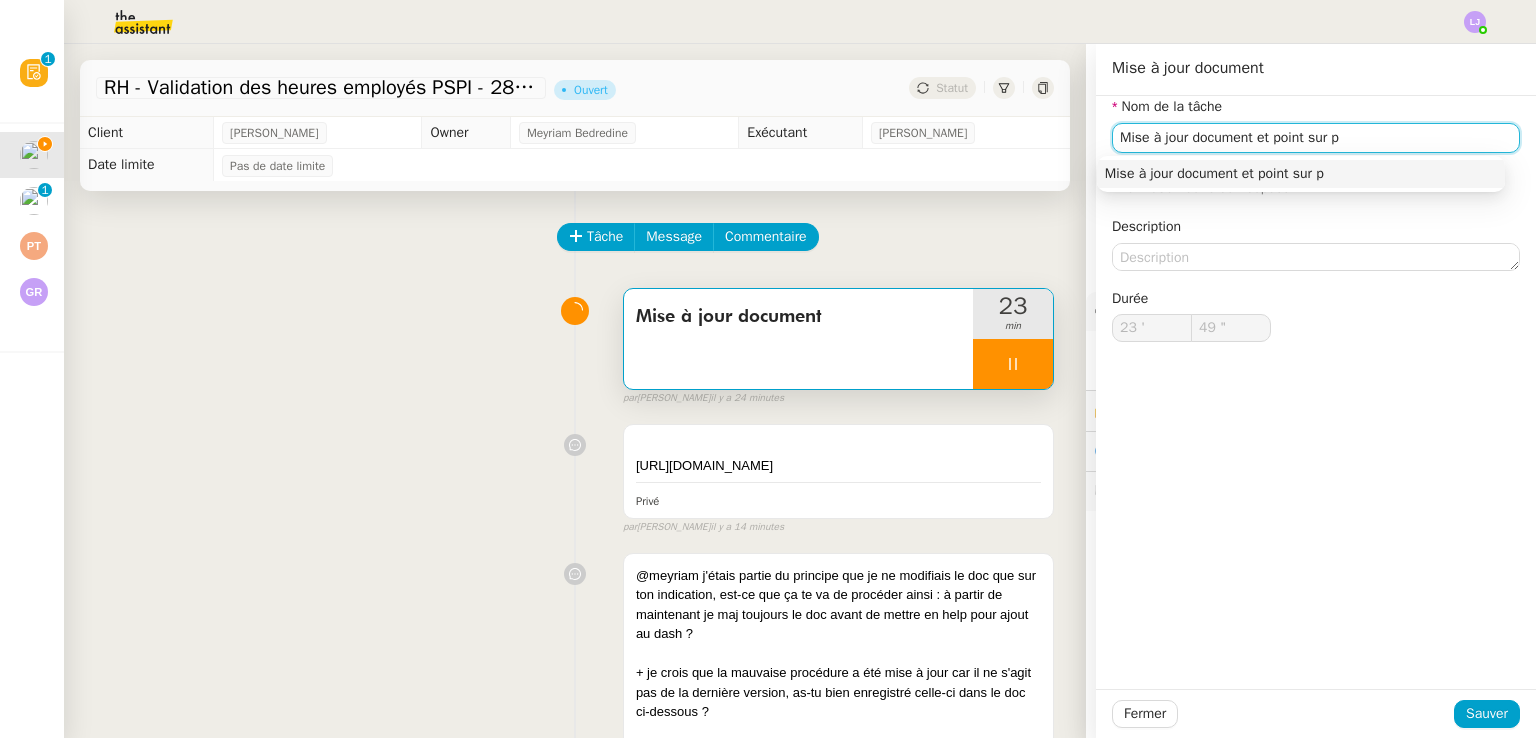type on "Mise à jour document et point sur pr" 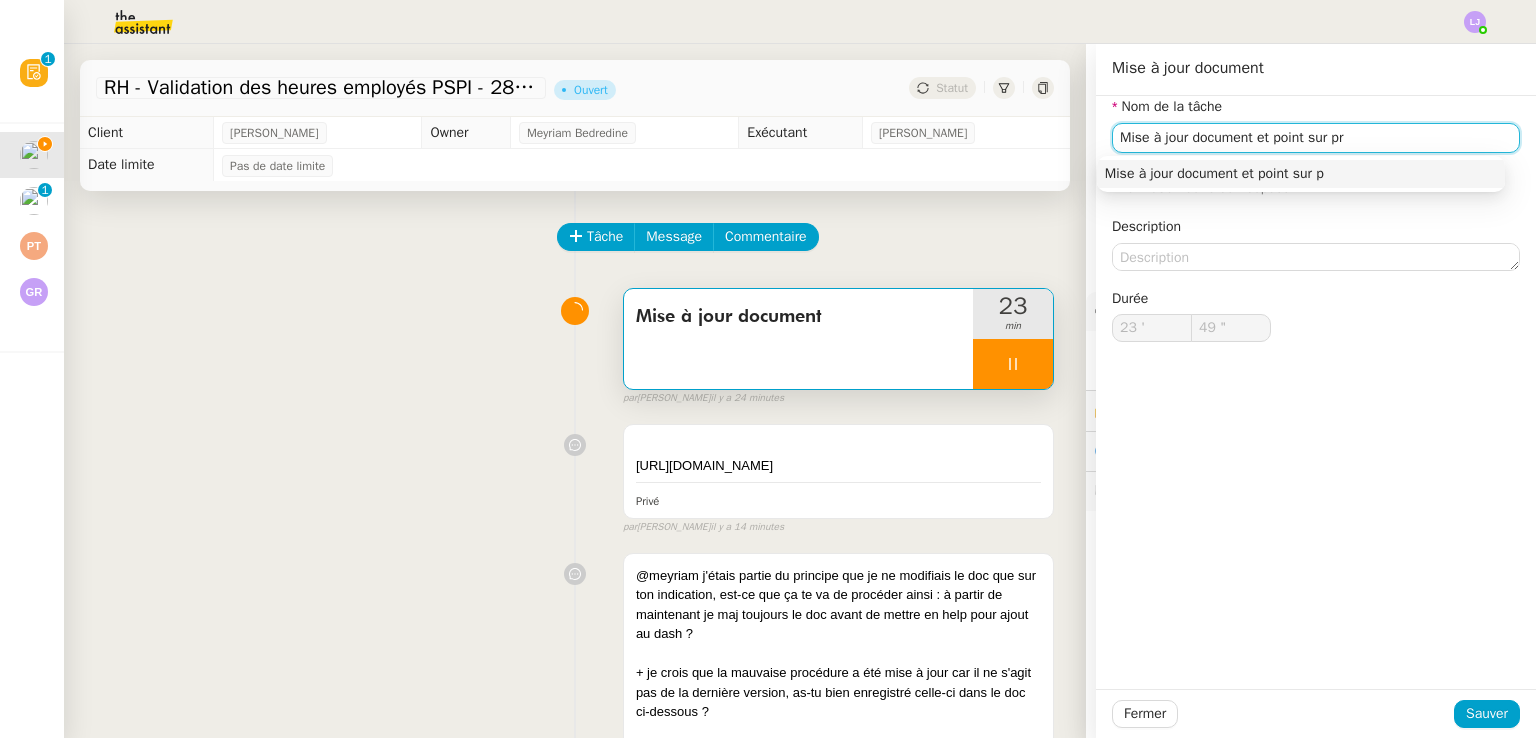 type on "50 "" 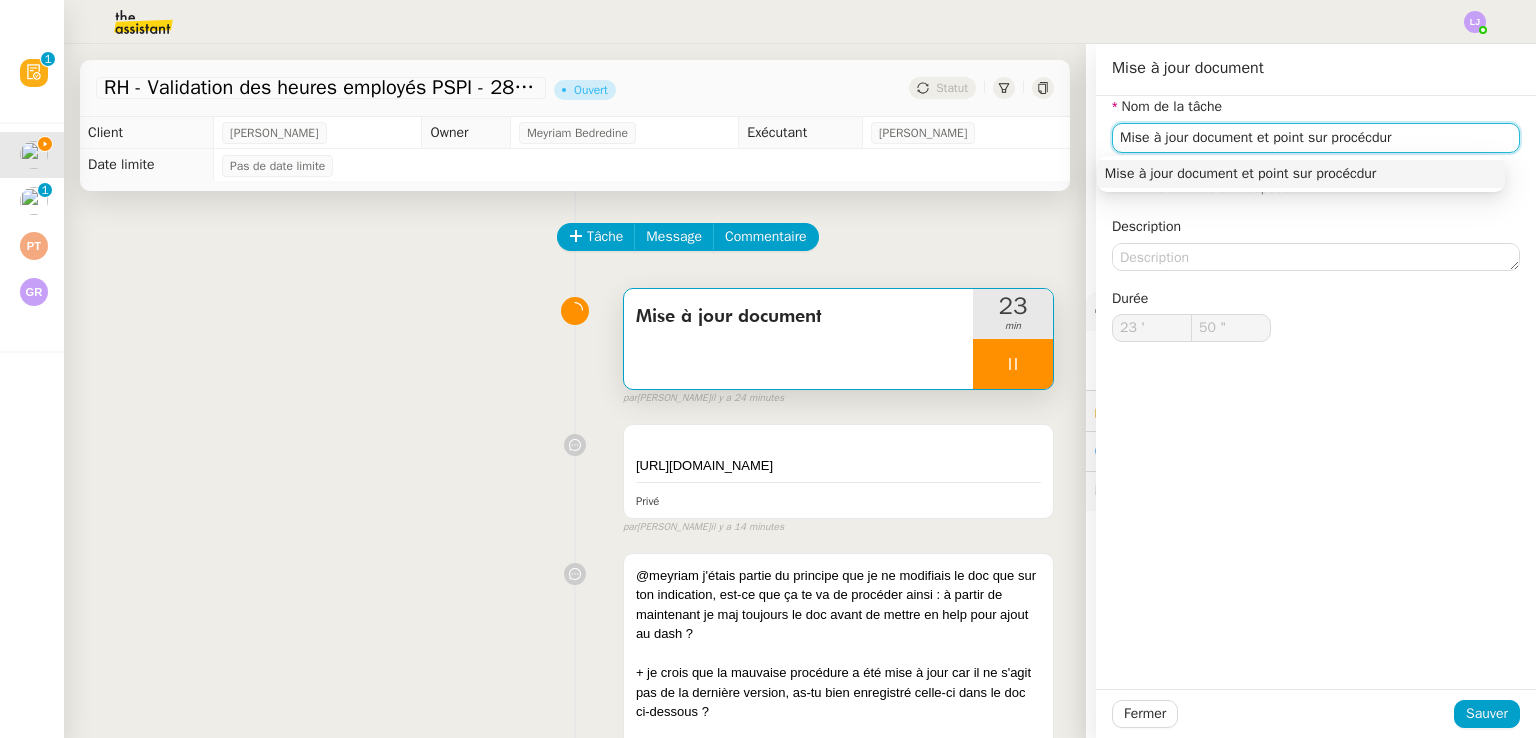 type on "Mise à jour document et point sur procécdure" 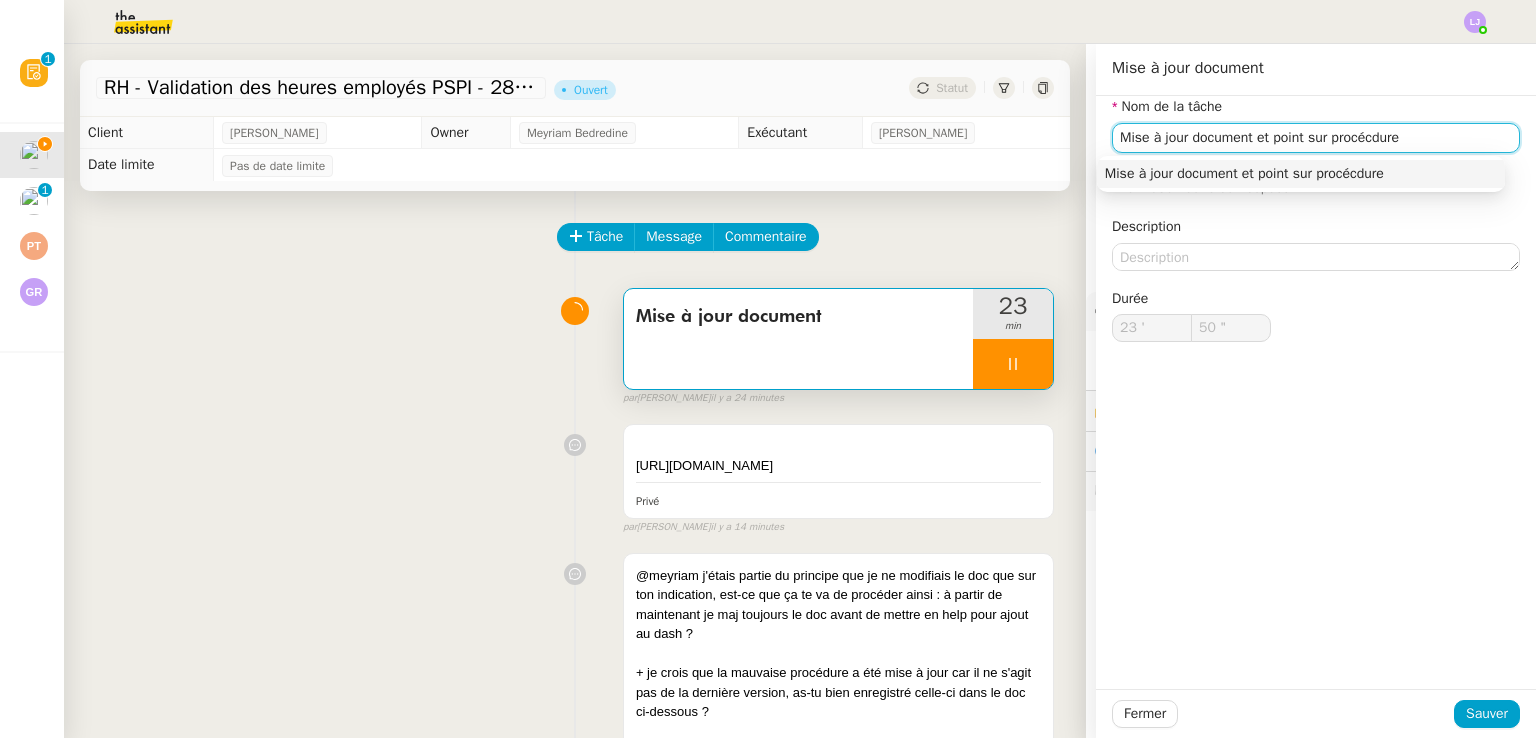 type on "51 "" 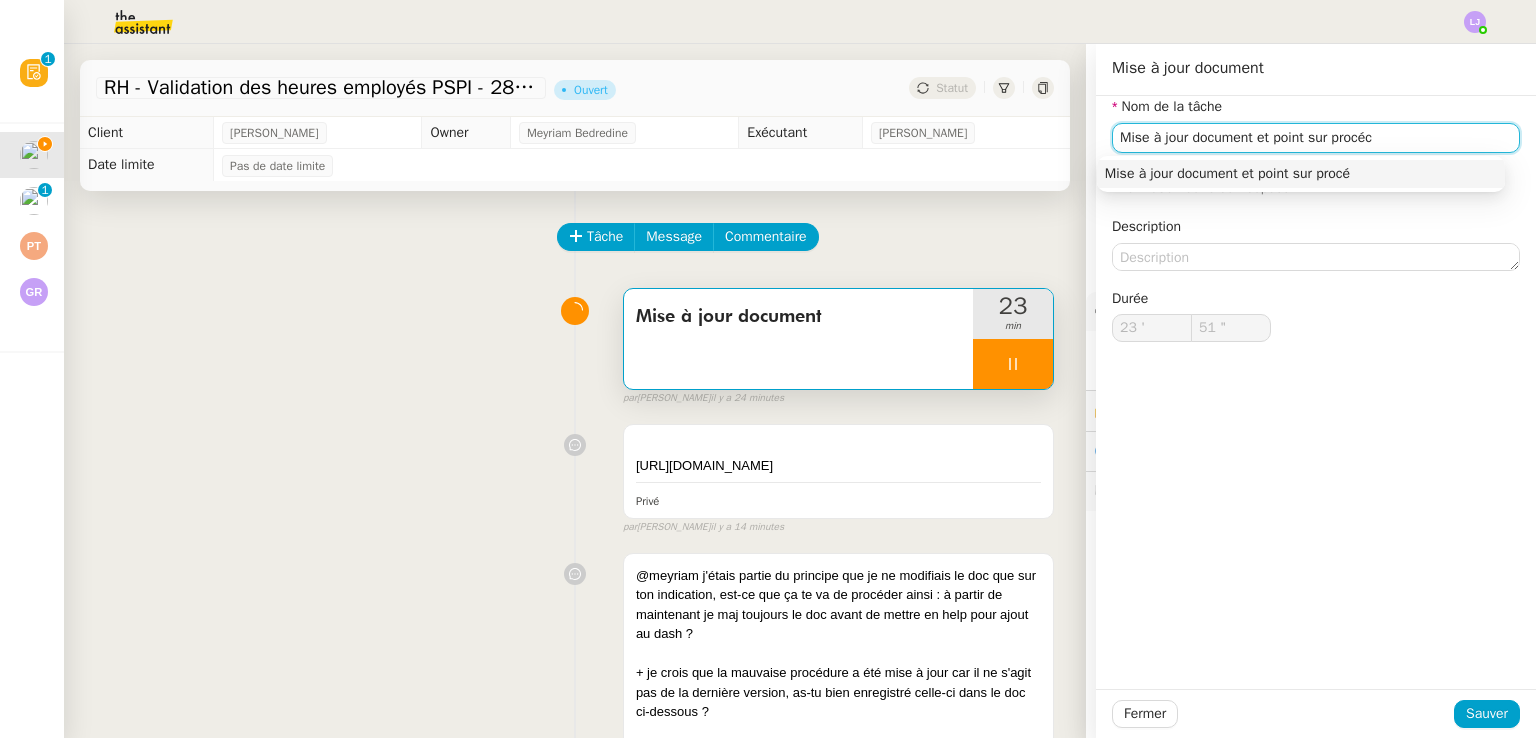 type on "Mise à jour document et point sur procé" 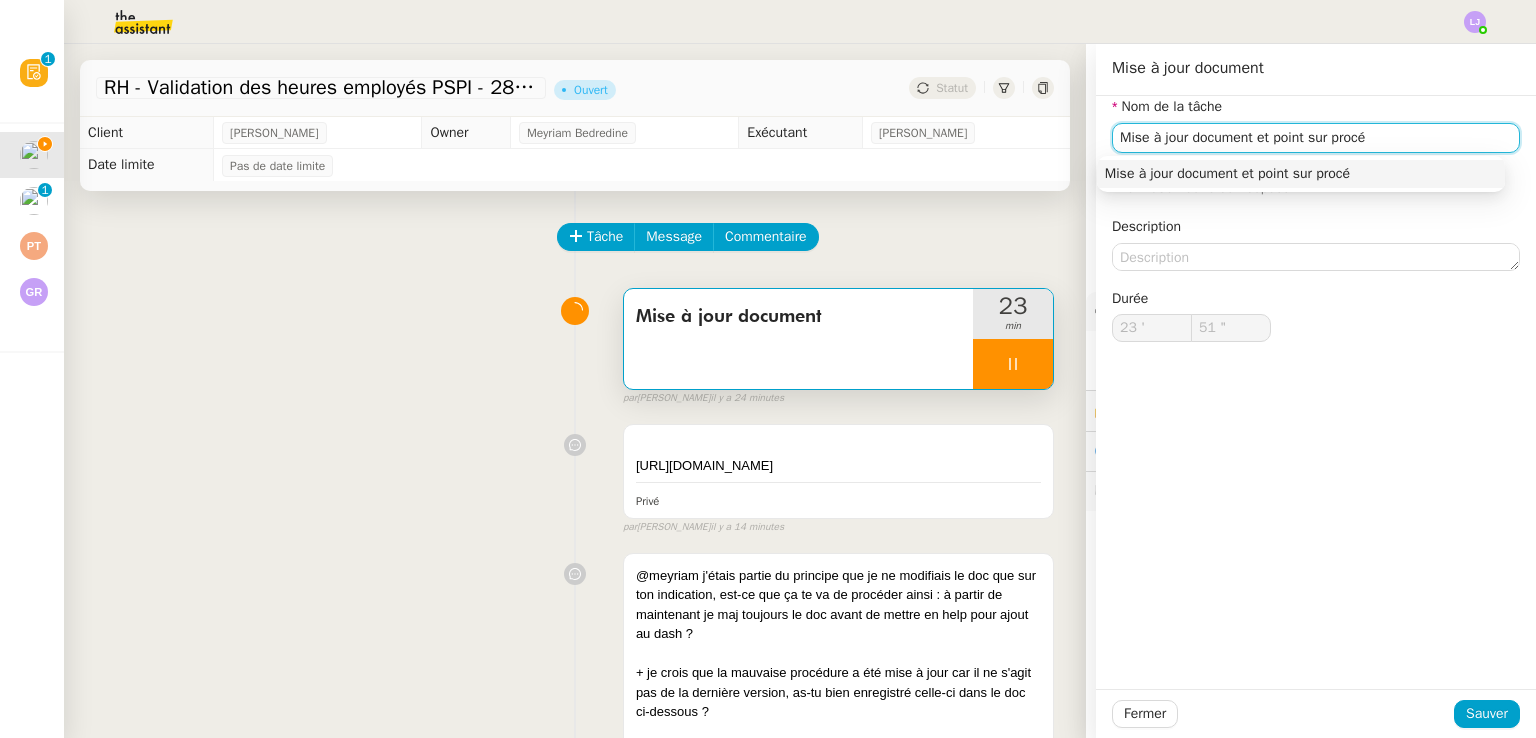 type on "52 "" 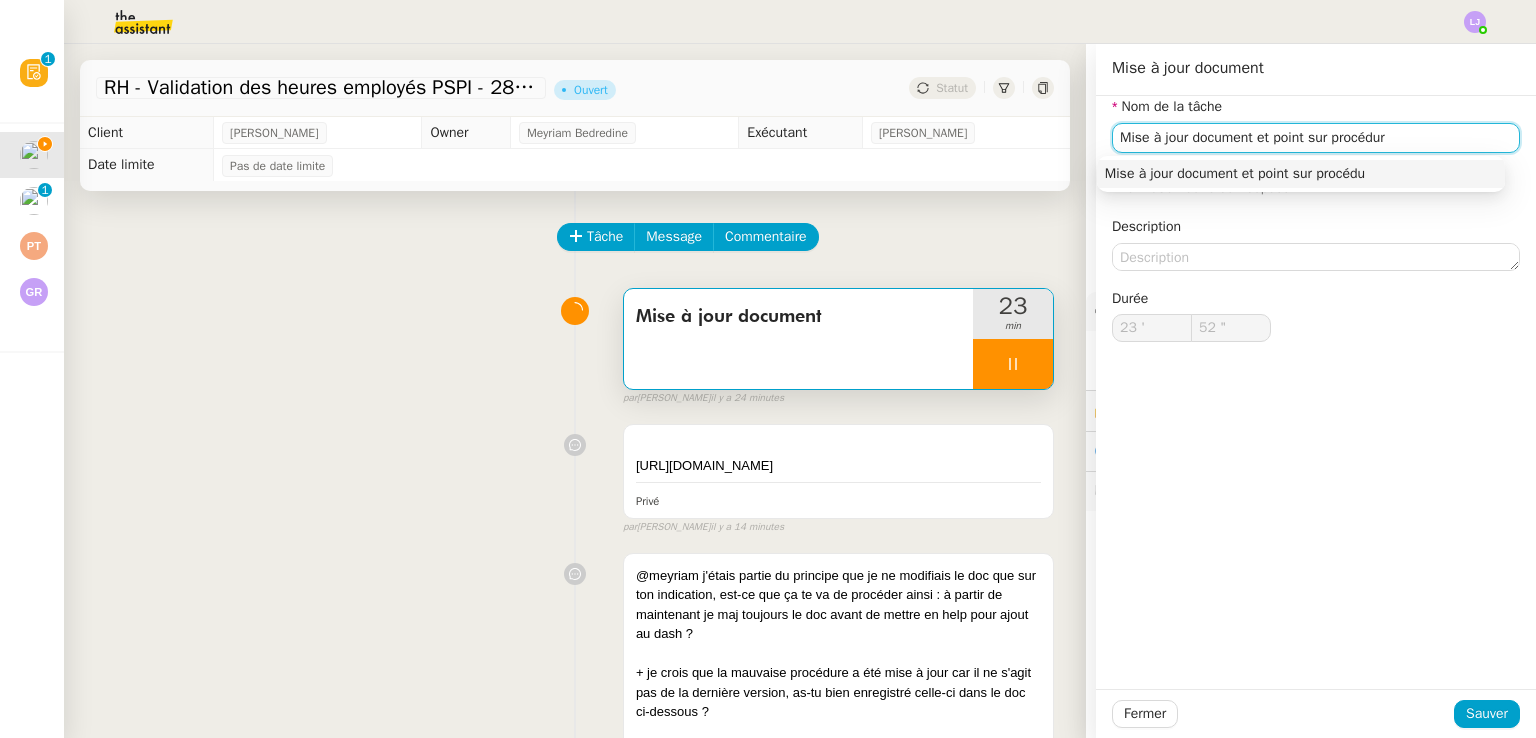 type on "Mise à jour document et point sur procédure" 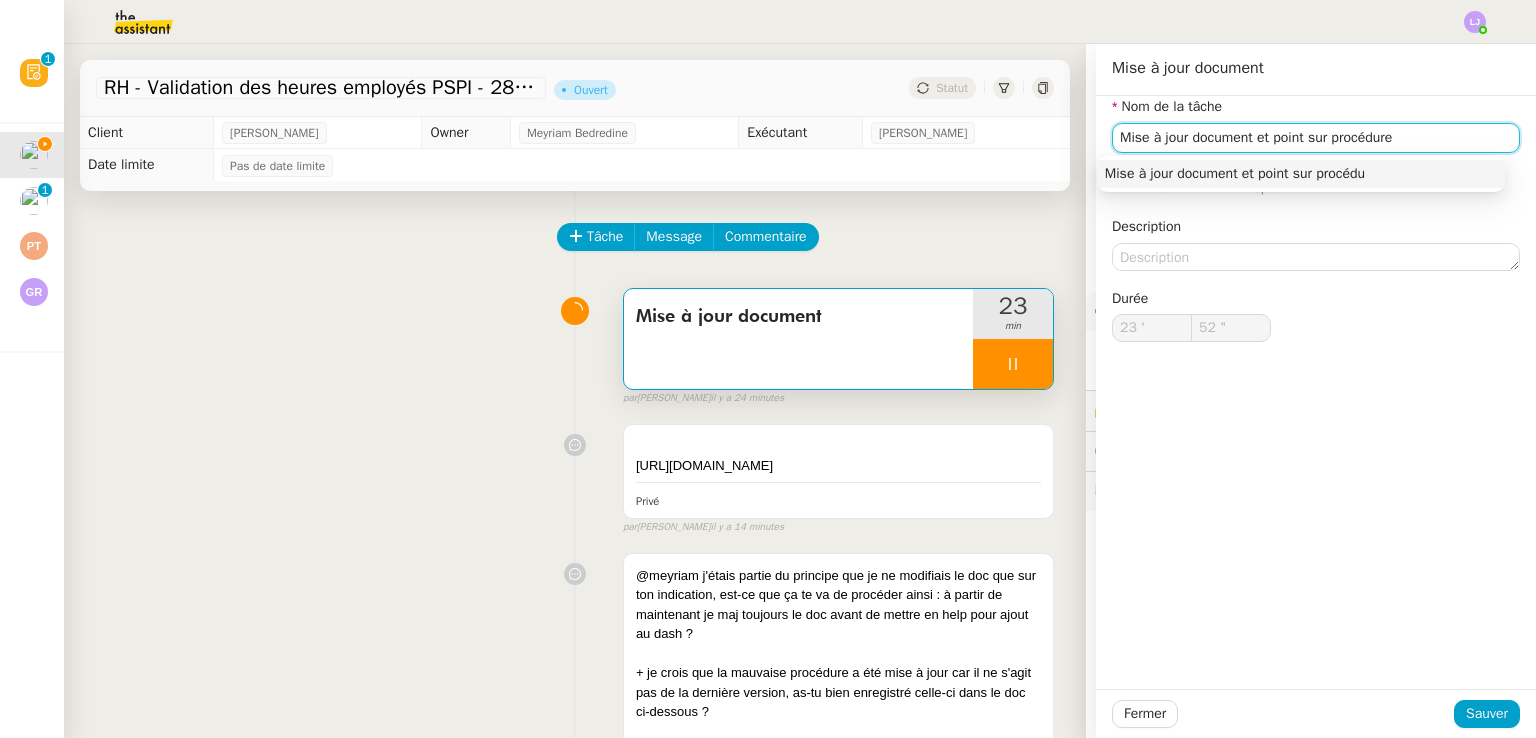 type on "53 "" 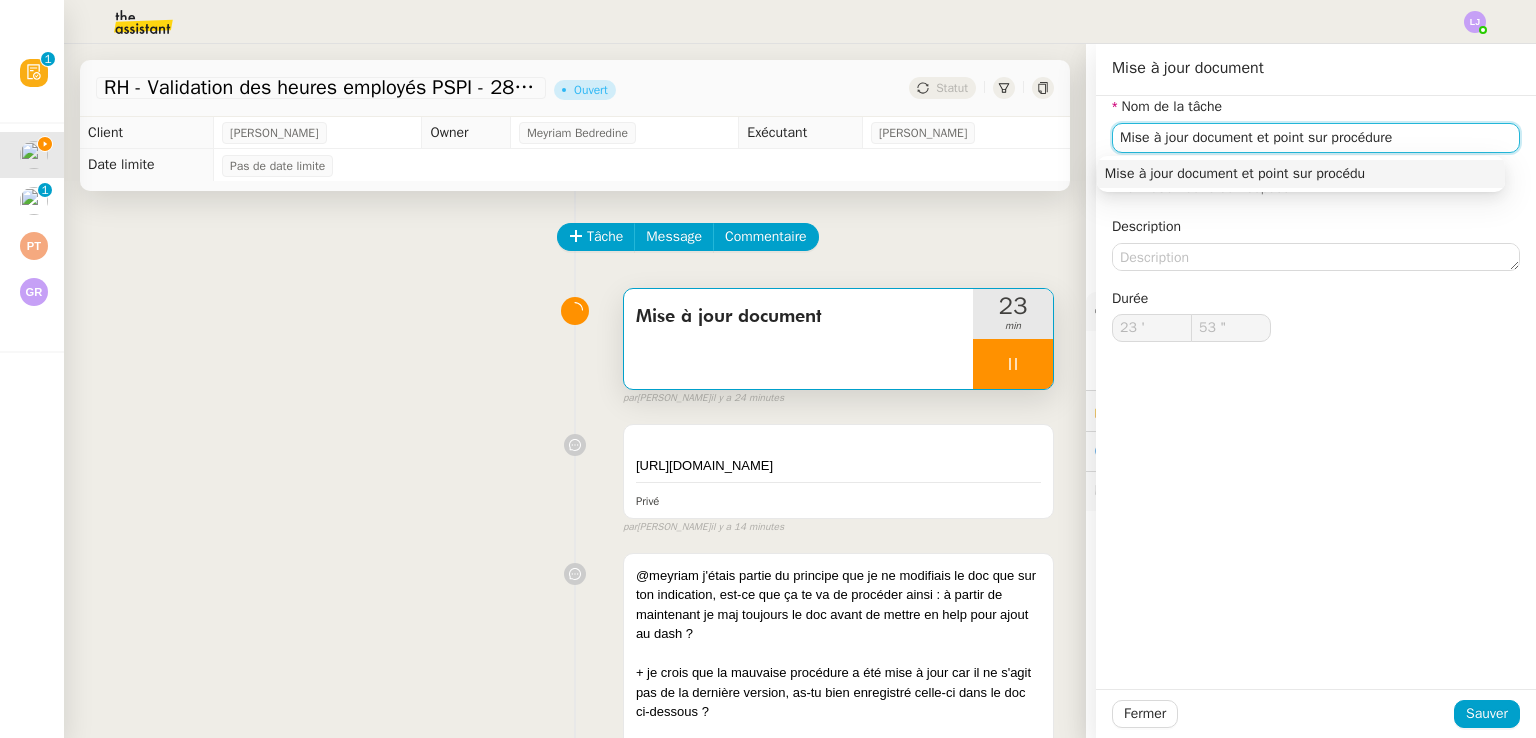 type on "Mise à jour document et point sur procédures" 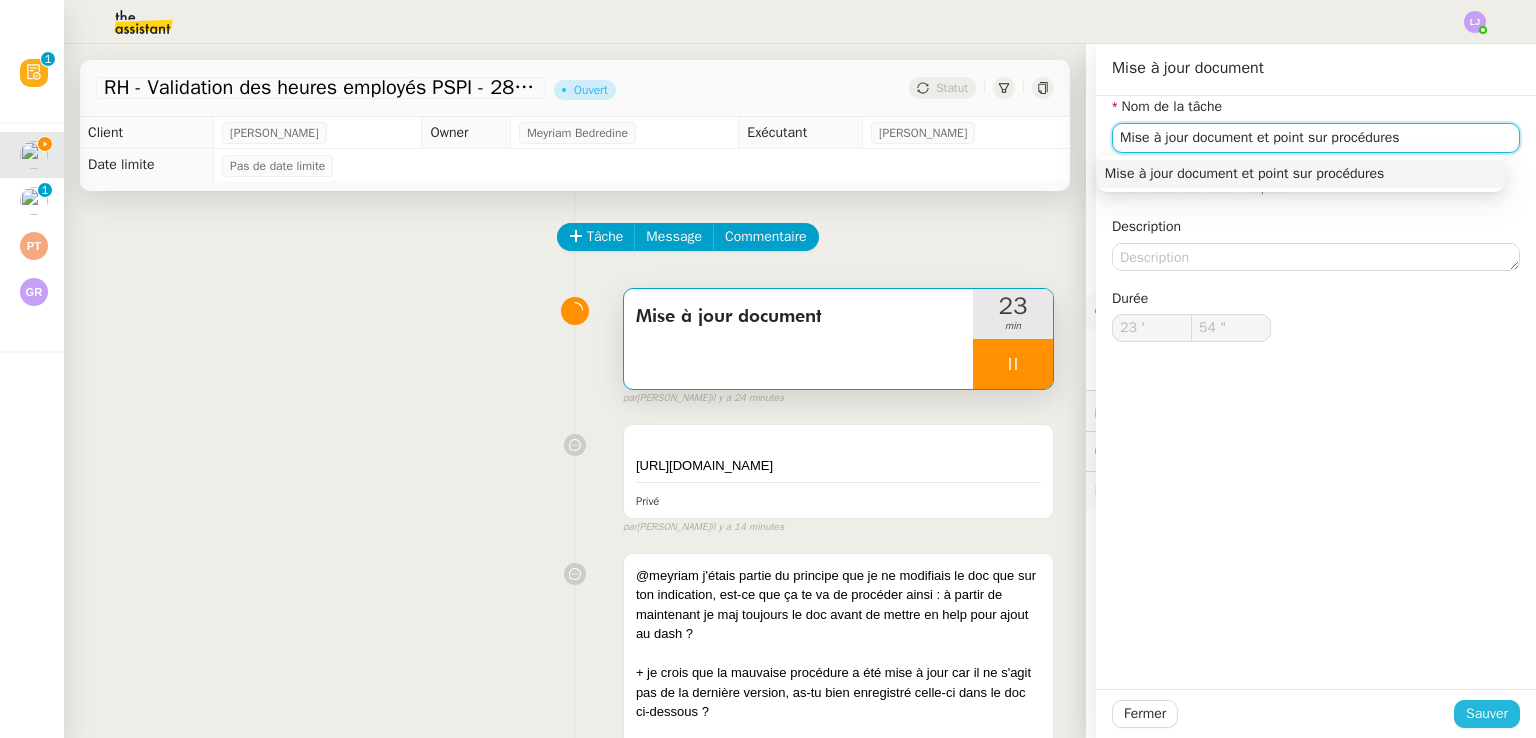 type on "55 "" 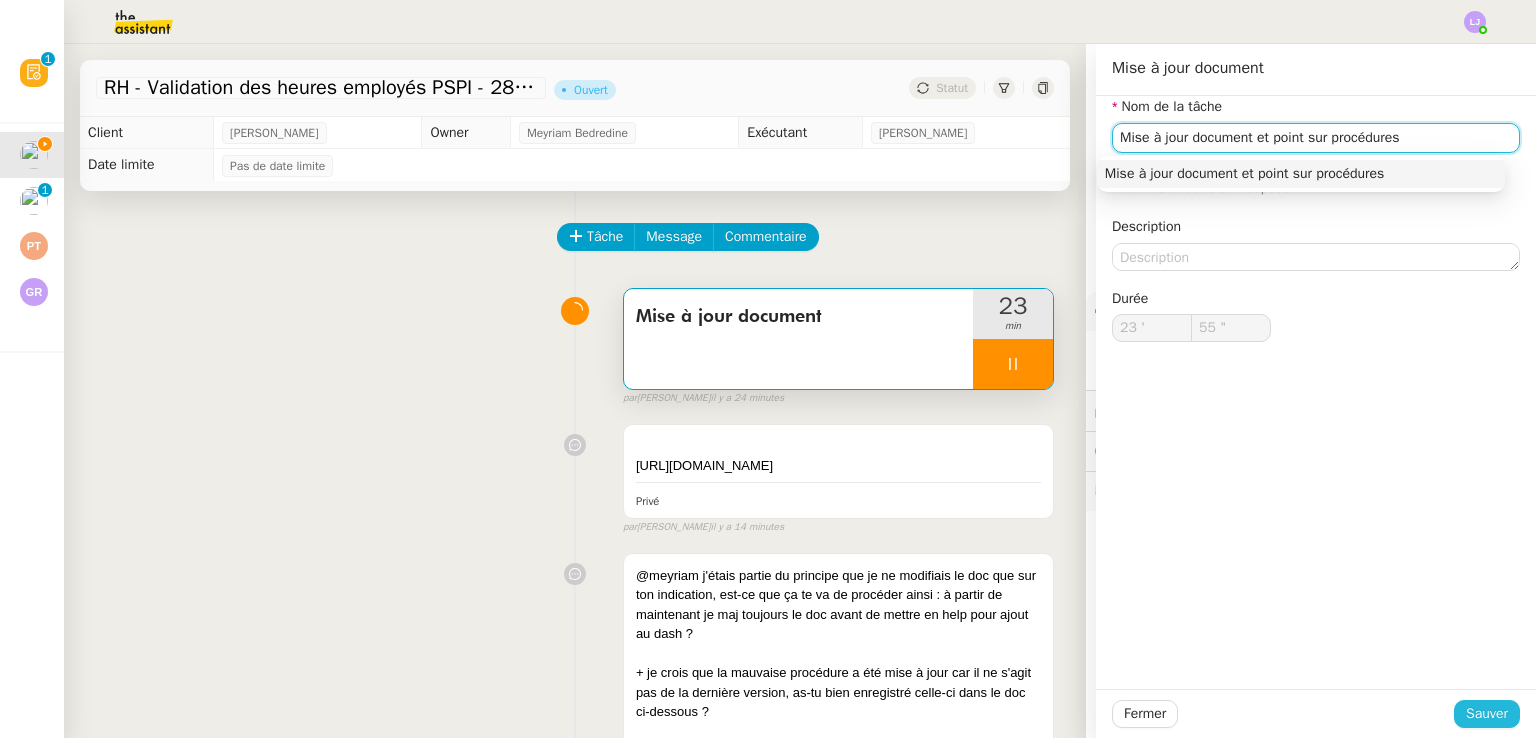 type on "Mise à jour document et point sur procédures" 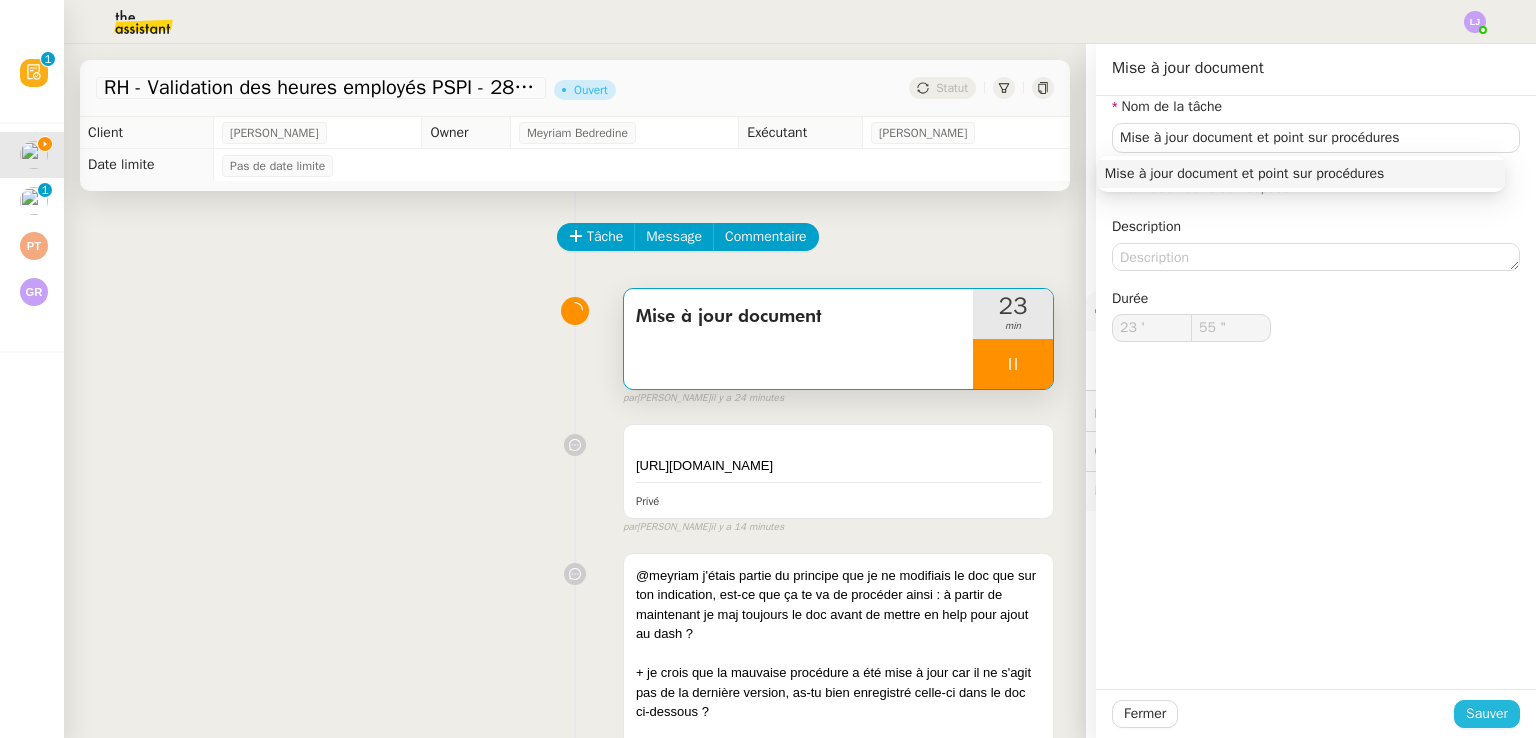 click on "Sauver" 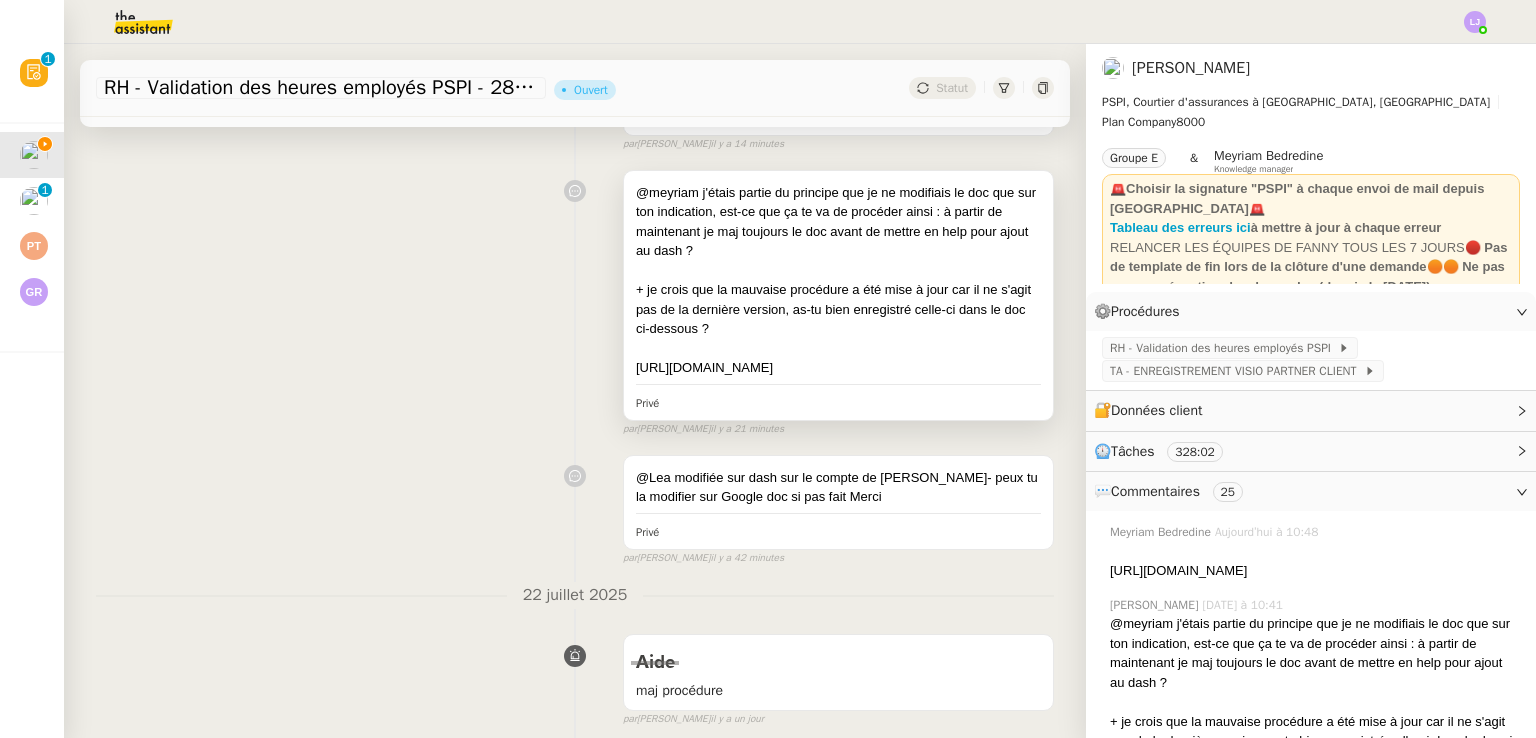 scroll, scrollTop: 0, scrollLeft: 0, axis: both 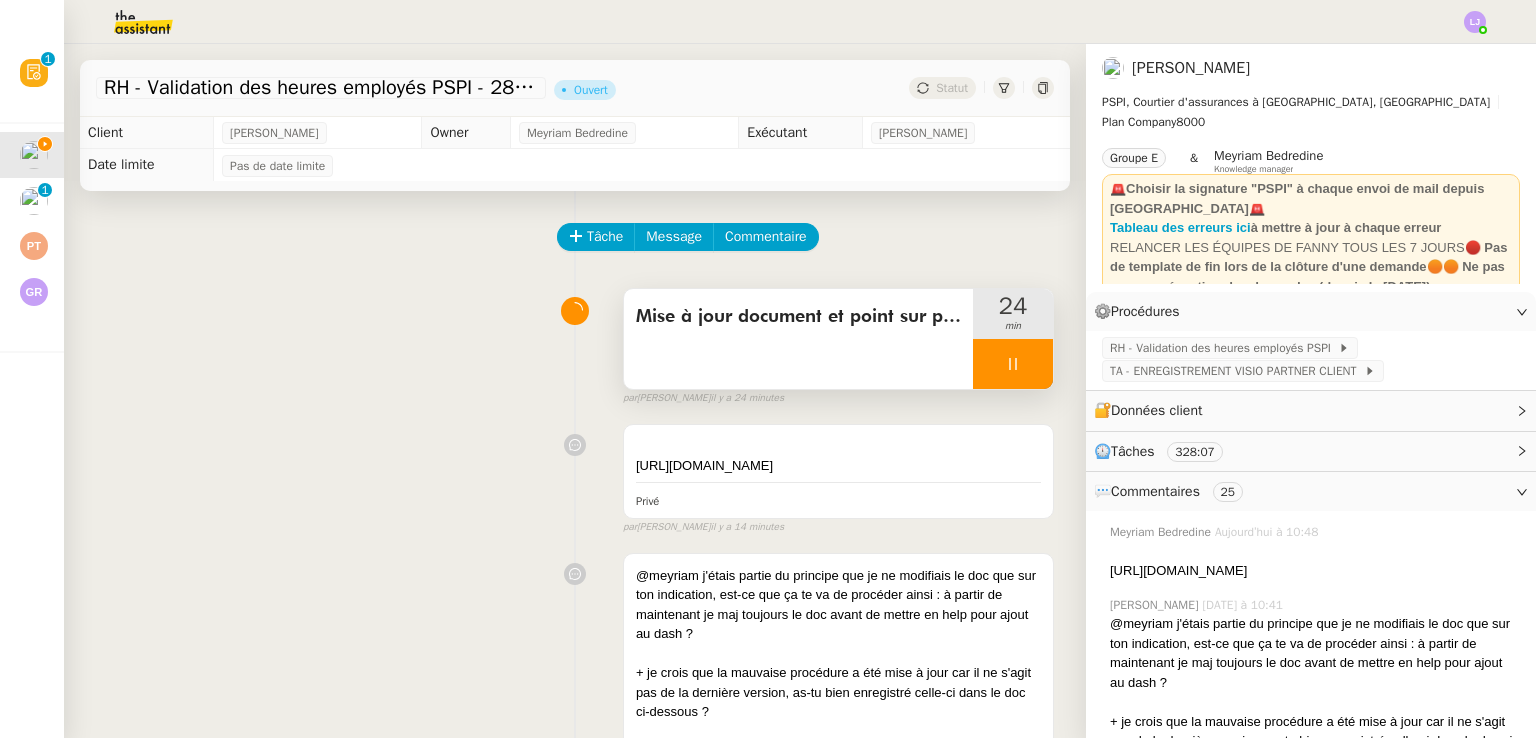 click at bounding box center [1013, 364] 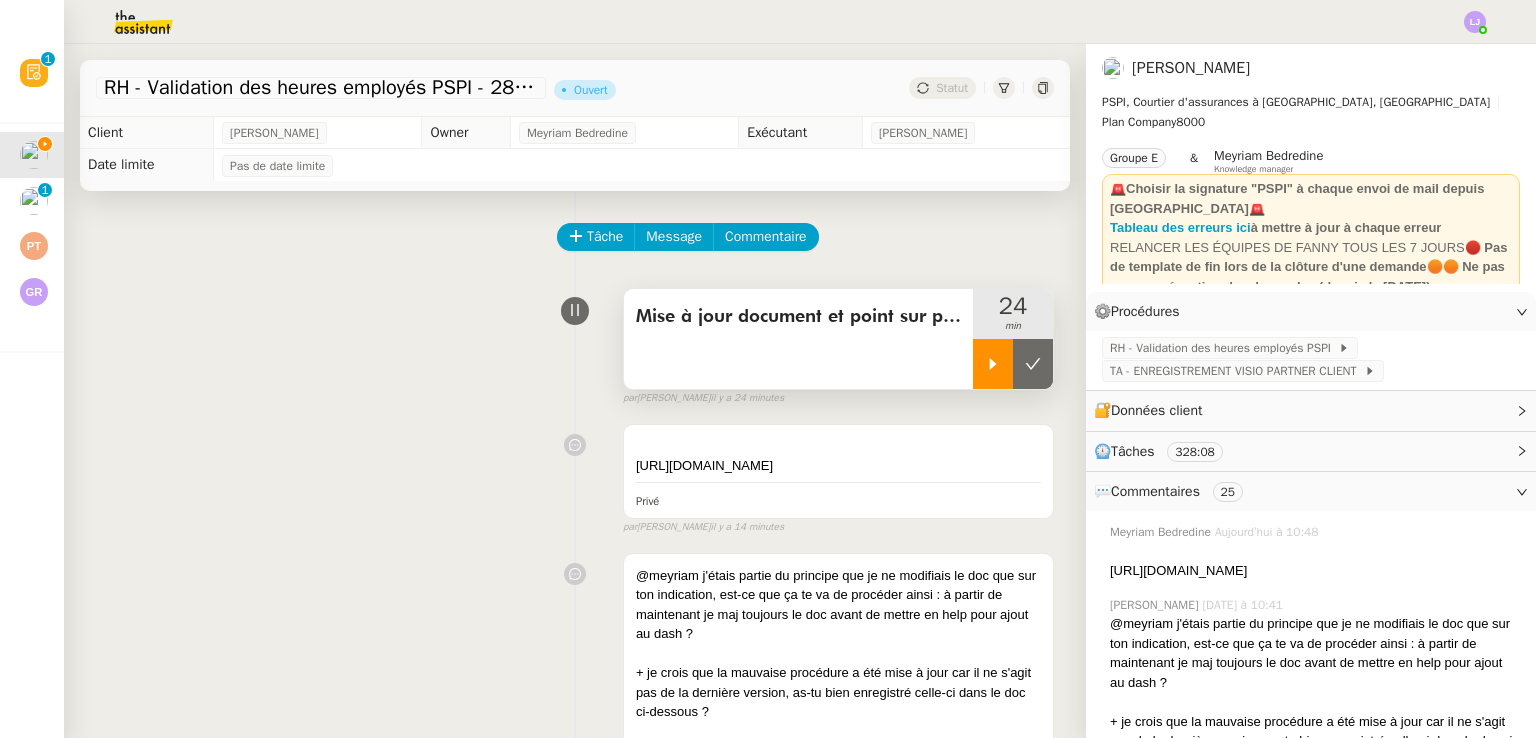 click at bounding box center [1033, 364] 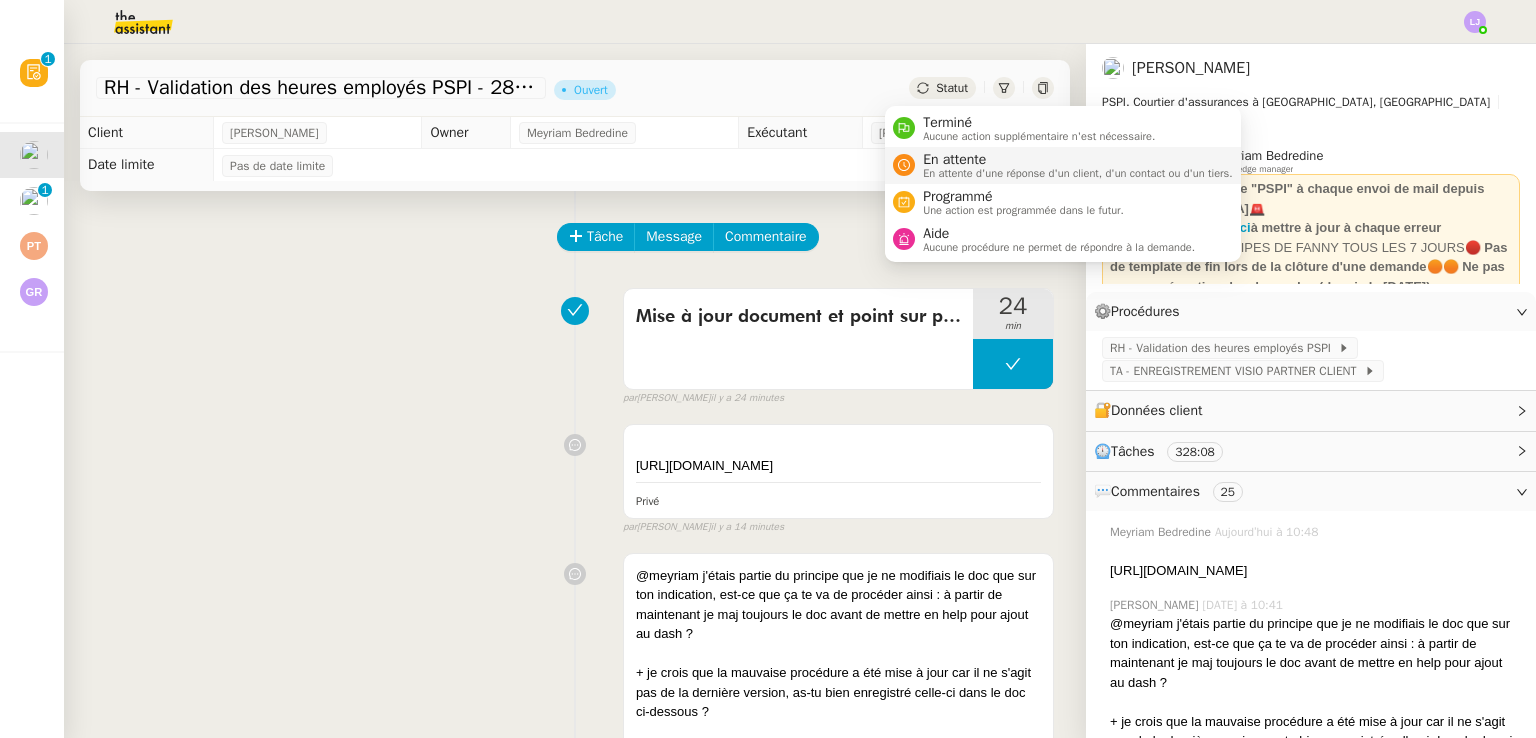 click on "En attente" at bounding box center (1078, 160) 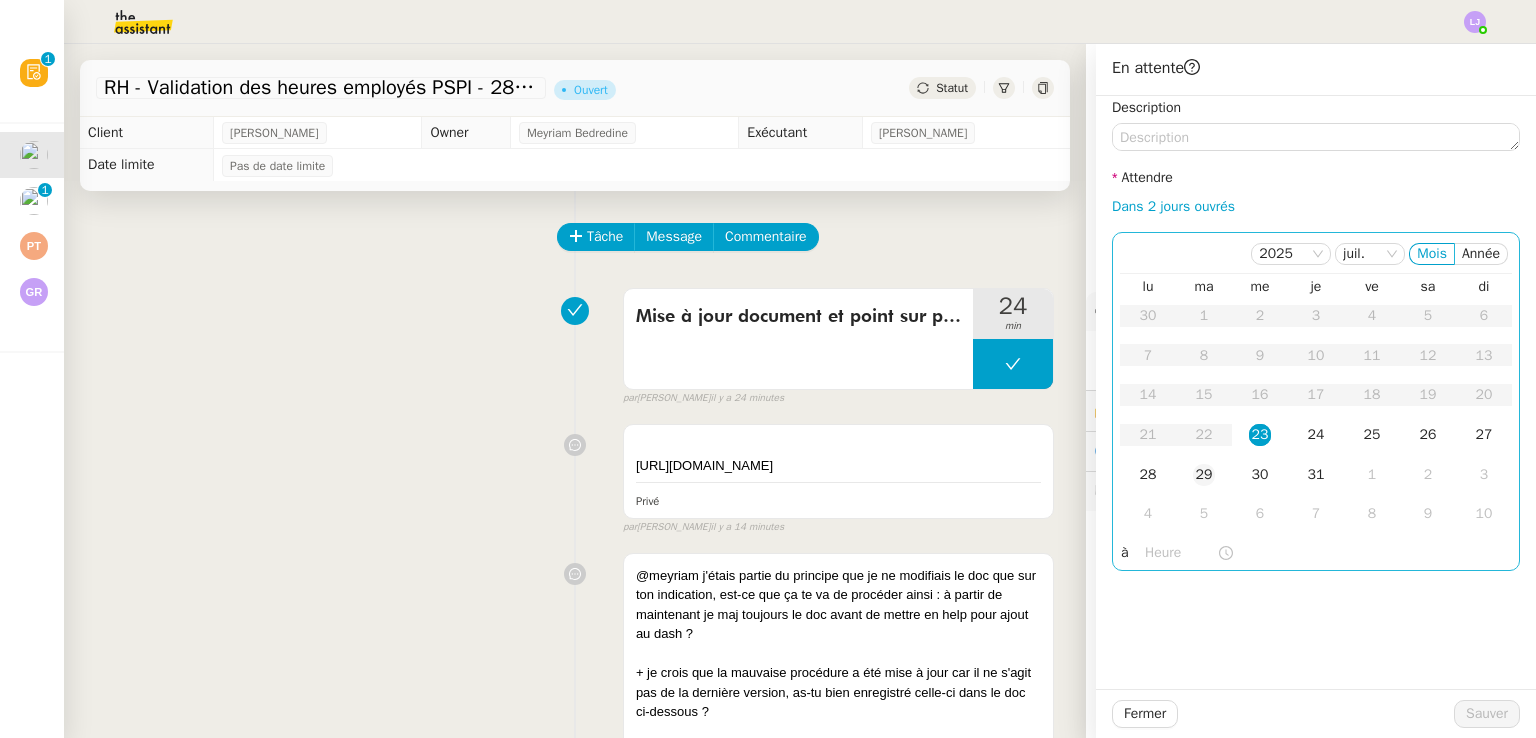 click on "29" 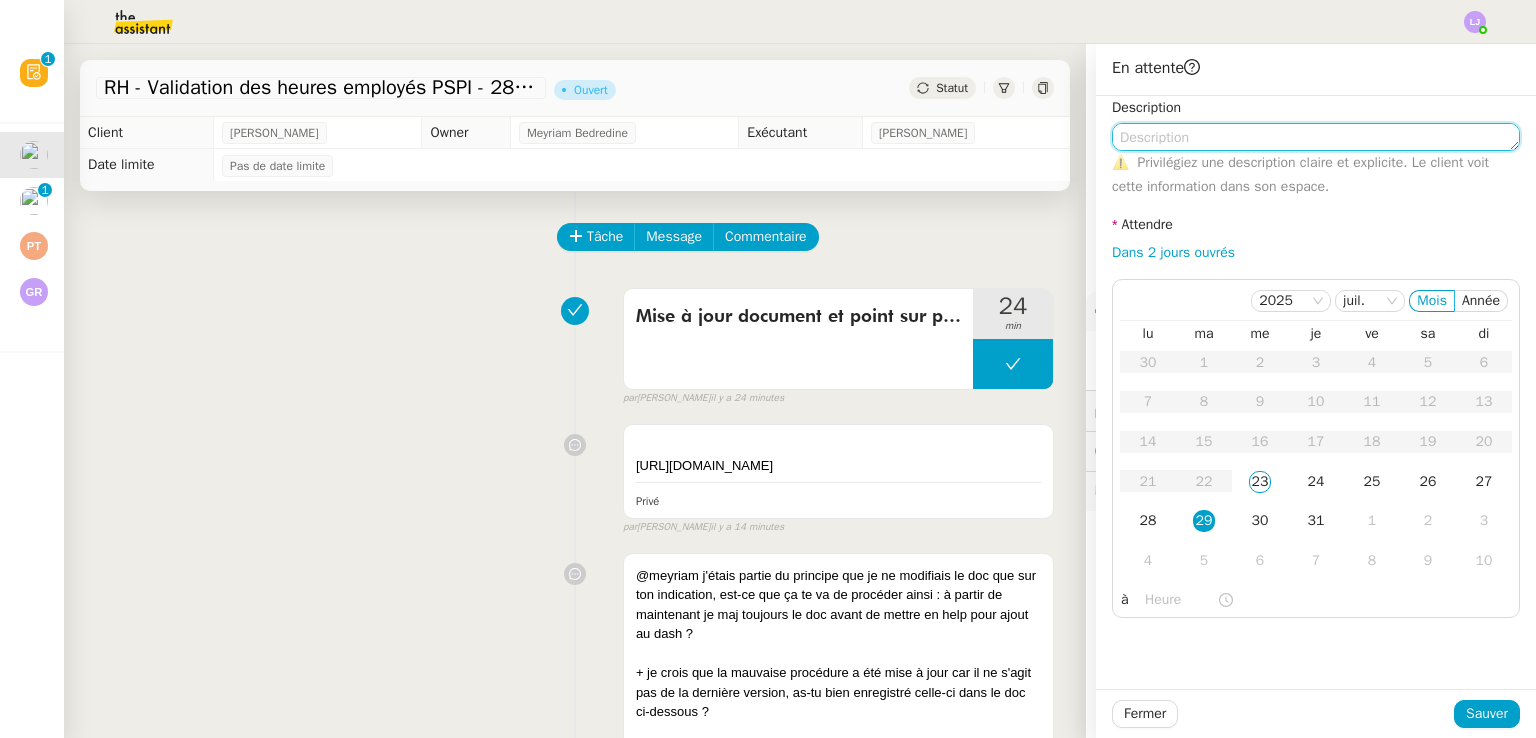 click 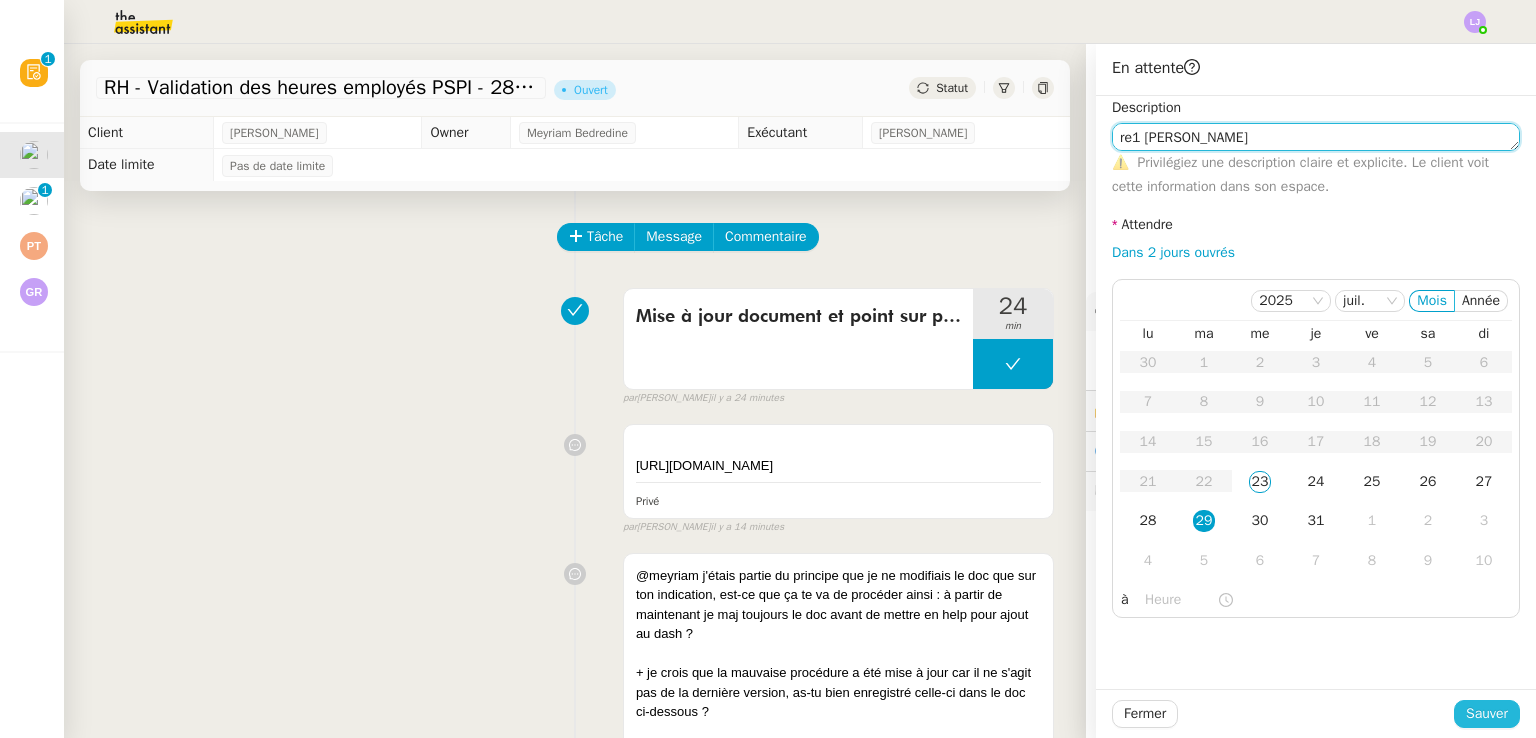 type on "re1 fanny" 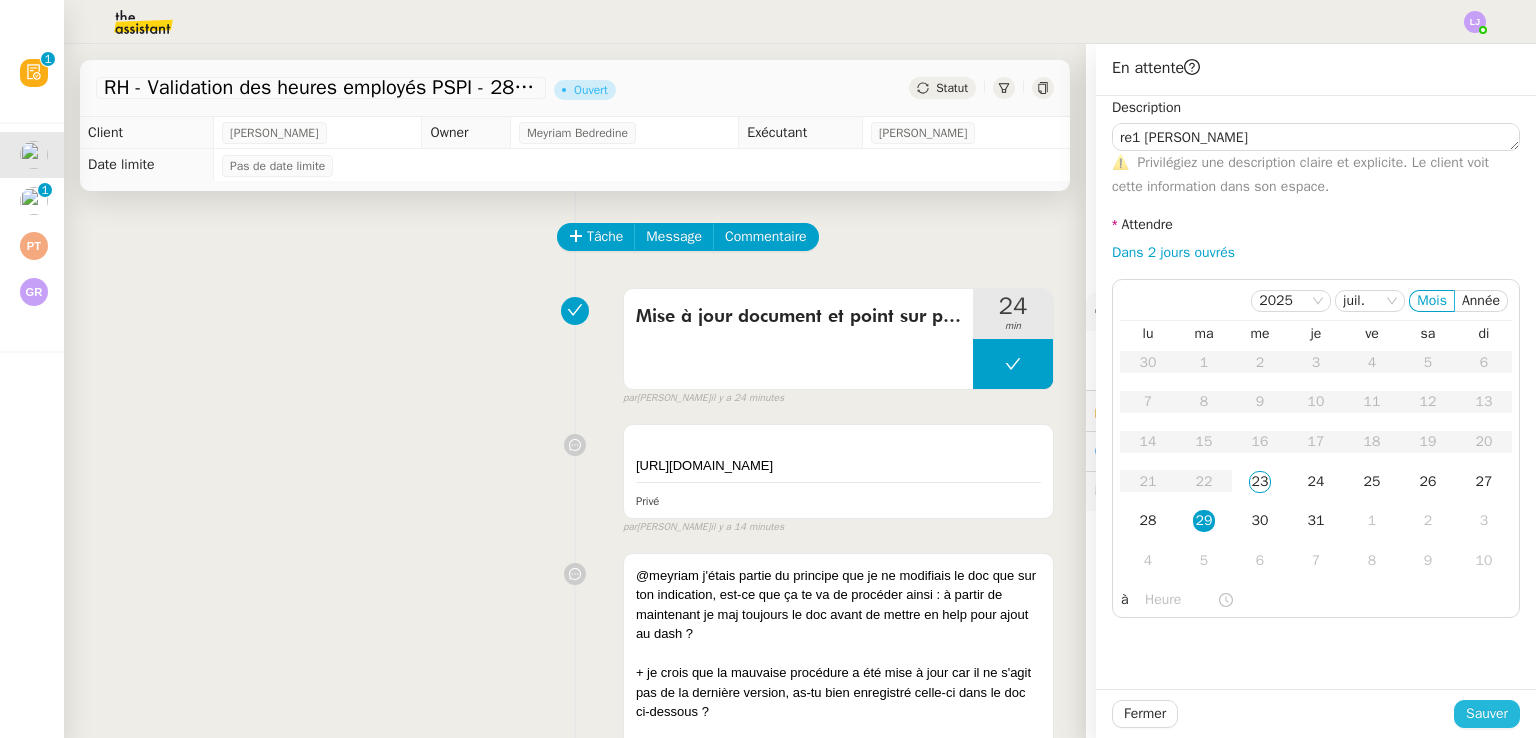 click on "Sauver" 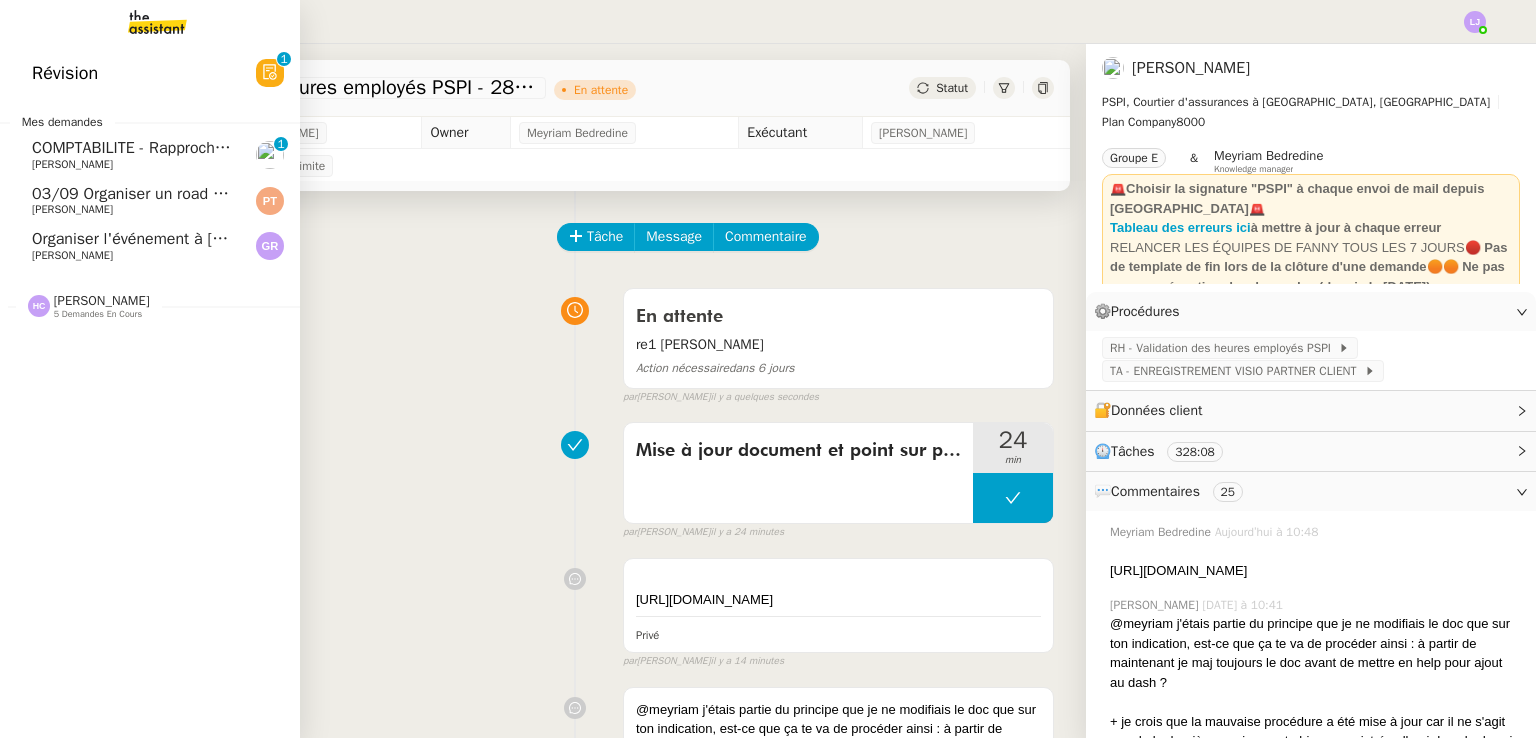 click on "COMPTABILITE - Rapprochement bancaire - [DATE]" 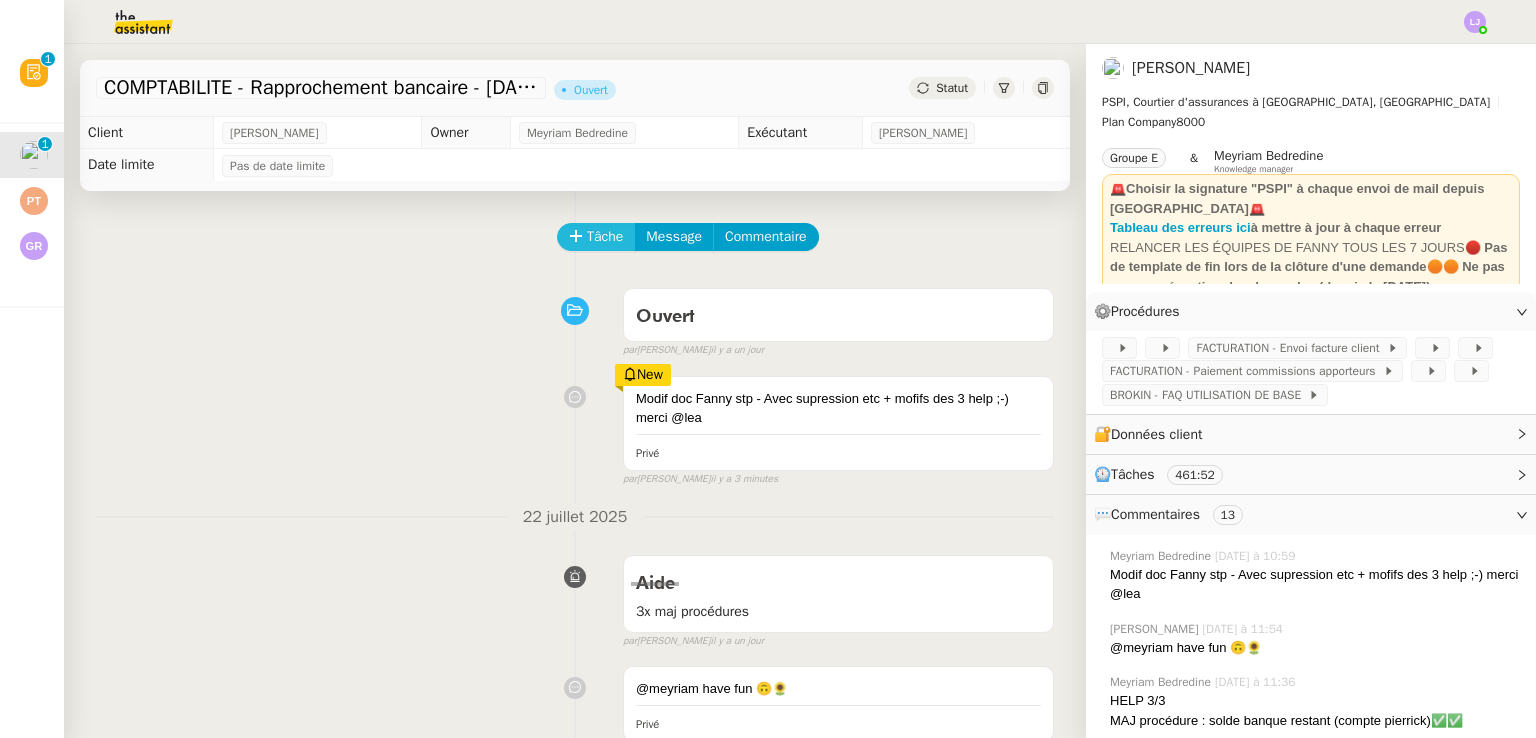 click on "Tâche" 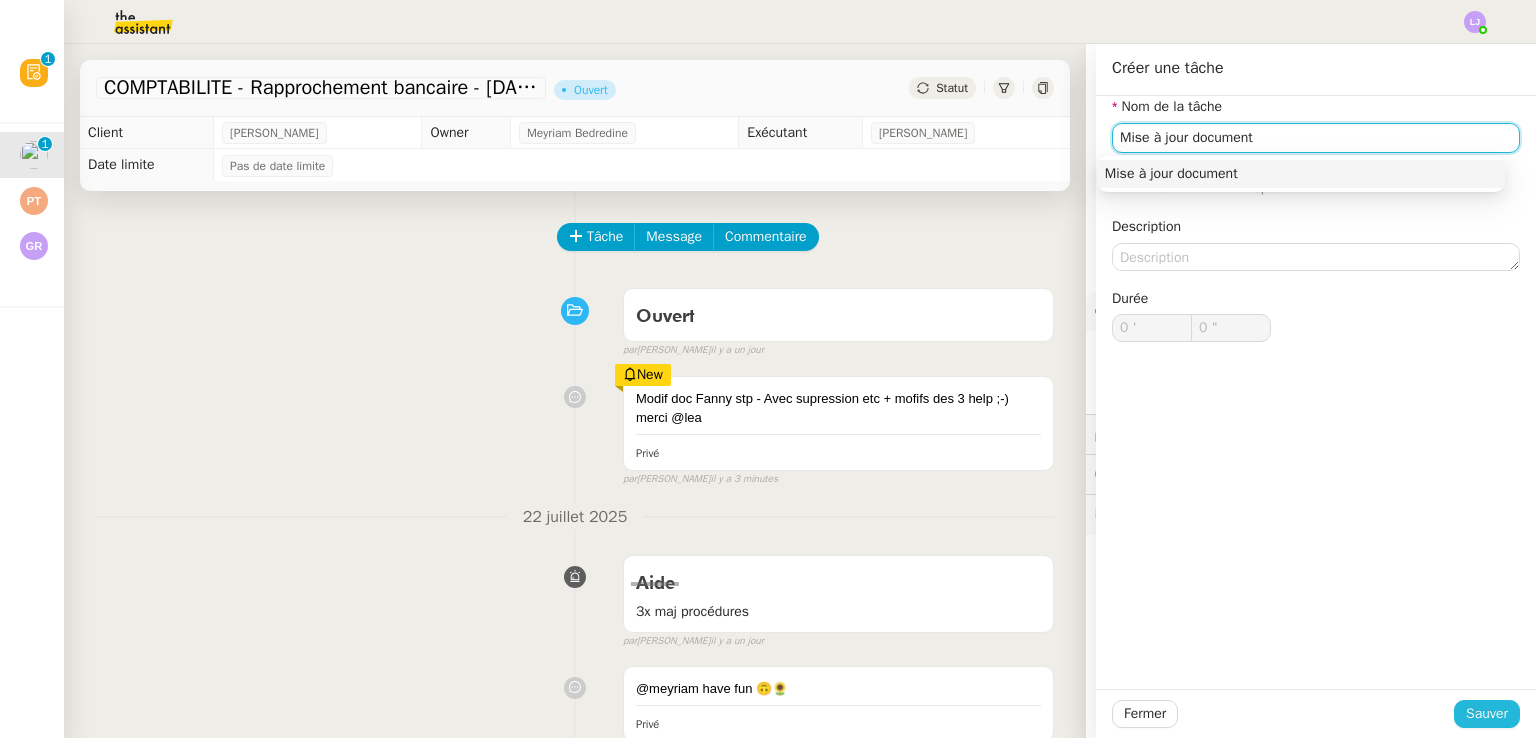 type on "Mise à jour document" 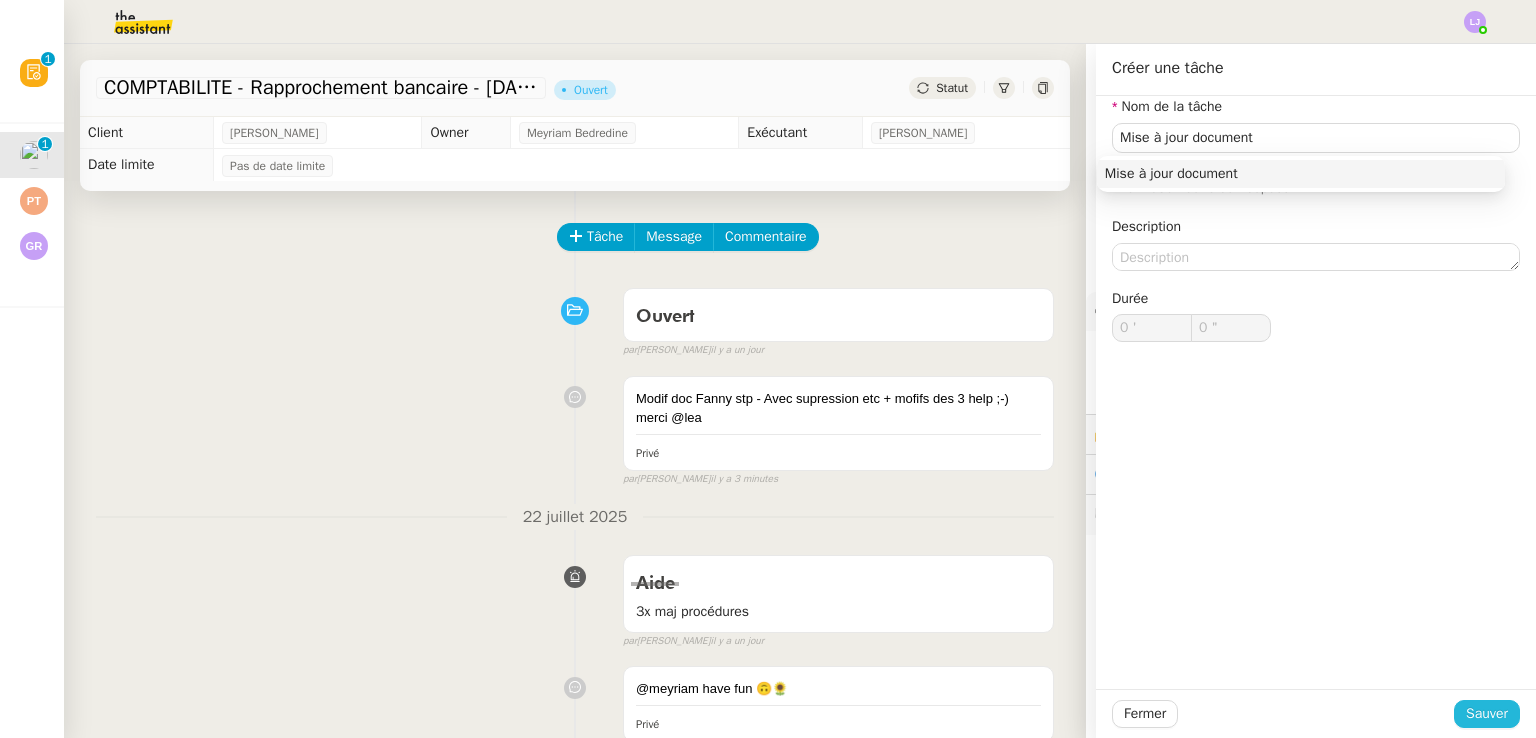 click on "Sauver" 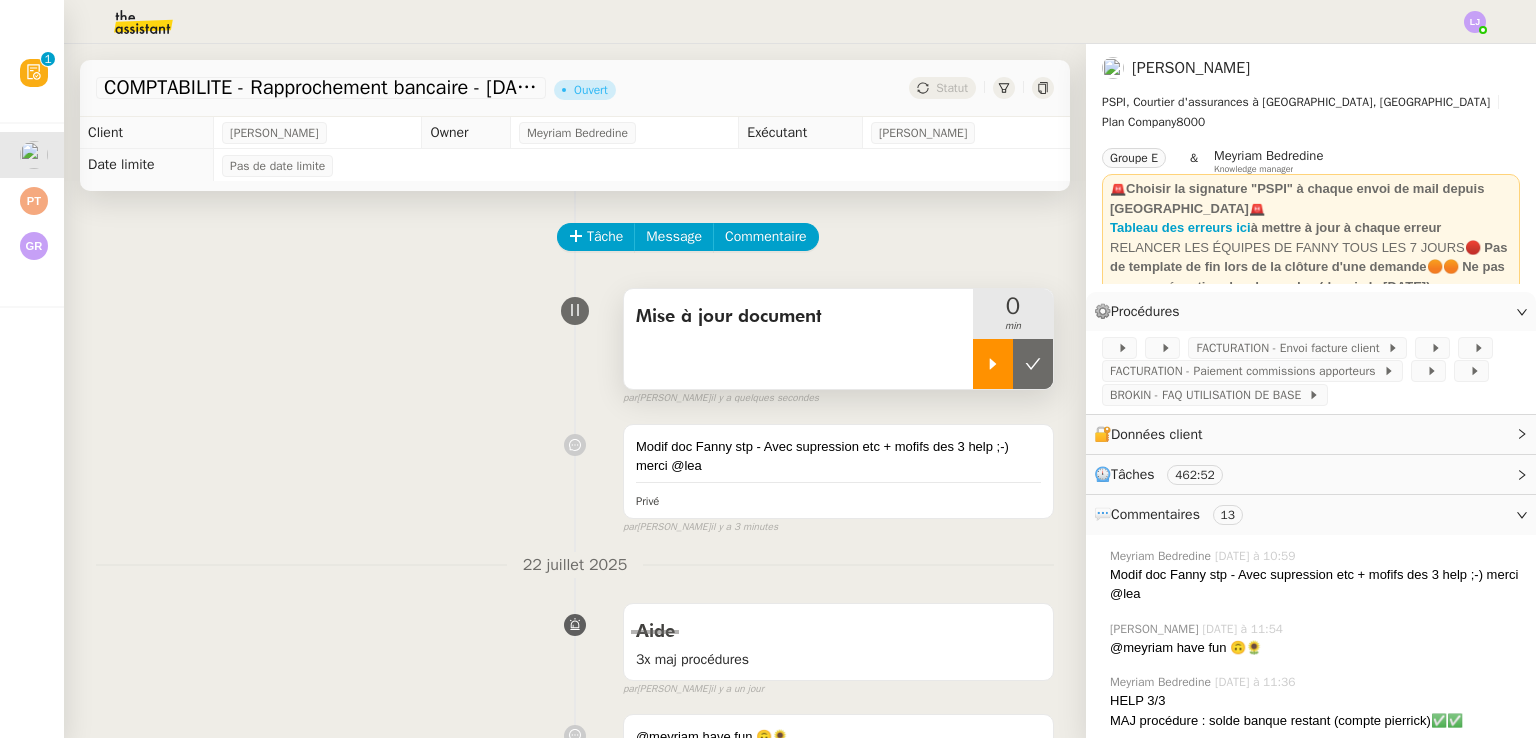 click 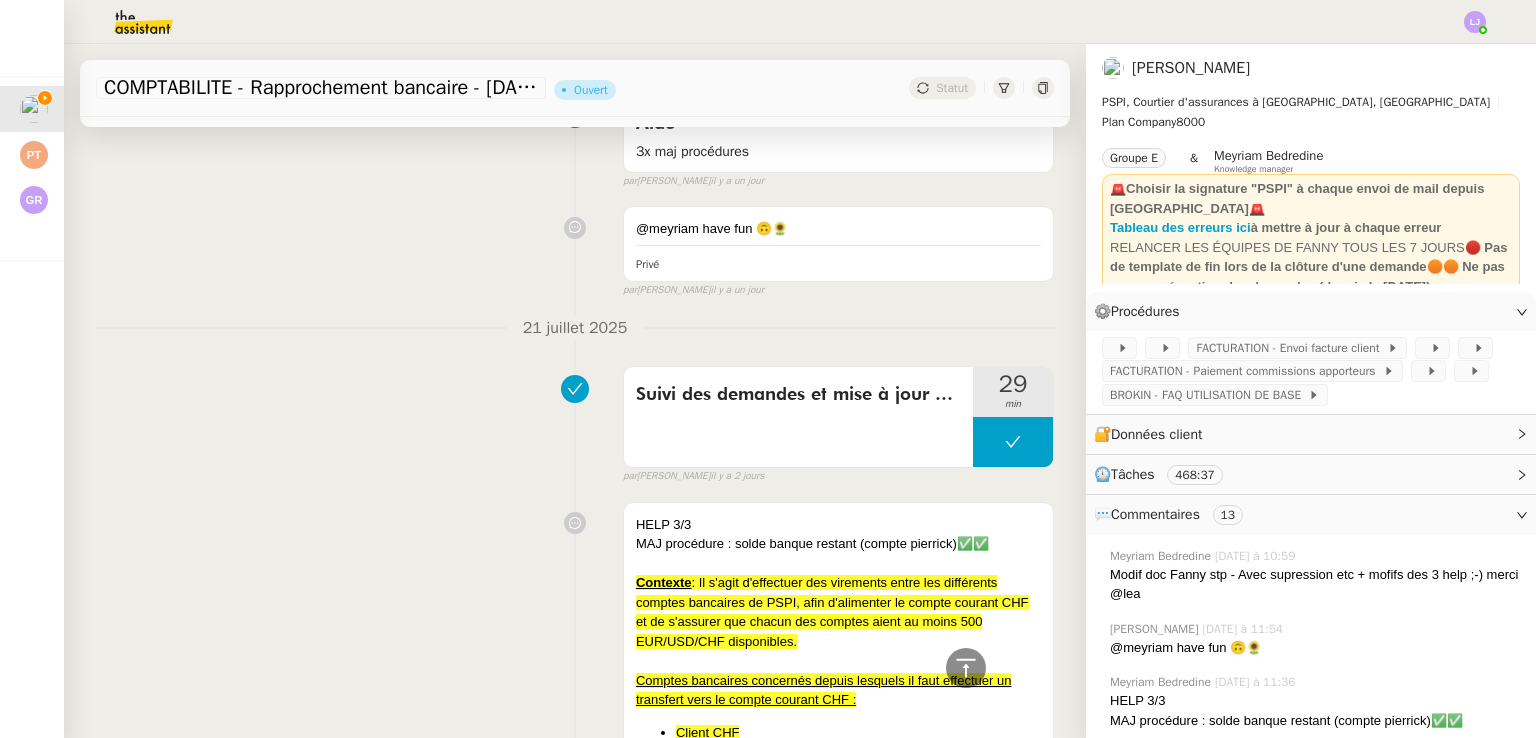 scroll, scrollTop: 850, scrollLeft: 0, axis: vertical 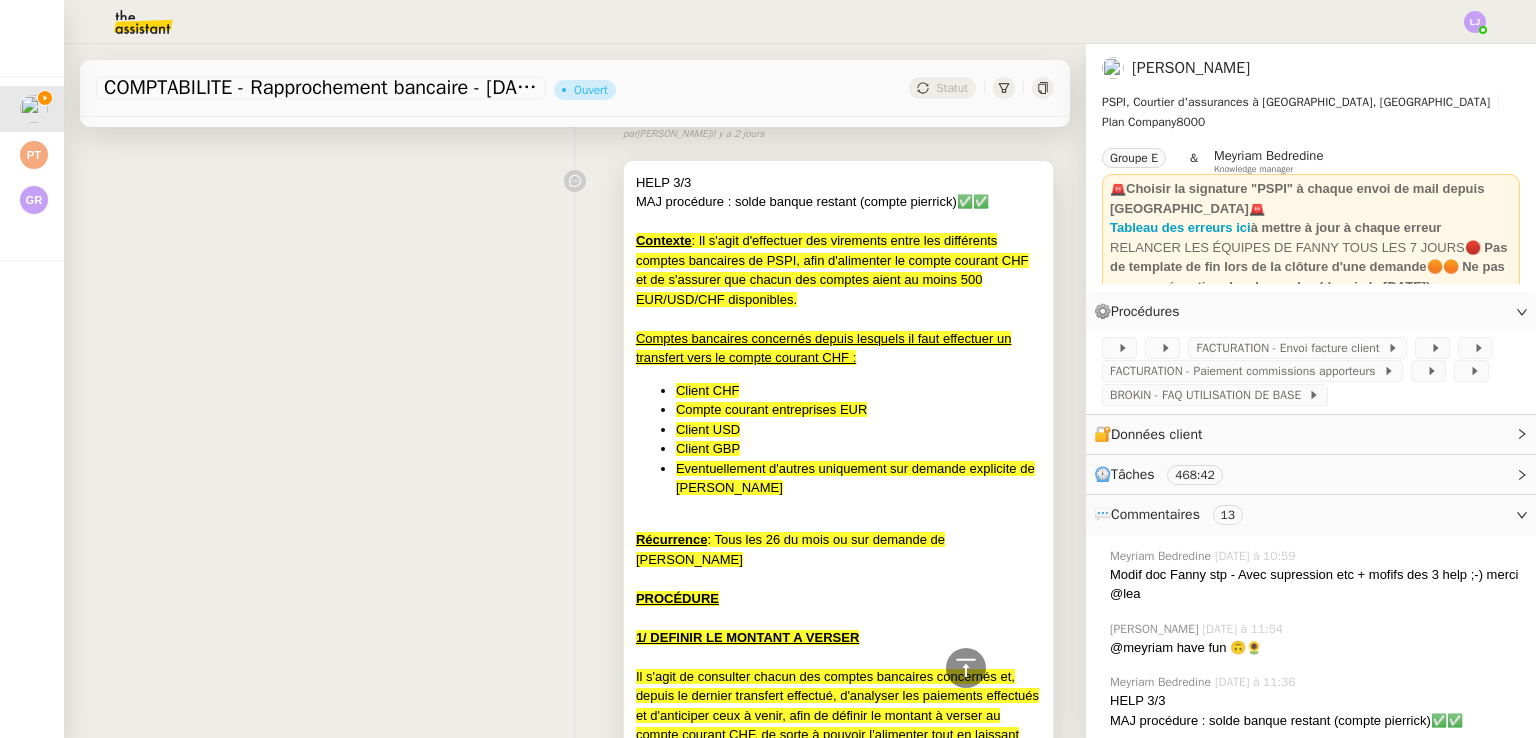 click on "Client USD" at bounding box center (858, 430) 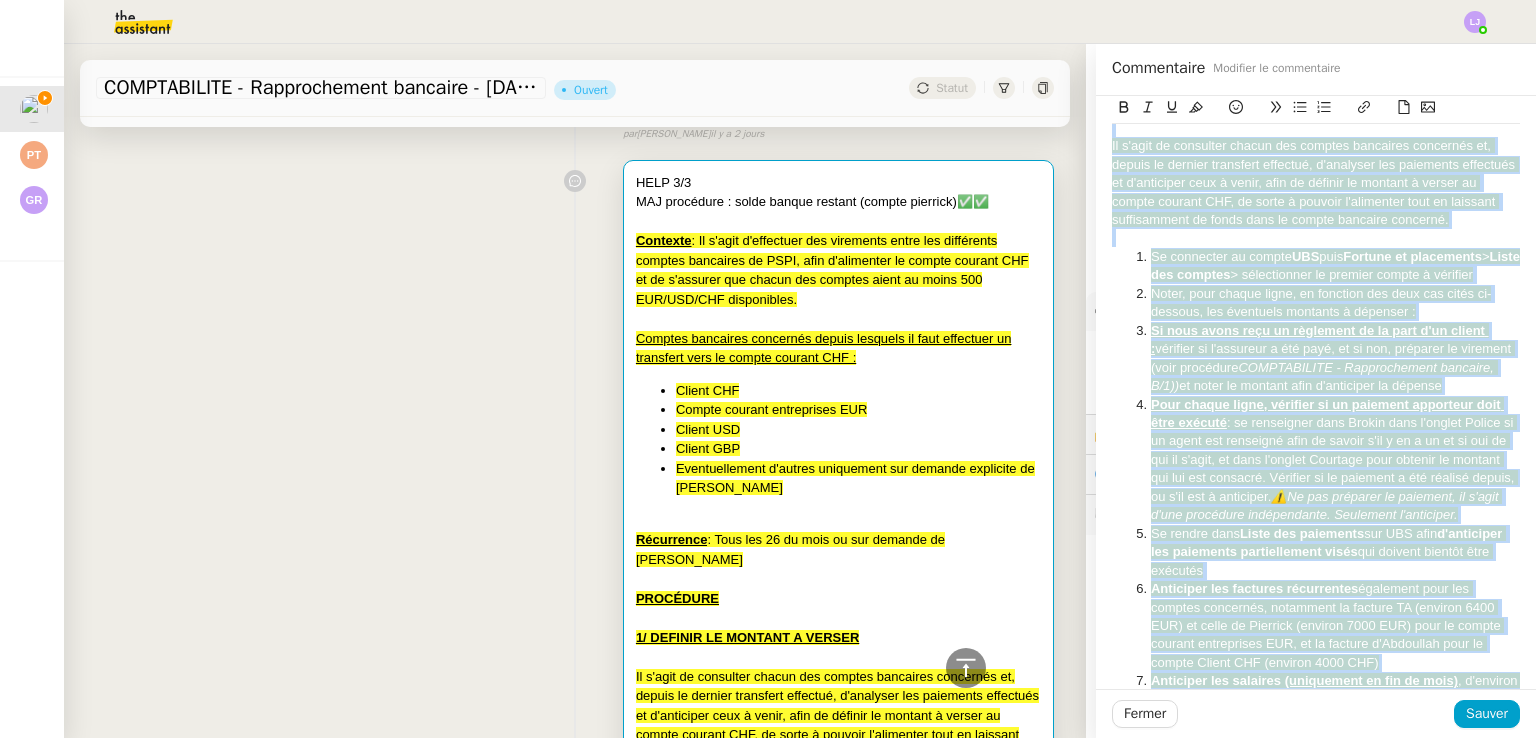 scroll, scrollTop: 748, scrollLeft: 0, axis: vertical 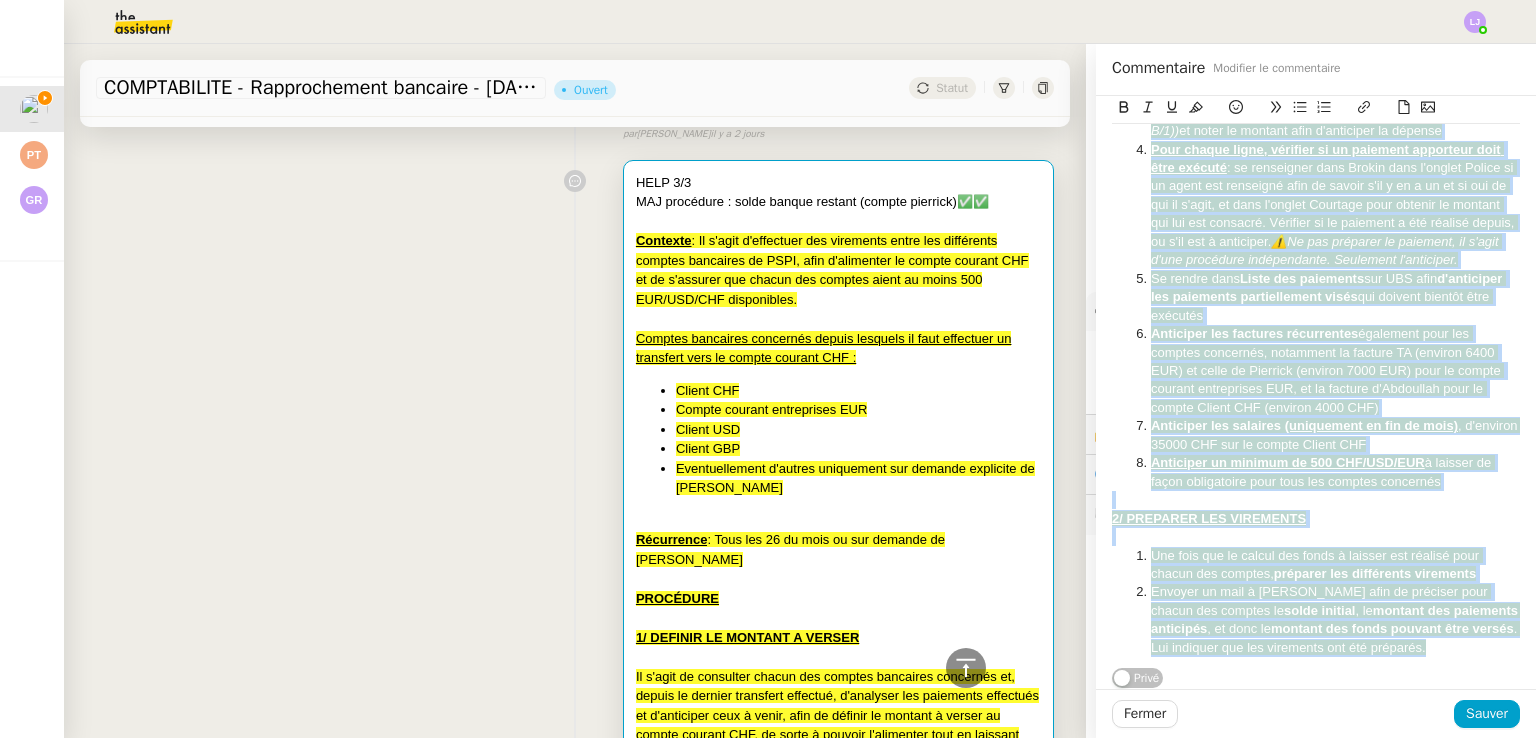 drag, startPoint x: 1108, startPoint y: 186, endPoint x: 1519, endPoint y: 776, distance: 719.04175 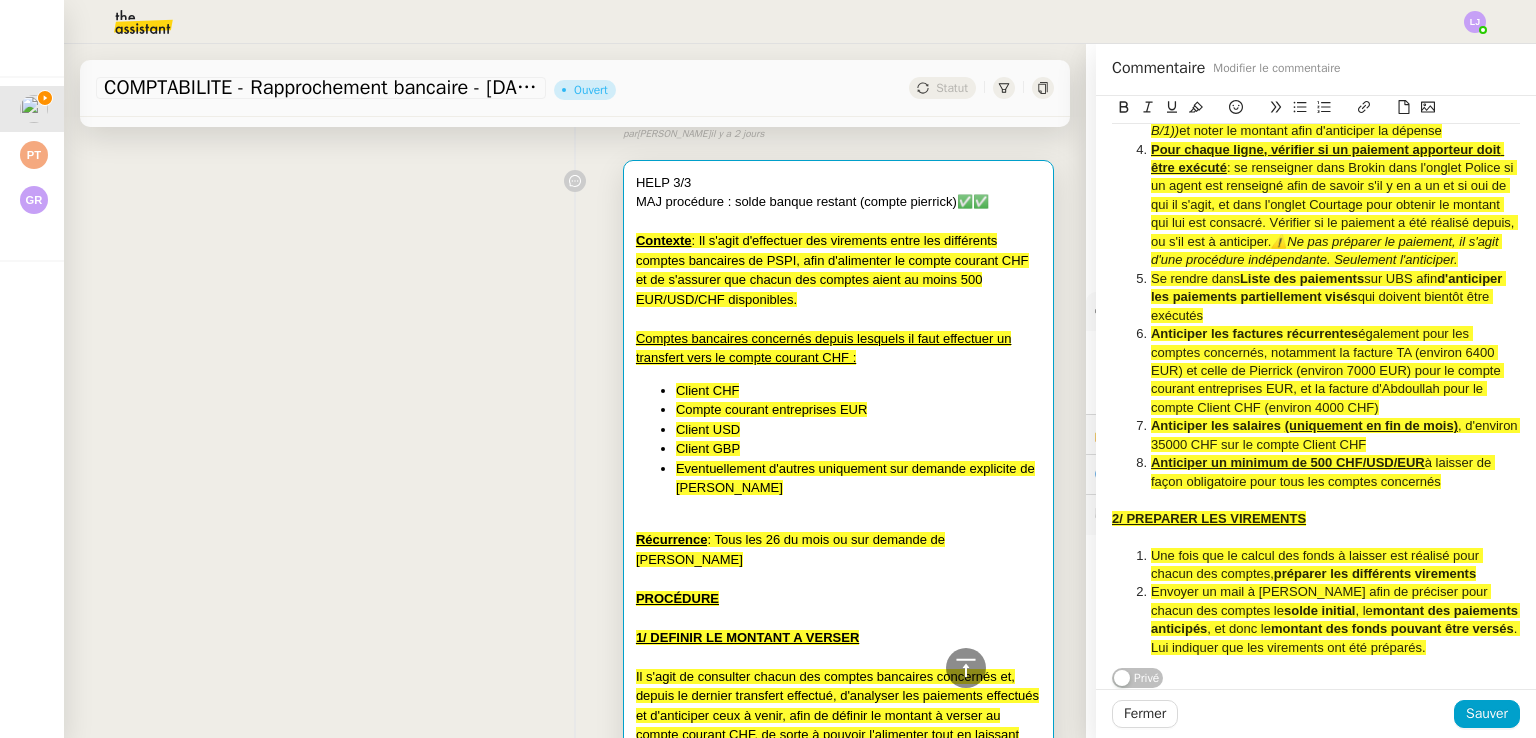 click on "HELP 3/3 MAJ procédure : solde banque restant (compte pierrick)✅✅ Contexte  : Il s'agit d'effectuer des virements entre les différents comptes bancaires de PSPI, afin d'alimenter le compte courant CHF et de s'assurer que chacun des comptes aient au moins 500 EUR/USD/CHF disponibles. Comptes bancaires concernés depuis lesquels il faut effectuer un transfert vers le compte courant CHF : Client CHF Compte courant entreprises EUR Client USD Client GBP Eventuellement d'autres uniquement sur demande explicite de Fanny Récurrence  : Tous les 26 du mois ou sur demande de Fanny PROCÉDURE 1/ DEFINIR LE MONTANT A VERSER Il s'agit de consulter chacun des comptes bancaires concernés et, depuis le dernier transfert effectué, d'analyser les paiements effectués et d'anticiper ceux à venir, afin de définir le montant à verser au compte courant CHF, de sorte à pouvoir l'alimenter tout en laissant suffisamment de fonds dans le compte bancaire concerné. Se connecter au compte  UBS  puis   >    , le  par" at bounding box center (575, 881) 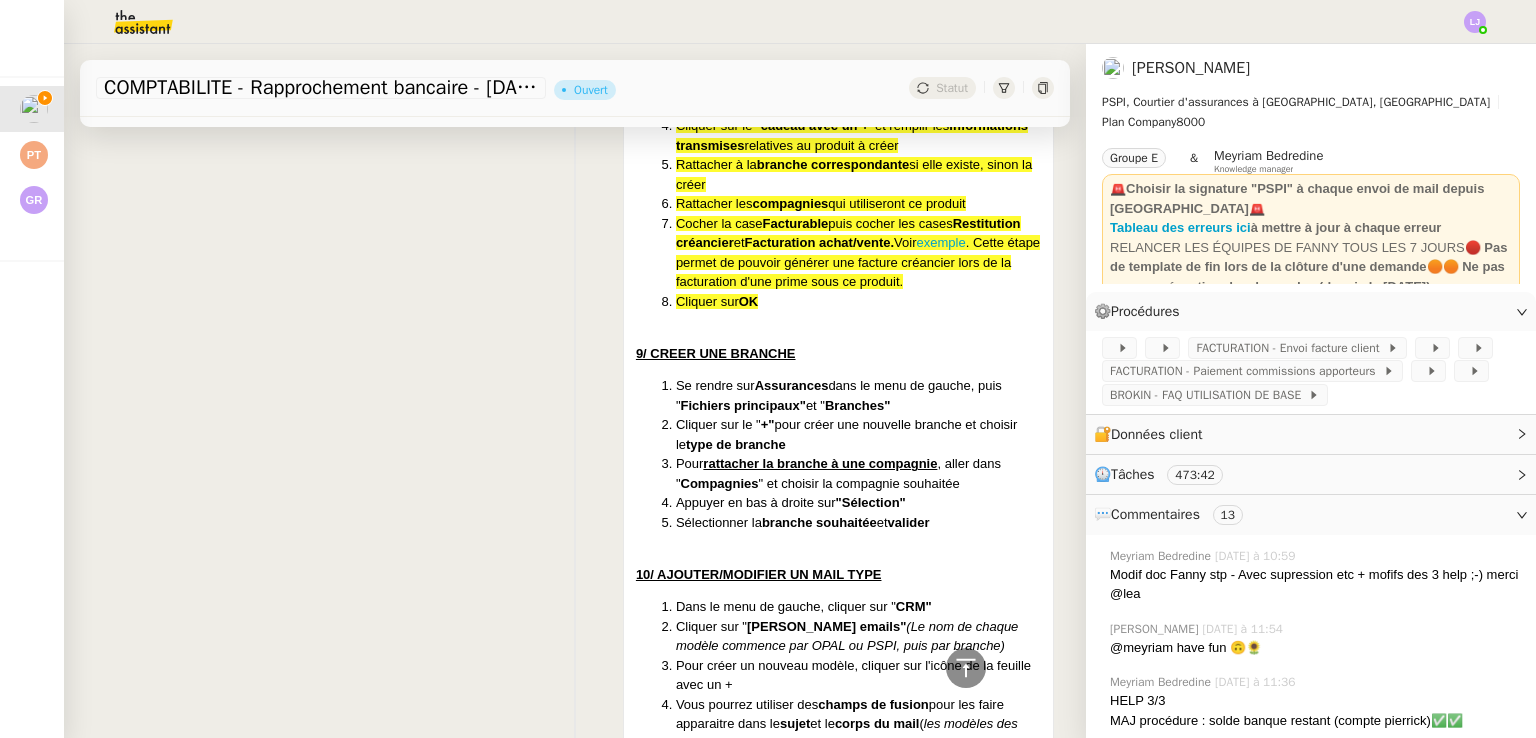 scroll, scrollTop: 7530, scrollLeft: 0, axis: vertical 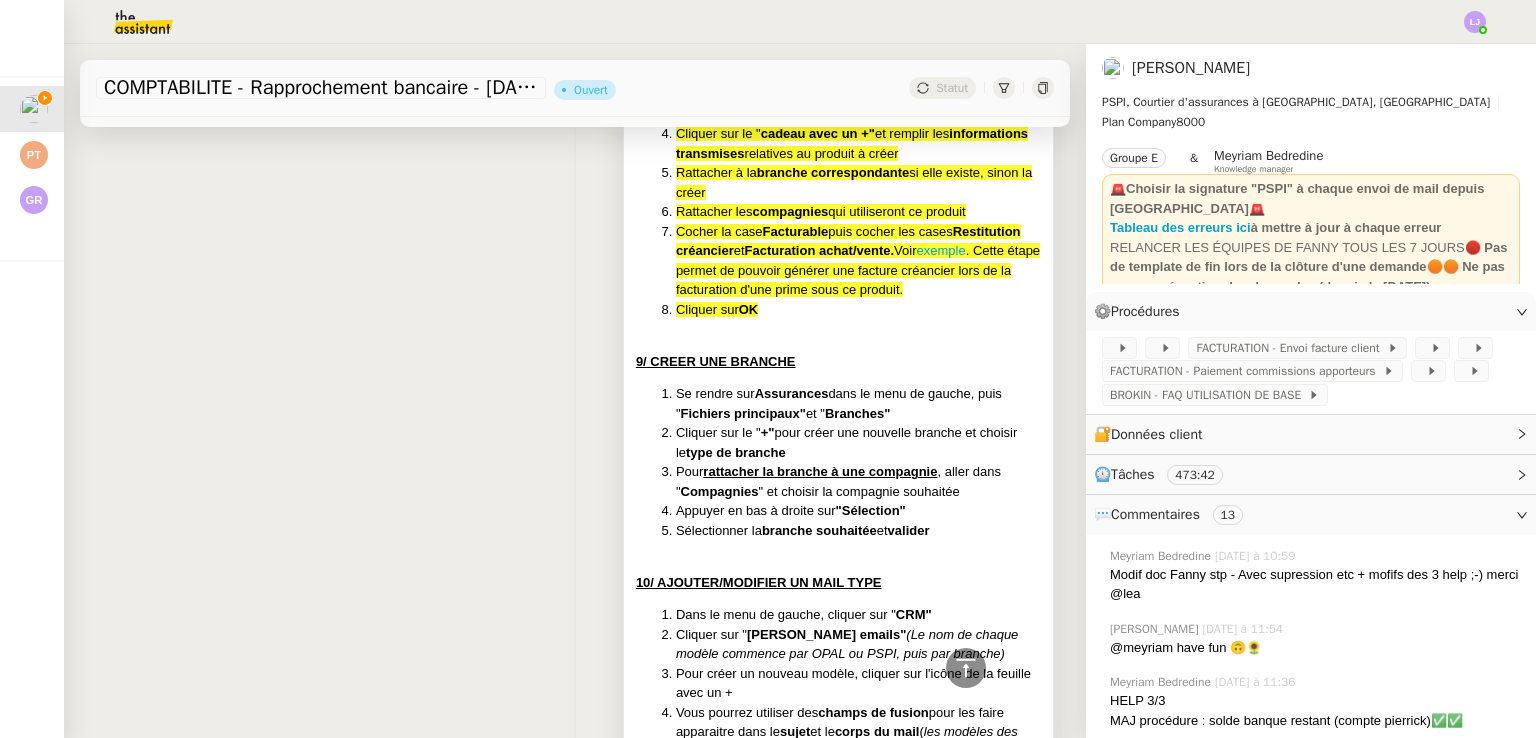 click on "Cocher la case  Facturable  puis cocher les cases  Restitution créancier  et  Facturation achat/vente.  Voir  exemple . Cette étape permet de pouvoir générer une facture créancier lors de la facturation d'une prime sous ce produit." at bounding box center (858, 261) 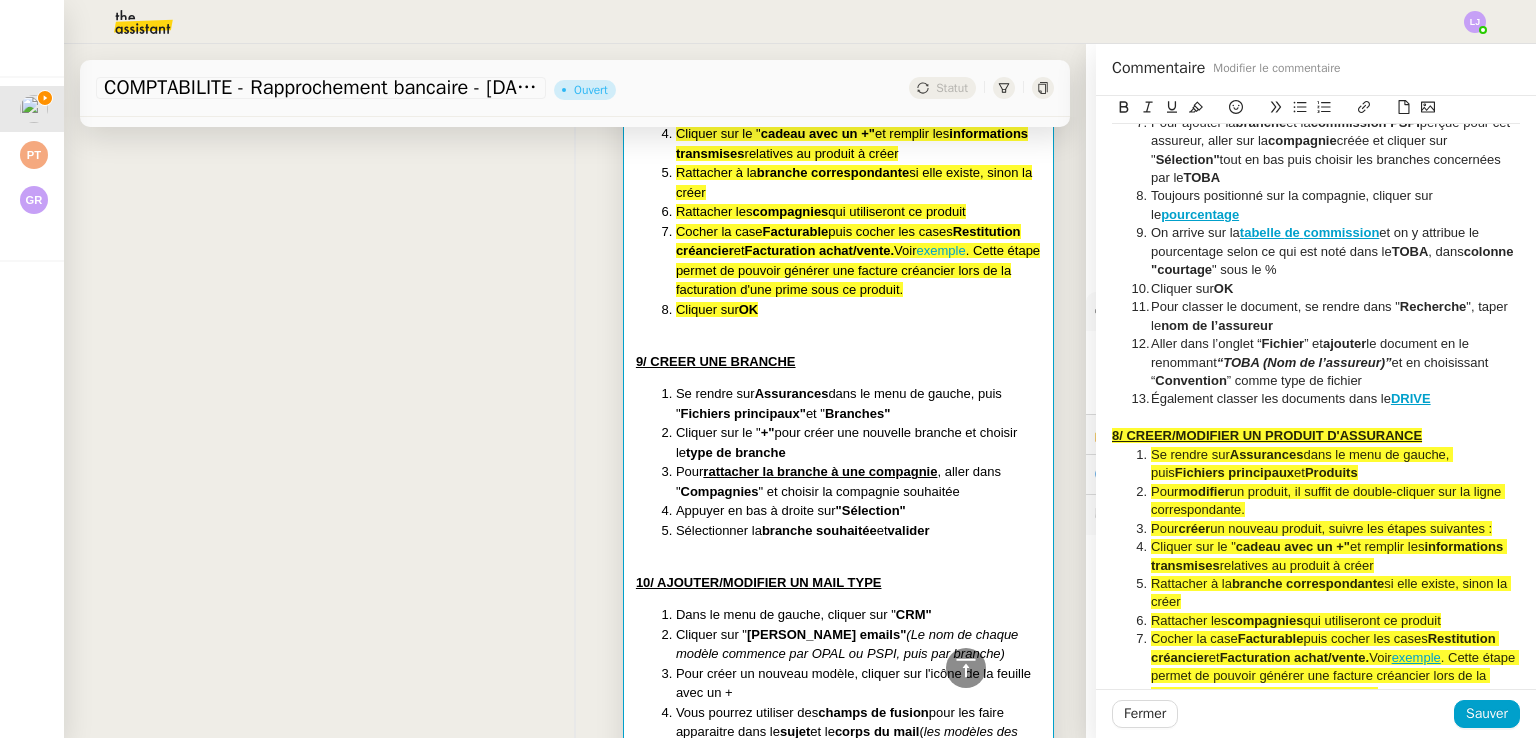 scroll, scrollTop: 4071, scrollLeft: 0, axis: vertical 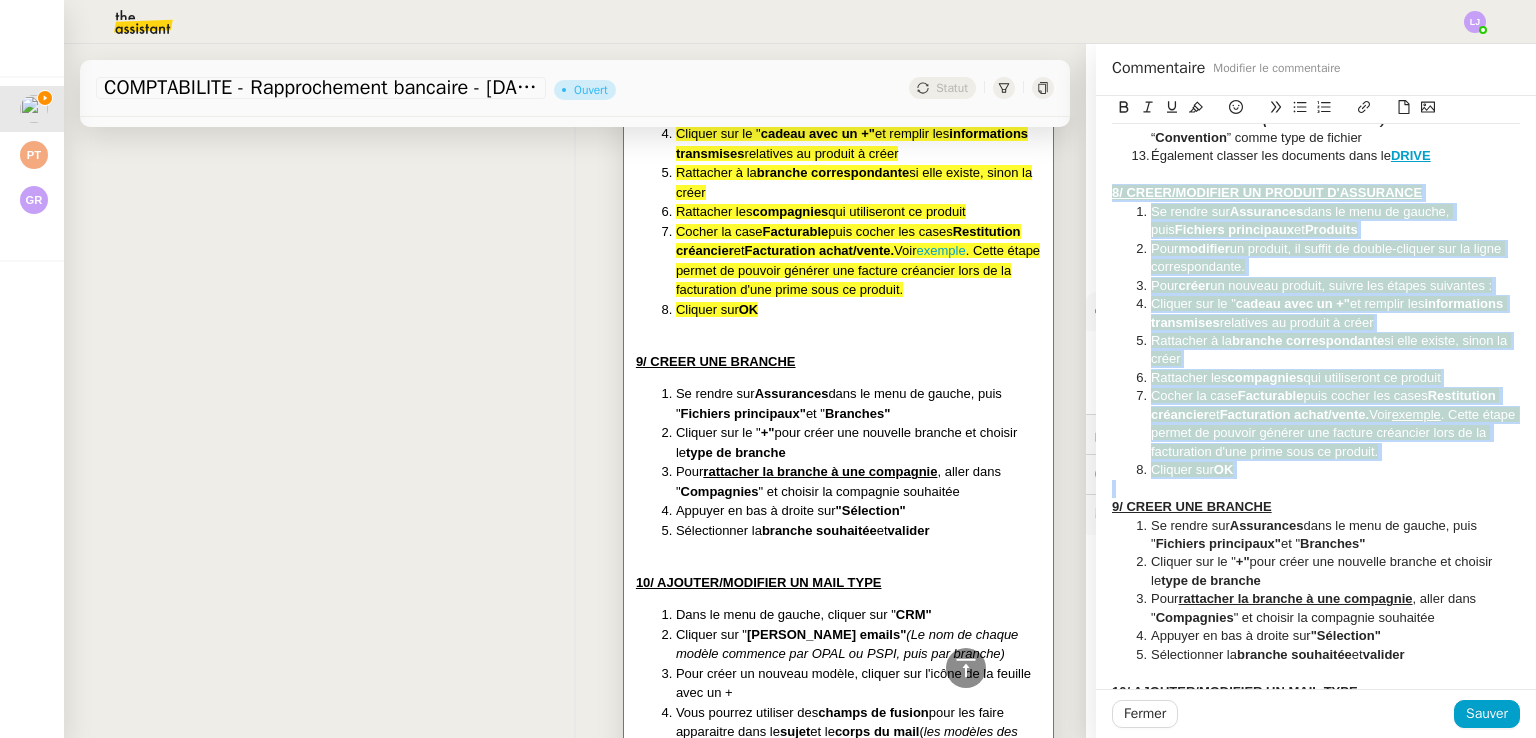 drag, startPoint x: 1247, startPoint y: 596, endPoint x: 1036, endPoint y: 295, distance: 367.58945 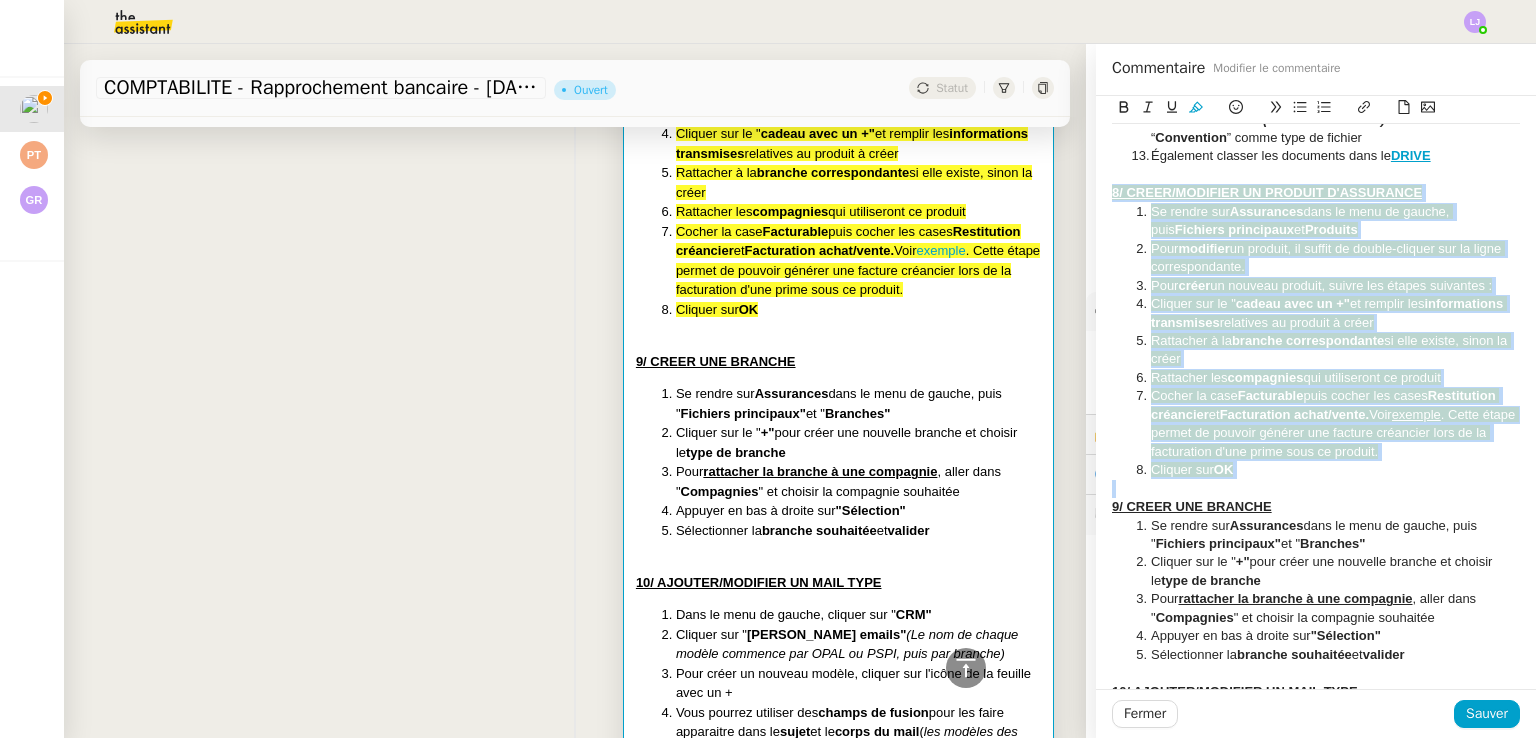 copy on "8/ CREER/MODIFIER UN PRODUIT D'ASSURANCE Se rendre sur  Assurances  dans le menu de gauche, puis  Fichiers principaux  et  Produits Pour  modifier  un produit, il suffit de double-cliquer sur la ligne correspondante. Pour  créer  un nouveau produit, suivre les étapes suivantes : Cliquer sur le " cadeau avec un +"  et remplir les  informations transmises  relatives au produit à créer Rattacher à la  branche correspondante  si elle existe, sinon la créer  Rattacher les  compagnies  qui utiliseront ce produit Cocher la case  Facturable  puis cocher les cases  Restitution créancier  et  Facturation achat/vente.  Voir  exemple . Cette étape permet de pouvoir générer une facture créancier lors de la facturation d'une prime sous ce produit. Cliquer sur  OK" 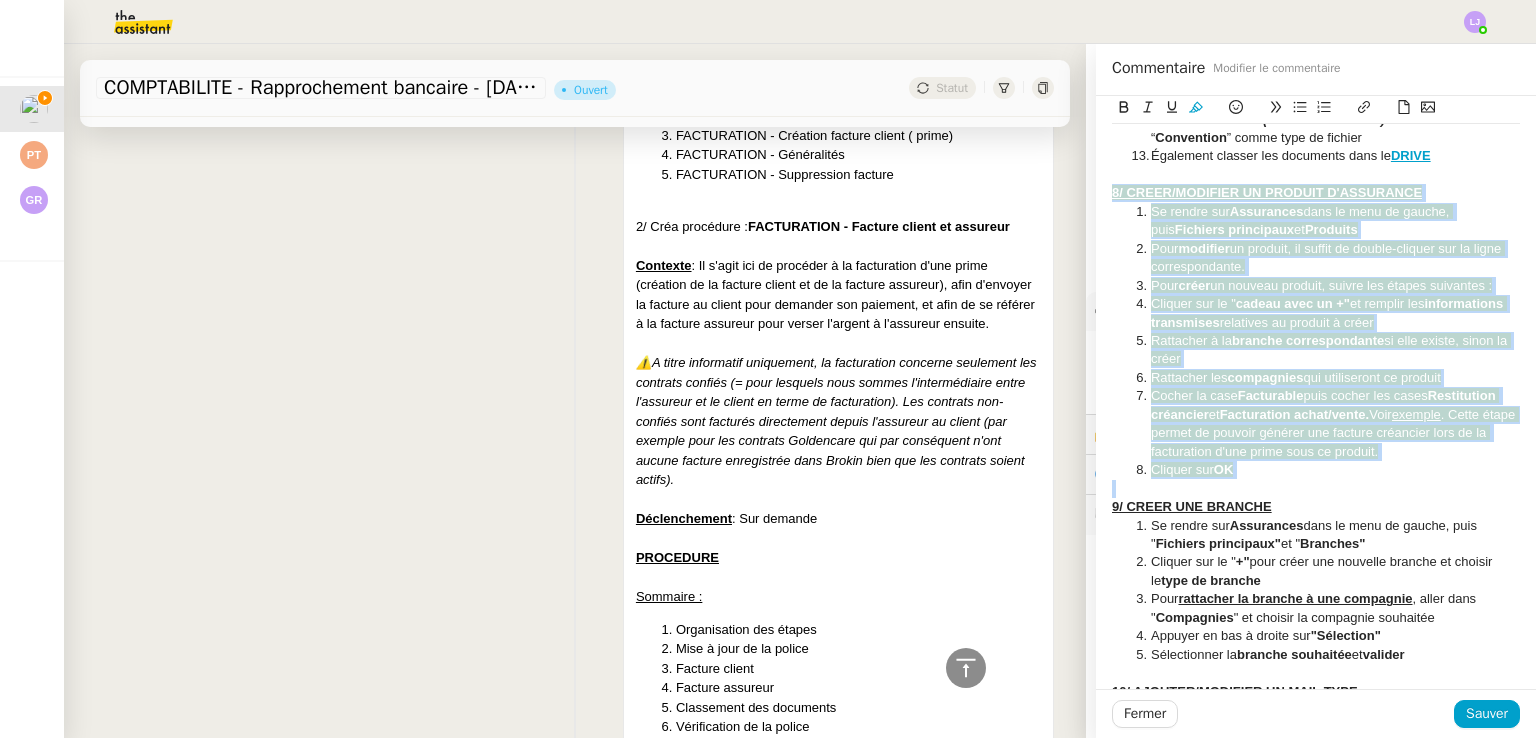 scroll, scrollTop: 9295, scrollLeft: 0, axis: vertical 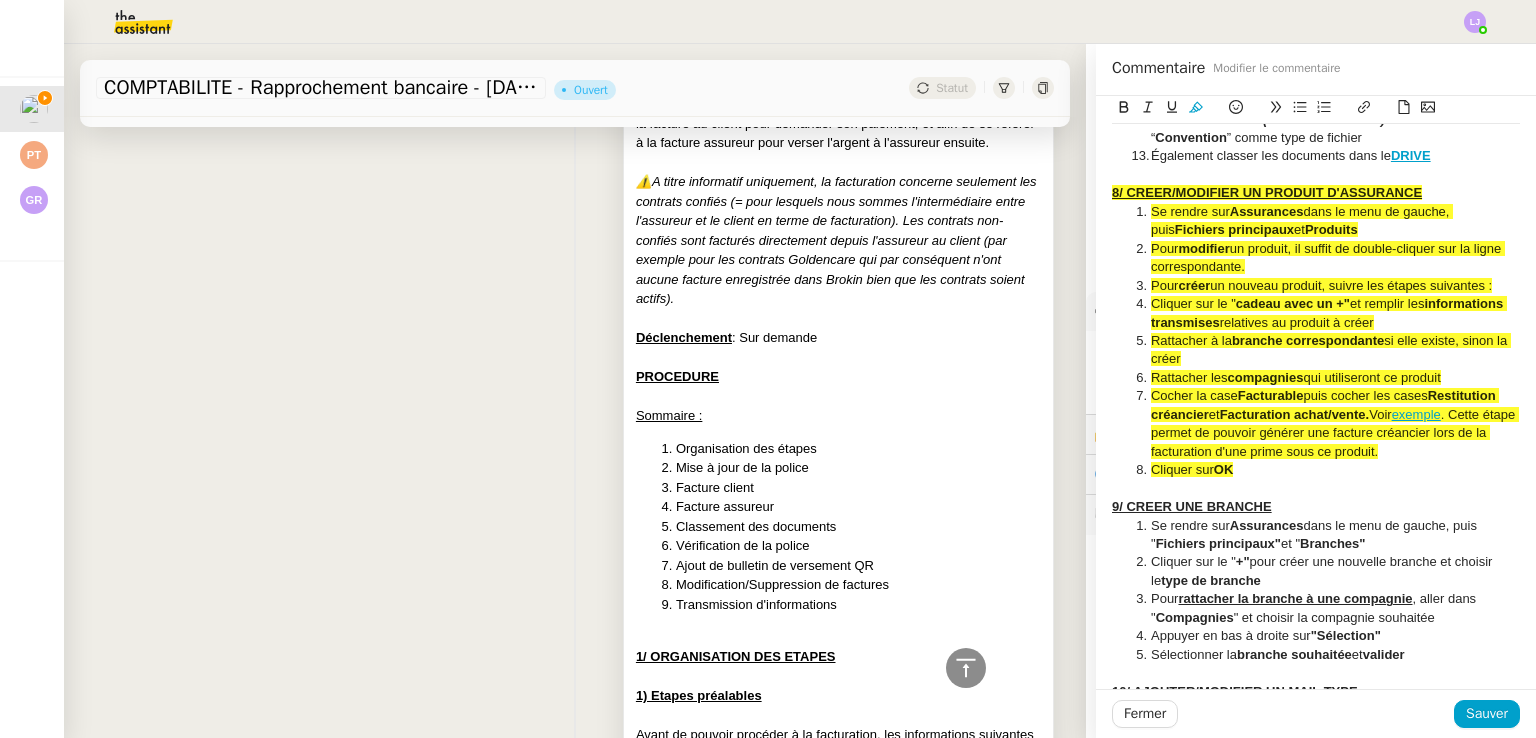 click on "Contexte  : Il s'agit ici de procéder à la facturation d'une prime (création de la facture client et de la facture assureur), afin d'envoyer la facture au client pour demander son paiement, et afin de se référer à la facture assureur pour verser l'argent à l'assureur ensuite." at bounding box center [838, 114] 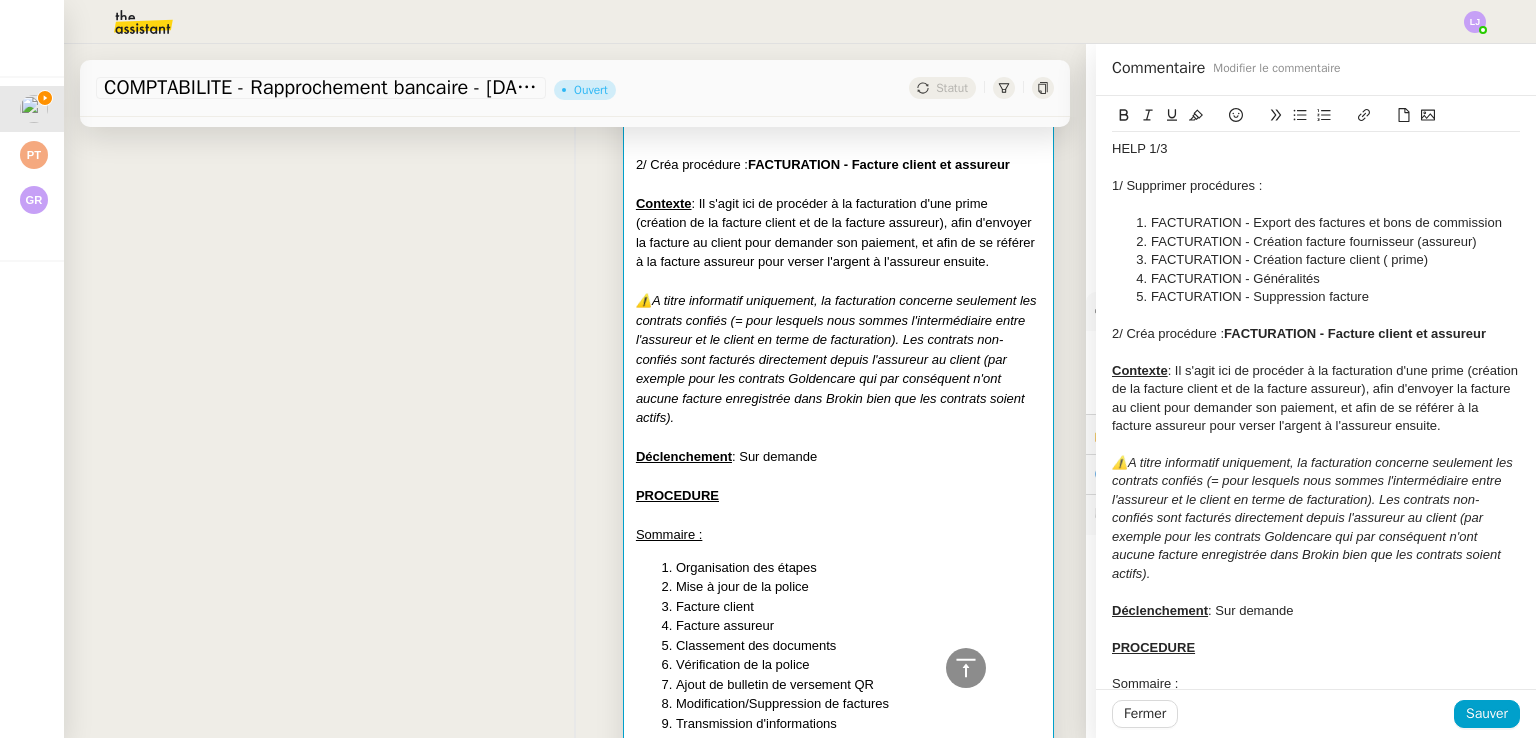 scroll, scrollTop: 9142, scrollLeft: 0, axis: vertical 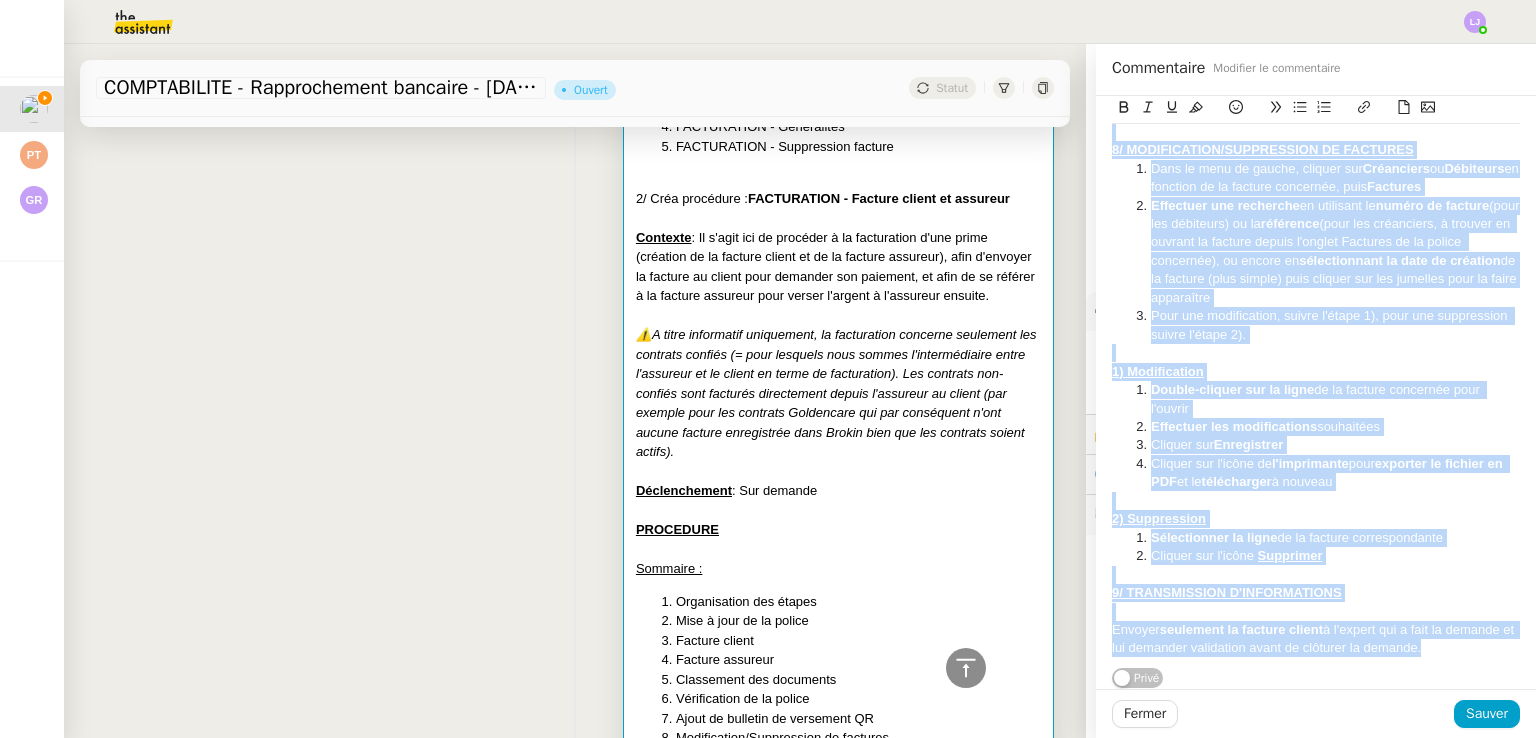 drag, startPoint x: 1148, startPoint y: 346, endPoint x: 1481, endPoint y: 689, distance: 478.0565 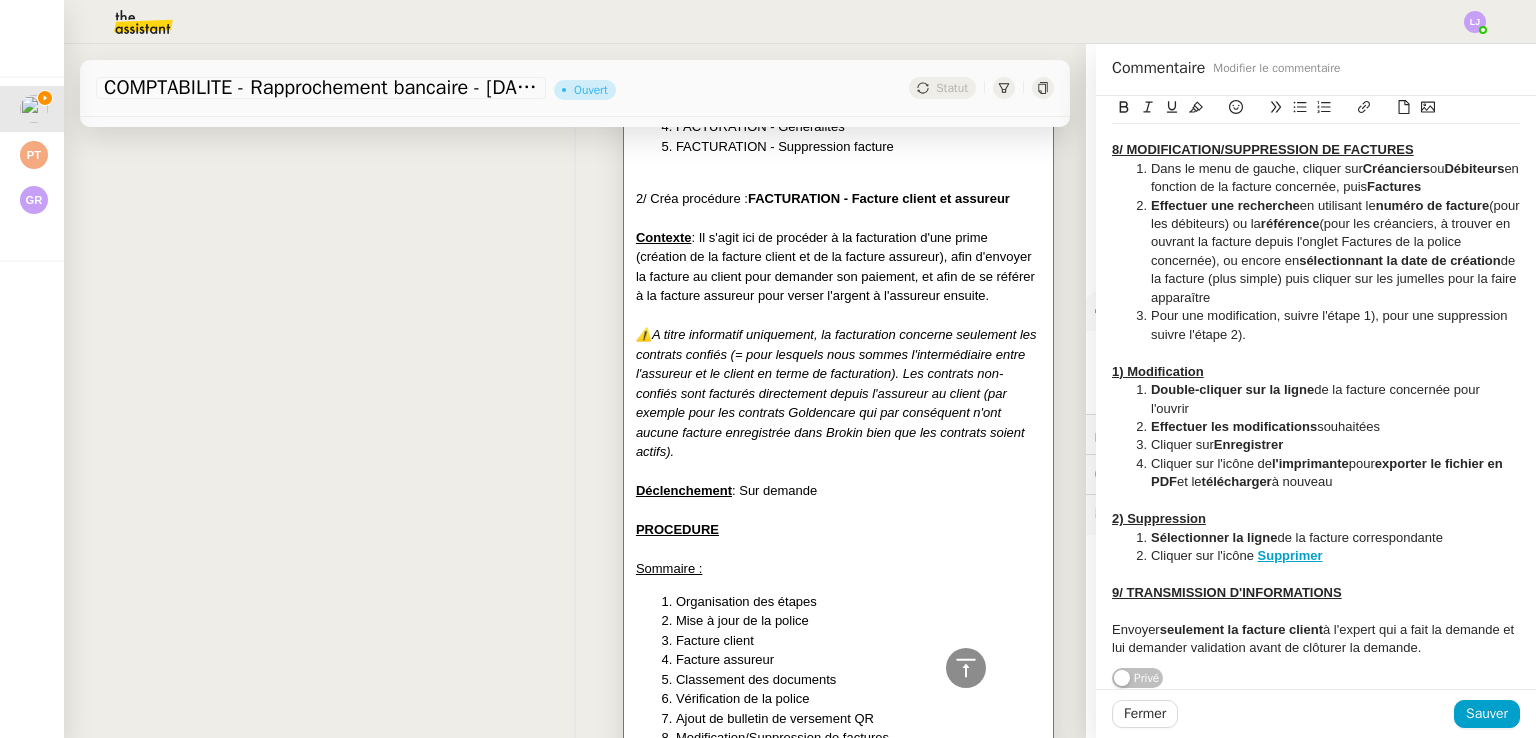 click on "HELP 1/3 1/ Supprimer procédures : FACTURATION - Export des factures et bons de commission   FACTURATION - Création facture fournisseur (assureur)   FACTURATION - Création facture client ( prime)    FACTURATION - Généralités   FACTURATION - Suppression facture   2/ Créa procédure :  FACTURATION - Facture client et assureur Contexte  : Il s'agit ici de procéder à la facturation d'une prime (création de la facture client et de la facture assureur), afin d'envoyer la facture au client pour demander son paiement, et afin de se référer à la facture assureur pour verser l'argent à l'assureur ensuite. Déclenchement  : Sur demande PROCEDURE Sommaire : Organisation des étapes Mise à jour de la police Facture client Facture assureur Classement des documents Vérification de la police Ajout de bulletin de versement QR Modification/Suppression de factures Transmission d'informations 1/ ORGANISATION DES ETAPES 1) Etapes préalables Adresse (= client) Police (= contrat) Se connecter à" at bounding box center (575, 2447) 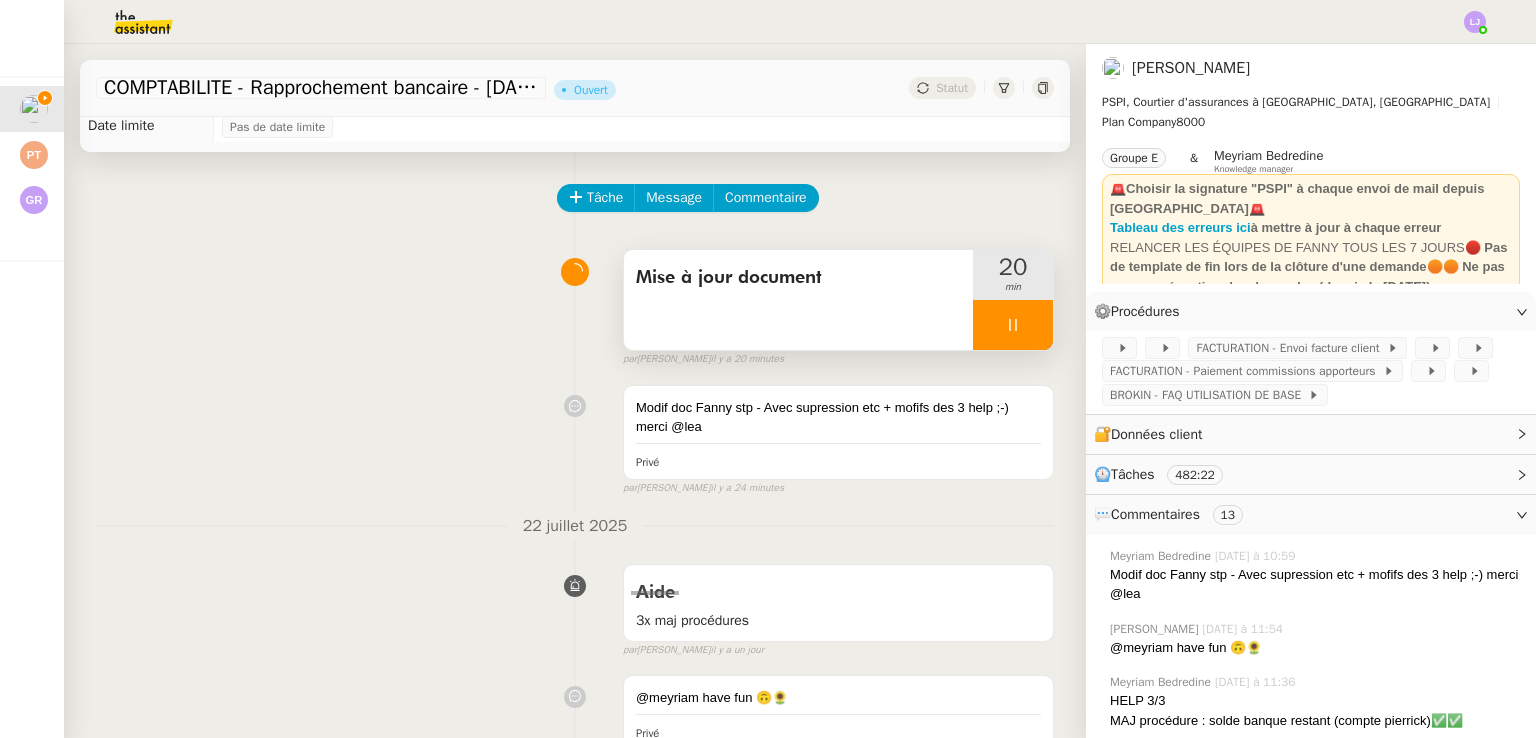 scroll, scrollTop: 0, scrollLeft: 0, axis: both 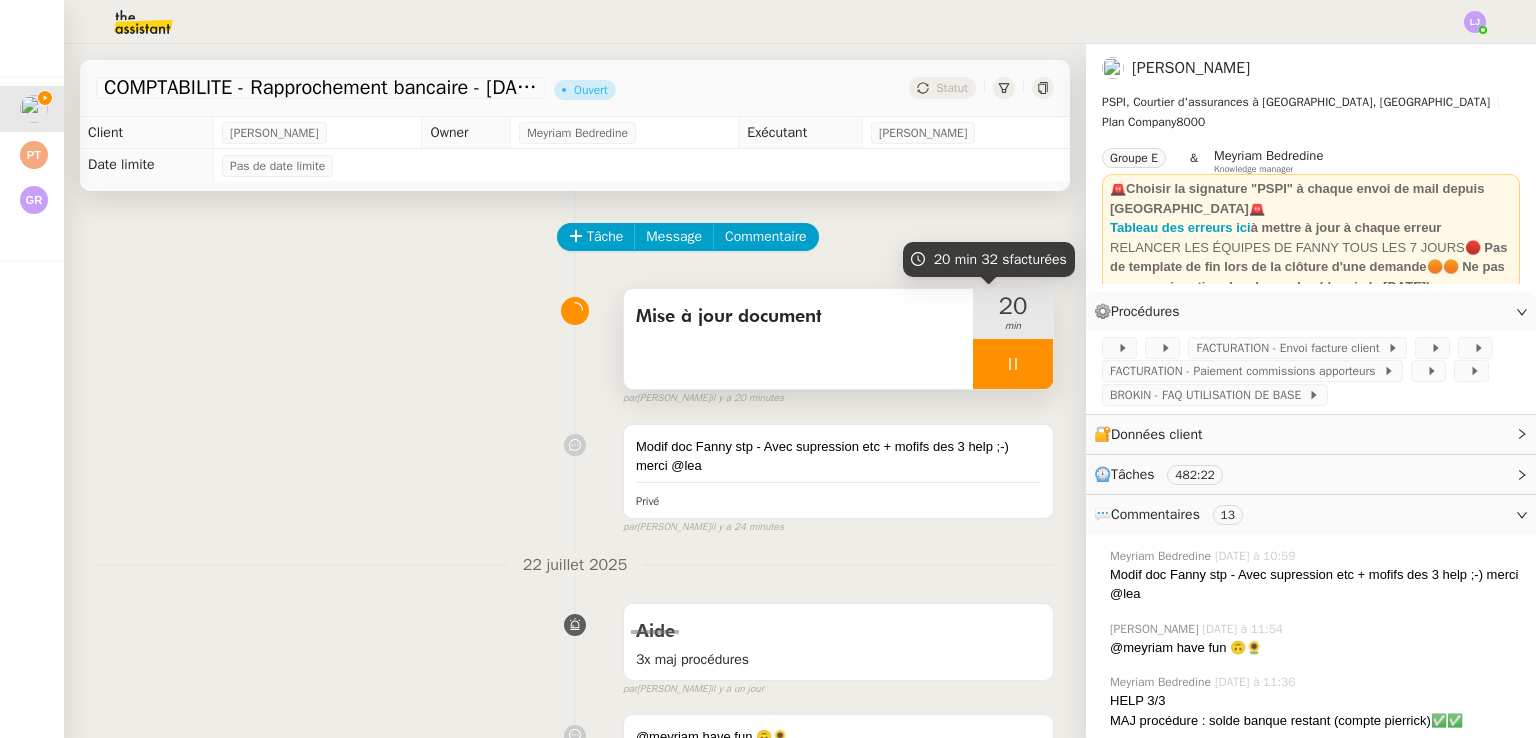 click at bounding box center (1013, 364) 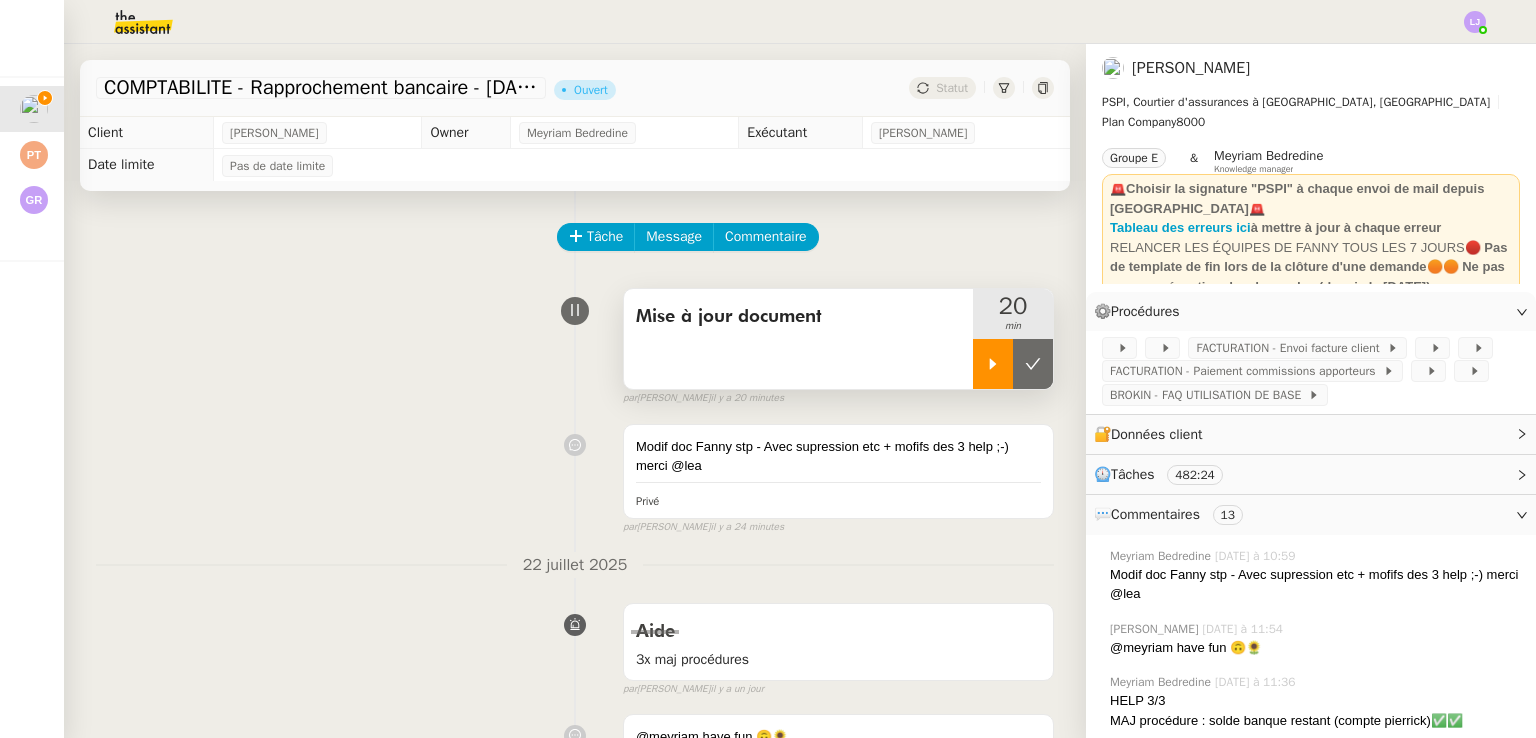 click at bounding box center [1033, 364] 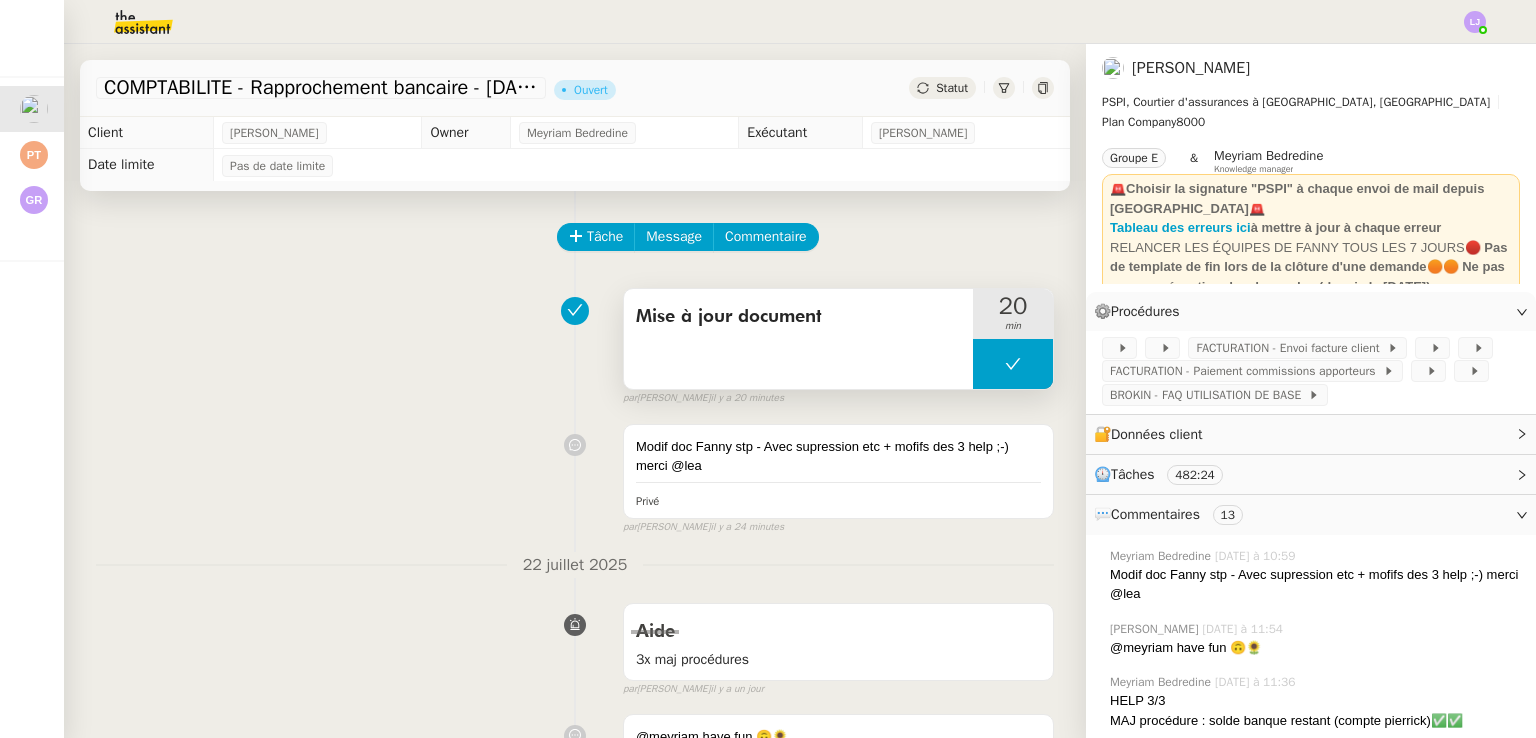 click on "Mise à jour document" at bounding box center (798, 317) 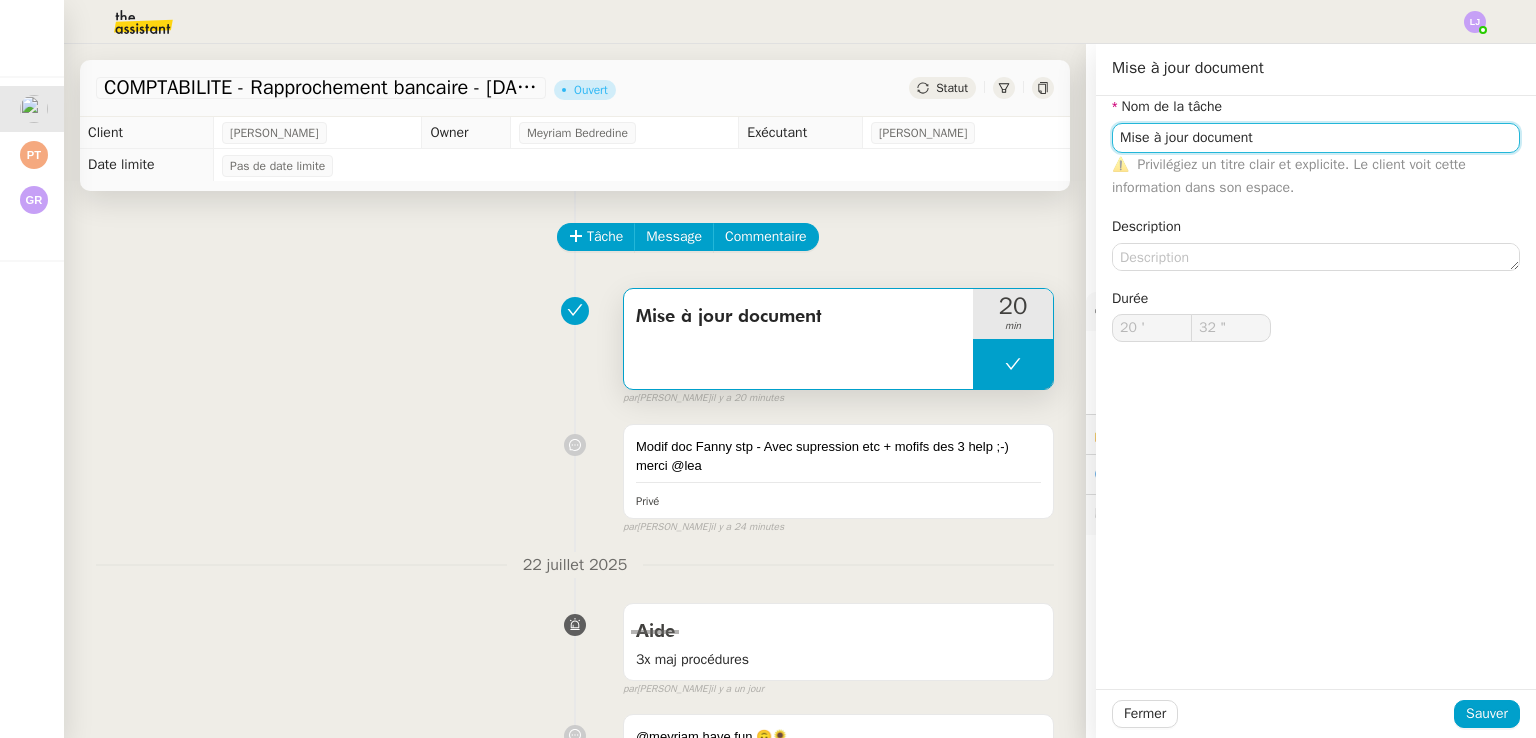 click on "Mise à jour document" 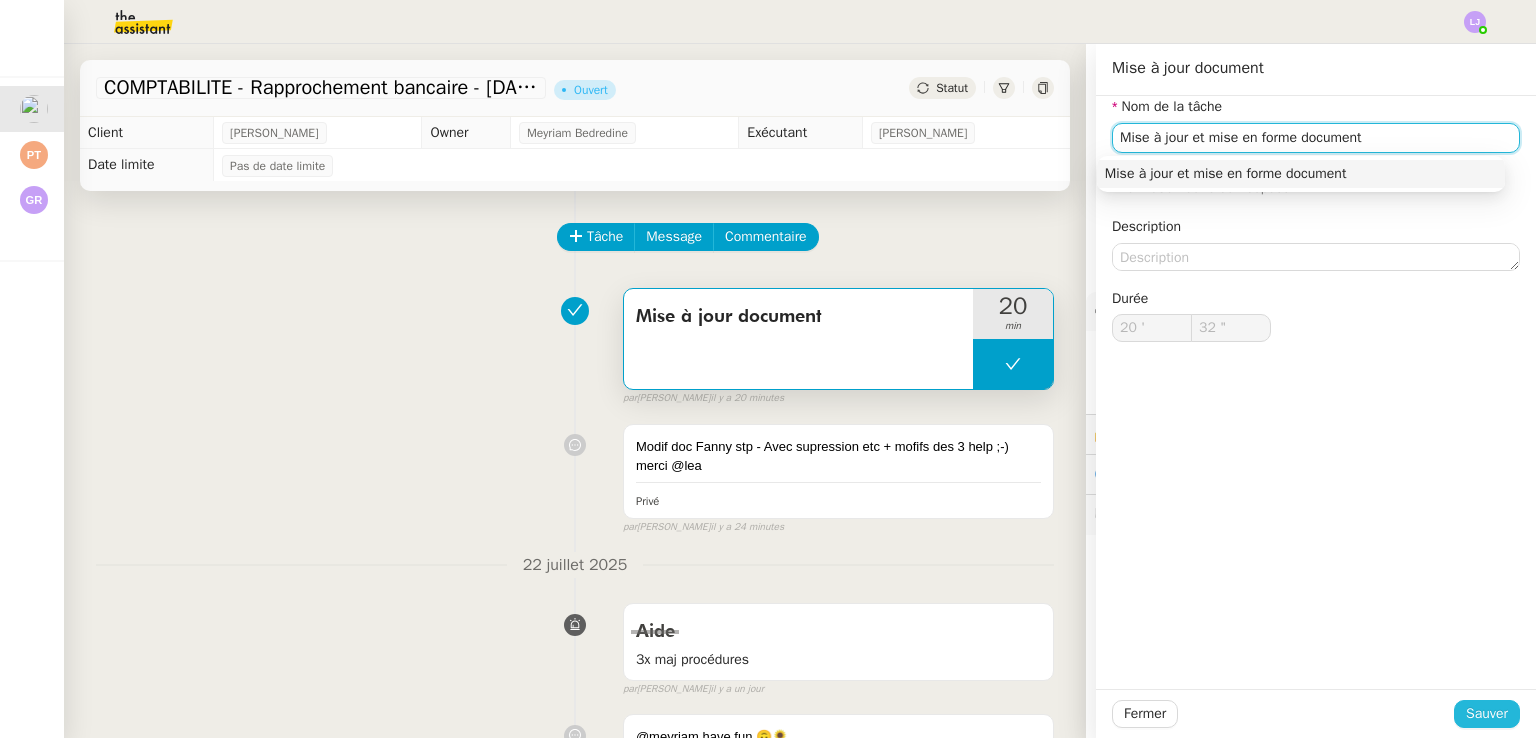 type on "Mise à jour et mise en forme document" 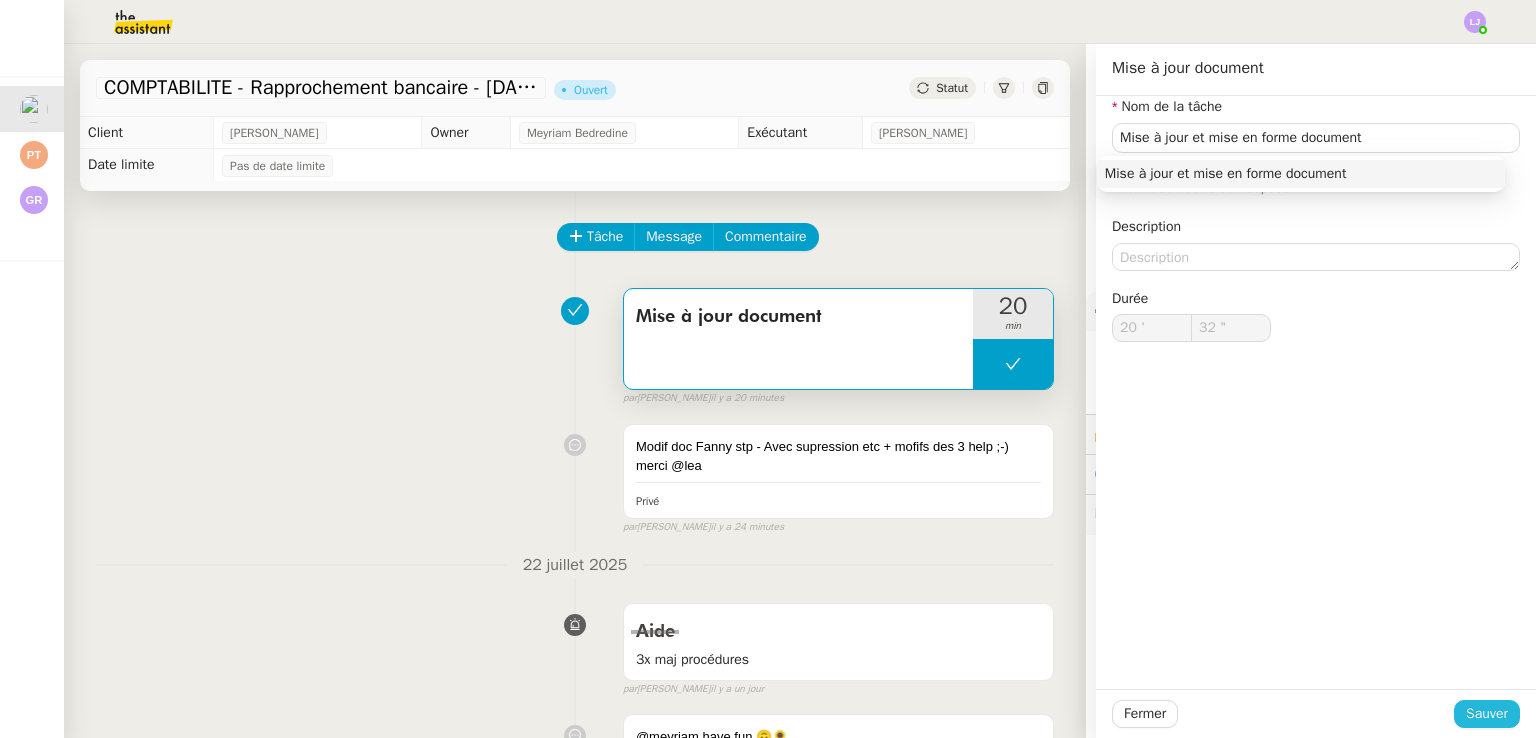 click on "Sauver" 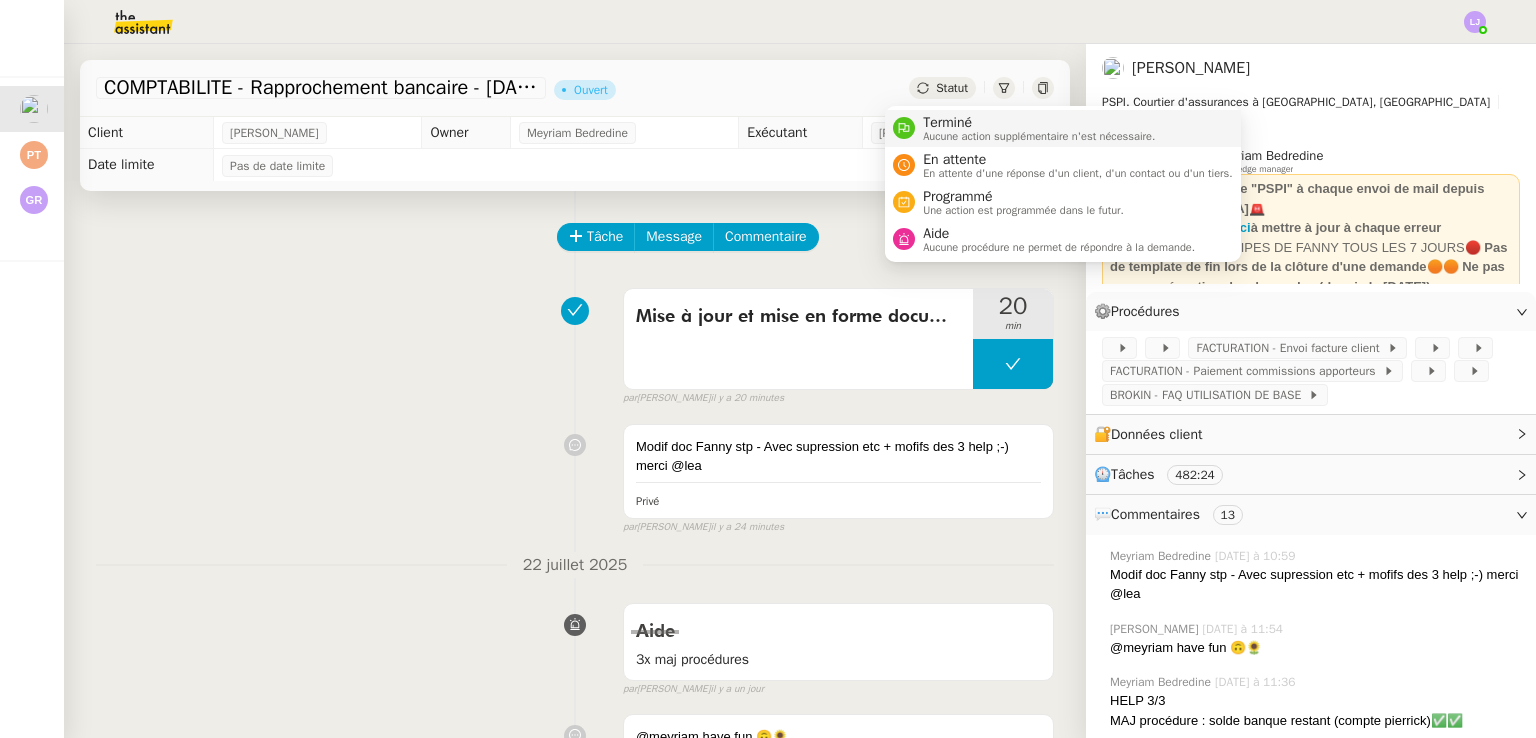 click on "Terminé" at bounding box center [1039, 123] 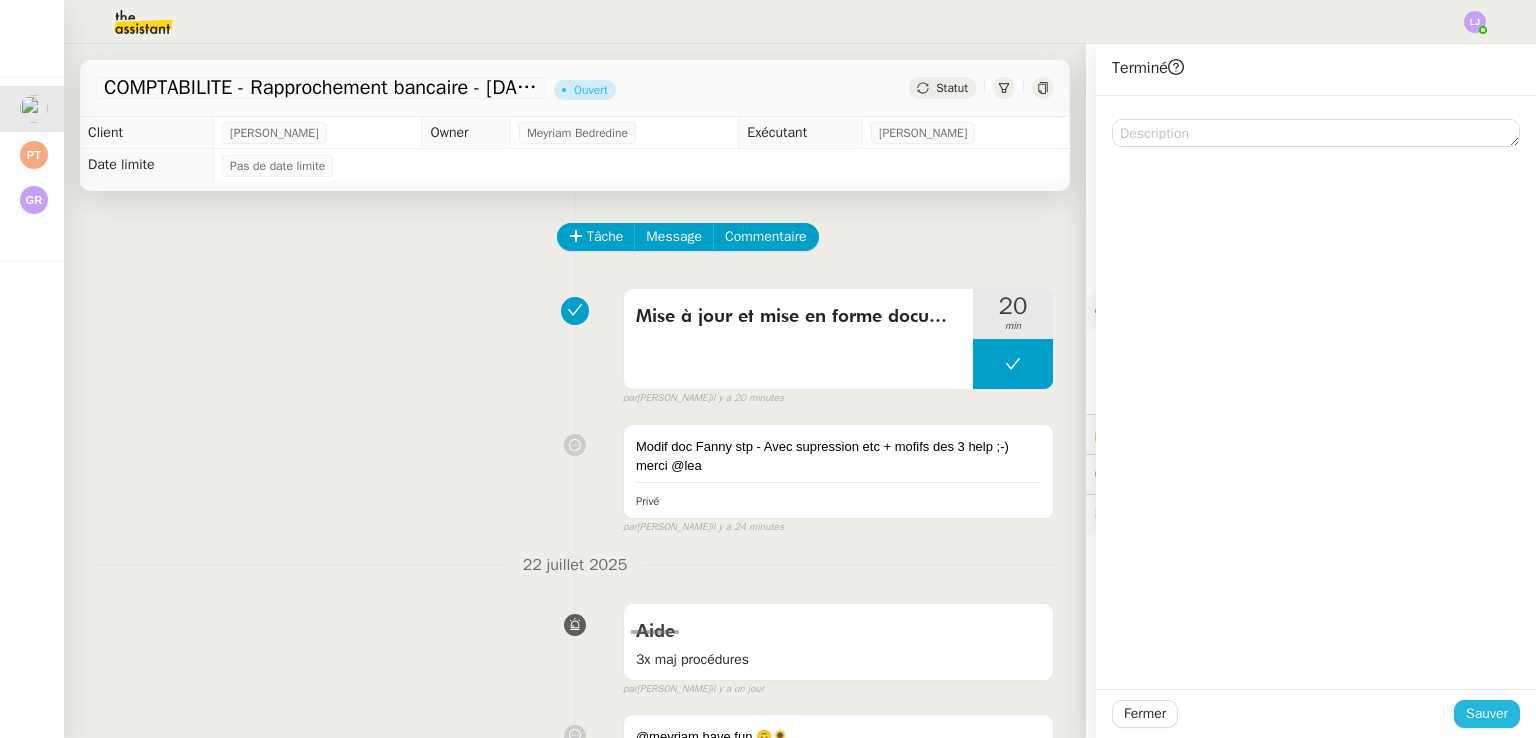 click on "Sauver" 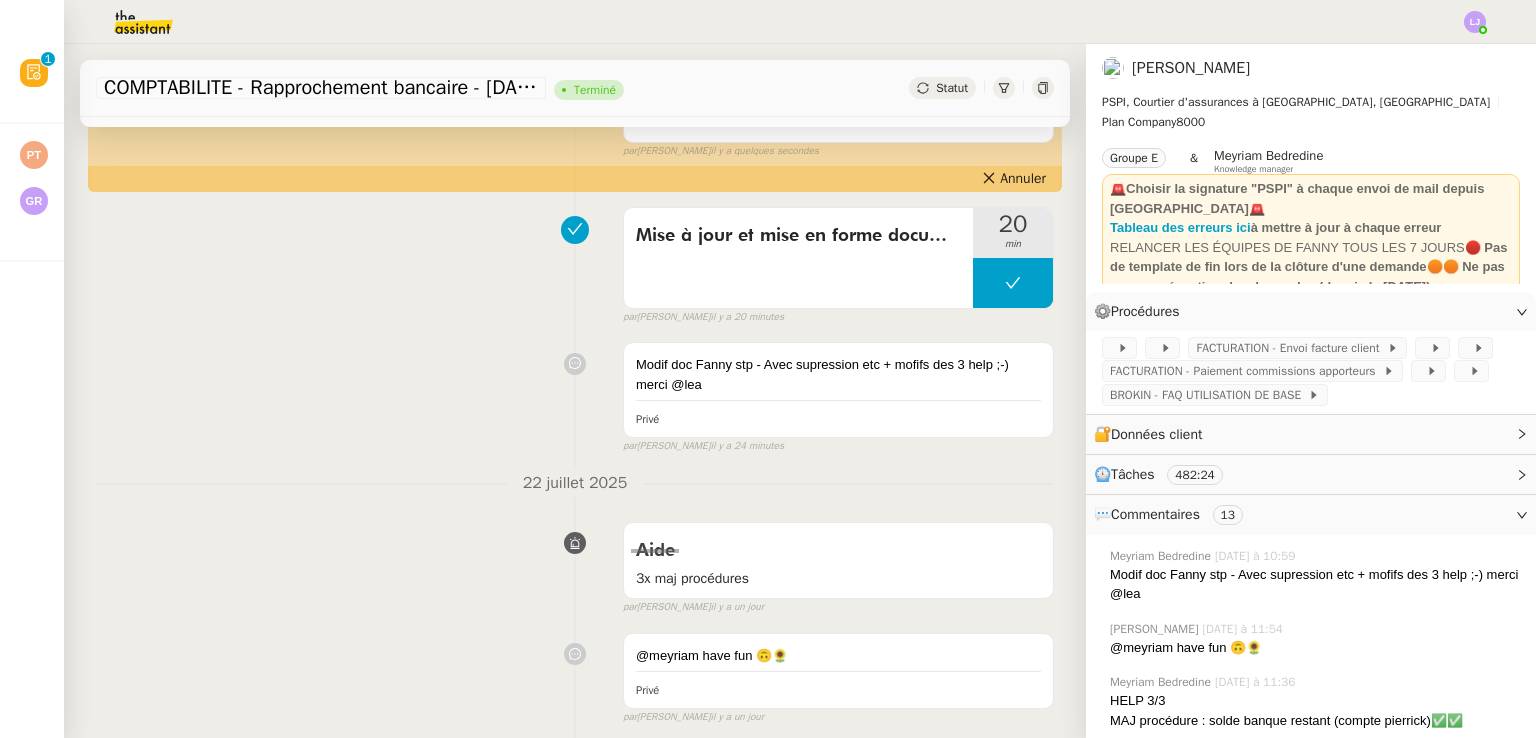scroll, scrollTop: 200, scrollLeft: 0, axis: vertical 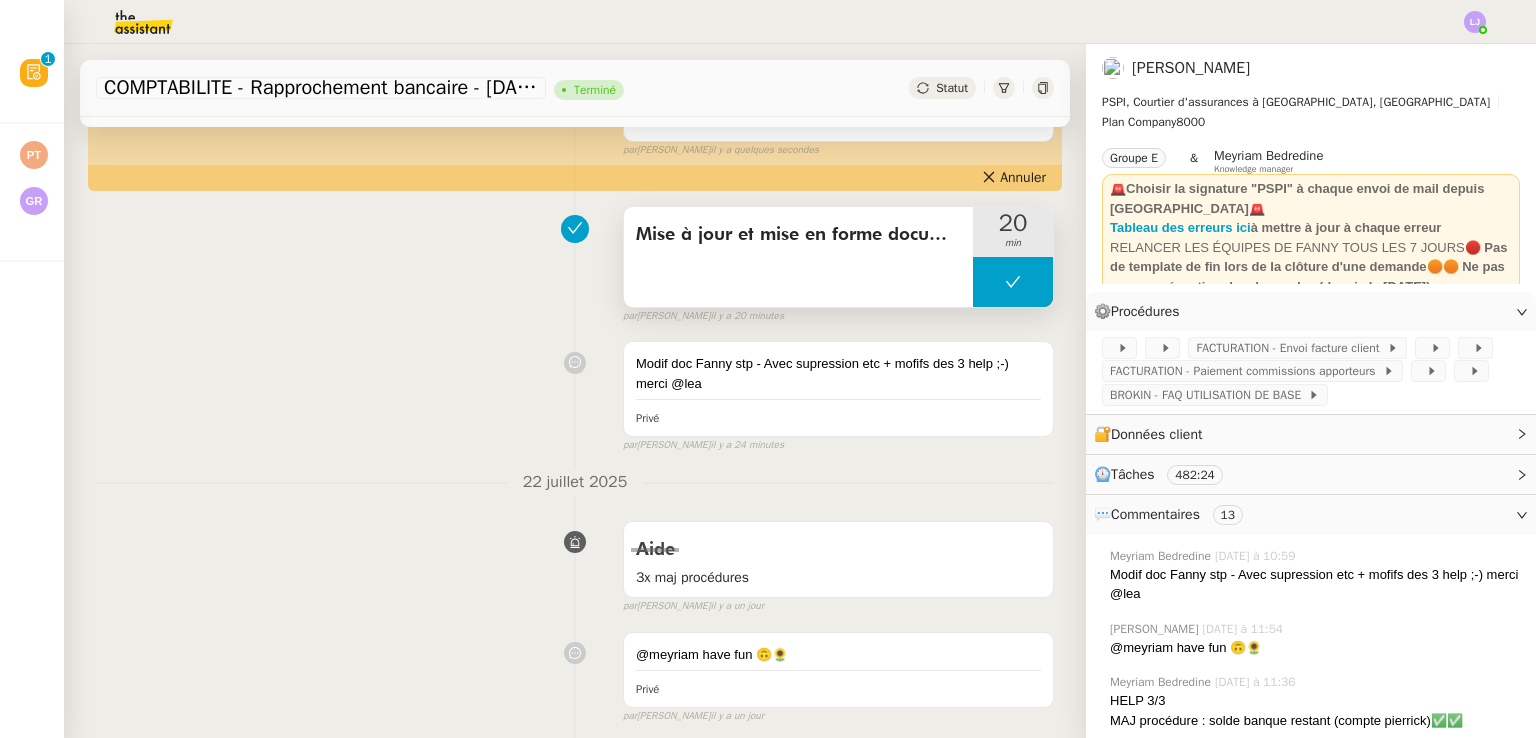 click on "Mise à jour et mise en forme document" at bounding box center (798, 257) 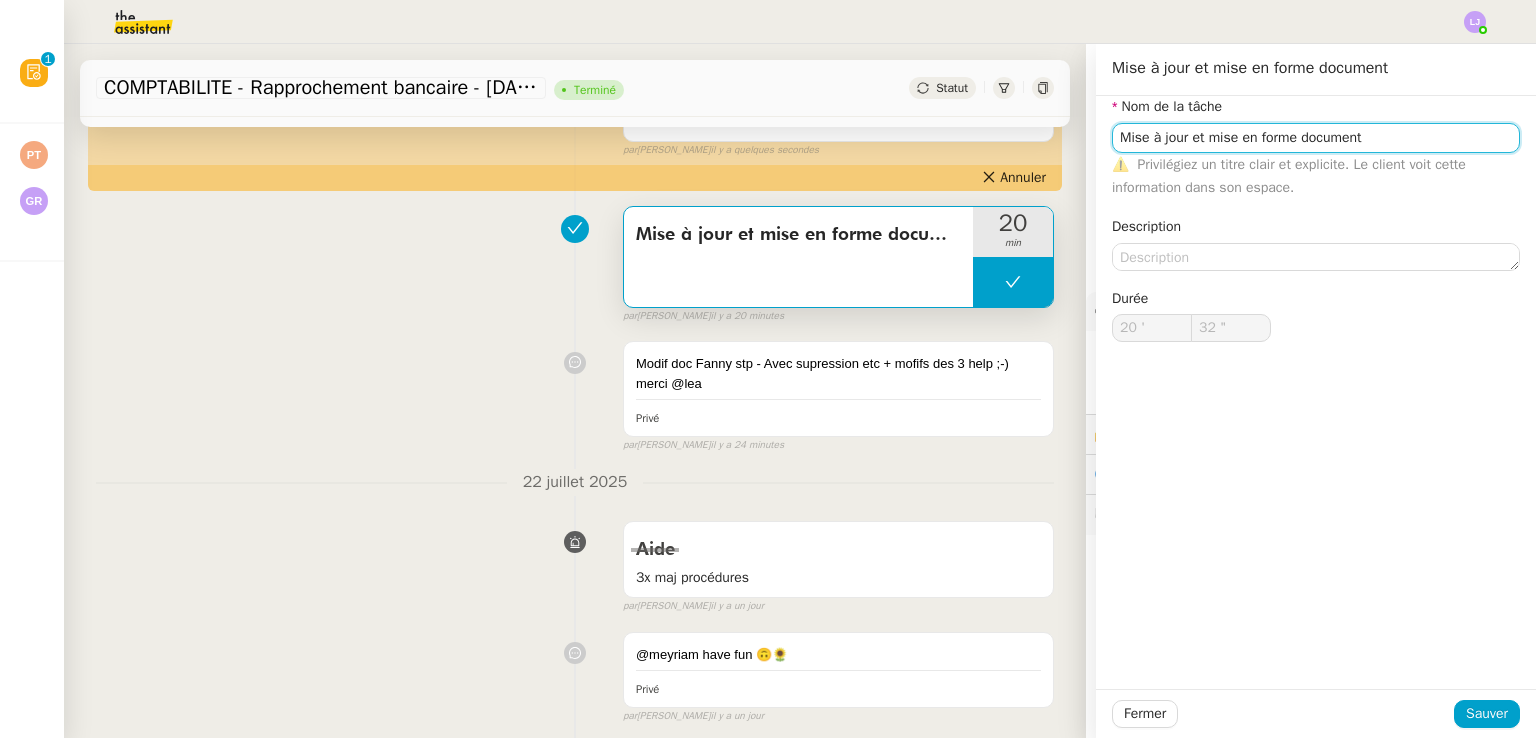 click on "Mise à jour et mise en forme document" 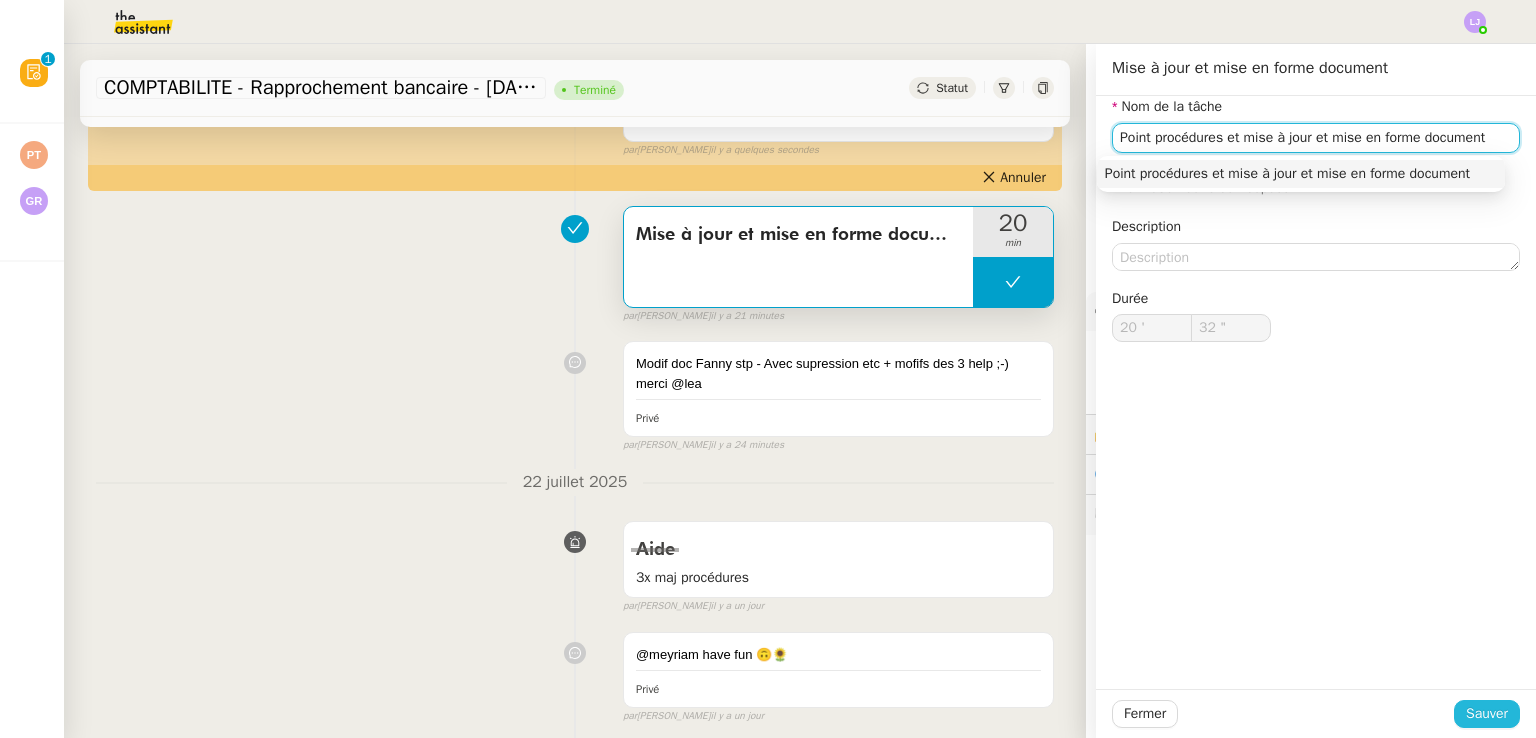 type on "Point procédures et mise à jour et mise en forme document" 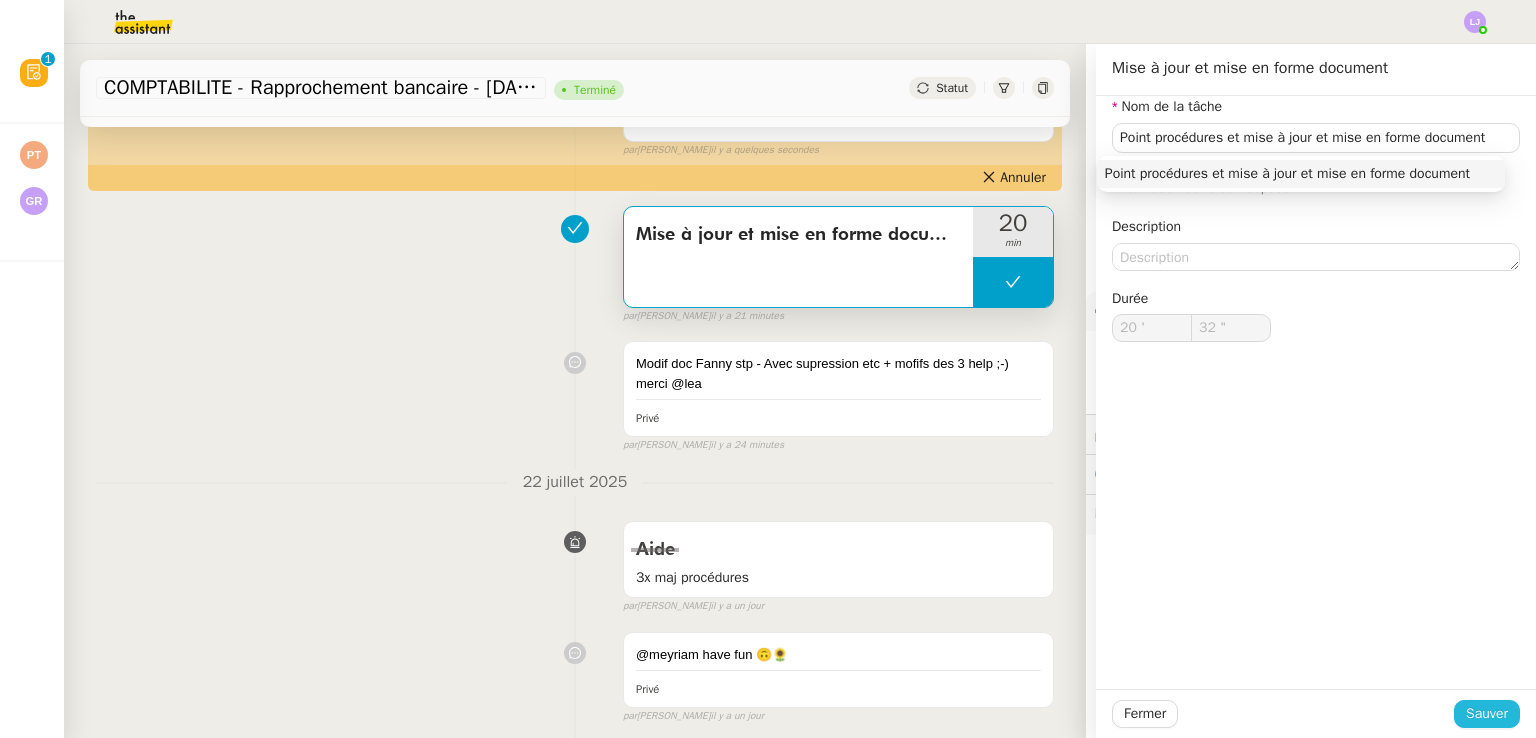 click on "Sauver" 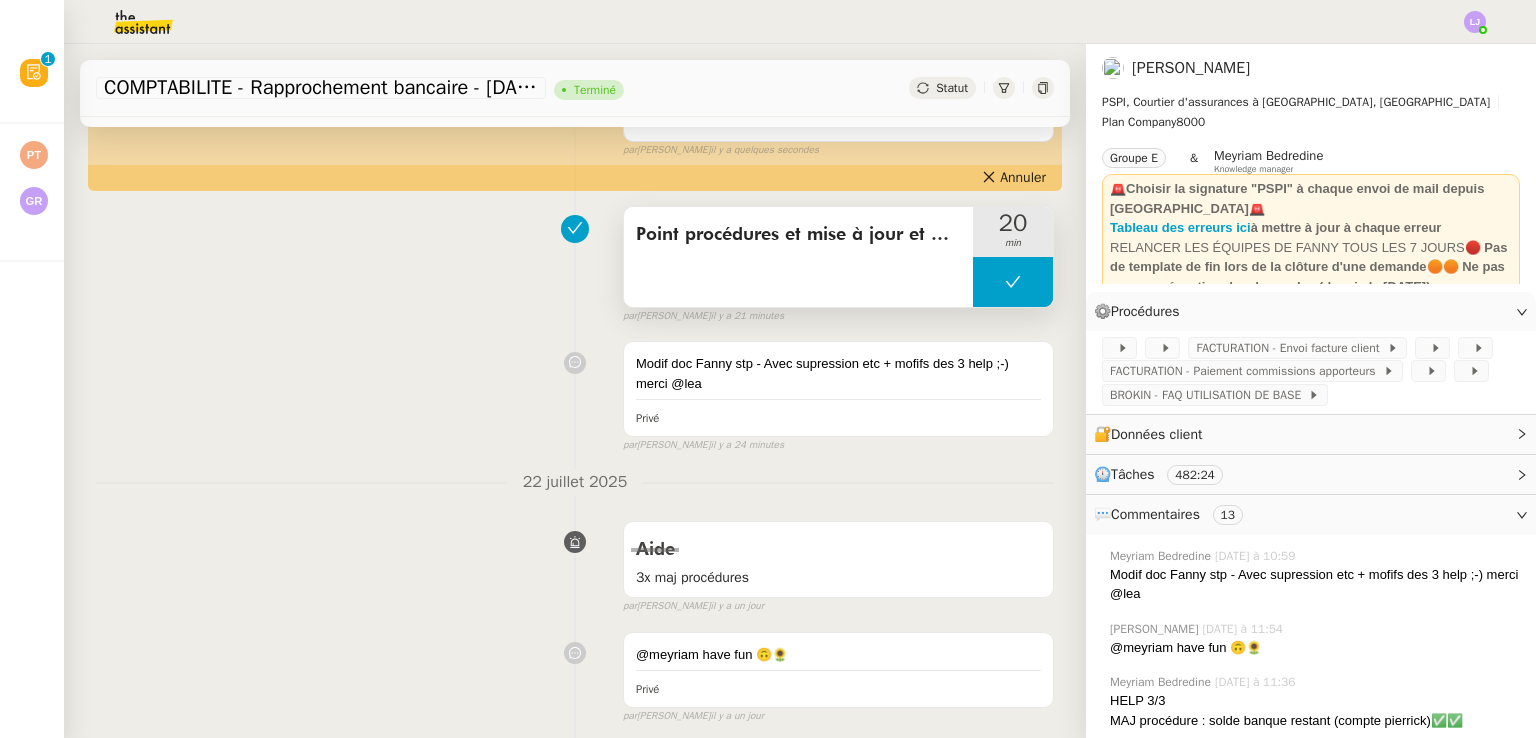 click on "Point procédures et mise à jour et mise en forme document" at bounding box center (798, 257) 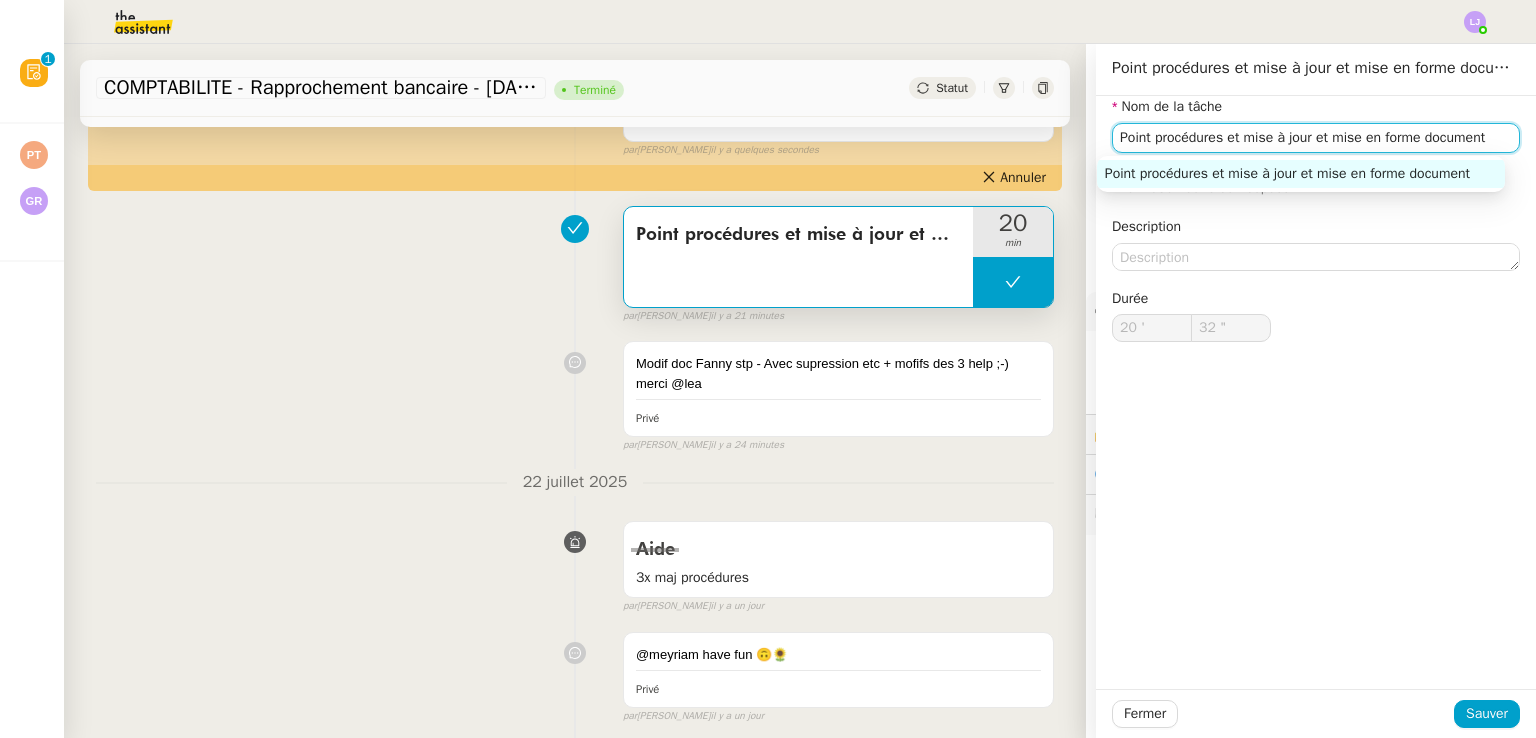 click on "Point procédures et mise à jour et mise en forme document" 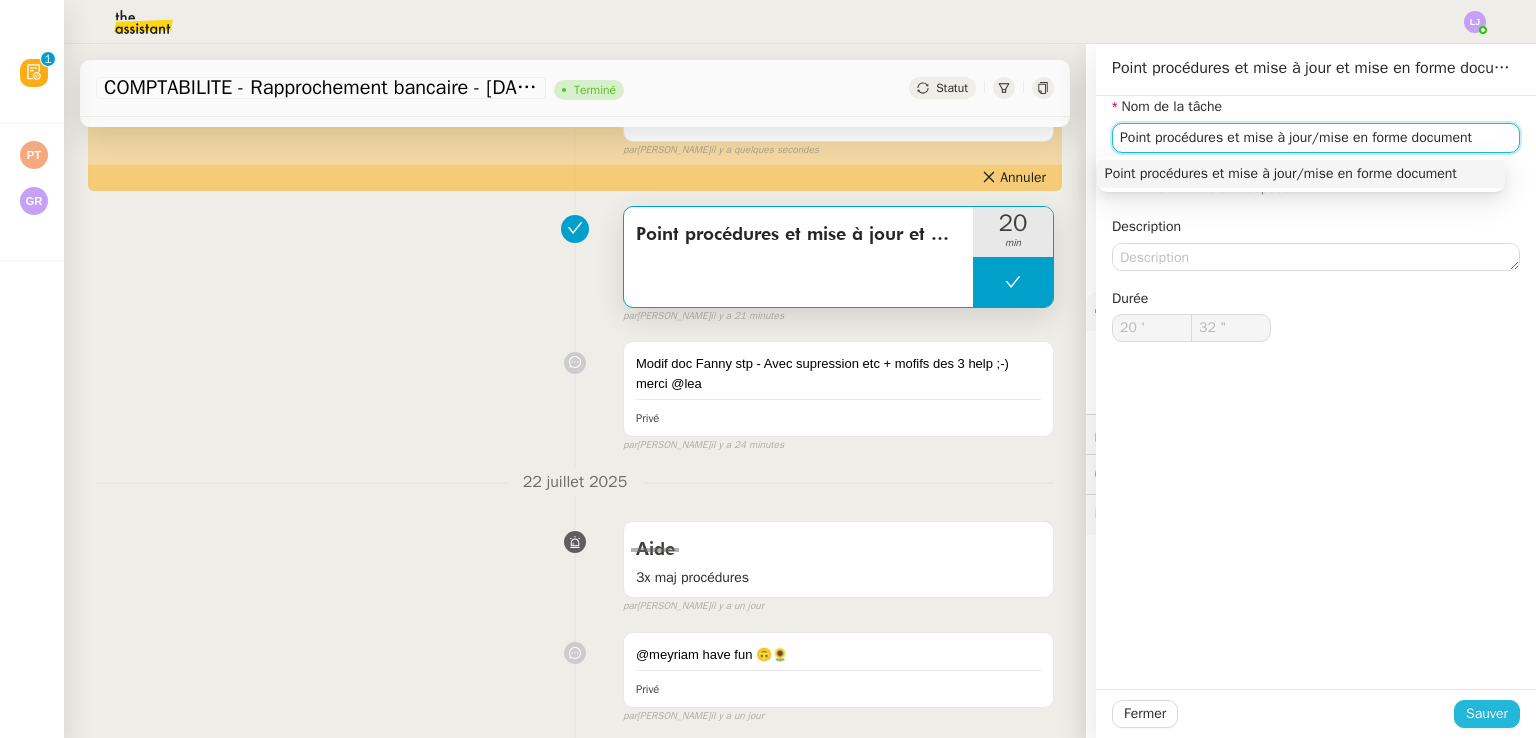 type on "Point procédures et mise à jour/mise en forme document" 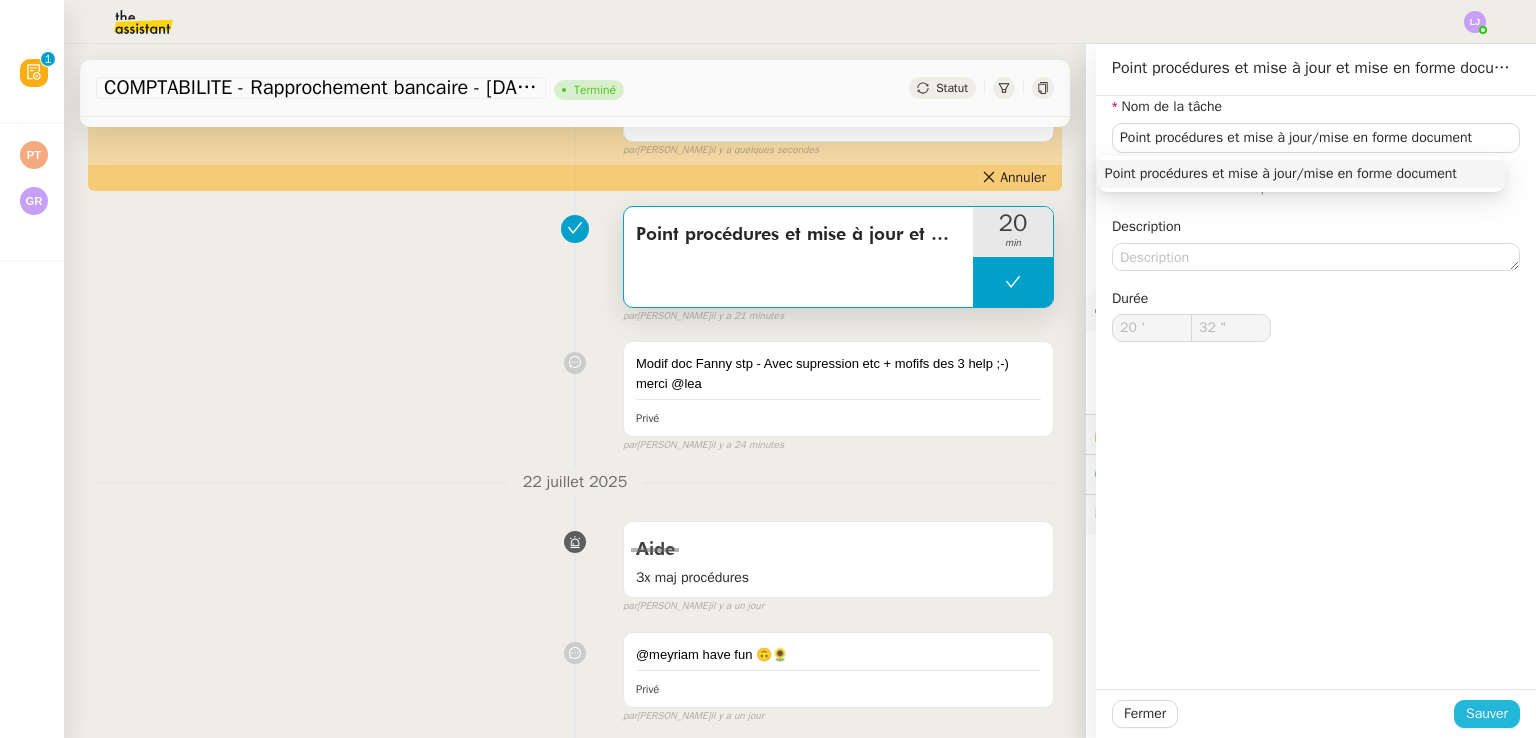 click on "Sauver" 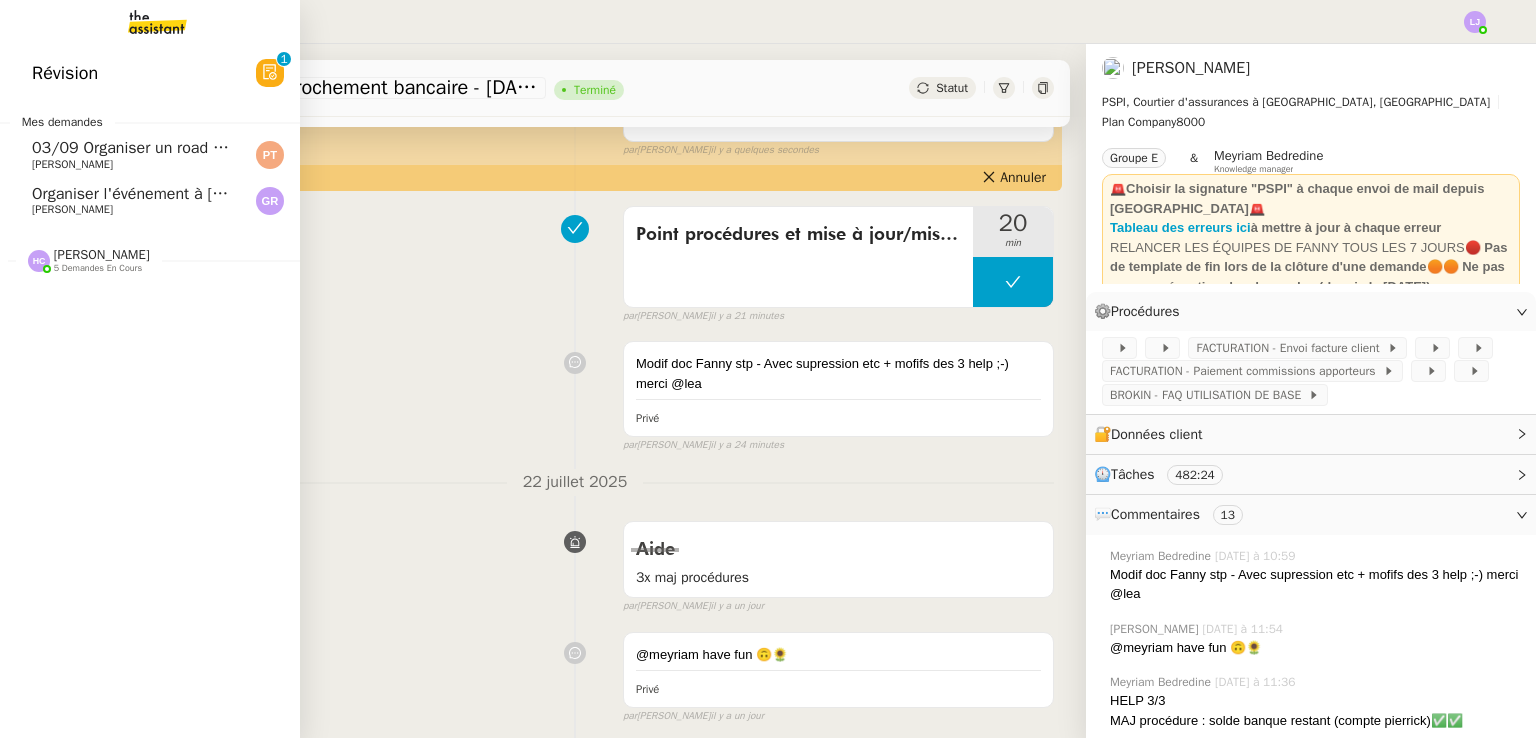 click on "Révision" 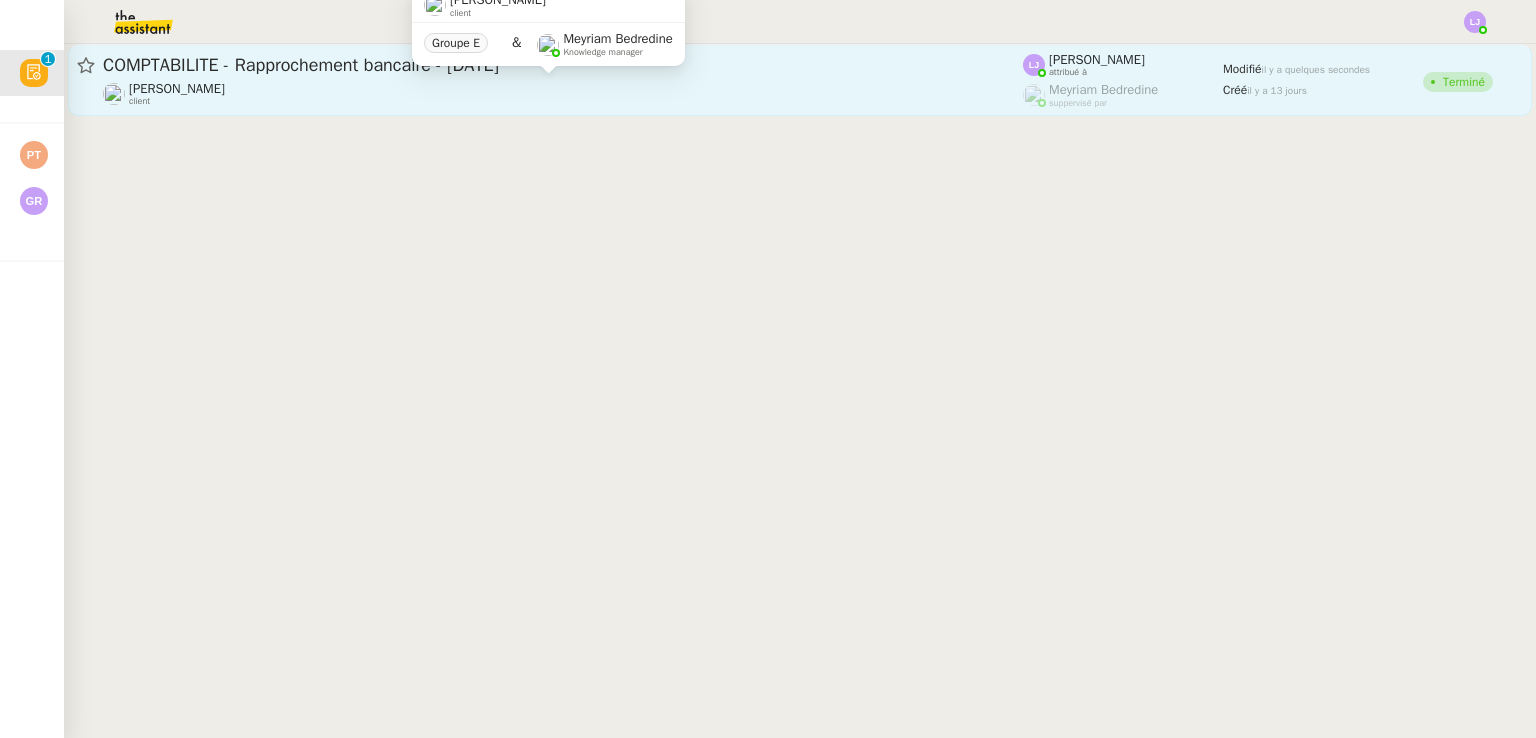 click on "Fanny Eyraud     client" 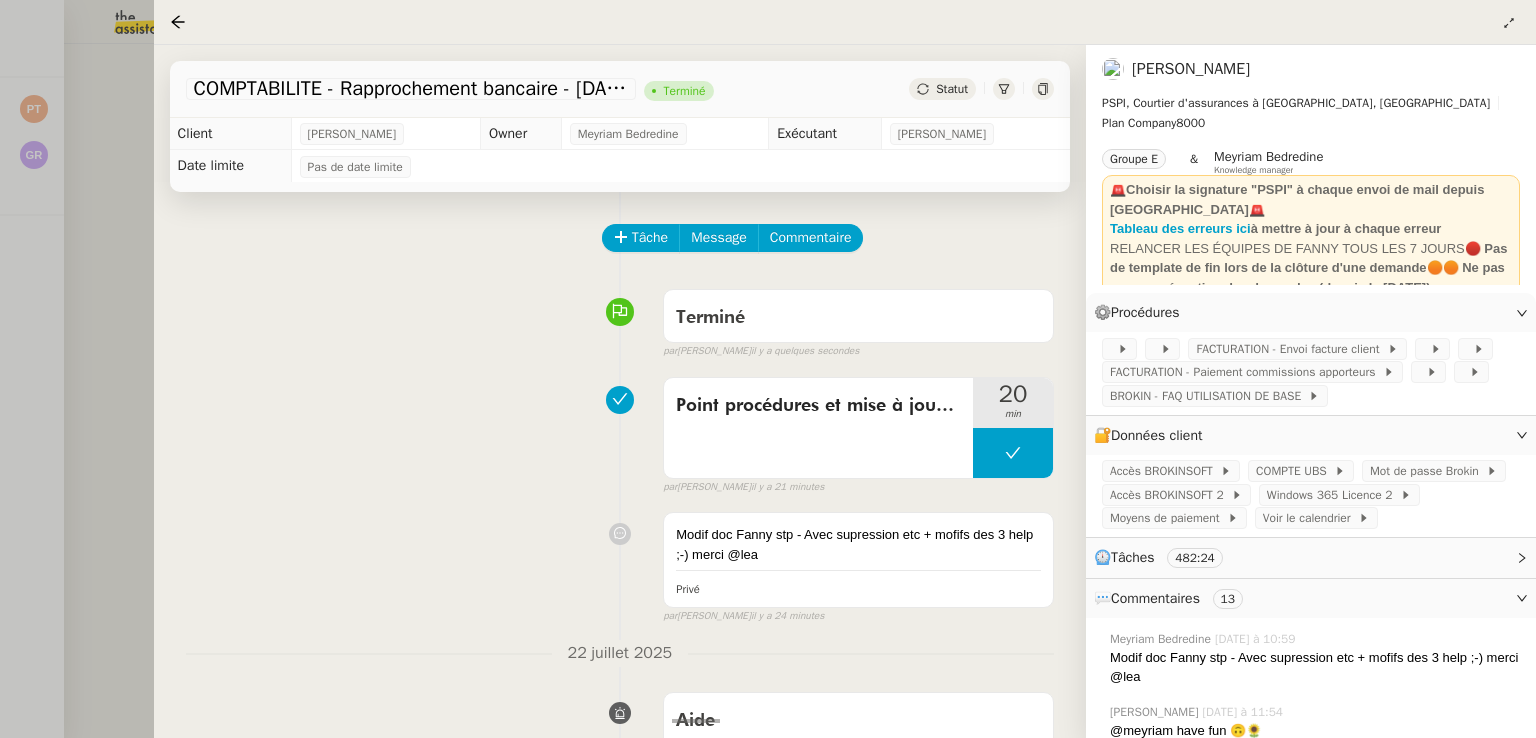 click at bounding box center [768, 369] 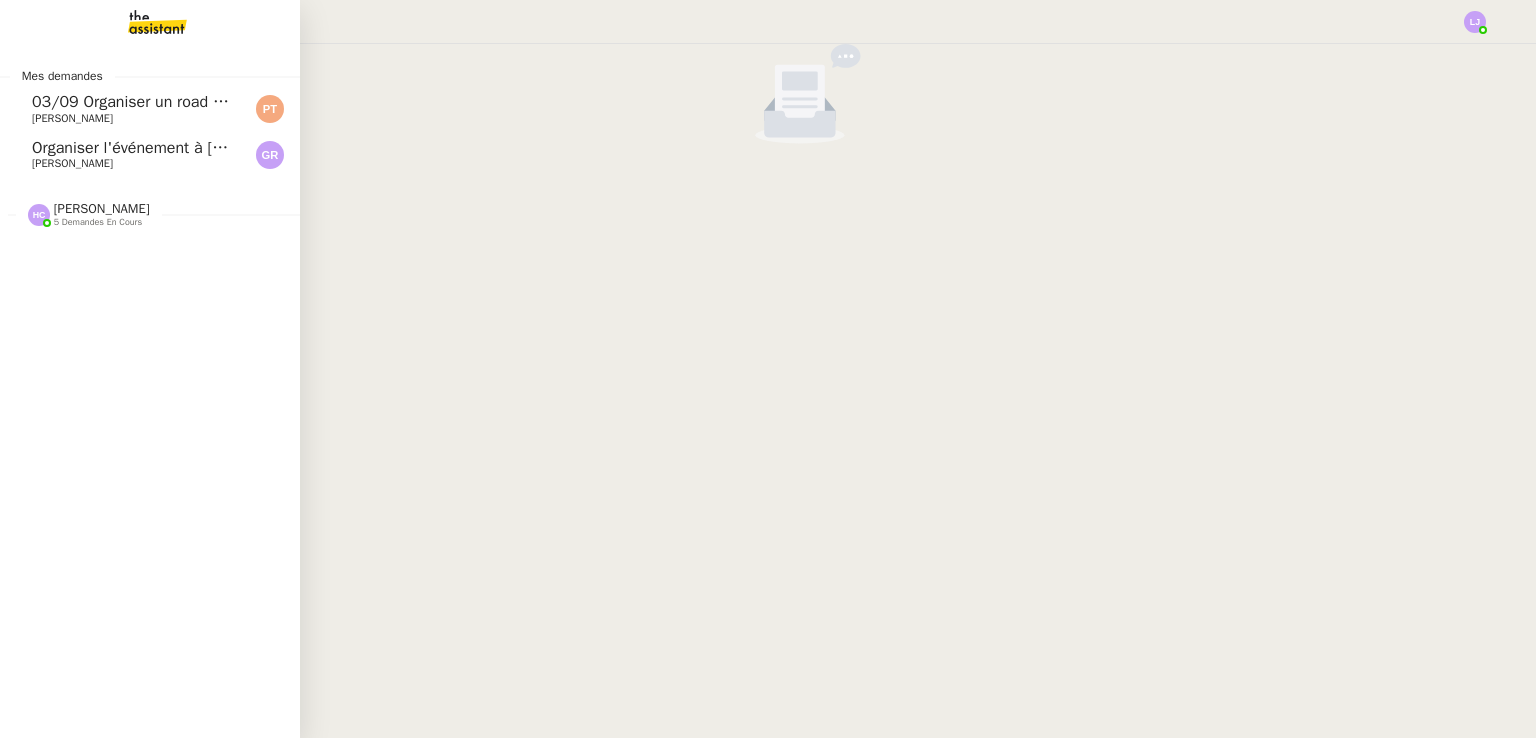 click on "03/09 Organiser un road trip au Canada    Pierre TOULOUSE" 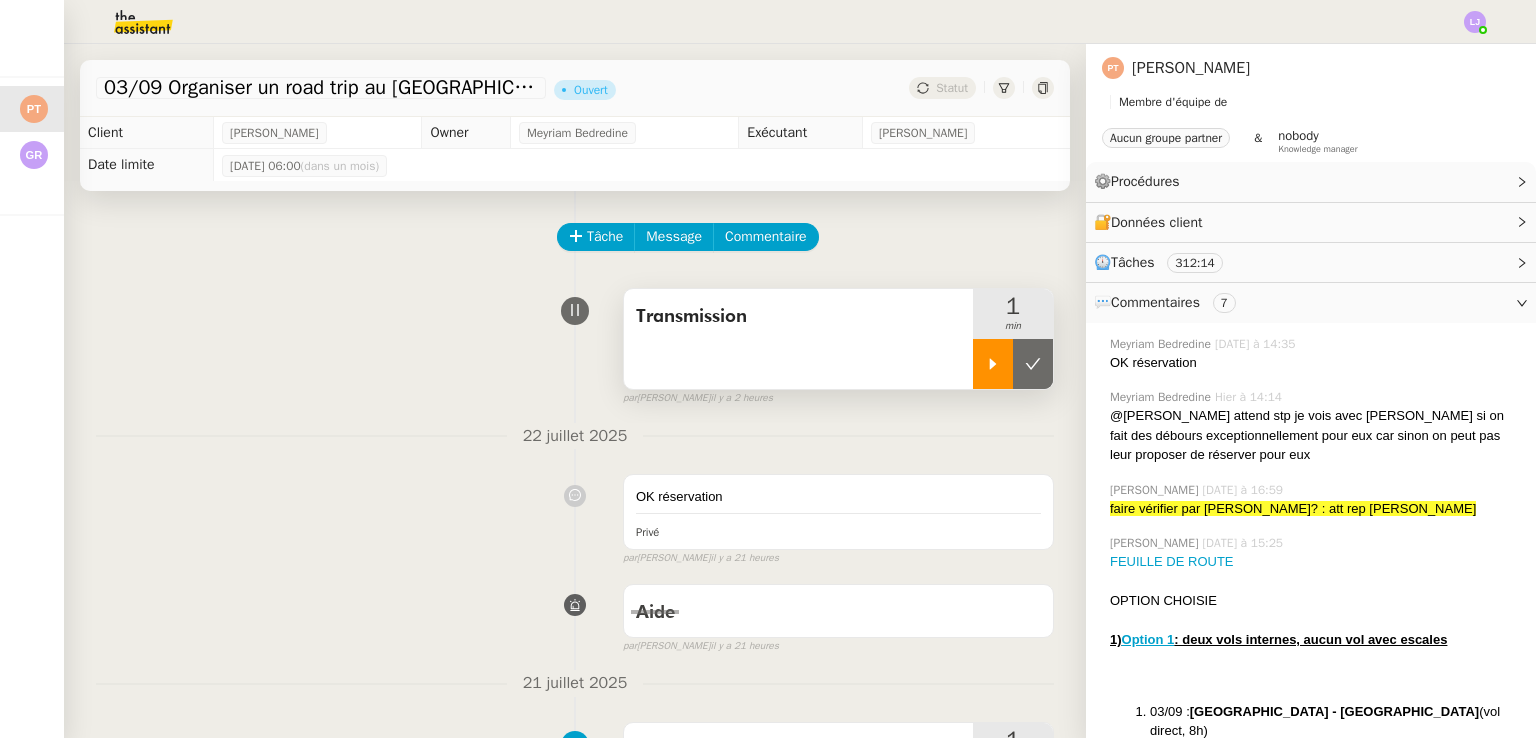 click at bounding box center [993, 364] 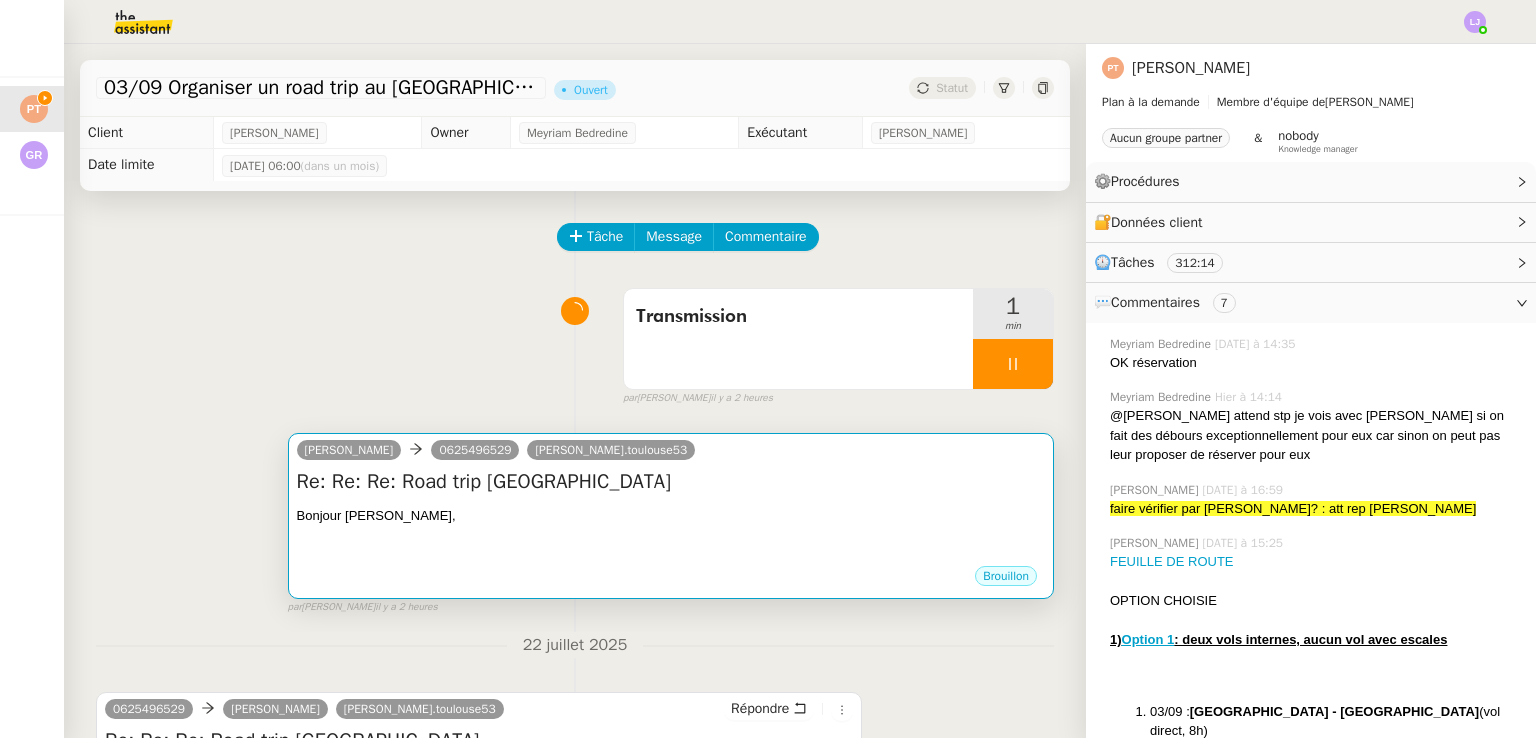 scroll, scrollTop: 308, scrollLeft: 0, axis: vertical 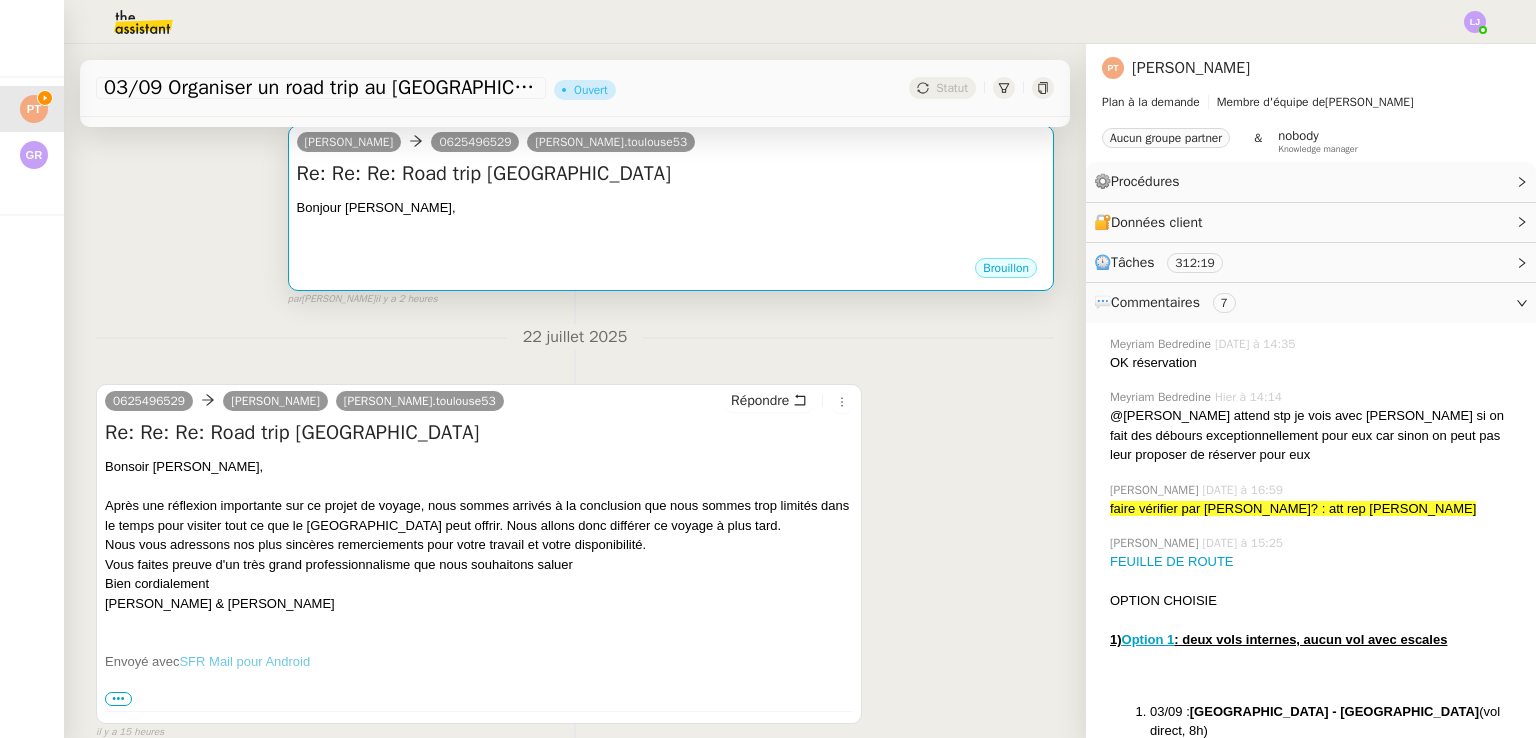 click on "Bonjour Bruno, Cathy," at bounding box center [671, 208] 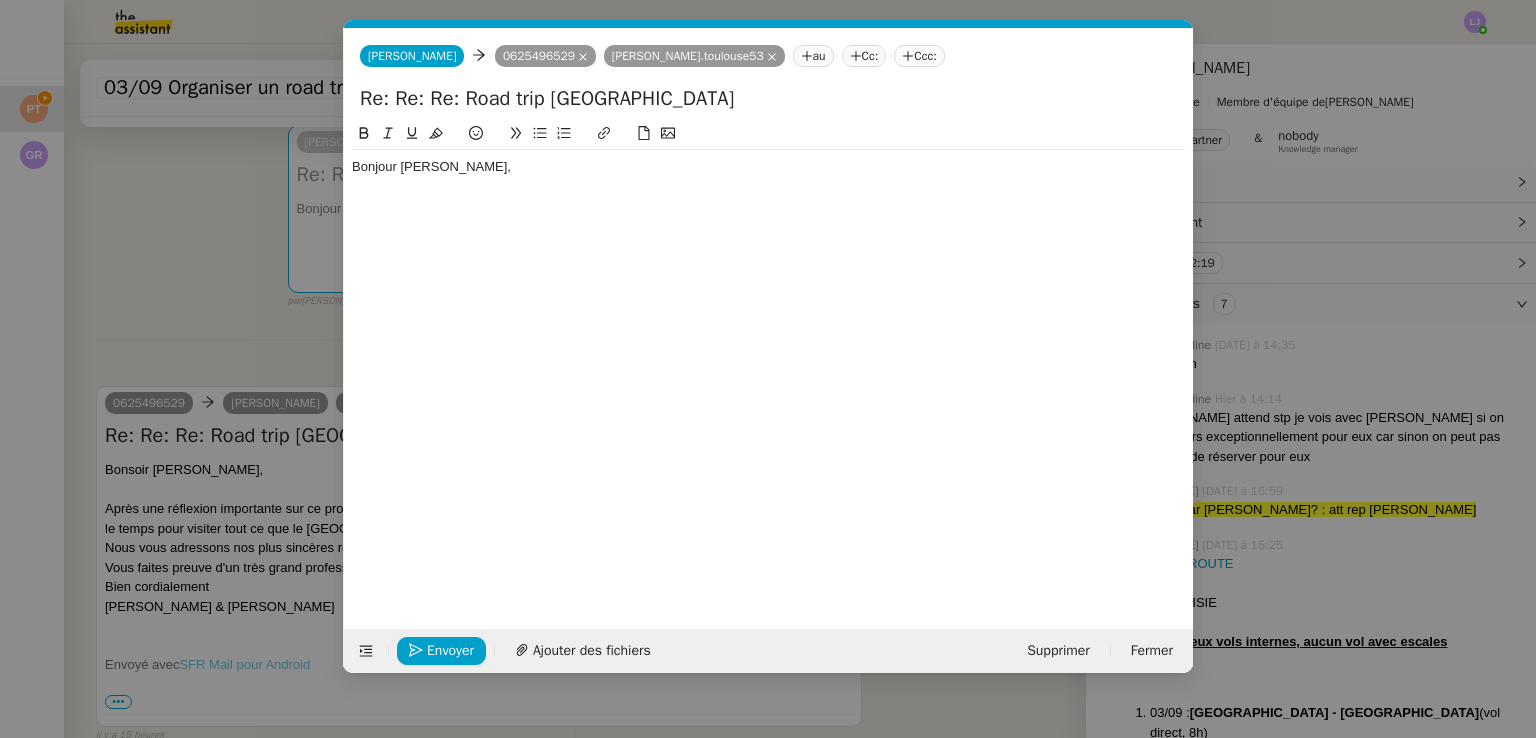 scroll, scrollTop: 0, scrollLeft: 42, axis: horizontal 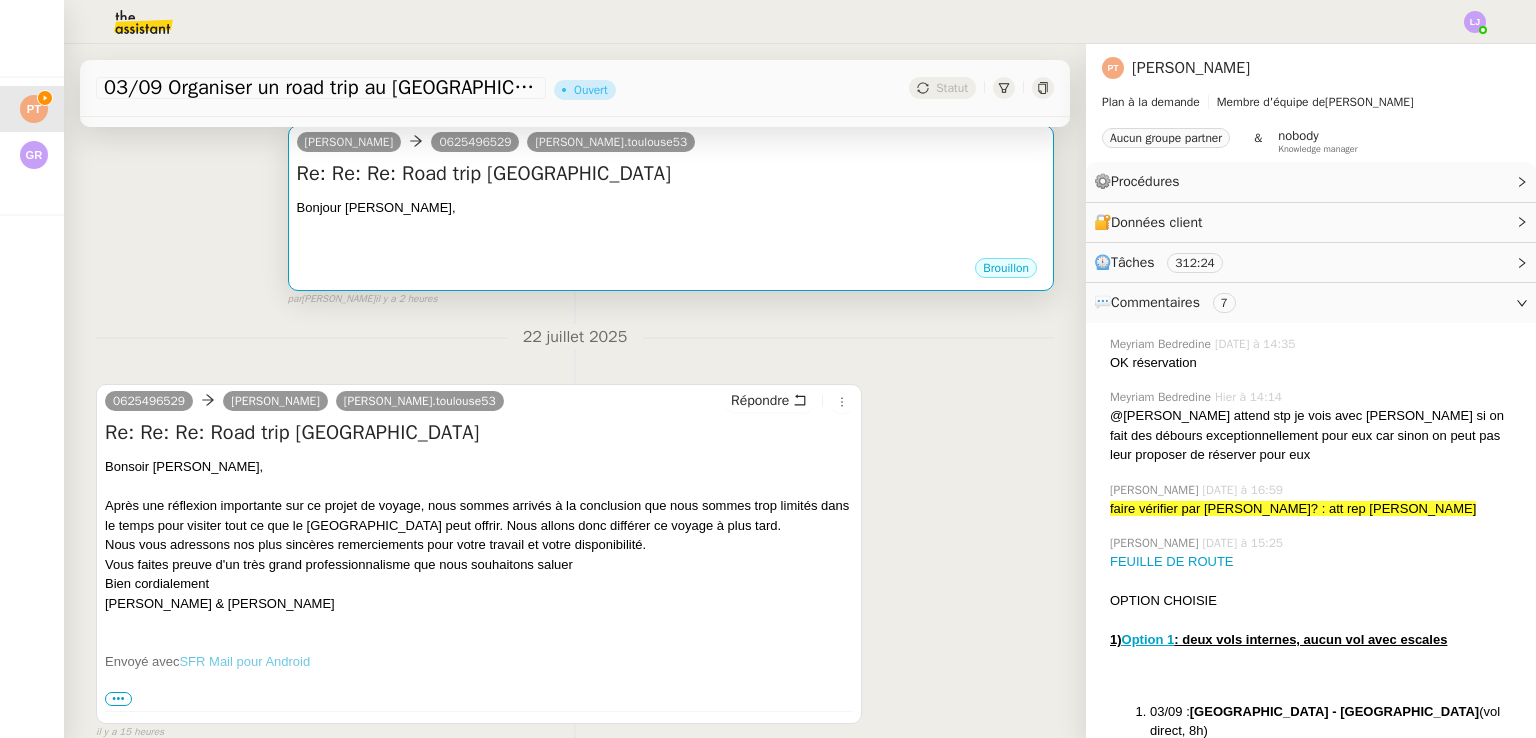 click at bounding box center [671, 227] 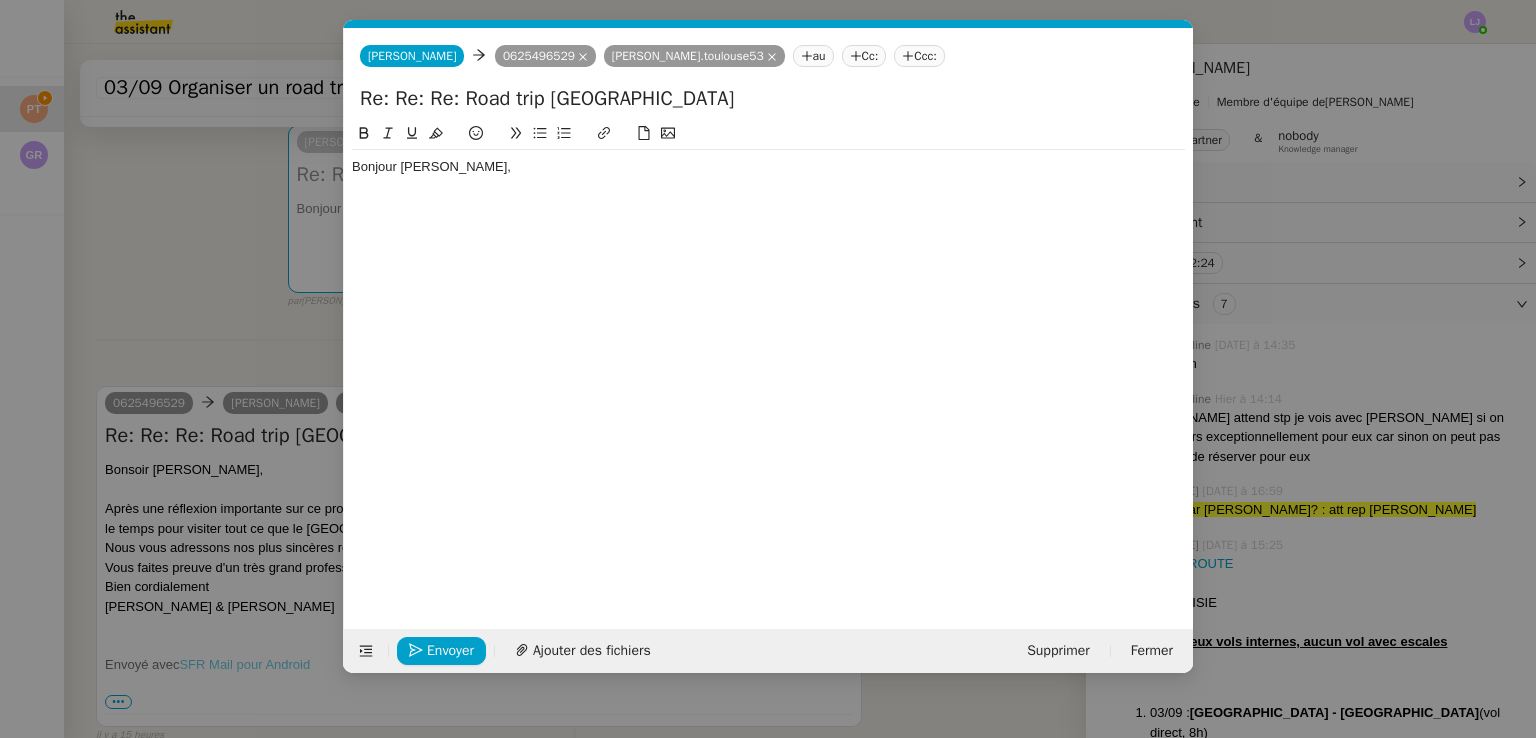 scroll, scrollTop: 0, scrollLeft: 42, axis: horizontal 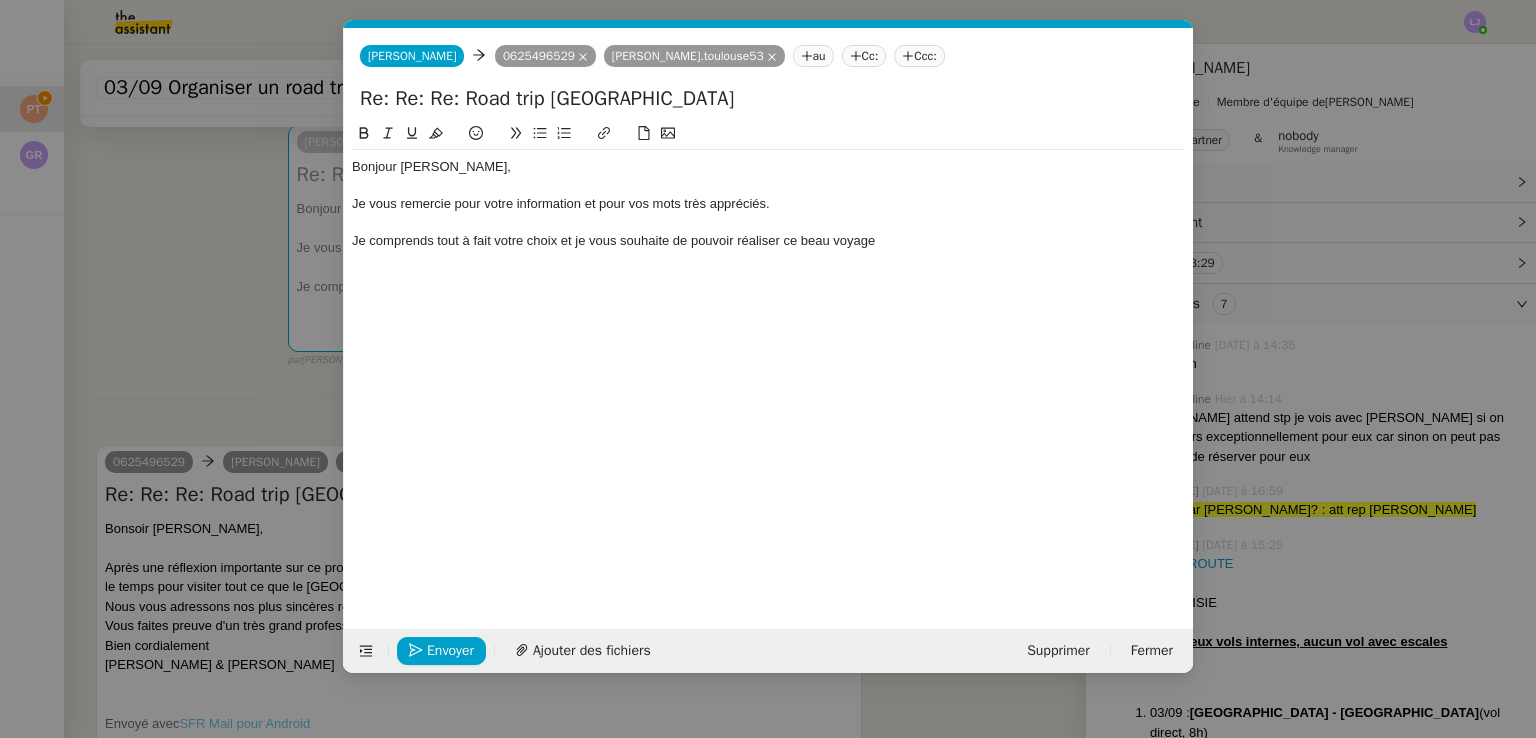 click on "Service TA - VOYAGE - PROPOSITION GLOBALE    A utiliser dans le cadre de proposition de déplacement TA - RELANCE CLIENT (EN)    Relancer un client lorsqu'il n'a pas répondu à un précédent message BAFERTY - MAIL AUDITION    A utiliser dans le cadre de la procédure d'envoi des mails d'audition TA - PUBLICATION OFFRE D'EMPLOI     Organisation du recrutement Discours de présentation du paiement sécurisé    TA - VOYAGES - PROPOSITION ITINERAIRE    Soumettre les résultats d'une recherche TA - CONFIRMATION PAIEMENT (EN)    Confirmer avec le client de modèle de transaction - Attention Plan Pro nécessaire. TA - COURRIER EXPEDIE (recommandé)    A utiliser dans le cadre de l'envoi d'un courrier recommandé TA - PARTAGE DE CALENDRIER (EN)    A utiliser pour demander au client de partager son calendrier afin de faciliter l'accès et la gestion PSPI - Appel de fonds MJL    A utiliser dans le cadre de la procédure d'appel de fonds MJL TA - RELANCE CLIENT    TA - AR PROCEDURES        21 YIELD" at bounding box center (768, 369) 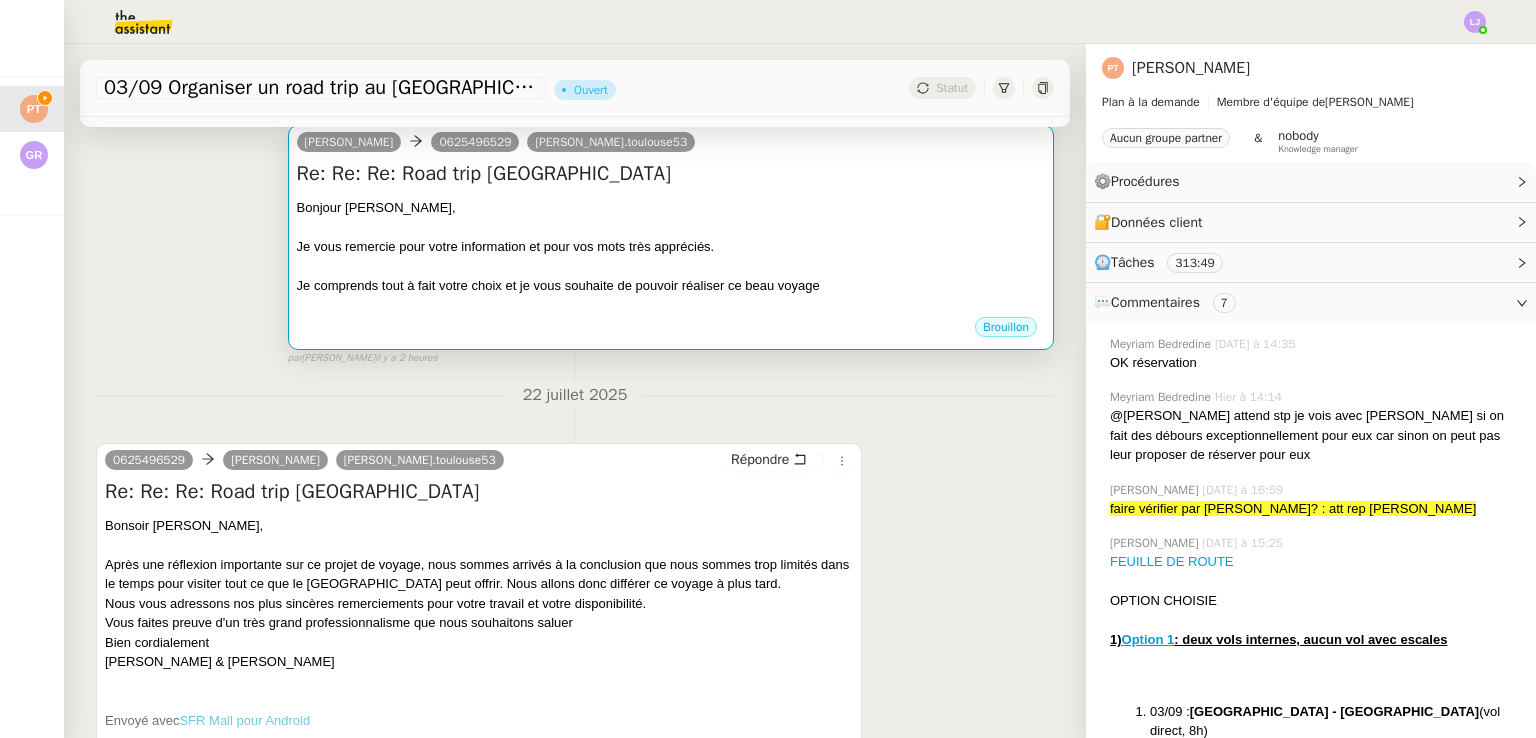 click on "Bonjour Bruno, Cathy," at bounding box center (671, 208) 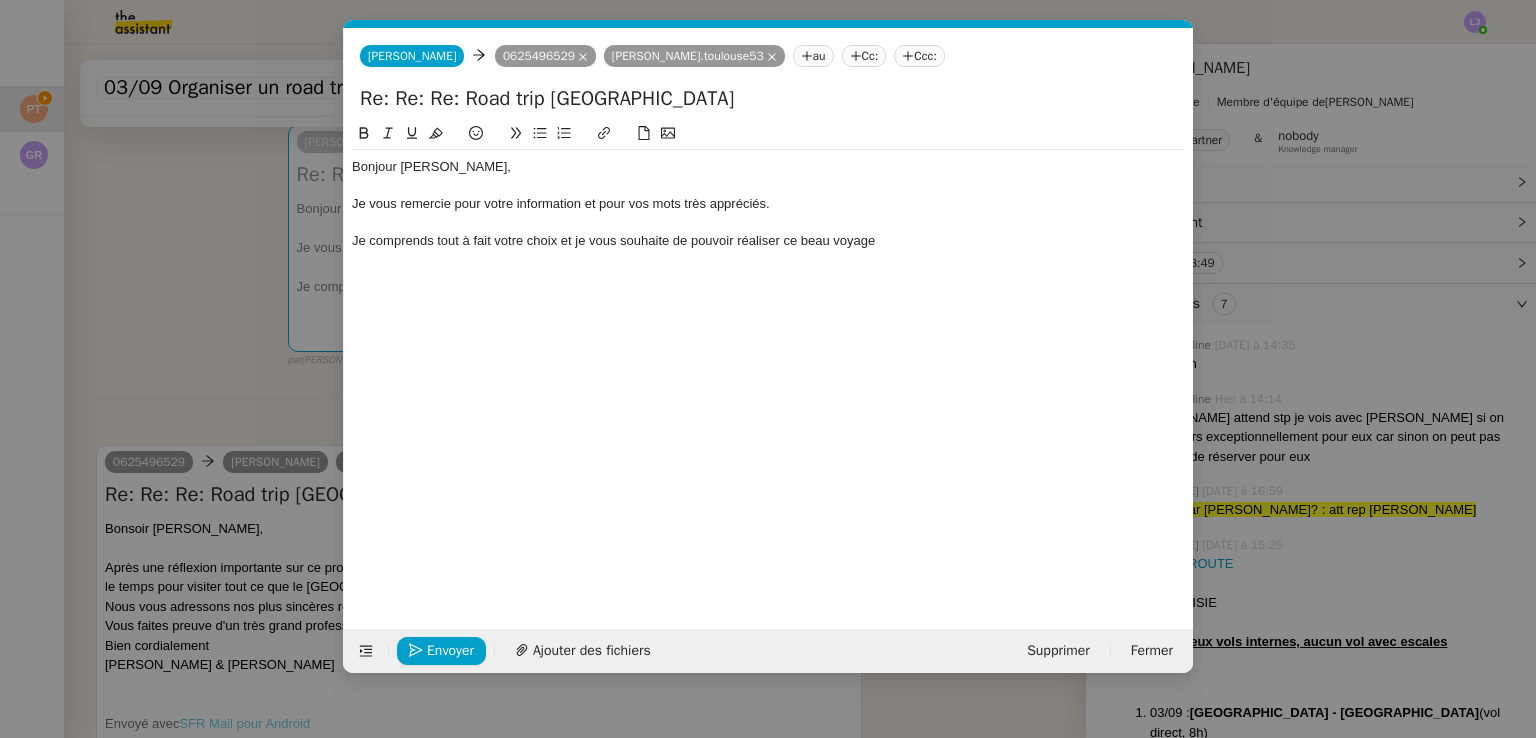 scroll, scrollTop: 0, scrollLeft: 42, axis: horizontal 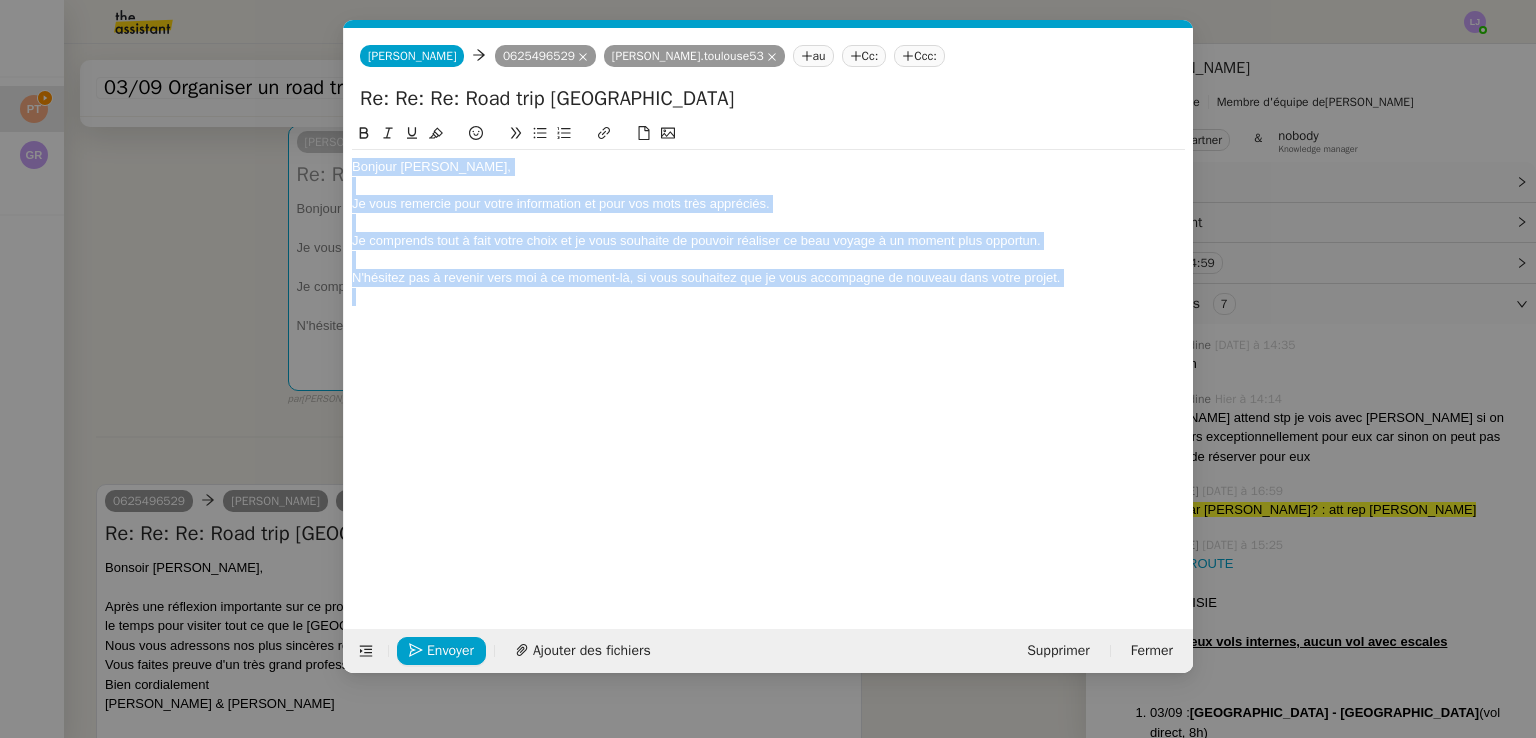 copy on "Bonjour Bruno, Cathy, Je vous remercie pour votre information et pour vos mots très appréciés. Je comprends tout à fait votre choix et je vous souhaite de pouvoir réaliser ce beau voyage à un moment plus opportun. N'hésitez pas à revenir vers moi à ce moment-là, si vous souhaitez que je vous accompagne de nouveau dans votre projet." 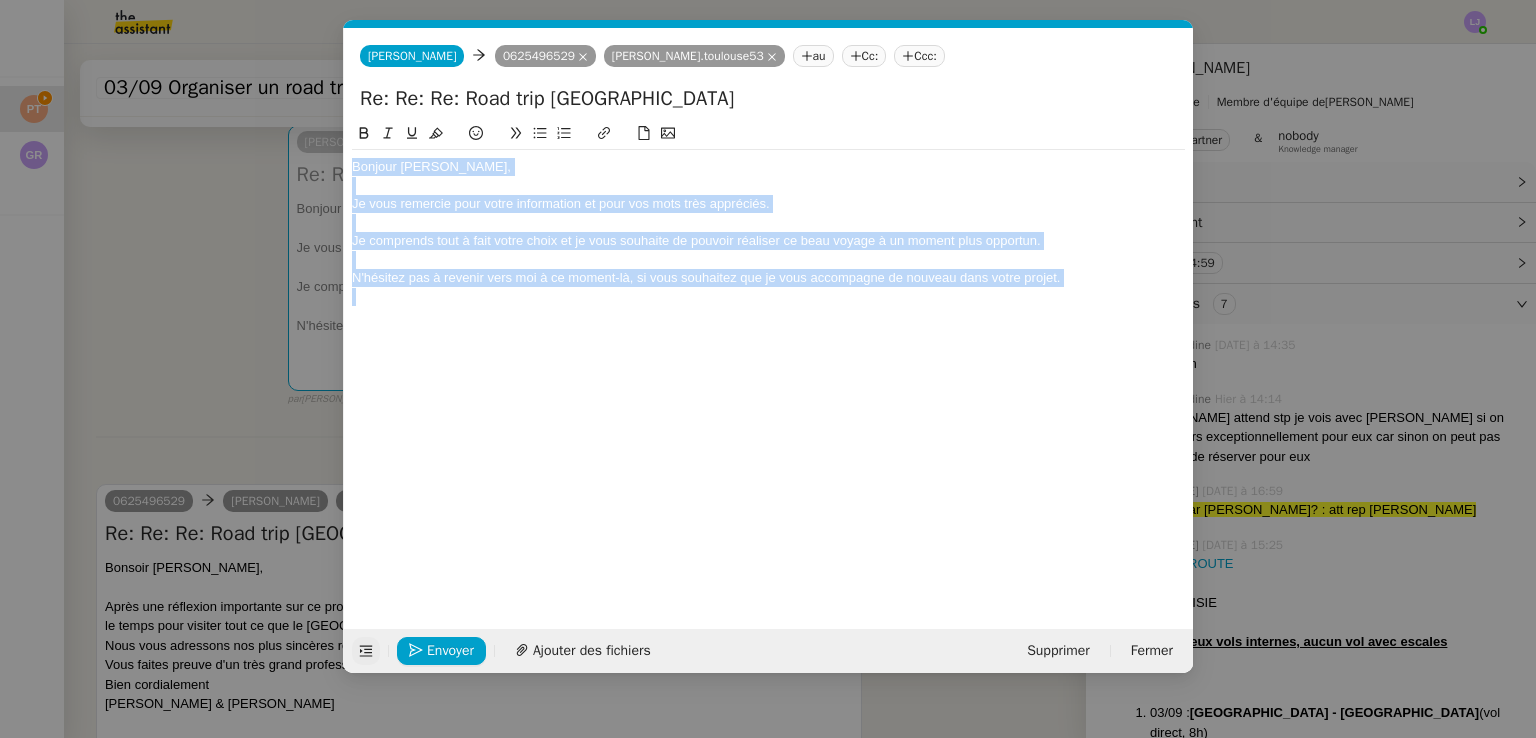 click 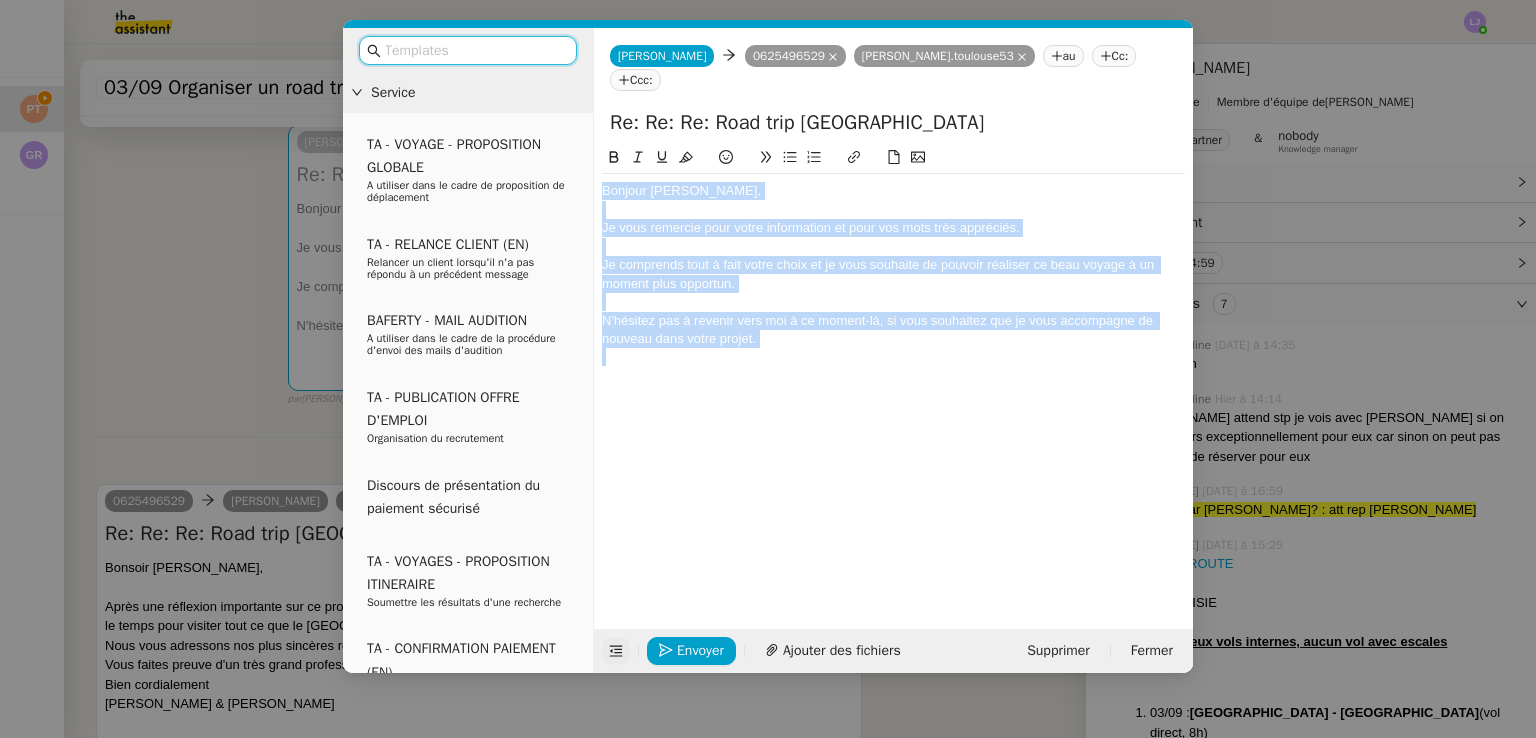 click at bounding box center (475, 50) 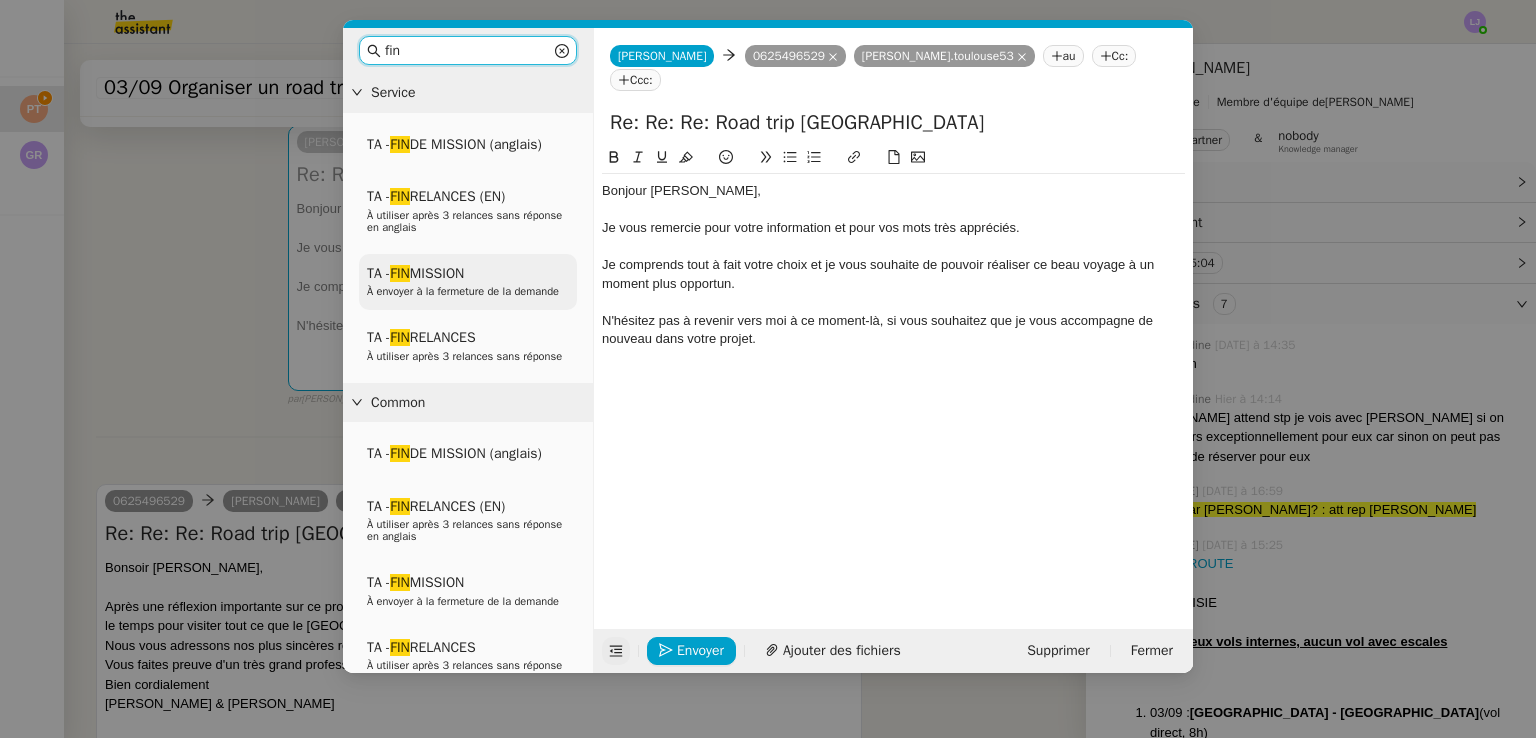 type on "fin" 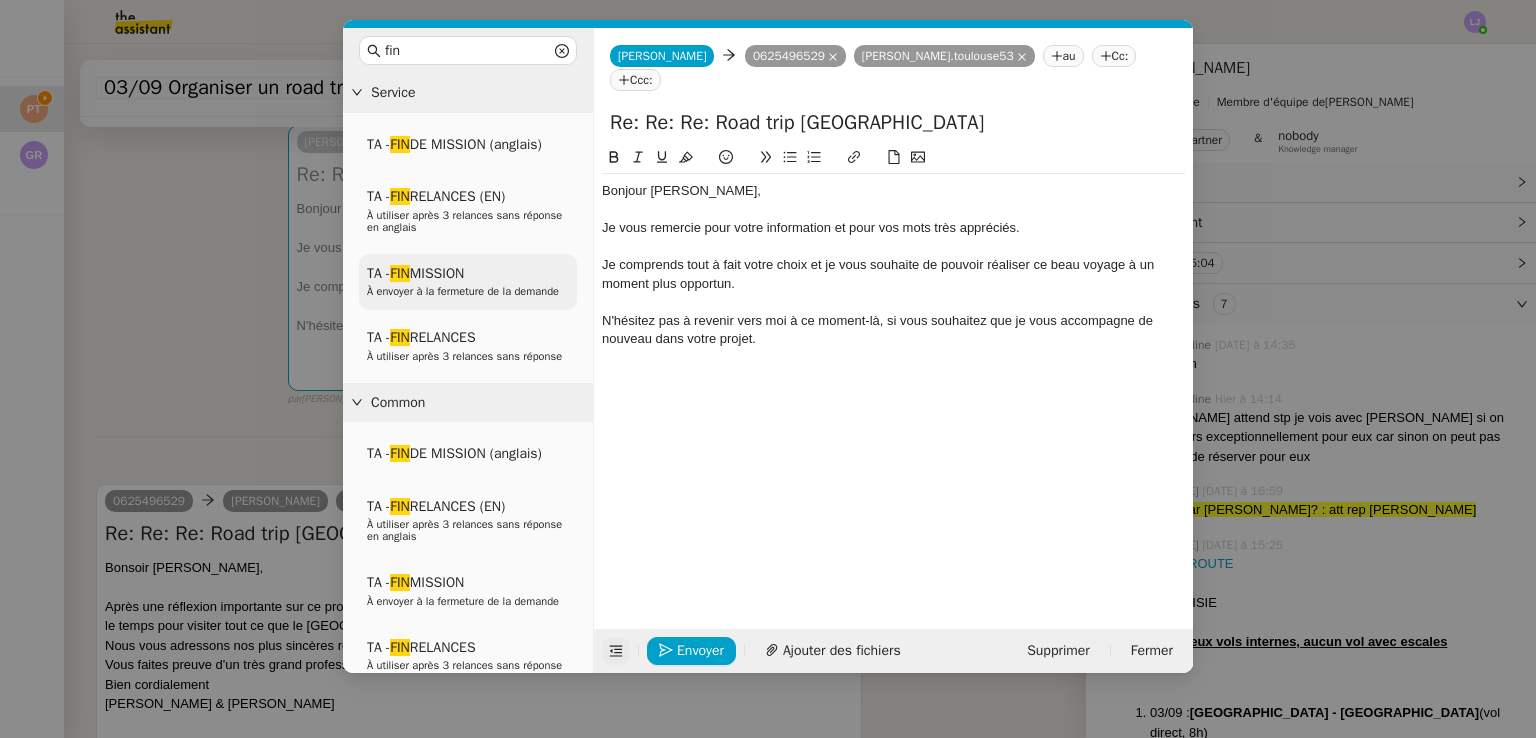 click on "TA -  FIN  MISSION    À envoyer à la fermeture de la demande" at bounding box center (468, 282) 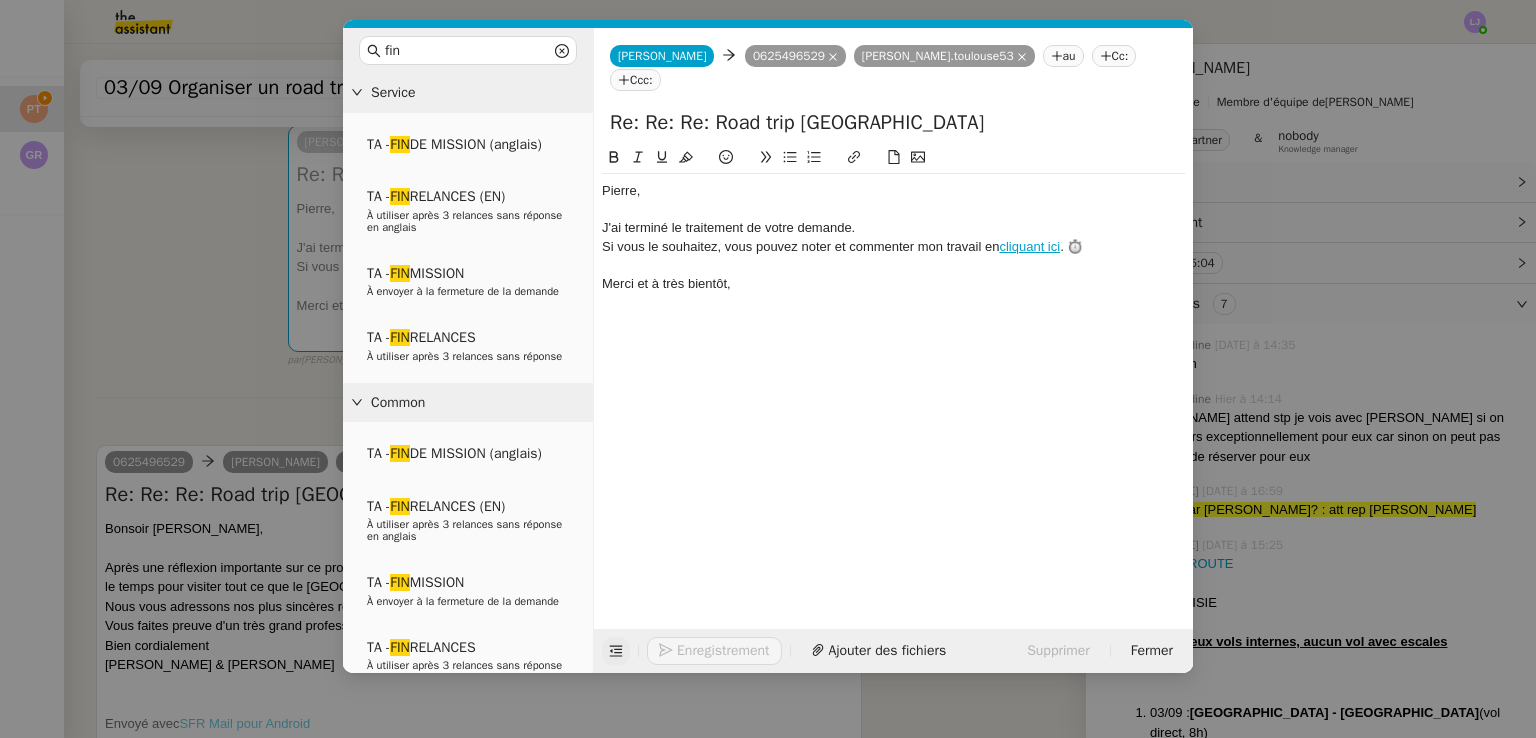 click on "﻿Pierre﻿," 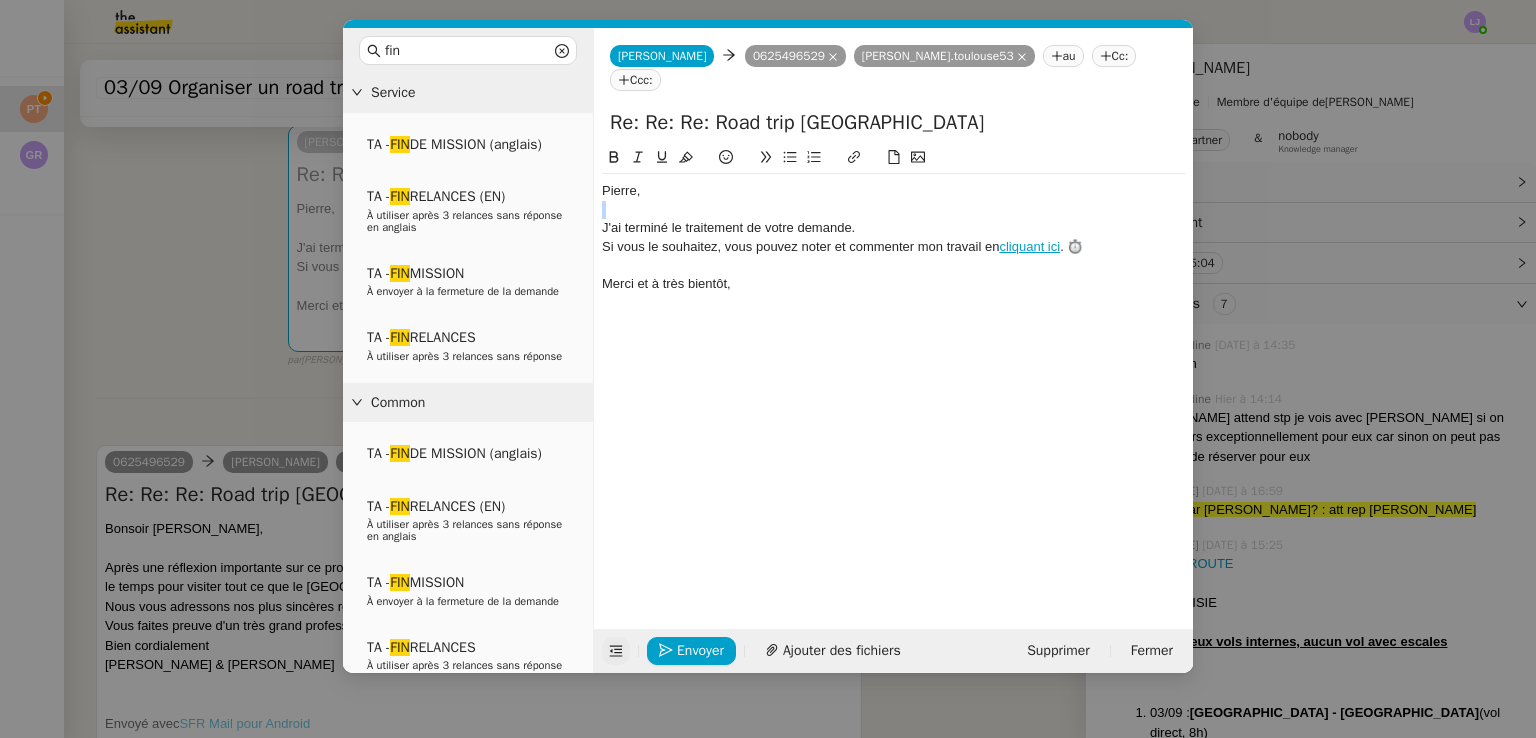 click on "﻿Pierre﻿," 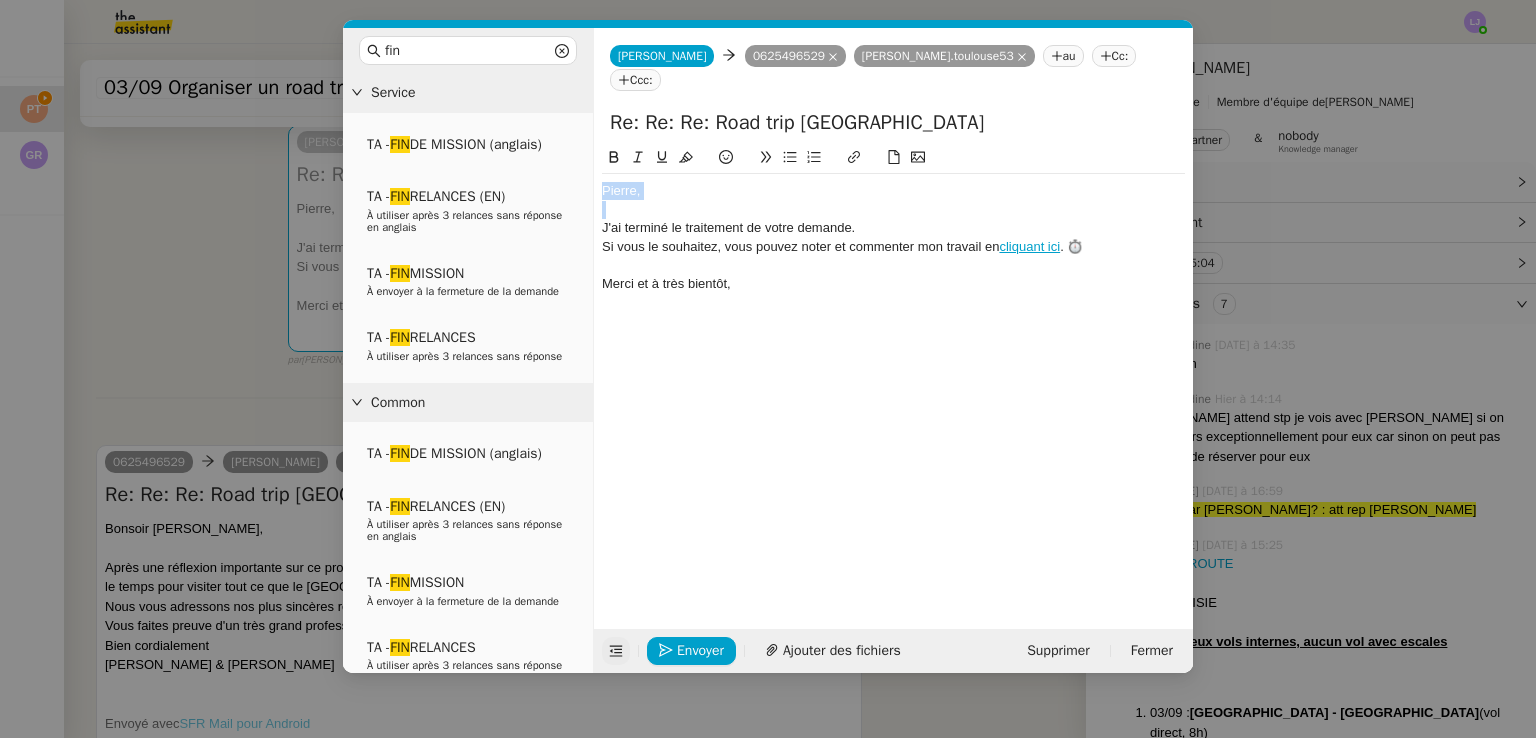 click on "﻿Pierre﻿," 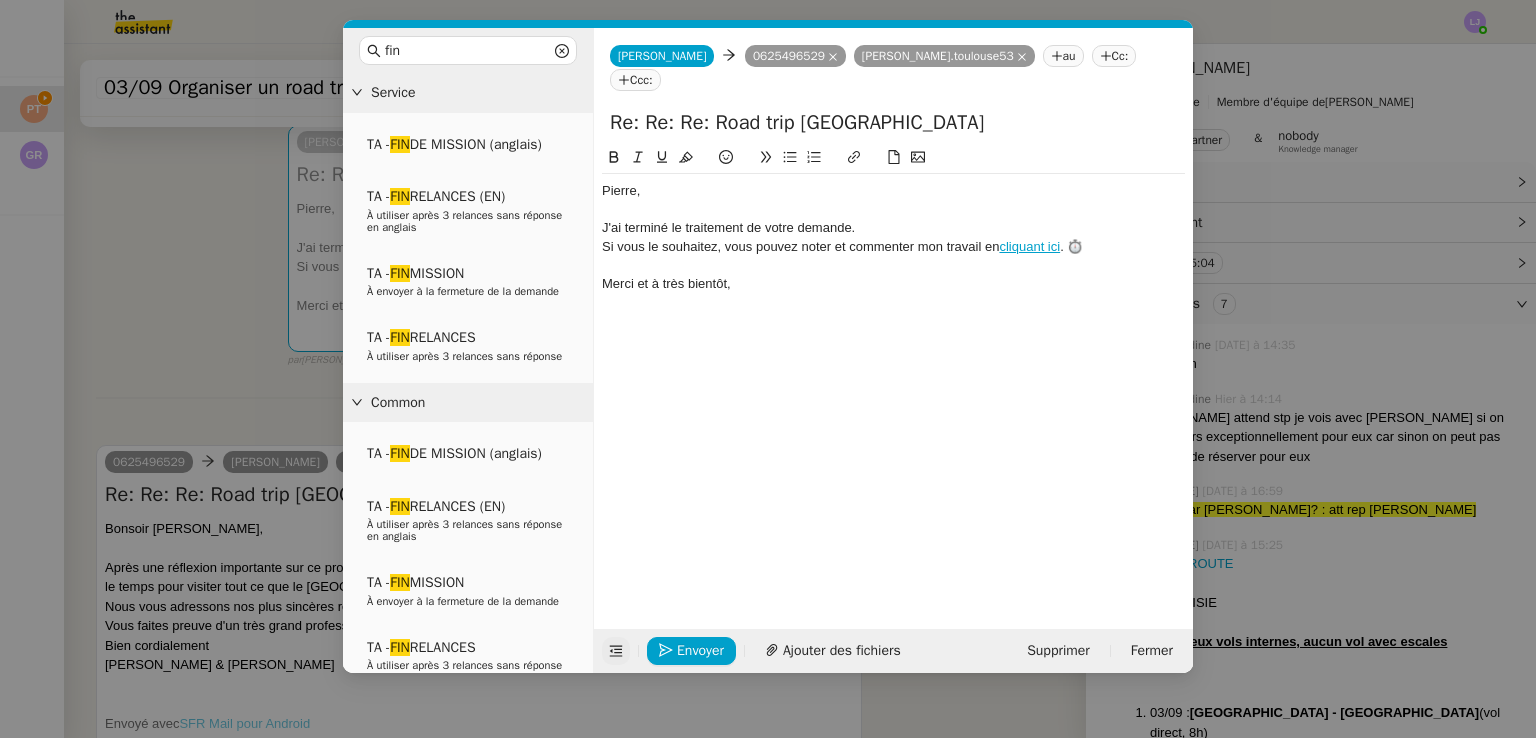 scroll, scrollTop: 0, scrollLeft: 0, axis: both 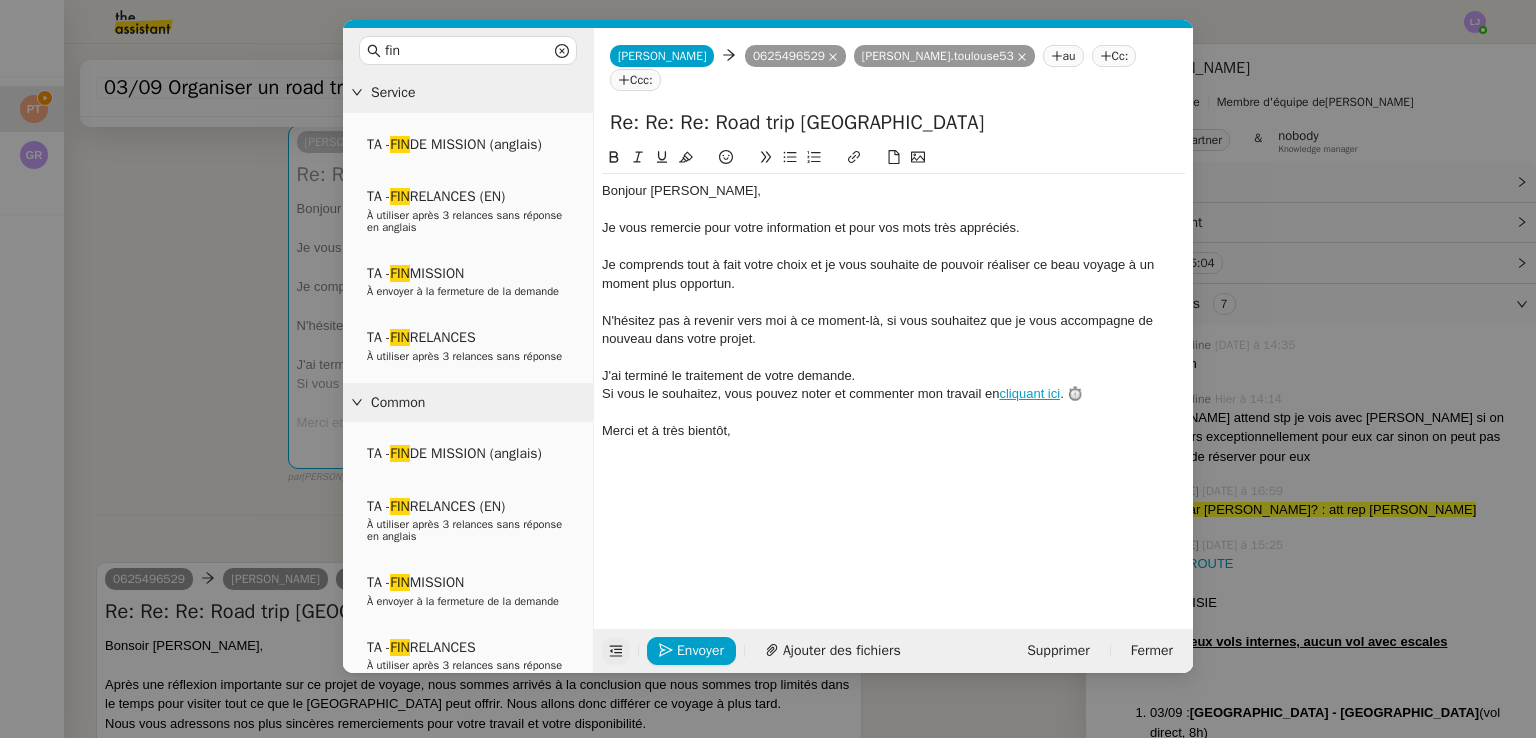 click on "fin Service TA -  FIN  DE MISSION (anglais)    TA -  FIN  RELANCES (EN)    À utiliser après 3 relances sans réponse en anglais  TA -  FIN  MISSION    À envoyer à la fermeture de la demande TA -  FIN  RELANCES     À utiliser après 3 relances sans réponse  Common TA -  FIN  DE MISSION (anglais)    TA -  FIN  RELANCES (EN)    À utiliser après 3 relances sans réponse en anglais  TA -  FIN  MISSION    À envoyer à la fermeture de la demande TA -  FIN  RELANCES     À utiliser après 3 relances sans réponse  Other No Templates Edmond Edmond     0625496529
bruno.toulouse53
au
Cc:
Ccc:
Re: Re: Re: Road trip Canada         Bonjour Bruno, Cathy, Je vous remercie pour votre information et pour vos mots très appréciés. Je comprends tout à fait votre choix et je vous souhaite de pouvoir réaliser ce beau voyage à un moment plus opportun. N'hésitez pas à revenir vers moi à ce moment-là, si vous souhaitez que je vous accompagne de nouveau dans votre projet. cliquant ici" at bounding box center [768, 369] 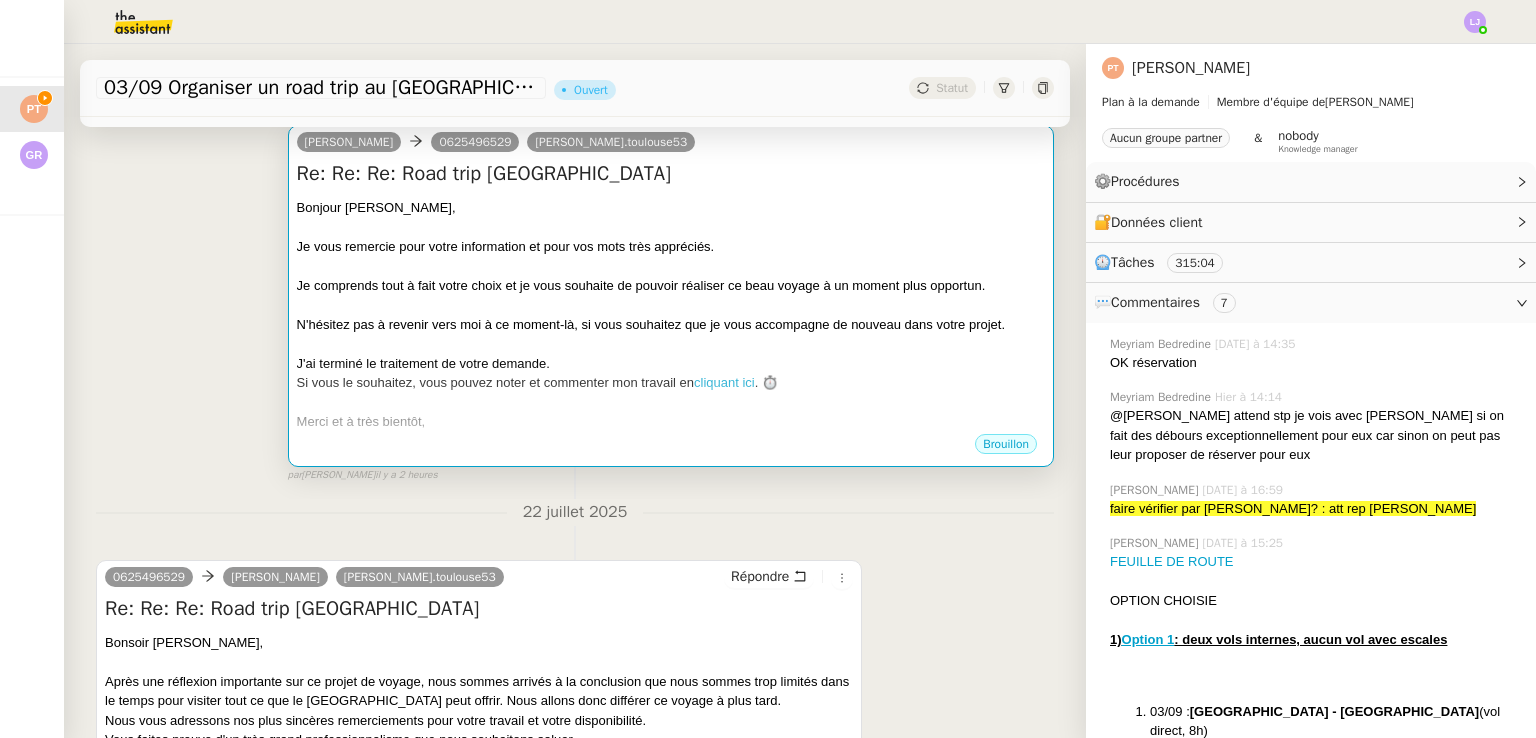 scroll, scrollTop: 0, scrollLeft: 0, axis: both 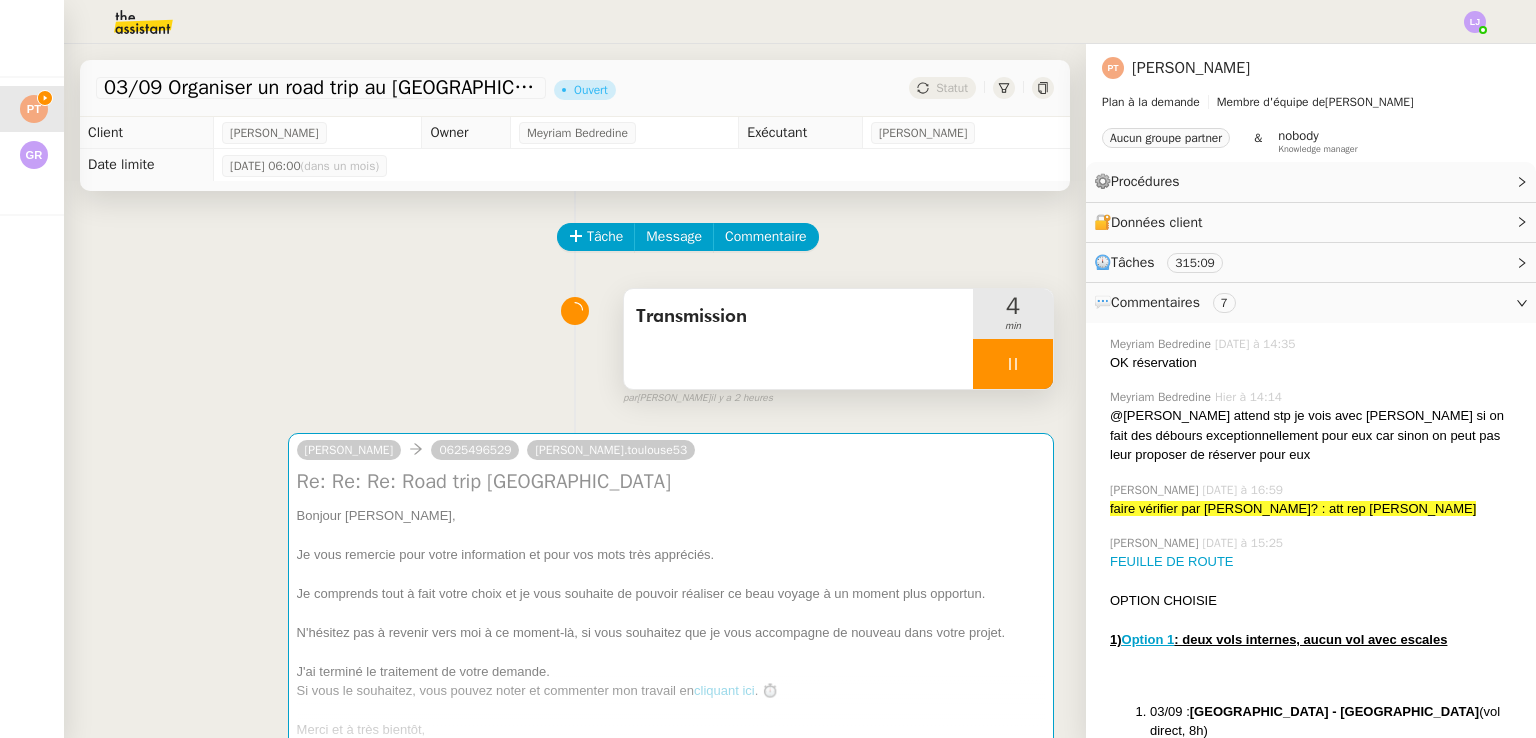 click at bounding box center [1013, 364] 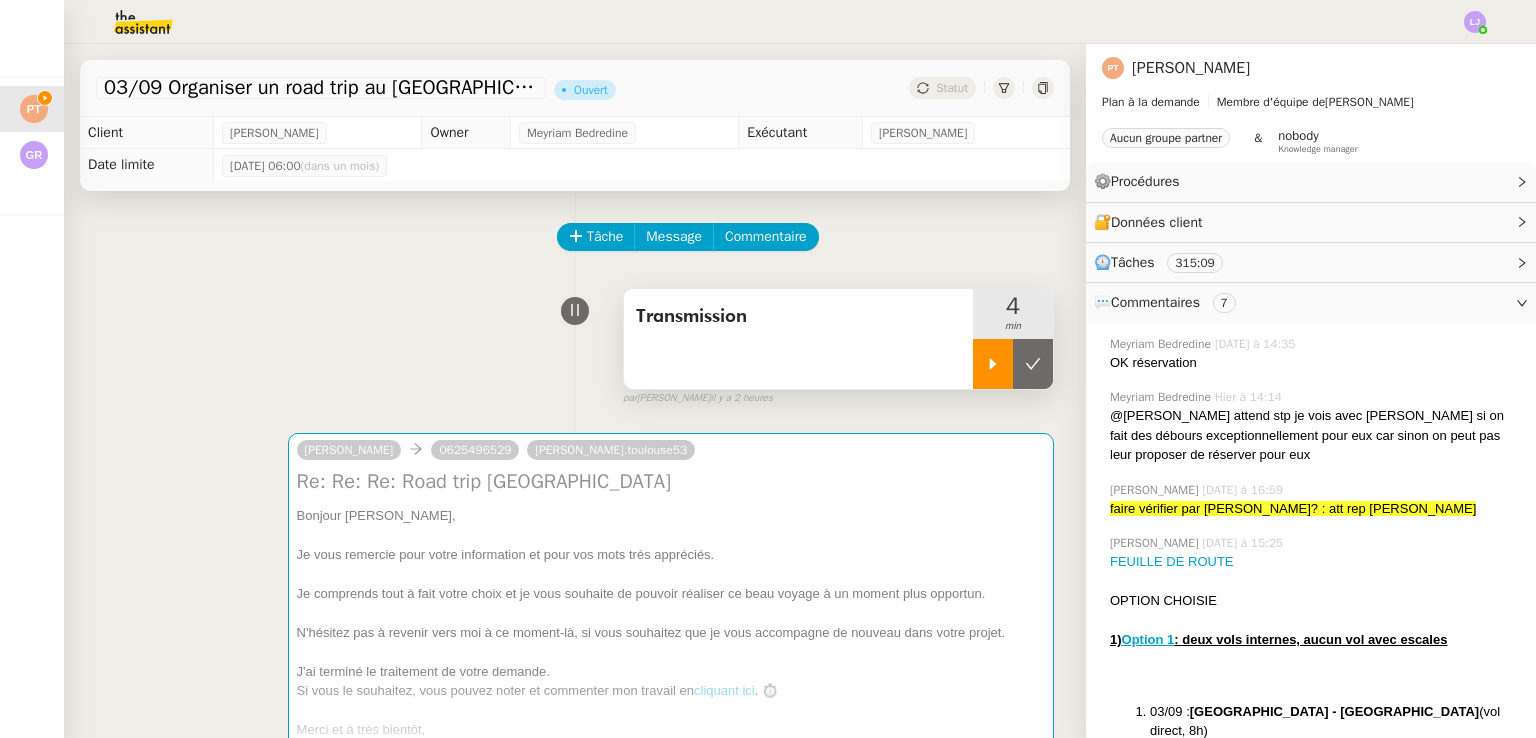 click 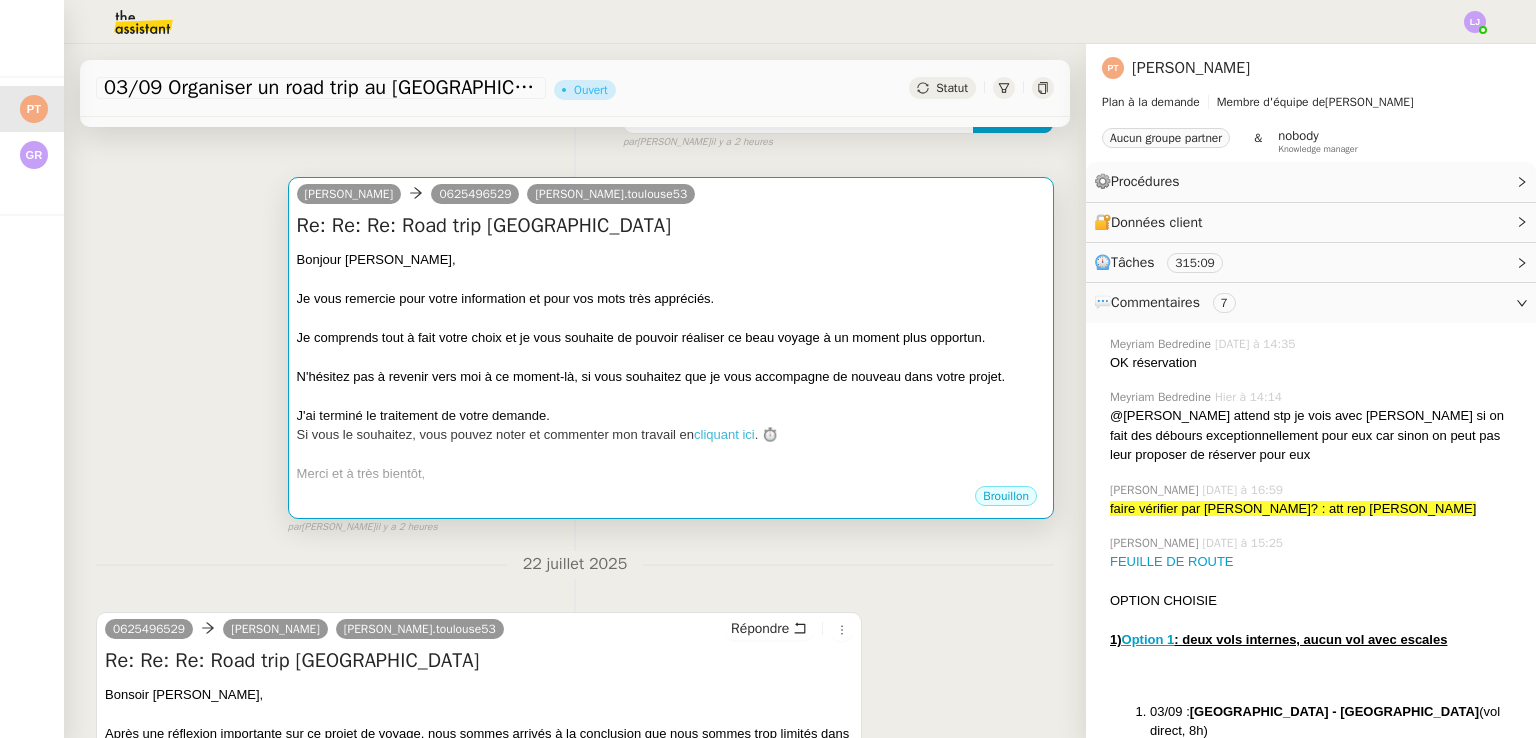 scroll, scrollTop: 258, scrollLeft: 0, axis: vertical 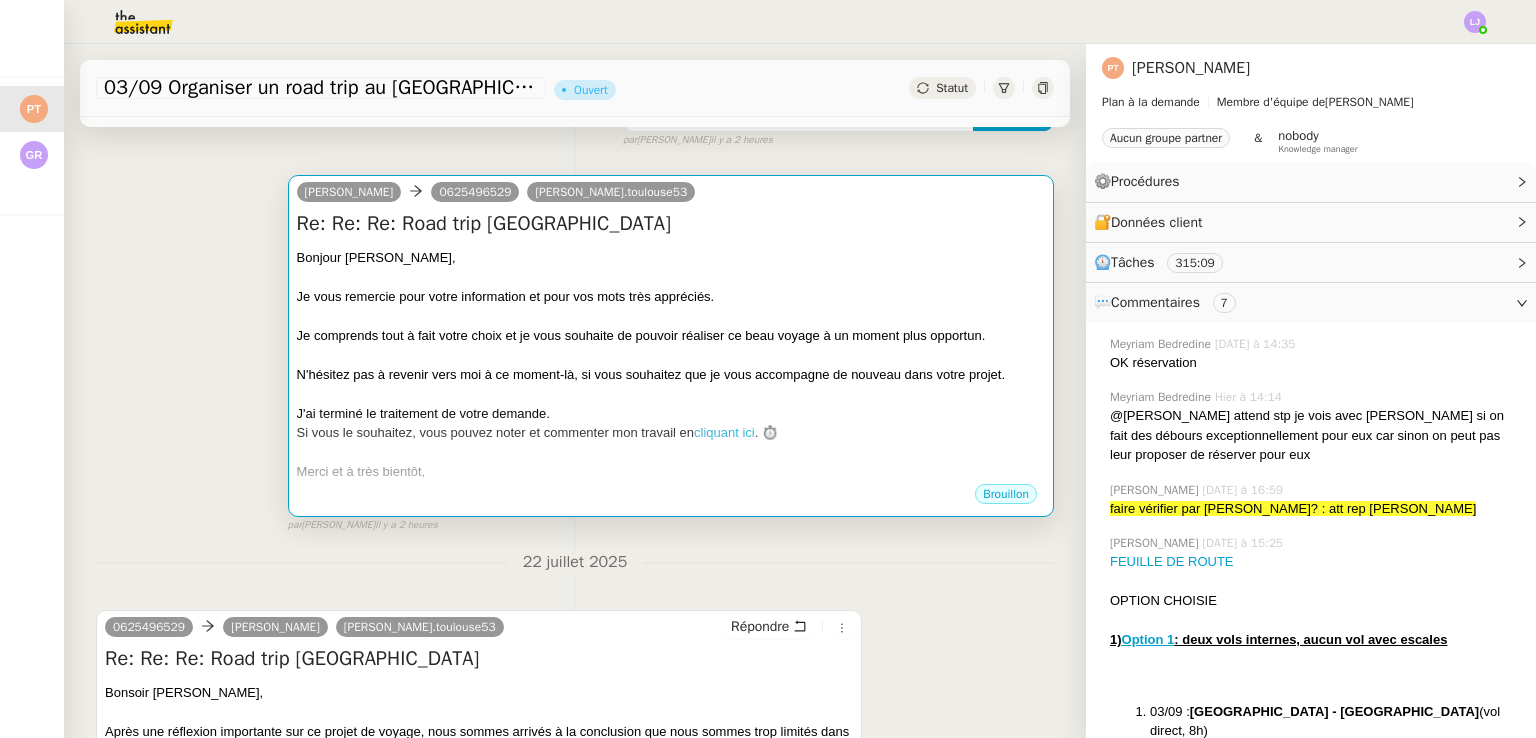 click on "Je comprends tout à fait votre choix et je vous souhaite de pouvoir réaliser ce beau voyage à un moment plus opportun." at bounding box center [671, 336] 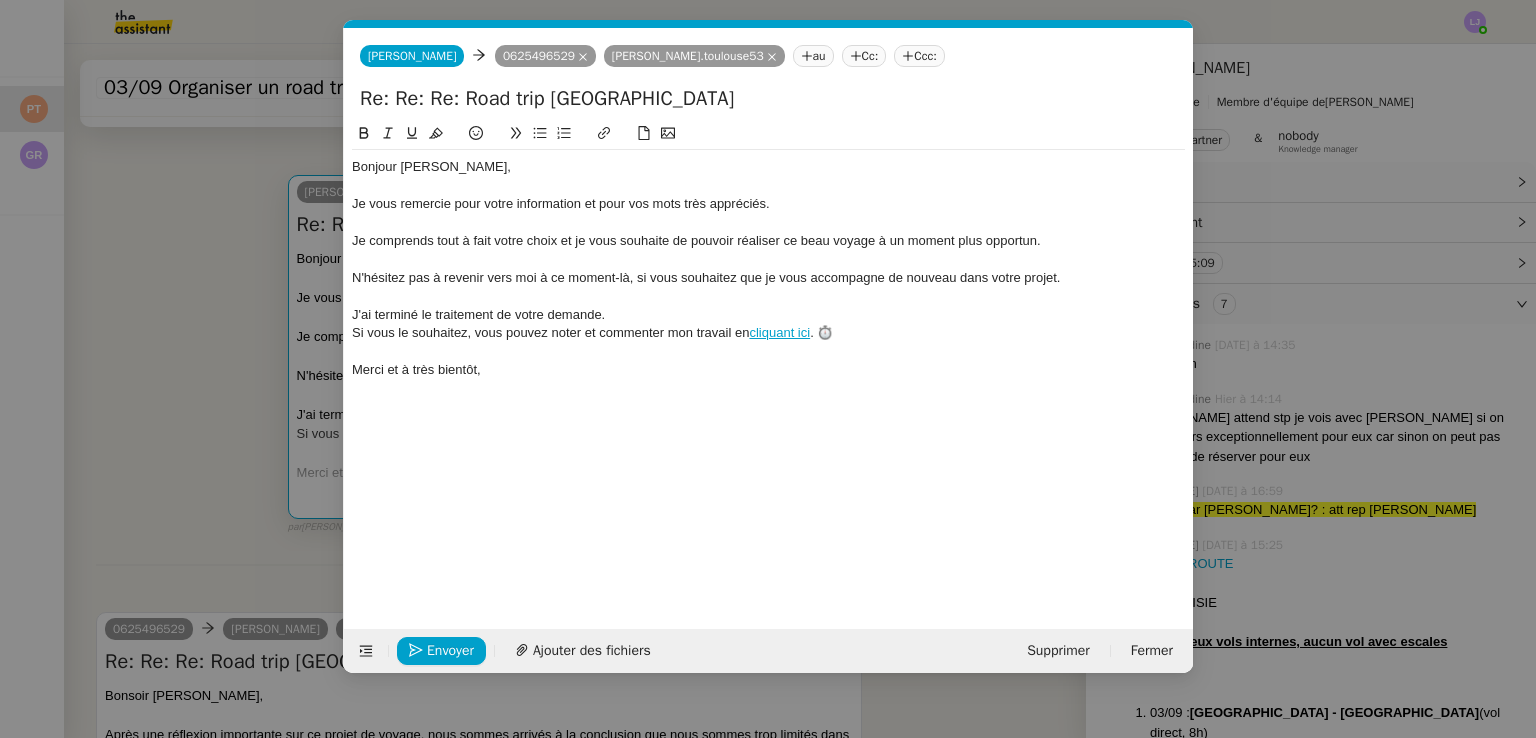 scroll, scrollTop: 0, scrollLeft: 57, axis: horizontal 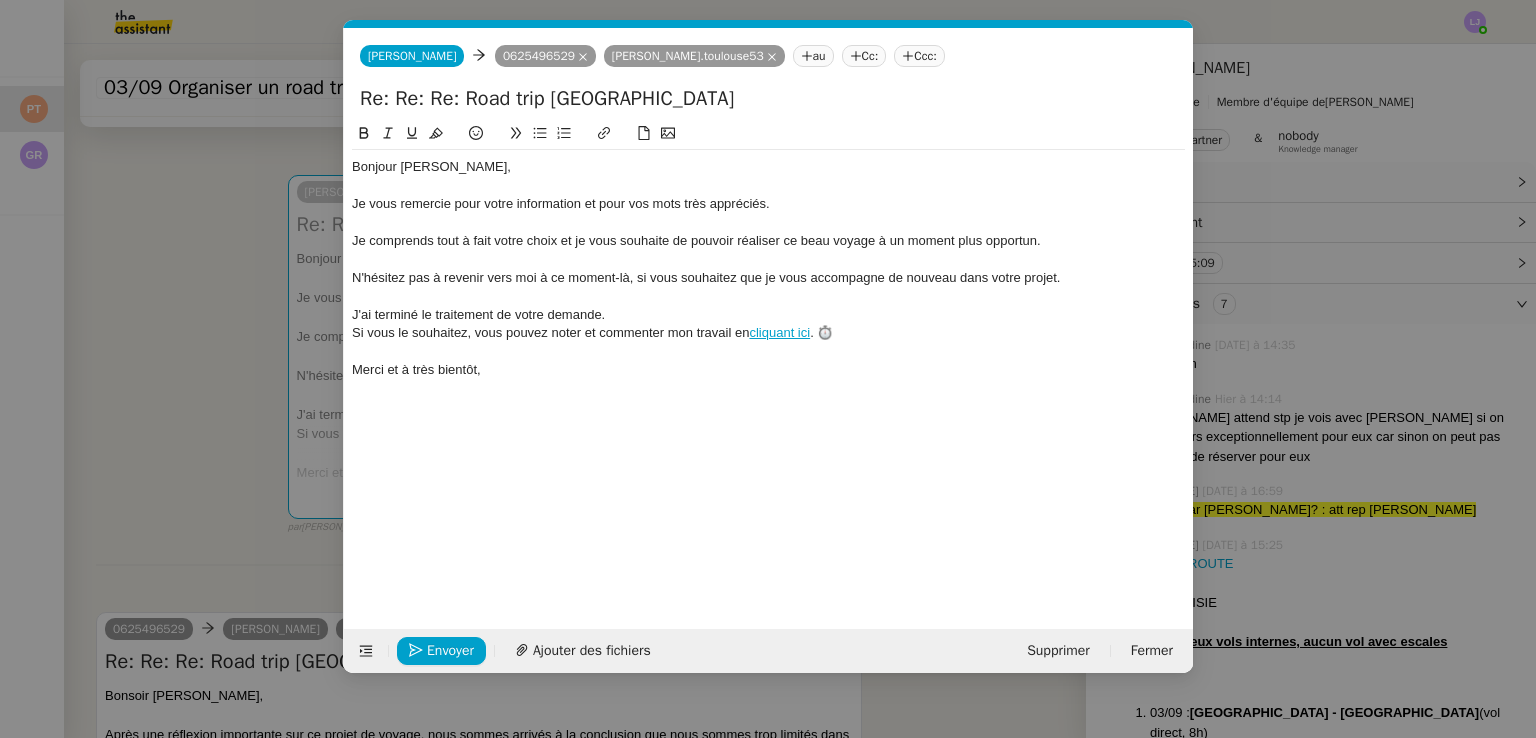 click on "fin Service TA -  FIN  DE MISSION (anglais)    TA -  FIN  RELANCES (EN)    À utiliser après 3 relances sans réponse en anglais  TA -  FIN  MISSION    À envoyer à la fermeture de la demande TA -  FIN  RELANCES     À utiliser après 3 relances sans réponse  Common TA -  FIN  DE MISSION (anglais)    TA -  FIN  RELANCES (EN)    À utiliser après 3 relances sans réponse en anglais  TA -  FIN  MISSION    À envoyer à la fermeture de la demande TA -  FIN  RELANCES     À utiliser après 3 relances sans réponse  Other No Templates Edmond Edmond     0625496529
bruno.toulouse53
au
Cc:
Ccc:
Re: Re: Re: Road trip Canada         Bonjour Bruno, Cathy, Je vous remercie pour votre information et pour vos mots très appréciés. Je comprends tout à fait votre choix et je vous souhaite de pouvoir réaliser ce beau voyage à un moment plus opportun. N'hésitez pas à revenir vers moi à ce moment-là, si vous souhaitez que je vous accompagne de nouveau dans votre projet. cliquant ici" at bounding box center (768, 369) 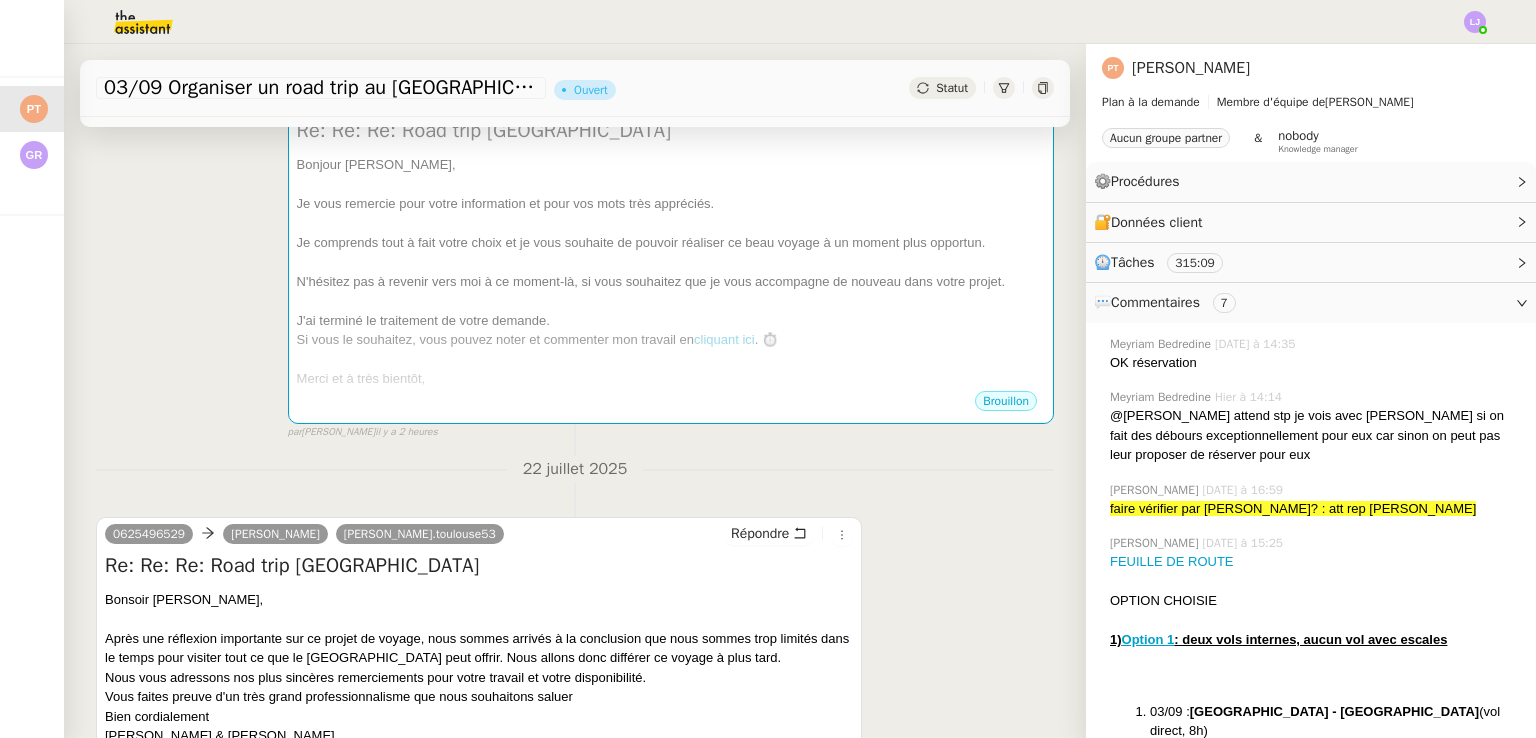 scroll, scrollTop: 344, scrollLeft: 0, axis: vertical 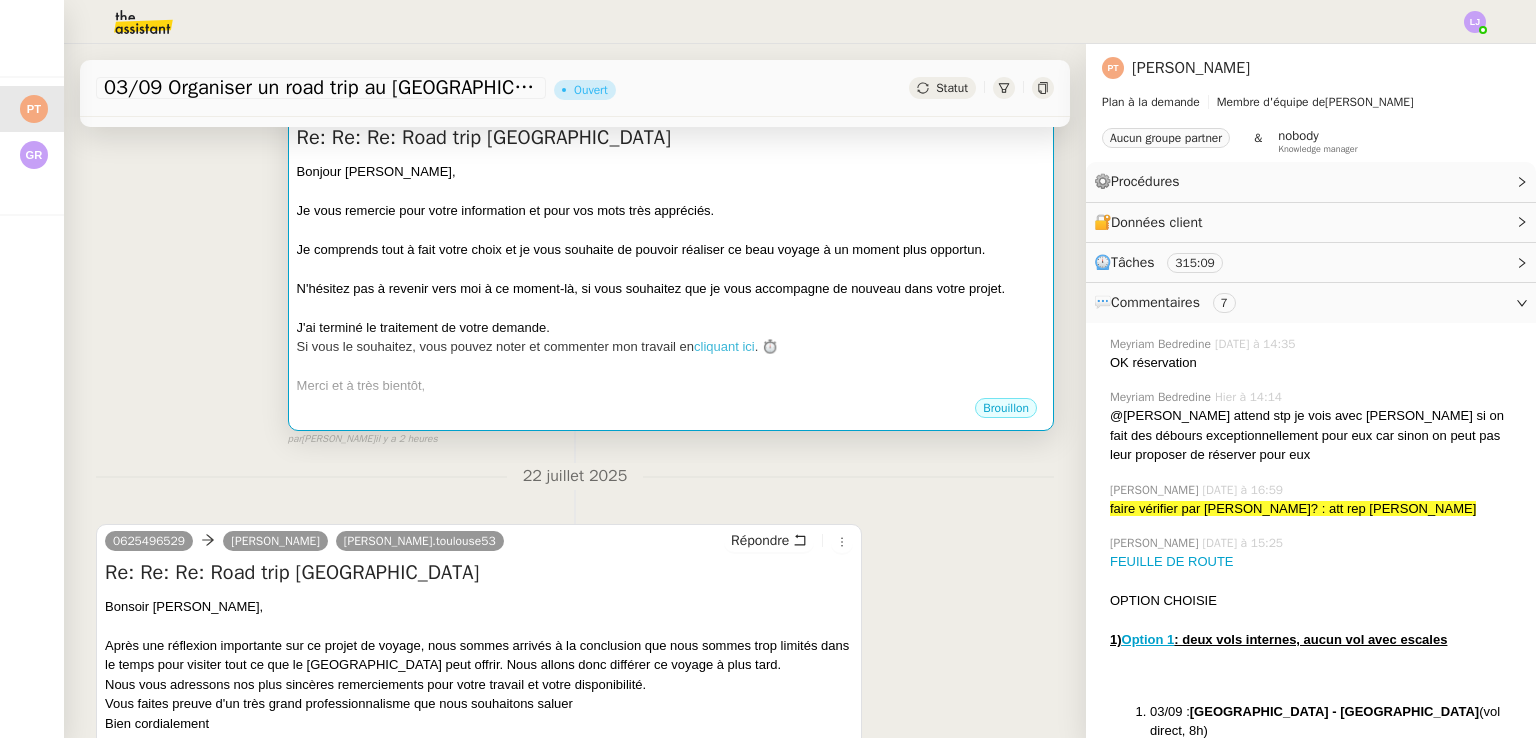 click on "Je comprends tout à fait votre choix et je vous souhaite de pouvoir réaliser ce beau voyage à un moment plus opportun." at bounding box center [671, 250] 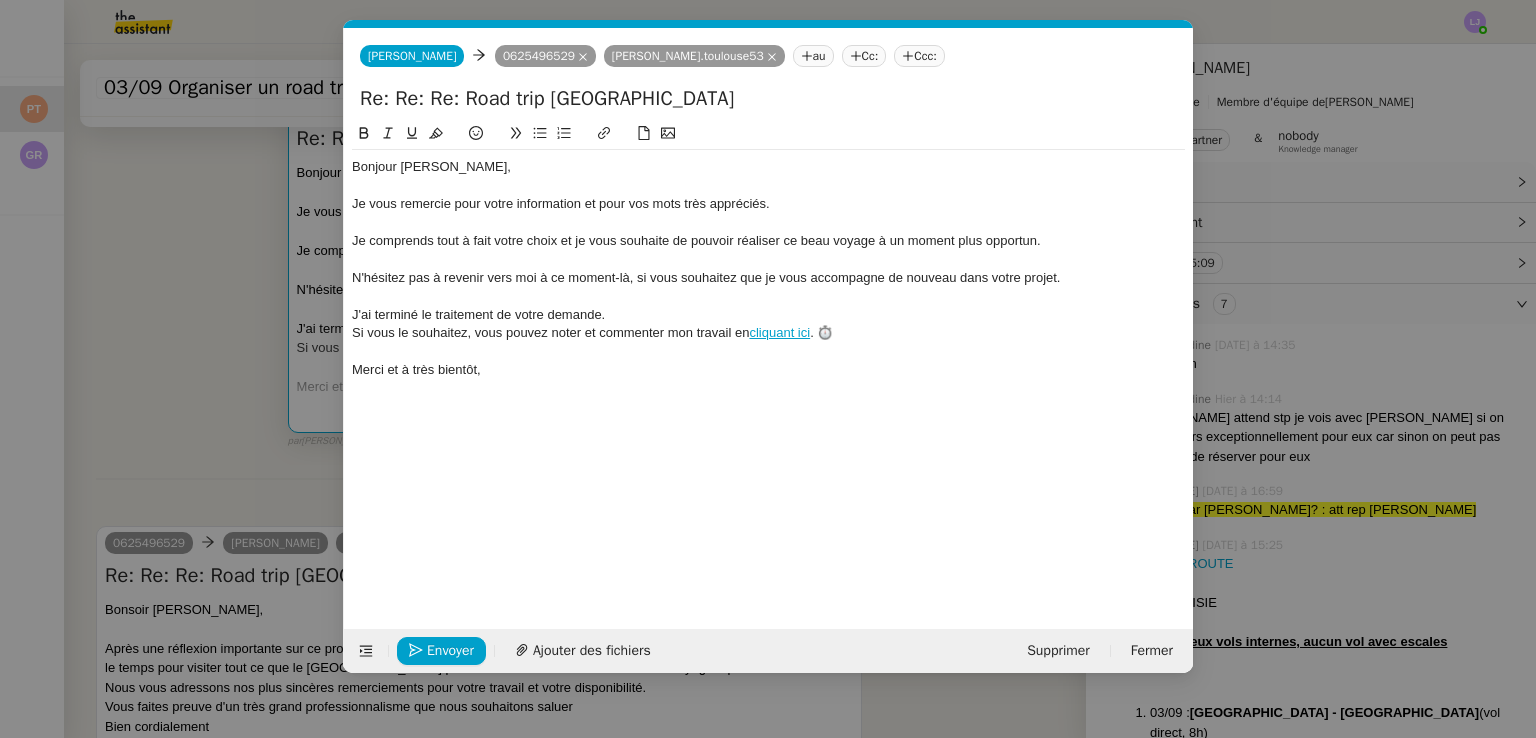 scroll, scrollTop: 0, scrollLeft: 57, axis: horizontal 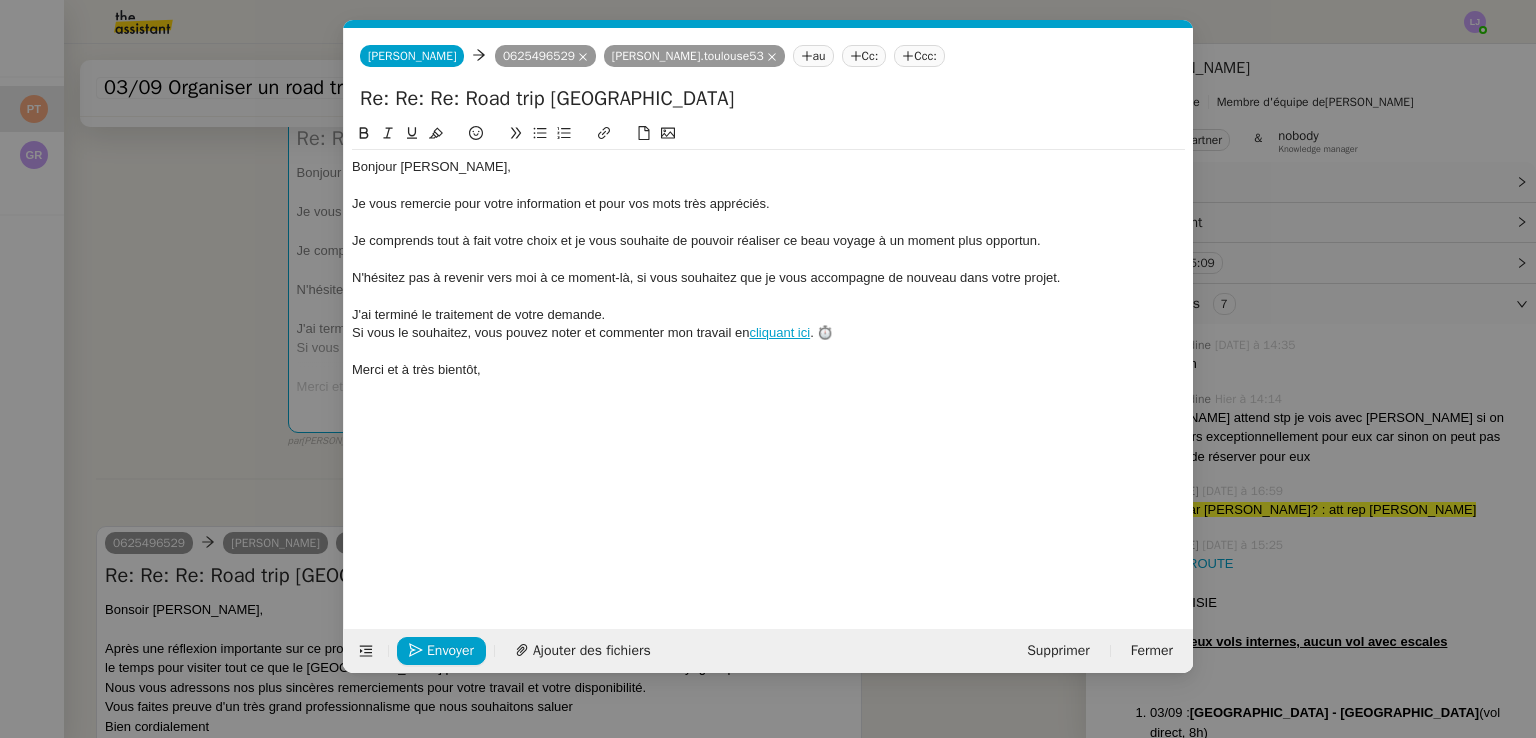 click on "Je comprends tout à fait votre choix et je vous souhaite de pouvoir réaliser ce beau voyage à un moment plus opportun." 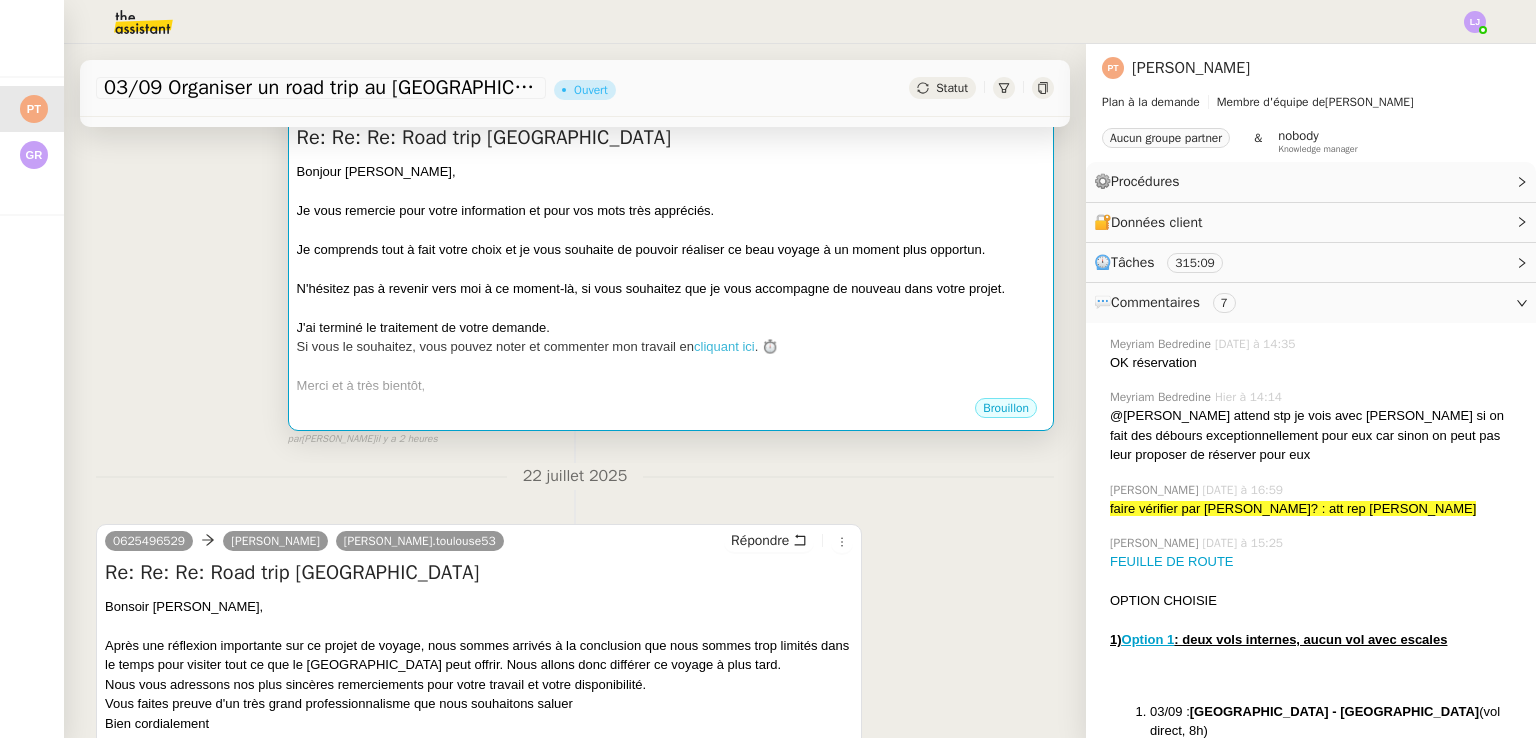 click on "N'hésitez pas à revenir vers moi à ce moment-là, si vous souhaitez que je vous accompagne de nouveau dans votre projet." at bounding box center (671, 289) 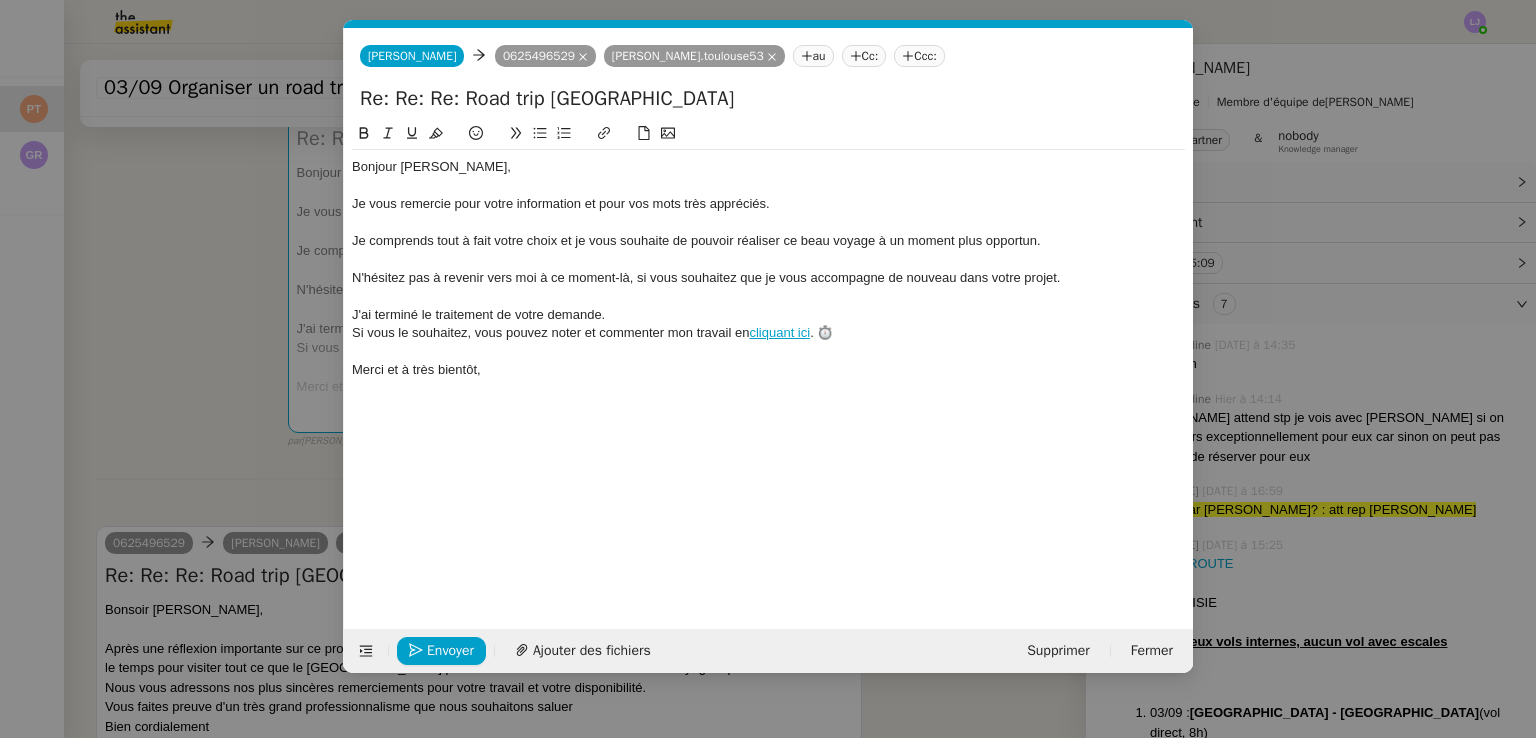 scroll, scrollTop: 0, scrollLeft: 57, axis: horizontal 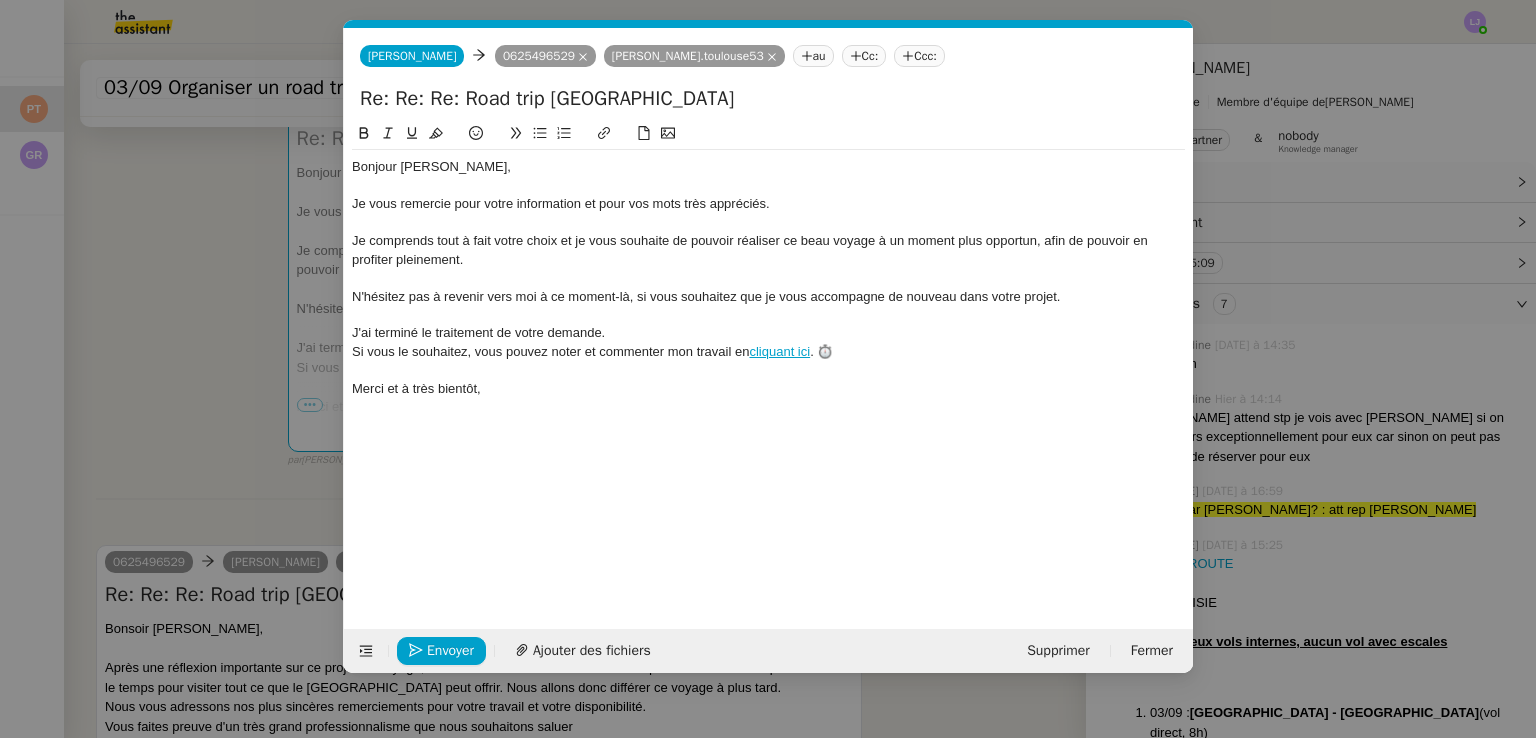 click on "N'hésitez pas à revenir vers moi à ce moment-là, si vous souhaitez que je vous accompagne de nouveau dans votre projet." 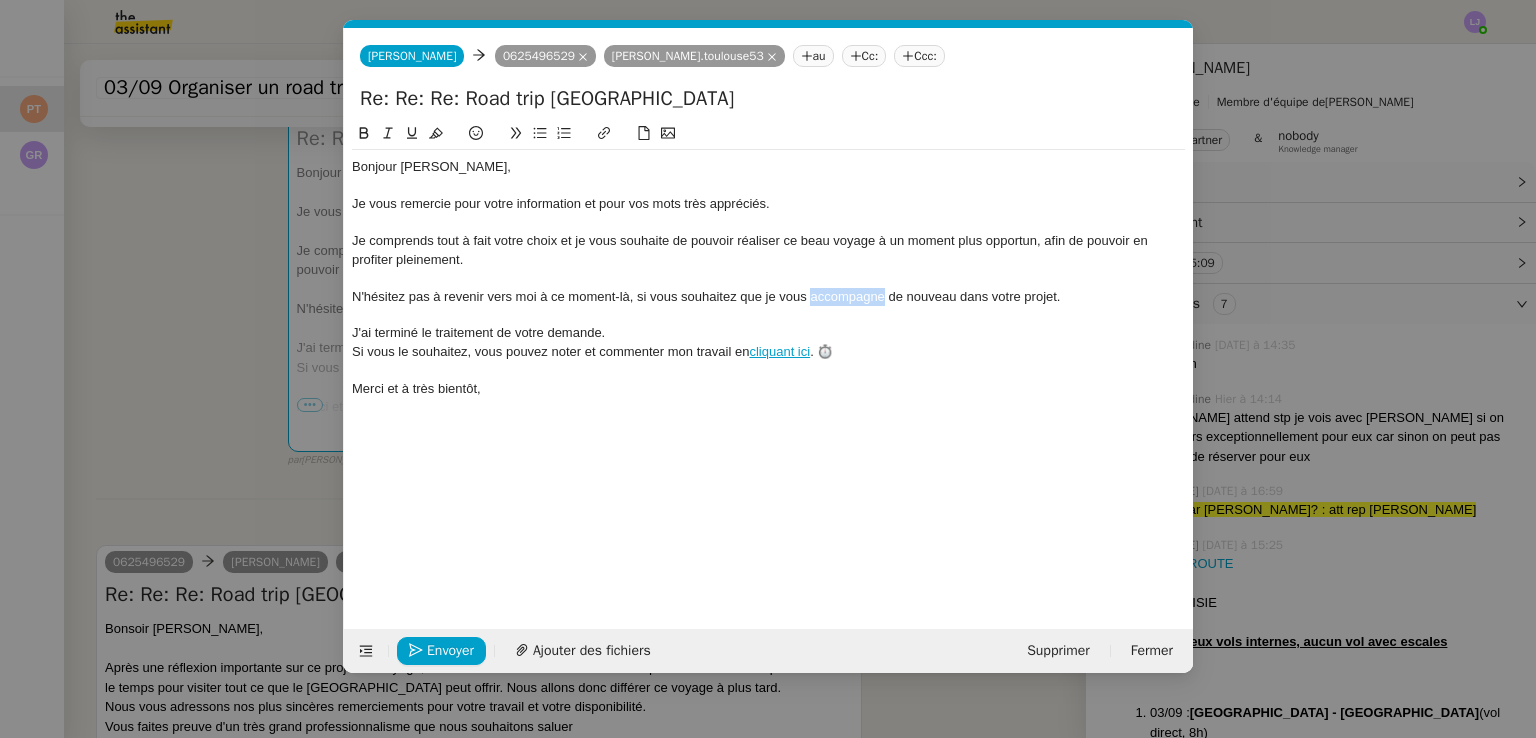 click on "N'hésitez pas à revenir vers moi à ce moment-là, si vous souhaitez que je vous accompagne de nouveau dans votre projet." 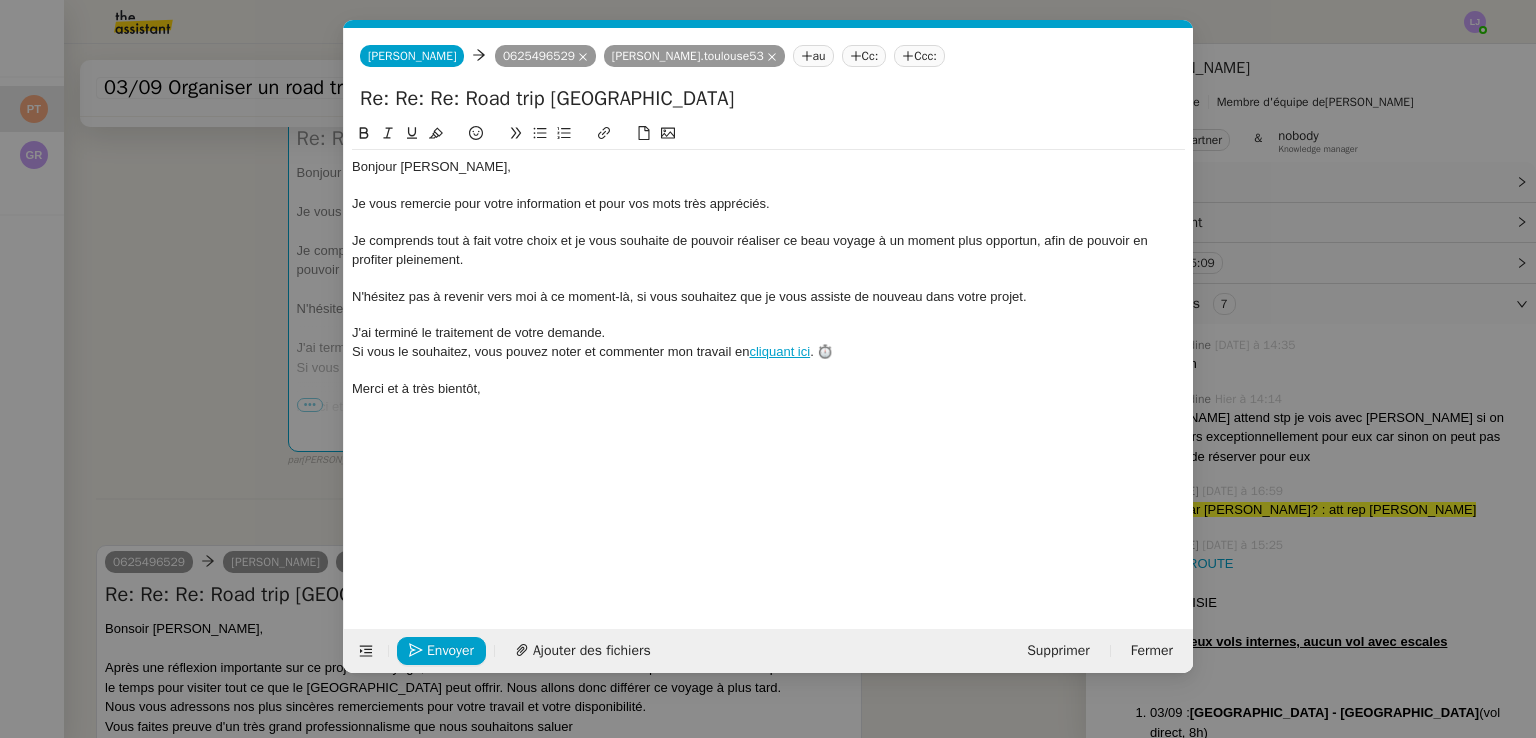 click on "N'hésitez pas à revenir vers moi à ce moment-là, si vous souhaitez que je vous assiste de nouveau dans votre projet." 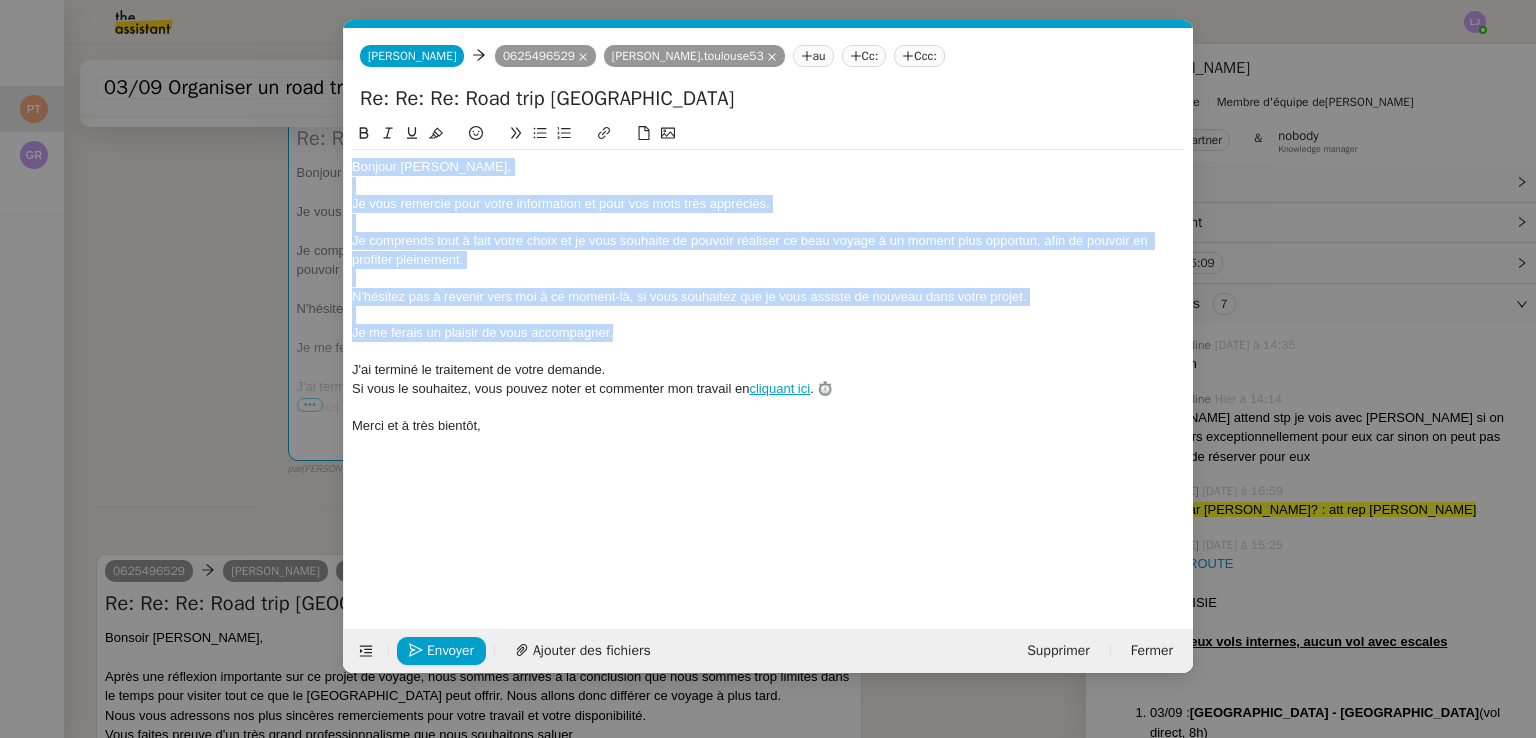 drag, startPoint x: 634, startPoint y: 335, endPoint x: 335, endPoint y: 151, distance: 351.07977 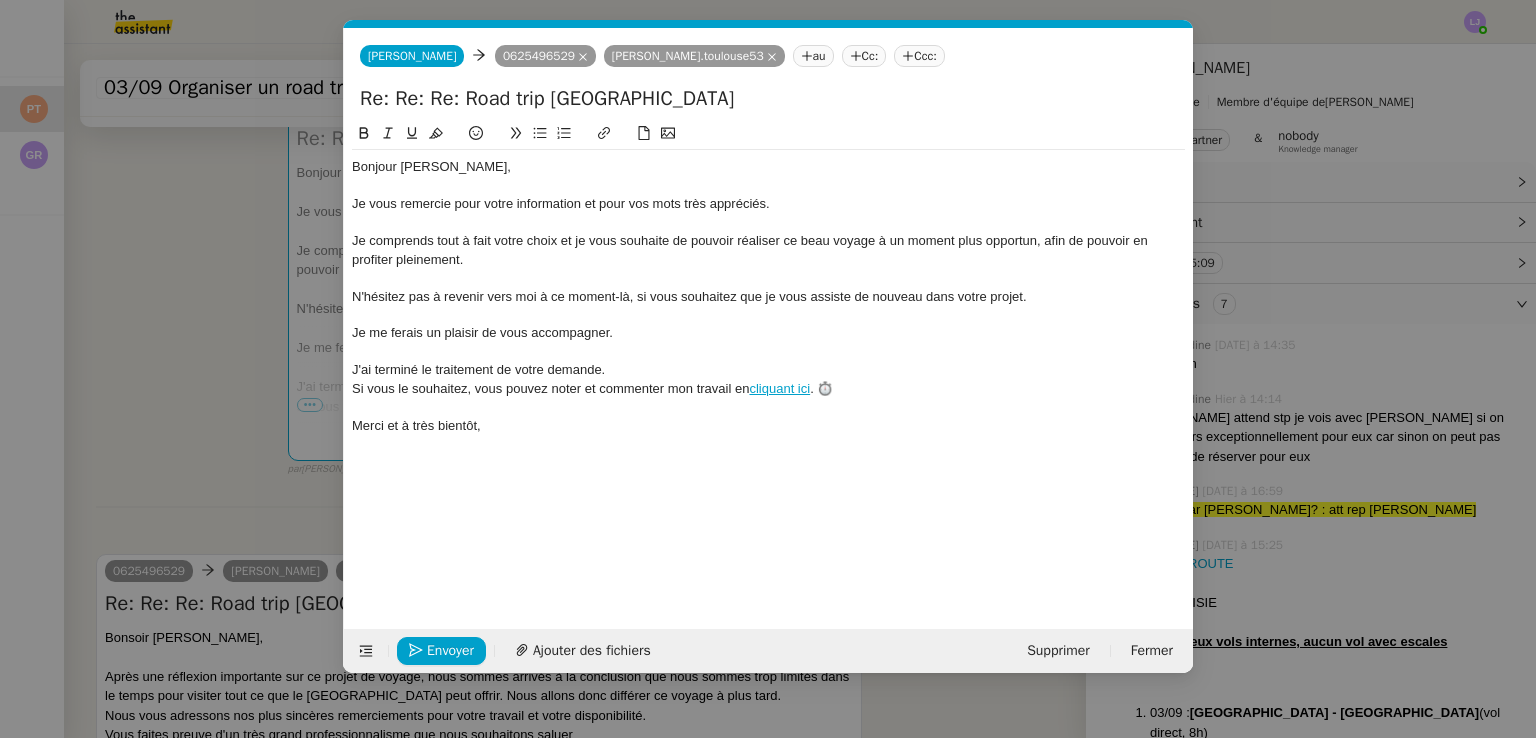 click on "Bonjour Bruno, Cathy, Je vous remercie pour votre information et pour vos mots très appréciés. Je comprends tout à fait votre choix et je vous souhaite de pouvoir réaliser ce beau voyage à un moment plus opportun, afin de pouvoir en profiter pleinement. N'hésitez pas à revenir vers moi à ce moment-là, si vous souhaitez que je vous assiste de nouveau dans votre projet. Je me ferais un plaisir de vous accompagner. J'ai terminé le traitement de votre demande. Si vous le souhaitez, vous pouvez noter et commenter mon travail en  cliquant ici . ⏱️ Merci et à très bientôt," 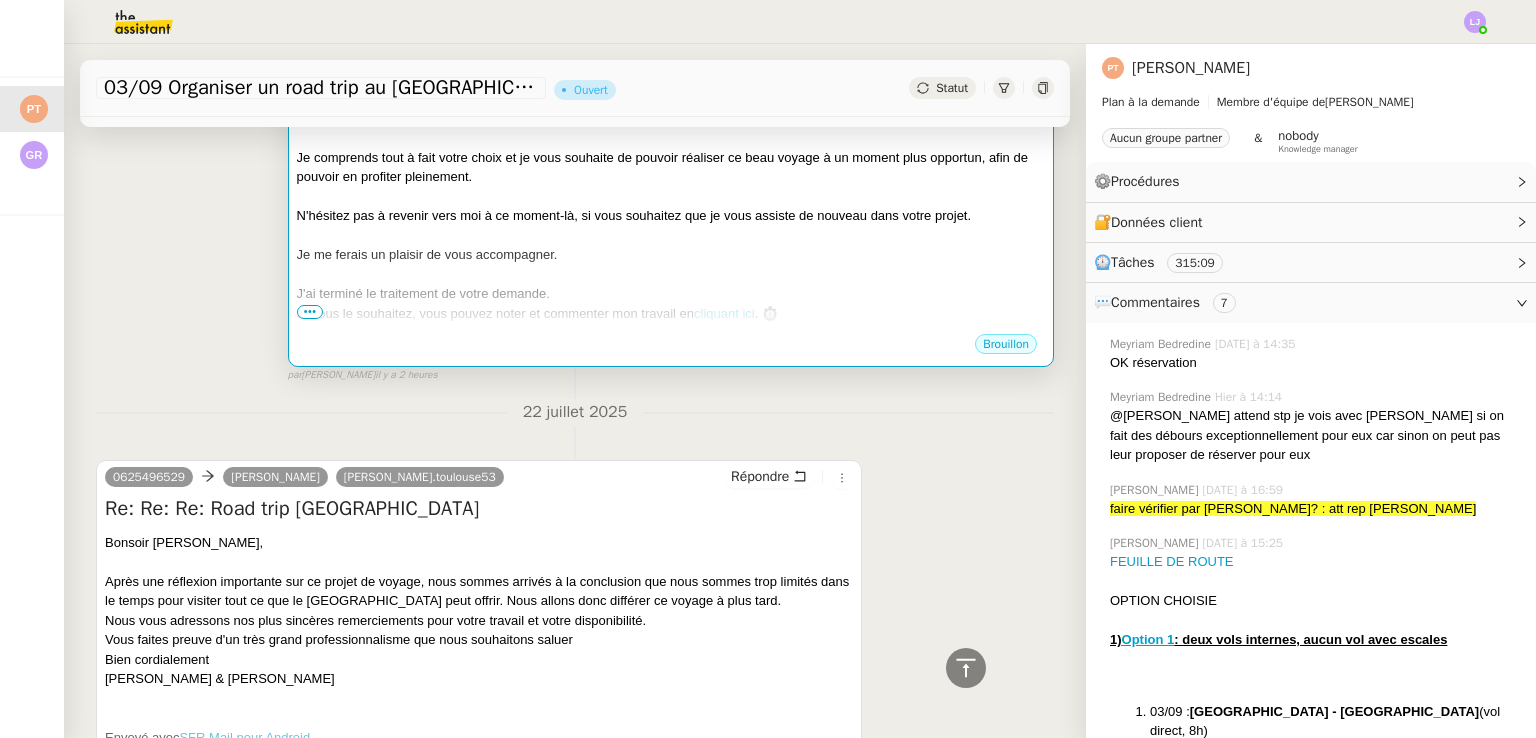 click at bounding box center (671, 197) 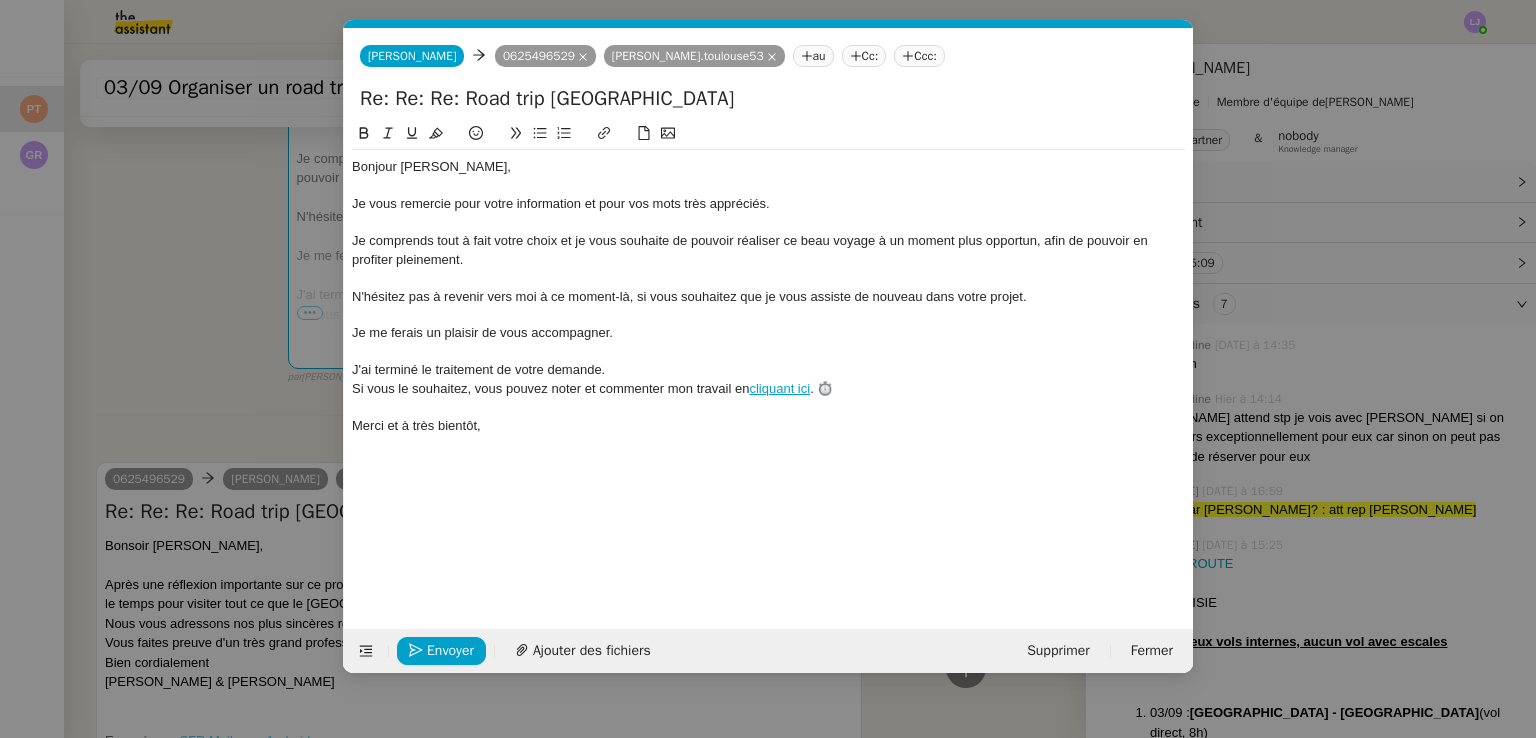 scroll, scrollTop: 436, scrollLeft: 0, axis: vertical 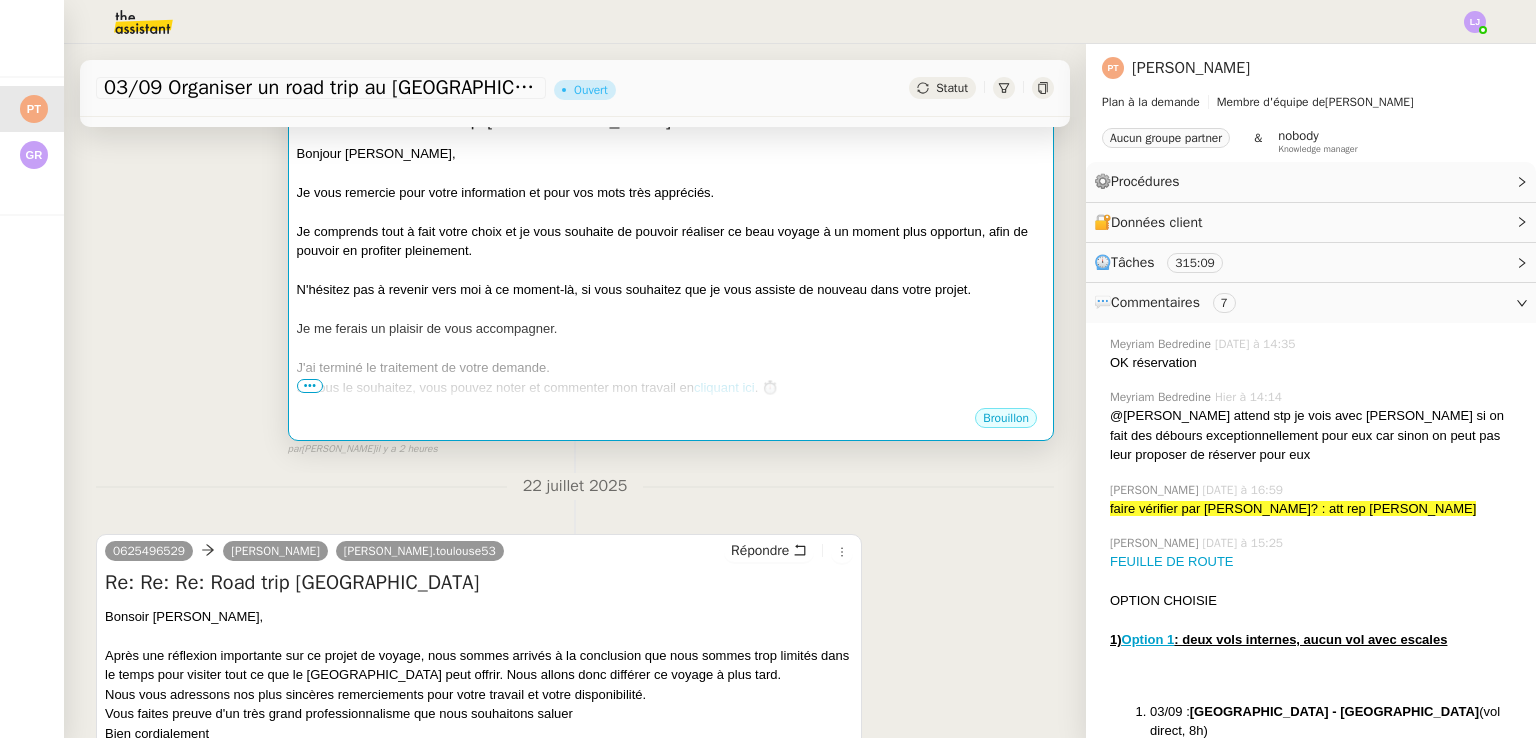click on "N'hésitez pas à revenir vers moi à ce moment-là, si vous souhaitez que je vous assiste de nouveau dans votre projet." at bounding box center (671, 290) 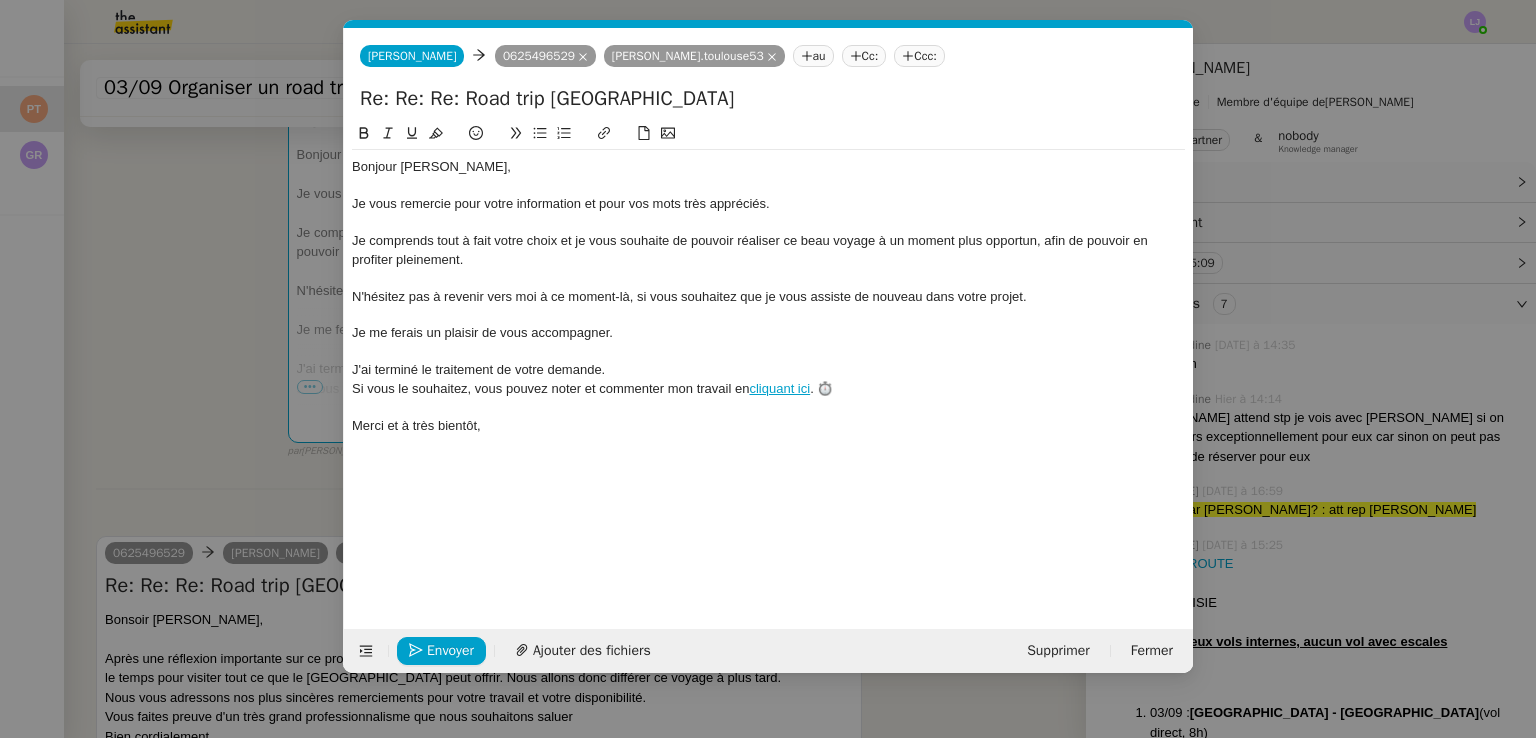 scroll, scrollTop: 0, scrollLeft: 57, axis: horizontal 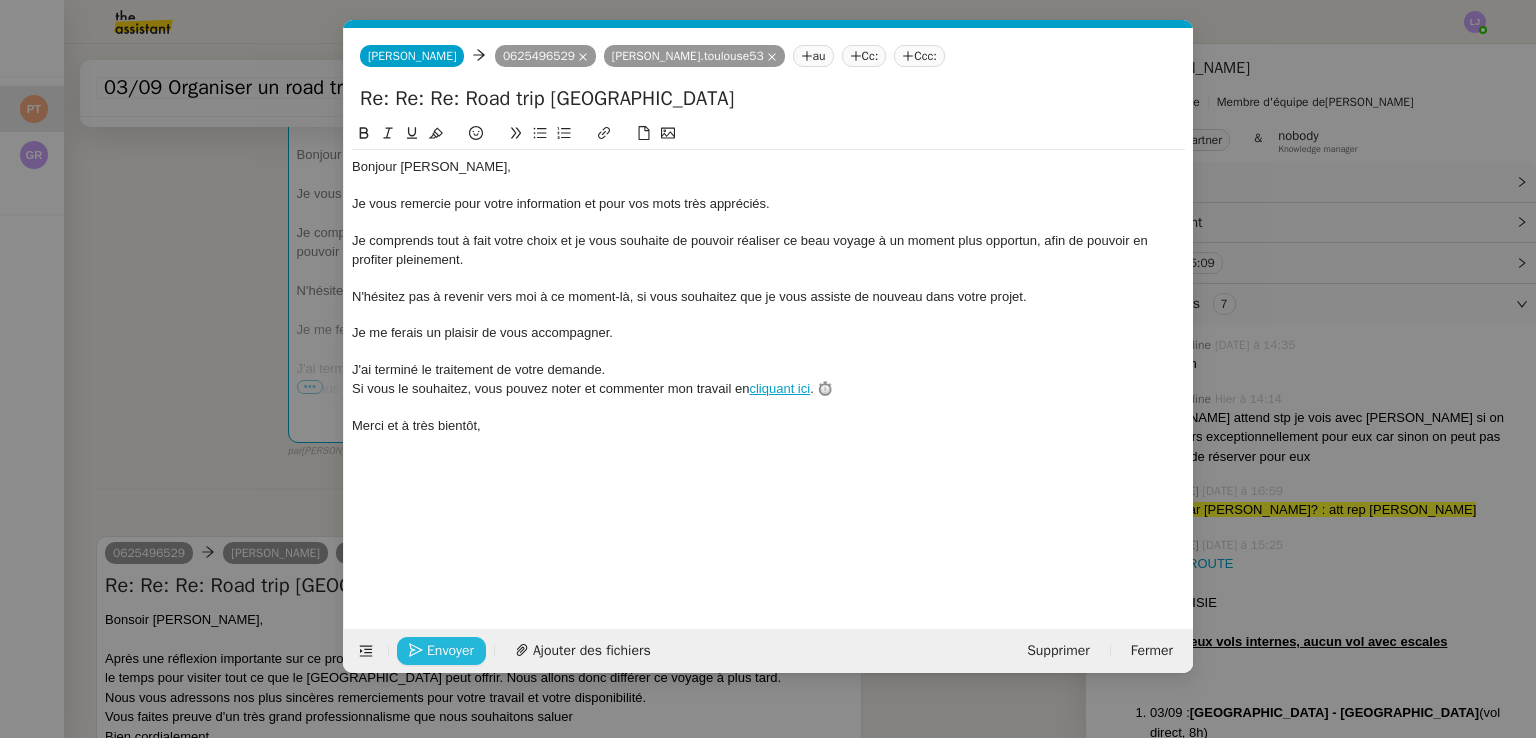 click on "Envoyer" 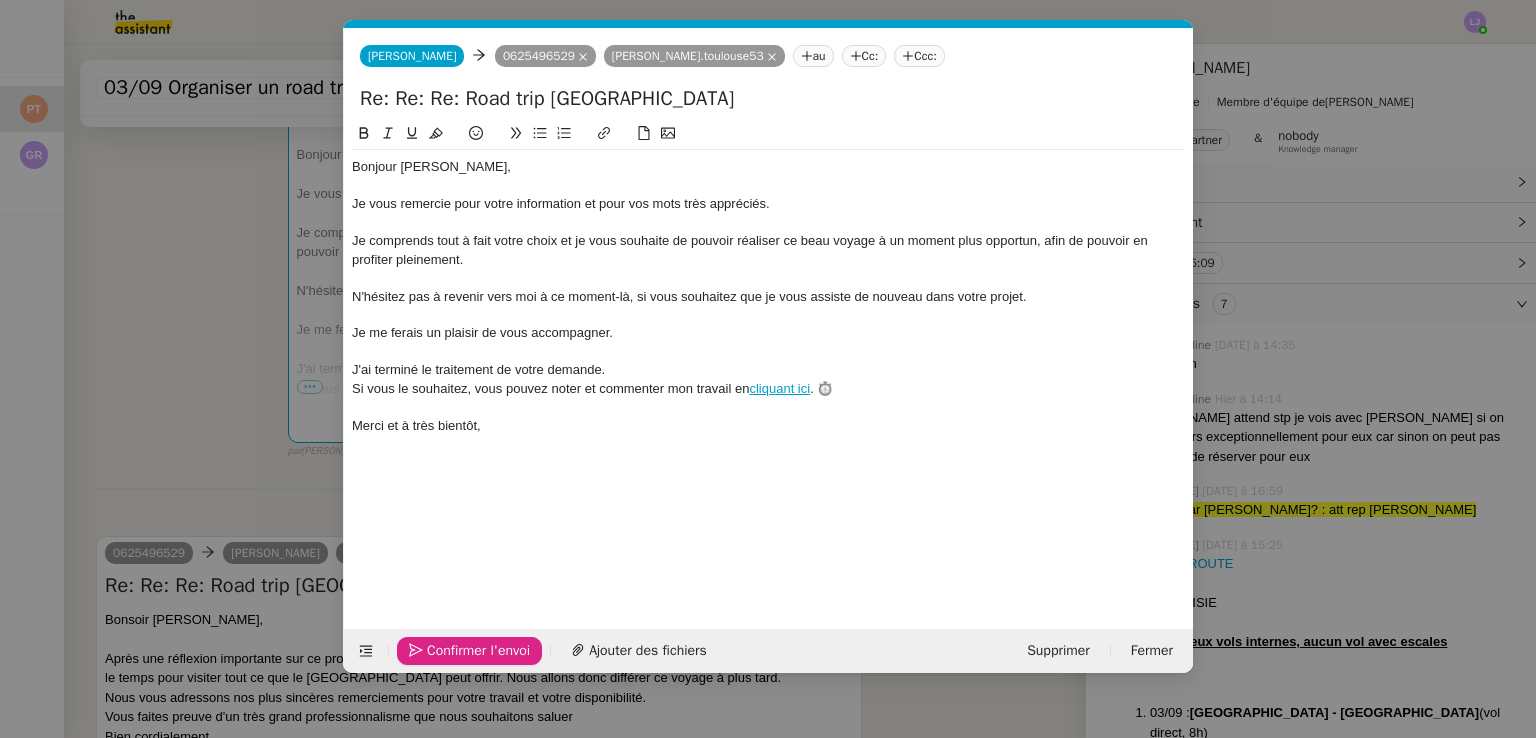 click on "Confirmer l'envoi" 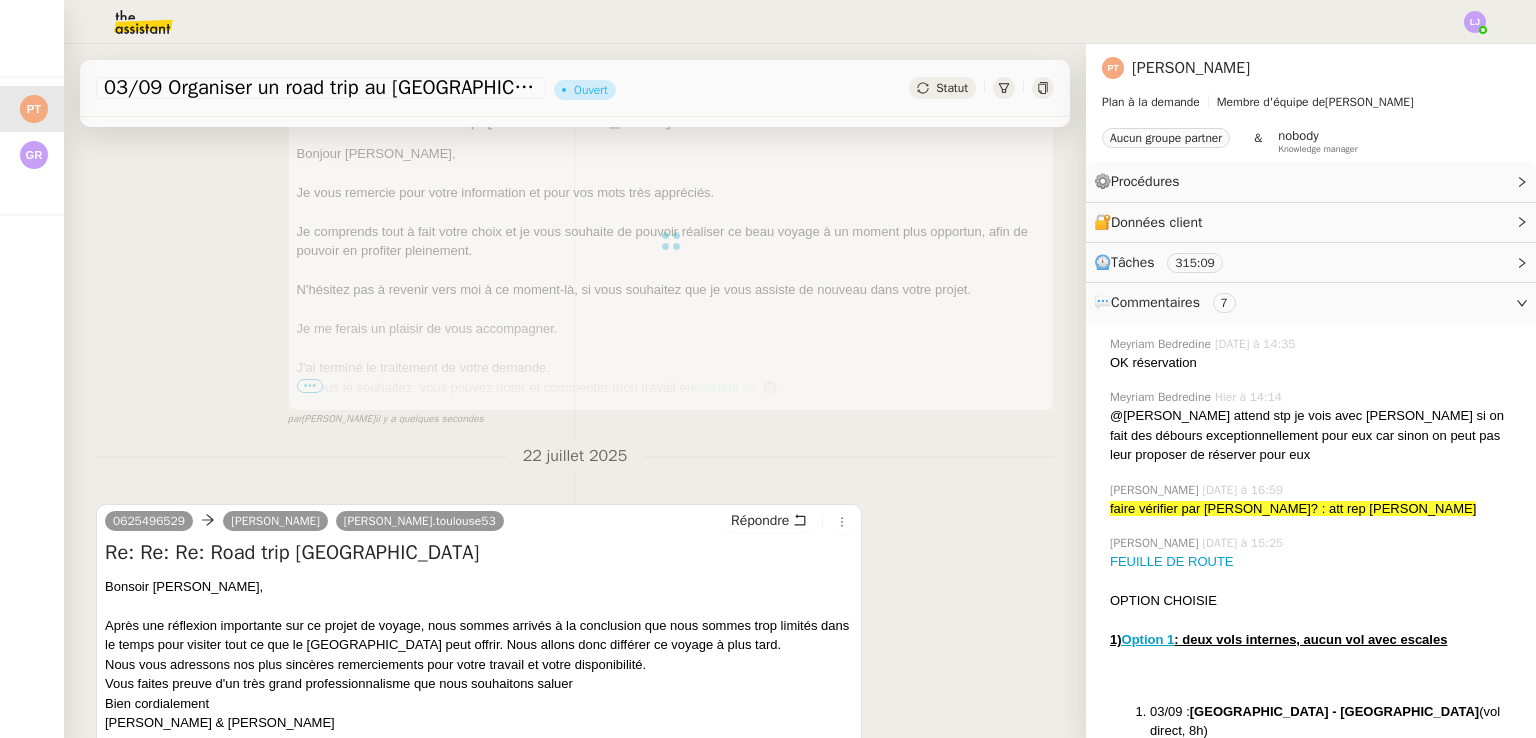 scroll, scrollTop: 0, scrollLeft: 0, axis: both 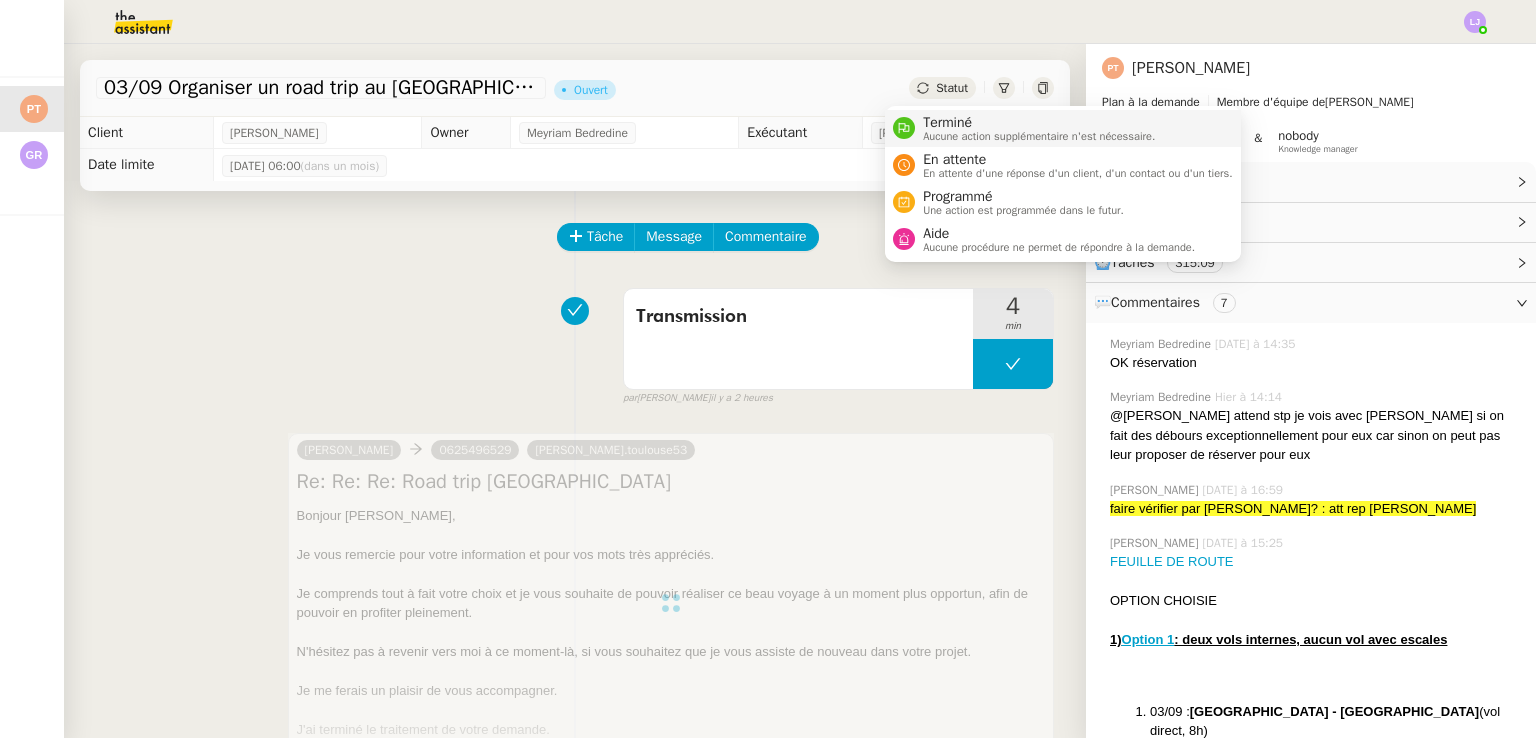 click on "Aucune action supplémentaire n'est nécessaire." at bounding box center [1039, 136] 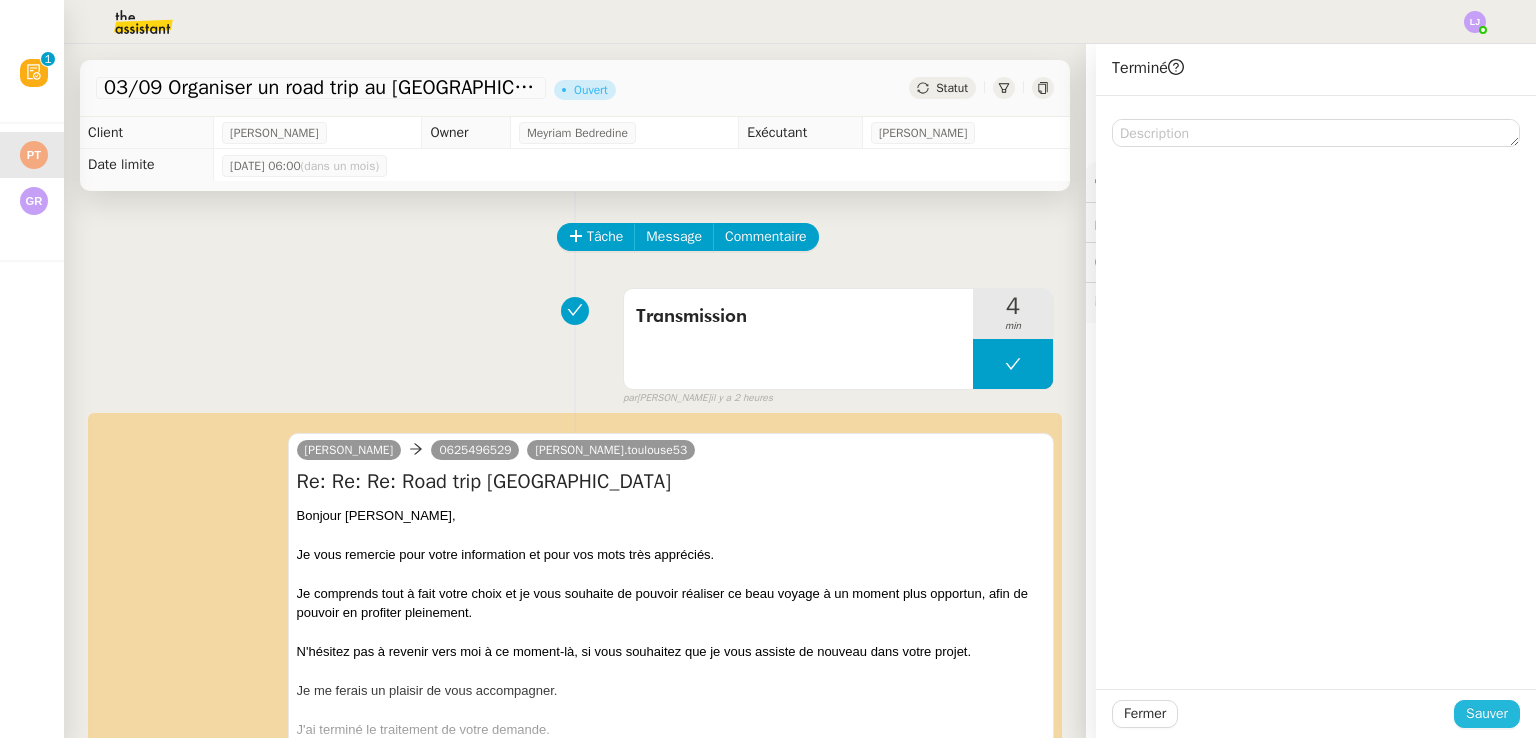 click on "Sauver" 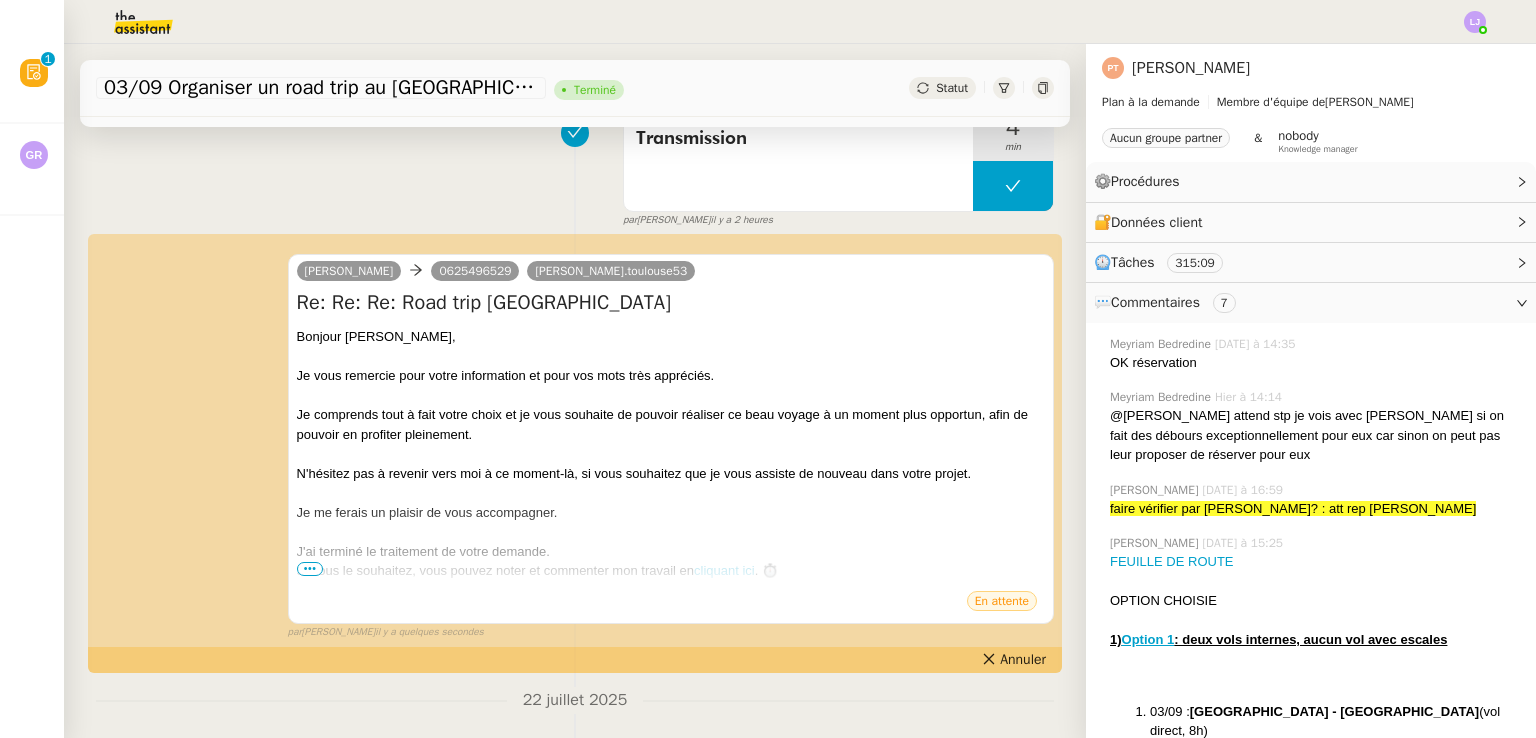 scroll, scrollTop: 296, scrollLeft: 0, axis: vertical 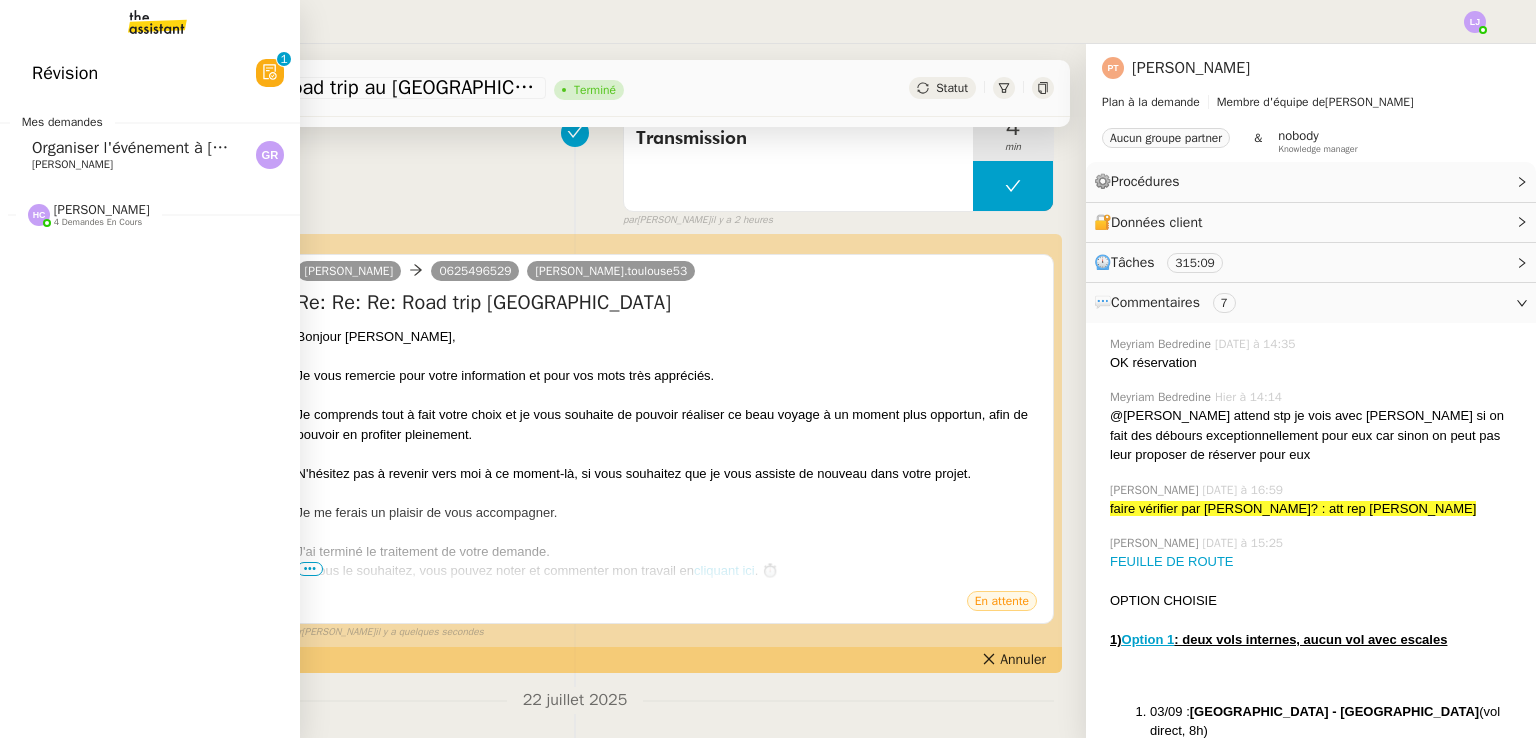click on "Organiser l'événement à [GEOGRAPHIC_DATA]" 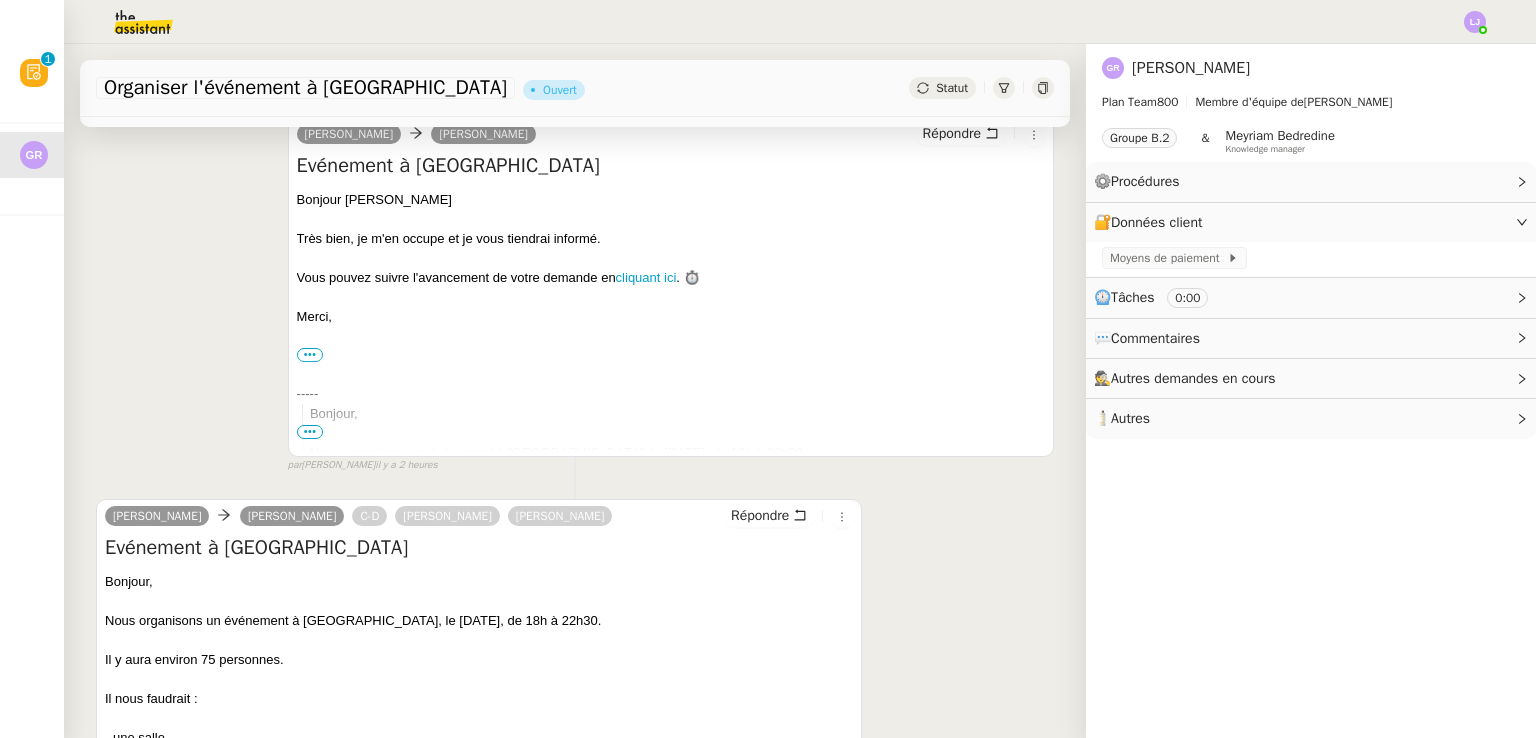scroll, scrollTop: 0, scrollLeft: 0, axis: both 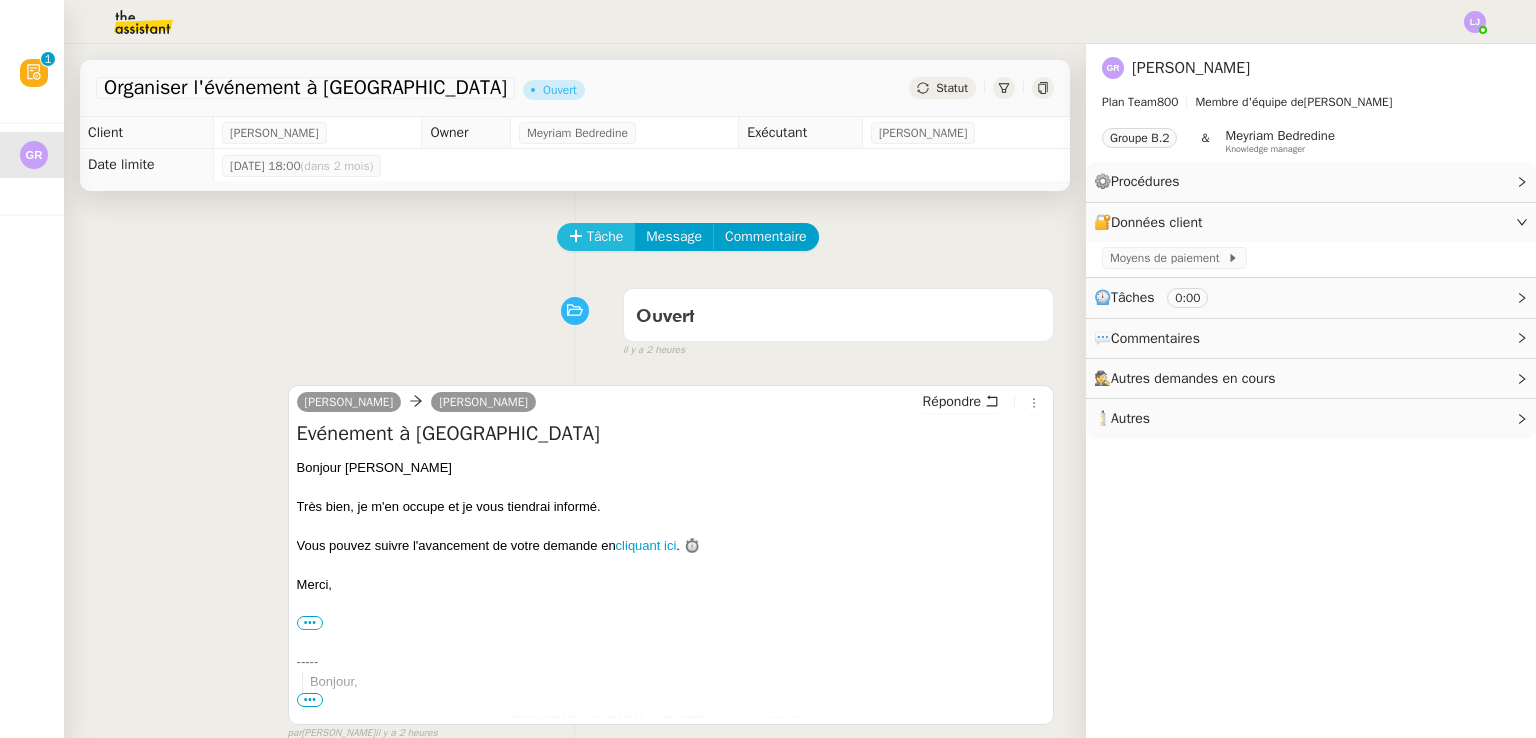 click 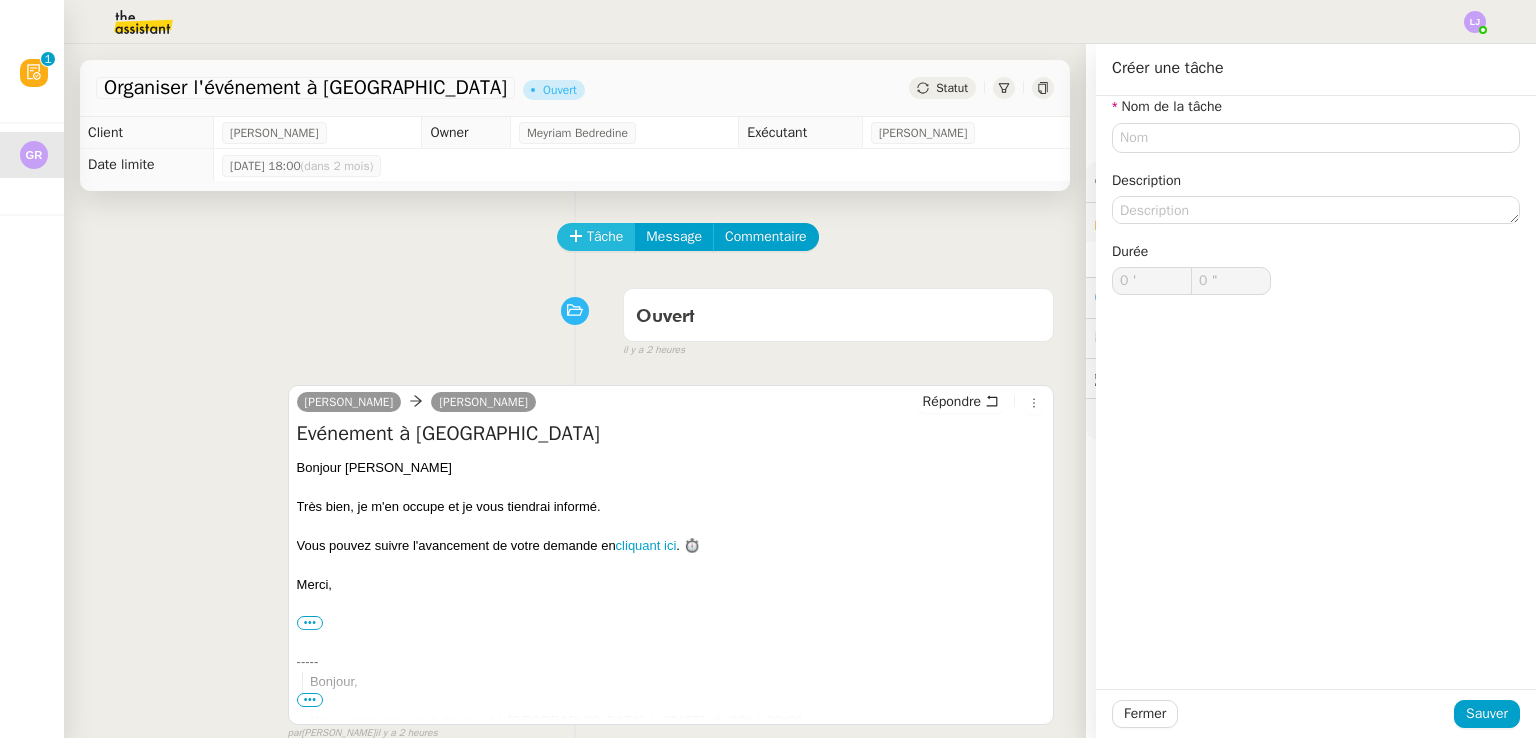 type 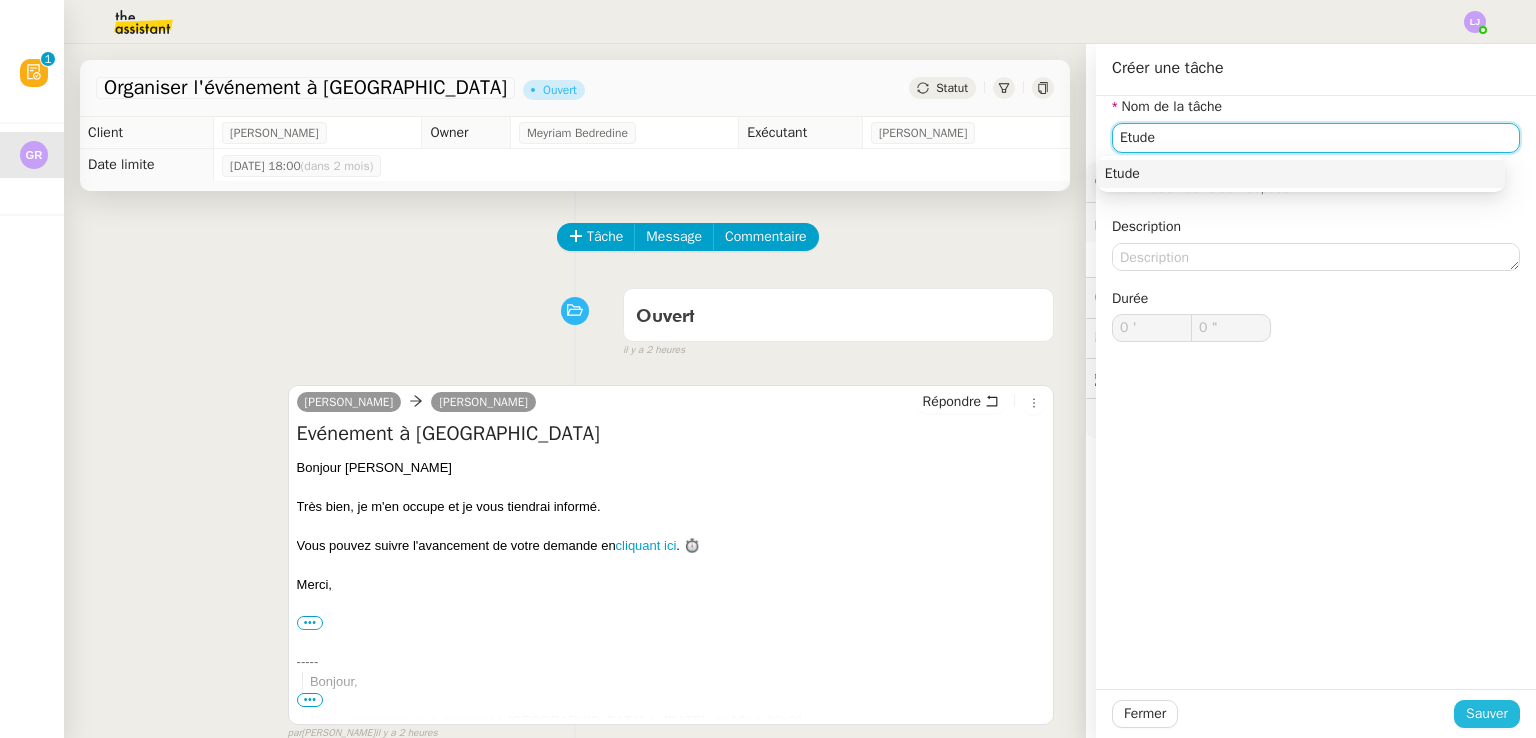 type on "Etude" 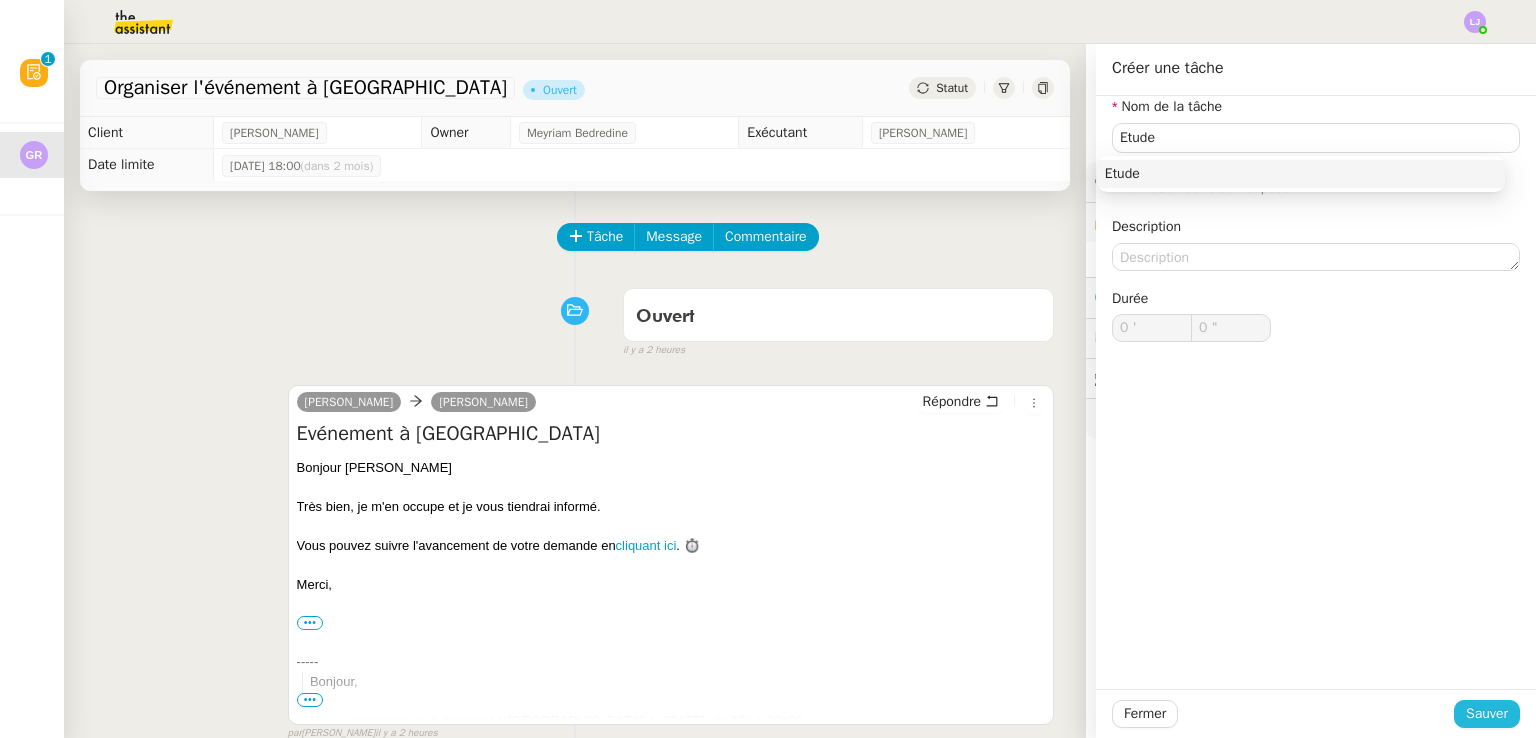 click on "Sauver" 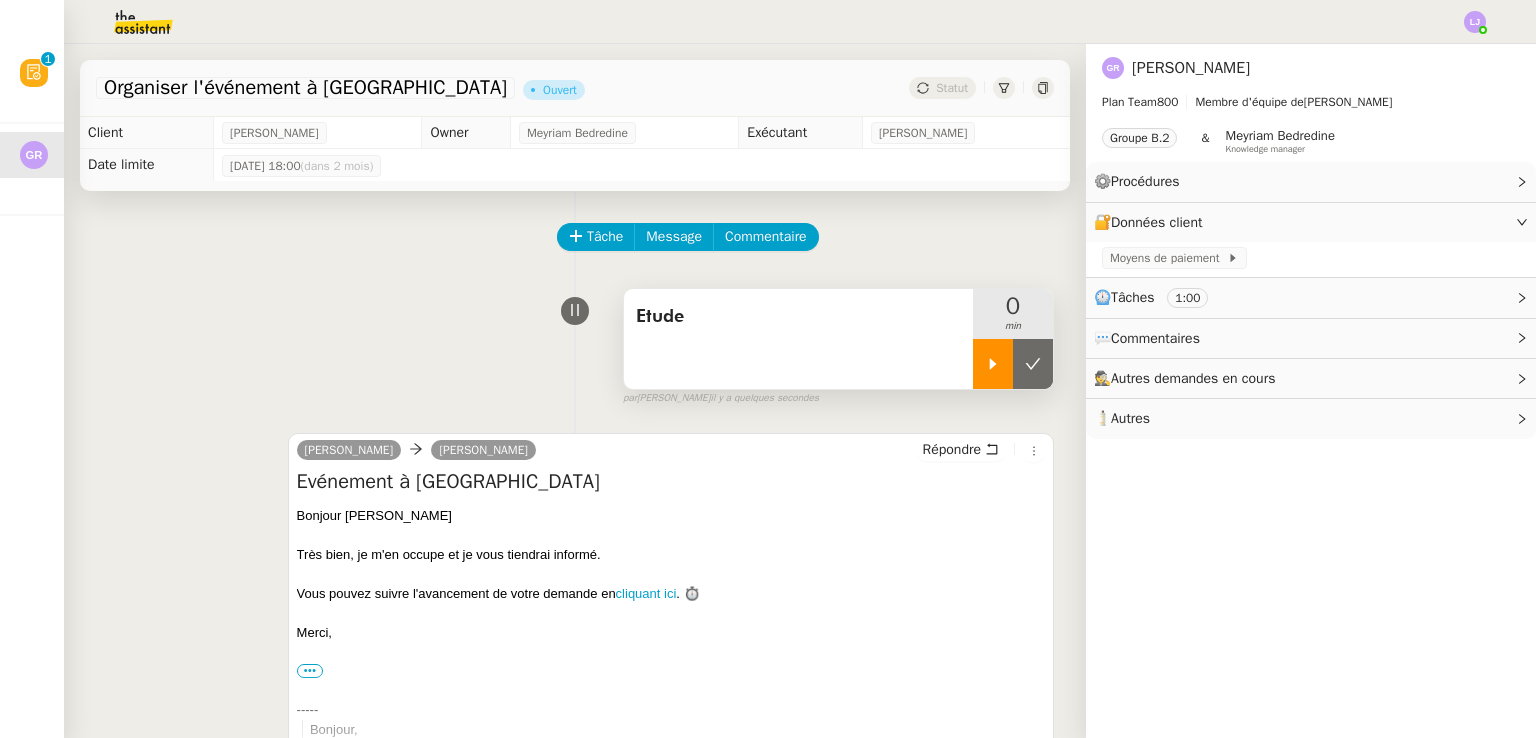 click at bounding box center [993, 364] 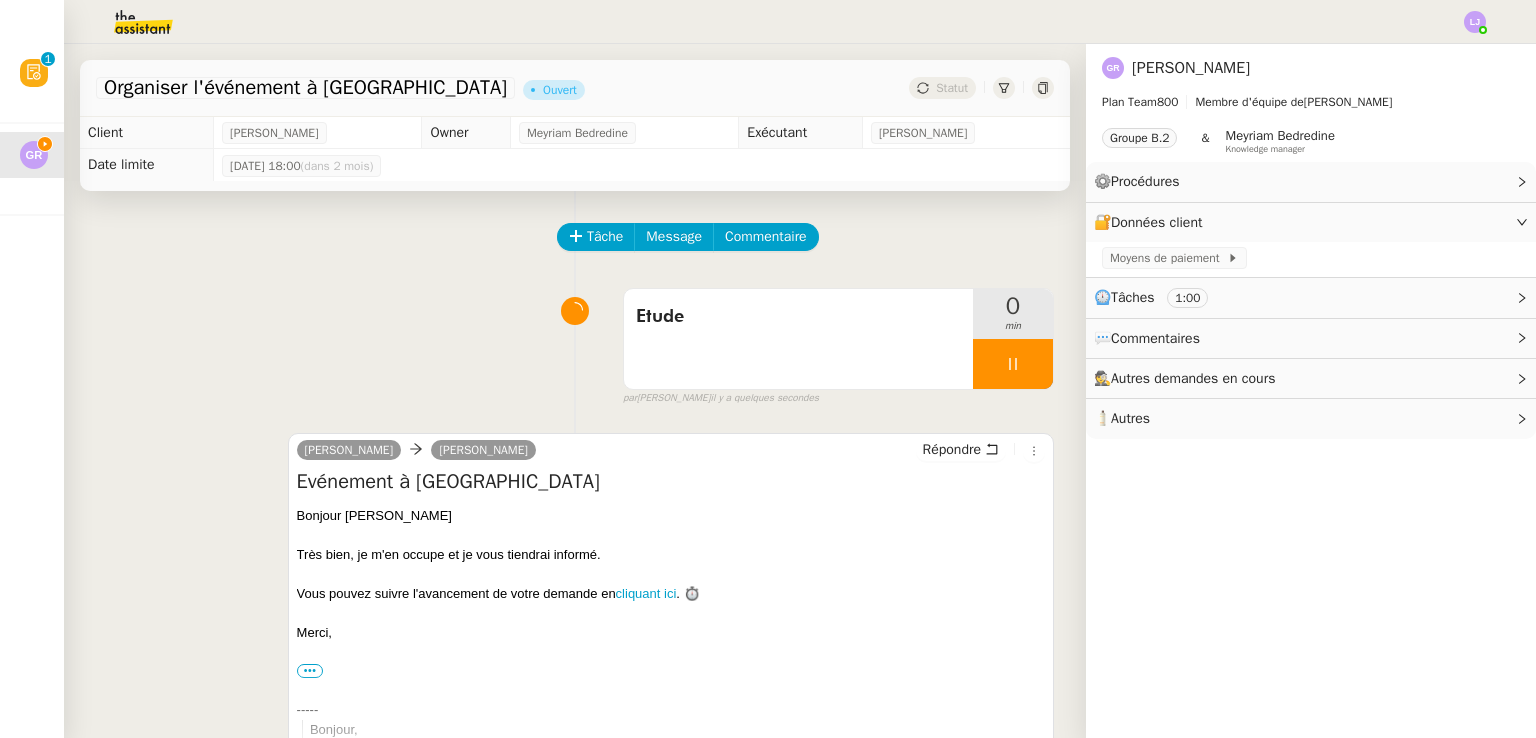 scroll, scrollTop: 544, scrollLeft: 0, axis: vertical 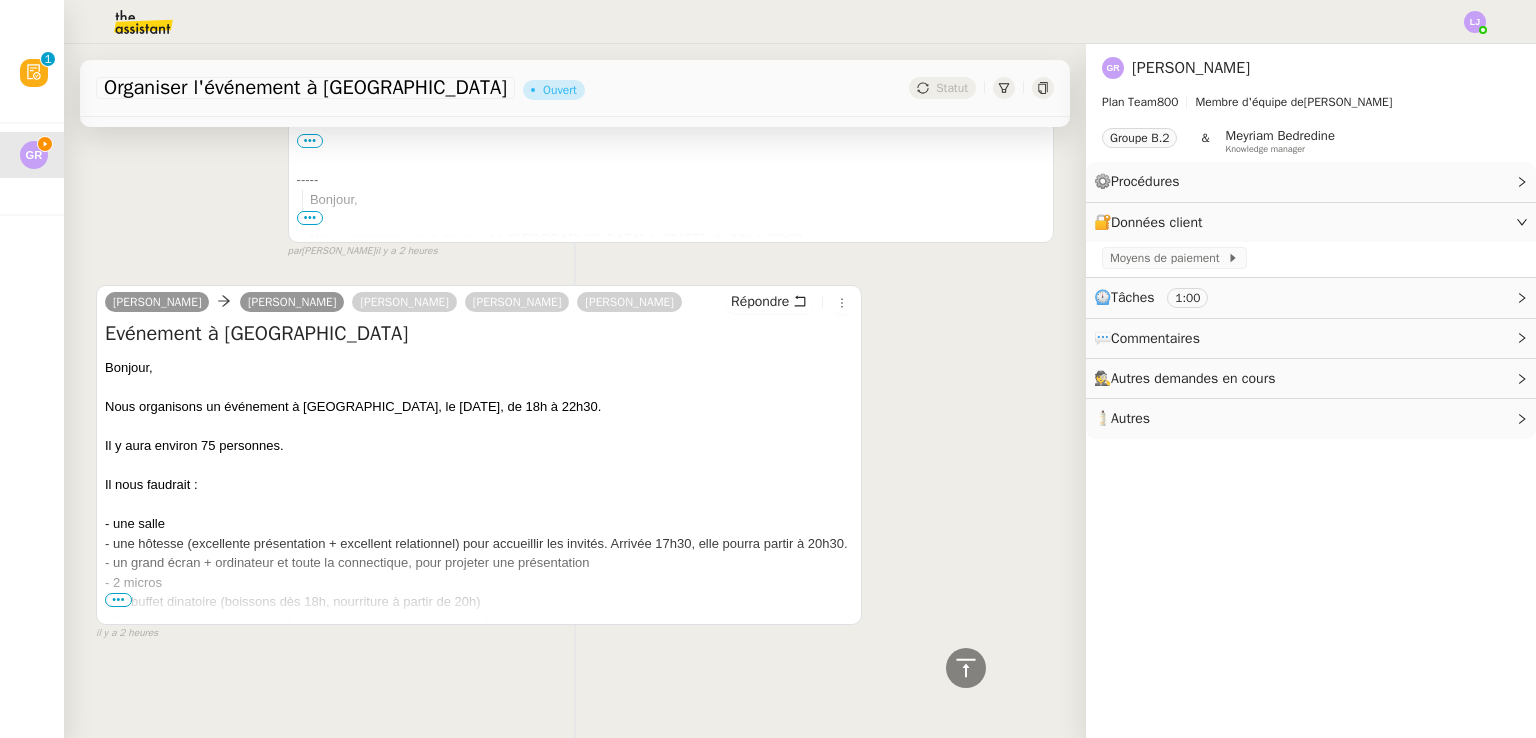 click on "•••" at bounding box center (118, 600) 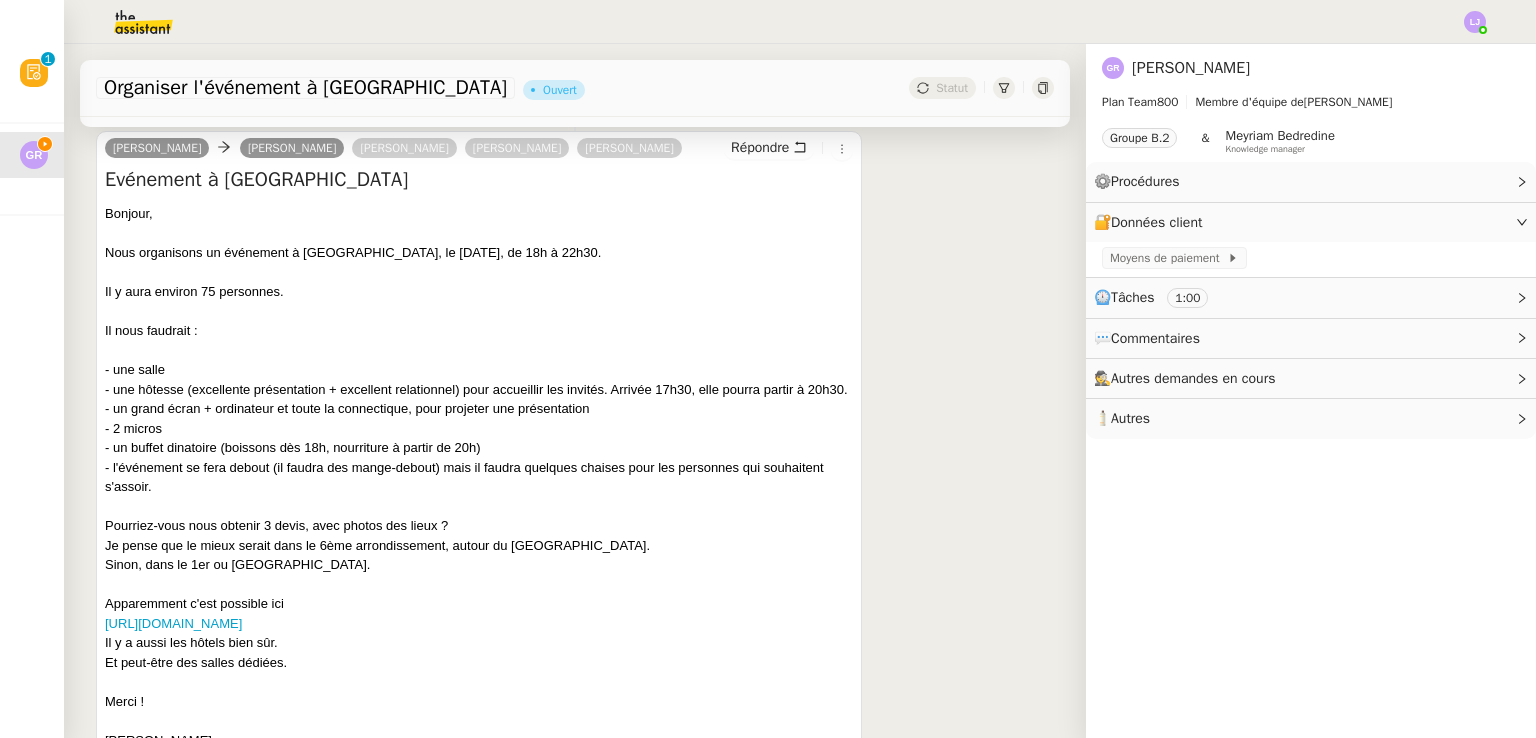 scroll, scrollTop: 0, scrollLeft: 0, axis: both 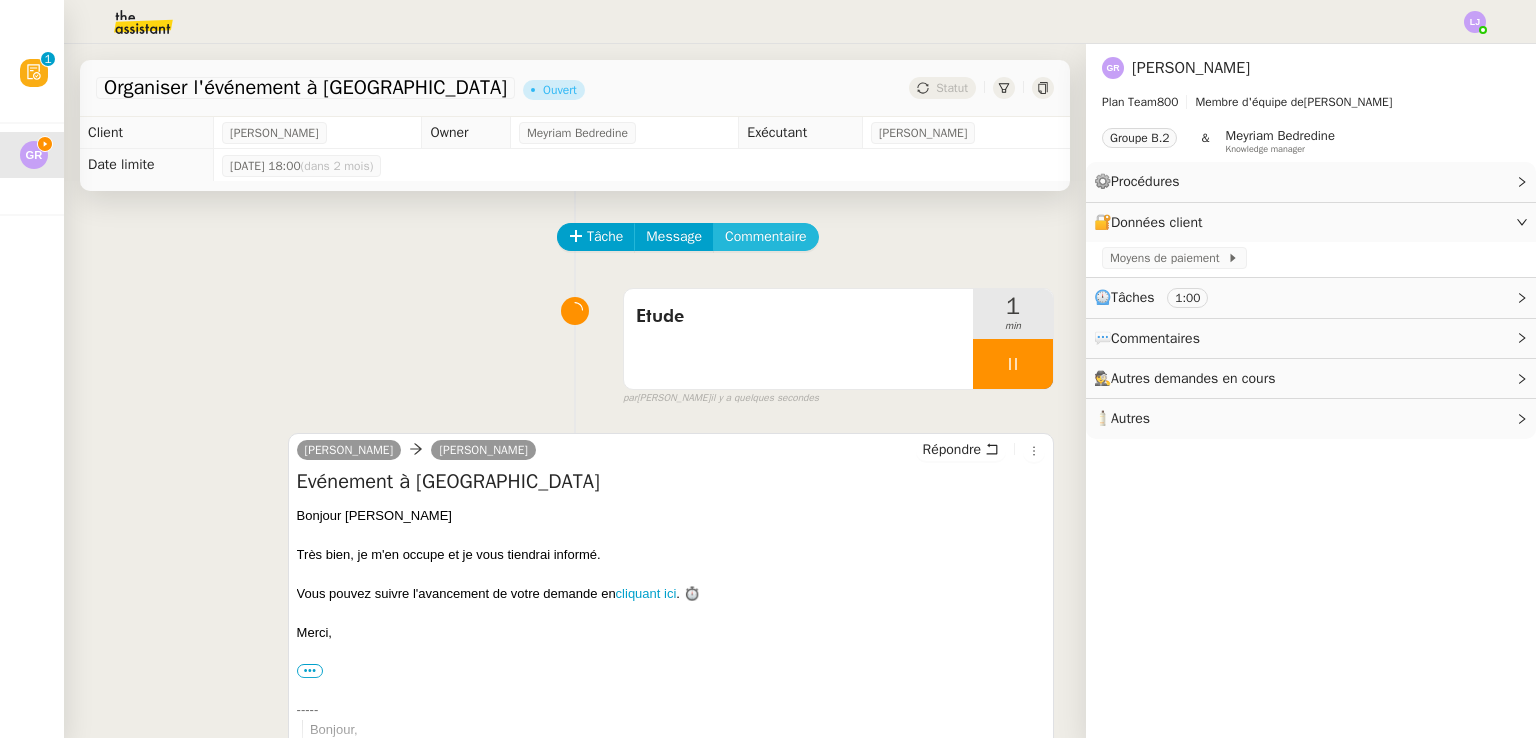 click on "Commentaire" 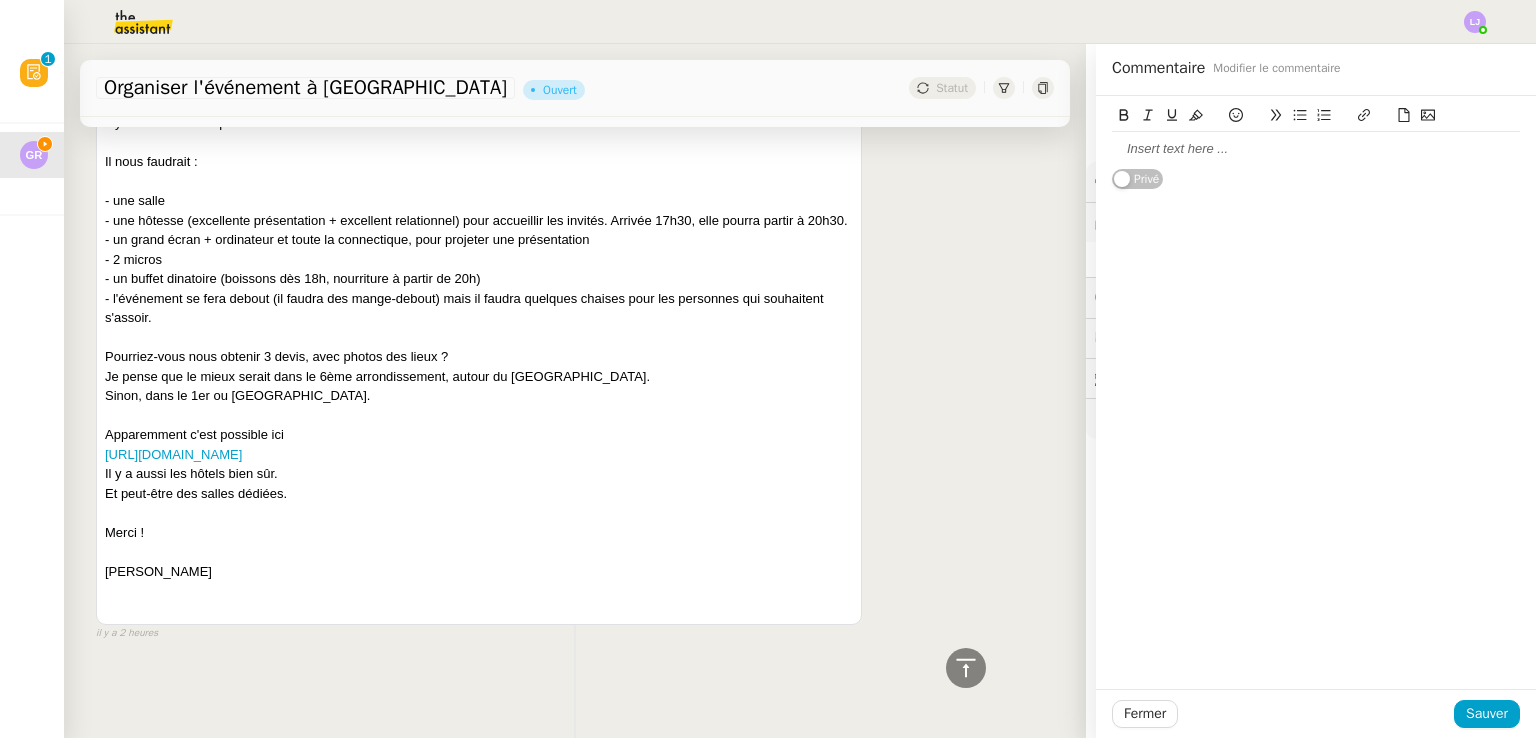 scroll, scrollTop: 787, scrollLeft: 0, axis: vertical 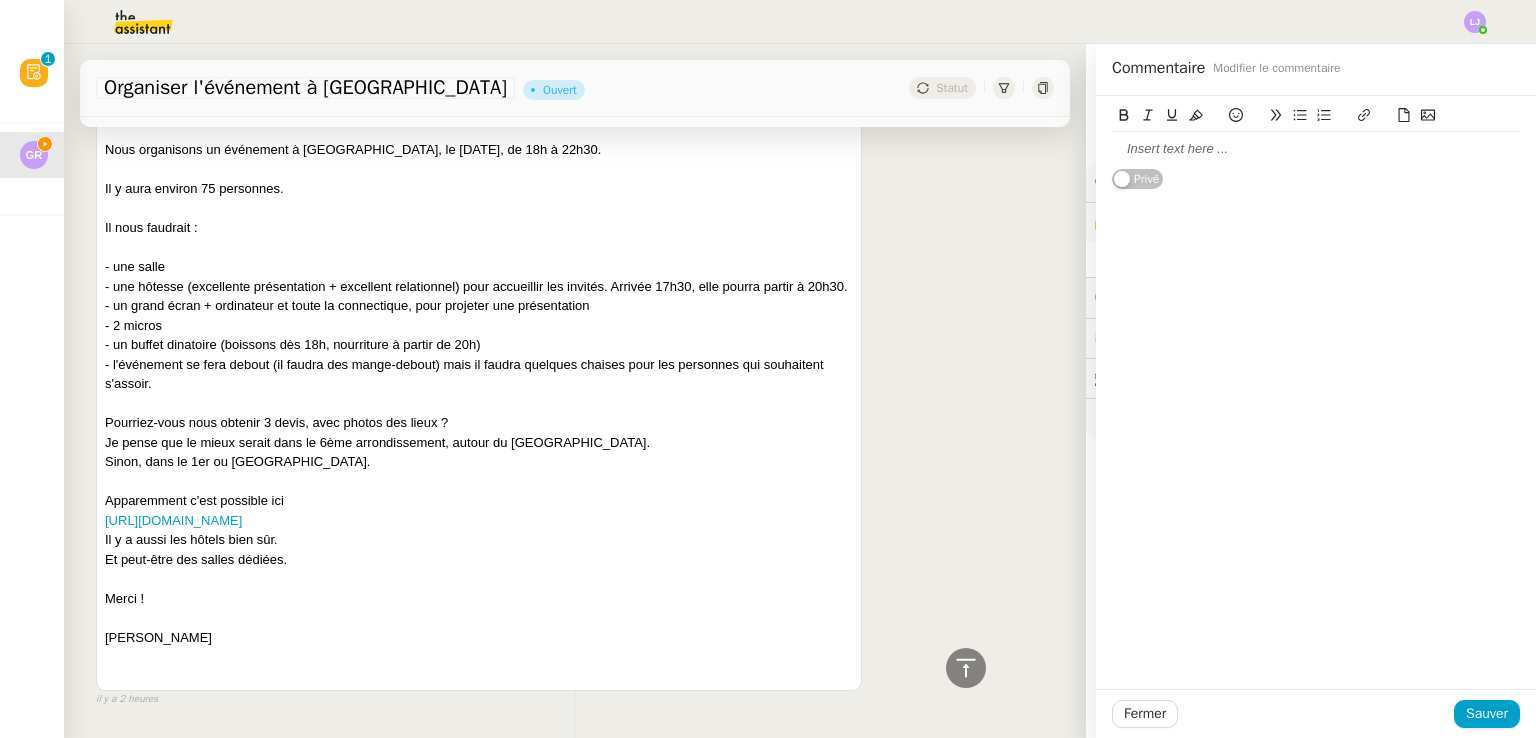 type 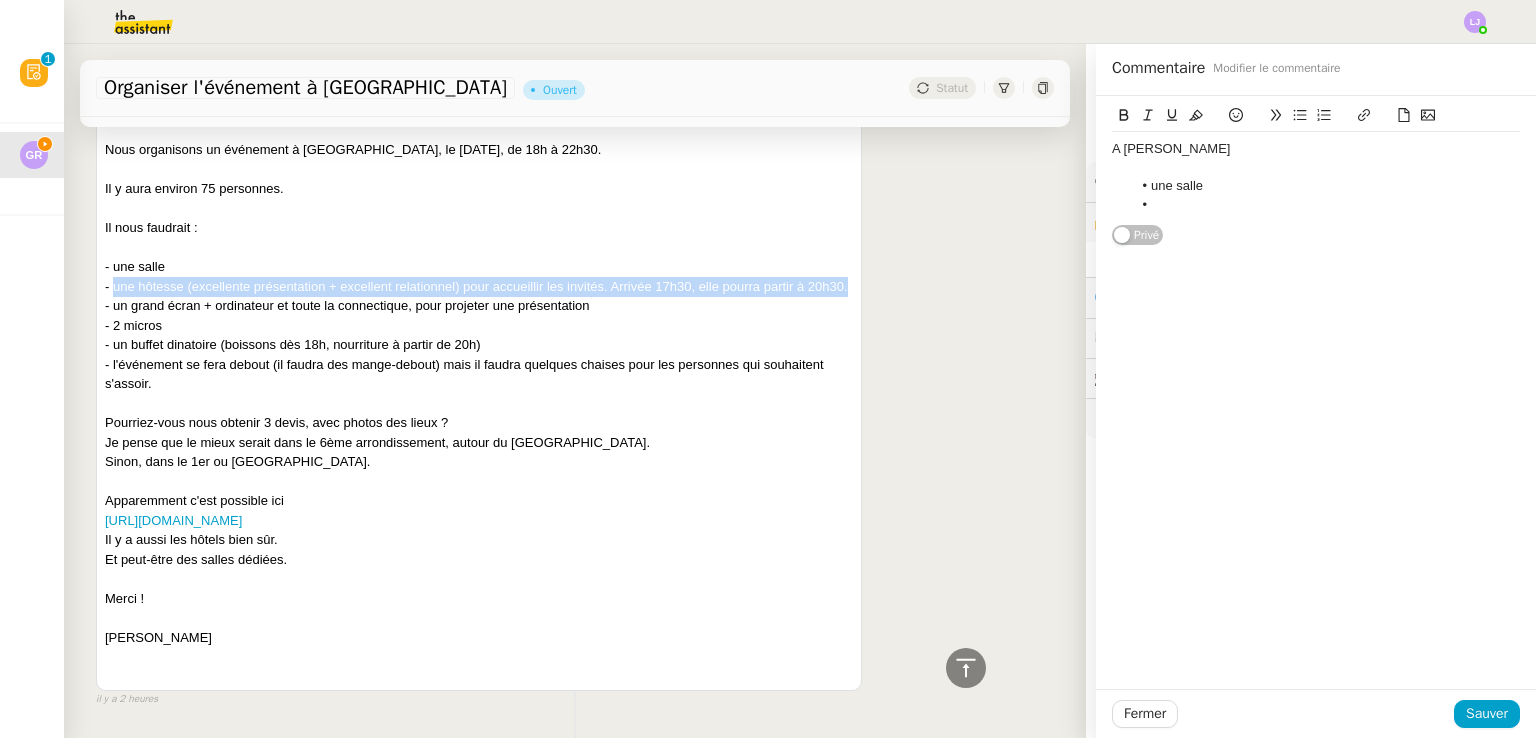 drag, startPoint x: 112, startPoint y: 288, endPoint x: 147, endPoint y: 306, distance: 39.357338 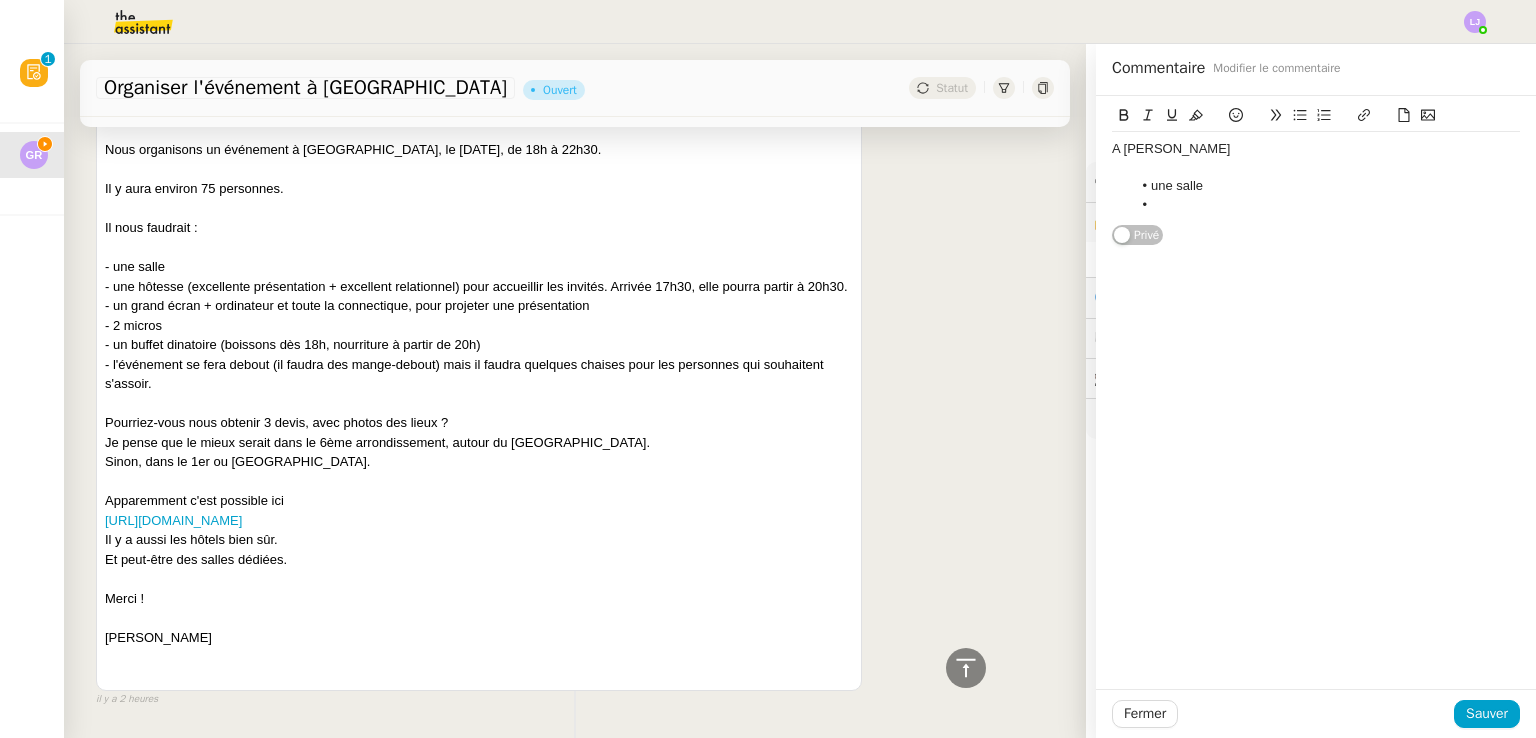 click 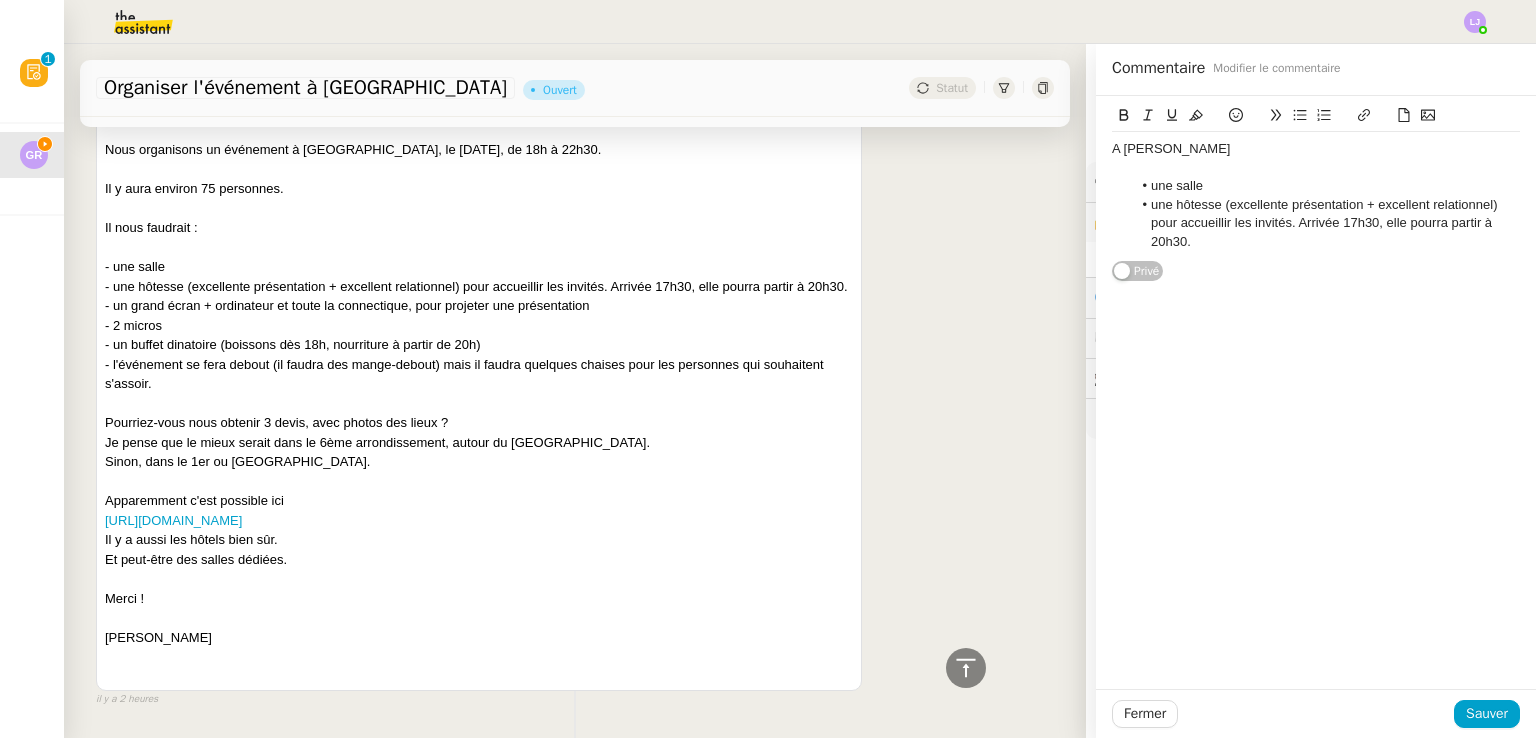 scroll, scrollTop: 0, scrollLeft: 0, axis: both 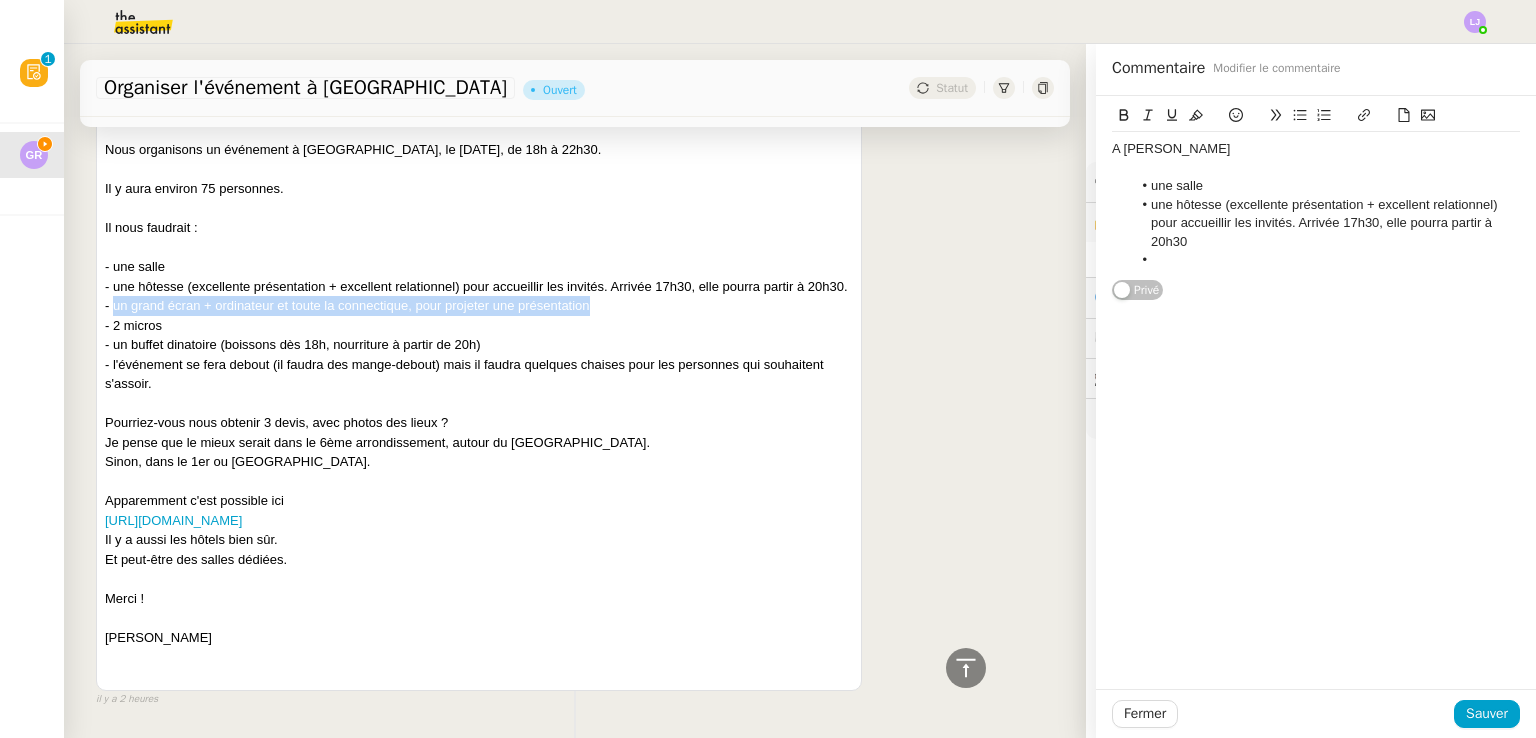 drag, startPoint x: 111, startPoint y: 331, endPoint x: 592, endPoint y: 322, distance: 481.0842 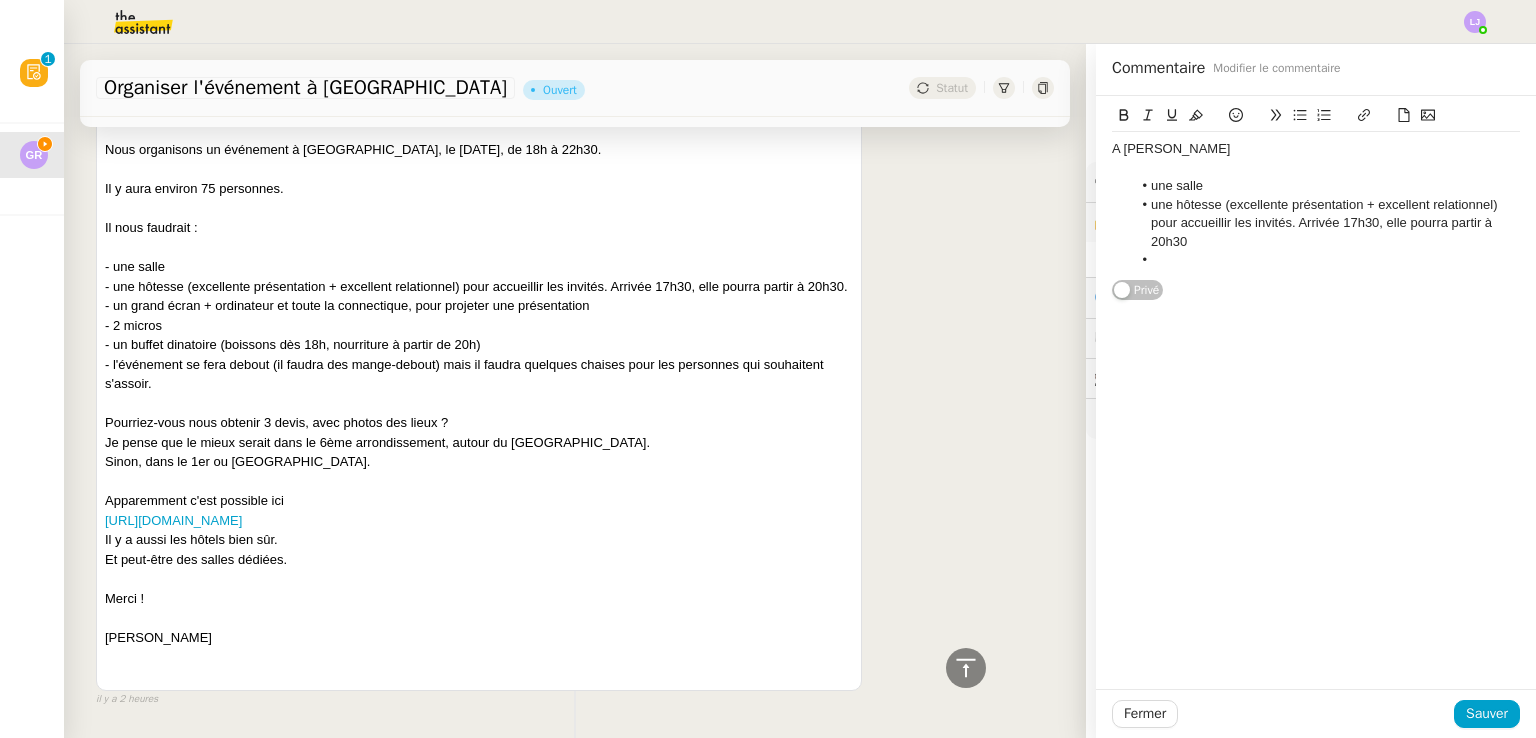 click 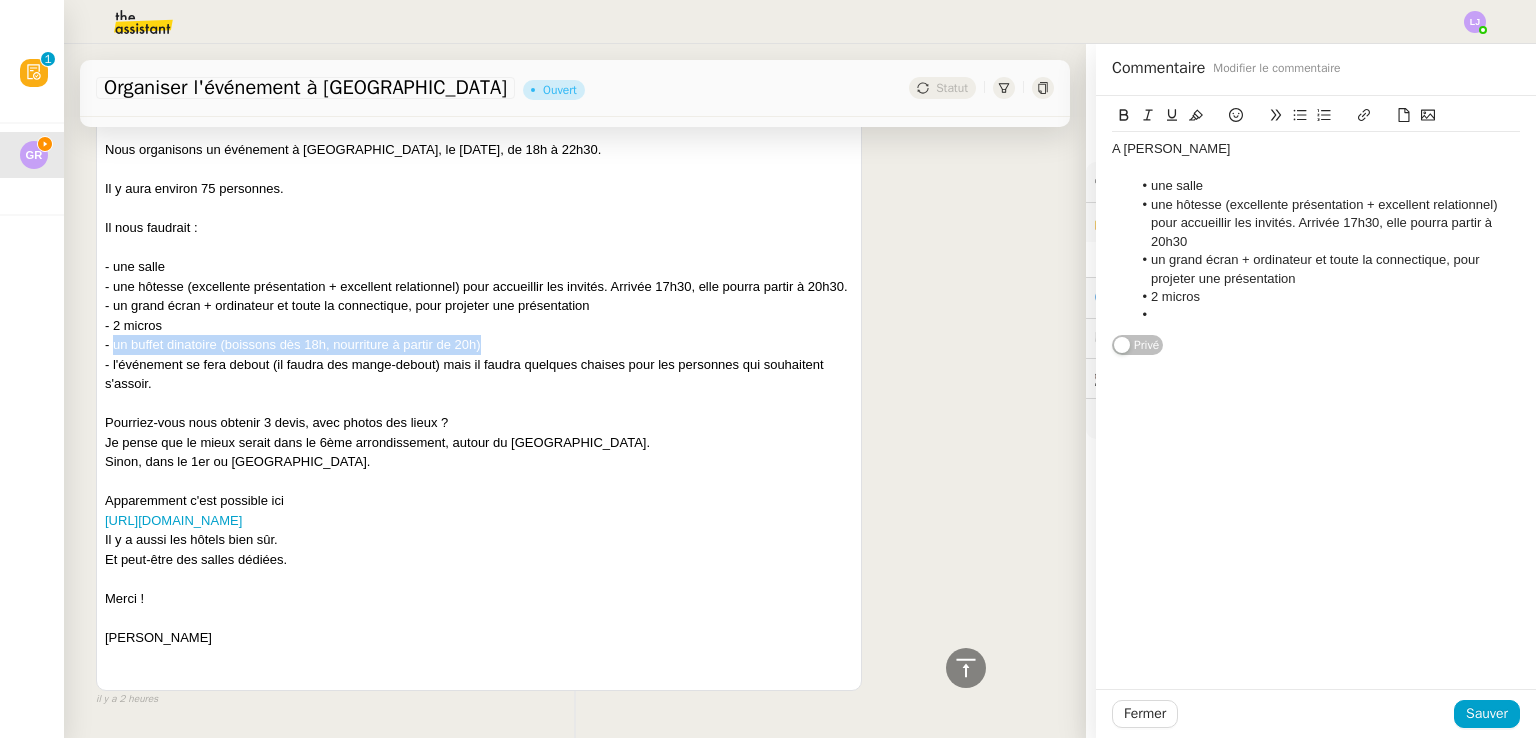 drag, startPoint x: 114, startPoint y: 368, endPoint x: 502, endPoint y: 371, distance: 388.0116 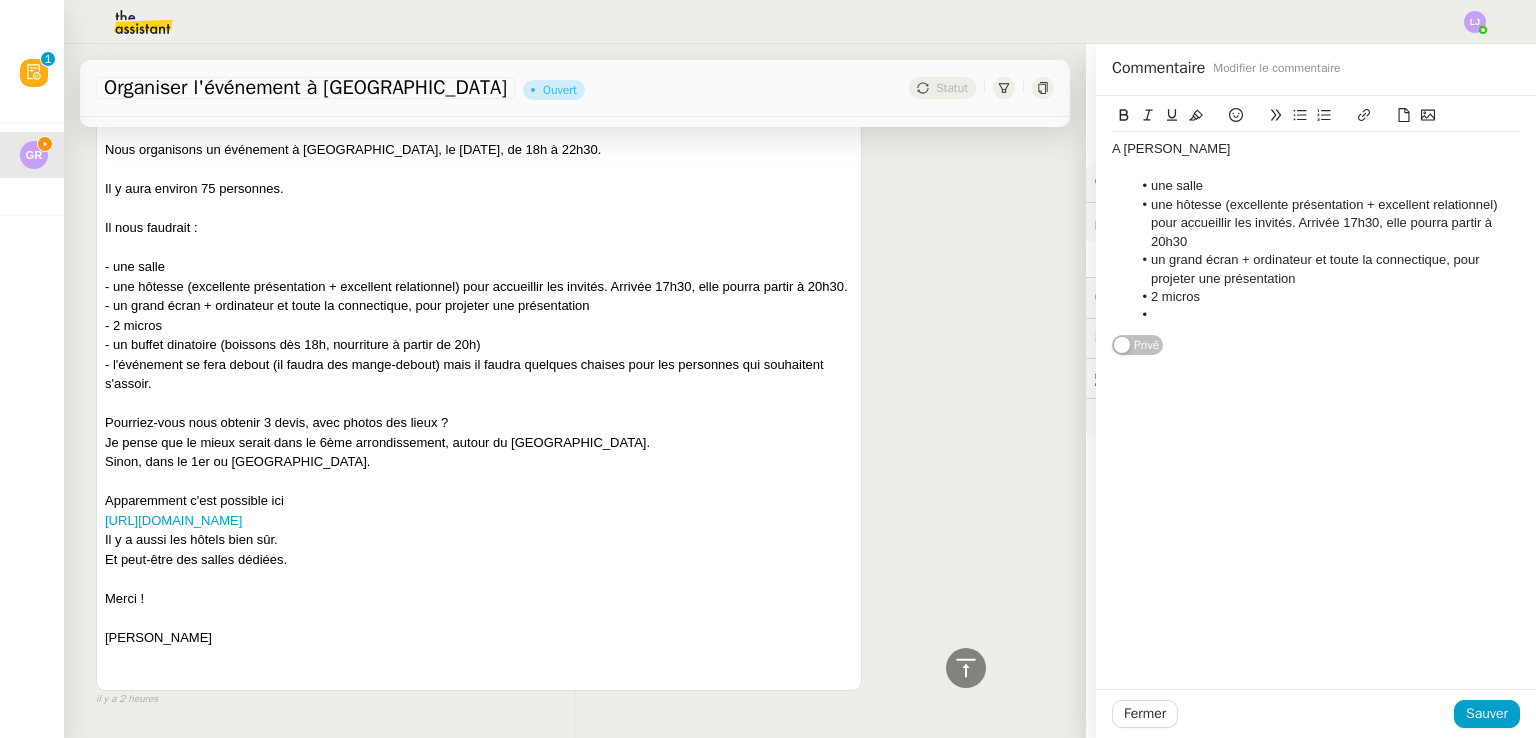 click 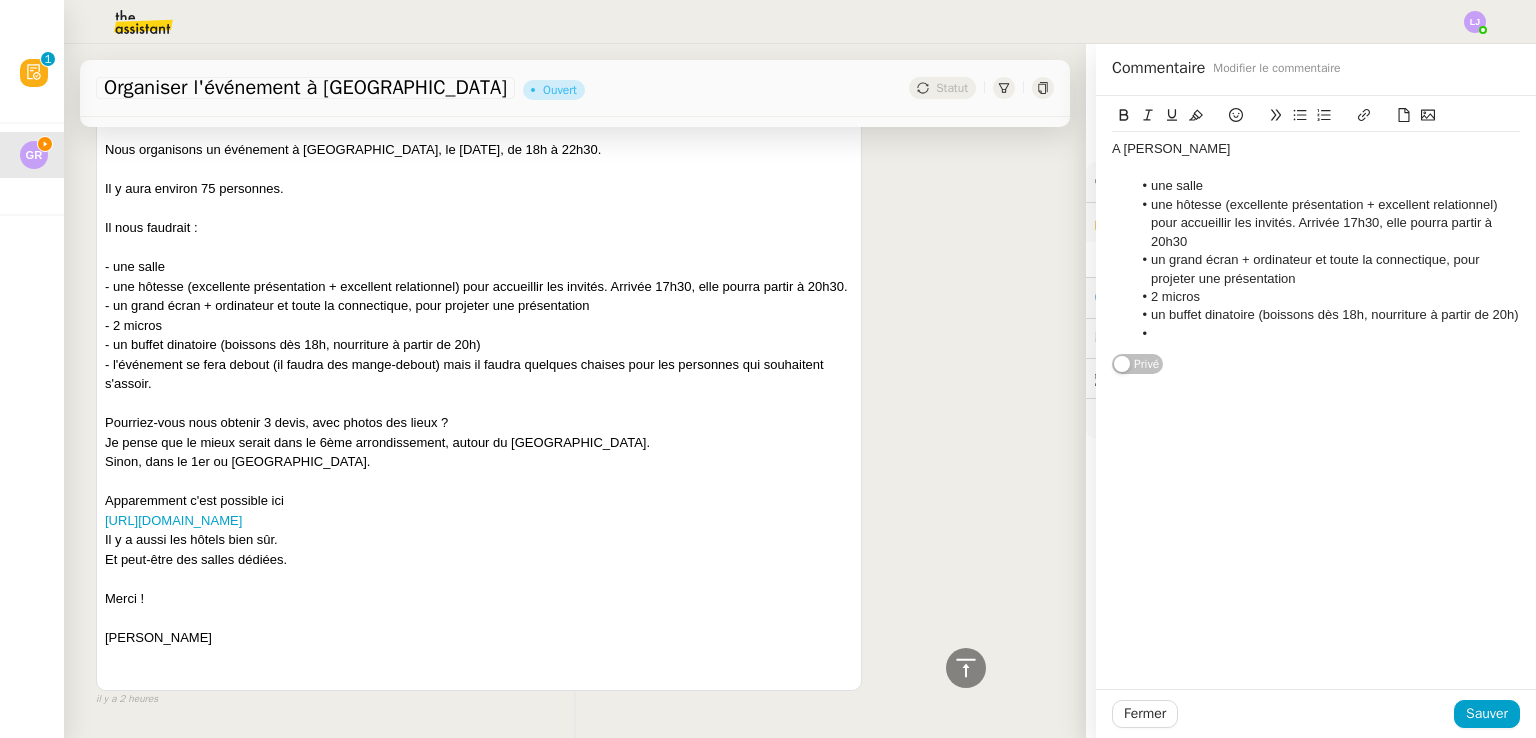 scroll, scrollTop: 0, scrollLeft: 0, axis: both 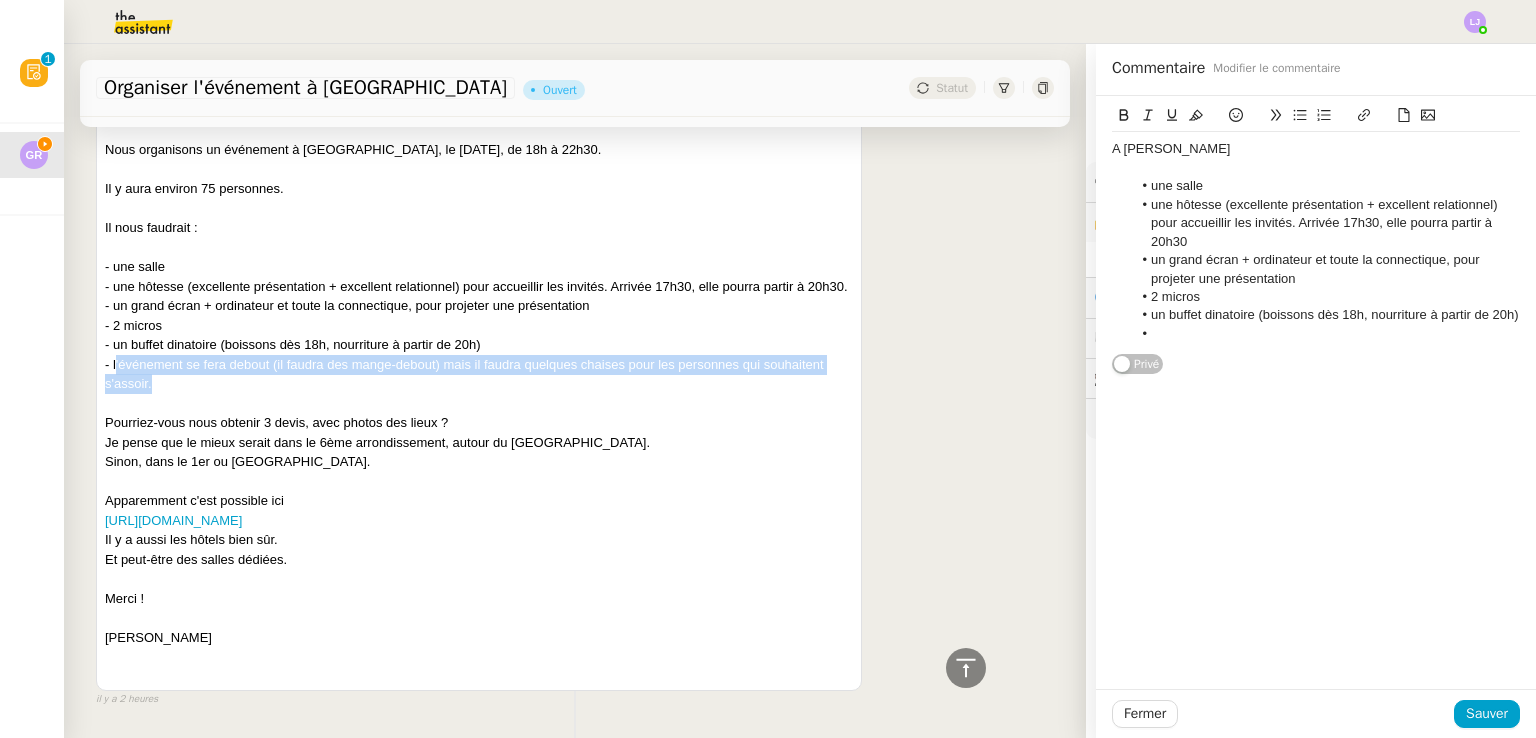 drag, startPoint x: 252, startPoint y: 401, endPoint x: 115, endPoint y: 379, distance: 138.75517 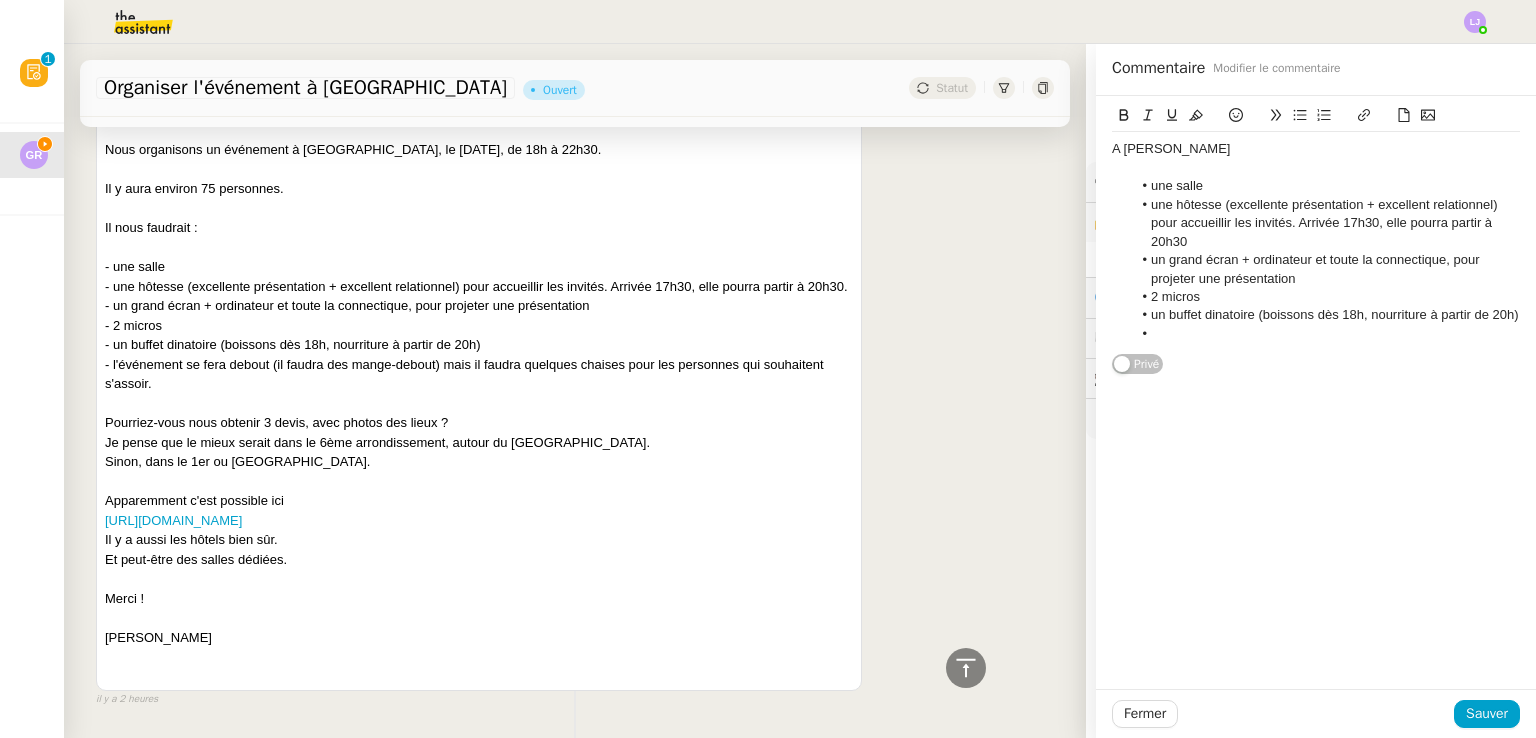 click 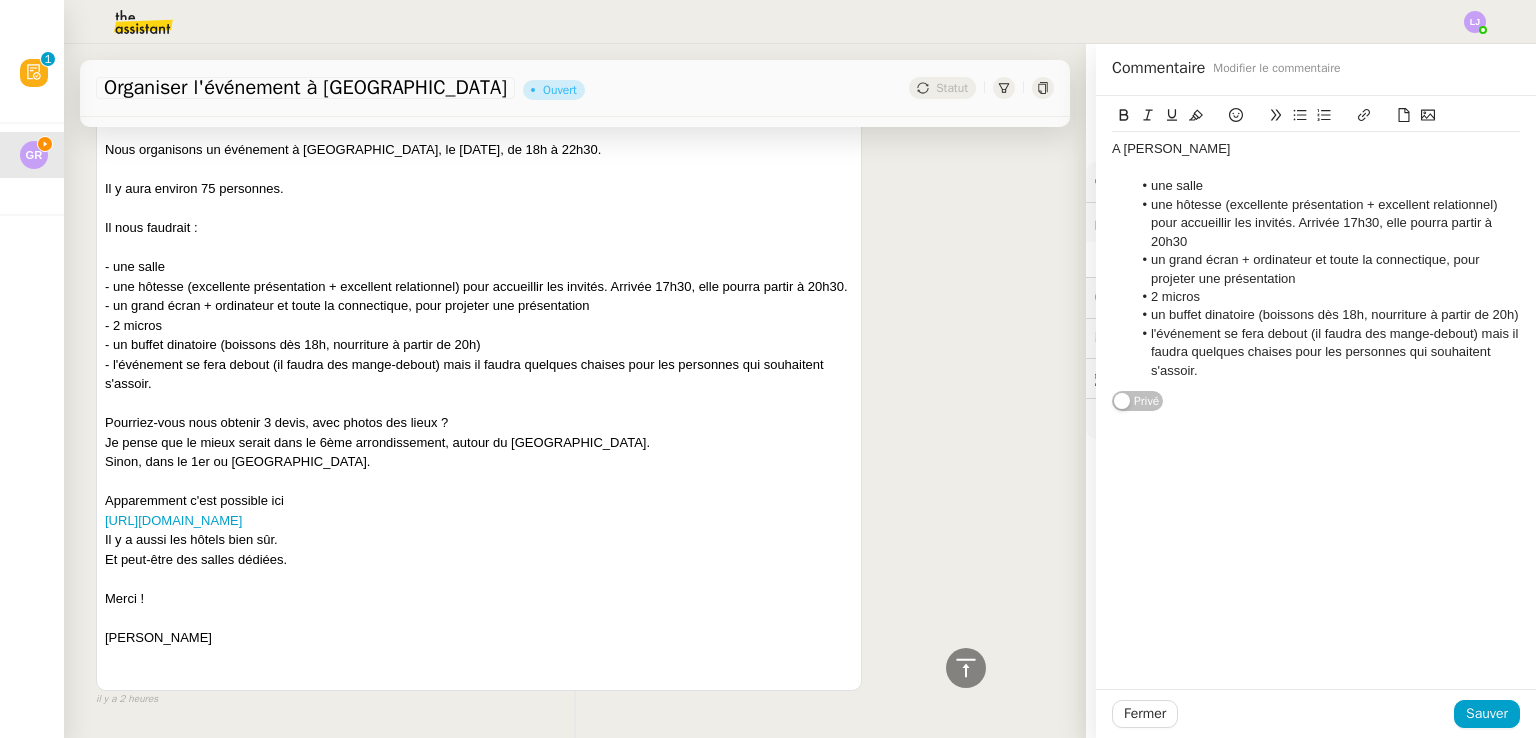 scroll, scrollTop: 0, scrollLeft: 0, axis: both 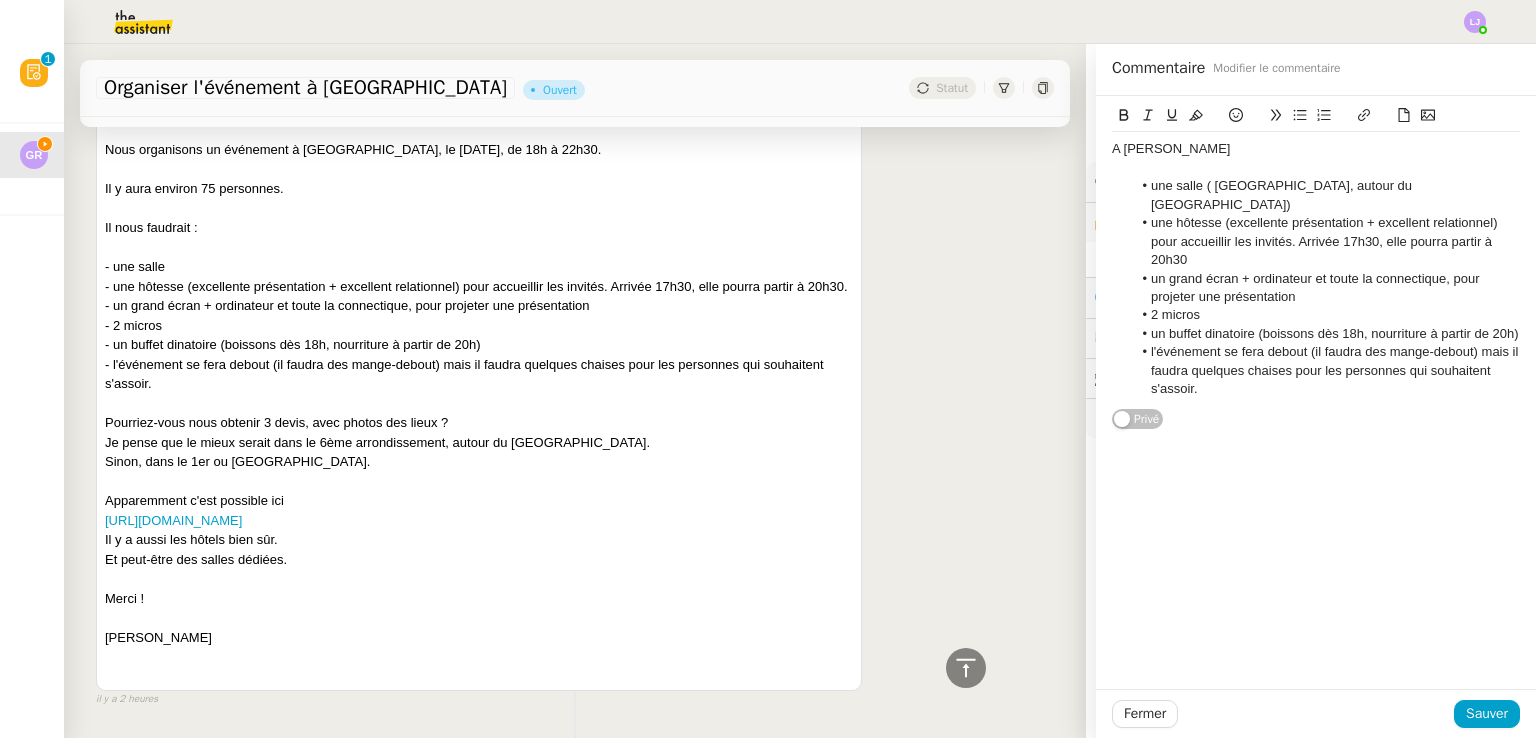 click on "une salle ( 6ème arrondissement, autour du parc de la tête d'or)" 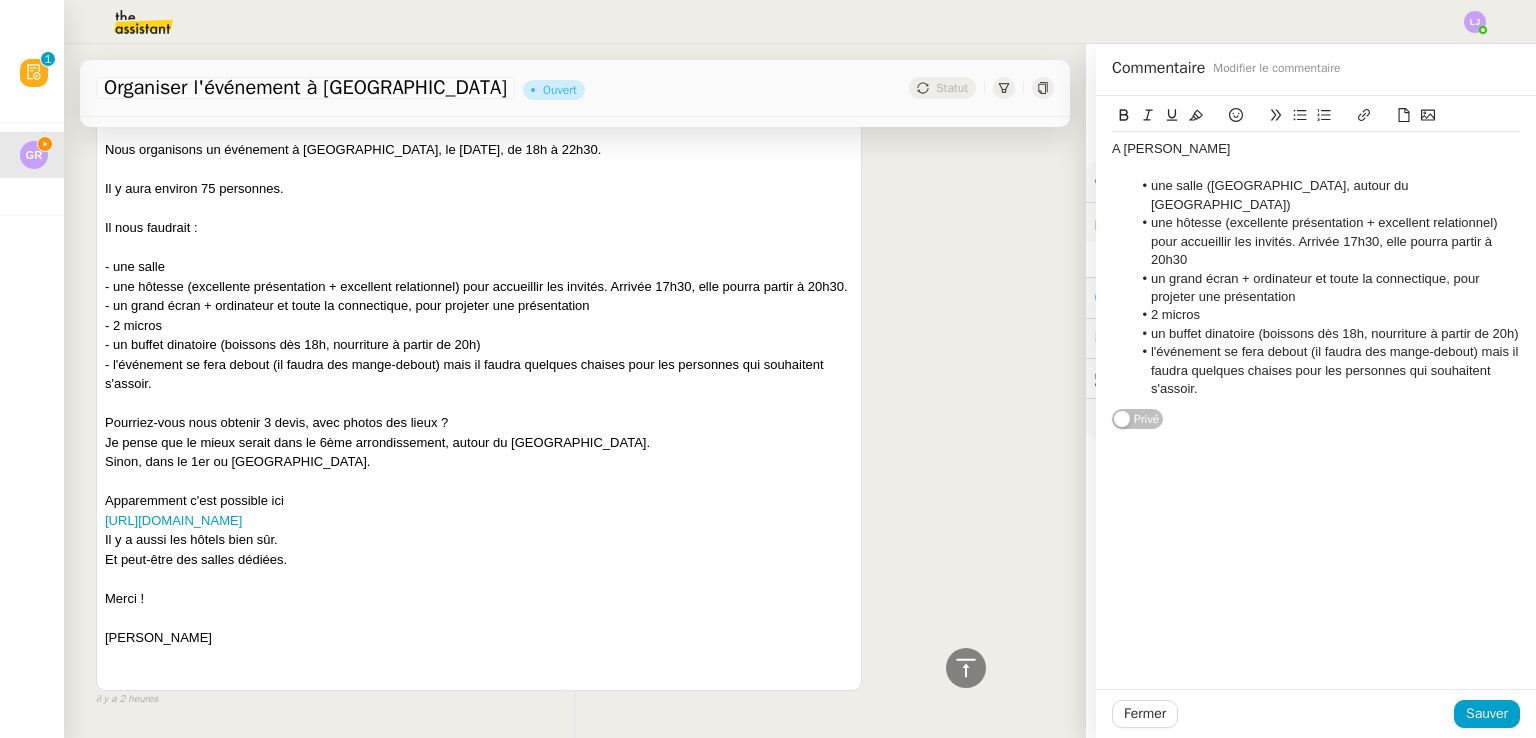 click on "une salle (6ème arrondissement, autour du parc de la tête d'or)" 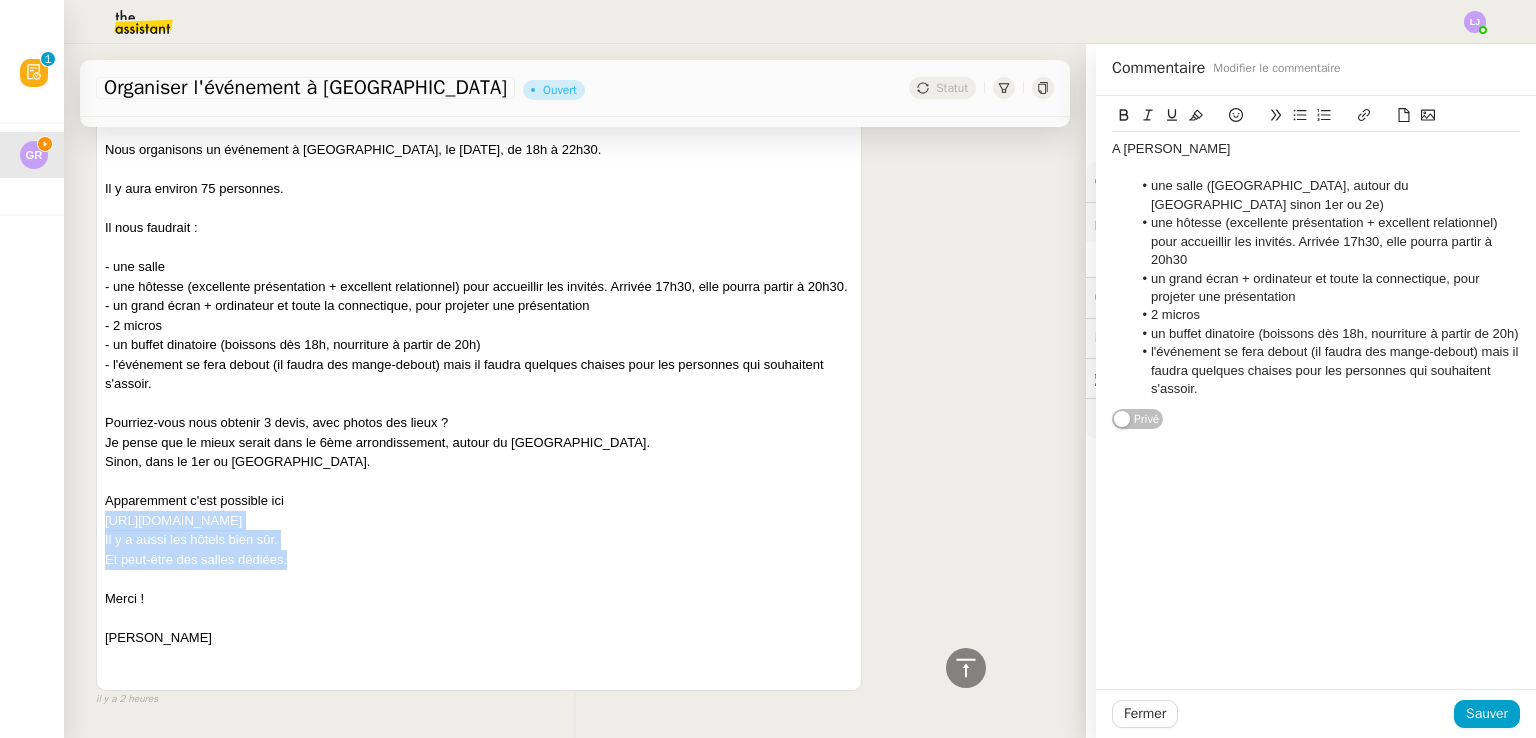 drag, startPoint x: 308, startPoint y: 580, endPoint x: 103, endPoint y: 543, distance: 208.31227 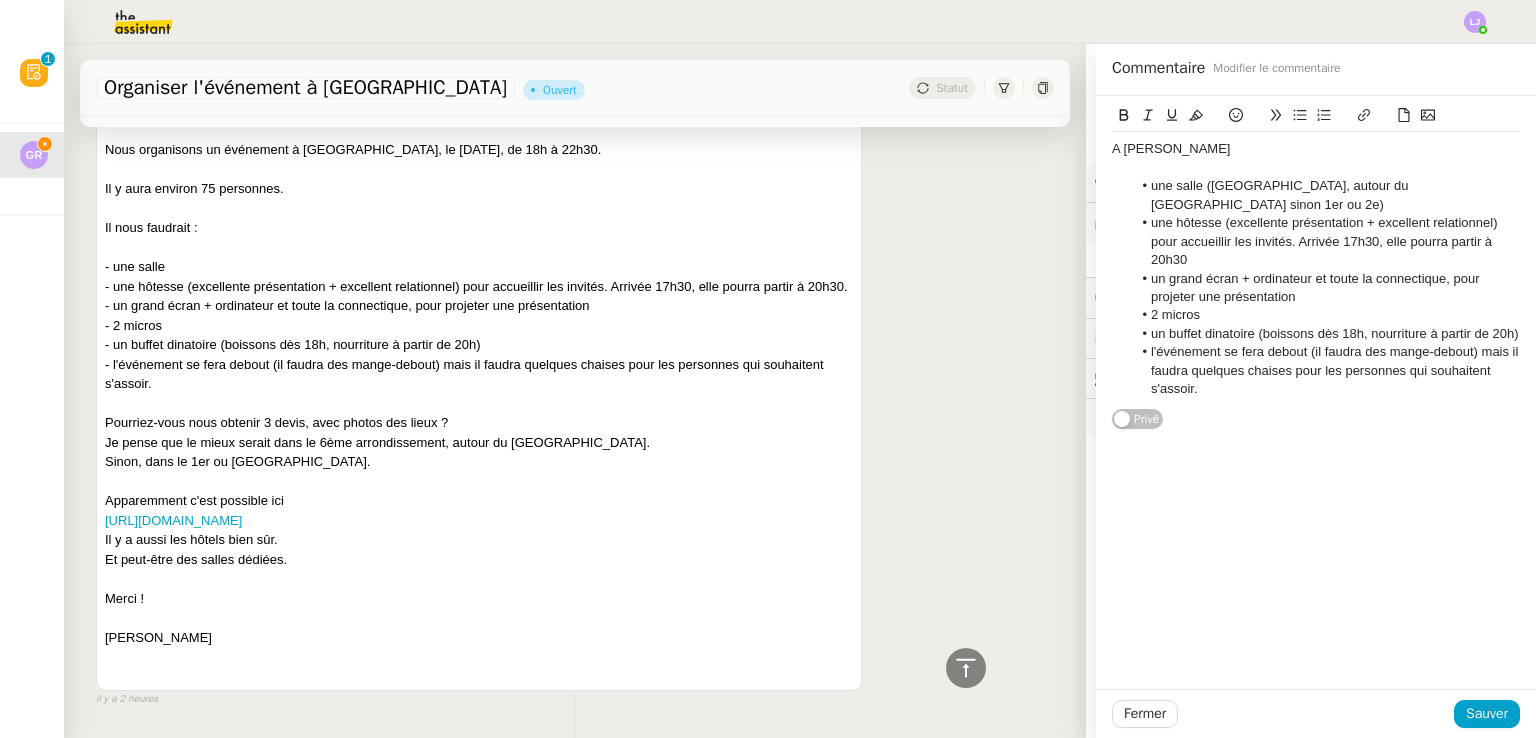 click on "A [PERSON_NAME]" 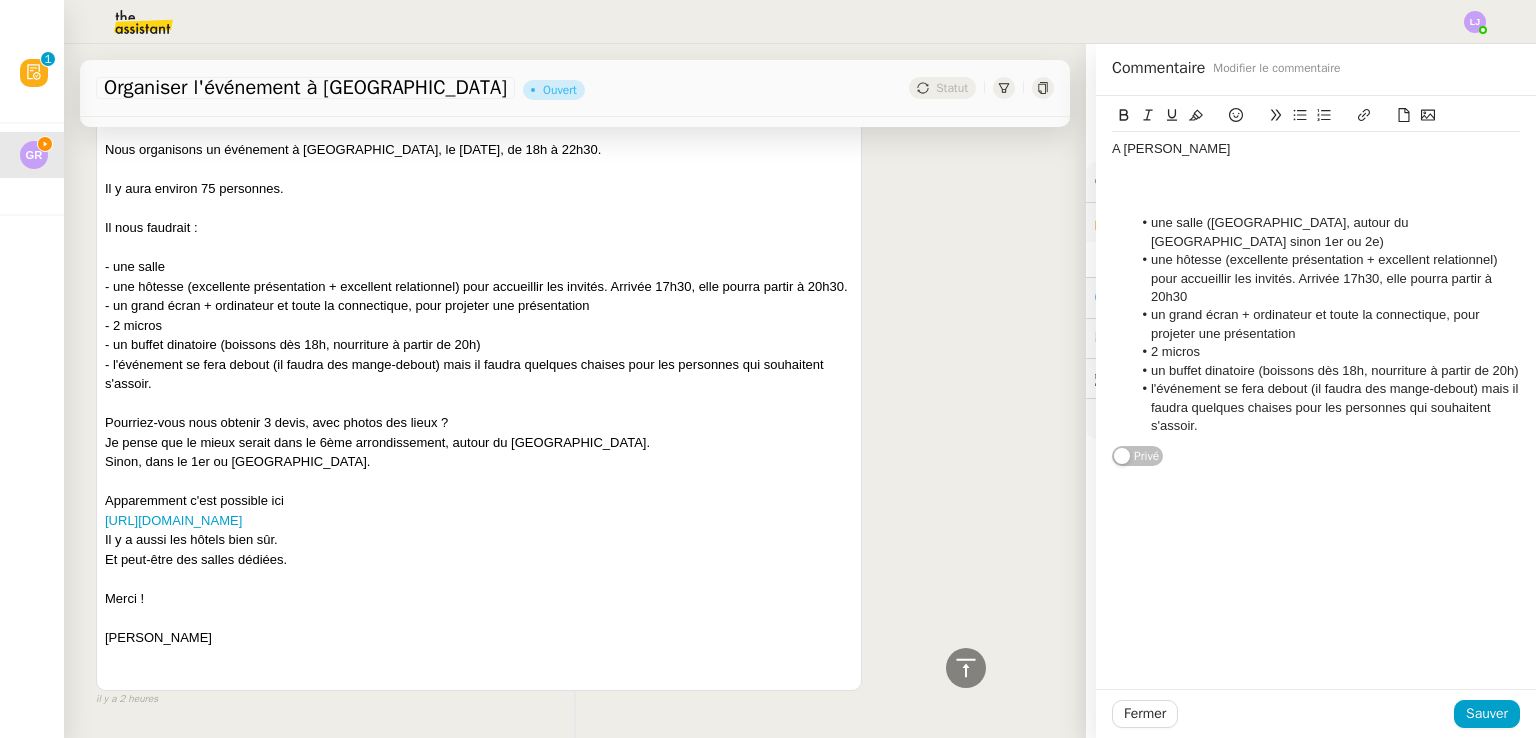 scroll, scrollTop: 0, scrollLeft: 0, axis: both 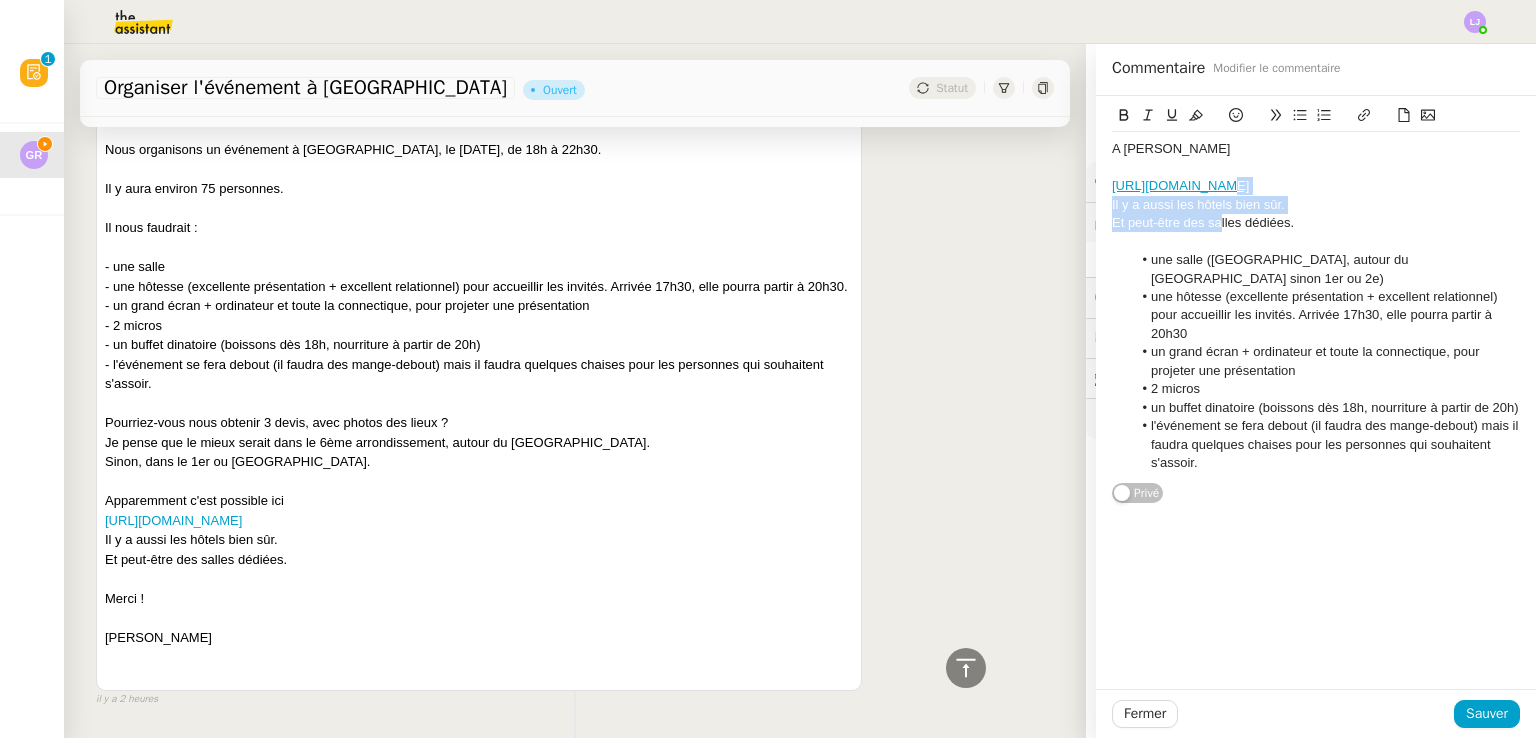 drag, startPoint x: 1206, startPoint y: 216, endPoint x: 1184, endPoint y: 181, distance: 41.340054 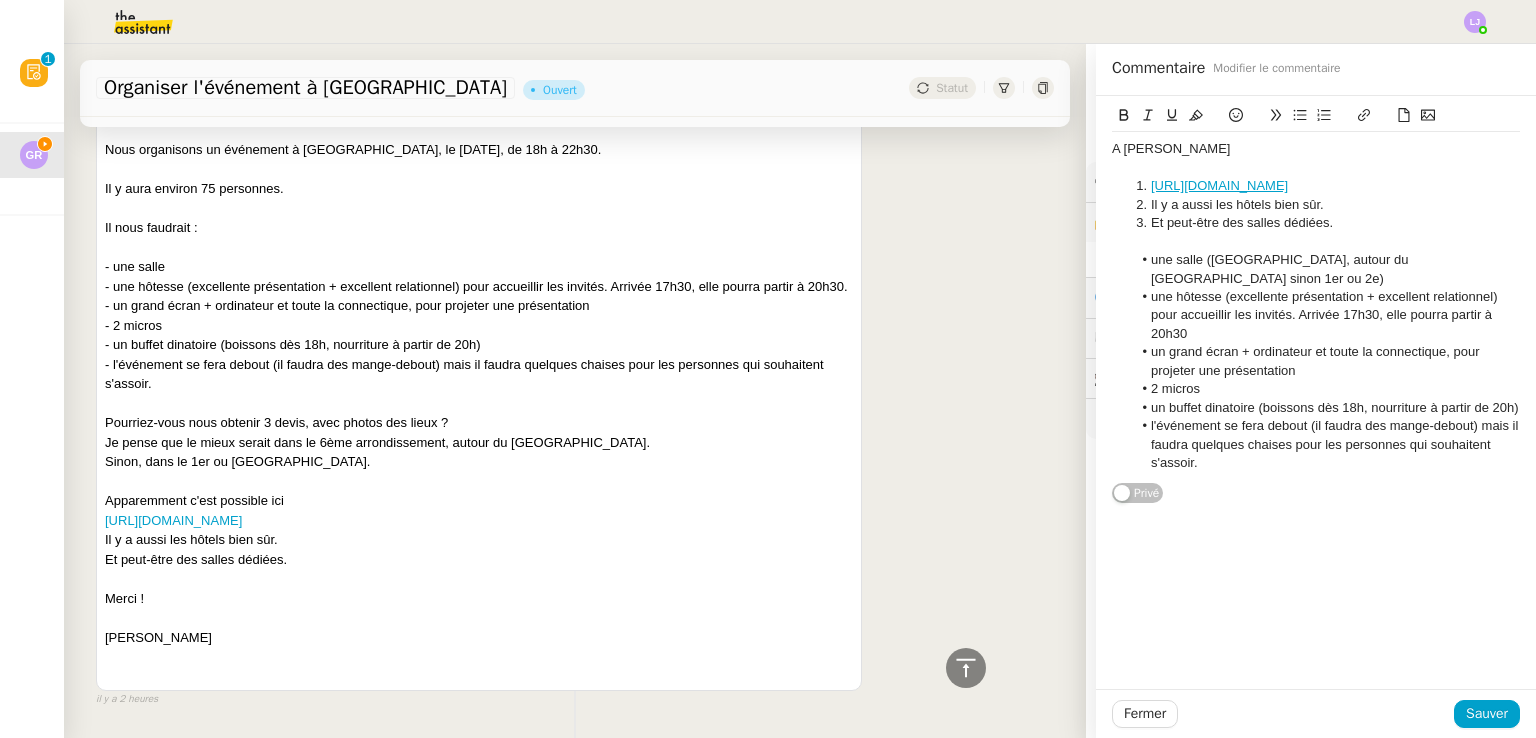 click on "A [PERSON_NAME]" 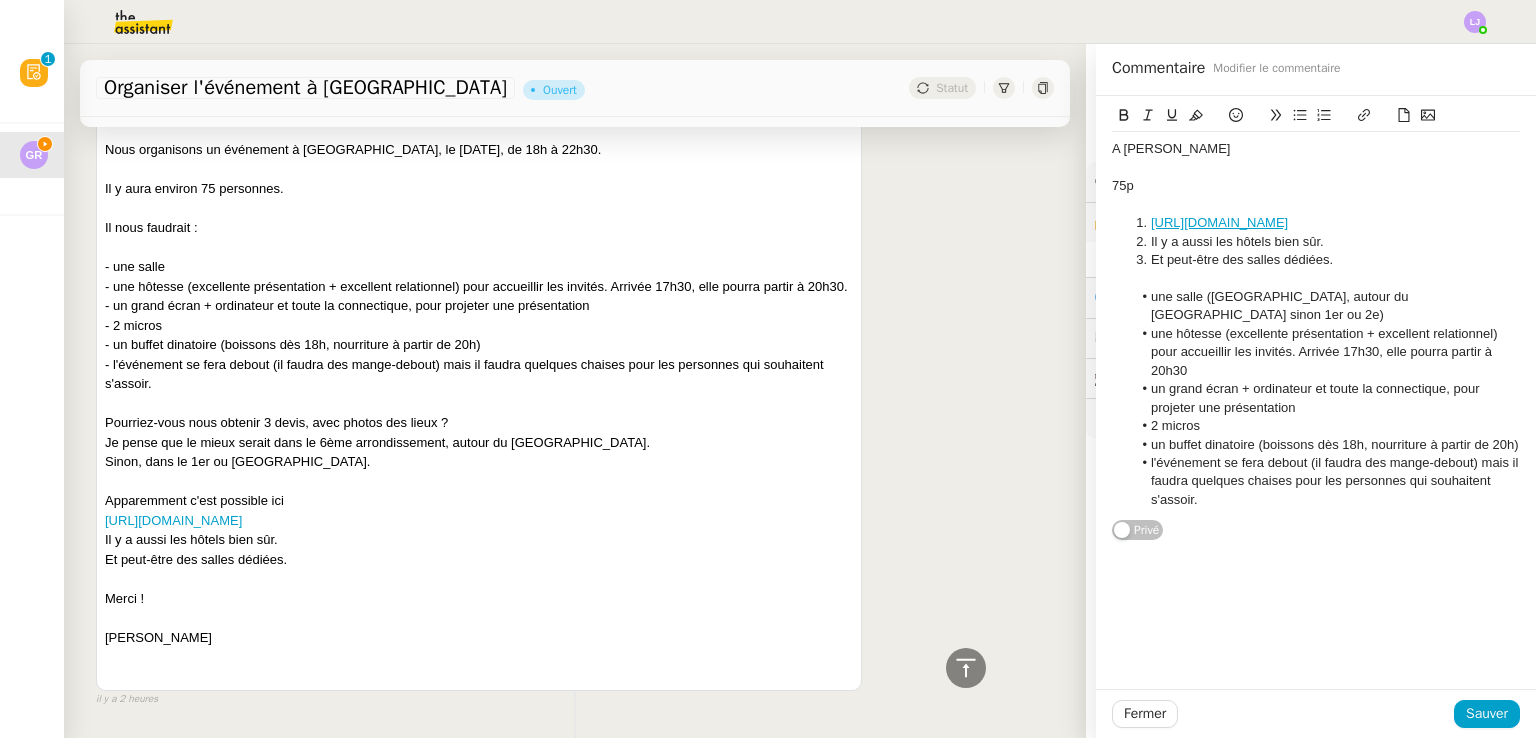 drag, startPoint x: 300, startPoint y: 153, endPoint x: 602, endPoint y: 153, distance: 302 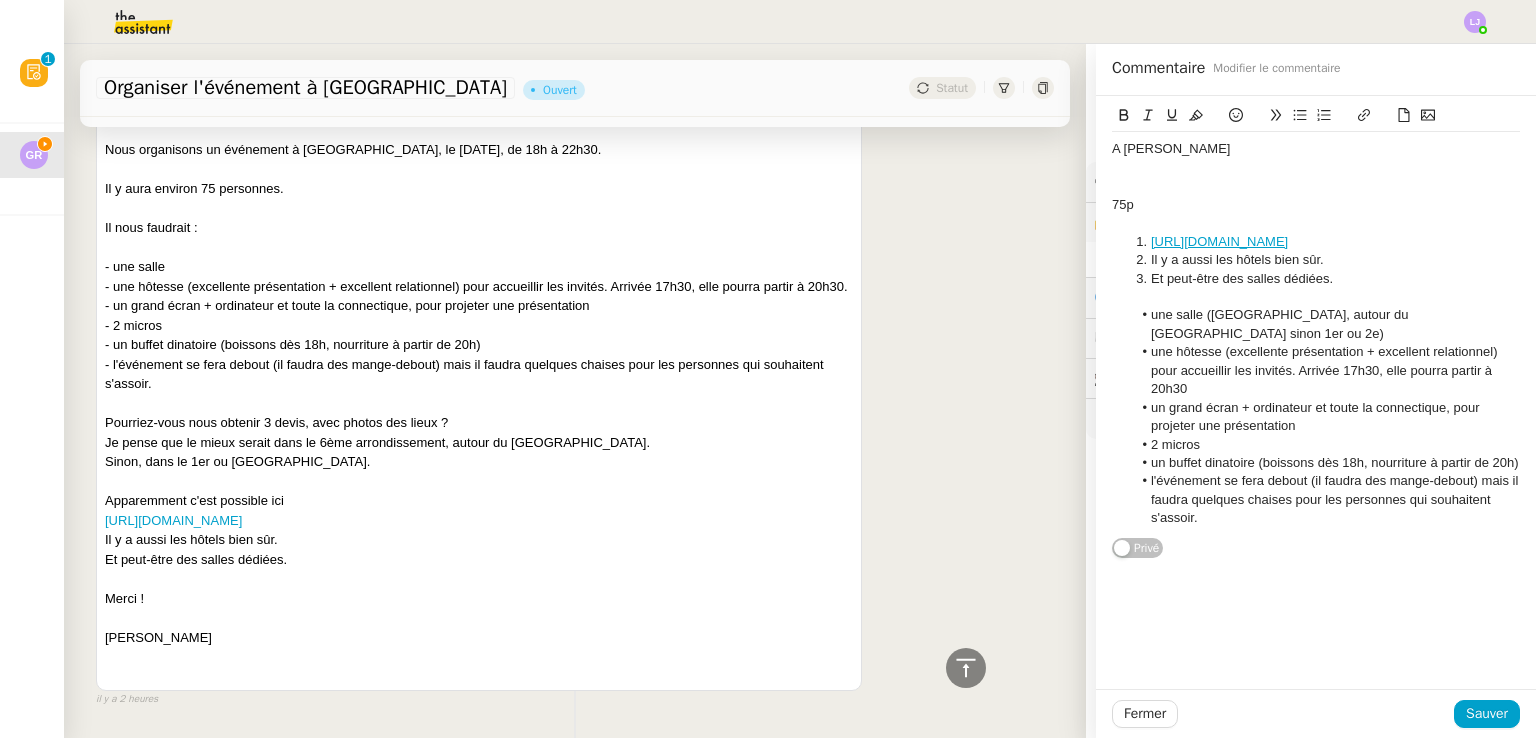 scroll, scrollTop: 0, scrollLeft: 0, axis: both 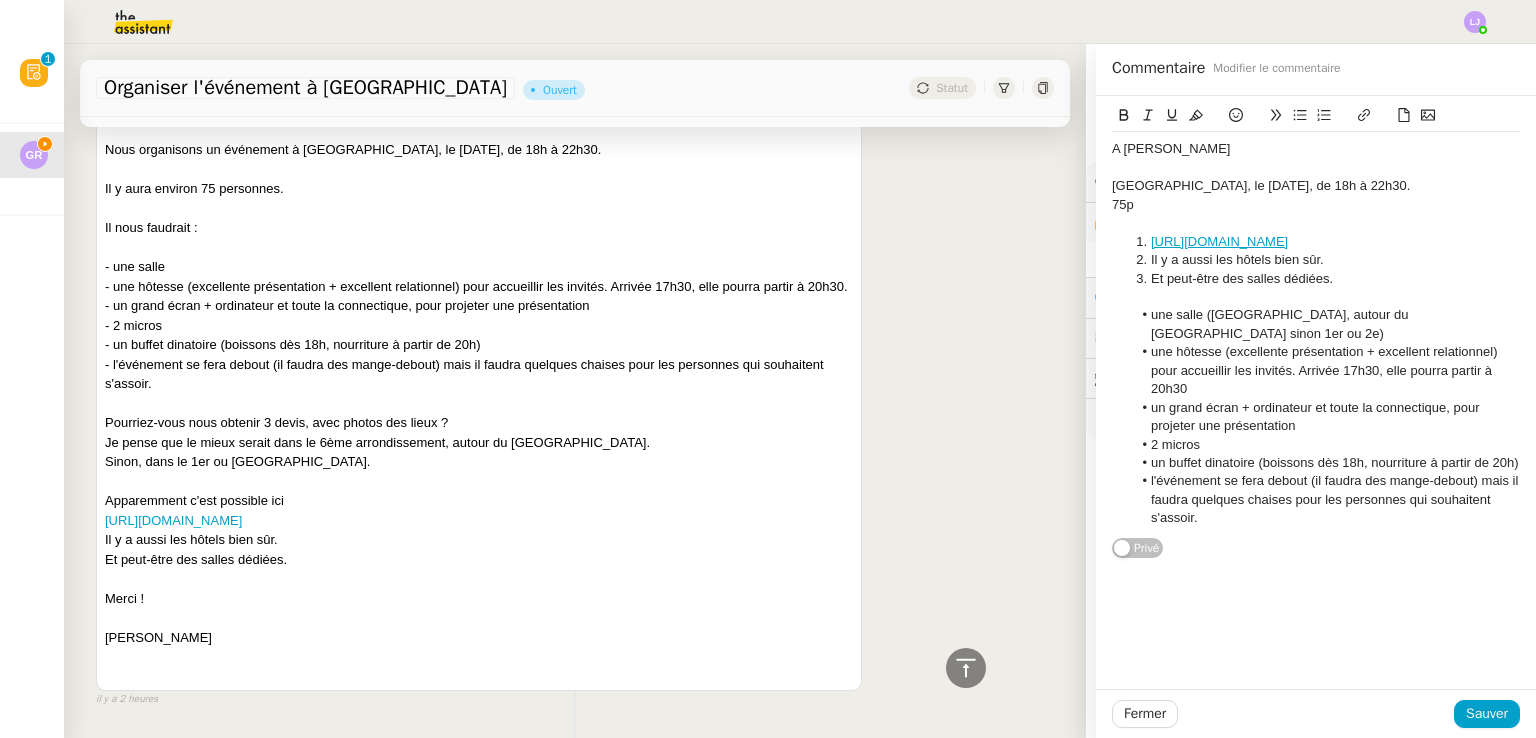 click on "Lyon, le mercredi 17 septembre, de 18h à 22h30." 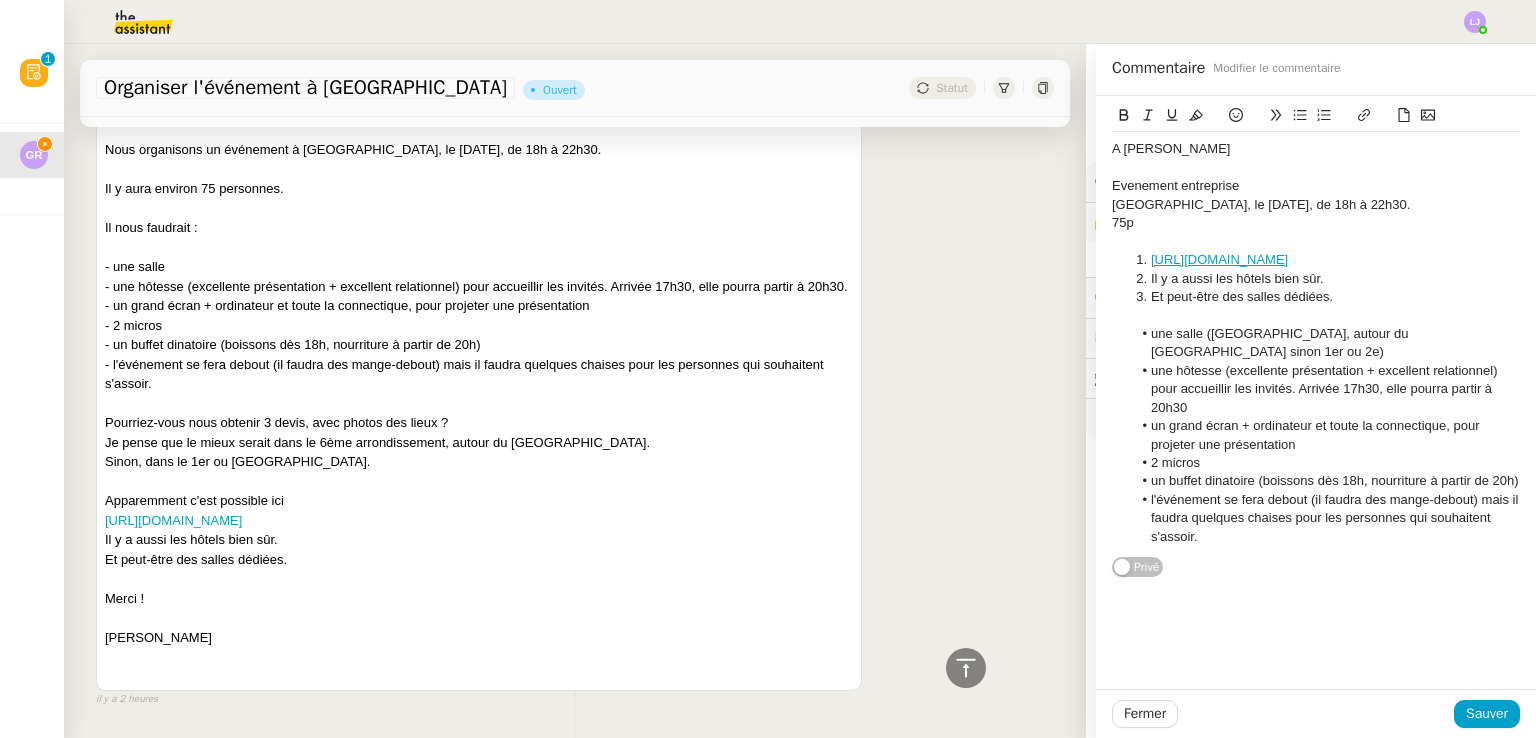 click on "Lyon, le mercredi 17 septembre, de 18h à 22h30." 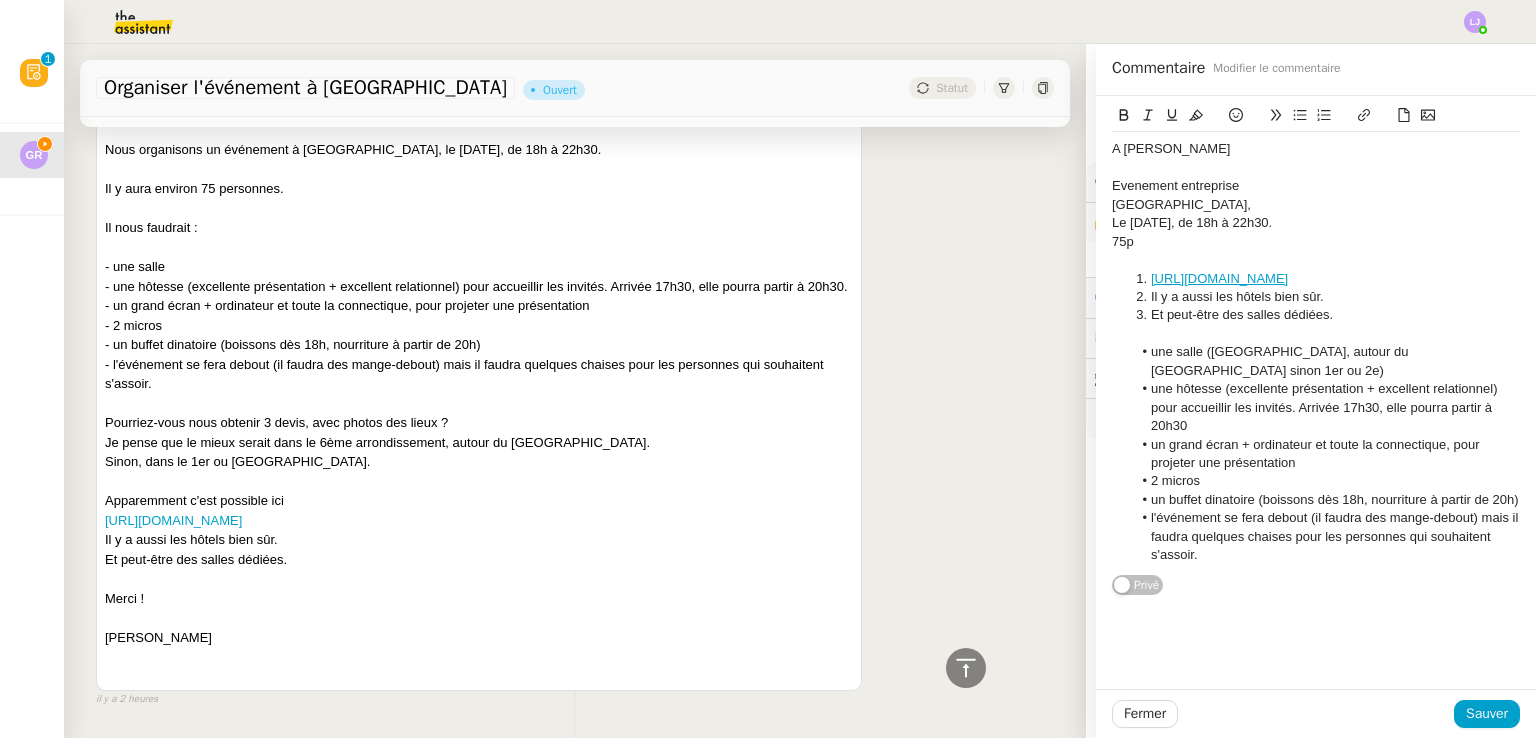 click on "Lyon," 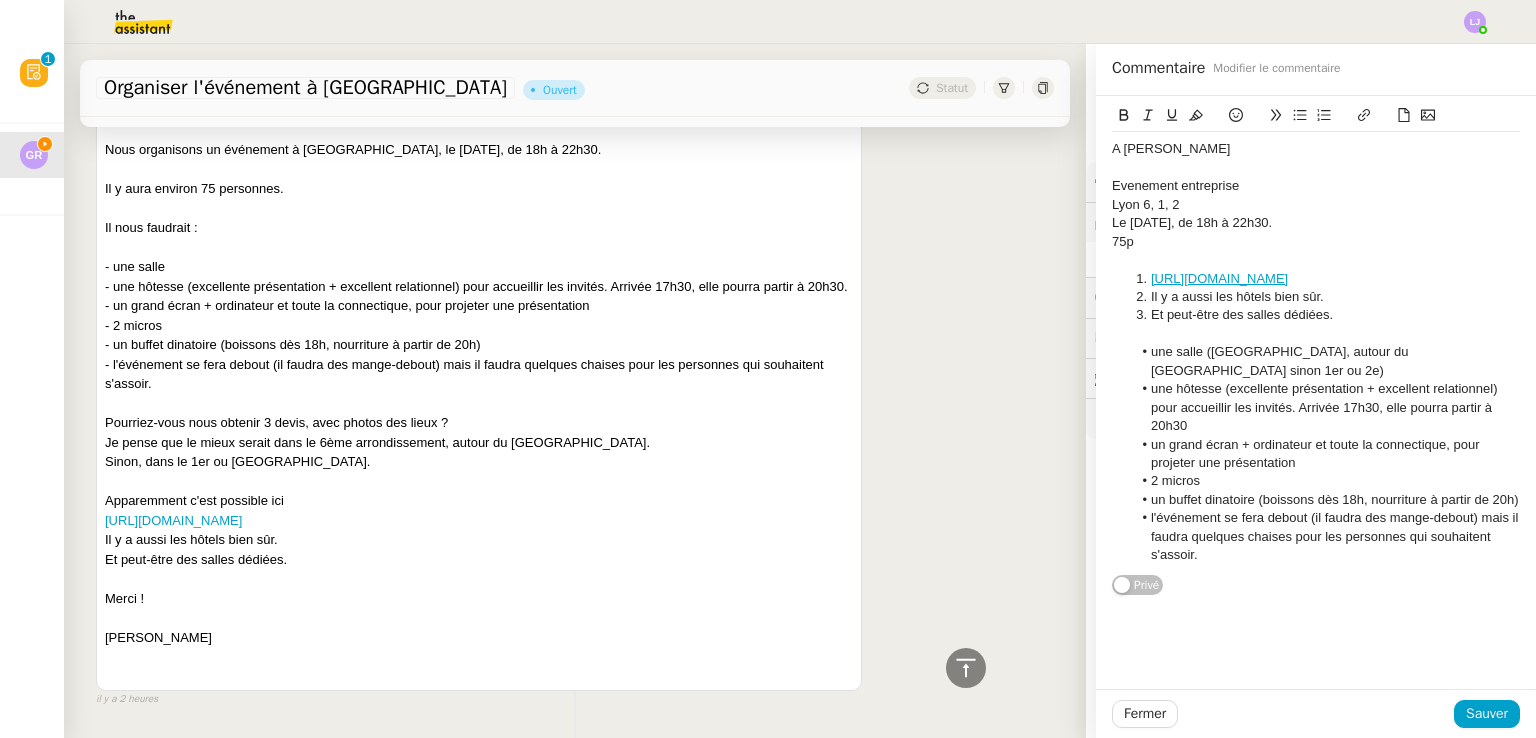 click on "Le [DATE], de 18h à 22h30." 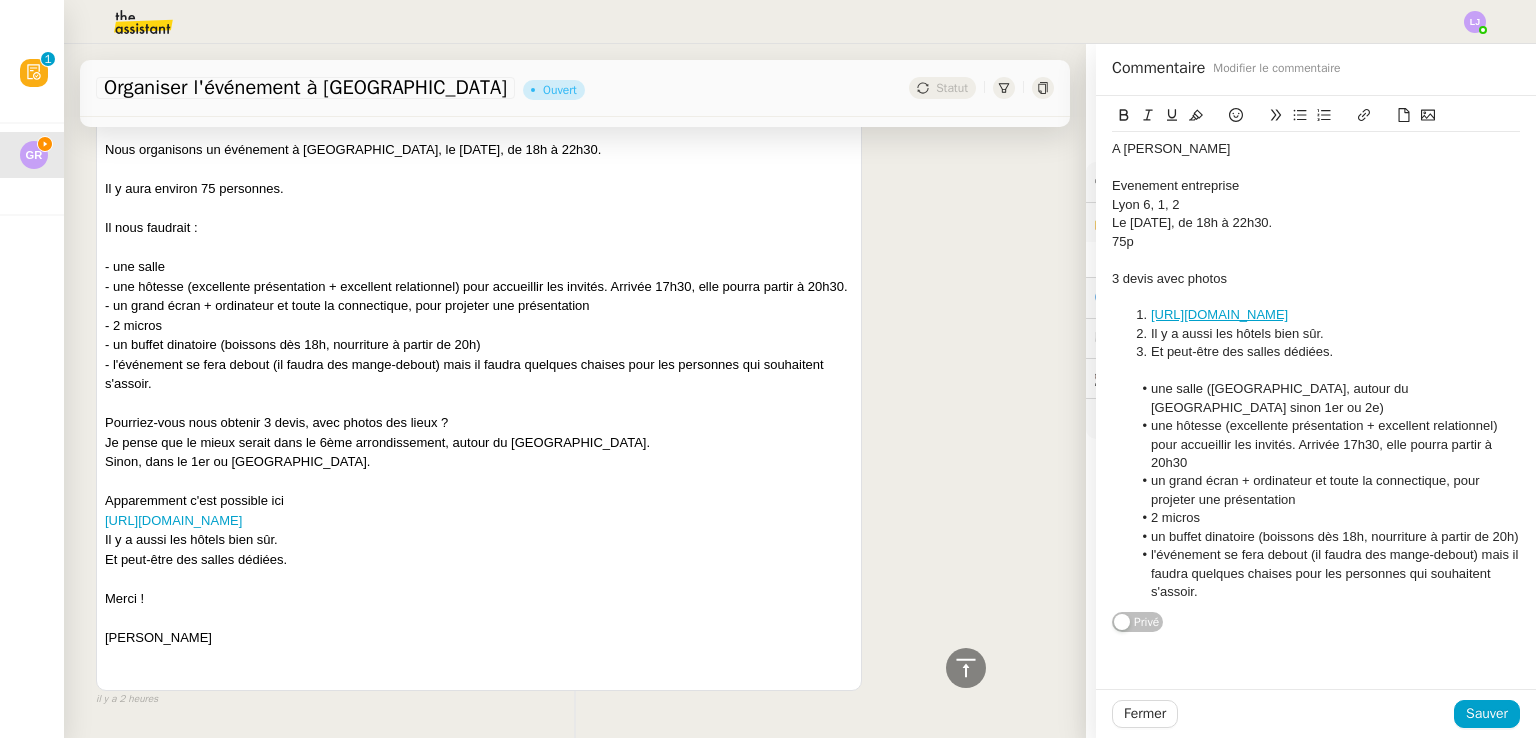 click on "3 devis avec photos" 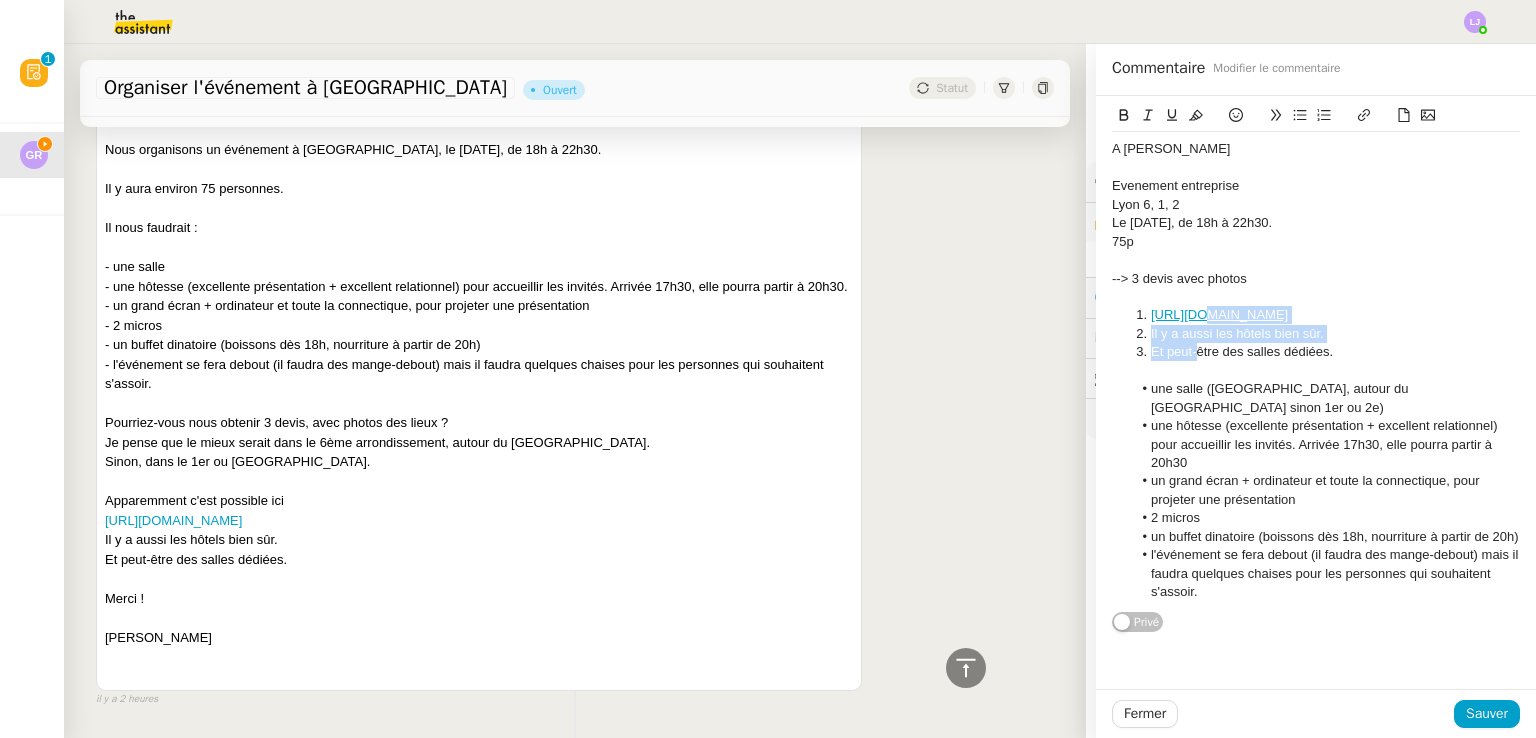drag, startPoint x: 1181, startPoint y: 350, endPoint x: 1176, endPoint y: 309, distance: 41.303753 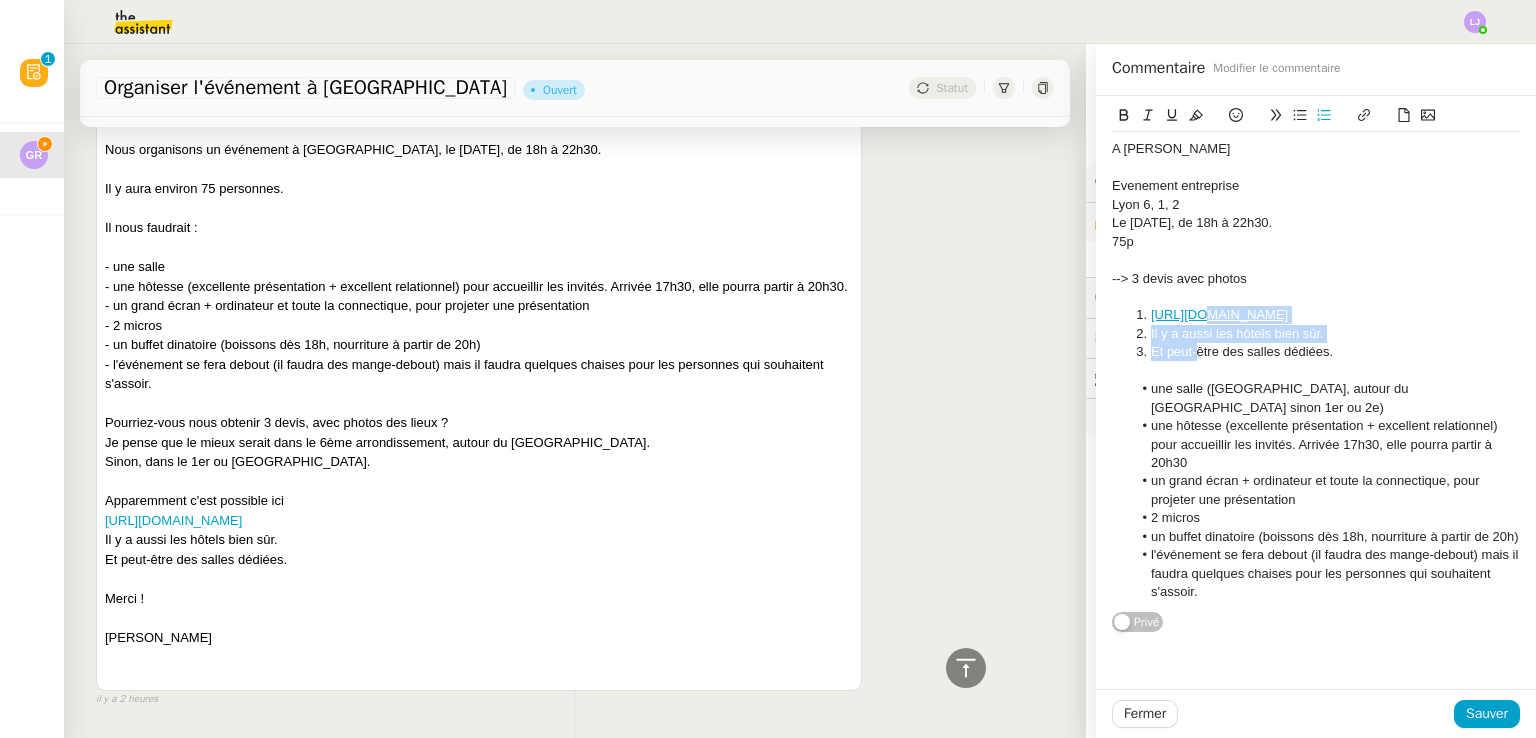 click 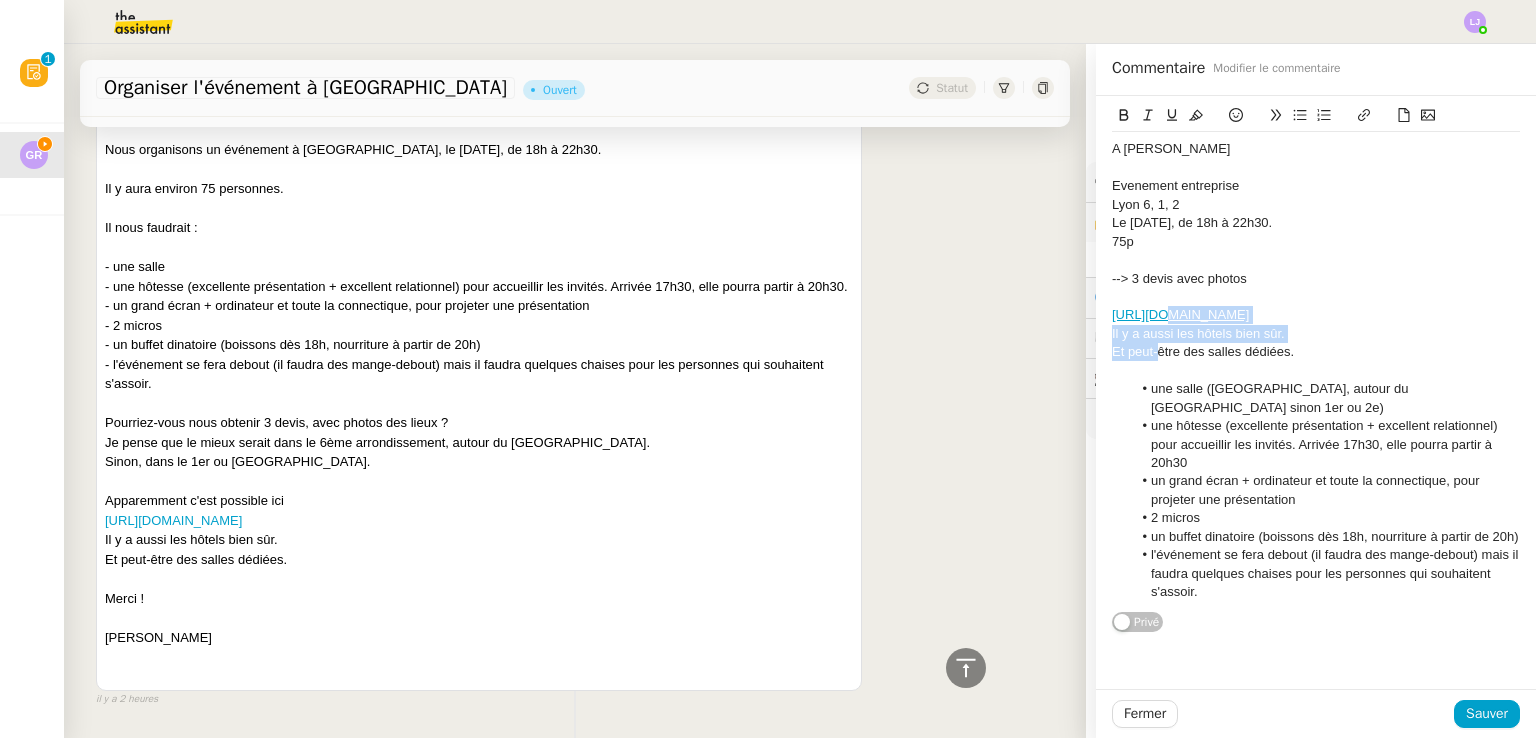 click 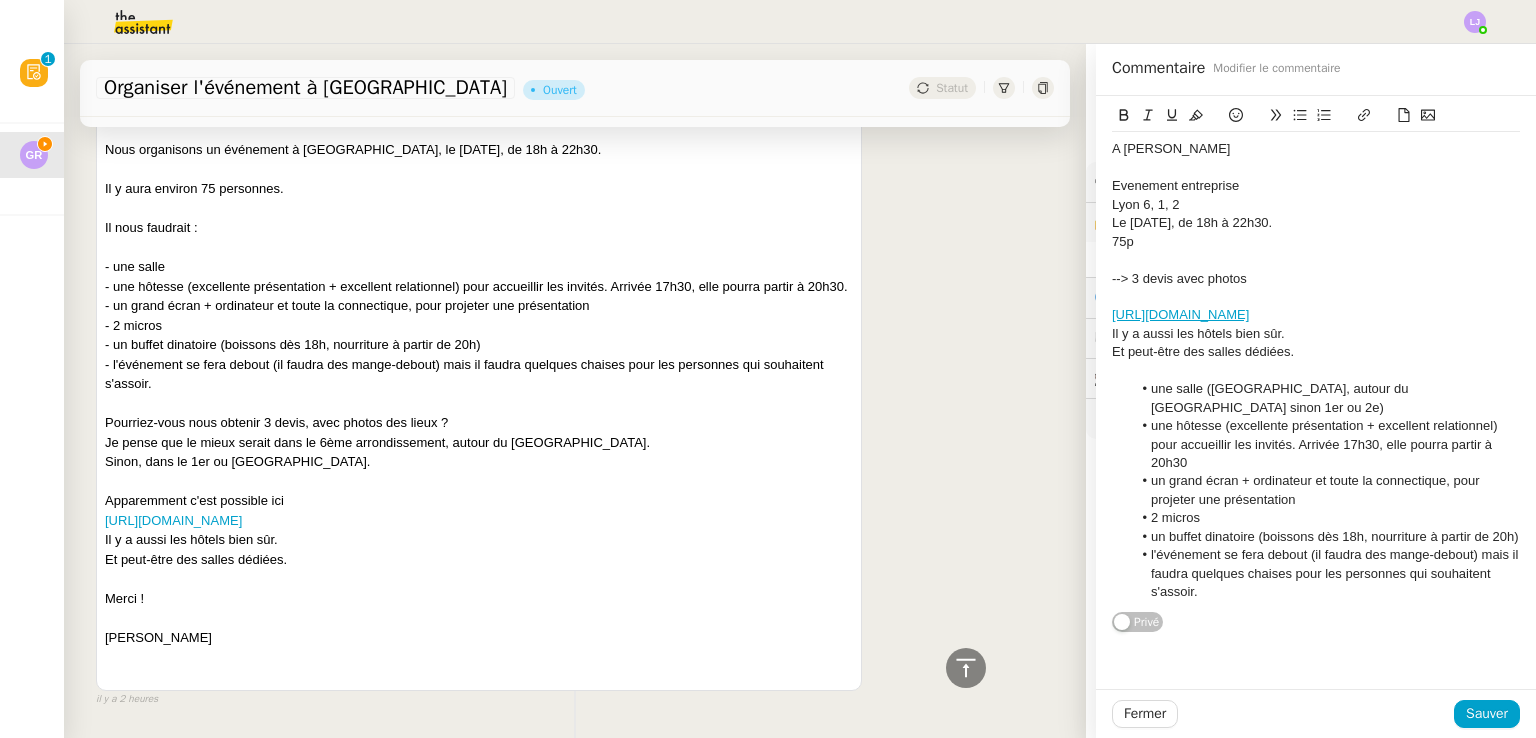 click on "A BOOKER" 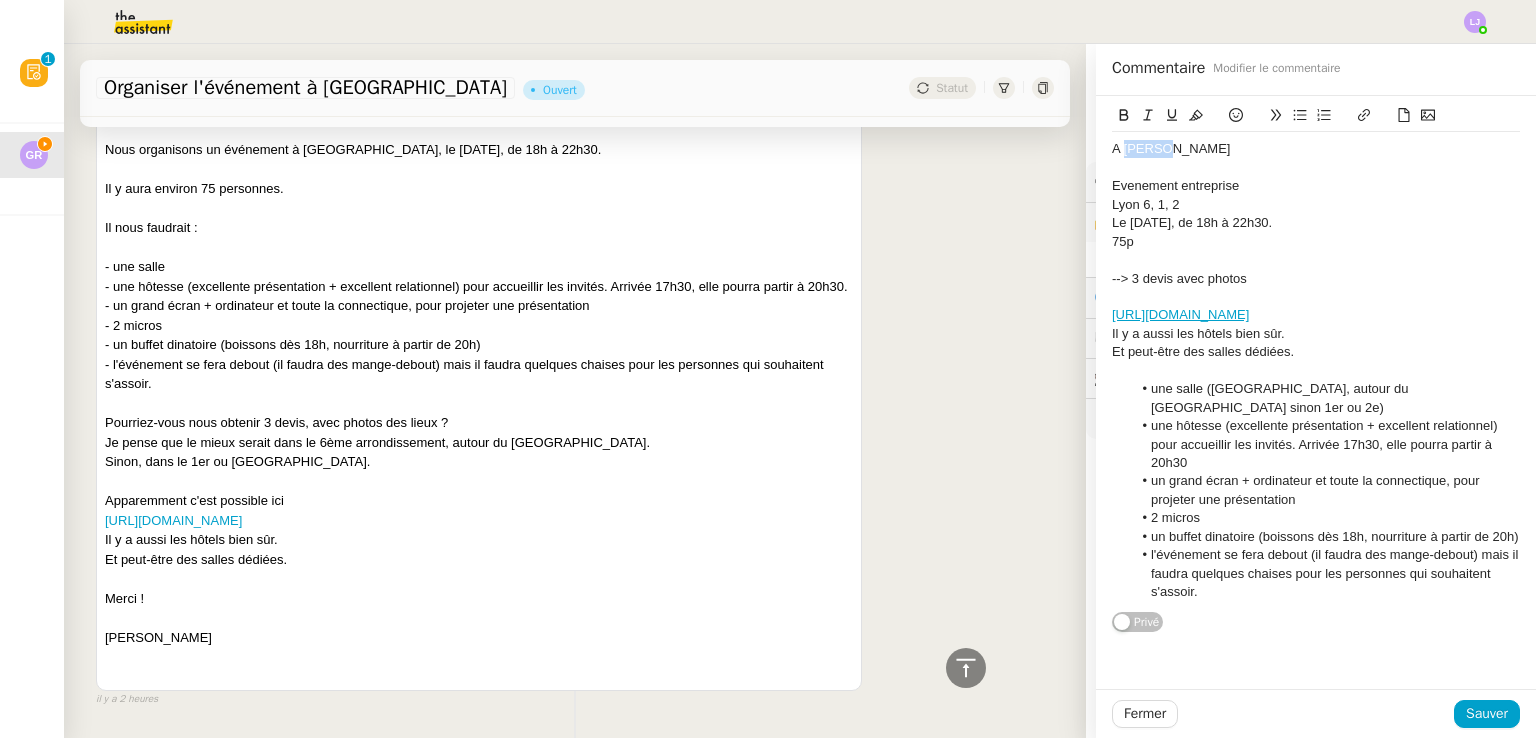 click on "A BOOKER" 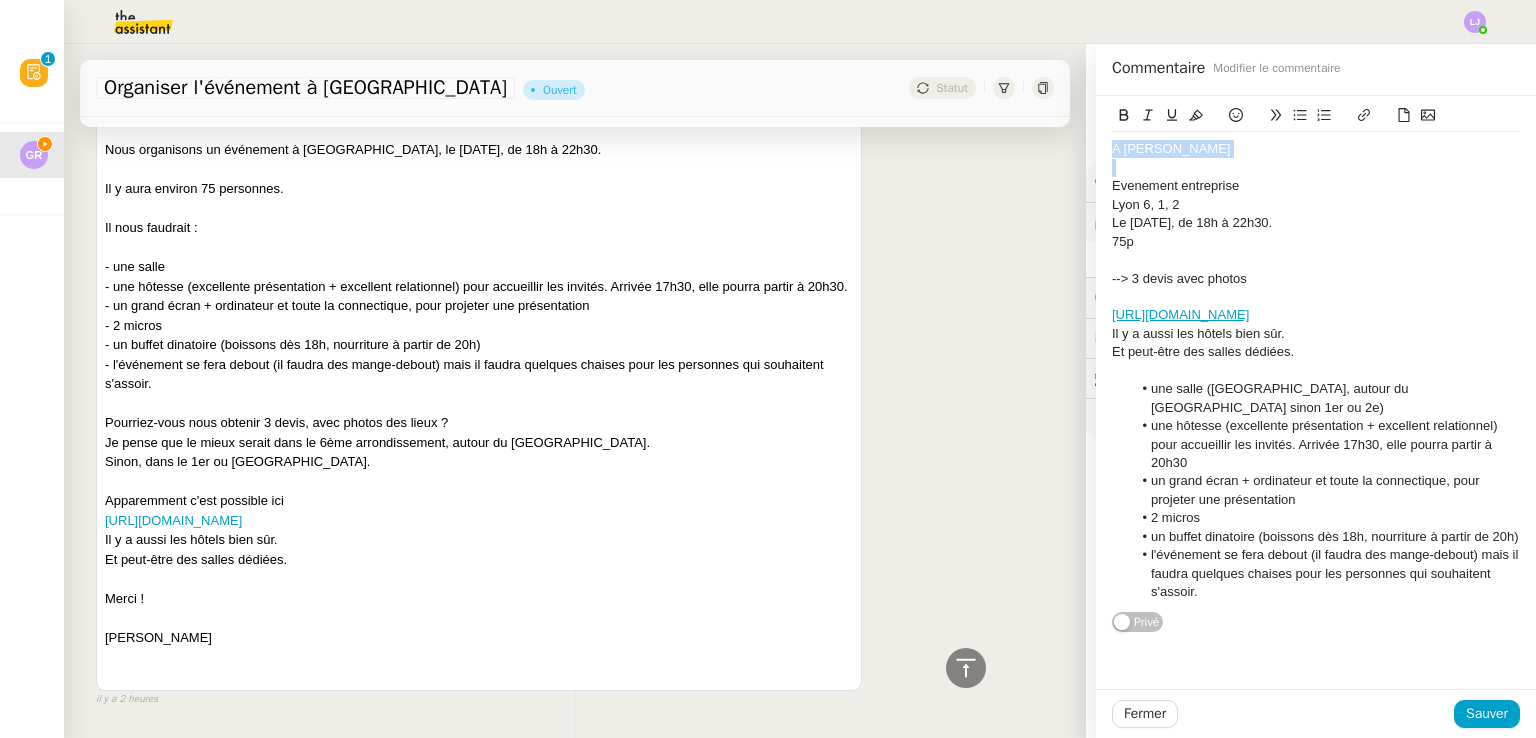 click on "A BOOKER" 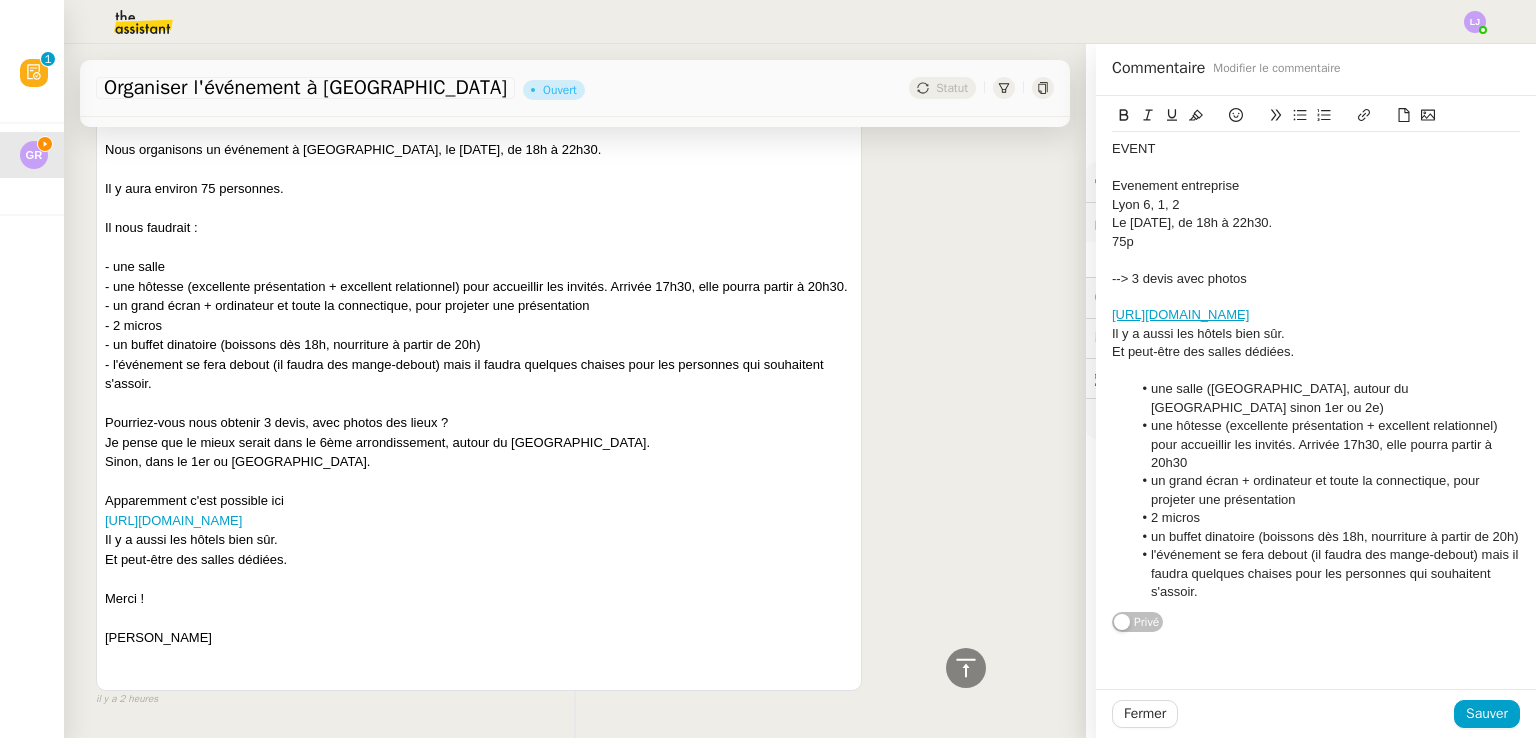 click on "Et peut-être des salles dédiées." 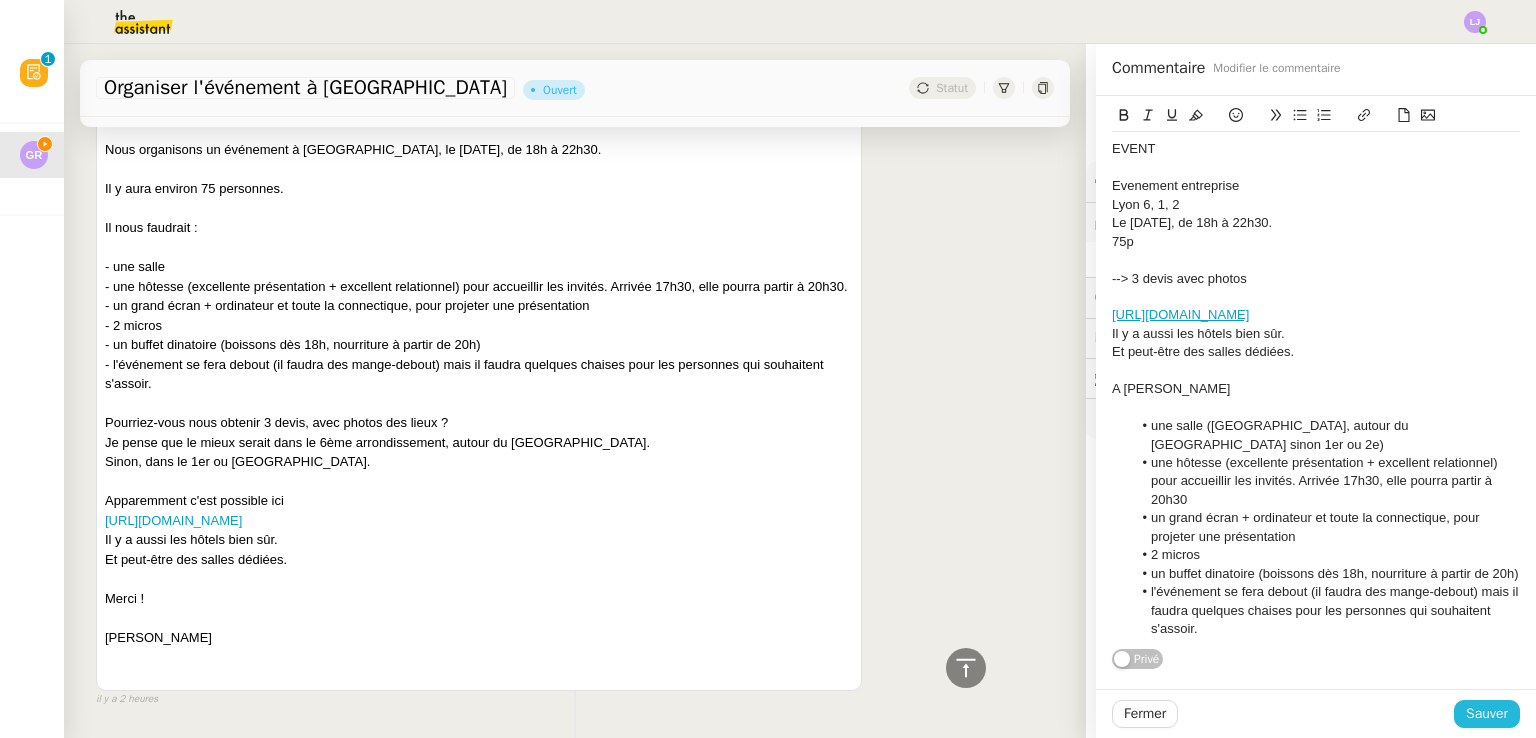 click on "Sauver" 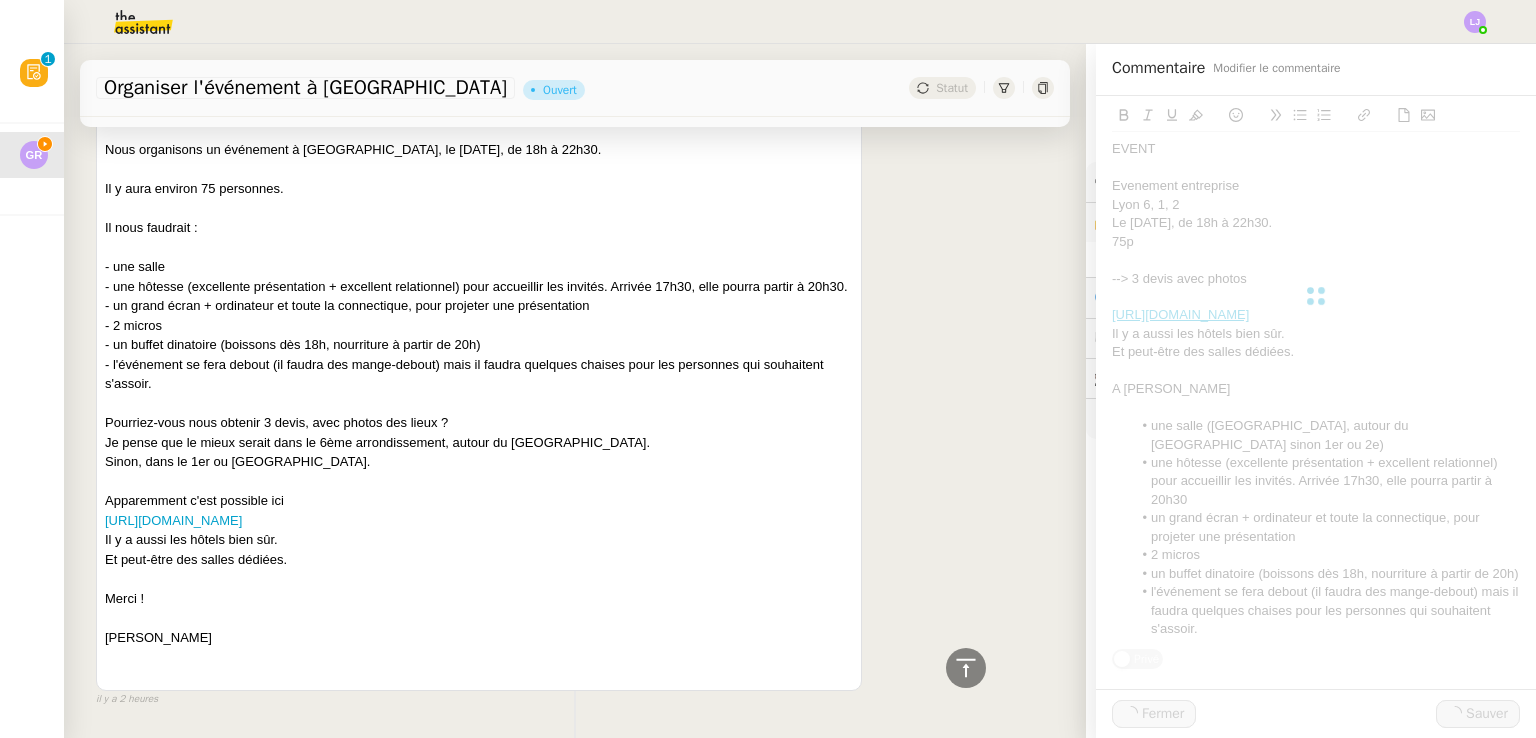 scroll, scrollTop: 1443, scrollLeft: 0, axis: vertical 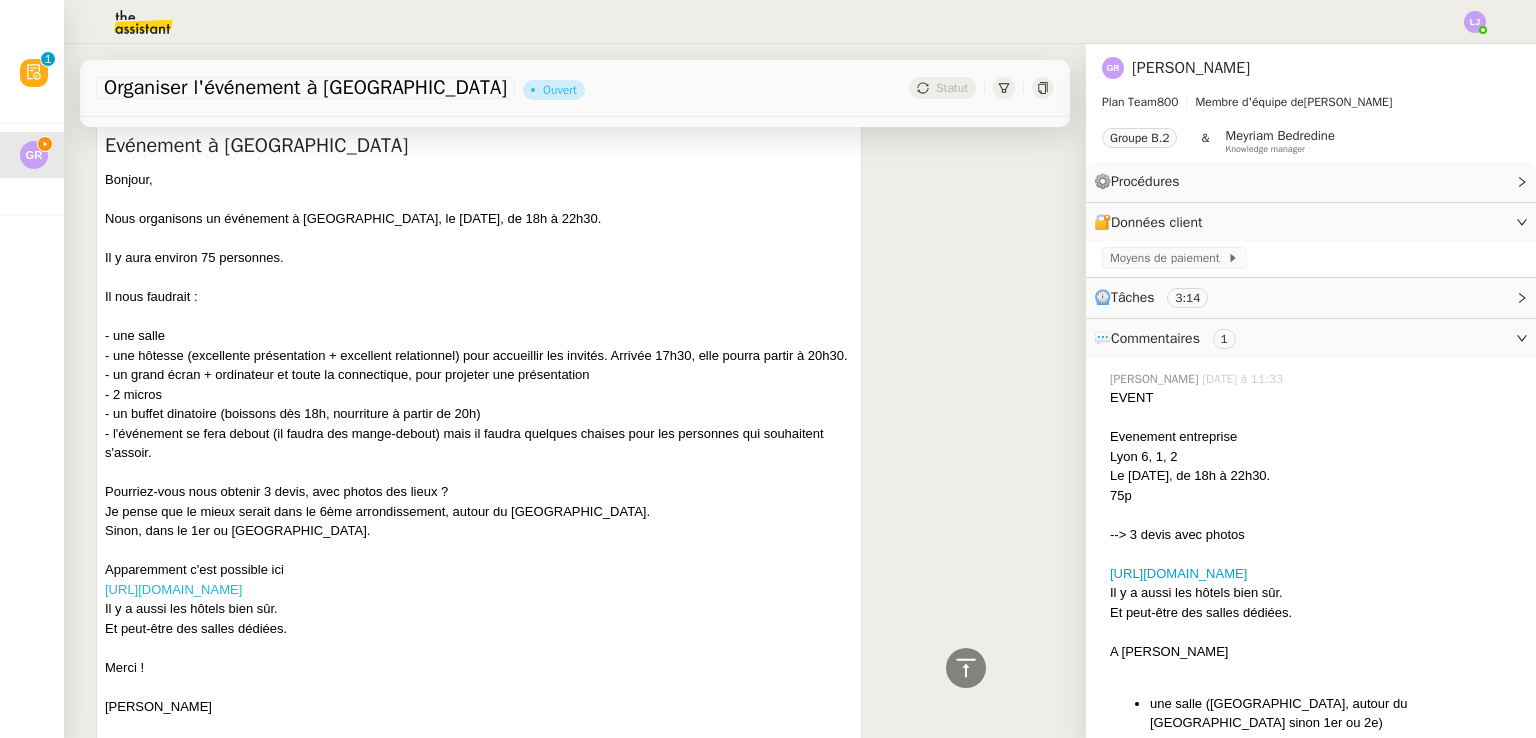 click on "https://www.gl-lyonevents.com/fr/centre-de-congres" at bounding box center (173, 589) 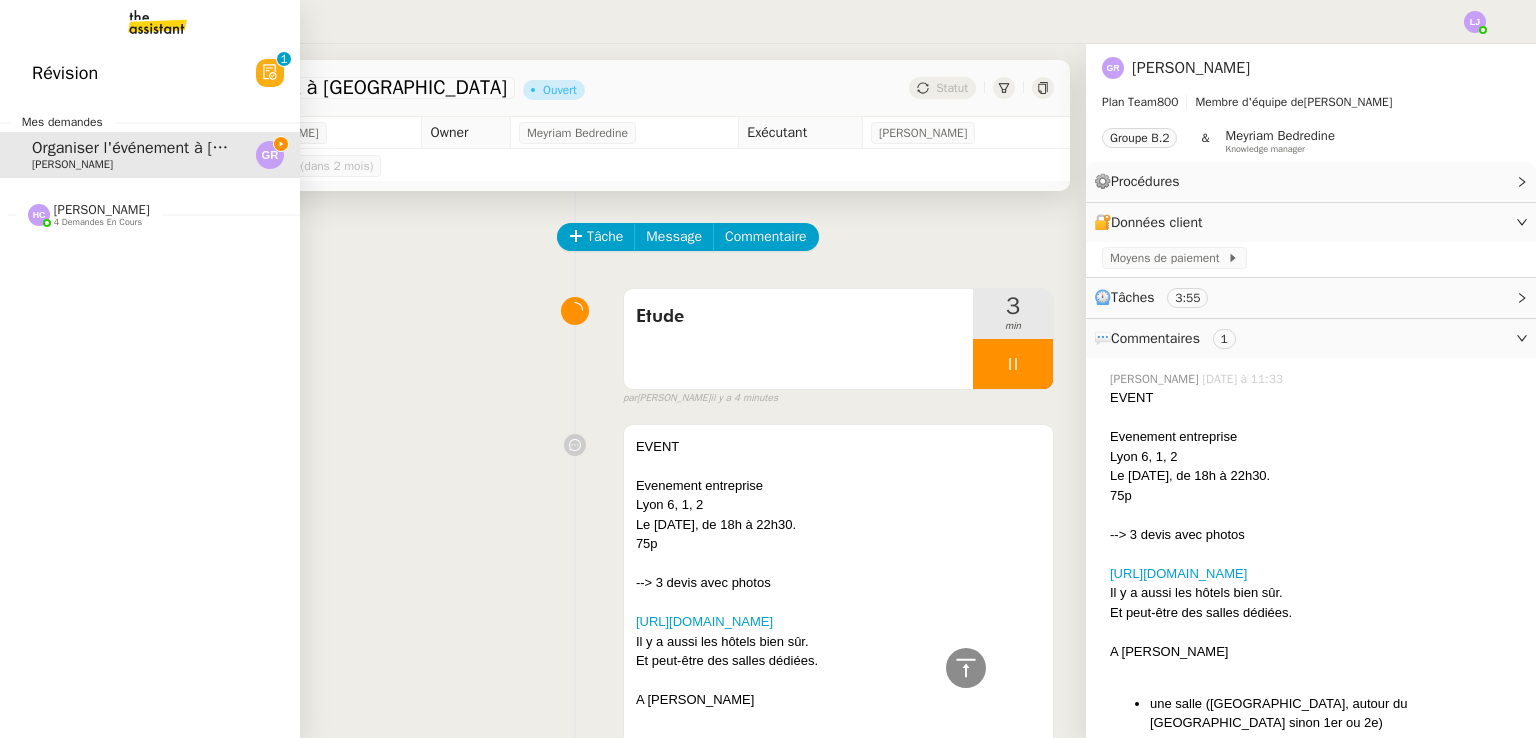 scroll, scrollTop: 0, scrollLeft: 0, axis: both 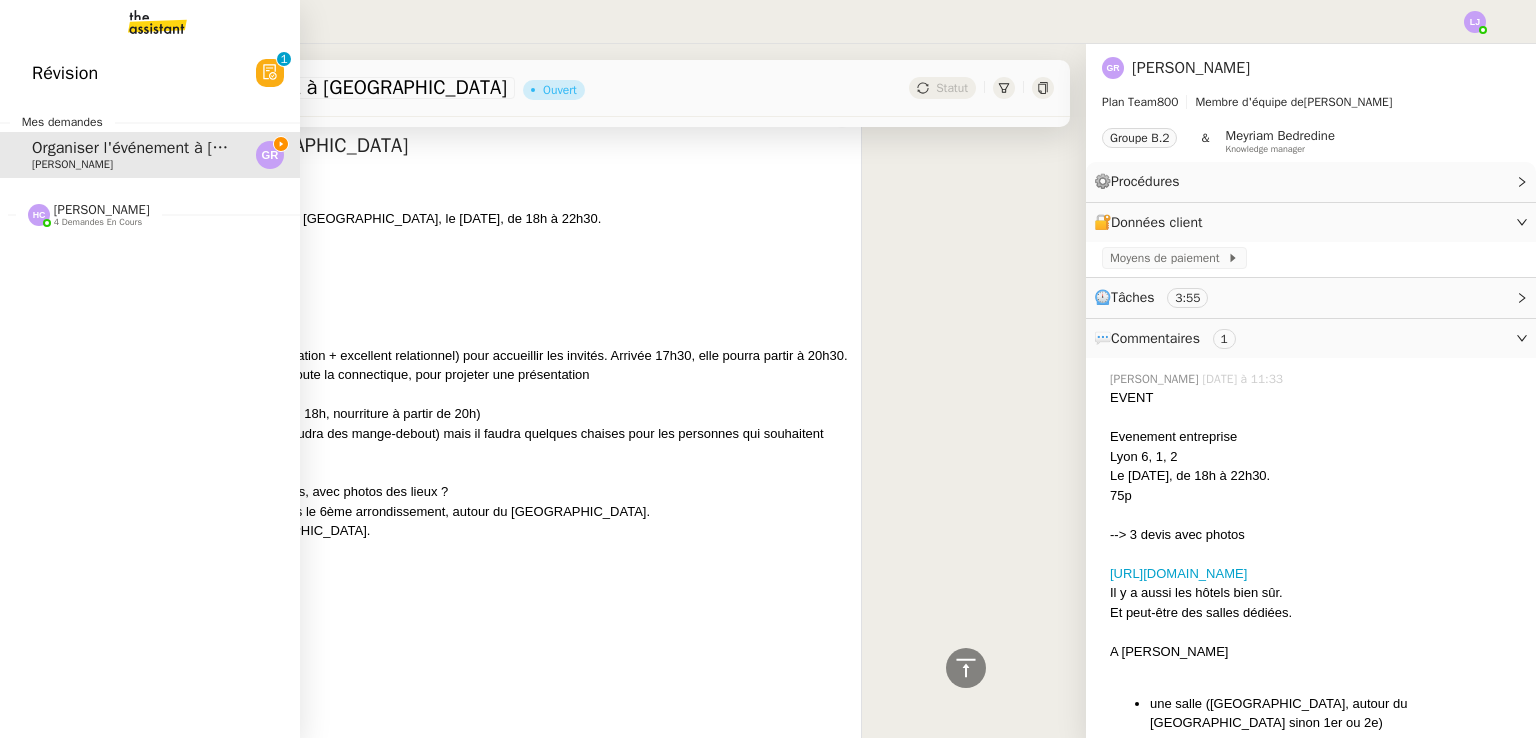 click on "[PERSON_NAME]    4 demandes en cours" 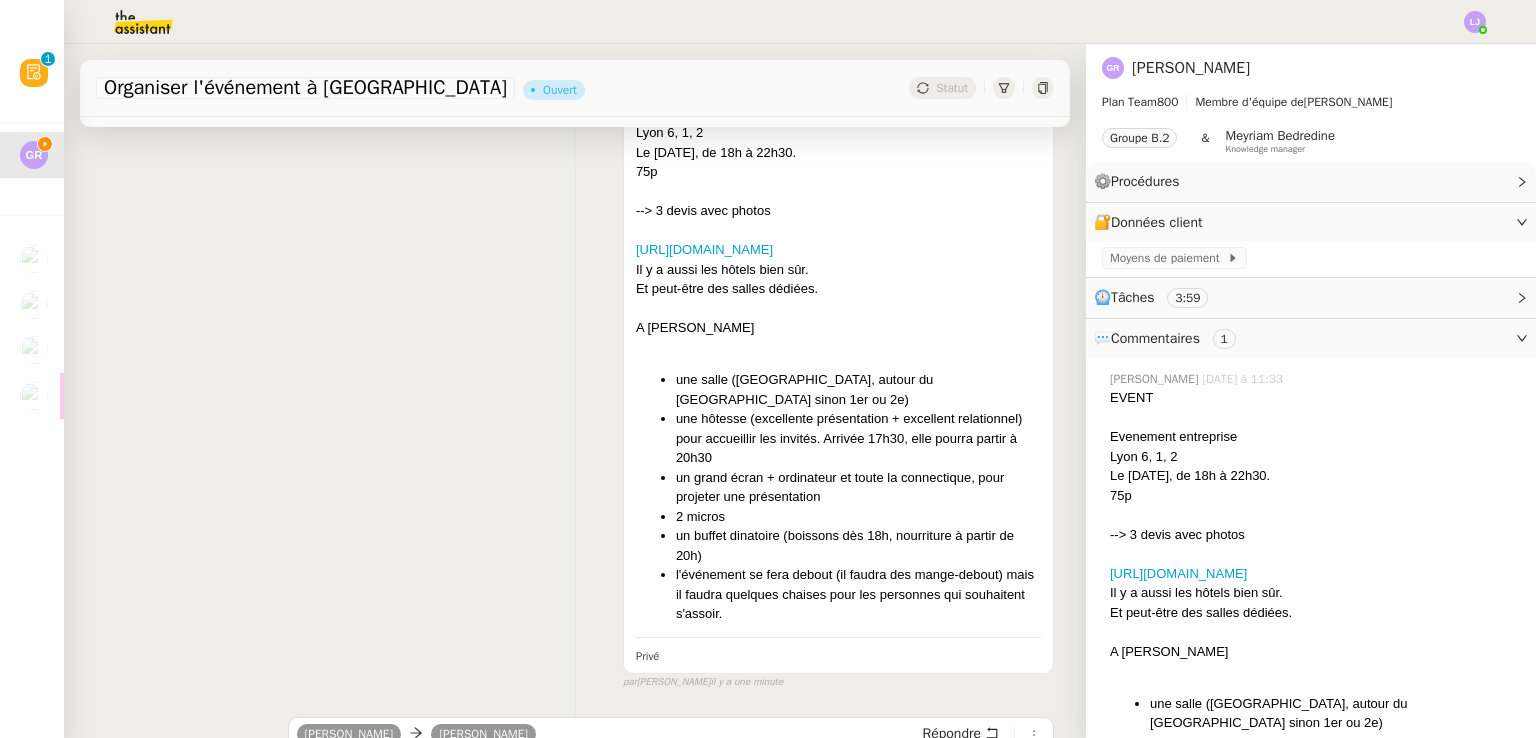 scroll, scrollTop: 0, scrollLeft: 0, axis: both 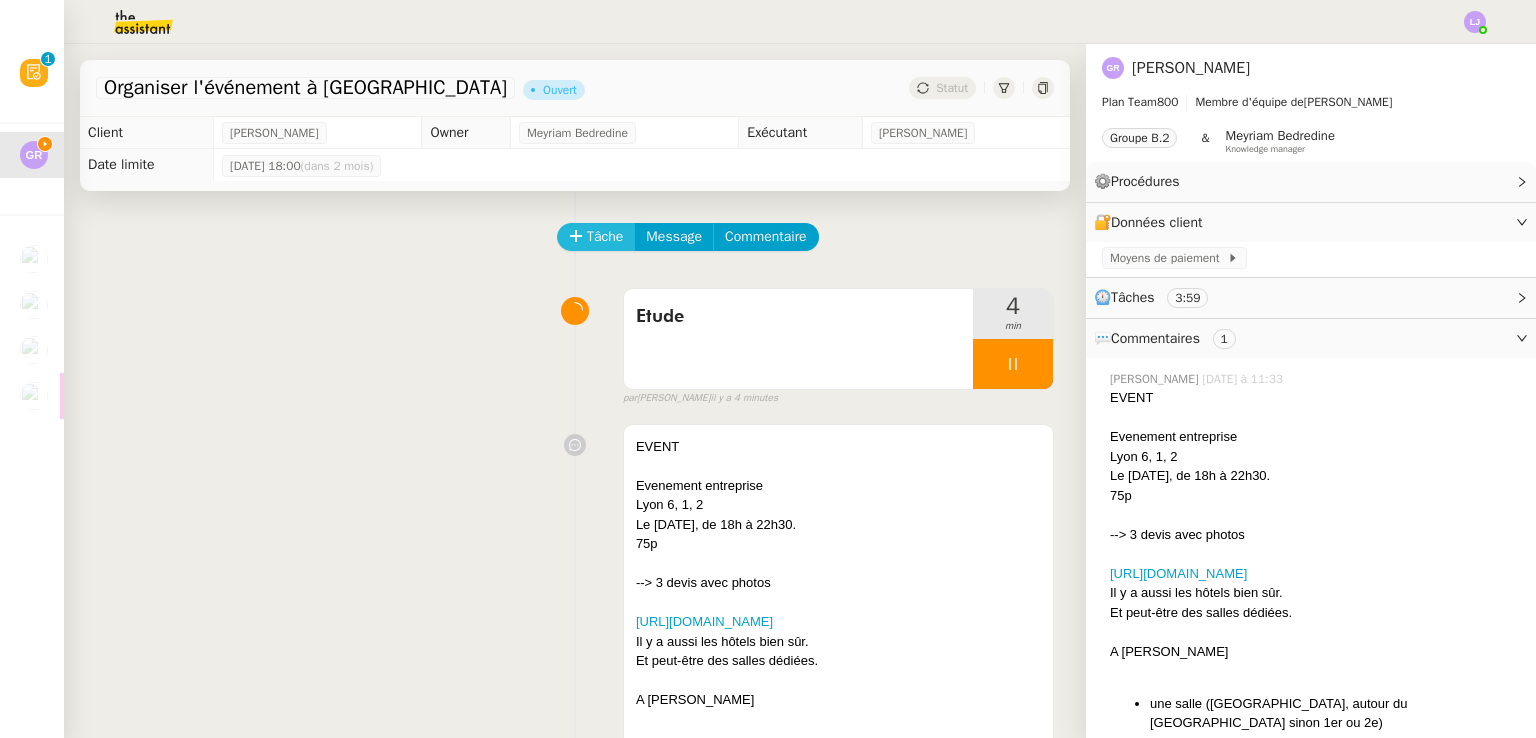 click on "Tâche" 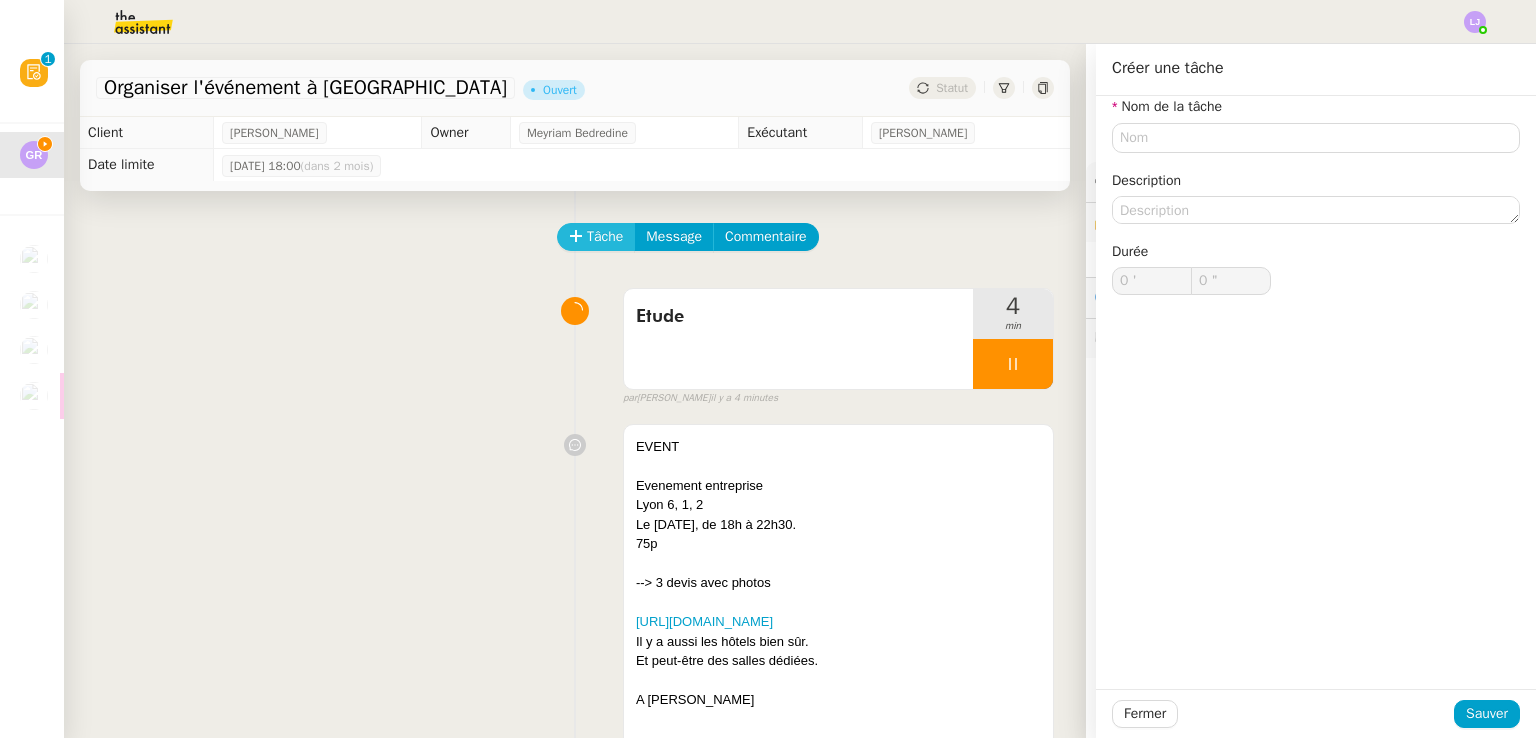 type 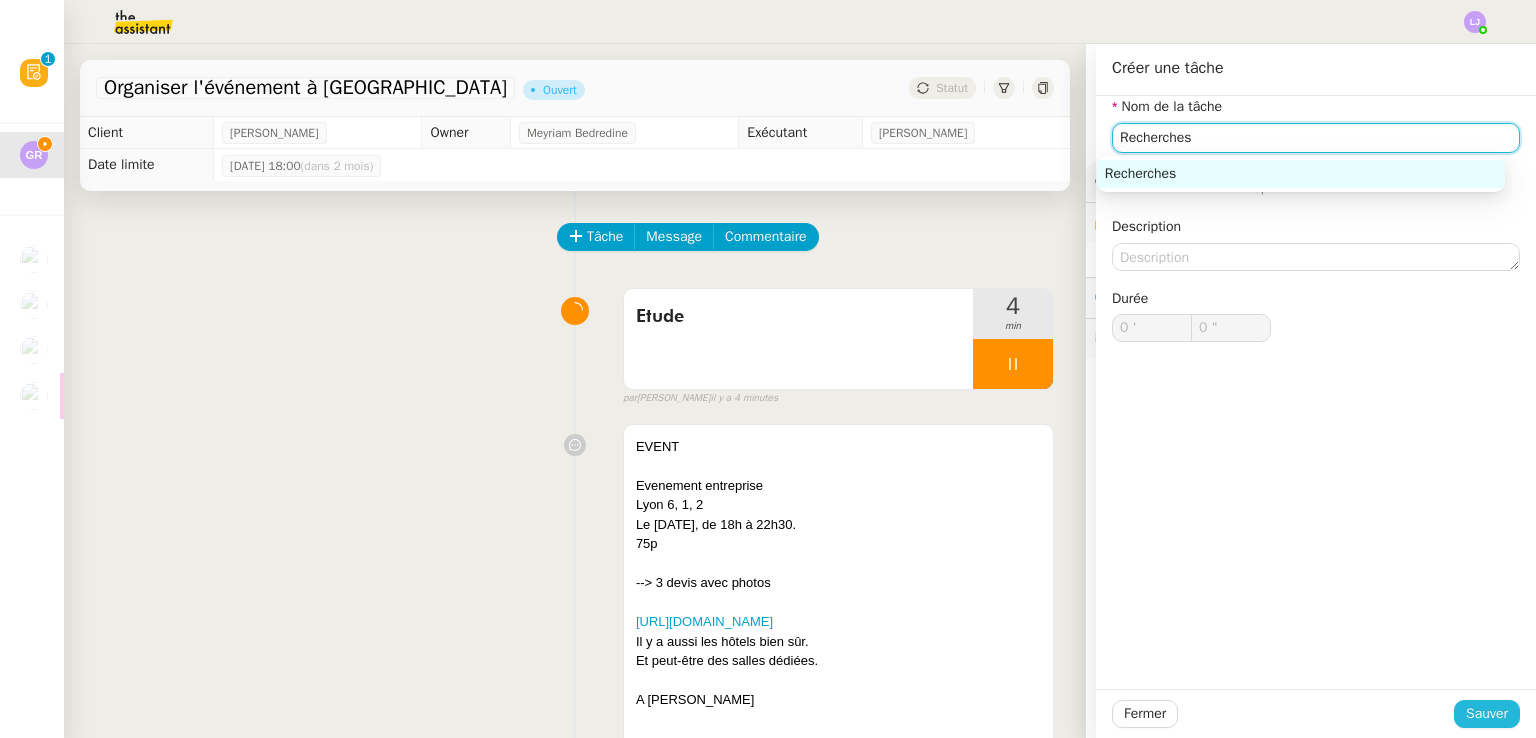 type on "Recherches" 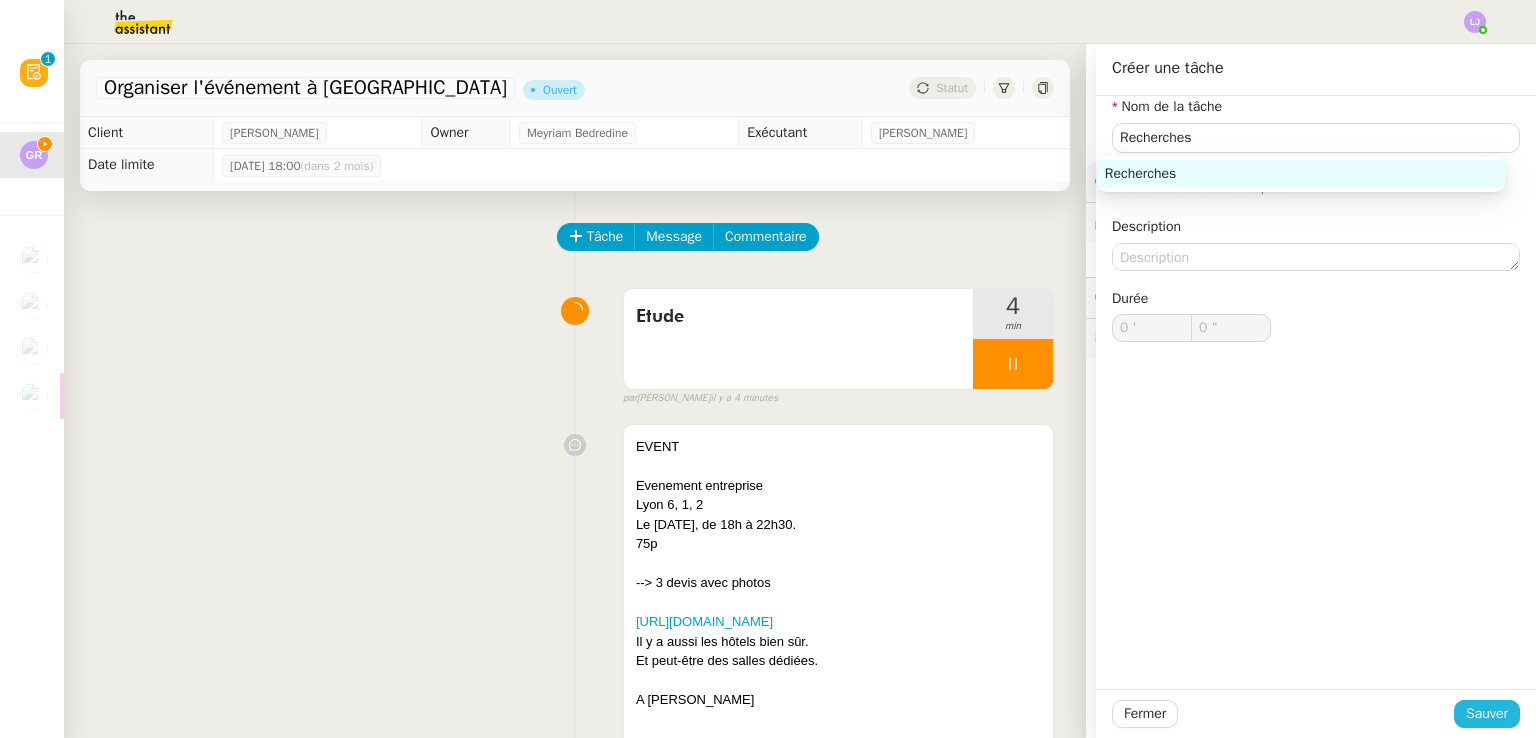 click on "Sauver" 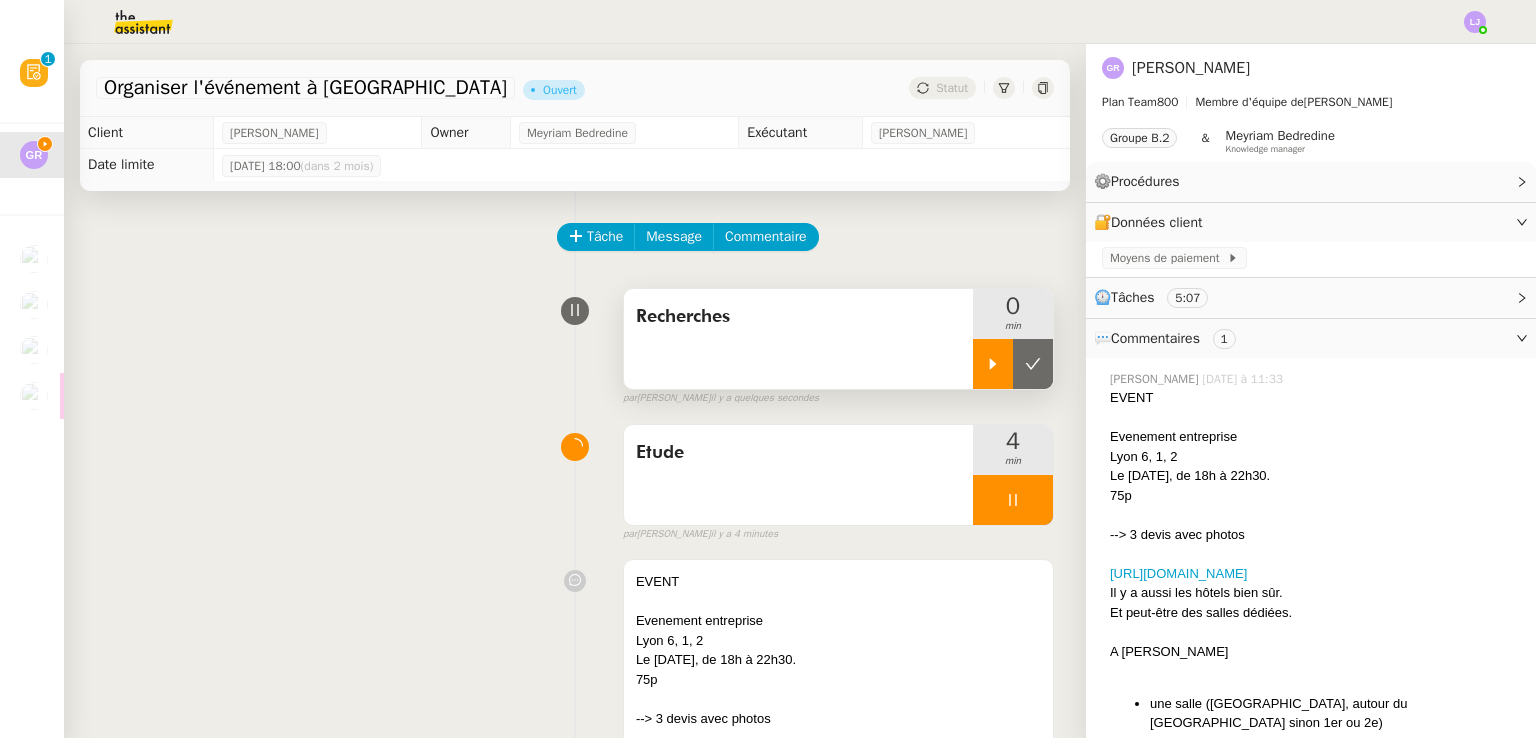 click at bounding box center [993, 364] 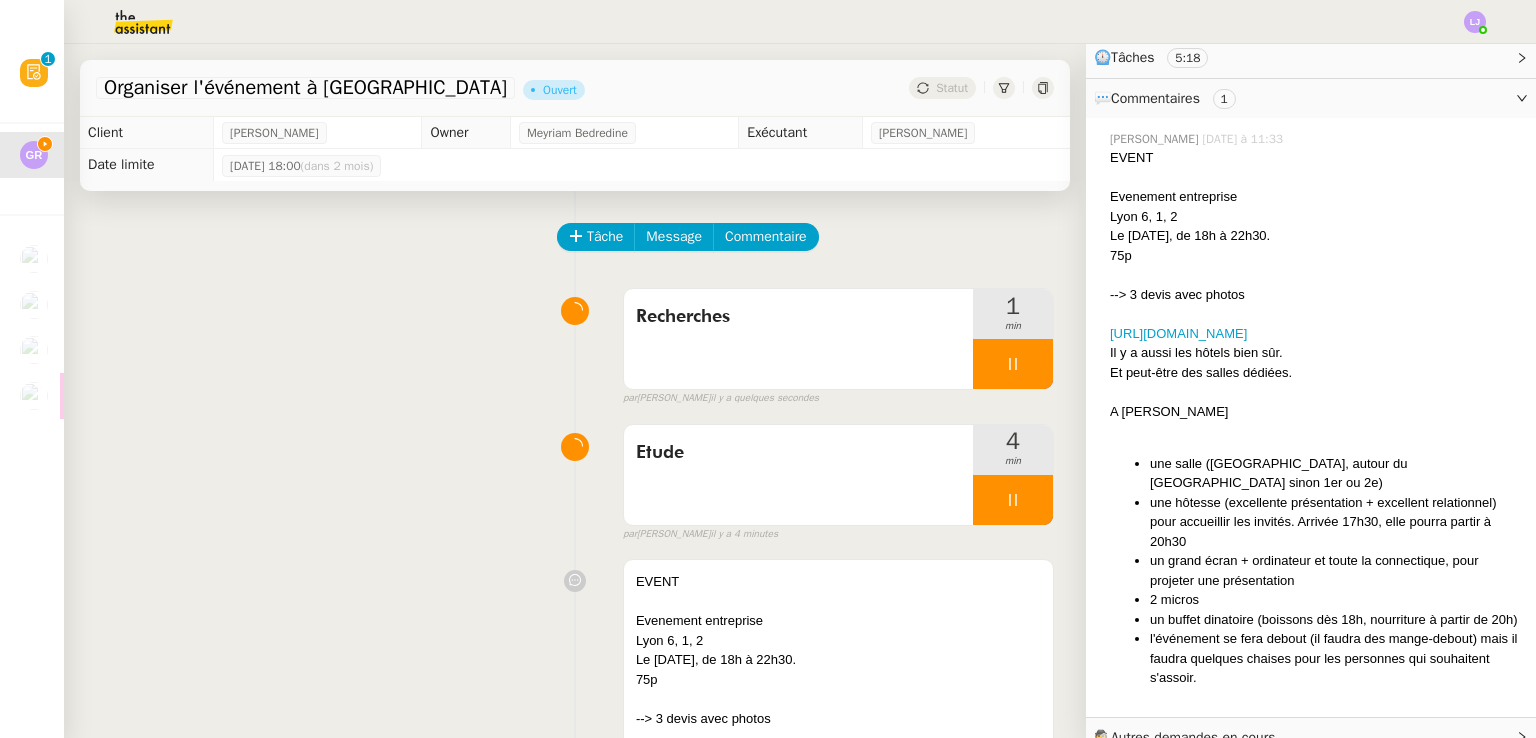 scroll, scrollTop: 286, scrollLeft: 0, axis: vertical 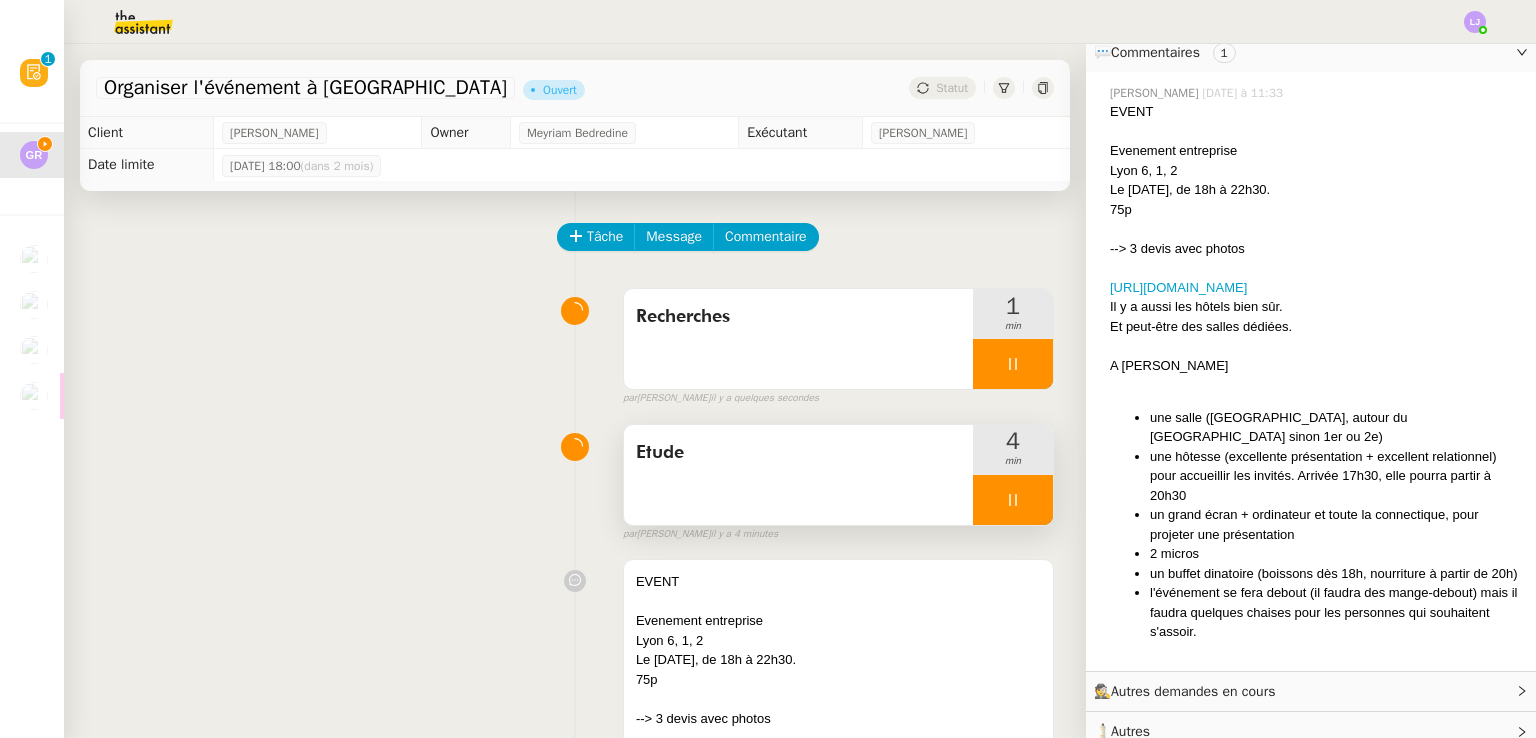 click at bounding box center [1013, 500] 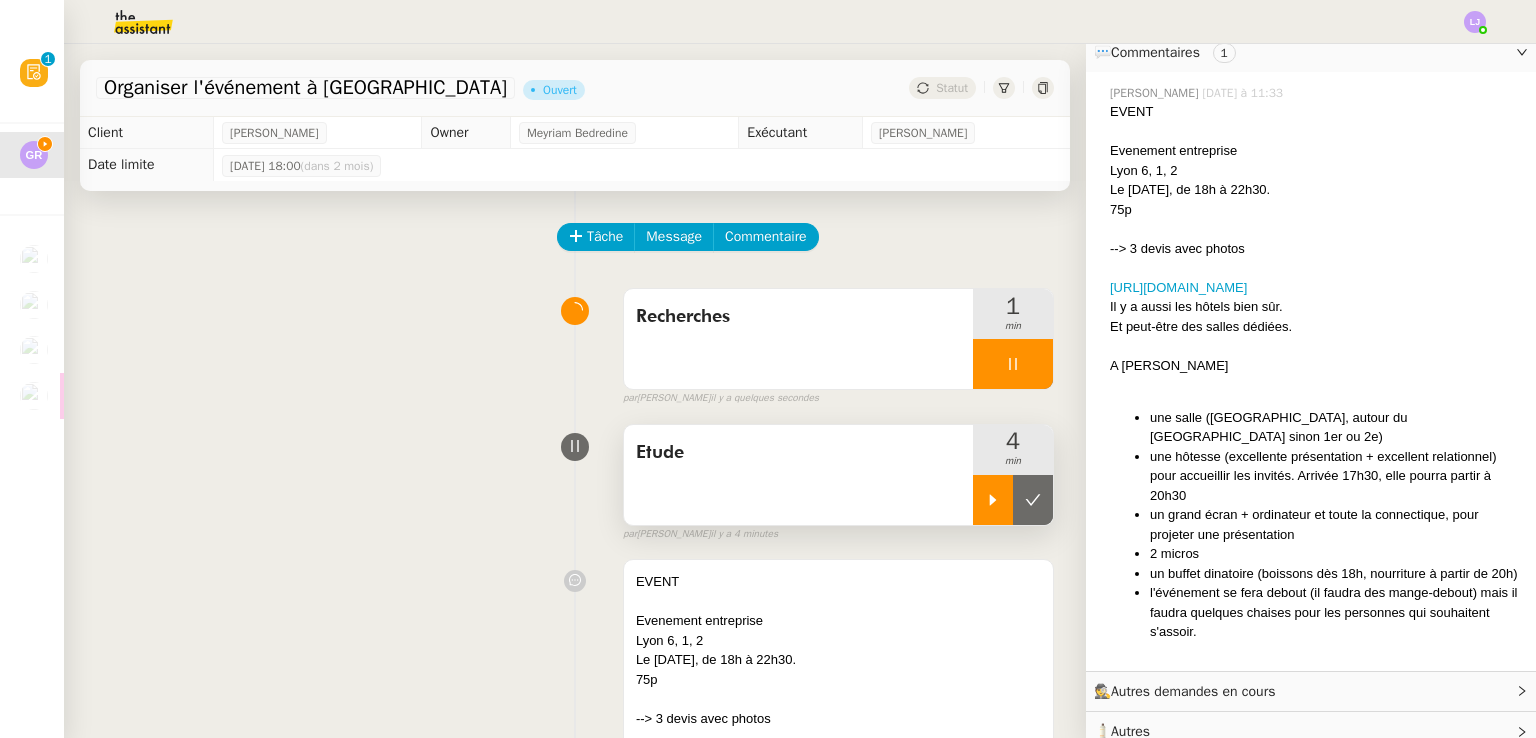 click 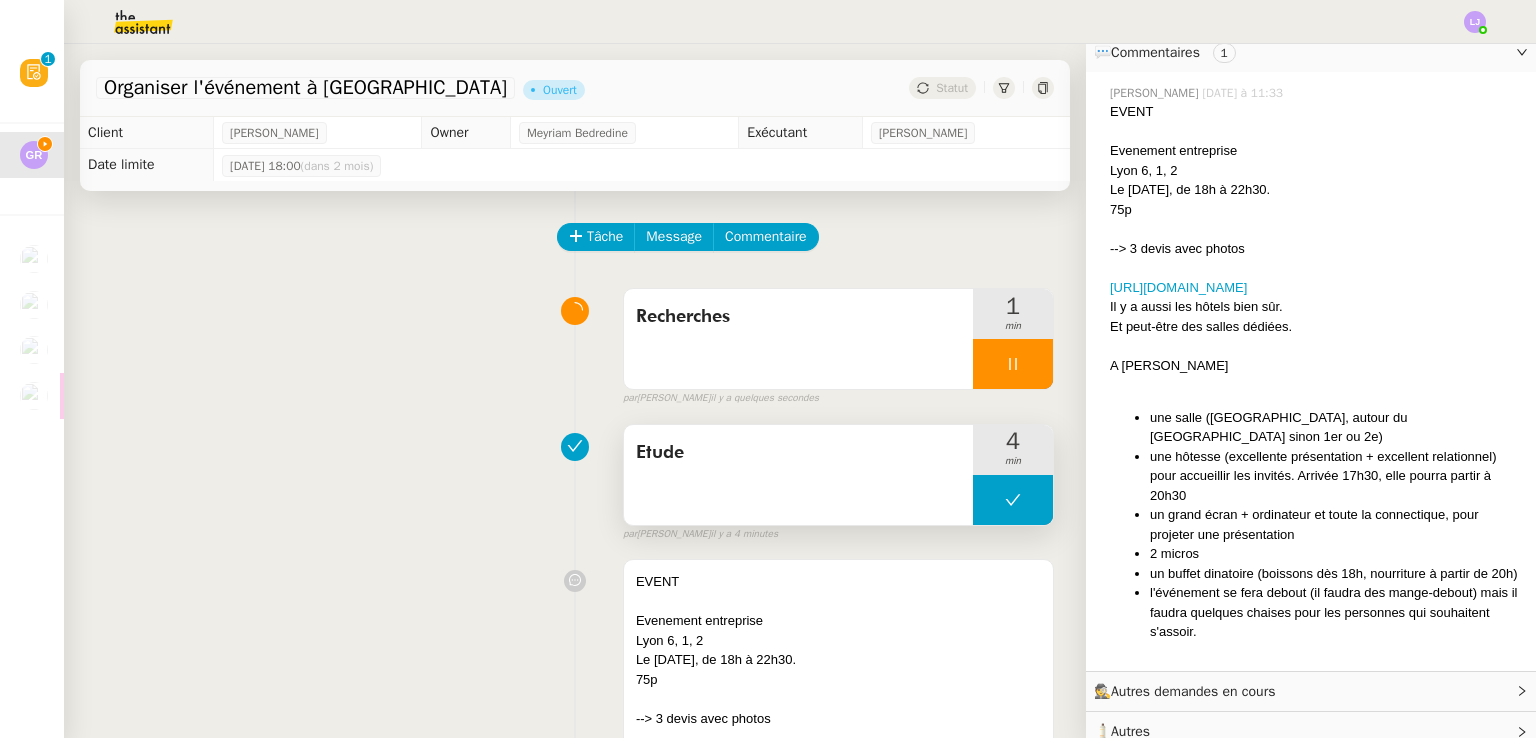scroll, scrollTop: 107, scrollLeft: 0, axis: vertical 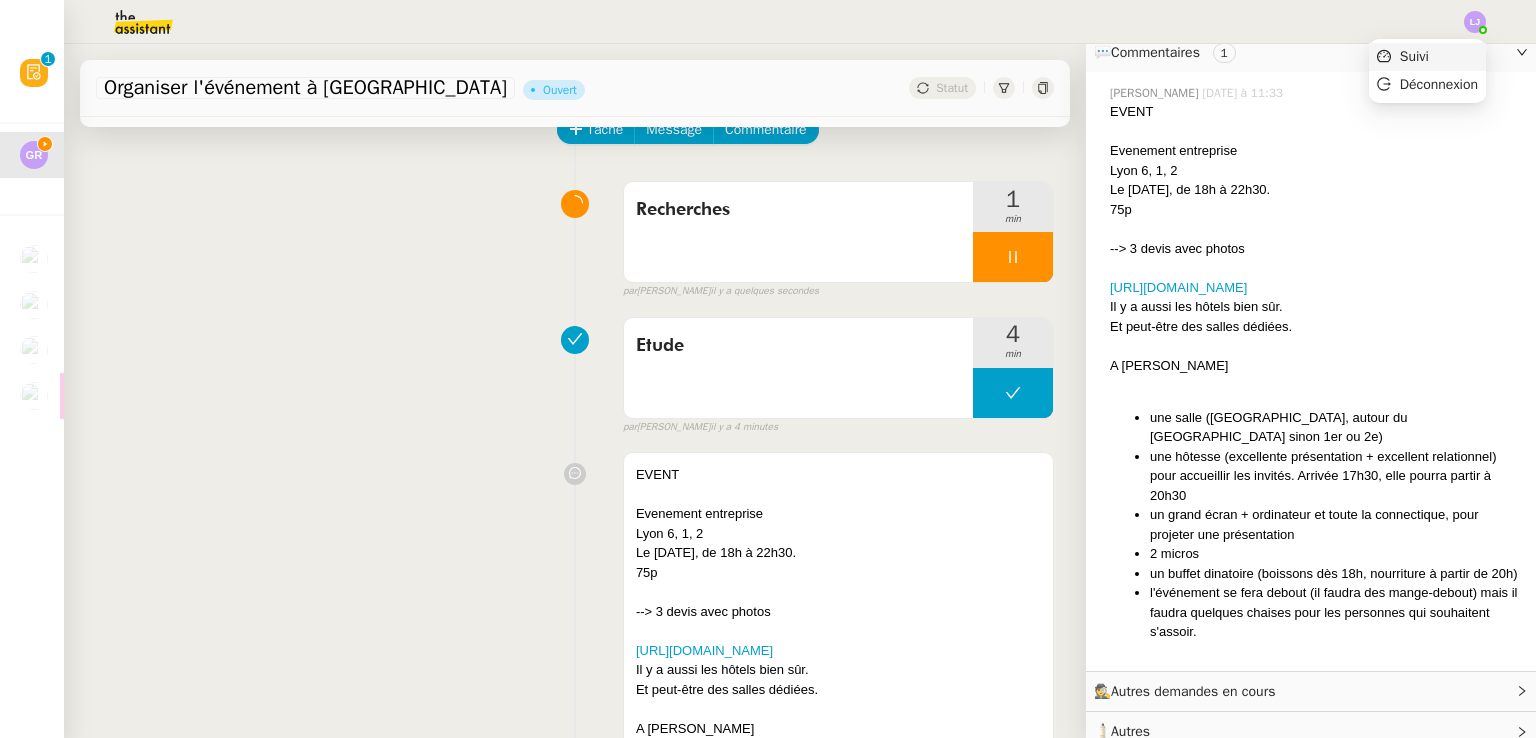 click on "Suivi" at bounding box center (1427, 57) 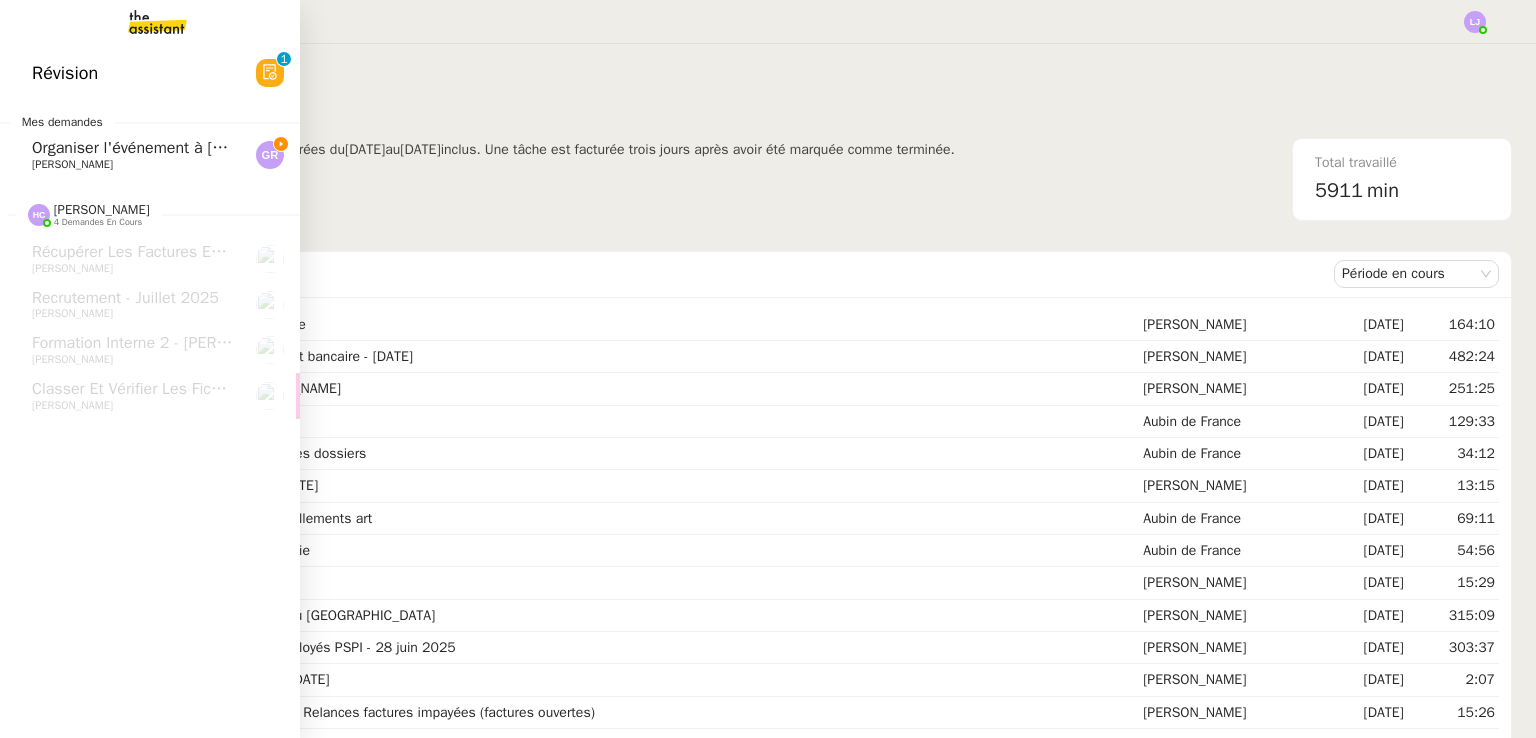 click on "Organiser l'événement à [GEOGRAPHIC_DATA]" 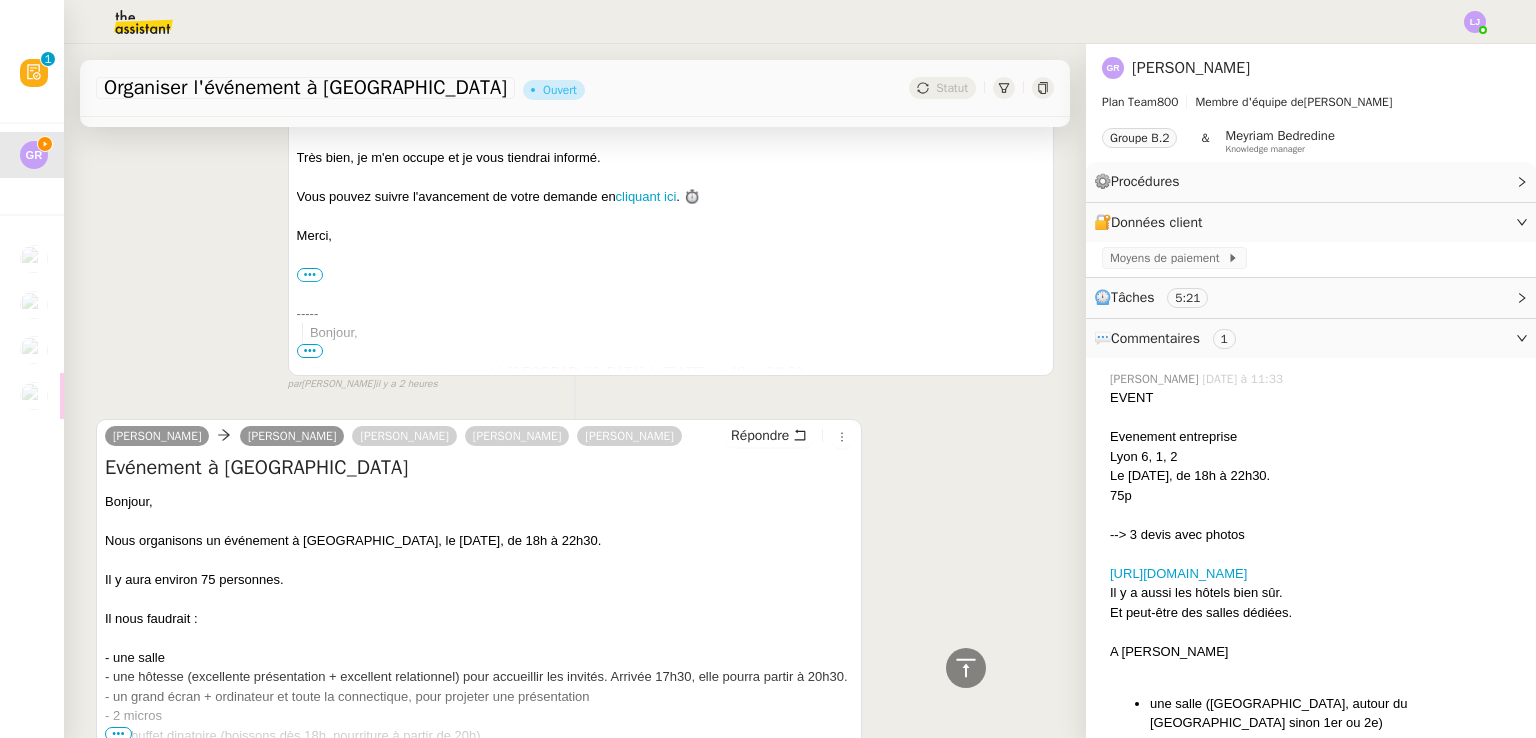 scroll, scrollTop: 1334, scrollLeft: 0, axis: vertical 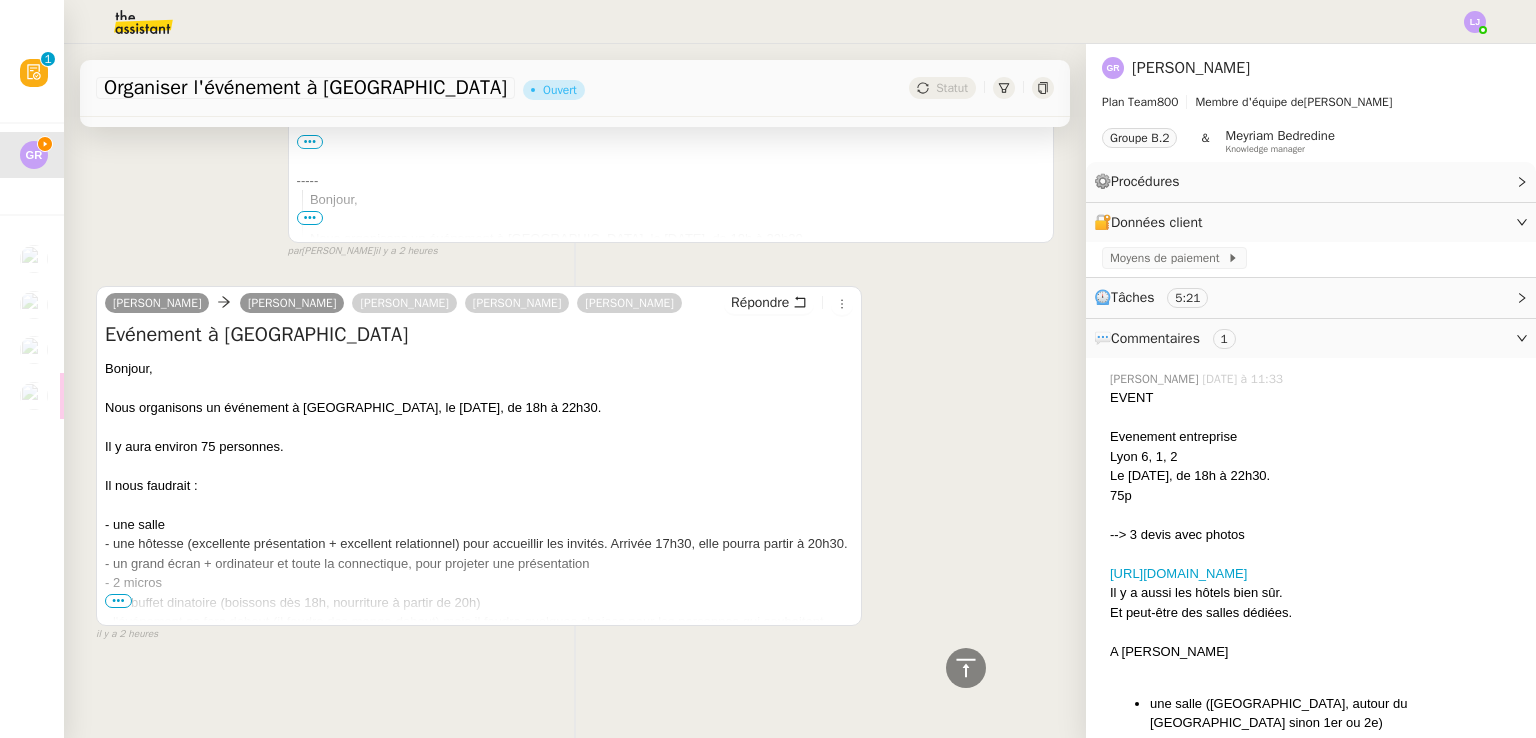 click on "•••" at bounding box center (118, 601) 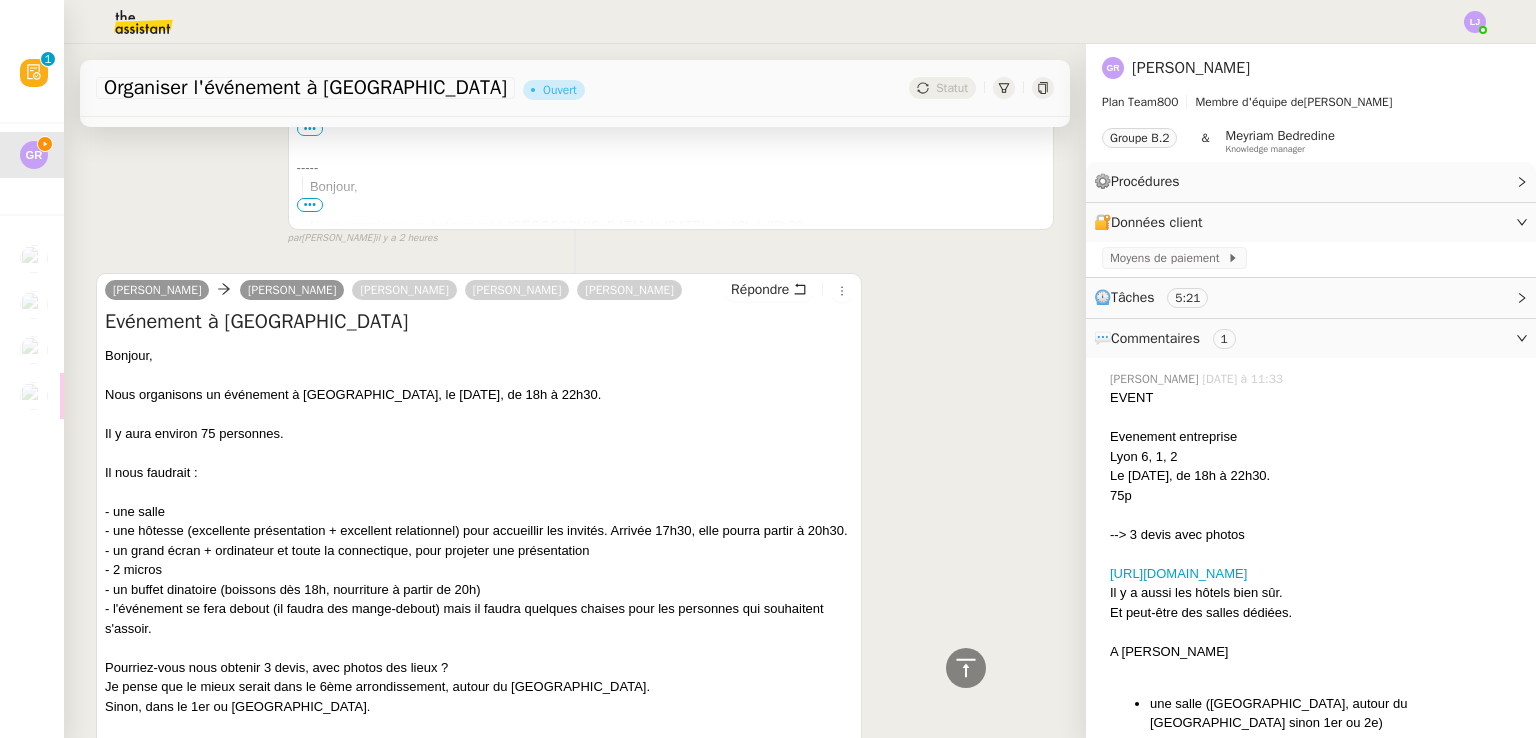 scroll, scrollTop: 1676, scrollLeft: 0, axis: vertical 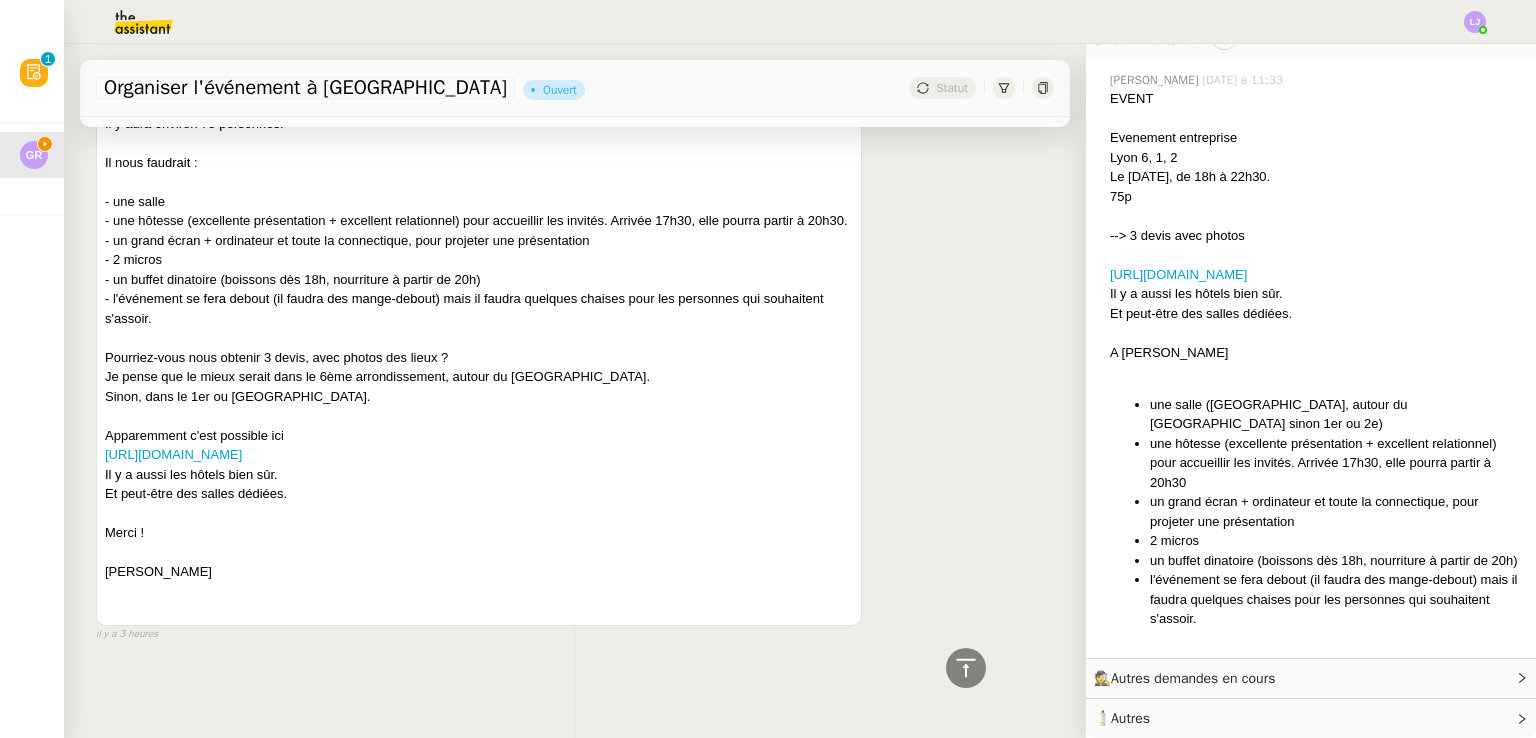 click on "🧴  Autres" 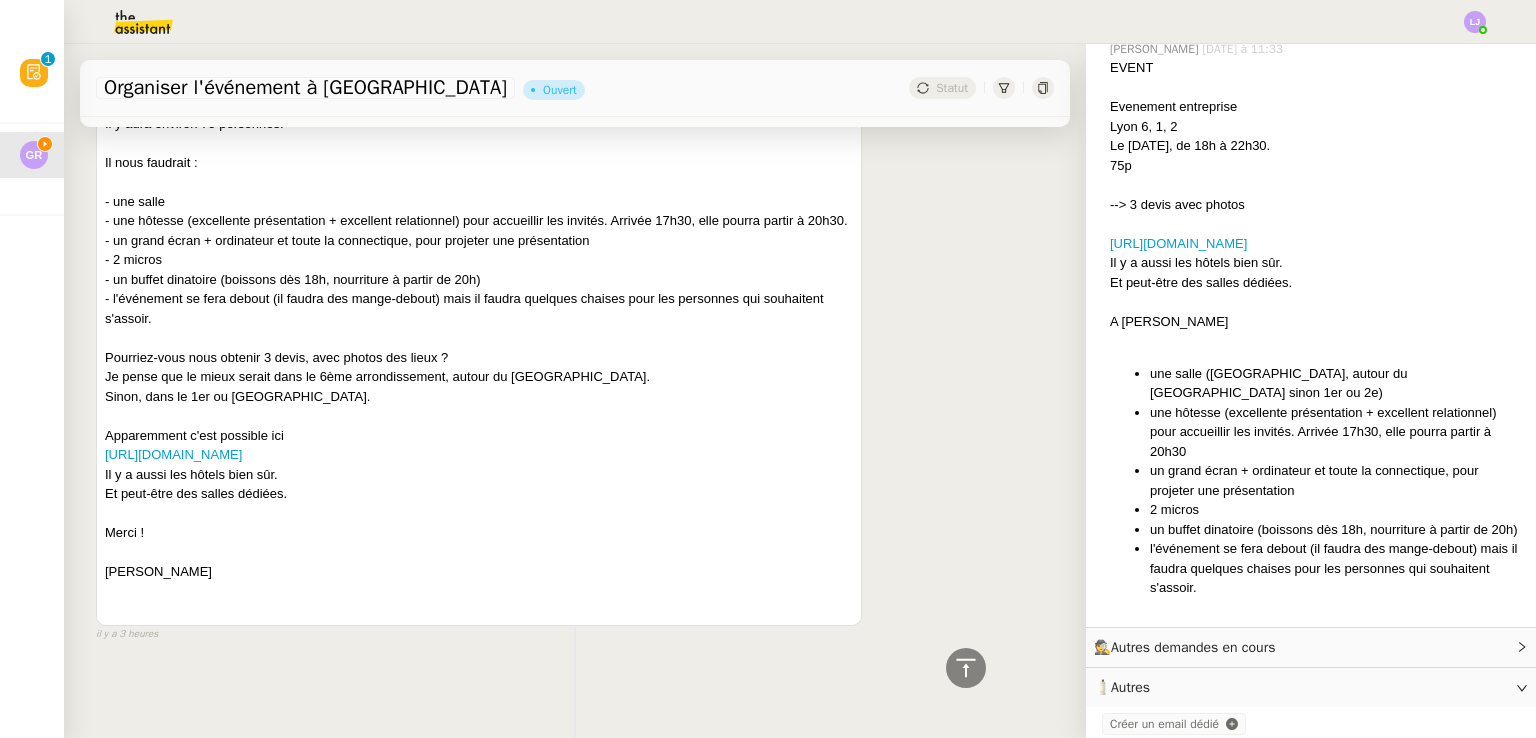 scroll, scrollTop: 367, scrollLeft: 0, axis: vertical 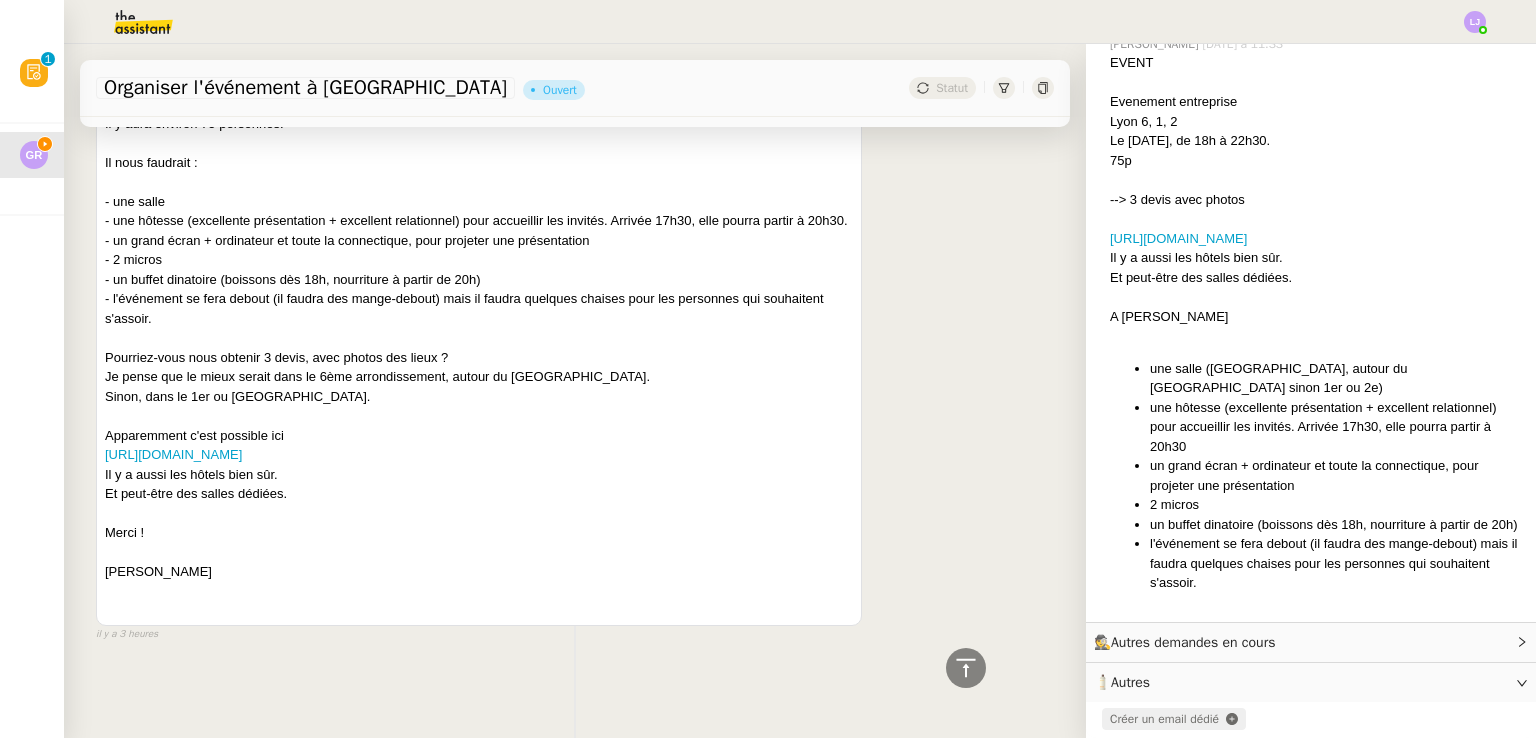 click on "Créer un email dédié" 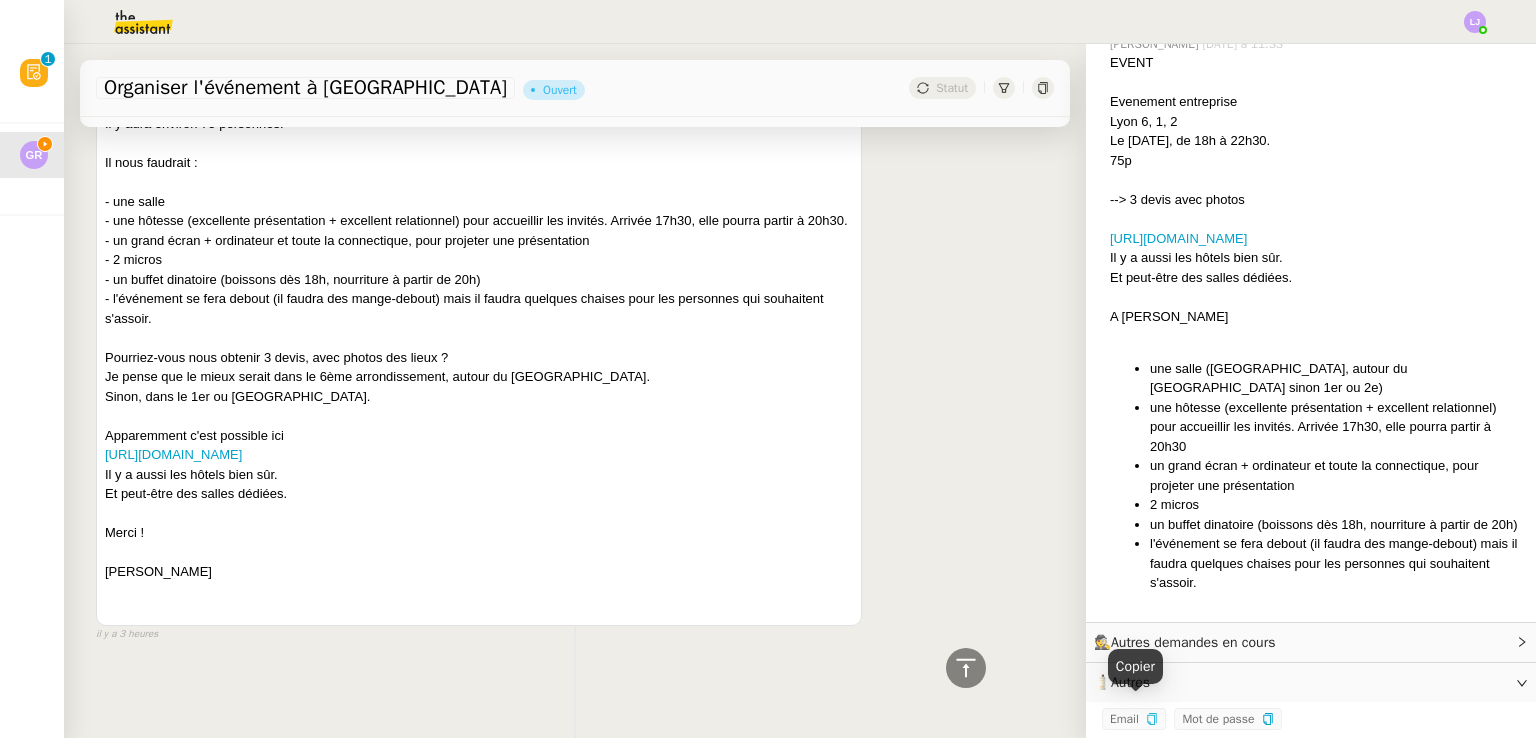 click 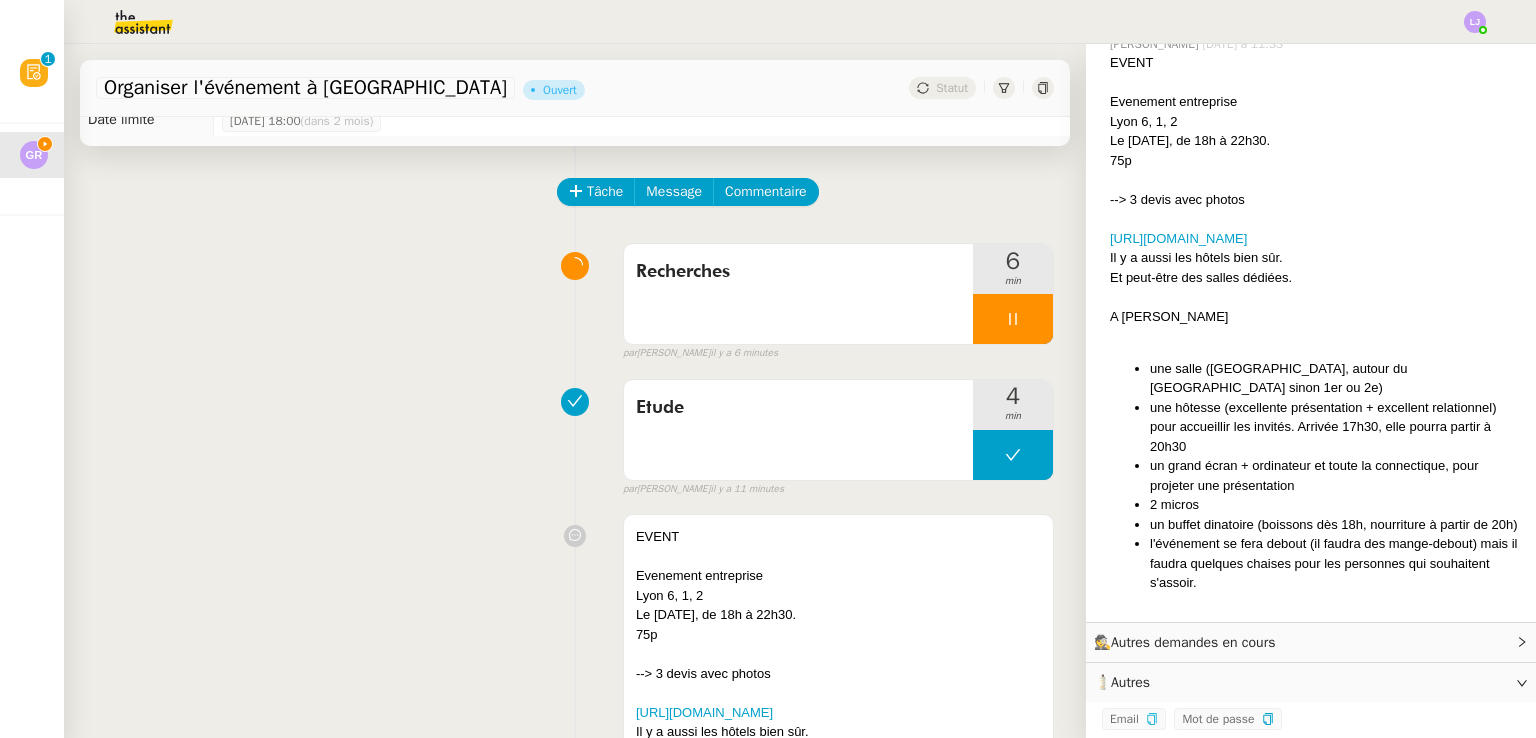 scroll, scrollTop: 0, scrollLeft: 0, axis: both 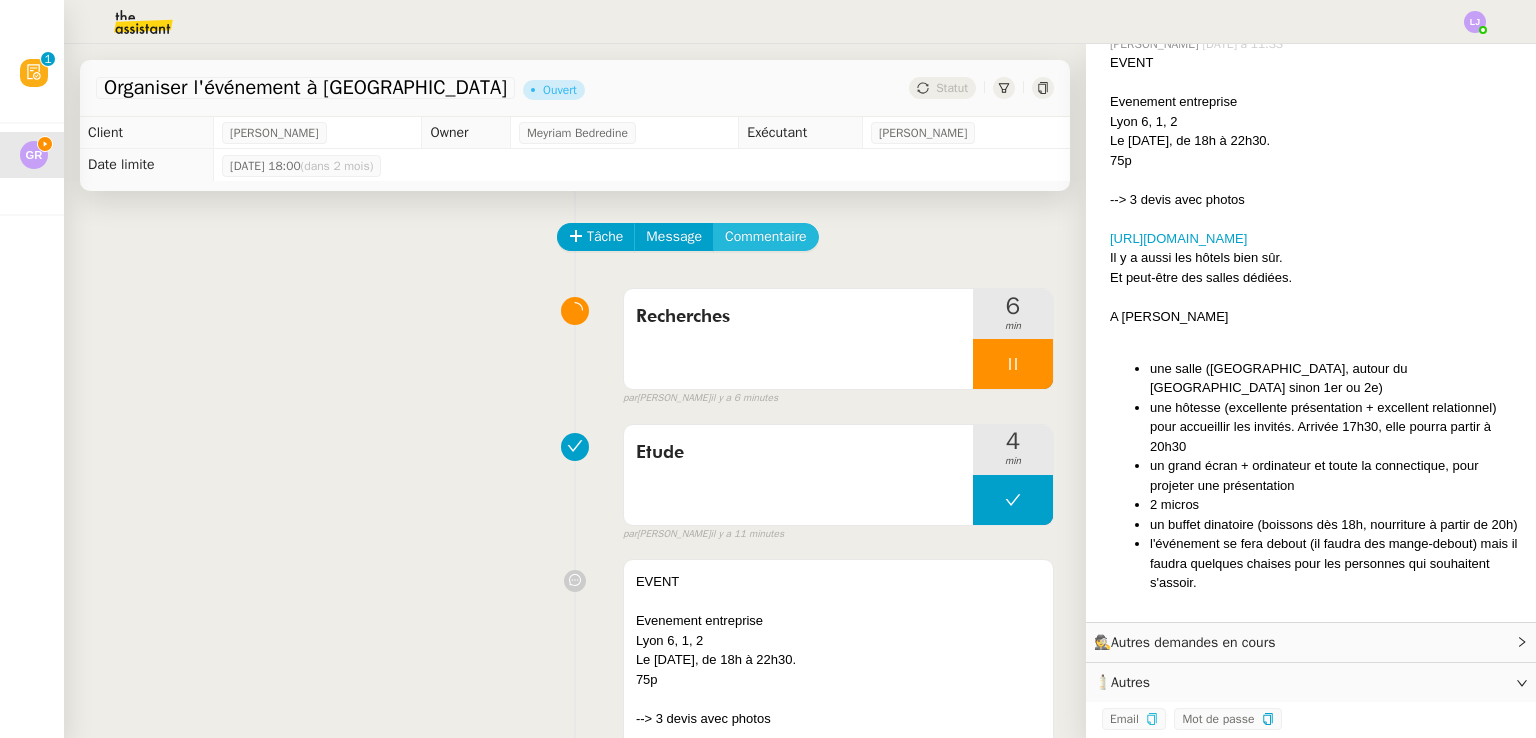click on "Commentaire" 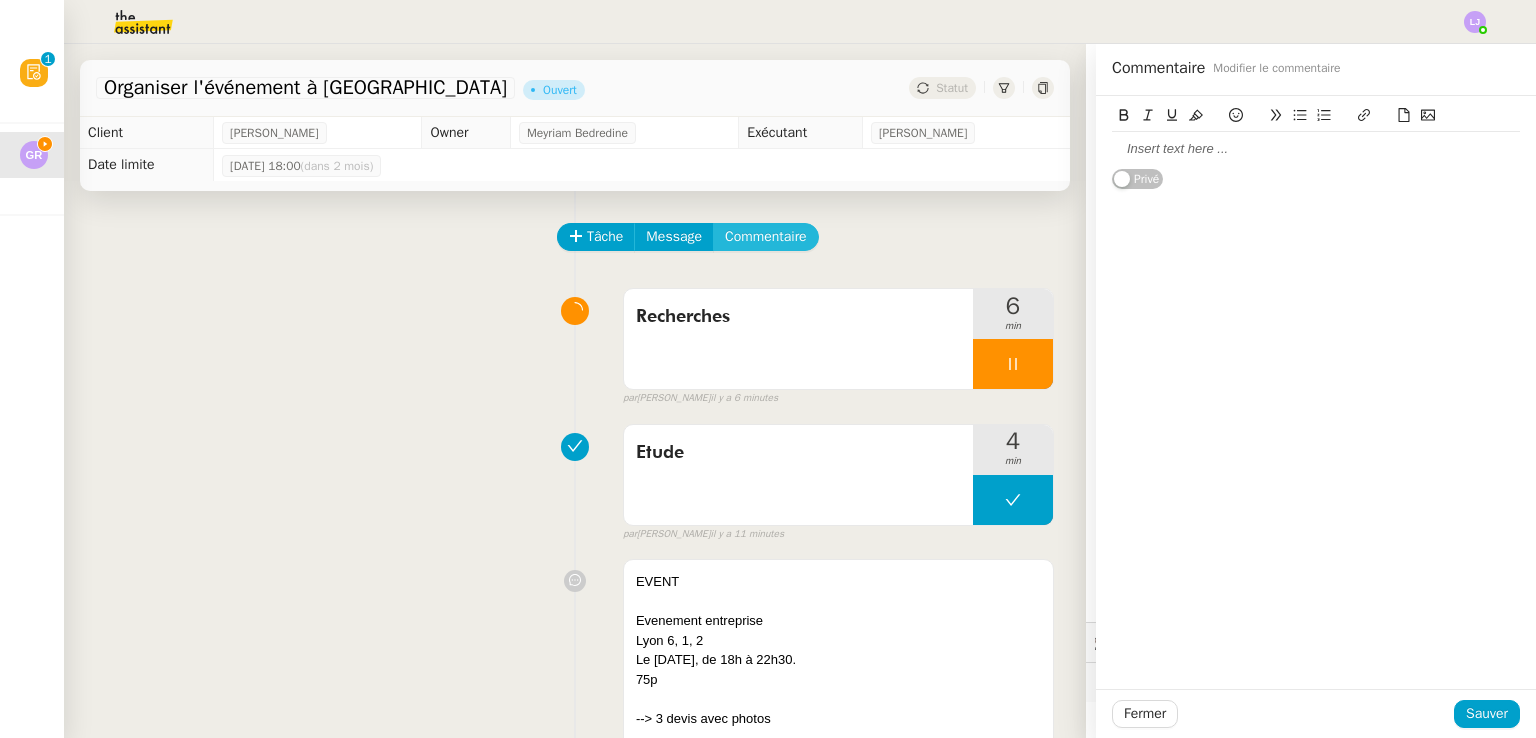 scroll, scrollTop: 358, scrollLeft: 0, axis: vertical 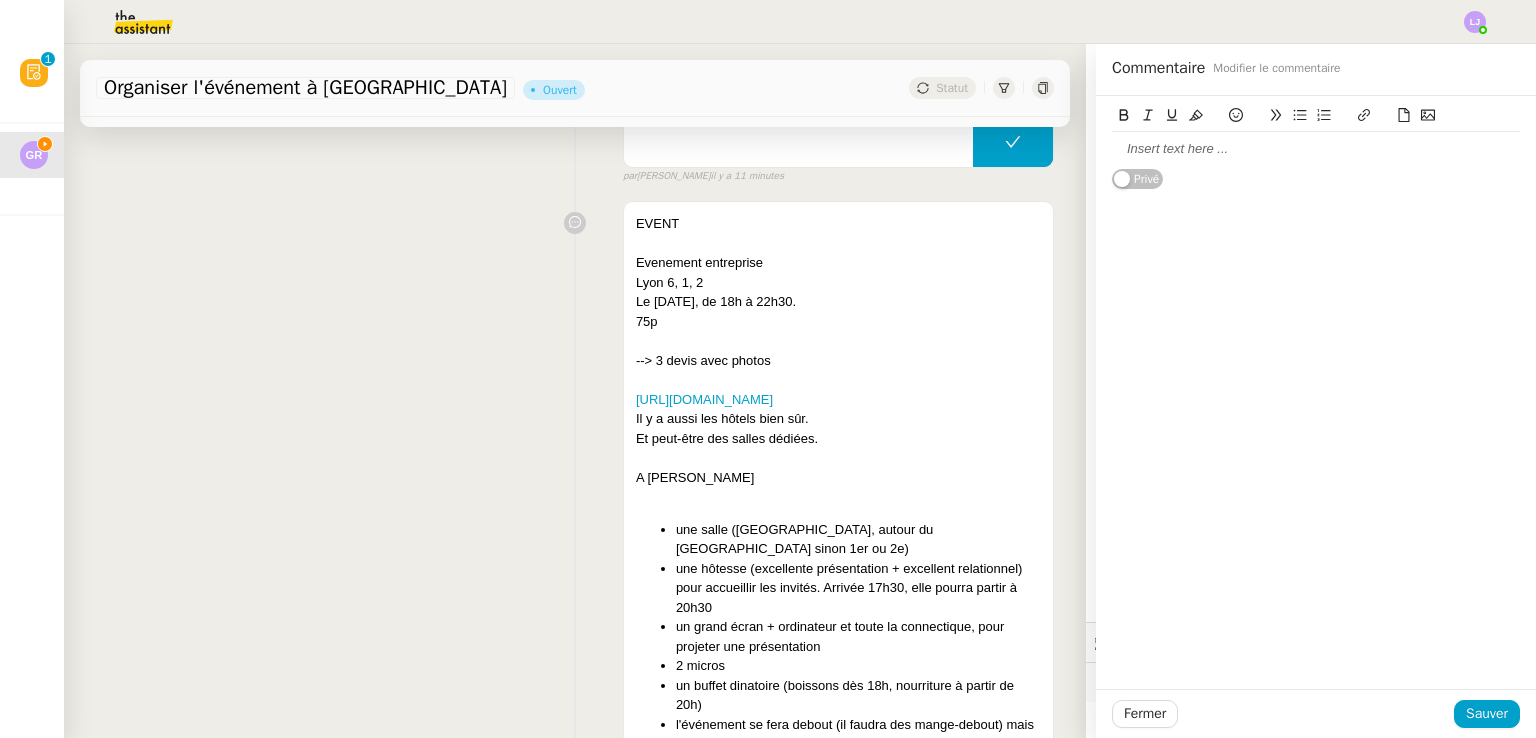 type 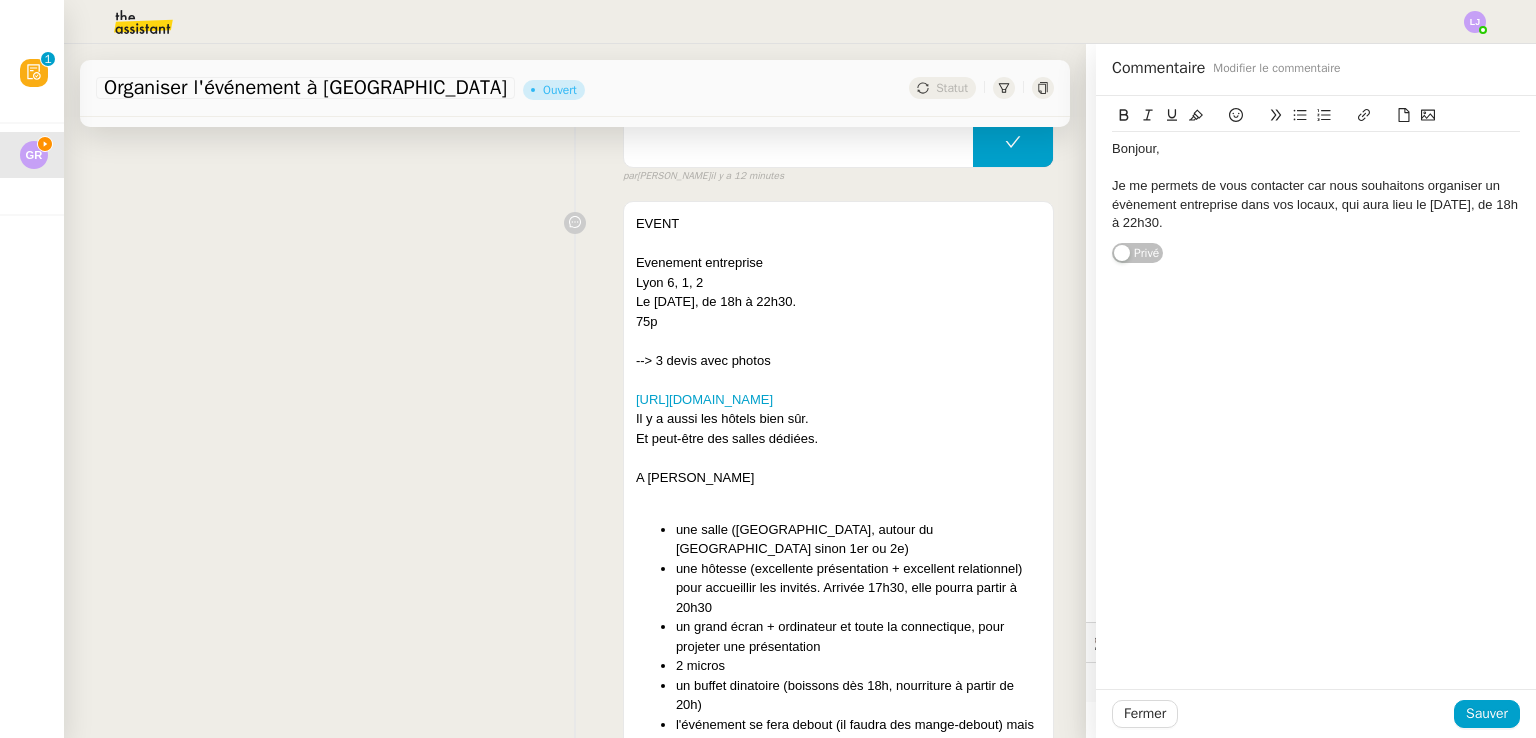 click on "Je me permets de vous contacter car nous souhaitons organiser un évènement entreprise dans vos locaux, qui aura lieu le [DATE], de 18h à 22h30." 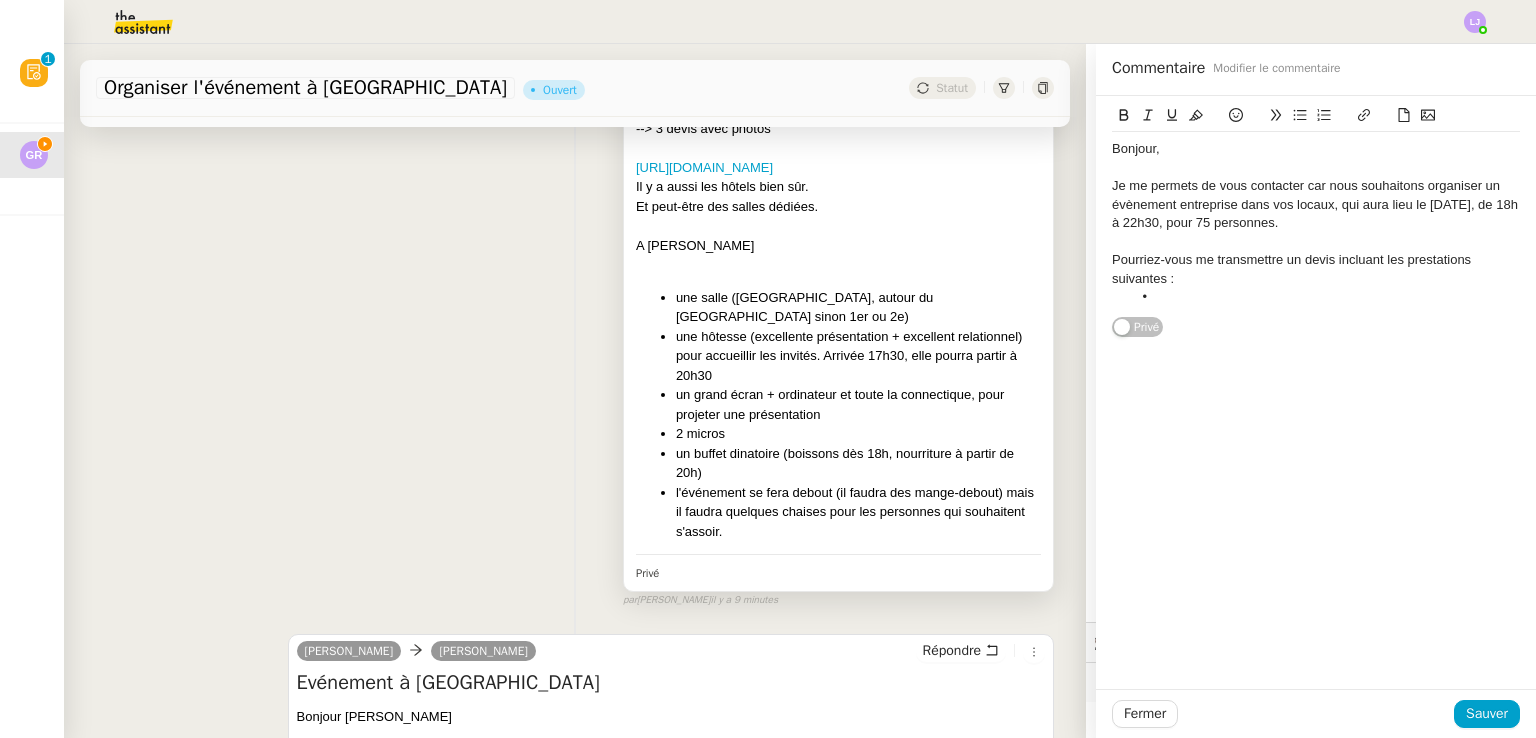scroll, scrollTop: 592, scrollLeft: 0, axis: vertical 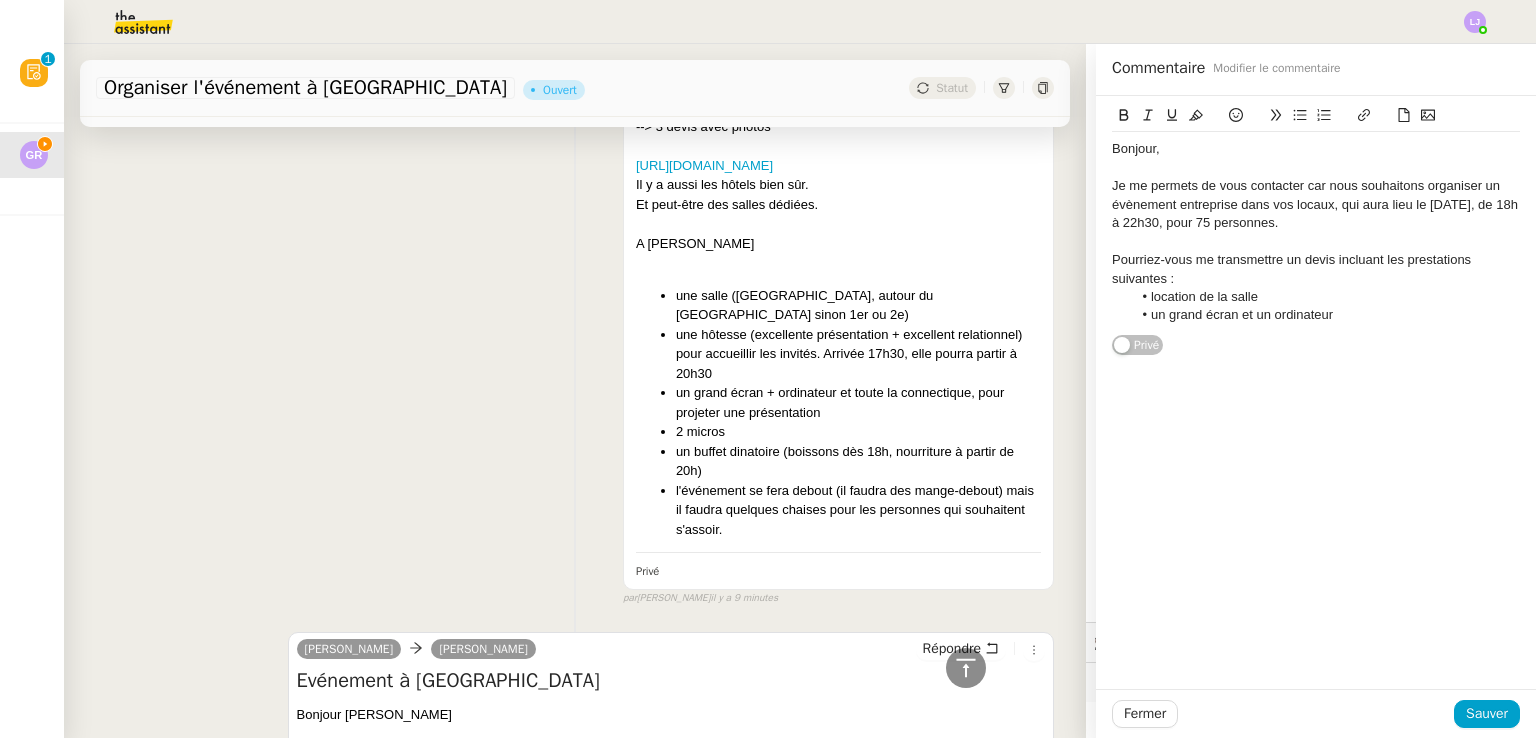 click on "un grand écran et un ordinateur" 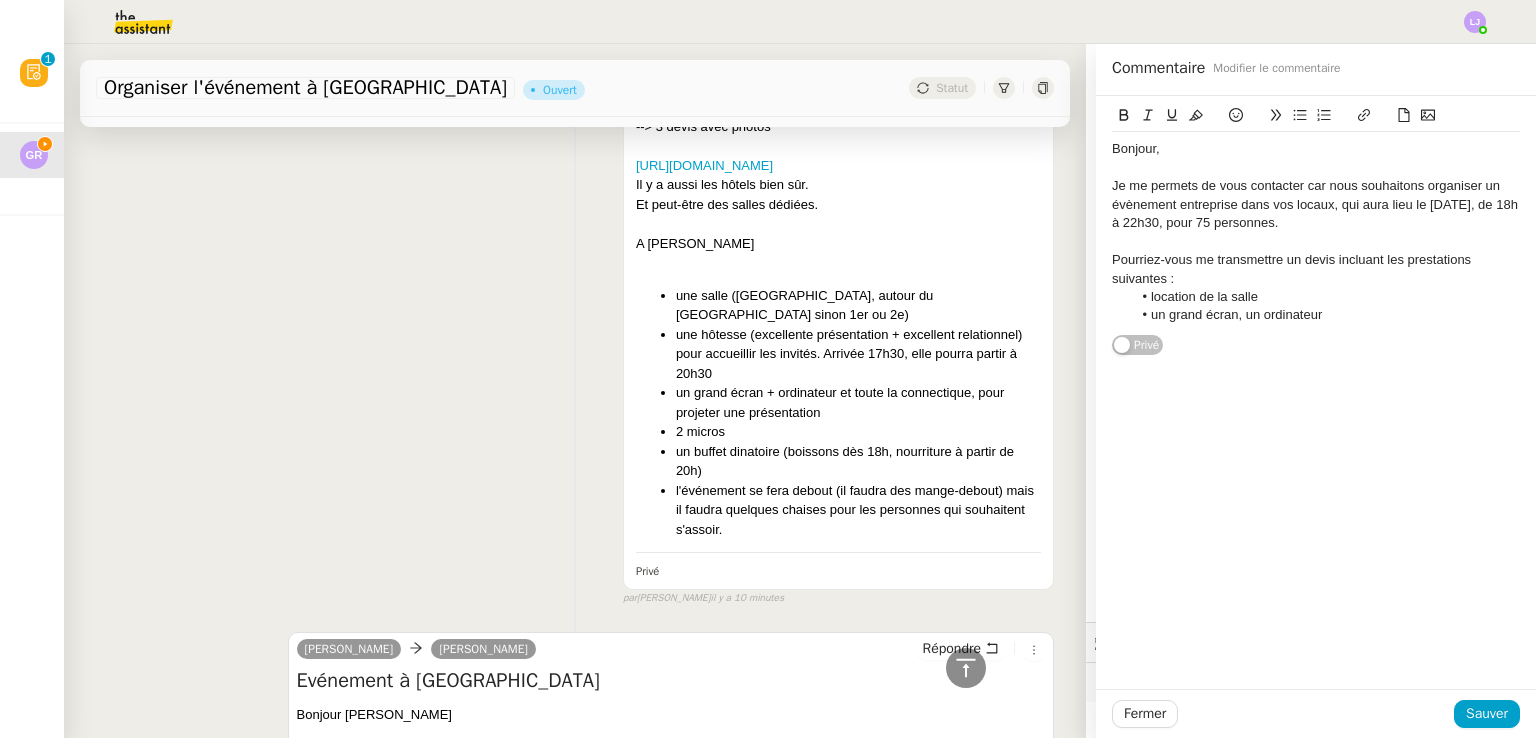 click on "un grand écran, un ordinateur" 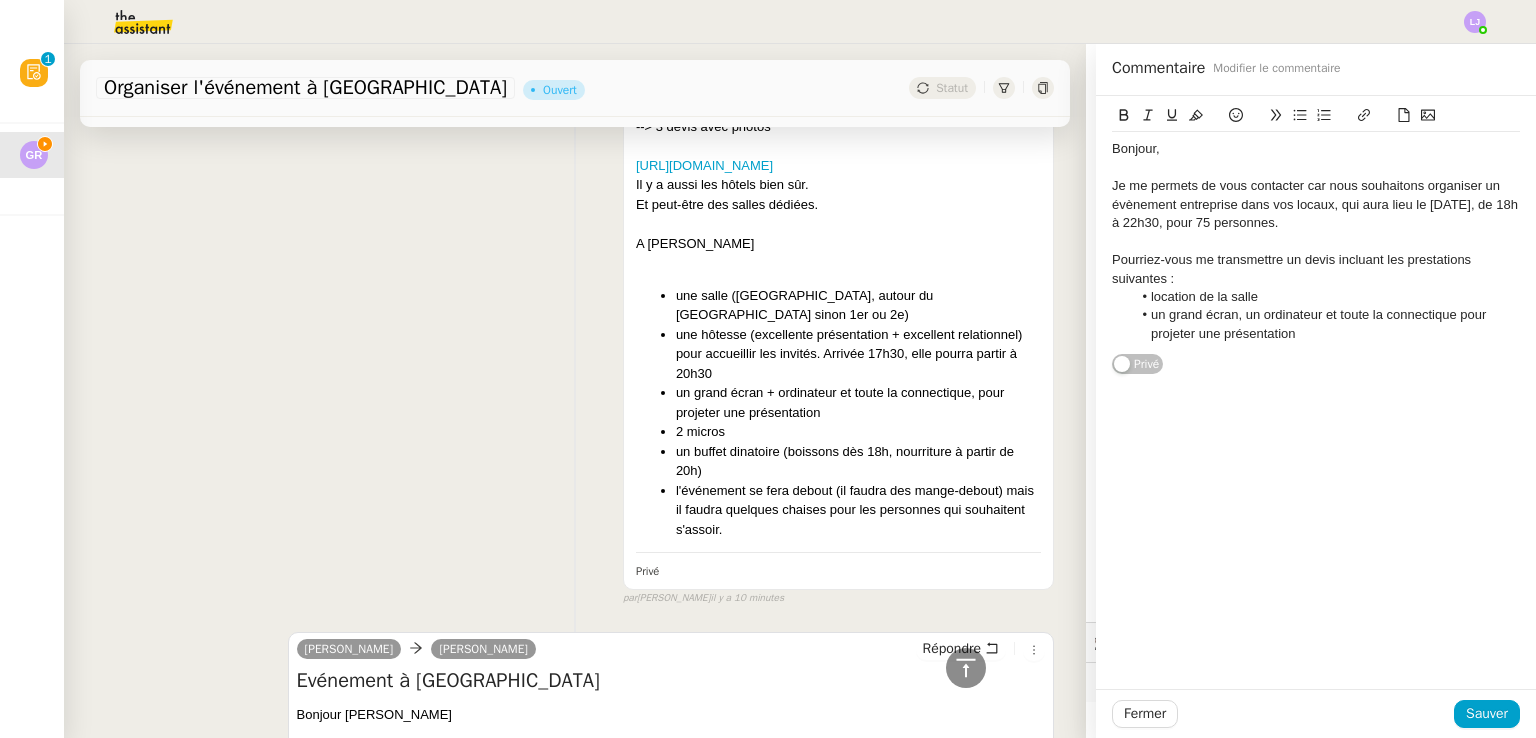 click on "un grand écran, un ordinateur et toute la connectique pour projeter une présentation" 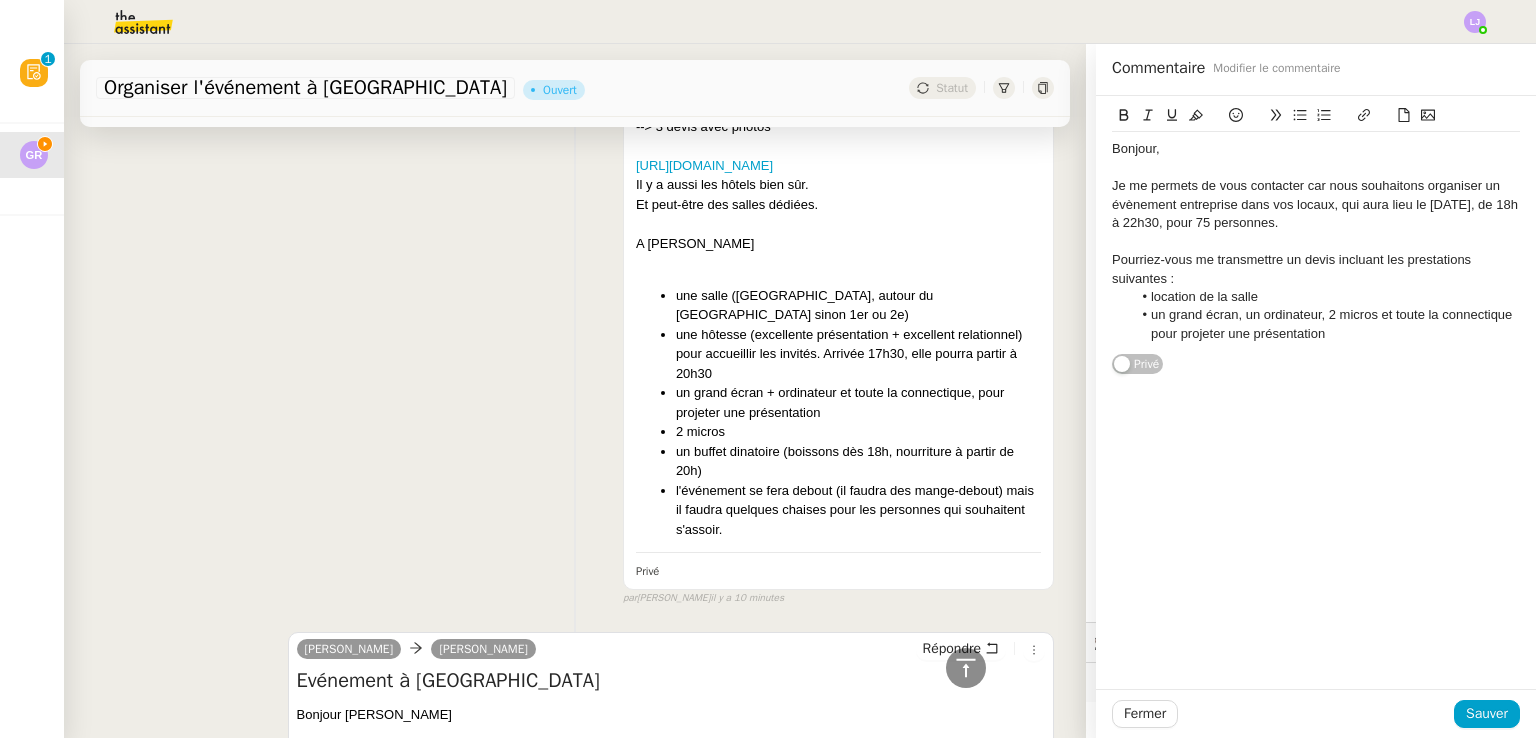 click on "un grand écran, un ordinateur, 2 micros et toute la connectique pour projeter une présentation" 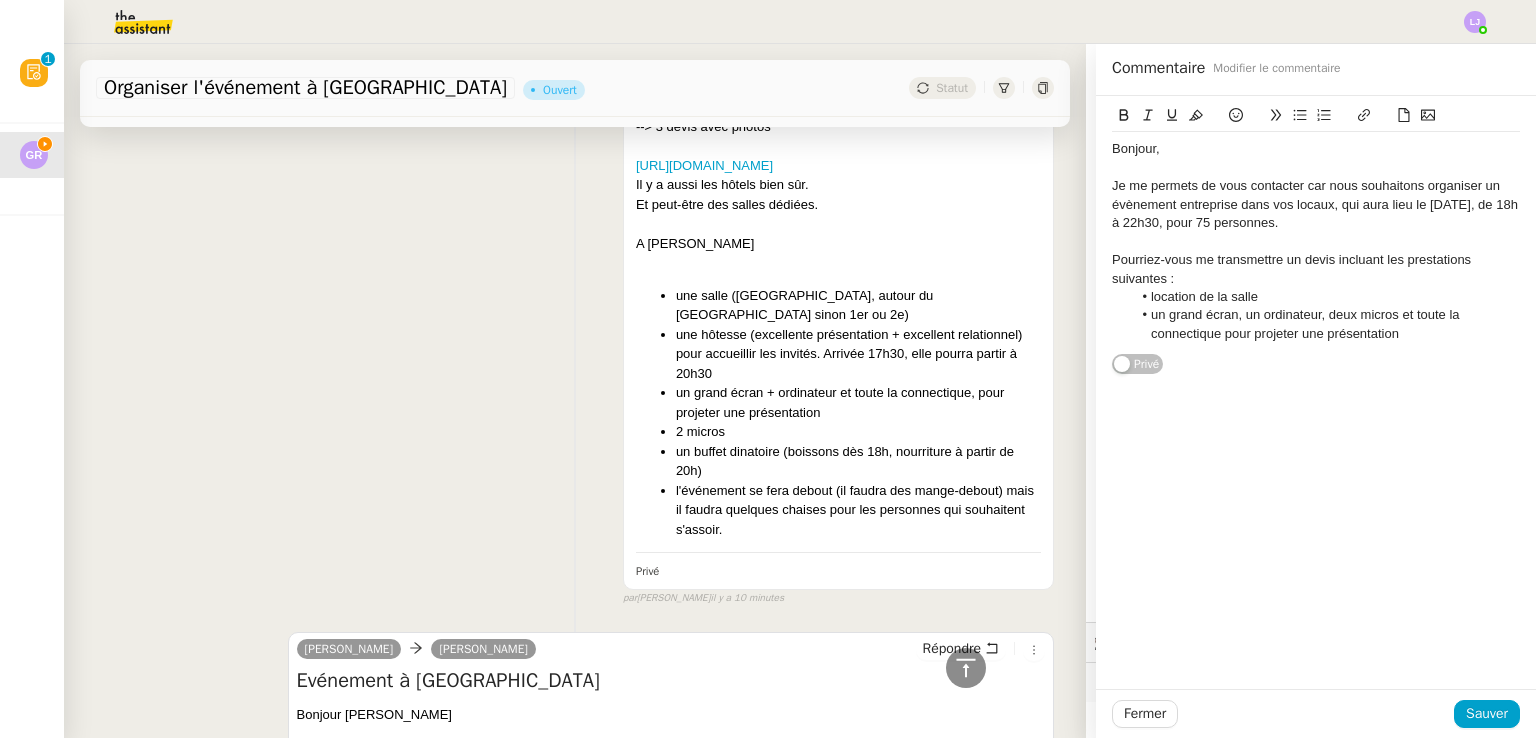 click on "un grand écran, un ordinateur, deux micros et toute la connectique pour projeter une présentation" 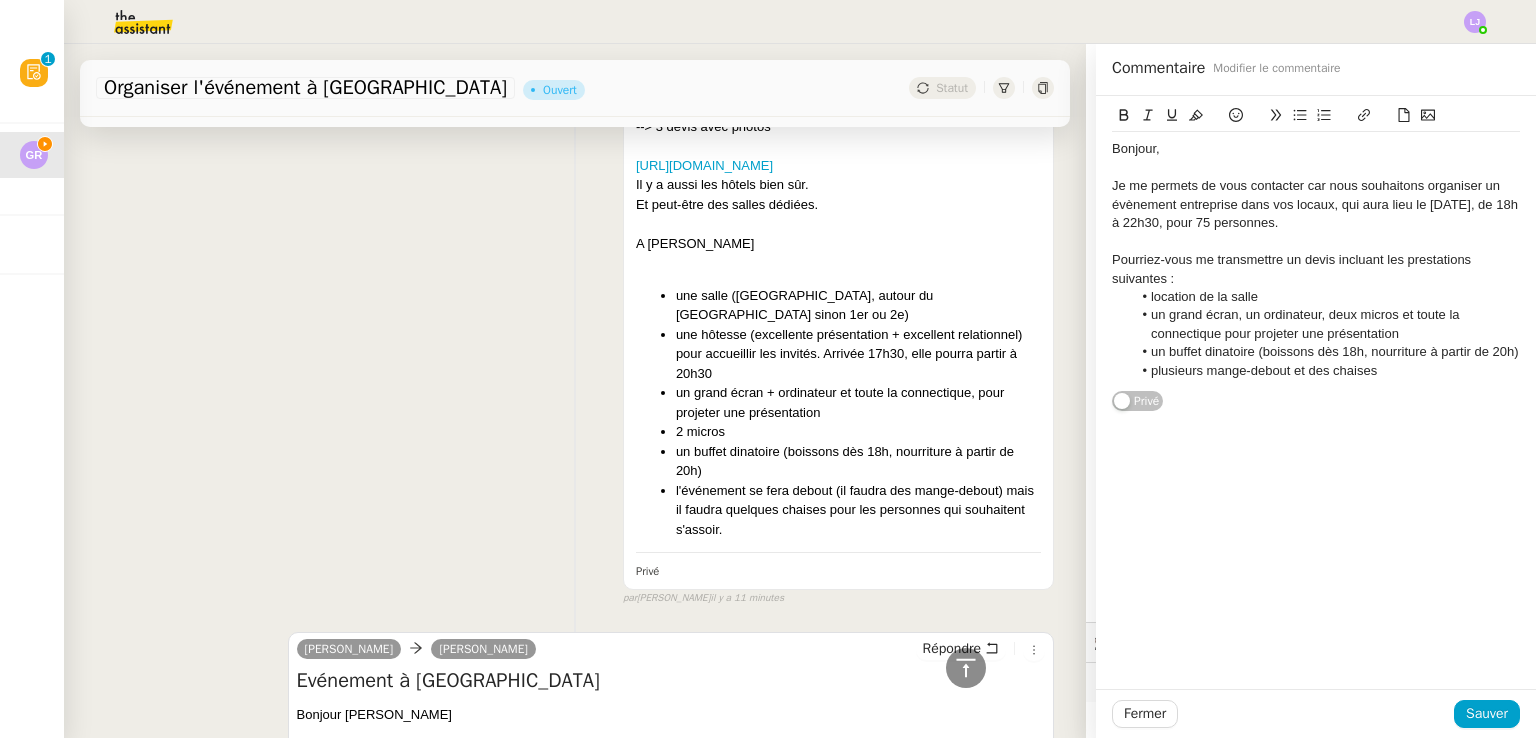 click on "plusieurs mange-debout et des chaises" 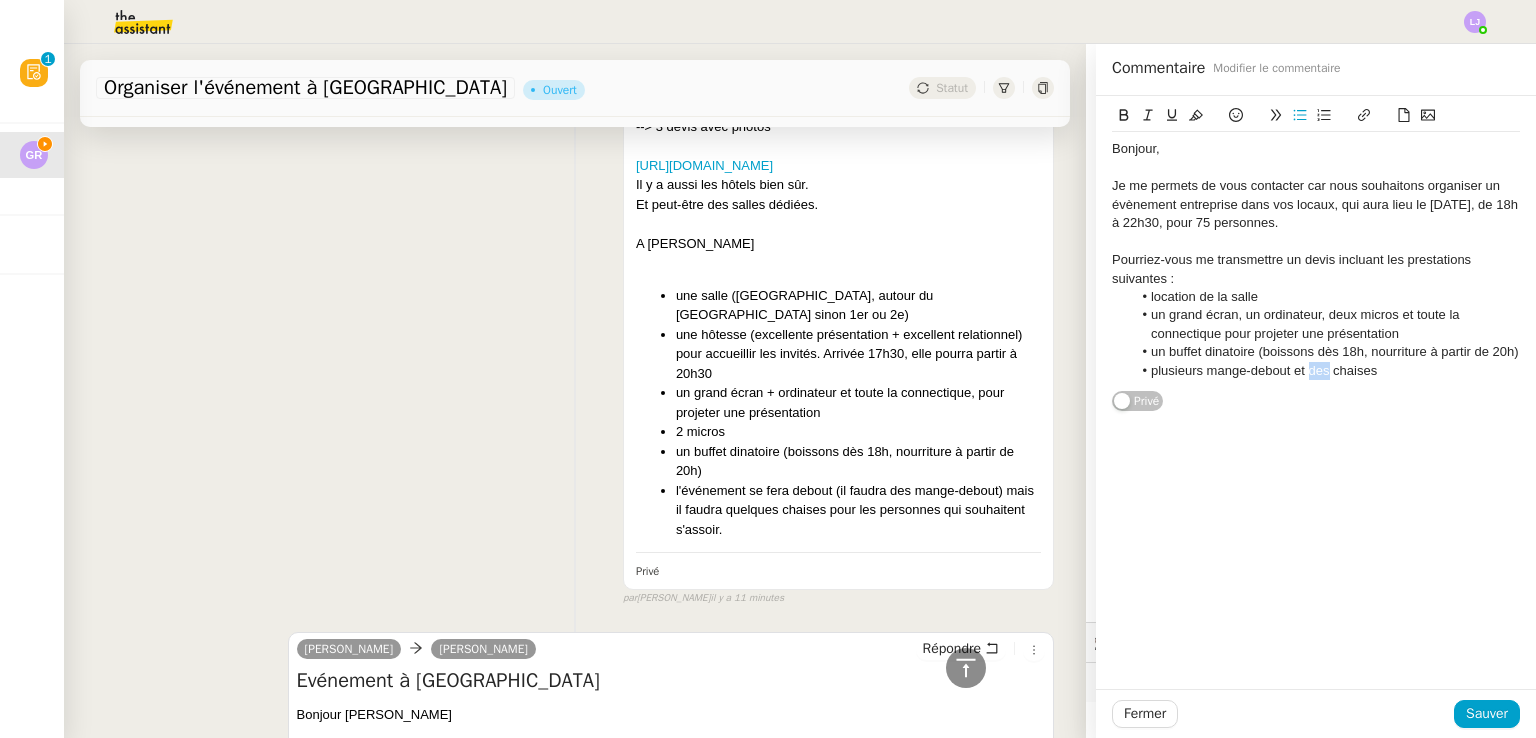 click on "plusieurs mange-debout et des chaises" 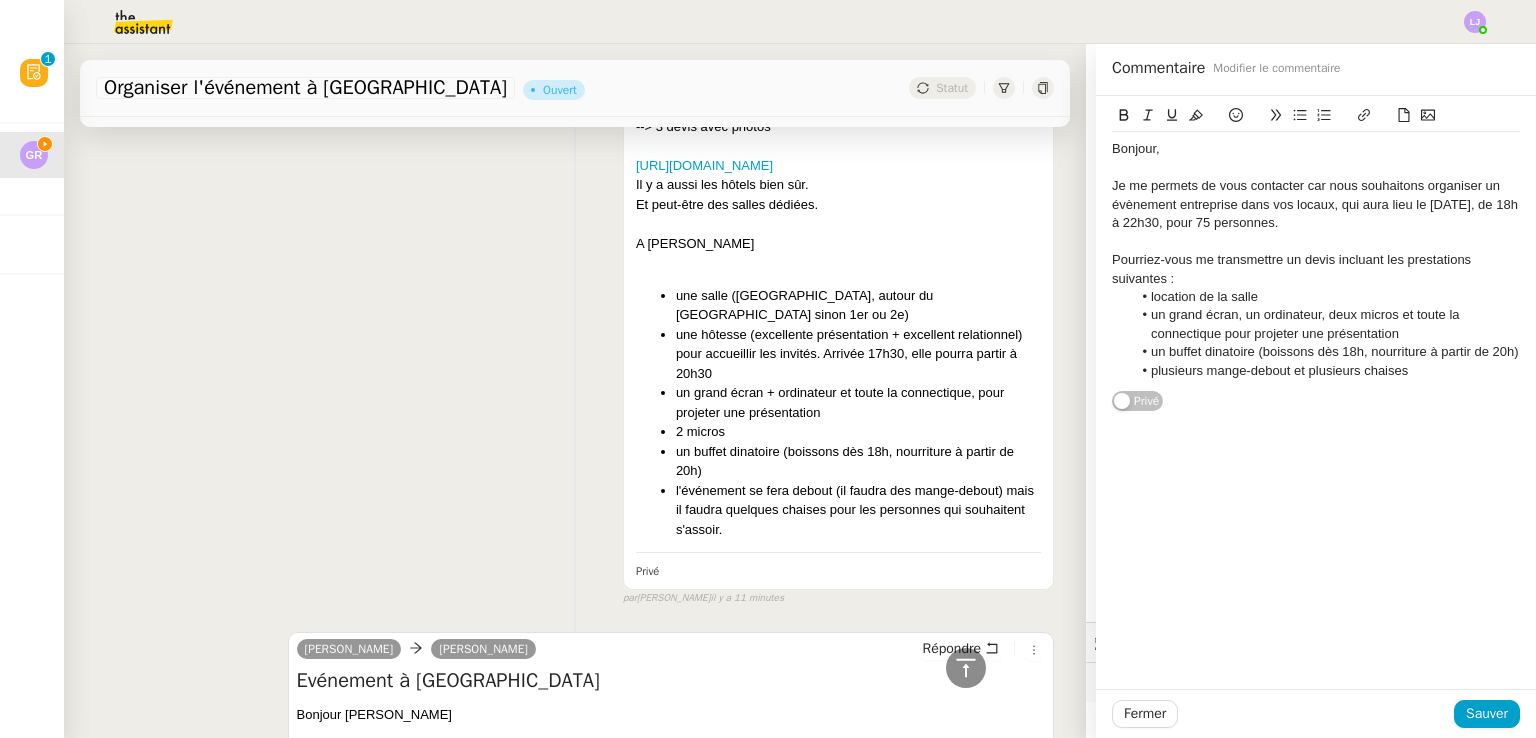 click on "plusieurs mange-debout et plusieurs chaises" 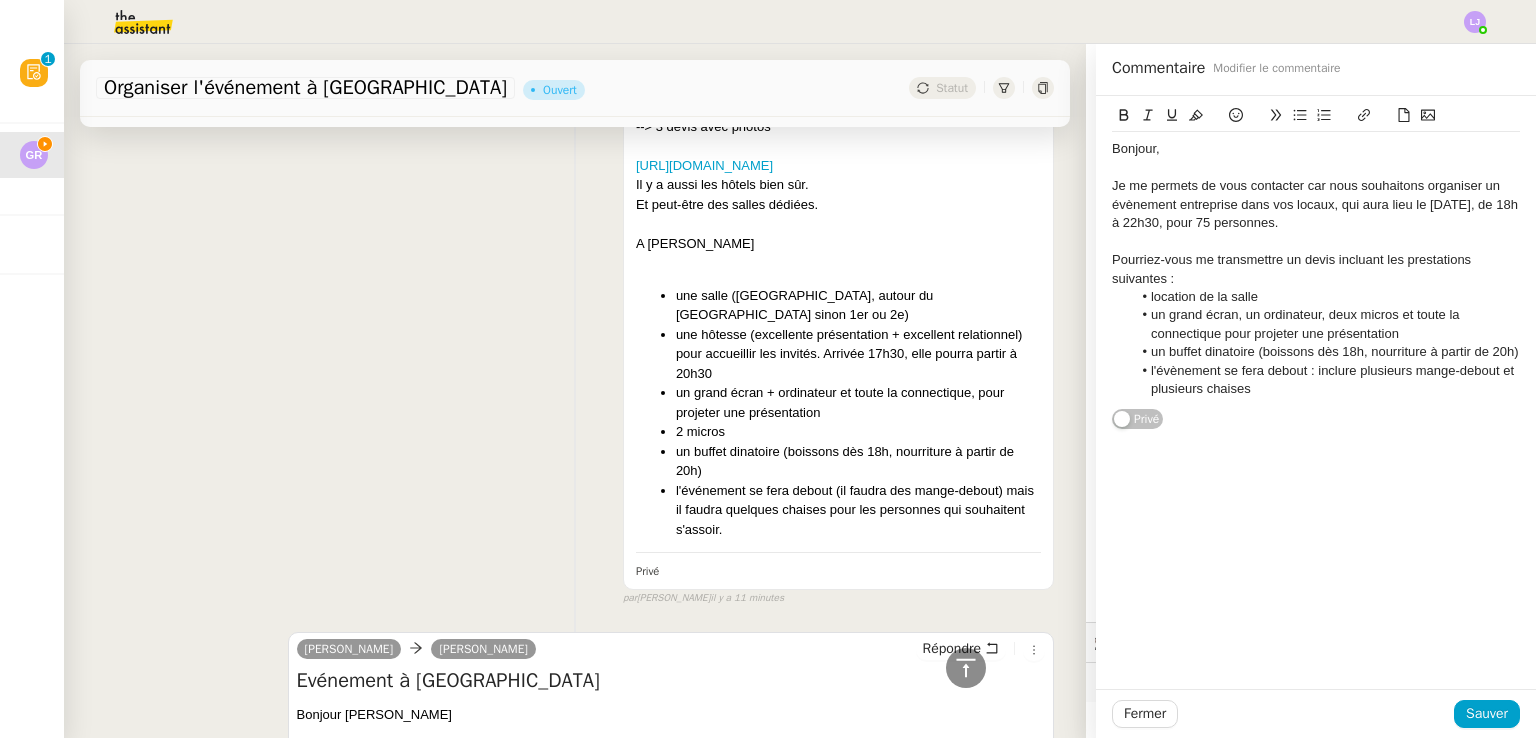 click on "l'évènement se fera debout : inclure plusieurs mange-debout et plusieurs chaises" 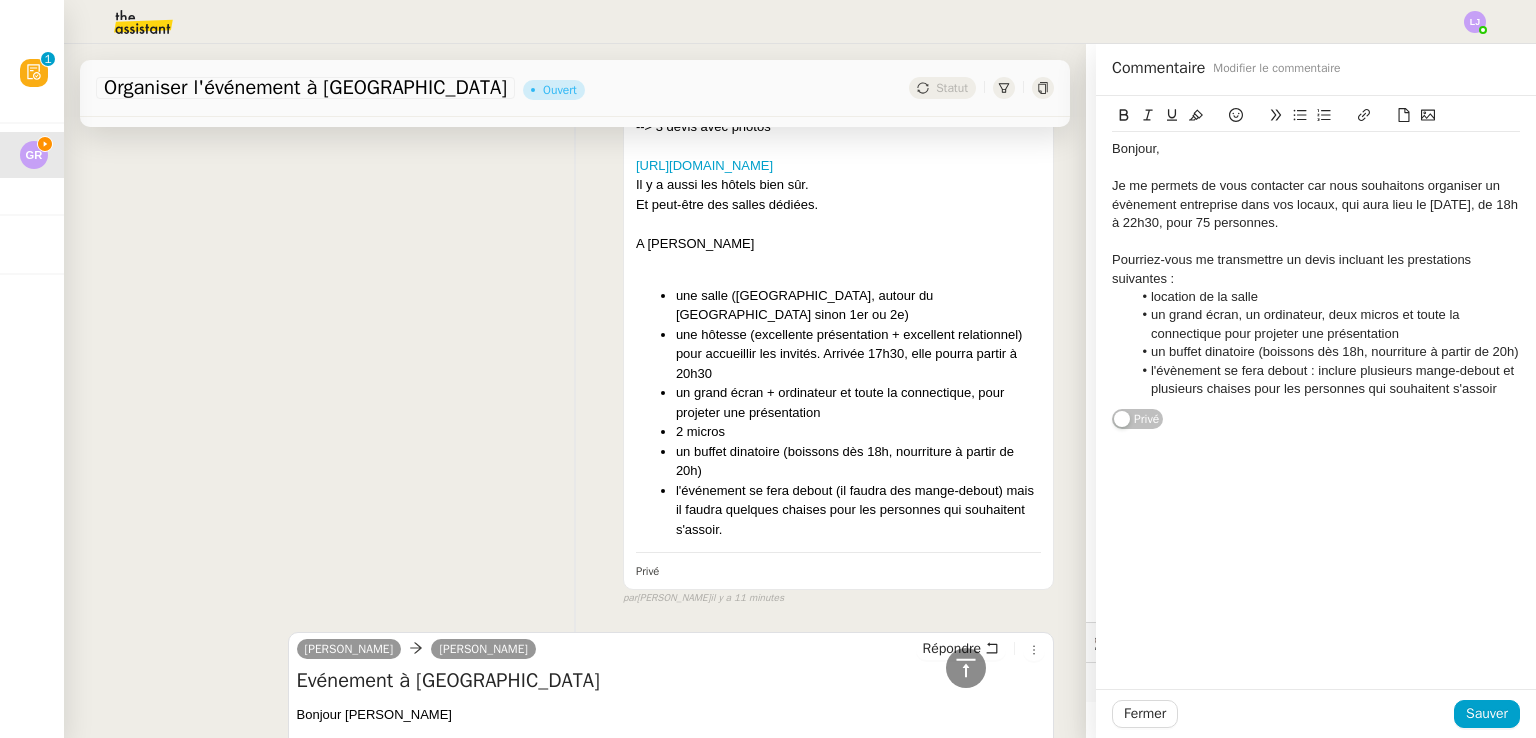 click on "l'évènement se fera debout : inclure plusieurs mange-debout et plusieurs chaises pour les personnes qui souhaitent s'assoir" 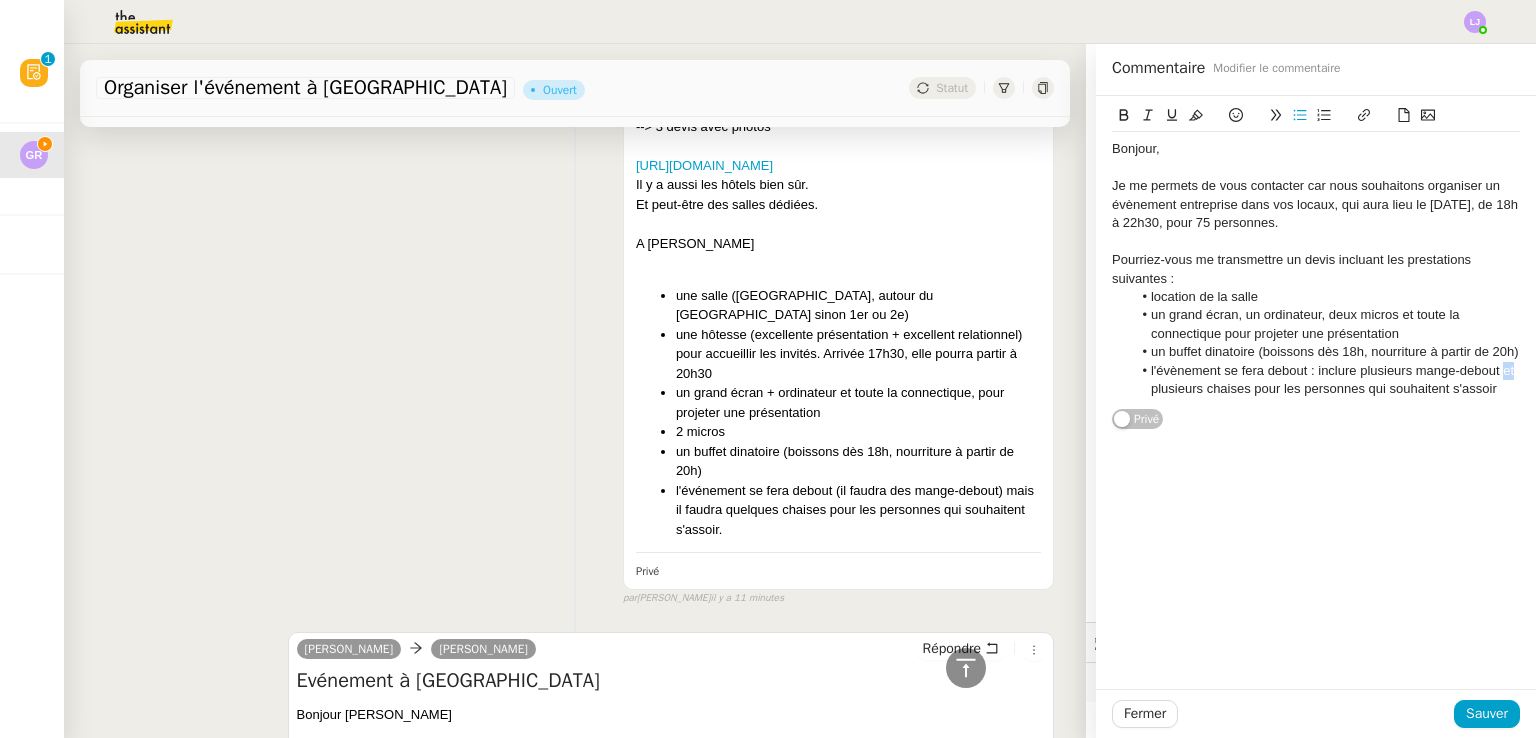 click on "l'évènement se fera debout : inclure plusieurs mange-debout et plusieurs chaises pour les personnes qui souhaitent s'assoir" 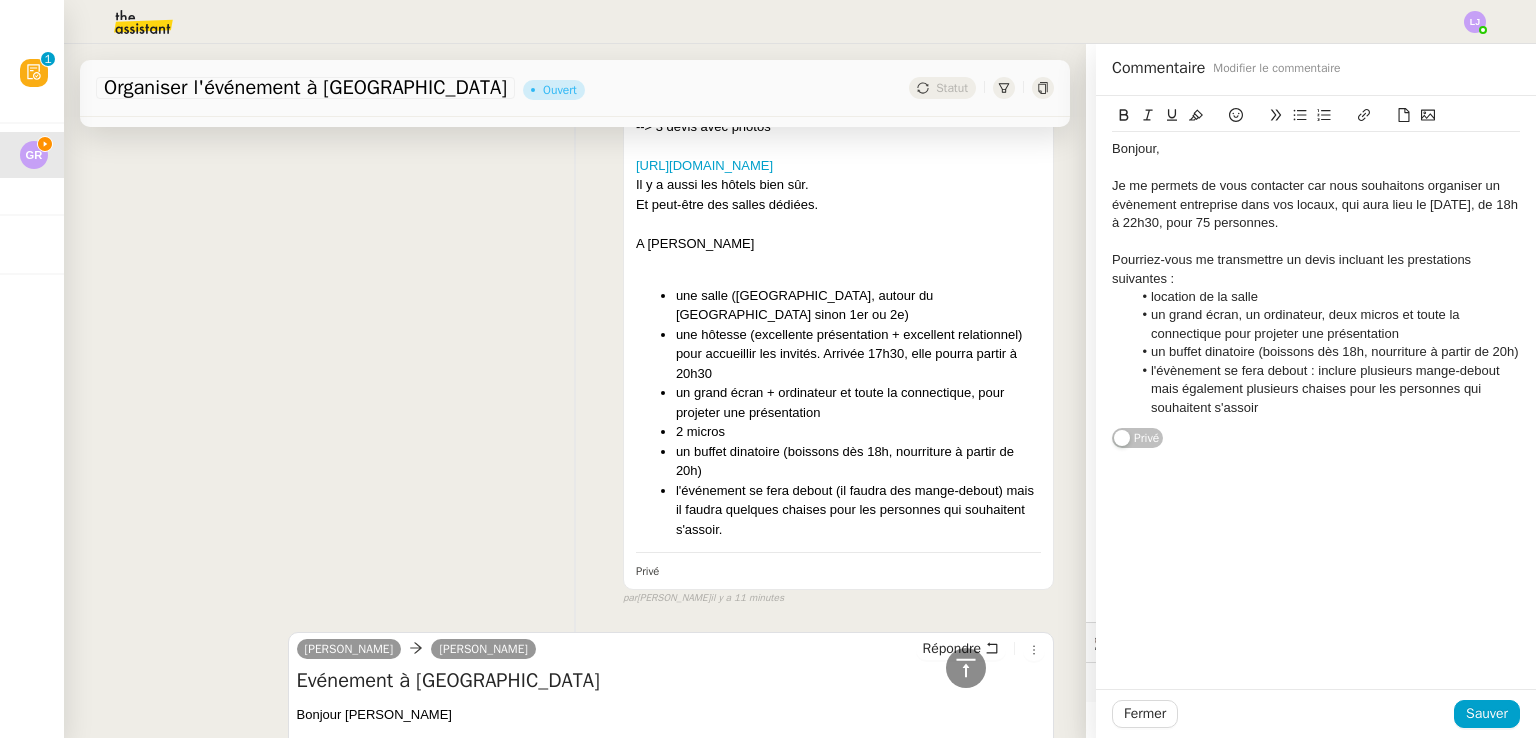 click on "location de la salle" 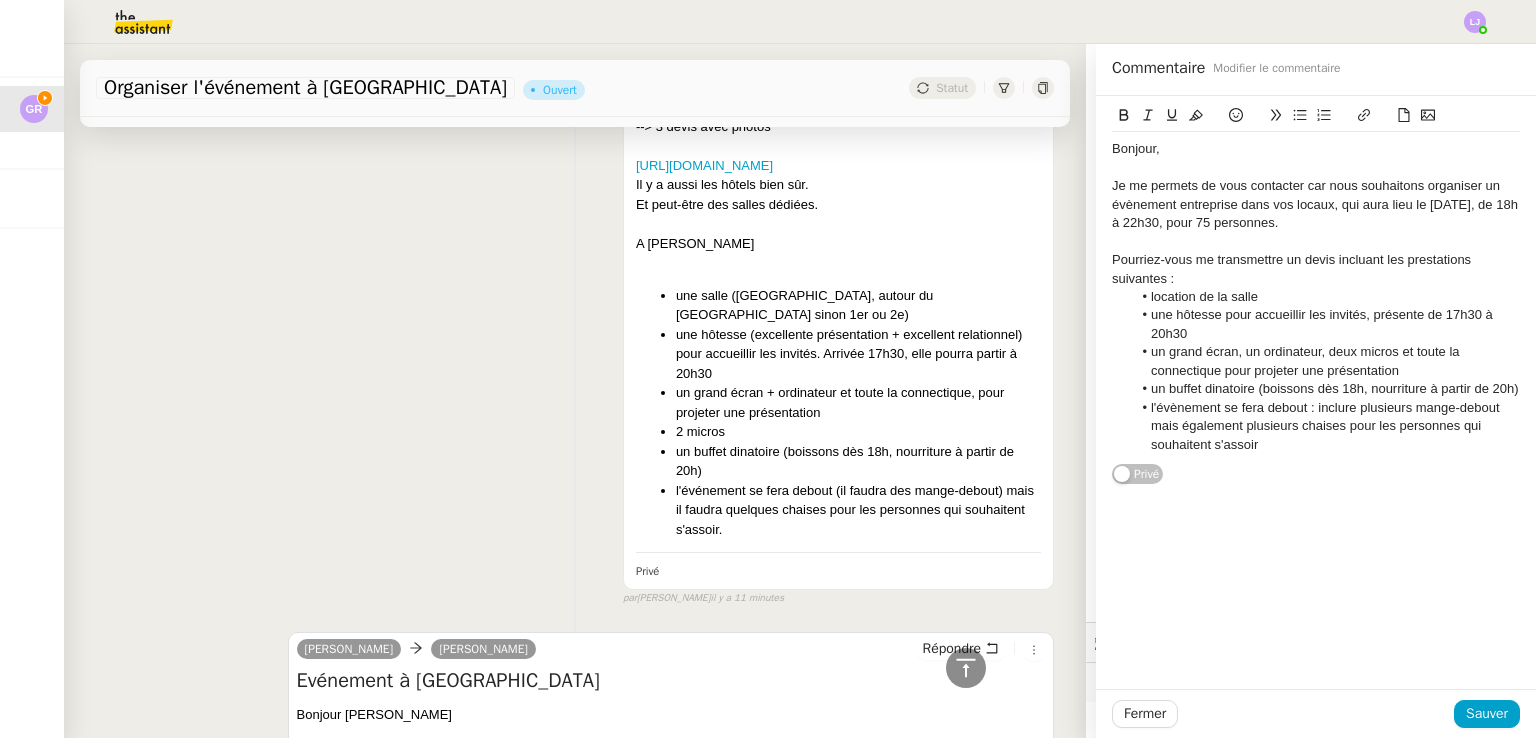 click on "une hôtesse pour accueillir les invités, présente de 17h30 à 20h30" 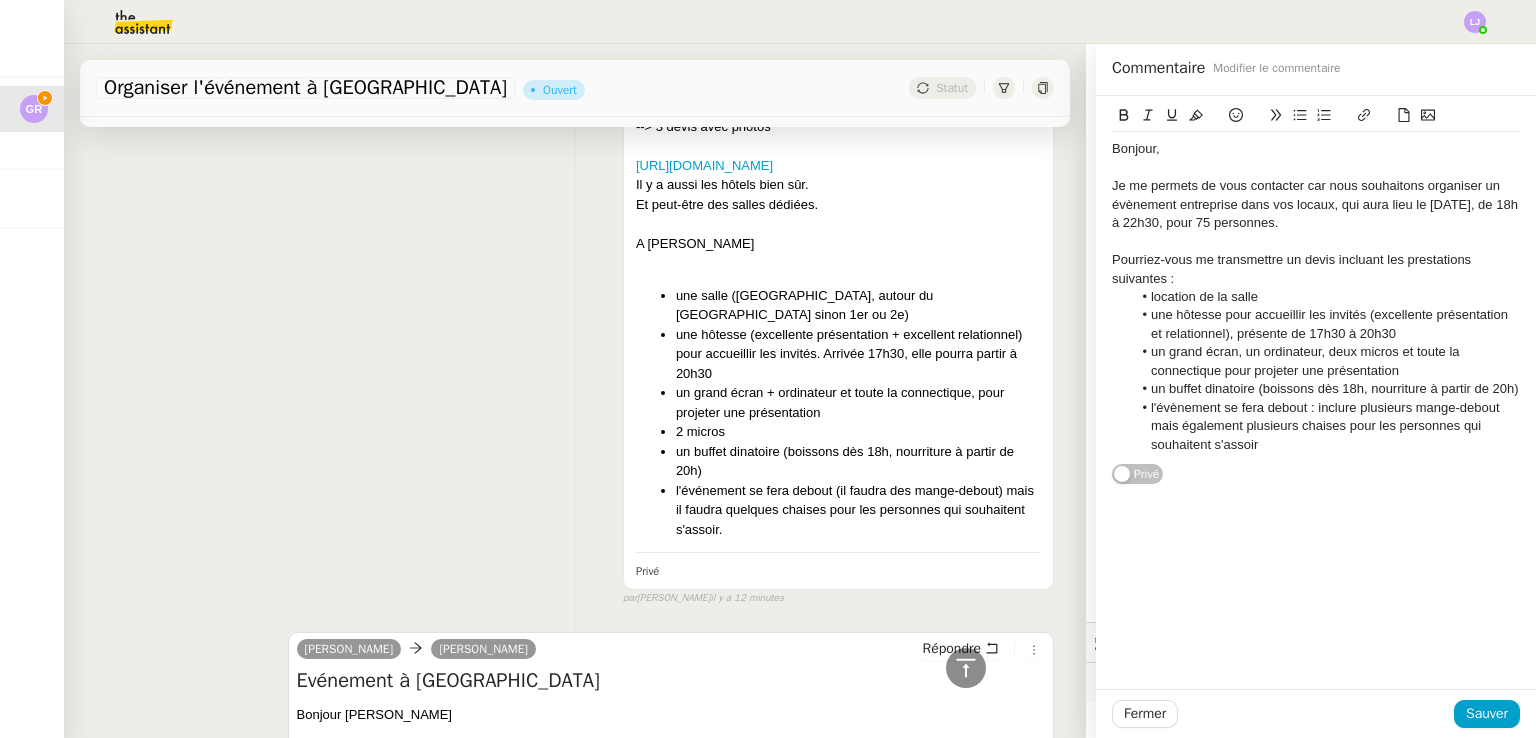 click on "location de la salle" 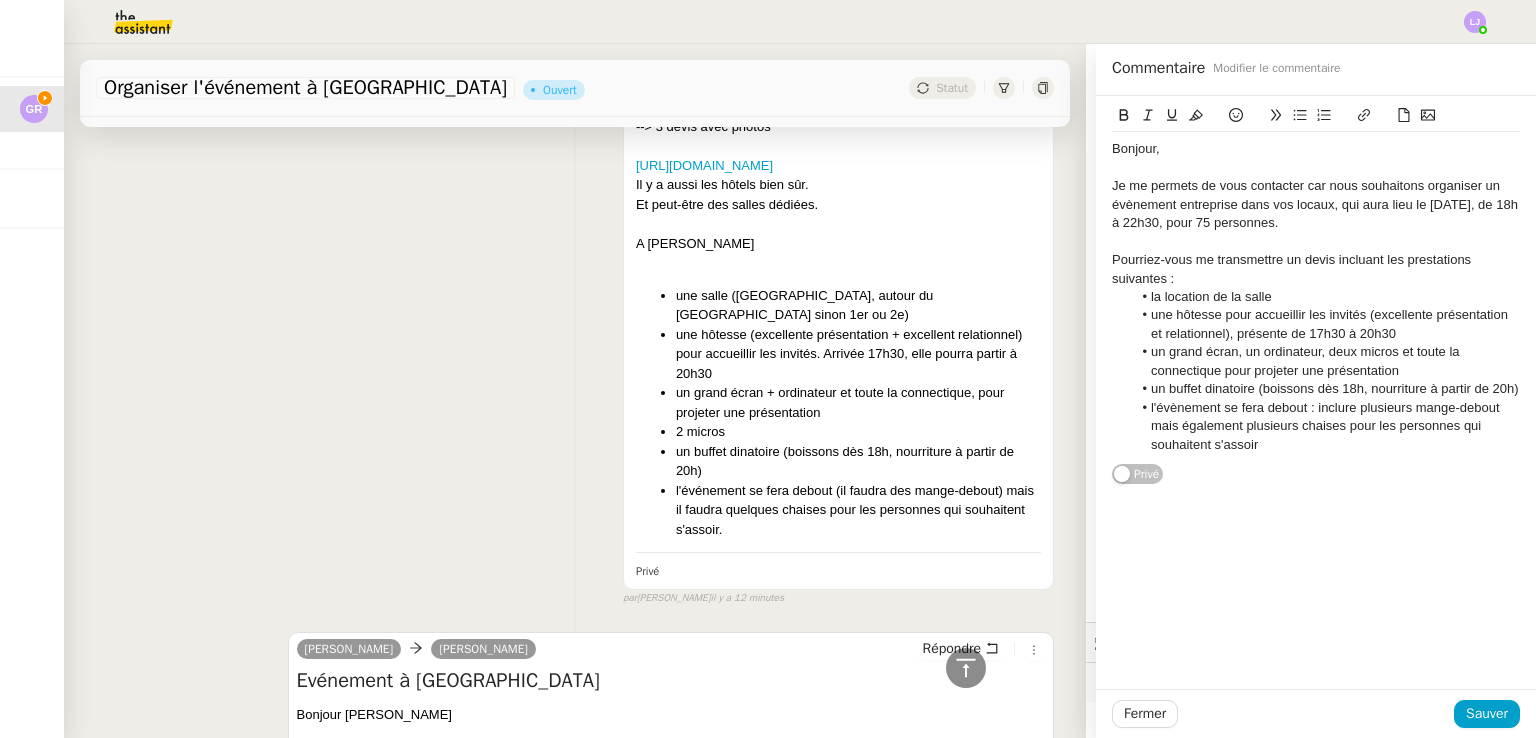 click on "un grand écran, un ordinateur, deux micros et toute la connectique pour projeter une présentation" 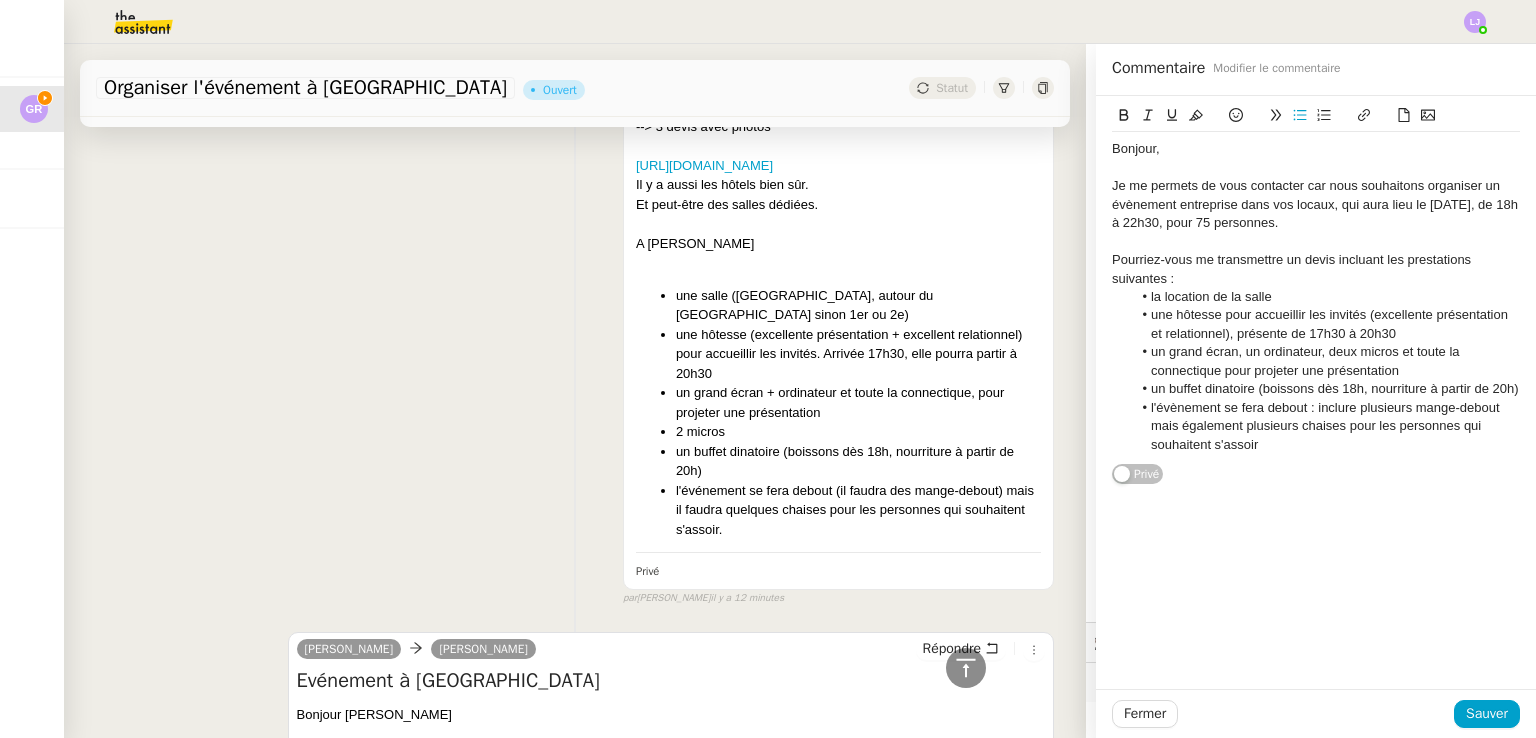 click on "l'évènement se fera debout : inclure plusieurs mange-debout mais également plusieurs chaises pour les personnes qui souhaitent s'assoir" 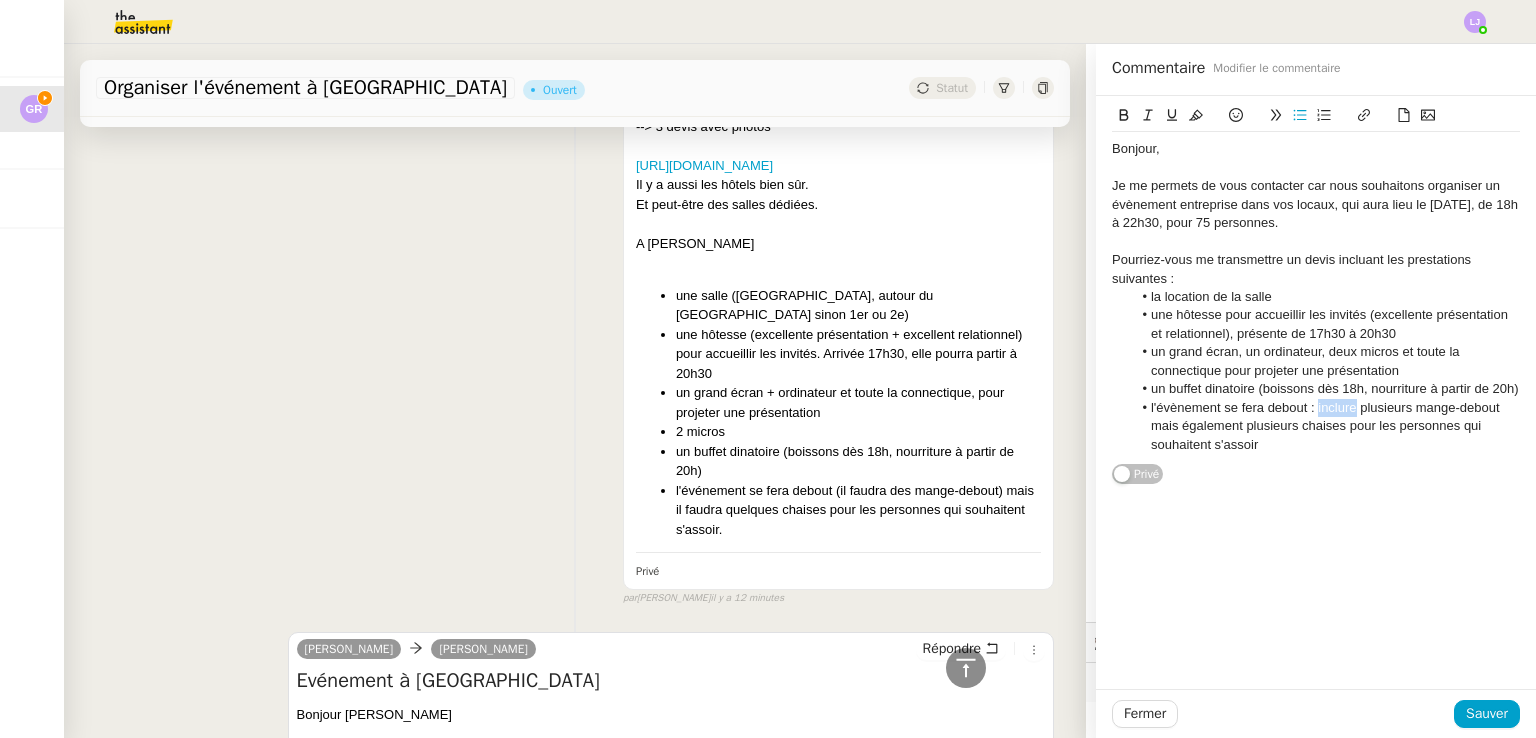 click on "l'évènement se fera debout : inclure plusieurs mange-debout mais également plusieurs chaises pour les personnes qui souhaitent s'assoir" 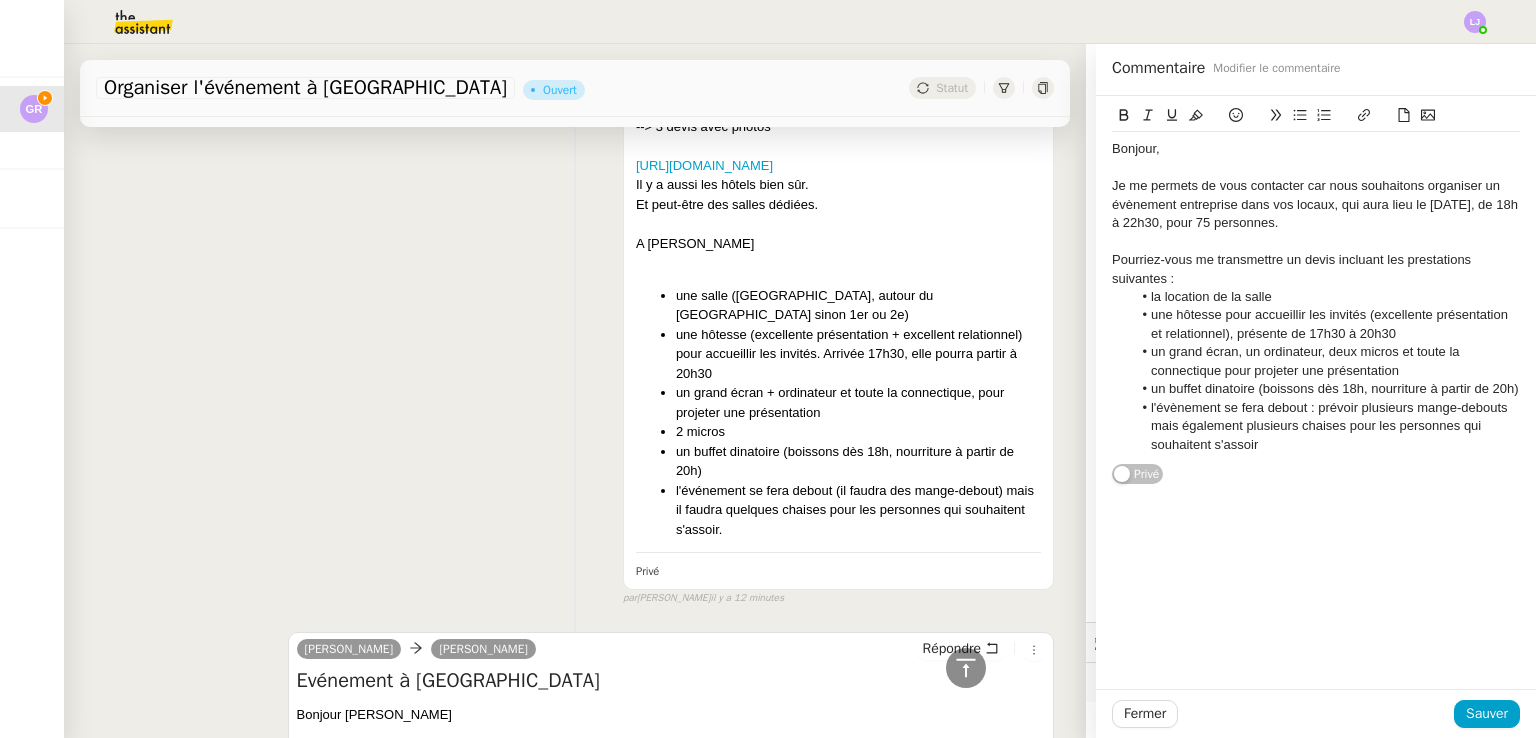 click on "l'évènement se fera debout : prévoir plusieurs mange-debouts mais également plusieurs chaises pour les personnes qui souhaitent s'assoir" 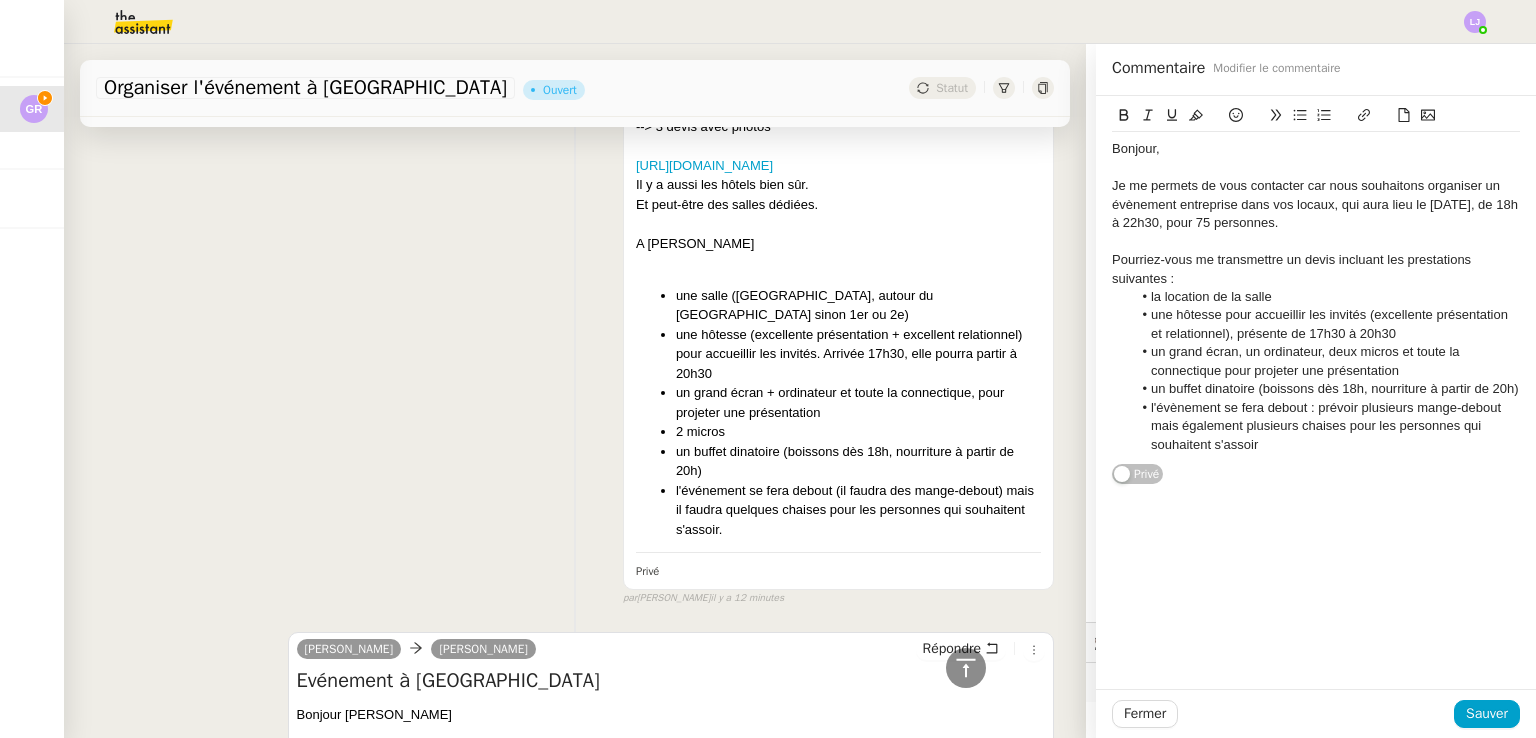 click on "l'évènement se fera debout : prévoir plusieurs mange-debout mais également plusieurs chaises pour les personnes qui souhaitent s'assoir" 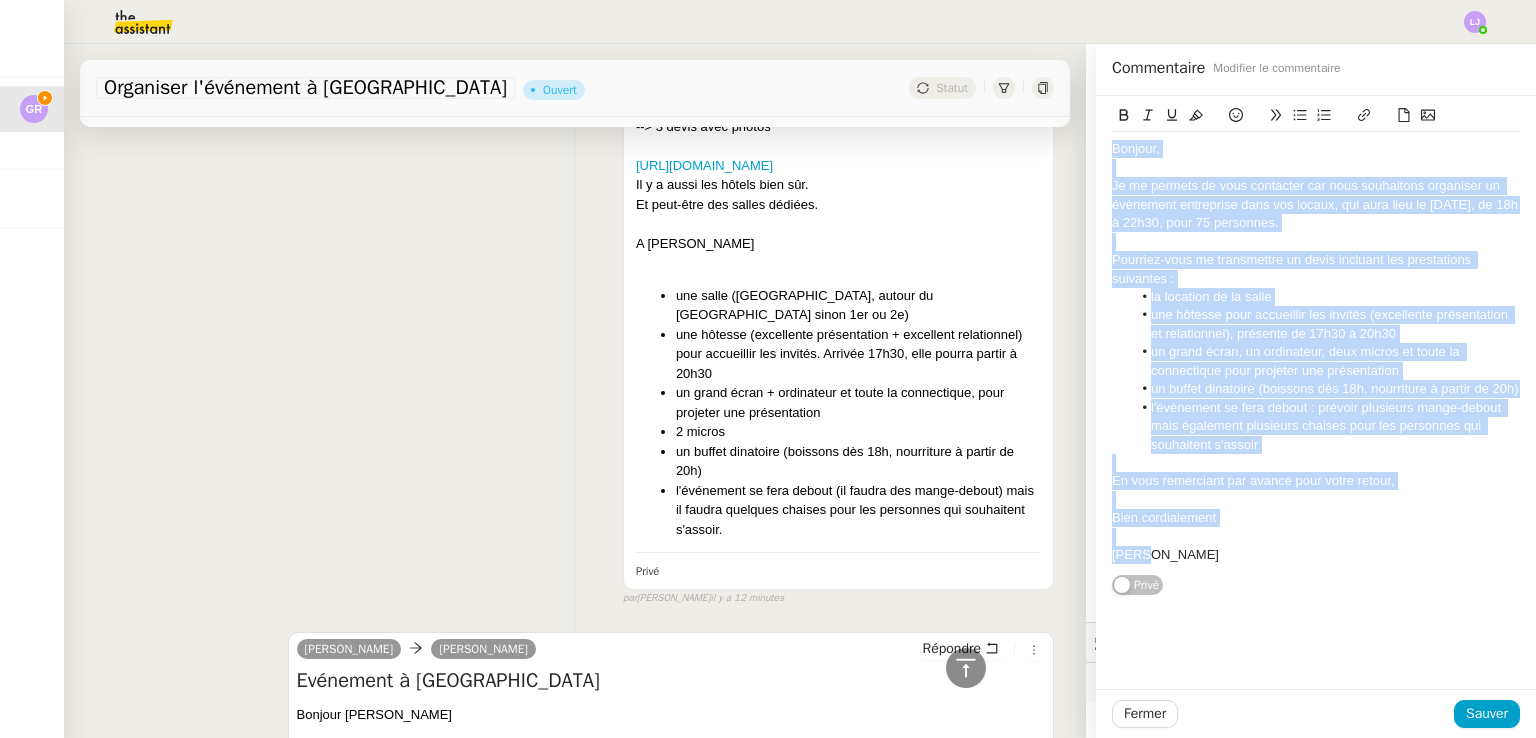 copy on "Bonjour, Je me permets de vous contacter car nous souhaitons organiser un évènement entreprise dans vos locaux, qui aura lieu le [DATE], de 18h à 22h30, pour 75 personnes. Pourriez-vous me transmettre un devis incluant les prestations suivantes : la location de la salle une hôtesse pour accueillir les invités (excellente présentation et relationnel), présente de 17h30 à 20h30 un grand écran, un ordinateur, deux micros et toute la connectique pour projeter une présentation un buffet dinatoire (boissons dès 18h, nourriture à partir de 20h) l'évènement se fera debout : prévoir plusieurs mange-debout mais également plusieurs chaises pour les personnes qui souhaitent s'assoir En vous remerciant par avance pour votre retour, Bien cordialement [PERSON_NAME]" 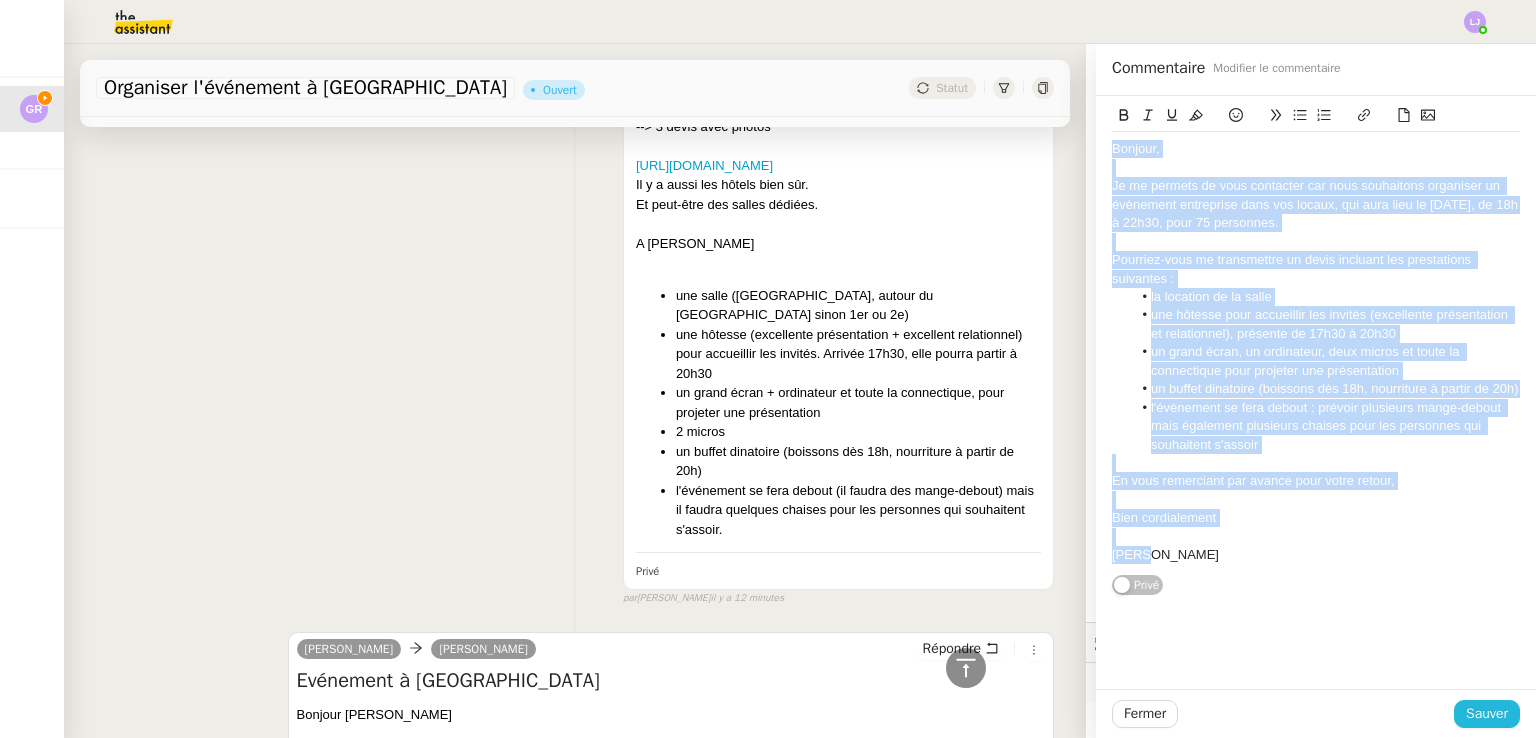 click on "Sauver" 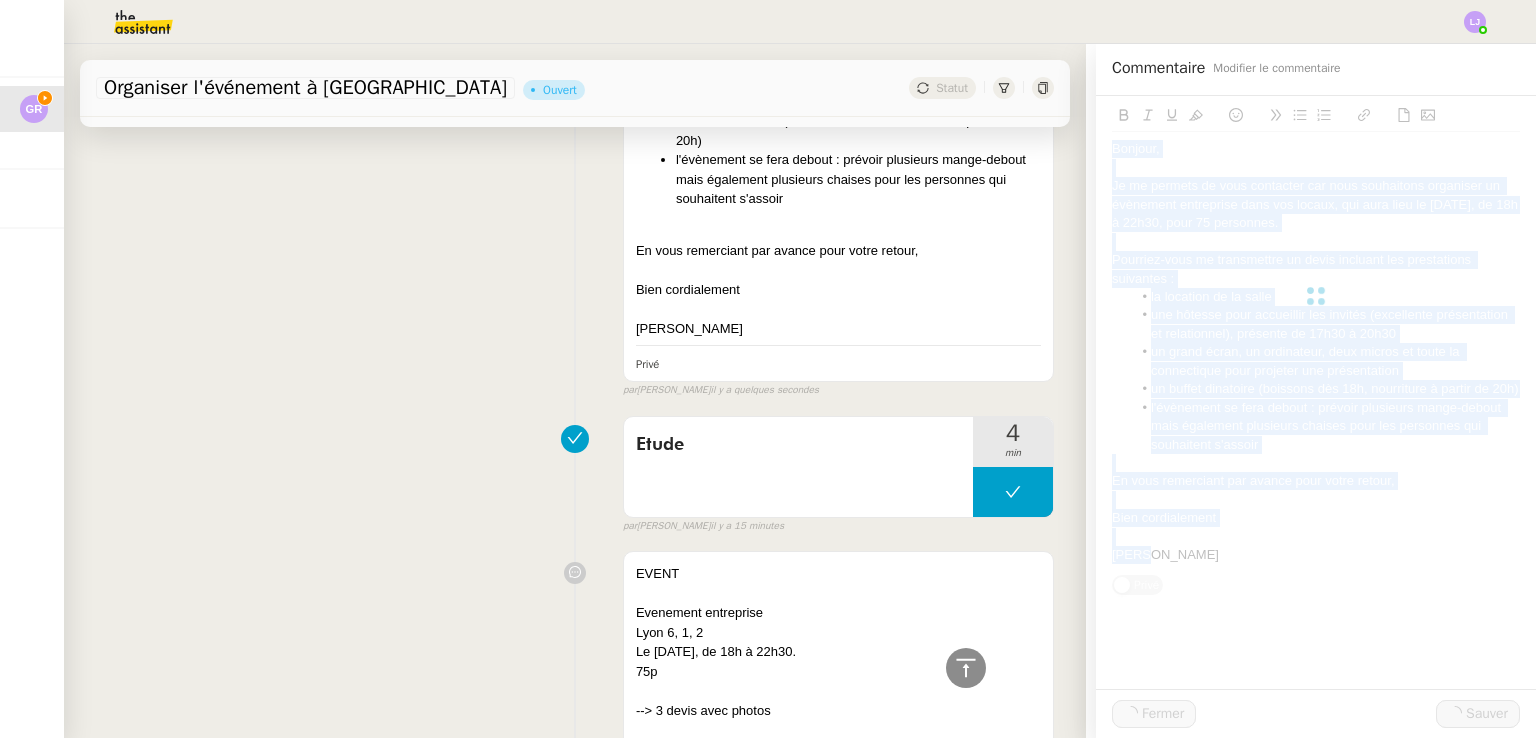 scroll, scrollTop: 1176, scrollLeft: 0, axis: vertical 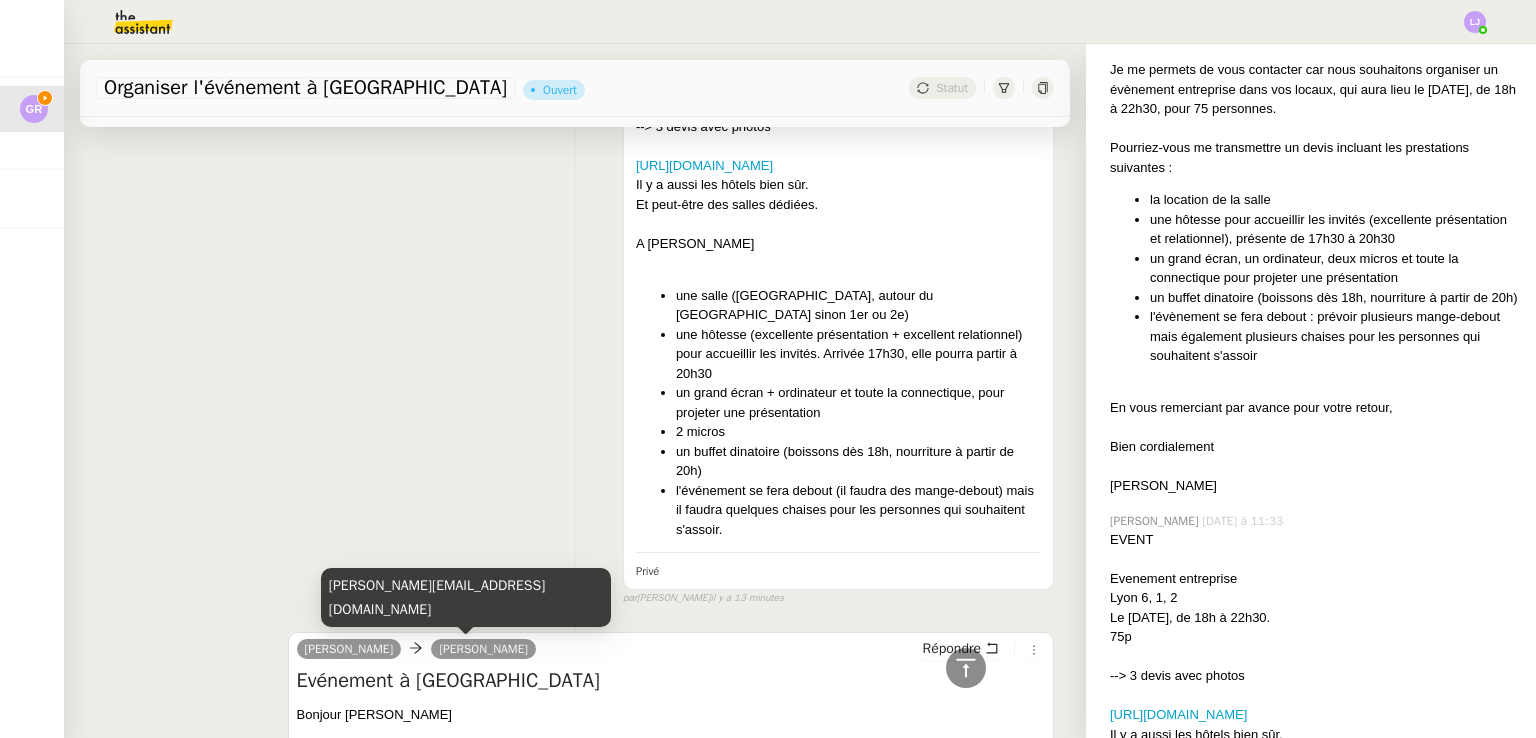 click on "[PERSON_NAME][EMAIL_ADDRESS][DOMAIN_NAME]" at bounding box center [466, 597] 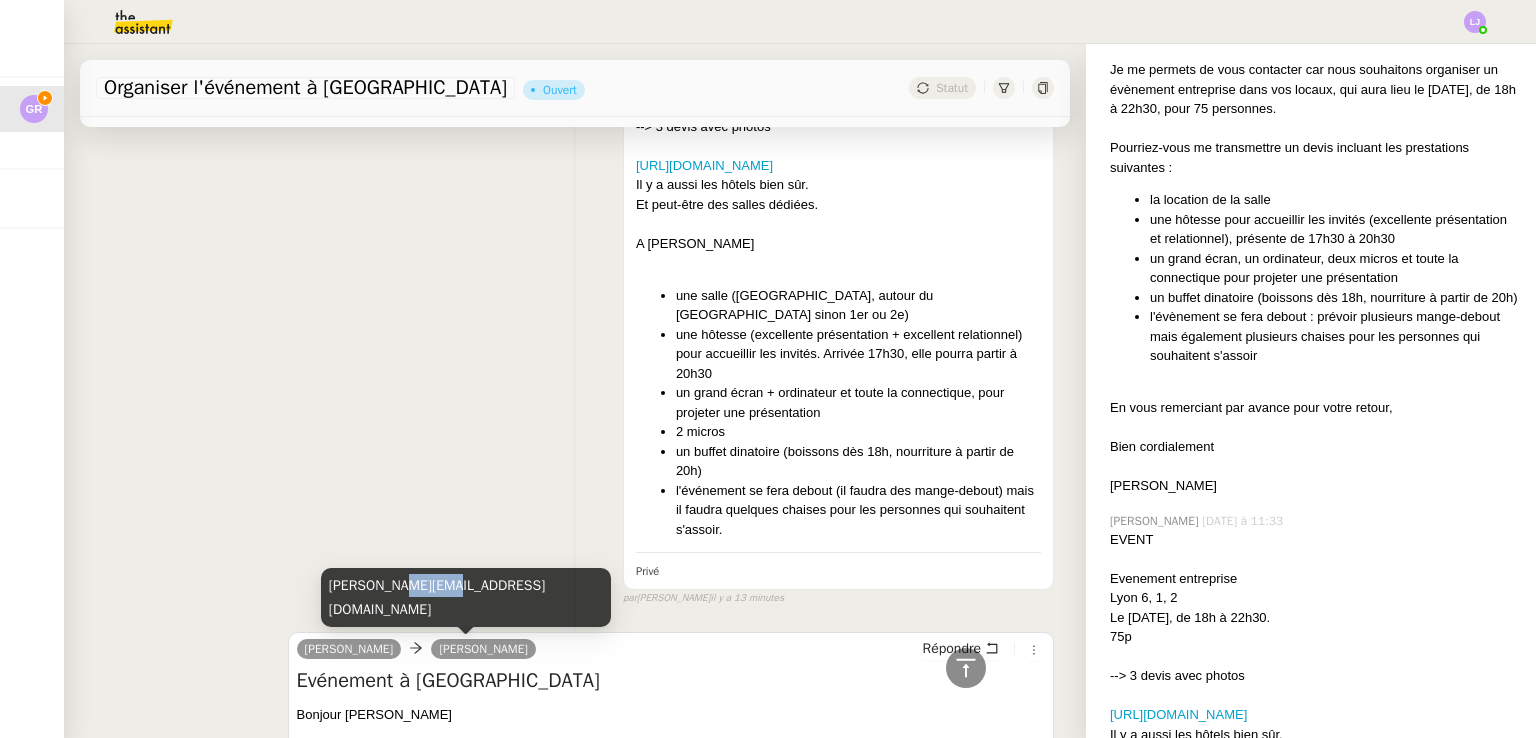 click on "[PERSON_NAME][EMAIL_ADDRESS][DOMAIN_NAME]" at bounding box center (466, 597) 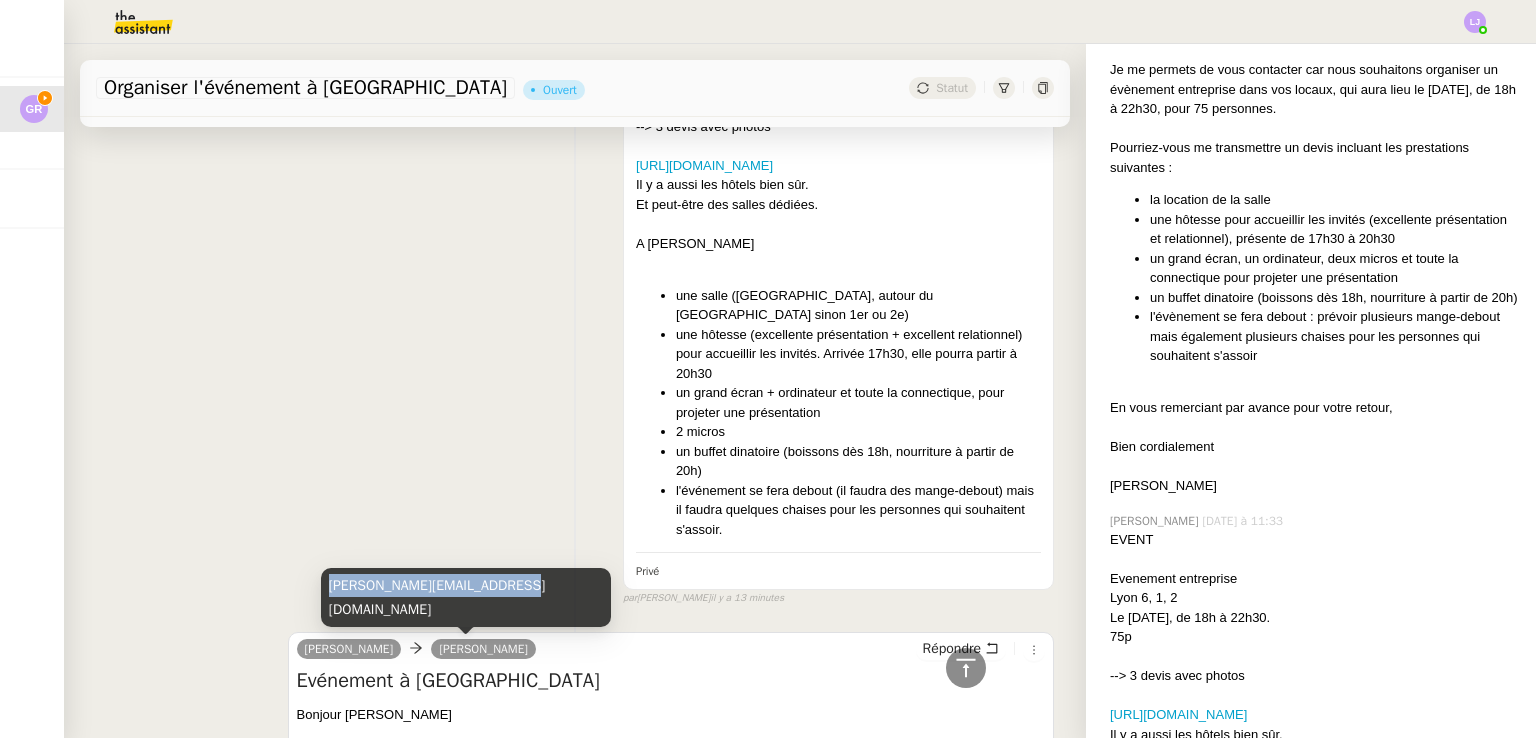 click on "[PERSON_NAME][EMAIL_ADDRESS][DOMAIN_NAME]" at bounding box center (466, 597) 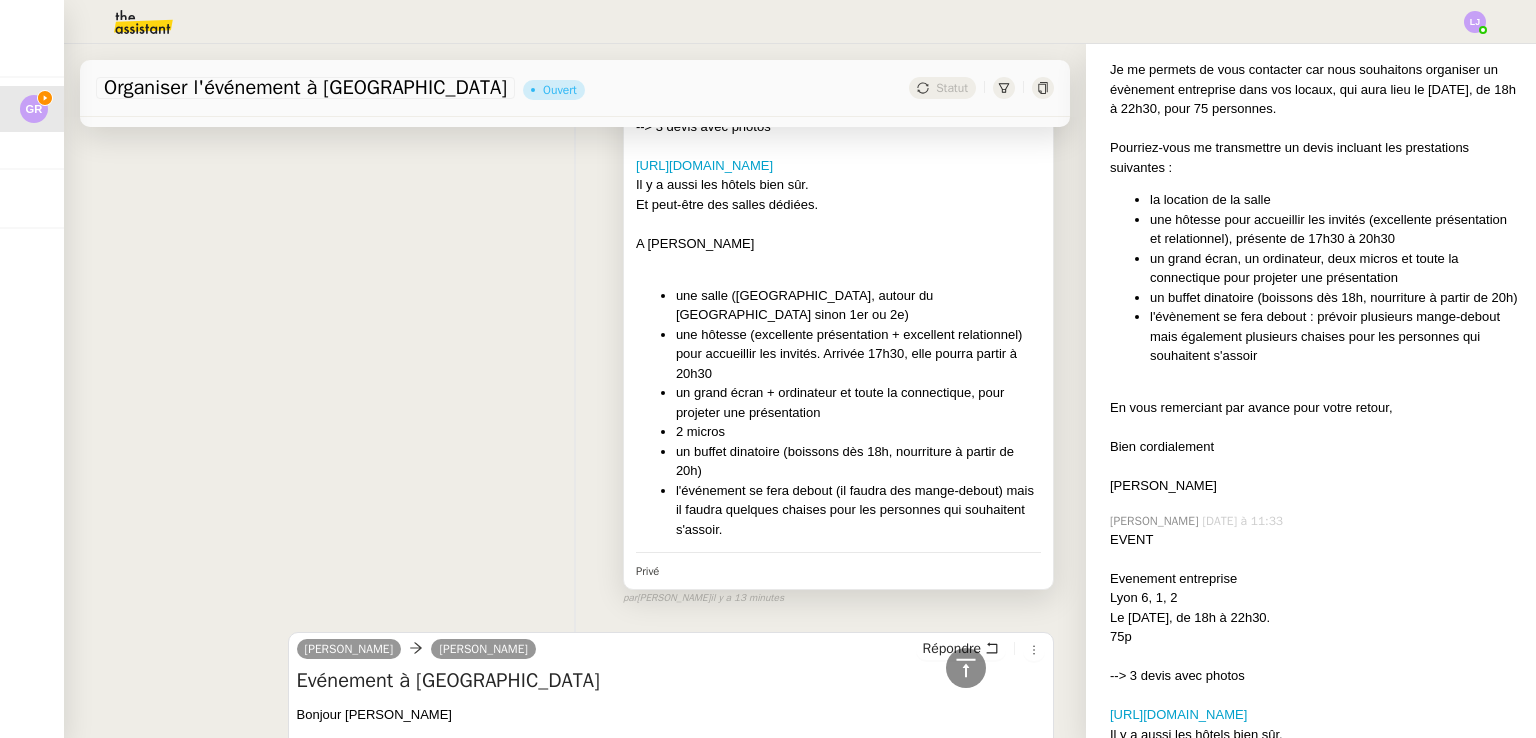 click on "une salle ([GEOGRAPHIC_DATA], autour du [GEOGRAPHIC_DATA] sinon 1er ou 2e)" at bounding box center (858, 305) 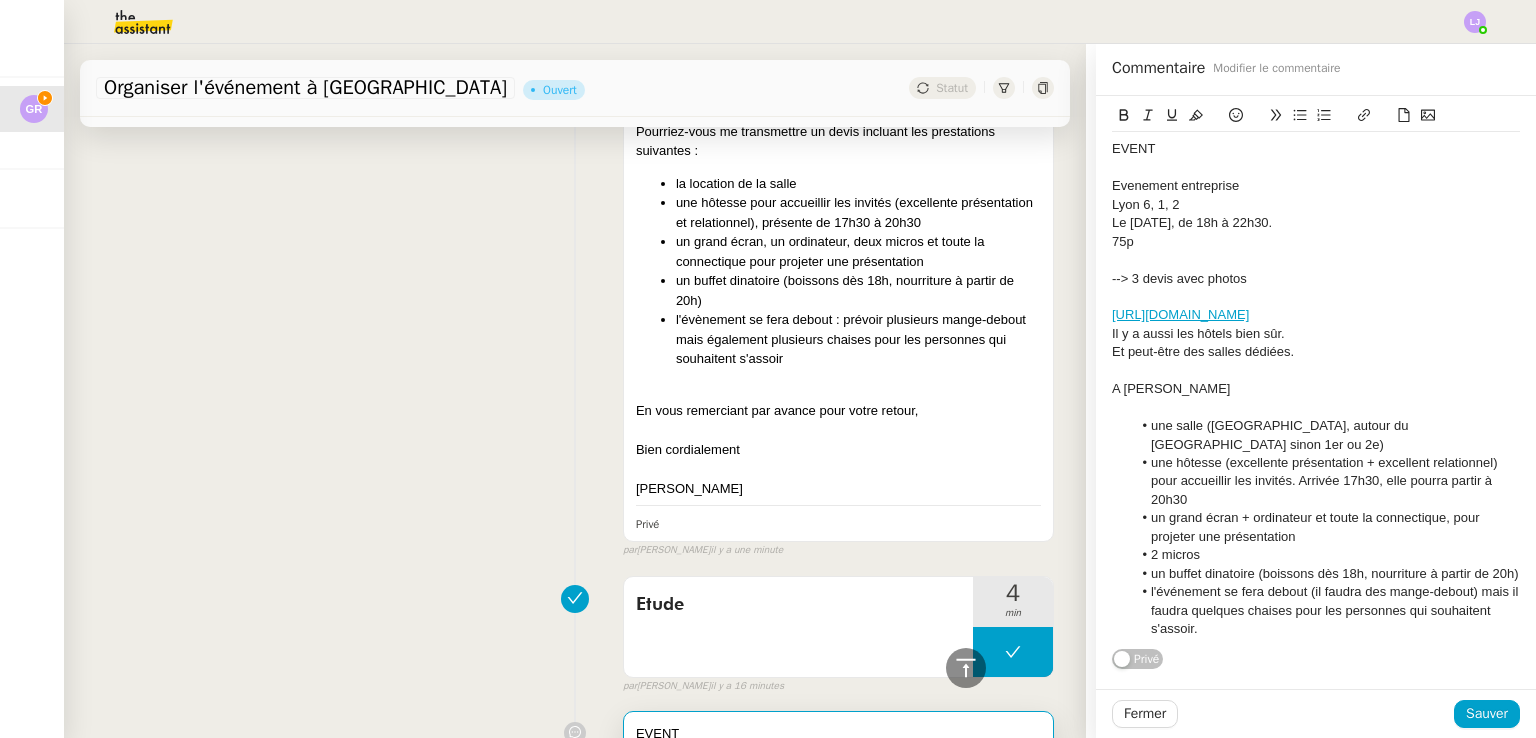 scroll, scrollTop: 400, scrollLeft: 0, axis: vertical 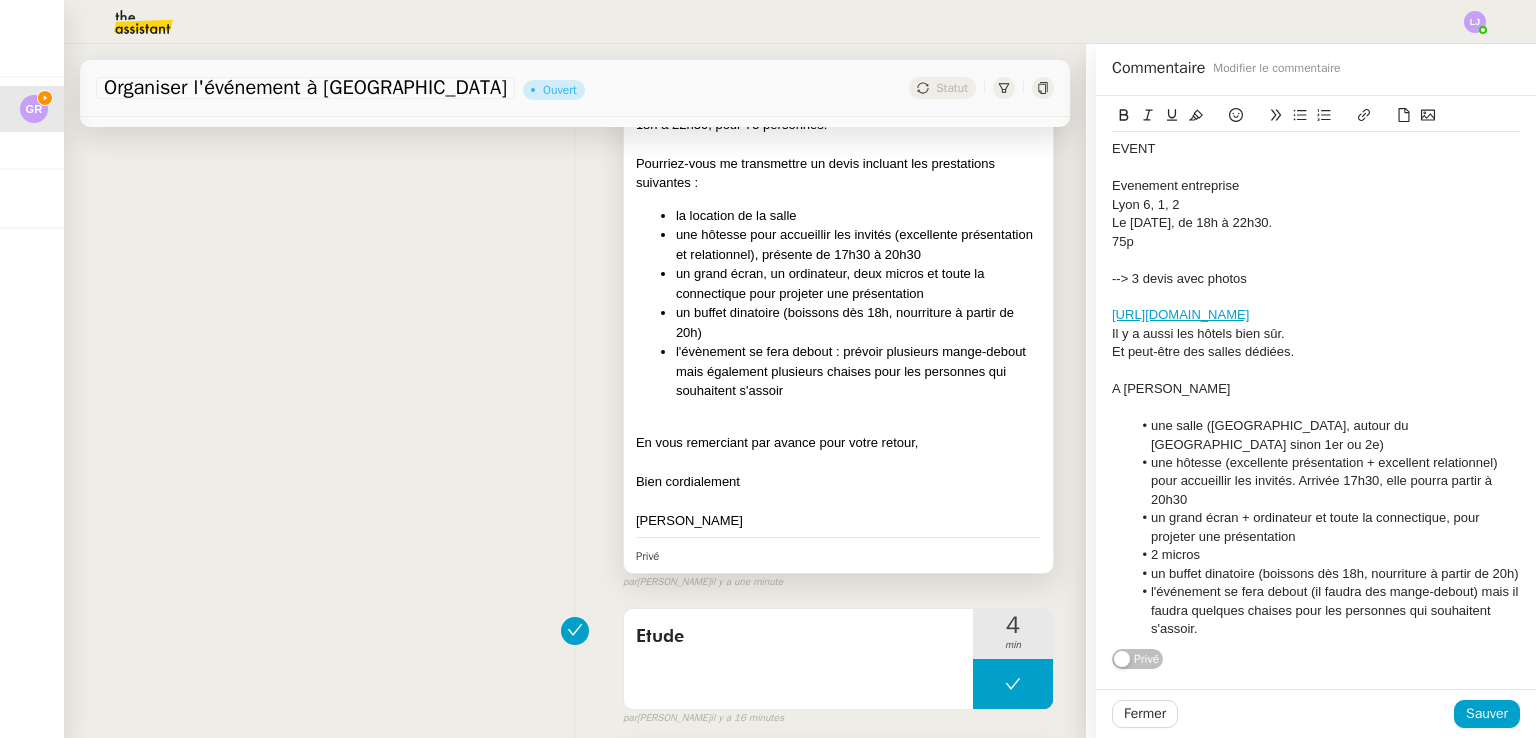 click on "un buffet dinatoire (boissons dès 18h, nourriture à partir de 20h)" at bounding box center (858, 322) 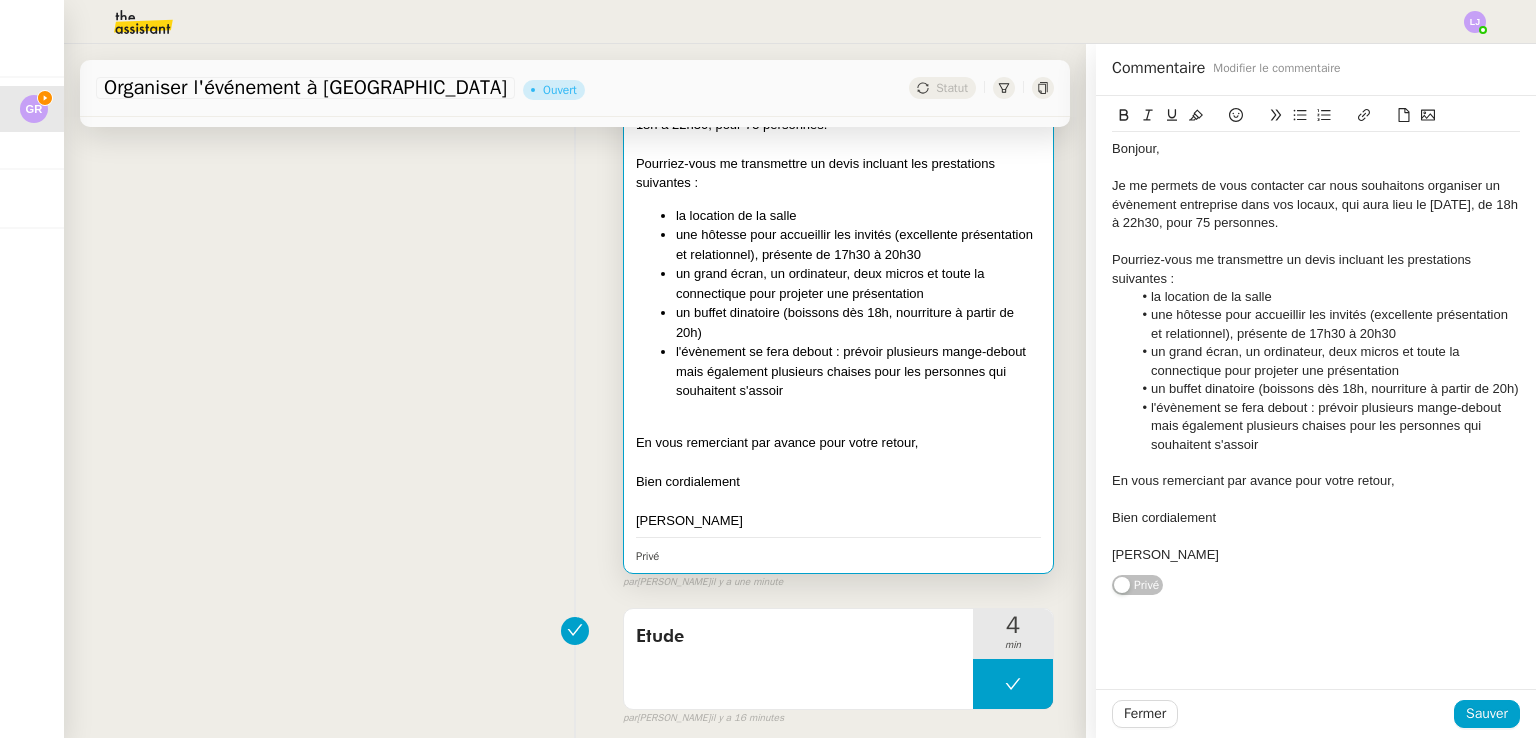 click on "Pourriez-vous me transmettre un devis incluant les prestations suivantes :" 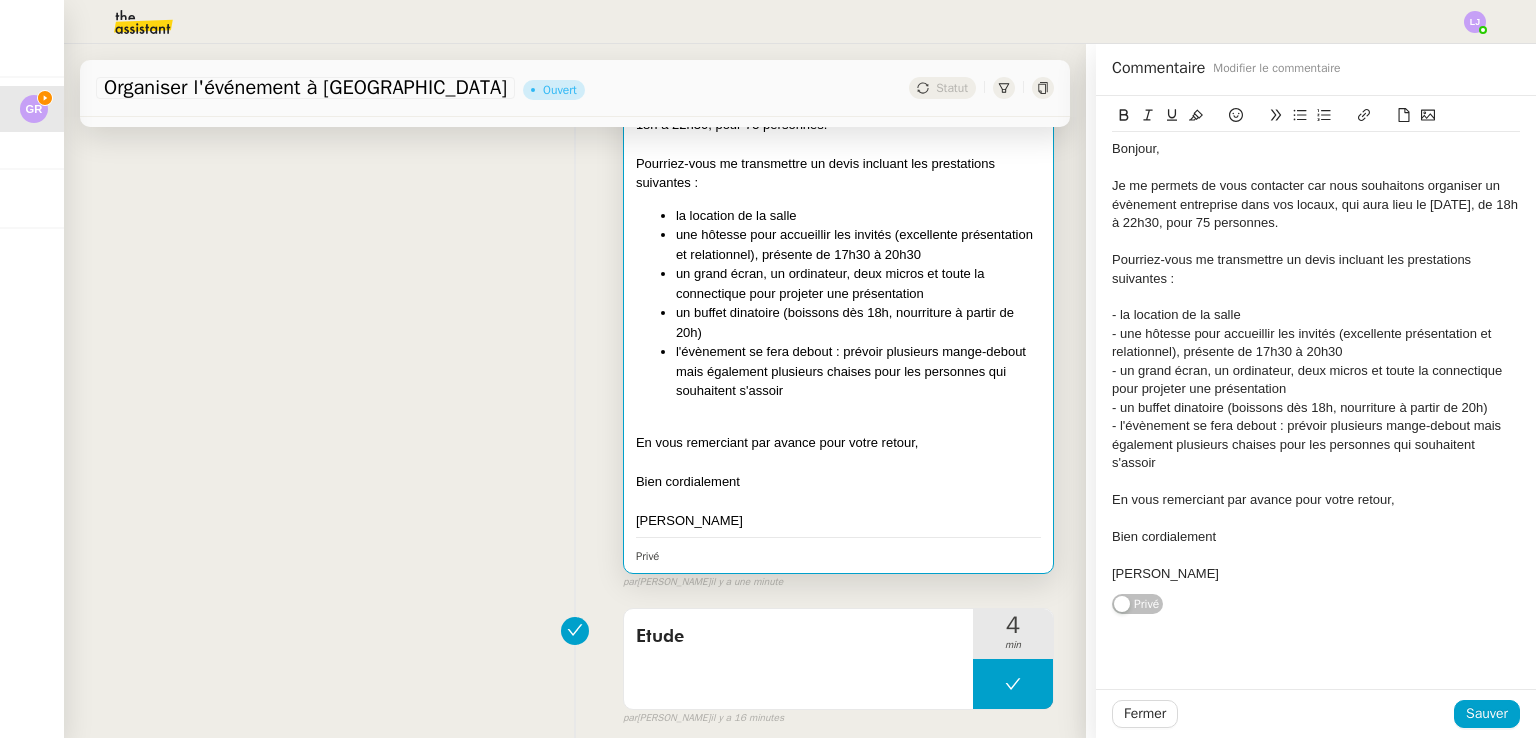 scroll, scrollTop: 0, scrollLeft: 0, axis: both 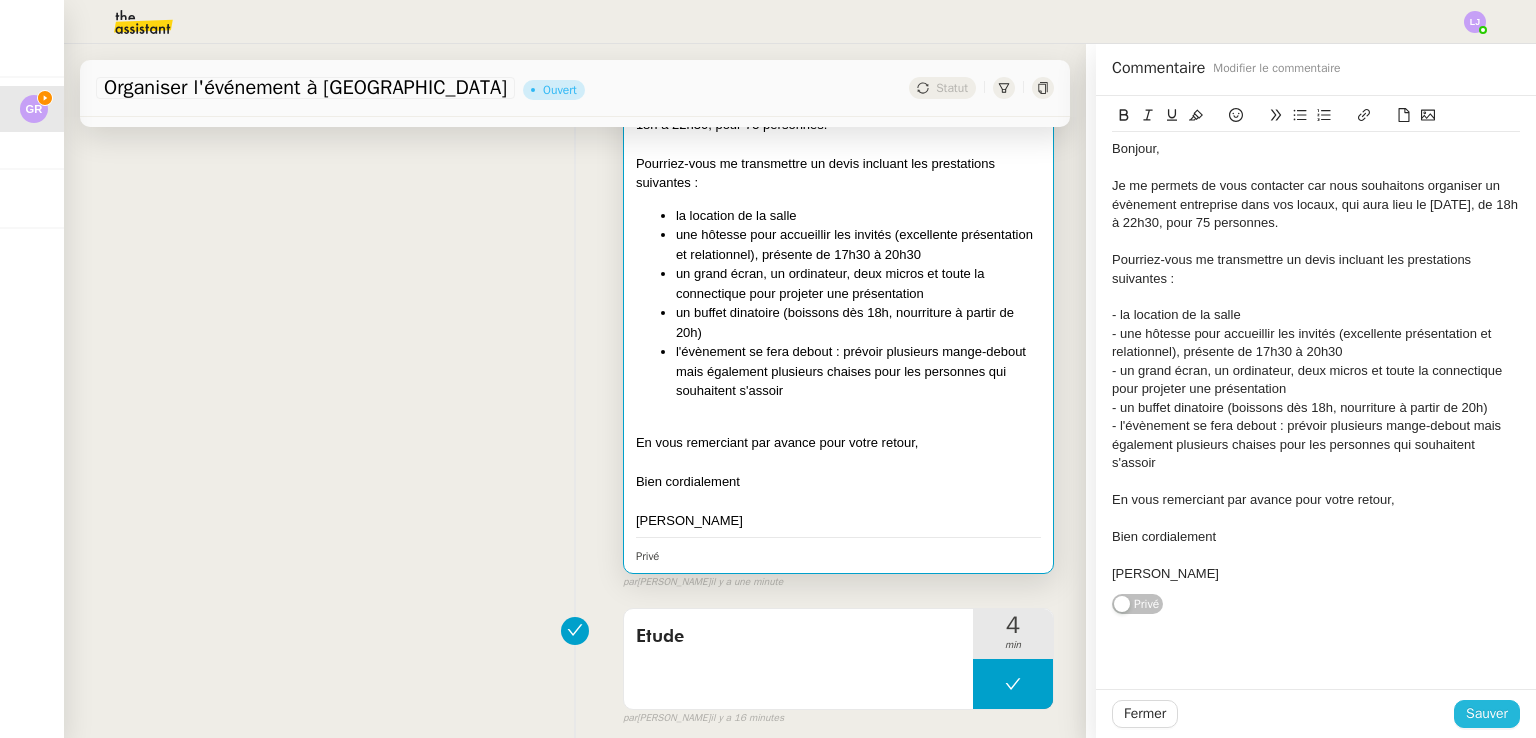 click on "Sauver" 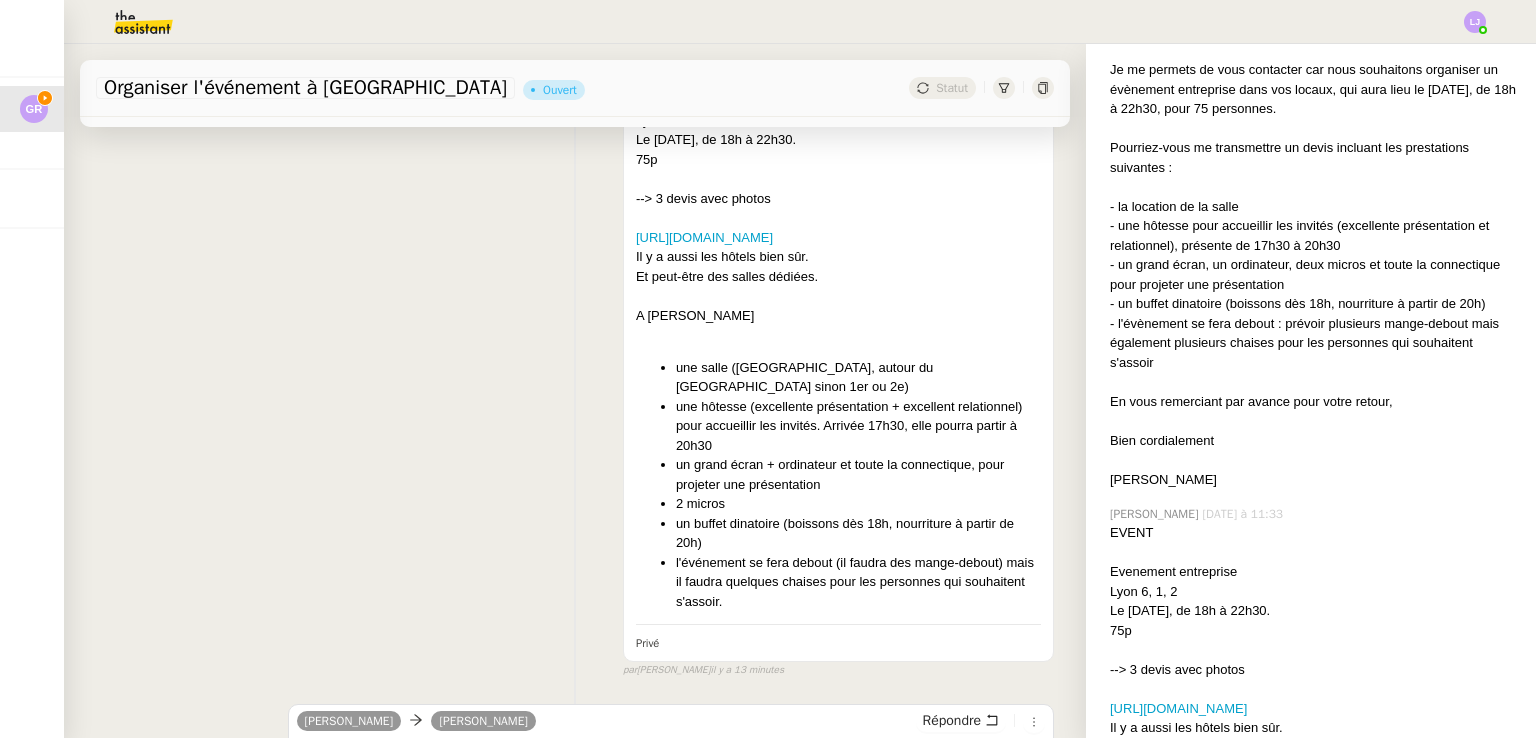 scroll, scrollTop: 1079, scrollLeft: 0, axis: vertical 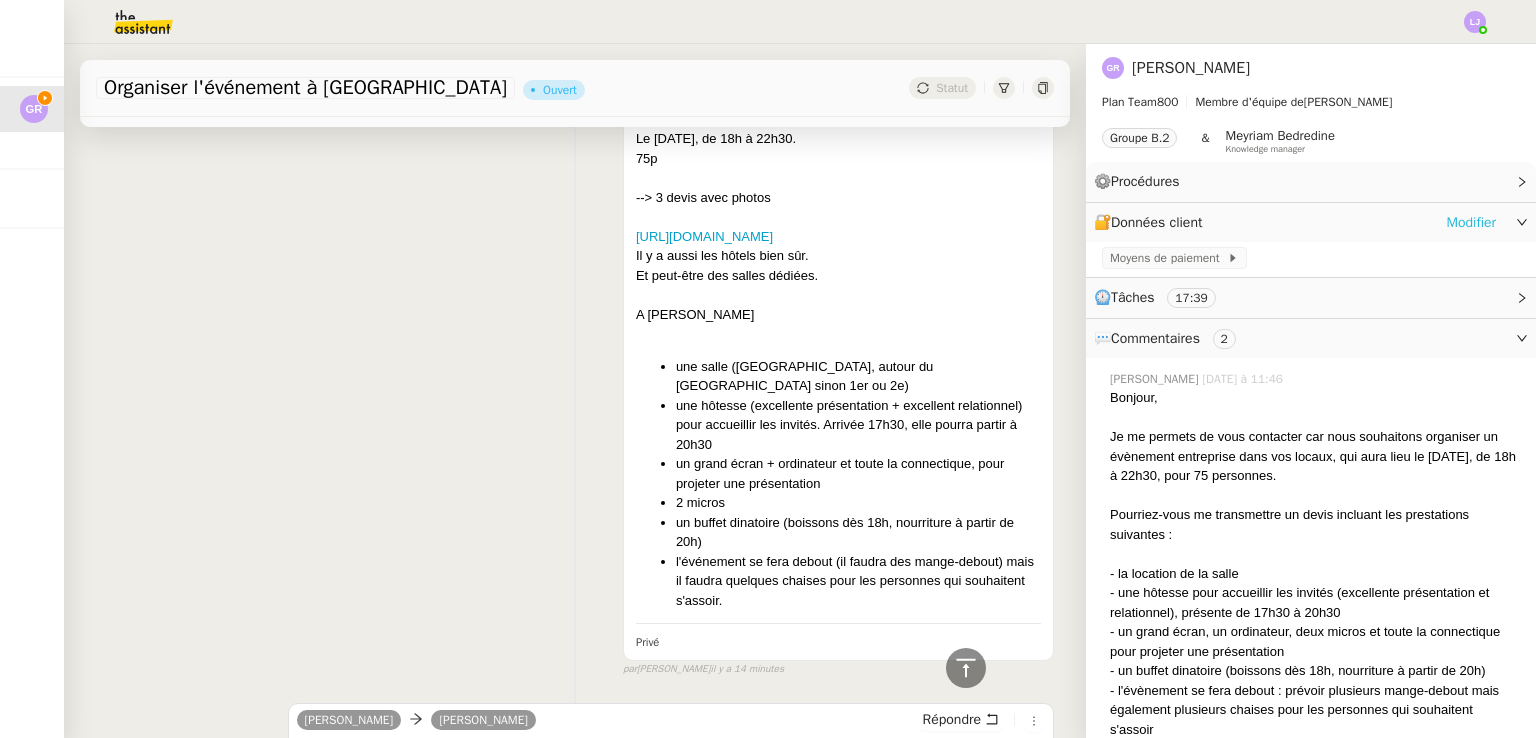 click on "Modifier" 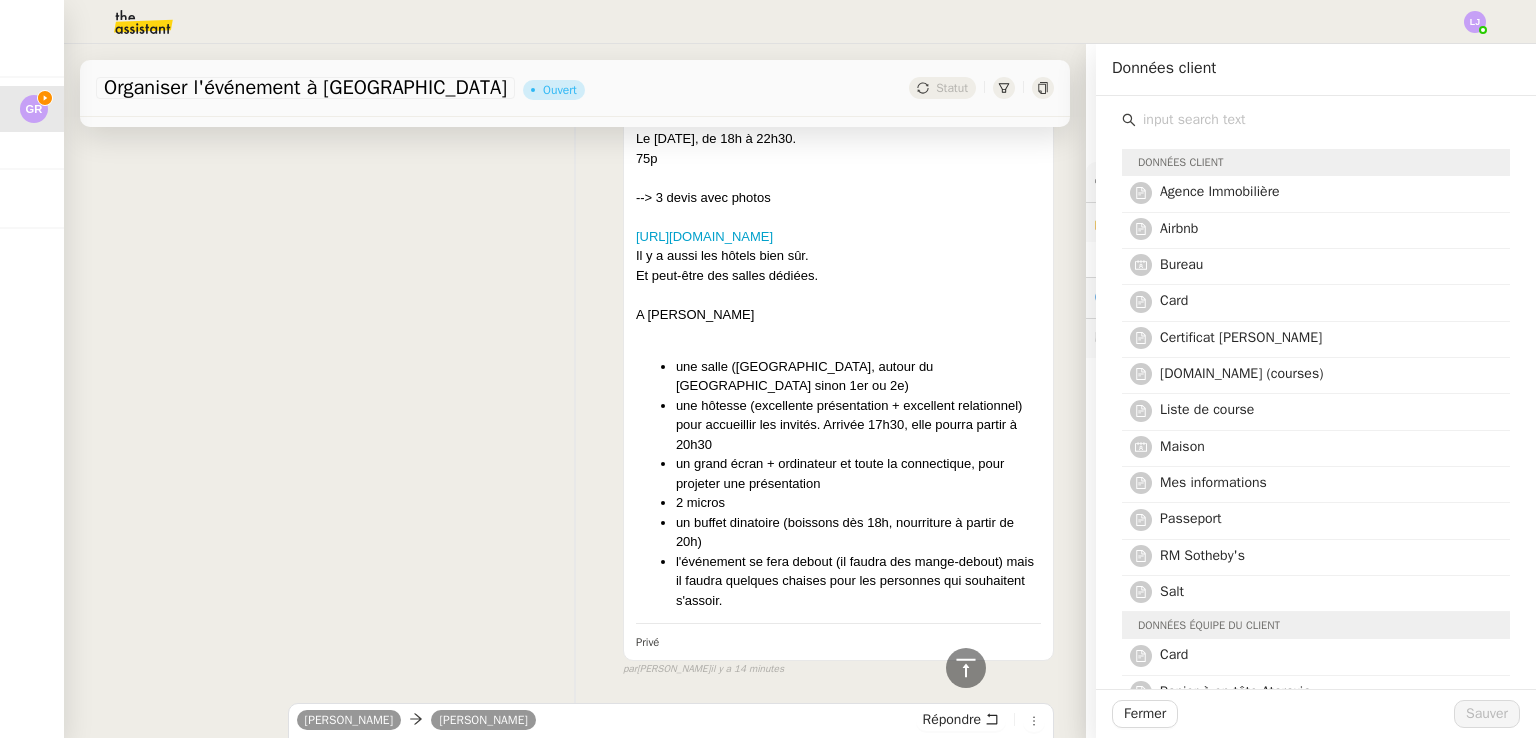click 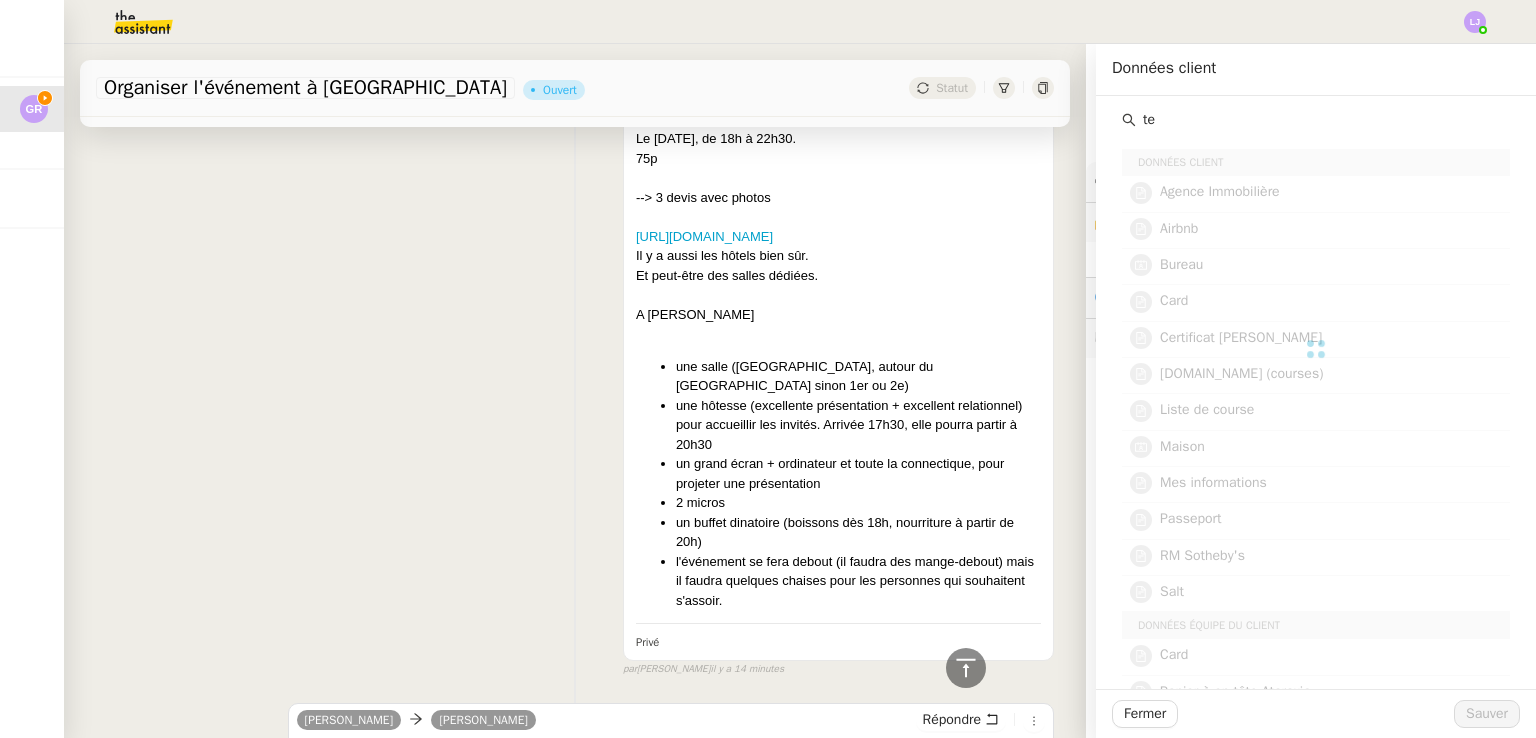 type on "t" 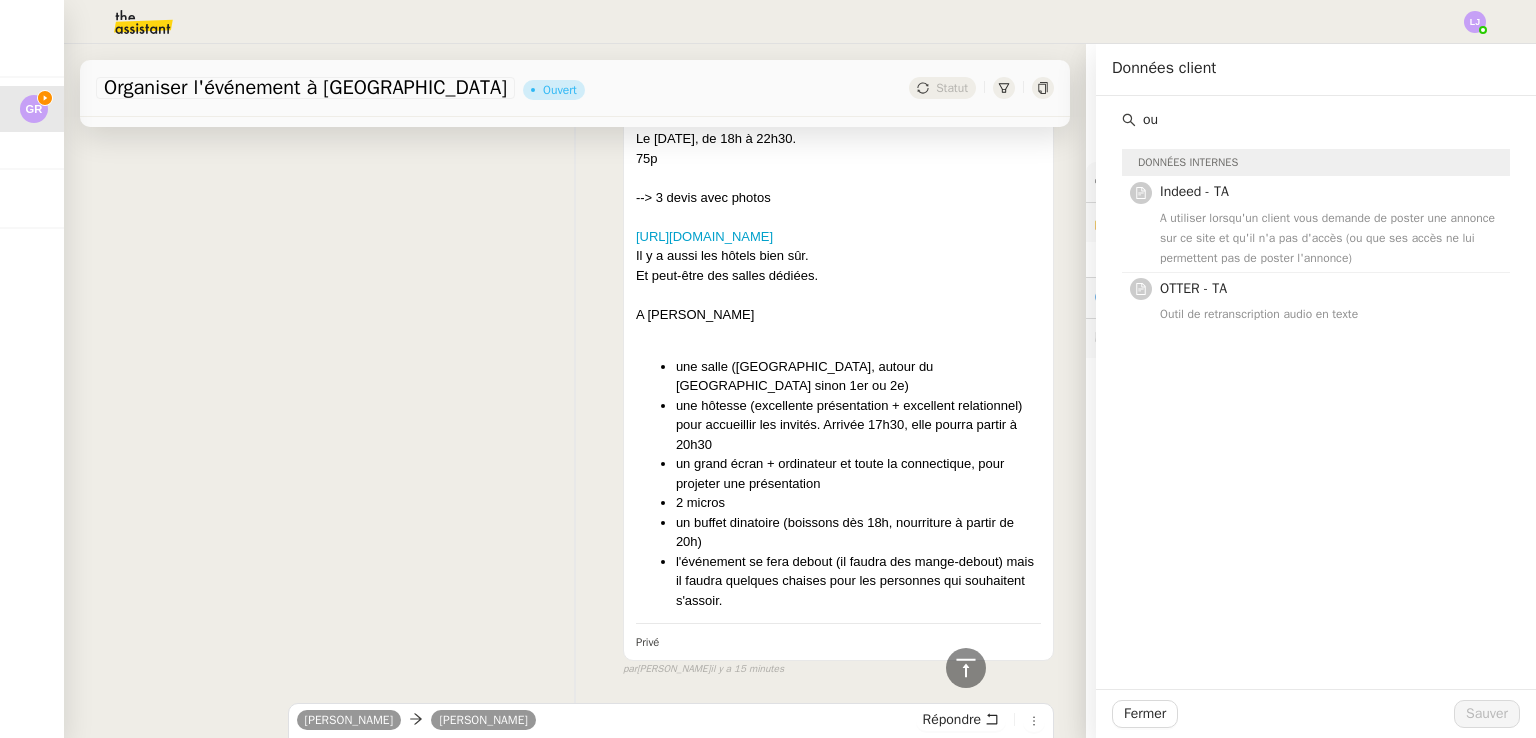 type on "o" 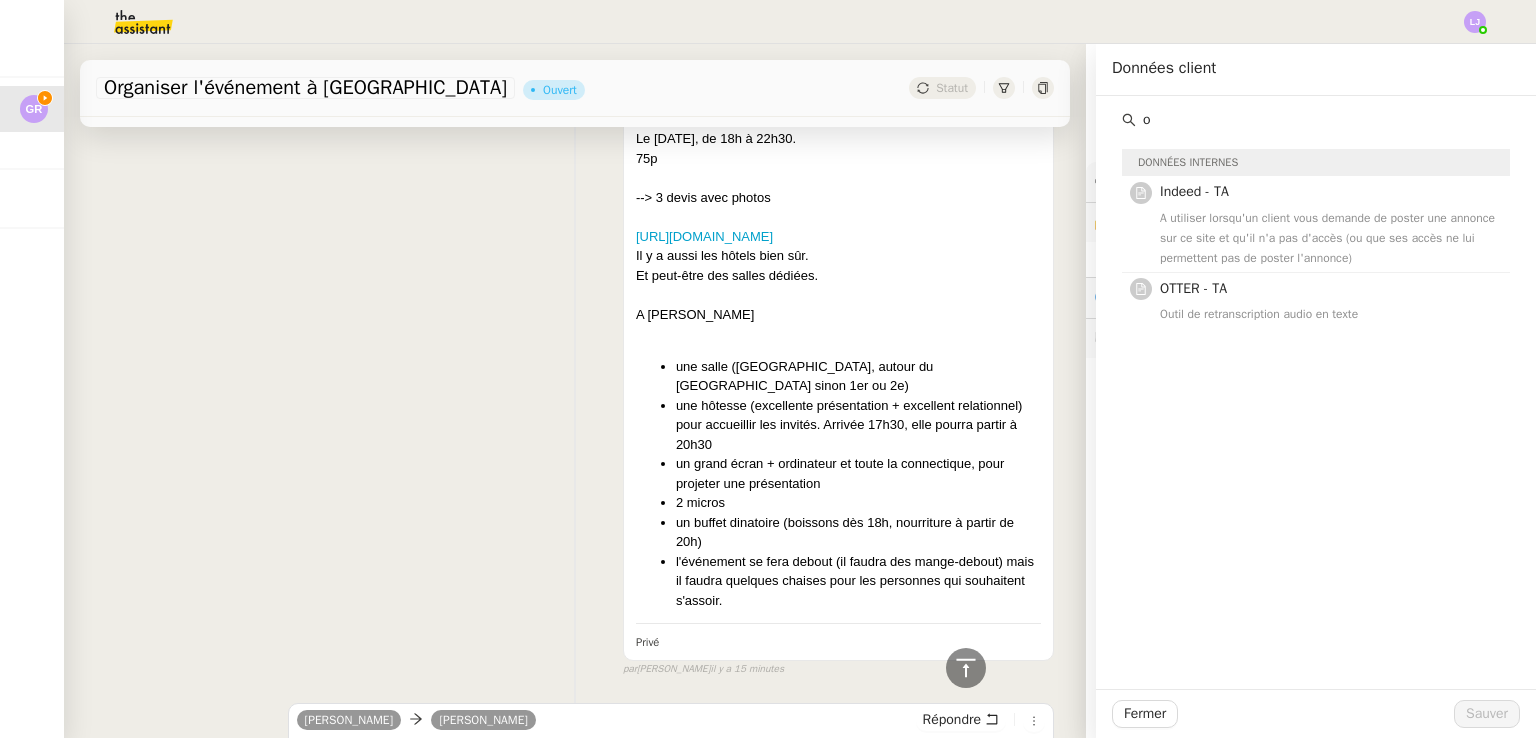 type 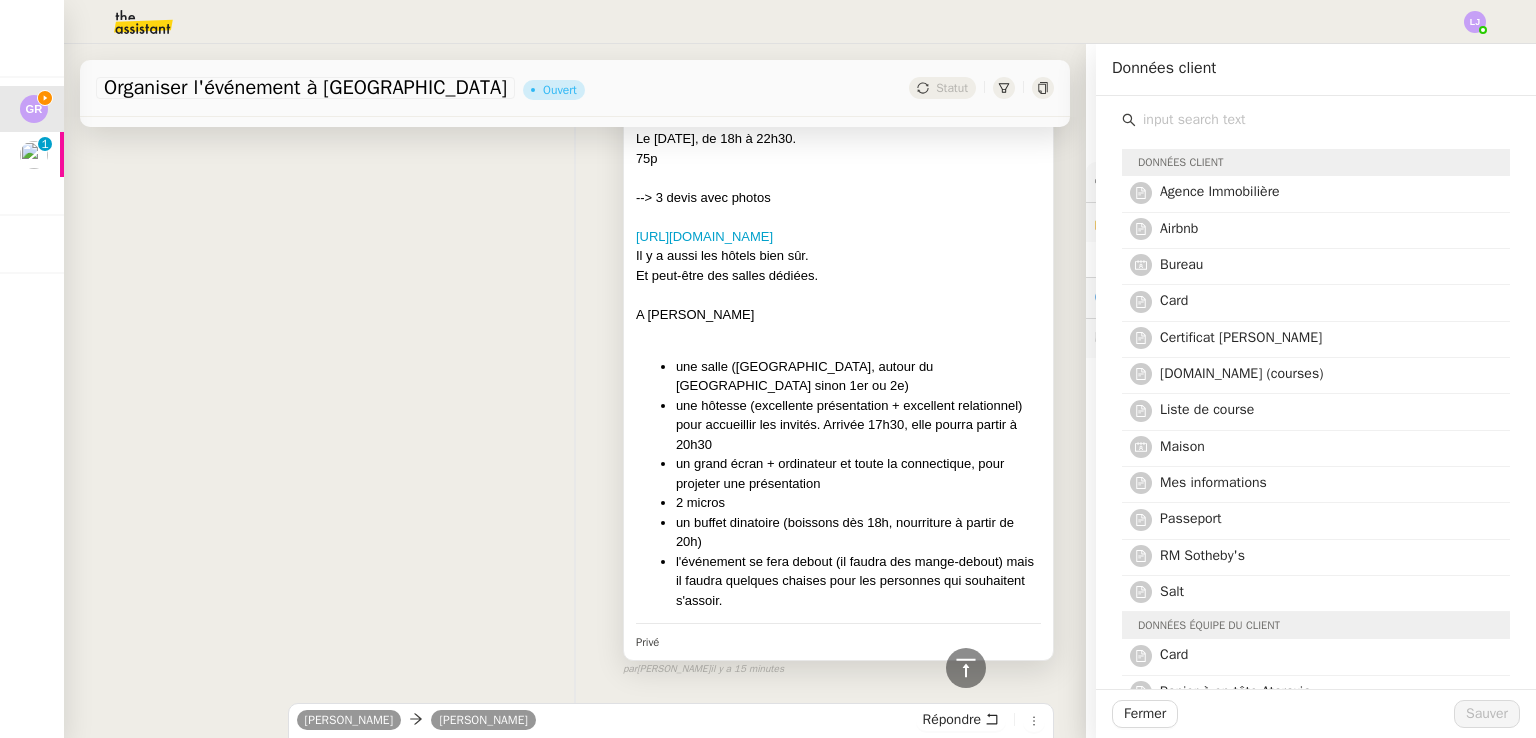 click on "une salle ([GEOGRAPHIC_DATA], autour du [GEOGRAPHIC_DATA] sinon 1er ou 2e)" at bounding box center [858, 376] 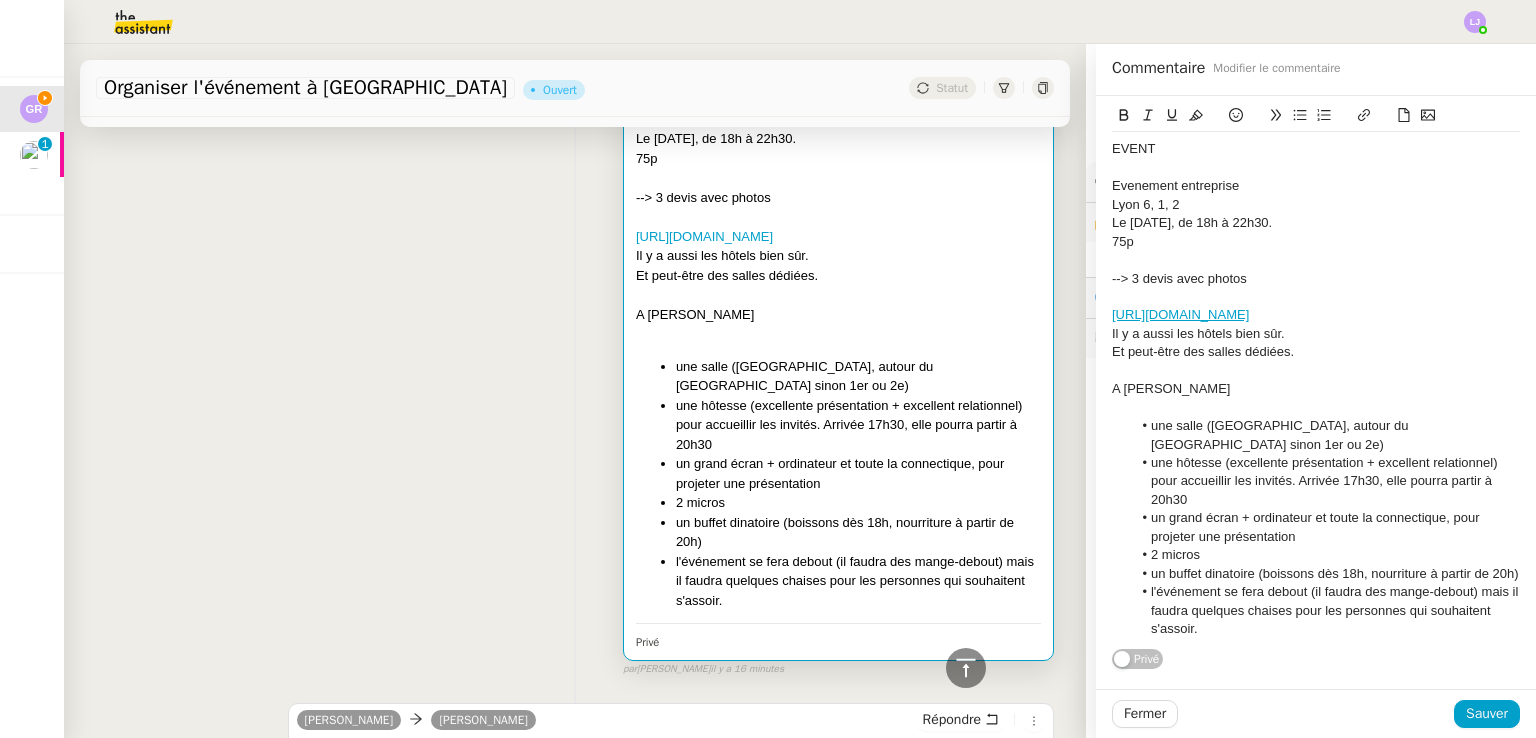 click on "[URL][DOMAIN_NAME]" 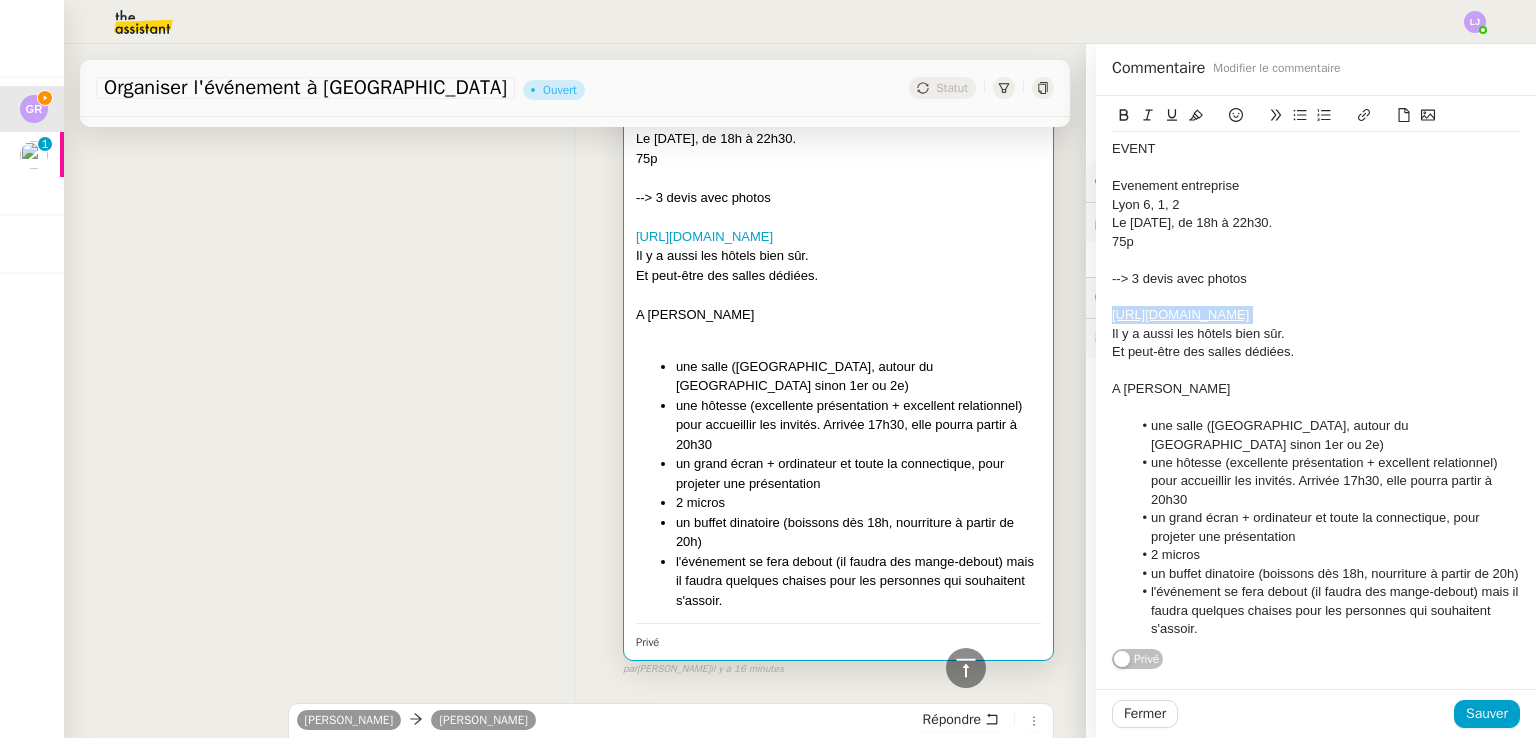 click on "[URL][DOMAIN_NAME]" 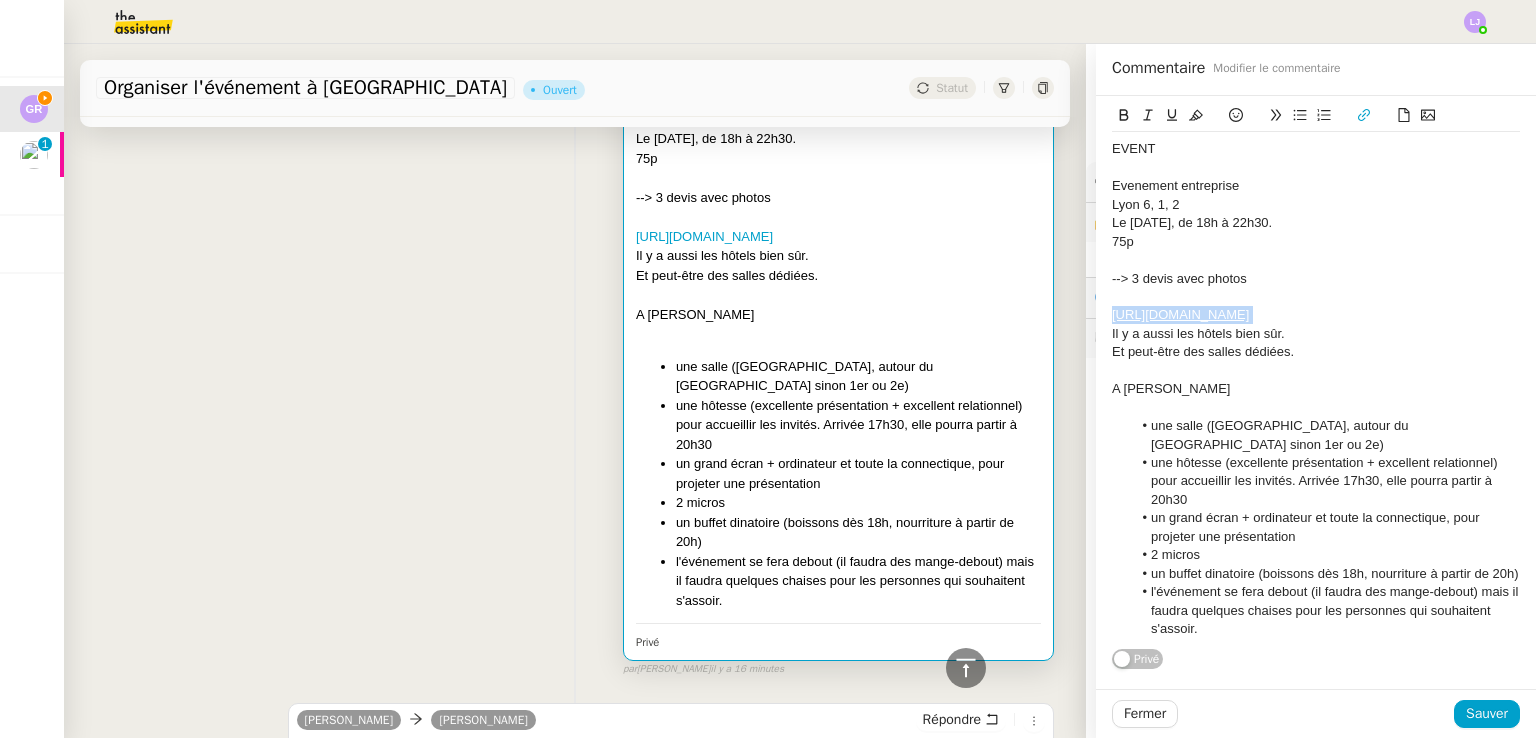 click 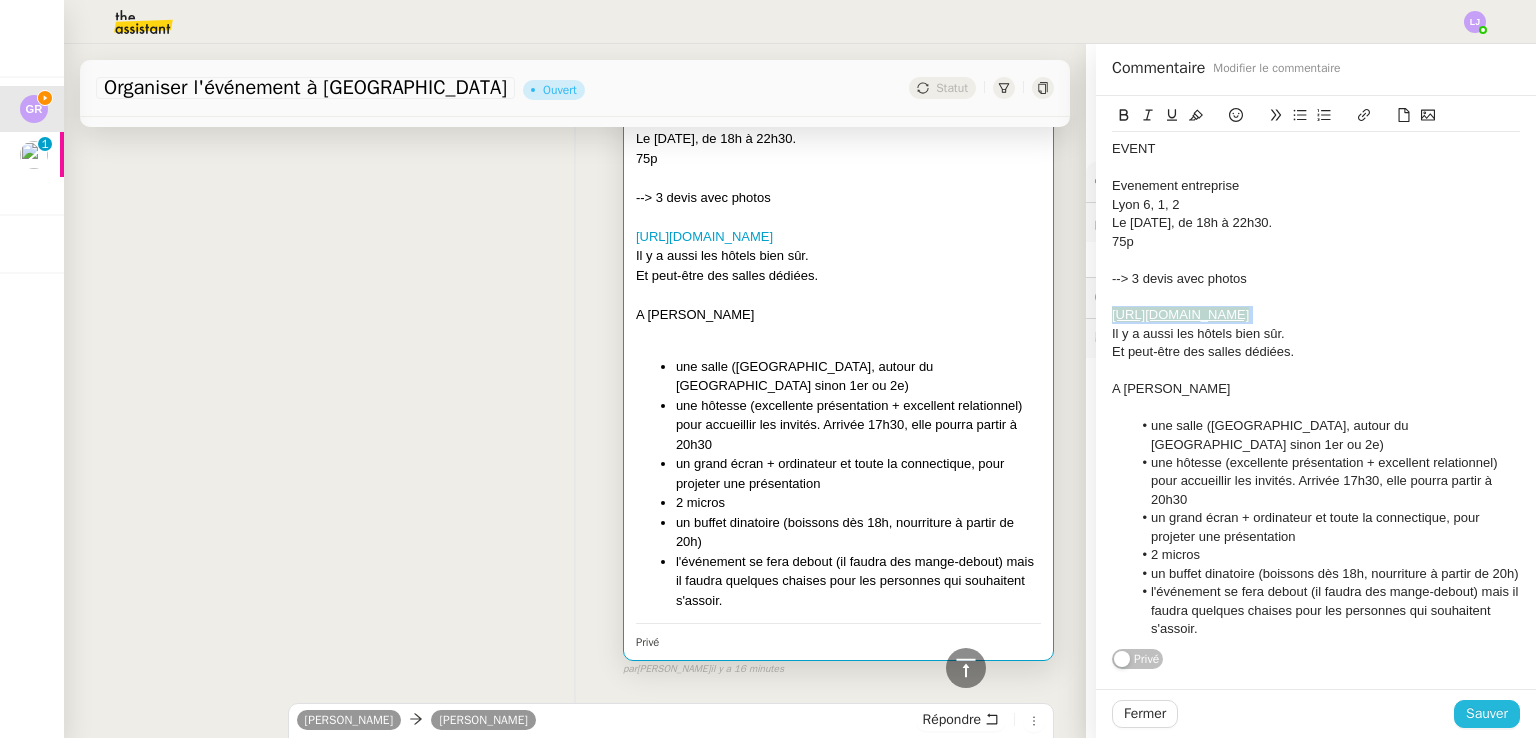 click on "Sauver" 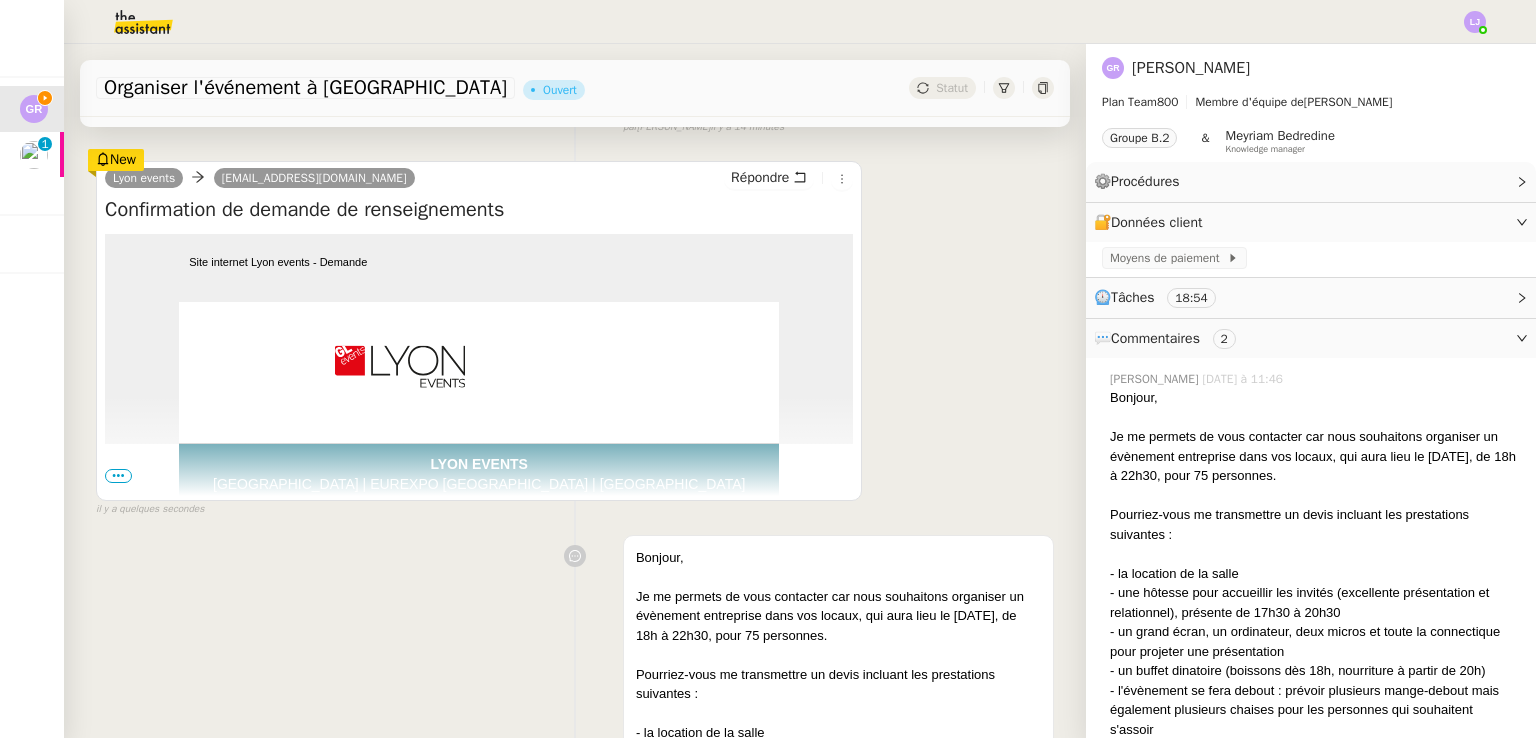 scroll, scrollTop: 360, scrollLeft: 0, axis: vertical 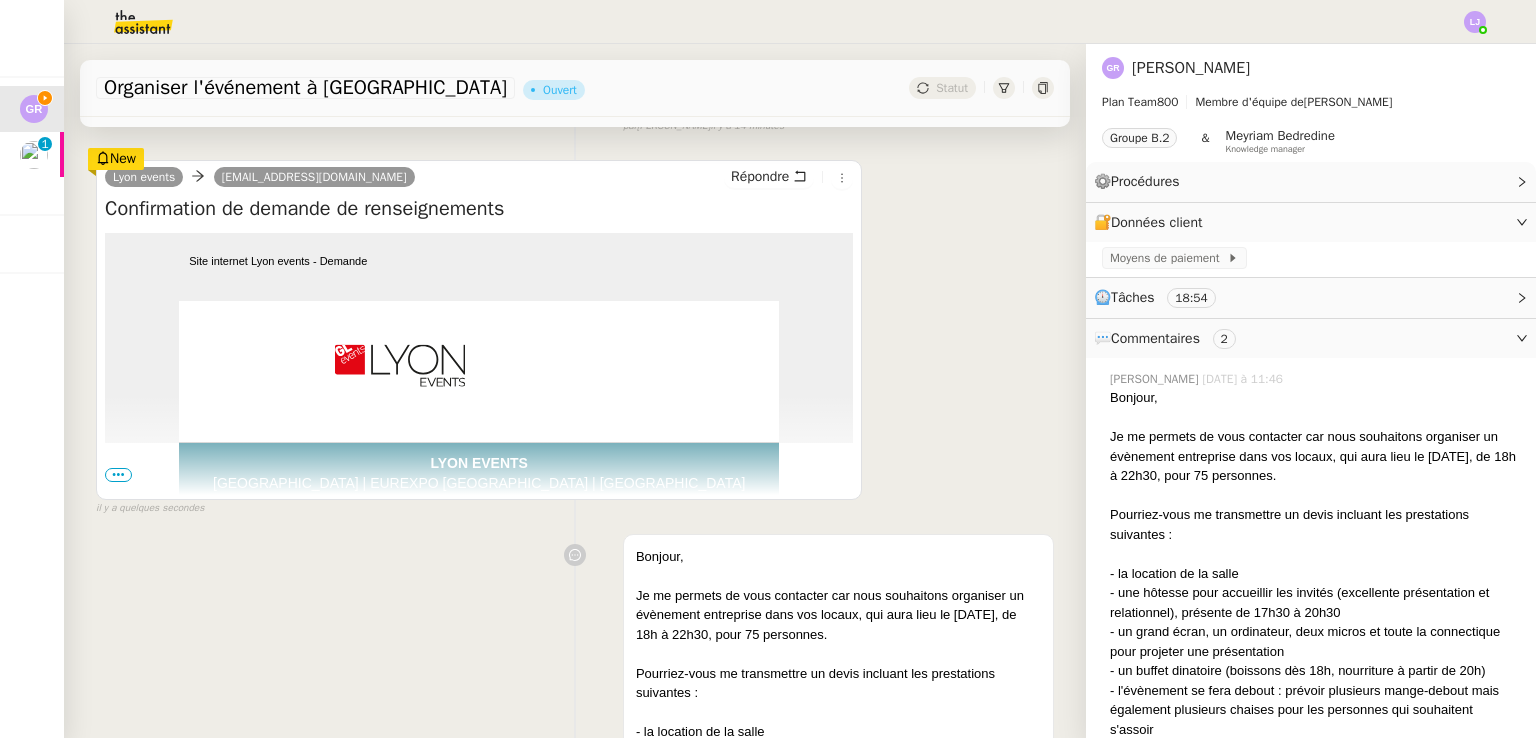 click on "•••" at bounding box center (118, 475) 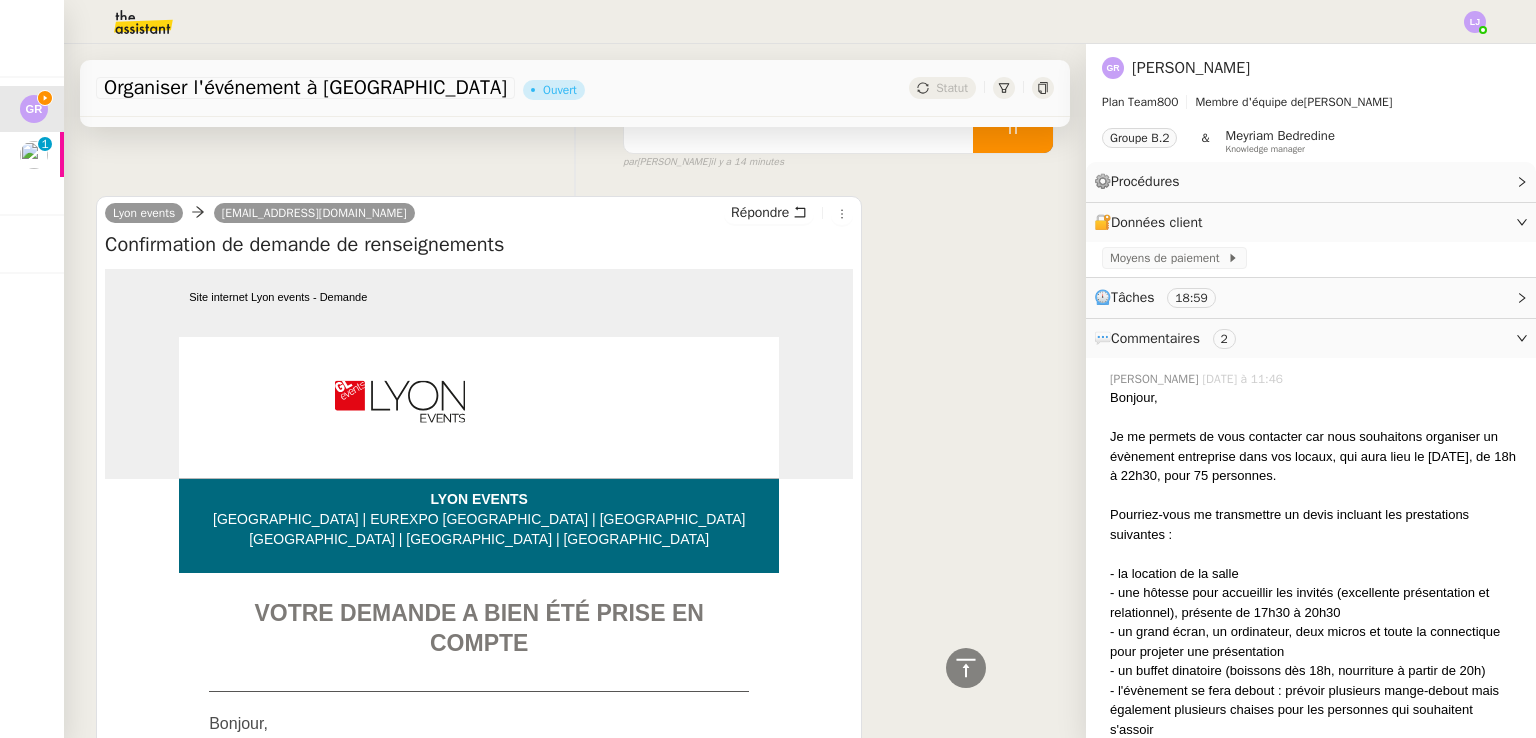 scroll, scrollTop: 0, scrollLeft: 0, axis: both 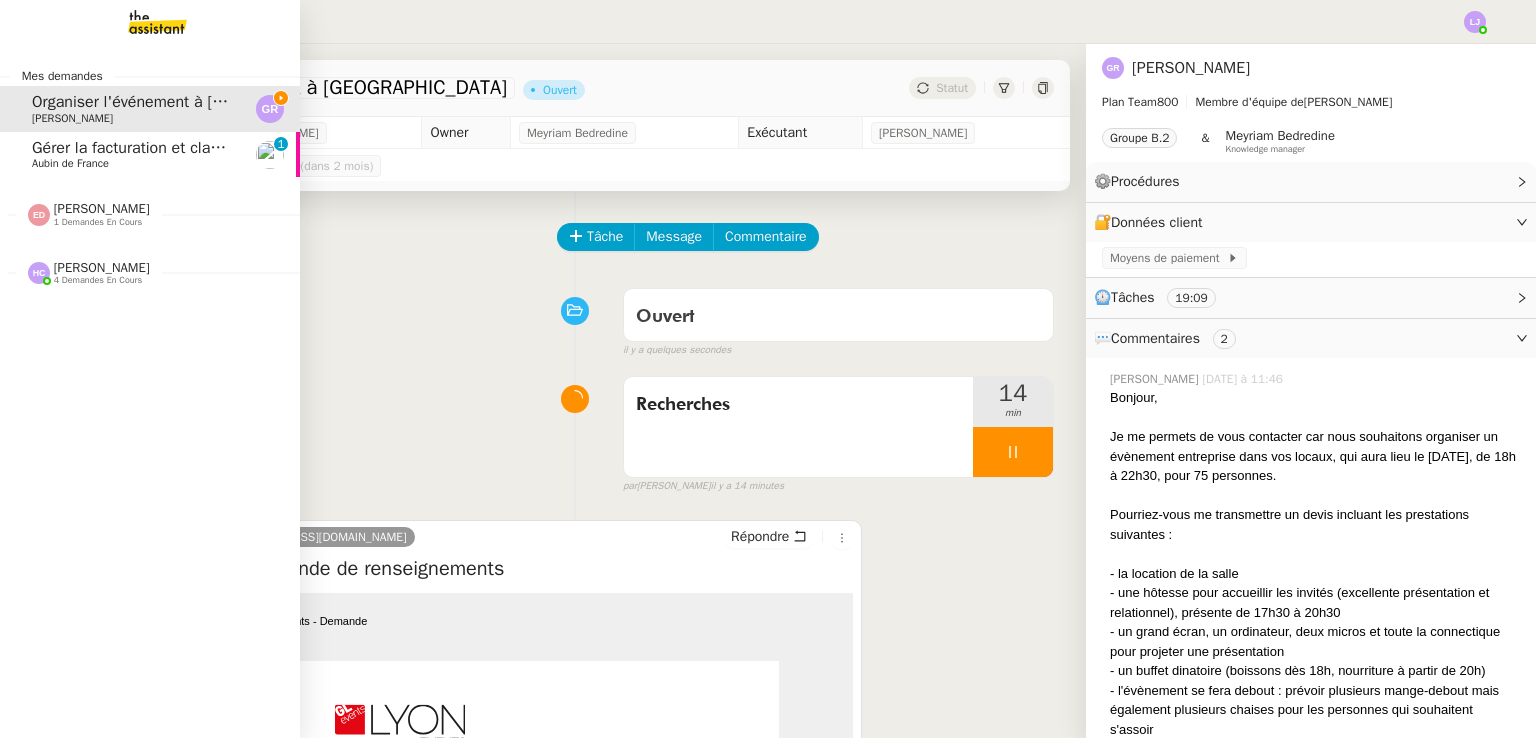 click on "Gérer la facturation et classer les dossiers" 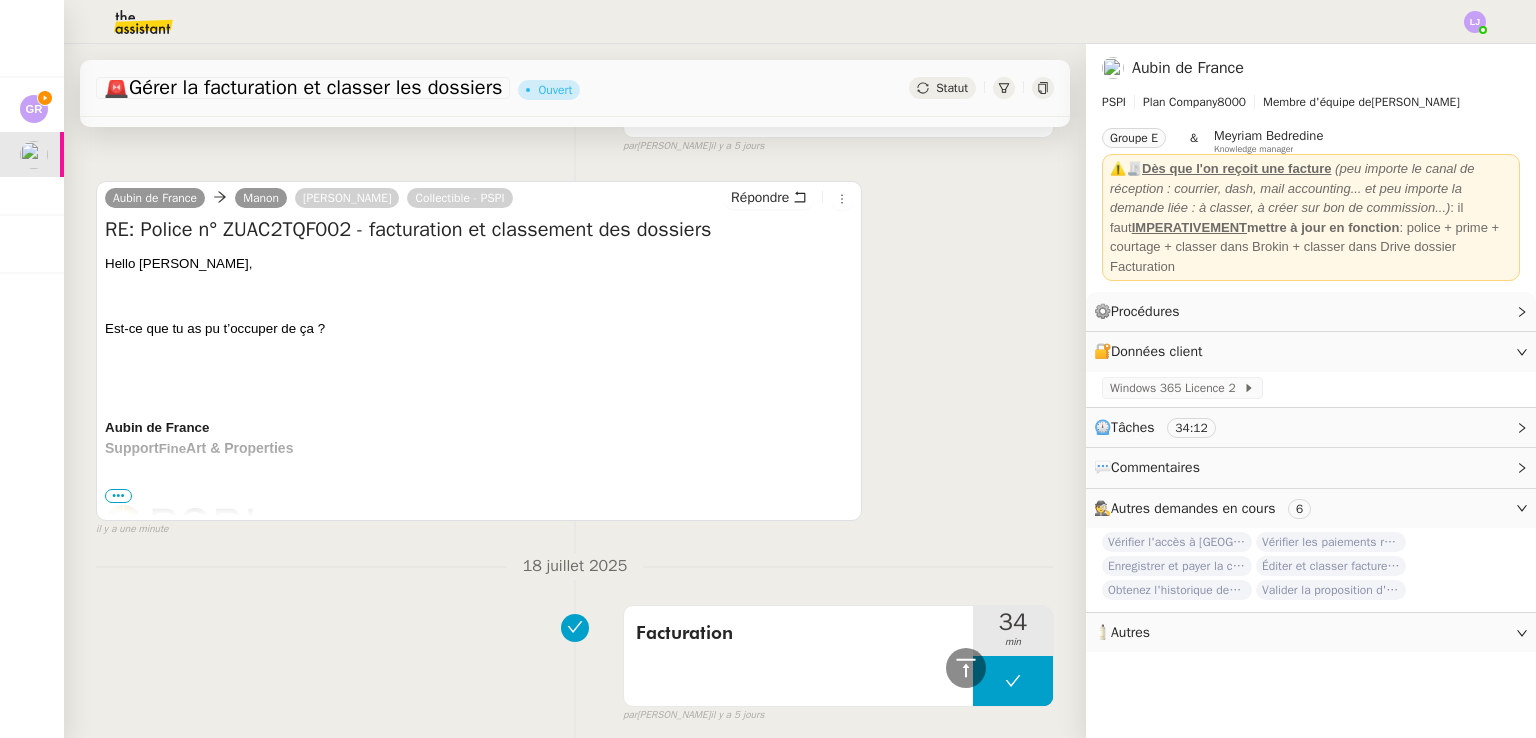 scroll, scrollTop: 392, scrollLeft: 0, axis: vertical 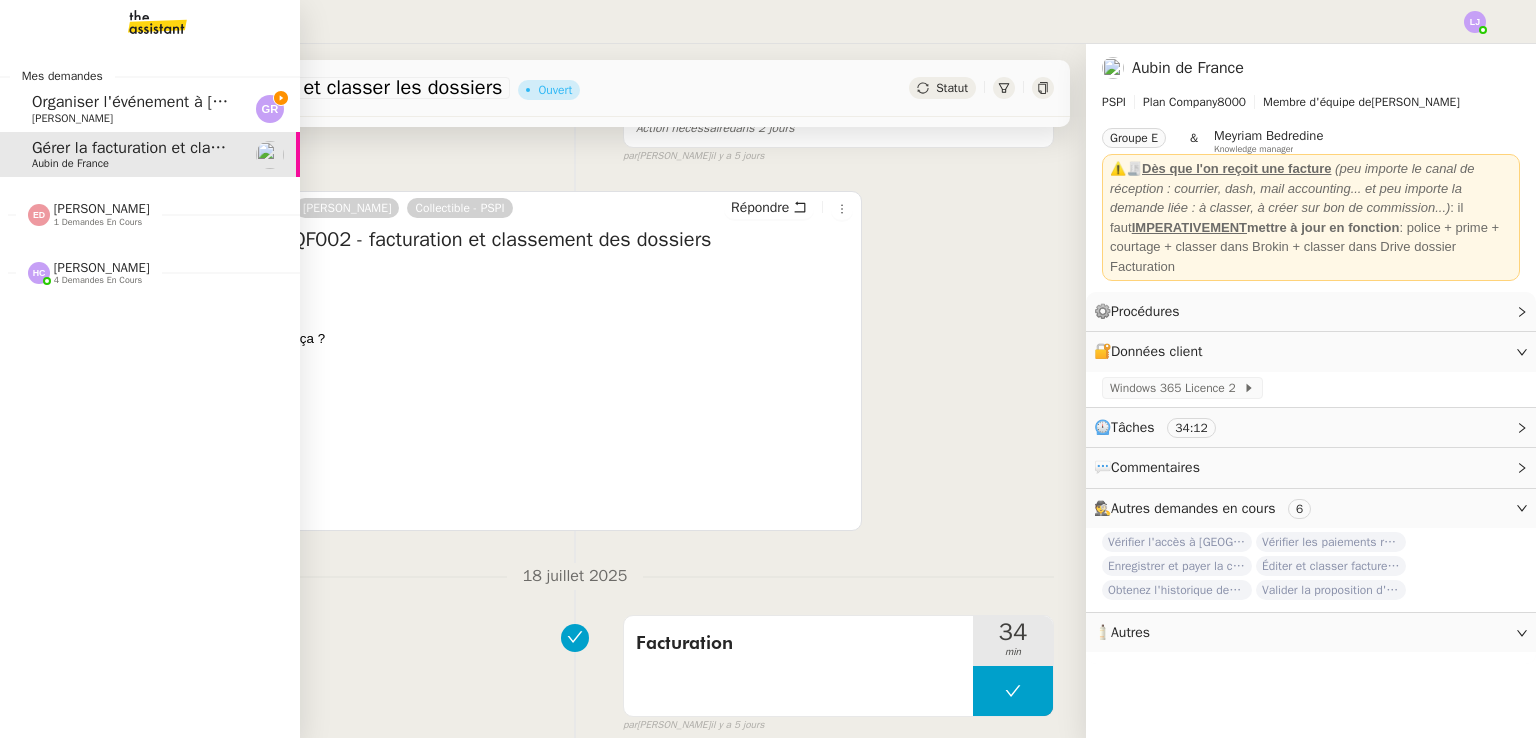 click on "Organiser l'événement à [GEOGRAPHIC_DATA]" 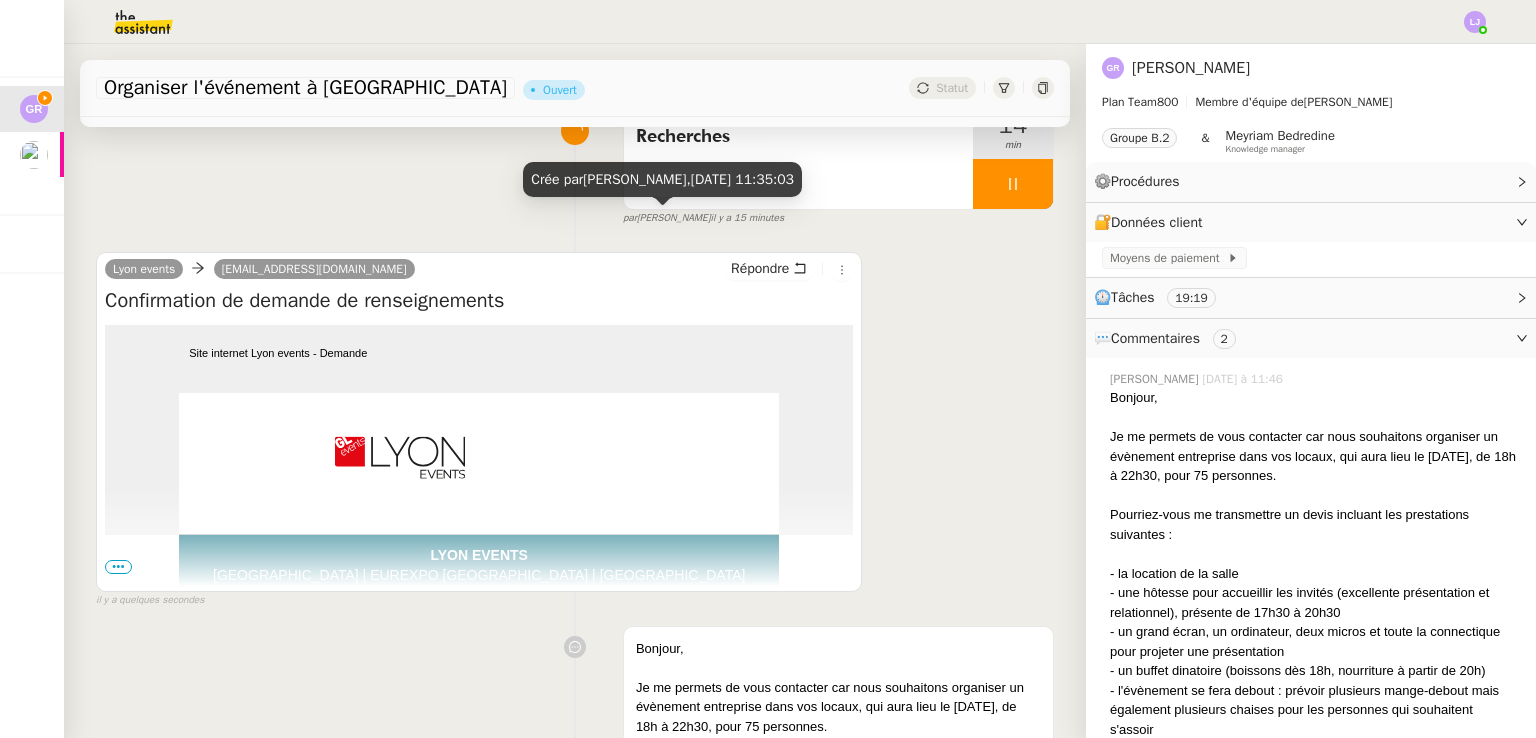 scroll, scrollTop: 0, scrollLeft: 0, axis: both 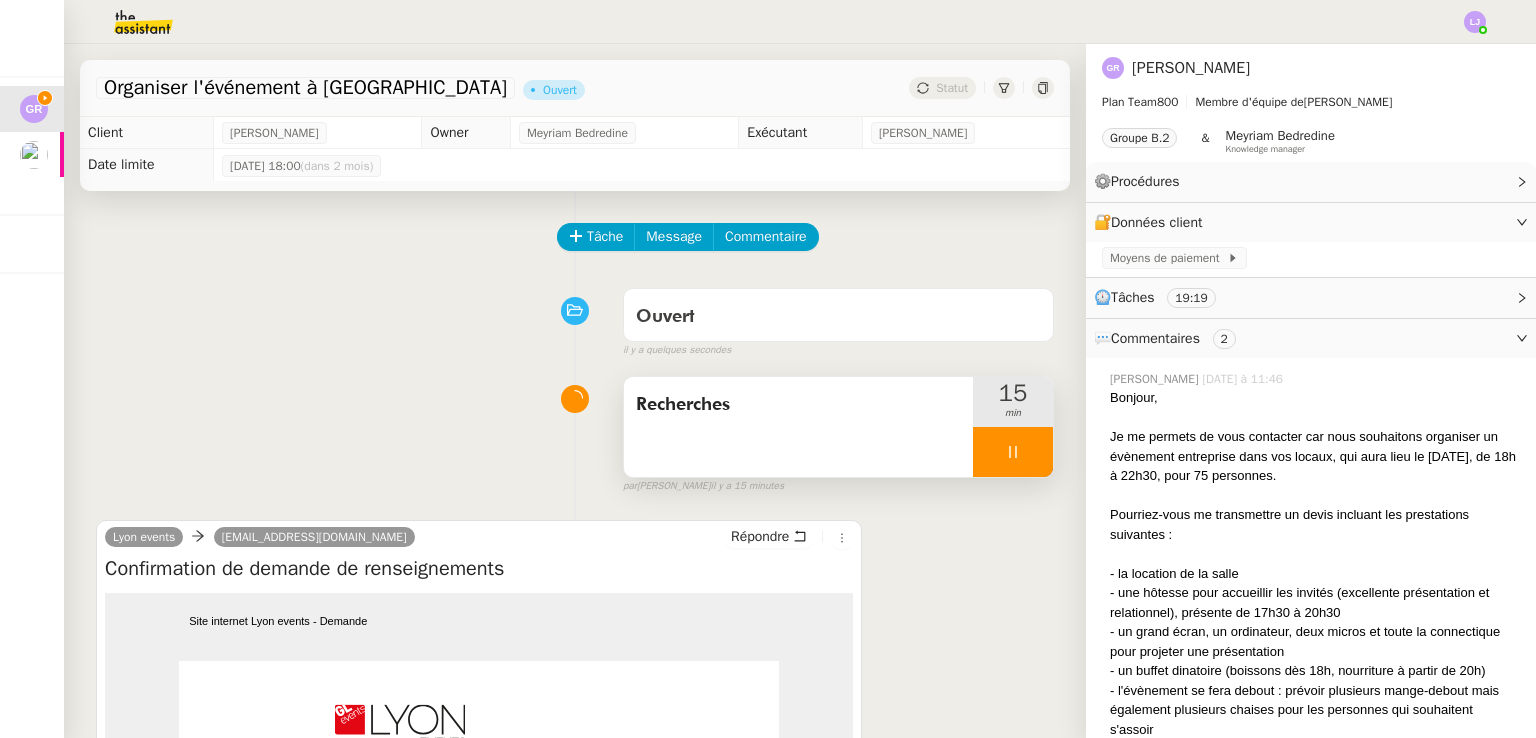 click at bounding box center [1013, 452] 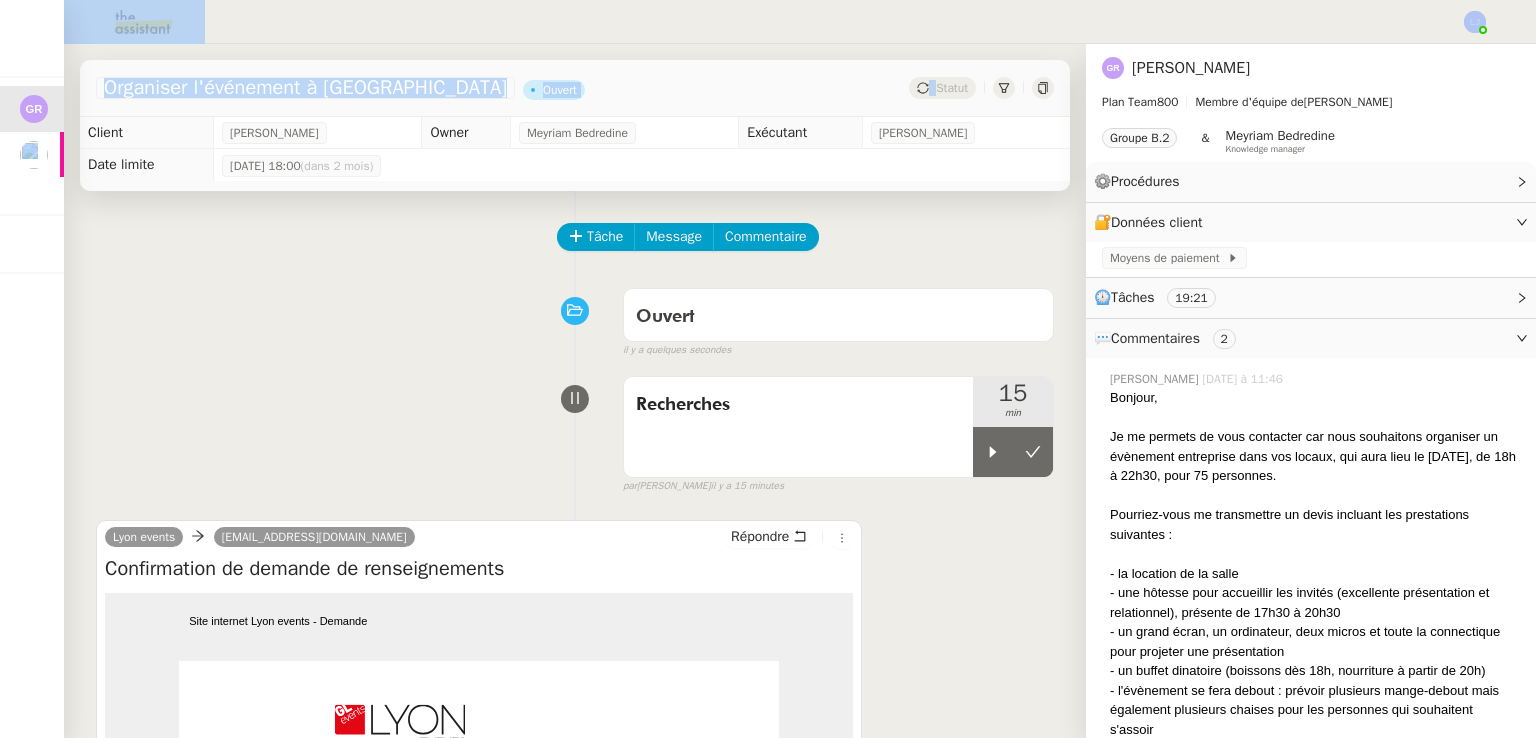 drag, startPoint x: 64, startPoint y: 160, endPoint x: 44, endPoint y: 156, distance: 20.396078 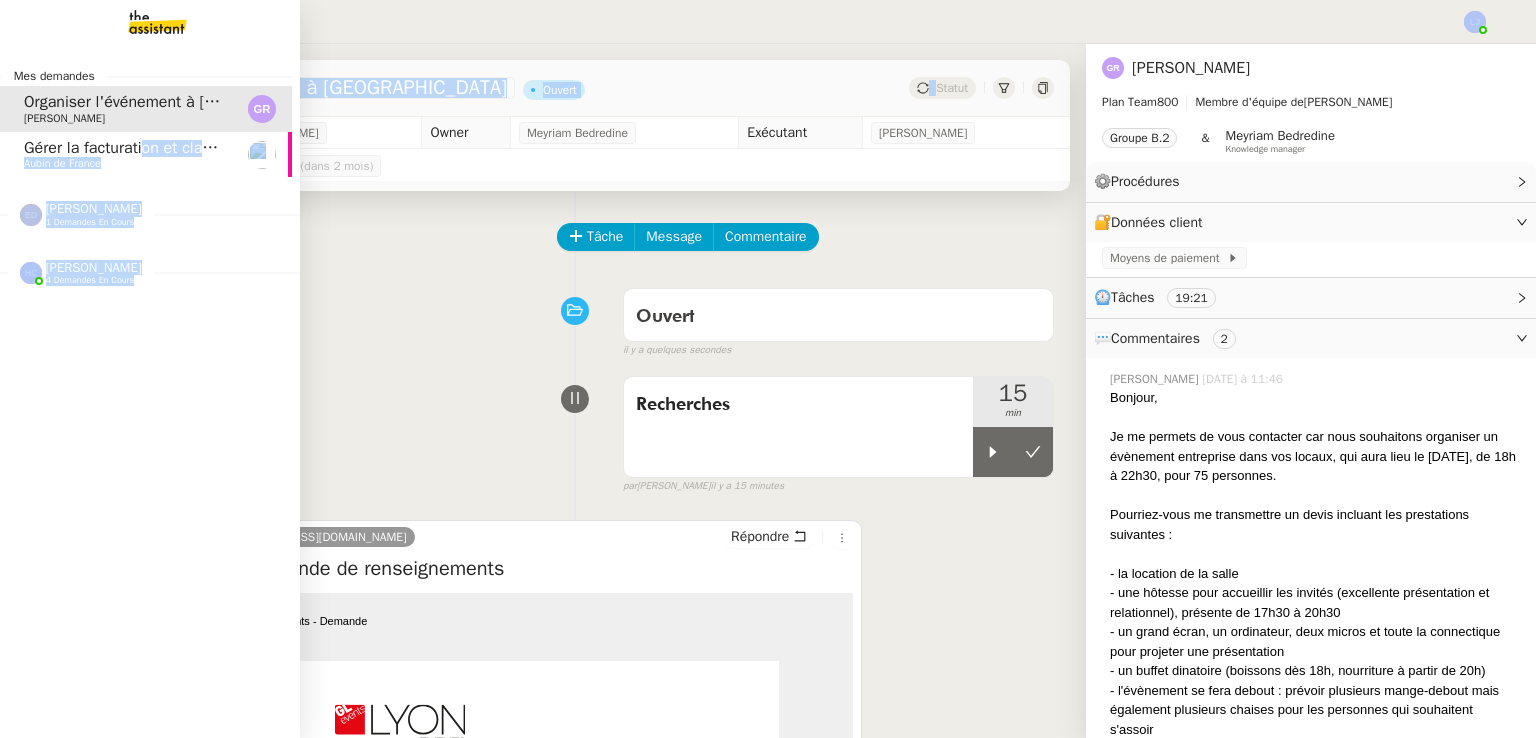 click on "Gérer la facturation et classer les dossiers" 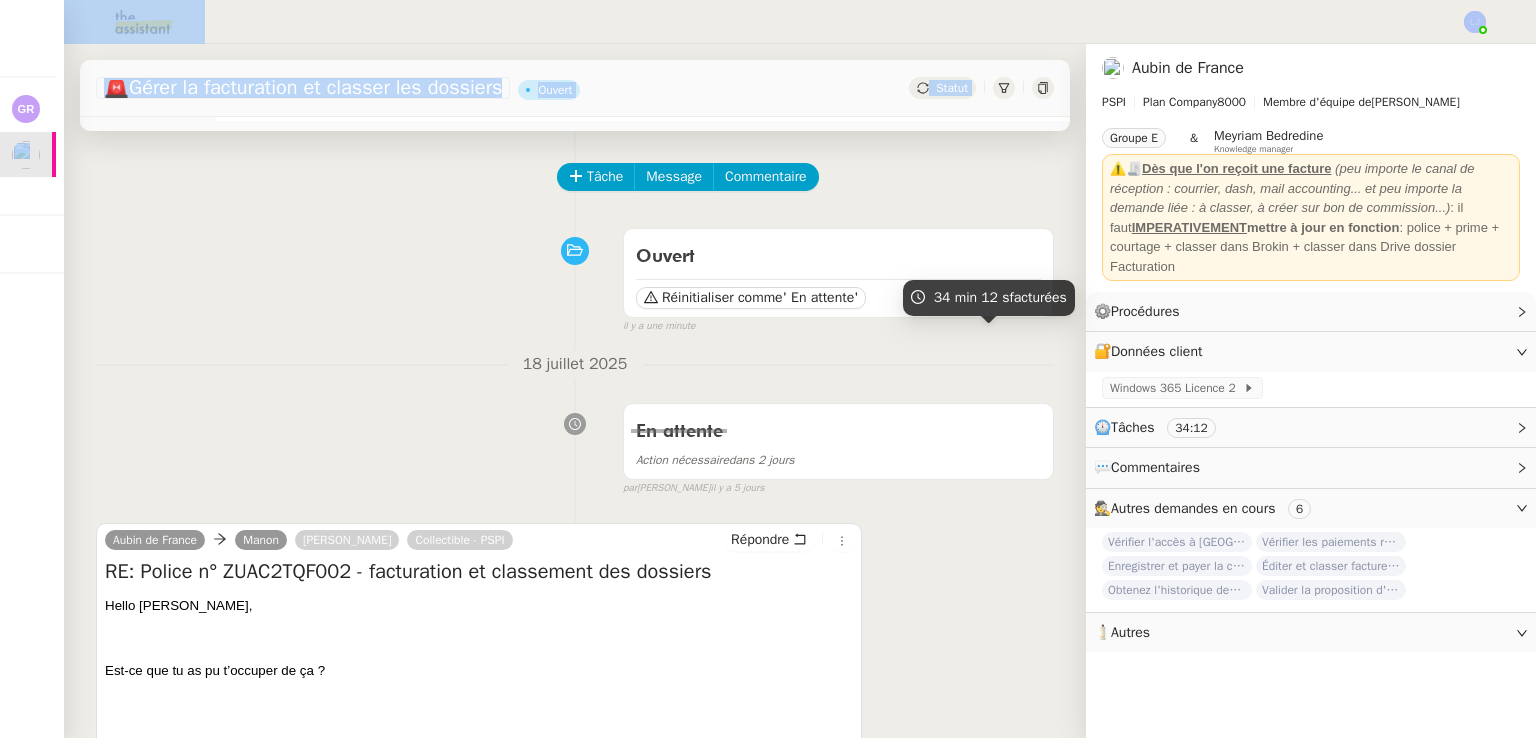 scroll, scrollTop: 0, scrollLeft: 0, axis: both 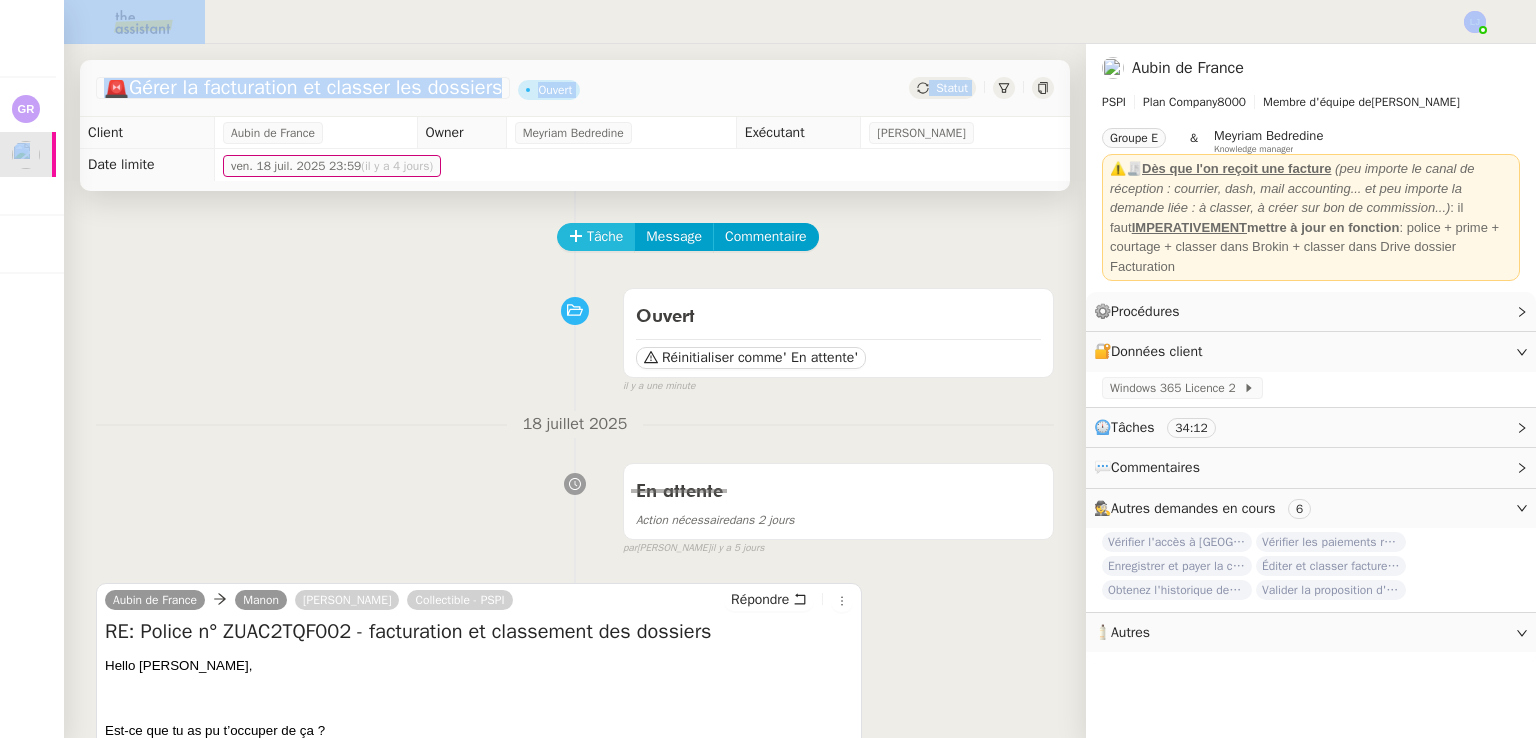 click on "Tâche" 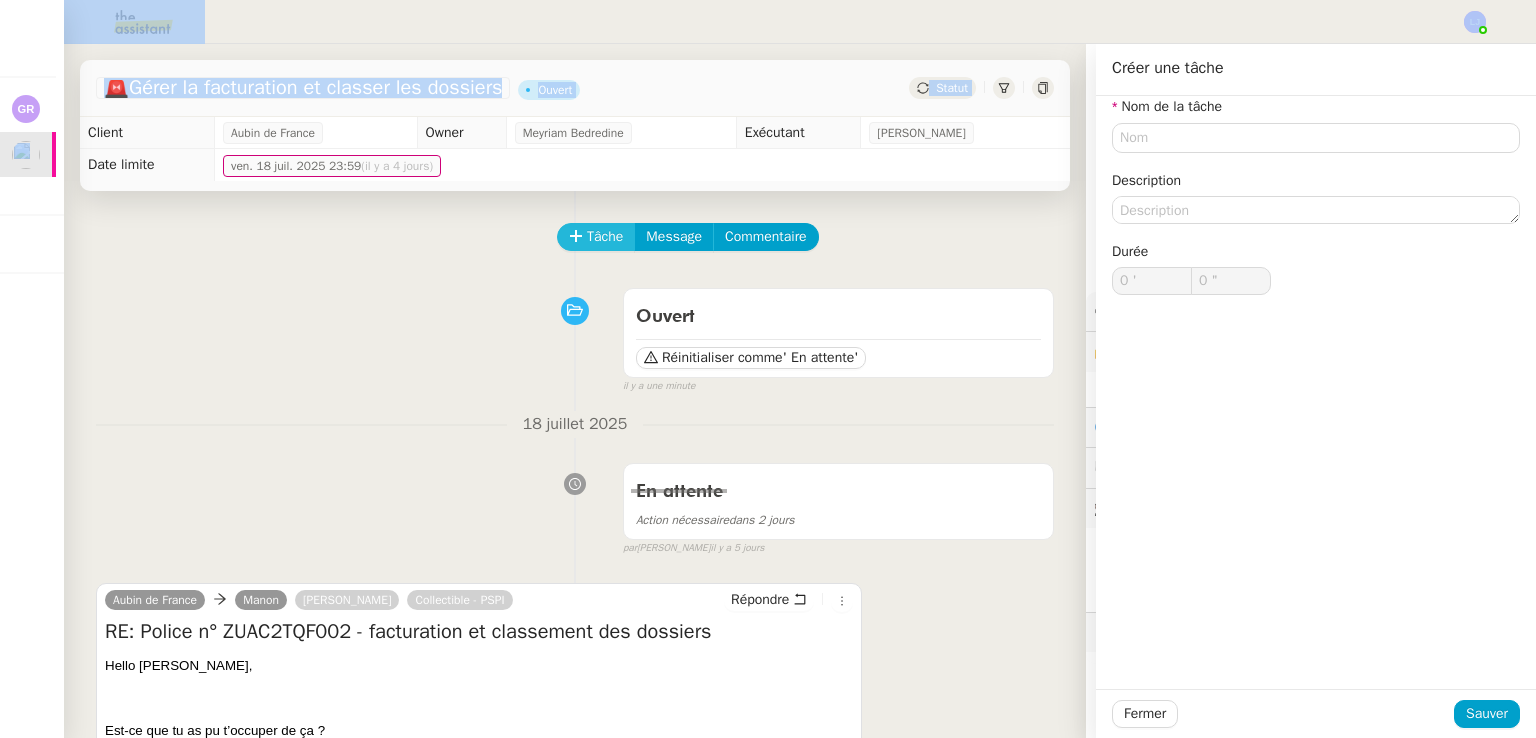 type 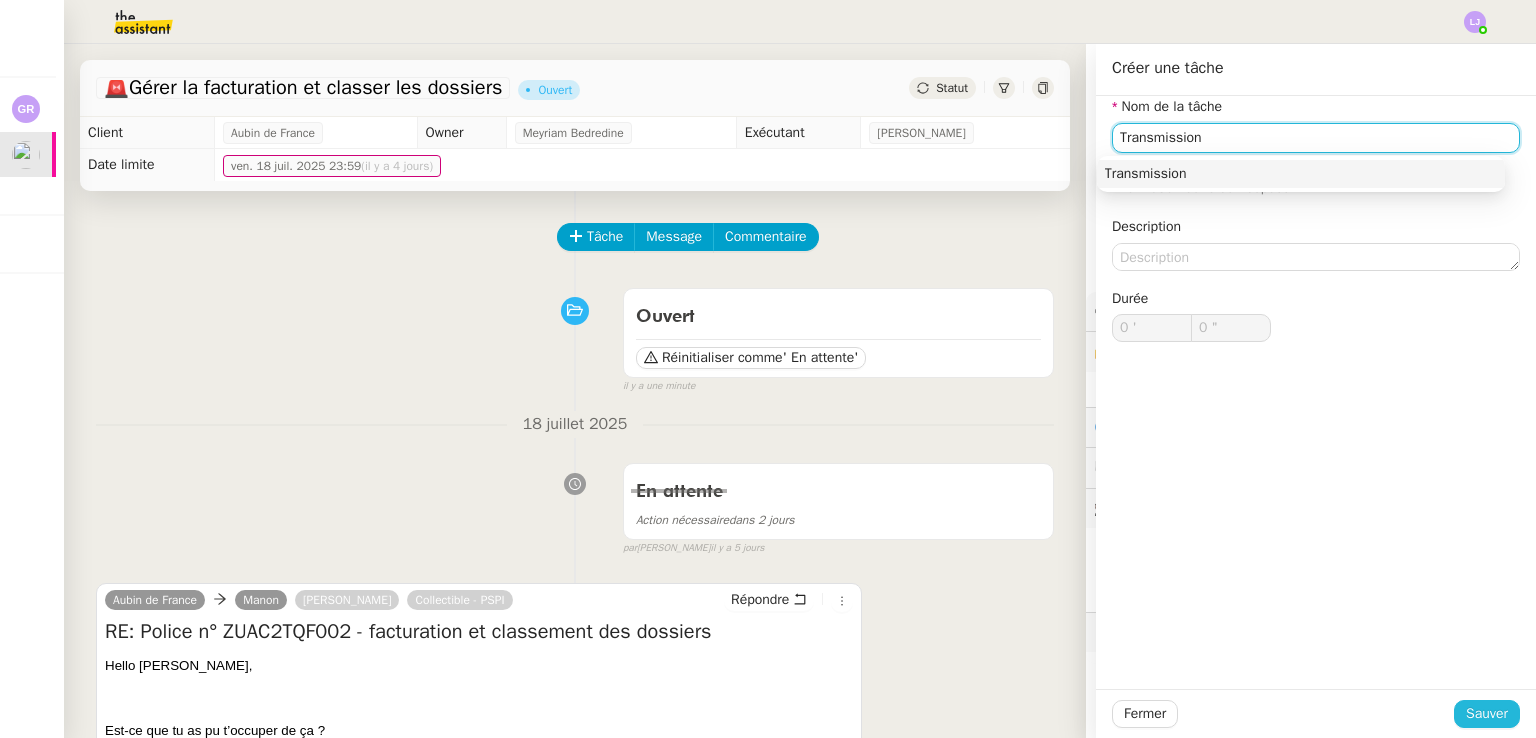 type on "Transmission" 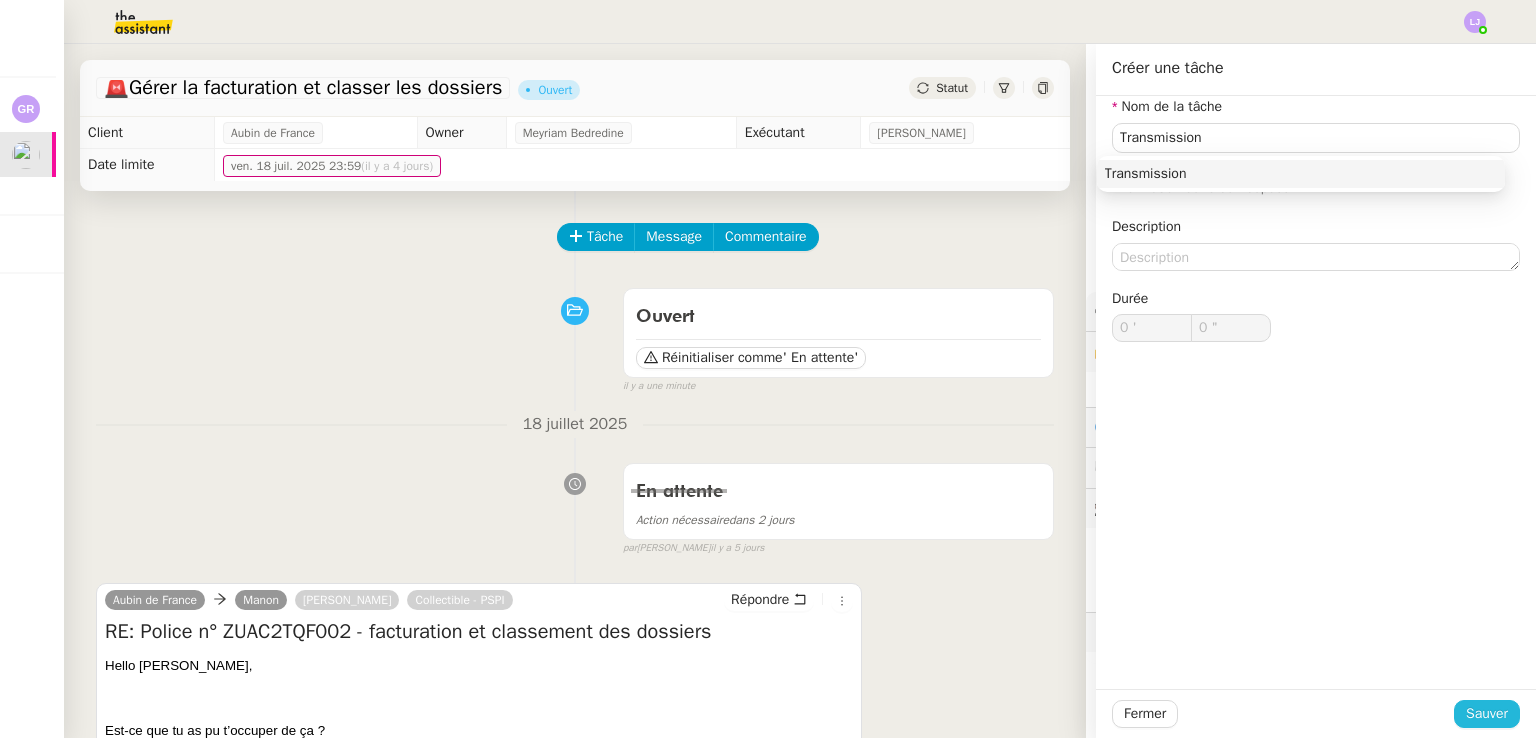 click on "Sauver" 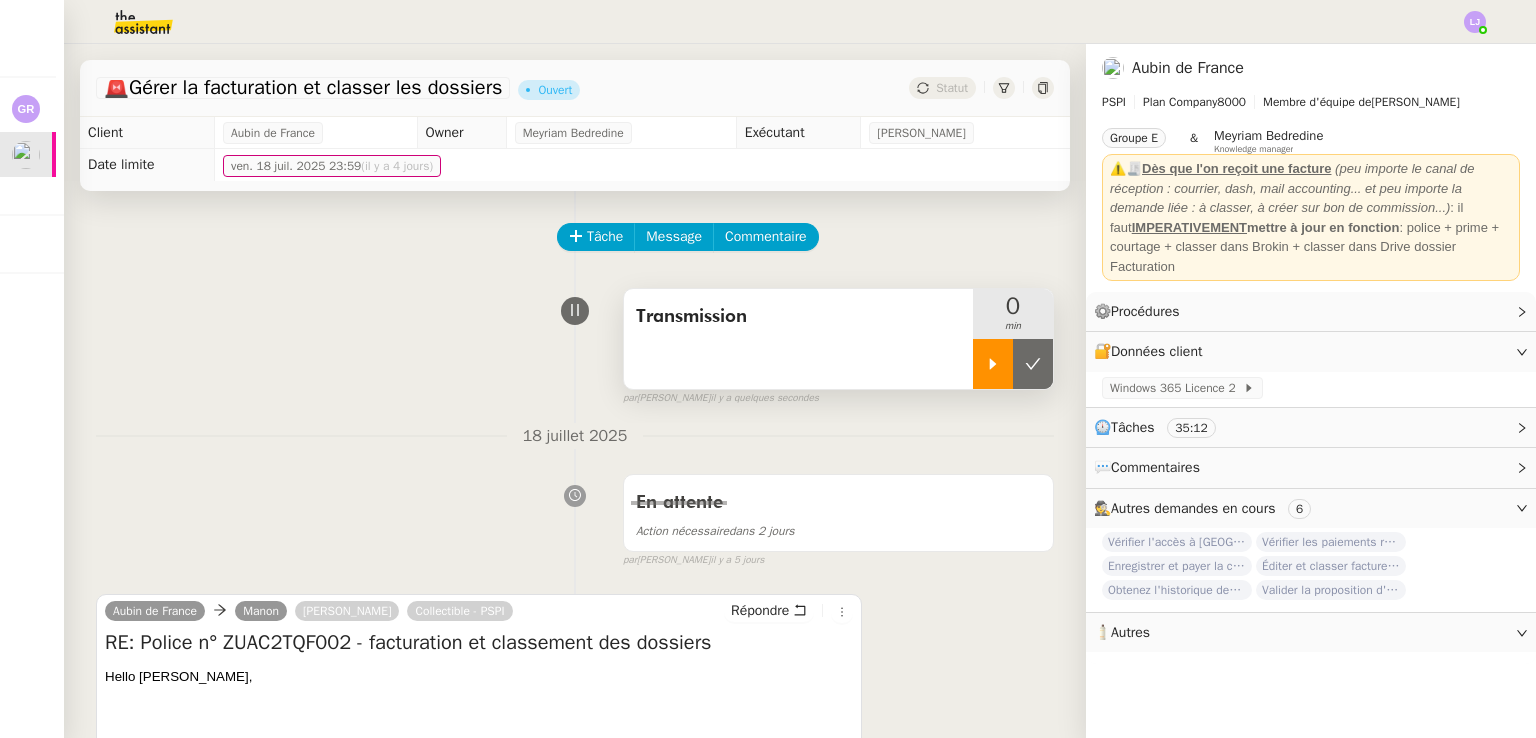 click 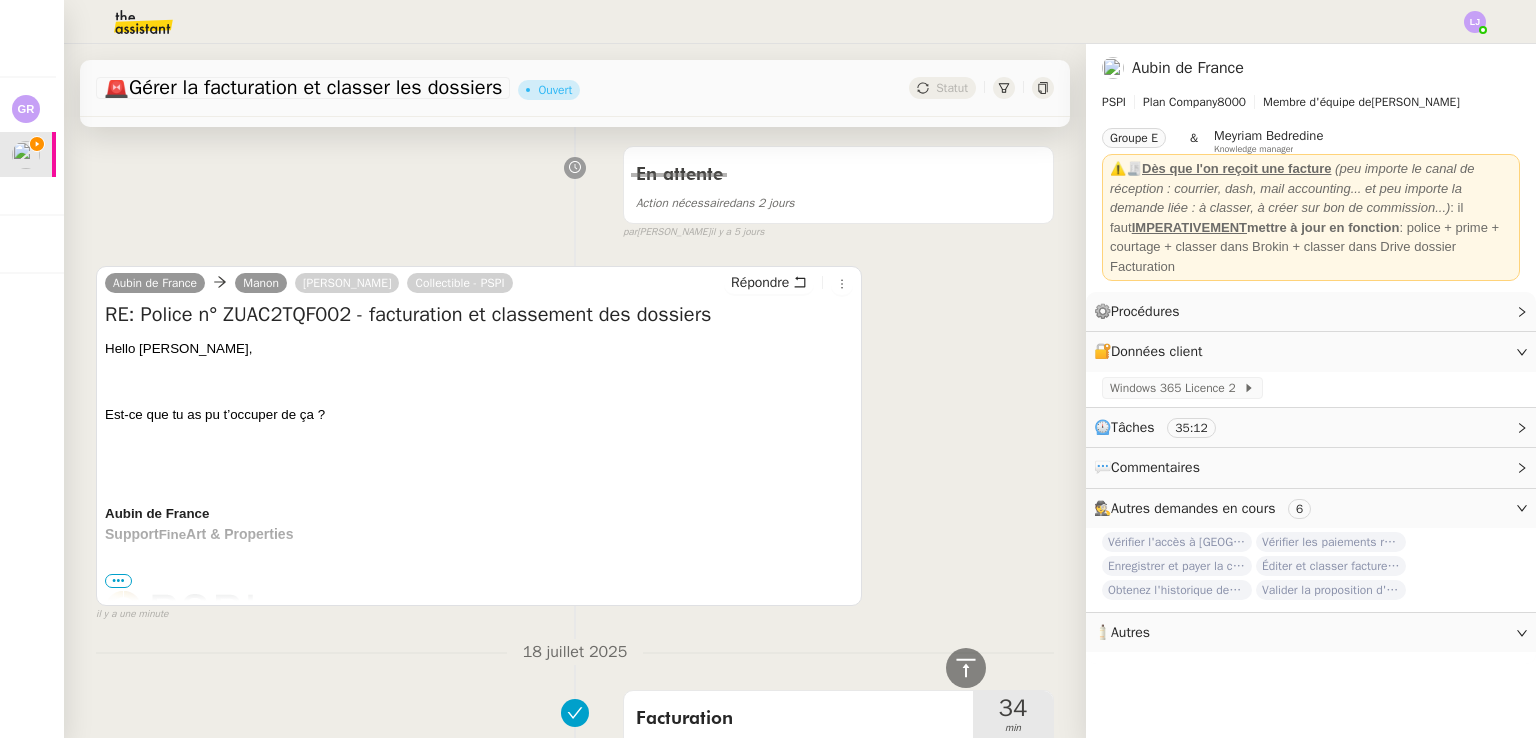 scroll, scrollTop: 320, scrollLeft: 0, axis: vertical 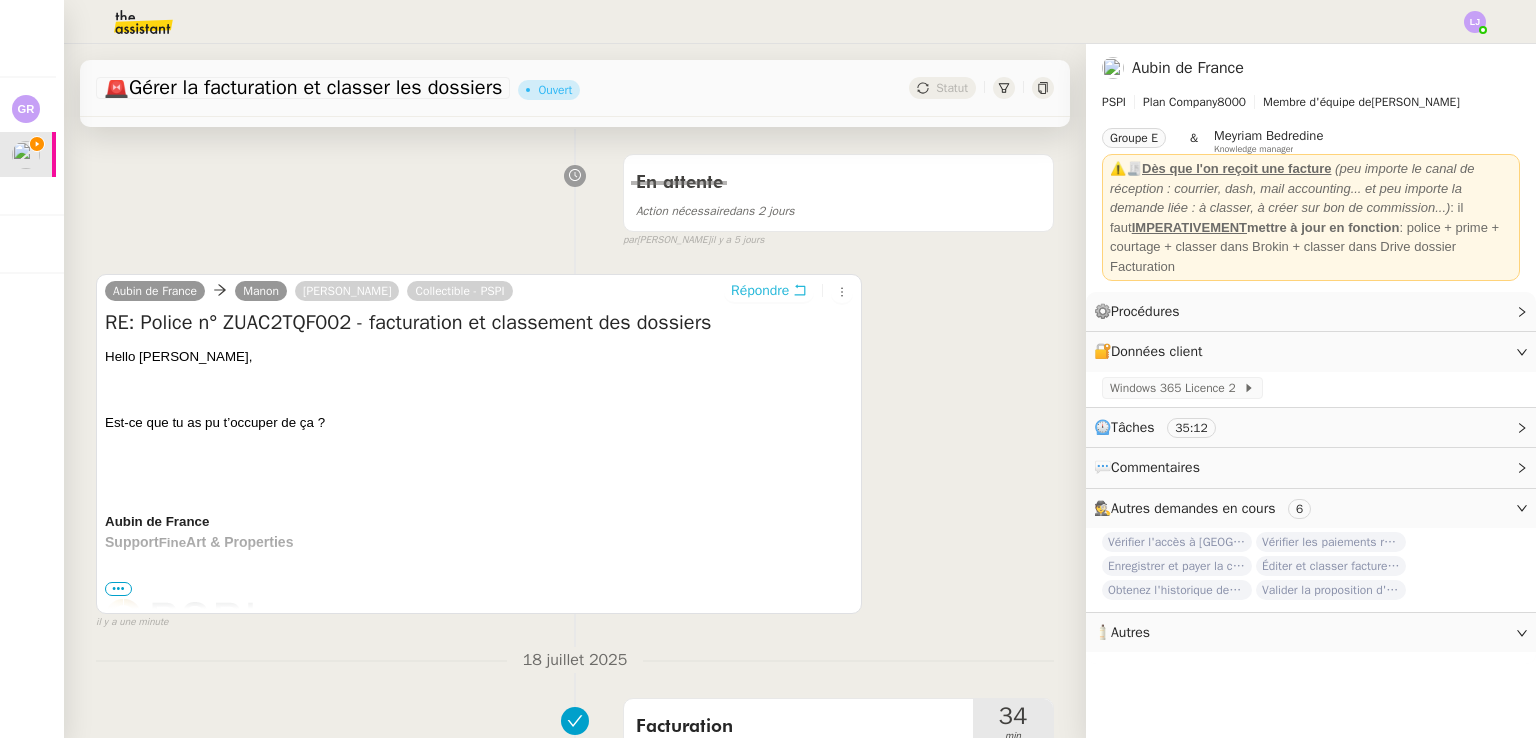 click on "Répondre" at bounding box center [760, 291] 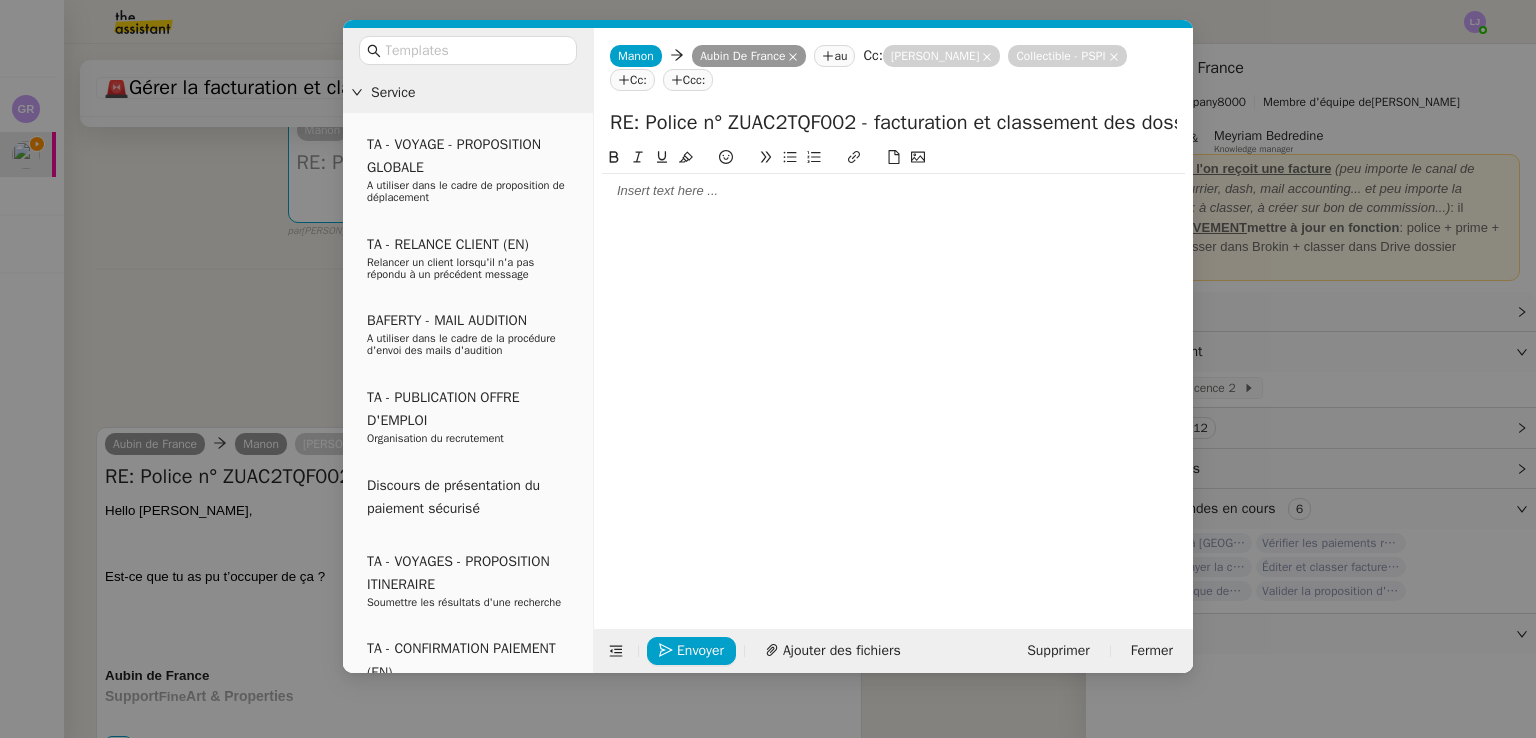 click 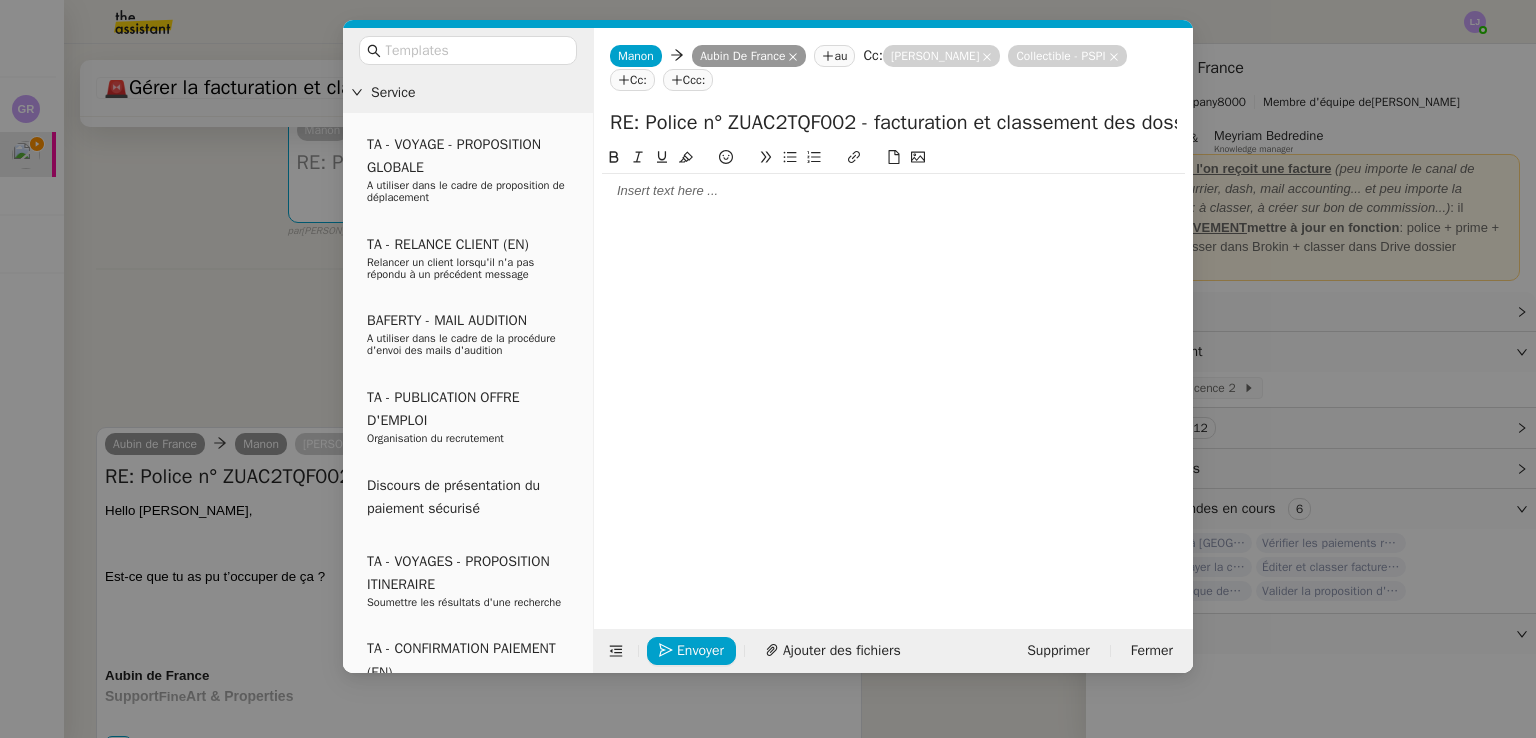 type 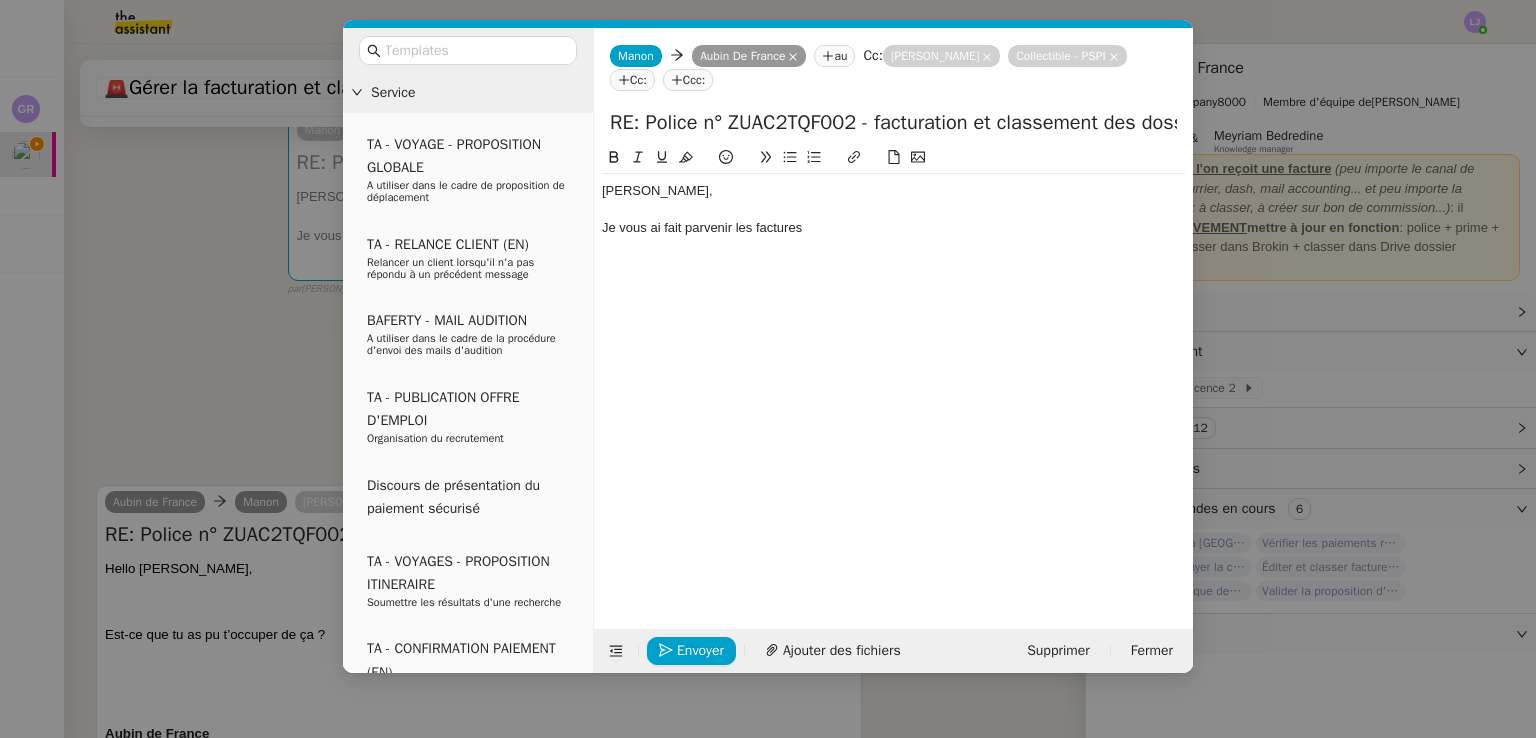 click on "Service TA - VOYAGE - PROPOSITION GLOBALE    A utiliser dans le cadre de proposition de déplacement TA - RELANCE CLIENT (EN)    Relancer un client lorsqu'il n'a pas répondu à un précédent message BAFERTY - MAIL AUDITION    A utiliser dans le cadre de la procédure d'envoi des mails d'audition TA - PUBLICATION OFFRE D'EMPLOI     Organisation du recrutement Discours de présentation du paiement sécurisé    TA - VOYAGES - PROPOSITION ITINERAIRE    Soumettre les résultats d'une recherche TA - CONFIRMATION PAIEMENT (EN)    Confirmer avec le client de modèle de transaction - Attention Plan Pro nécessaire. TA - COURRIER EXPEDIE (recommandé)    A utiliser dans le cadre de l'envoi d'un courrier recommandé TA - PARTAGE DE CALENDRIER (EN)    A utiliser pour demander au client de partager son calendrier afin de faciliter l'accès et la gestion PSPI - Appel de fonds MJL    A utiliser dans le cadre de la procédure d'appel de fonds MJL TA - RELANCE CLIENT    TA - AR PROCEDURES        21 YIELD" at bounding box center (768, 369) 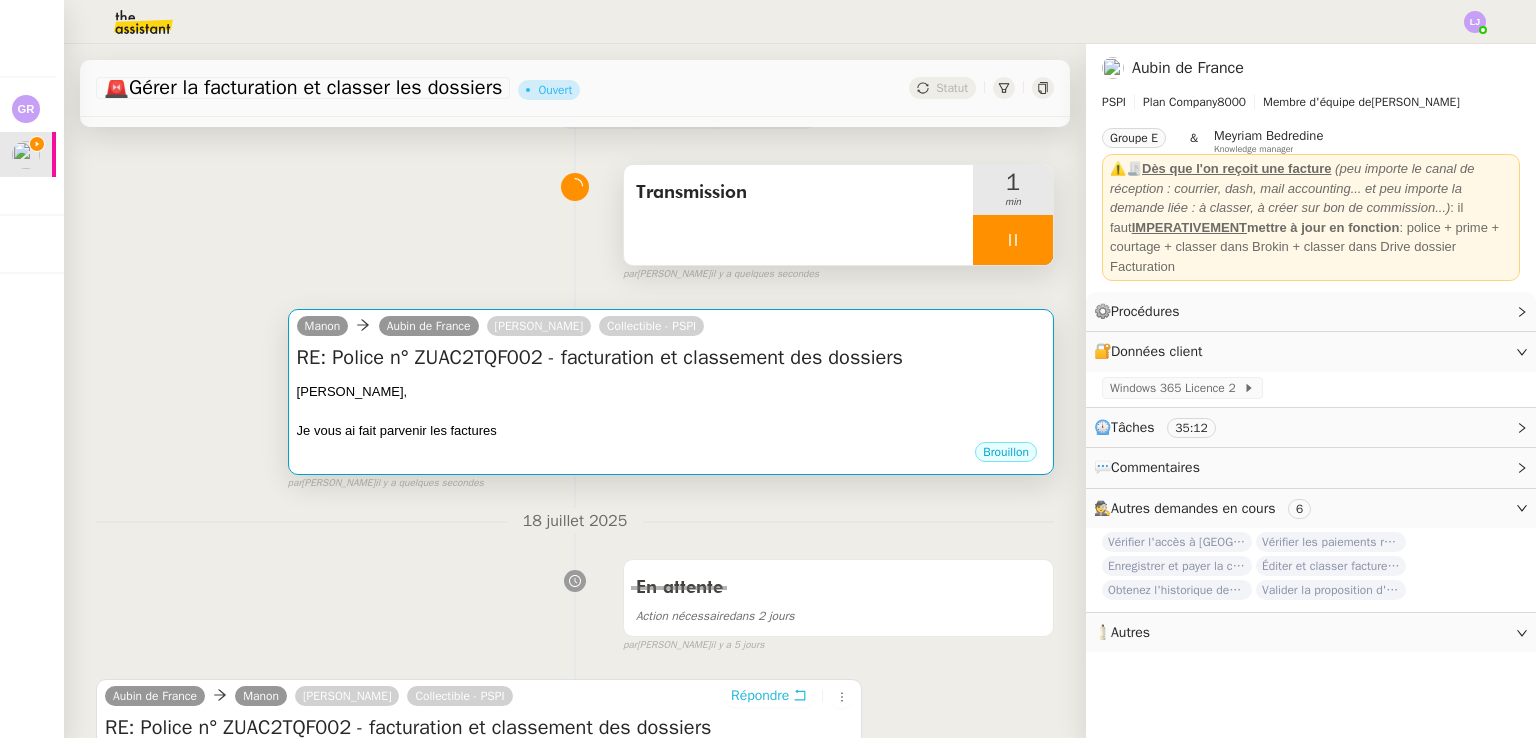scroll, scrollTop: 126, scrollLeft: 0, axis: vertical 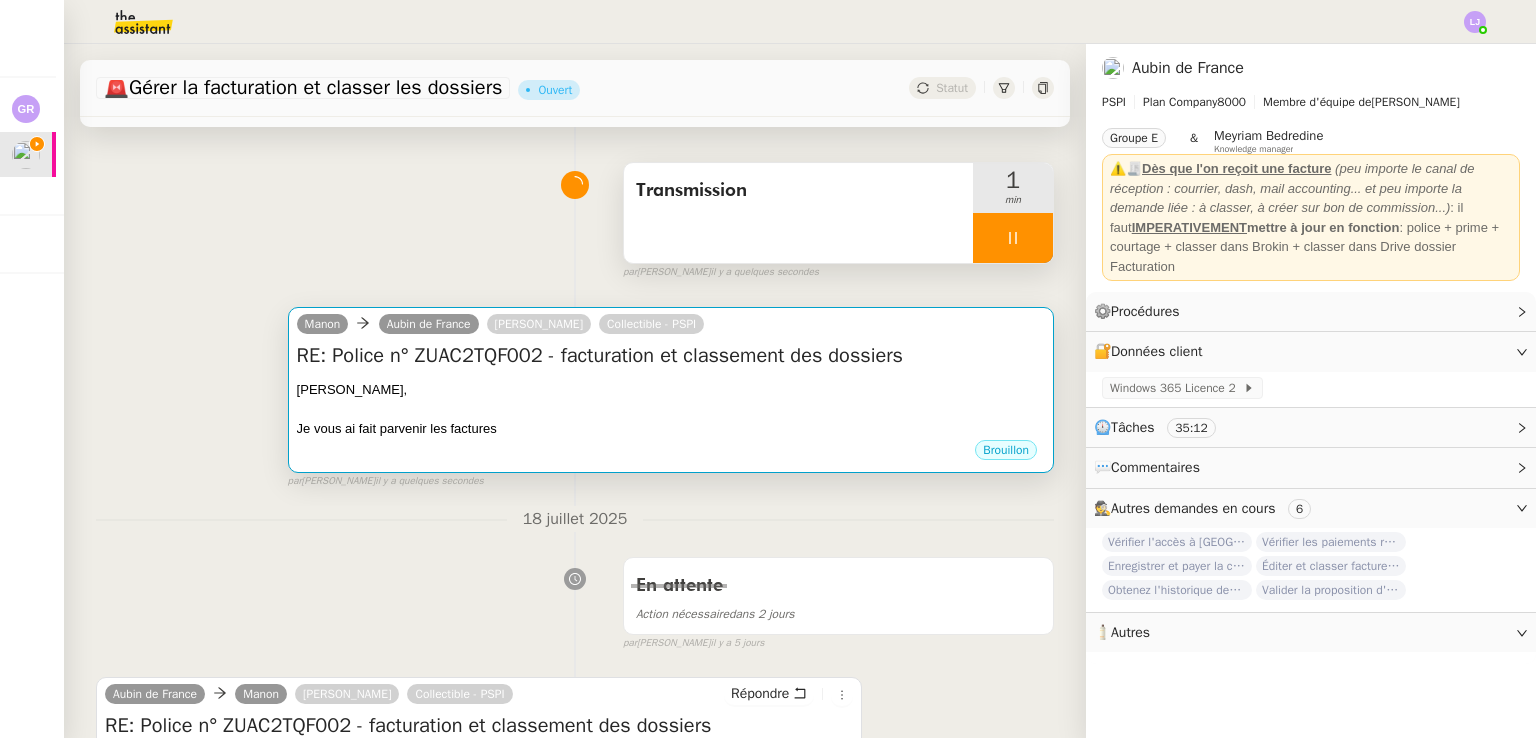 click on "Brouillon" at bounding box center [671, 453] 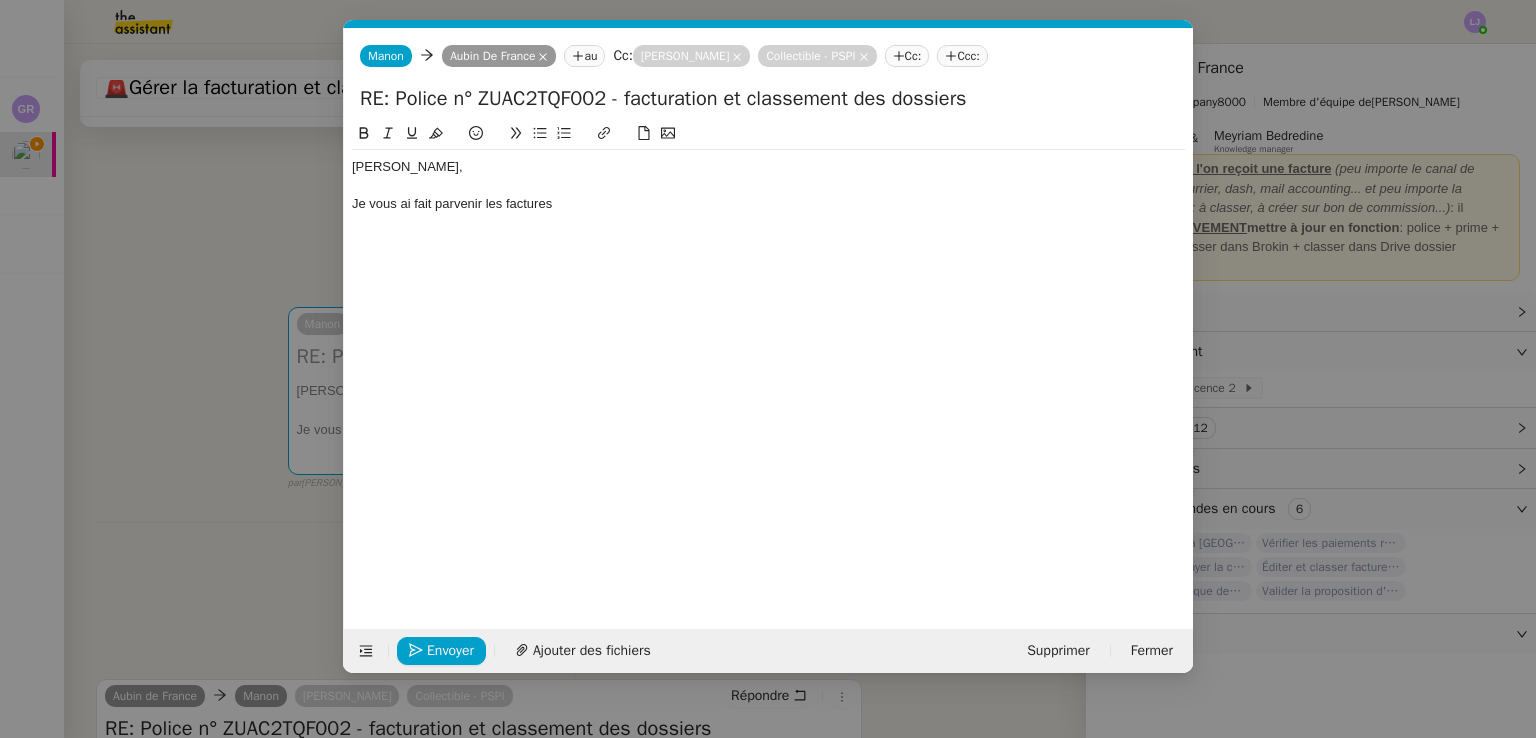 scroll, scrollTop: 0, scrollLeft: 42, axis: horizontal 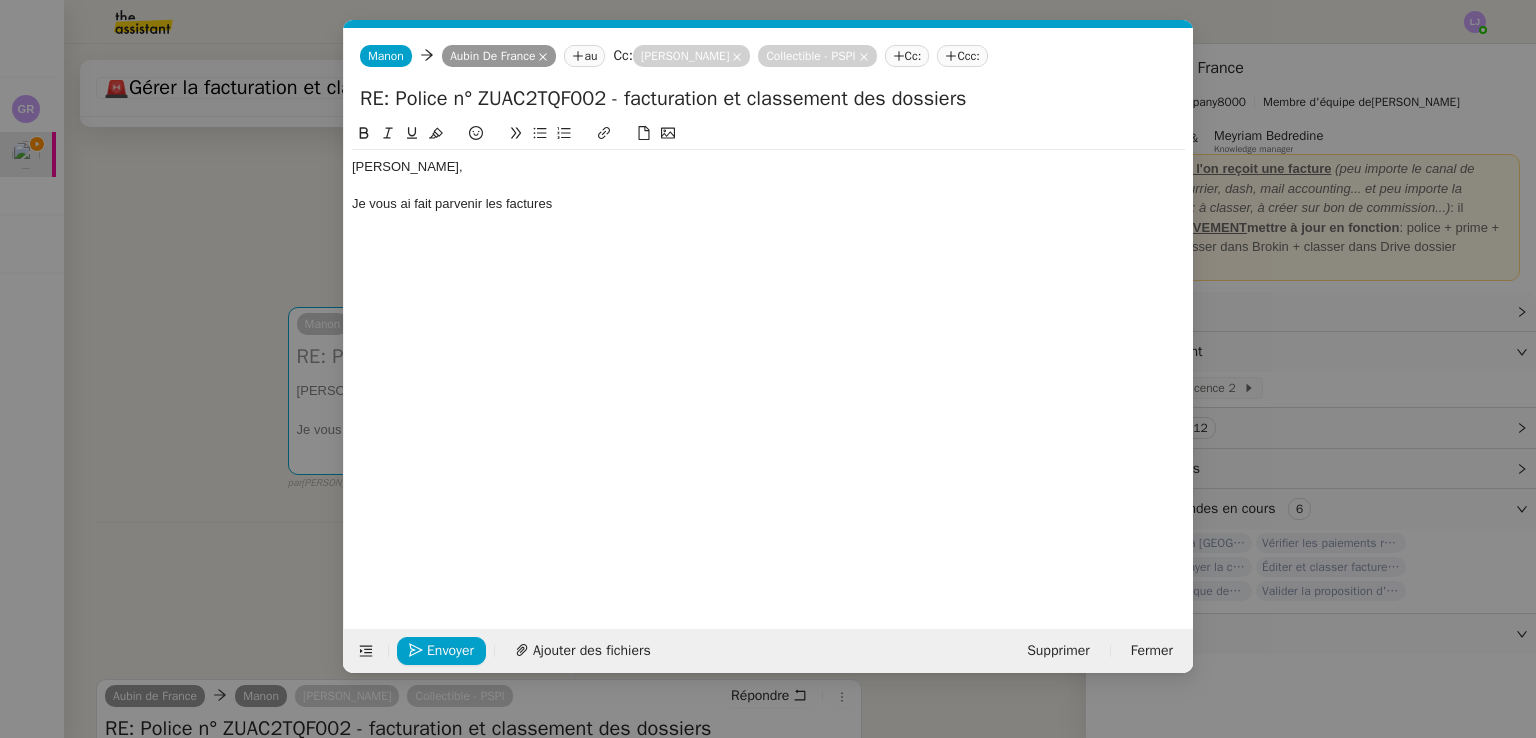 click 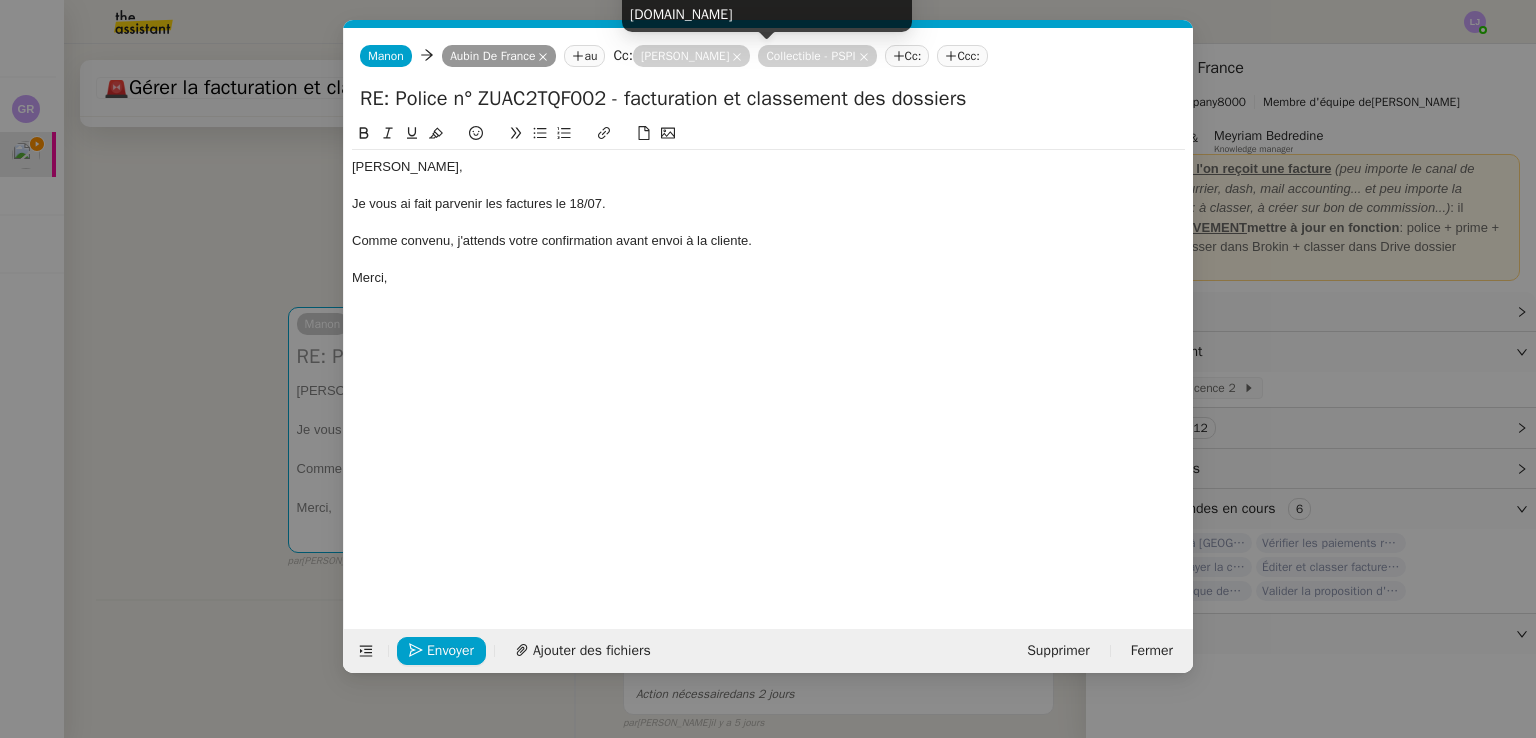 click 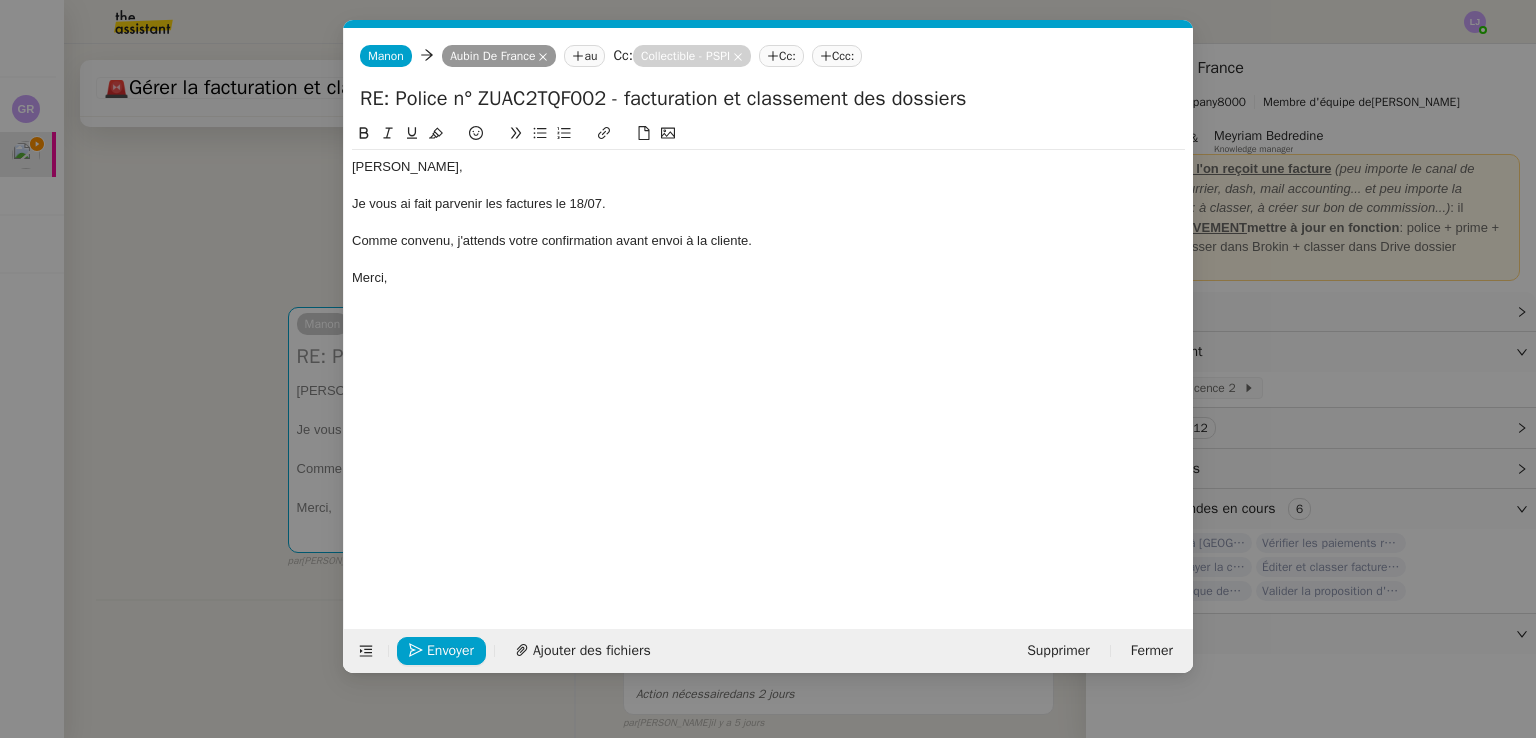 click on "Service TA - VOYAGE - PROPOSITION GLOBALE    A utiliser dans le cadre de proposition de déplacement TA - RELANCE CLIENT (EN)    Relancer un client lorsqu'il n'a pas répondu à un précédent message BAFERTY - MAIL AUDITION    A utiliser dans le cadre de la procédure d'envoi des mails d'audition TA - PUBLICATION OFFRE D'EMPLOI     Organisation du recrutement Discours de présentation du paiement sécurisé    TA - VOYAGES - PROPOSITION ITINERAIRE    Soumettre les résultats d'une recherche TA - CONFIRMATION PAIEMENT (EN)    Confirmer avec le client de modèle de transaction - Attention Plan Pro nécessaire. TA - COURRIER EXPEDIE (recommandé)    A utiliser dans le cadre de l'envoi d'un courrier recommandé TA - PARTAGE DE CALENDRIER (EN)    A utiliser pour demander au client de partager son calendrier afin de faciliter l'accès et la gestion PSPI - Appel de fonds MJL    A utiliser dans le cadre de la procédure d'appel de fonds MJL TA - RELANCE CLIENT    TA - AR PROCEDURES        21 YIELD" at bounding box center (768, 369) 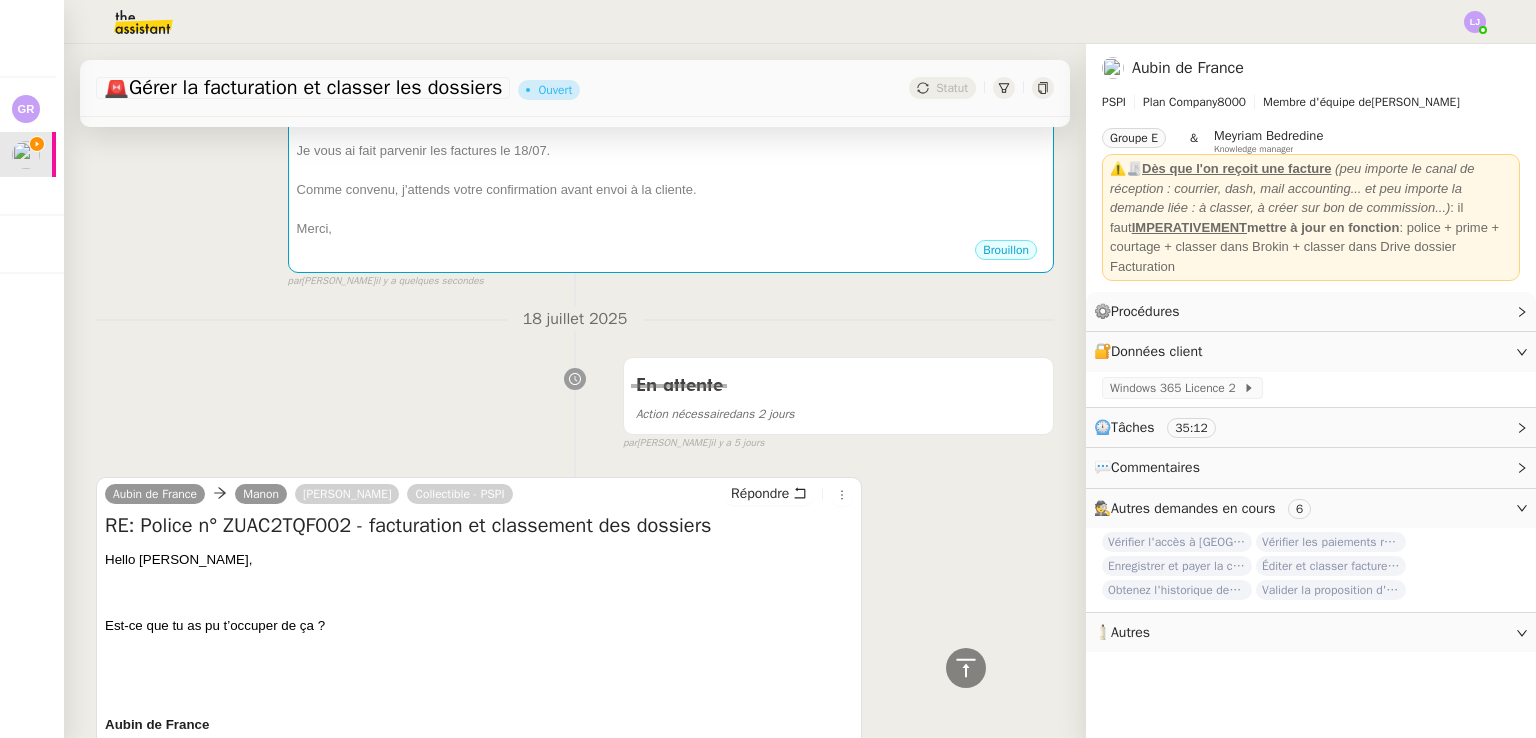 scroll, scrollTop: 320, scrollLeft: 0, axis: vertical 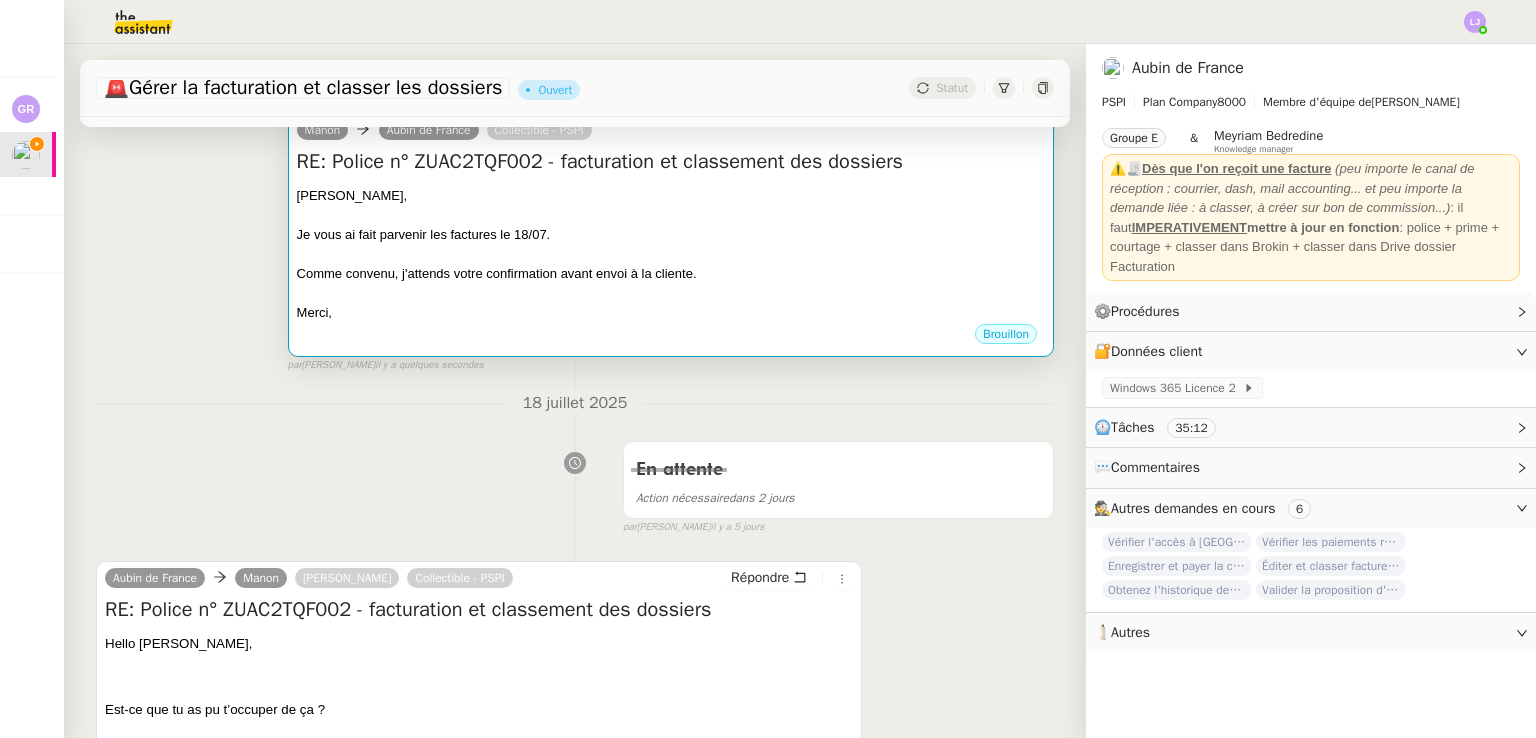 click at bounding box center [671, 215] 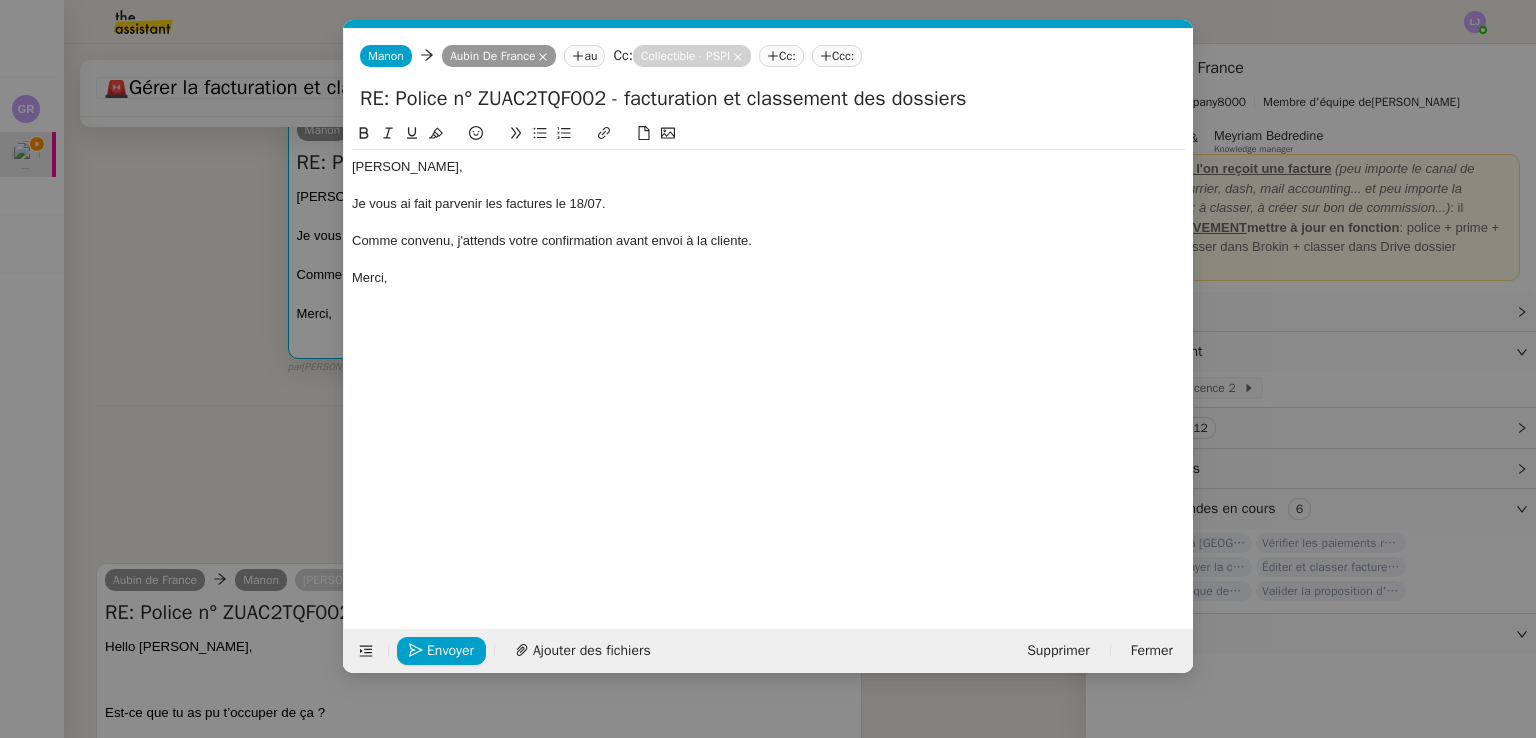 scroll, scrollTop: 0, scrollLeft: 42, axis: horizontal 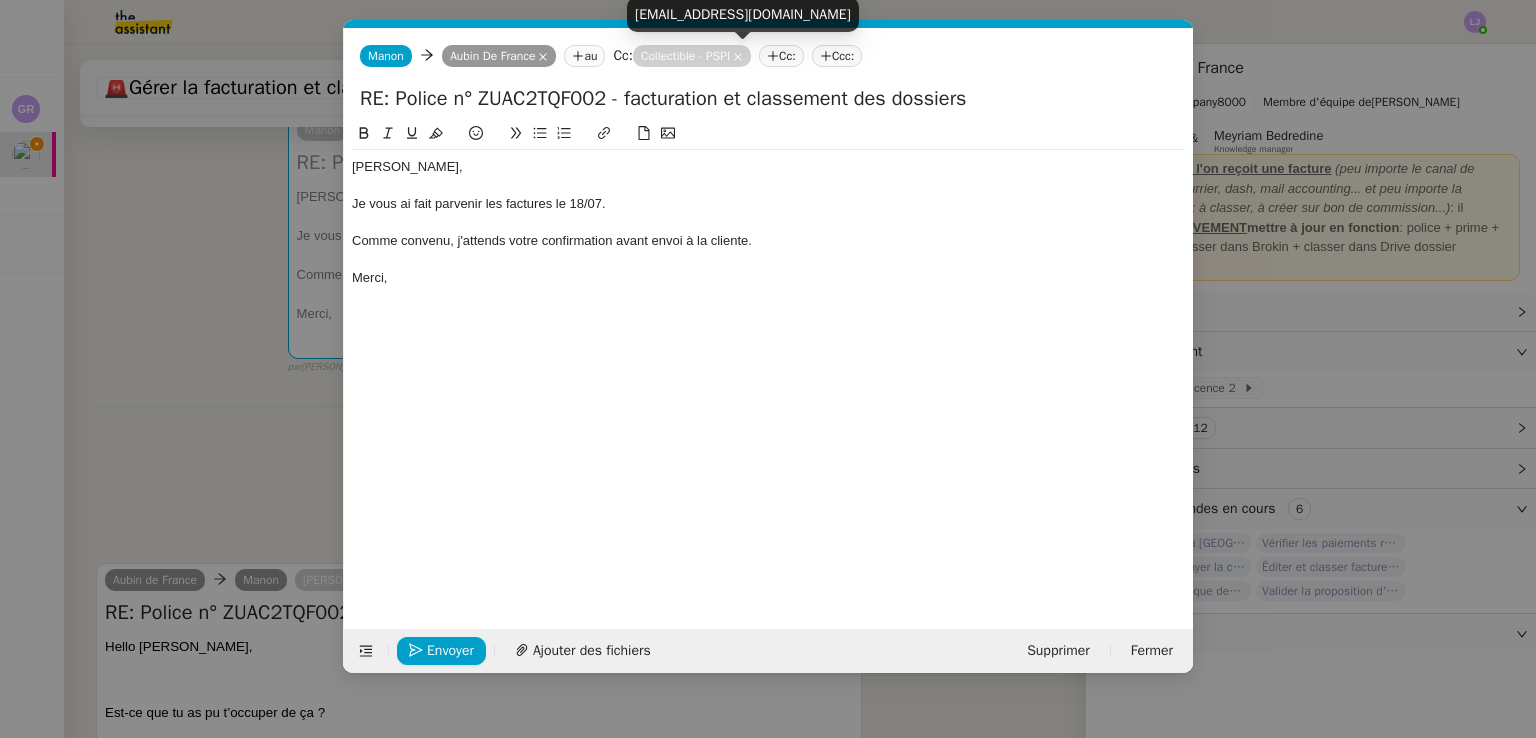 click on "Collectible - PSPI" 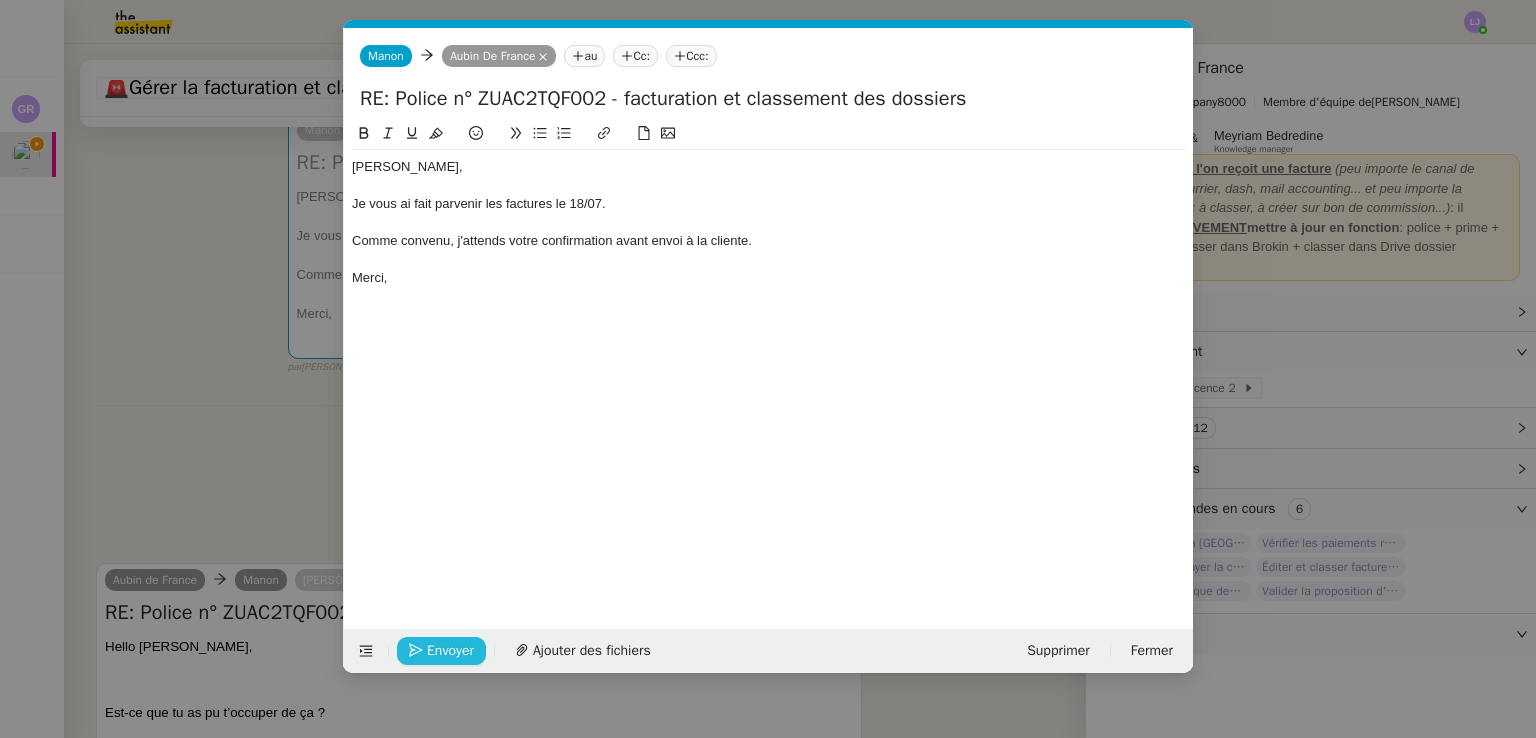 drag, startPoint x: 456, startPoint y: 656, endPoint x: 460, endPoint y: 639, distance: 17.464249 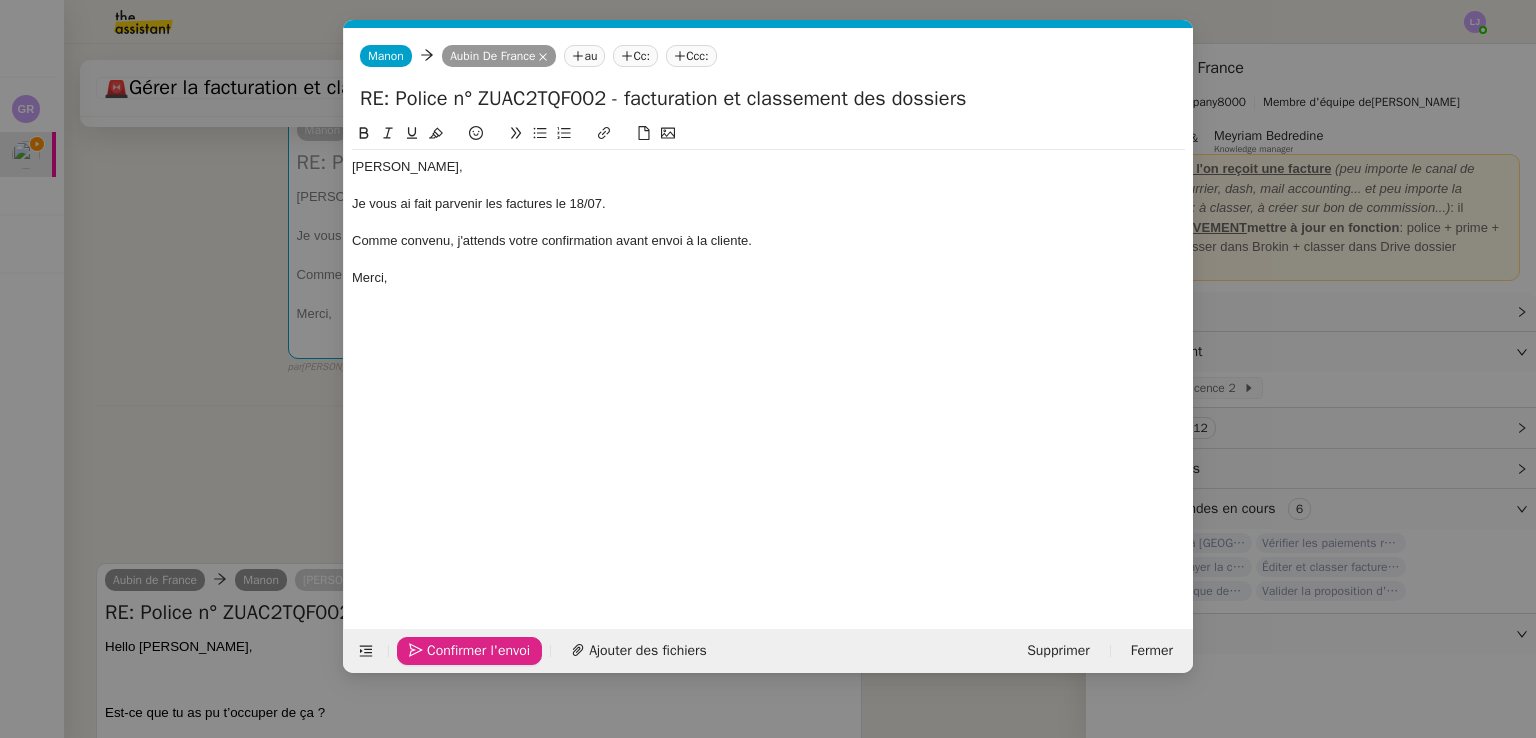 click on "Confirmer l'envoi" 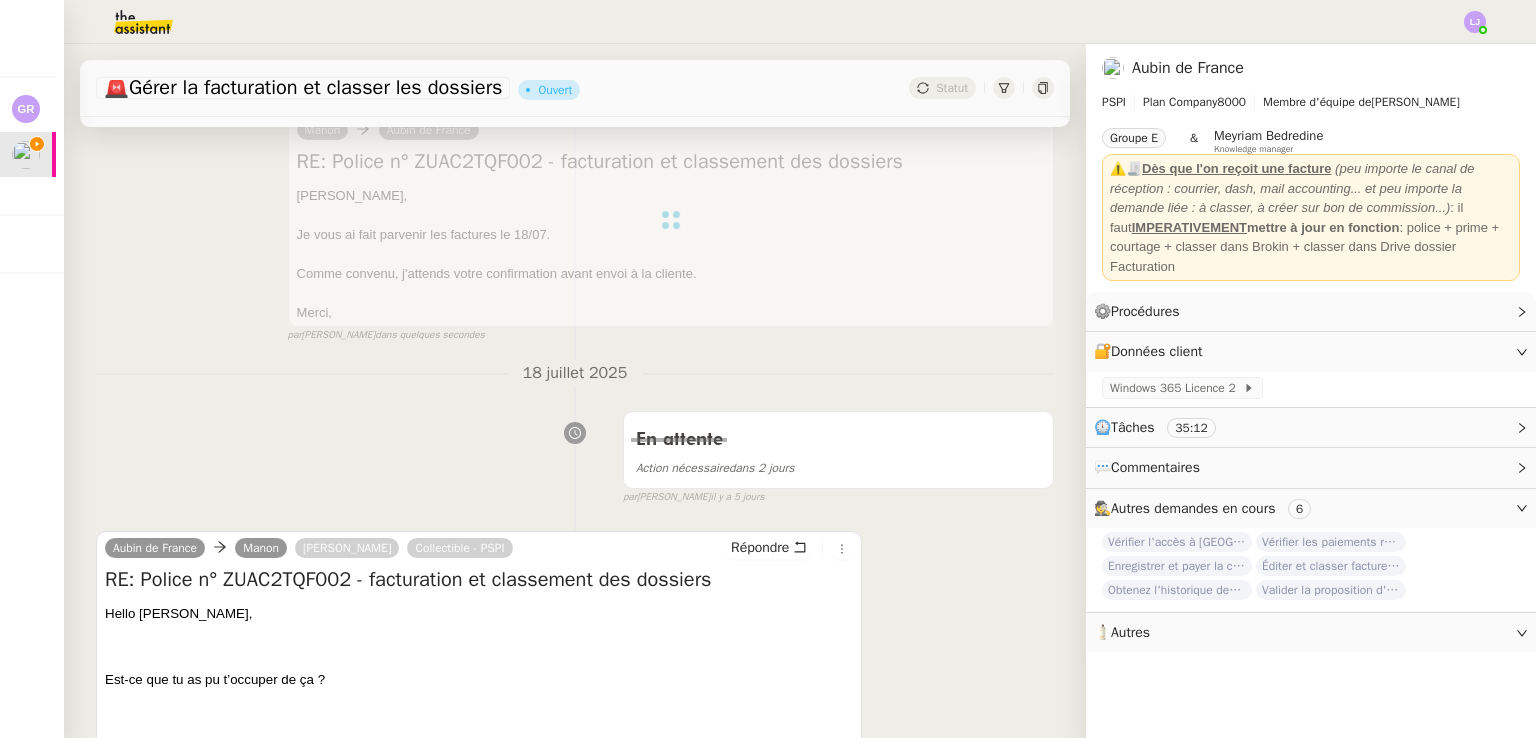 scroll, scrollTop: 0, scrollLeft: 0, axis: both 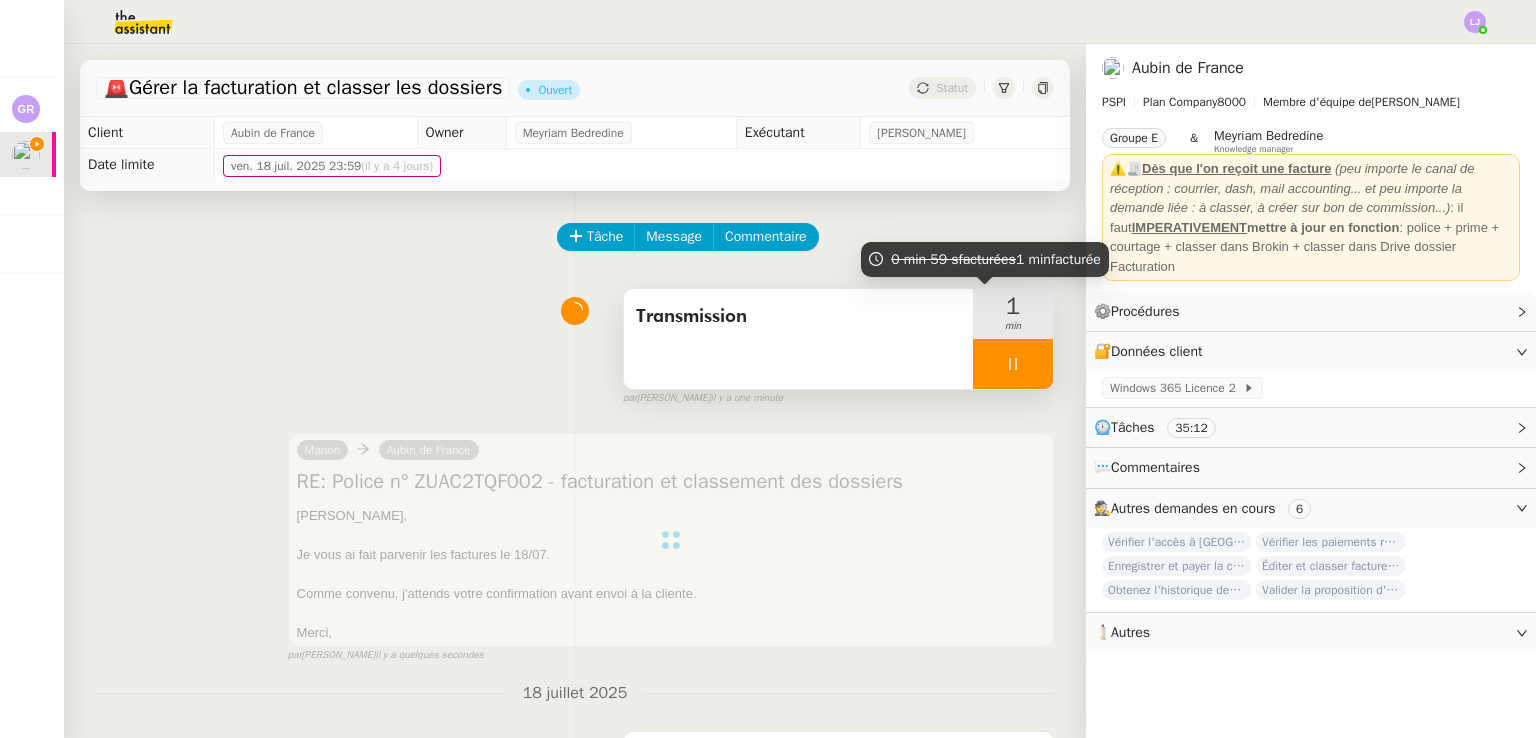 click at bounding box center (1013, 364) 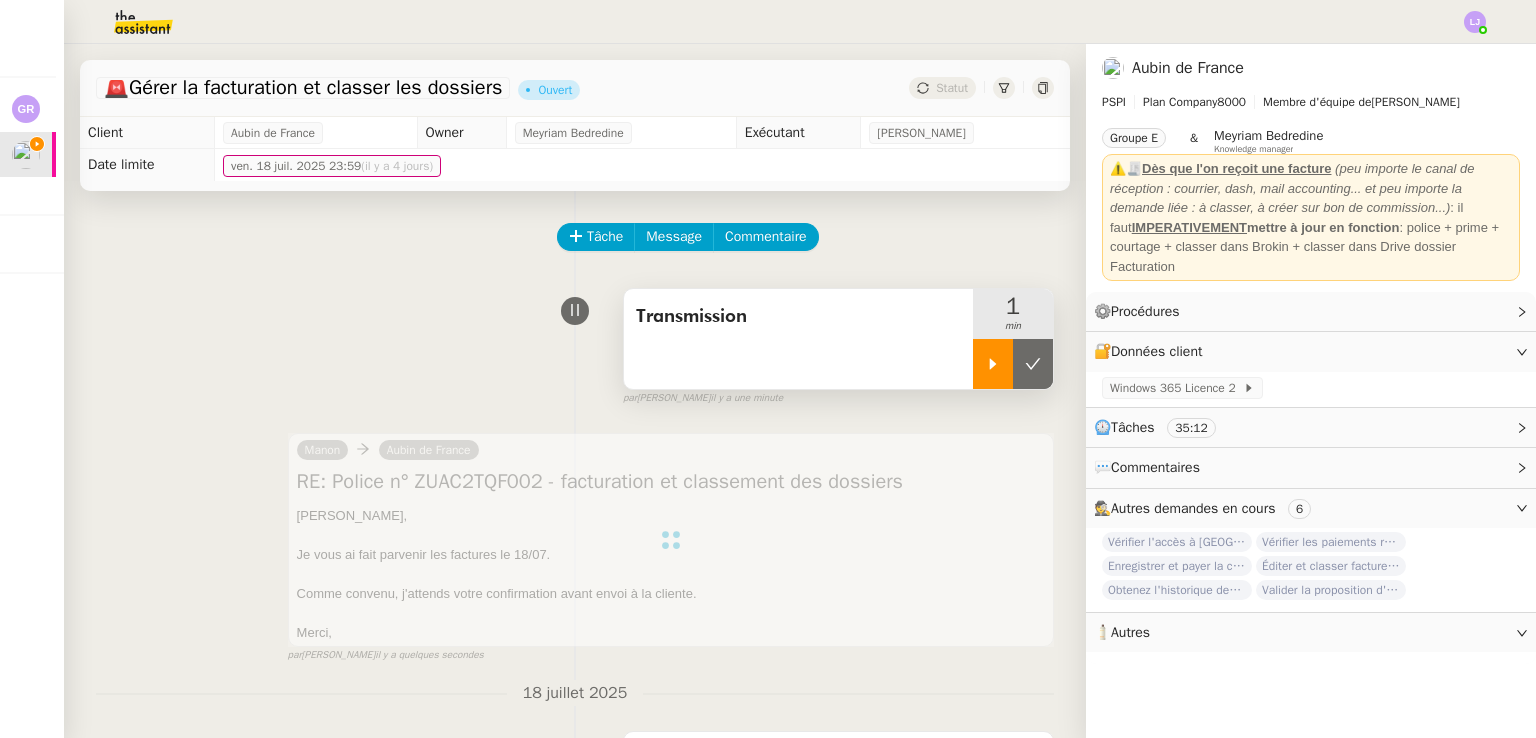 click at bounding box center (1033, 364) 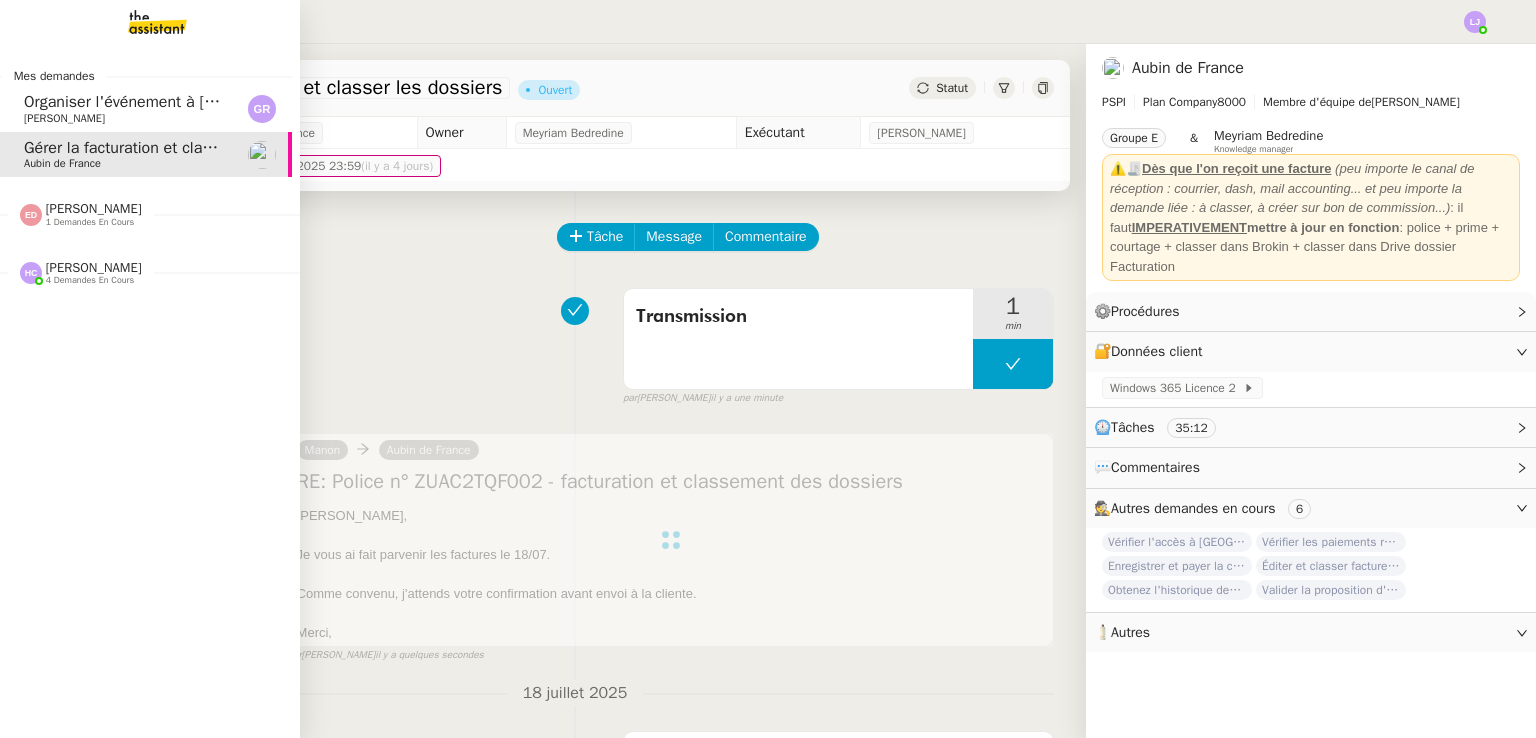 click on "Organiser l'événement à [GEOGRAPHIC_DATA]" 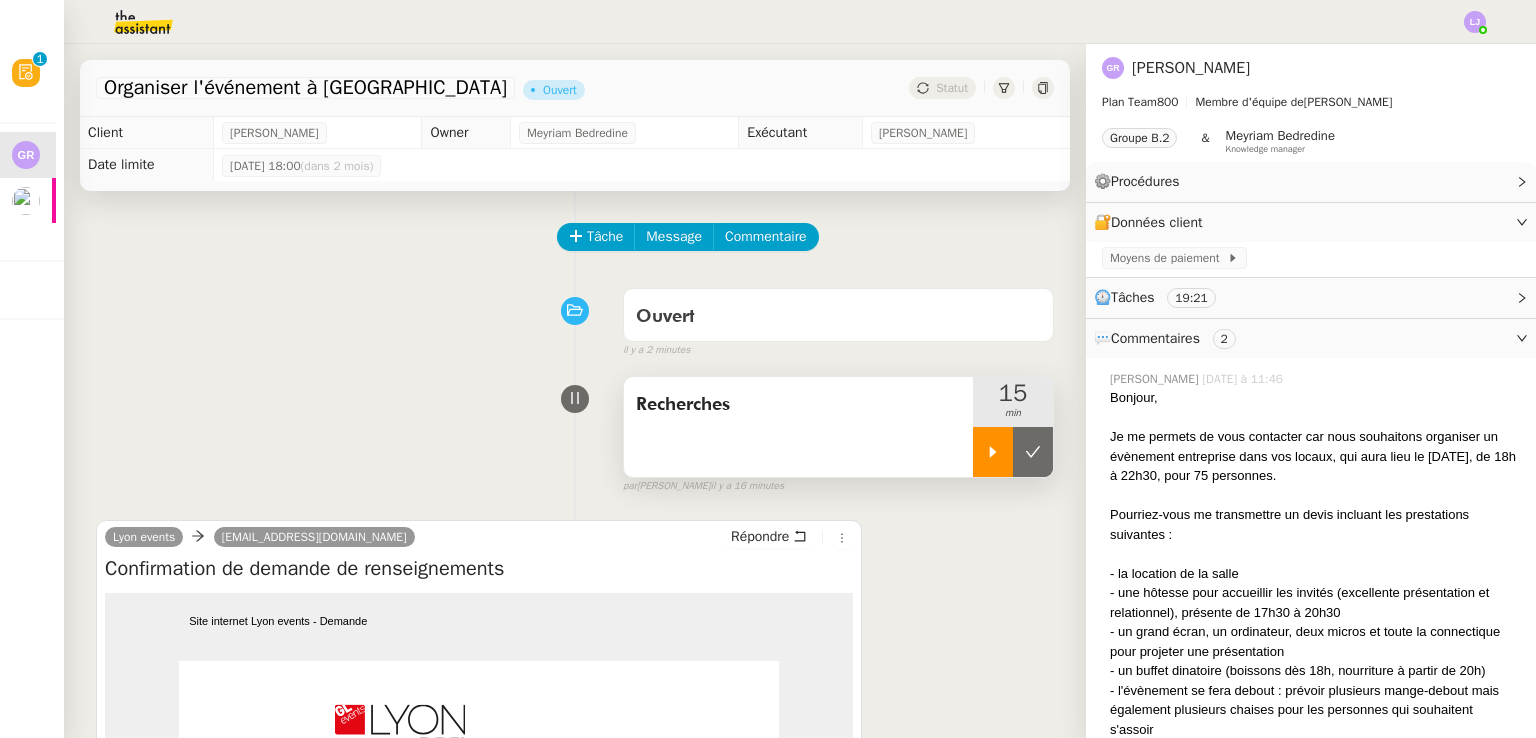 click at bounding box center [993, 452] 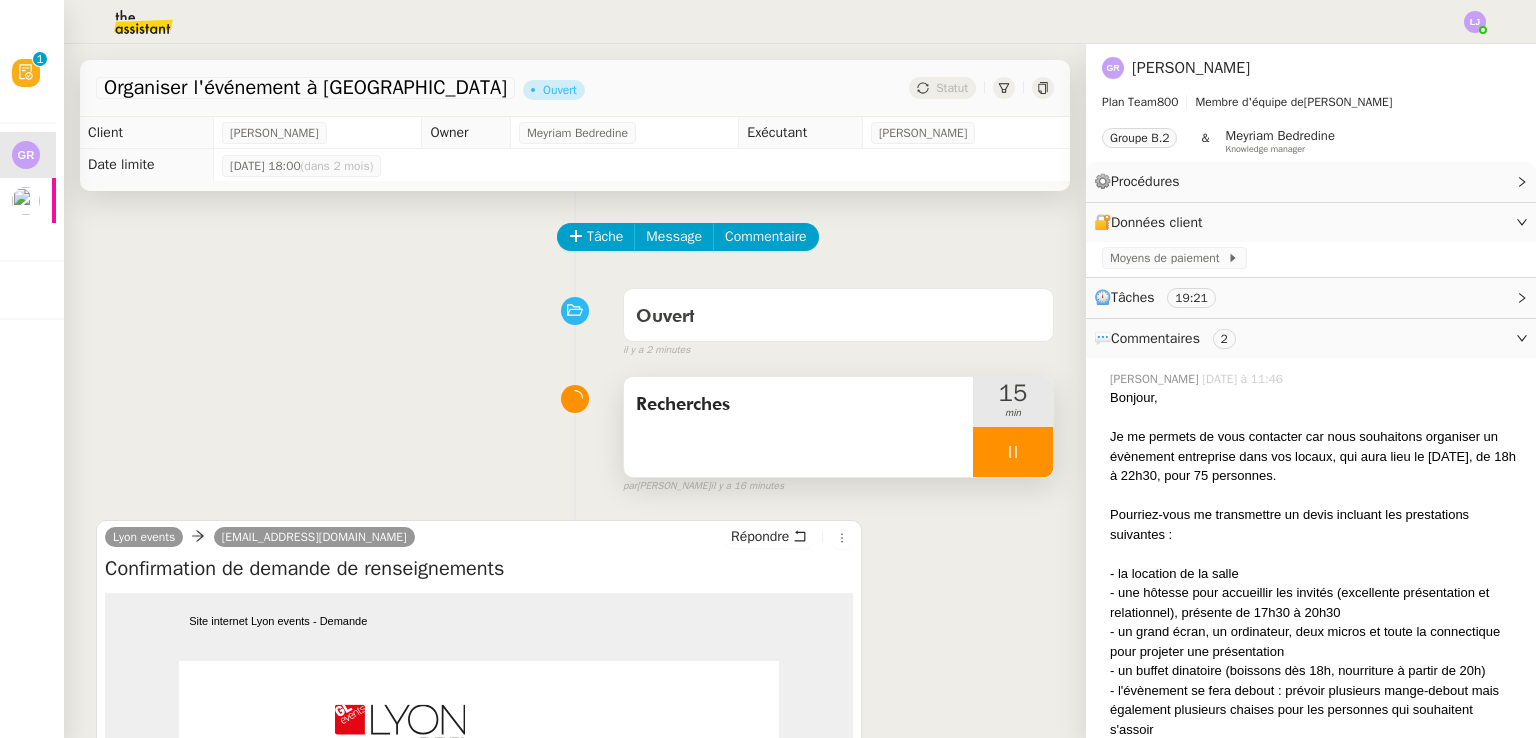 click on "Recherches" at bounding box center (798, 427) 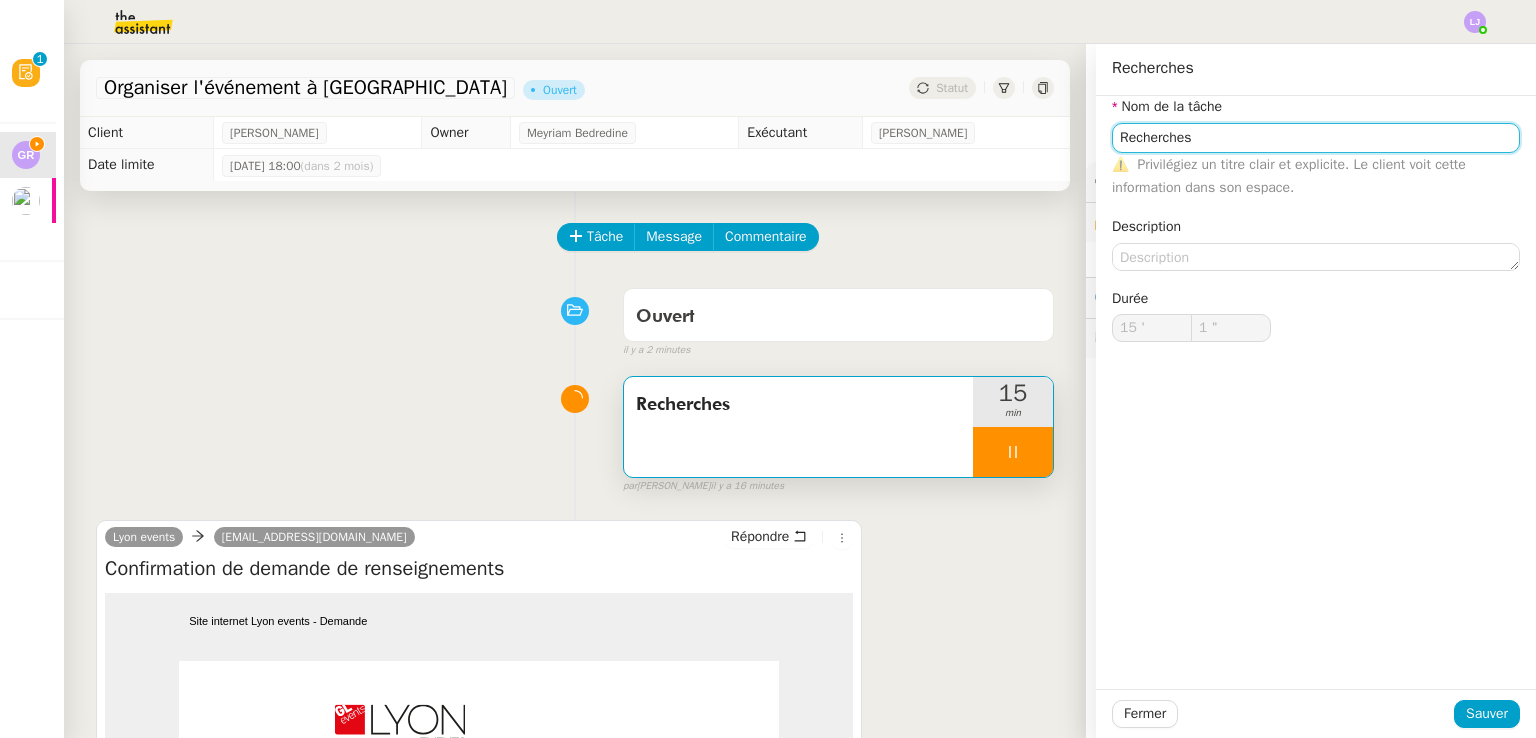 click on "Recherches" 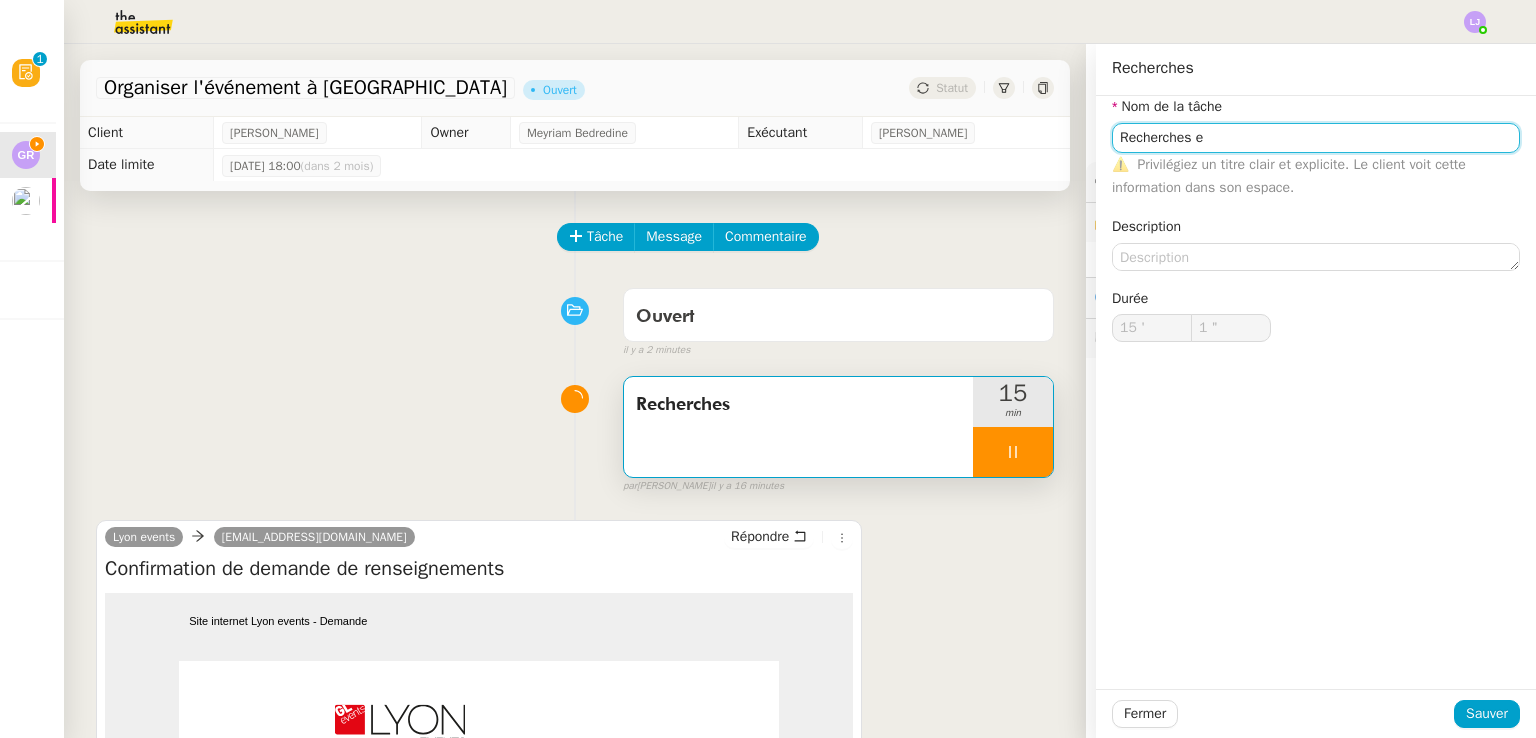 type on "Recherches et" 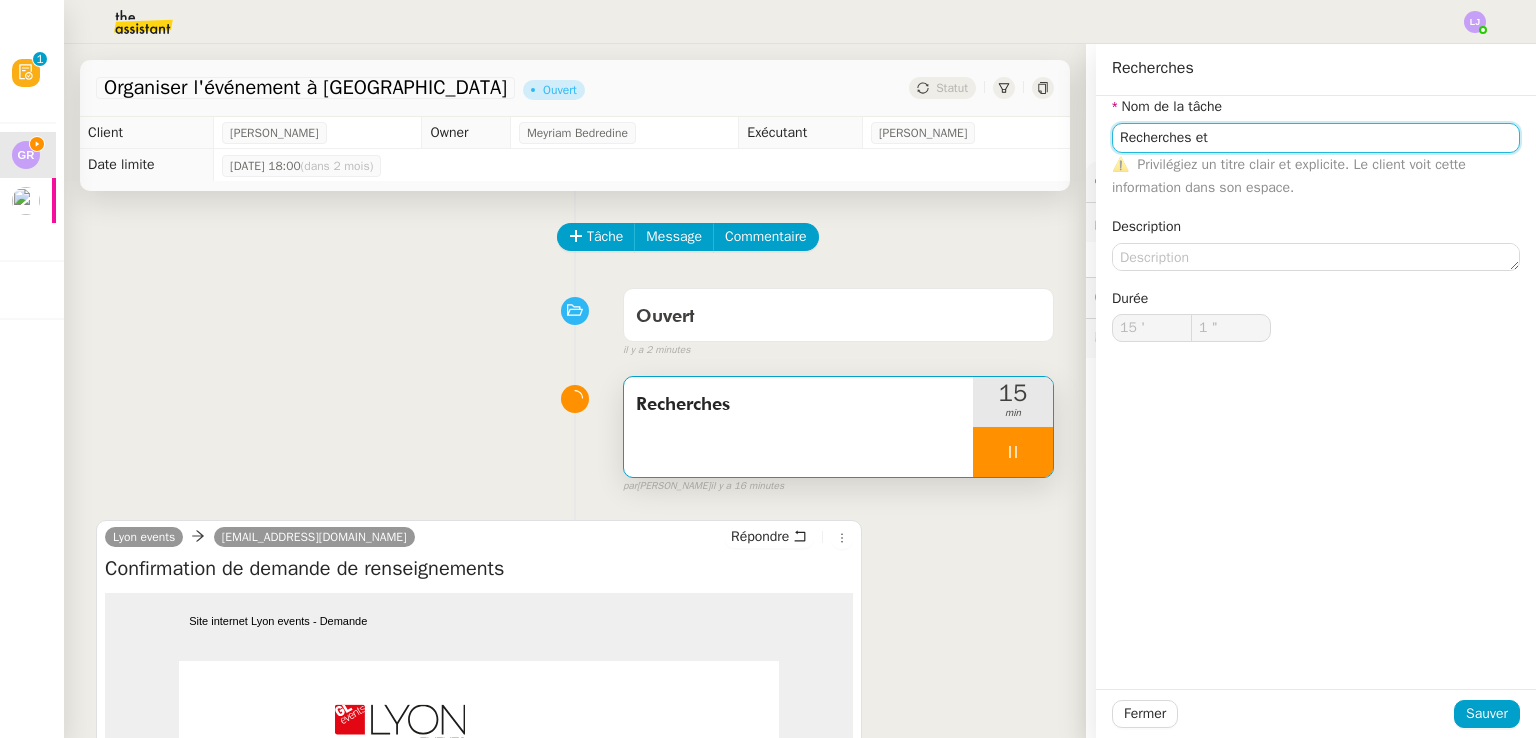 type on "2 "" 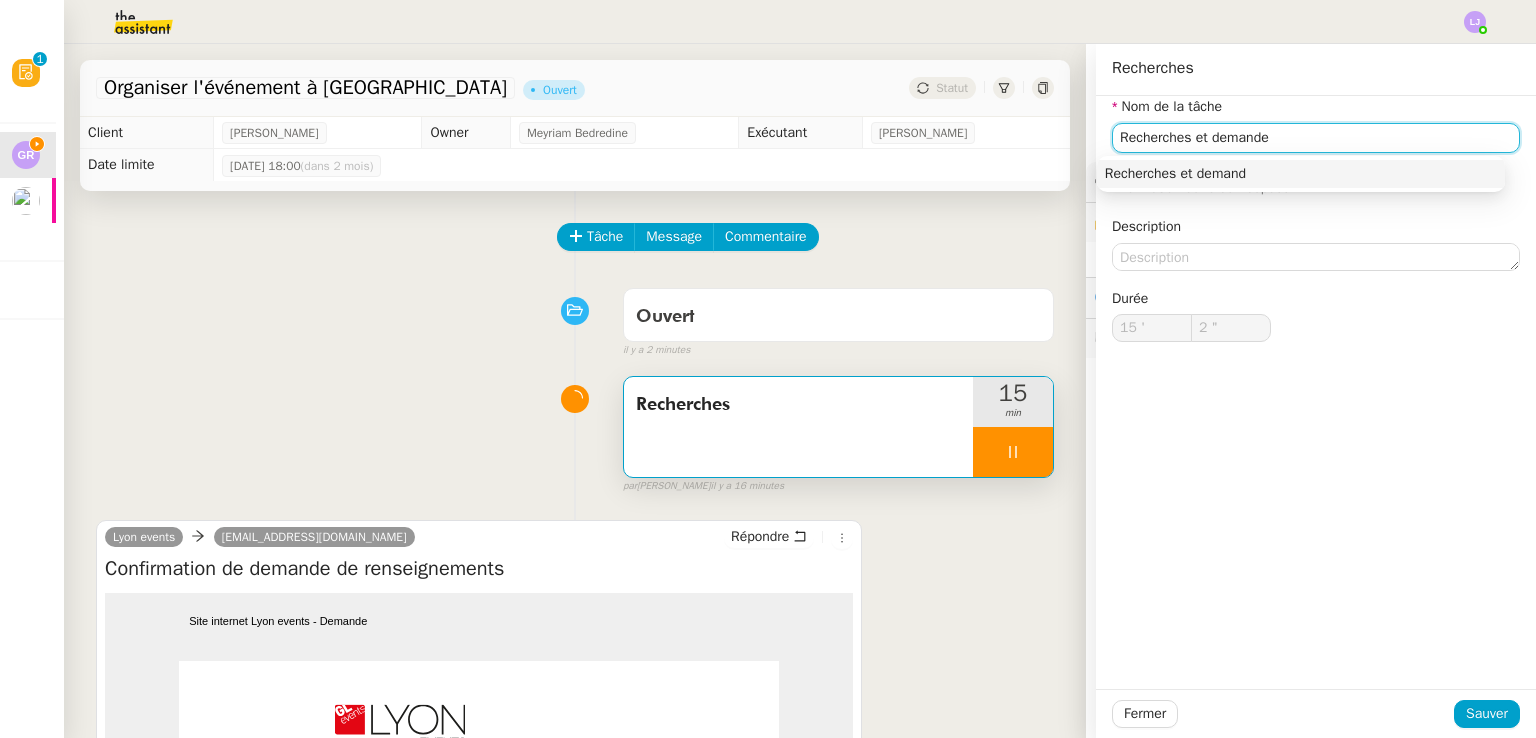 type on "Recherches et demandes" 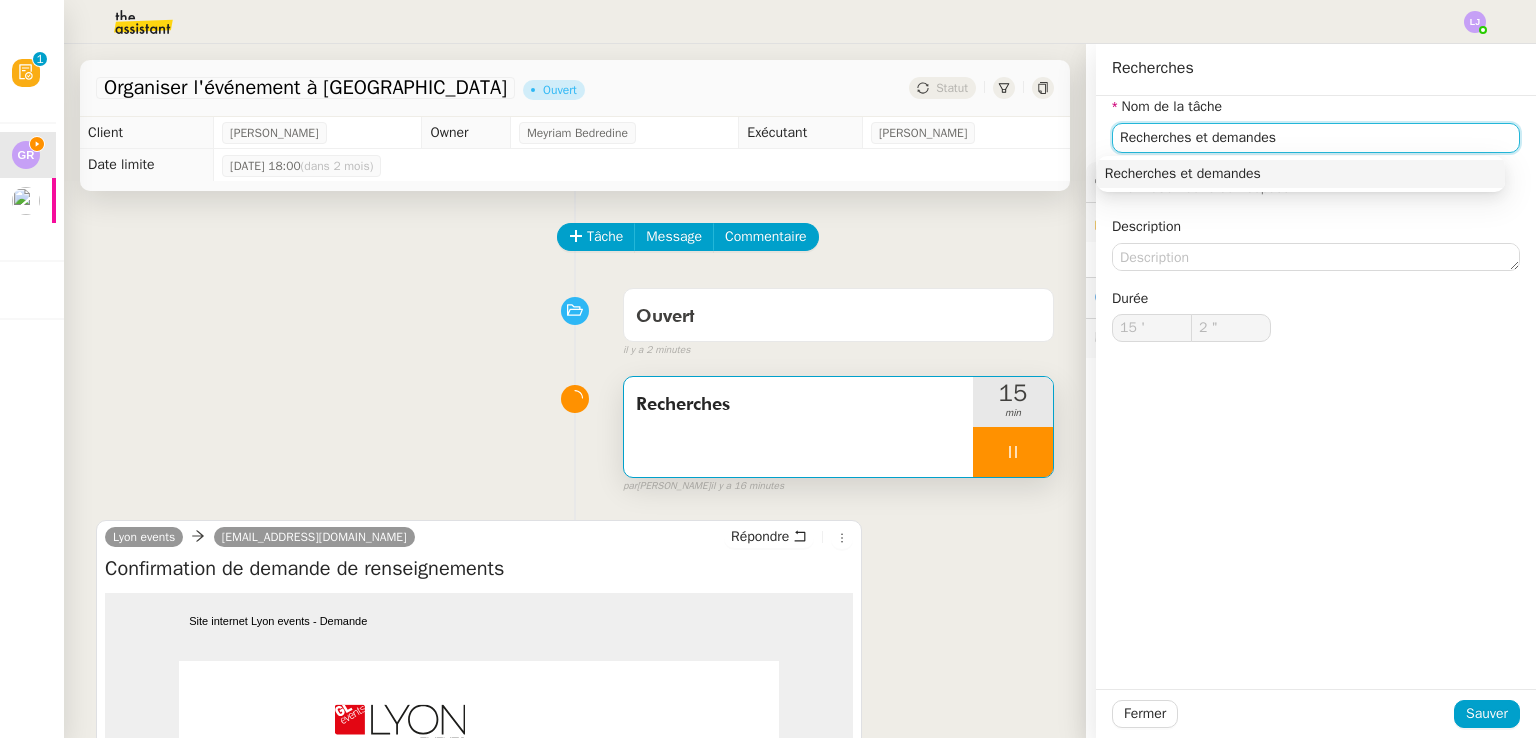 type on "3 "" 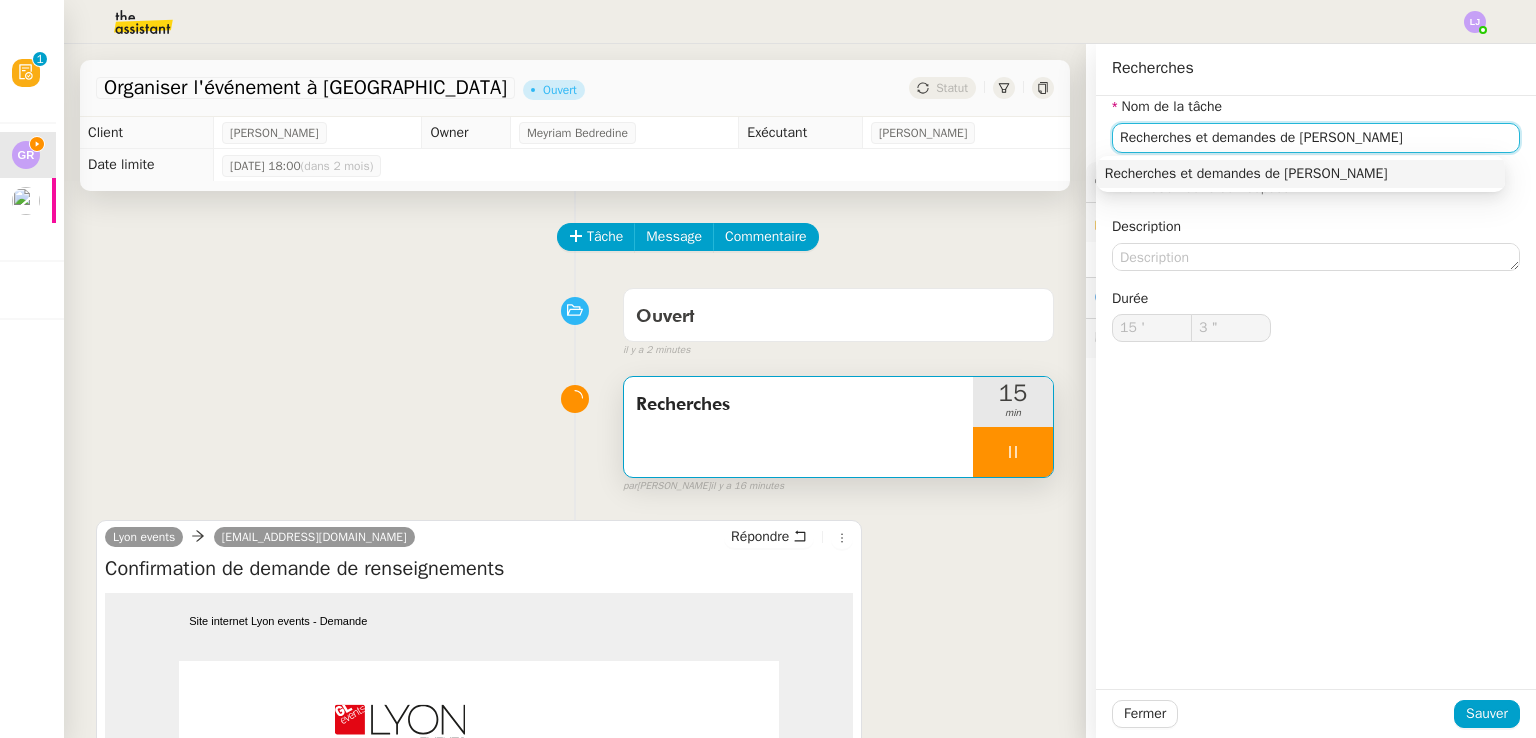 type on "Recherches et demandes de devis" 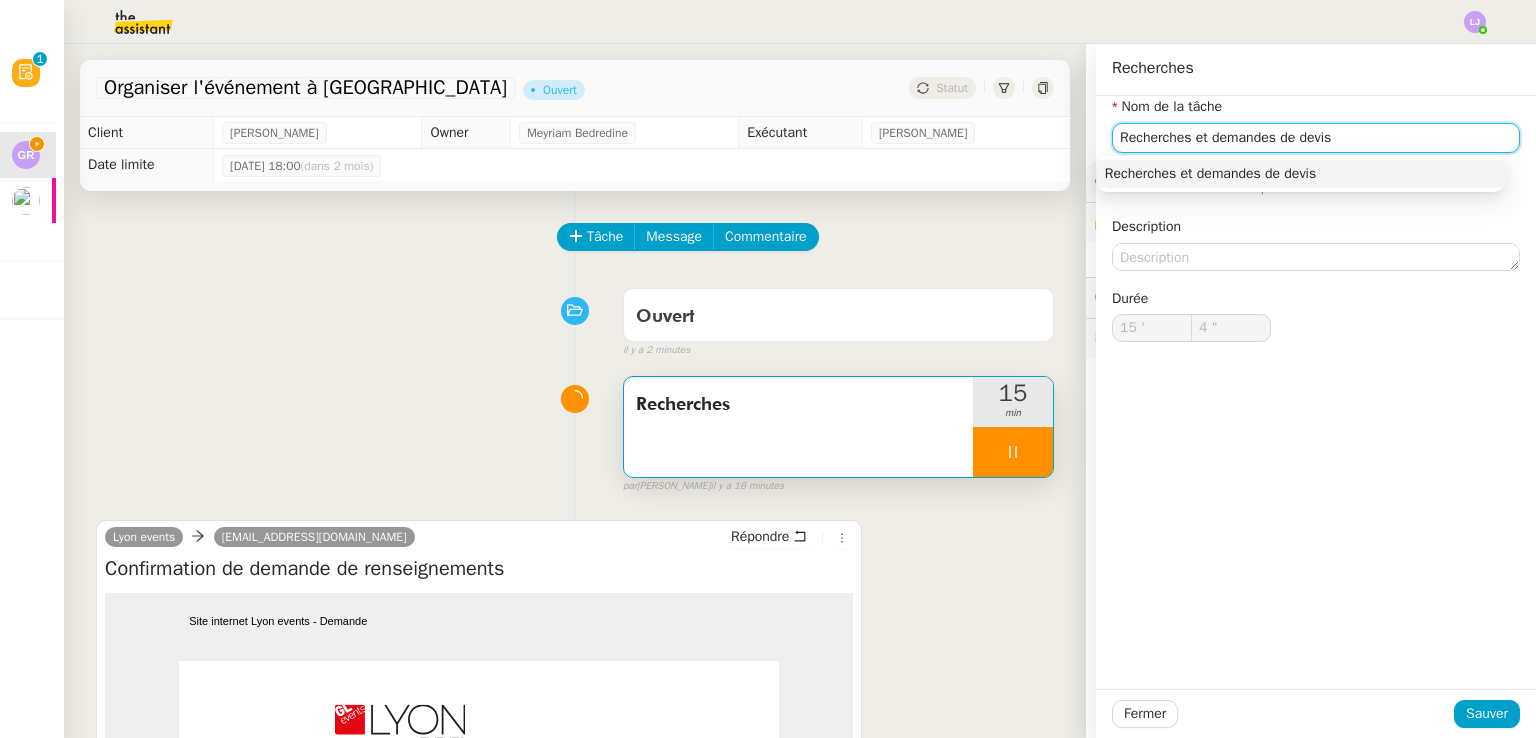 type on "5 "" 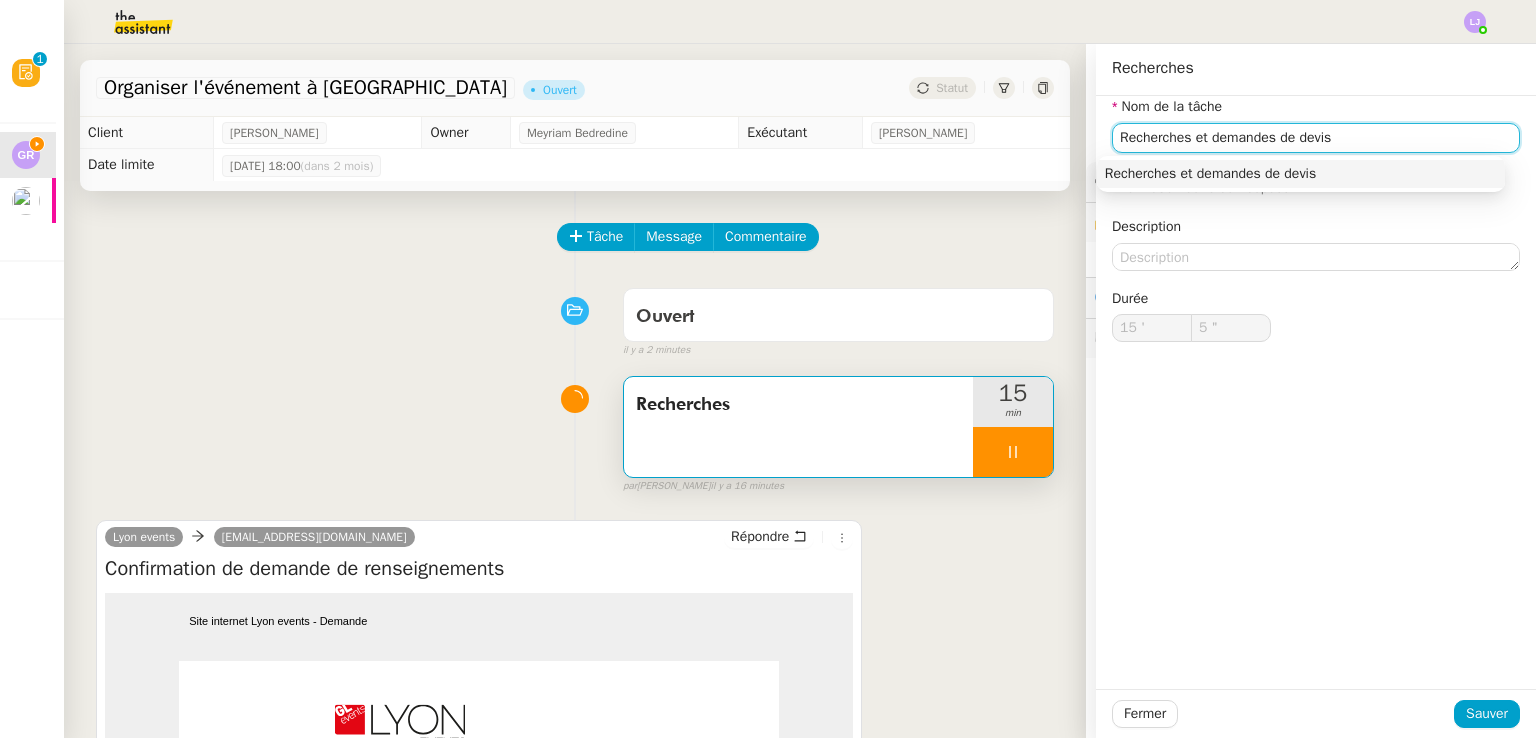 type on "Recherches et demandes de devis" 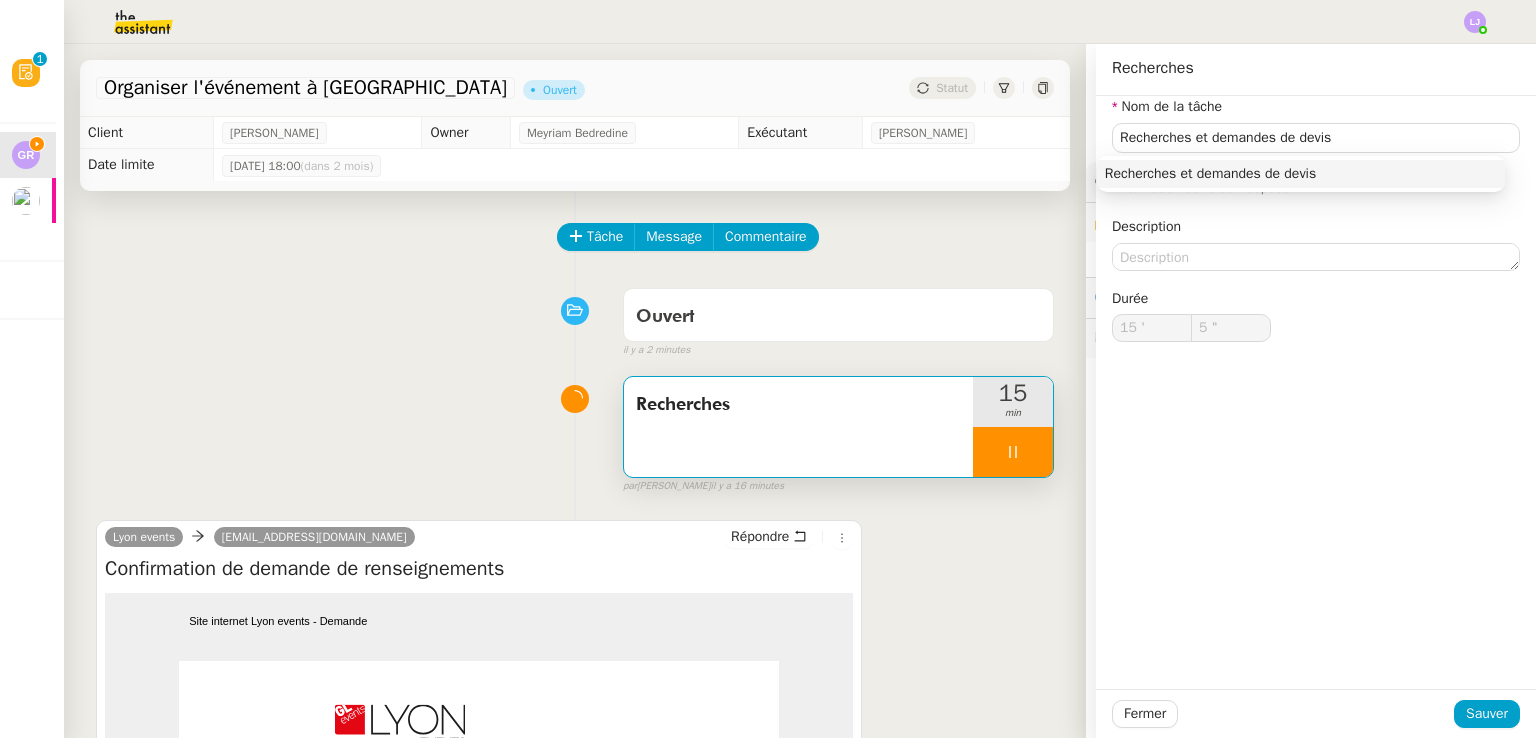 click on "Fermer Sauver" 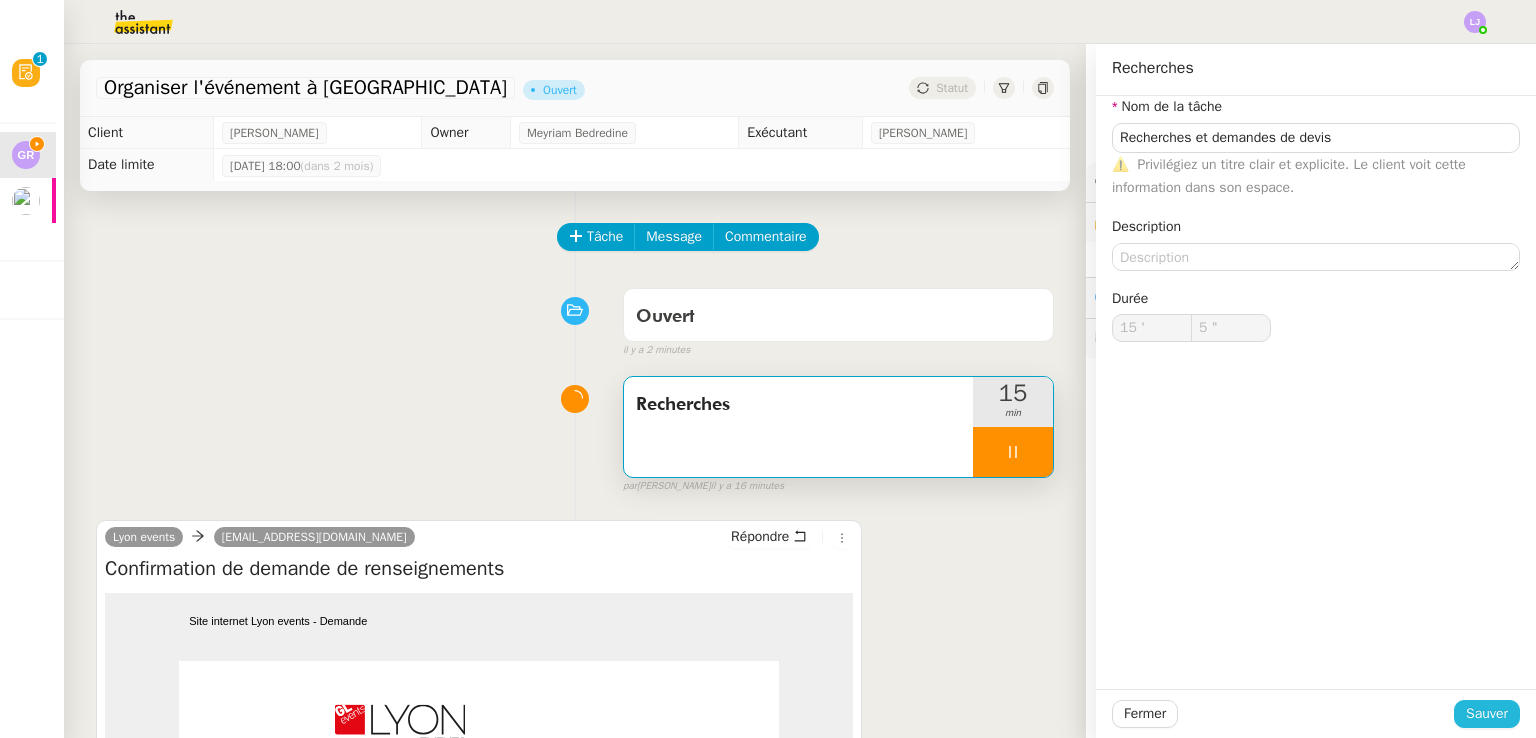 type on "6 "" 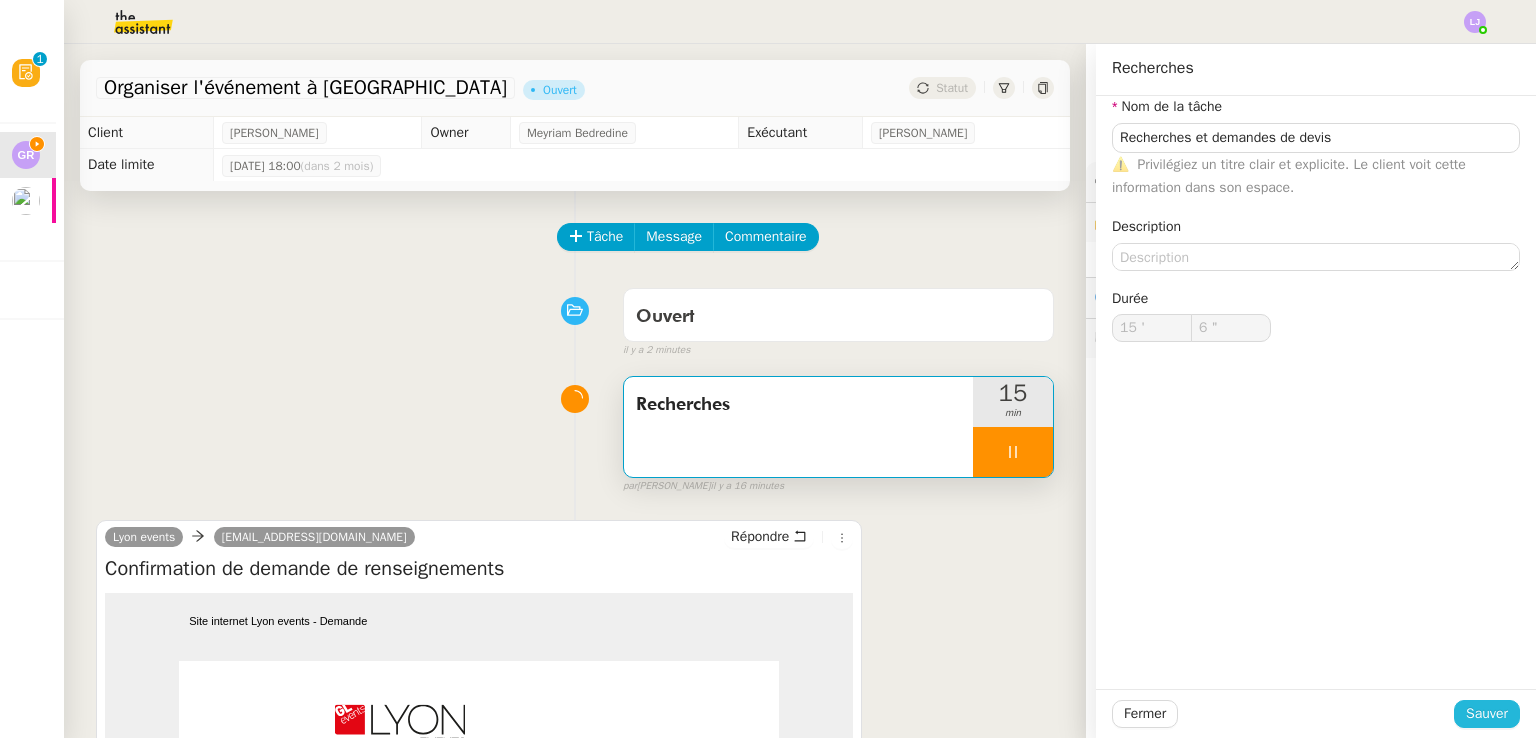 click on "Sauver" 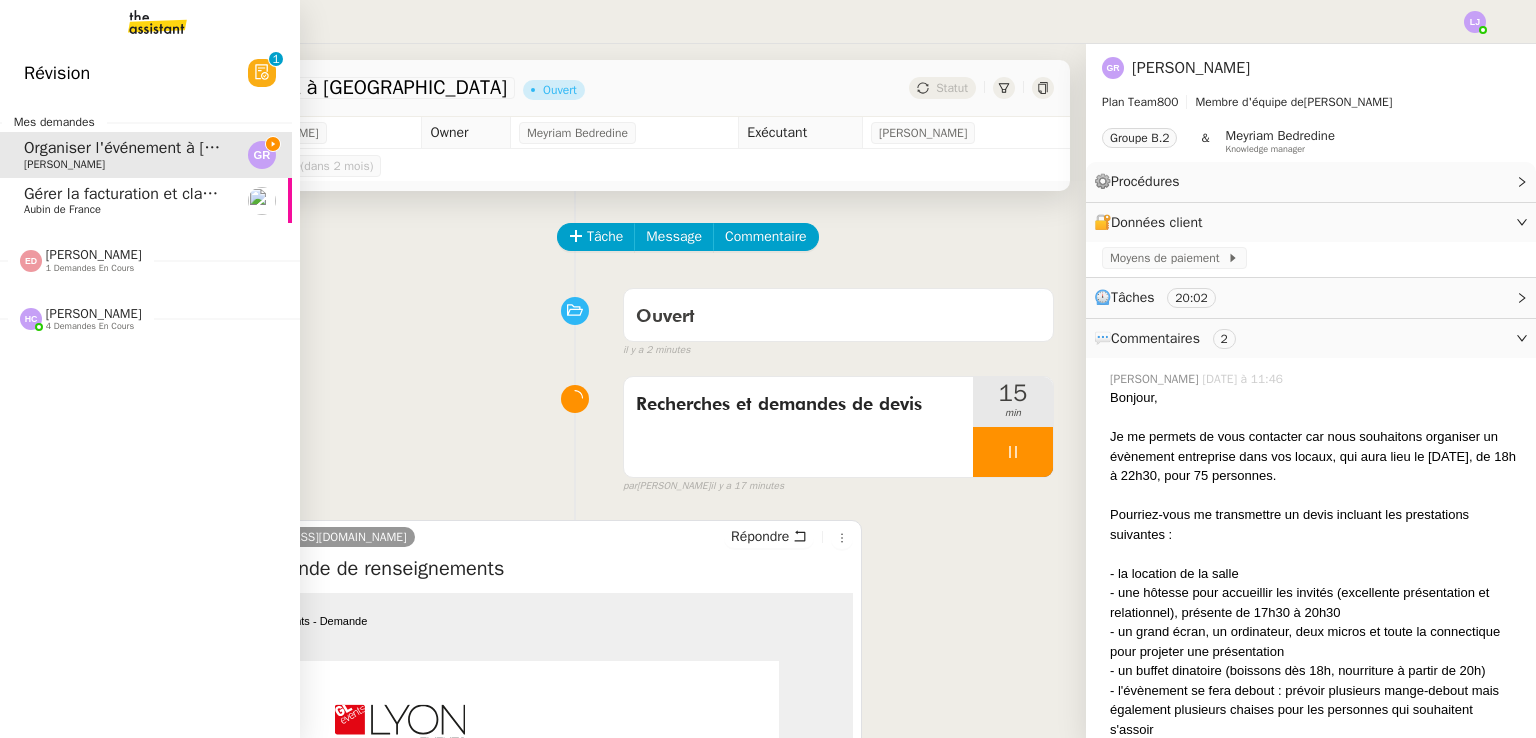 click on "Gérer la facturation et classer les dossiers" 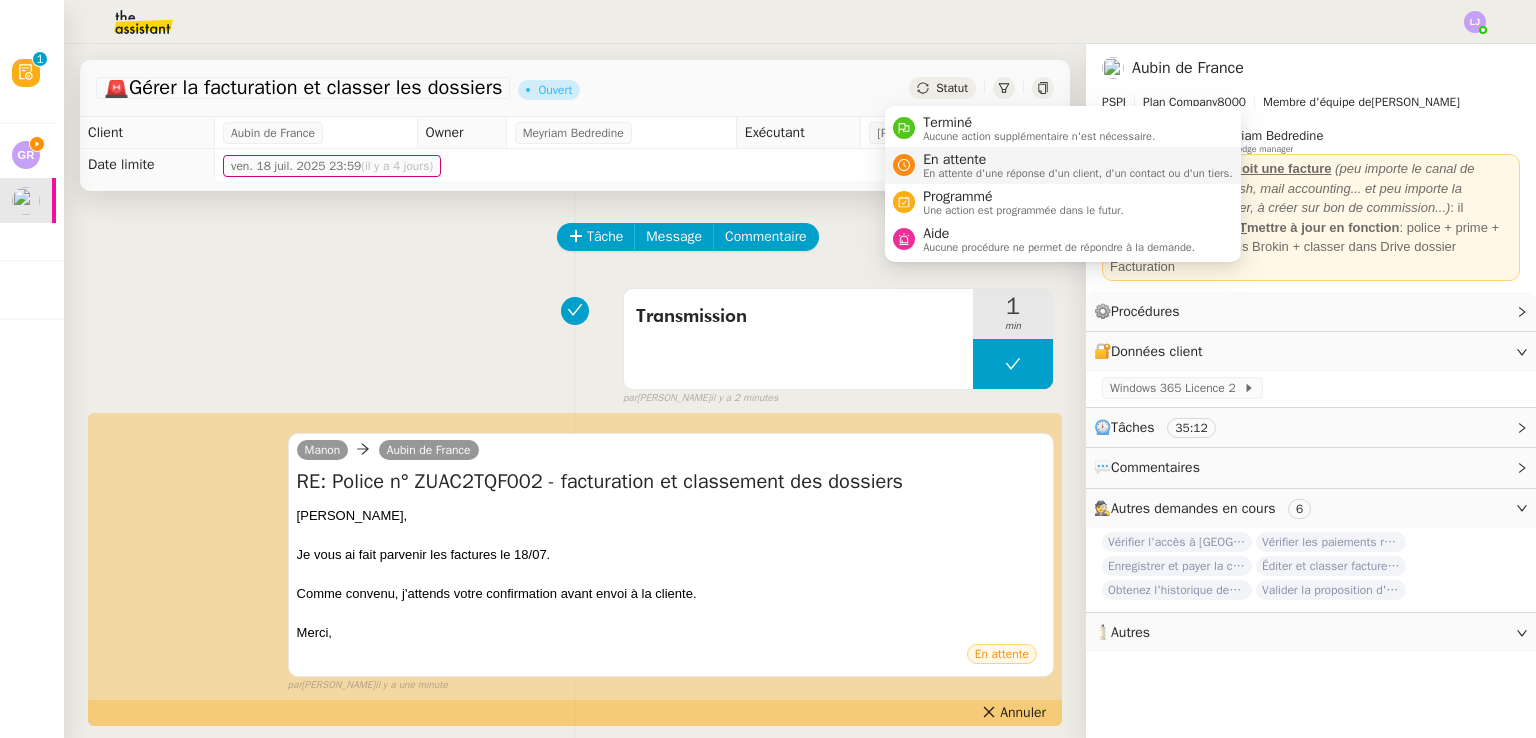 click on "En attente" at bounding box center (1078, 160) 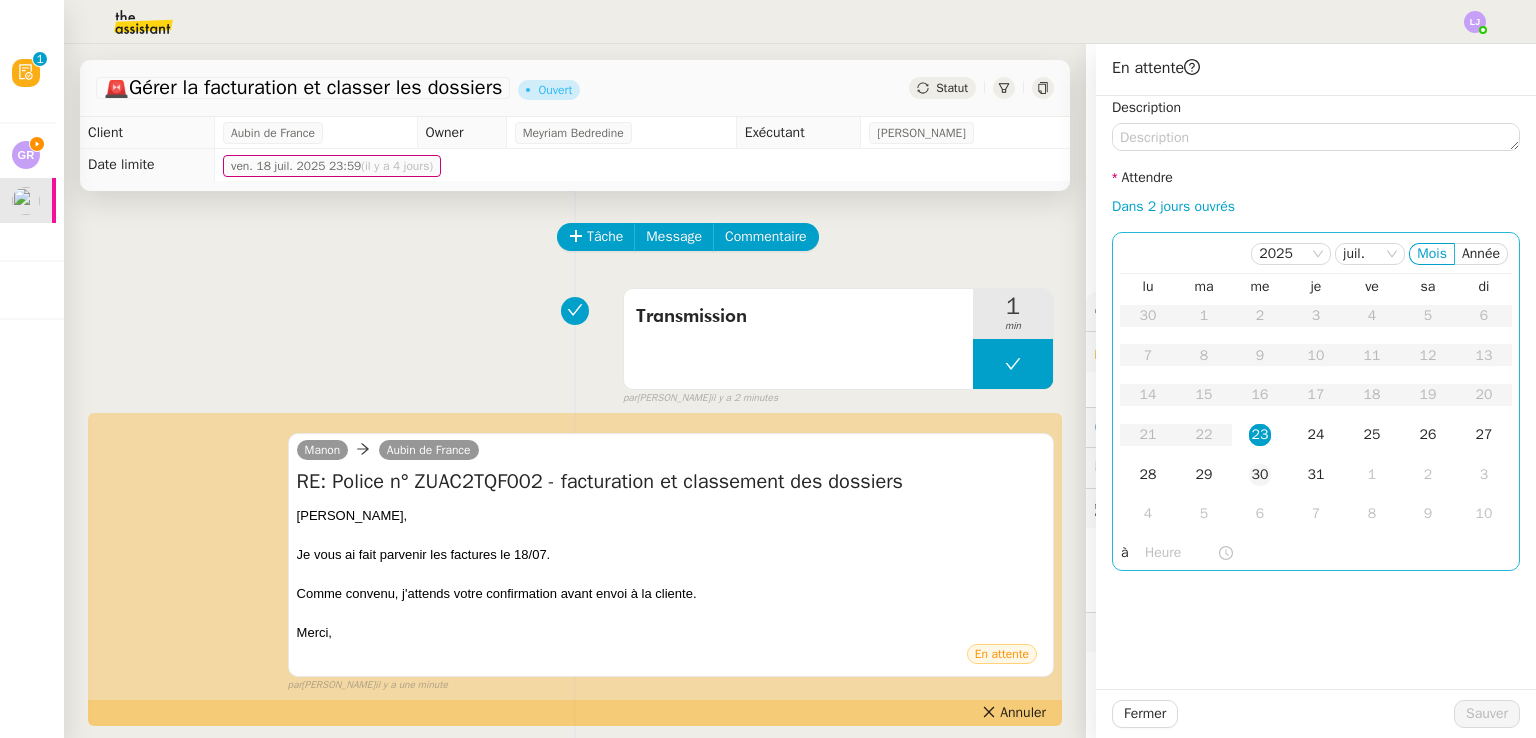 click on "30" 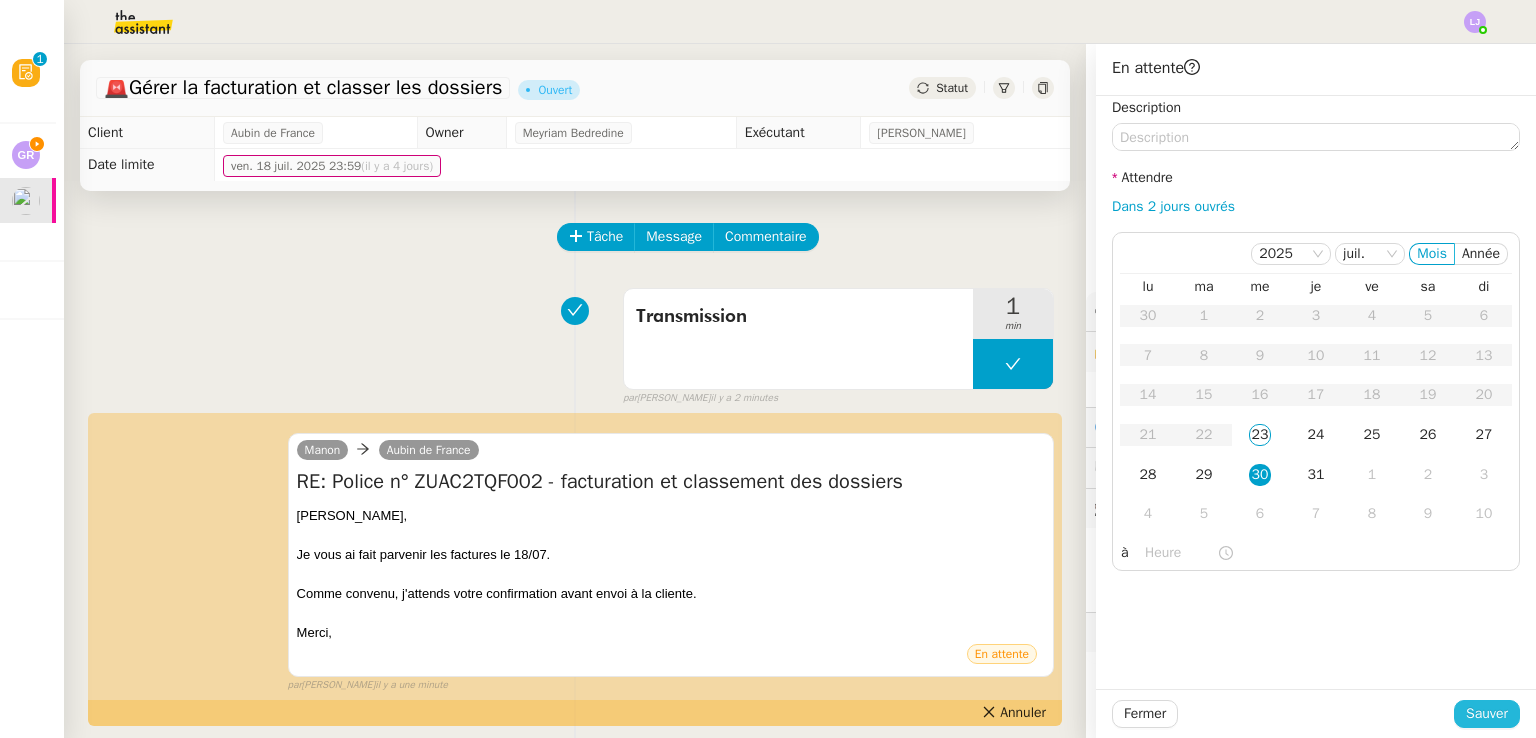 click on "Sauver" 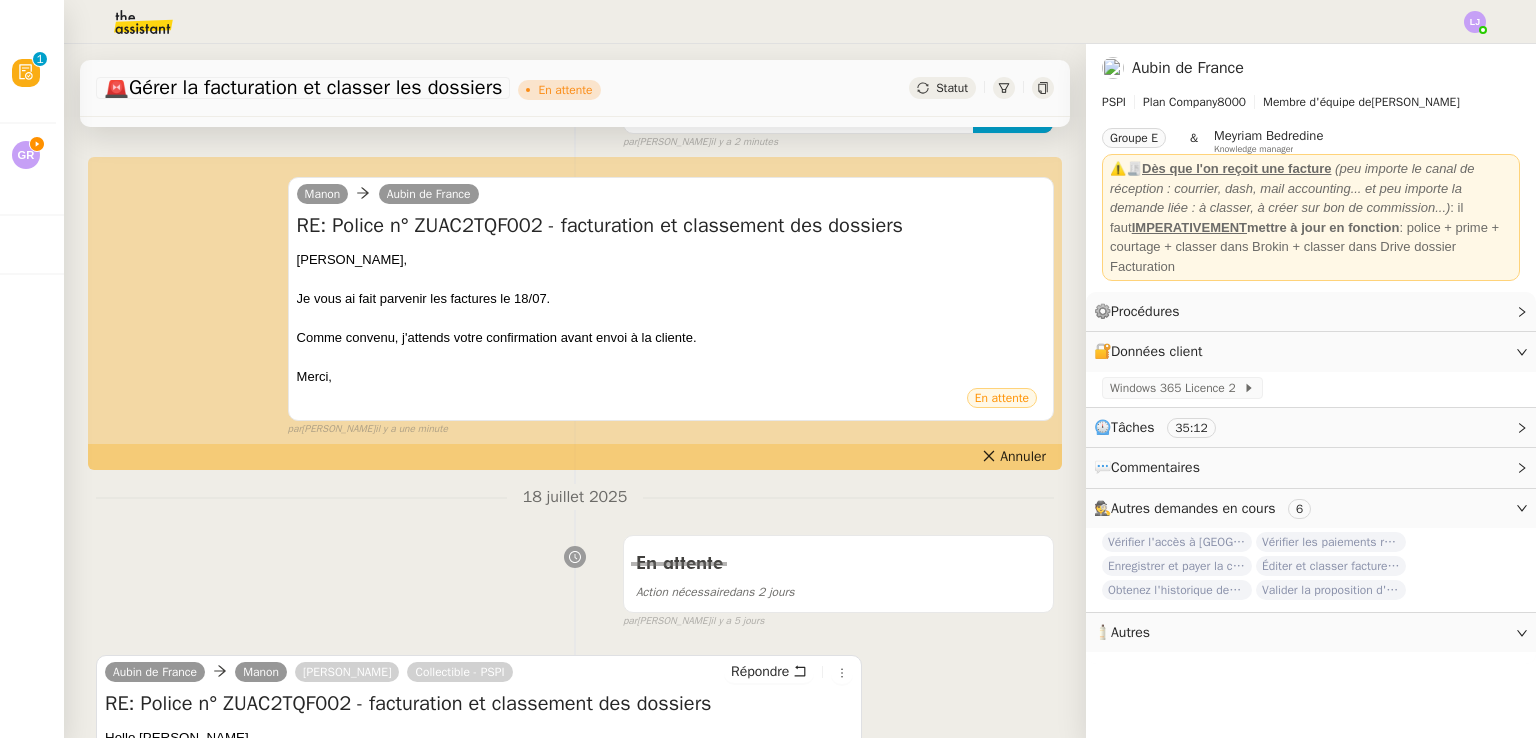 scroll, scrollTop: 364, scrollLeft: 0, axis: vertical 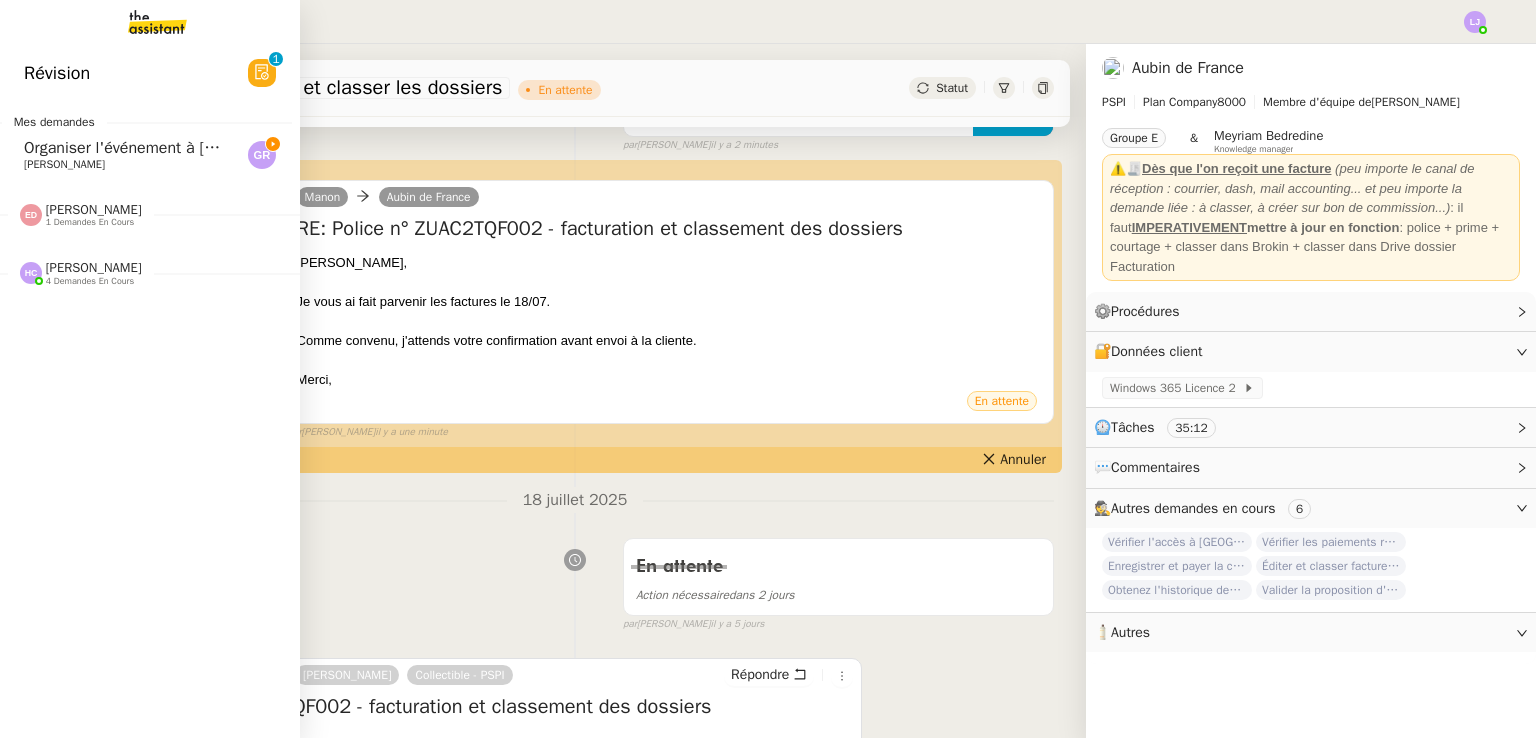 click on "Organiser l'événement à [GEOGRAPHIC_DATA]" 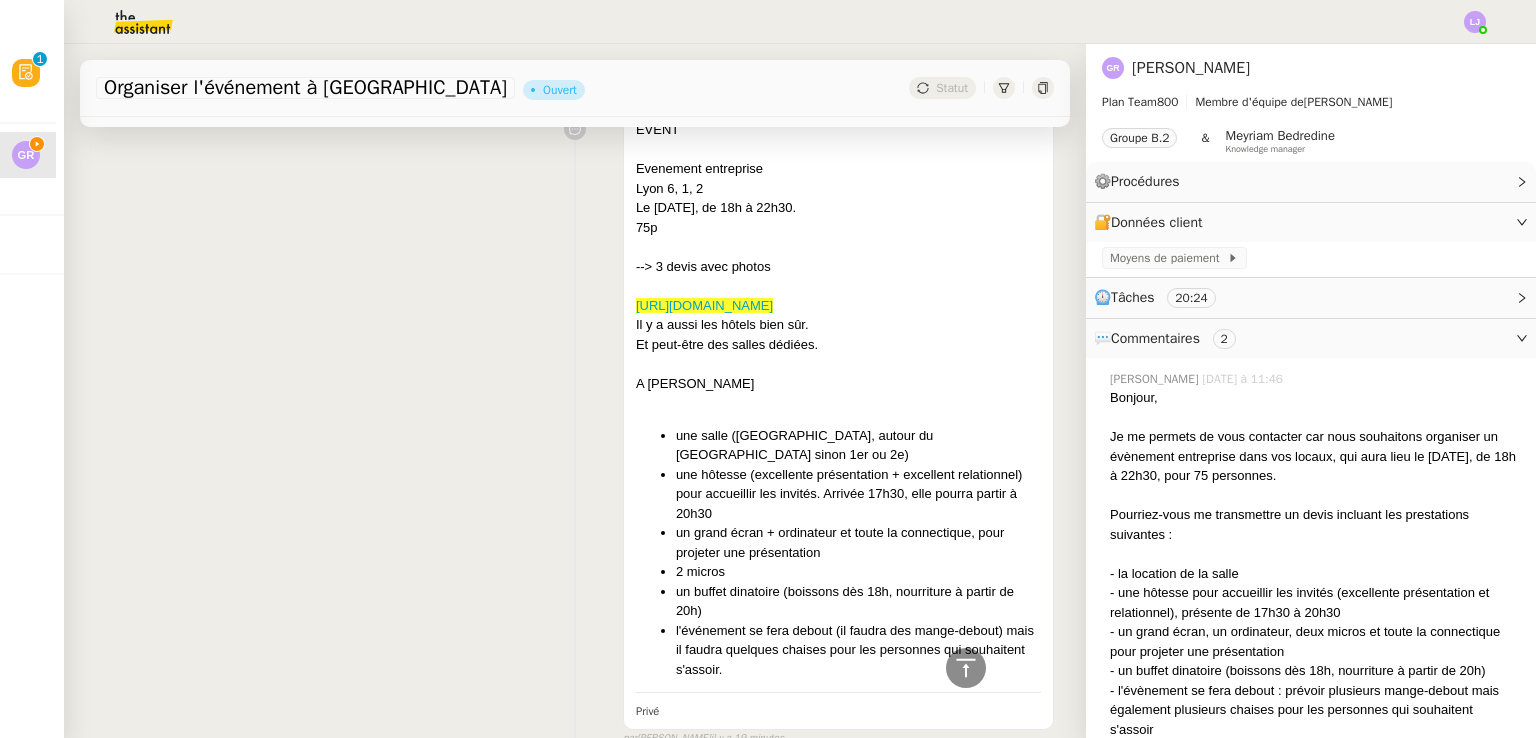 scroll, scrollTop: 1480, scrollLeft: 0, axis: vertical 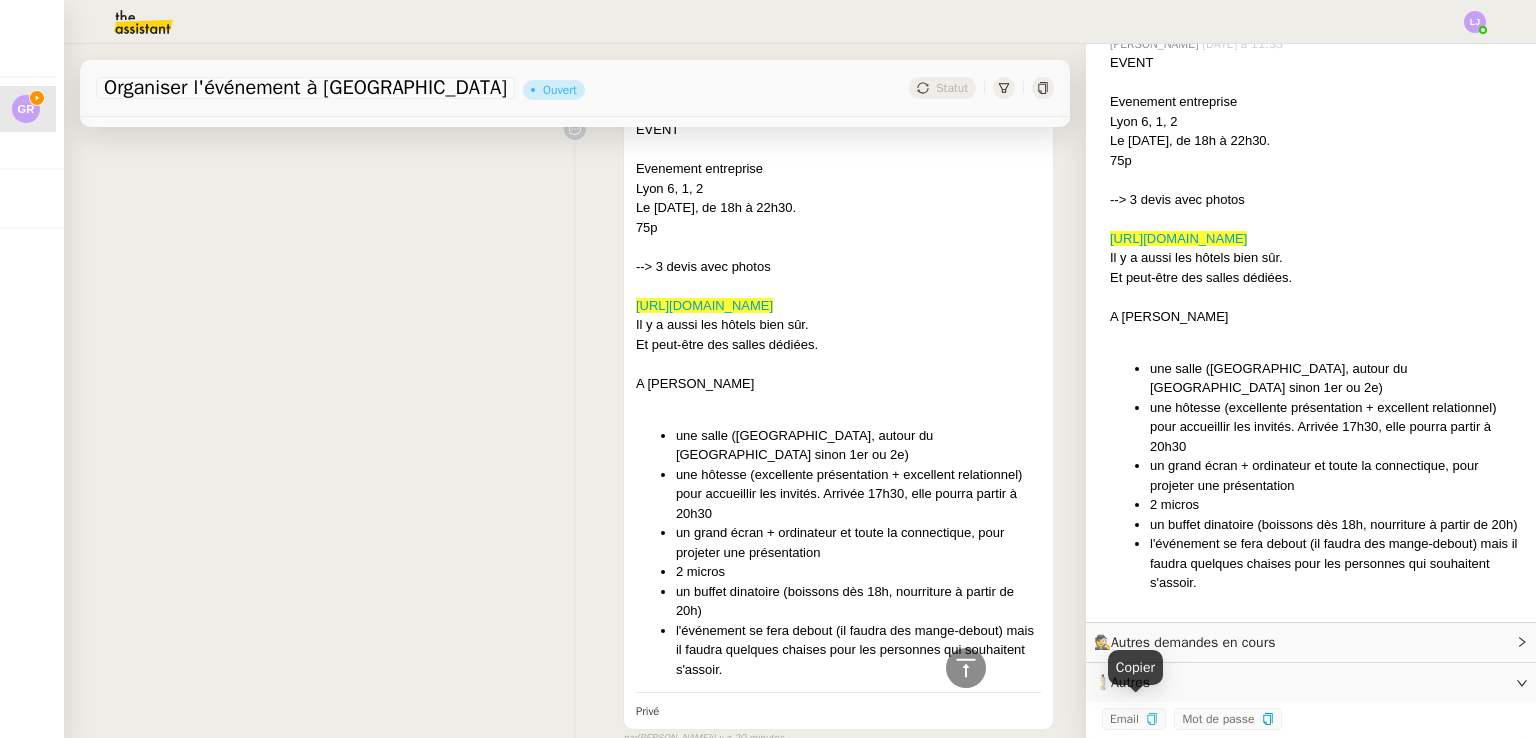 click 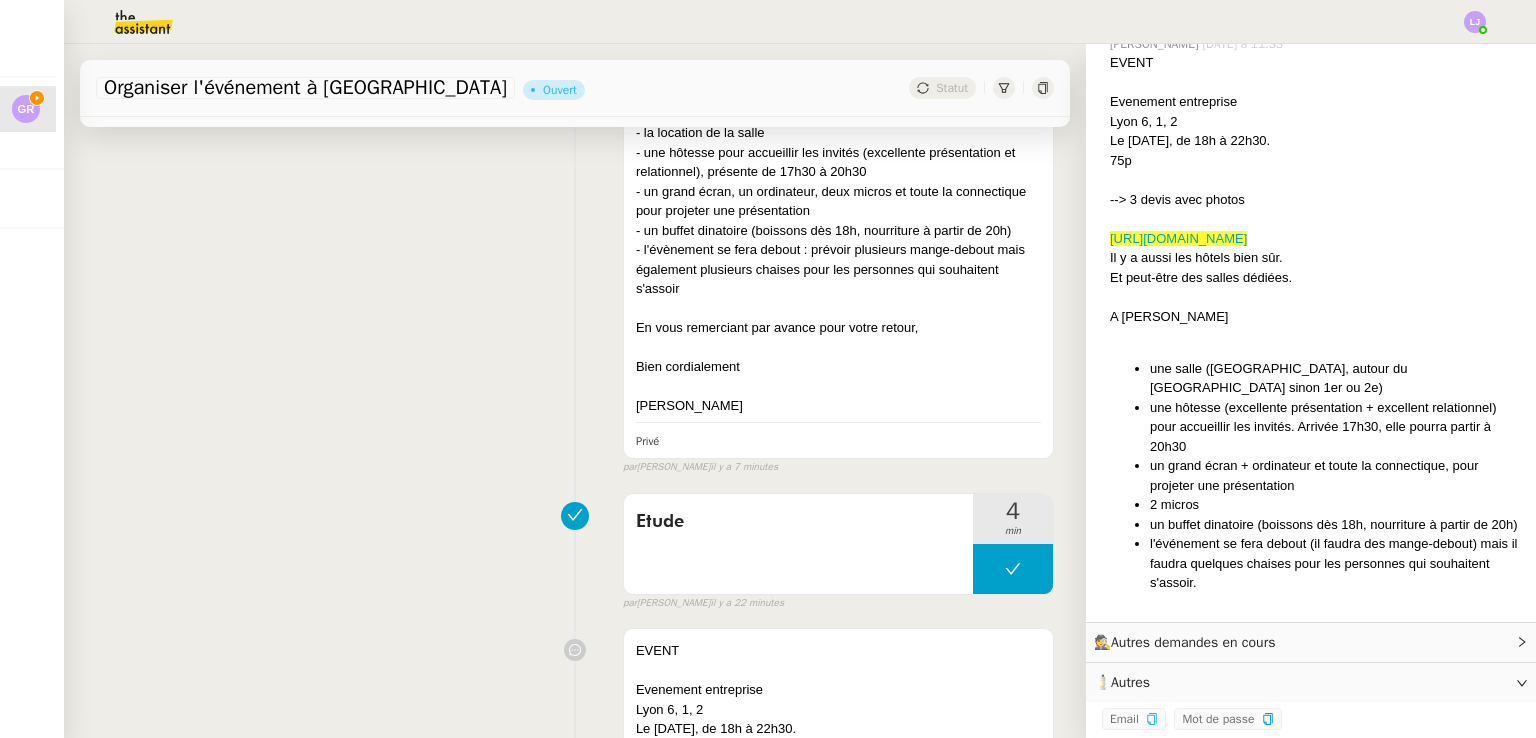 scroll, scrollTop: 1254, scrollLeft: 0, axis: vertical 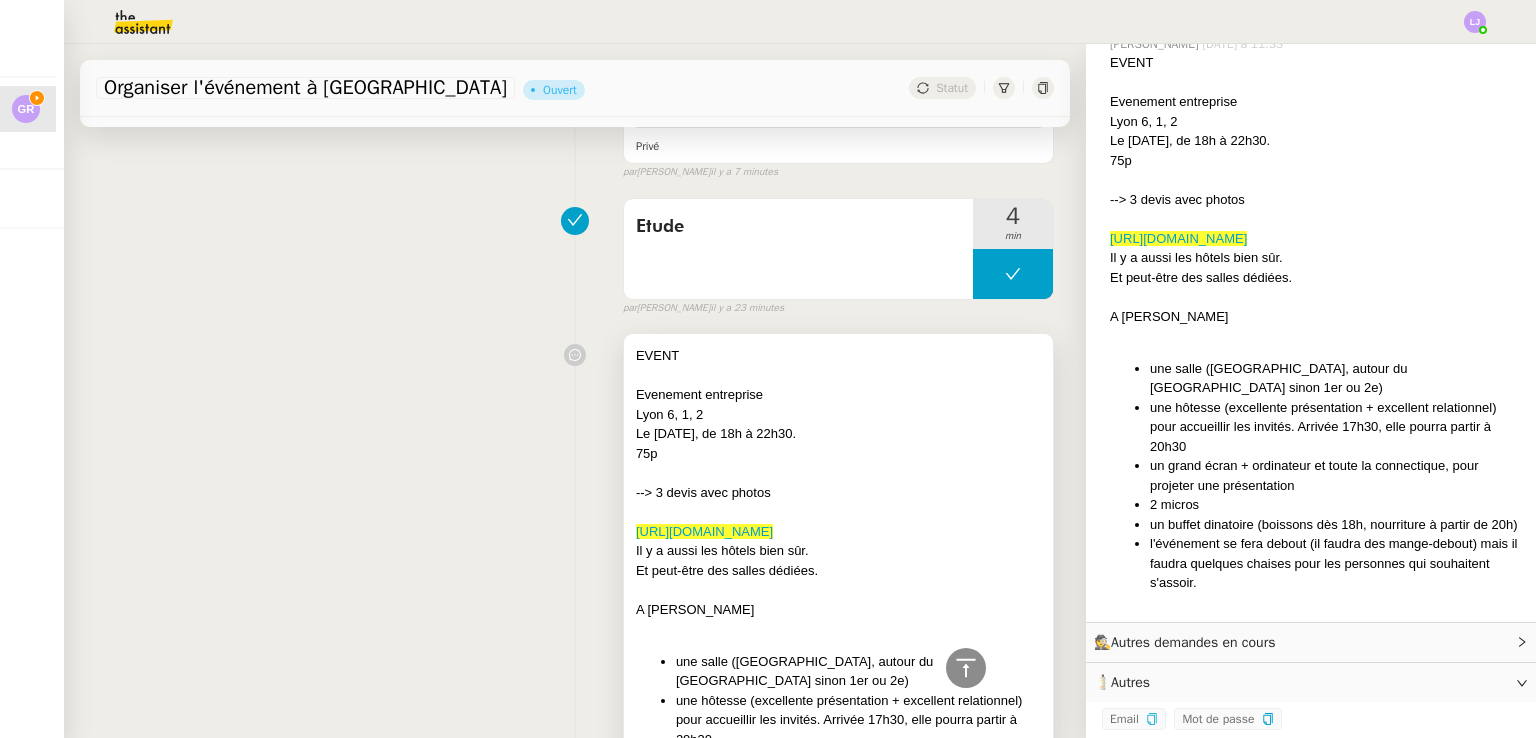 click on "--> 3 devis avec photos" at bounding box center (838, 493) 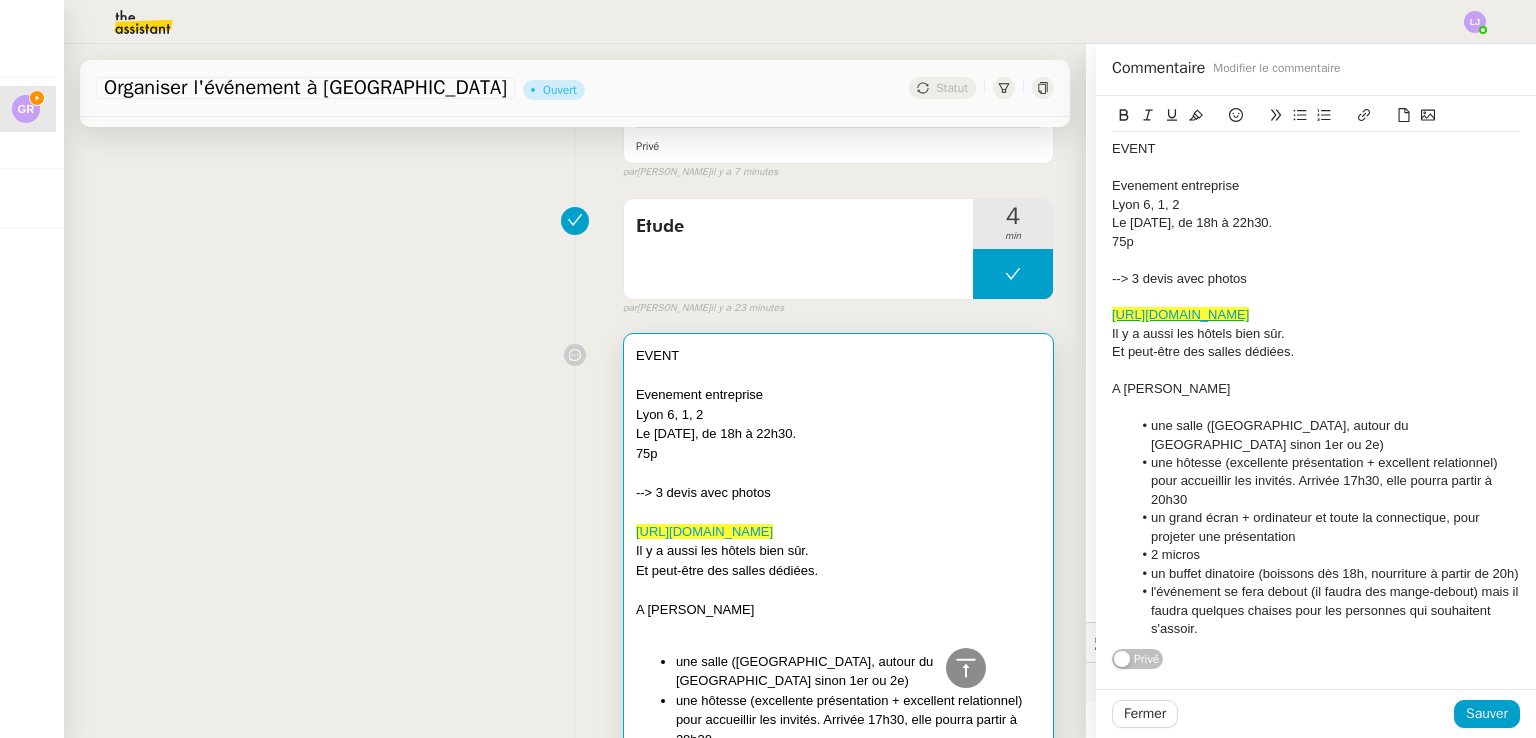 click 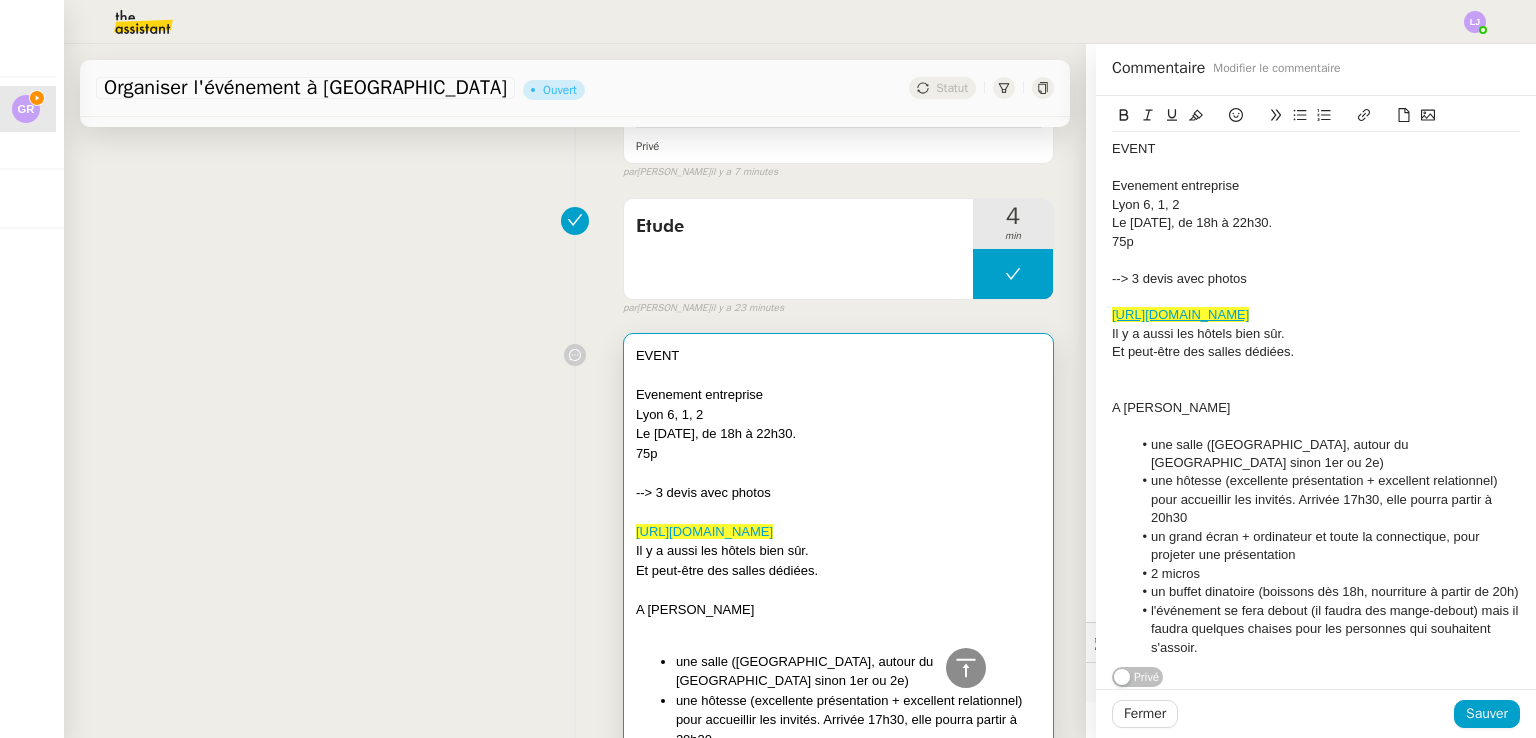 type 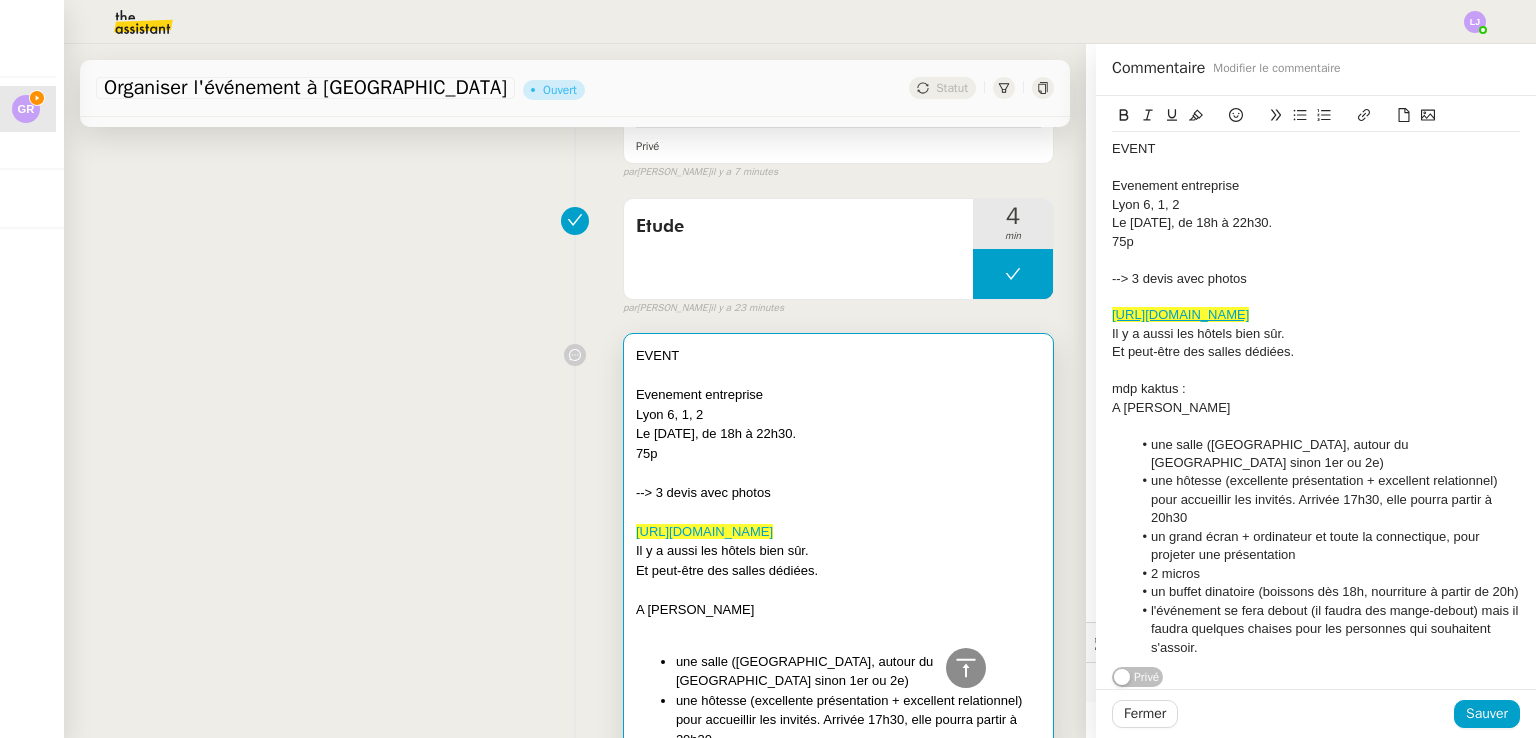 scroll, scrollTop: 0, scrollLeft: 0, axis: both 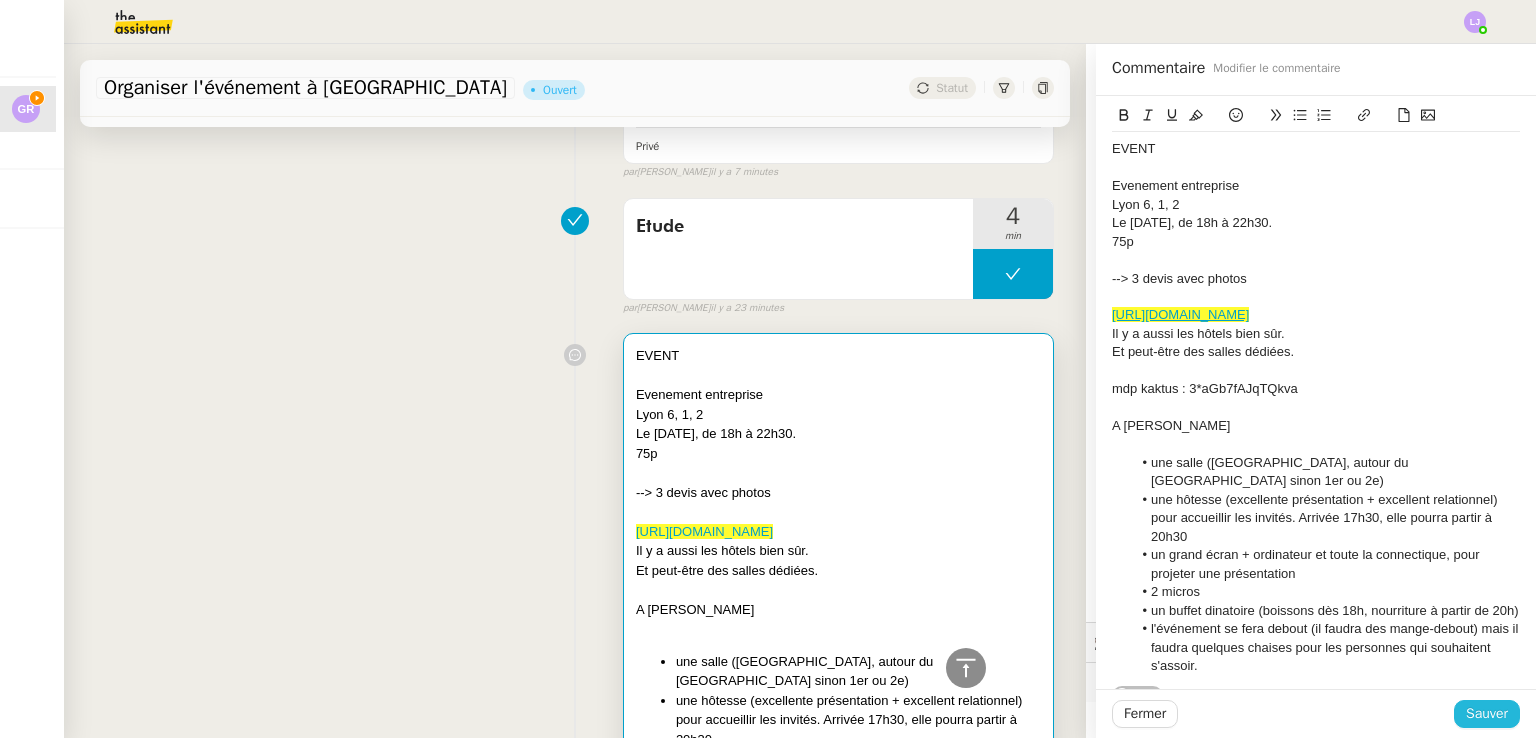 click on "Sauver" 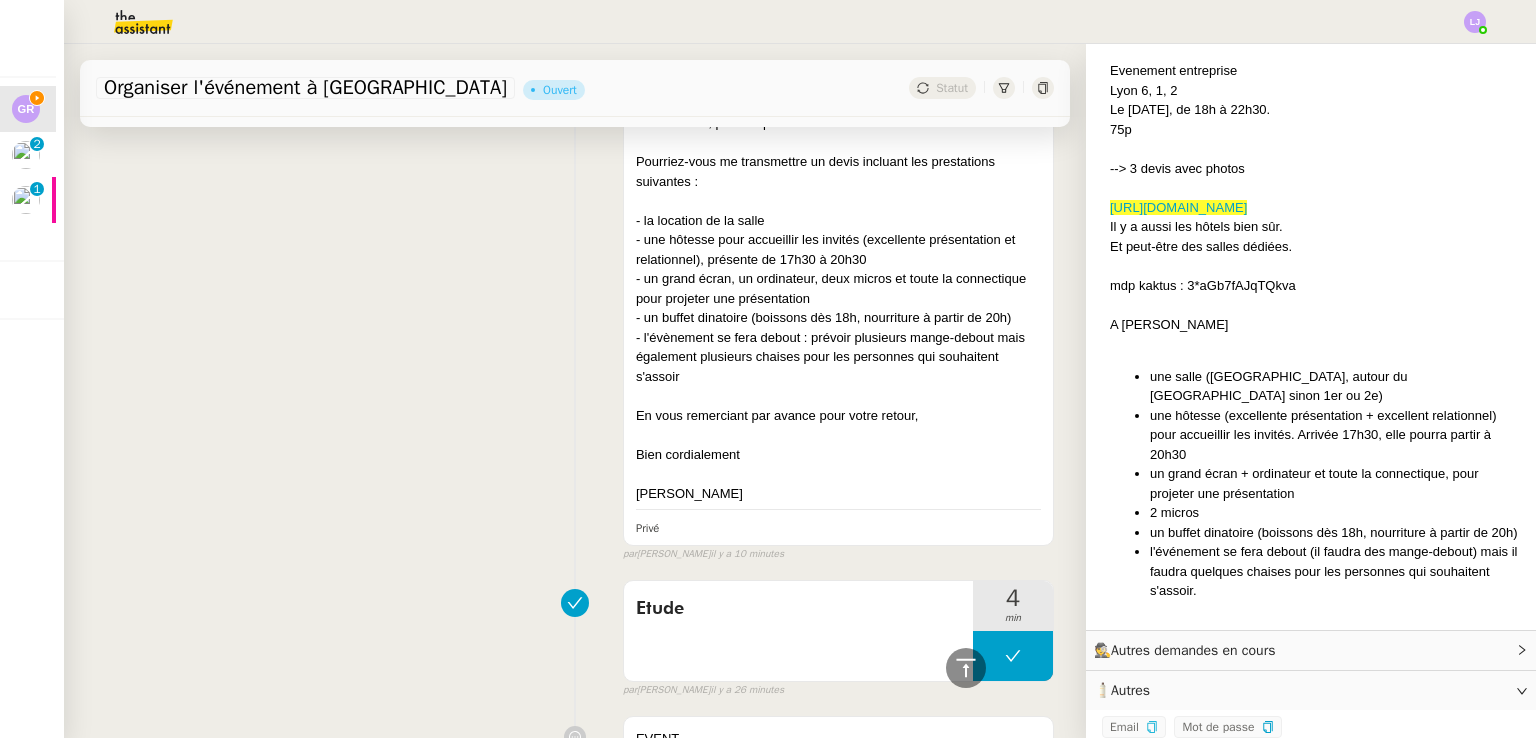 scroll, scrollTop: 2020, scrollLeft: 0, axis: vertical 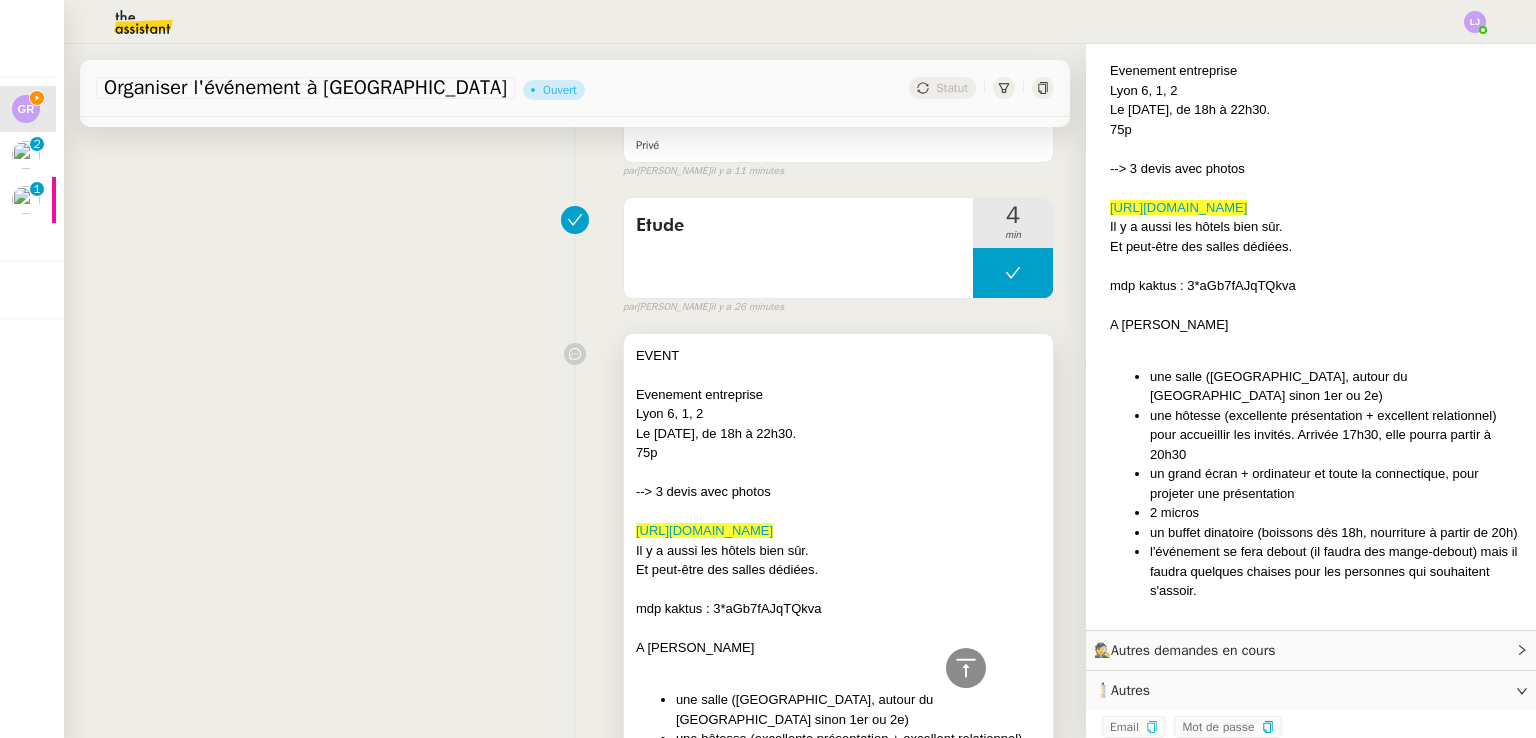 click on "https://www.gl-lyonevents.com/fr/centre-de-congres" at bounding box center (838, 531) 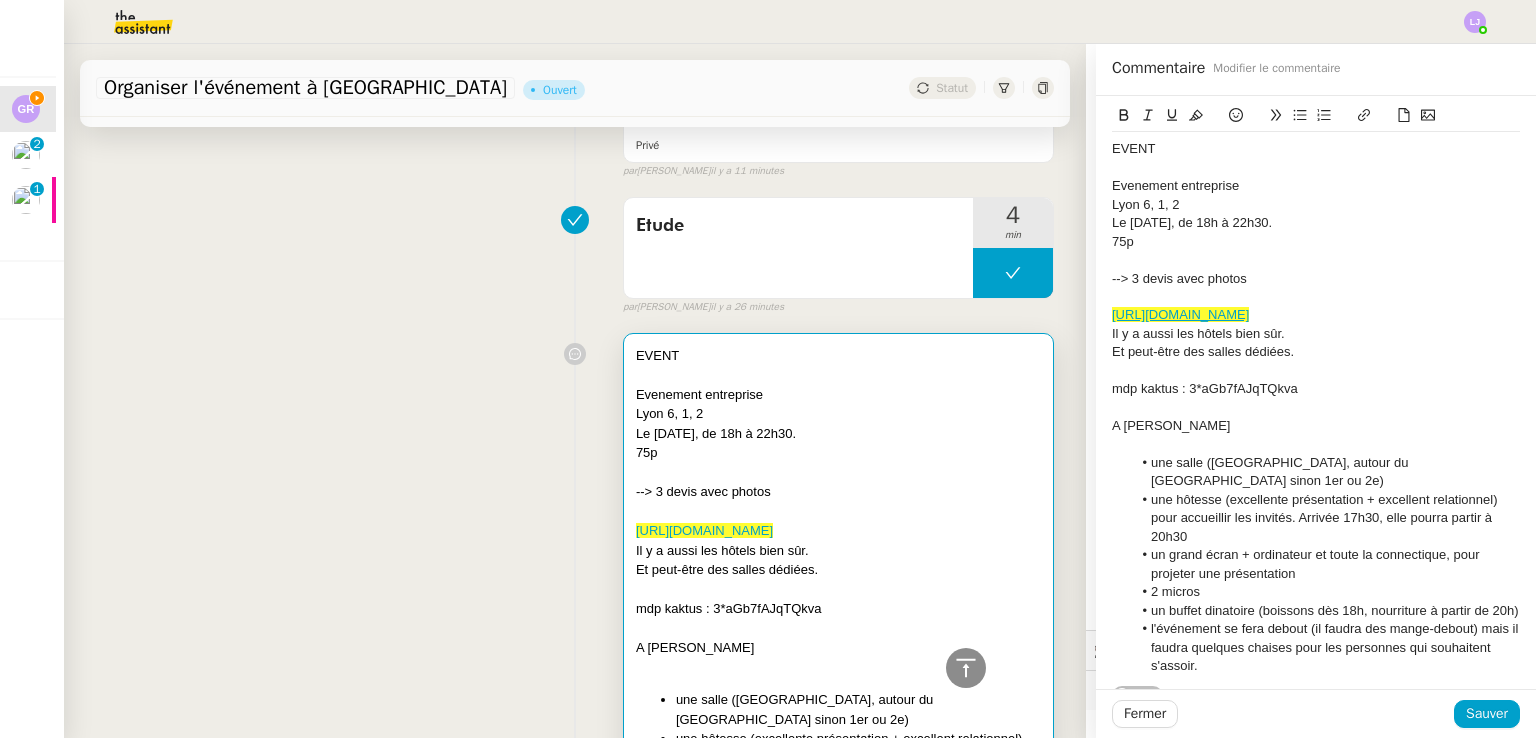 scroll, scrollTop: 47, scrollLeft: 0, axis: vertical 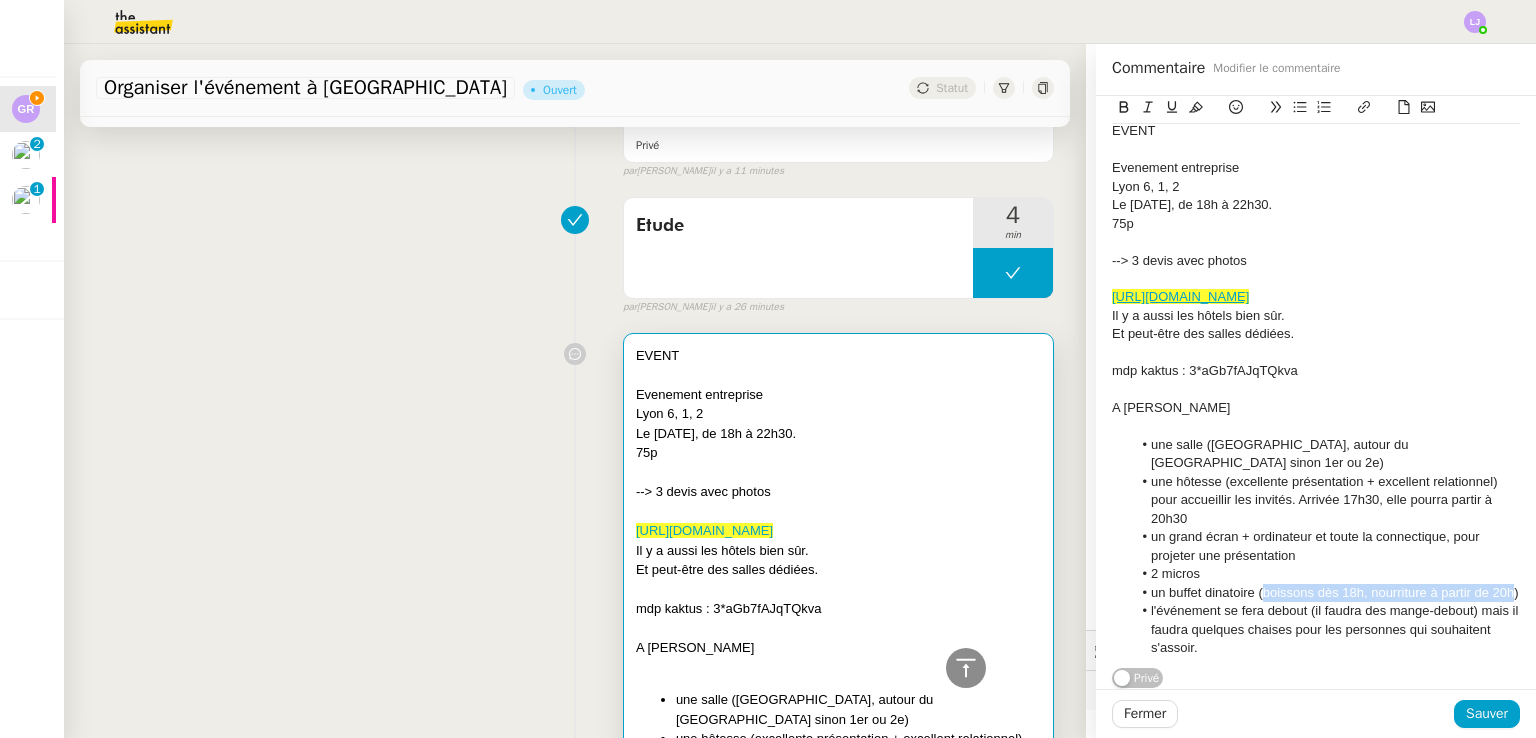 drag, startPoint x: 1247, startPoint y: 558, endPoint x: 1158, endPoint y: 582, distance: 92.17918 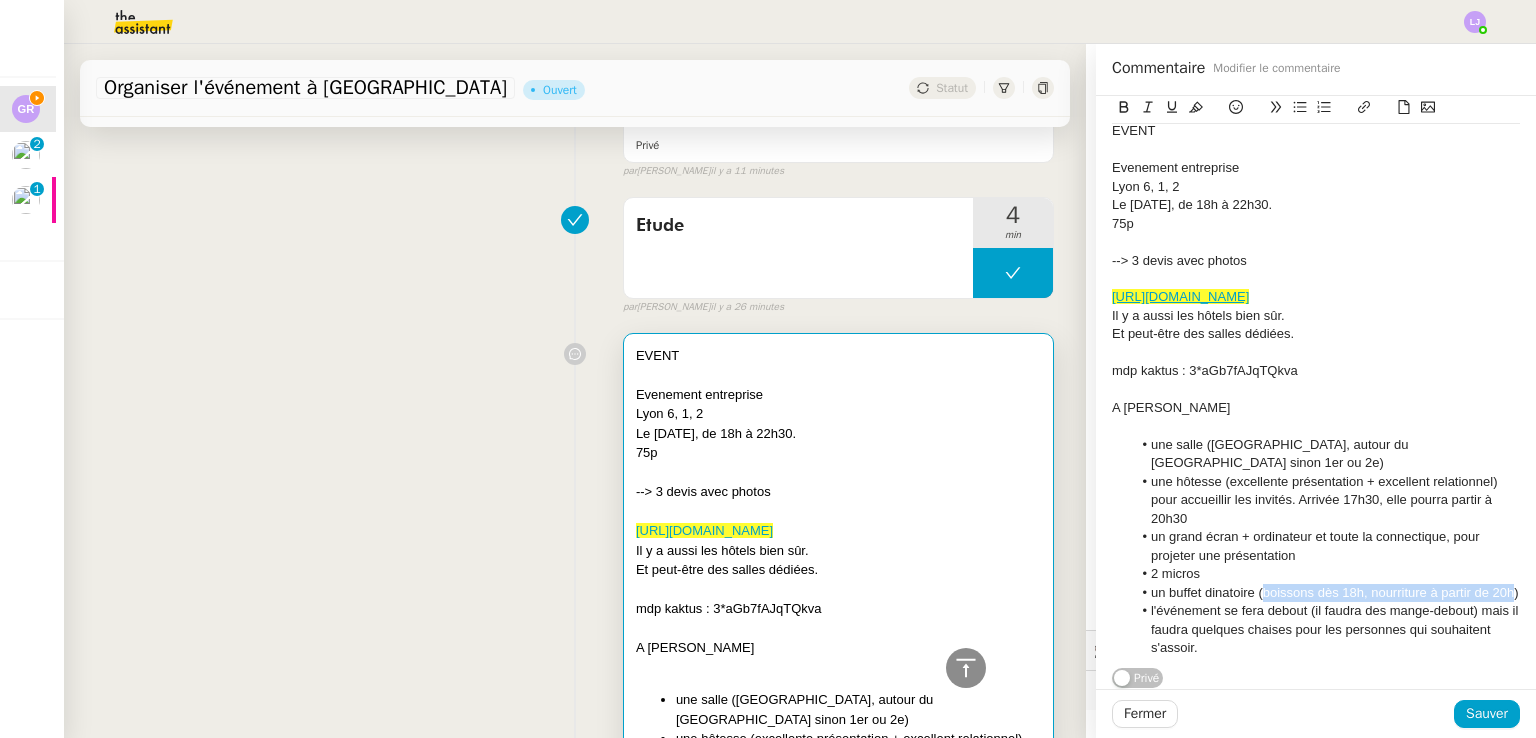 click on "un buffet dinatoire (boissons dès 18h, nourriture à partir de 20h)" 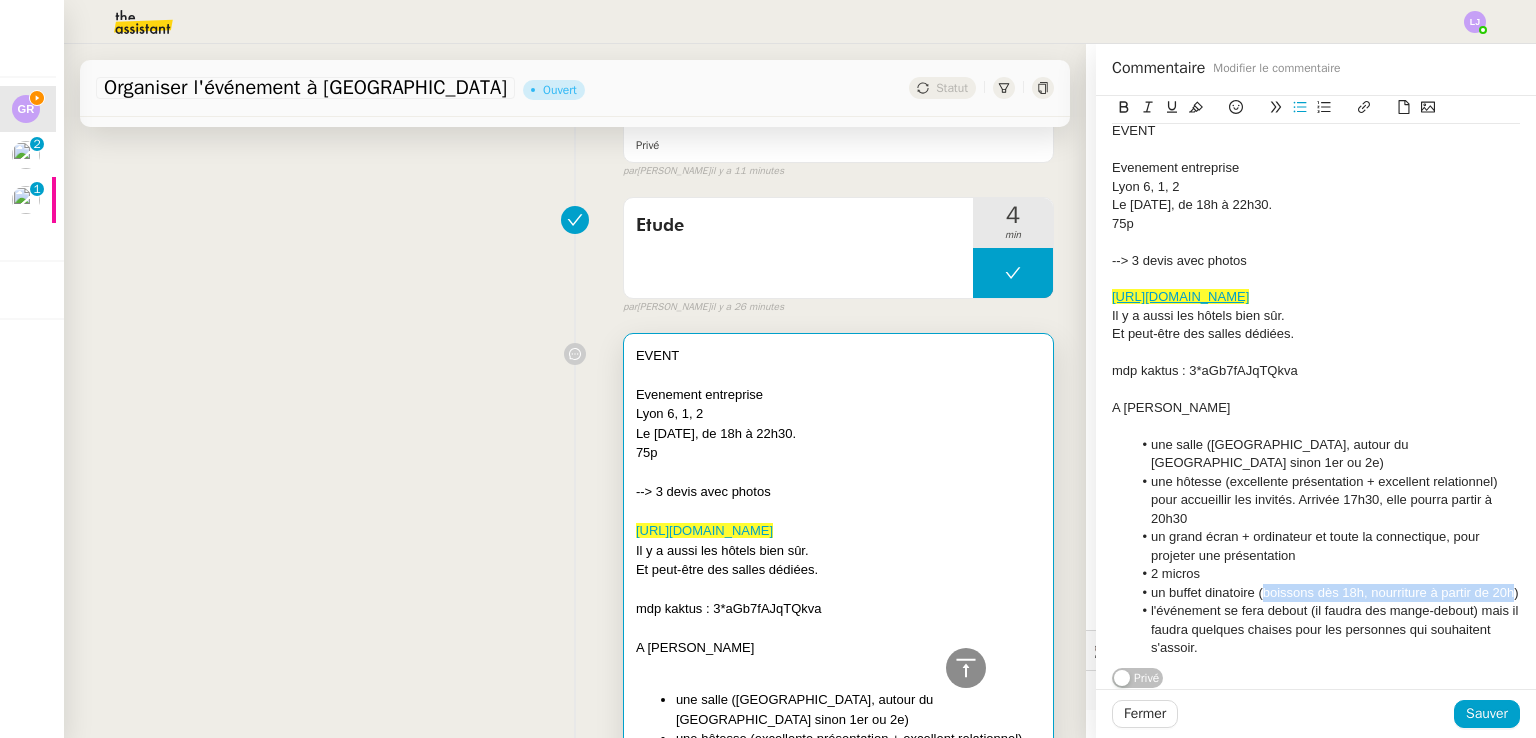 copy on "boissons dès 18h, nourriture à partir de 20h" 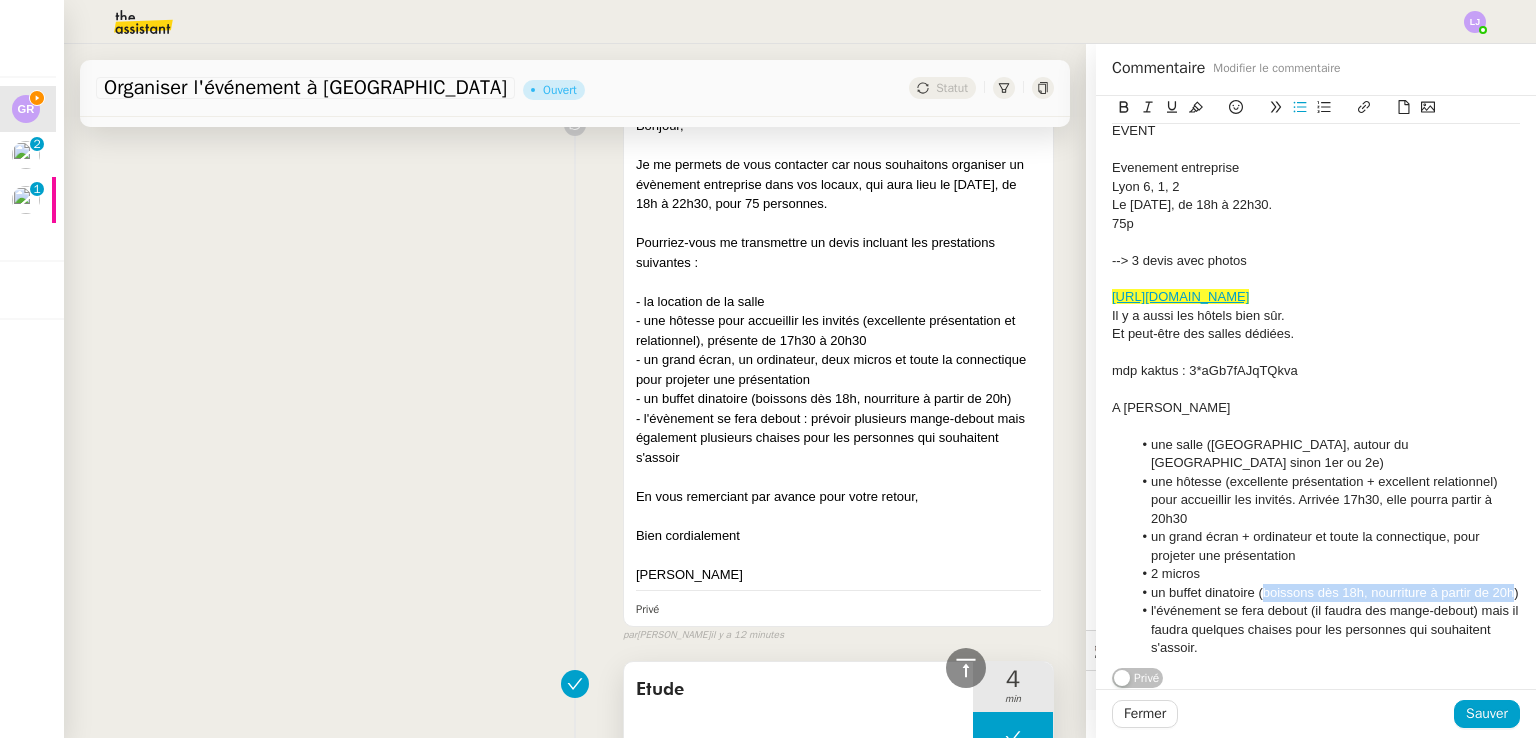 scroll, scrollTop: 1520, scrollLeft: 0, axis: vertical 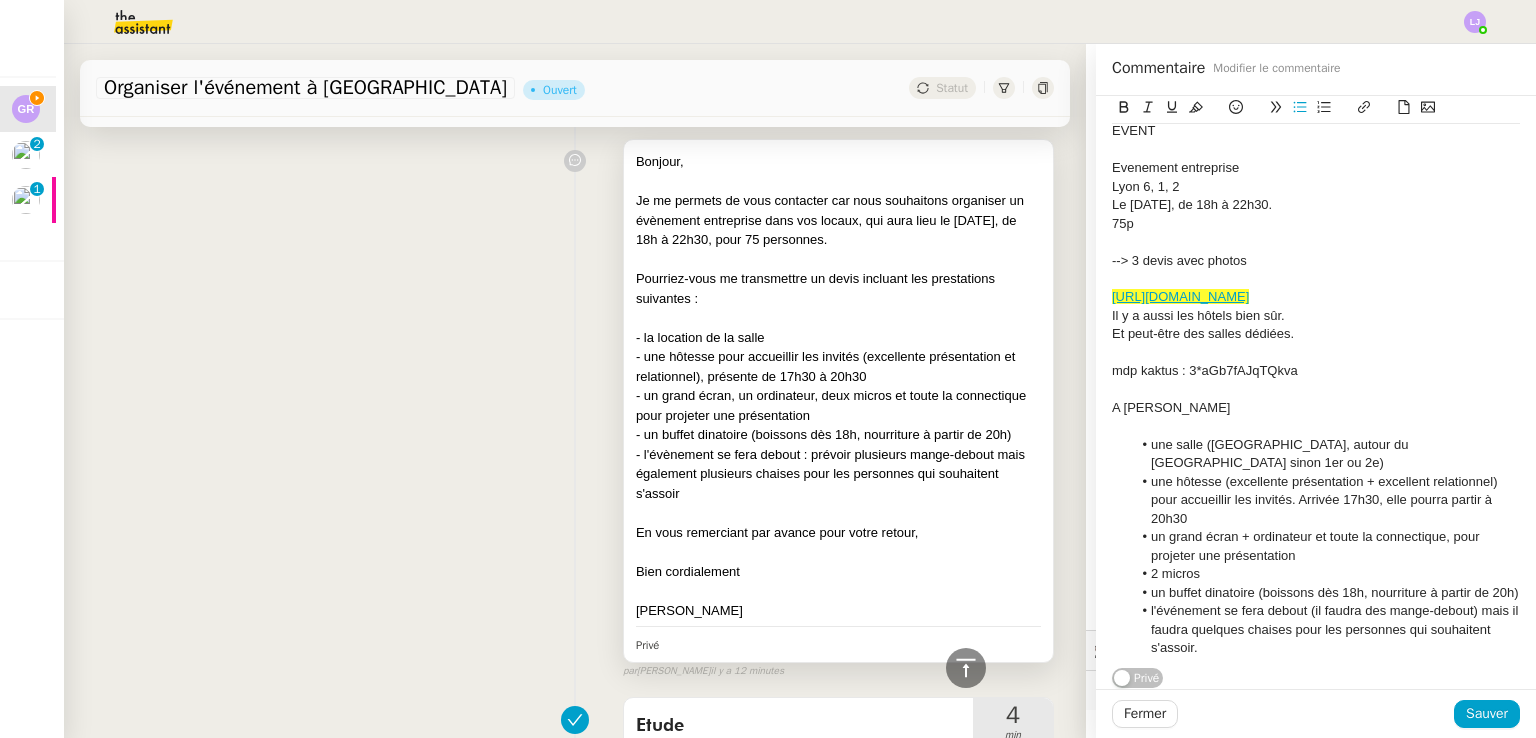click on "- la location de la salle" at bounding box center (838, 338) 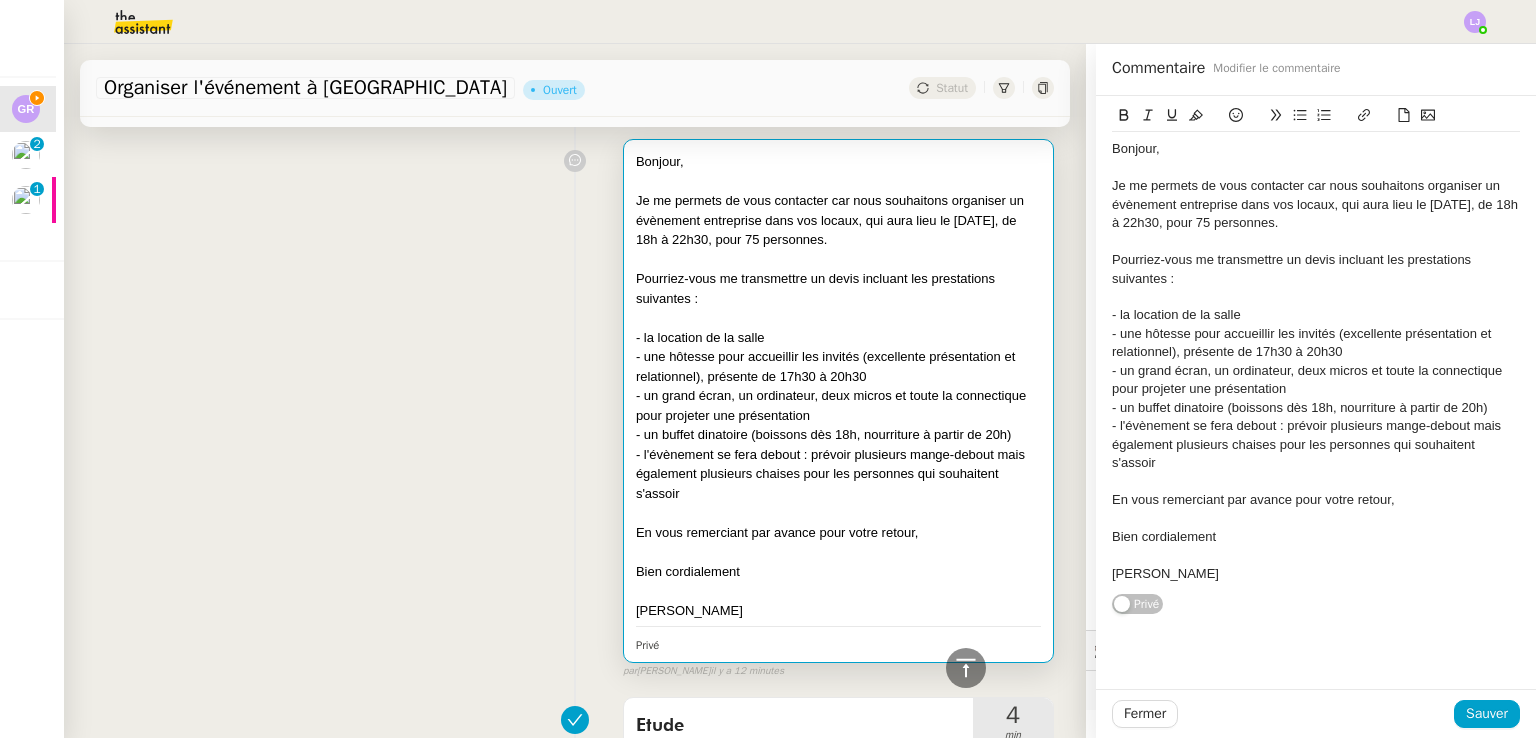 click on "- la location de la salle" 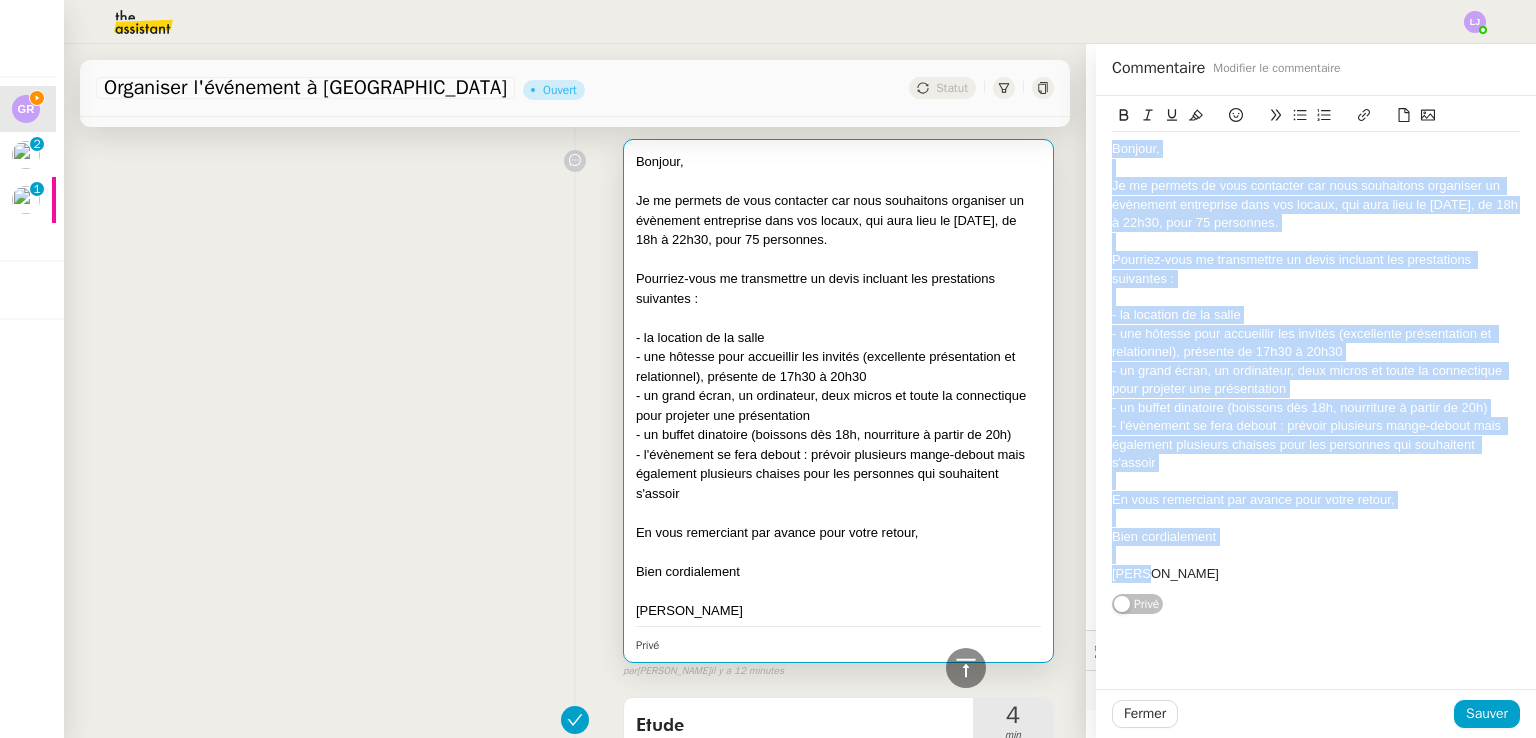 copy on "Bonjour, Je me permets de vous contacter car nous souhaitons organiser un évènement entreprise dans vos locaux, qui aura lieu le mercredi 17 septembre, de 18h à 22h30, pour 75 personnes. Pourriez-vous me transmettre un devis incluant les prestations suivantes : - la location de la salle - une hôtesse pour accueillir les invités (excellente présentation et relationnel), présente de 17h30 à 20h30 - un grand écran, un ordinateur, deux micros et toute la connectique pour projeter une présentation - un buffet dinatoire (boissons dès 18h, nourriture à partir de 20h) - l'évènement se fera debout : prévoir plusieurs mange-debout mais également plusieurs chaises pour les personnes qui souhaitent s'assoir En vous remerciant par avance pour votre retour, Bien cordialement Laura" 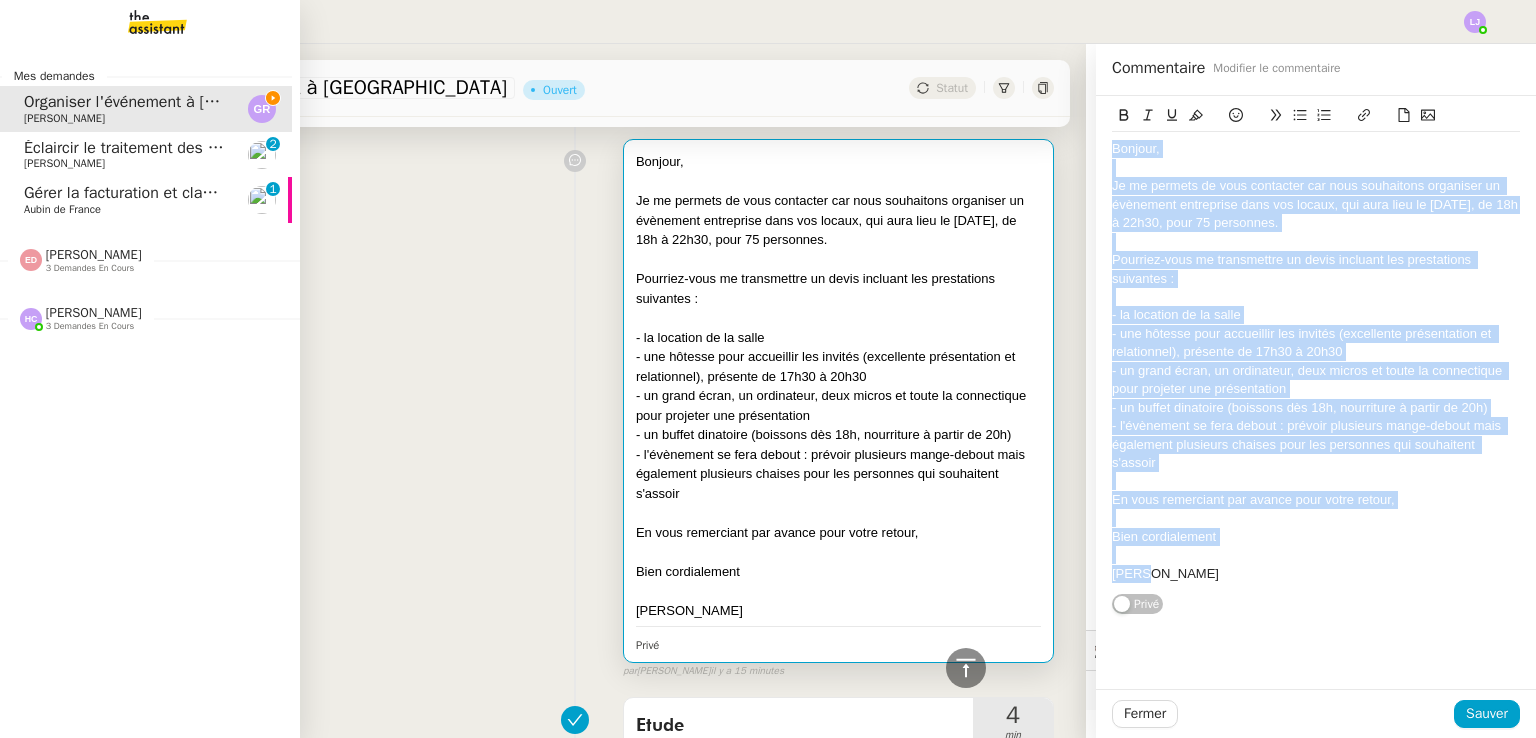 click on "Gérer la facturation et classer les dossiers" 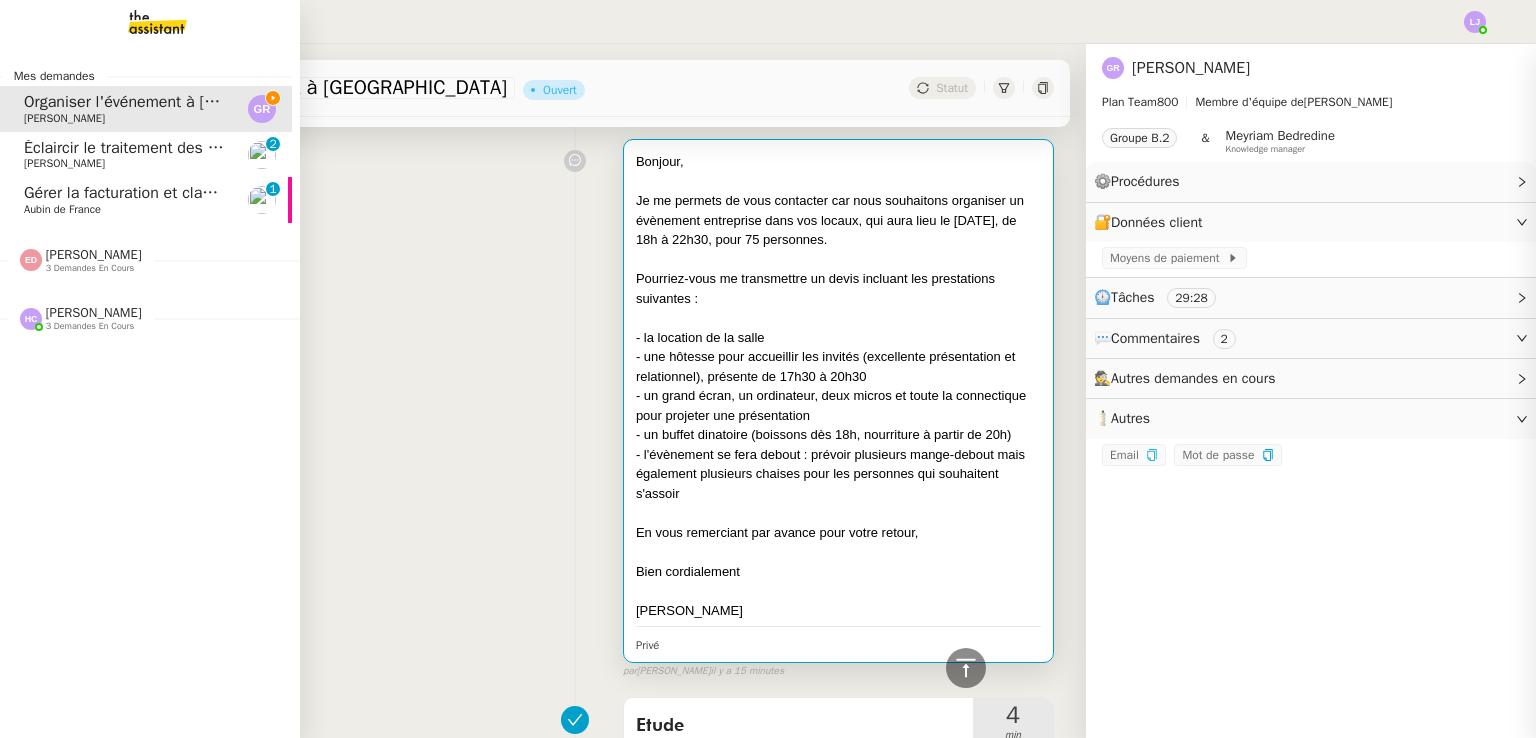 scroll, scrollTop: 0, scrollLeft: 0, axis: both 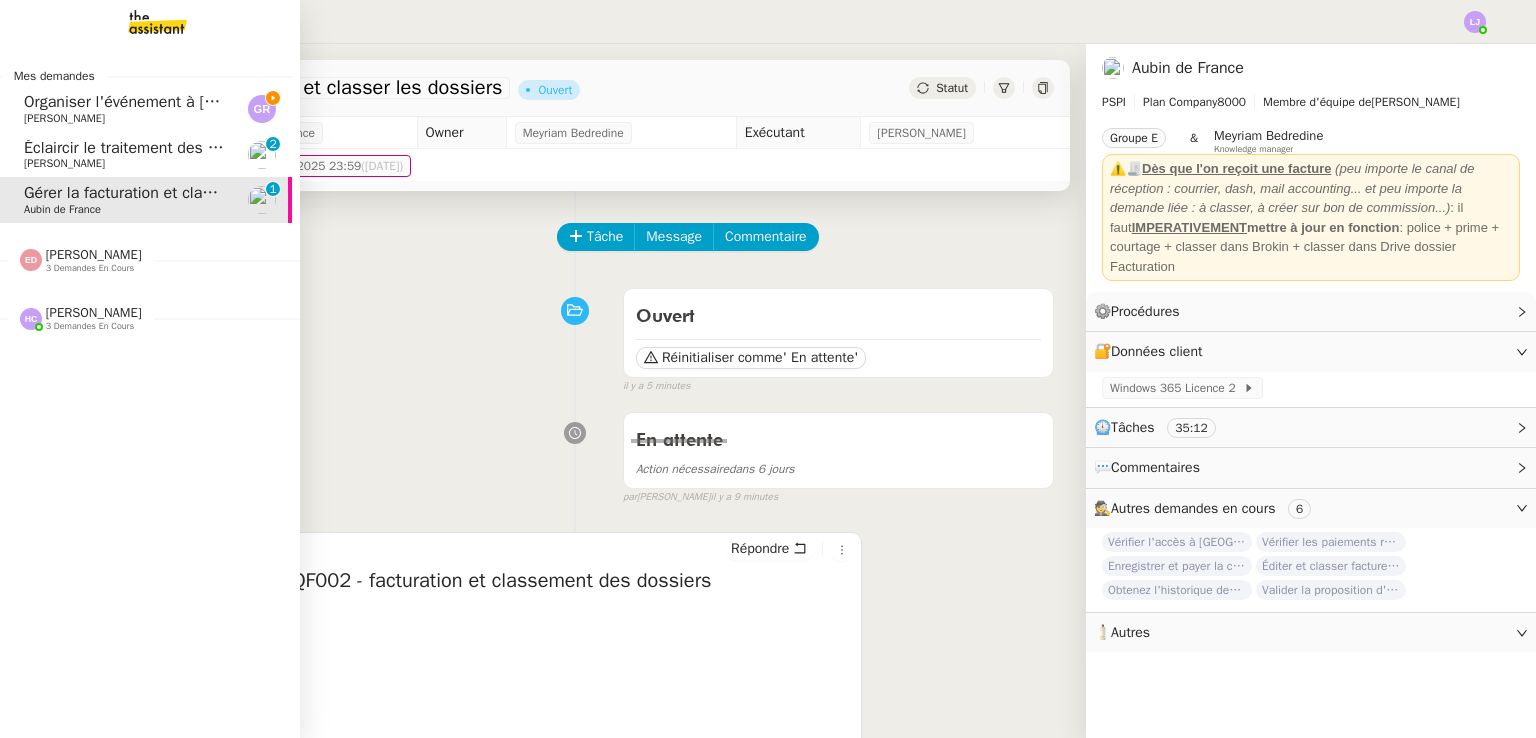 click on "Organiser l'événement à [GEOGRAPHIC_DATA]" 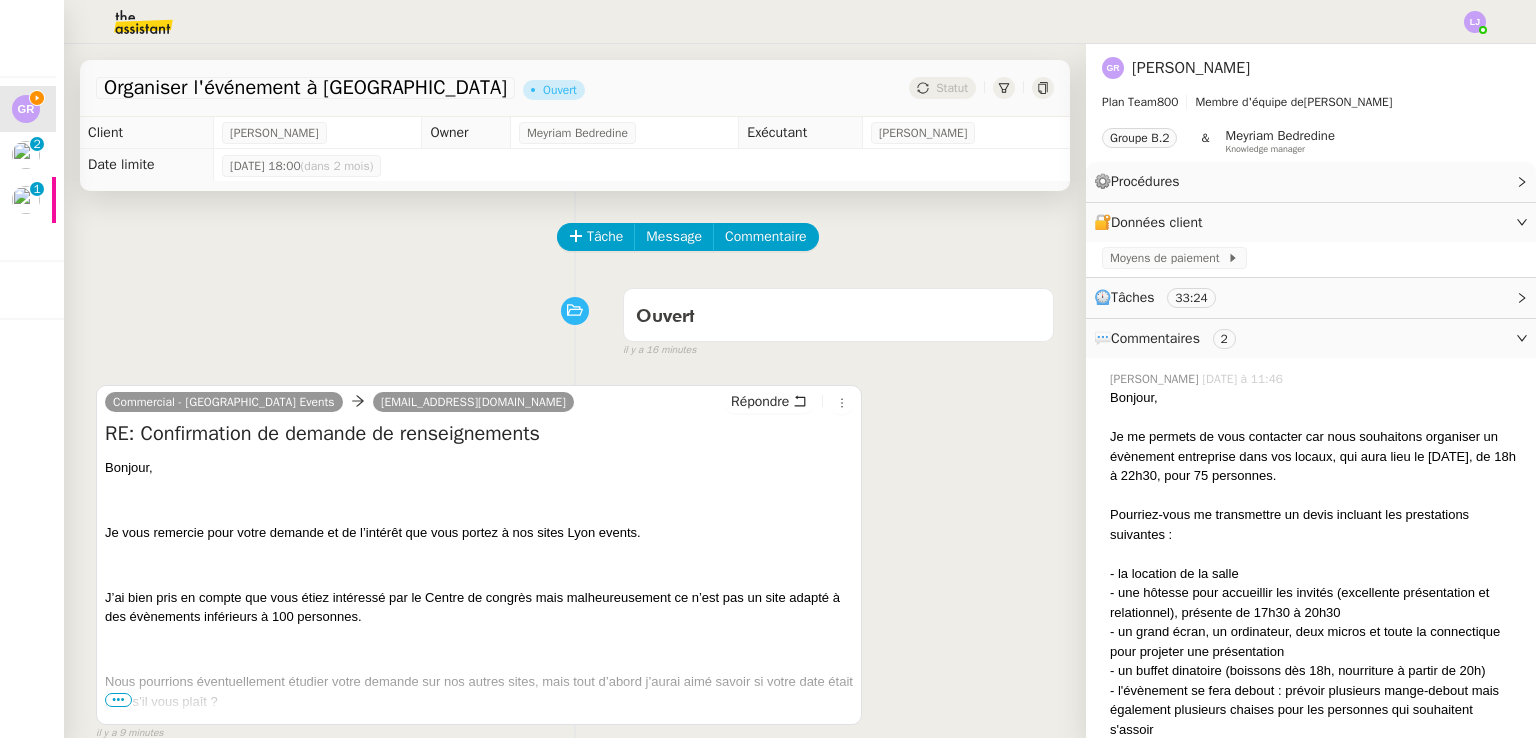click 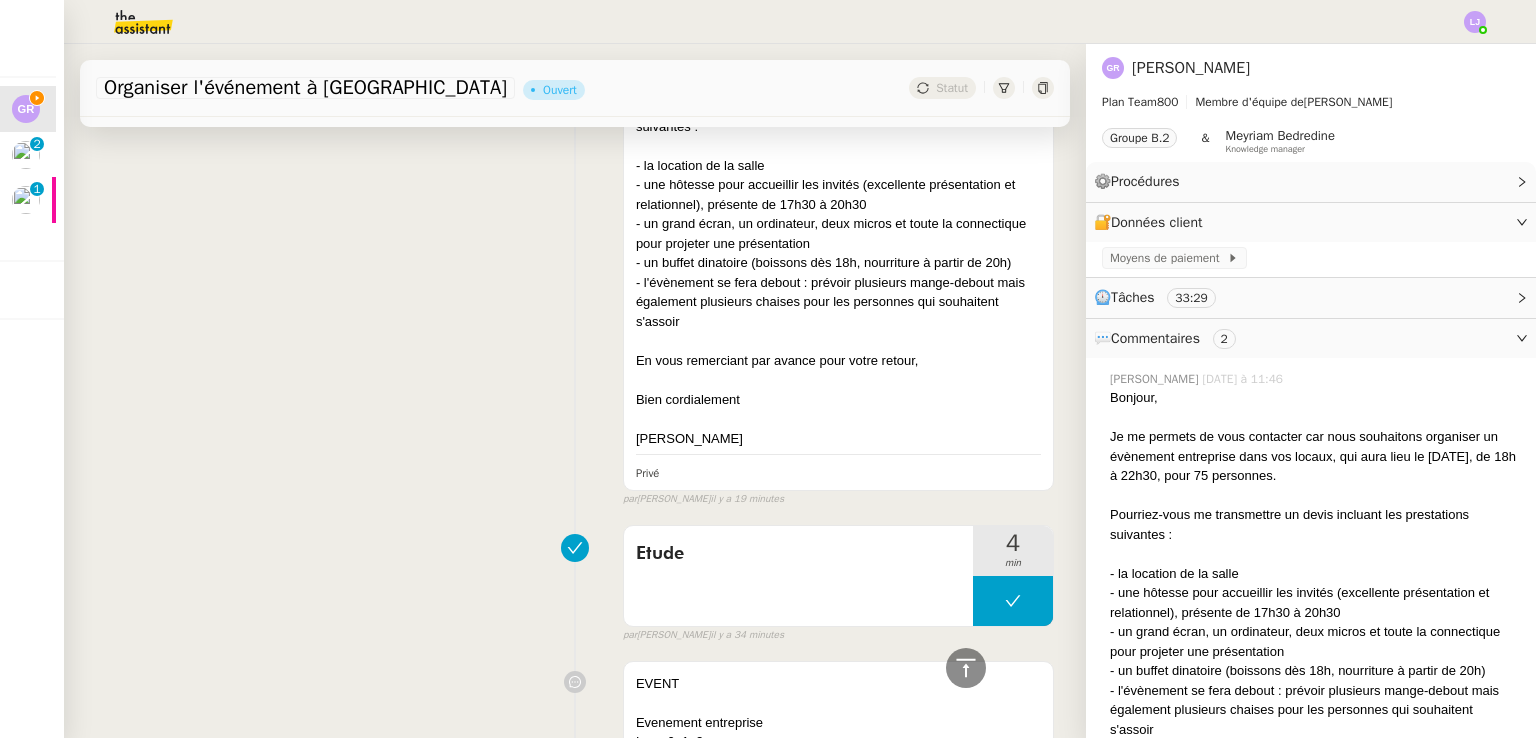 scroll, scrollTop: 1692, scrollLeft: 0, axis: vertical 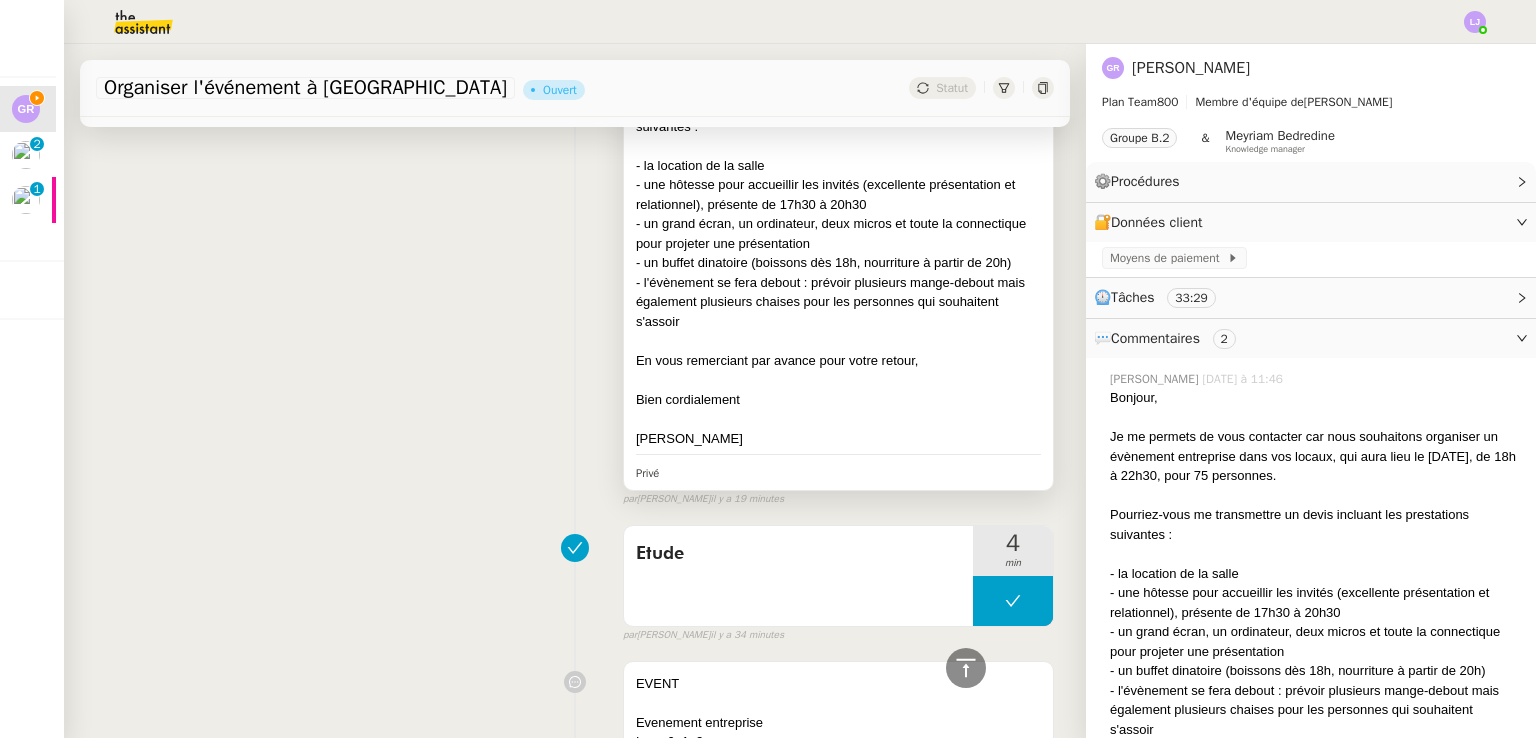 click on "- une hôtesse pour accueillir les invités (excellente présentation et relationnel), présente de 17h30 à 20h30" at bounding box center [838, 194] 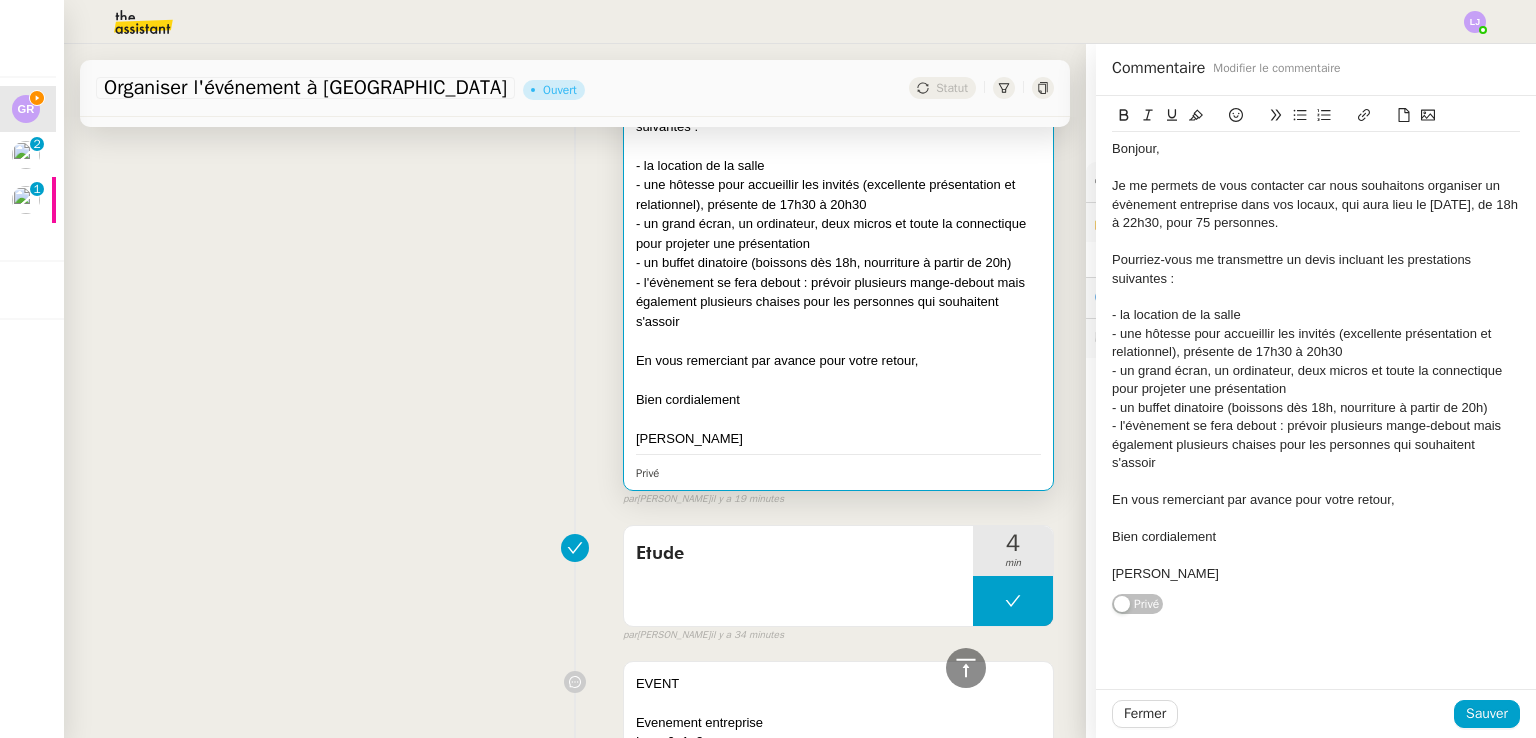 click 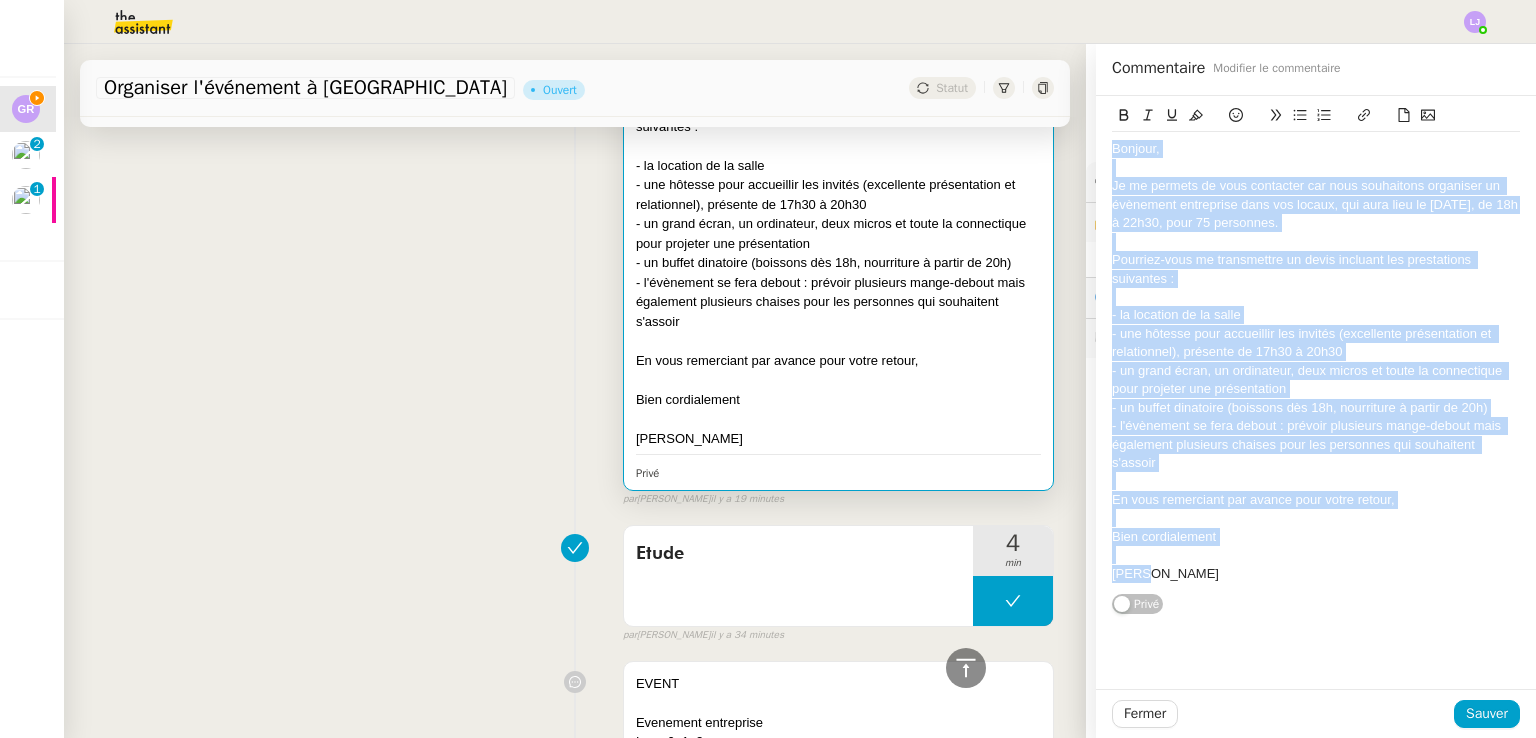 copy on "Bonjour, Je me permets de vous contacter car nous souhaitons organiser un évènement entreprise dans vos locaux, qui aura lieu le mercredi 17 septembre, de 18h à 22h30, pour 75 personnes. Pourriez-vous me transmettre un devis incluant les prestations suivantes : - la location de la salle - une hôtesse pour accueillir les invités (excellente présentation et relationnel), présente de 17h30 à 20h30 - un grand écran, un ordinateur, deux micros et toute la connectique pour projeter une présentation - un buffet dinatoire (boissons dès 18h, nourriture à partir de 20h) - l'évènement se fera debout : prévoir plusieurs mange-debout mais également plusieurs chaises pour les personnes qui souhaitent s'assoir En vous remerciant par avance pour votre retour, Bien cordialement Laura" 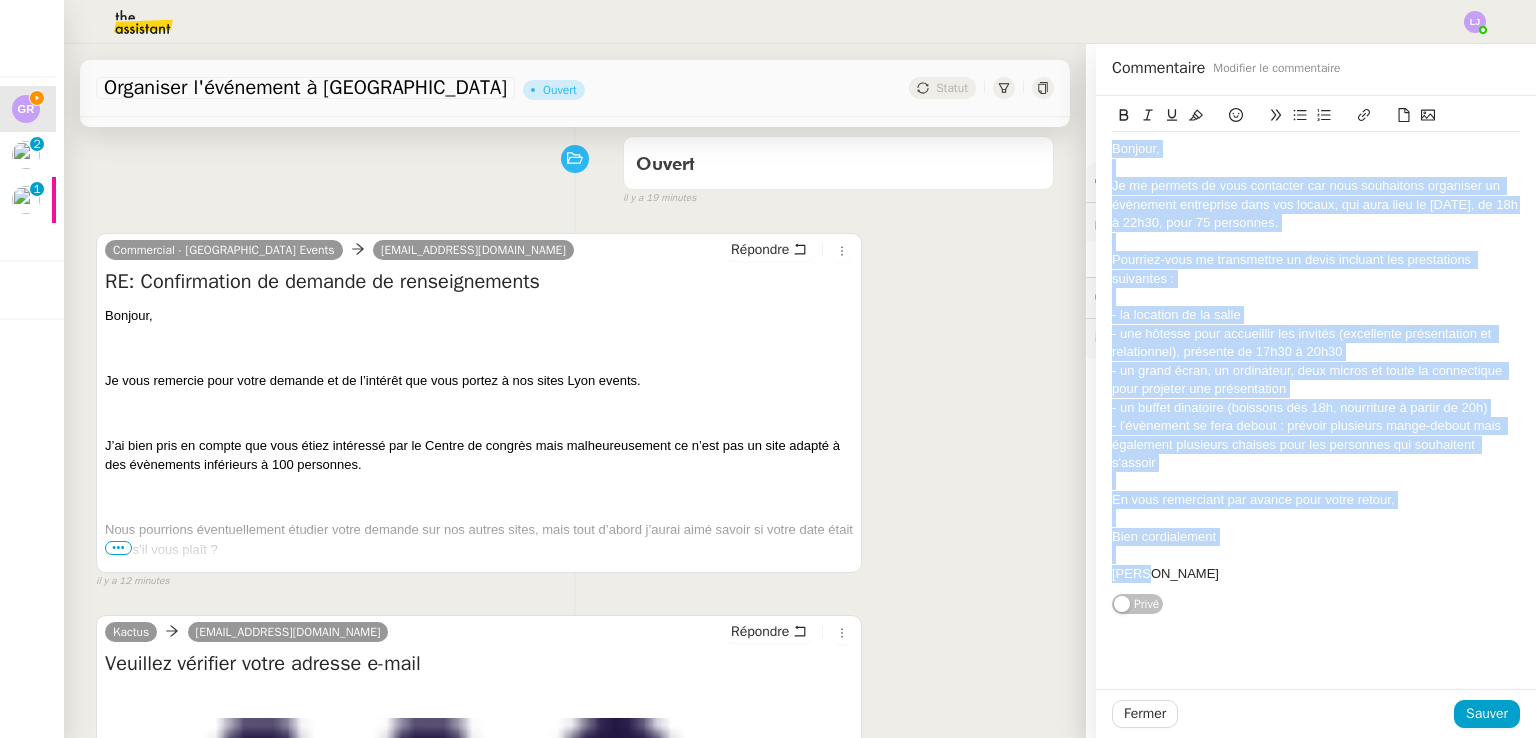 scroll, scrollTop: 156, scrollLeft: 0, axis: vertical 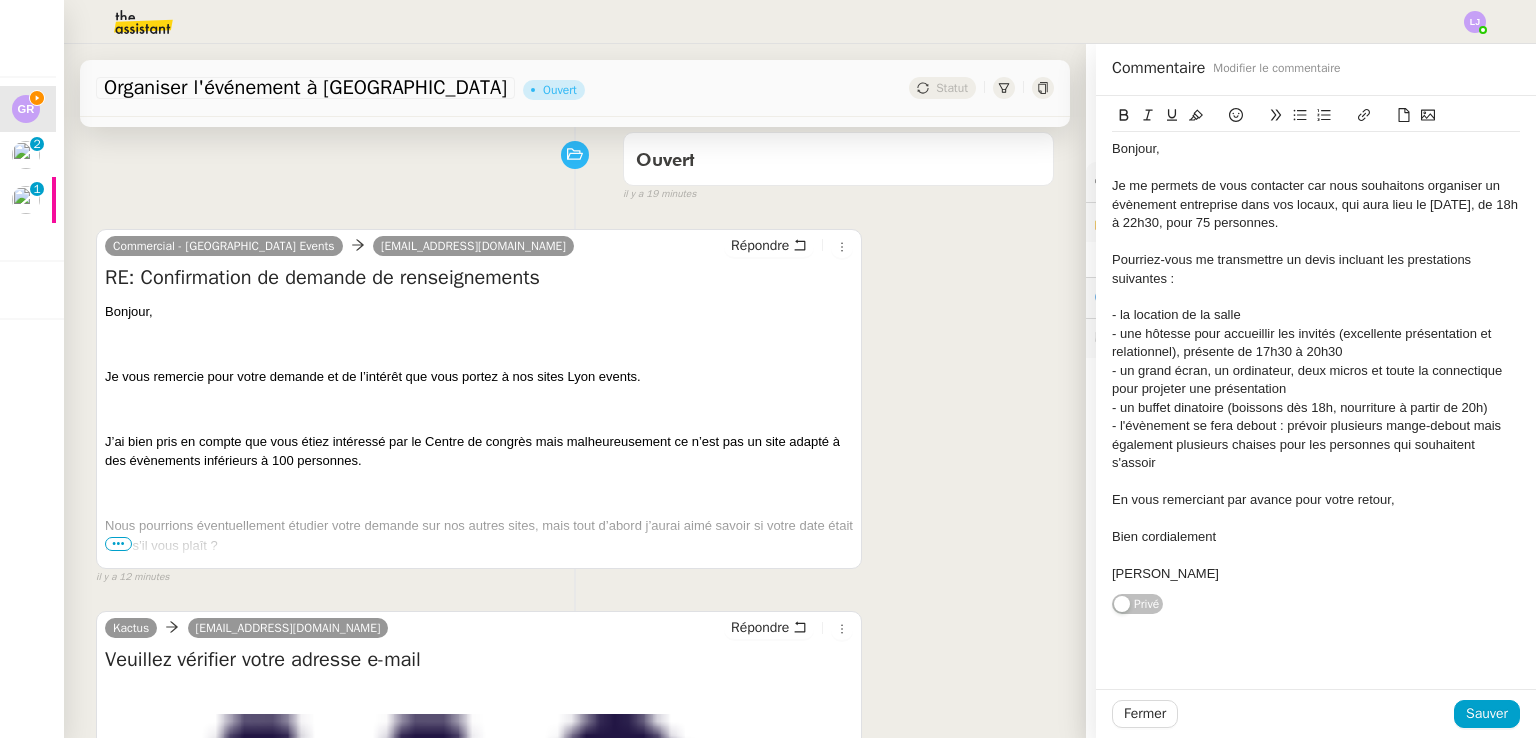click on "•••" at bounding box center [118, 544] 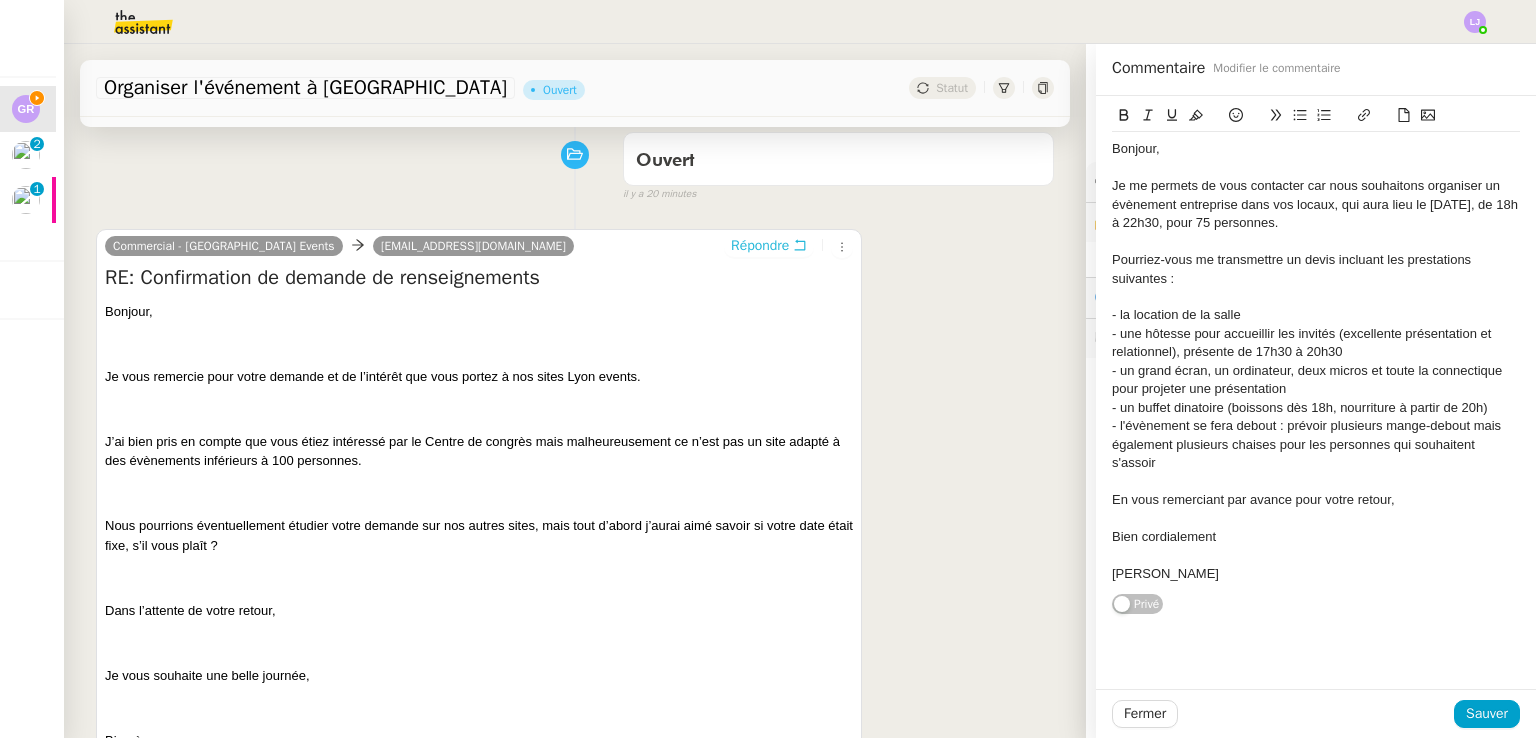 click on "Répondre" at bounding box center [760, 246] 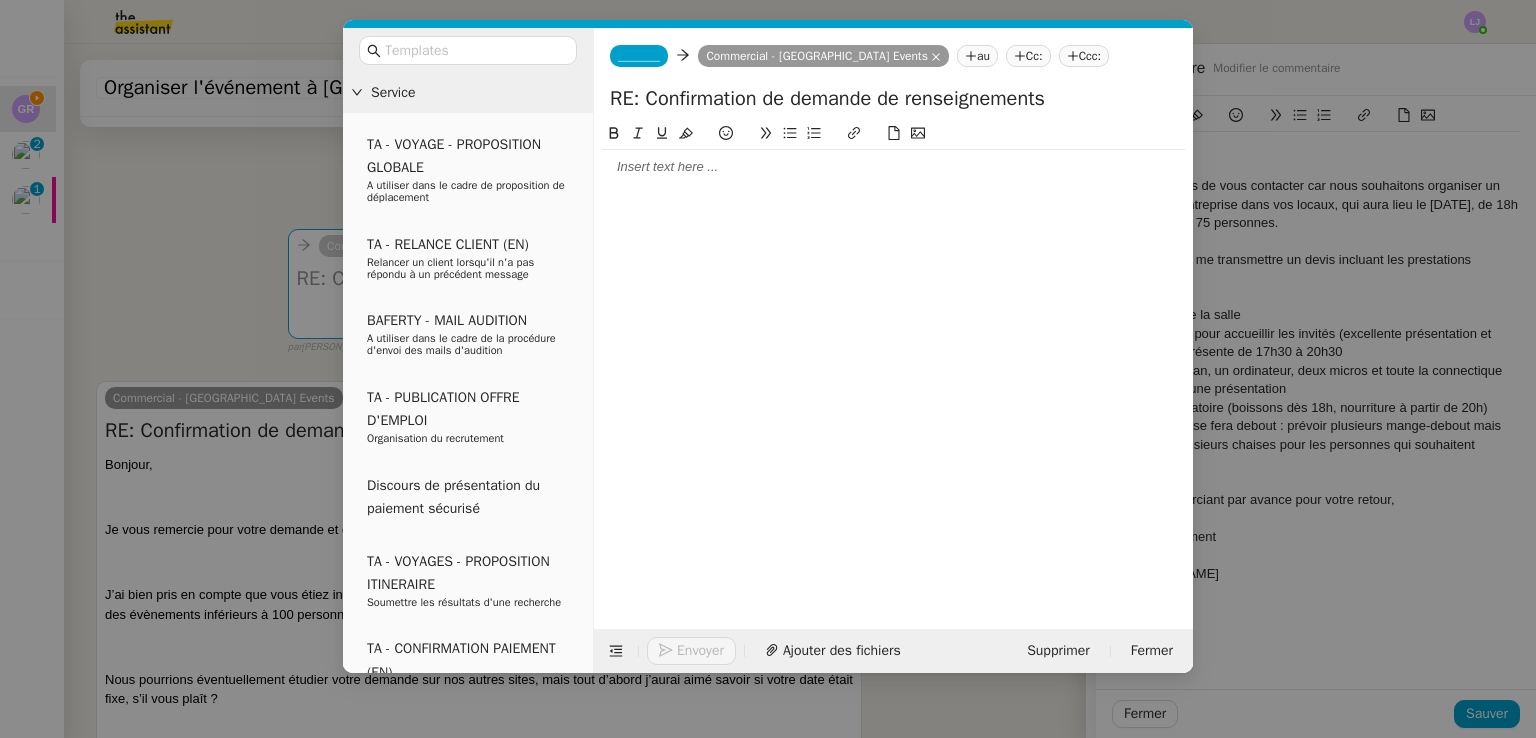 click 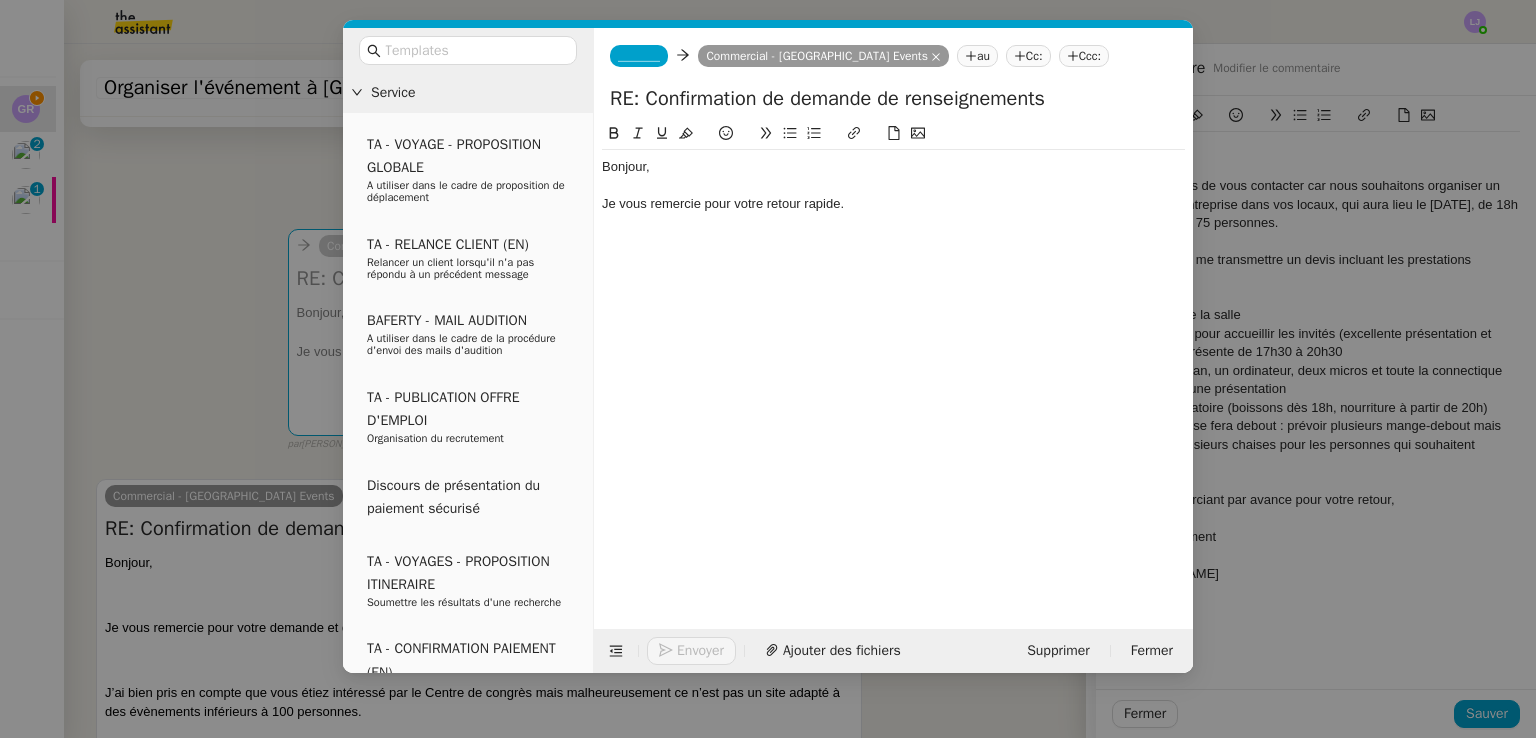 click on "Service TA - VOYAGE - PROPOSITION GLOBALE    A utiliser dans le cadre de proposition de déplacement TA - RELANCE CLIENT (EN)    Relancer un client lorsqu'il n'a pas répondu à un précédent message BAFERTY - MAIL AUDITION    A utiliser dans le cadre de la procédure d'envoi des mails d'audition TA - PUBLICATION OFFRE D'EMPLOI     Organisation du recrutement Discours de présentation du paiement sécurisé    TA - VOYAGES - PROPOSITION ITINERAIRE    Soumettre les résultats d'une recherche TA - CONFIRMATION PAIEMENT (EN)    Confirmer avec le client de modèle de transaction - Attention Plan Pro nécessaire. TA - COURRIER EXPEDIE (recommandé)    A utiliser dans le cadre de l'envoi d'un courrier recommandé TA - PARTAGE DE CALENDRIER (EN)    A utiliser pour demander au client de partager son calendrier afin de faciliter l'accès et la gestion PSPI - Appel de fonds MJL    A utiliser dans le cadre de la procédure d'appel de fonds MJL TA - RELANCE CLIENT    TA - AR PROCEDURES        21 YIELD" at bounding box center [768, 369] 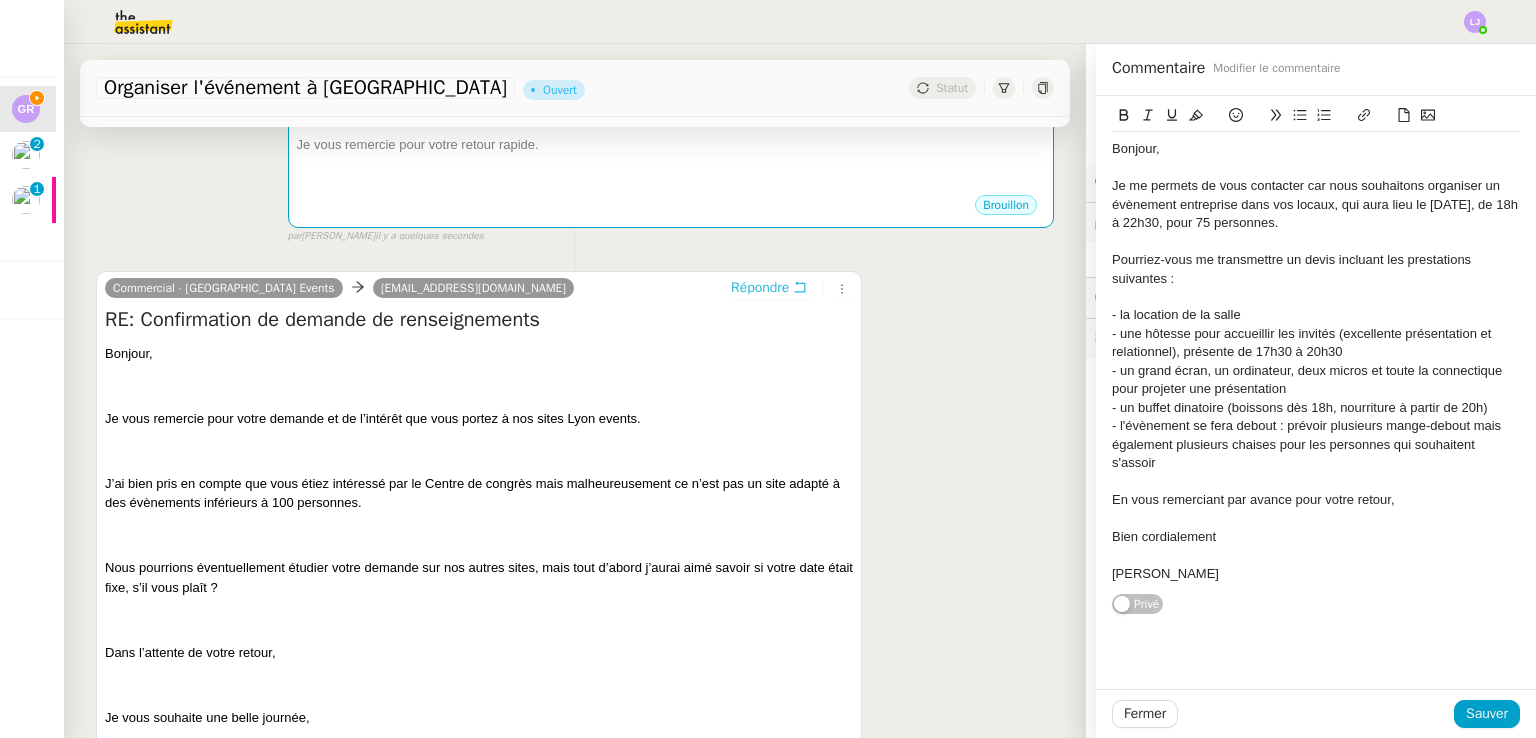 scroll, scrollTop: 380, scrollLeft: 0, axis: vertical 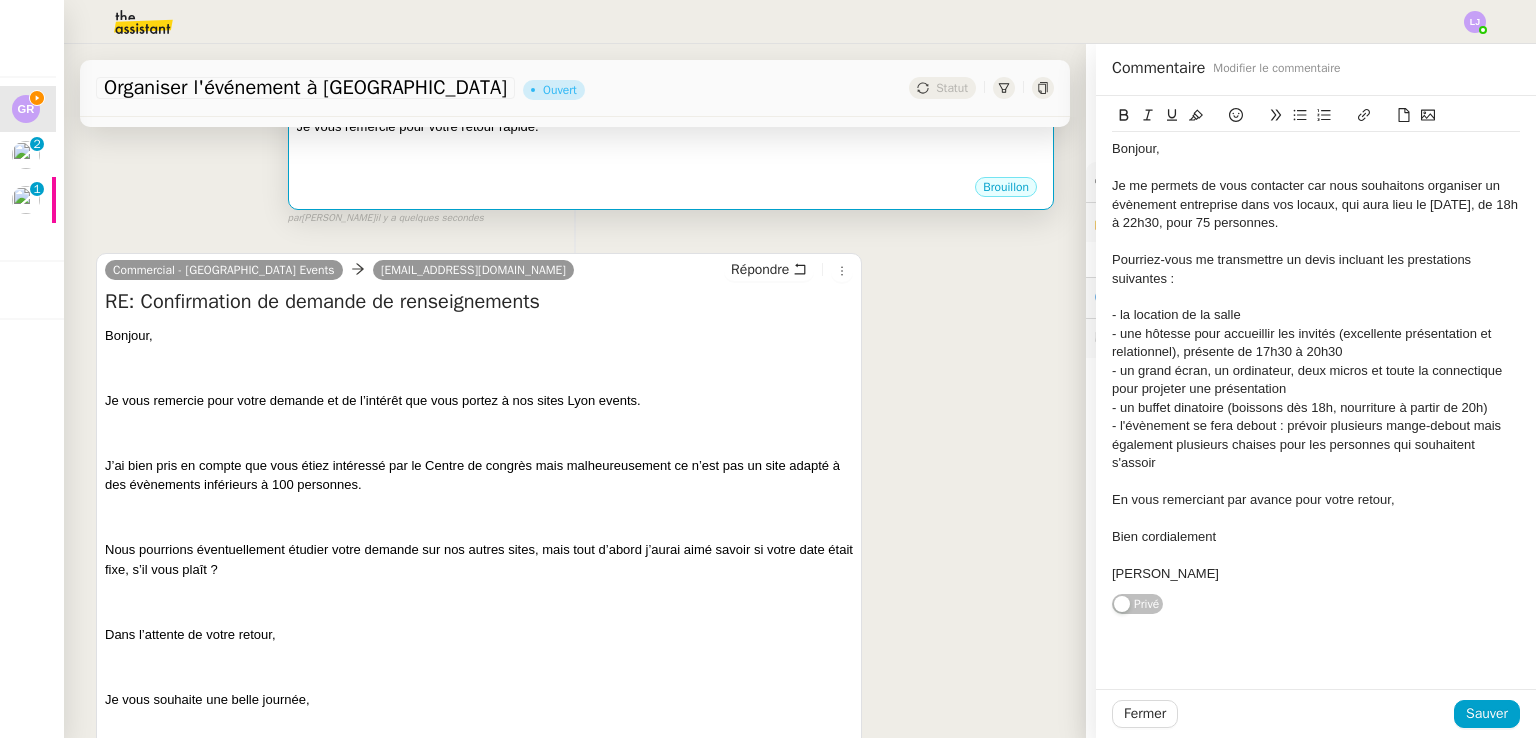 click at bounding box center (671, 146) 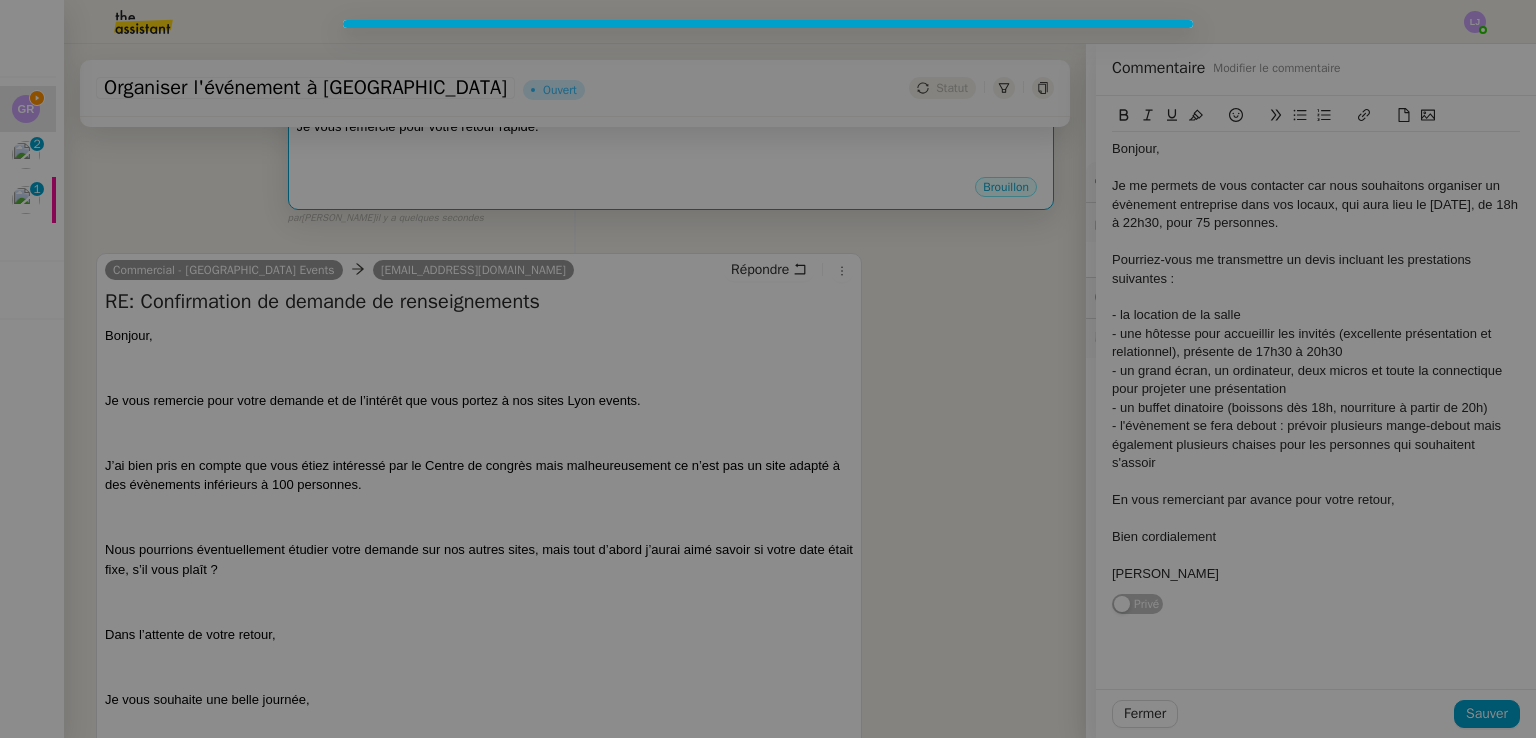 scroll, scrollTop: 380, scrollLeft: 0, axis: vertical 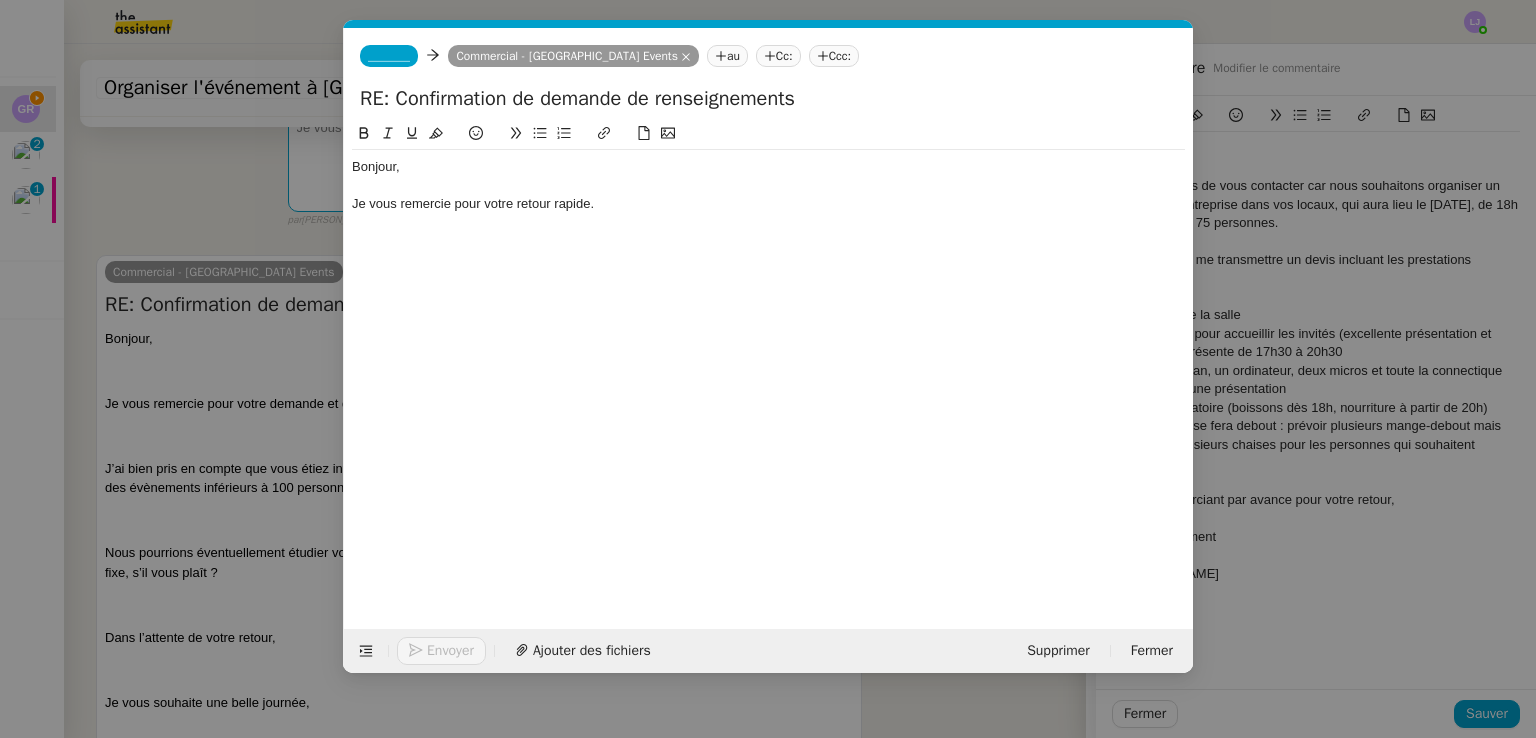 click on "Je vous remercie pour votre retour rapide." 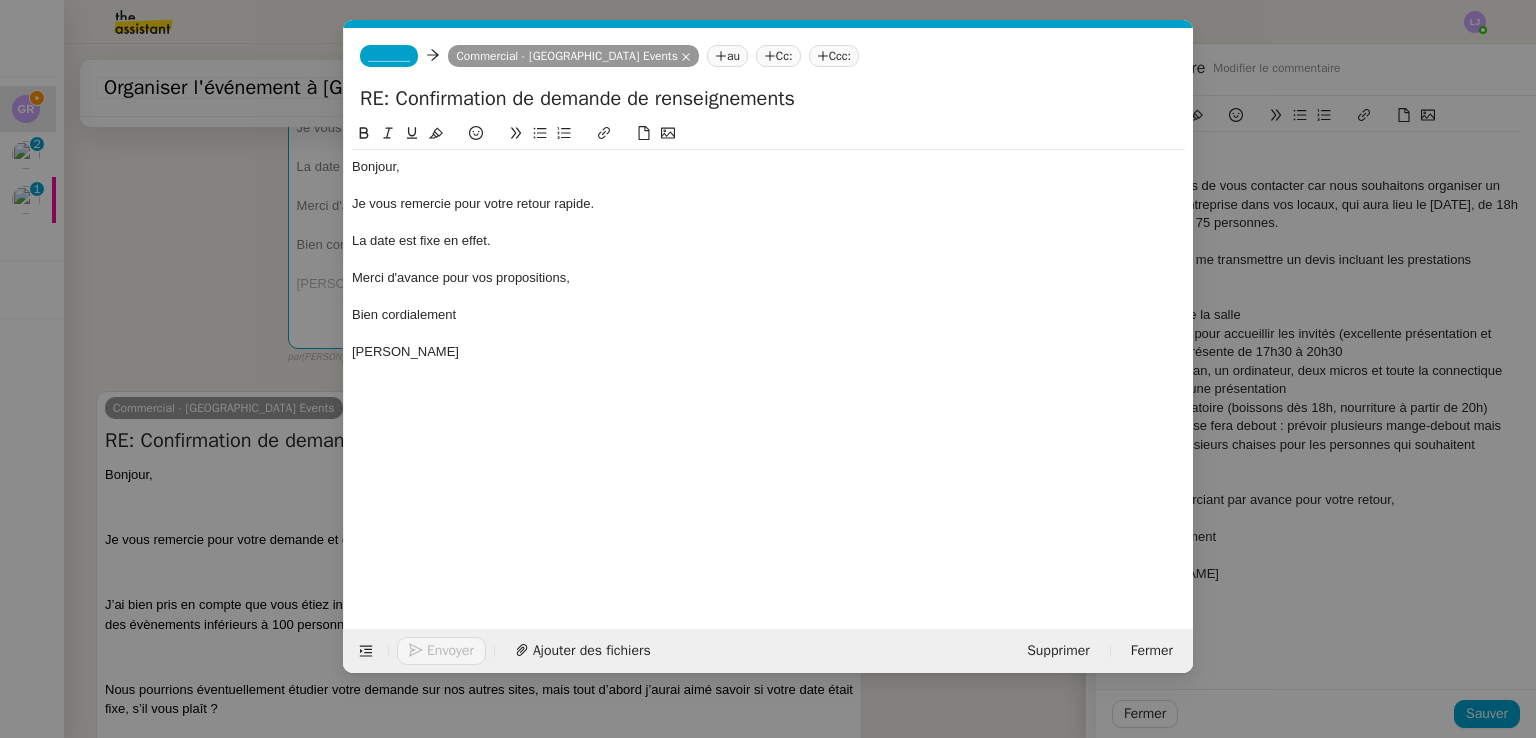 click on "_______" 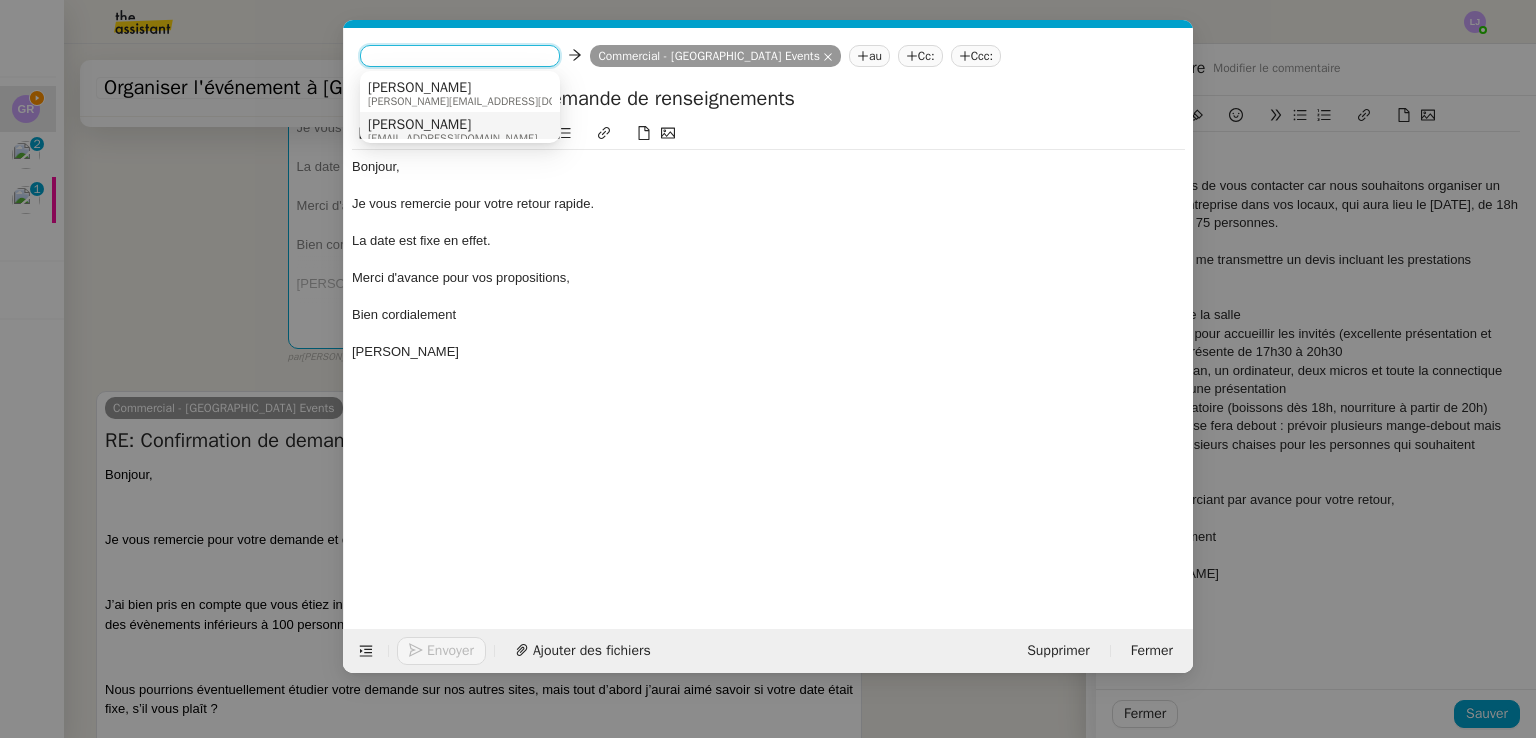 click on "Laura" at bounding box center [452, 125] 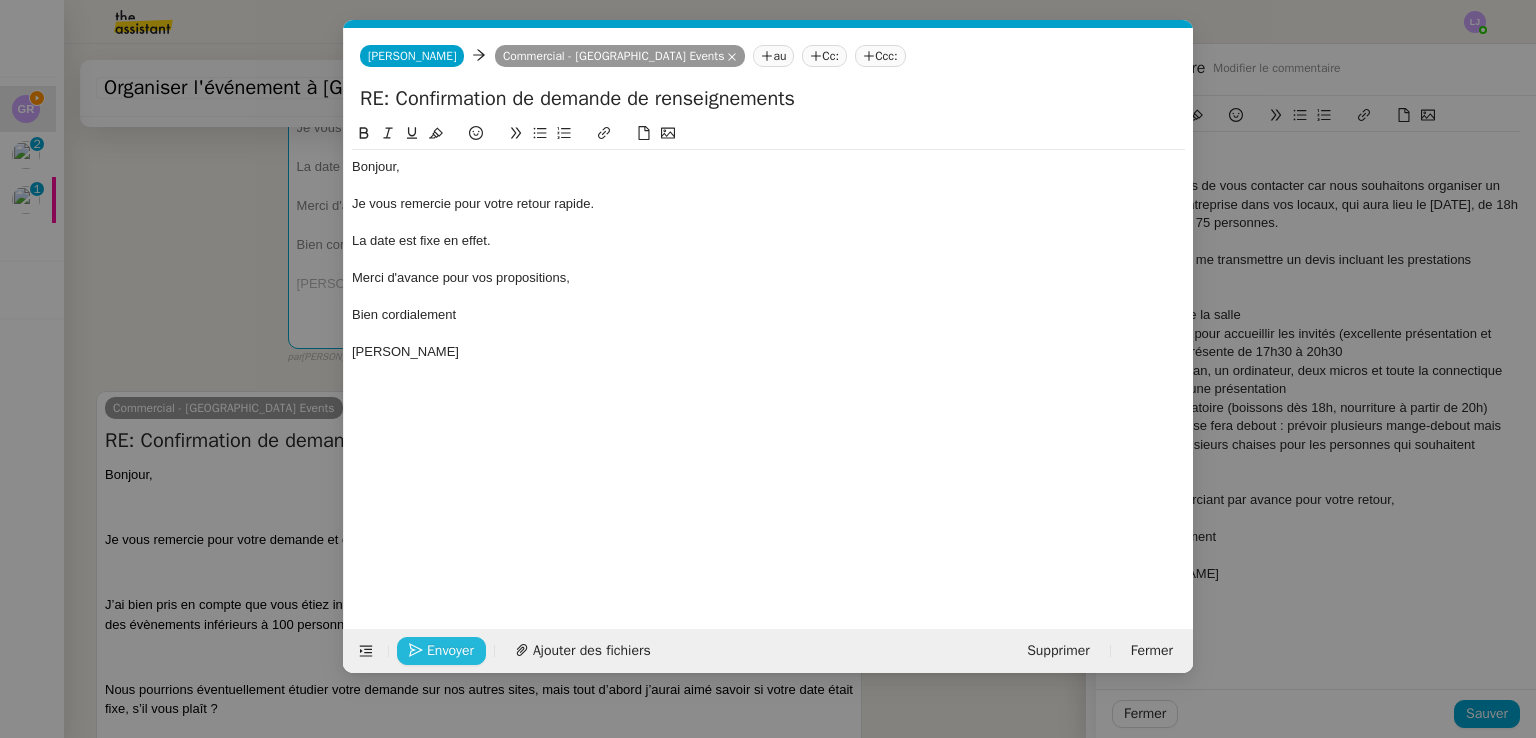 click on "Envoyer" 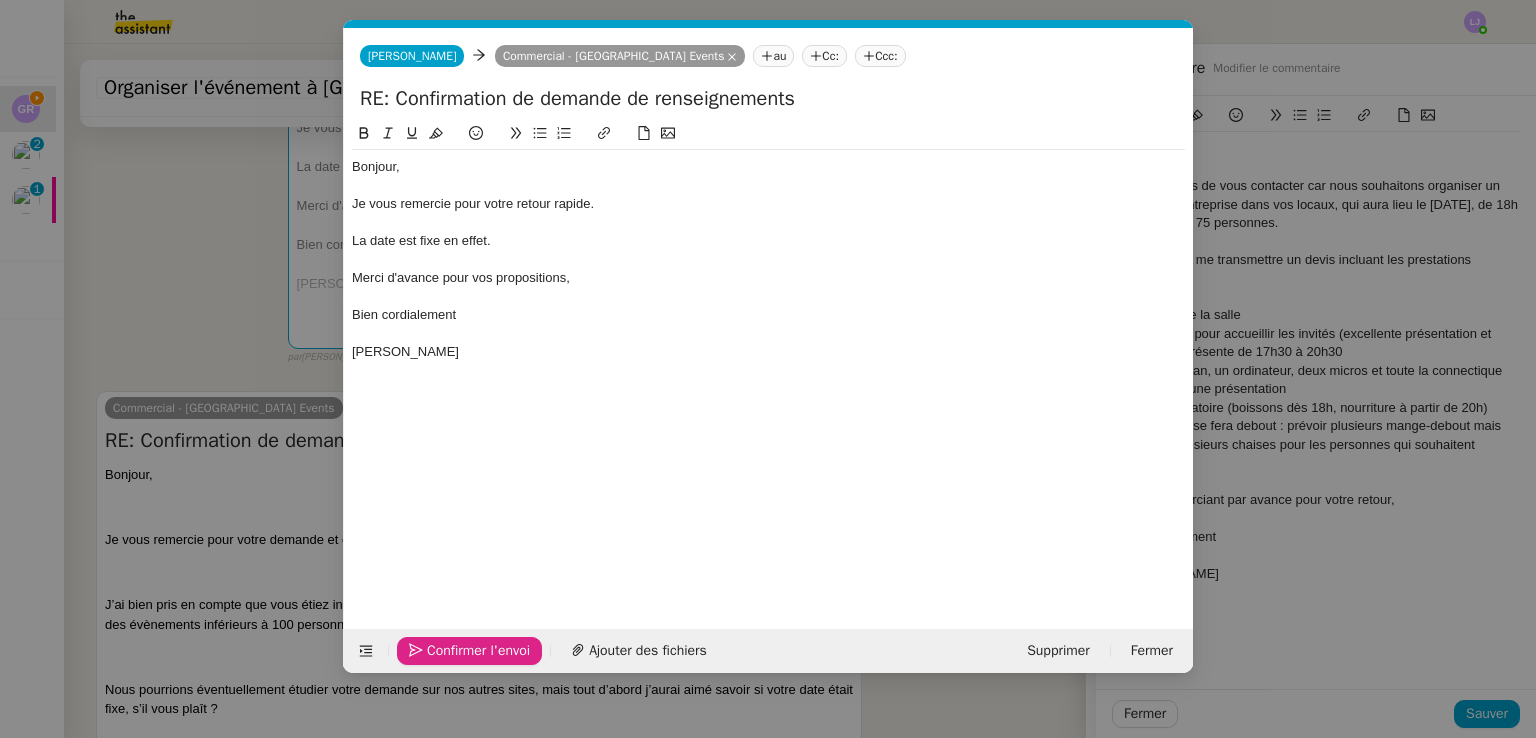 click on "Confirmer l'envoi" 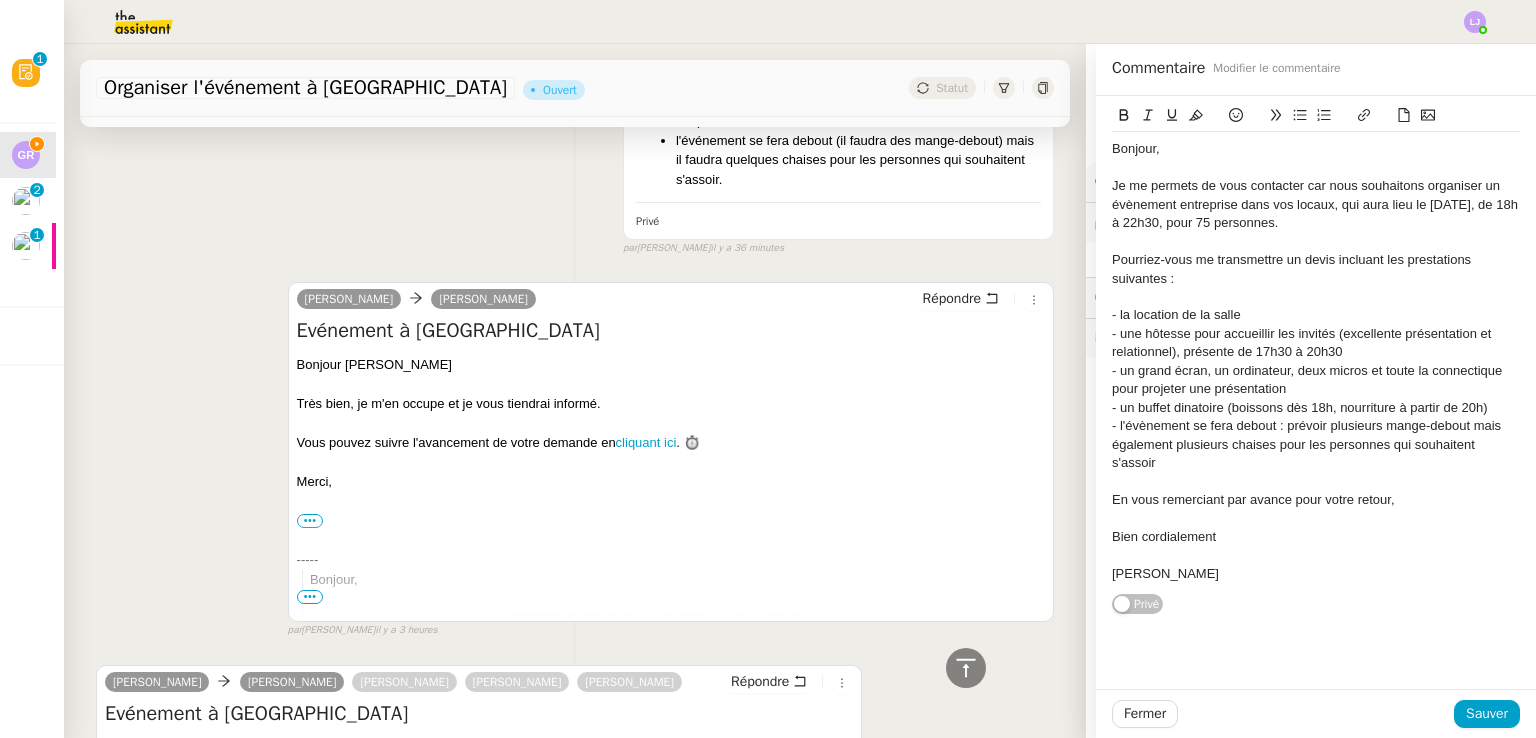 scroll, scrollTop: 7290, scrollLeft: 0, axis: vertical 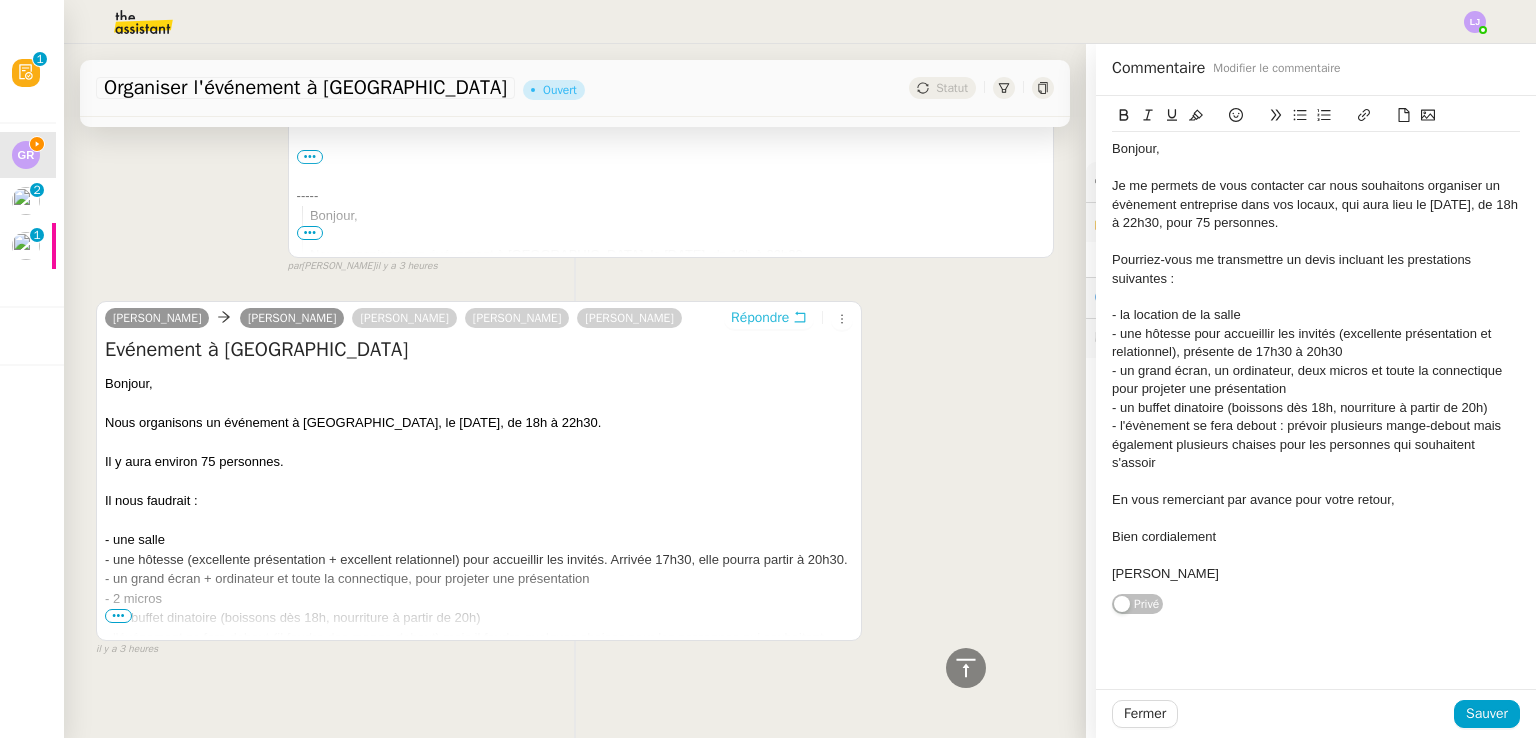 click on "Répondre" at bounding box center (760, 318) 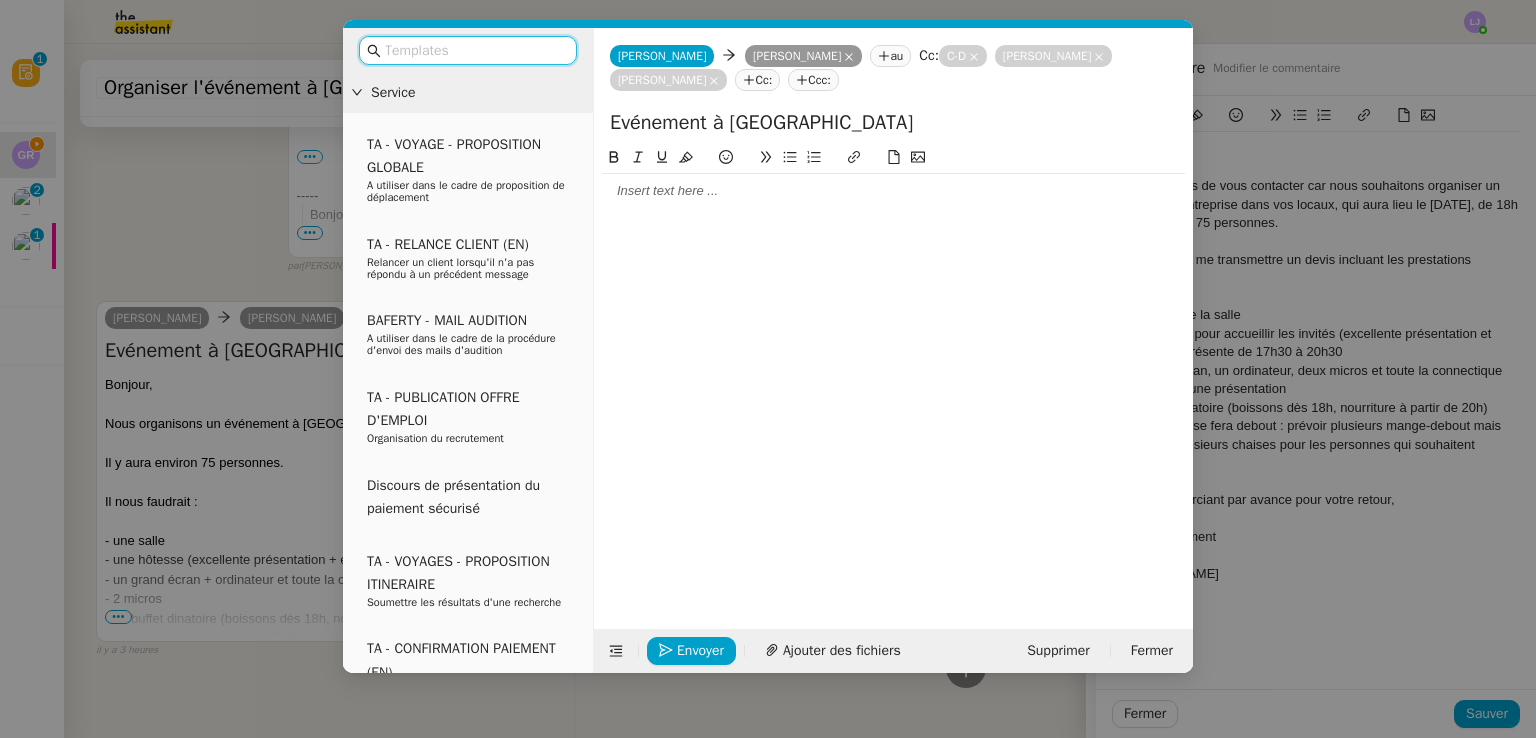 scroll, scrollTop: 7450, scrollLeft: 0, axis: vertical 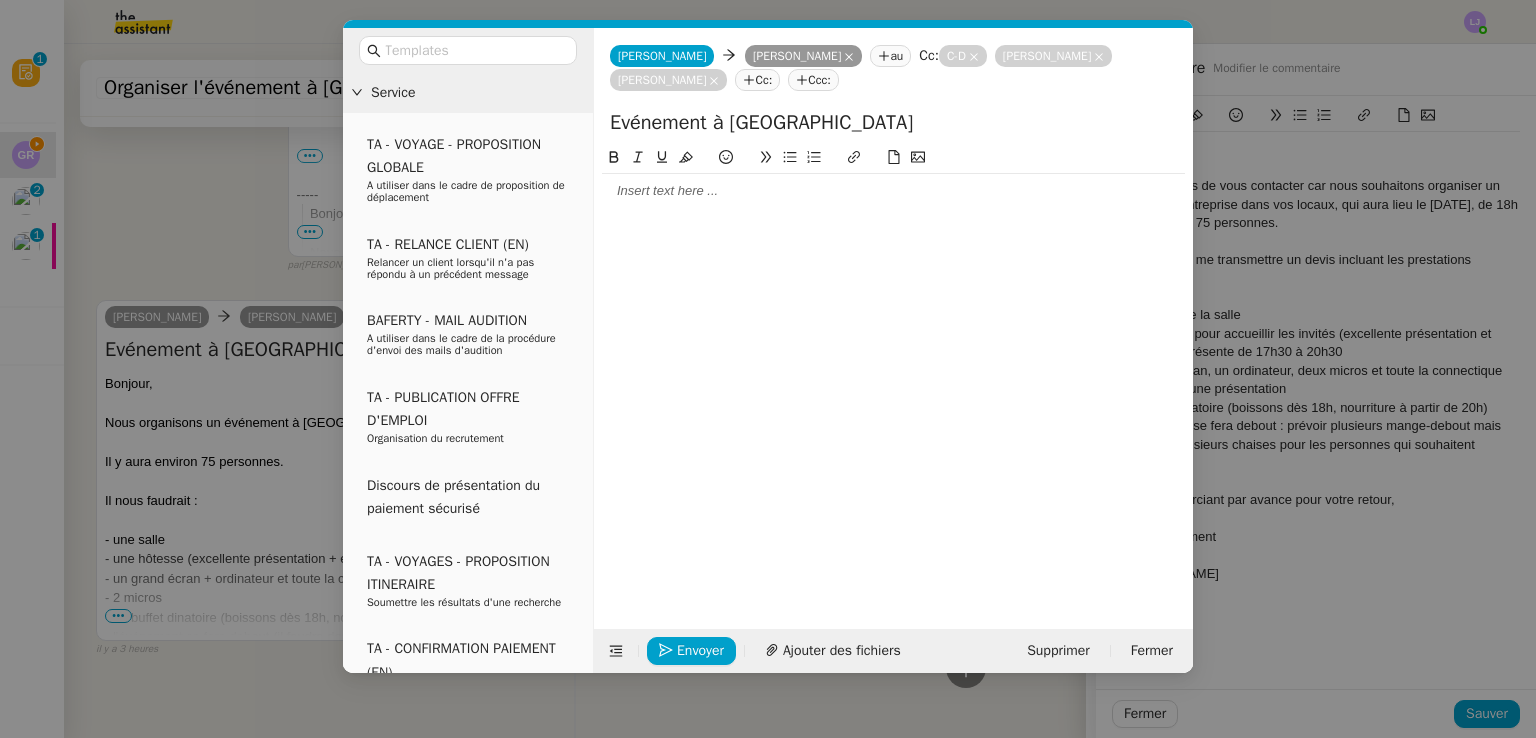 click 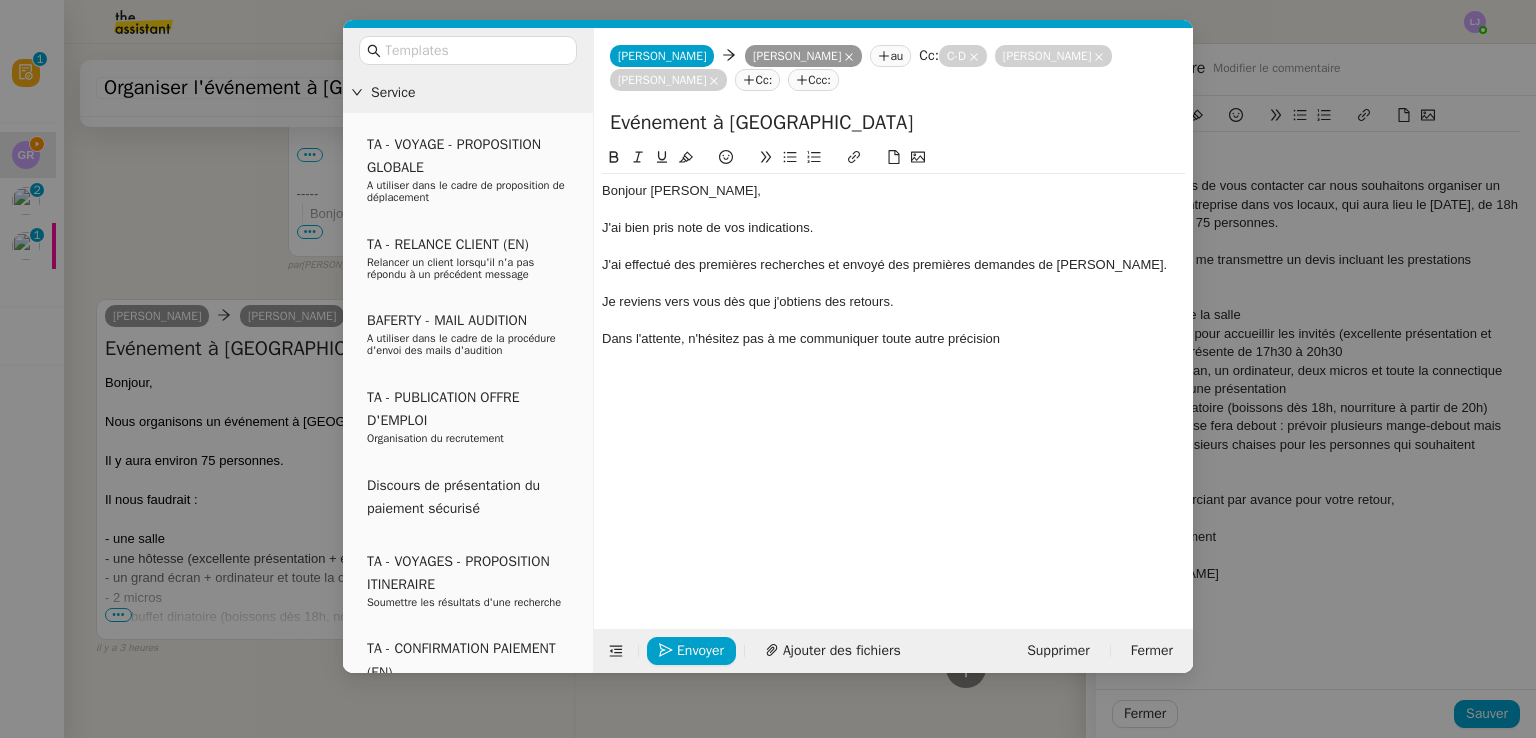 scroll, scrollTop: 7626, scrollLeft: 0, axis: vertical 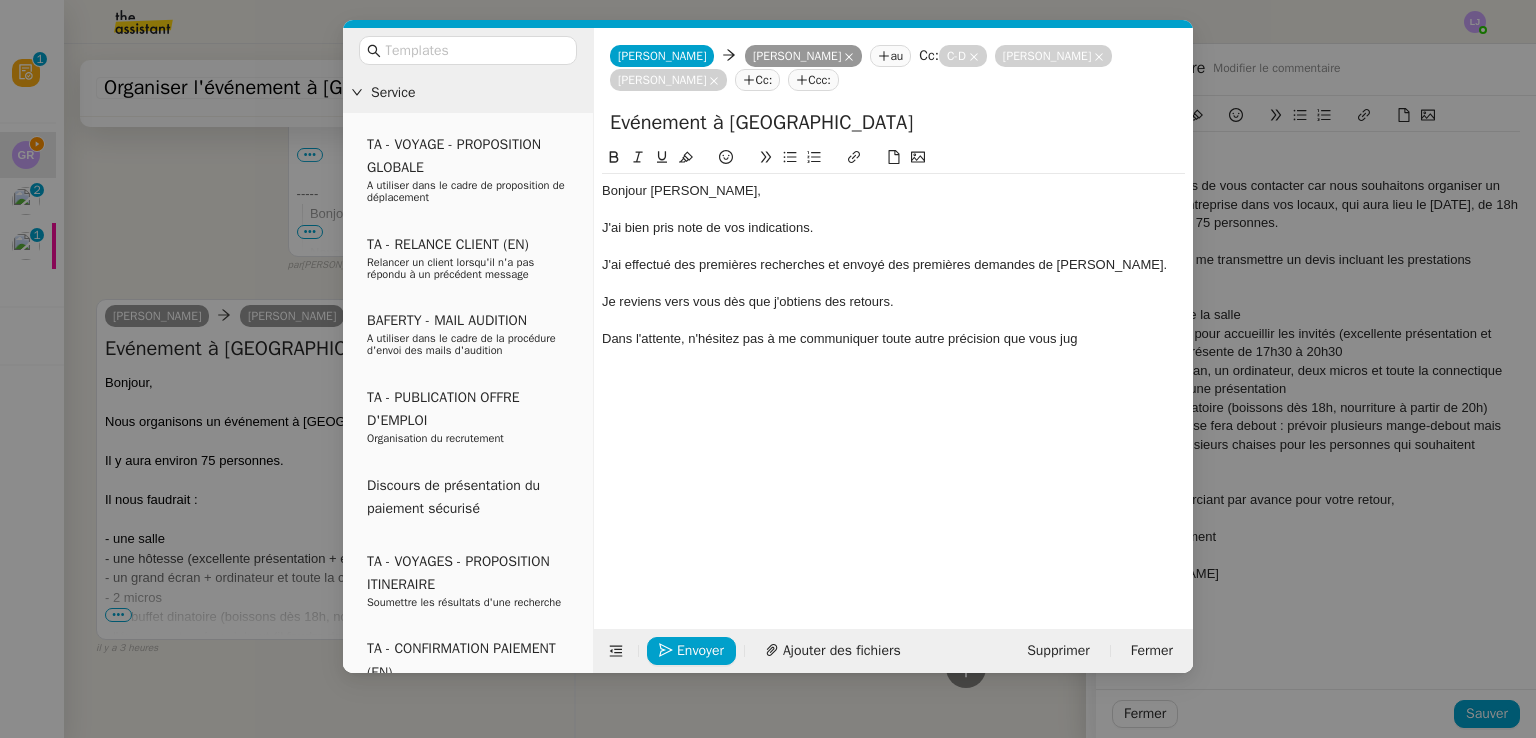 click on "Dans l'attente, n'hésitez pas à me communiquer toute autre précision que vous jug" 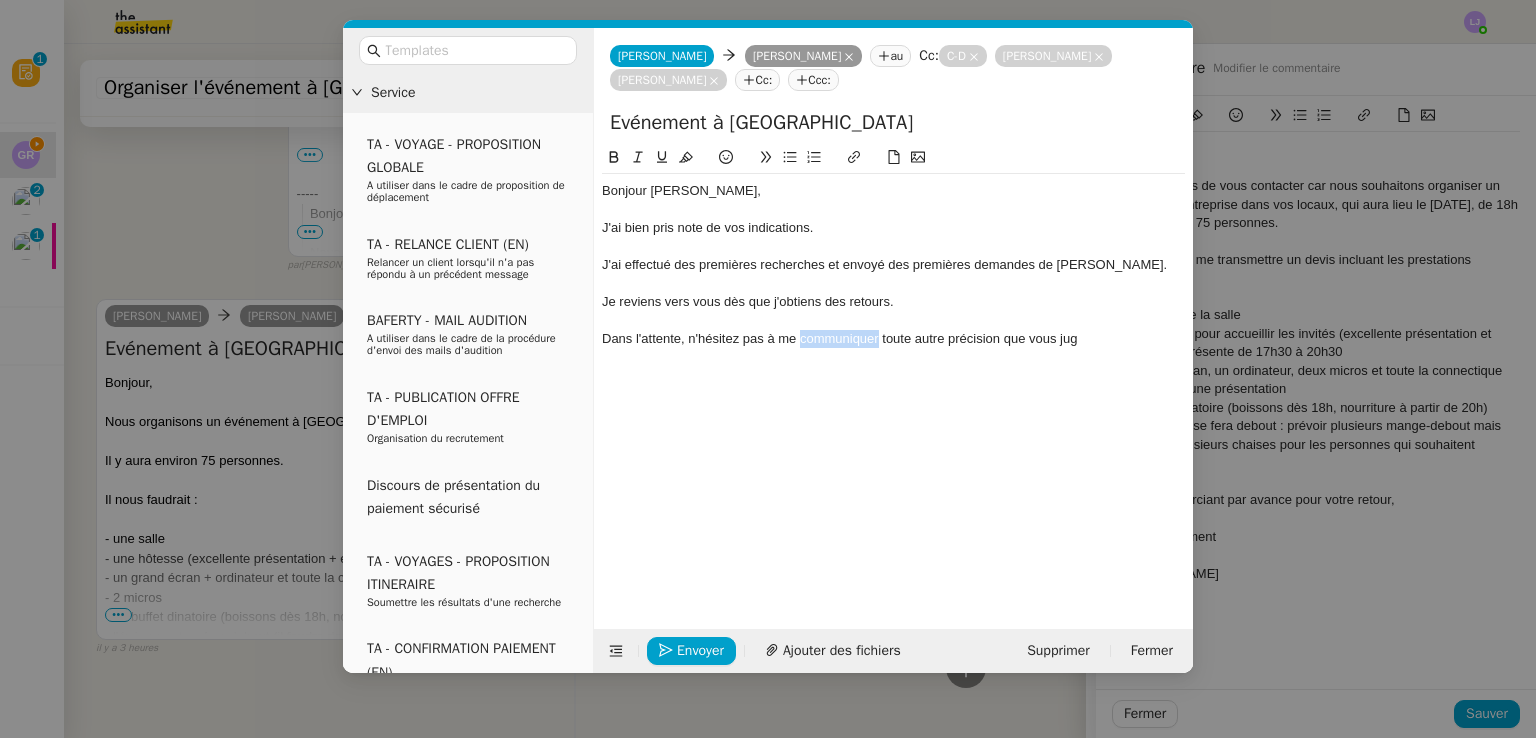 click on "Dans l'attente, n'hésitez pas à me communiquer toute autre précision que vous jug" 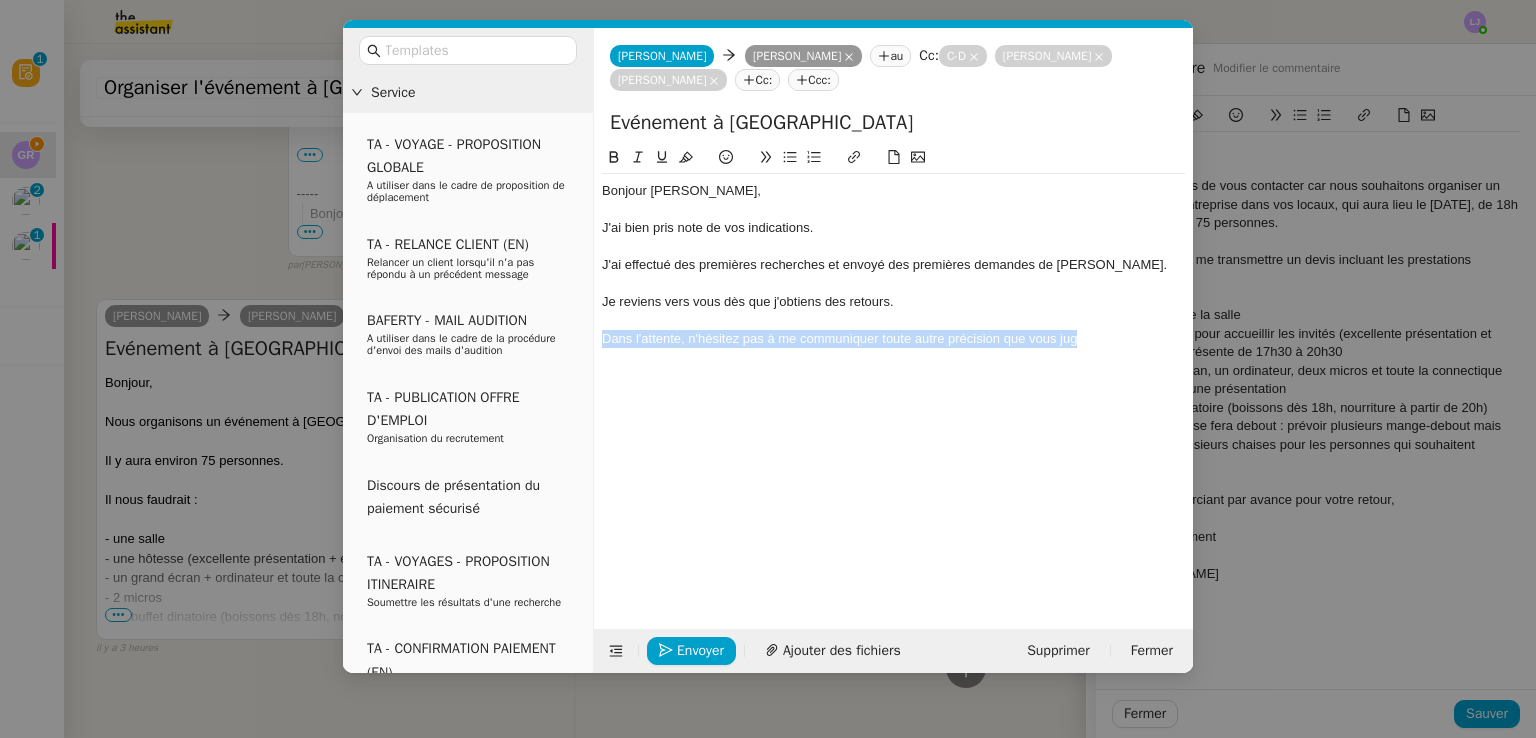 click on "Dans l'attente, n'hésitez pas à me communiquer toute autre précision que vous jug" 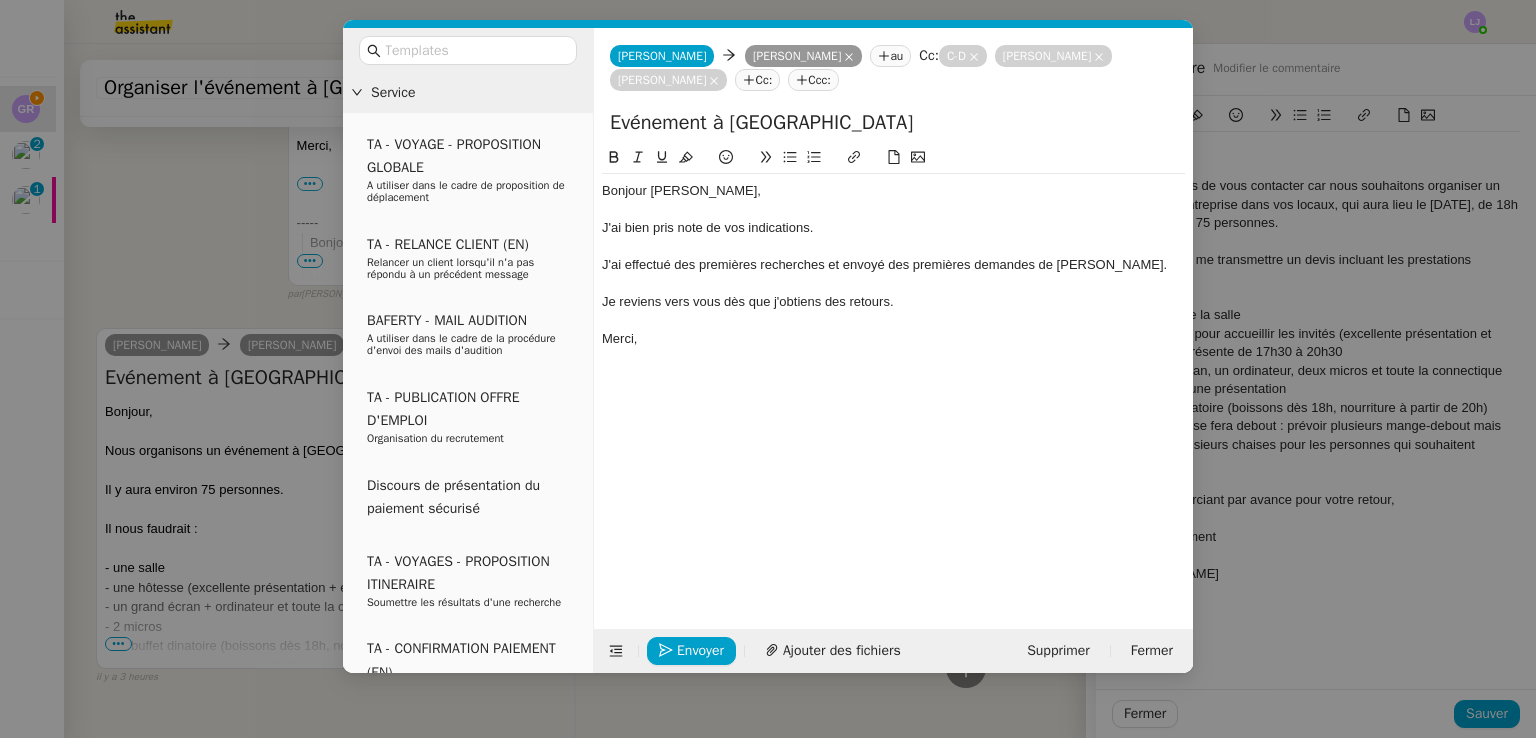 scroll, scrollTop: 7592, scrollLeft: 0, axis: vertical 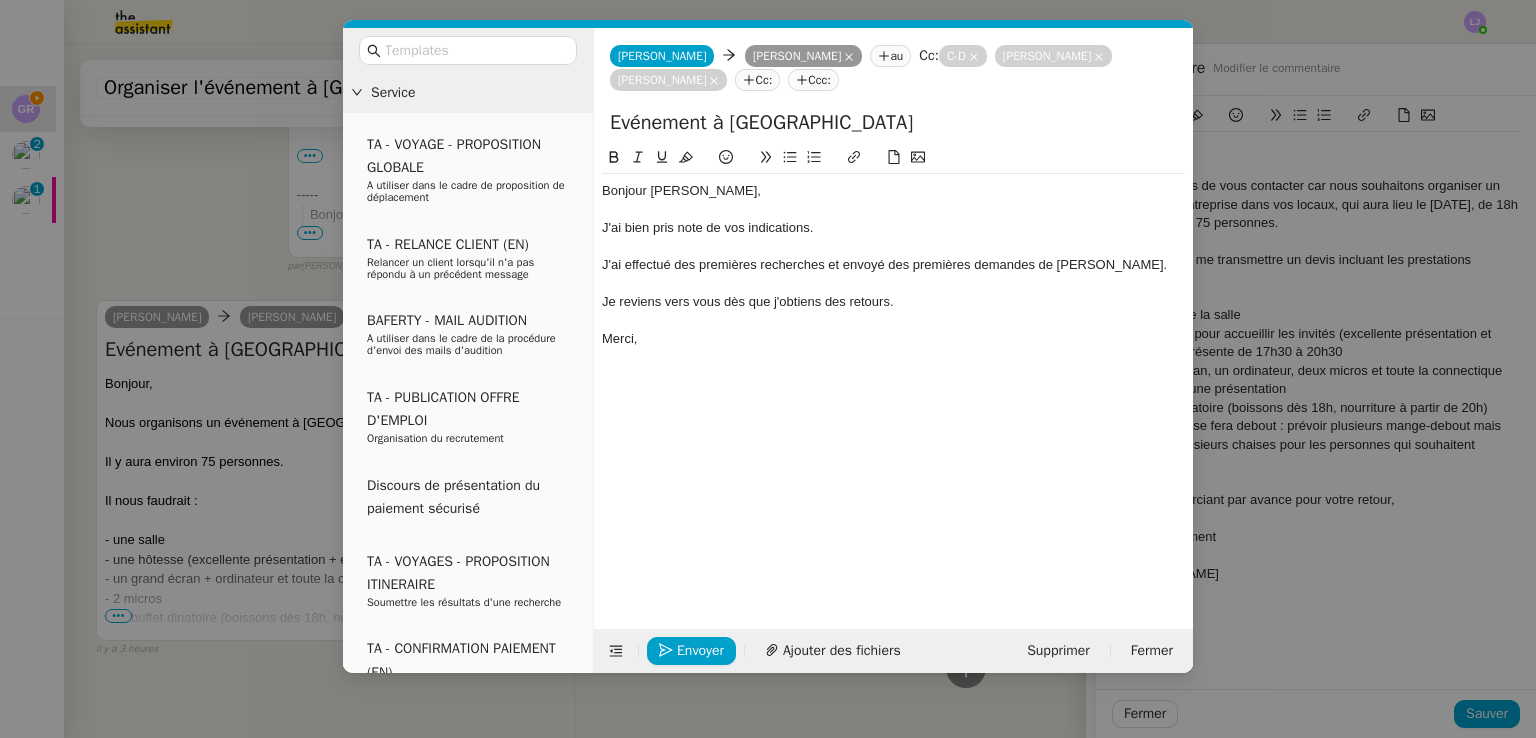 click on "J'ai bien pris note de vos indications." 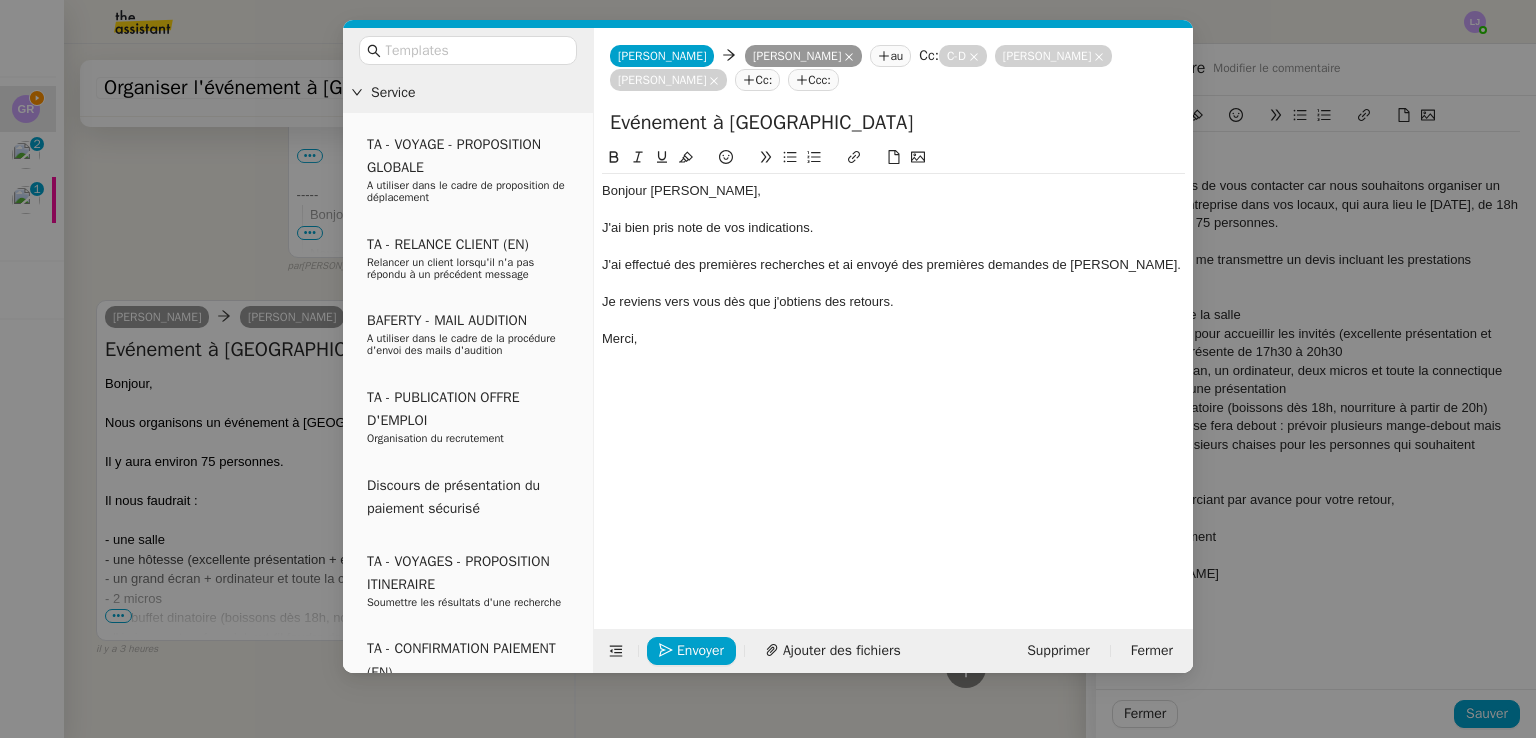 click on "Service TA - VOYAGE - PROPOSITION GLOBALE    A utiliser dans le cadre de proposition de déplacement TA - RELANCE CLIENT (EN)    Relancer un client lorsqu'il n'a pas répondu à un précédent message BAFERTY - MAIL AUDITION    A utiliser dans le cadre de la procédure d'envoi des mails d'audition TA - PUBLICATION OFFRE D'EMPLOI     Organisation du recrutement Discours de présentation du paiement sécurisé    TA - VOYAGES - PROPOSITION ITINERAIRE    Soumettre les résultats d'une recherche TA - CONFIRMATION PAIEMENT (EN)    Confirmer avec le client de modèle de transaction - Attention Plan Pro nécessaire. TA - COURRIER EXPEDIE (recommandé)    A utiliser dans le cadre de l'envoi d'un courrier recommandé TA - PARTAGE DE CALENDRIER (EN)    A utiliser pour demander au client de partager son calendrier afin de faciliter l'accès et la gestion PSPI - Appel de fonds MJL    A utiliser dans le cadre de la procédure d'appel de fonds MJL TA - RELANCE CLIENT    TA - AR PROCEDURES        21 YIELD" at bounding box center (768, 369) 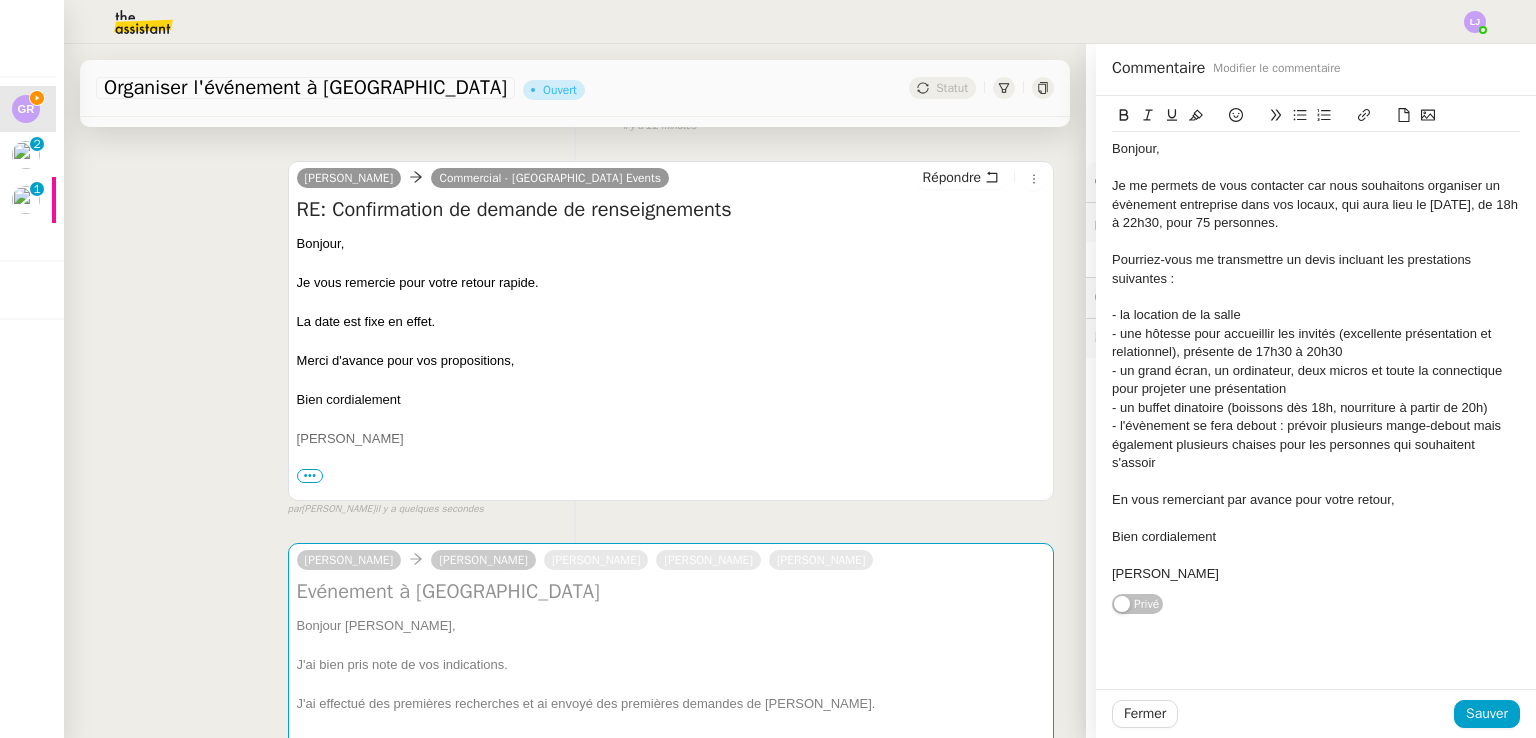 scroll, scrollTop: 228, scrollLeft: 0, axis: vertical 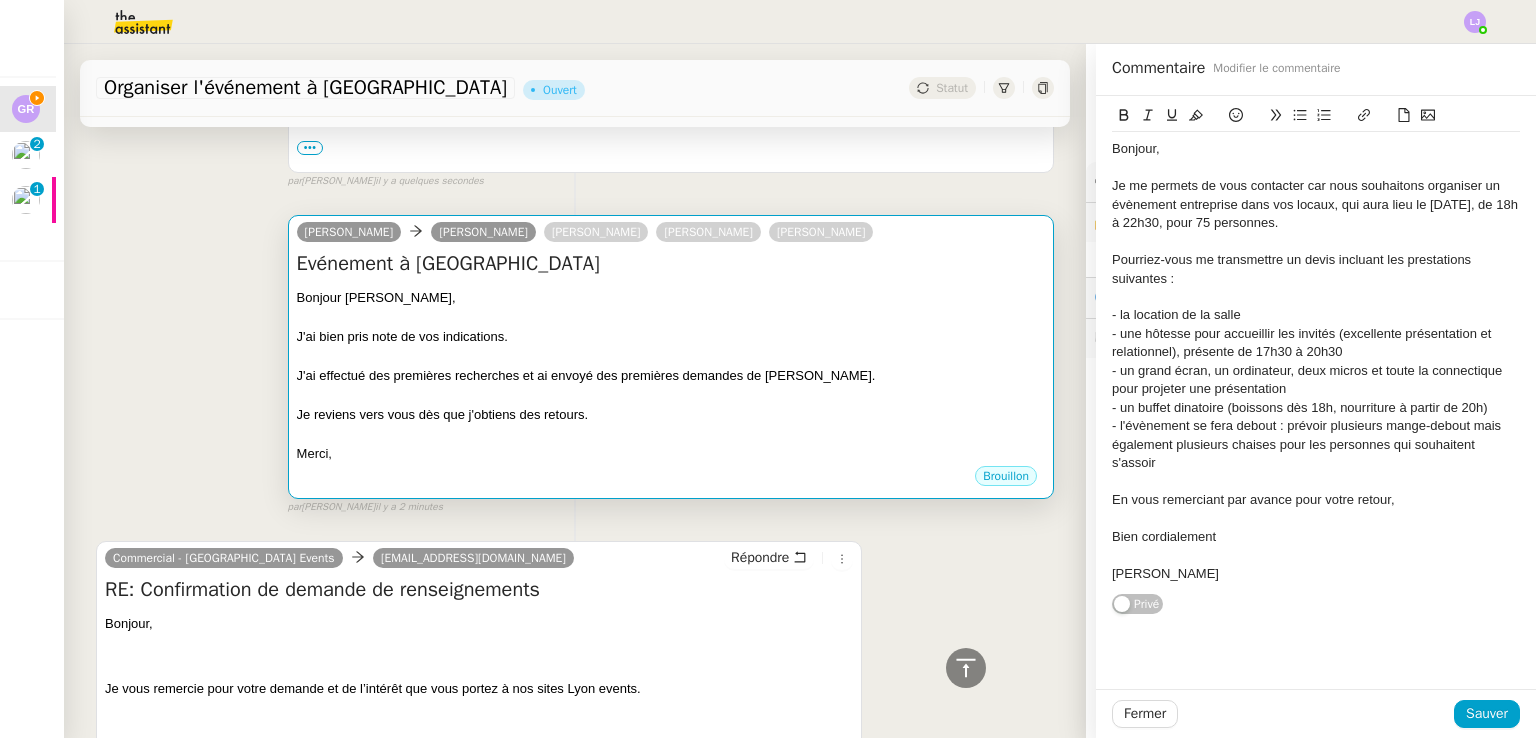 click at bounding box center (671, 396) 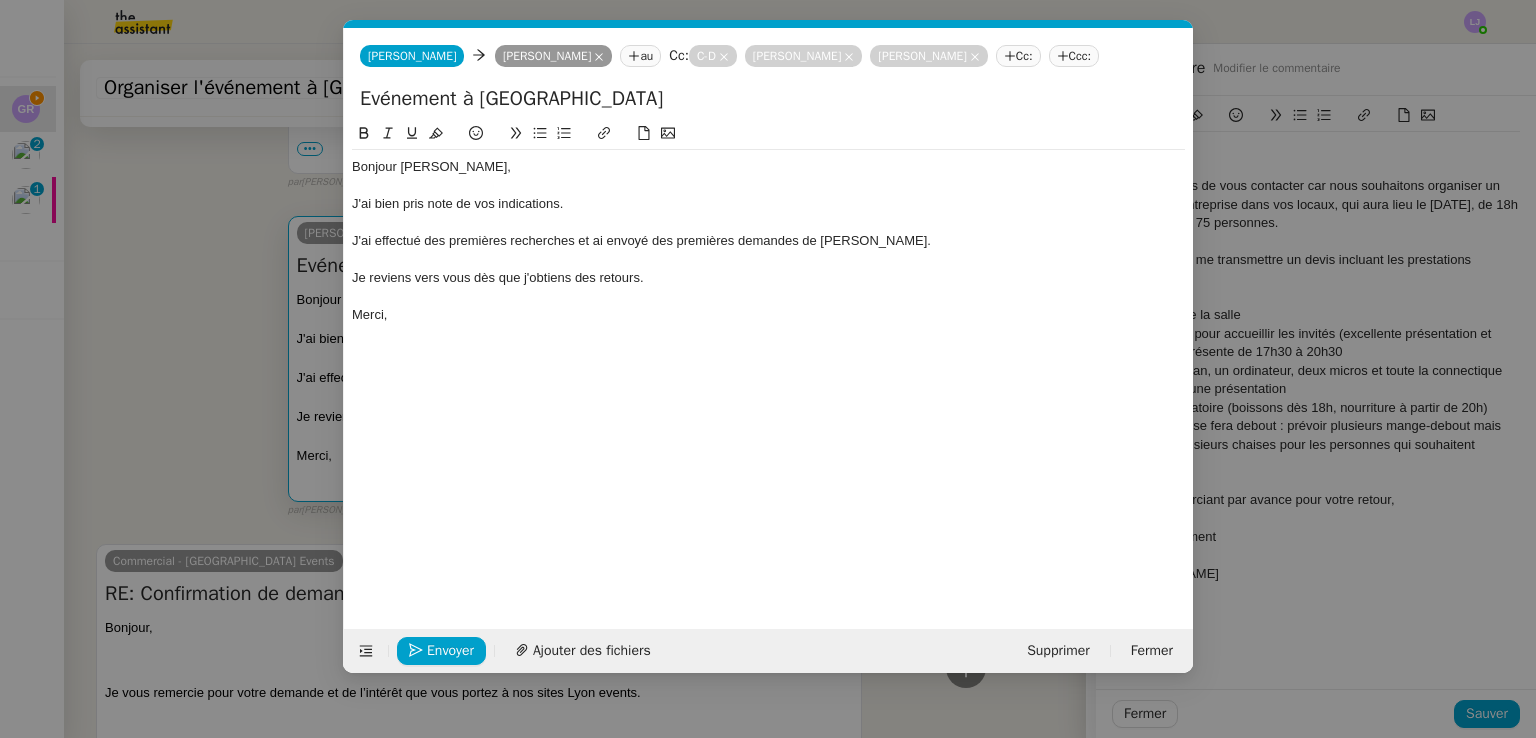 scroll, scrollTop: 553, scrollLeft: 0, axis: vertical 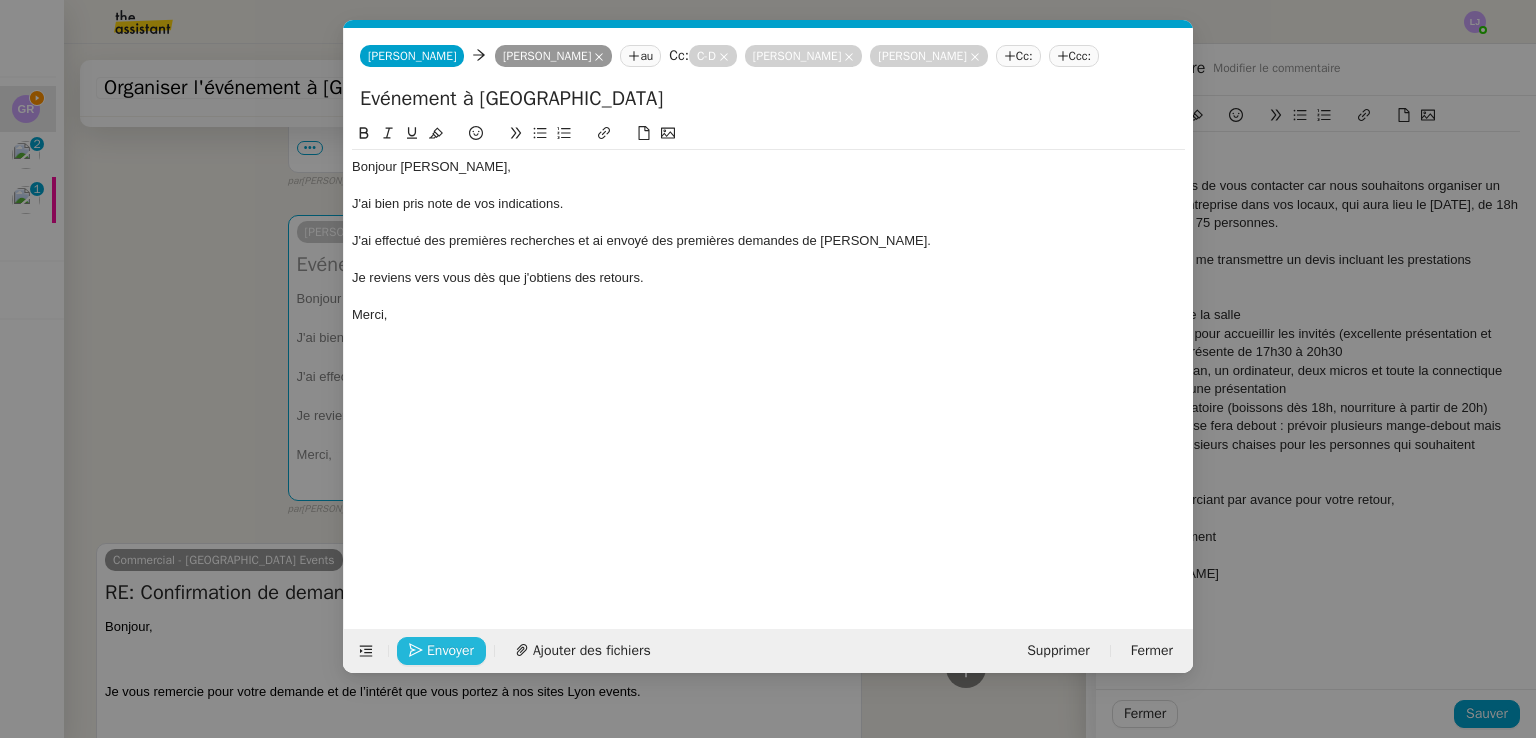 click on "Envoyer" 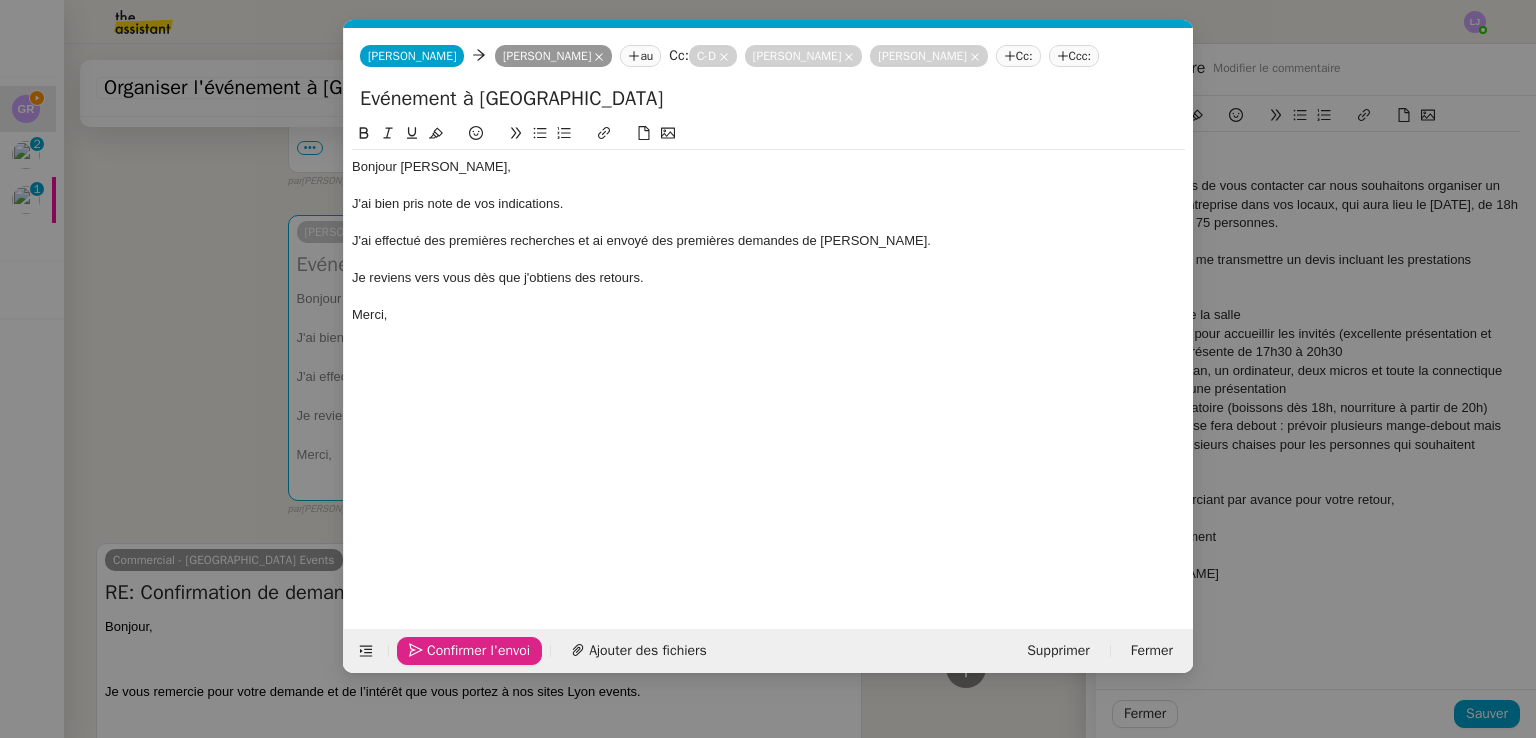 click on "Confirmer l'envoi" 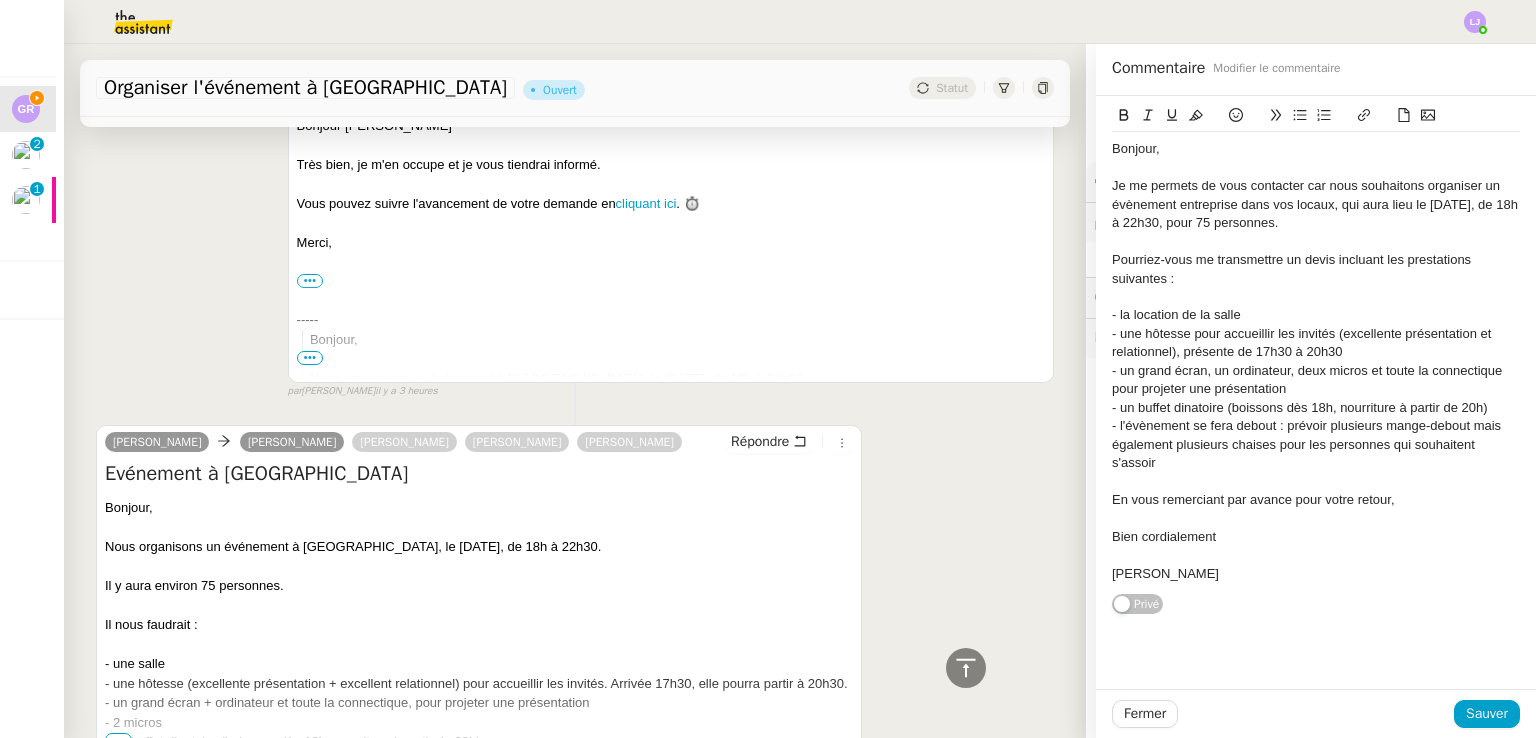 scroll, scrollTop: 7491, scrollLeft: 0, axis: vertical 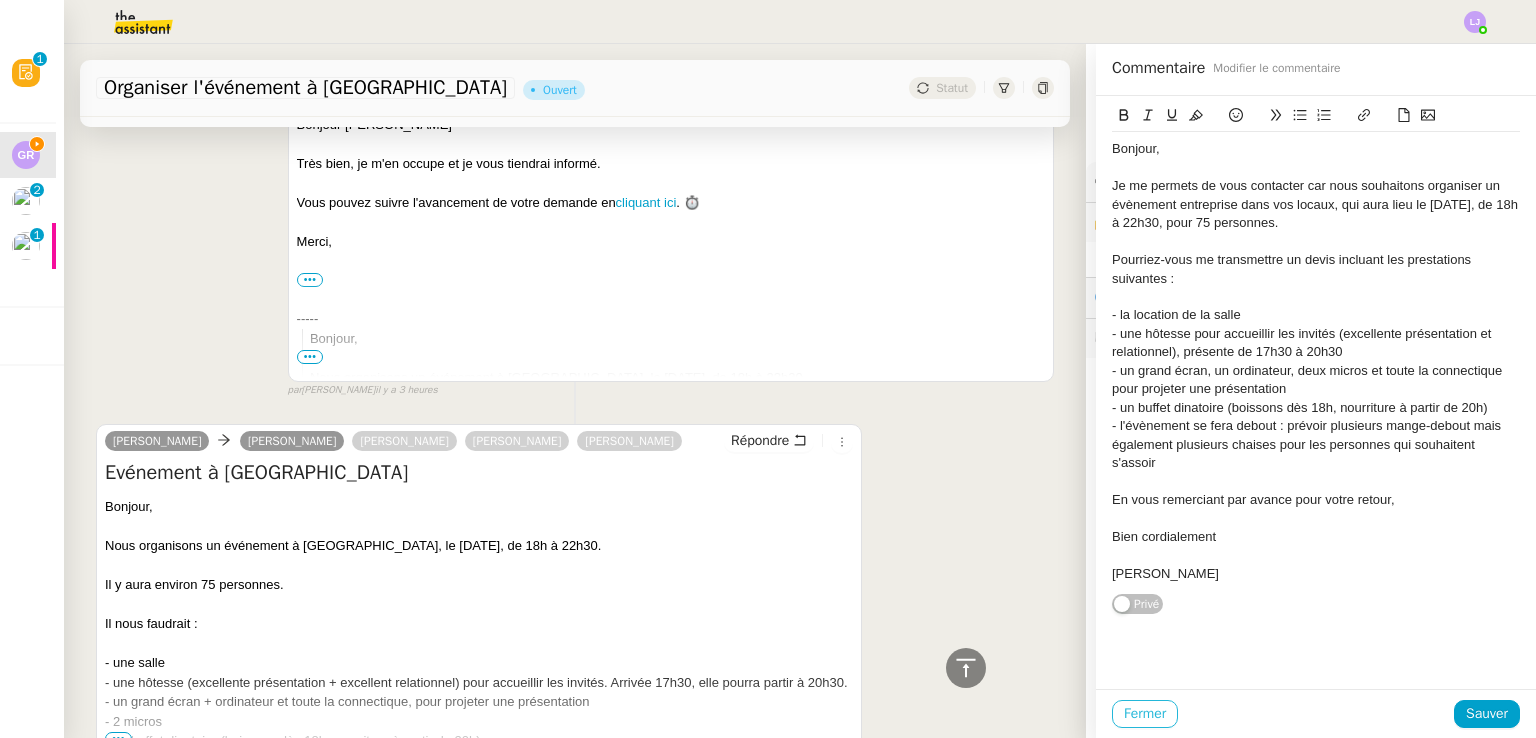 click on "Fermer" 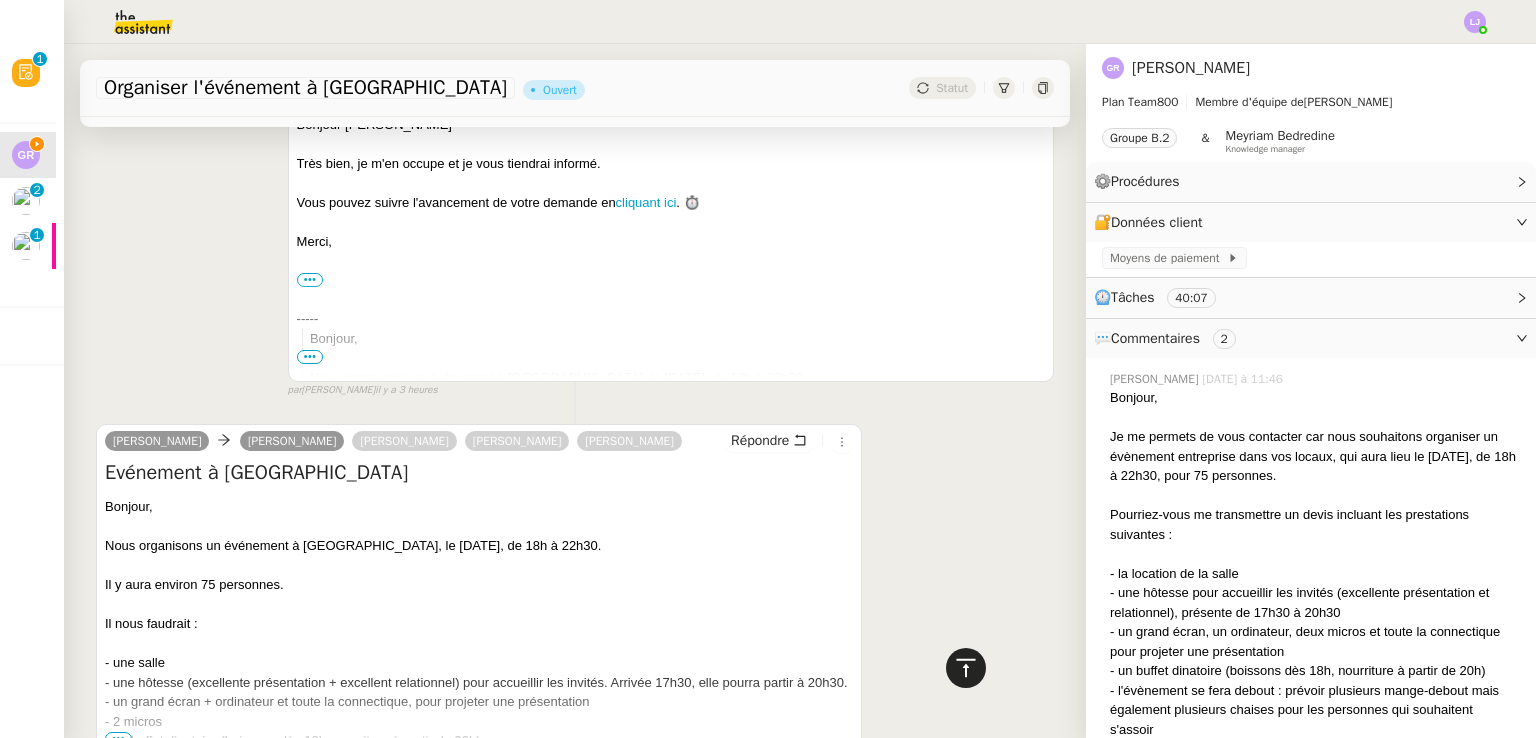 click 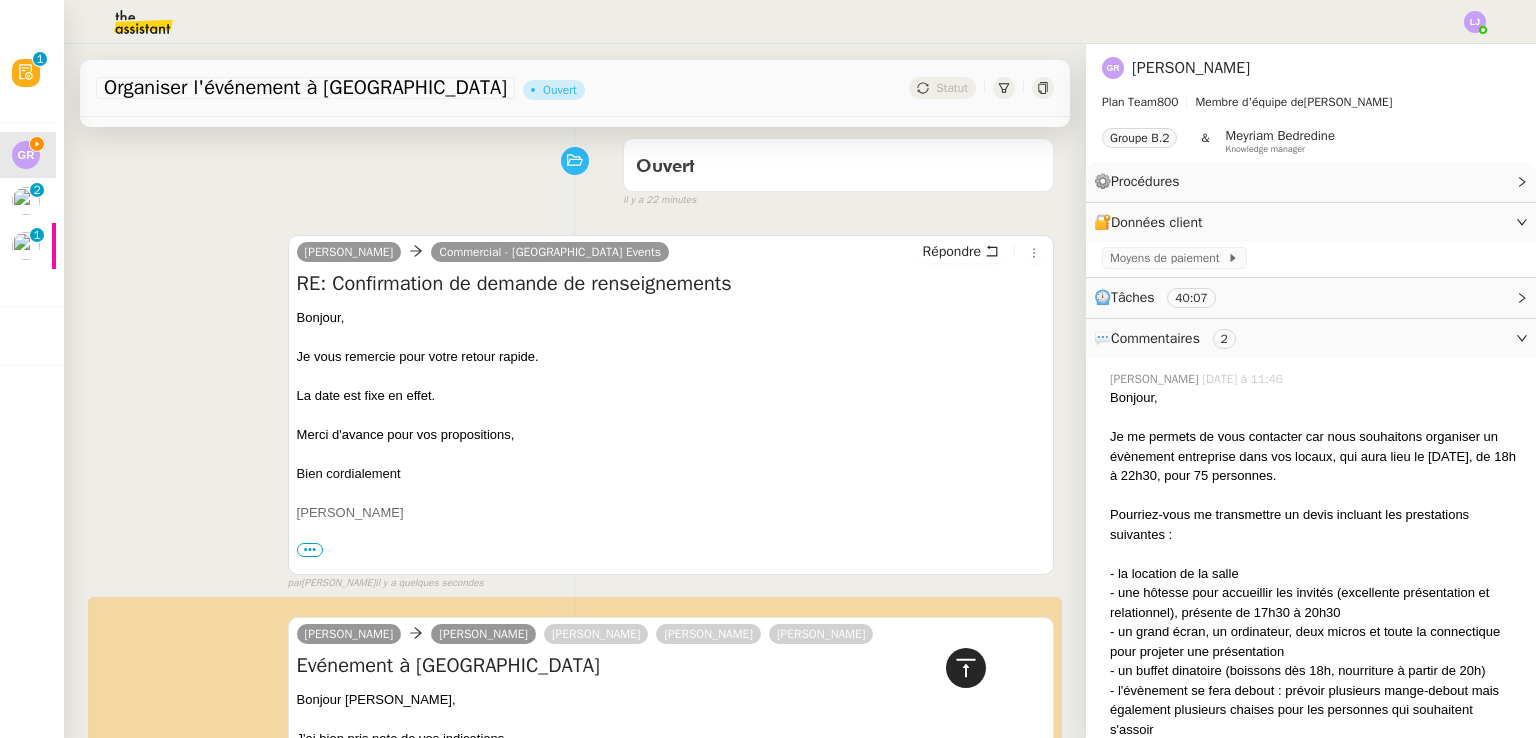 scroll, scrollTop: 0, scrollLeft: 0, axis: both 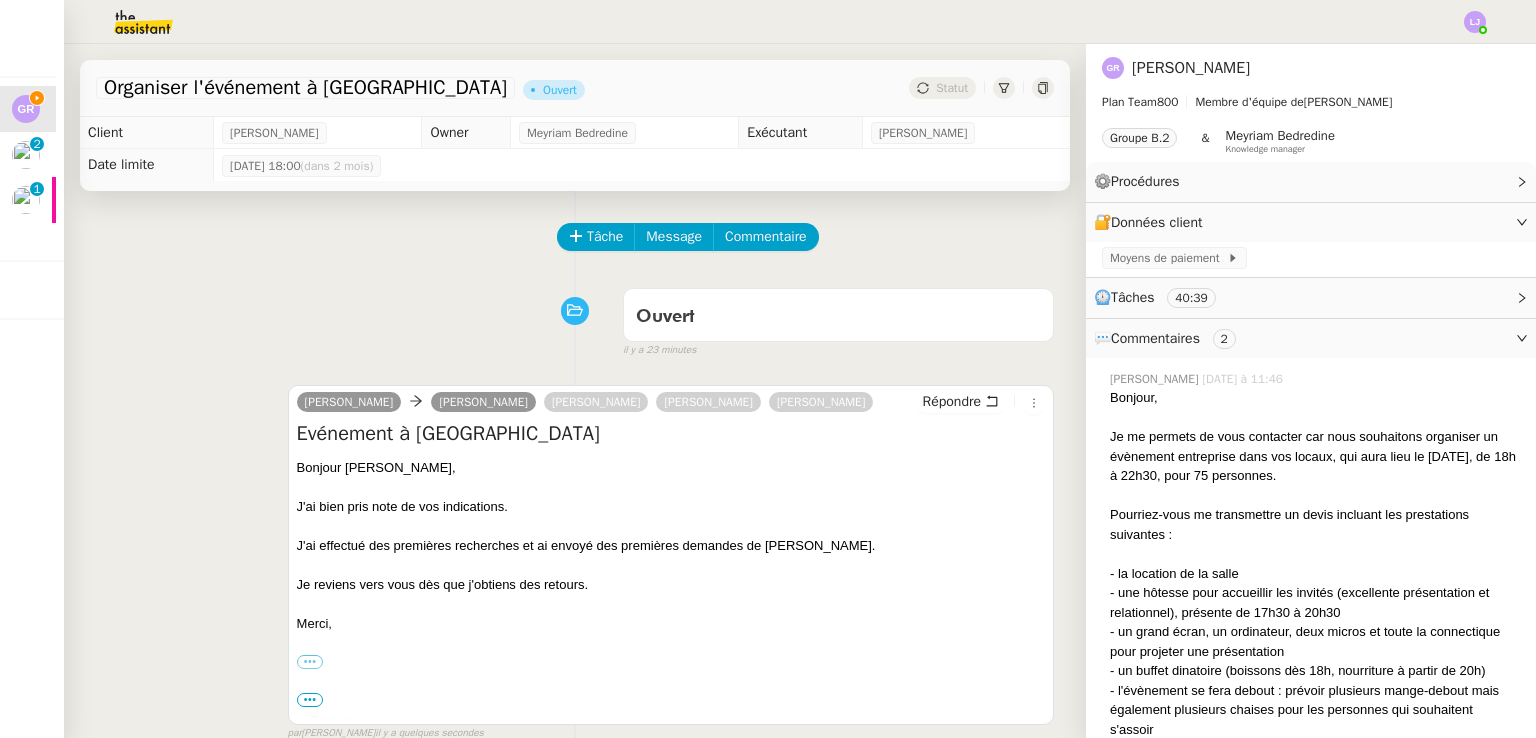 click on "Laura     Guillaume Rouvroy   Christophe Dumas   Arnaud SECCO   Ihssane Haddadi  Répondre Evénement à Lyon
Bonjour Guillaume, J'ai bien pris note de vos indications. J'ai effectué des premières recherches et ai envoyé des premières demandes de devis. Je reviens vers vous dès que j'obtiens des retours. Merci,
•••
Laura
Personal assistant  •  Ataraxia
laura@theassistant.com
-----
Bonjour, Nous organisons un événement à Lyon, le mercredi 17 septembre, de 18h à 22h30. Il y aura environ 75 personnes. Il nous faudrait :  - une salle - une hôtesse (excellente présentation + excellent relationnel) pour accueillir les invités. Arrivée 17h30, elle pourra partir à 20h30. - 2 micros Merci ! Guillaume false" at bounding box center [575, 554] 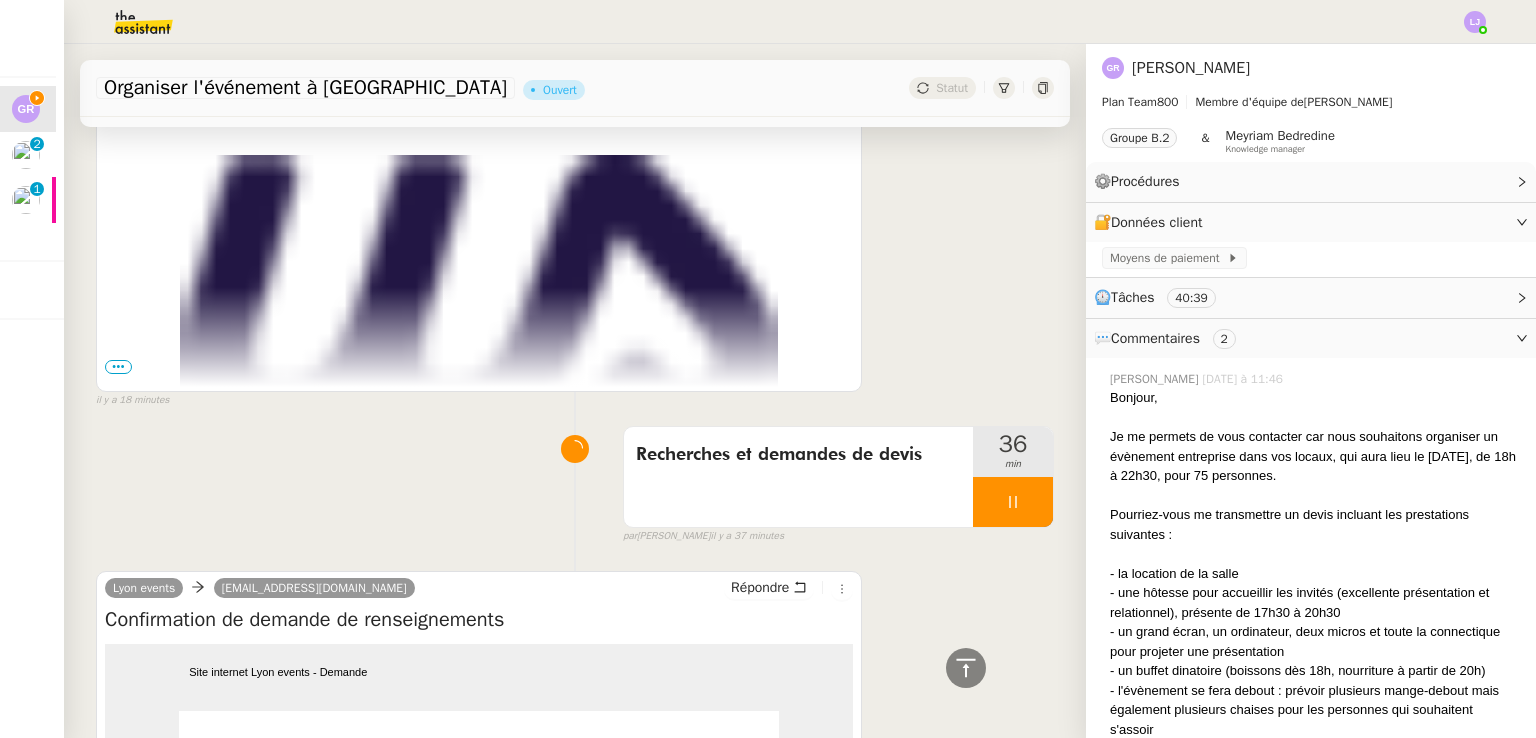 scroll, scrollTop: 5183, scrollLeft: 0, axis: vertical 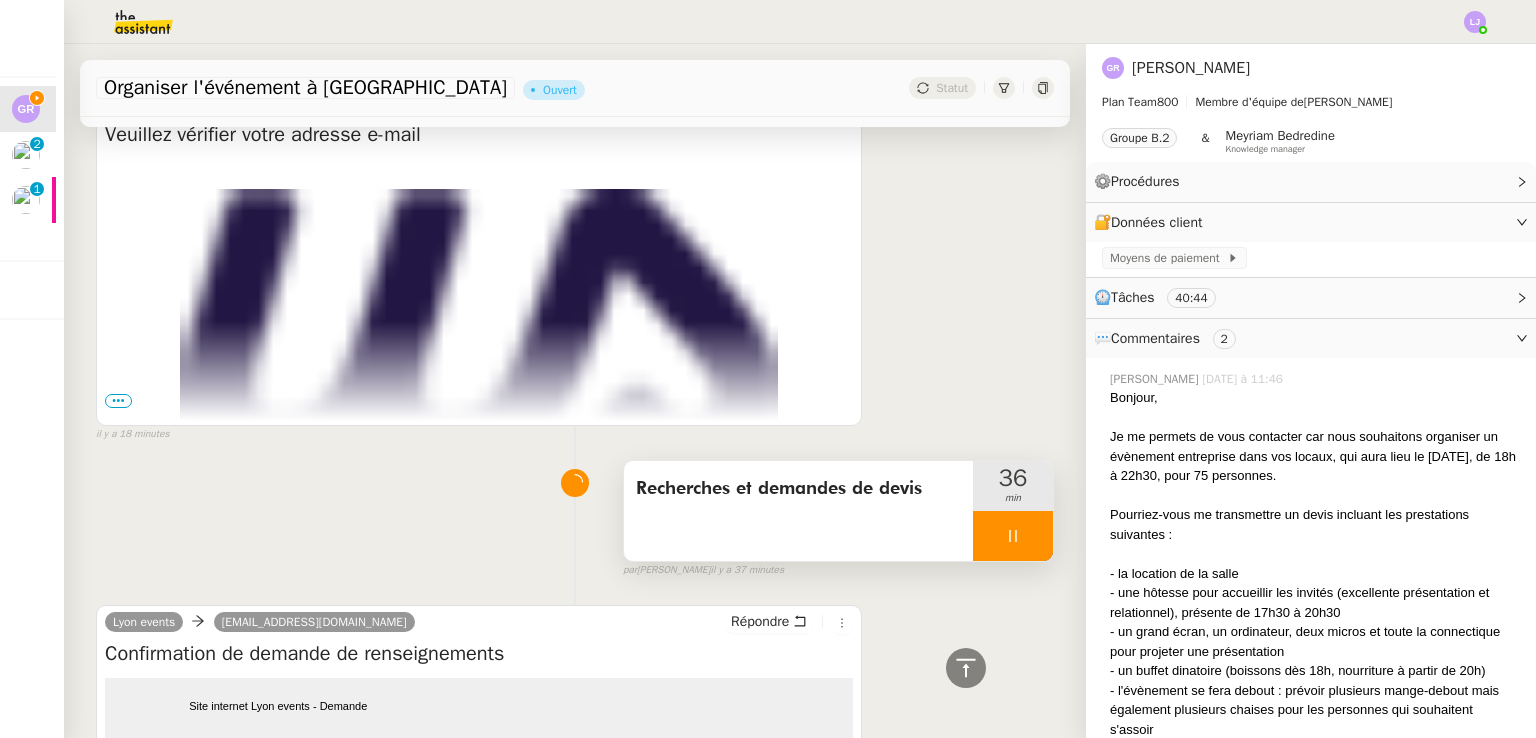 click at bounding box center [1013, 536] 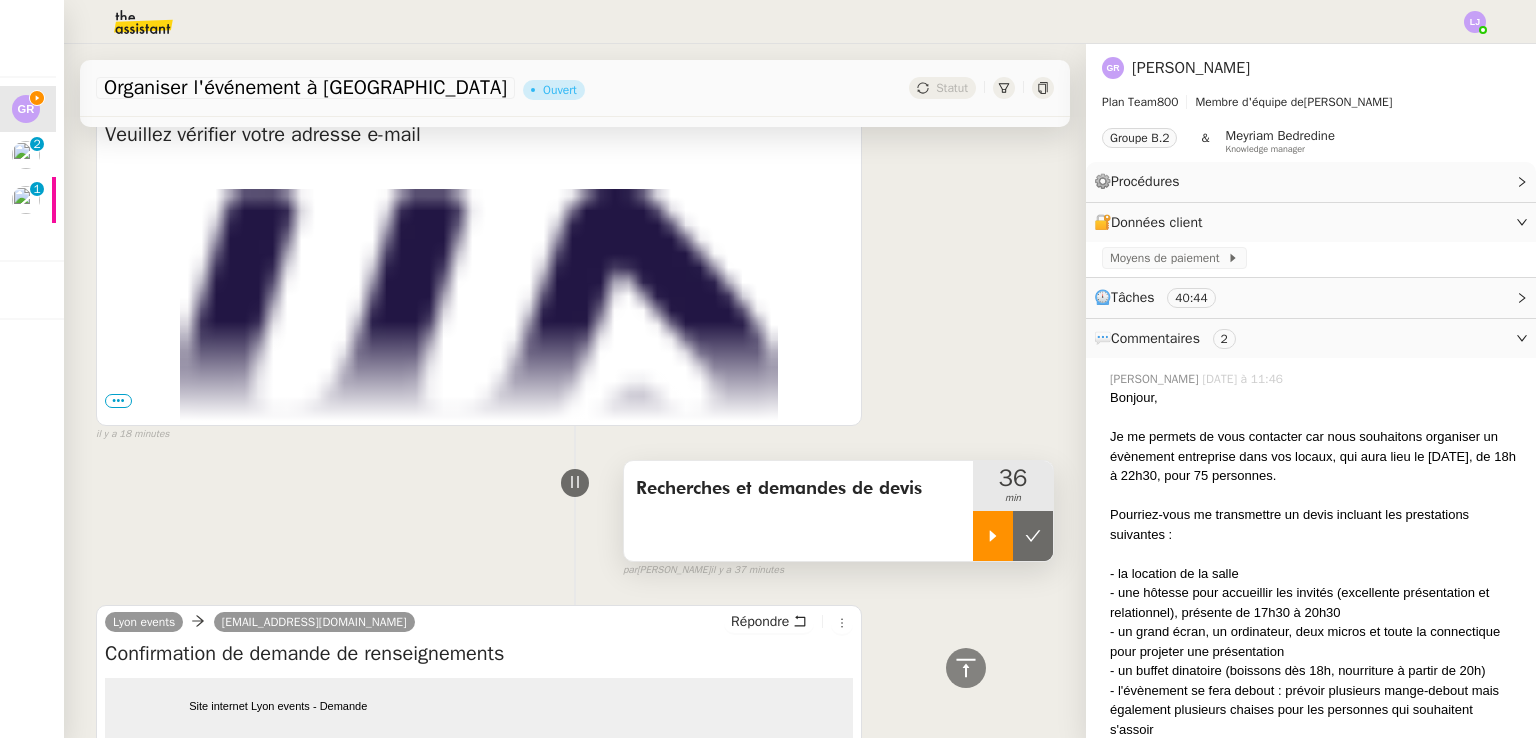 click at bounding box center [1033, 536] 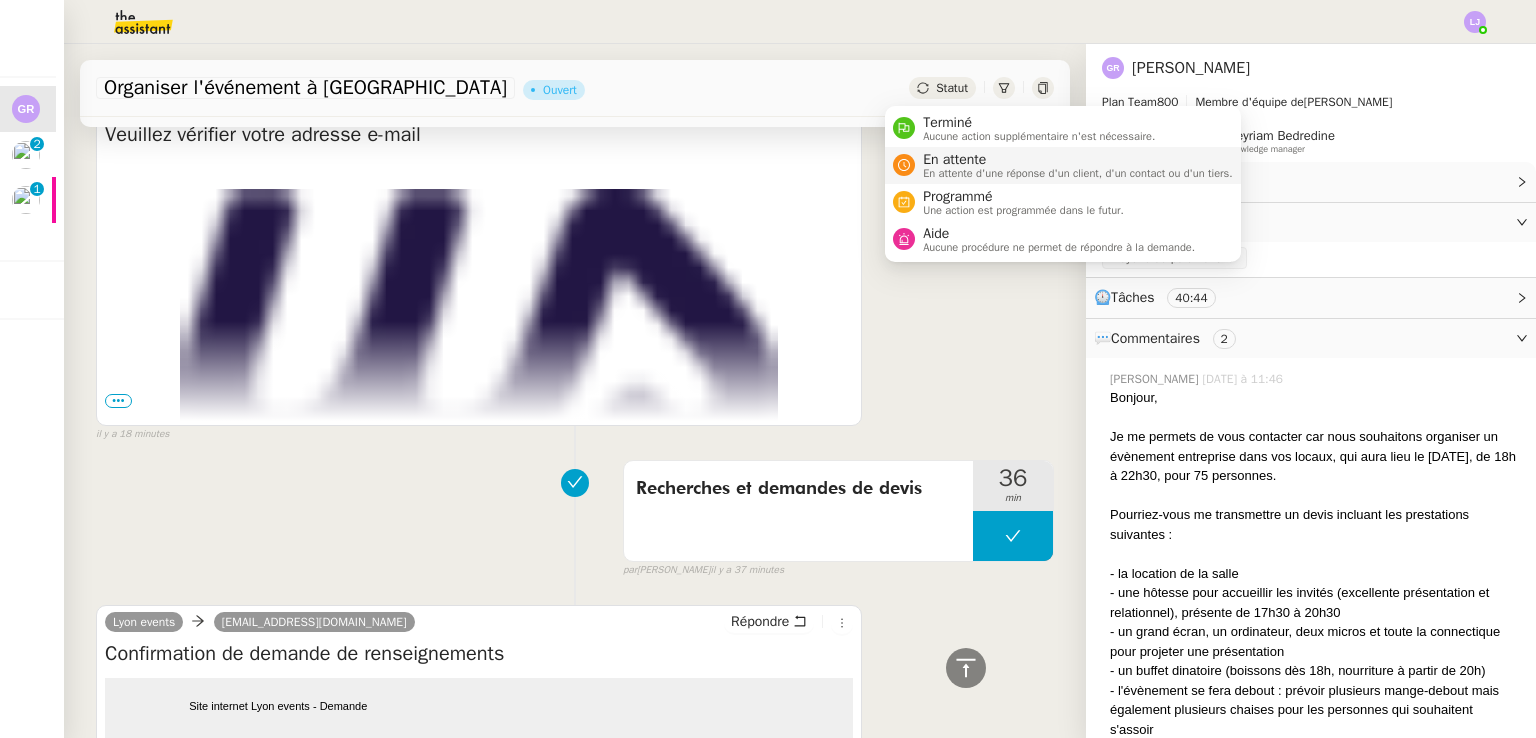 click on "En attente" at bounding box center [1078, 160] 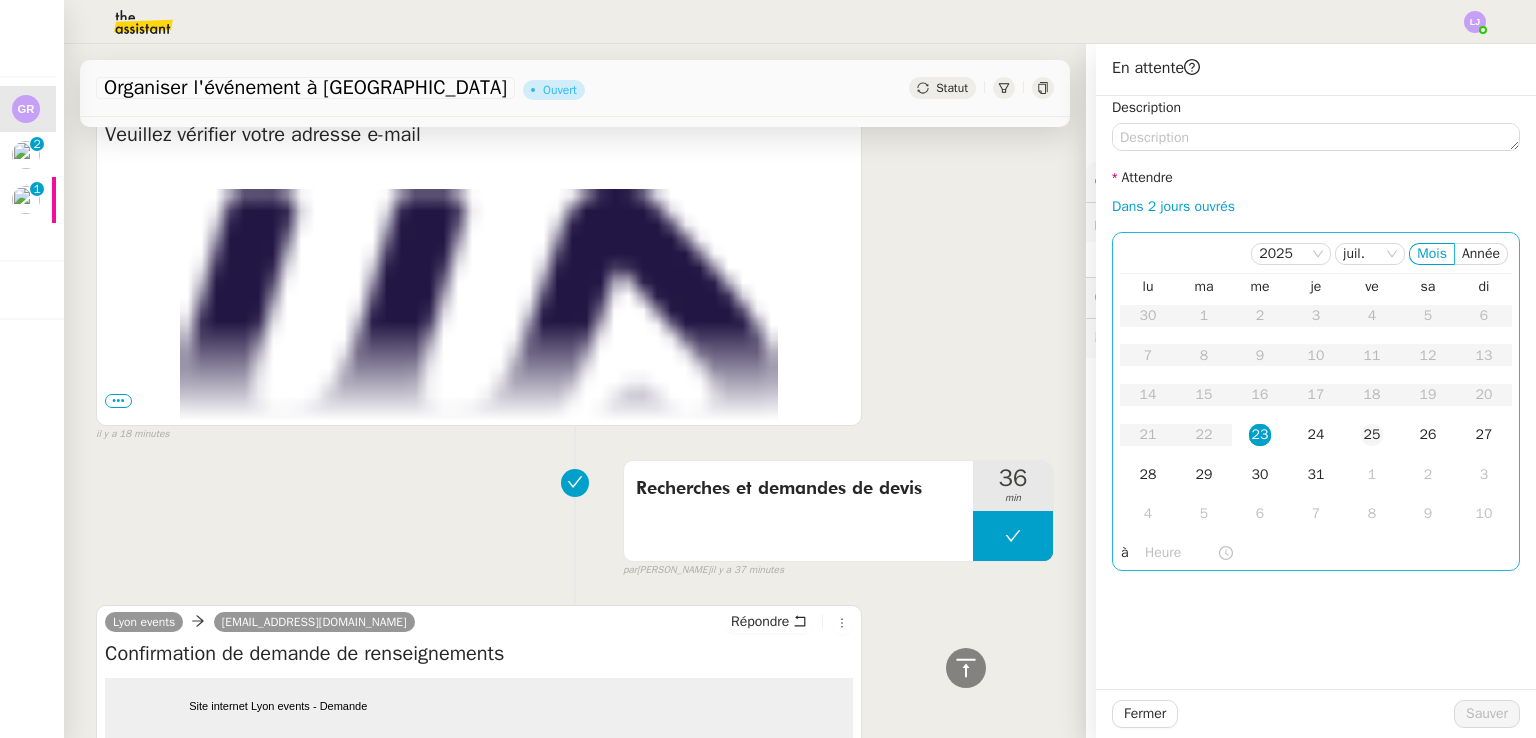 click on "25" 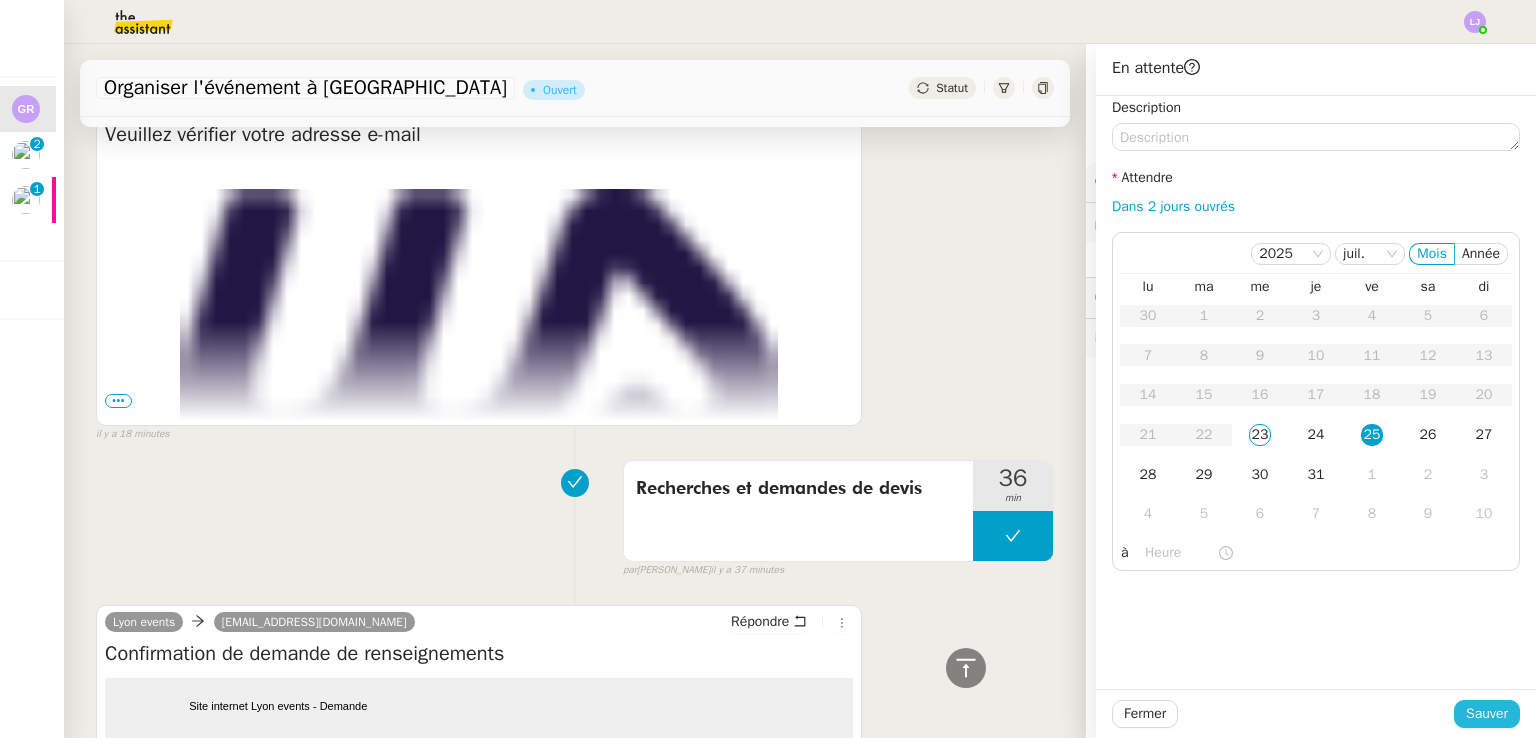 click on "Sauver" 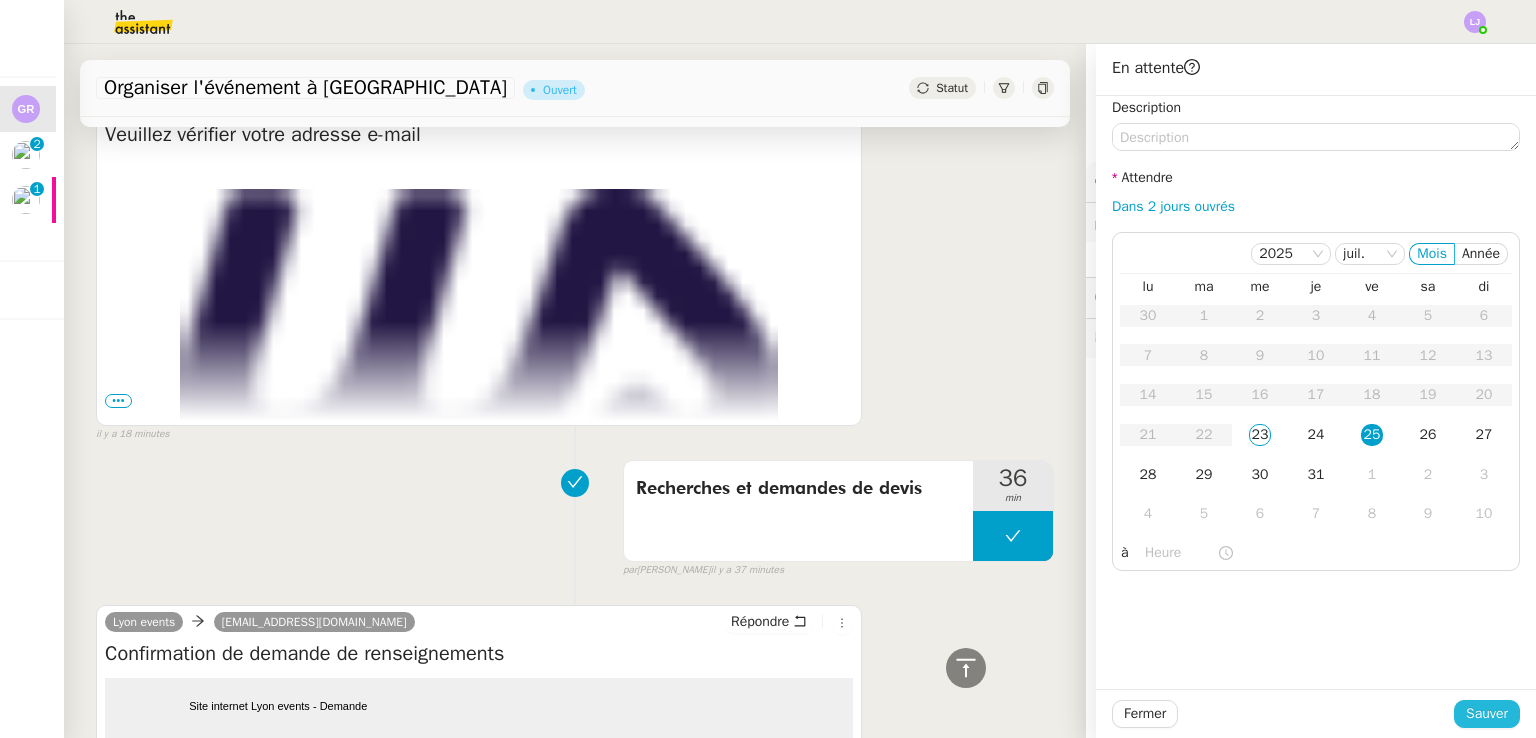 scroll, scrollTop: 5206, scrollLeft: 0, axis: vertical 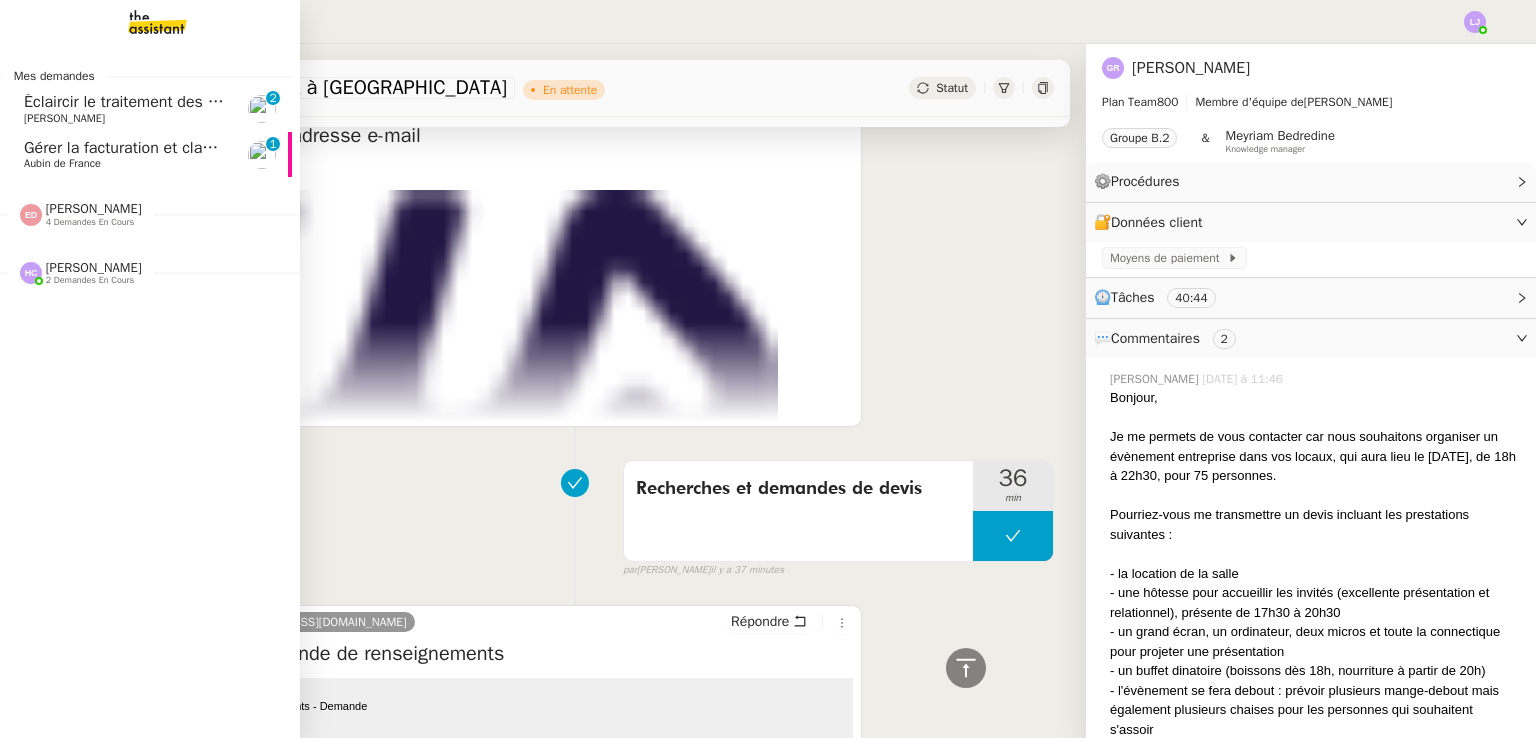 click on "Aubin de France" 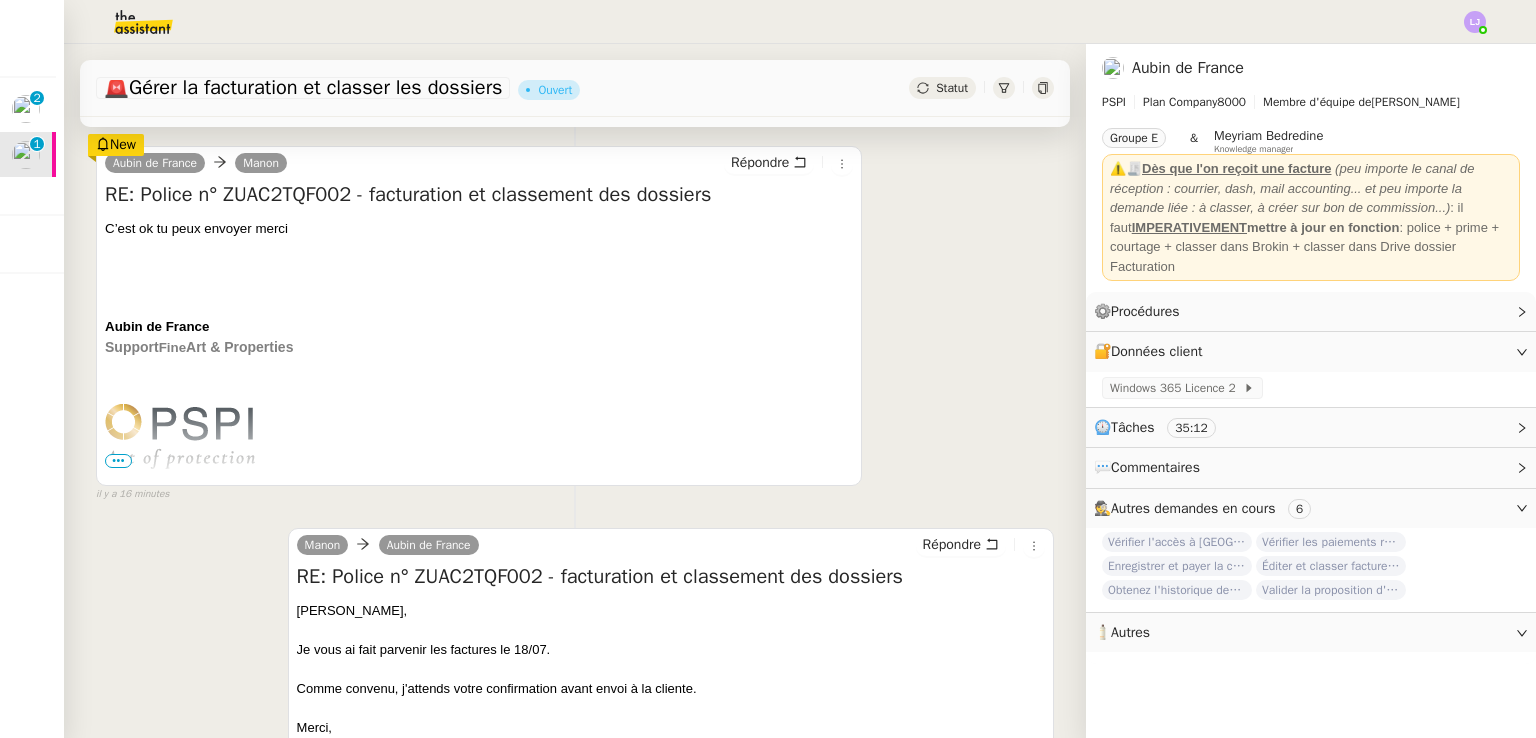 scroll, scrollTop: 0, scrollLeft: 0, axis: both 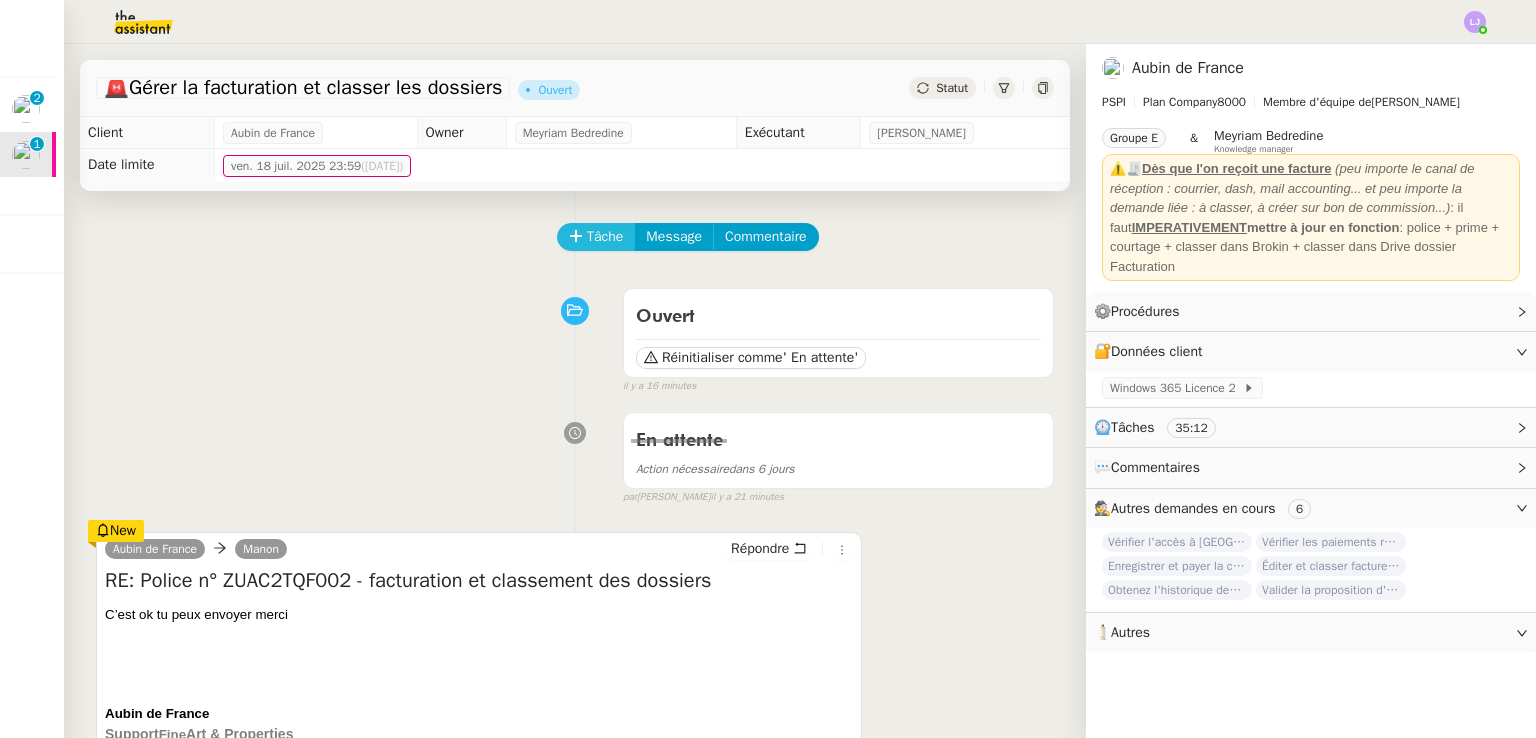 click on "Tâche" 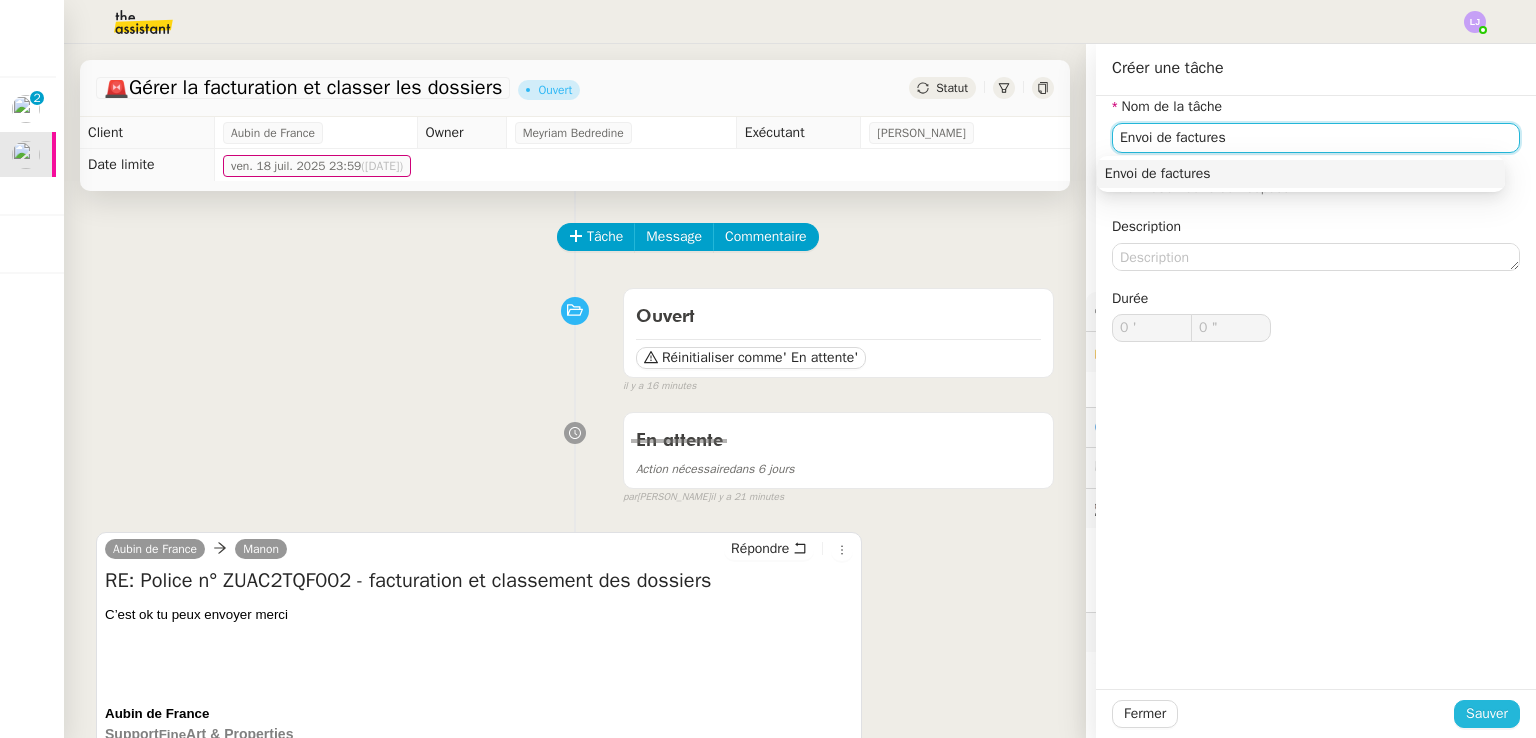 type on "Envoi de factures" 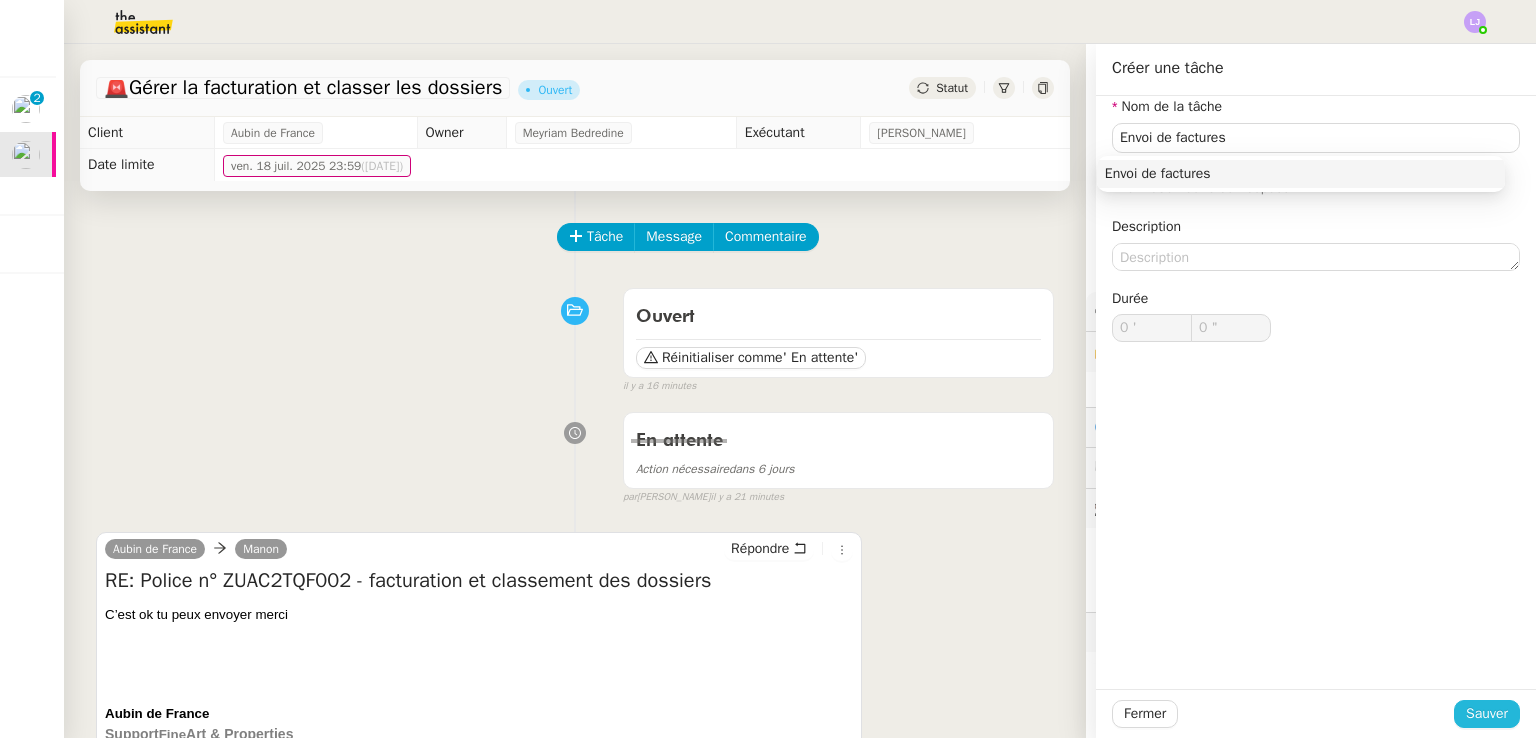 click on "Sauver" 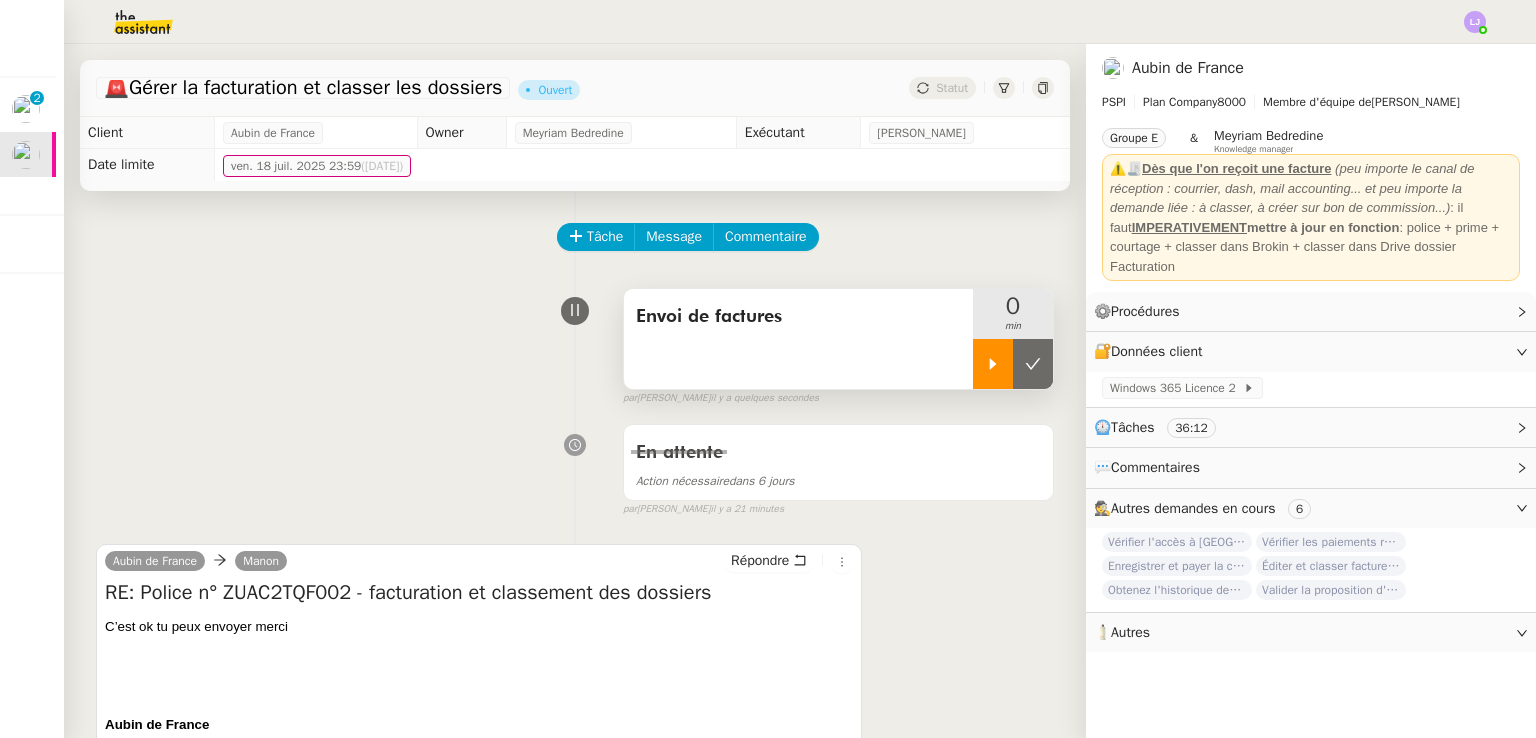 click 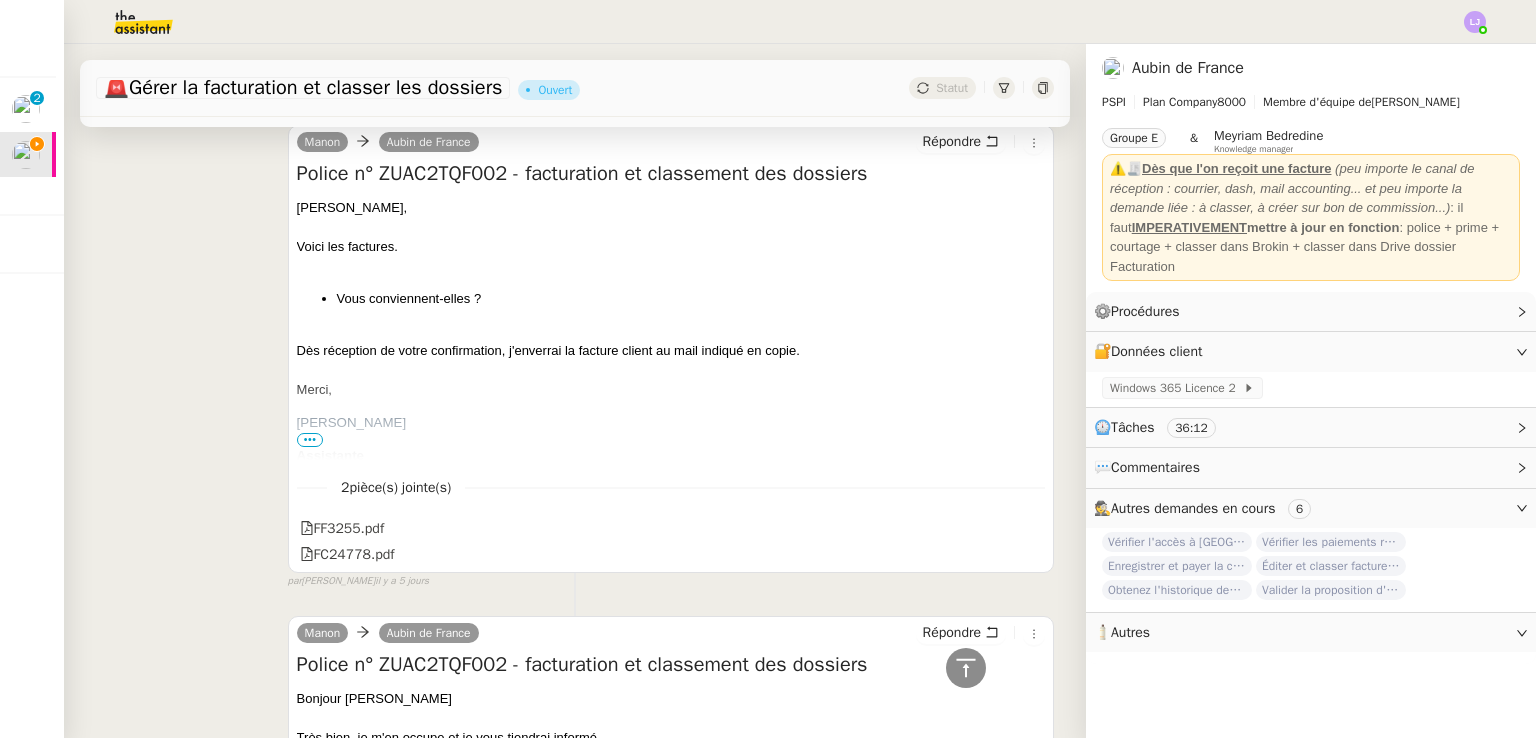 scroll, scrollTop: 2124, scrollLeft: 0, axis: vertical 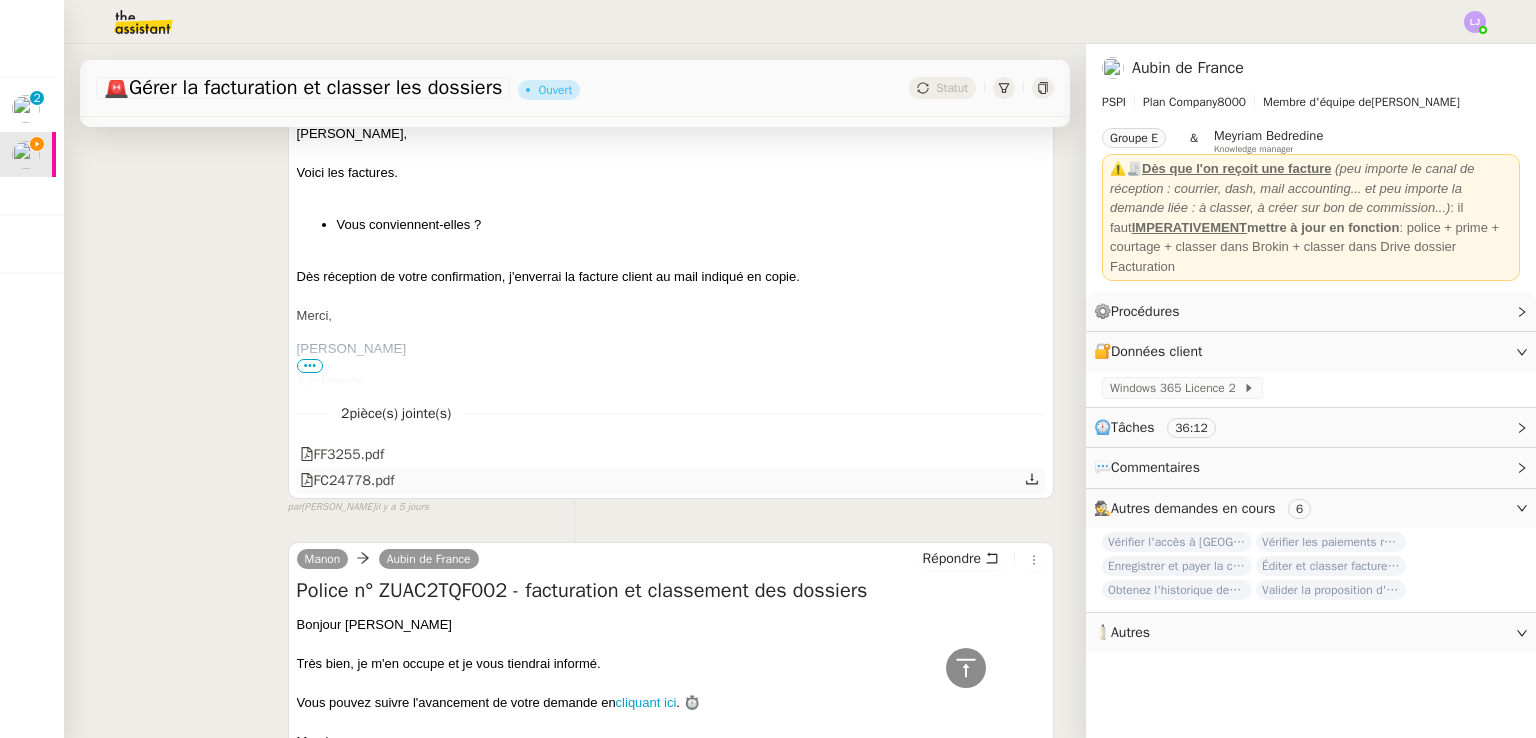 click 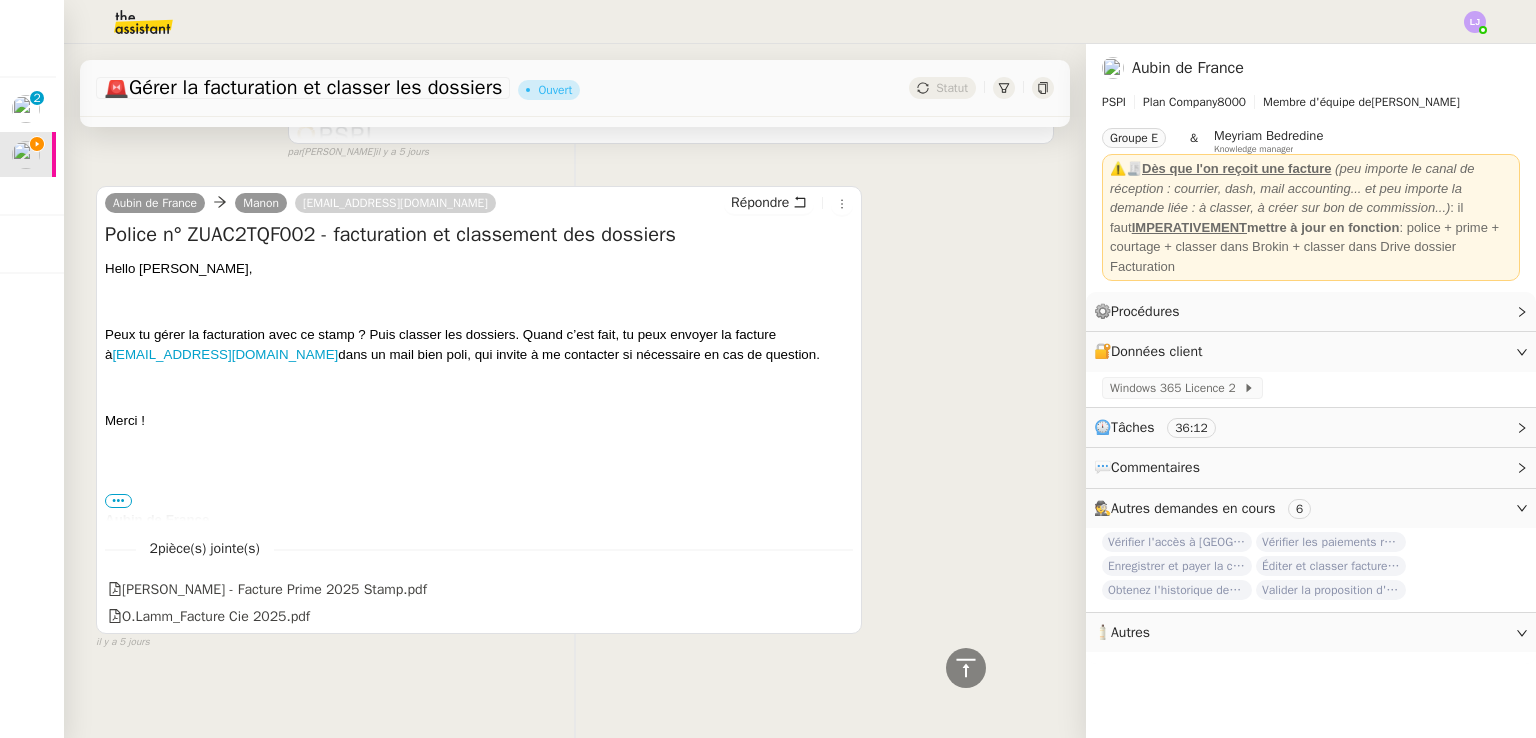 scroll, scrollTop: 2884, scrollLeft: 0, axis: vertical 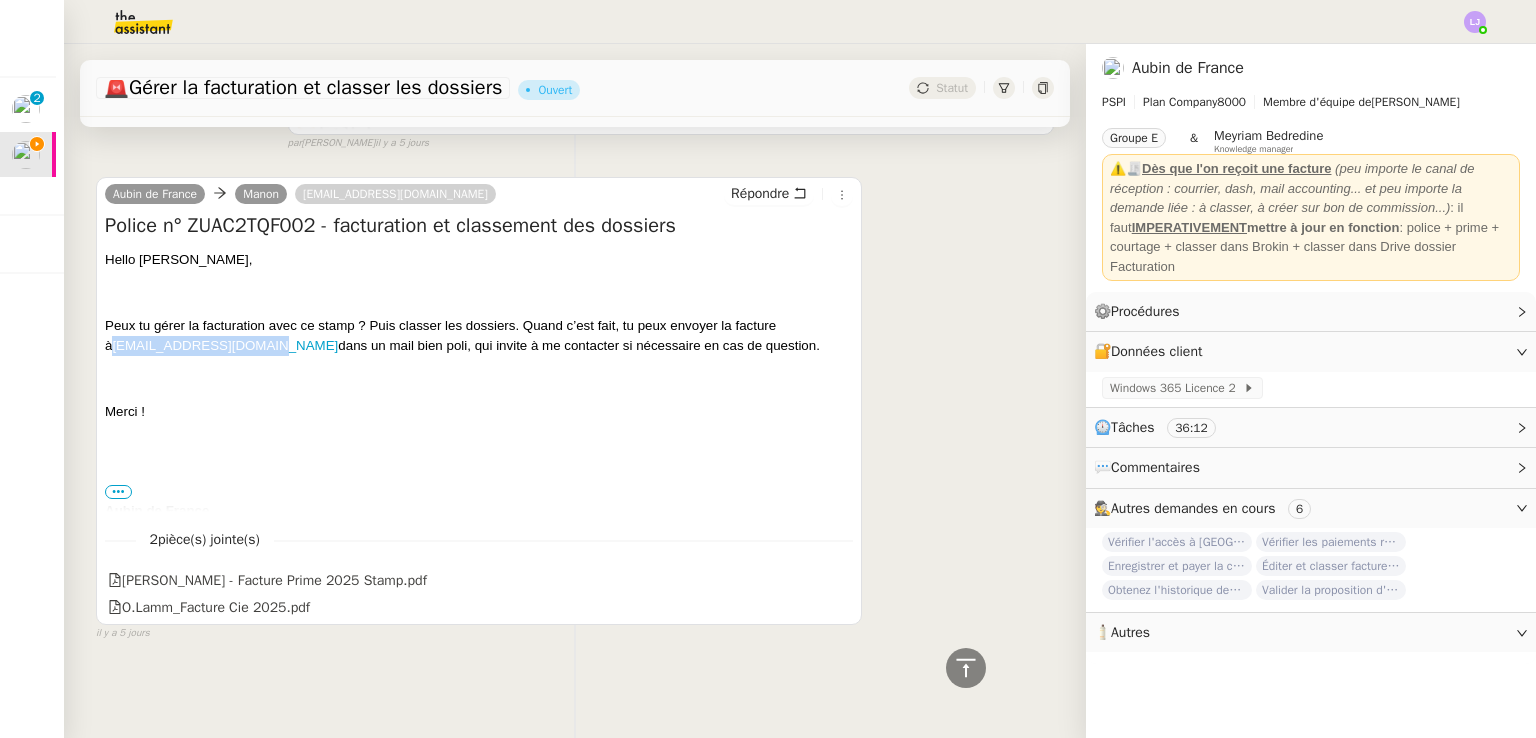 drag, startPoint x: 254, startPoint y: 338, endPoint x: 98, endPoint y: 341, distance: 156.02884 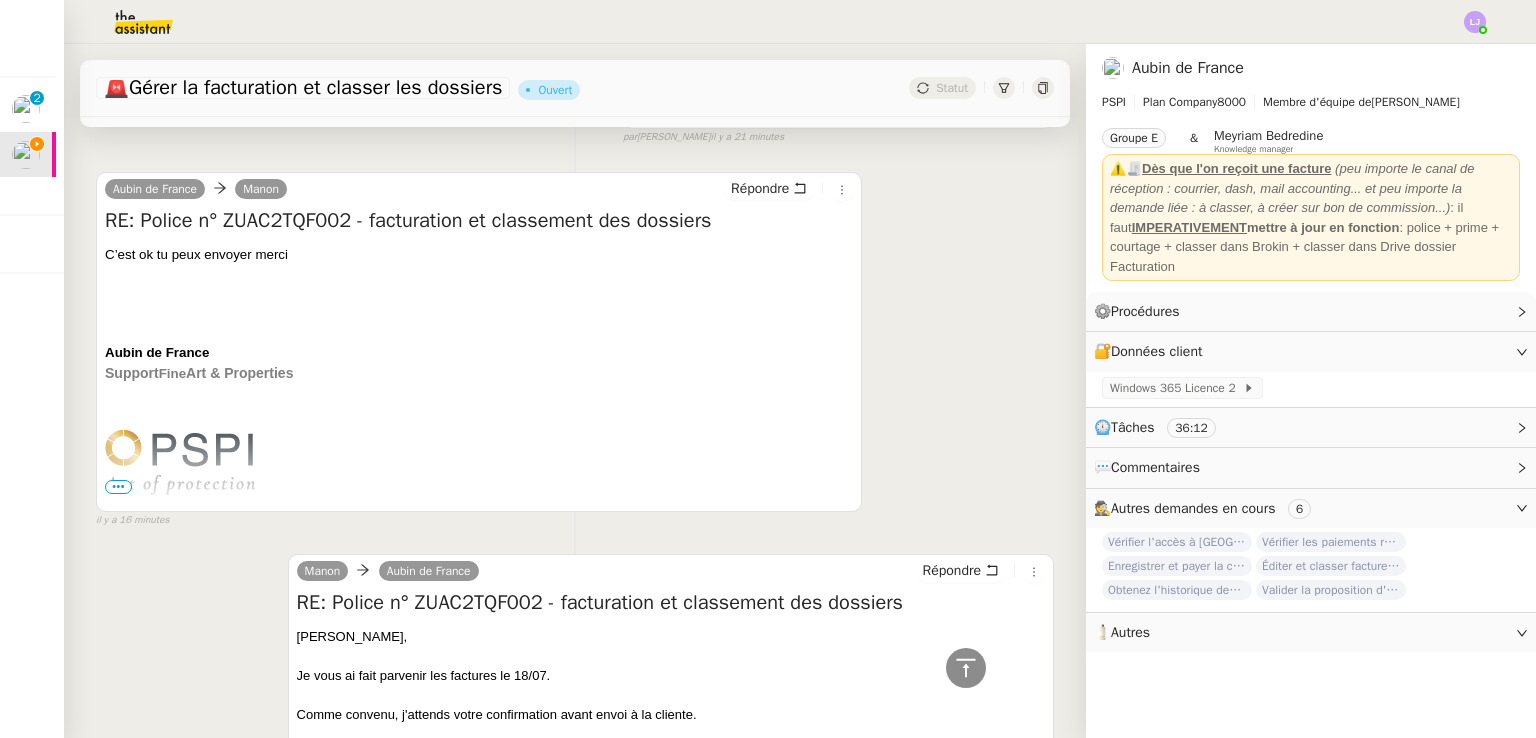 scroll, scrollTop: 0, scrollLeft: 0, axis: both 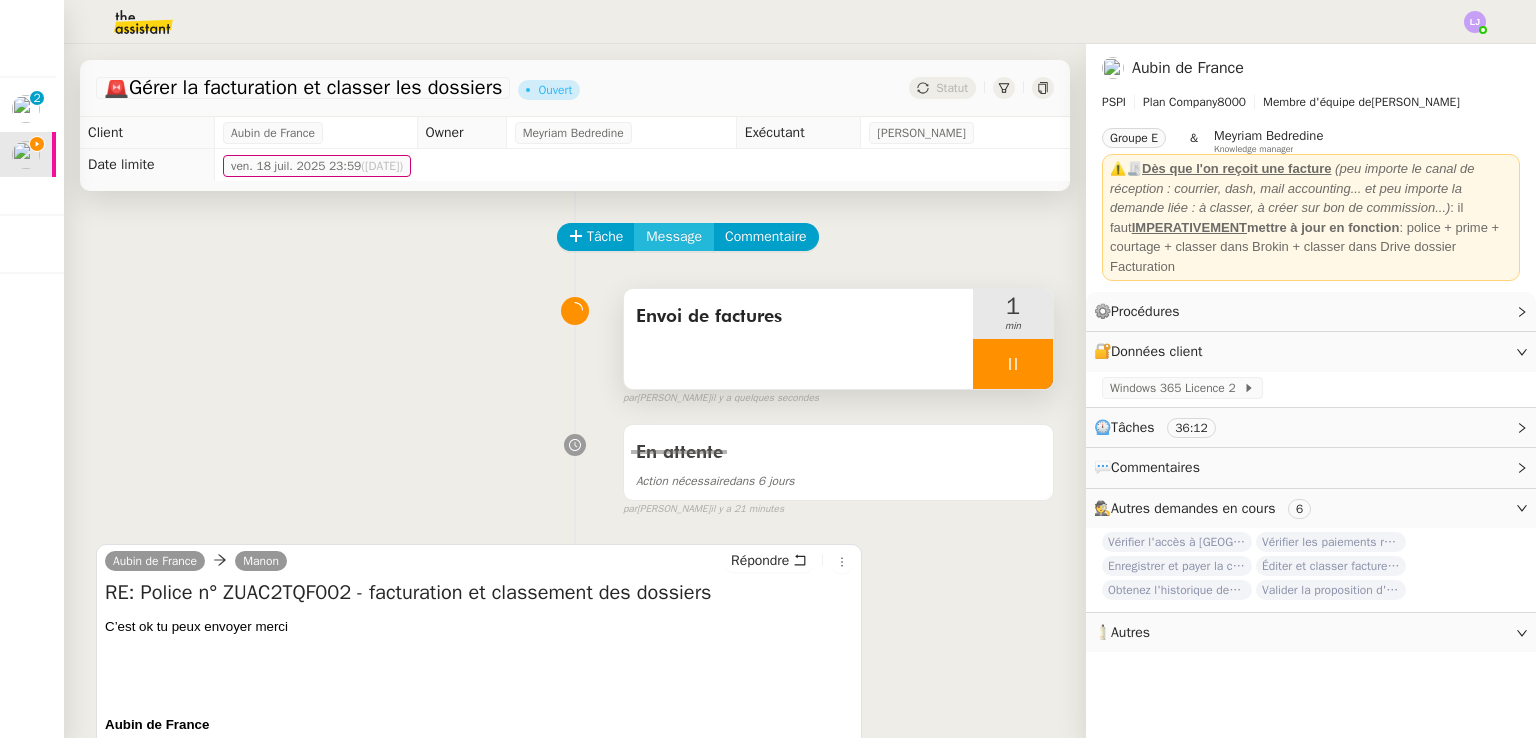 click on "Message" 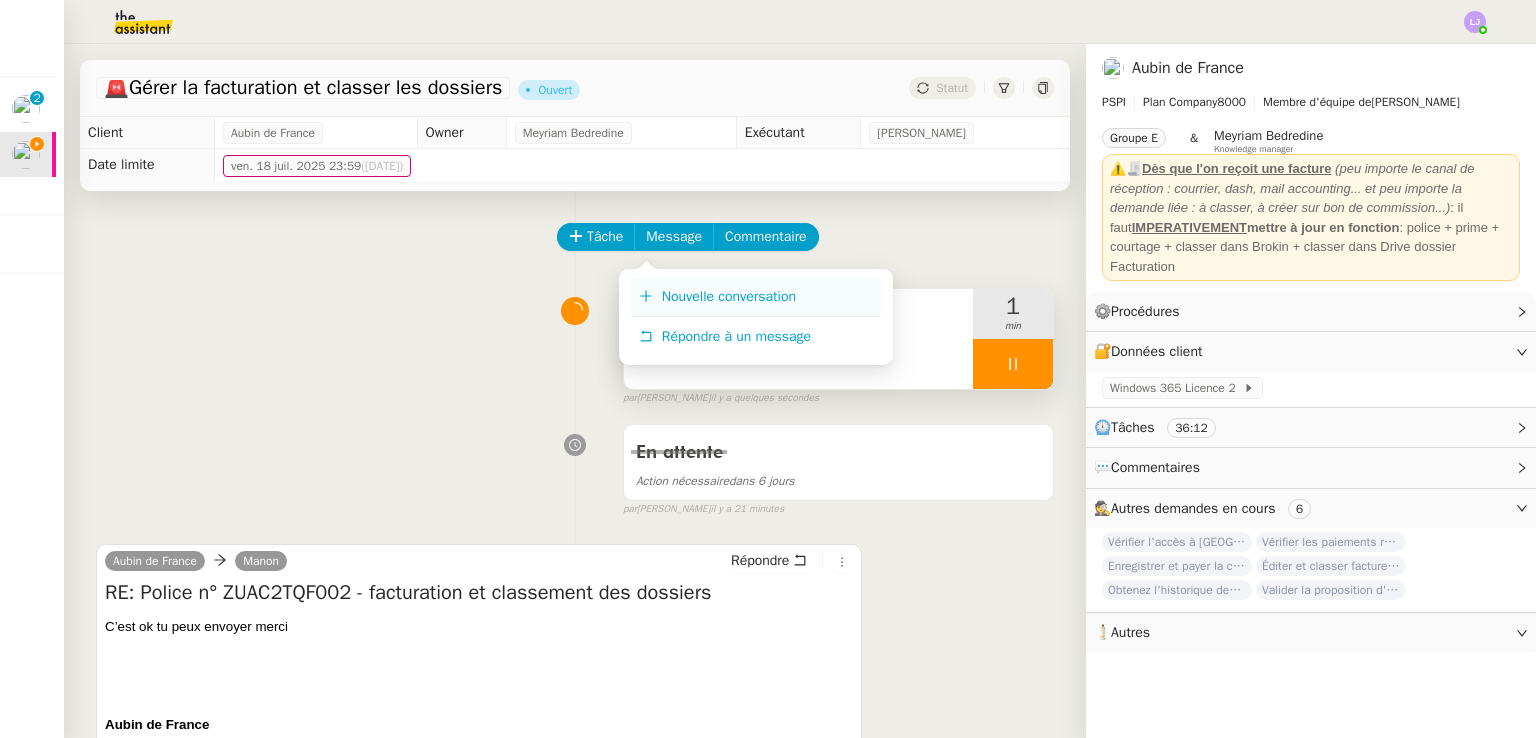 click on "Nouvelle conversation" at bounding box center [729, 296] 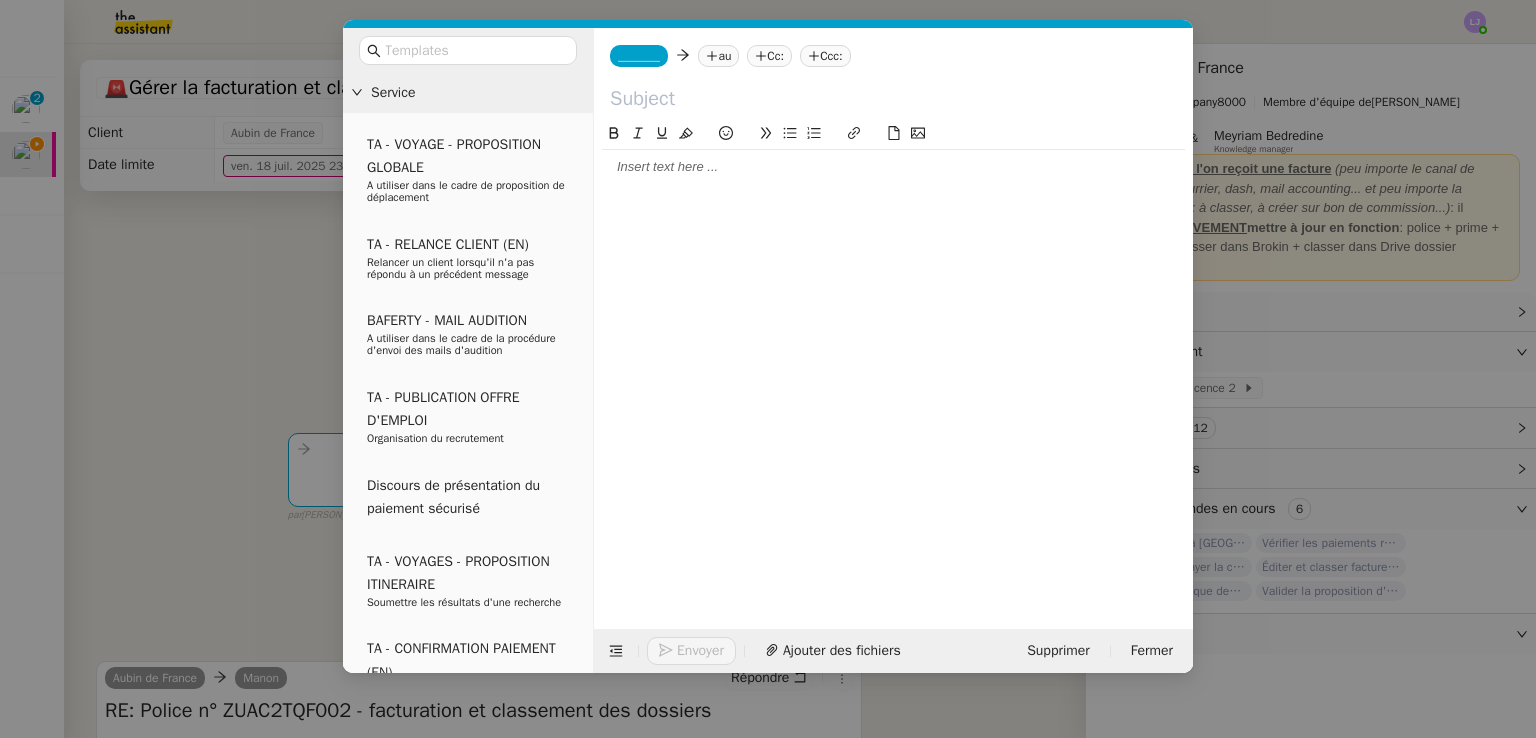 click on "au" 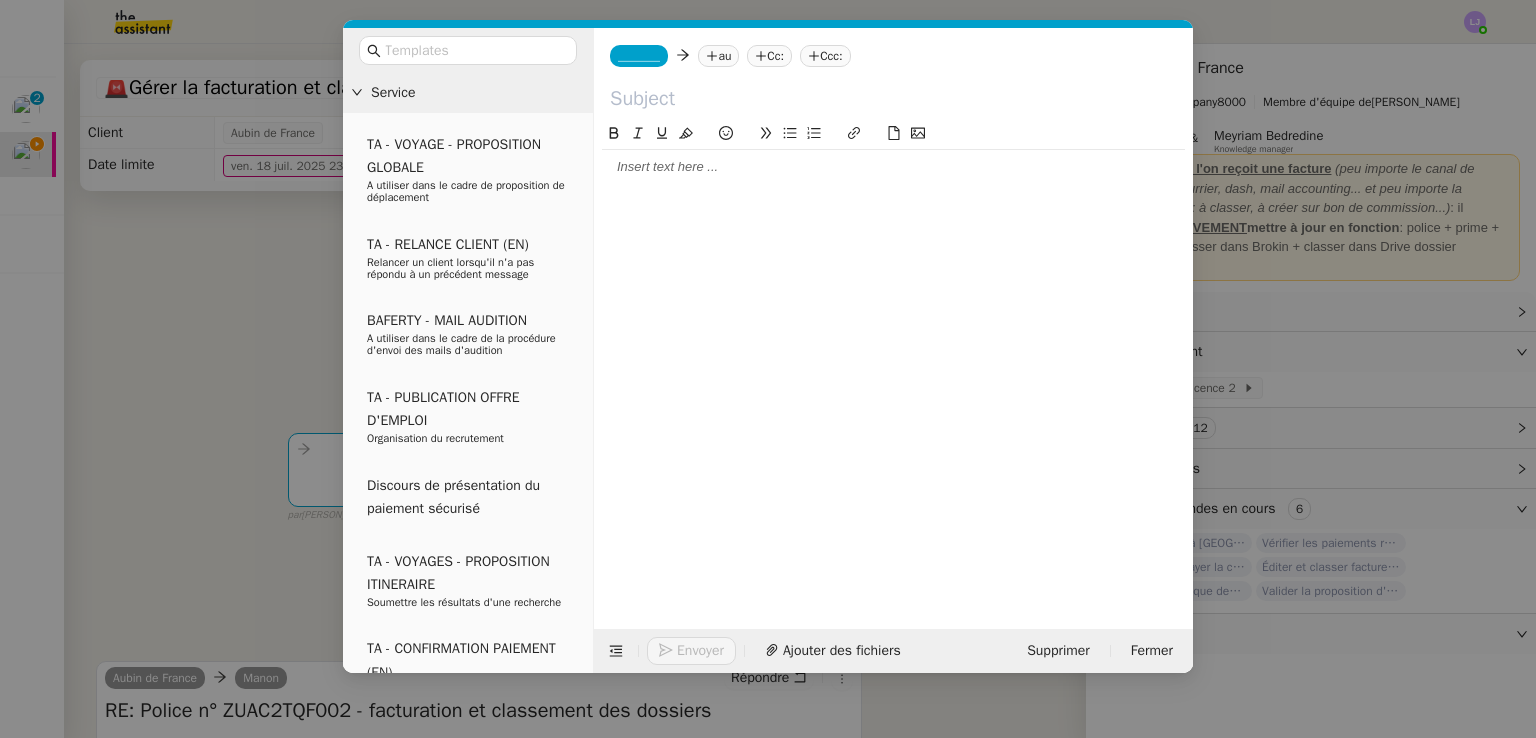 paste on "olivialamm@hotmail.com" 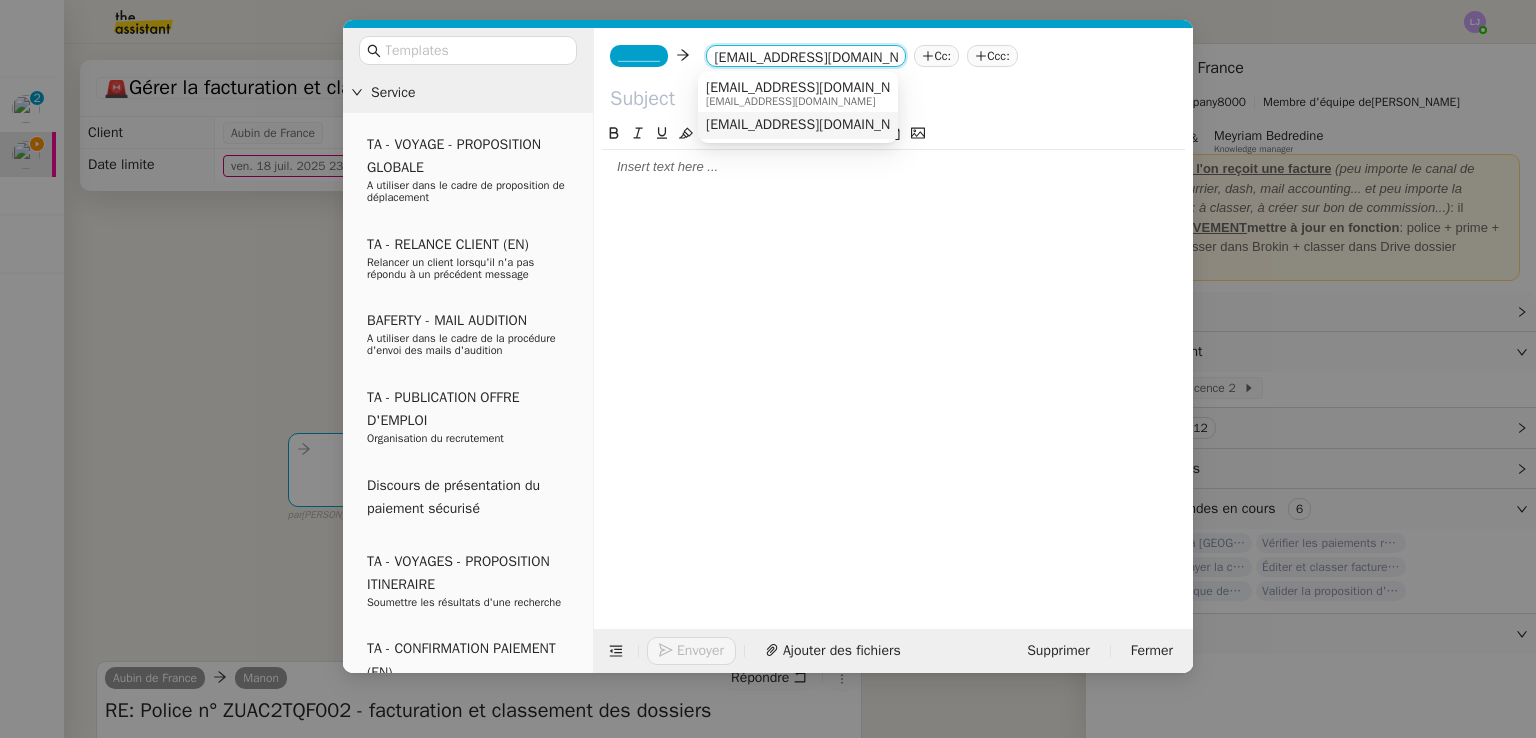 type on "olivialamm@hotmail.com" 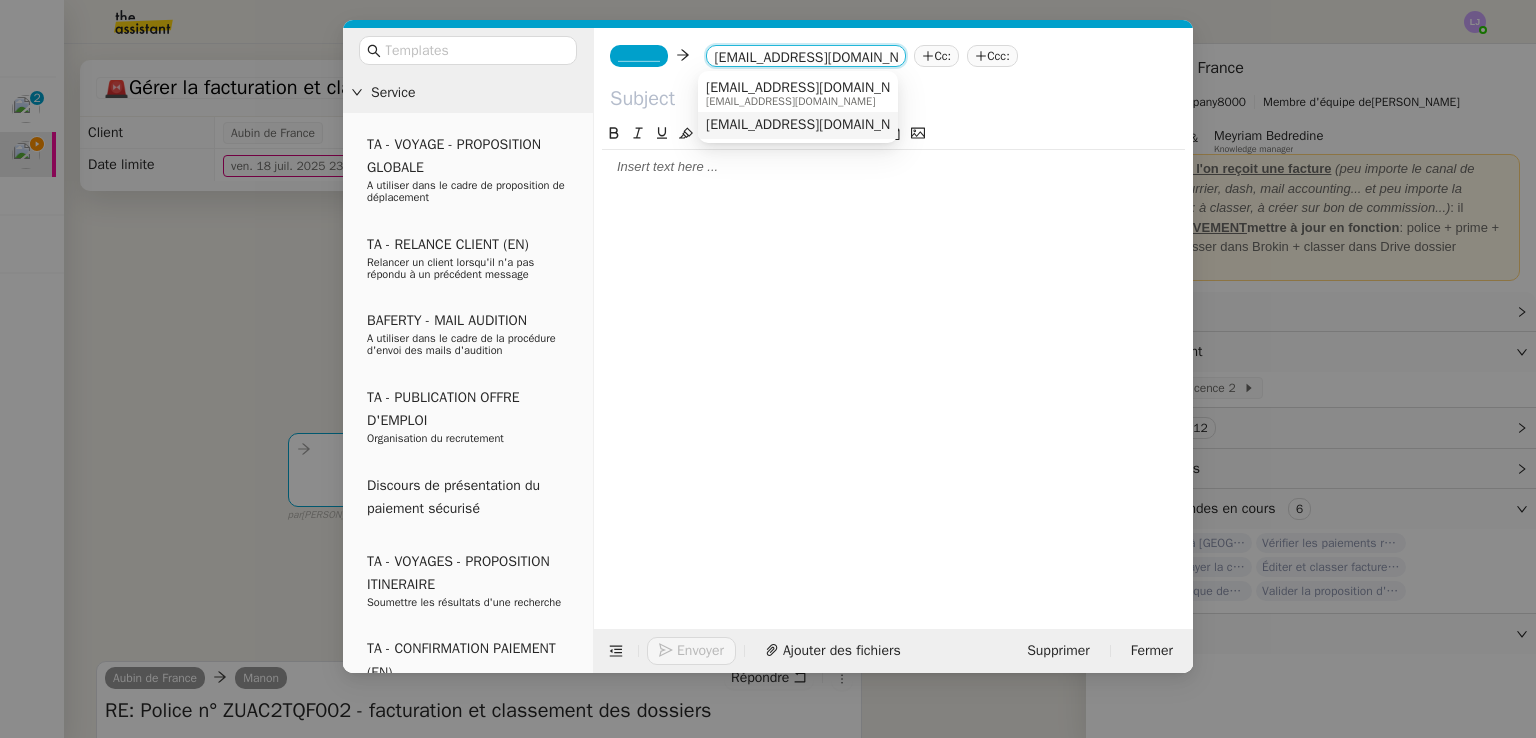 click on "olivialamm@hotmail.com" at bounding box center (814, 125) 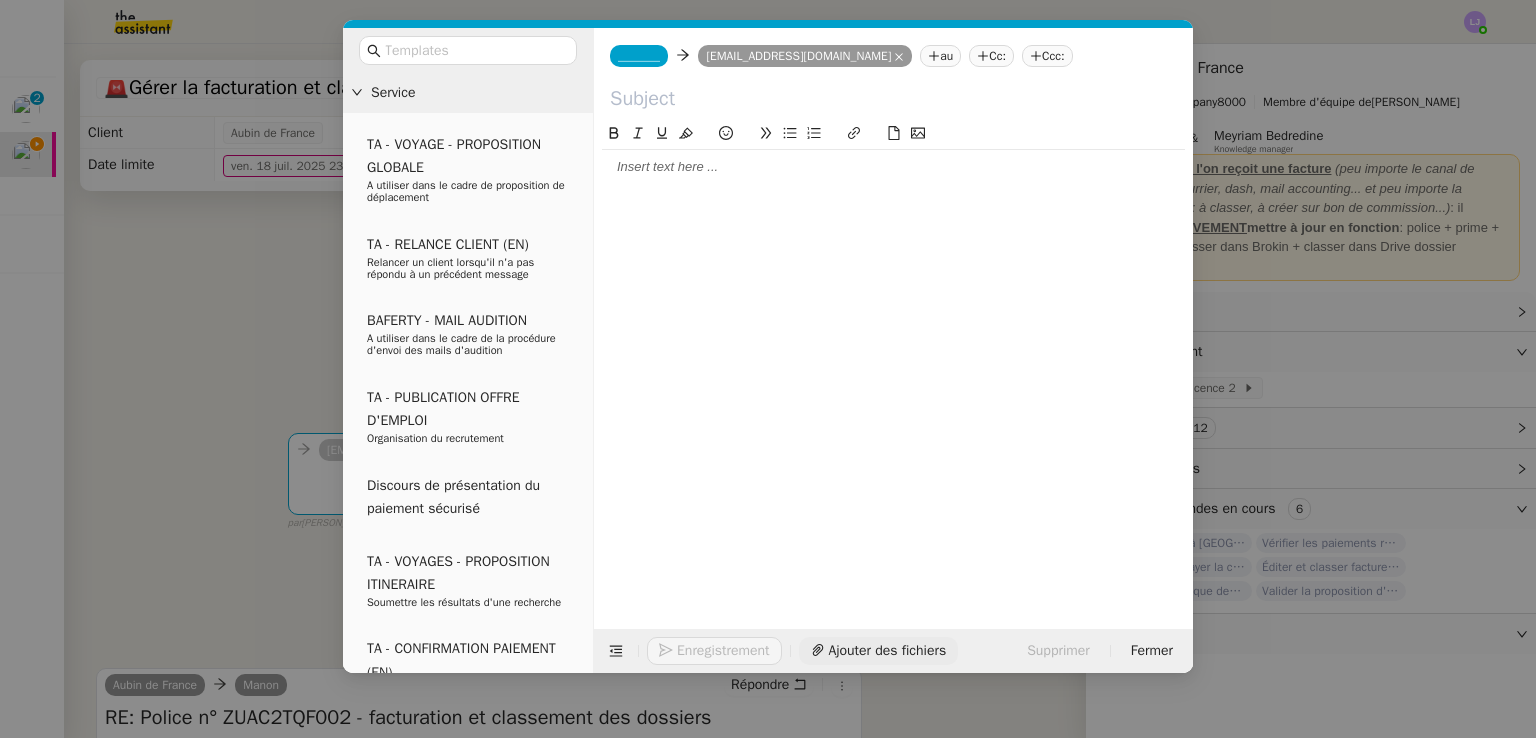 click on "Ajouter des fichiers" 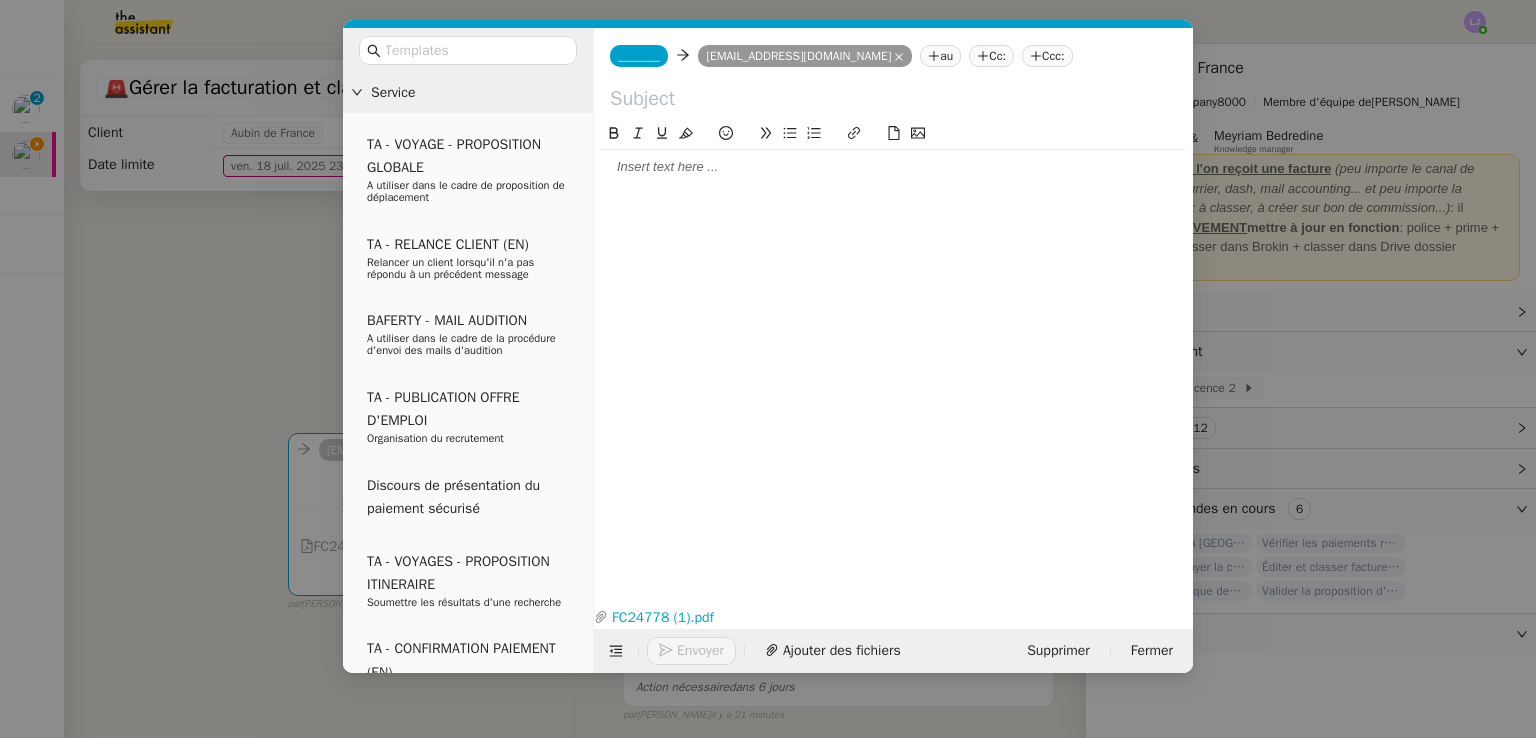 click on "Service TA - VOYAGE - PROPOSITION GLOBALE    A utiliser dans le cadre de proposition de déplacement TA - RELANCE CLIENT (EN)    Relancer un client lorsqu'il n'a pas répondu à un précédent message BAFERTY - MAIL AUDITION    A utiliser dans le cadre de la procédure d'envoi des mails d'audition TA - PUBLICATION OFFRE D'EMPLOI     Organisation du recrutement Discours de présentation du paiement sécurisé    TA - VOYAGES - PROPOSITION ITINERAIRE    Soumettre les résultats d'une recherche TA - CONFIRMATION PAIEMENT (EN)    Confirmer avec le client de modèle de transaction - Attention Plan Pro nécessaire. TA - COURRIER EXPEDIE (recommandé)    A utiliser dans le cadre de l'envoi d'un courrier recommandé TA - PARTAGE DE CALENDRIER (EN)    A utiliser pour demander au client de partager son calendrier afin de faciliter l'accès et la gestion PSPI - Appel de fonds MJL    A utiliser dans le cadre de la procédure d'appel de fonds MJL TA - RELANCE CLIENT    TA - AR PROCEDURES        21 YIELD" at bounding box center [768, 369] 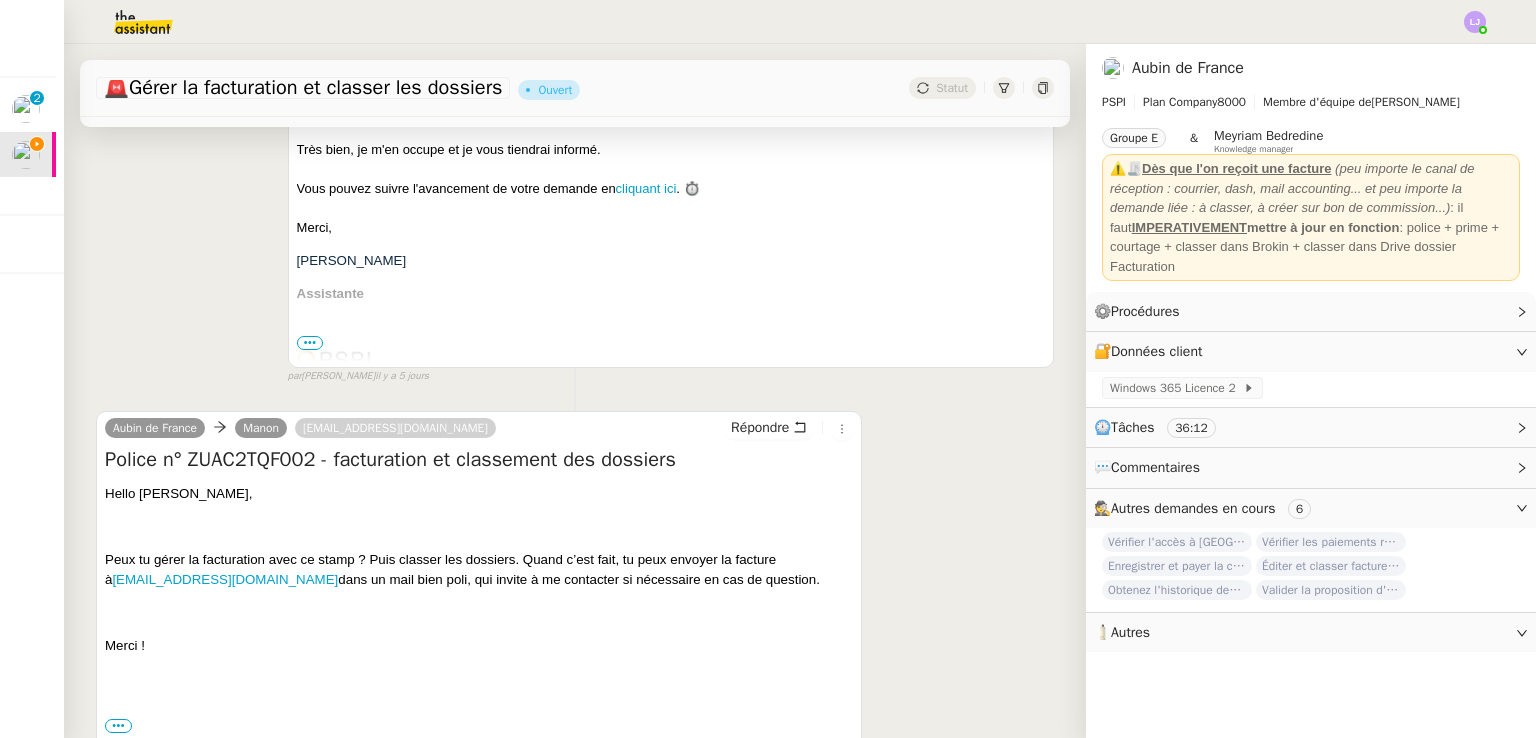 scroll, scrollTop: 3090, scrollLeft: 0, axis: vertical 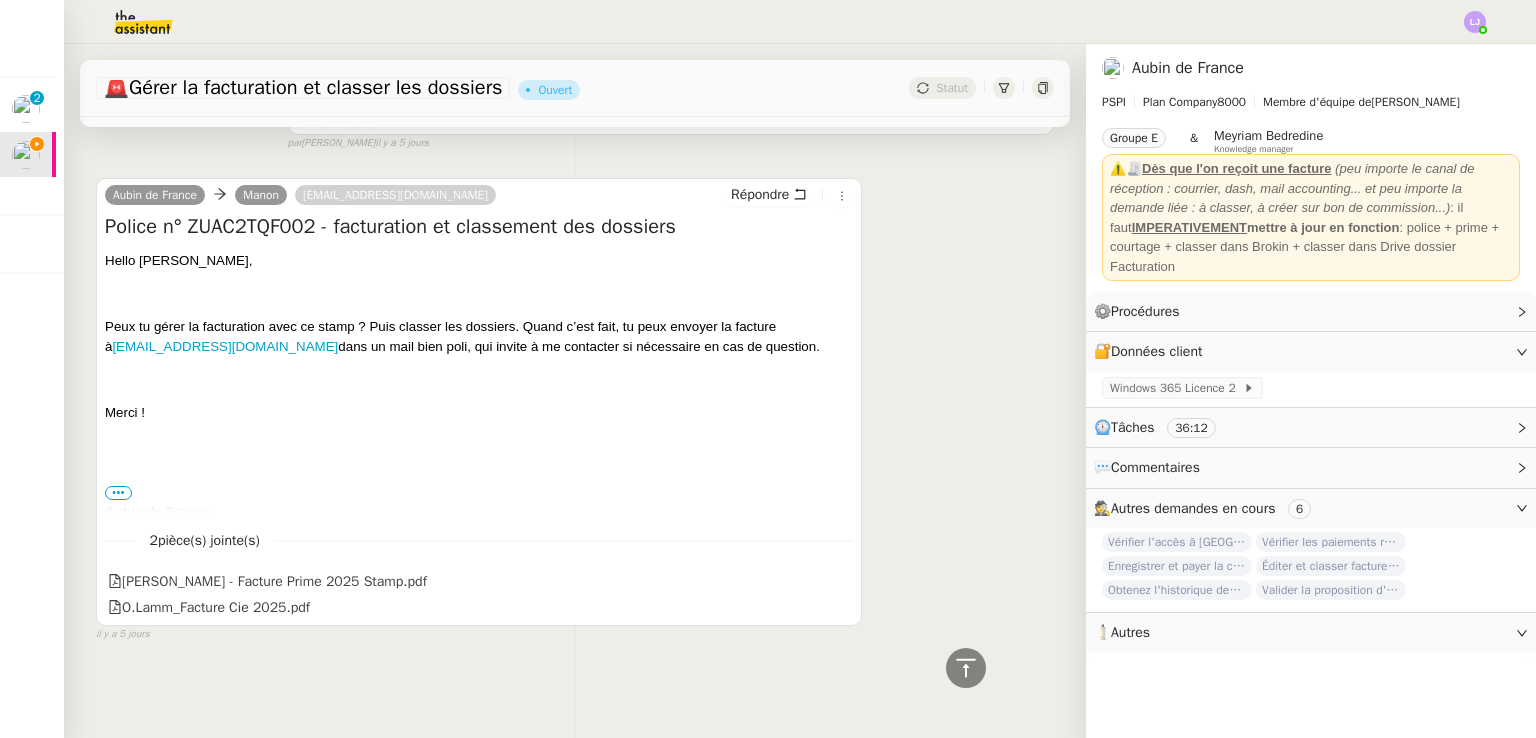 click 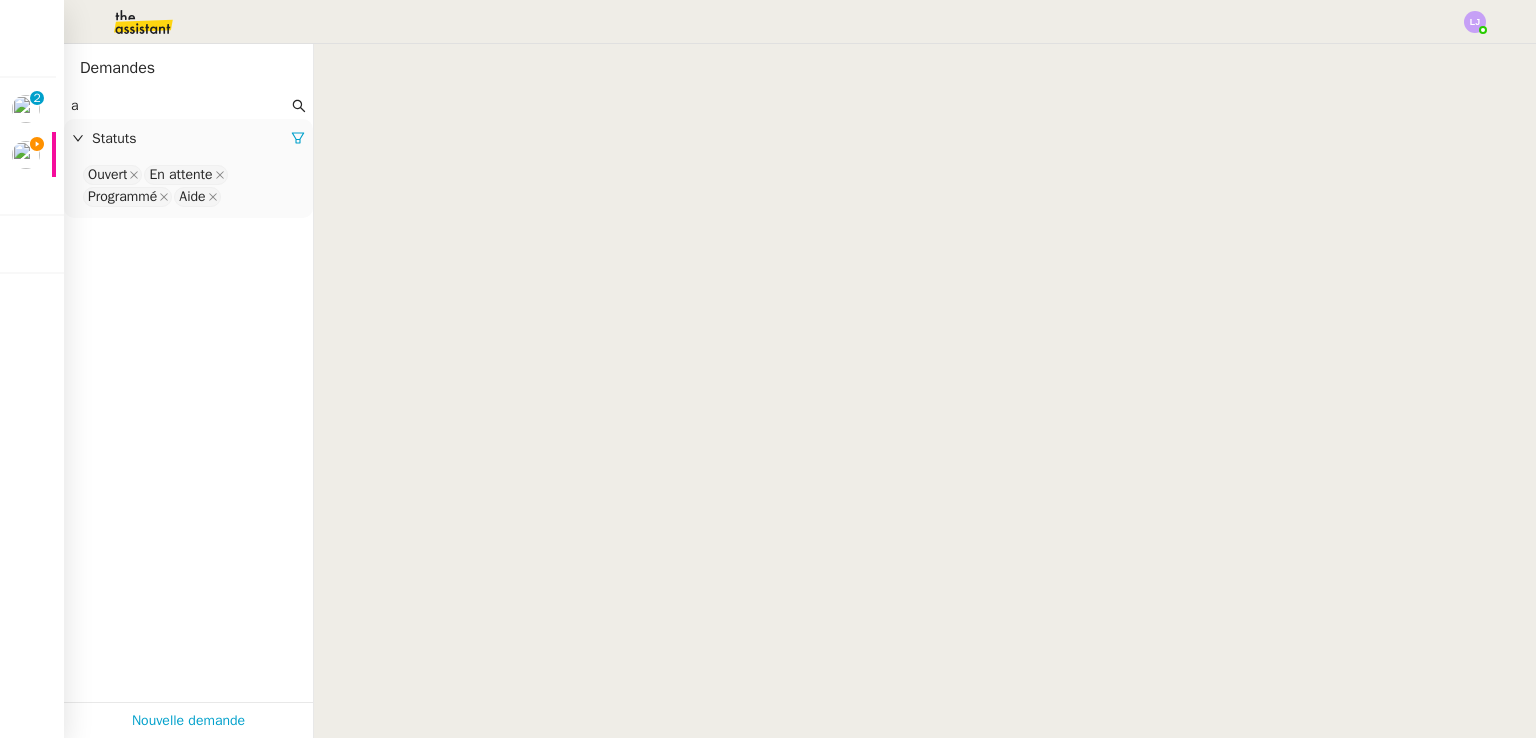 click on "a" 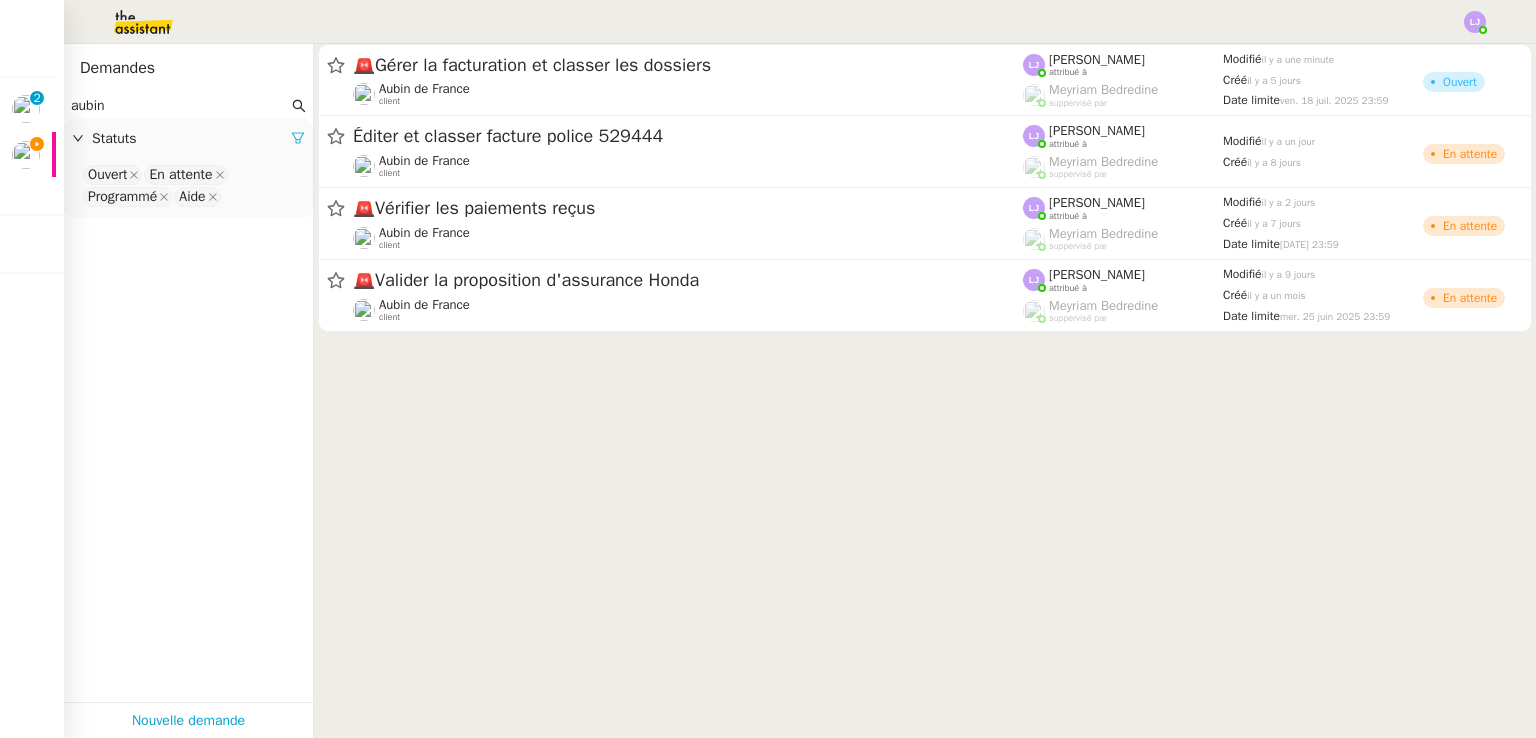 click 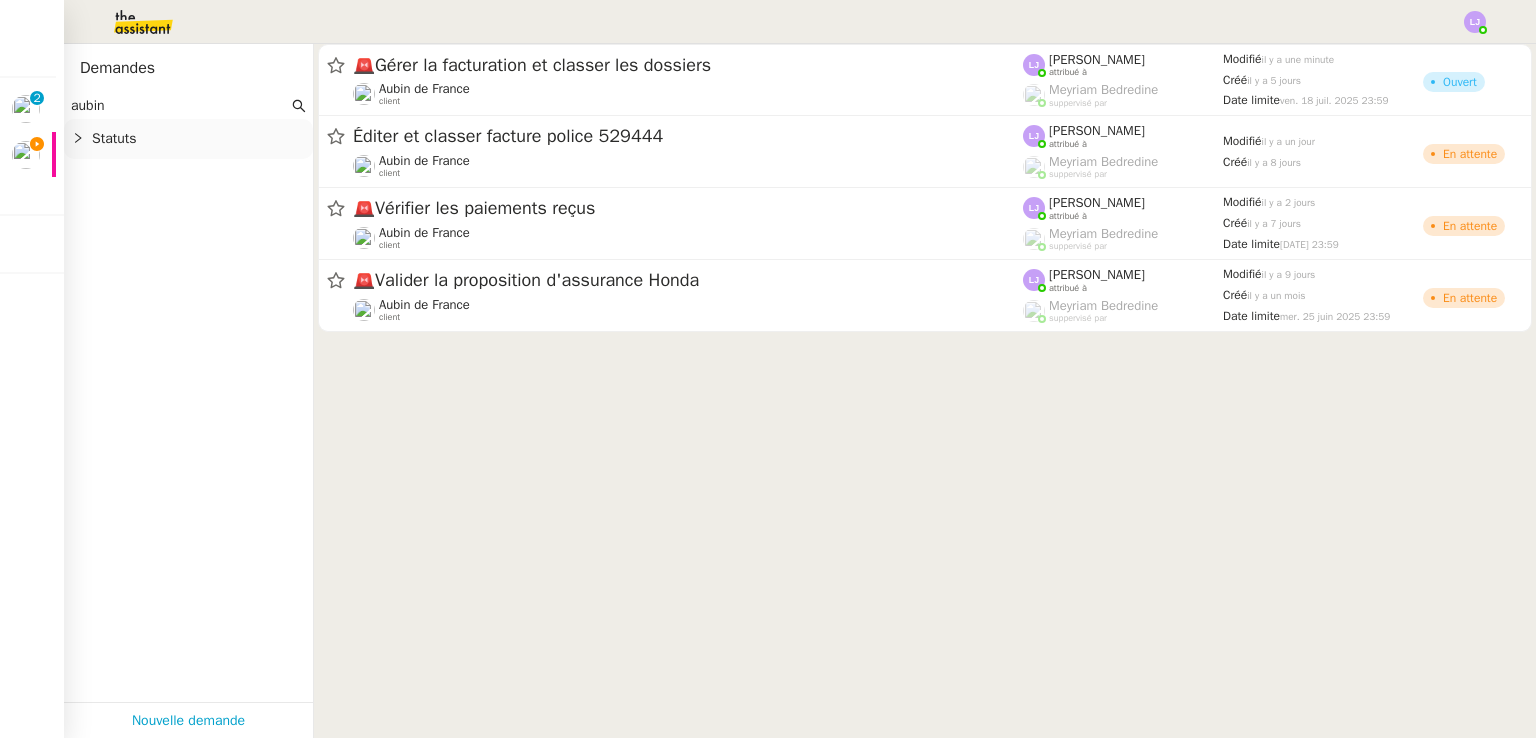 click on "Statuts" 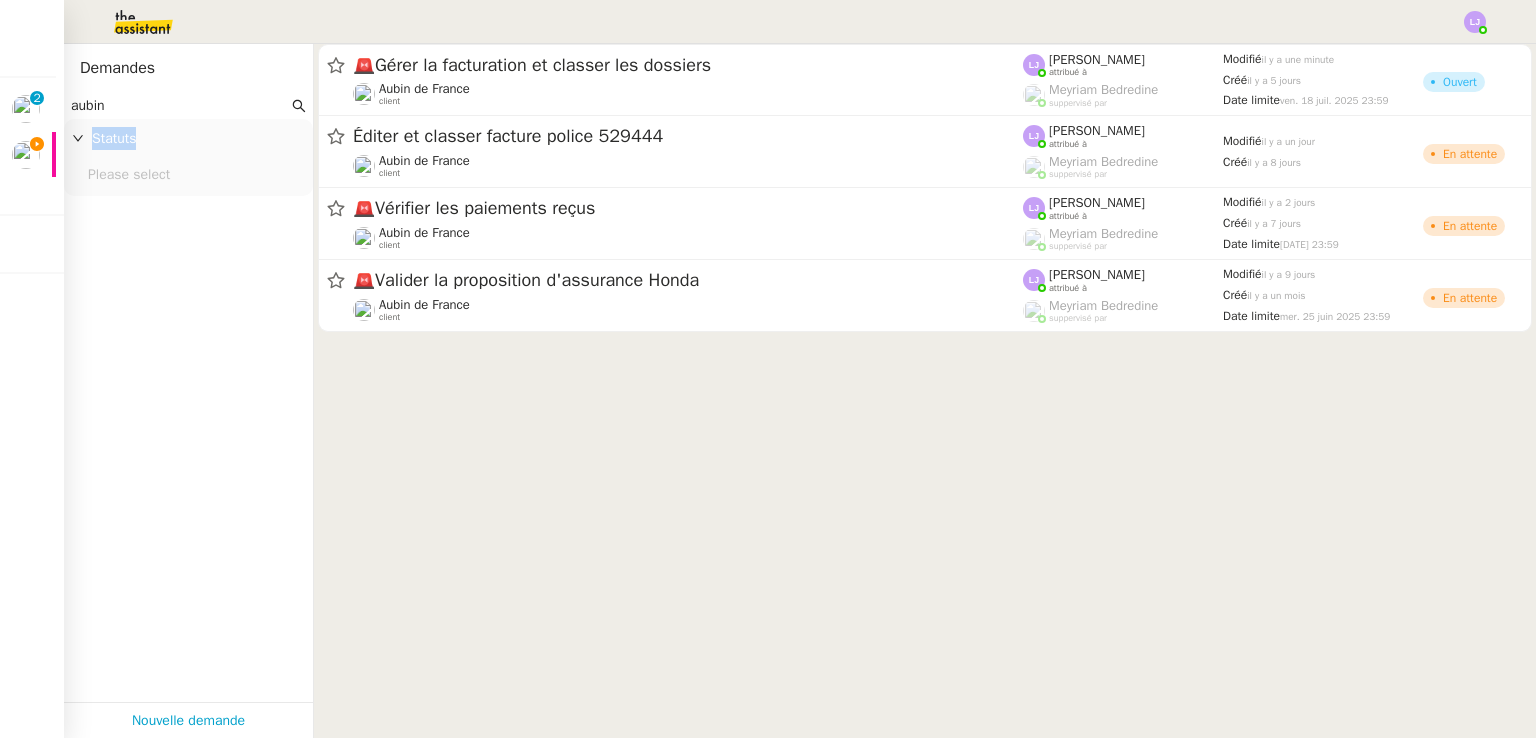 click on "Statuts" 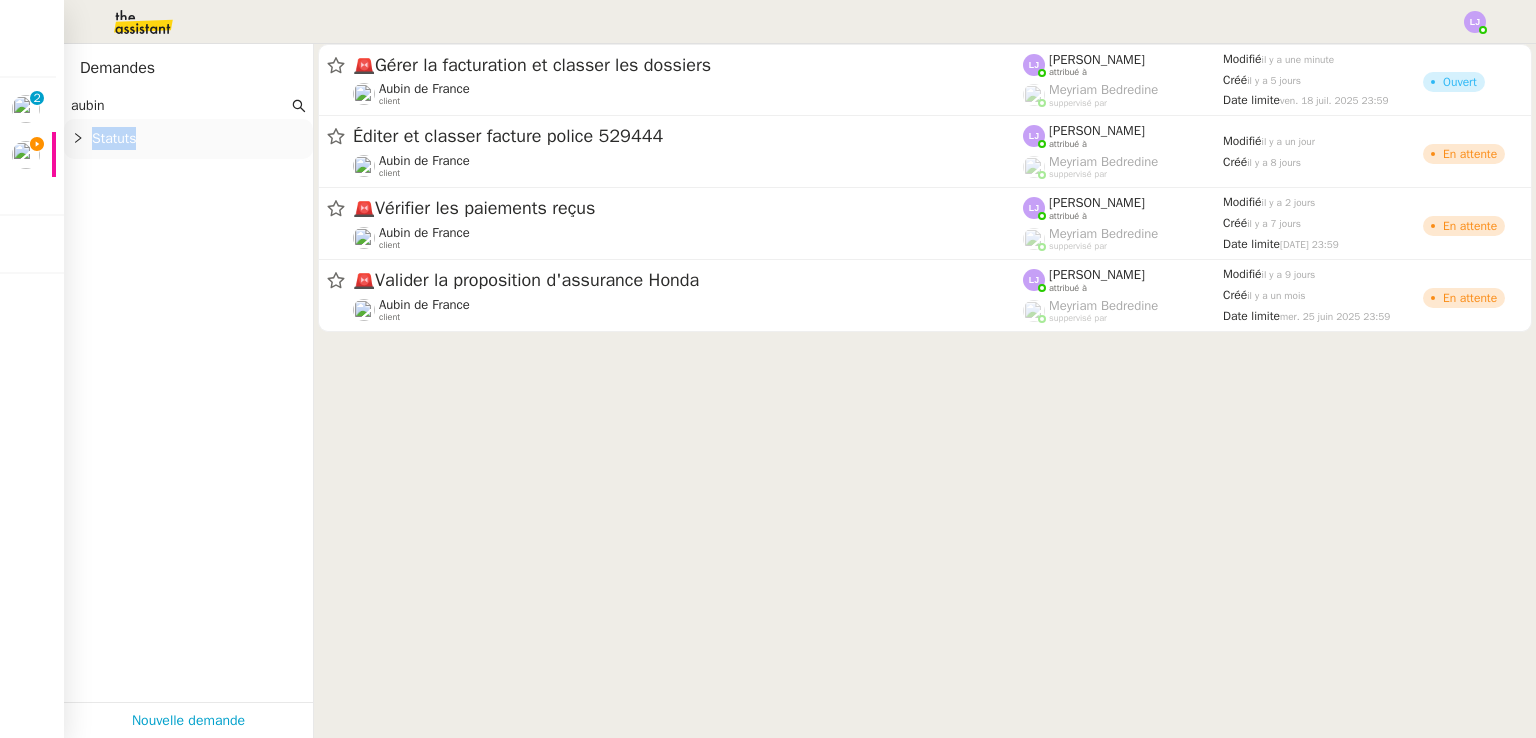 click on "Statuts" 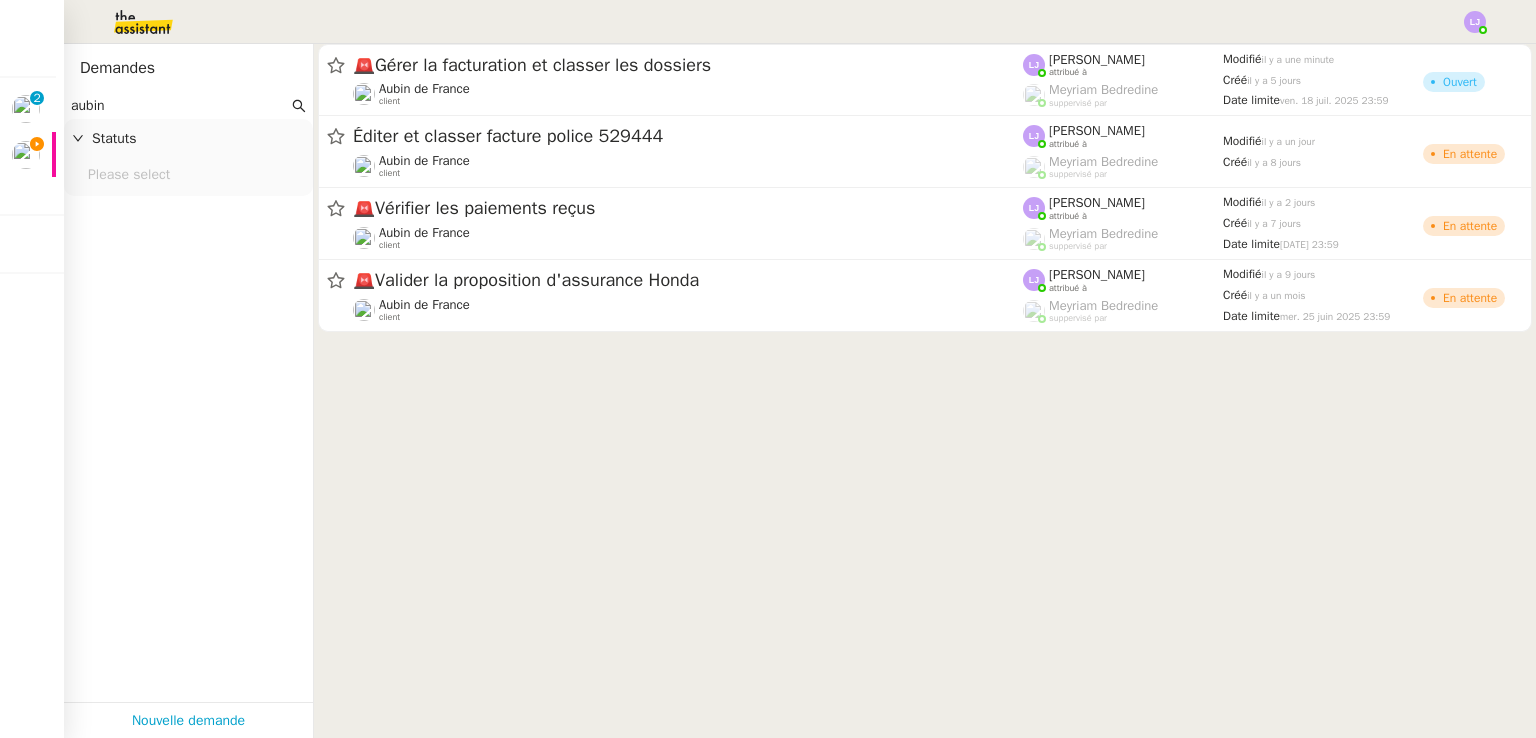click on "Please select" 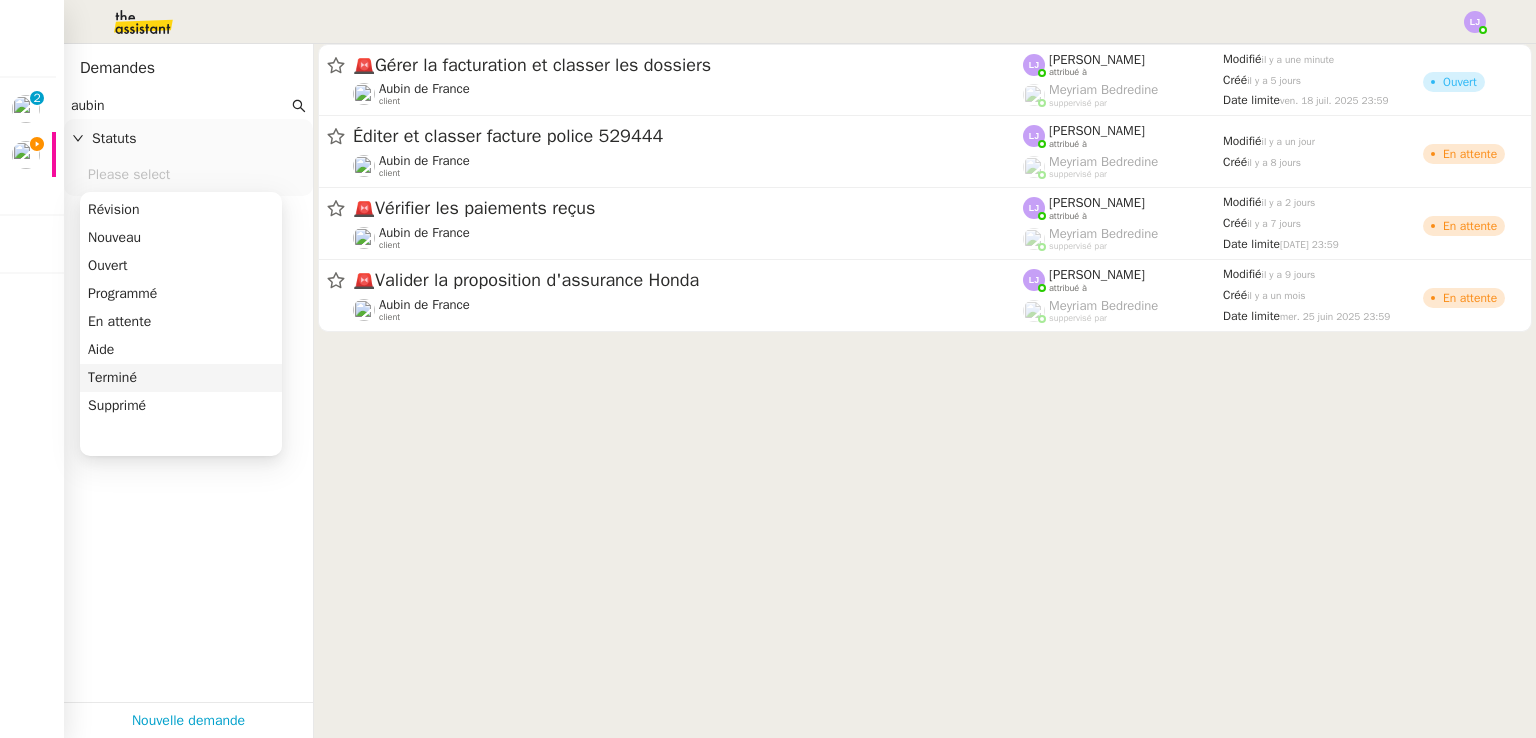 click on "Terminé" at bounding box center (181, 378) 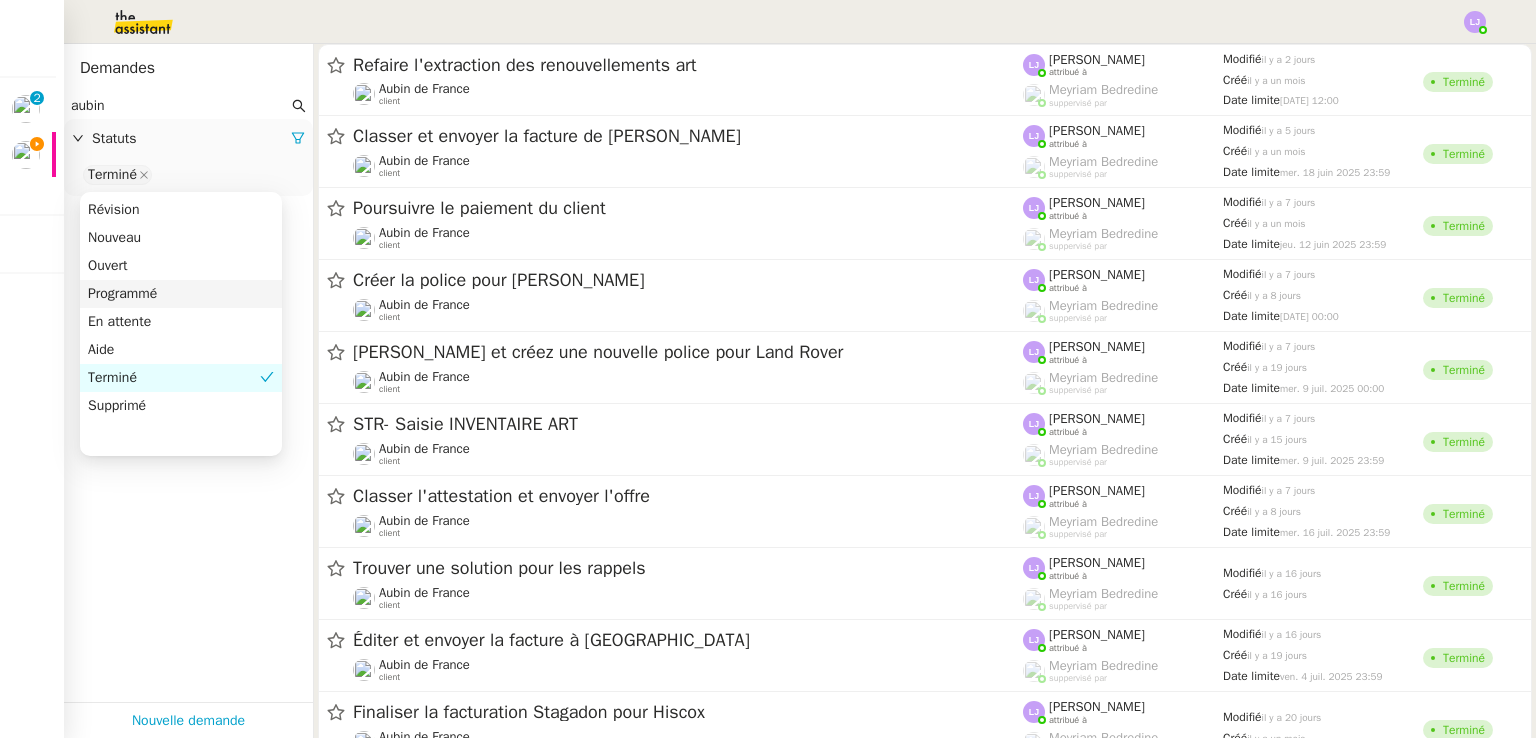 click on "aubin" 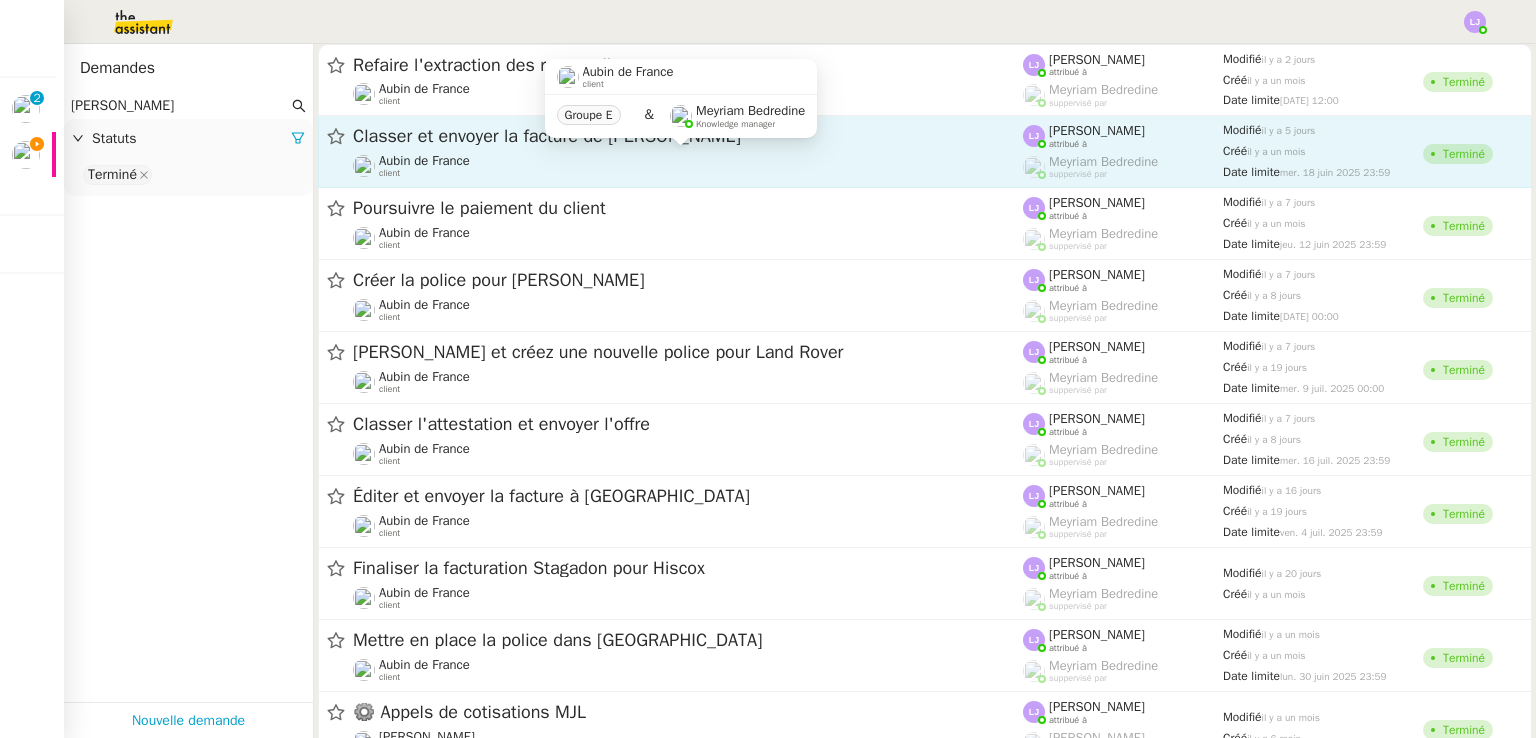 type on "aubin poli" 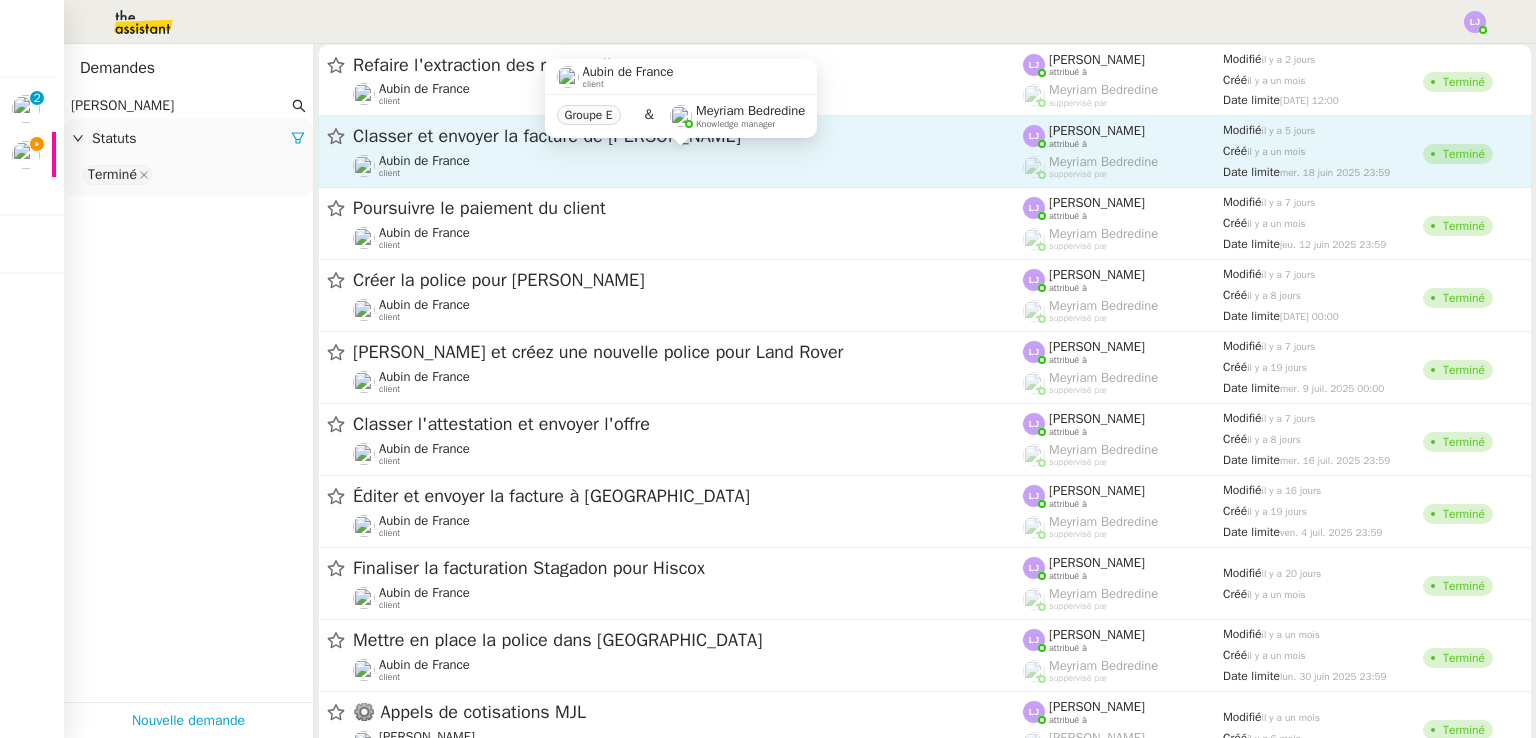 click on "Aubin de France    client" 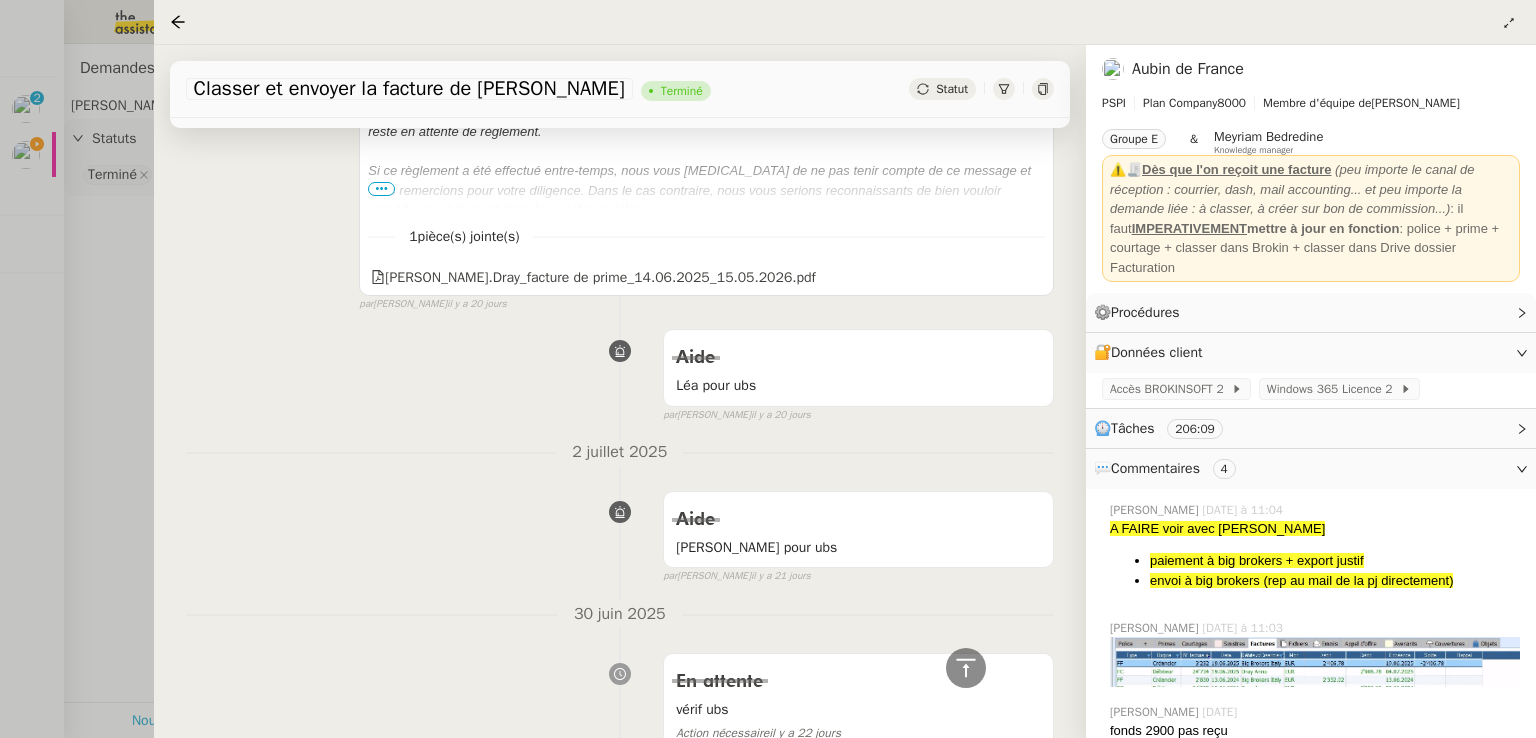 scroll, scrollTop: 7299, scrollLeft: 0, axis: vertical 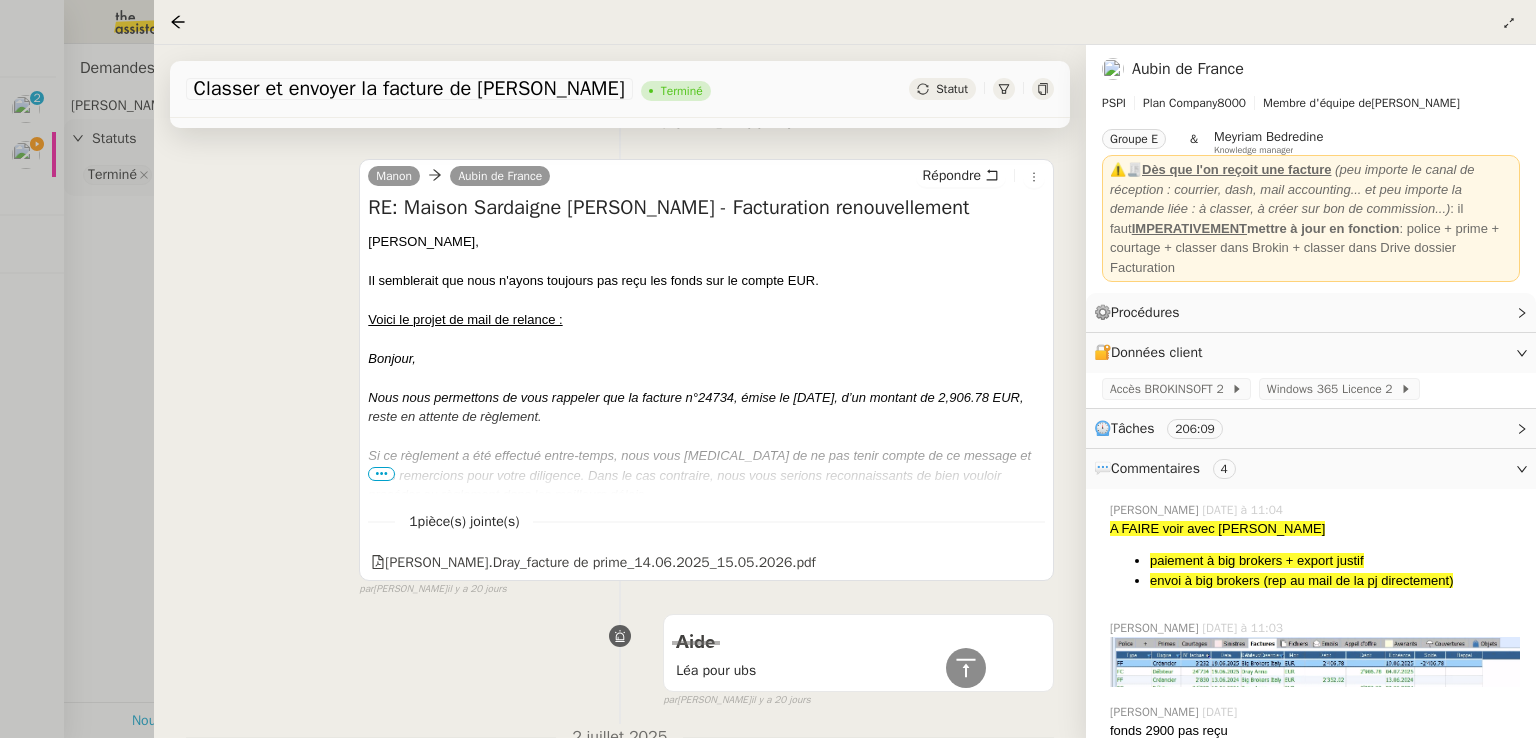 click on "Si ce règlement a été effectué entre-temps, nous vous prions de ne pas tenir compte de ce message et vous remercions pour votre diligence. Dans le cas contraire, nous vous serions reconnaissants de bien vouloir procéder au règlement dans les meilleurs délais." at bounding box center [706, 475] 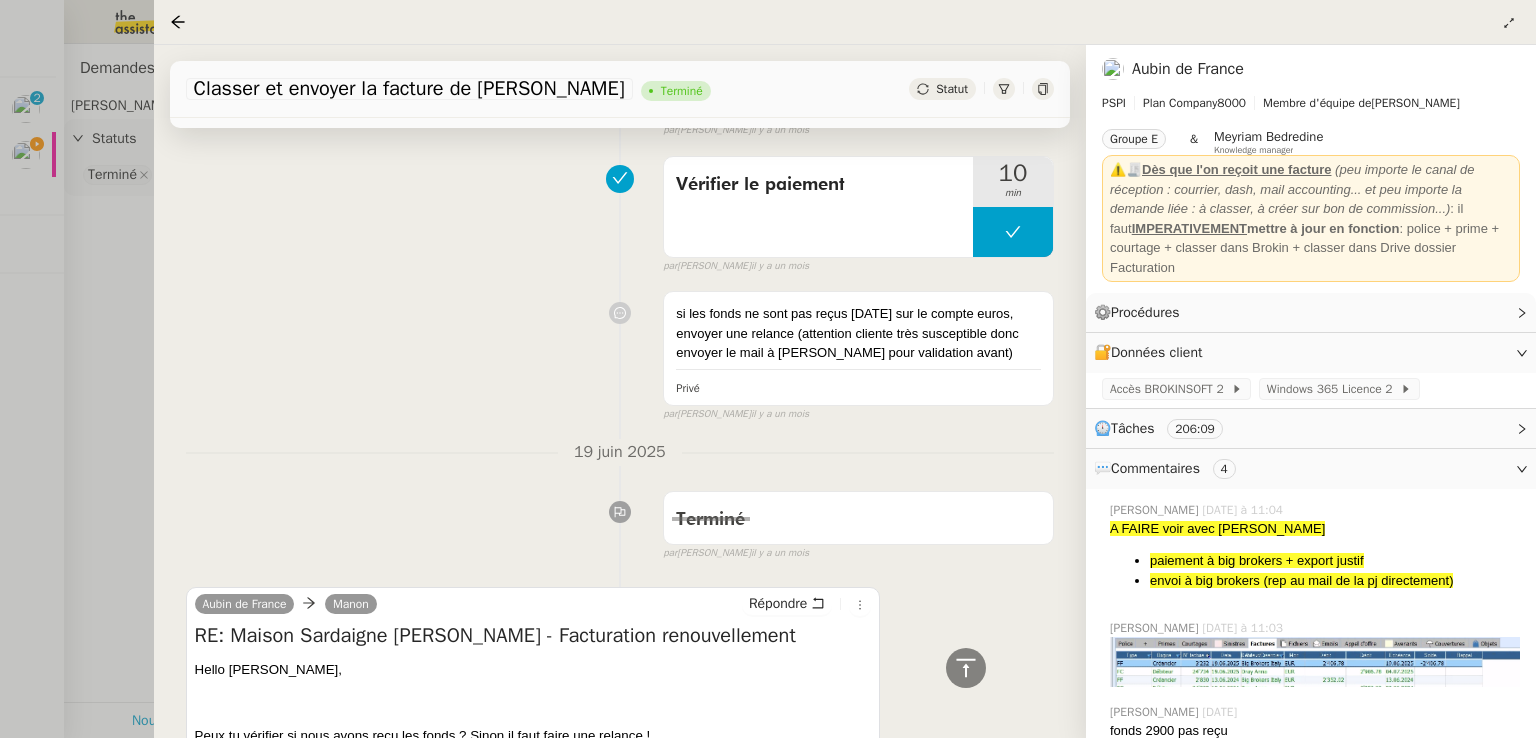scroll, scrollTop: 11657, scrollLeft: 0, axis: vertical 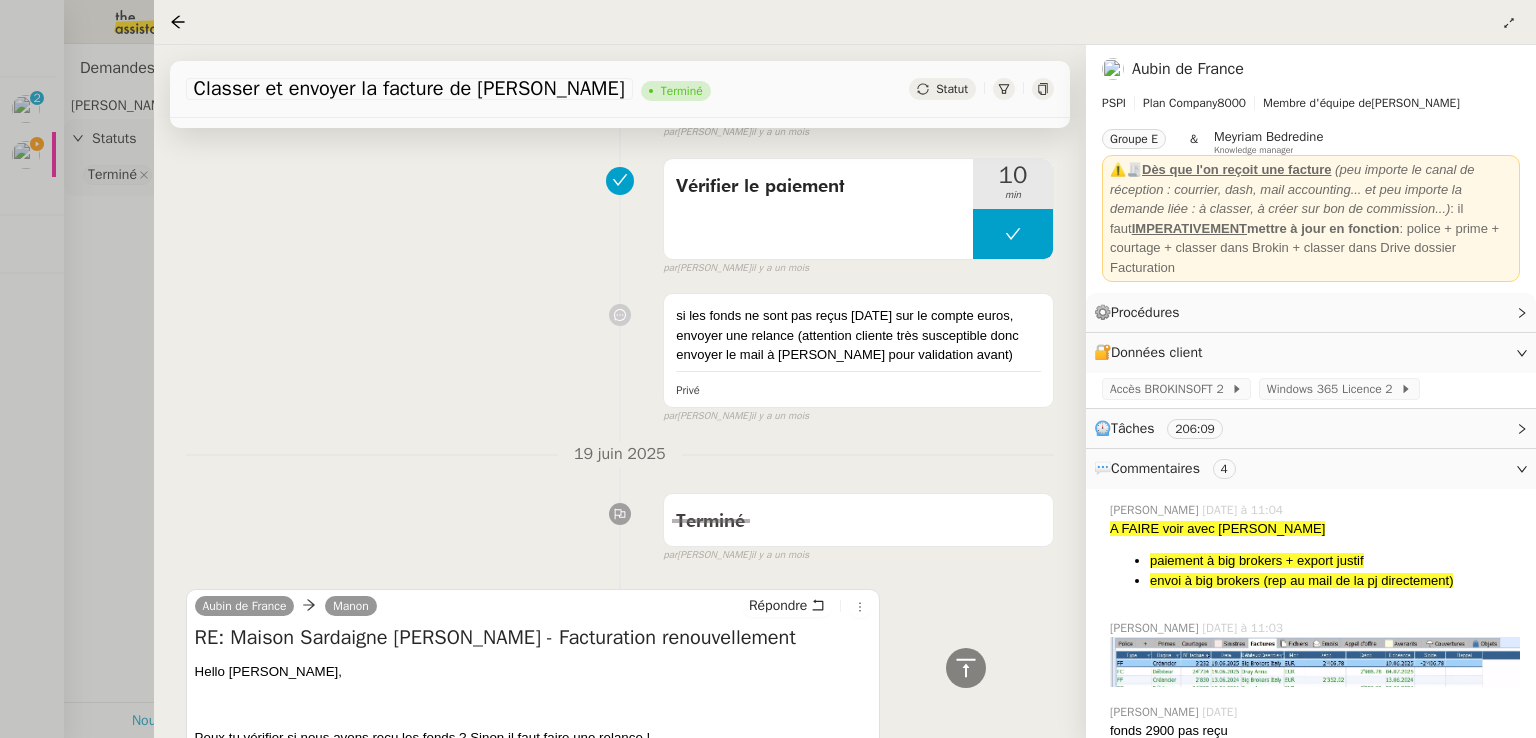 click at bounding box center [768, 369] 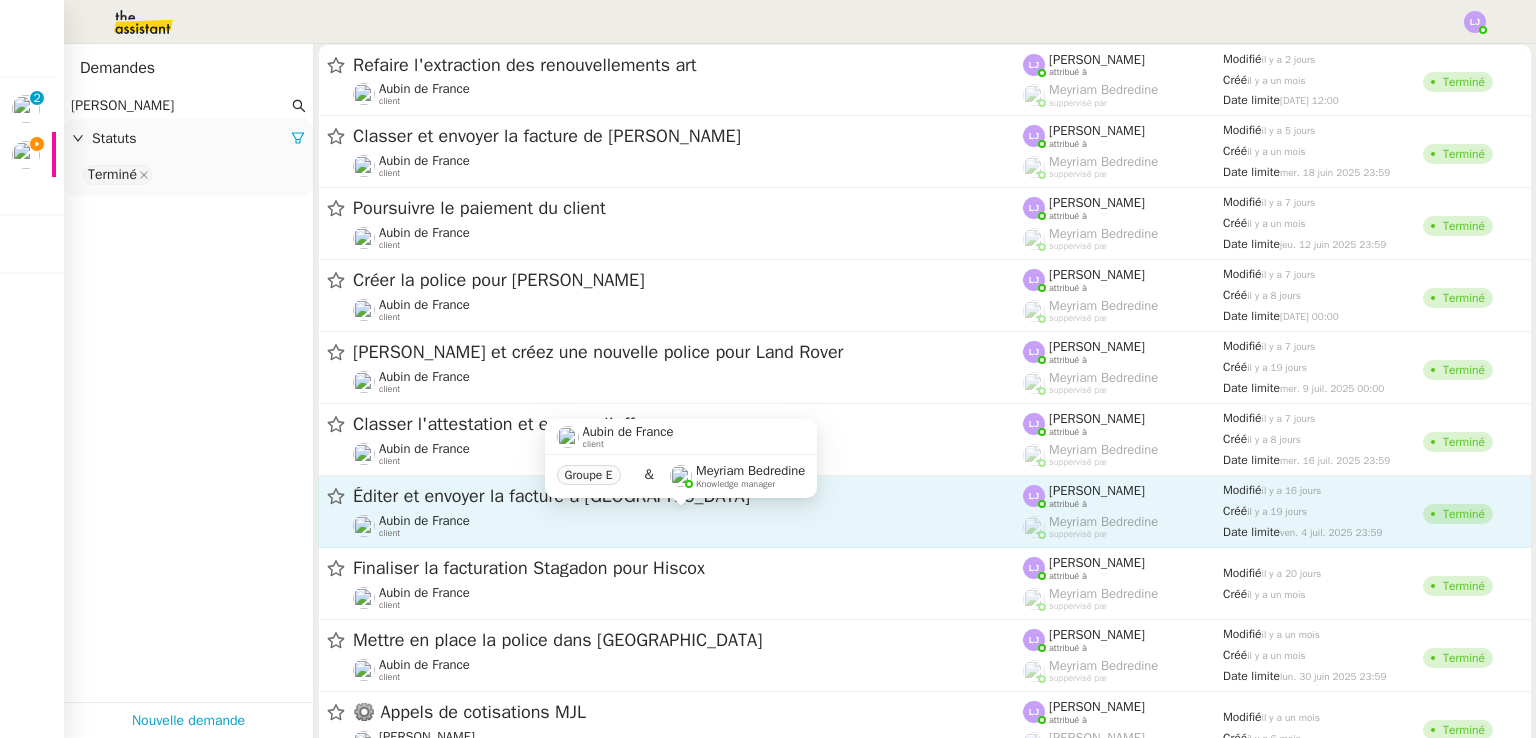 click on "Aubin de France    client" 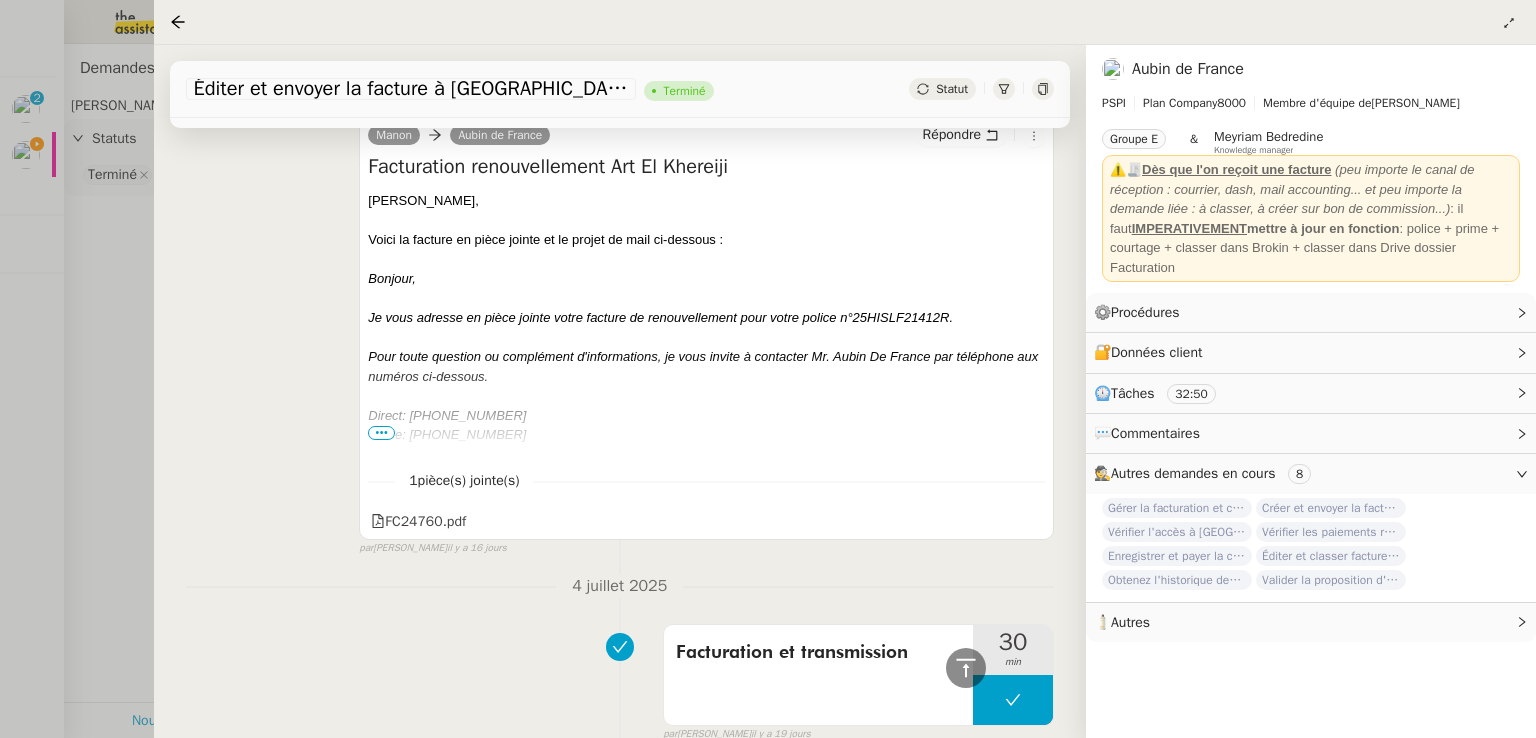 scroll, scrollTop: 1802, scrollLeft: 0, axis: vertical 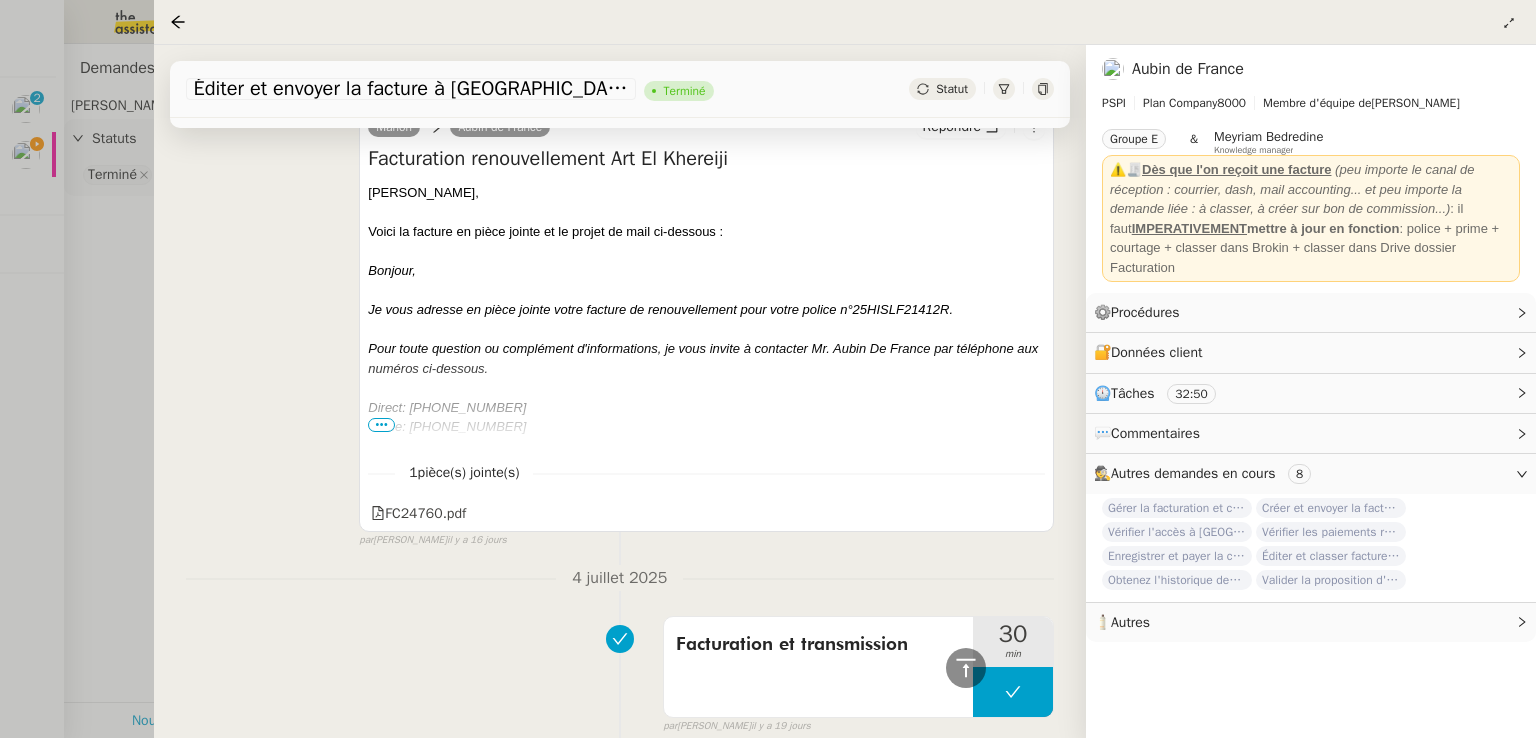 click on "•••" at bounding box center [381, 425] 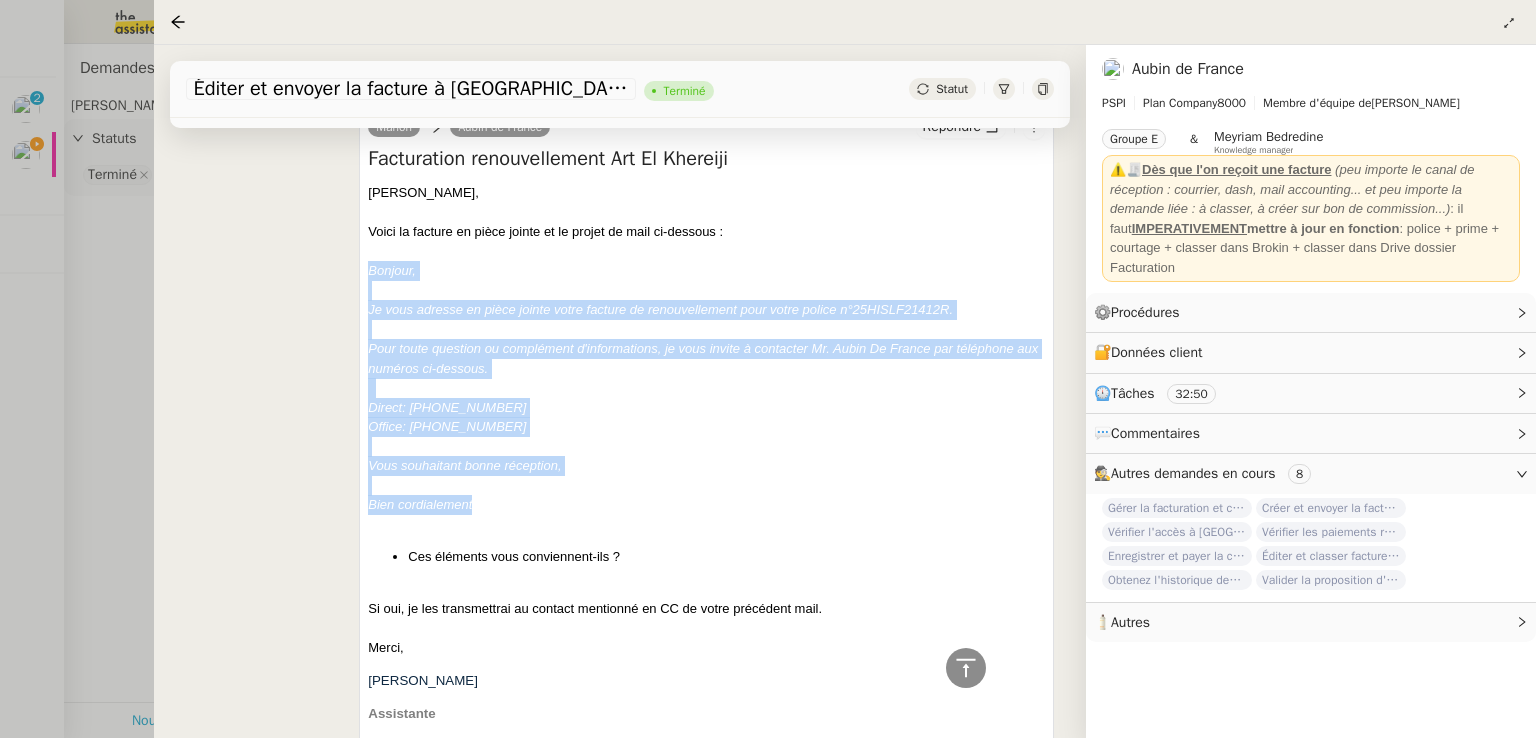 drag, startPoint x: 368, startPoint y: 275, endPoint x: 494, endPoint y: 513, distance: 269.29538 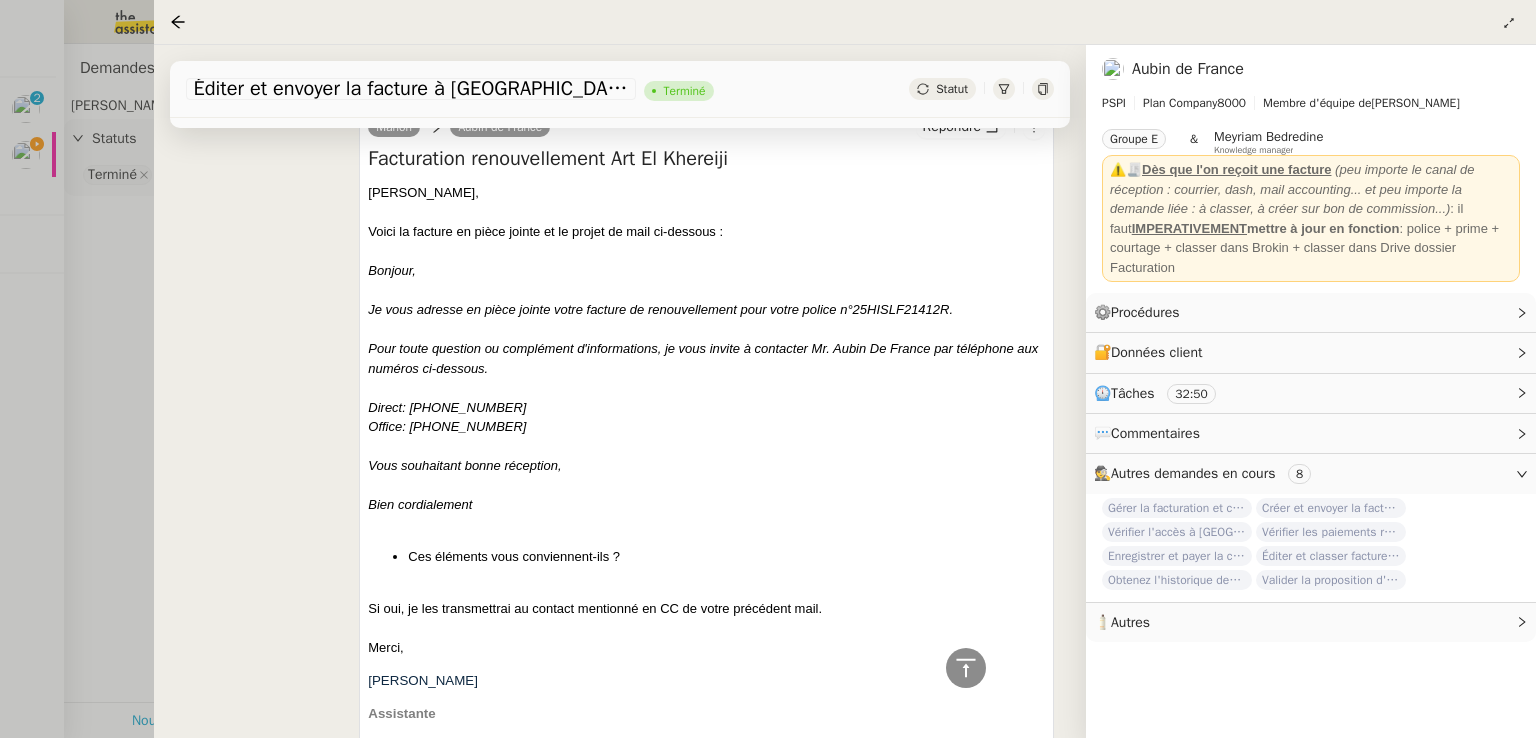 click at bounding box center (768, 369) 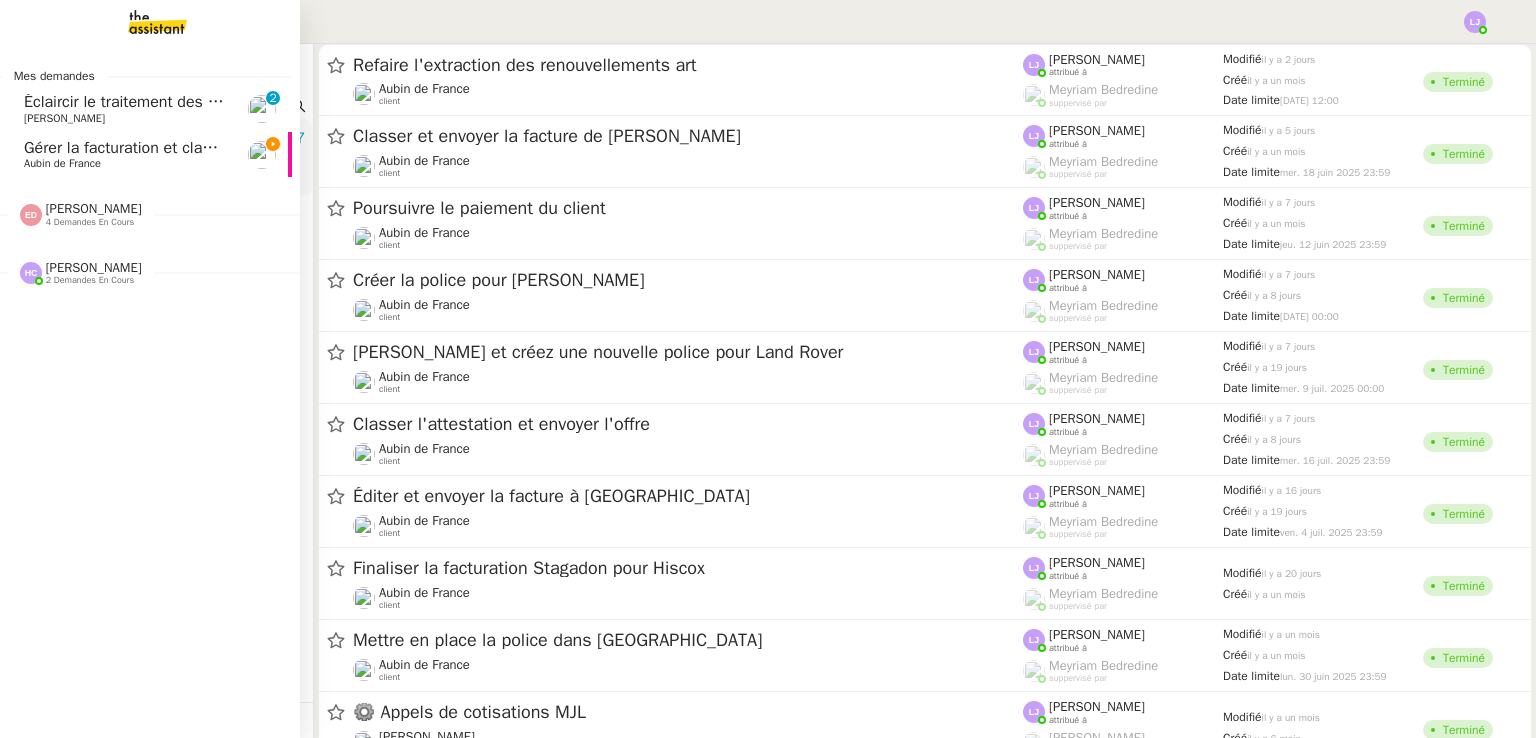click on "Gérer la facturation et classer les dossiers" 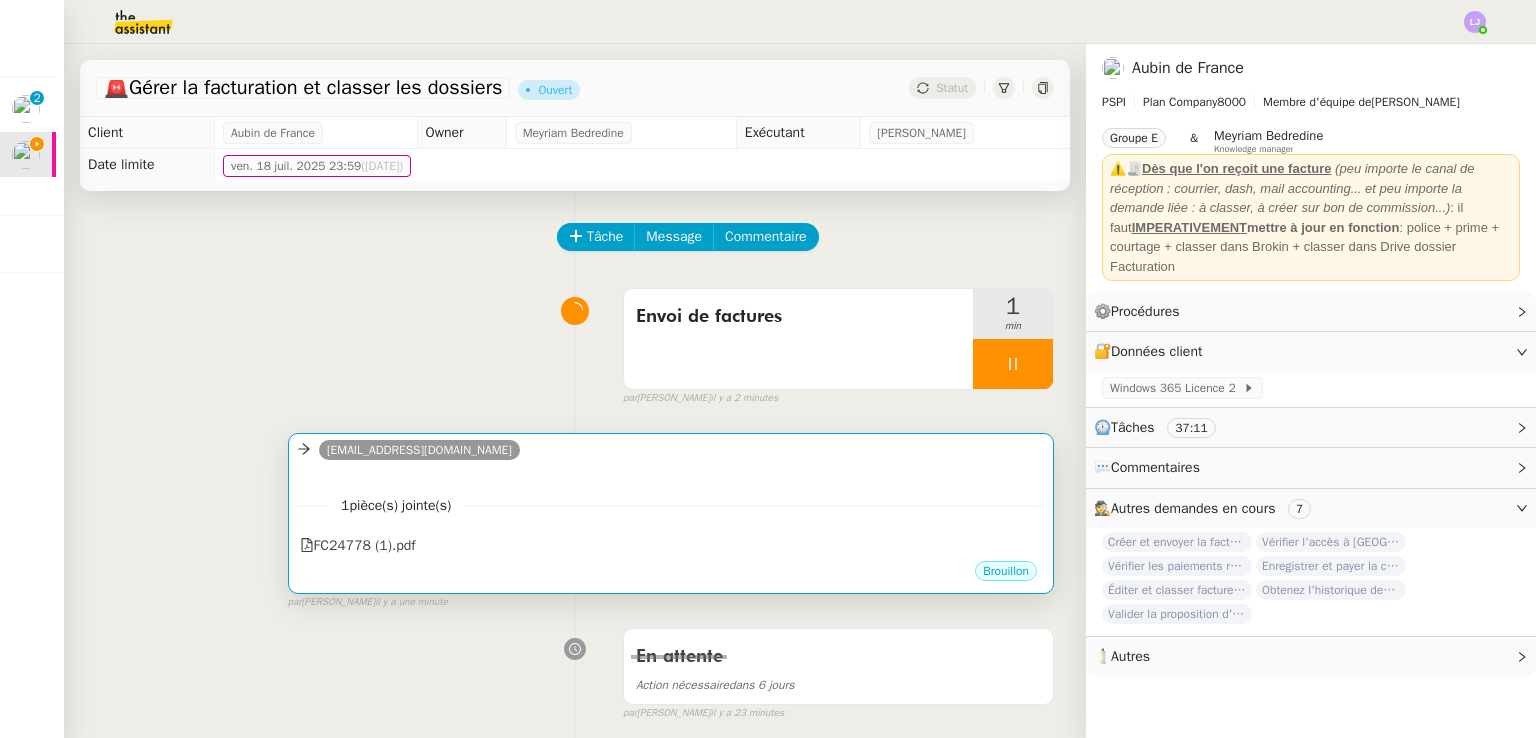click on "1  pièce(s) jointe(s)" at bounding box center (671, 505) 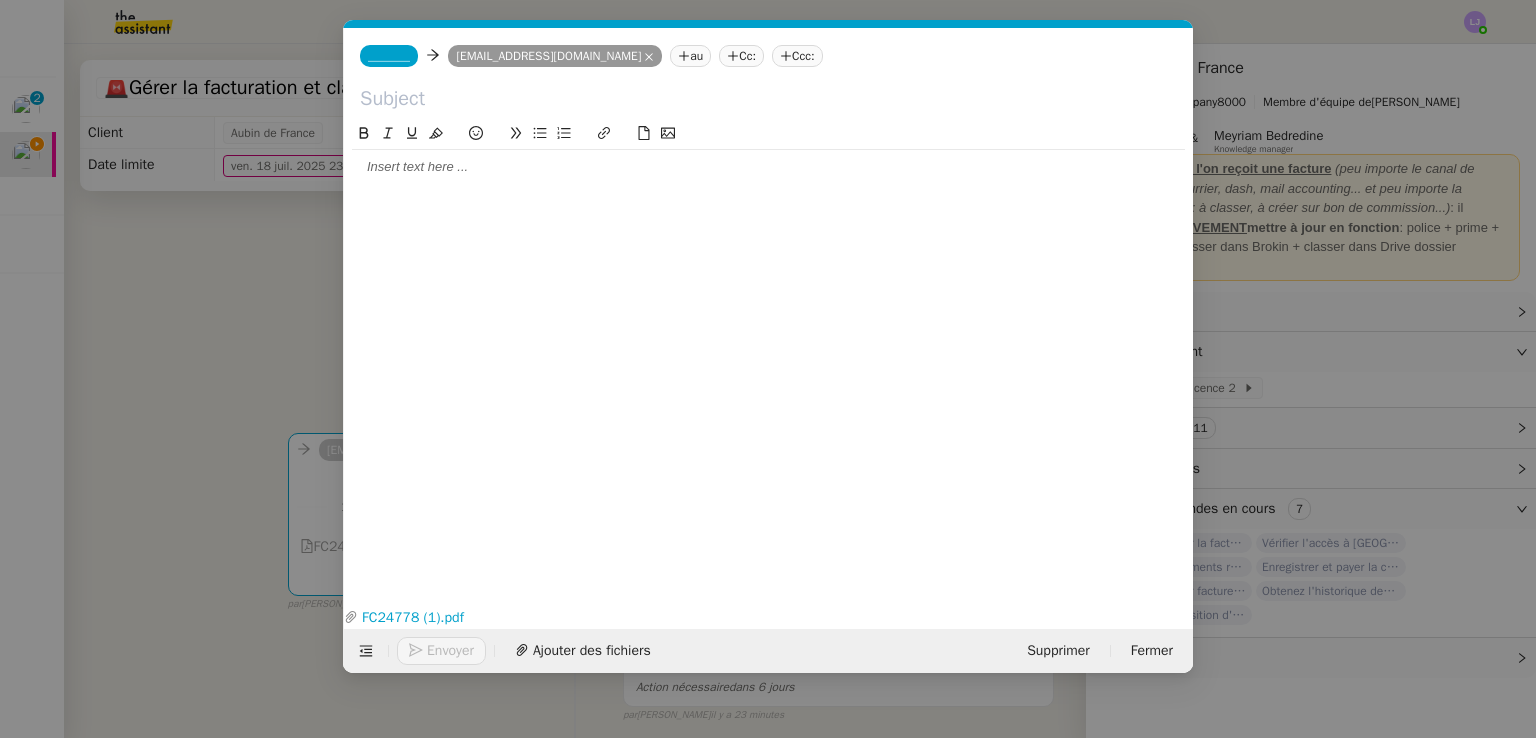 scroll, scrollTop: 0, scrollLeft: 42, axis: horizontal 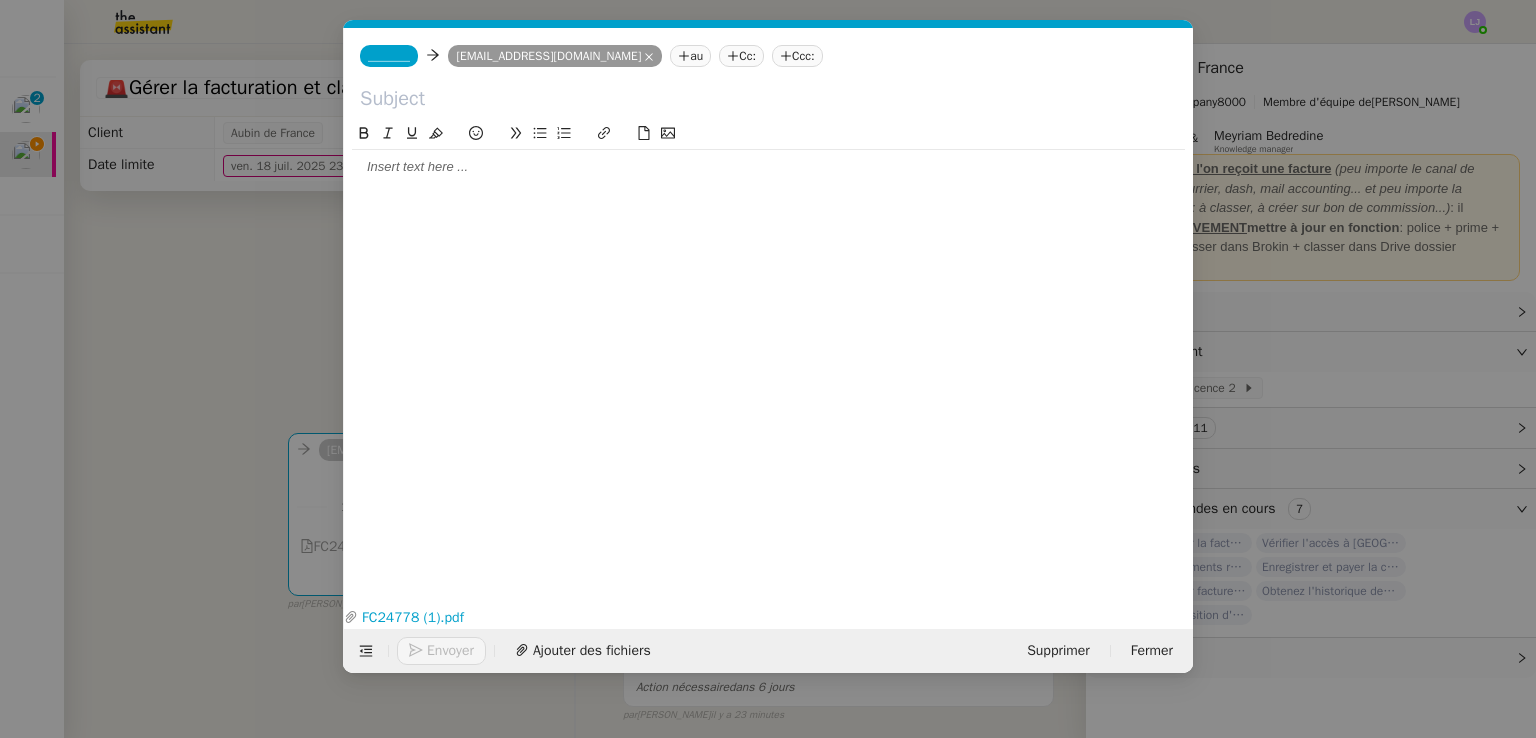 click 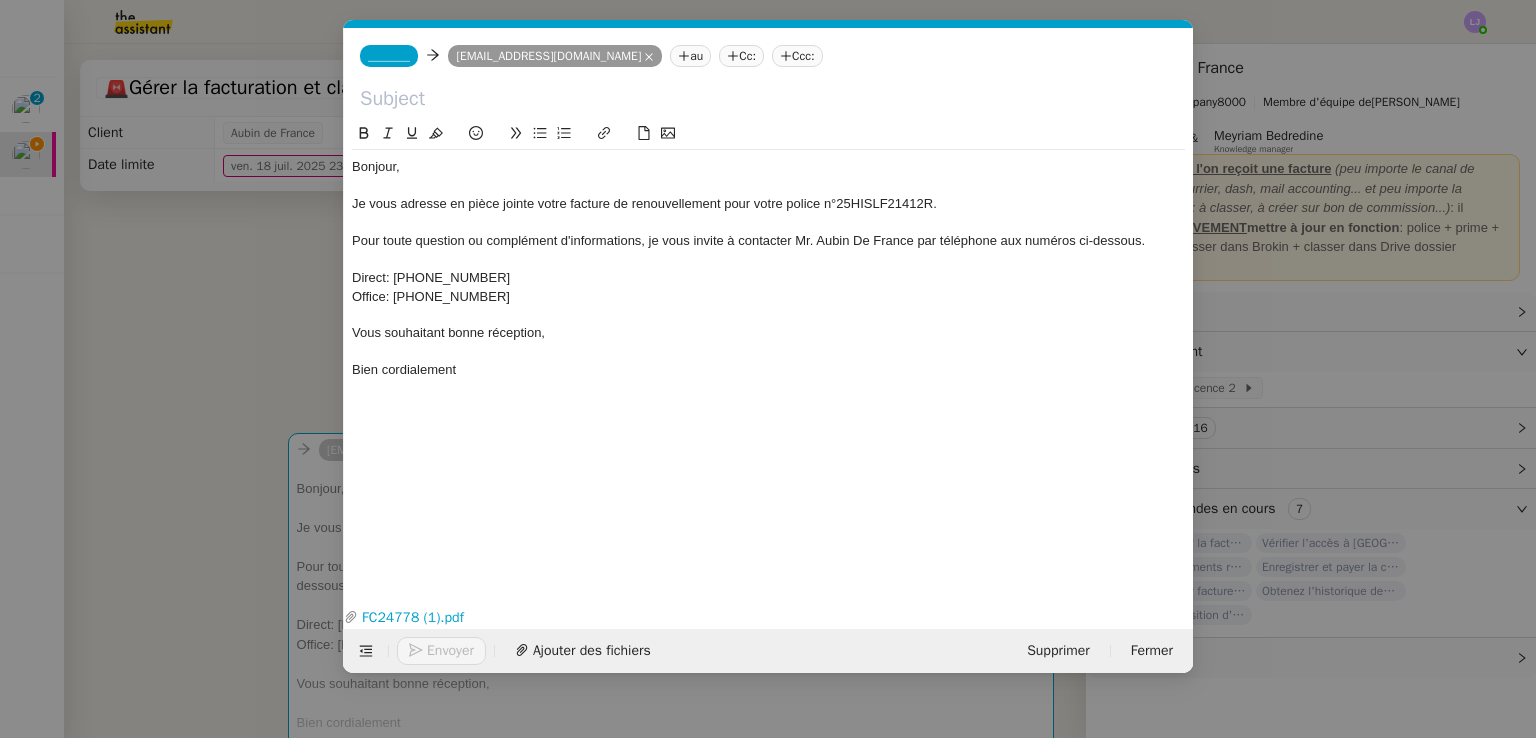 click on "Service TA - VOYAGE - PROPOSITION GLOBALE    A utiliser dans le cadre de proposition de déplacement TA - RELANCE CLIENT (EN)    Relancer un client lorsqu'il n'a pas répondu à un précédent message BAFERTY - MAIL AUDITION    A utiliser dans le cadre de la procédure d'envoi des mails d'audition TA - PUBLICATION OFFRE D'EMPLOI     Organisation du recrutement Discours de présentation du paiement sécurisé    TA - VOYAGES - PROPOSITION ITINERAIRE    Soumettre les résultats d'une recherche TA - CONFIRMATION PAIEMENT (EN)    Confirmer avec le client de modèle de transaction - Attention Plan Pro nécessaire. TA - COURRIER EXPEDIE (recommandé)    A utiliser dans le cadre de l'envoi d'un courrier recommandé TA - PARTAGE DE CALENDRIER (EN)    A utiliser pour demander au client de partager son calendrier afin de faciliter l'accès et la gestion PSPI - Appel de fonds MJL    A utiliser dans le cadre de la procédure d'appel de fonds MJL TA - RELANCE CLIENT    TA - AR PROCEDURES        21 YIELD" at bounding box center [768, 369] 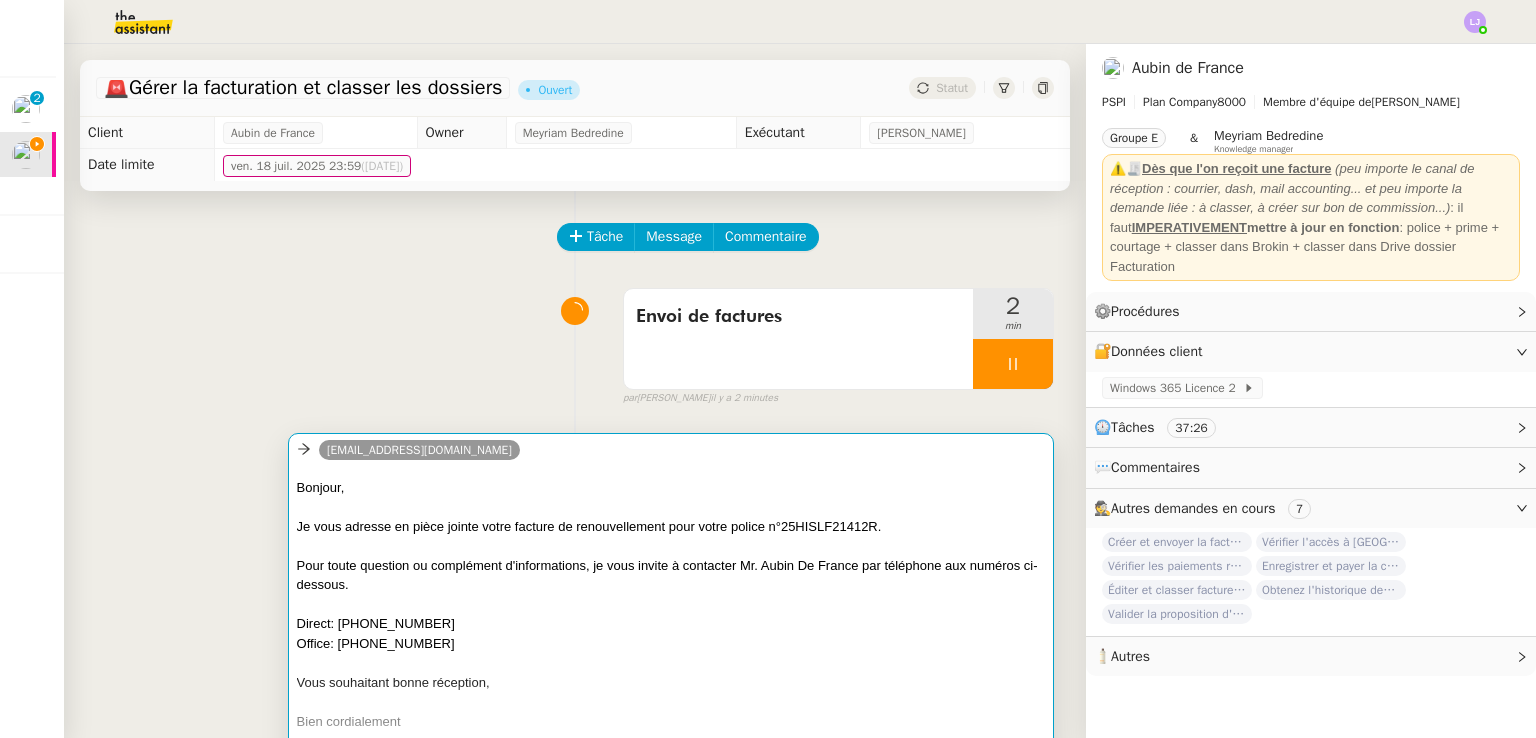click on "Pour toute question ou complément d'informations, je vous invite à contacter Mr. Aubin De France par téléphone aux numéros ci-dessous." at bounding box center [671, 575] 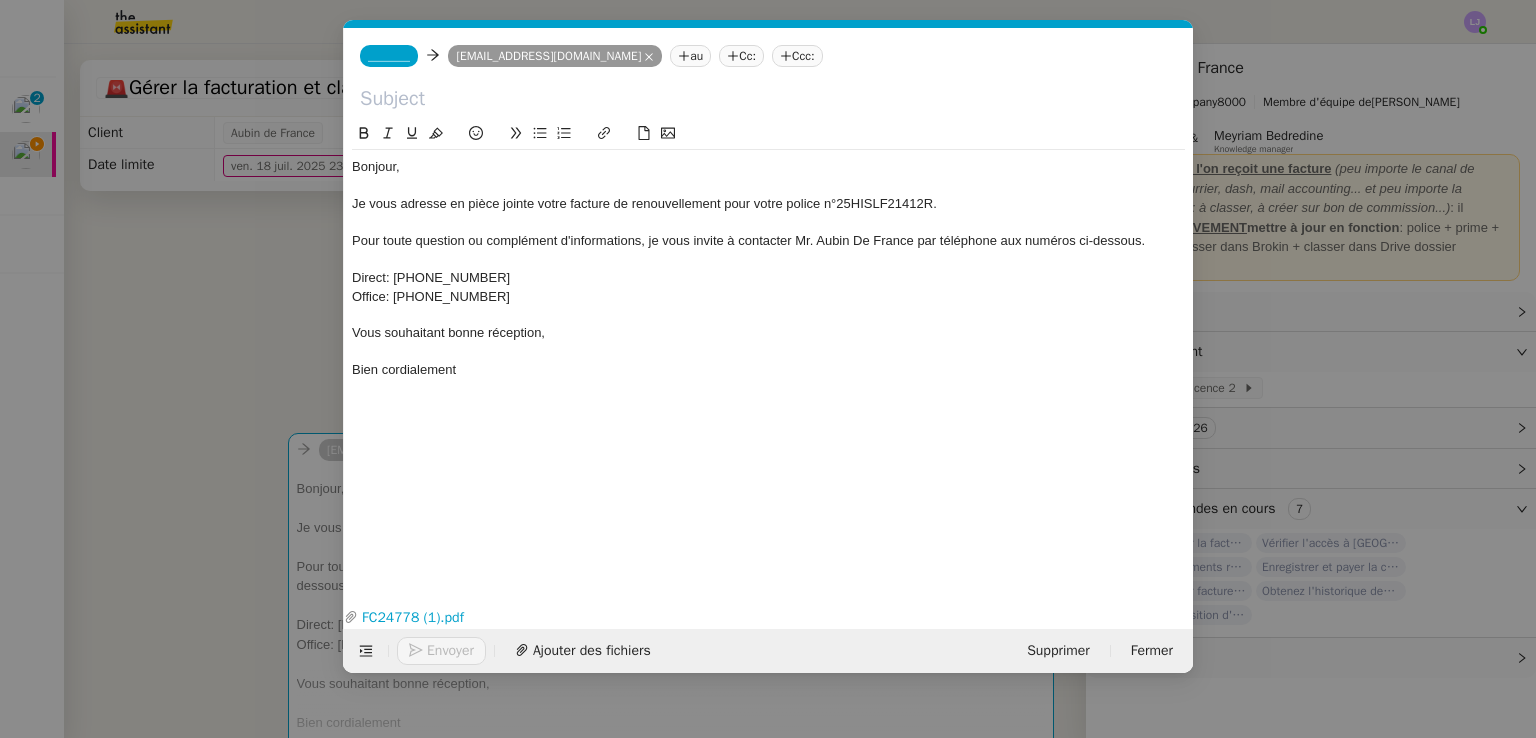 scroll, scrollTop: 0, scrollLeft: 42, axis: horizontal 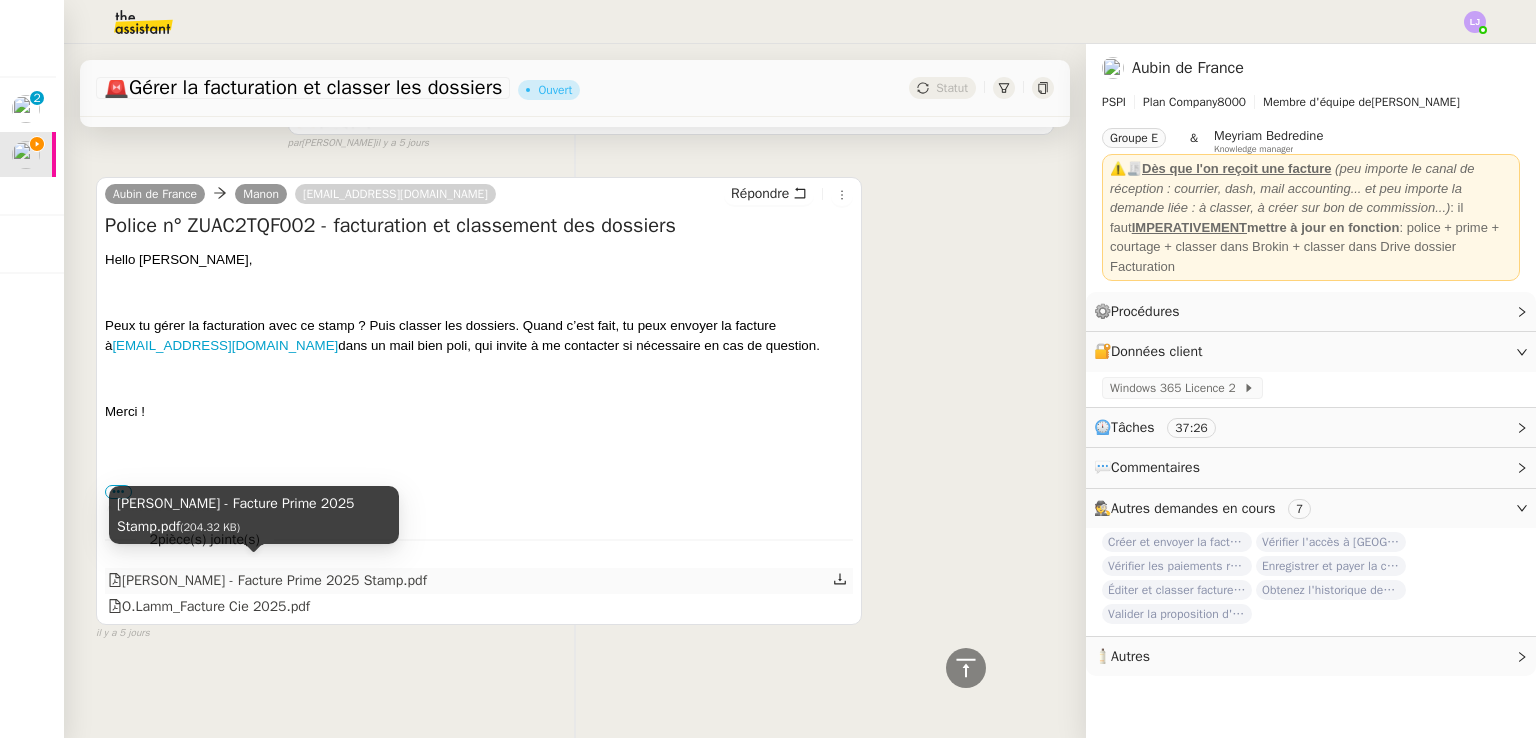 click on "Olivia Lamm - Facture Prime 2025 Stamp.pdf" 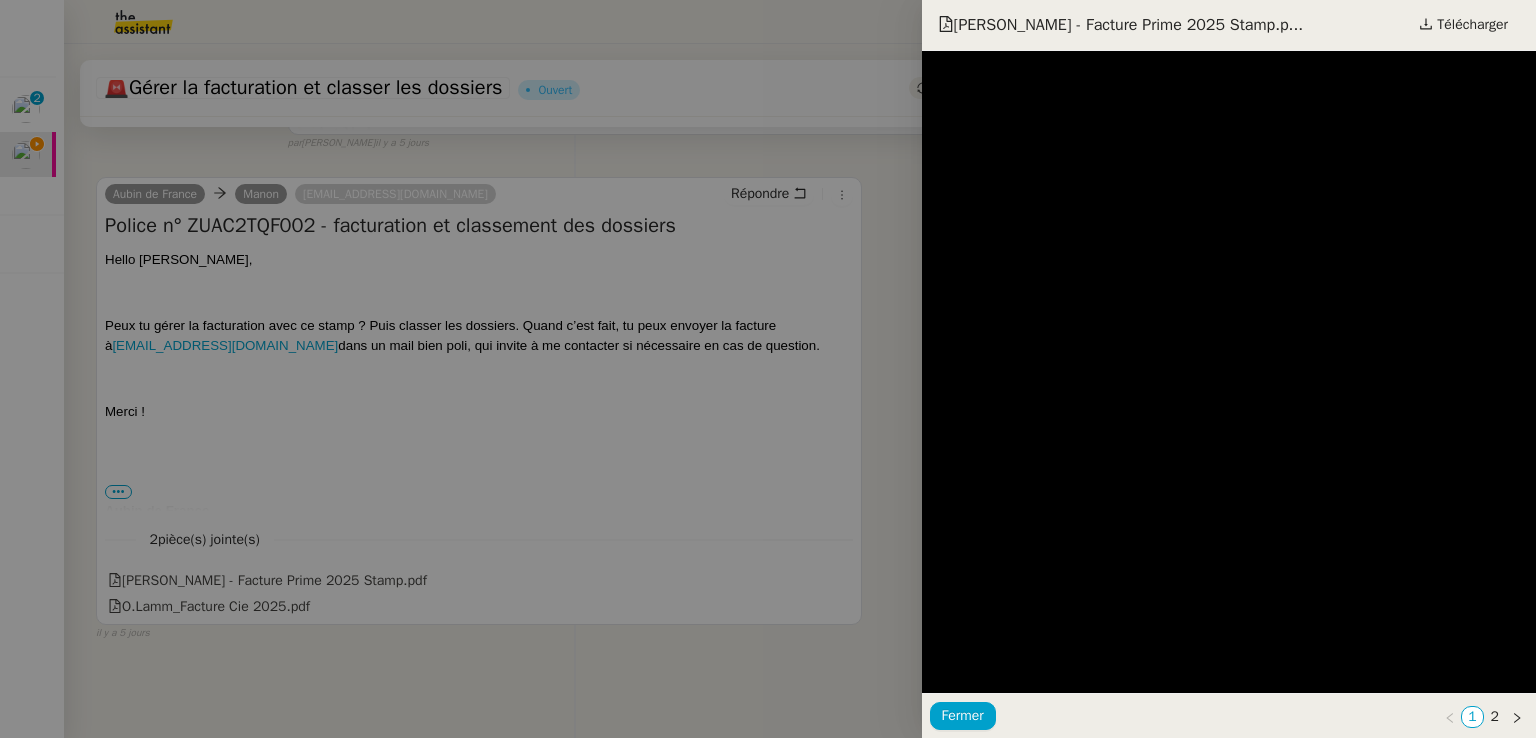 click at bounding box center (768, 369) 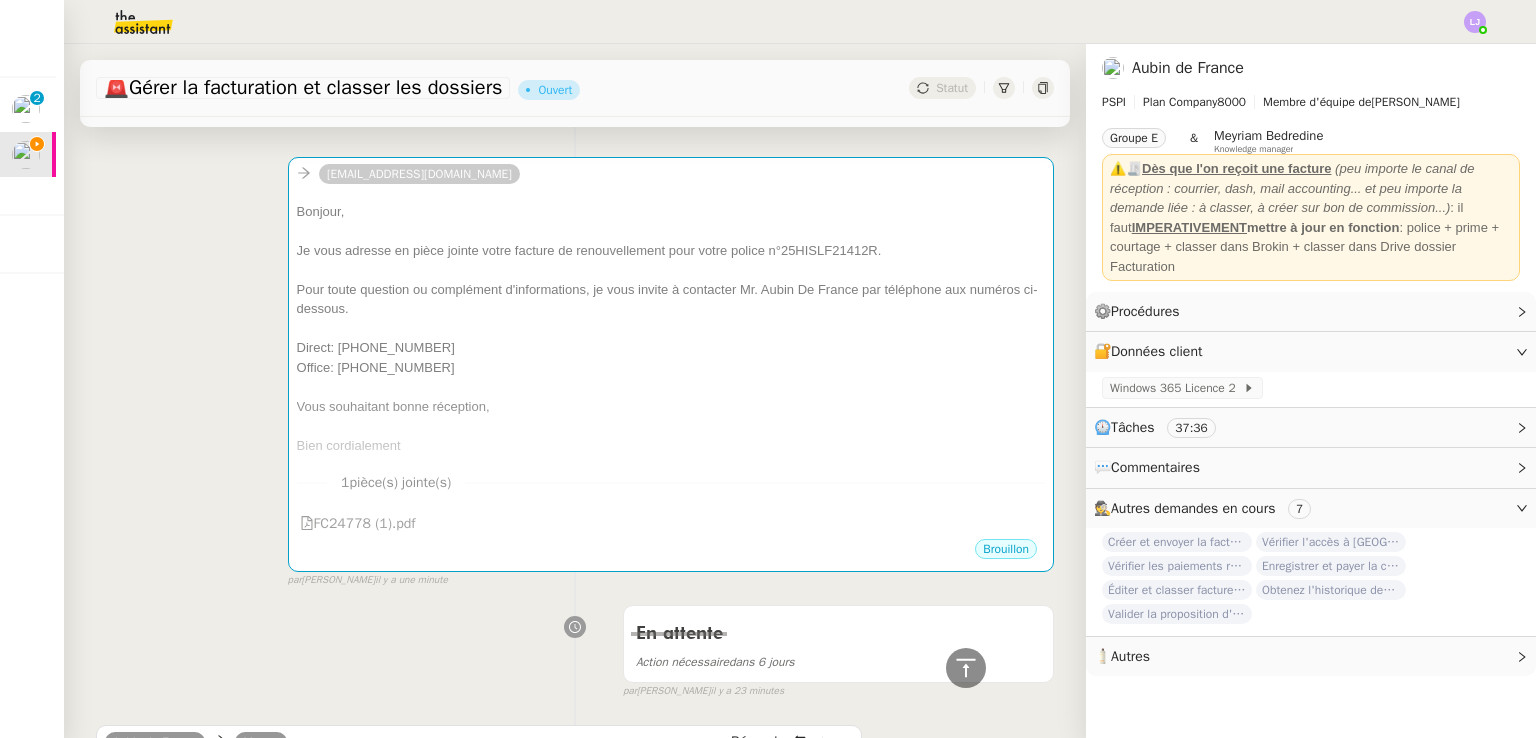 scroll, scrollTop: 0, scrollLeft: 0, axis: both 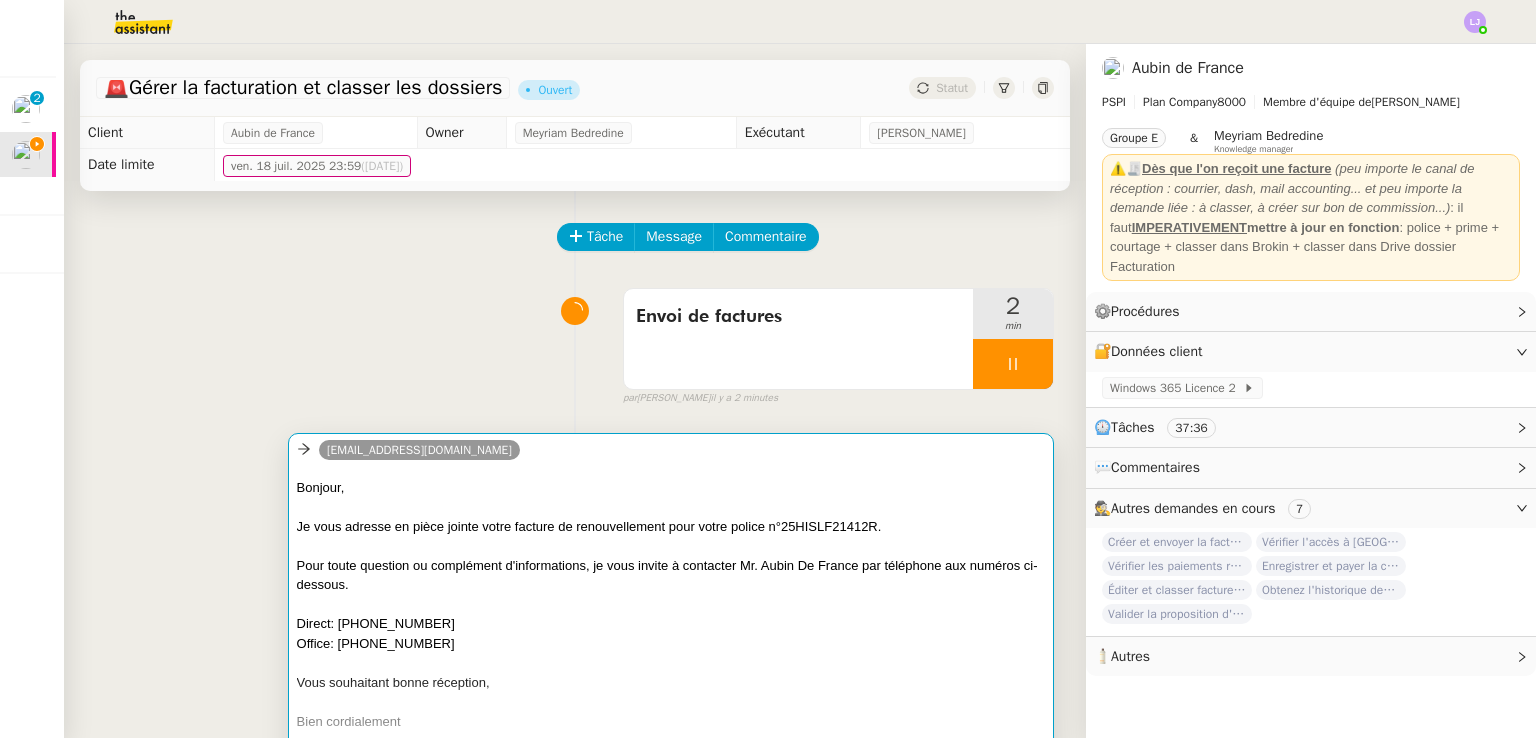 click on "Pour toute question ou complément d'informations, je vous invite à contacter Mr. Aubin De France par téléphone aux numéros ci-dessous." at bounding box center (671, 575) 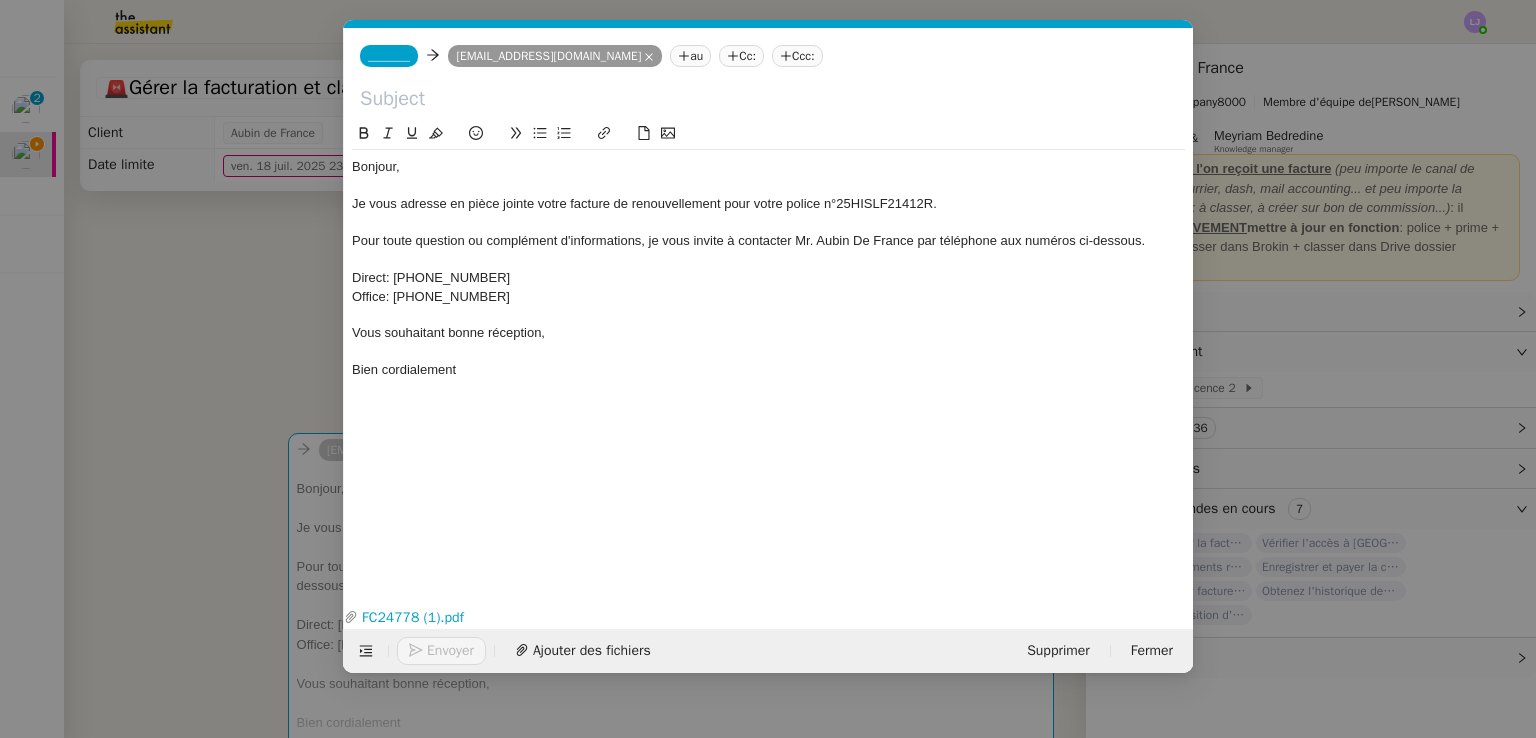 scroll, scrollTop: 0, scrollLeft: 42, axis: horizontal 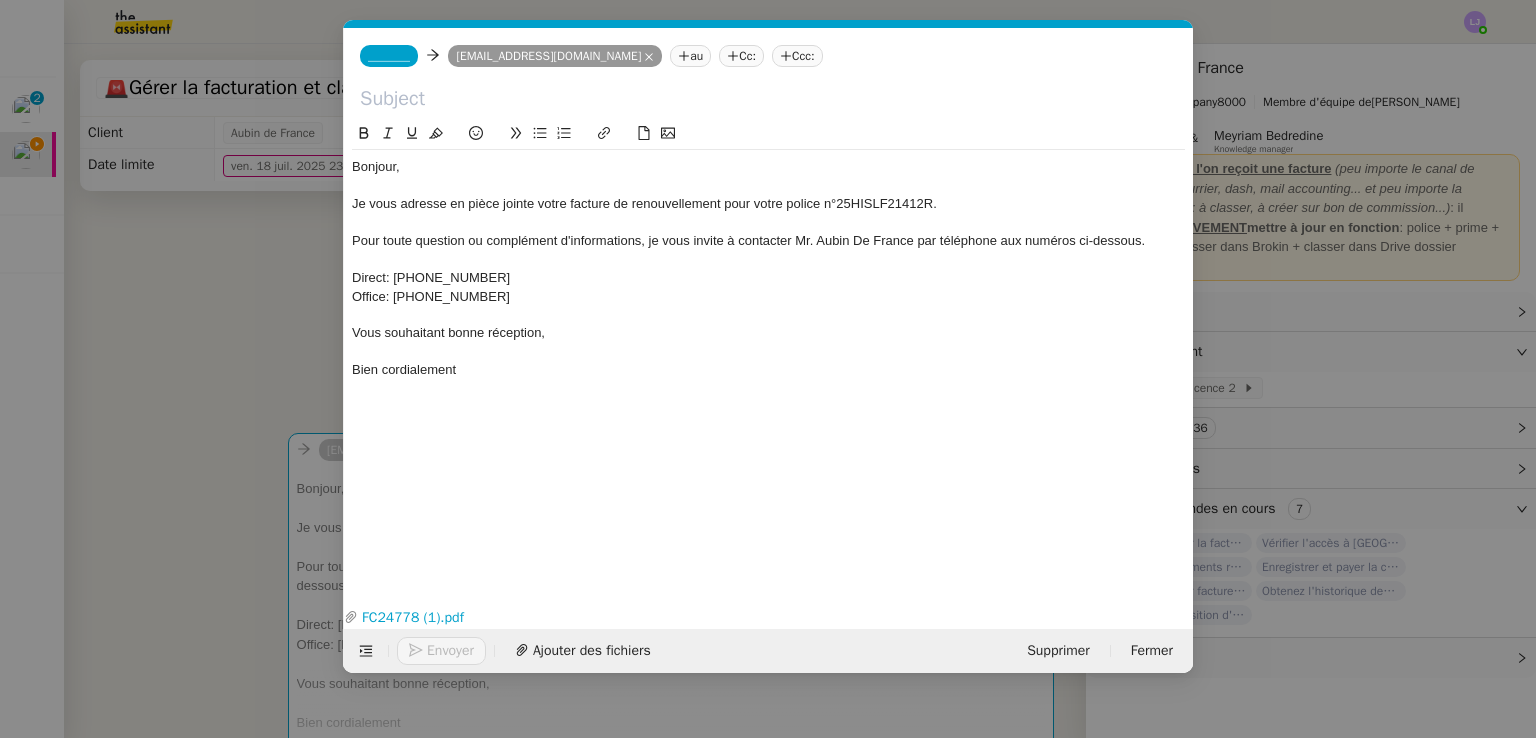 click on "Je vous adresse en pièce jointe votre facture de renouvellement pour votre police n°25HISLF21412R." 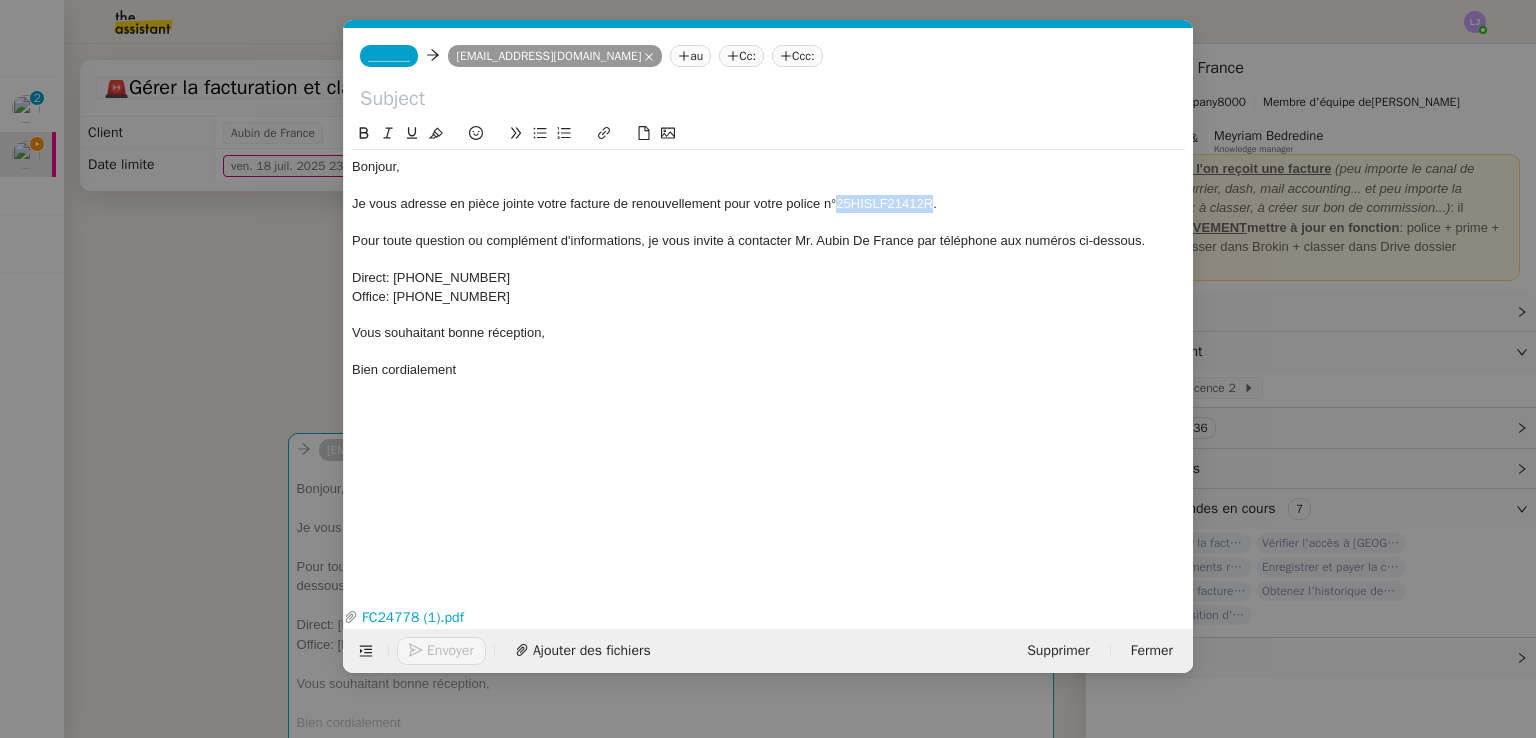click on "Je vous adresse en pièce jointe votre facture de renouvellement pour votre police n°25HISLF21412R." 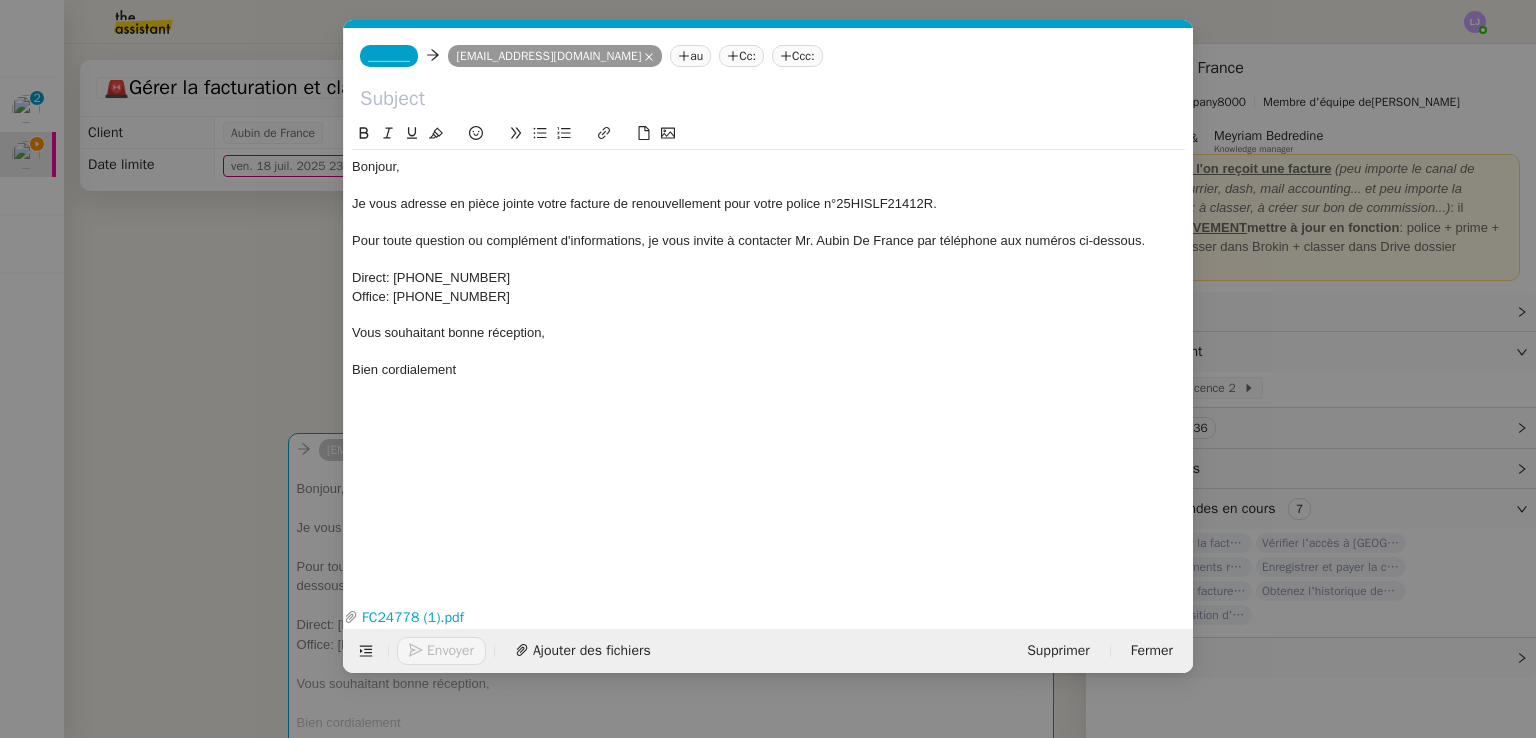 scroll, scrollTop: 0, scrollLeft: 0, axis: both 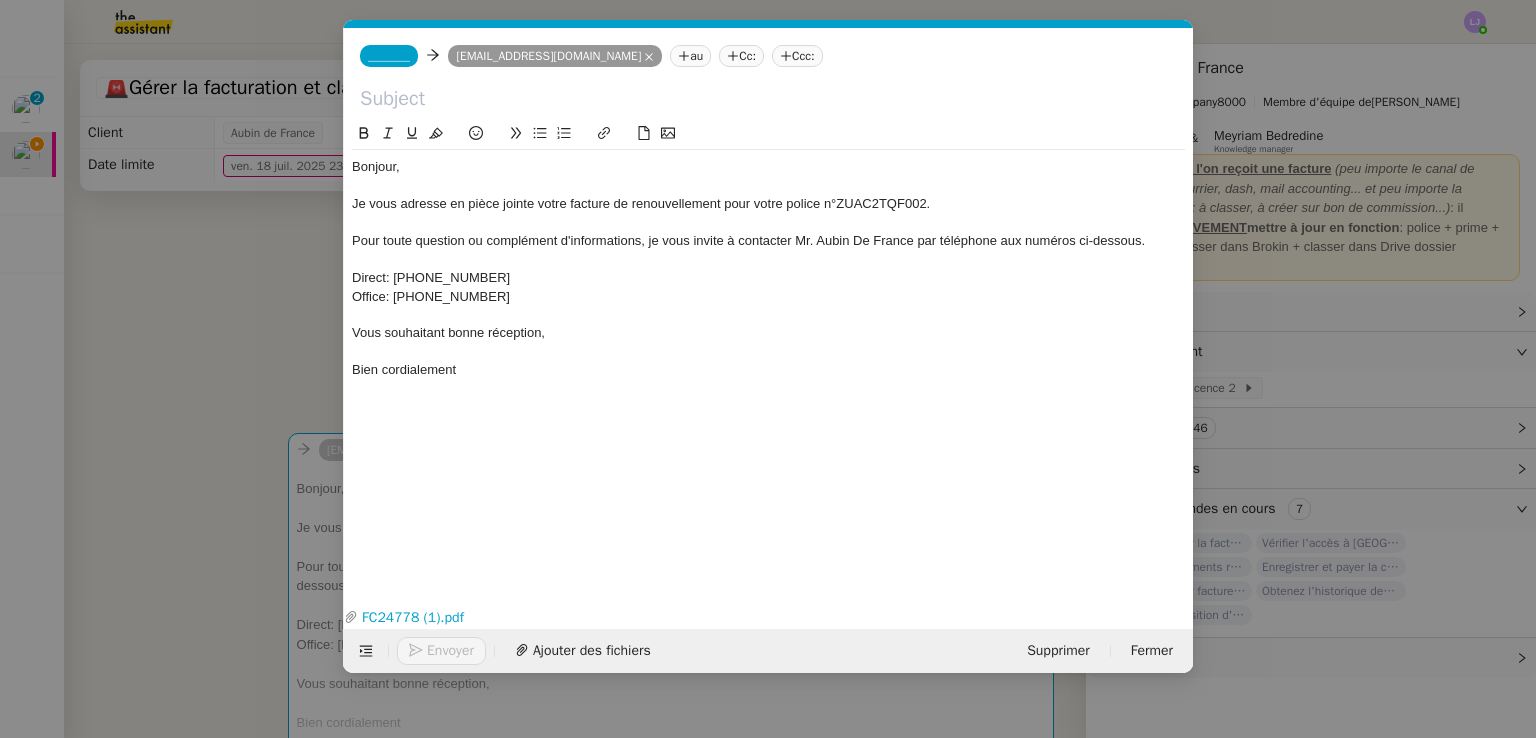 drag, startPoint x: 531, startPoint y: 293, endPoint x: 917, endPoint y: 237, distance: 390.04102 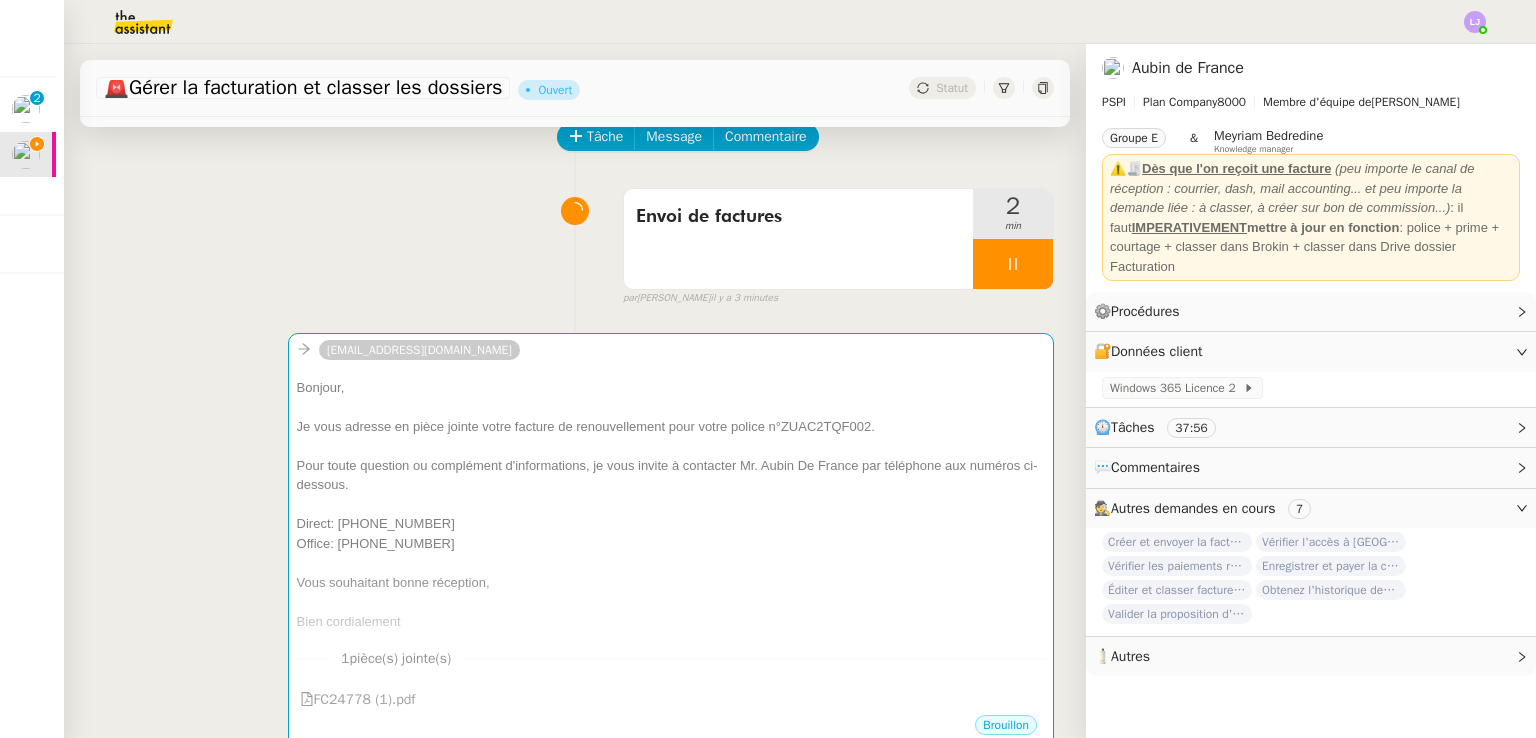 scroll, scrollTop: 0, scrollLeft: 0, axis: both 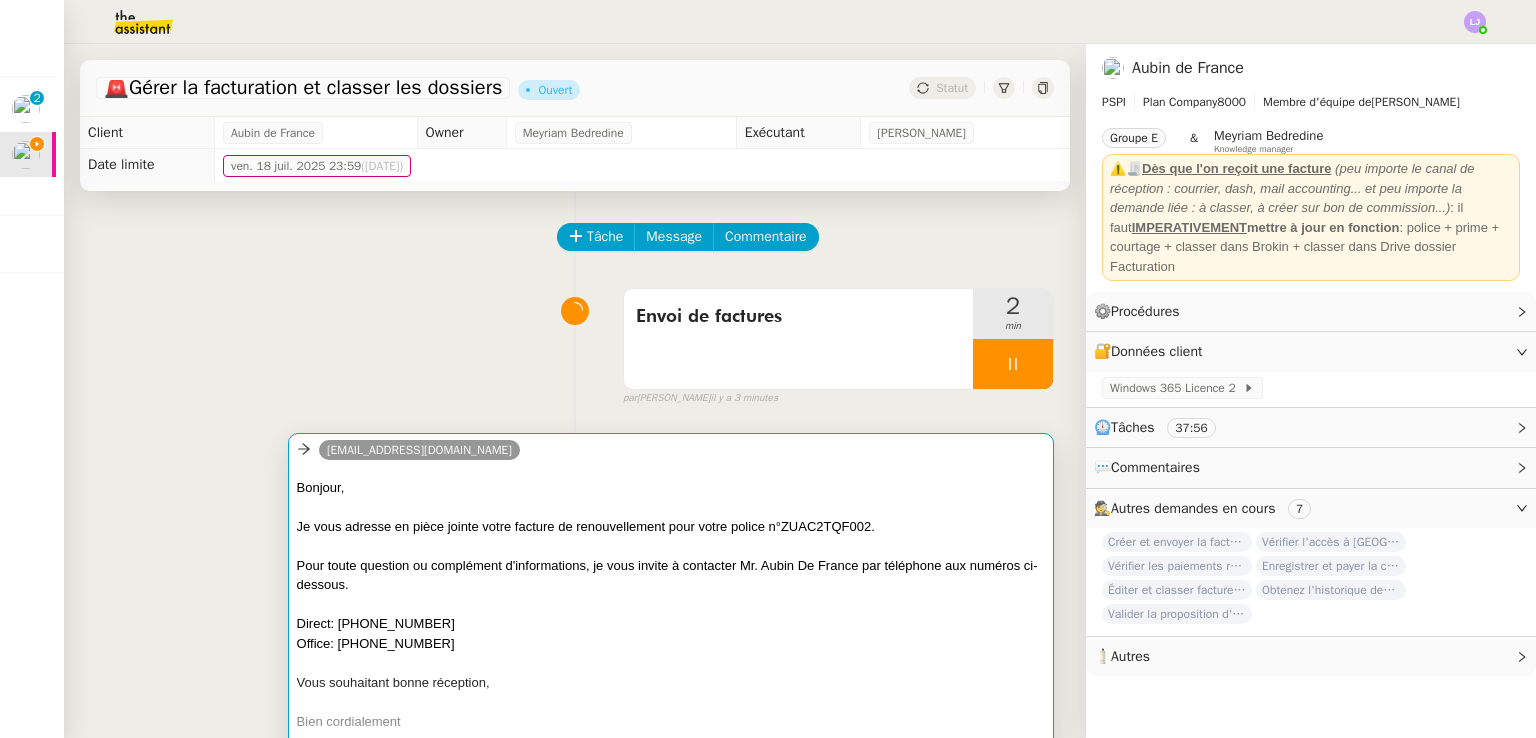 click at bounding box center [671, 546] 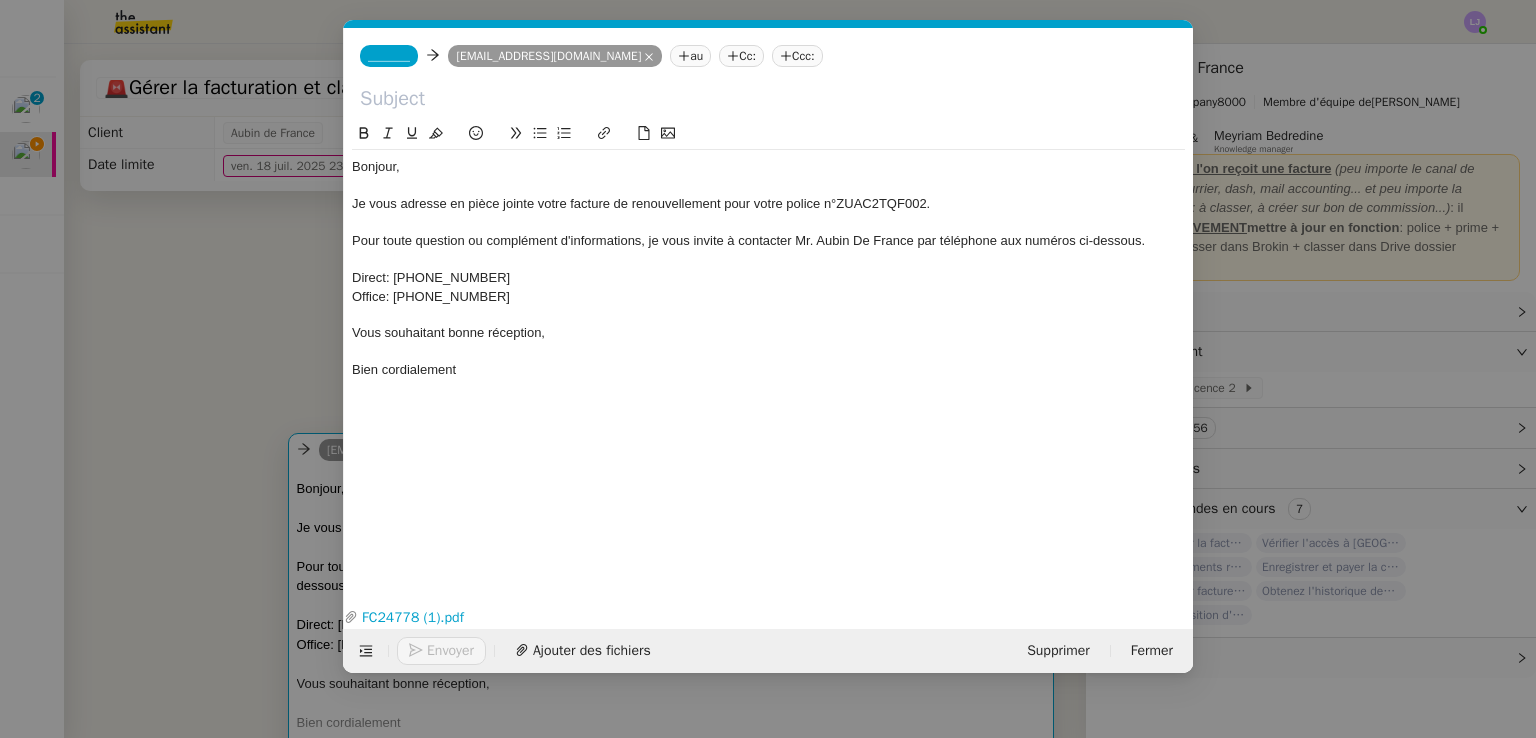 scroll, scrollTop: 0, scrollLeft: 42, axis: horizontal 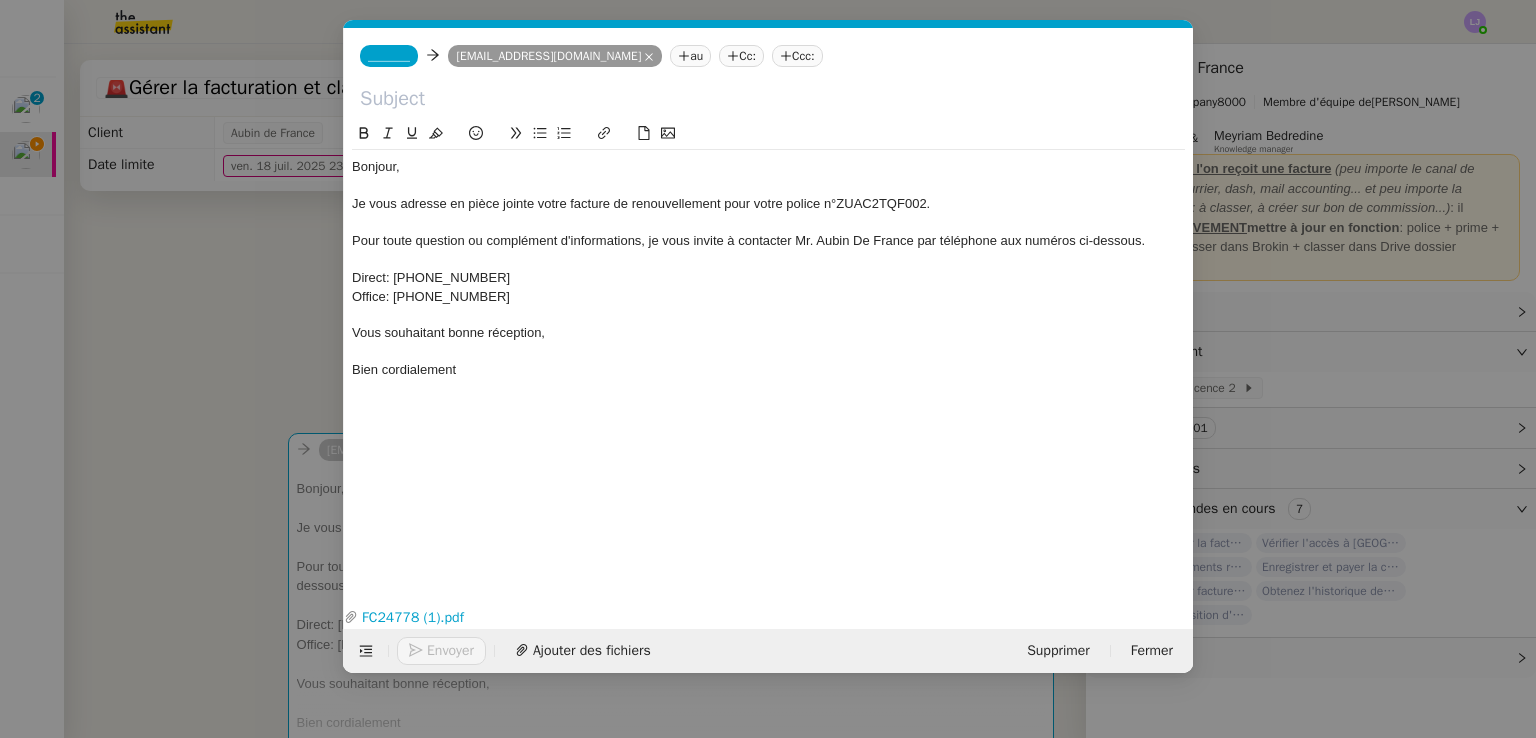 click 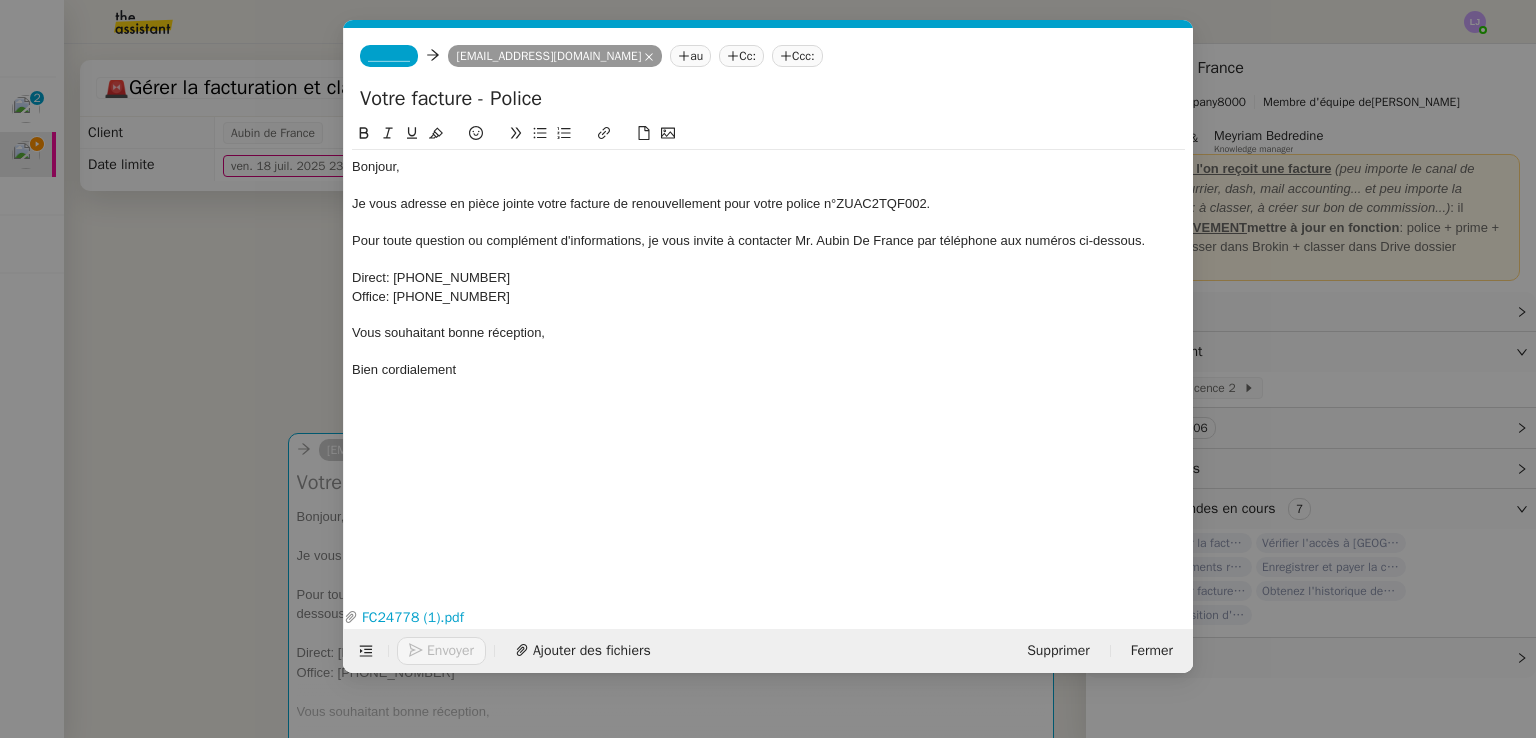 click on "Votre facture - Police" 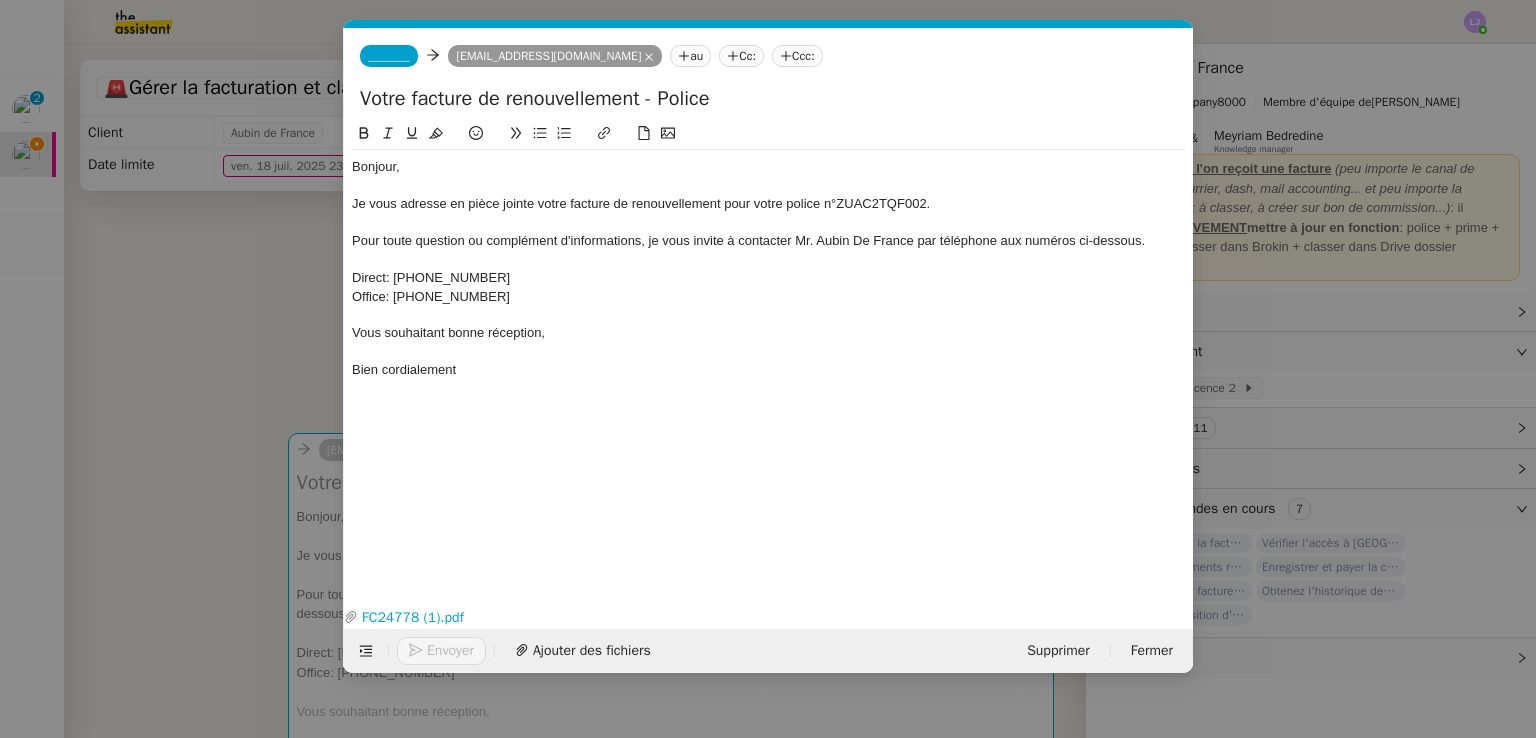 click on "Je vous adresse en pièce jointe votre facture de renouvellement pour votre police n°ZUAC2TQF002." 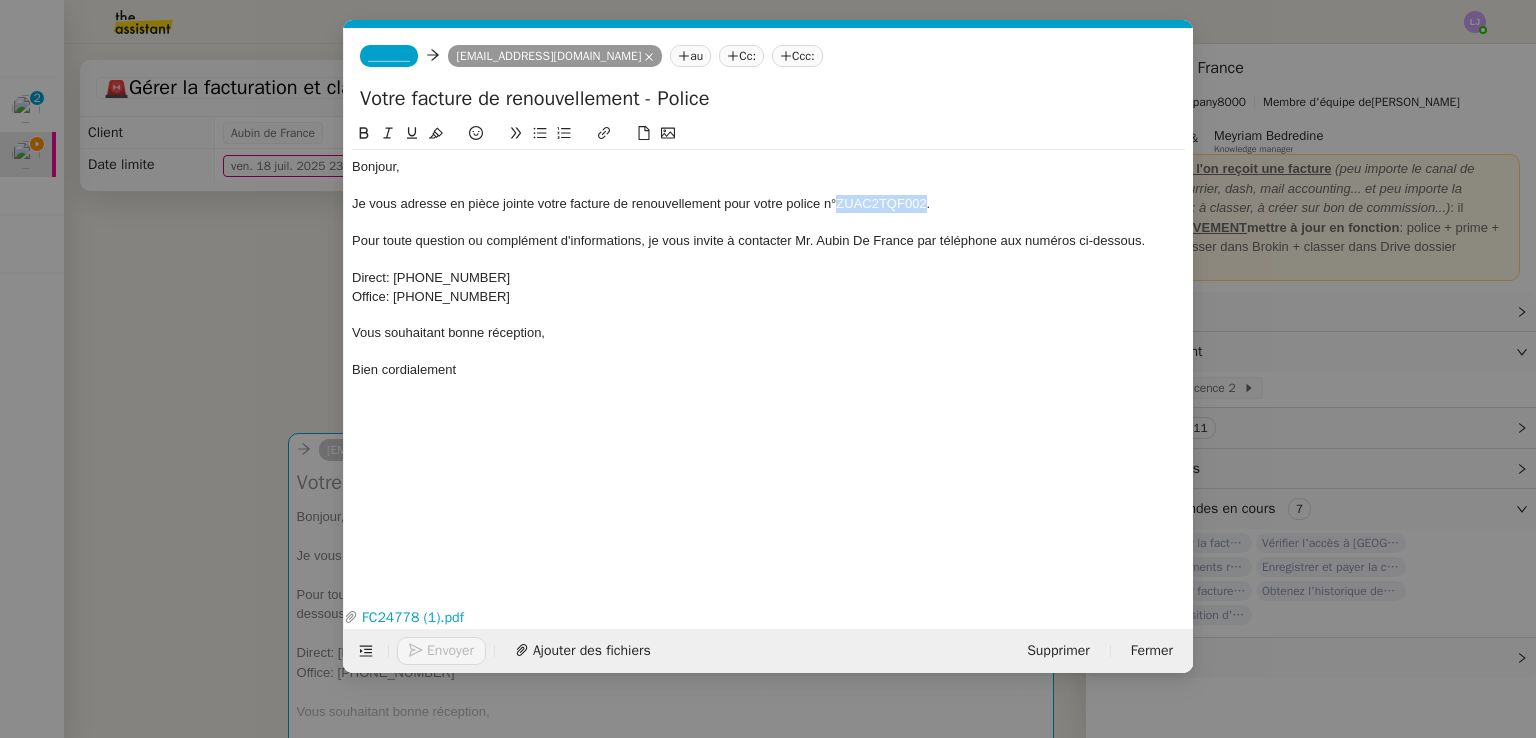 click on "Je vous adresse en pièce jointe votre facture de renouvellement pour votre police n°ZUAC2TQF002." 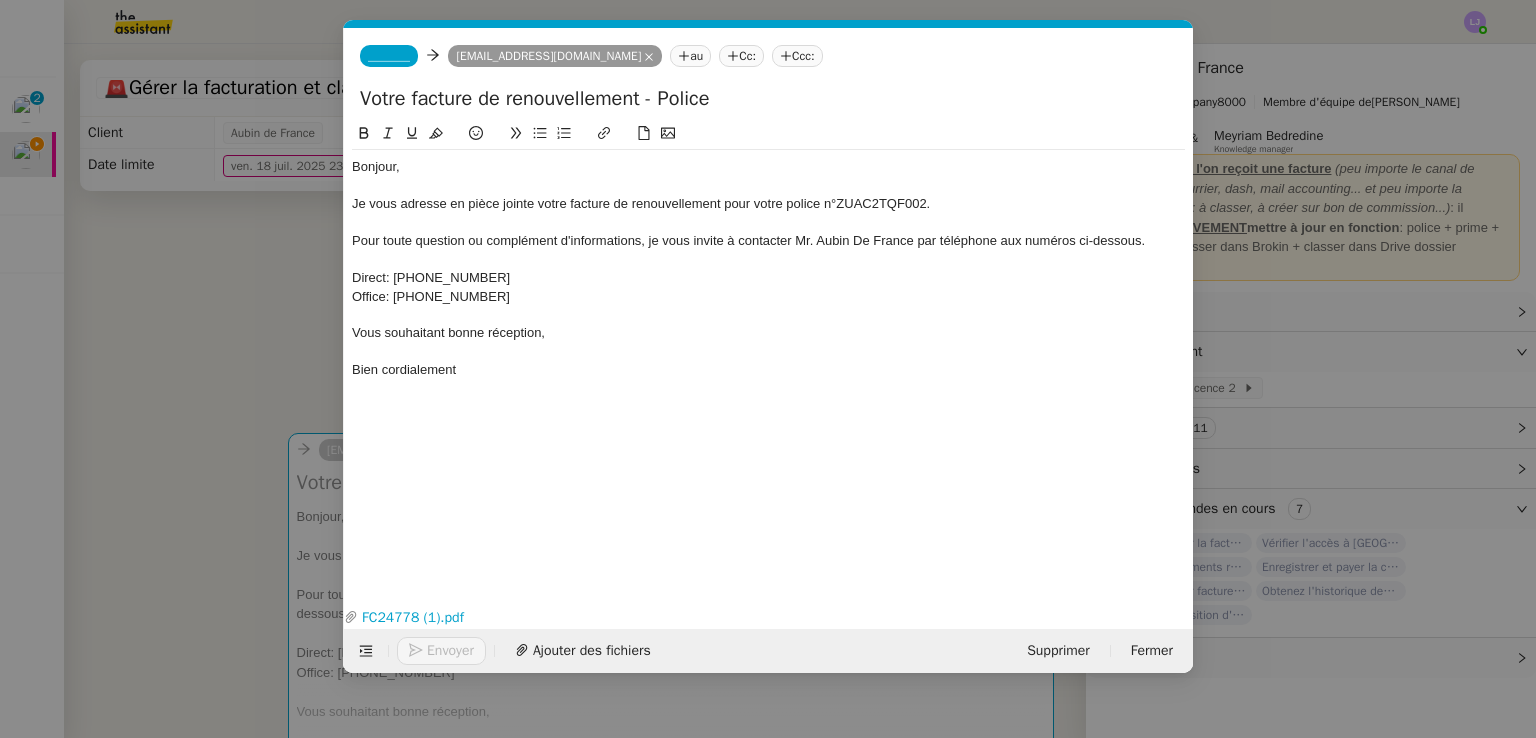 click on "Votre facture de renouvellement - Police" 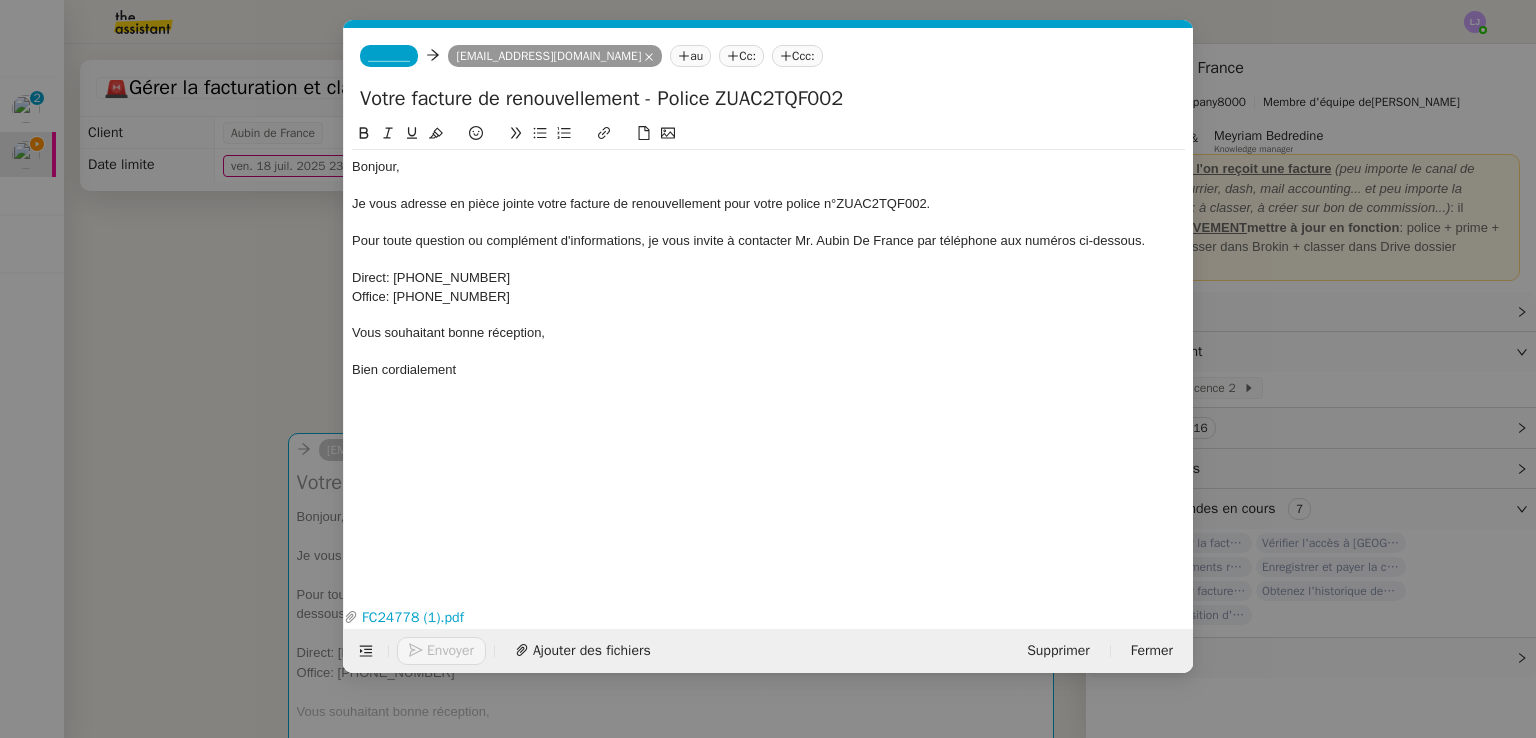 type on "Votre facture de renouvellement - Police ZUAC2TQF002" 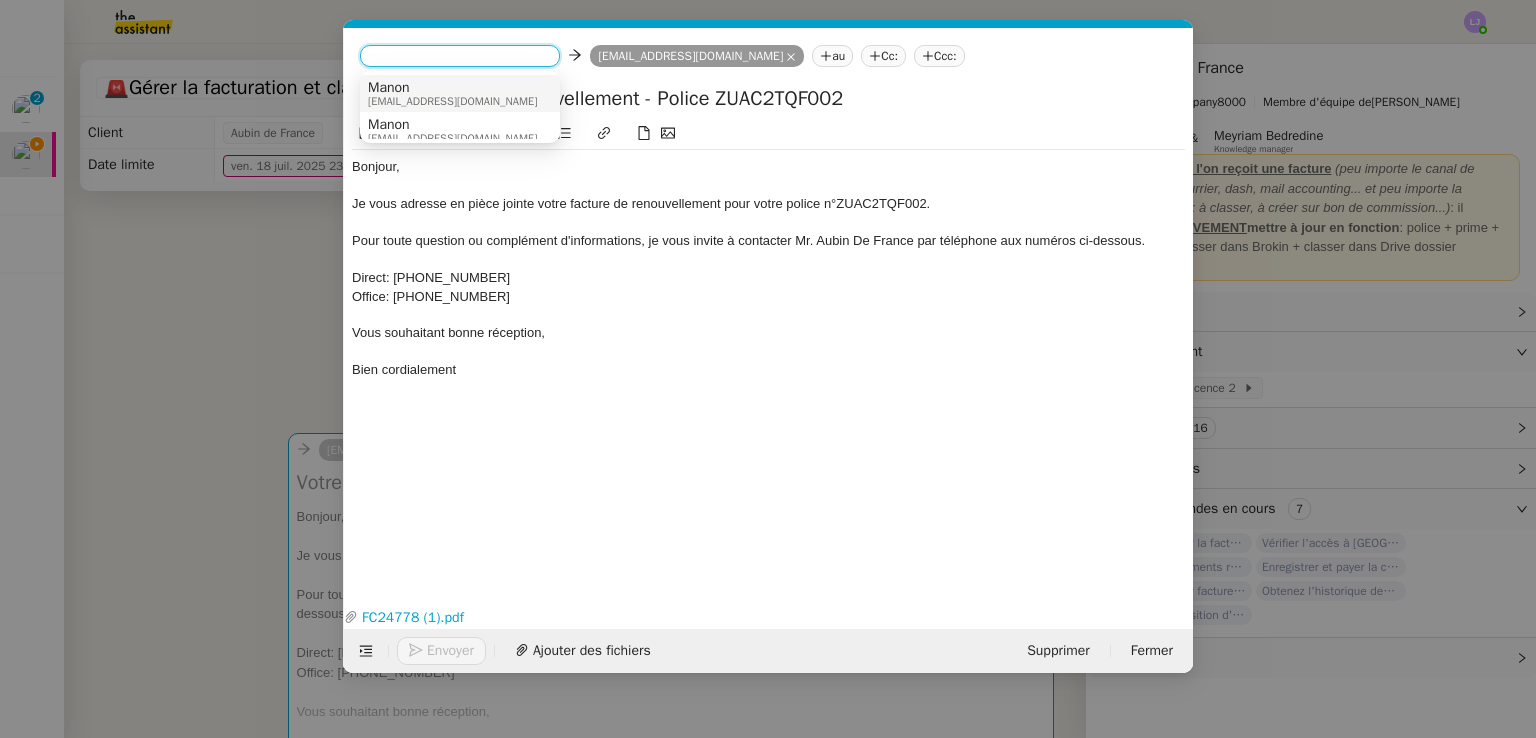click on "Manon" at bounding box center (452, 88) 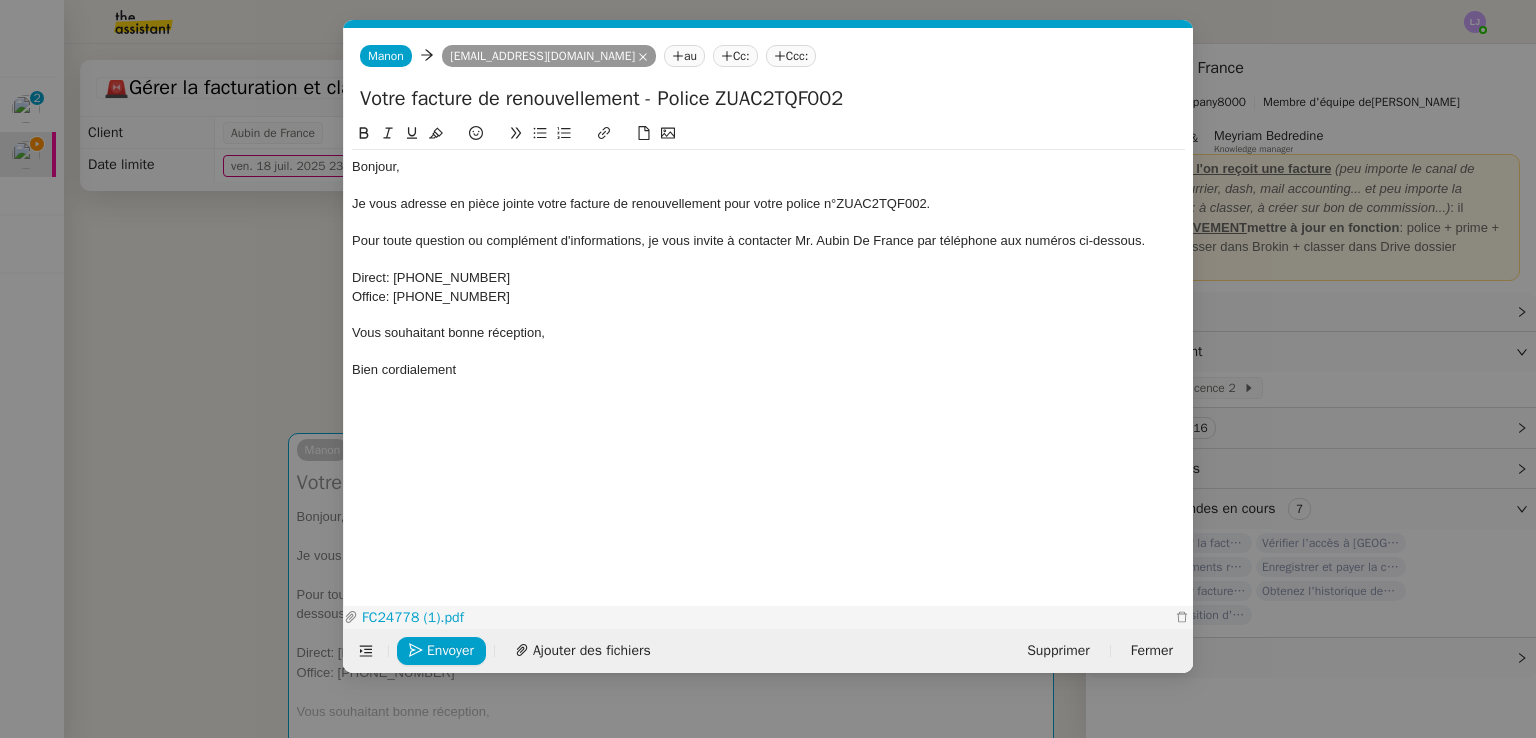 click on "FC24778 (1).pdf" 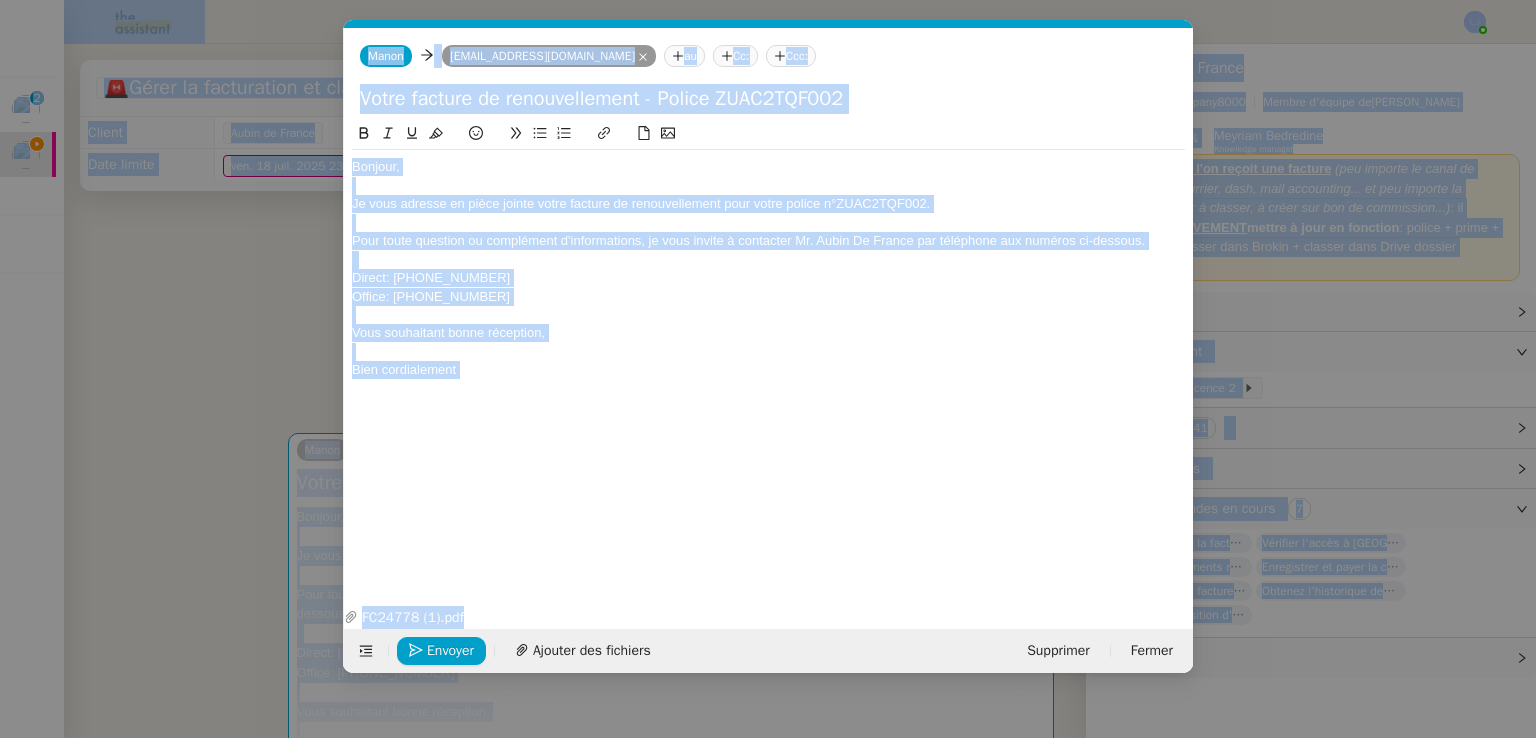 copy on "Mes demandes Éclaircir le traitement des bordereaux GoldenCare    Pierrick  Morel     0   1   2   3   4   5   6   7   8   9  Gérer la facturation et classer les dossiers    Aubin de France    Eva Dubois    4 demandes en cours    Envoyer détails du virement du 07/07/25    Fanny Eyraud     Vérifier les paiements de commissions    Fanny Eyraud     WYCC / Outstanding payment 12827 - RENR/2024/12827/001/04    Fanny Eyraud     COMPTABILITE - Rapprochement bancaire - 7 juillet 2025    Fanny Eyraud     Hannah Cassar    2 demandes en cours    Recrutement - juillet 2025    Morgane Mussard    Formation Interne 2 - FANNY EYRAUD      Fanny Eyraud      🚨   Gérer la facturation et classer les dossiers      Ouvert     Statut     Client  Aubin de France     Owner  Meyriam Bedredine     Exécutant  Léa Jonville     Date limite   ven. 18 juil. 2025 23:59  (il y a 5 jours)       Tâche Message Commentaire Veuillez patienter une erreur s'est produite 👌👌👌 message envoyé ✌️✌️✌️ Veuillez d'abord attribuer un client Une erreur s'..." 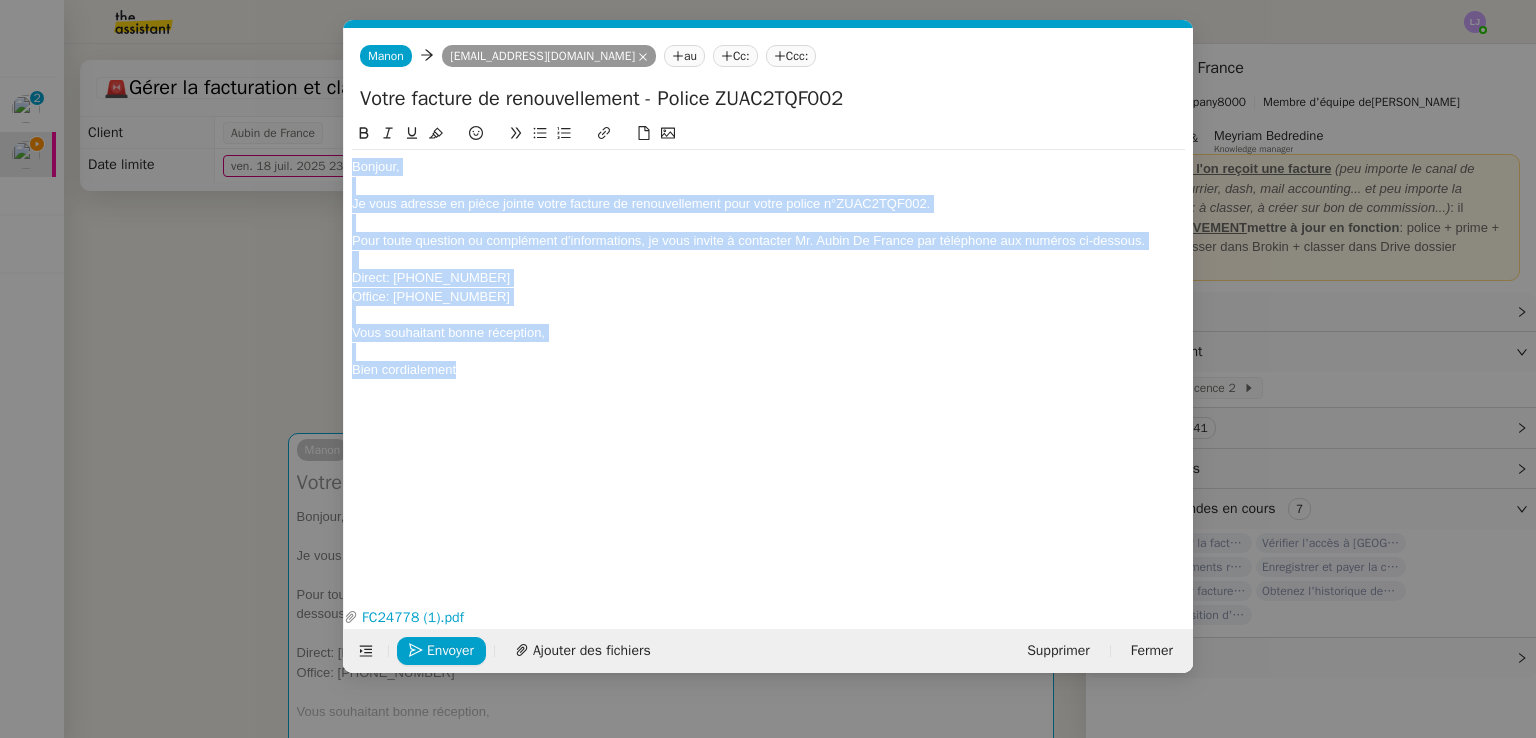 copy on "Bonjour, Je vous adresse en pièce jointe votre facture de renouvellement pour votre police n°ZUAC2TQF002. Pour toute question ou complément d'informations, je vous invite à contacter Mr. Aubin De France par téléphone aux numéros ci-dessous.   Direct: +41 22 317 78 56 Office: +41 22 317 78 50 Vous souhaitant bonne réception, Bien cordialement" 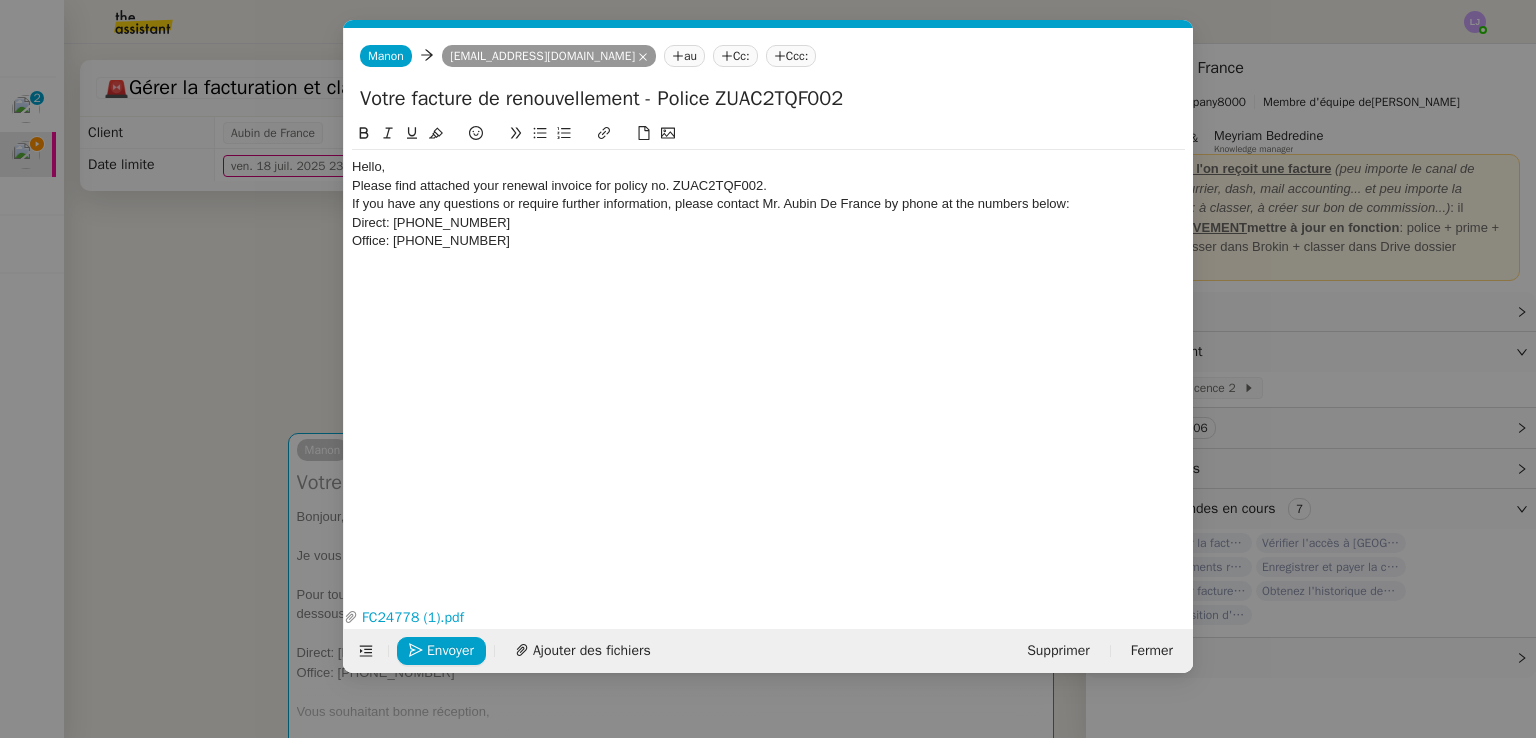 scroll, scrollTop: 0, scrollLeft: 0, axis: both 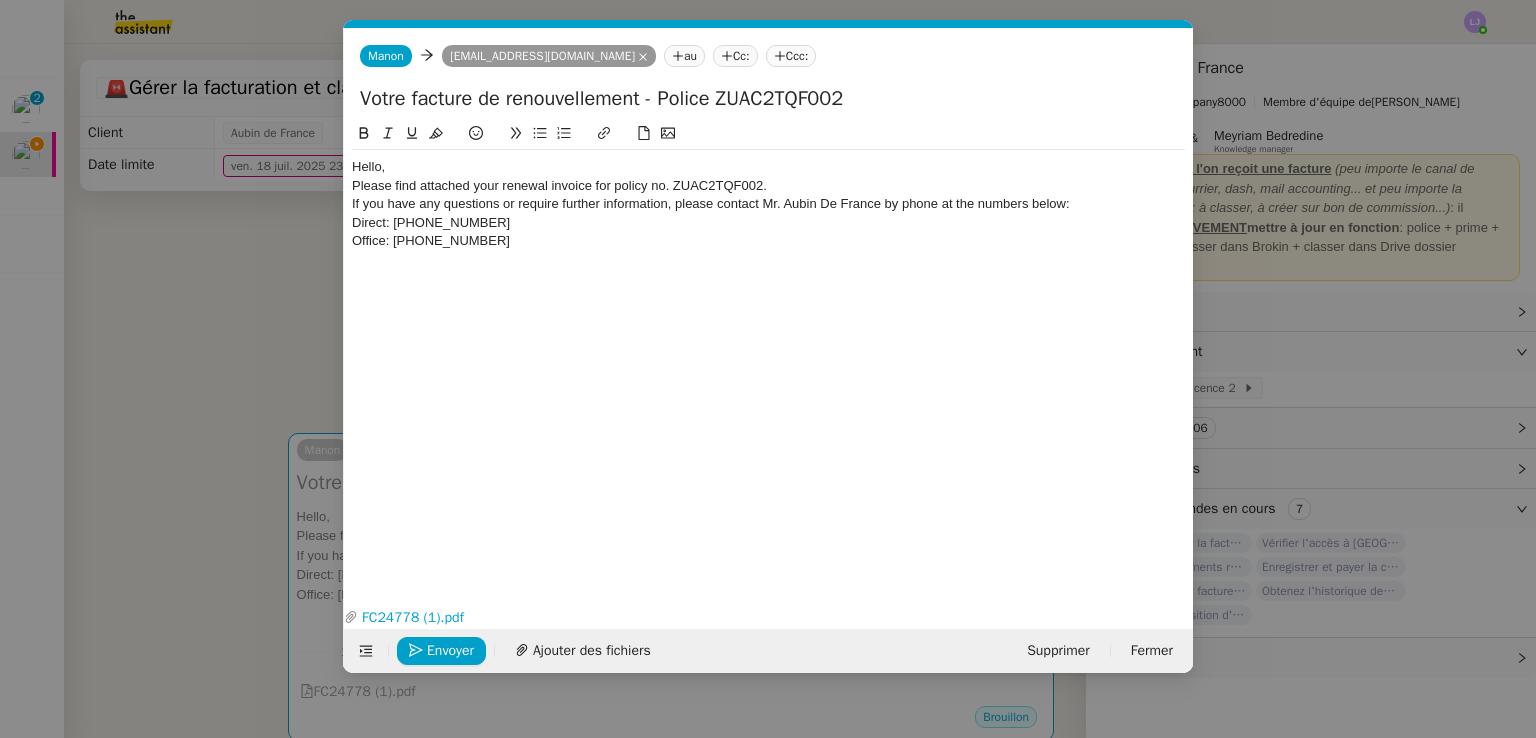 click on "Hello," 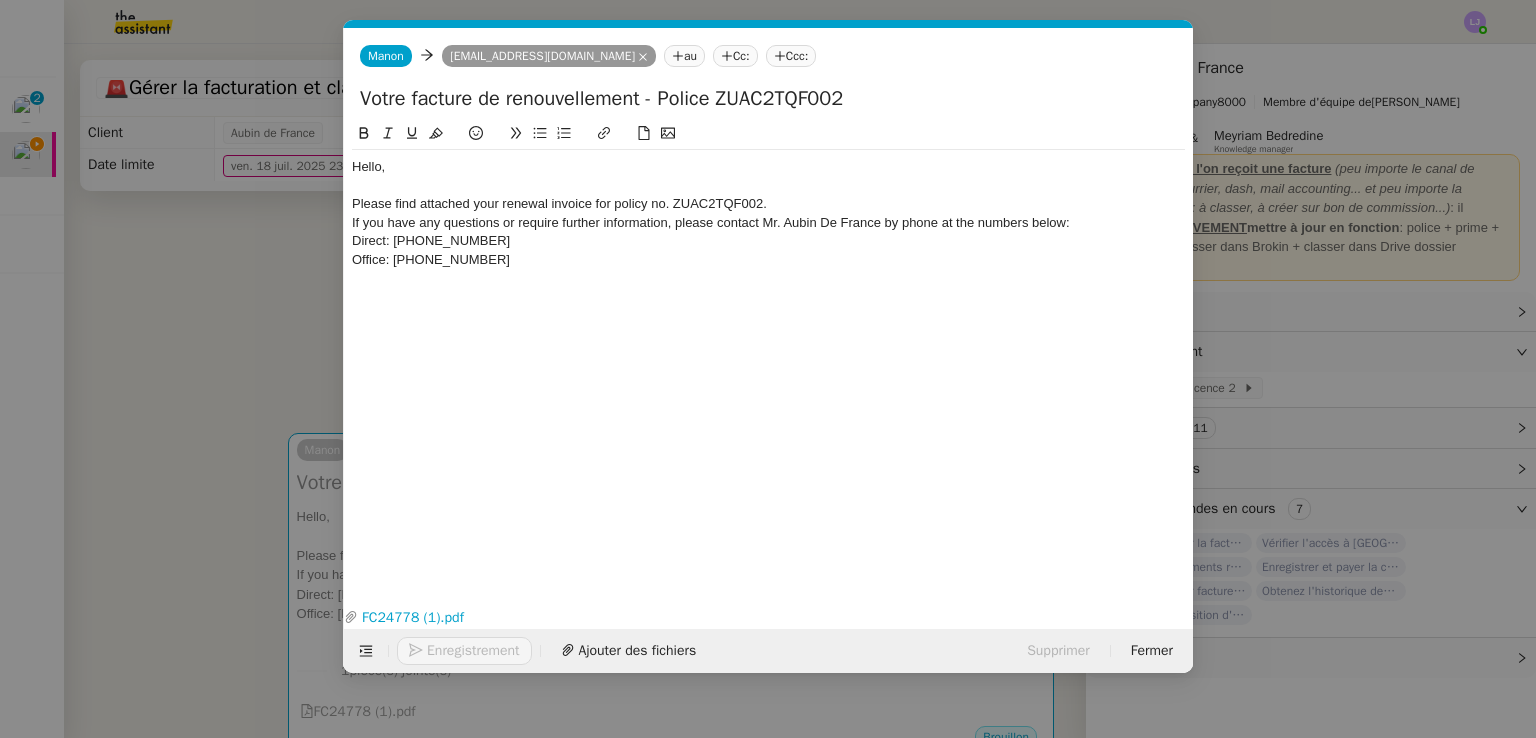 click on "Please find attached your renewal invoice for policy no. ZUAC2TQF002." 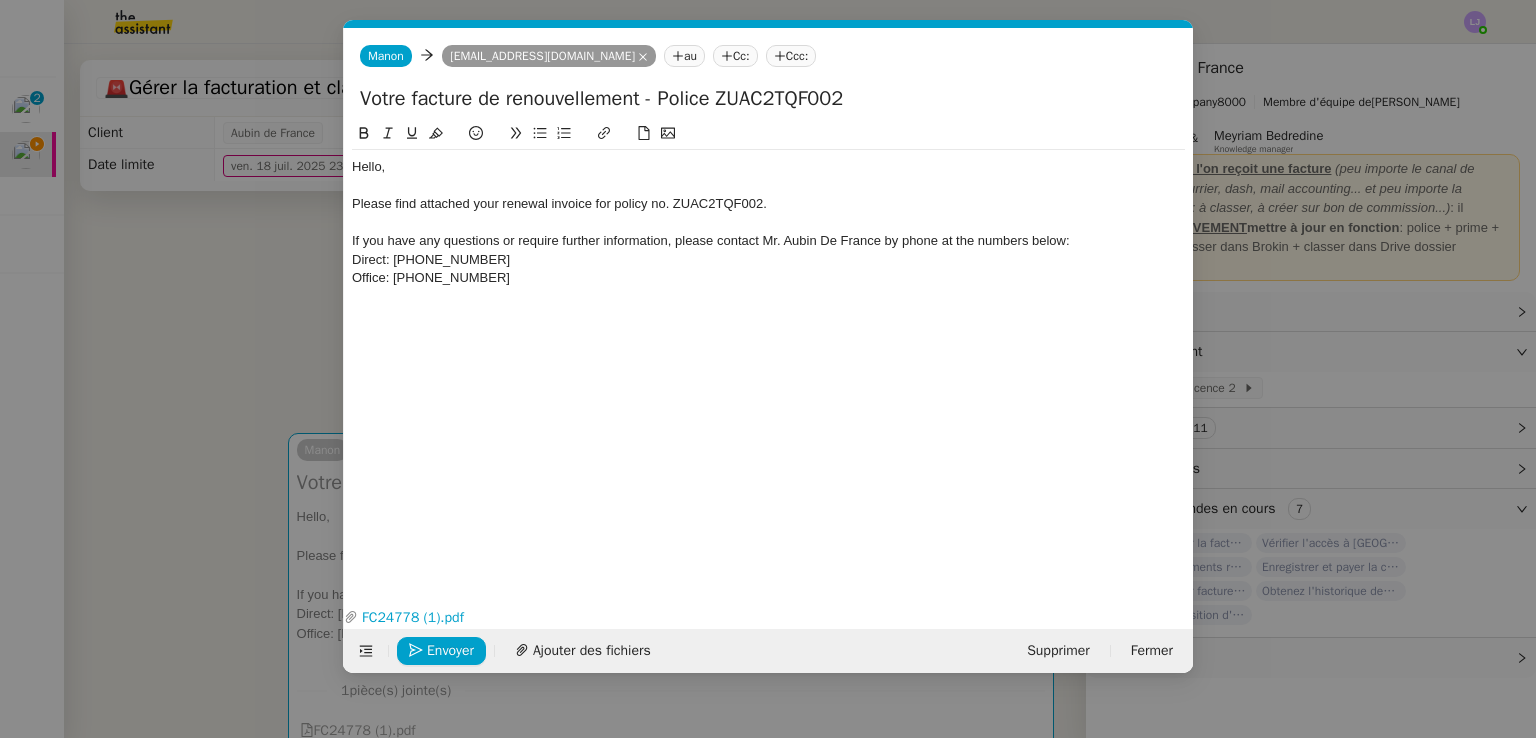 click on "Direct: +41 22 317 78 56" 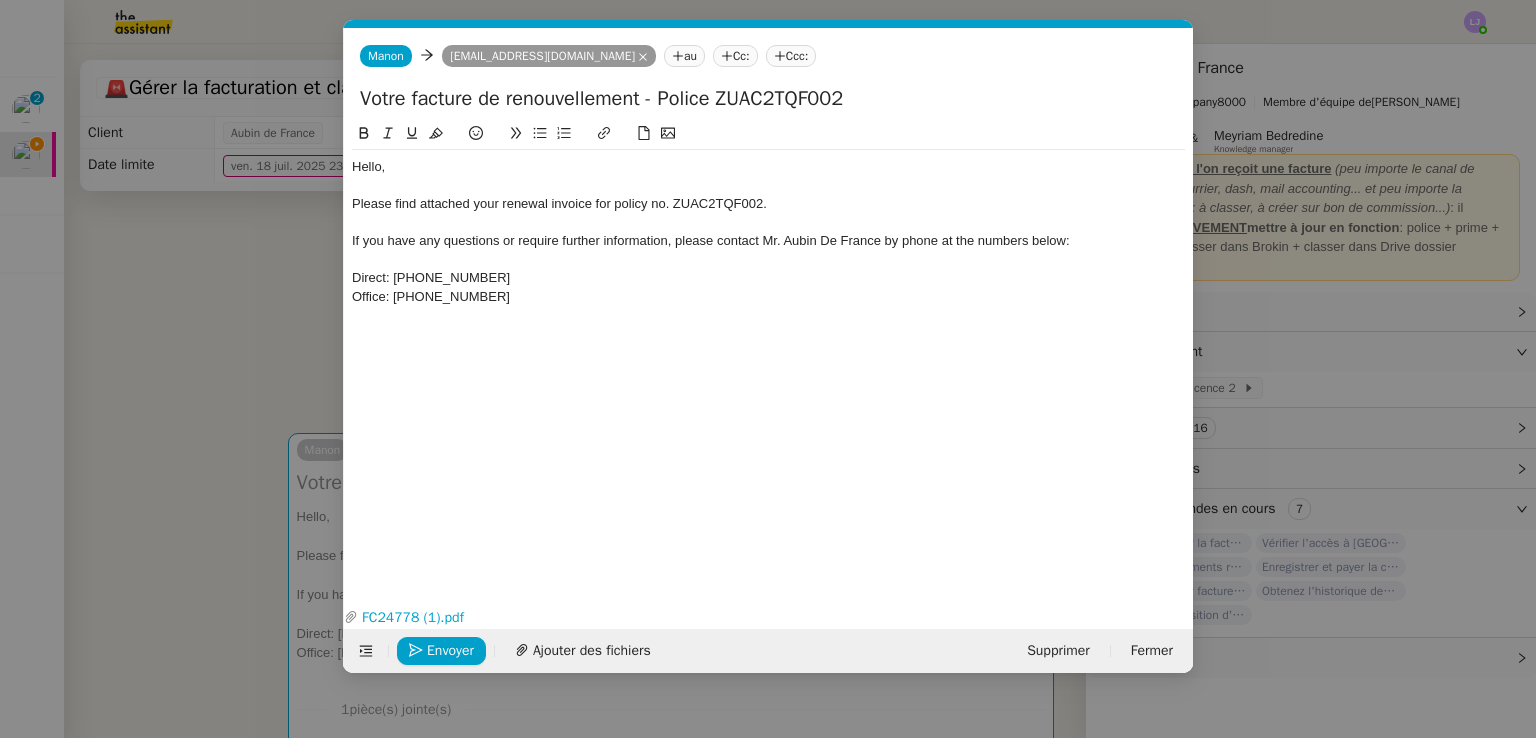 click on "Office: +41 22 317 78 50" 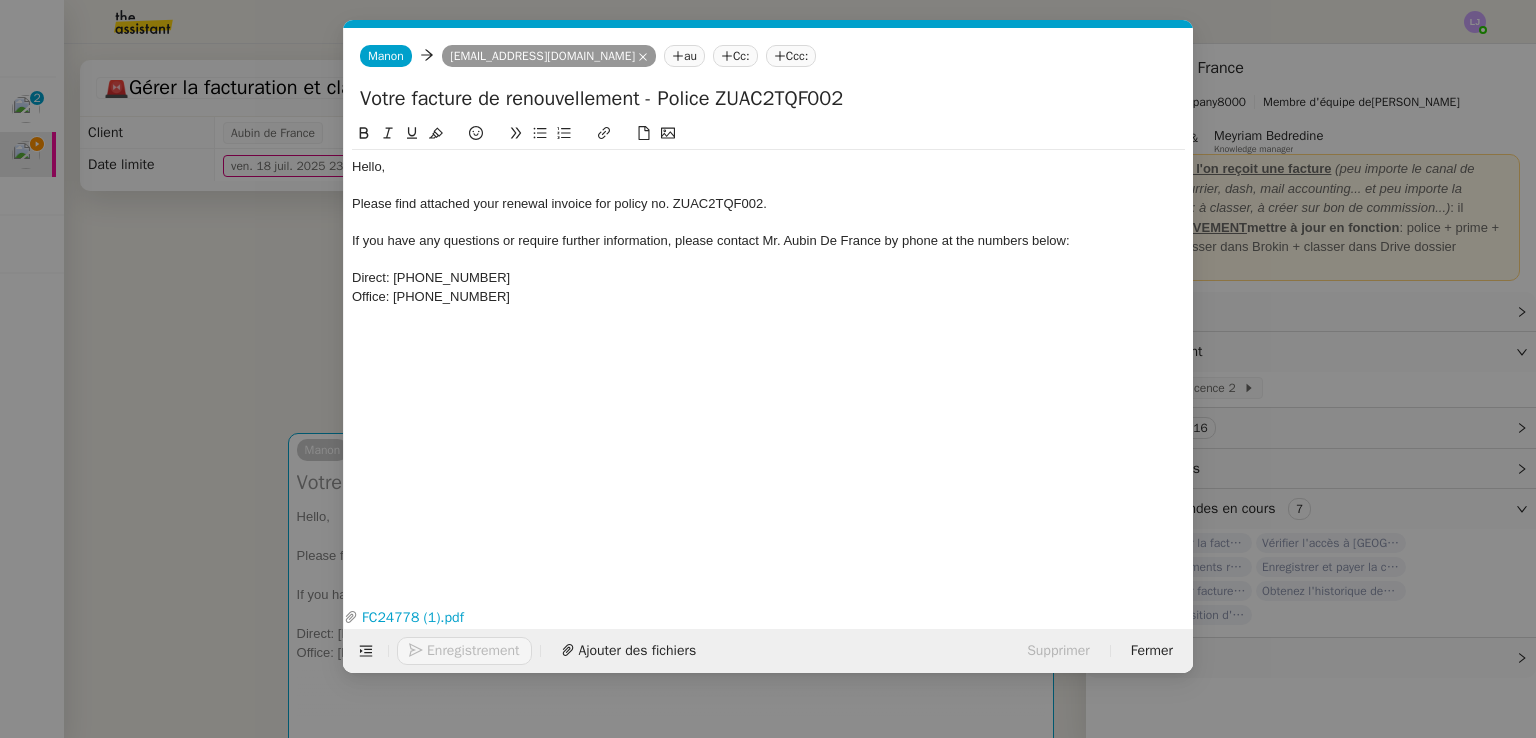 type 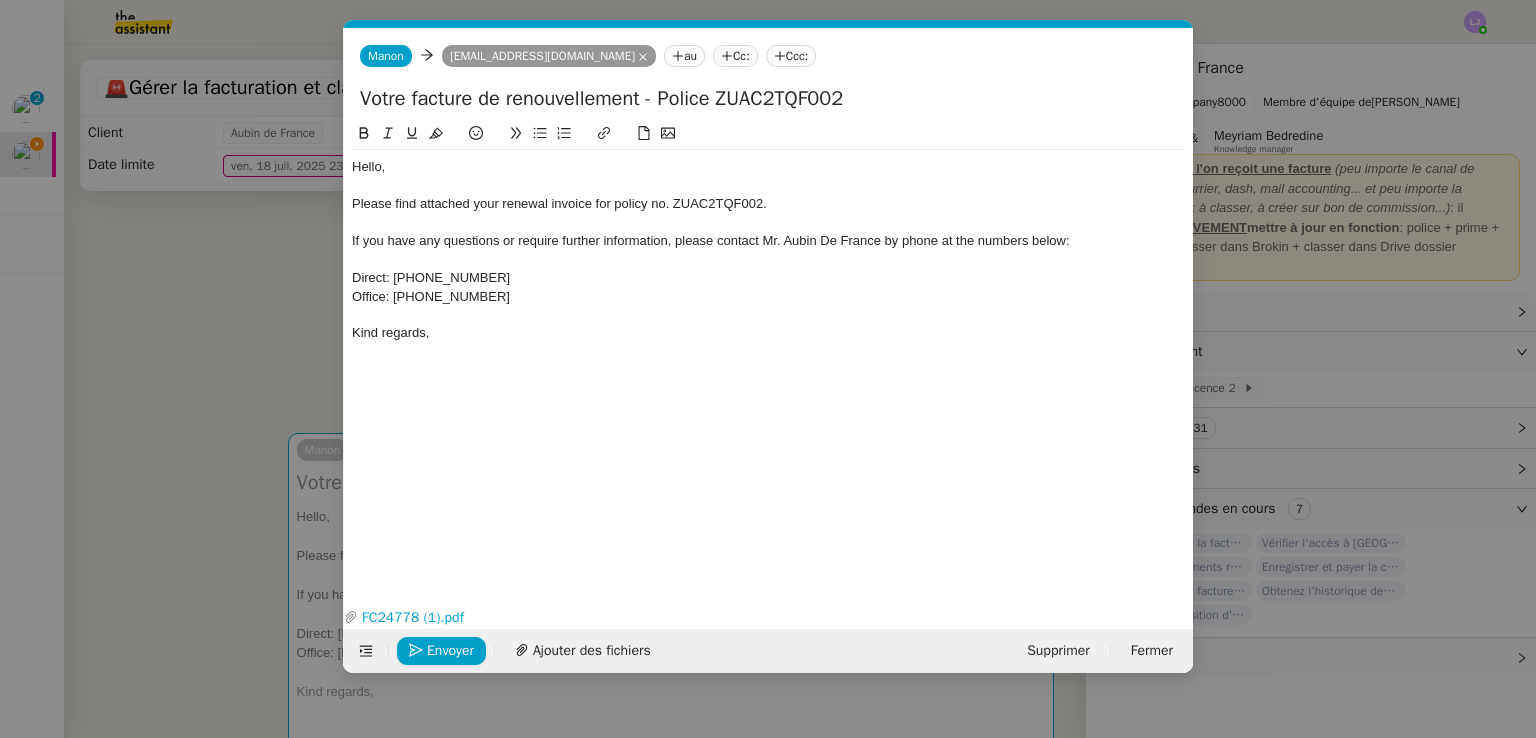 click on "Votre facture de renouvellement - Police ZUAC2TQF002" 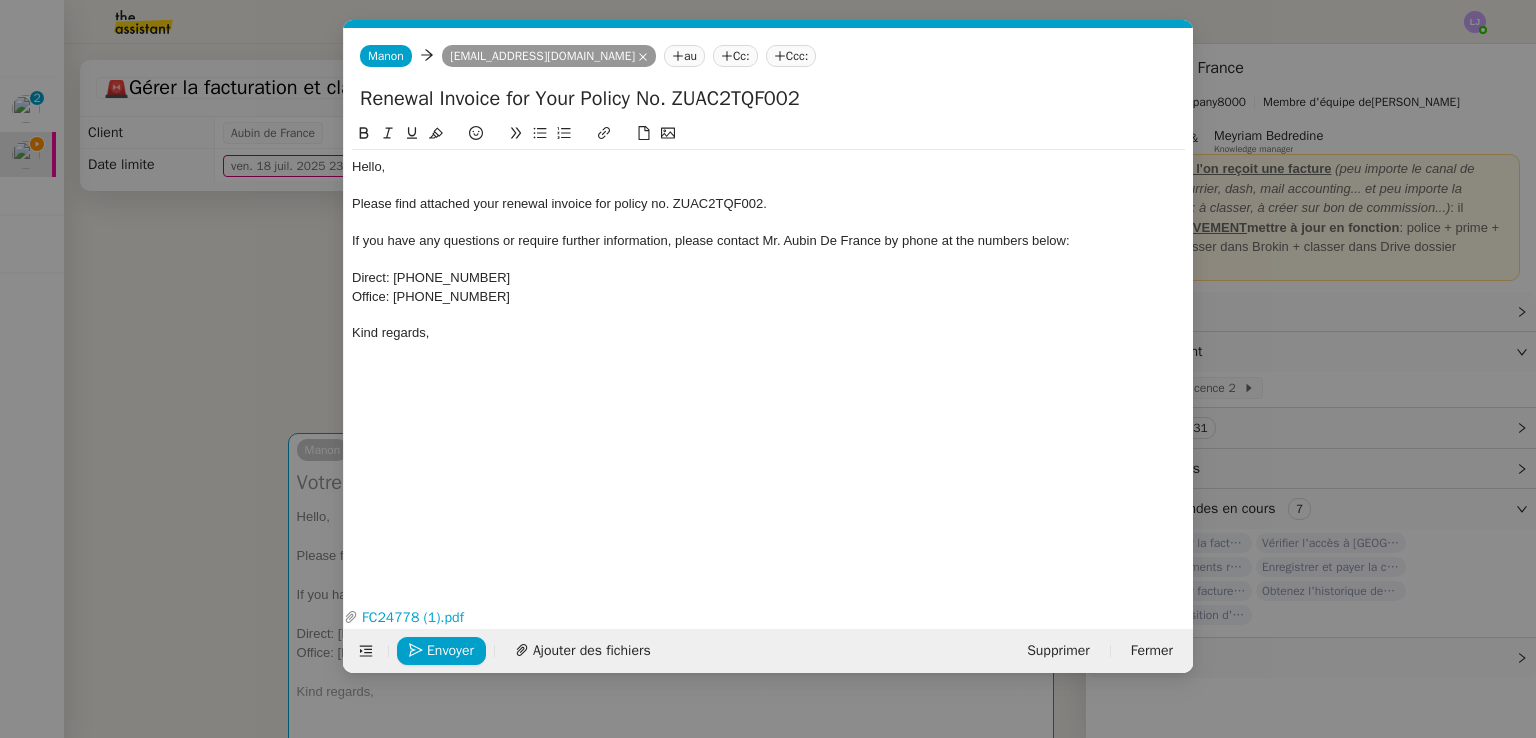 click on "Renewal Invoice for Your Policy No. ZUAC2TQF002" 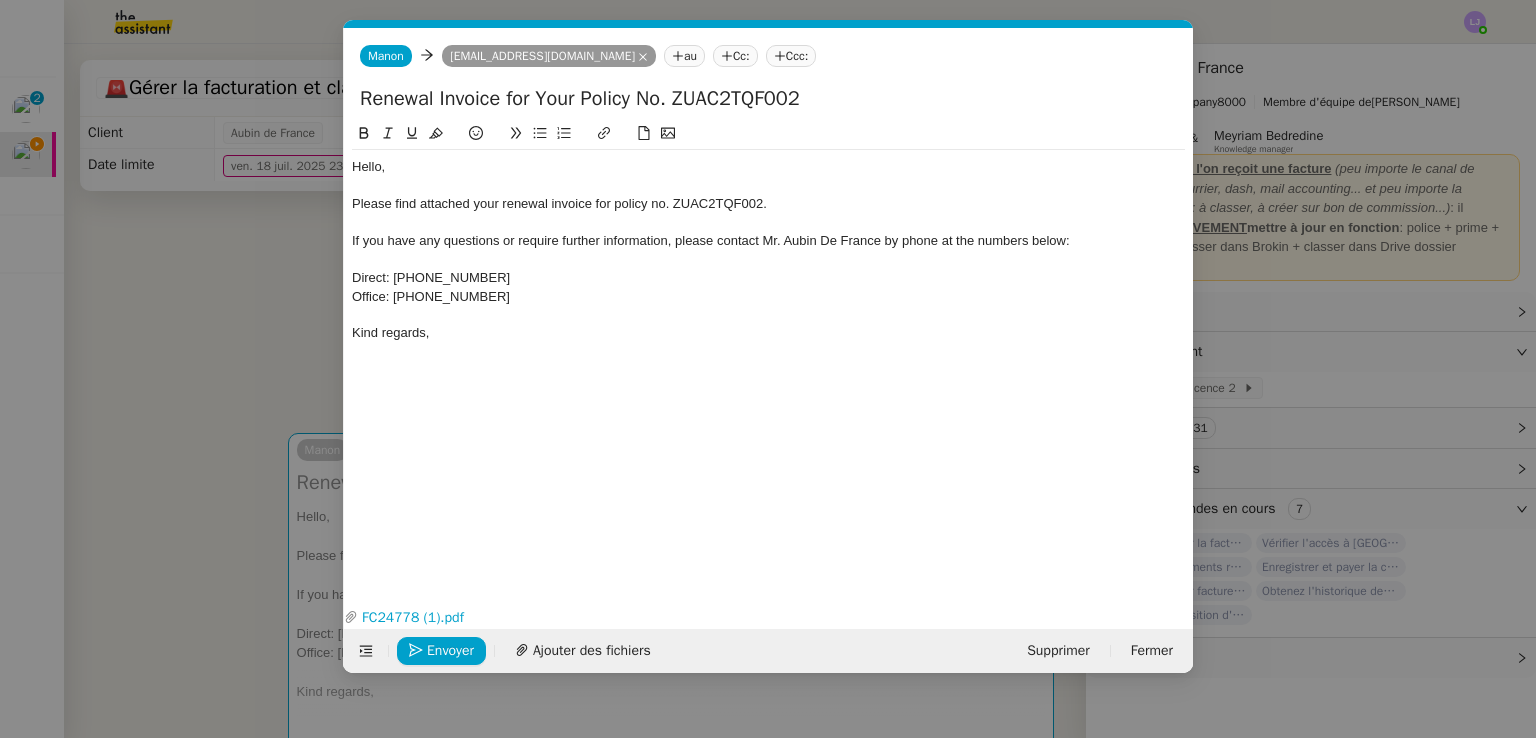 type on "Renewal Invoice for Your Policy No. ZUAC2TQF002" 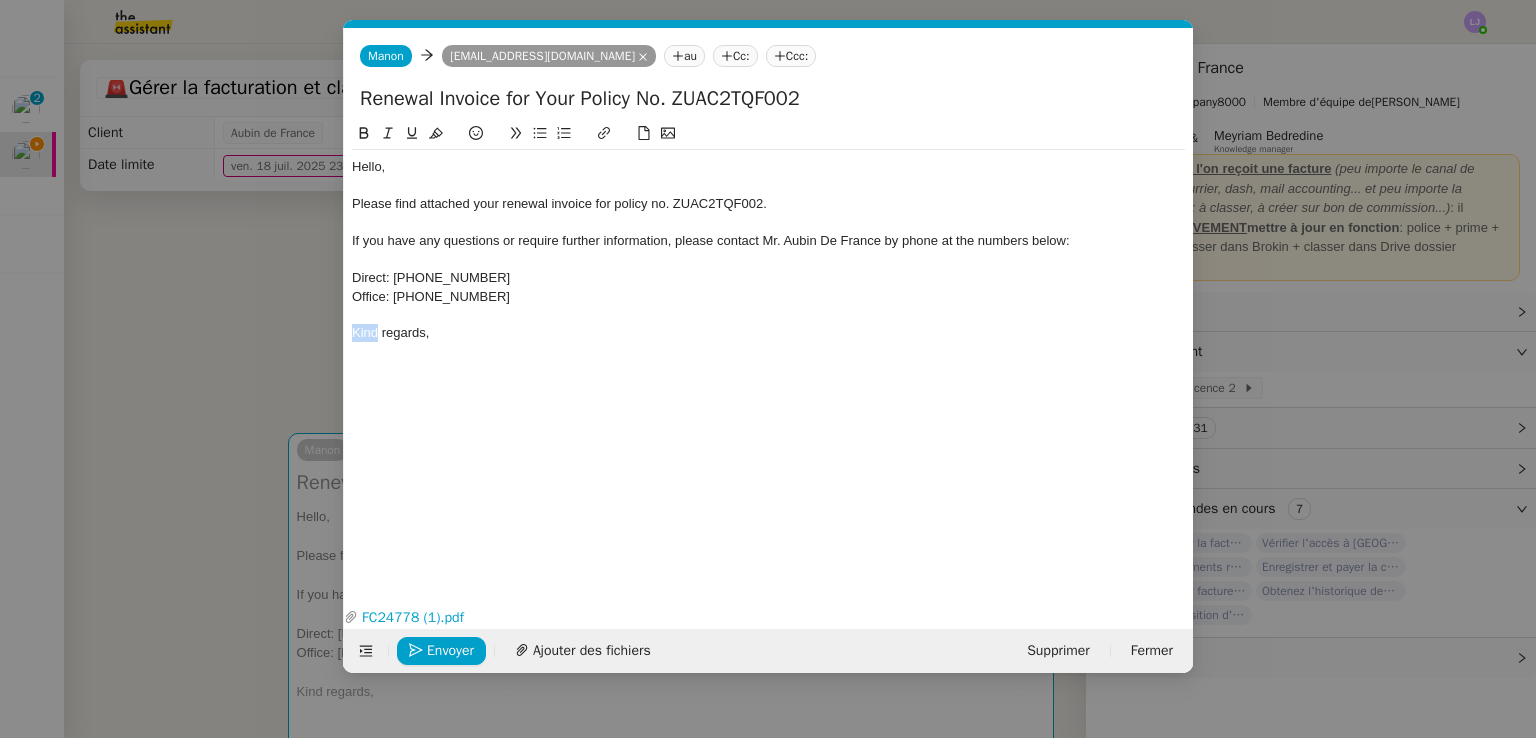 click on "Kind regards," 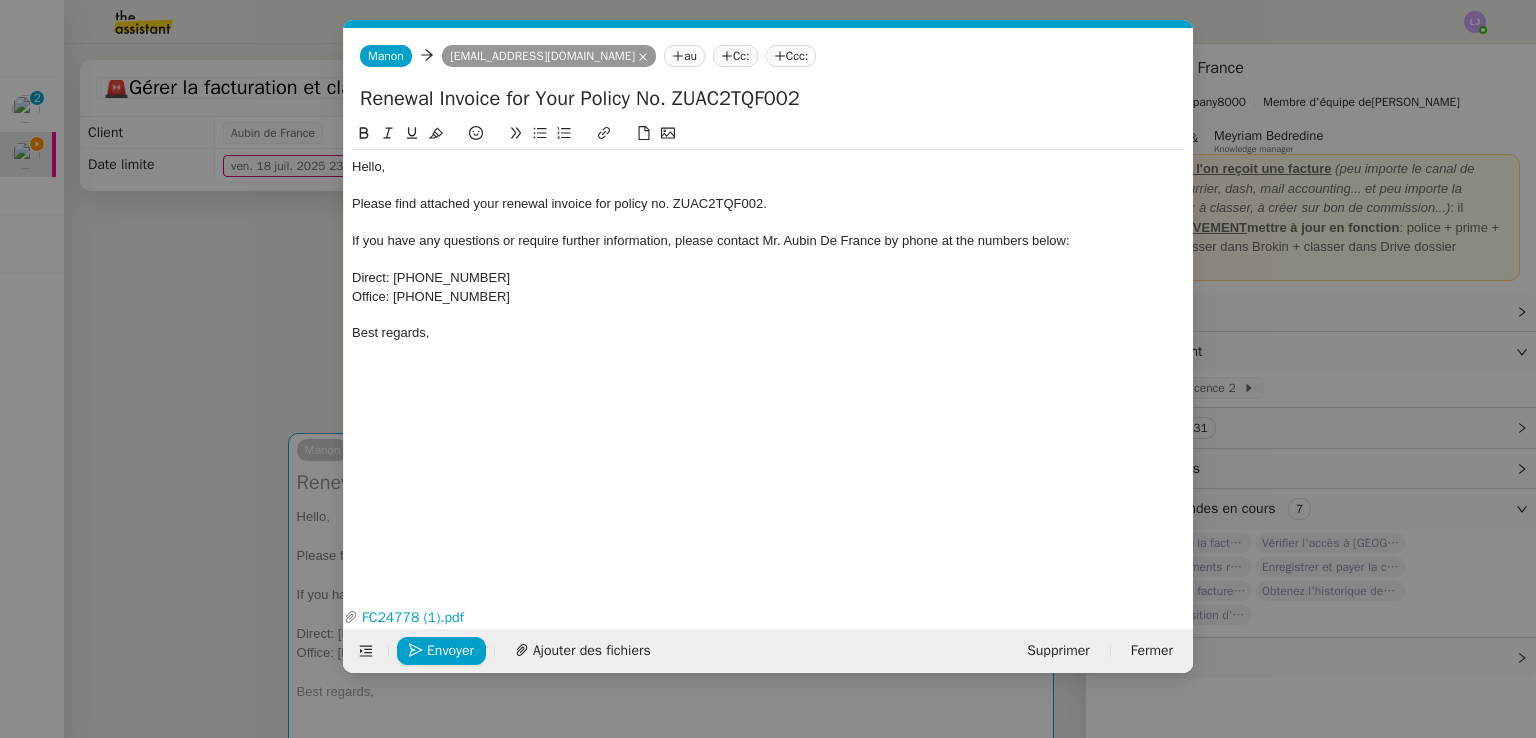 click 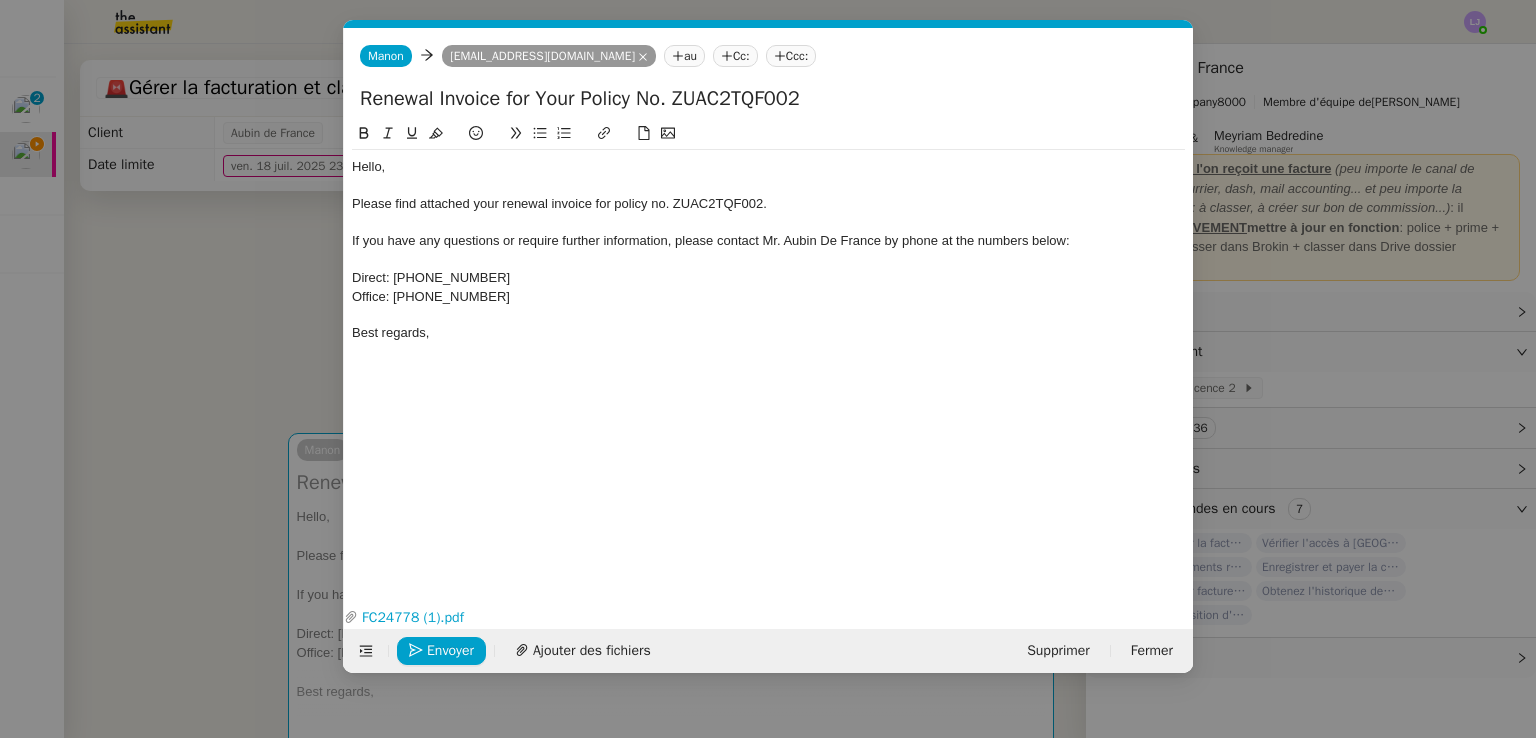 click on "Hello," 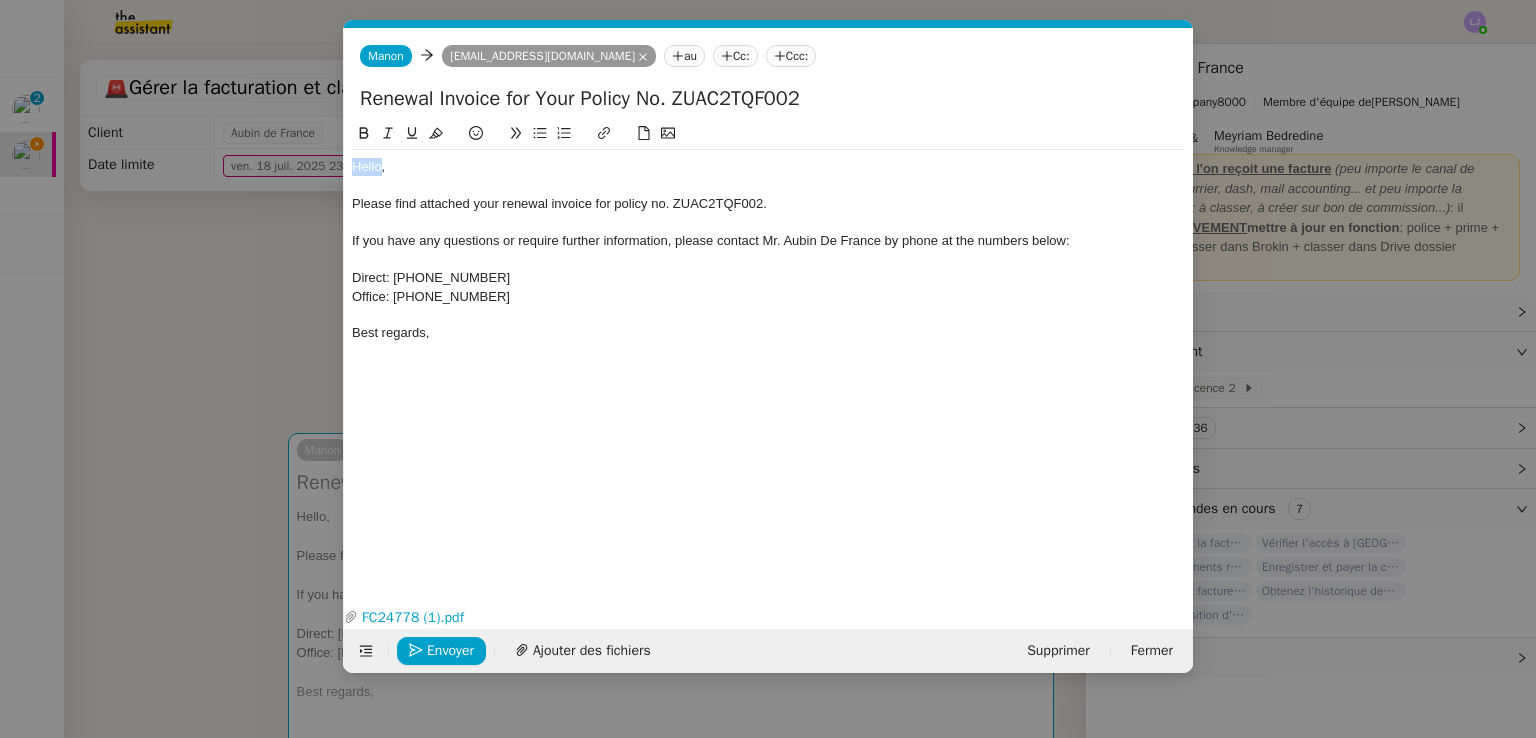click on "Hello," 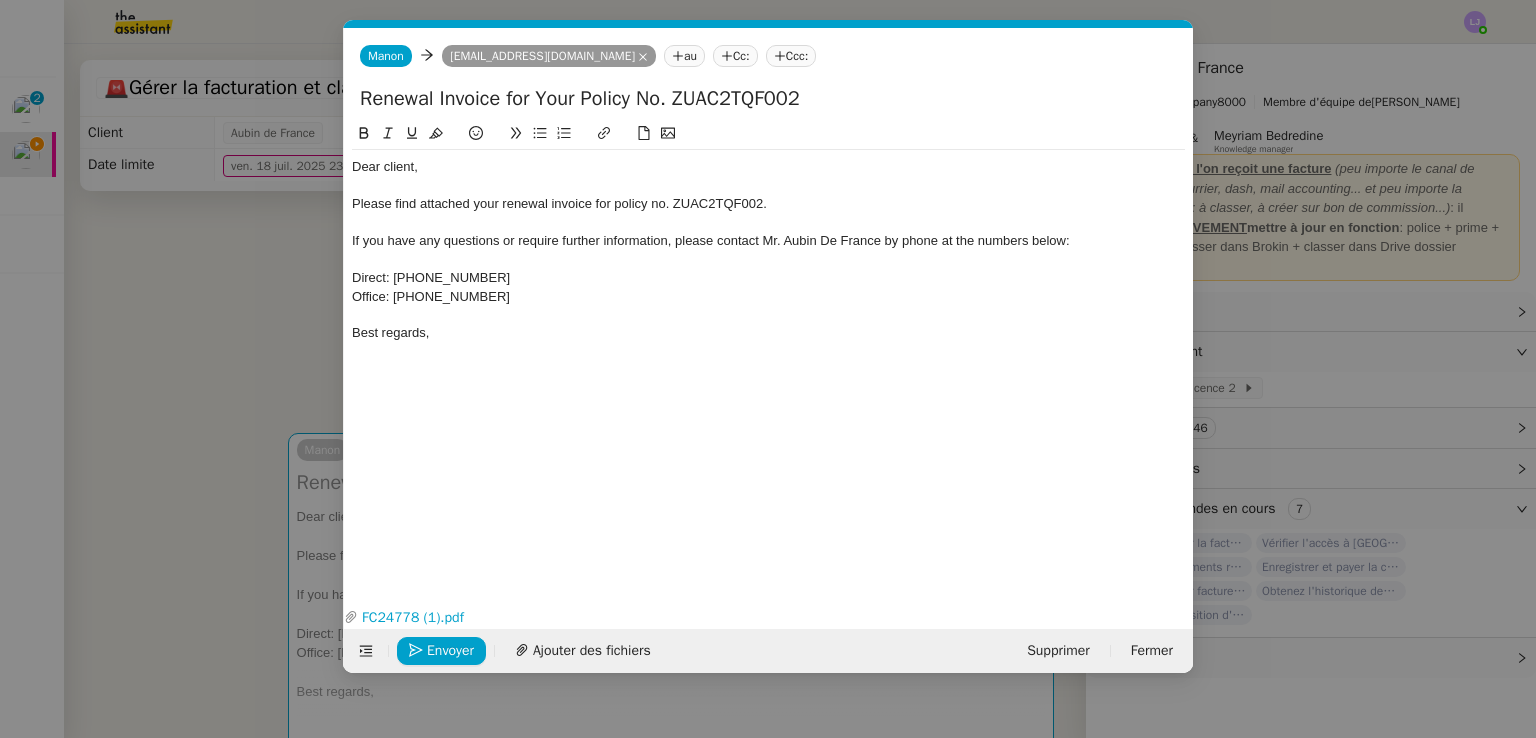 click on "Please find attached your renewal invoice for policy no. ZUAC2TQF002." 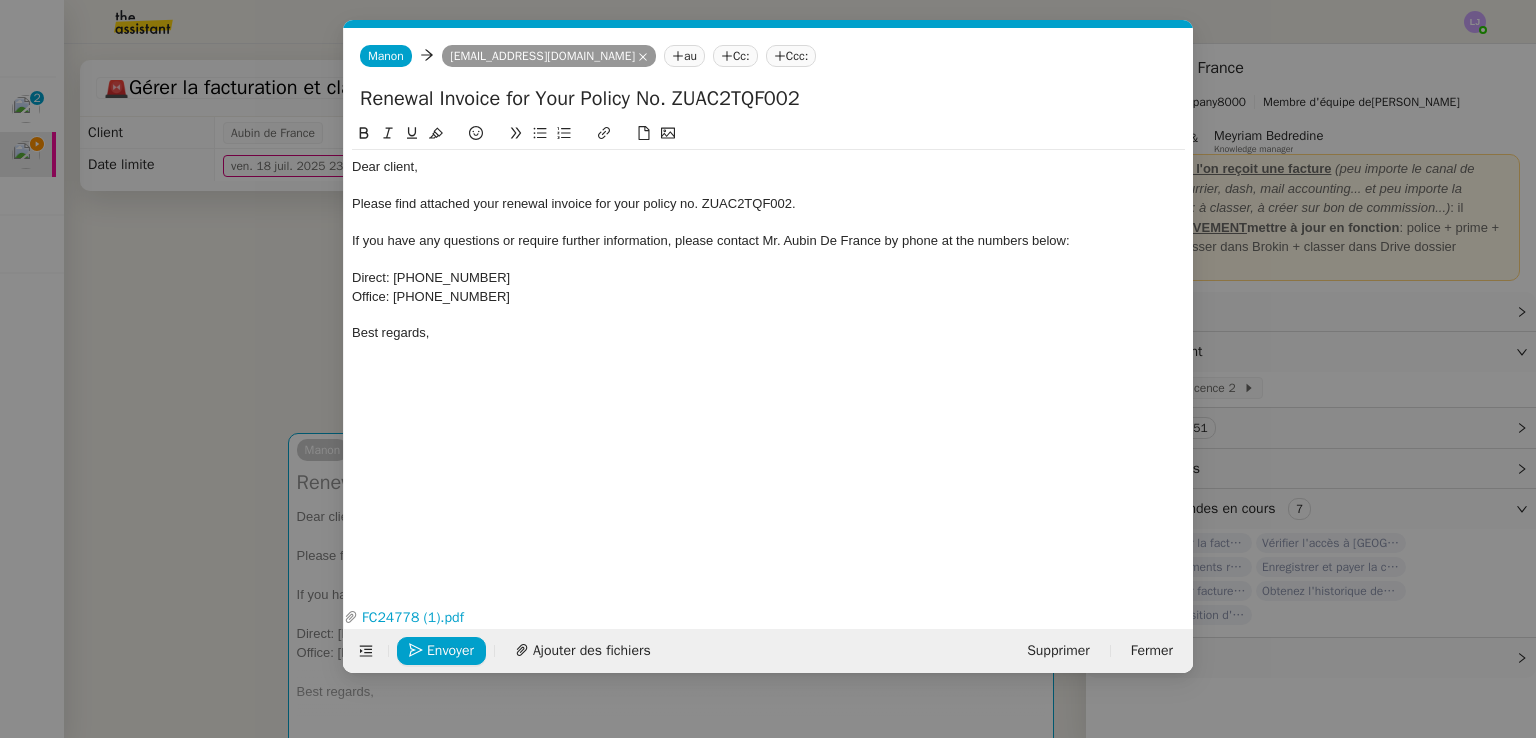 click on "If you have any questions or require further information, please contact Mr. Aubin De France by phone at the numbers below:" 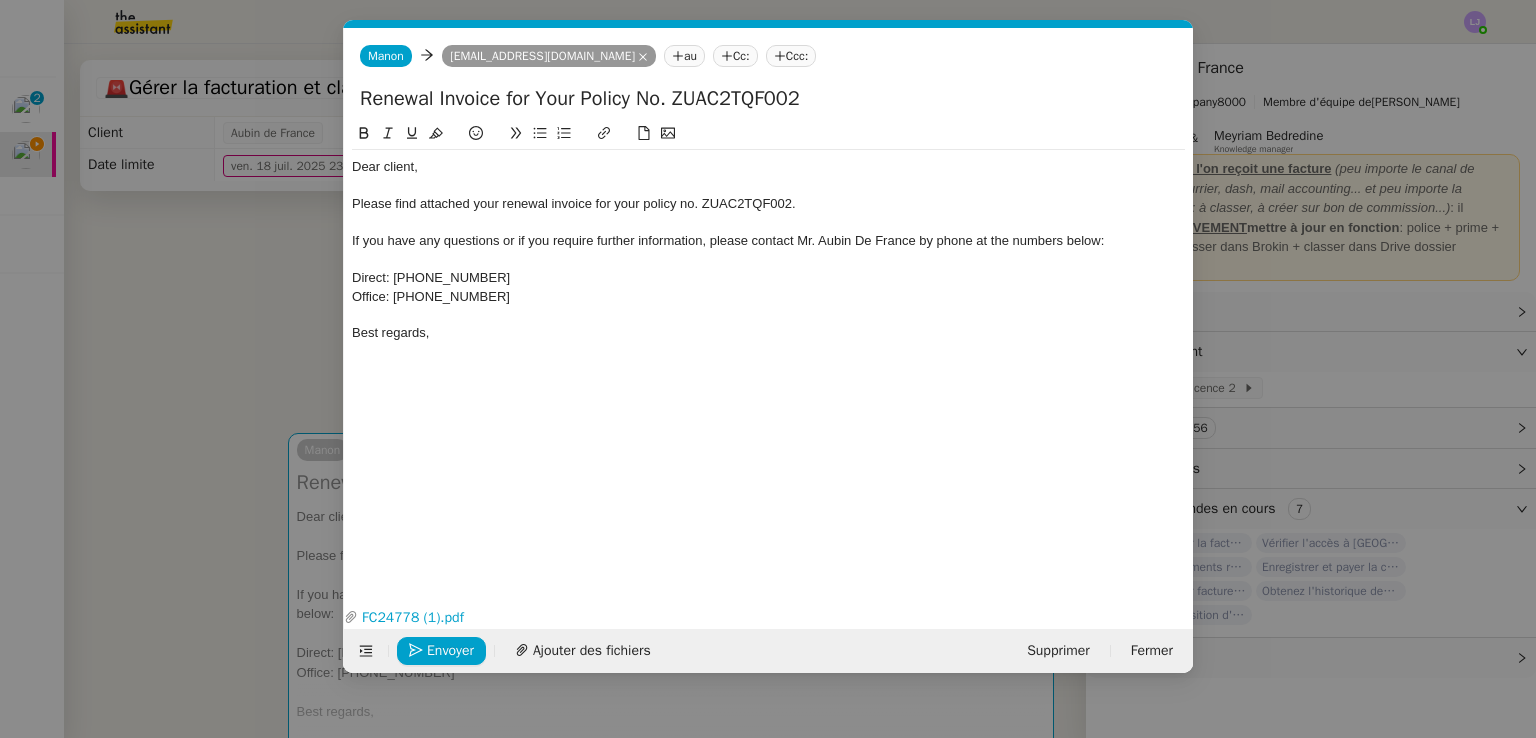 click on "If you have any questions or if you require further information, please contact Mr. Aubin De France by phone at the numbers below:" 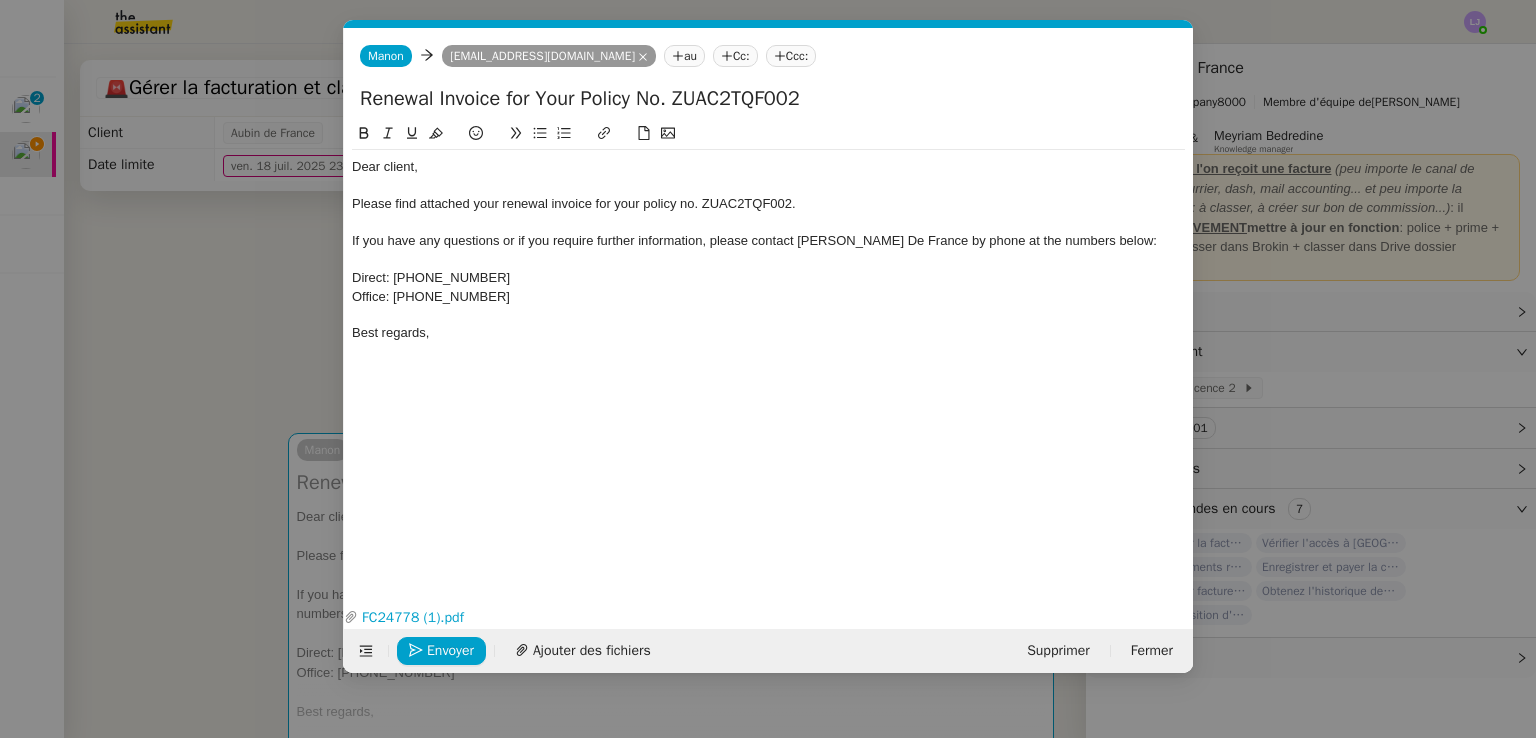 click on "Office: +41 22 317 78 50" 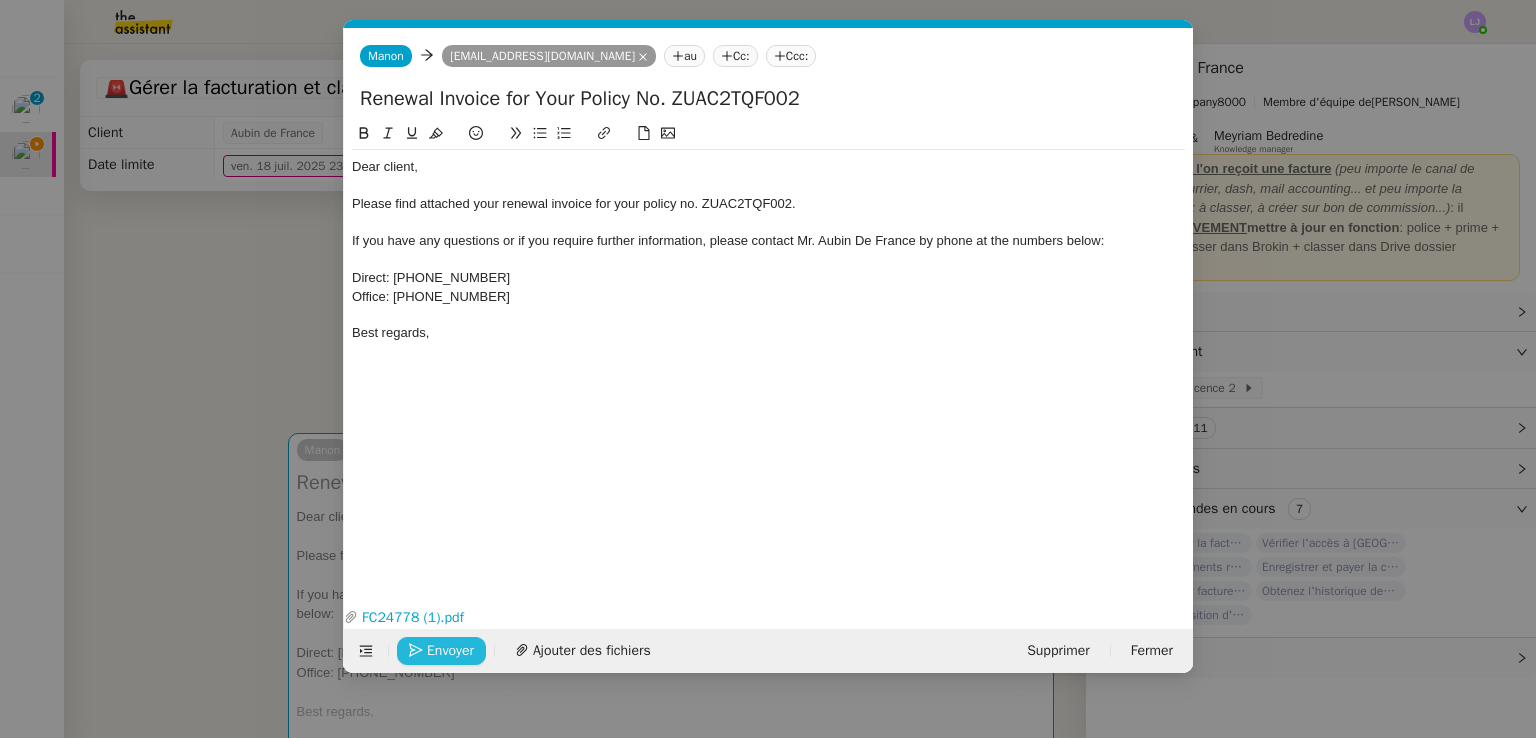 click on "Envoyer" 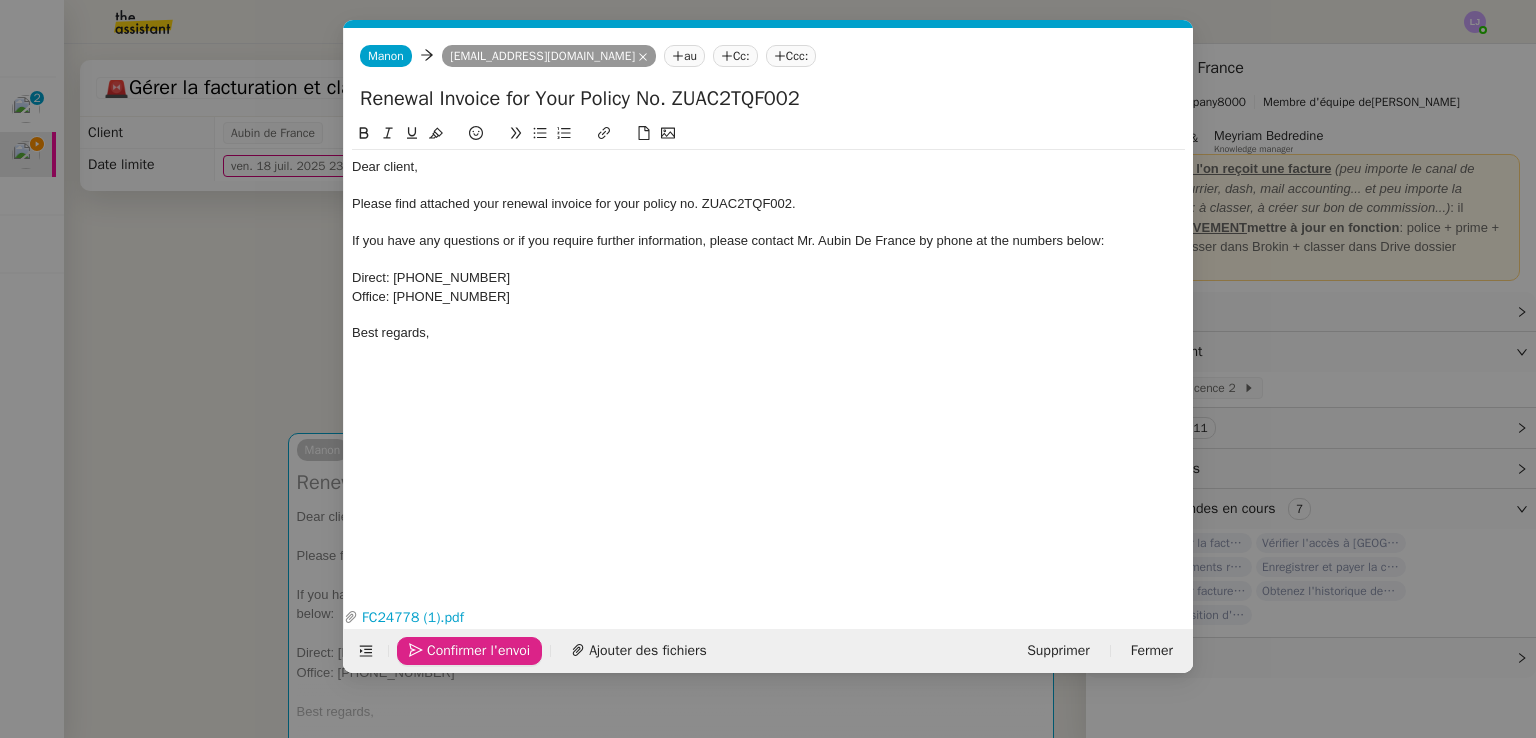 click on "Confirmer l'envoi" 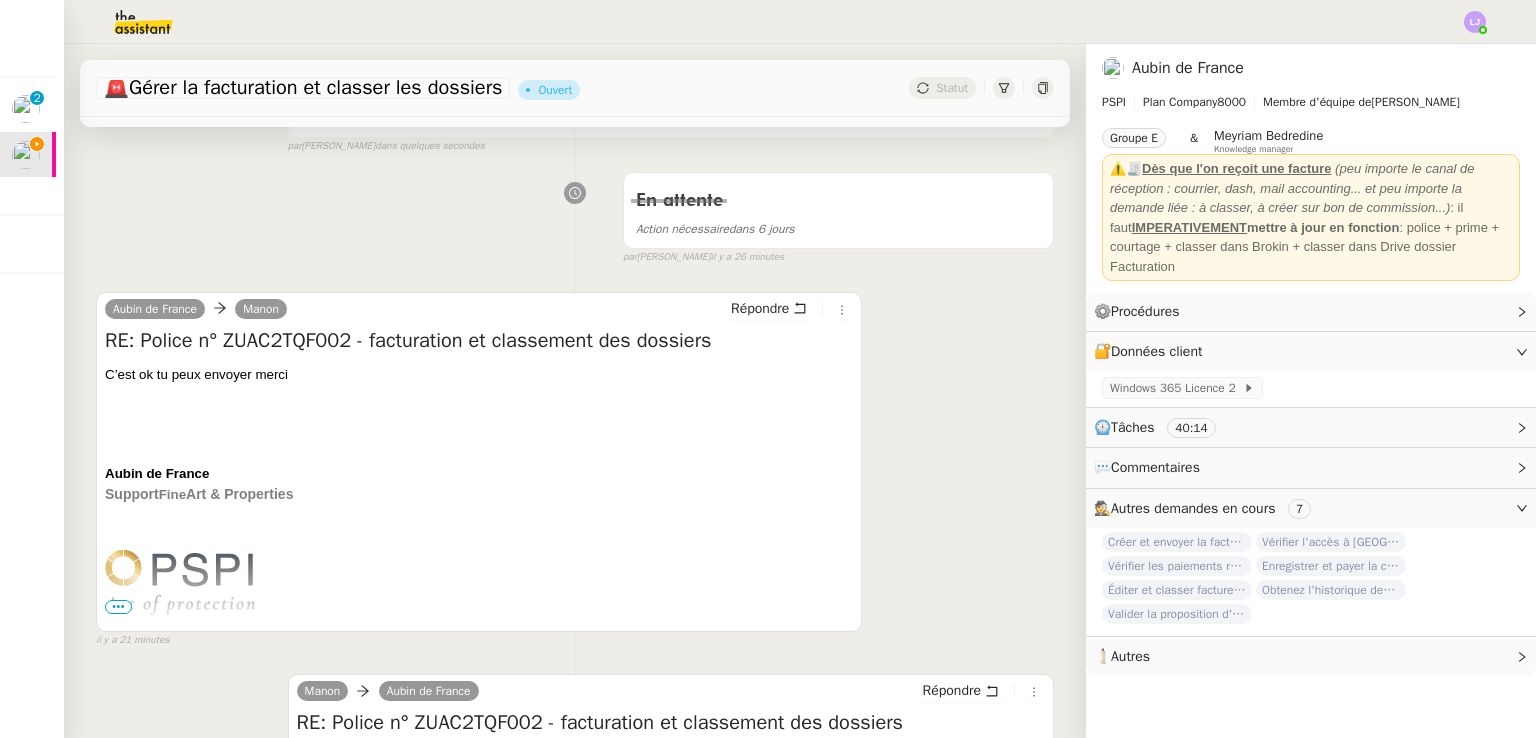 scroll, scrollTop: 700, scrollLeft: 0, axis: vertical 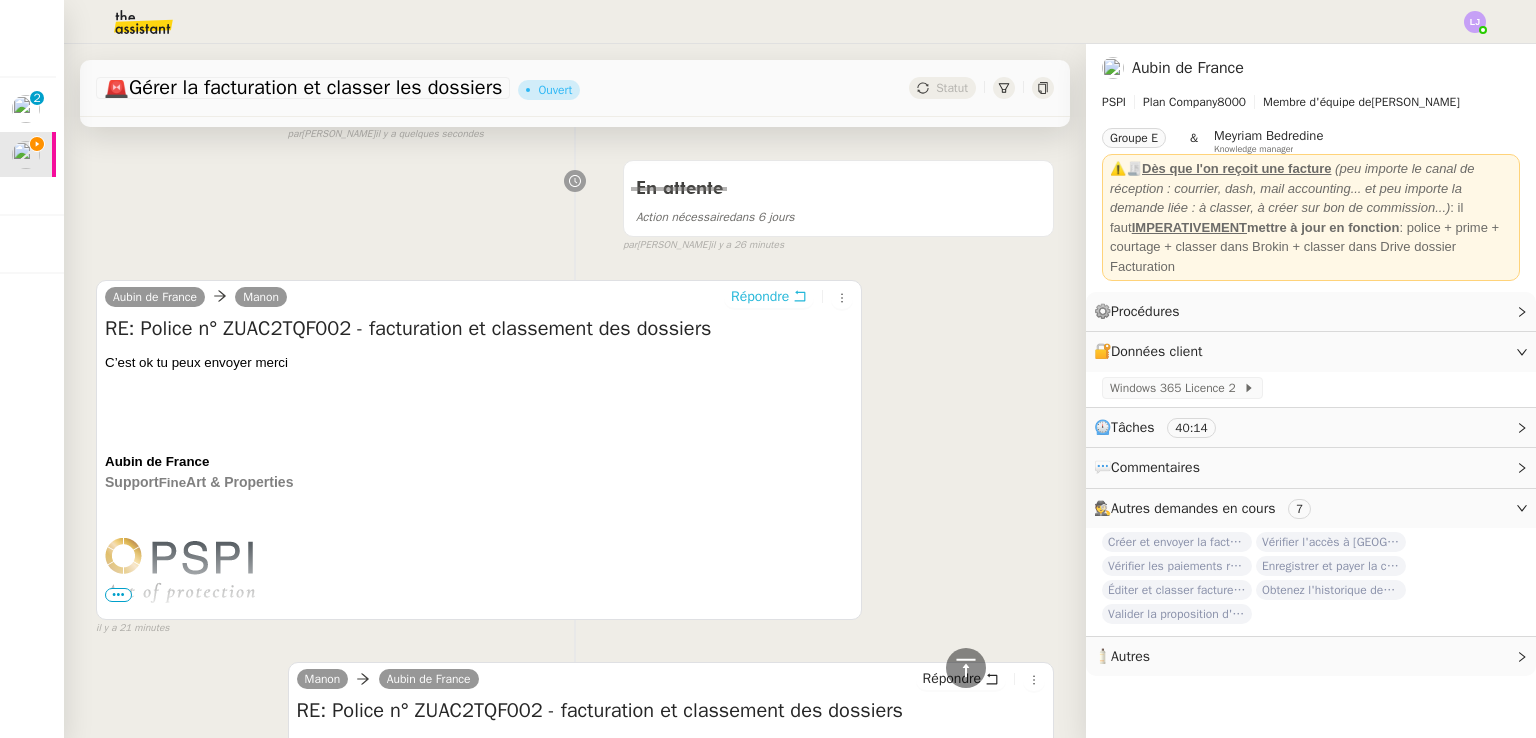 click on "Répondre" at bounding box center [760, 297] 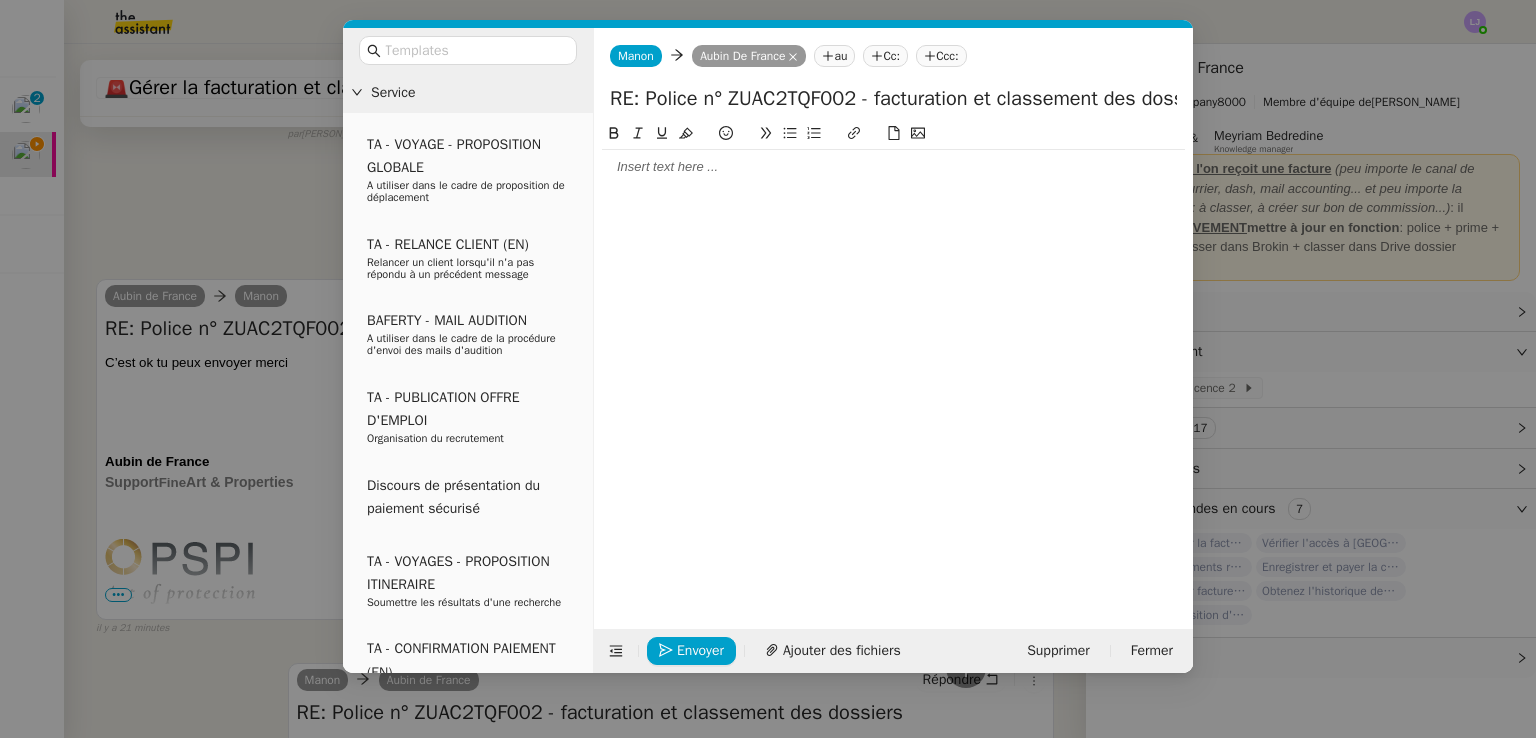 scroll, scrollTop: 855, scrollLeft: 0, axis: vertical 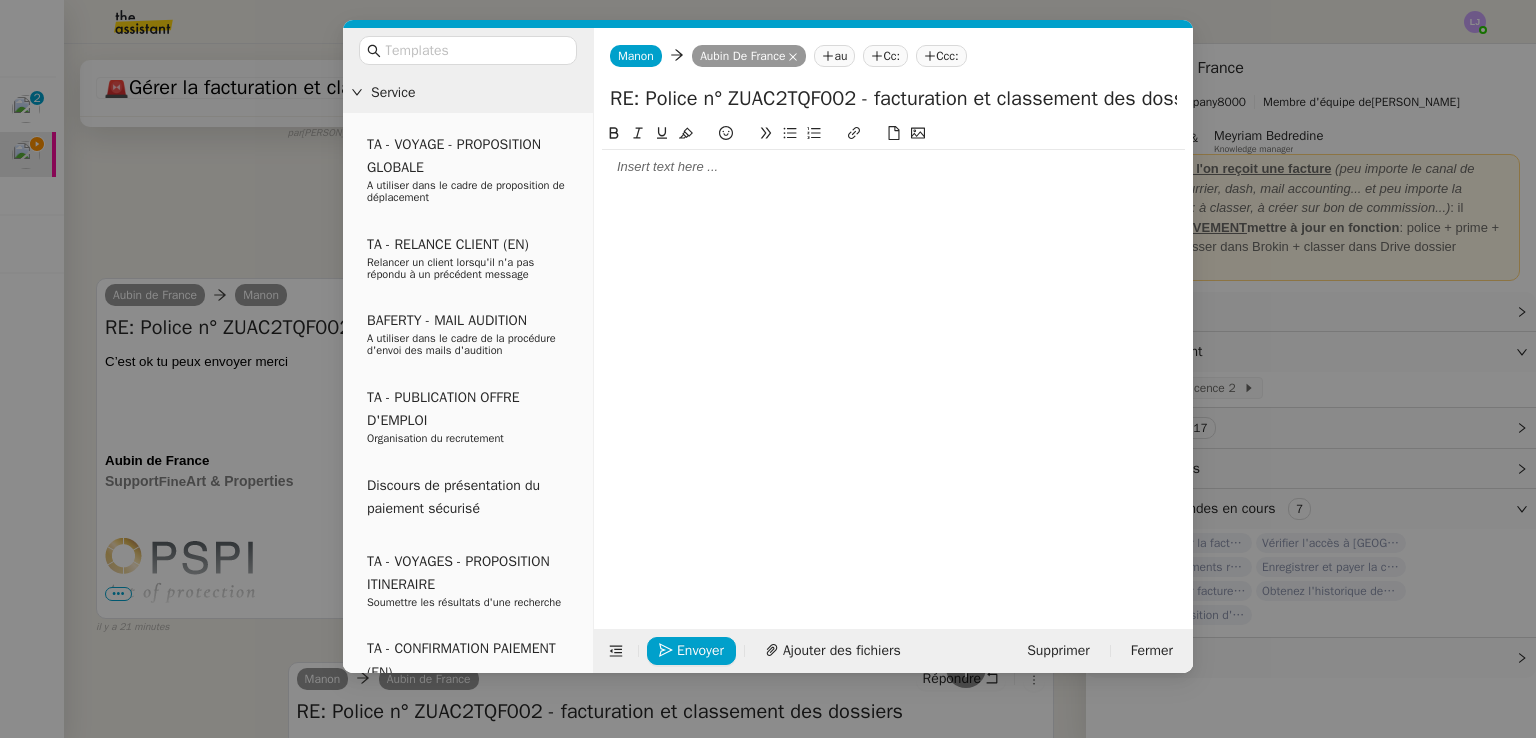 click 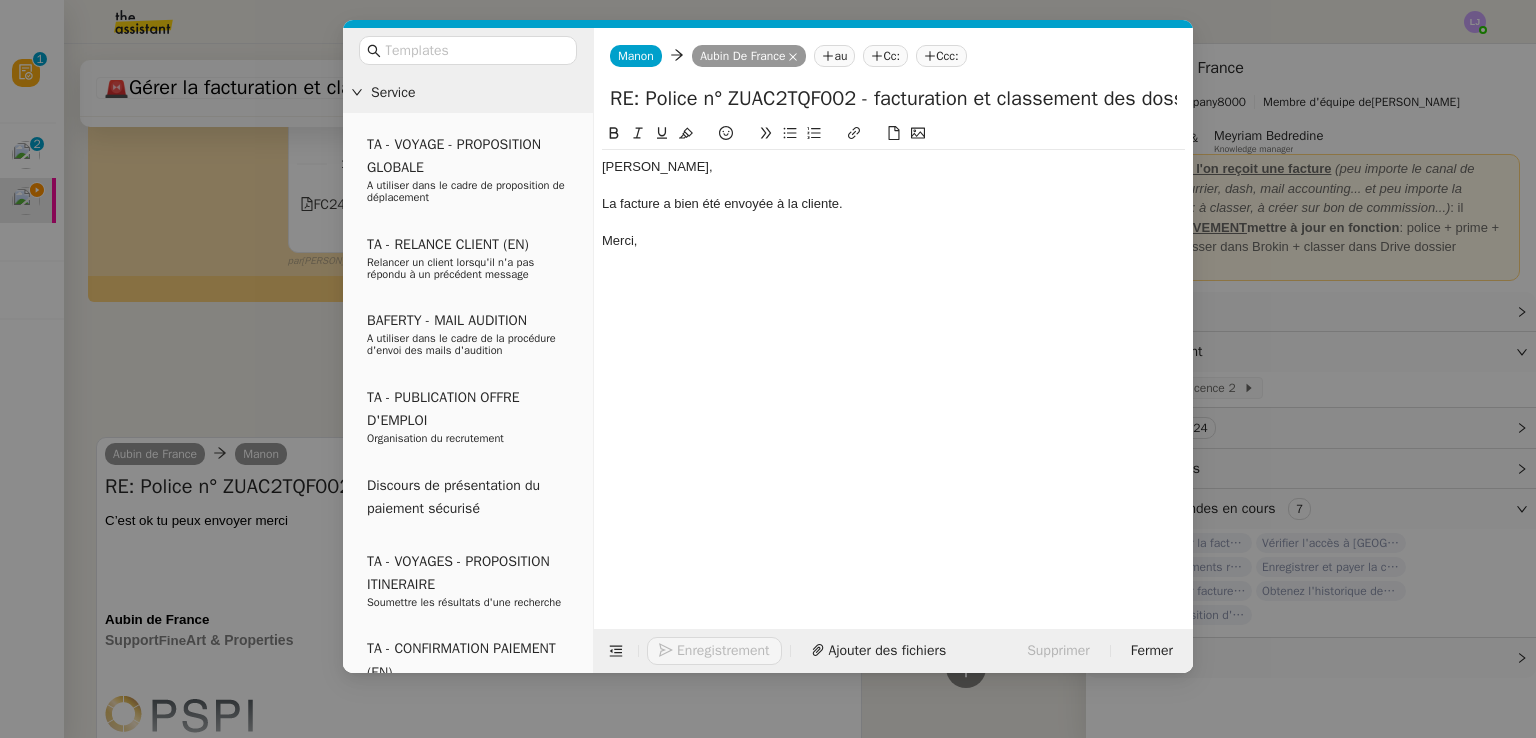 scroll, scrollTop: 952, scrollLeft: 0, axis: vertical 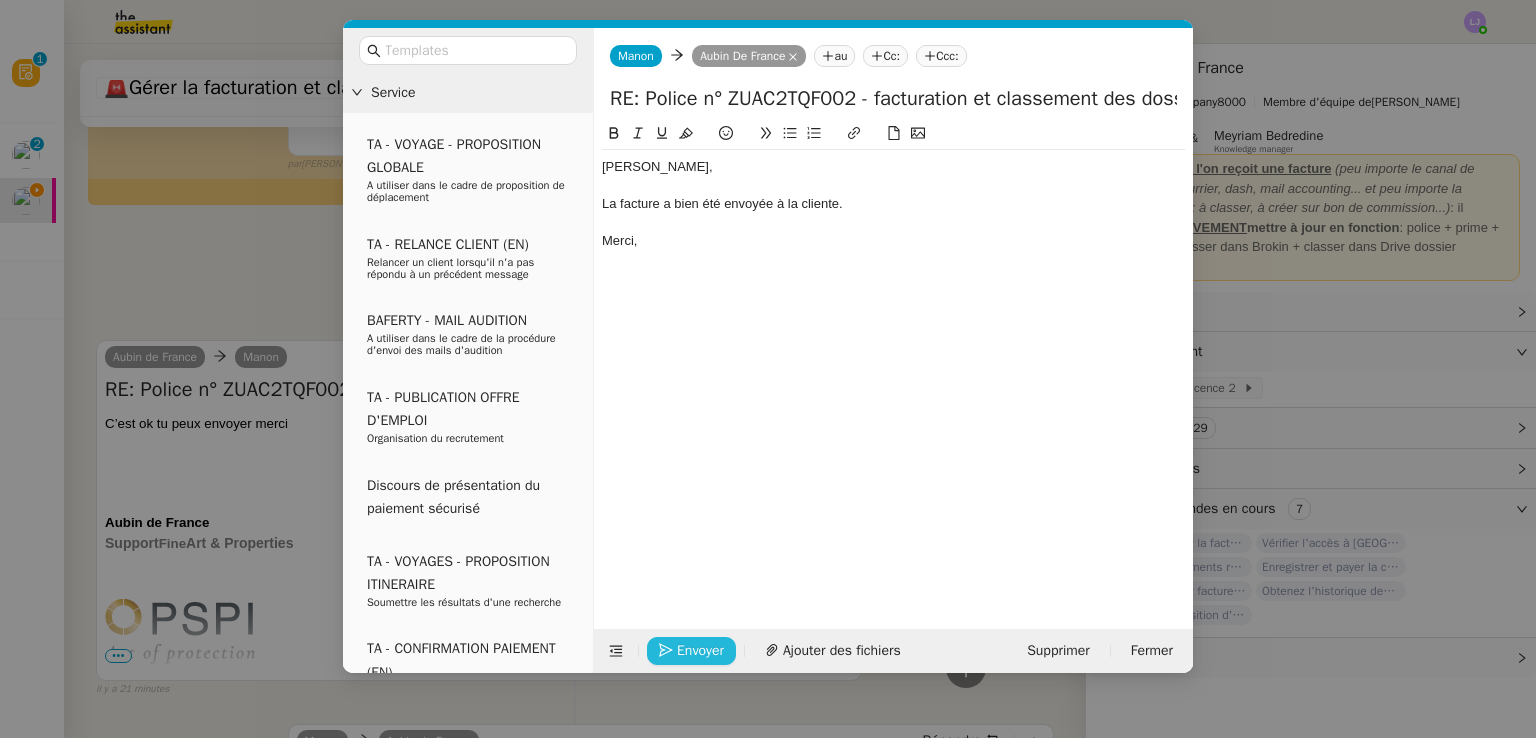 click on "Envoyer" 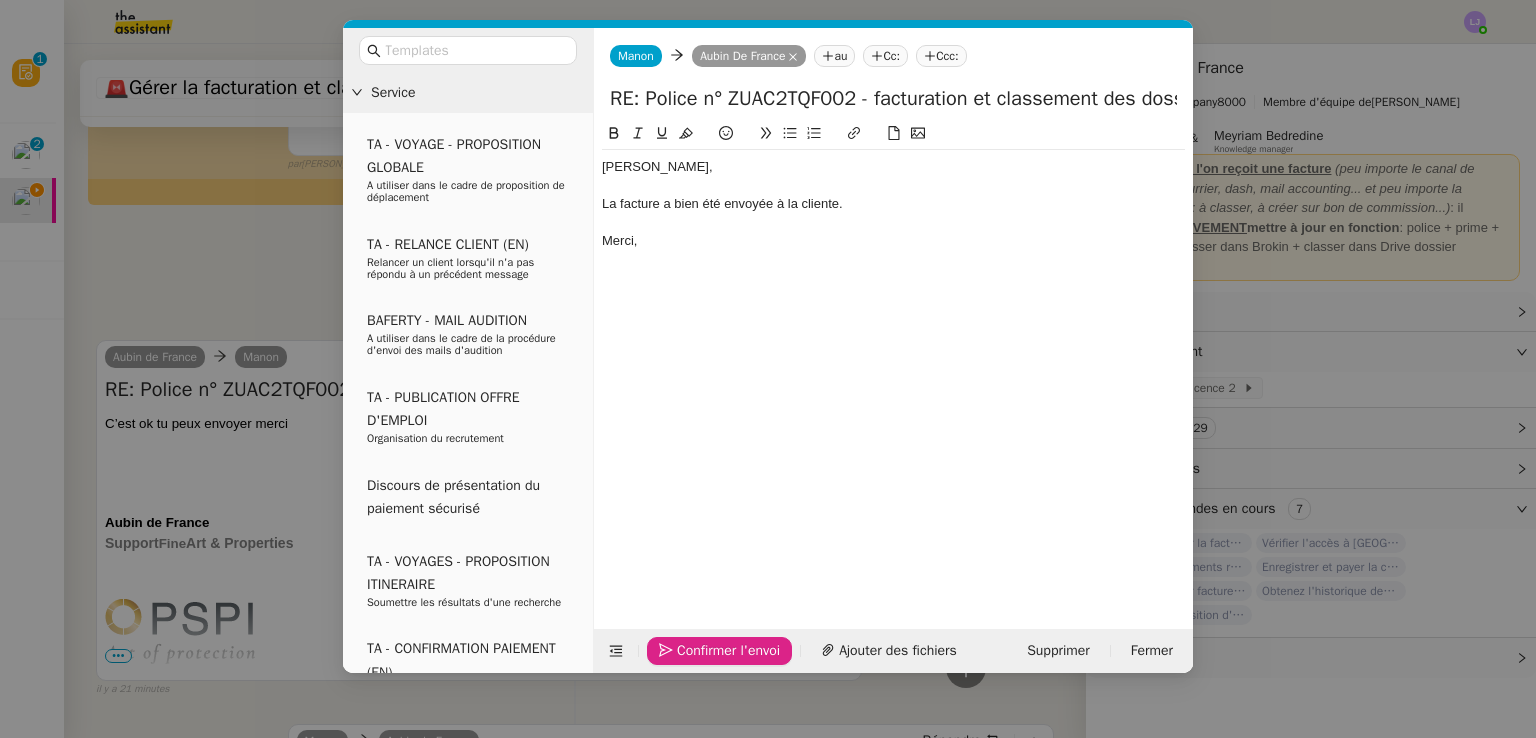 click on "Confirmer l'envoi" 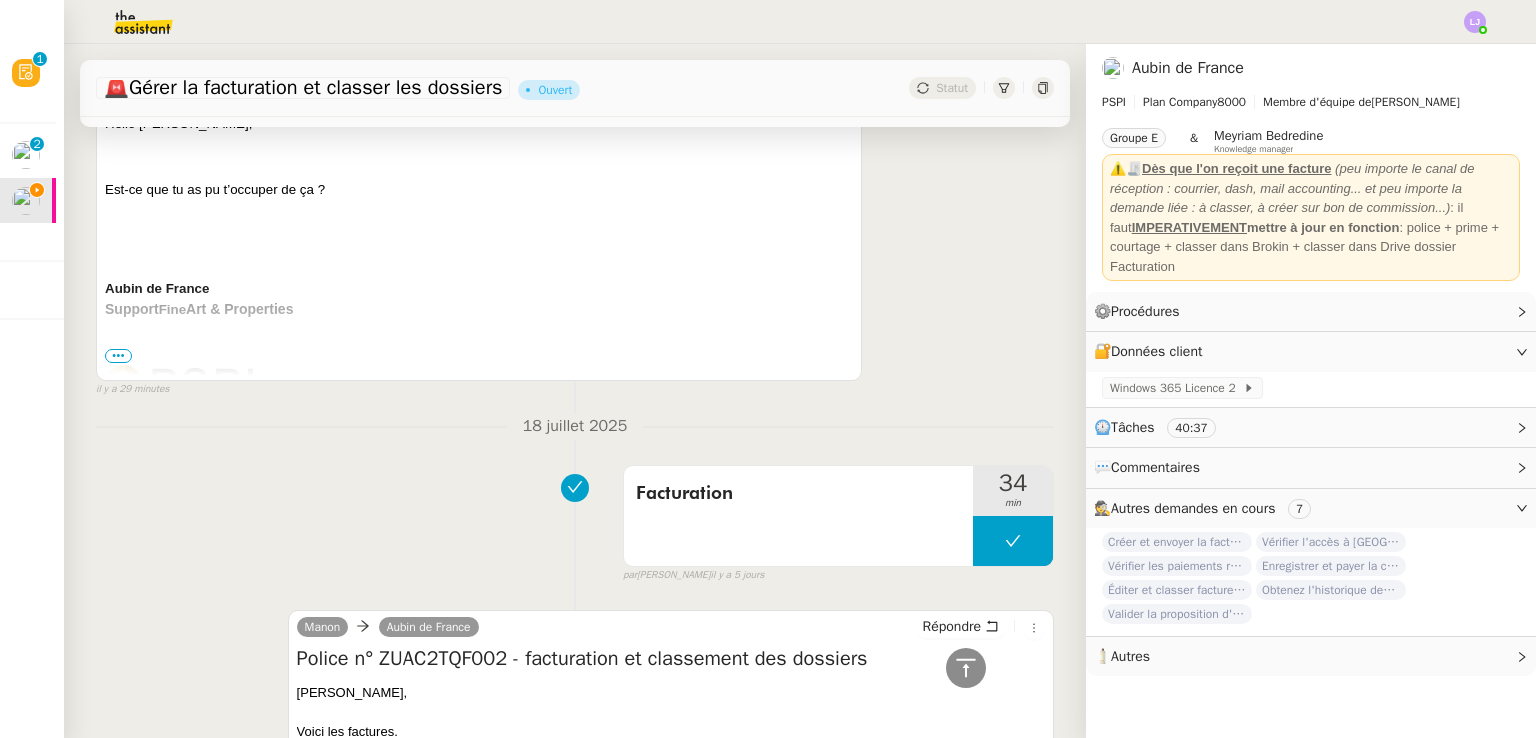 scroll, scrollTop: 2340, scrollLeft: 0, axis: vertical 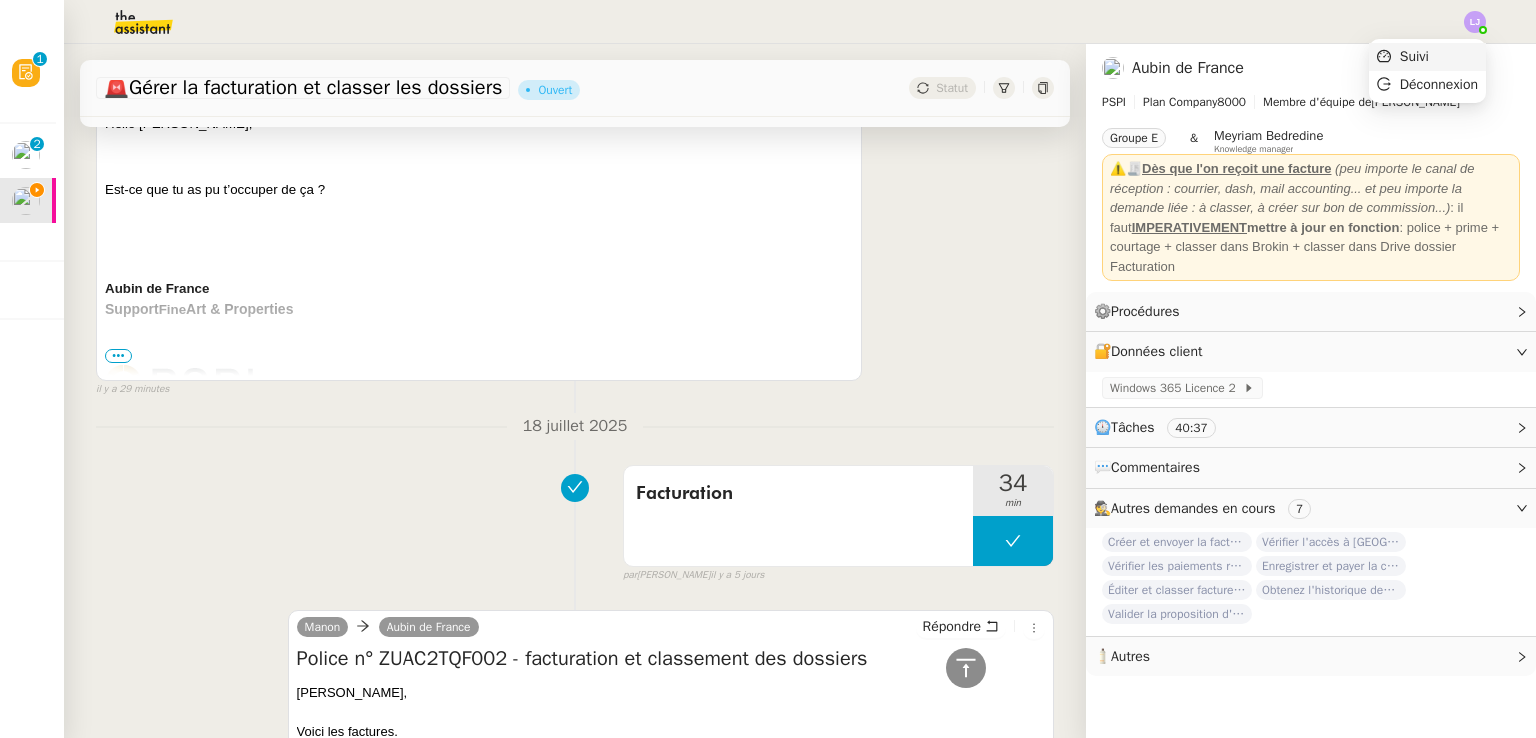 click on "Suivi" at bounding box center (1427, 57) 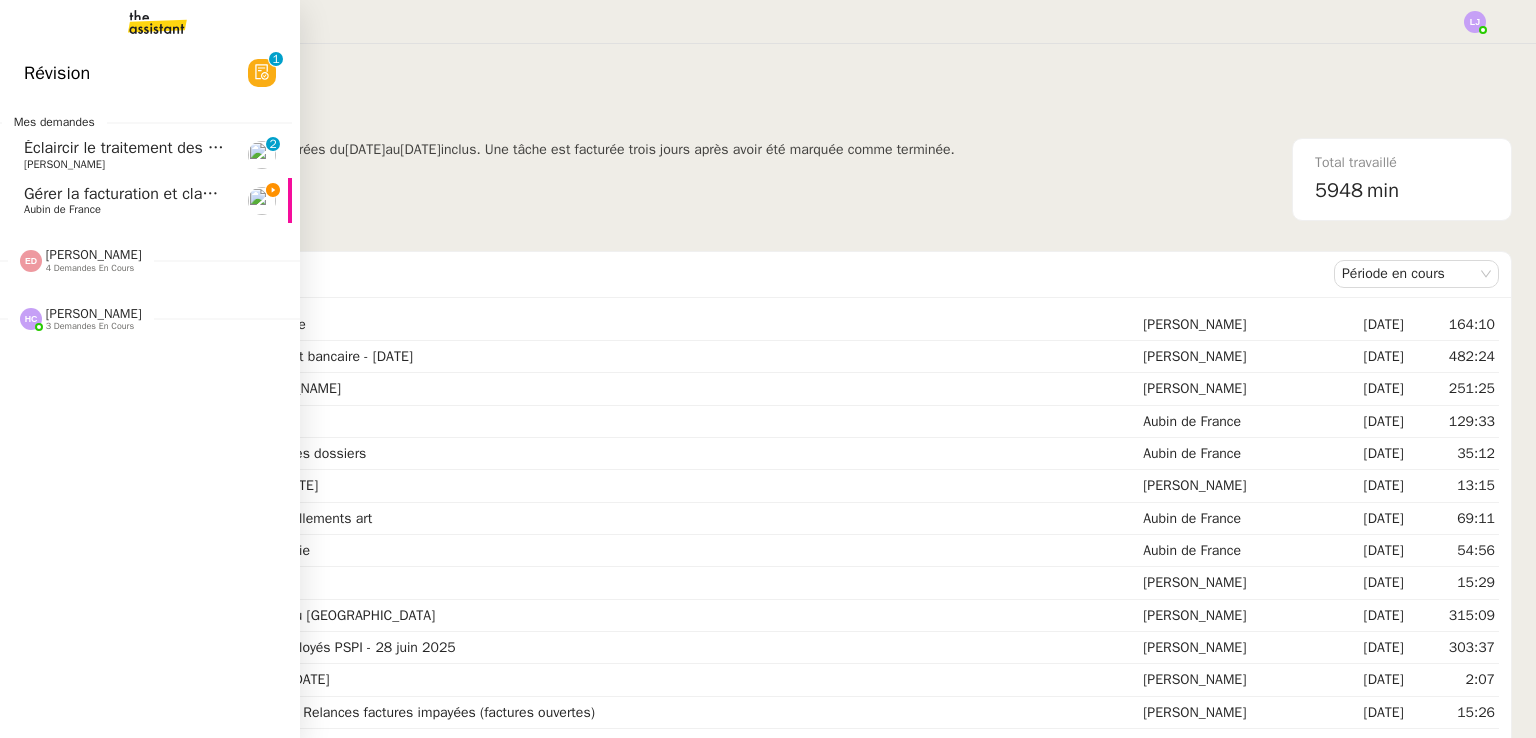 click on "Éclaircir le traitement des bordereaux GoldenCare" 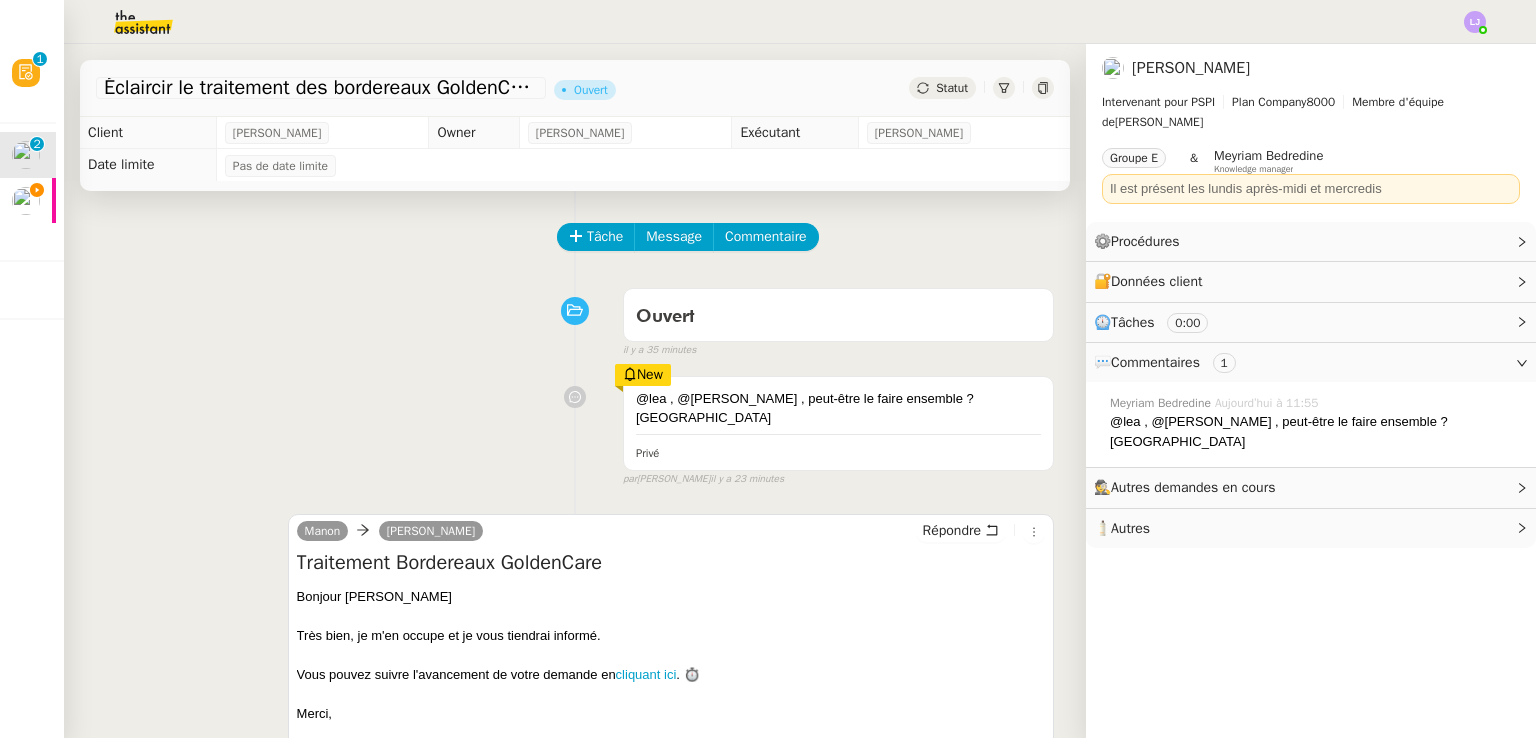 scroll, scrollTop: 650, scrollLeft: 0, axis: vertical 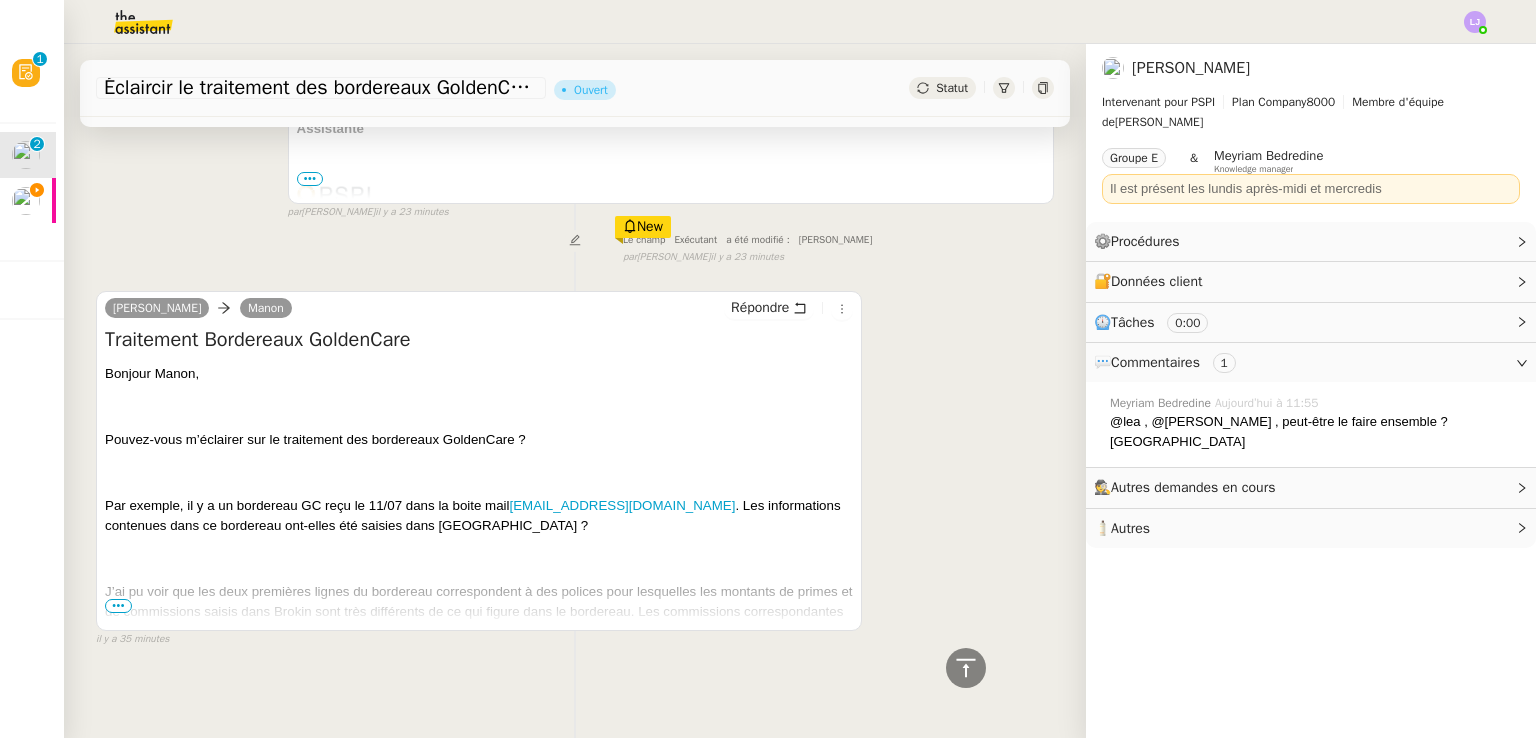 click on "•••" at bounding box center [118, 606] 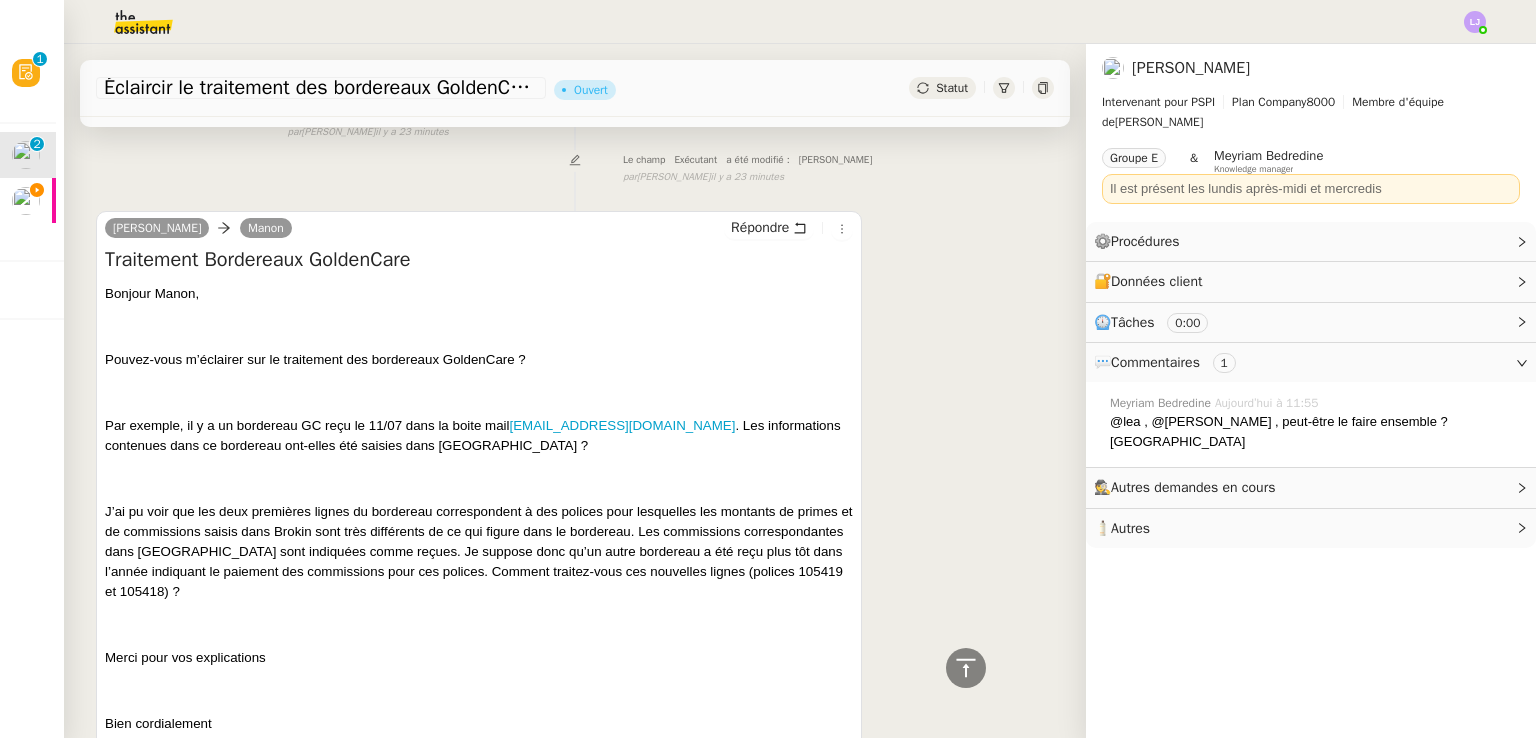 scroll, scrollTop: 884, scrollLeft: 0, axis: vertical 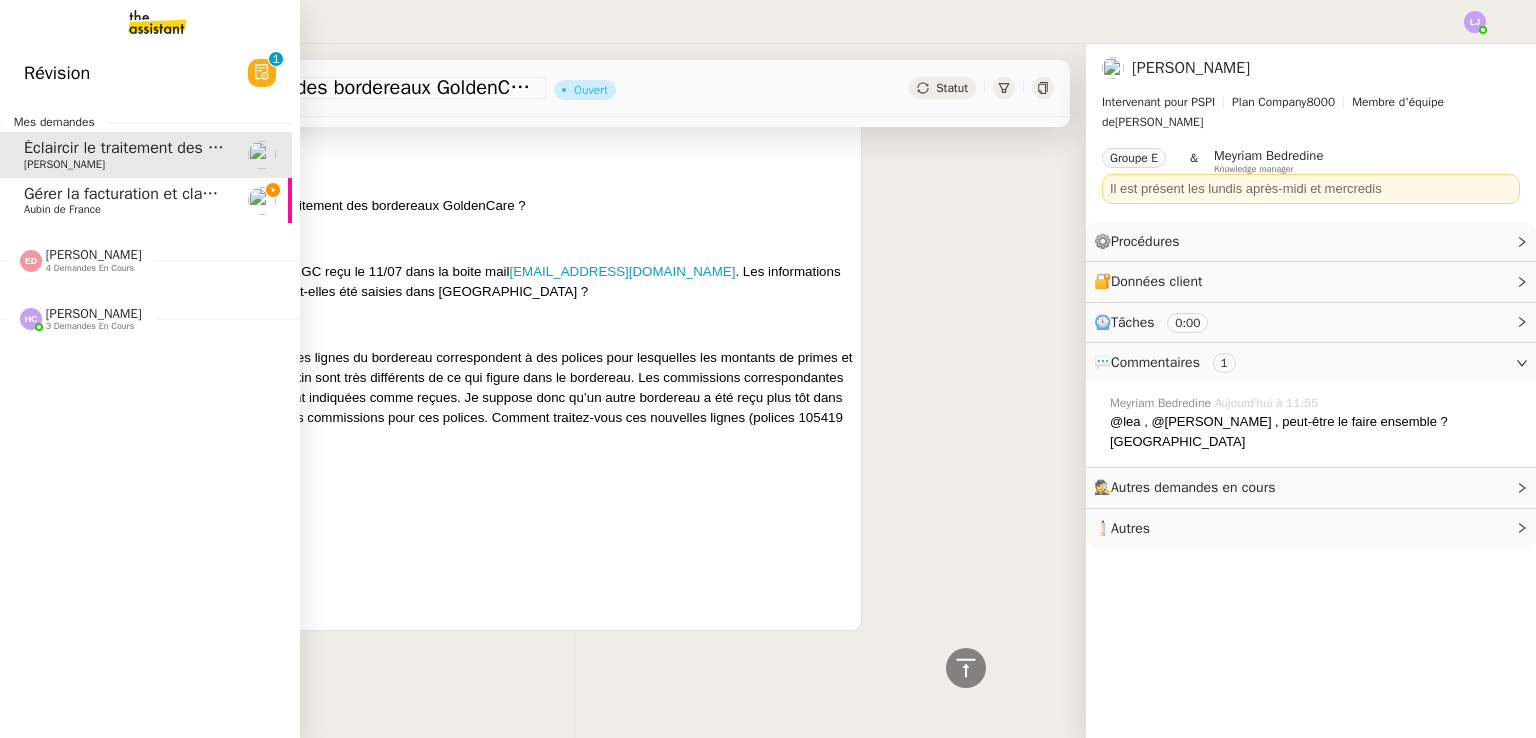 click on "Gérer la facturation et classer les dossiers" 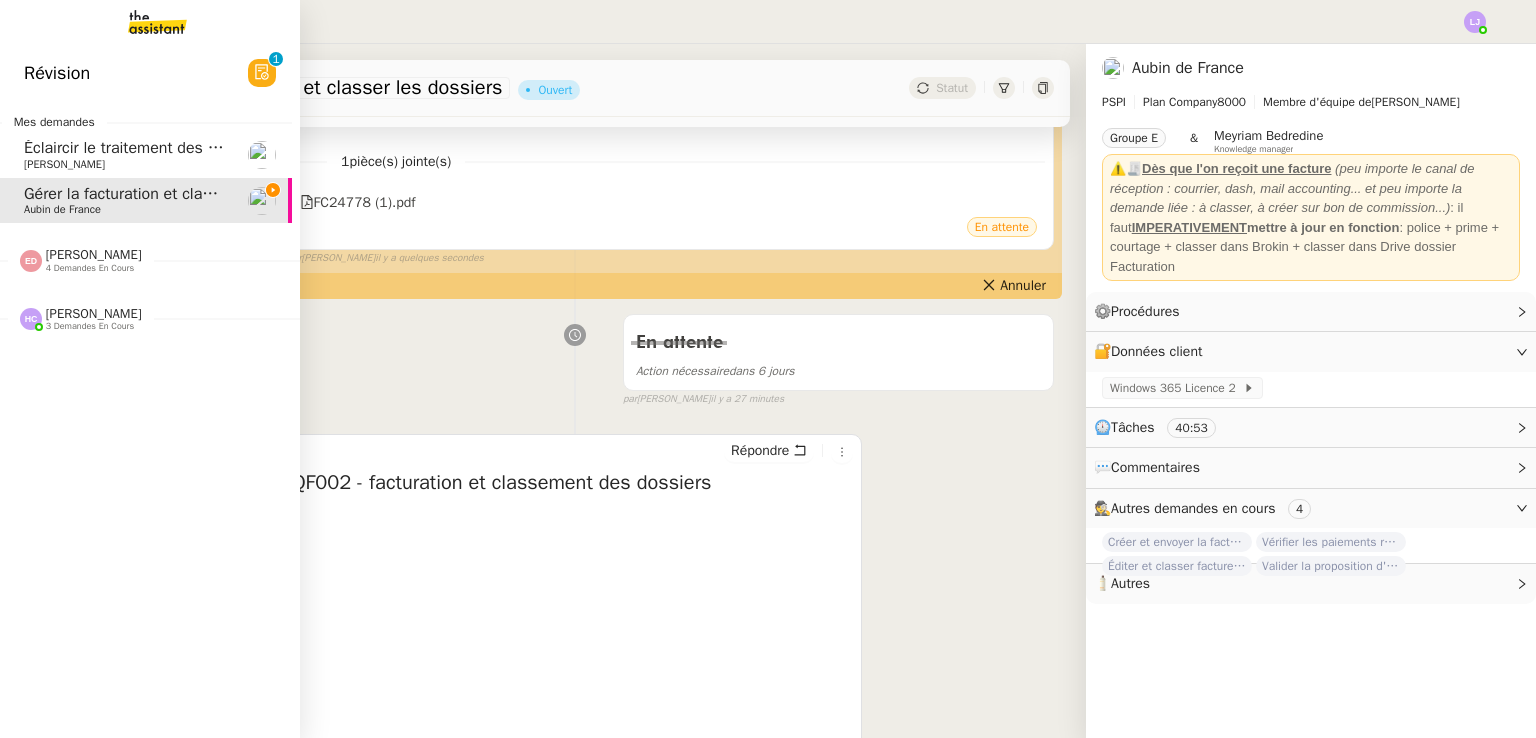 scroll, scrollTop: 268, scrollLeft: 0, axis: vertical 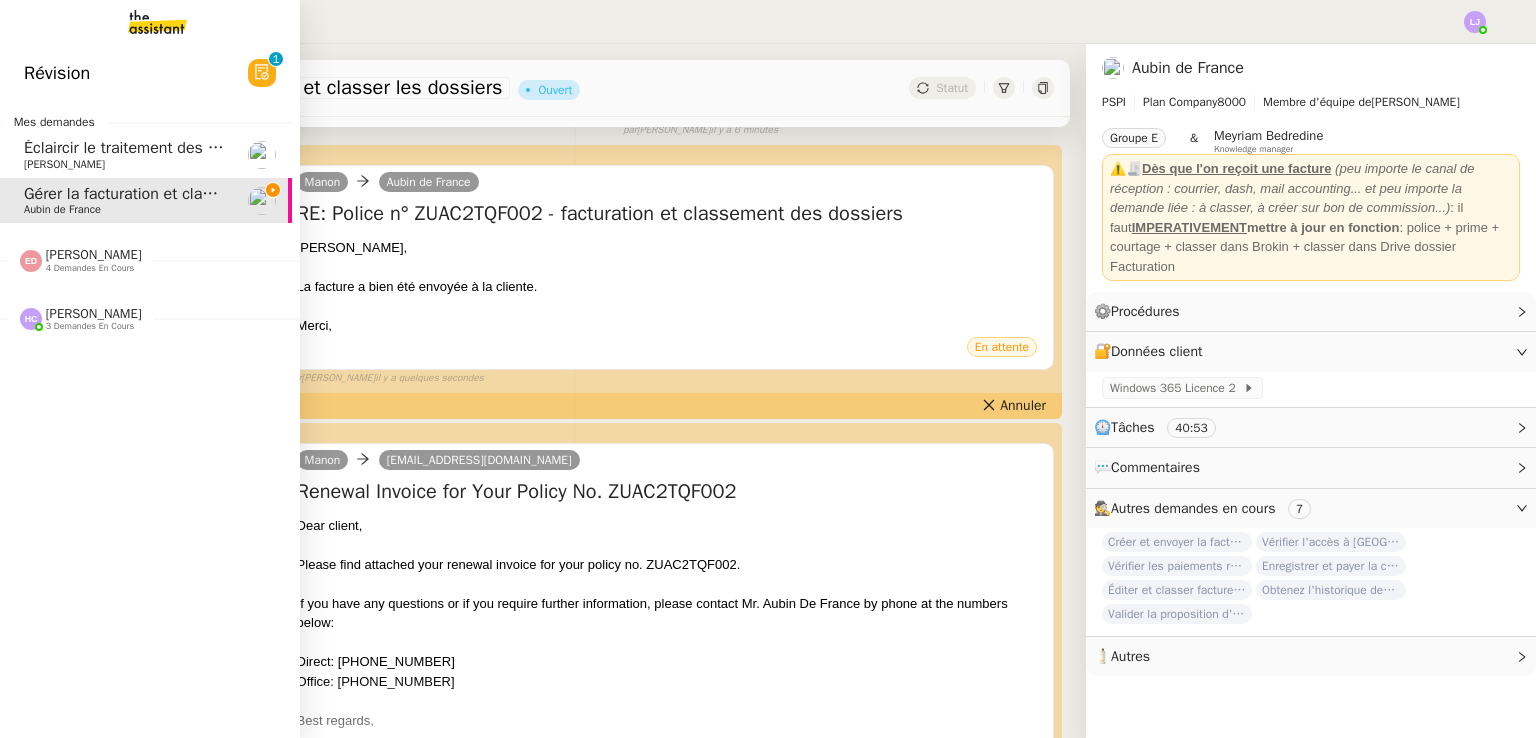 click on "Eva Dubois    4 demandes en cours" 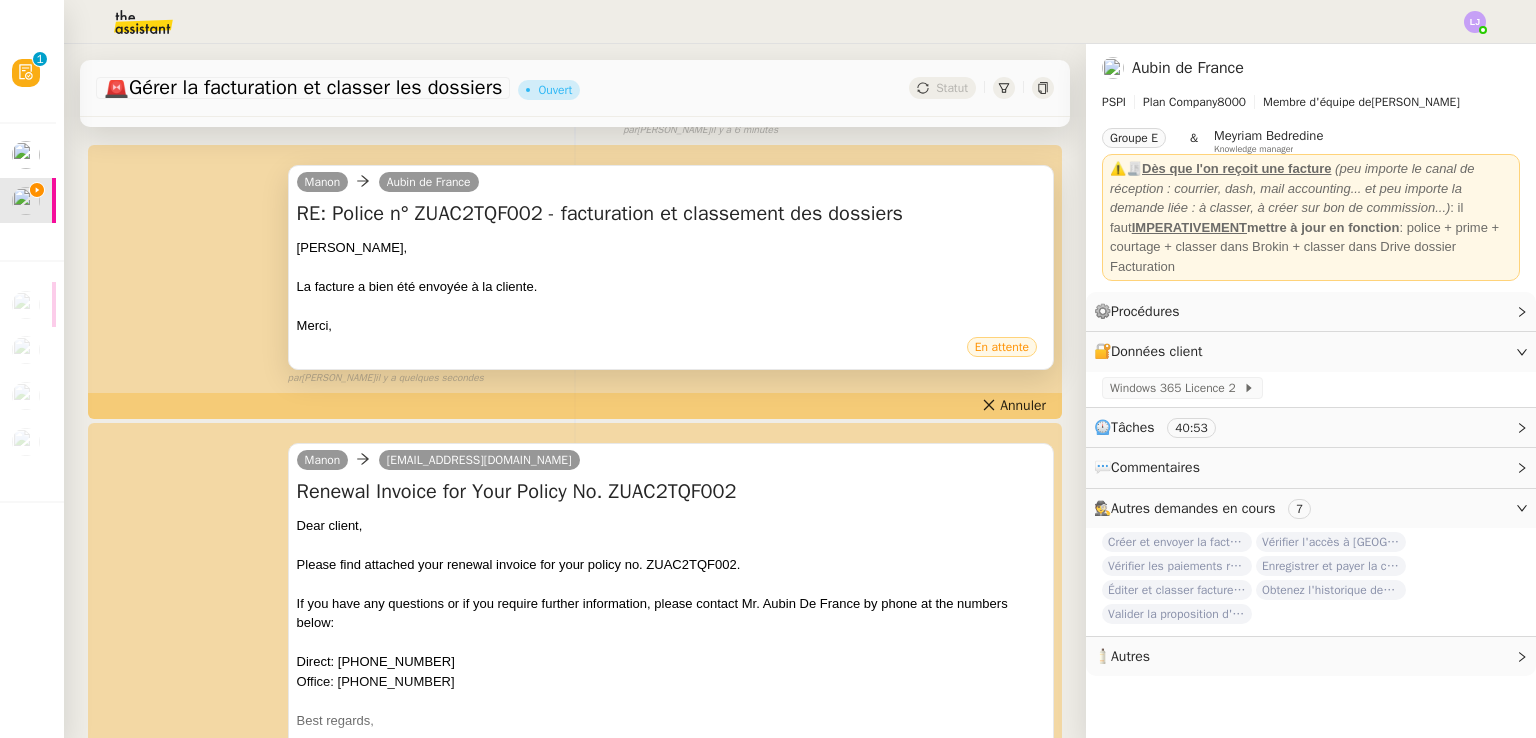 scroll, scrollTop: 0, scrollLeft: 0, axis: both 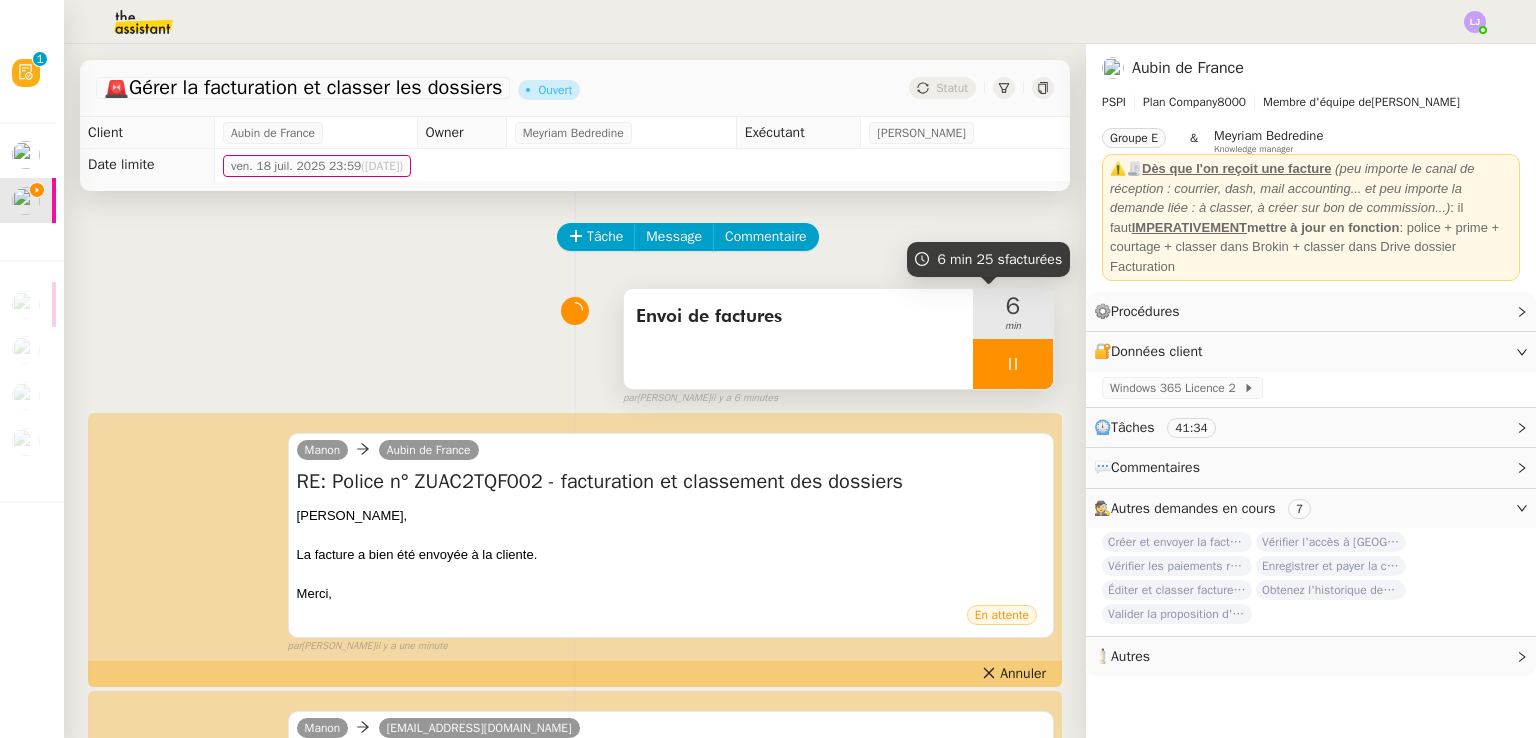 click at bounding box center (1013, 364) 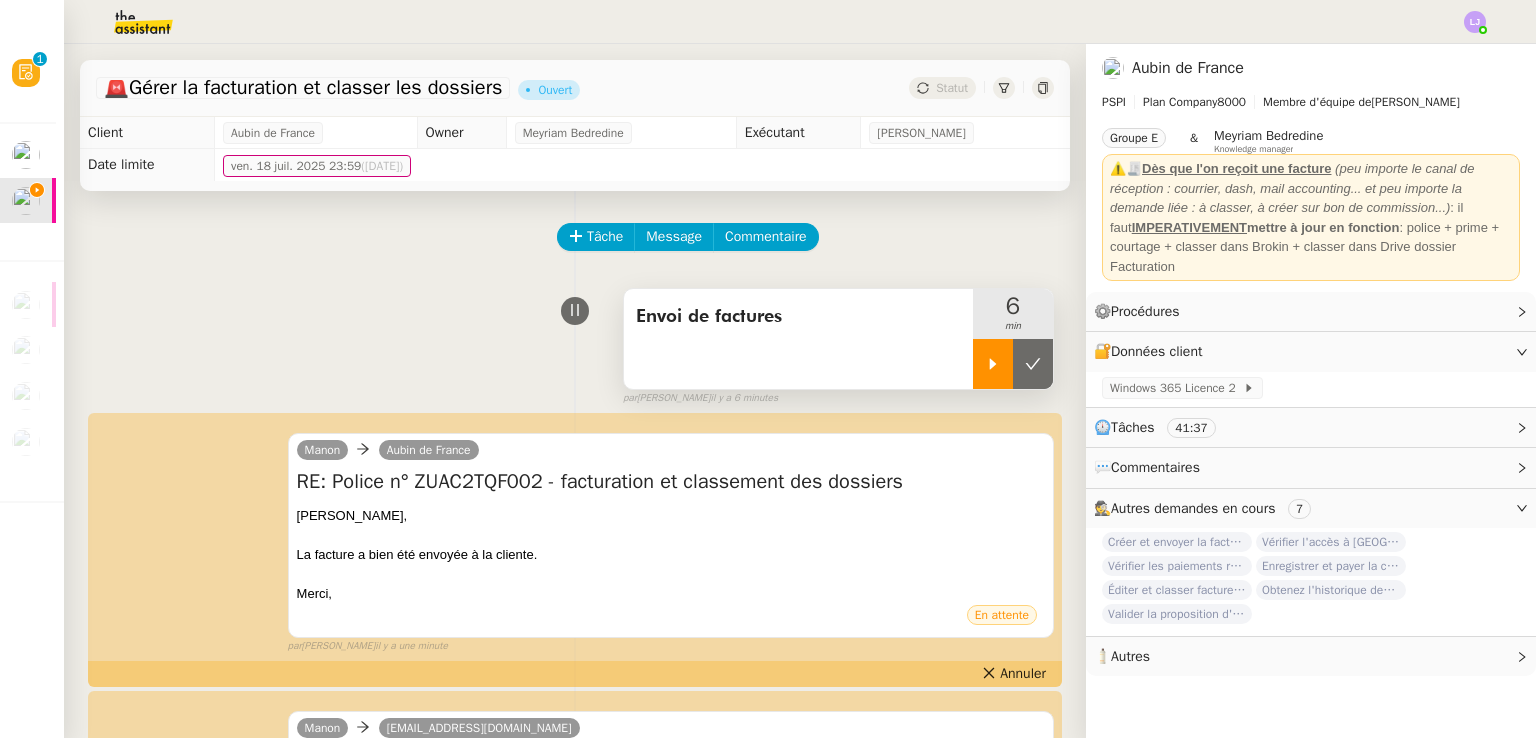 click at bounding box center (1033, 364) 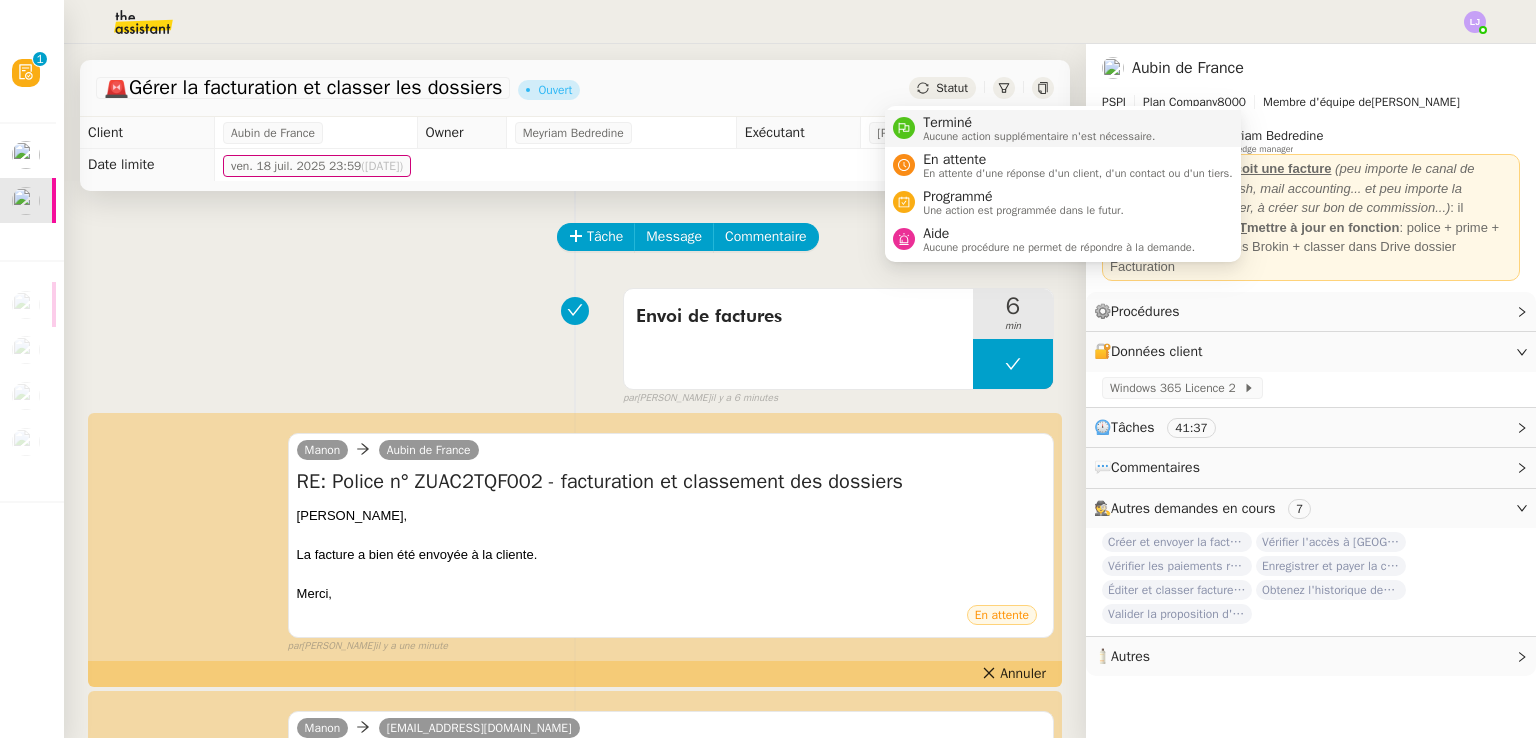 click on "Aucune action supplémentaire n'est nécessaire." at bounding box center (1039, 136) 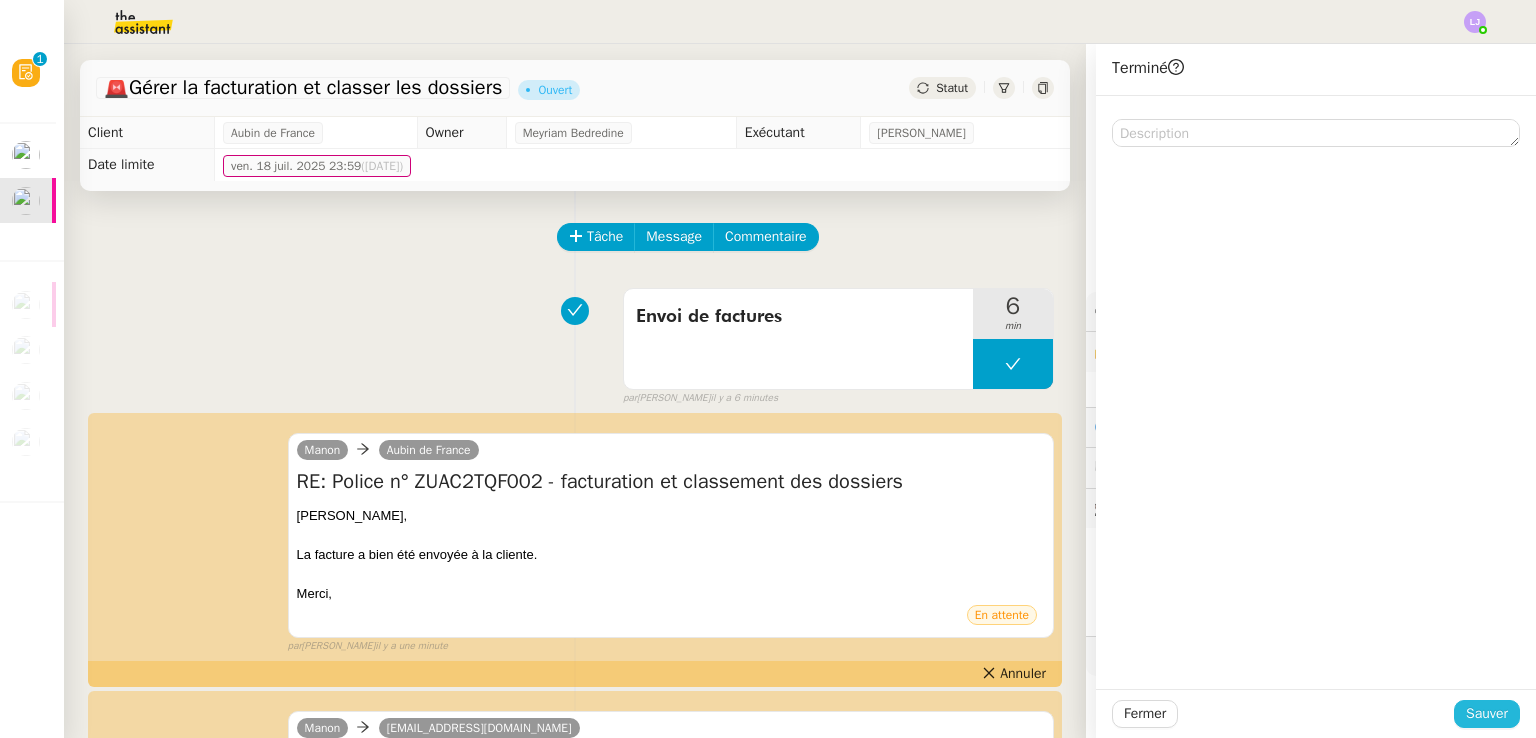 click on "Sauver" 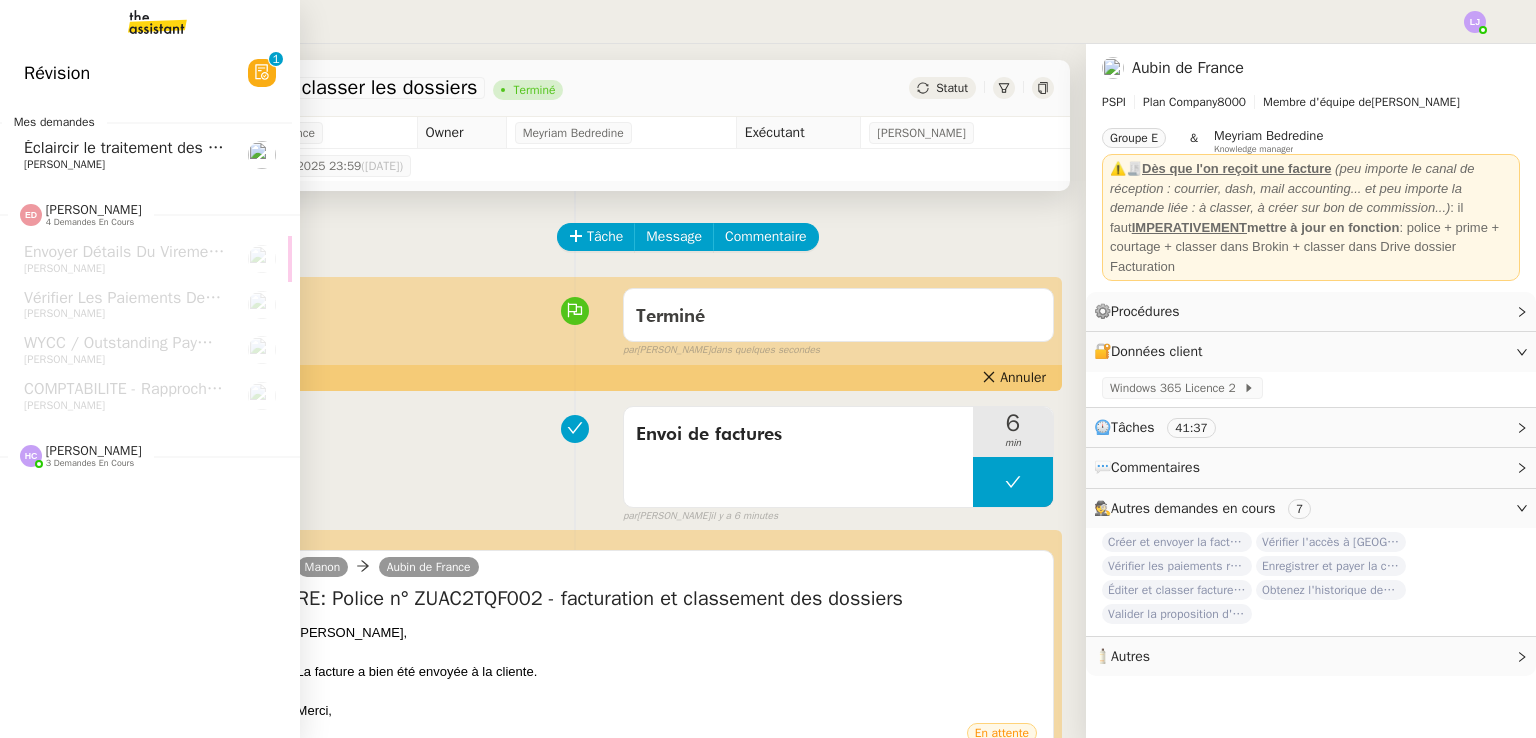 click on "Pierrick  Morel" 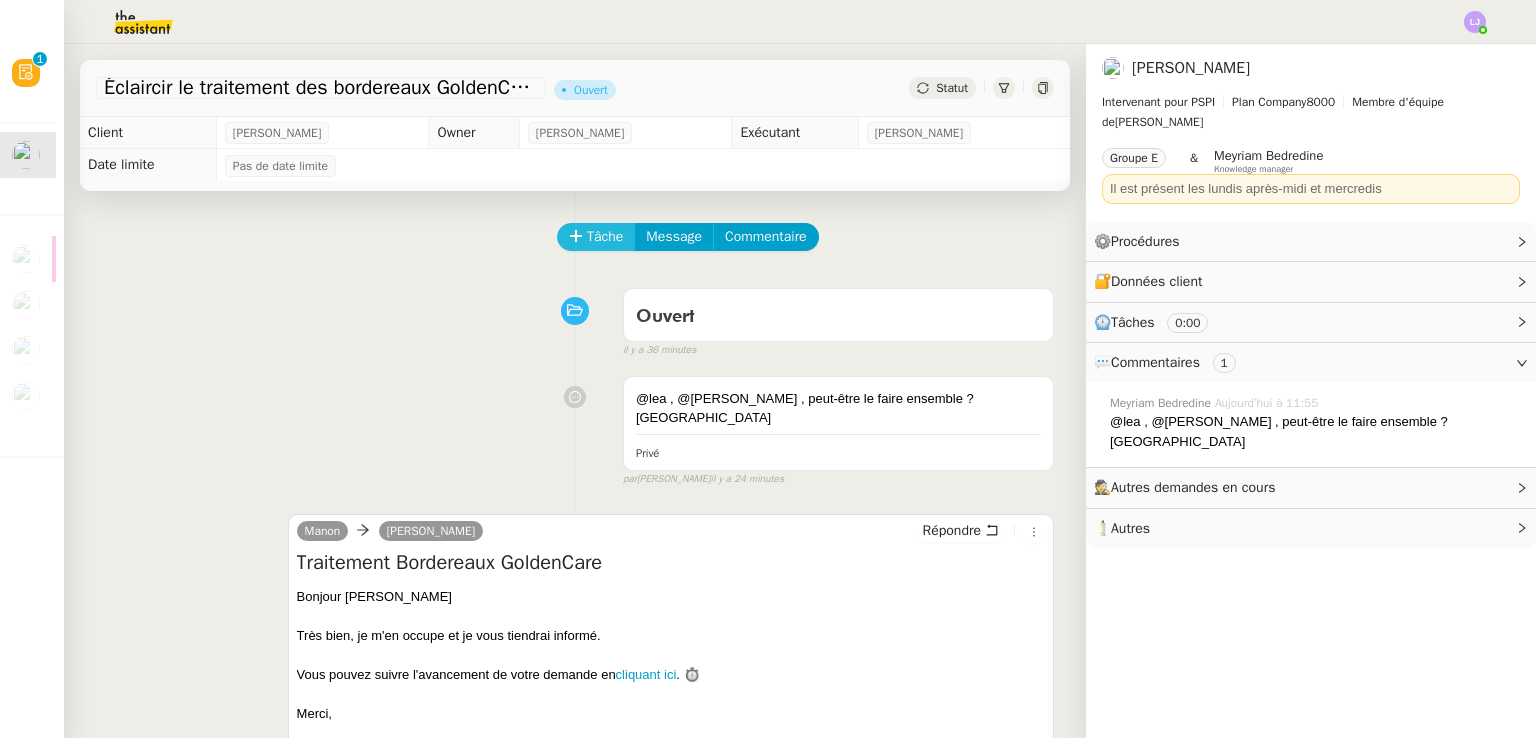 click on "Tâche" 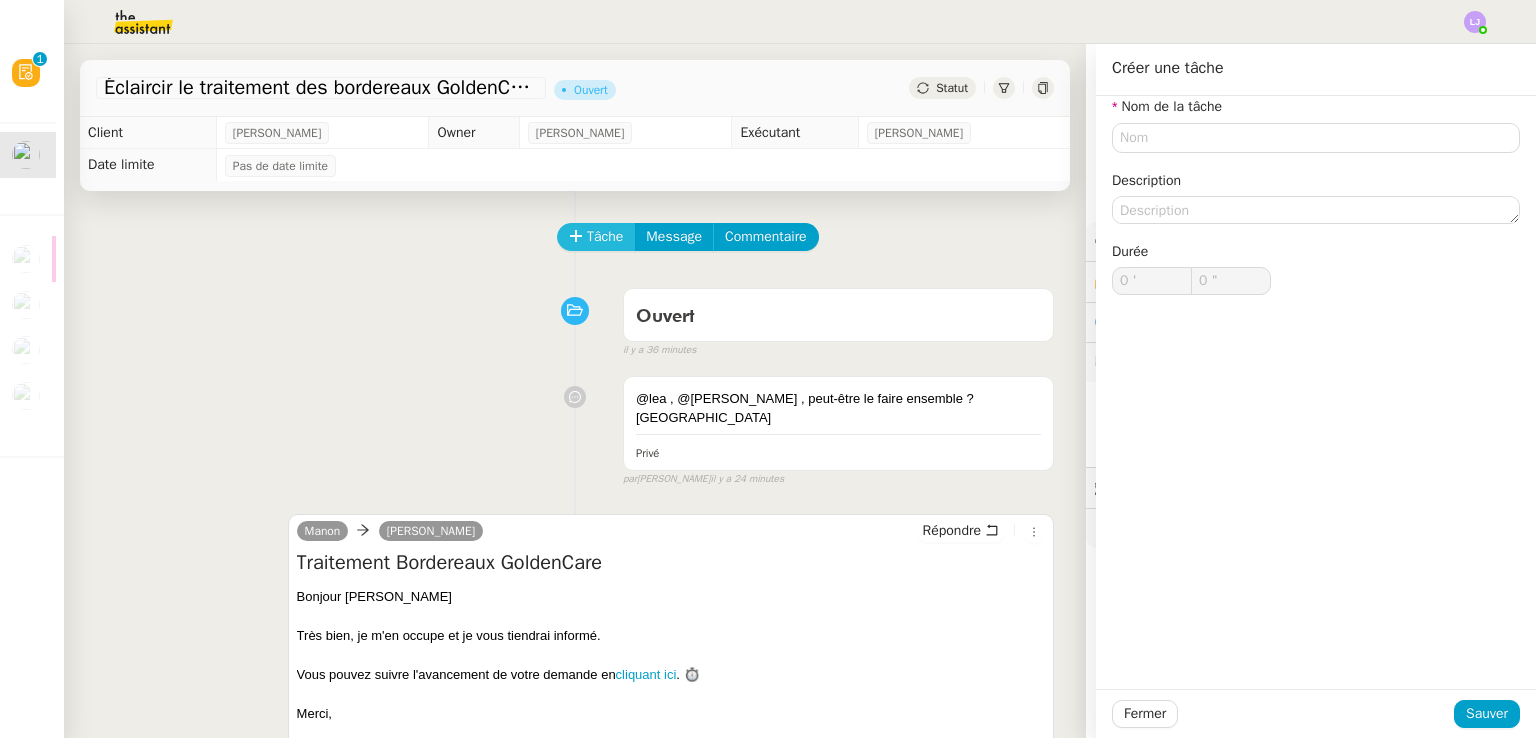 type 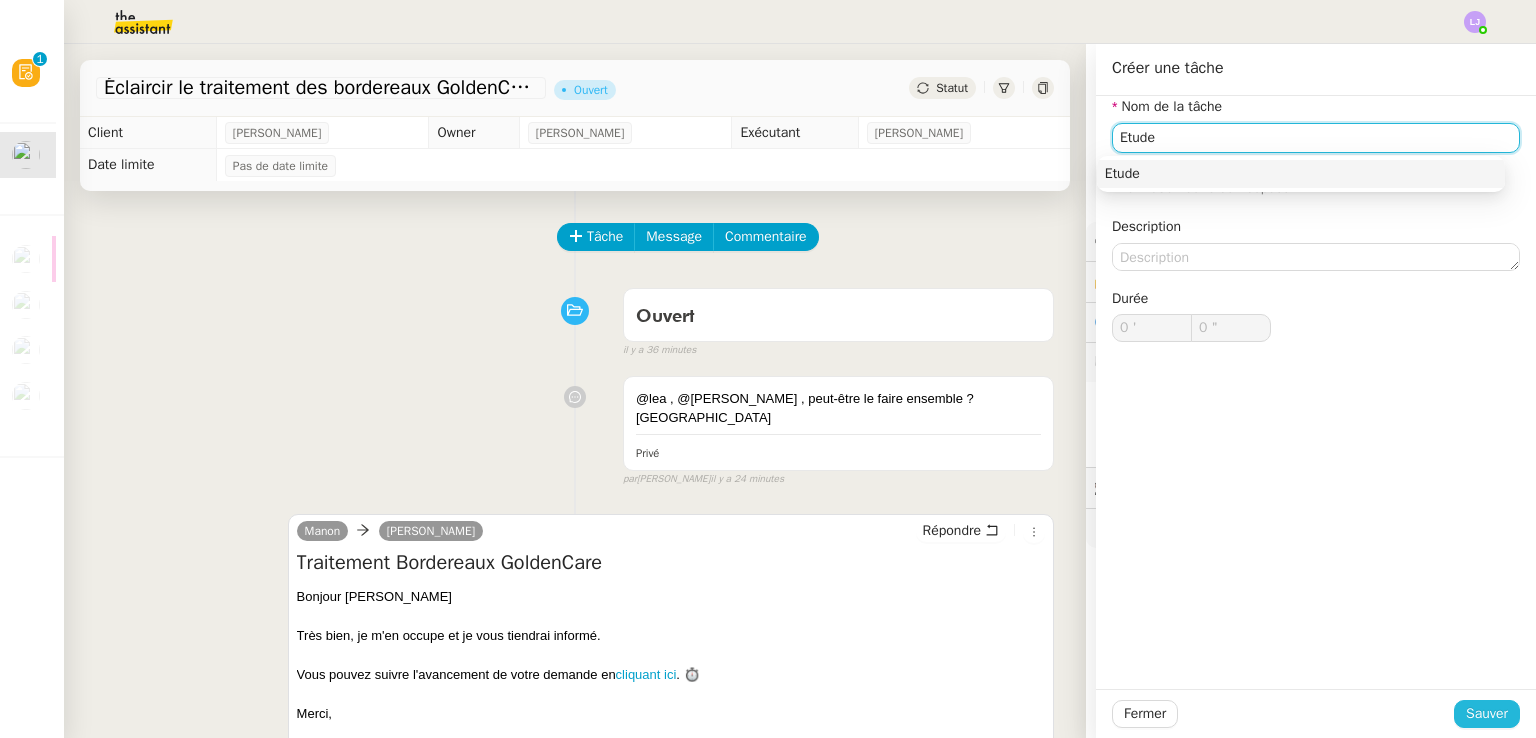 type on "Etude" 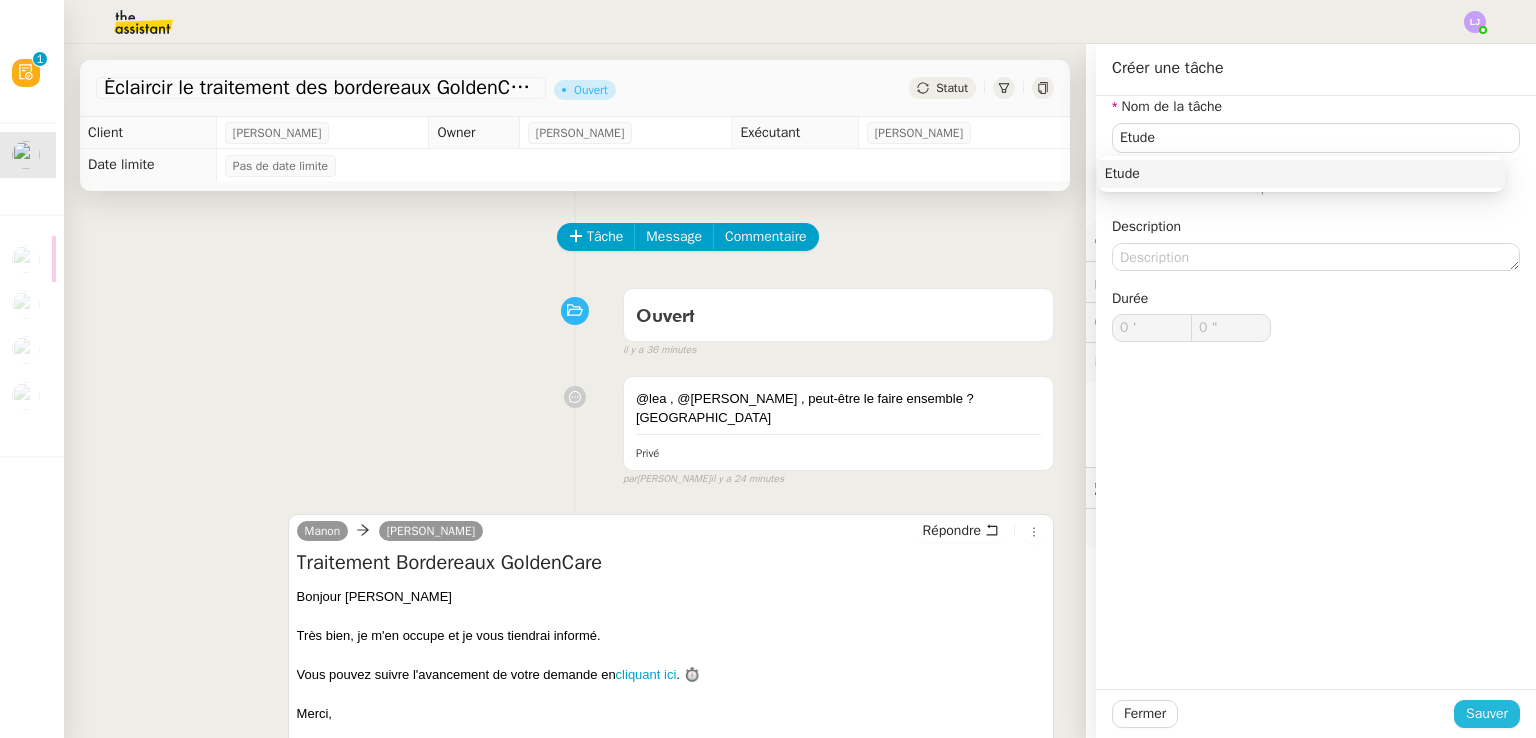 click on "Sauver" 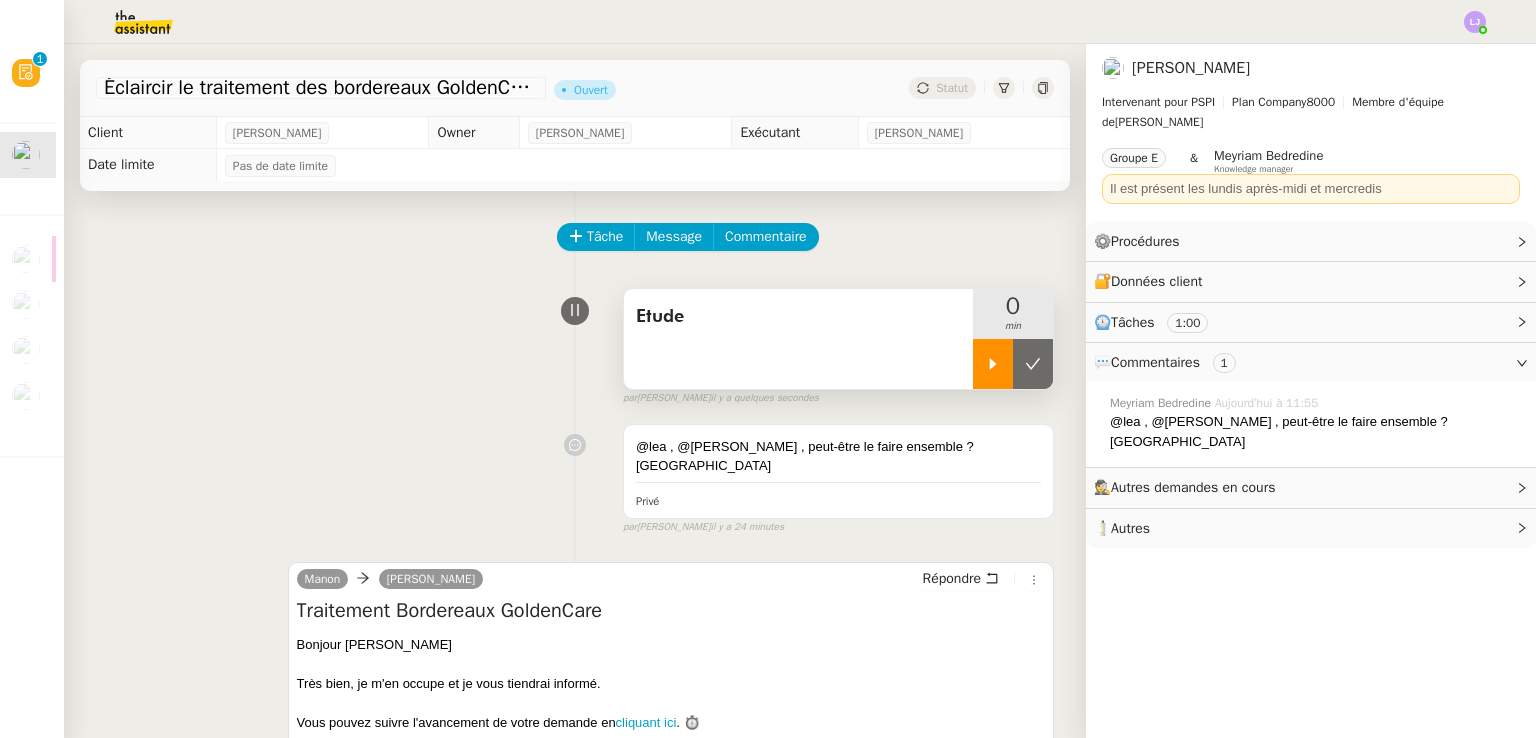 click 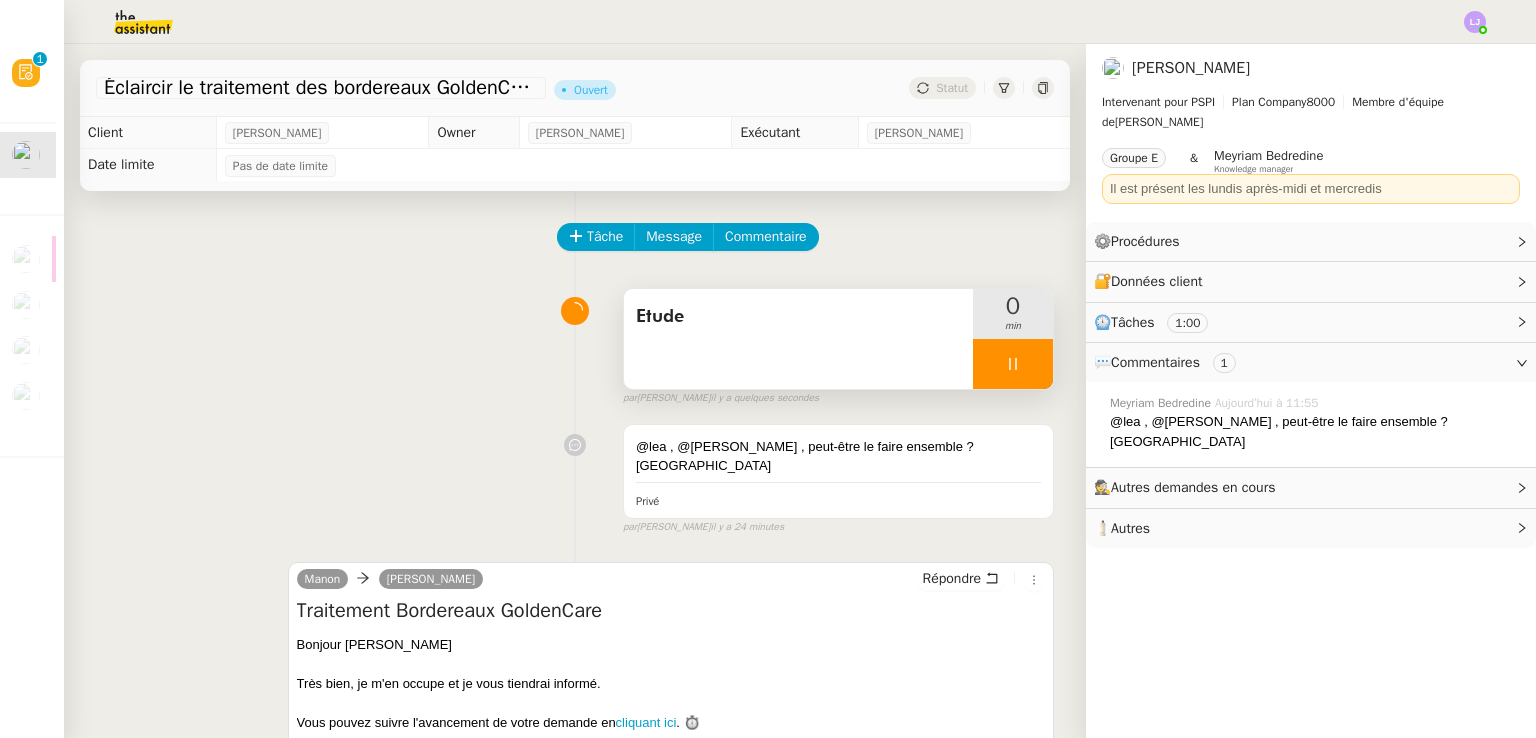scroll, scrollTop: 652, scrollLeft: 0, axis: vertical 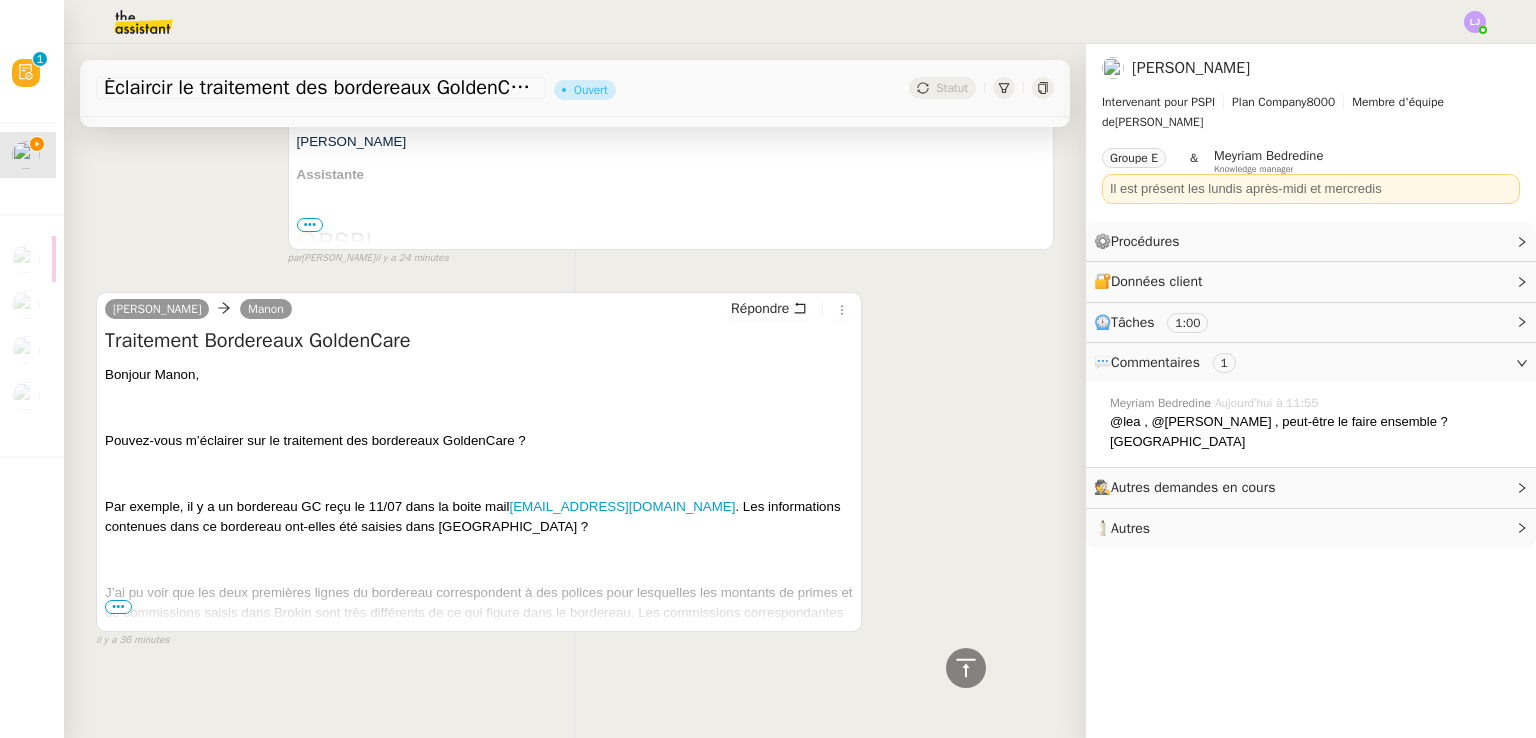 click on "•••" at bounding box center [118, 607] 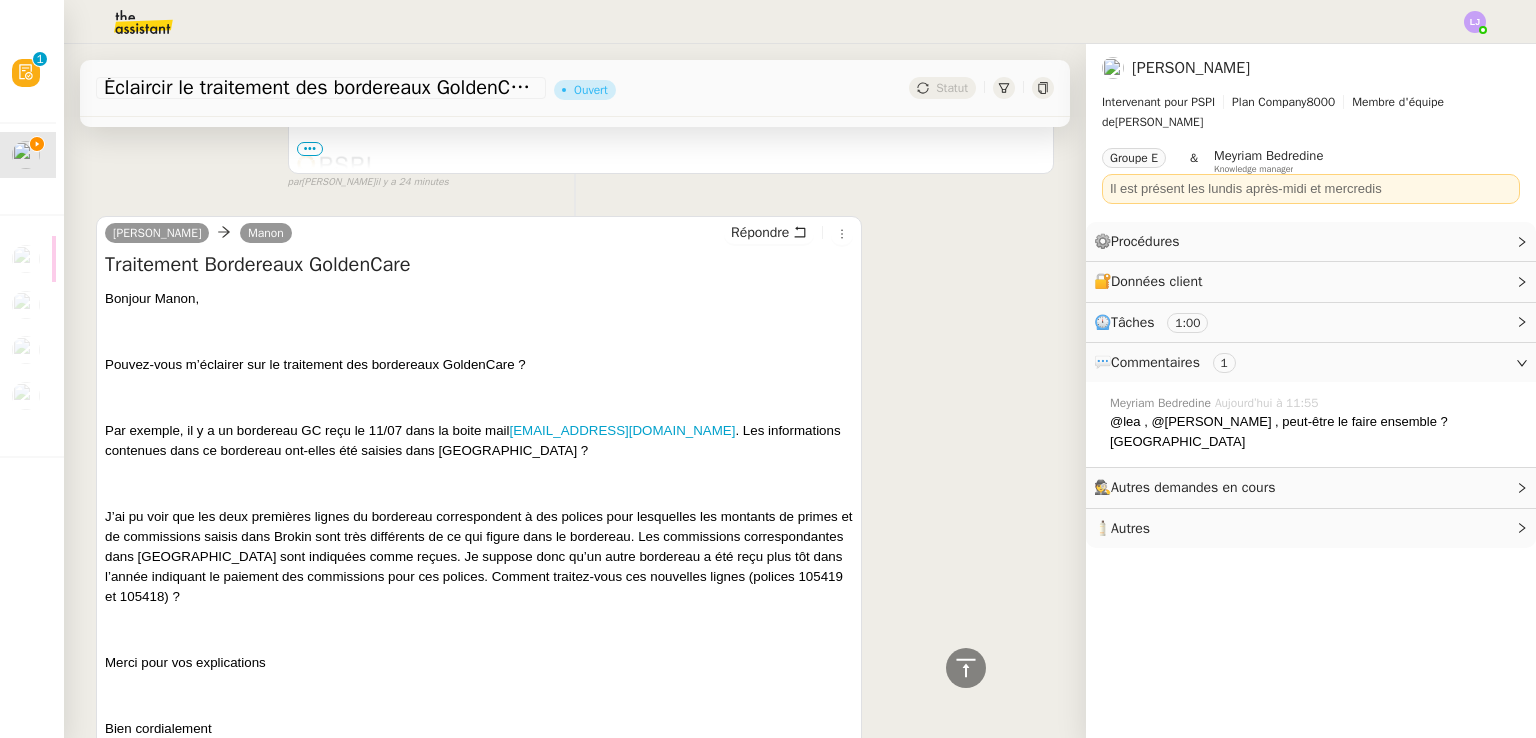 scroll, scrollTop: 740, scrollLeft: 0, axis: vertical 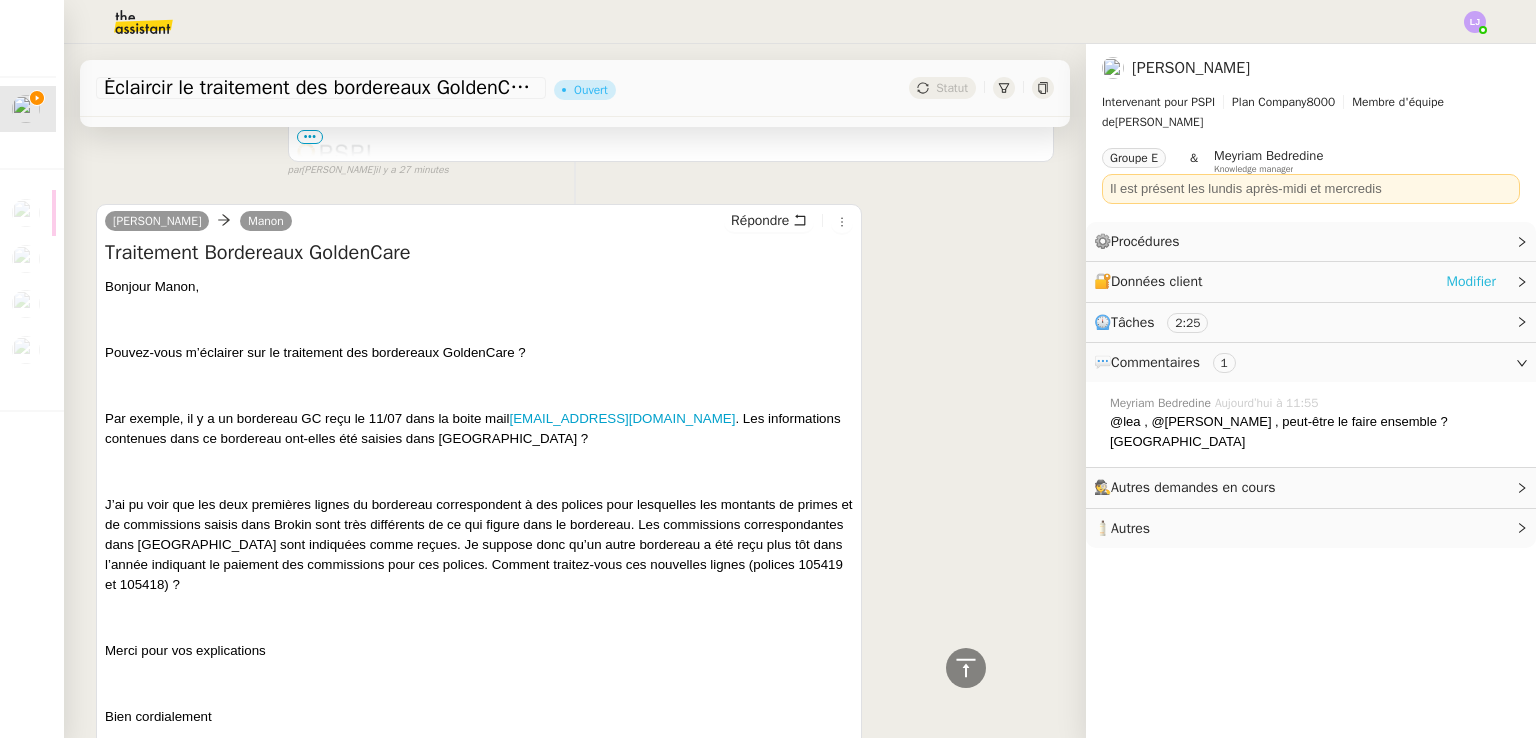 click on "Modifier" 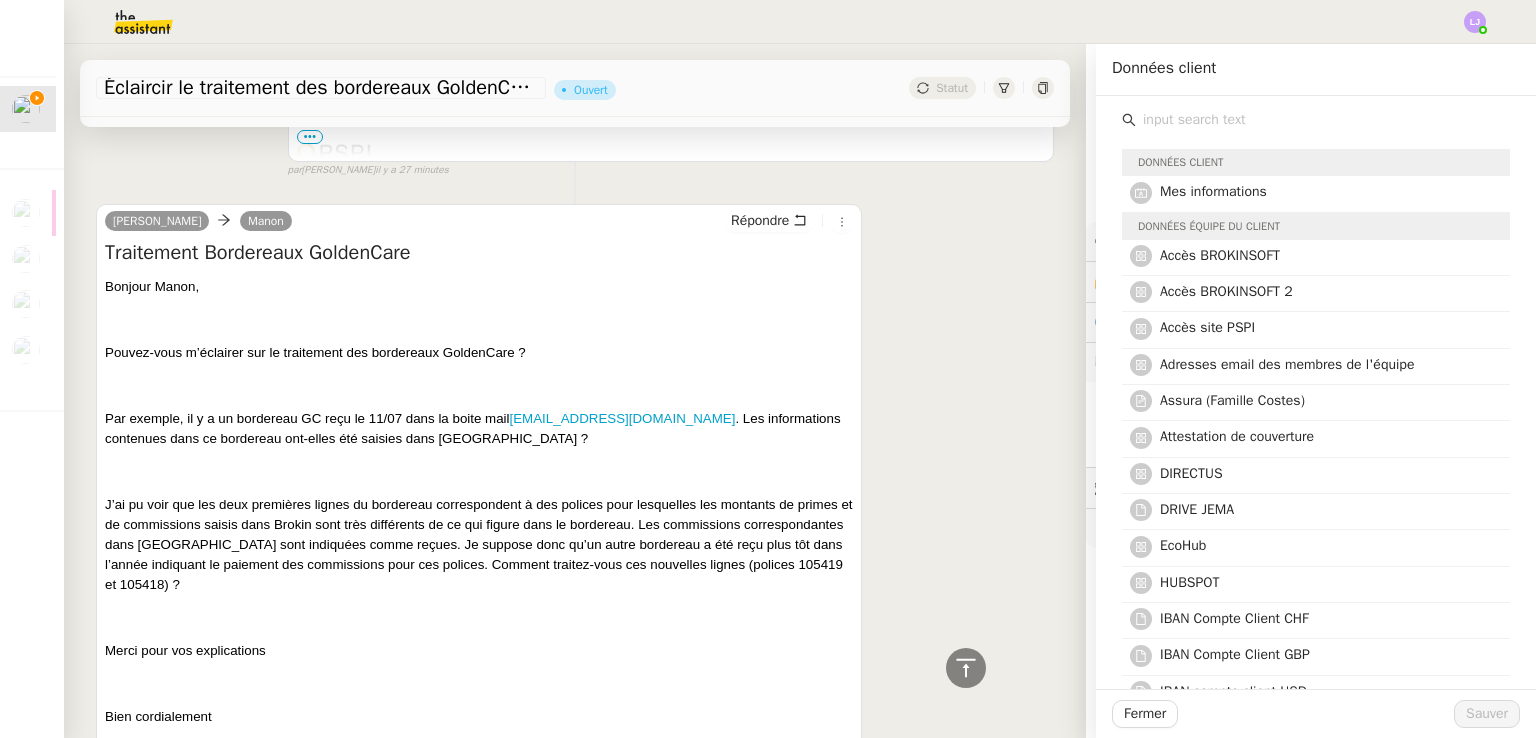 click 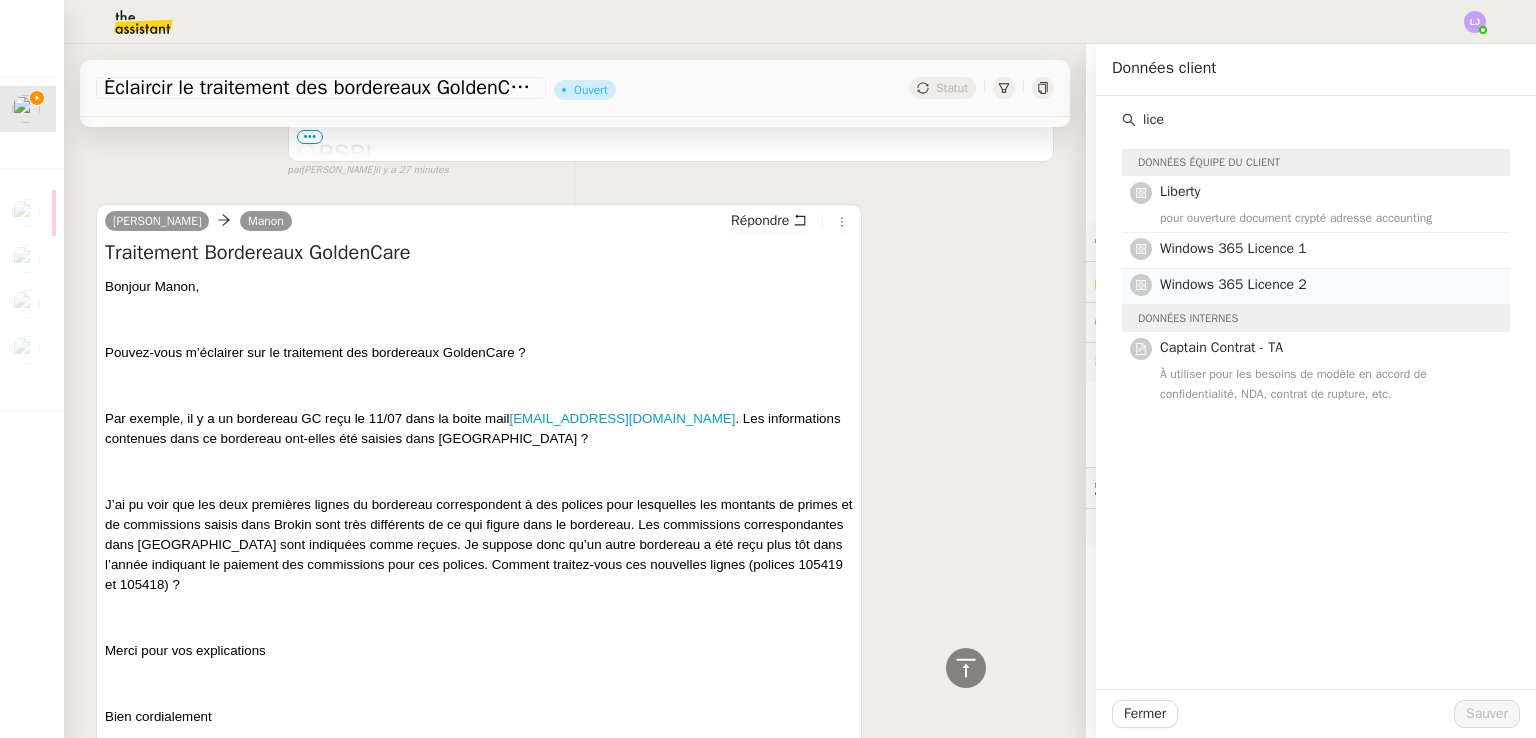 type on "lice" 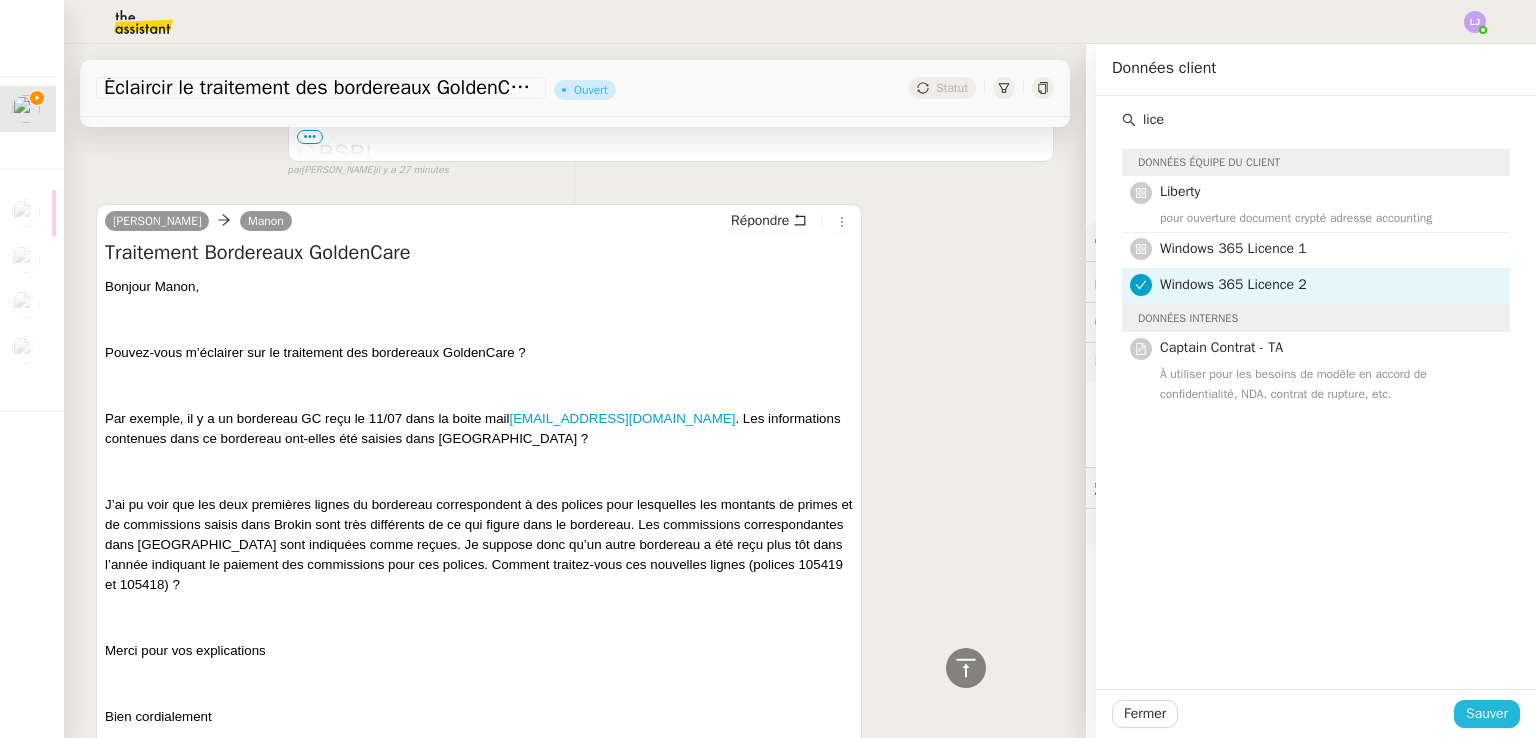 click on "Sauver" 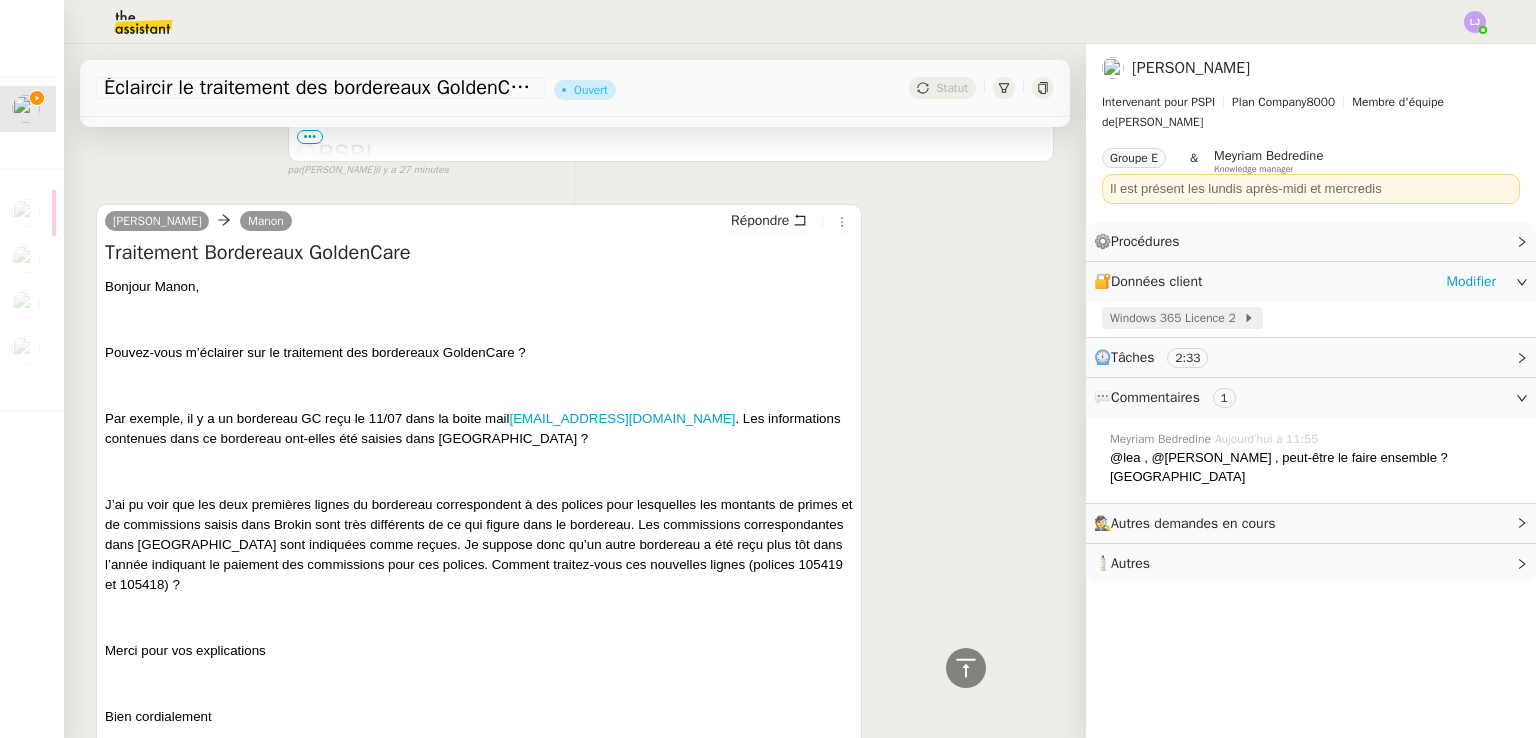 click 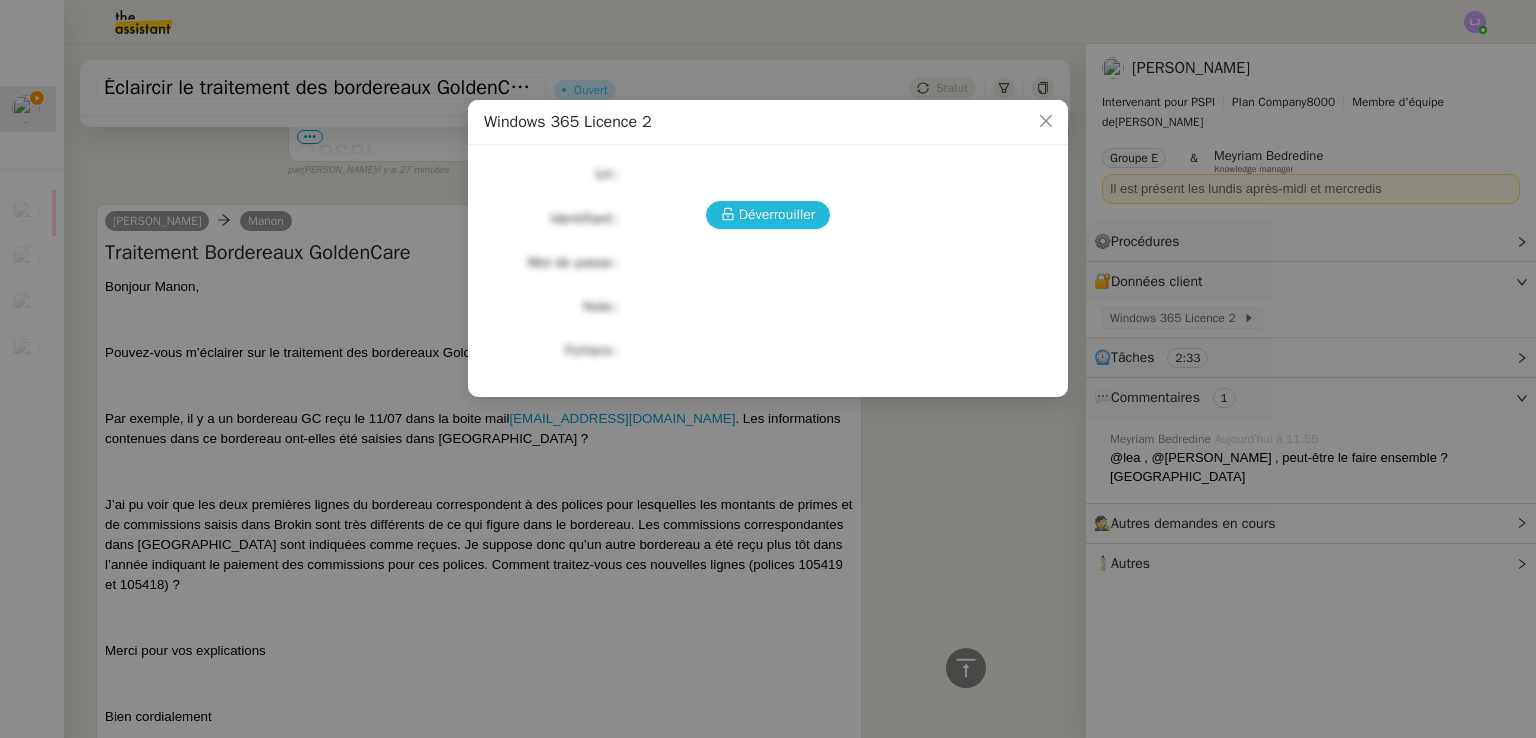 click on "Déverrouiller" at bounding box center (777, 214) 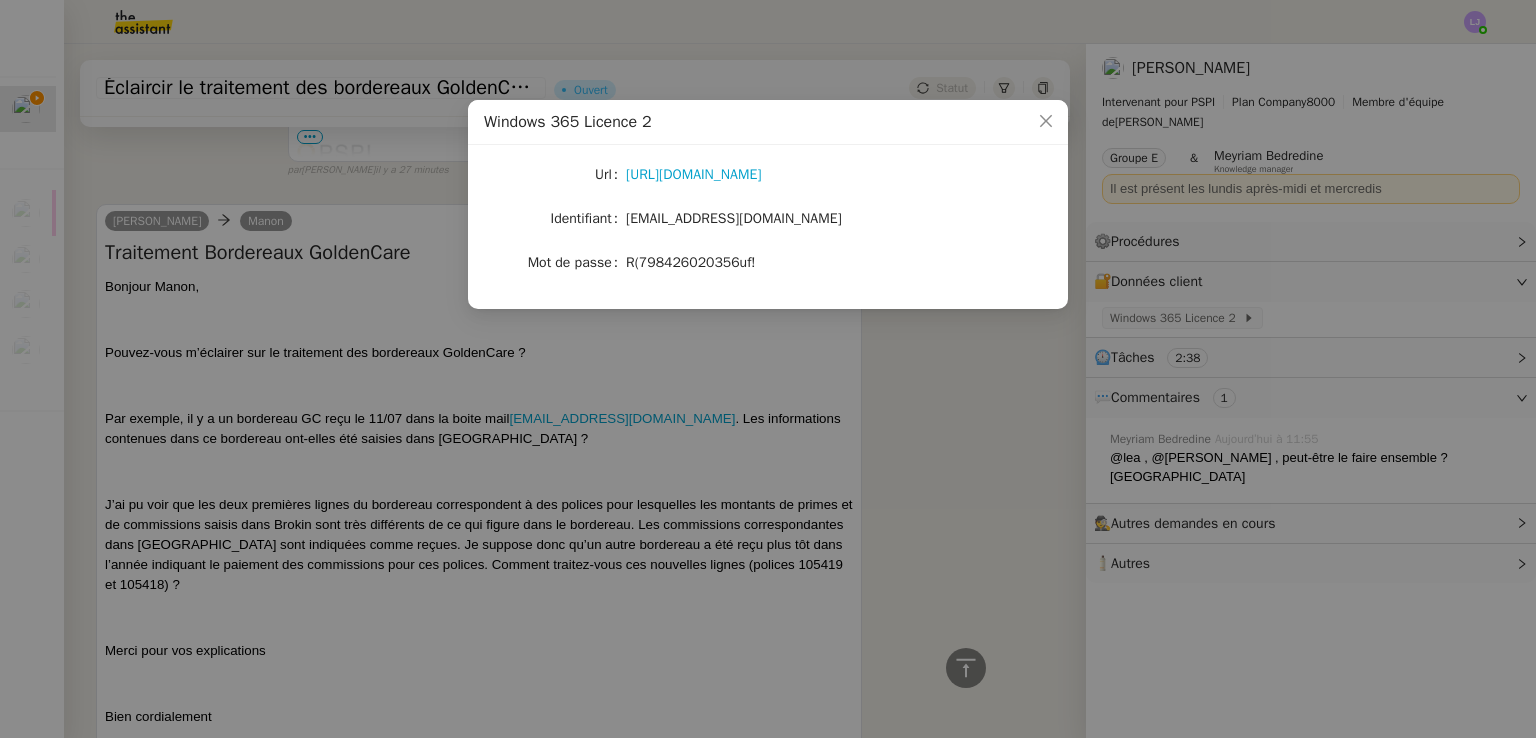 click on "R(798426020356uf!" 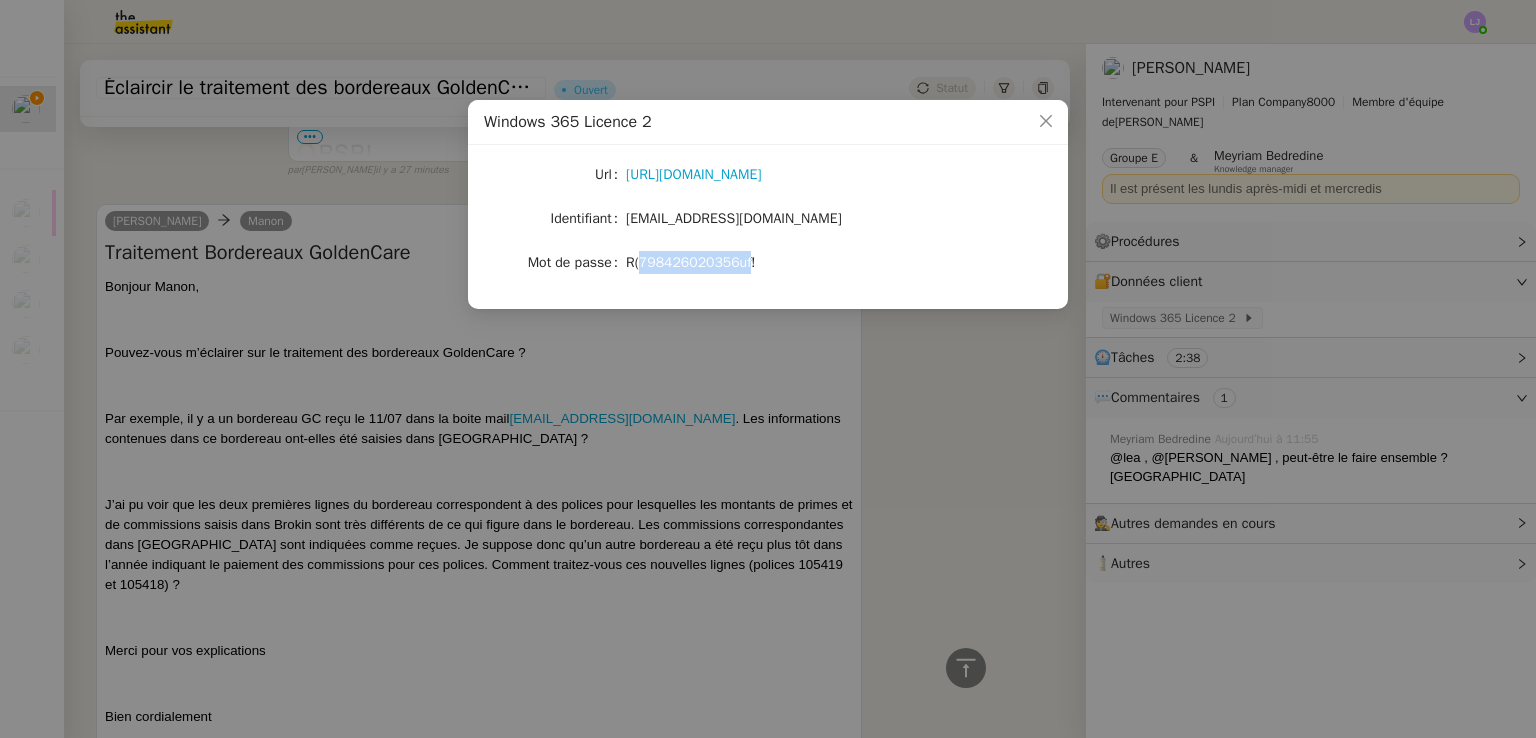 click on "R(798426020356uf!" 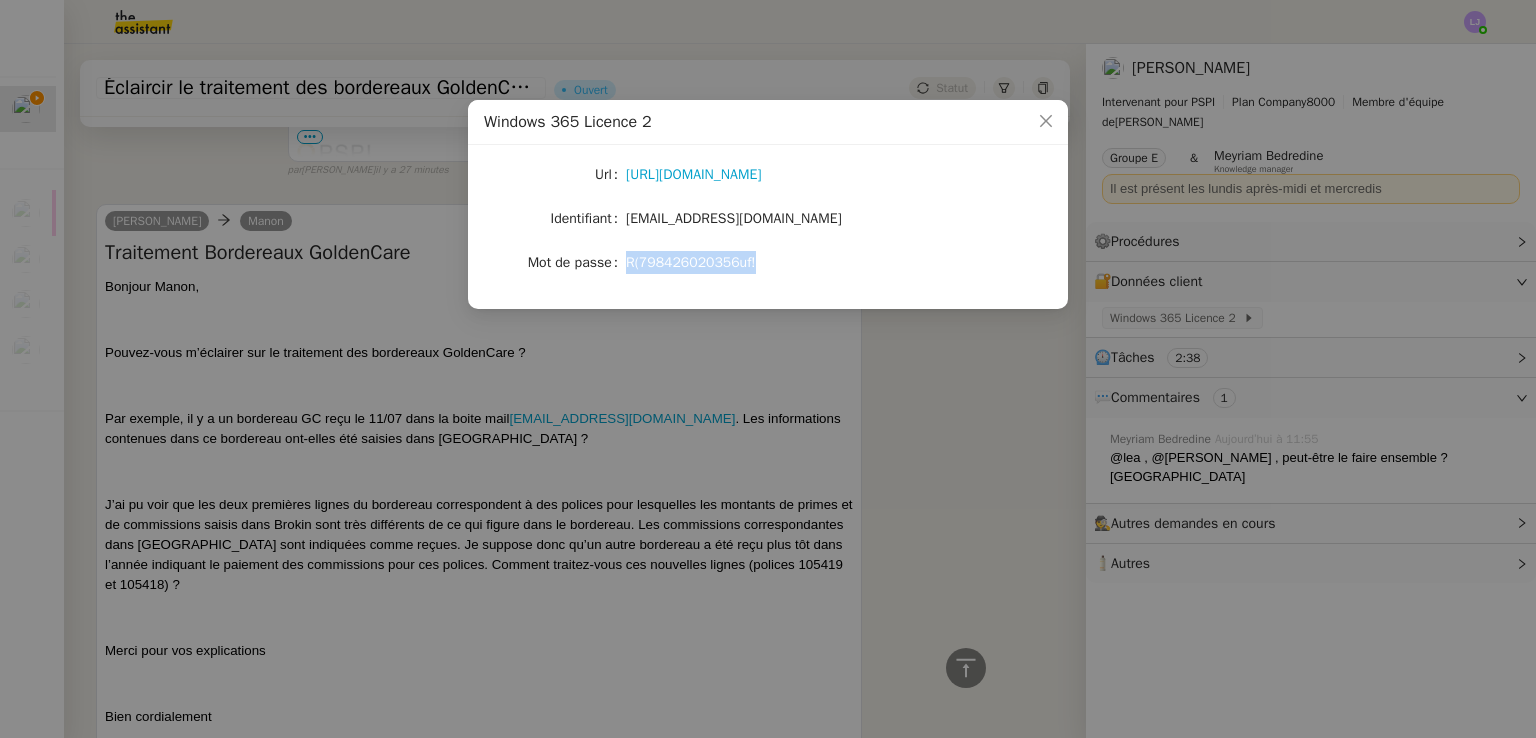 click on "R(798426020356uf!" 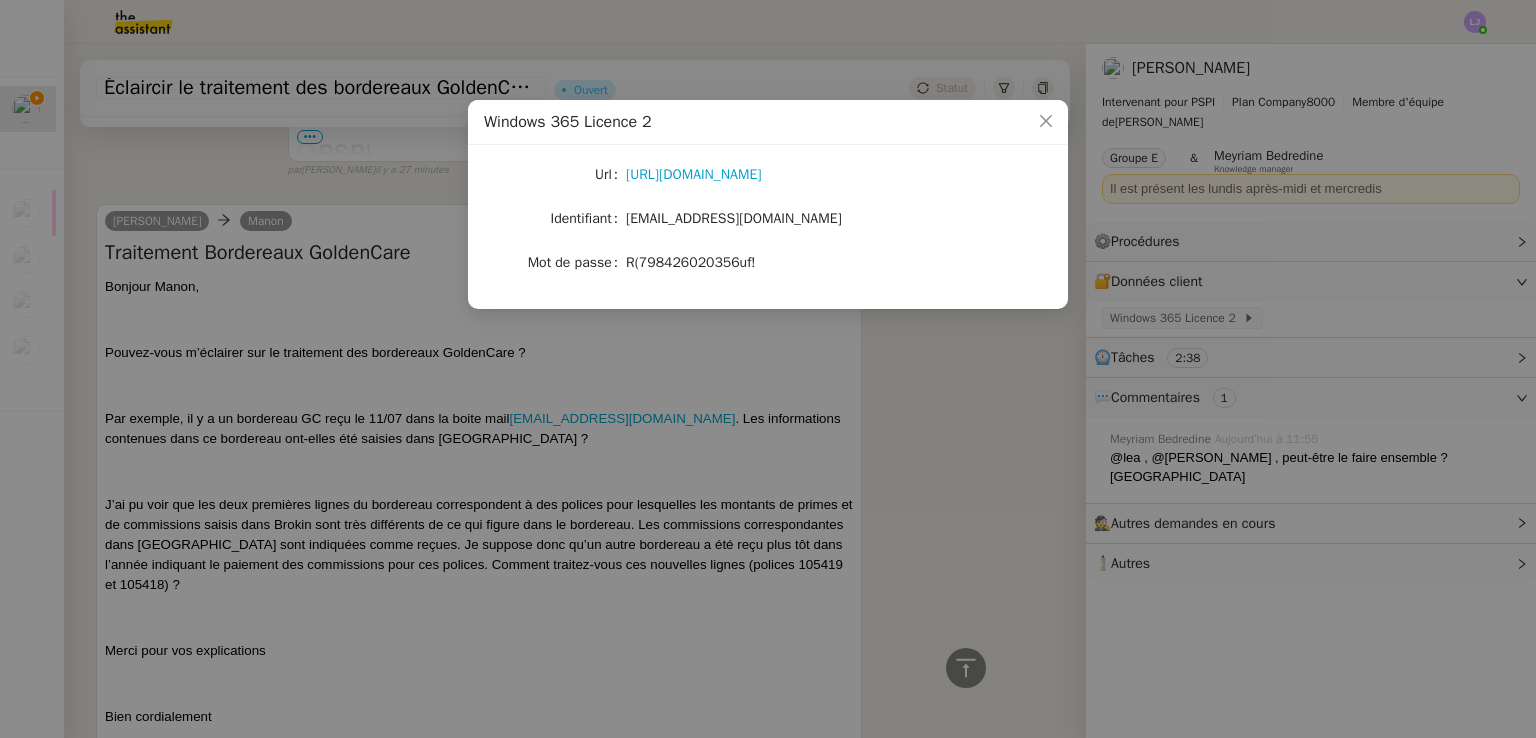 click on "Windows 365 Licence 2 Url https://windows365.microsoft.com/    Identifiant manon.usi2@team.theassistant.com Mot de passe R(798426020356uf!" at bounding box center (768, 369) 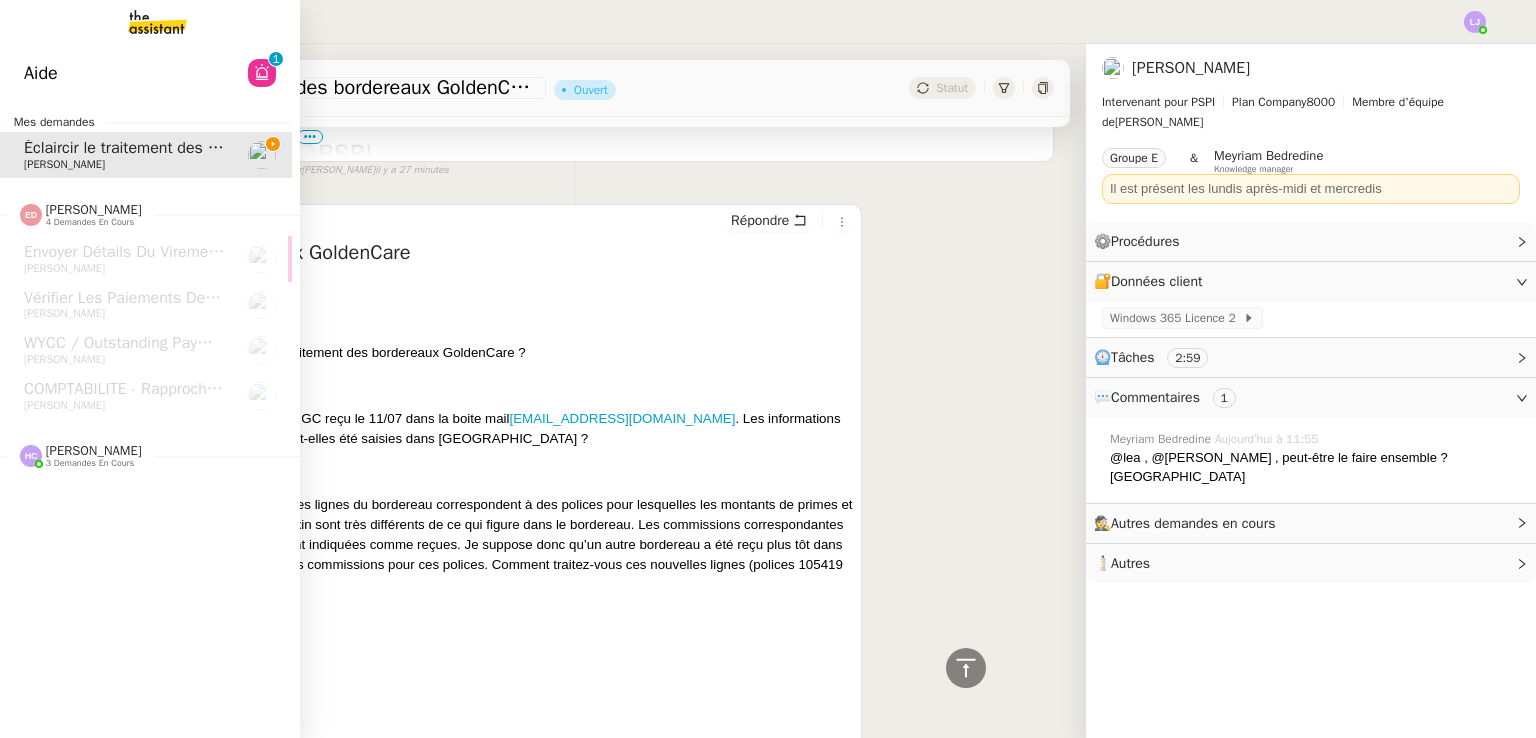 click on "Aide  0   1   2   3   4   5   6   7   8   9" 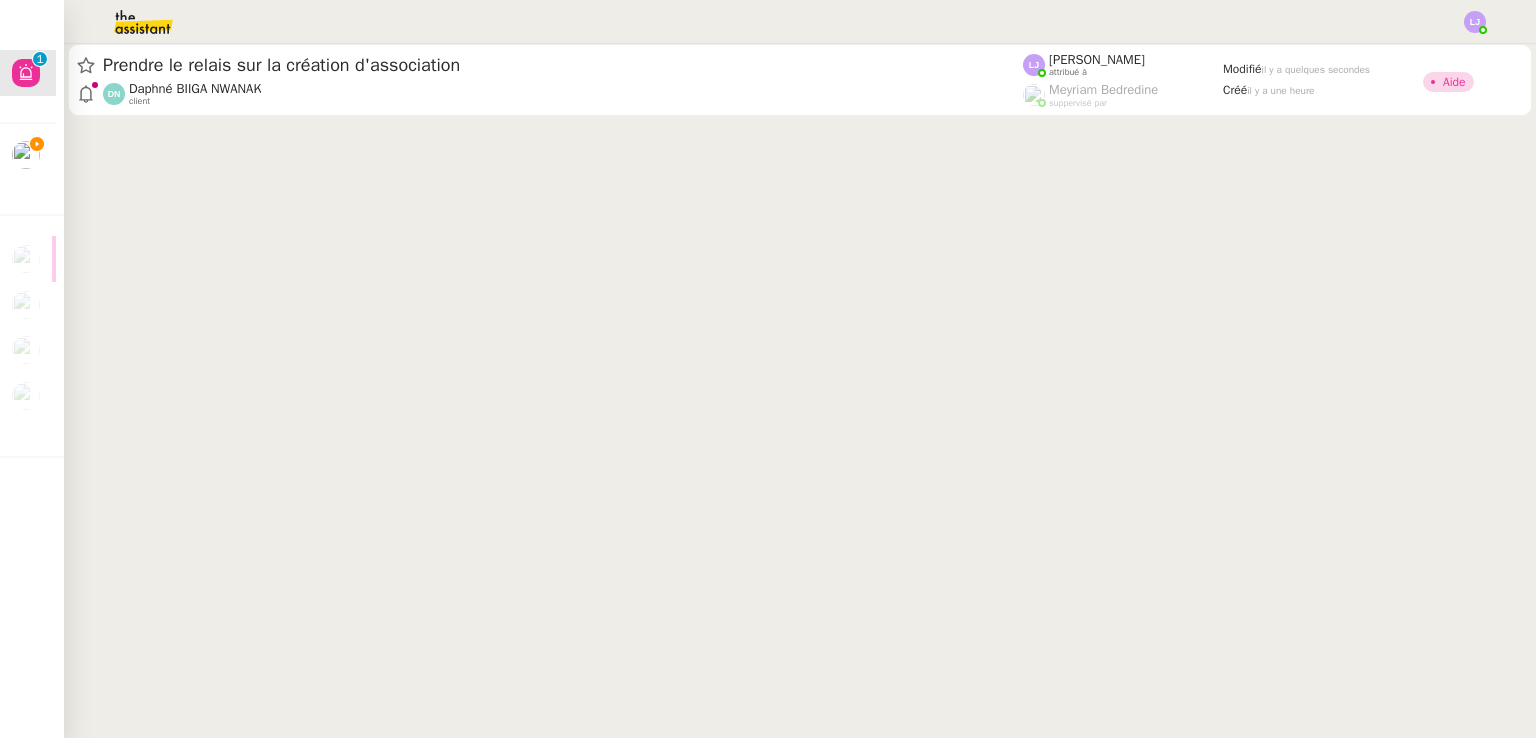 click on "Daphné BIIGA NWANAK    client" 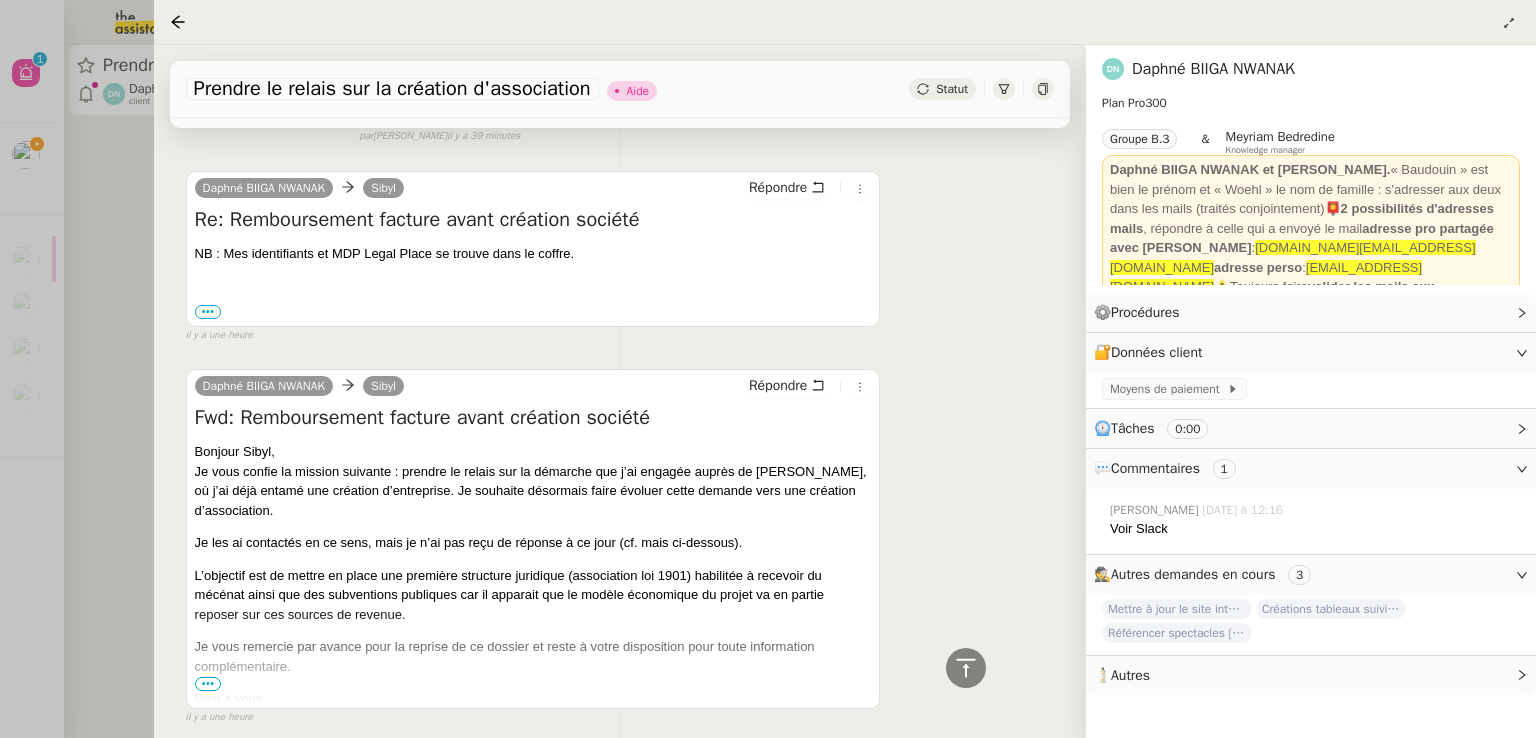 scroll, scrollTop: 851, scrollLeft: 0, axis: vertical 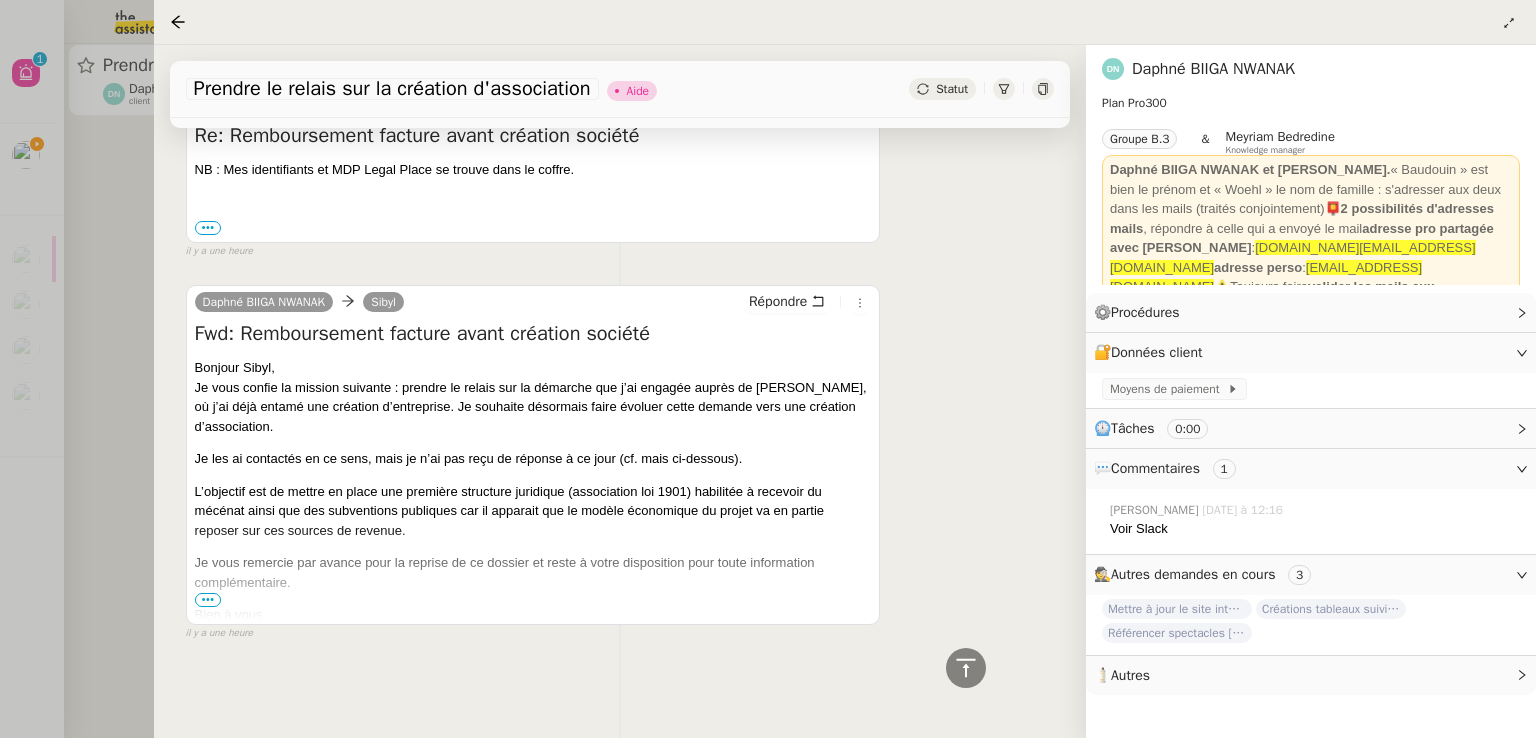 click at bounding box center [768, 369] 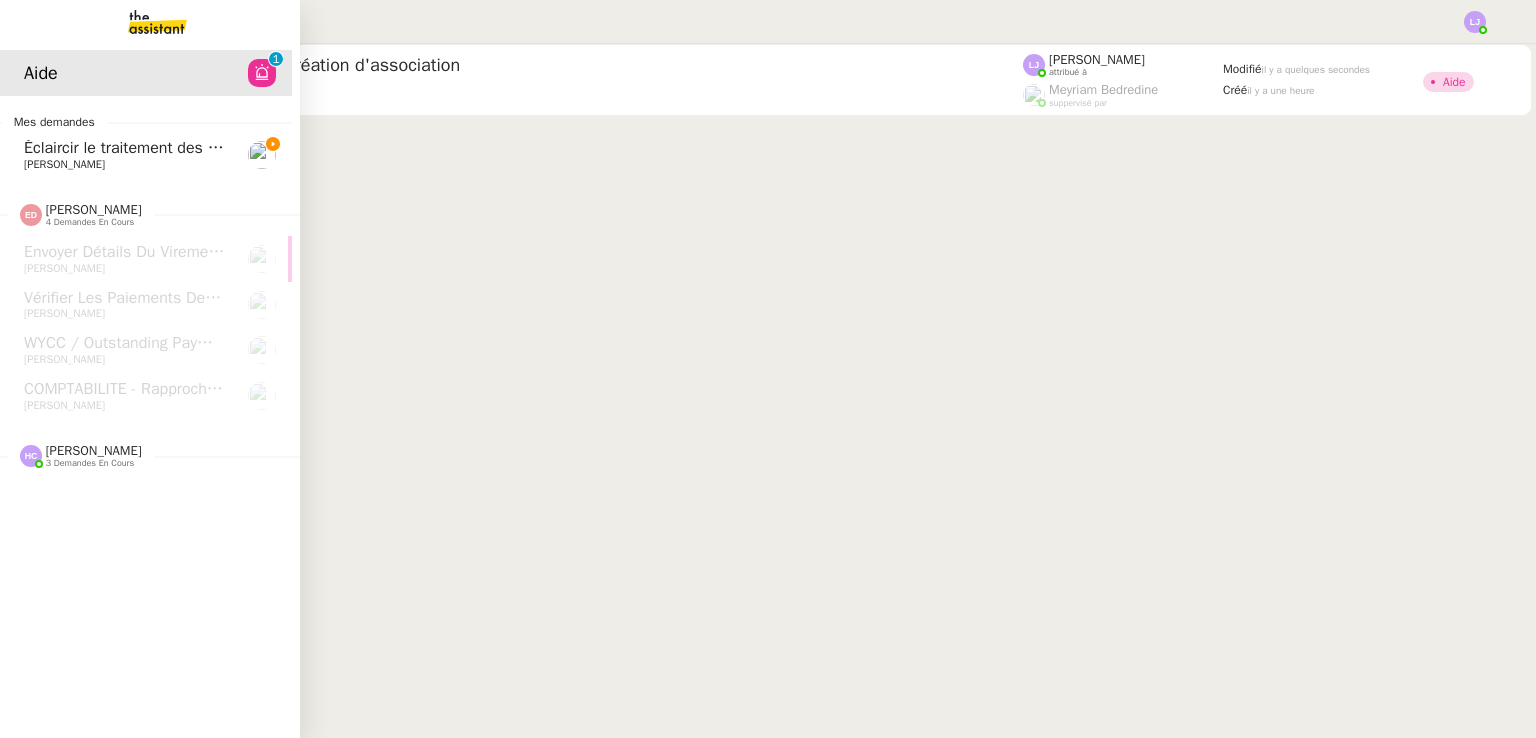 click on "Pierrick  Morel" 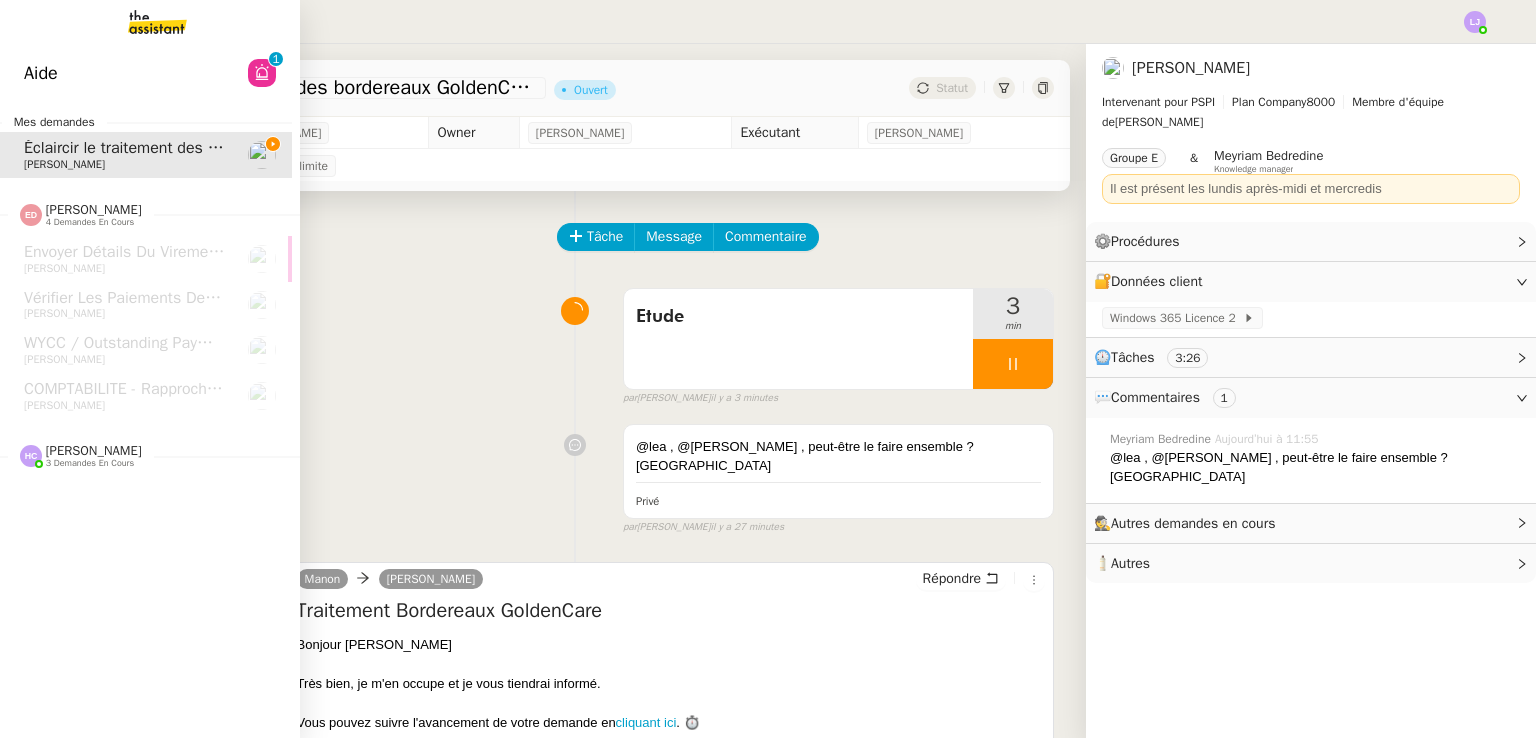 click on "Aide" 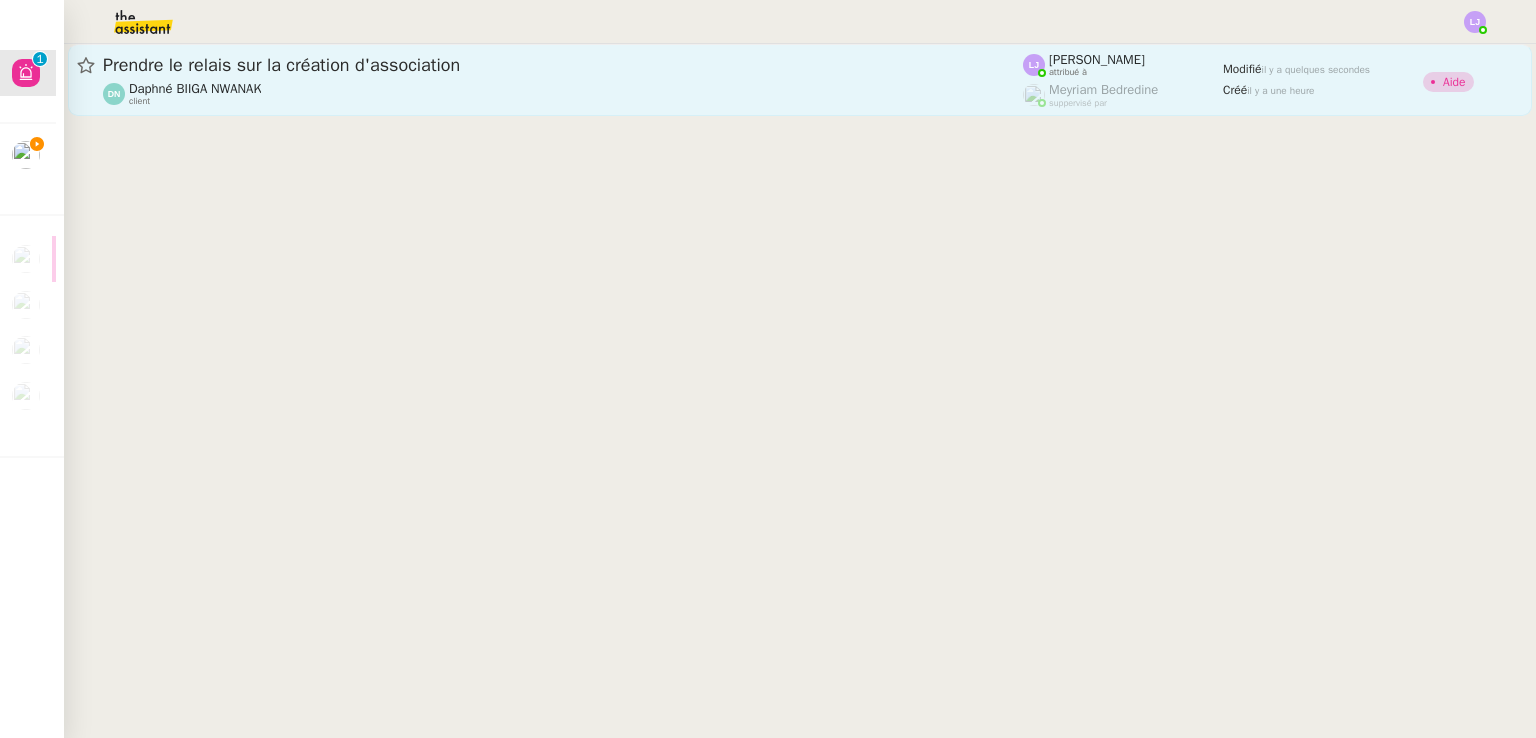 click on "Prendre le relais sur la création d'association" 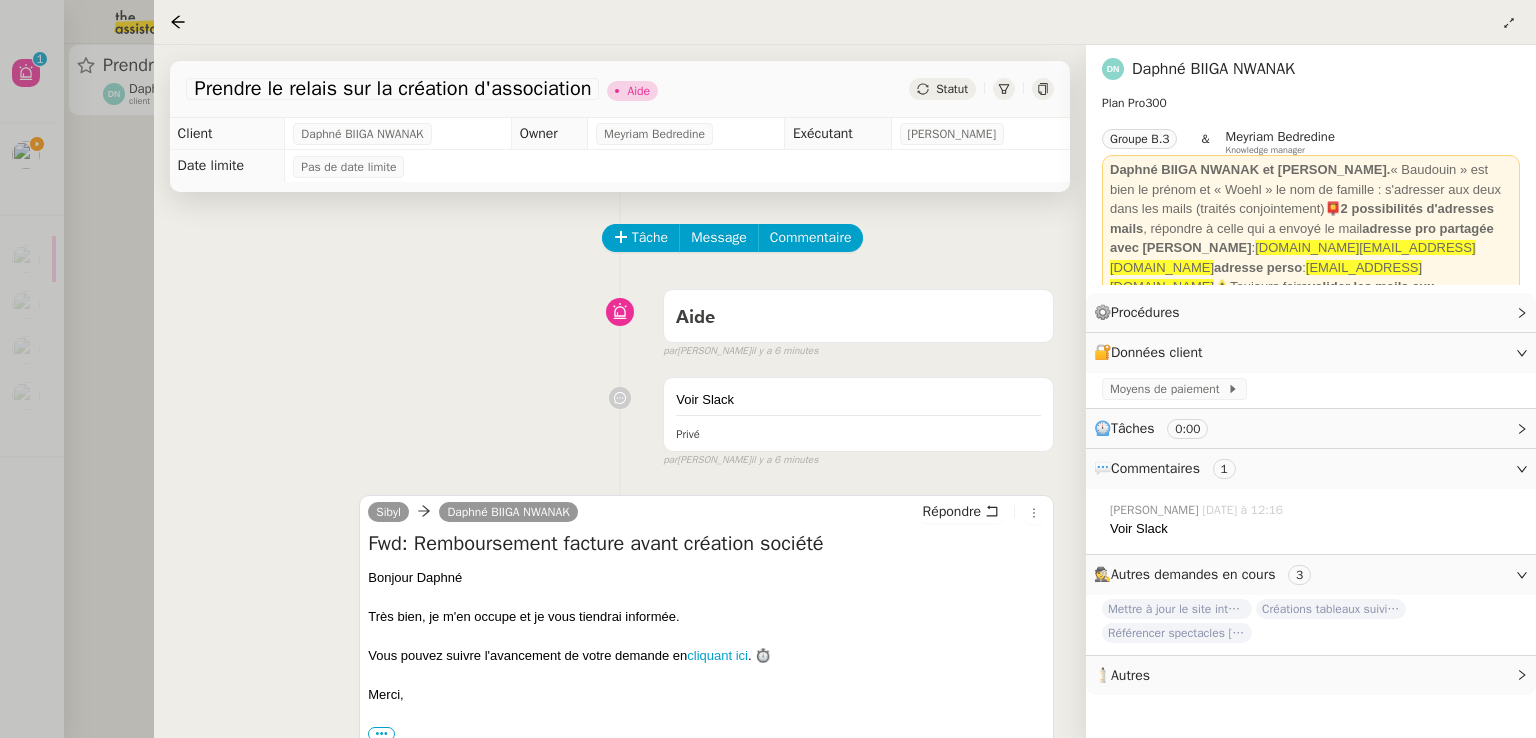 scroll, scrollTop: 806, scrollLeft: 0, axis: vertical 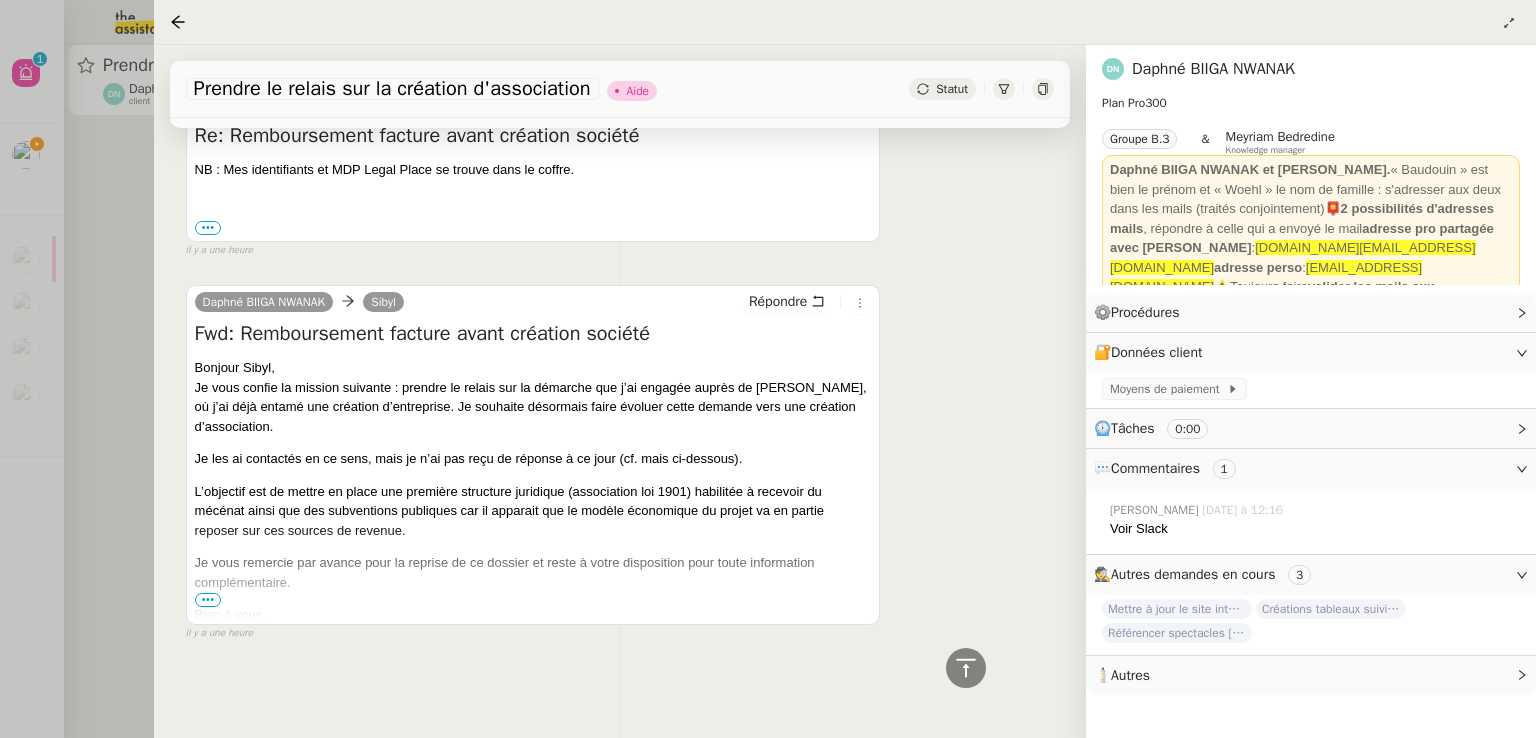 click on "•••" at bounding box center [208, 600] 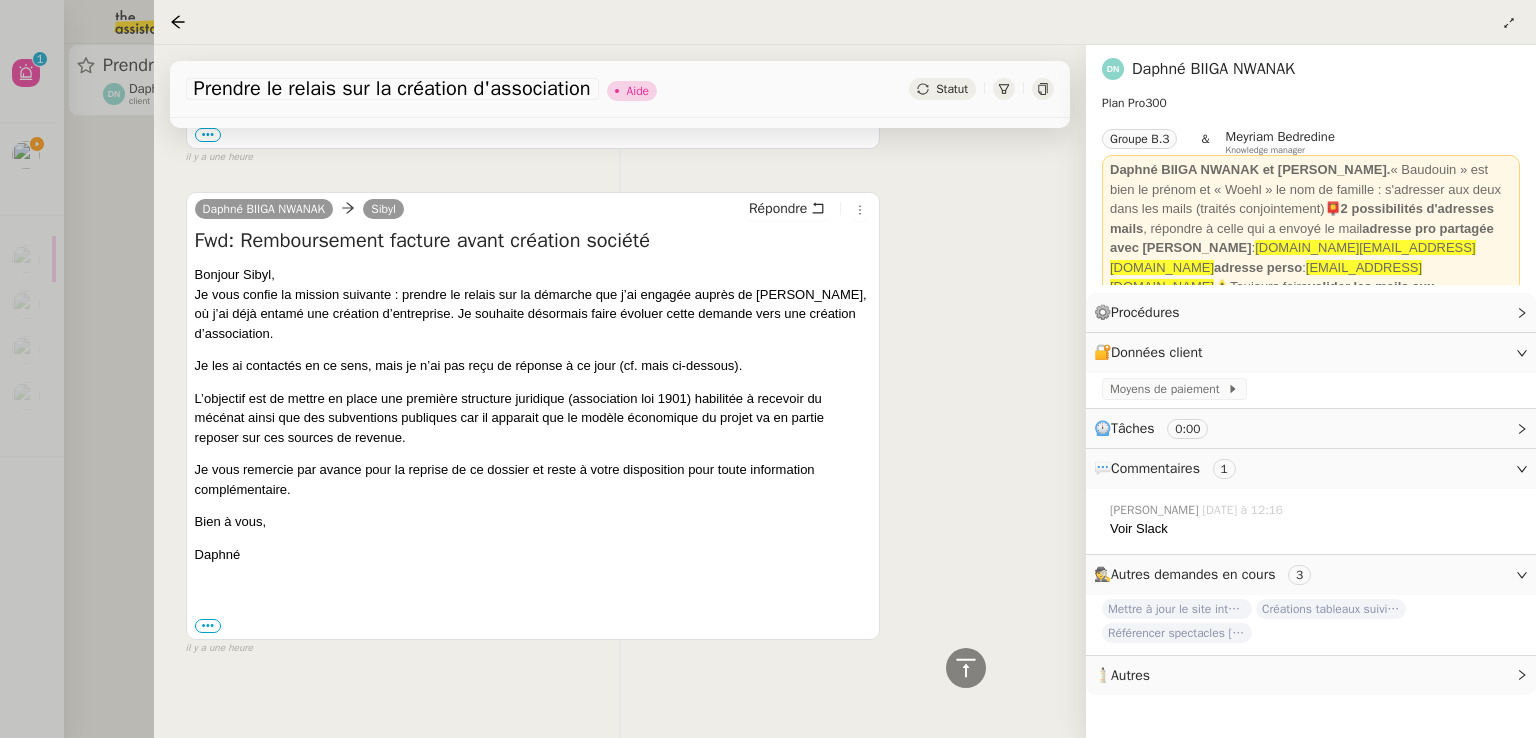 scroll, scrollTop: 884, scrollLeft: 0, axis: vertical 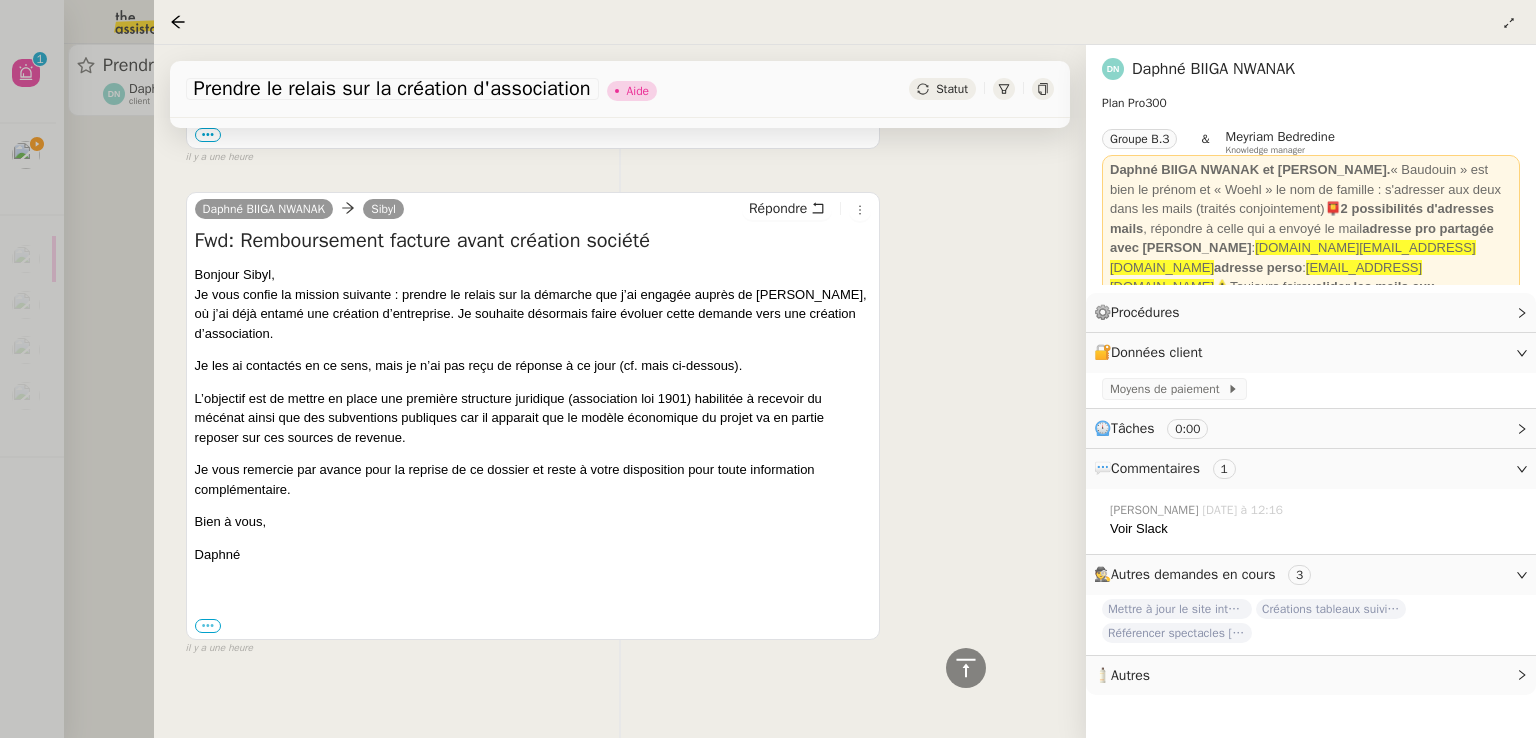 click on "•••" at bounding box center [208, 626] 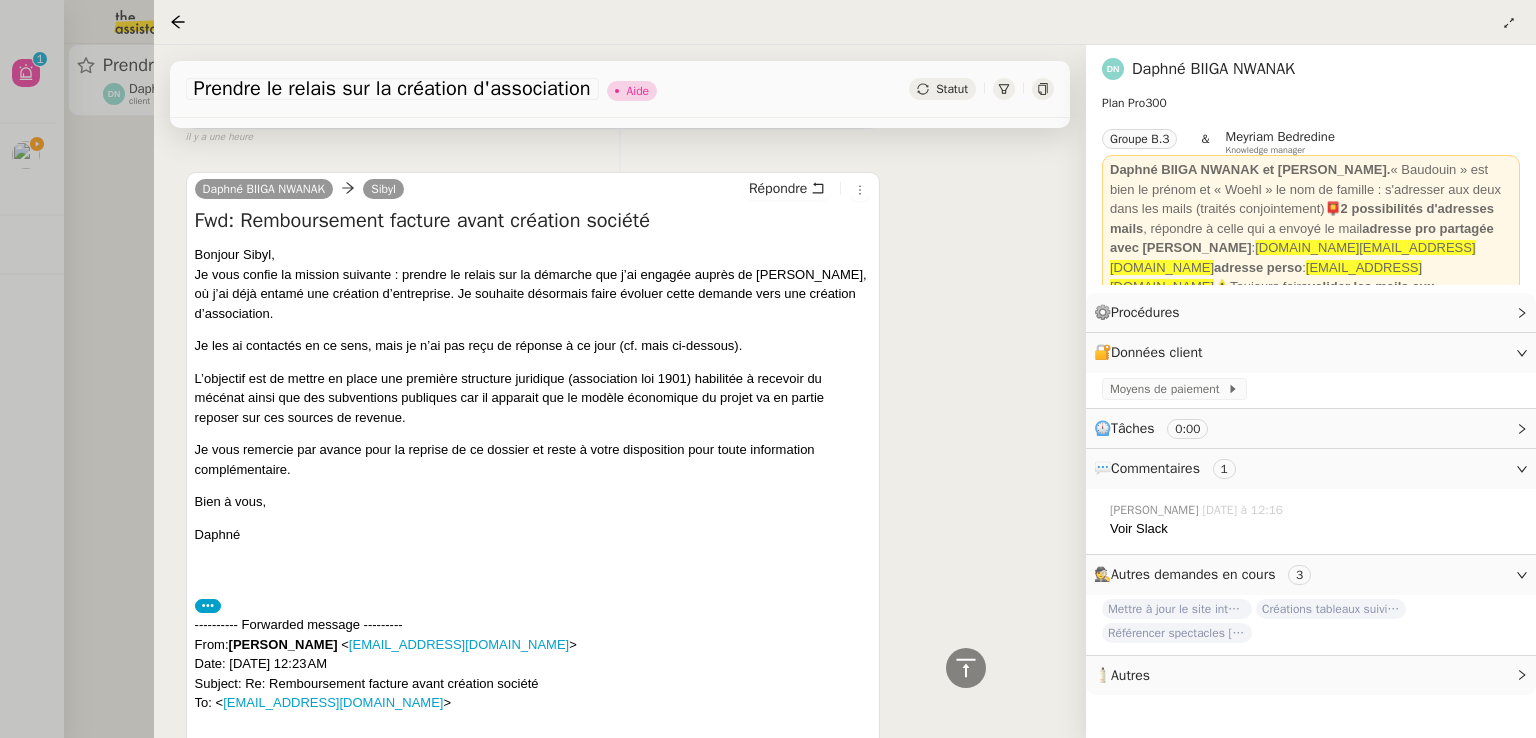 scroll, scrollTop: 536, scrollLeft: 0, axis: vertical 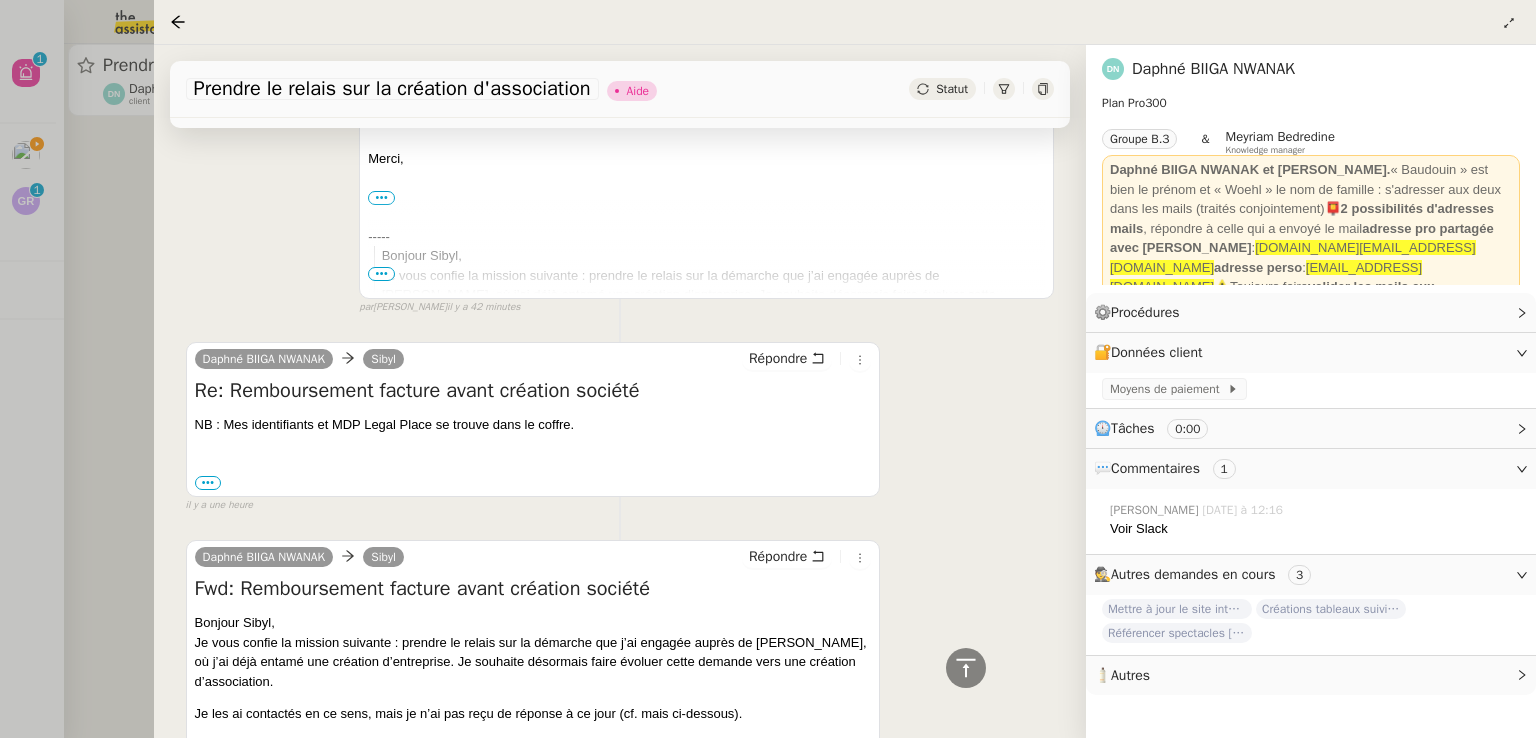click at bounding box center [768, 369] 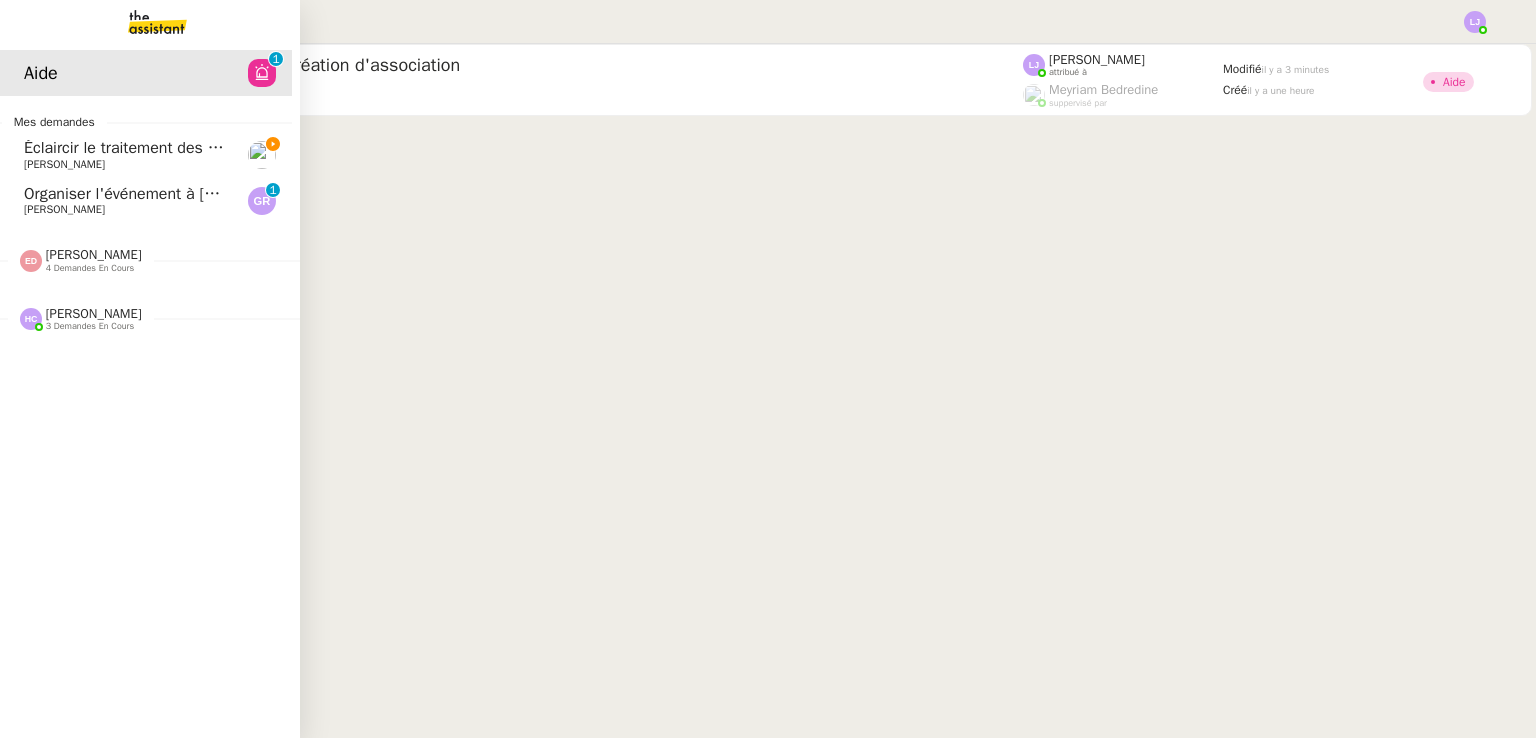 click on "Organiser l'événement à [GEOGRAPHIC_DATA]" 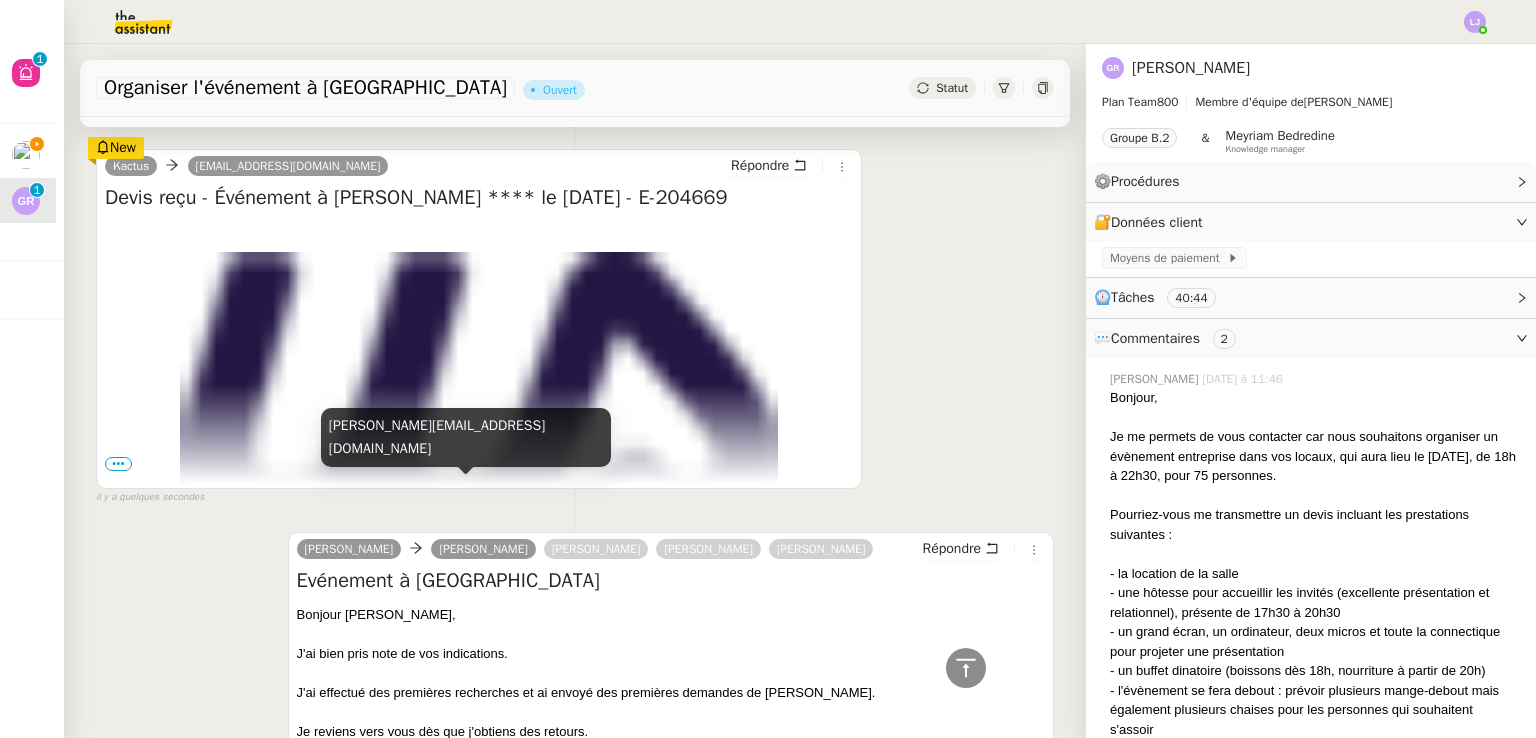 scroll, scrollTop: 374, scrollLeft: 0, axis: vertical 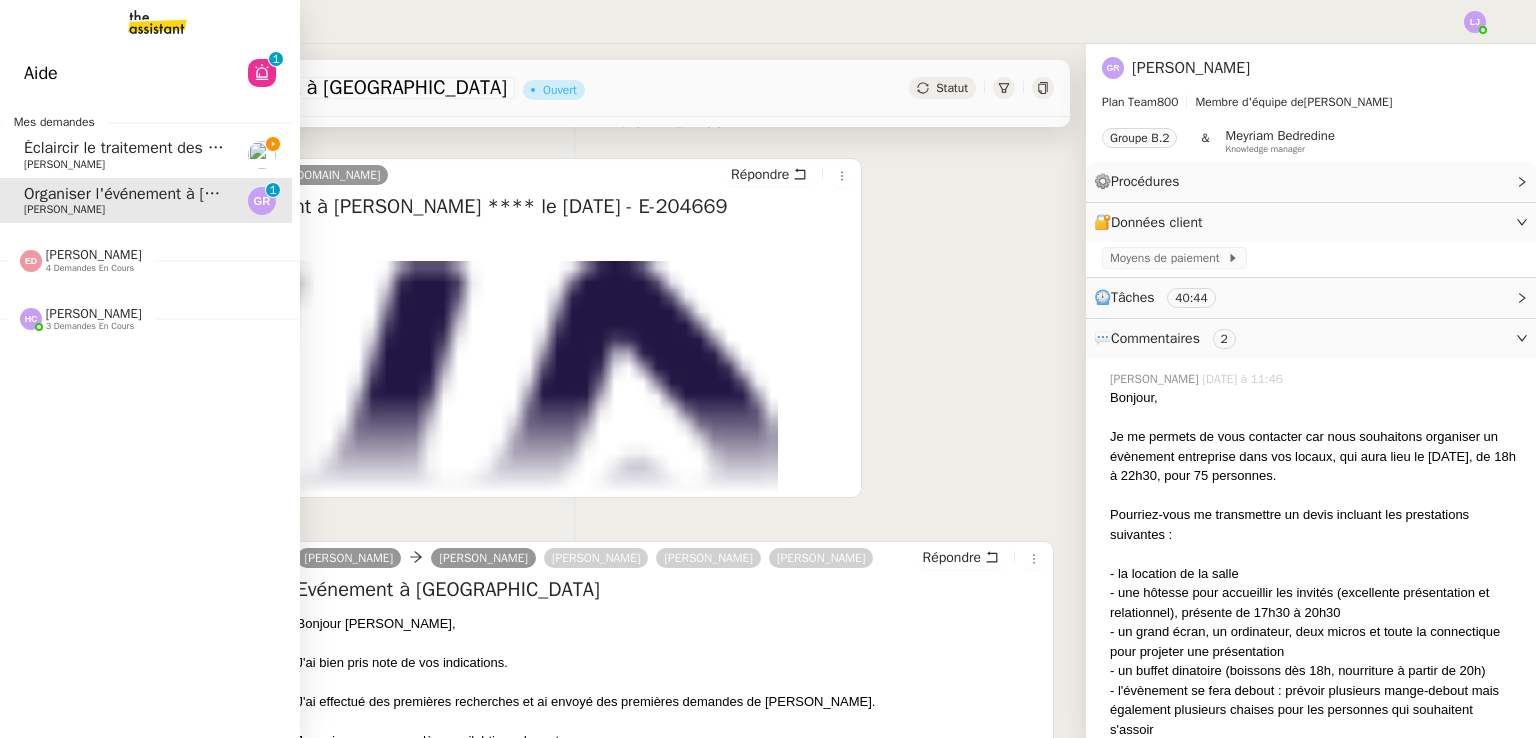 click on "Éclaircir le traitement des bordereaux GoldenCare" 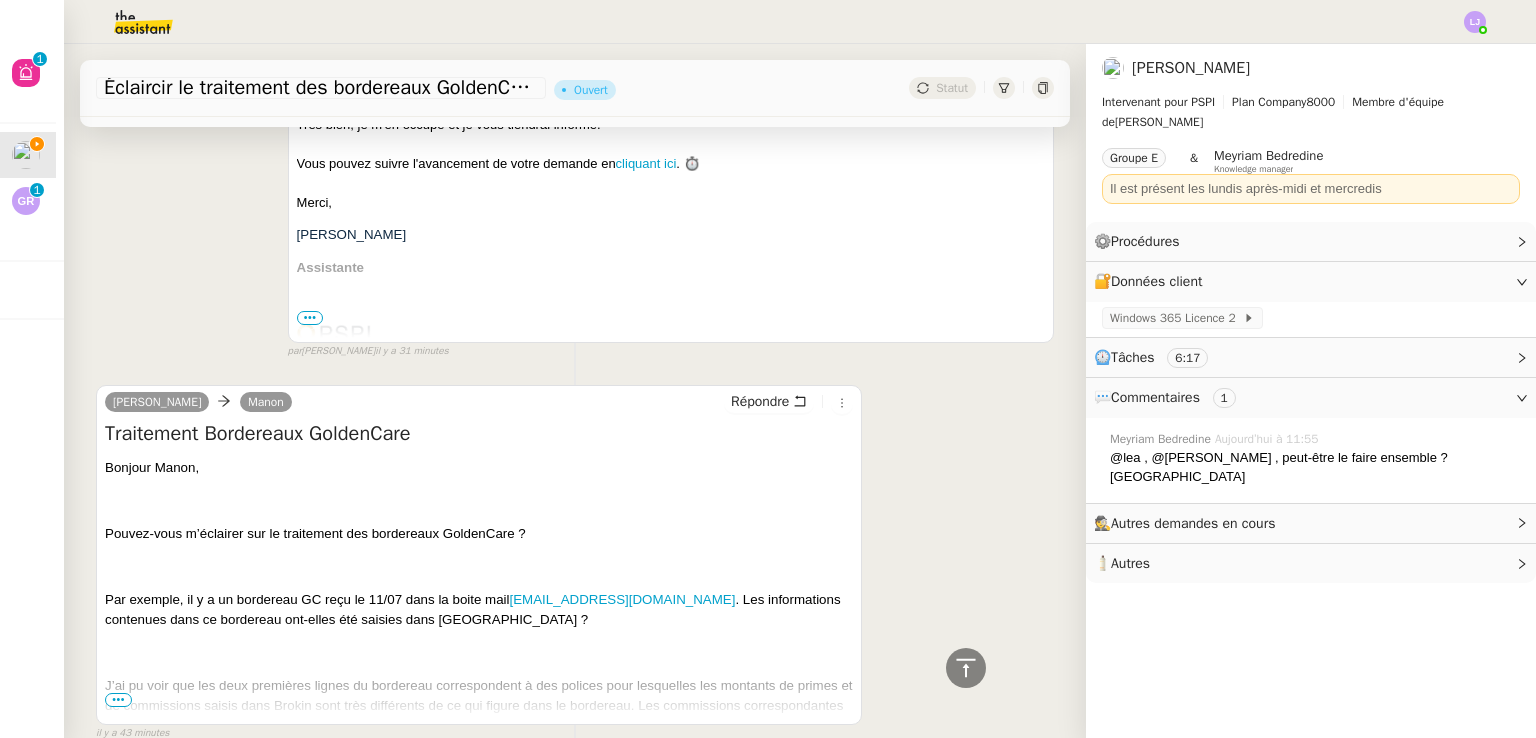 scroll, scrollTop: 652, scrollLeft: 0, axis: vertical 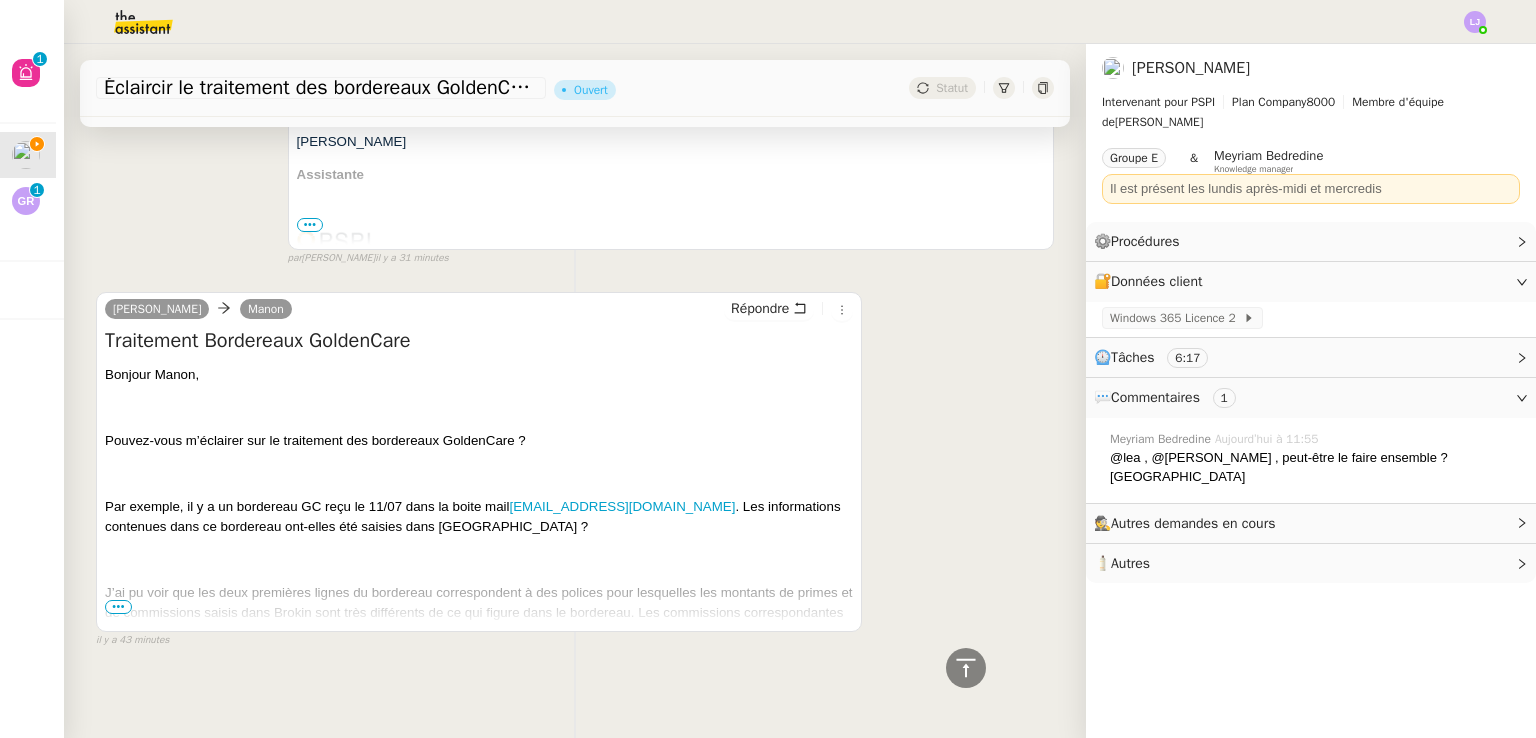 click on "•••" at bounding box center (118, 607) 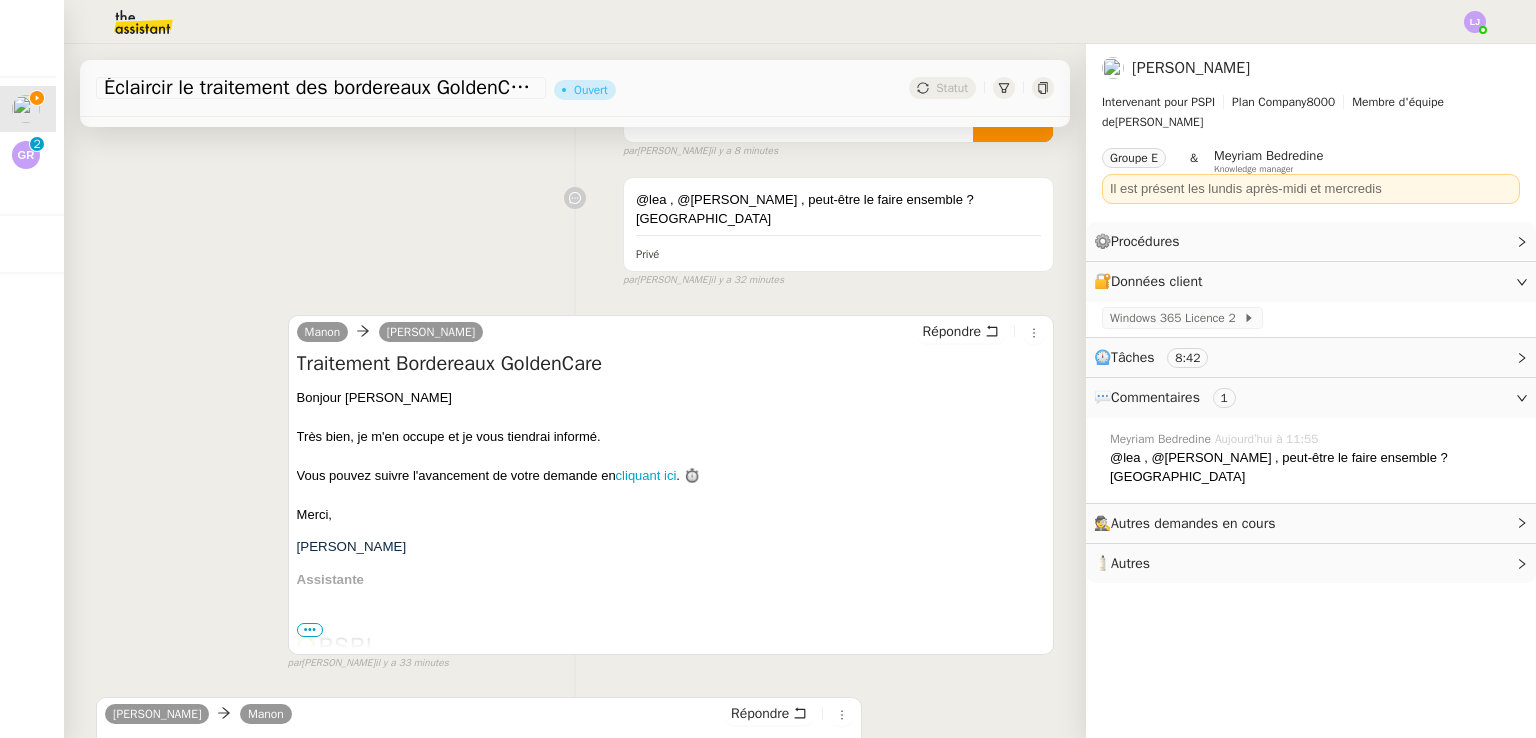 scroll, scrollTop: 0, scrollLeft: 0, axis: both 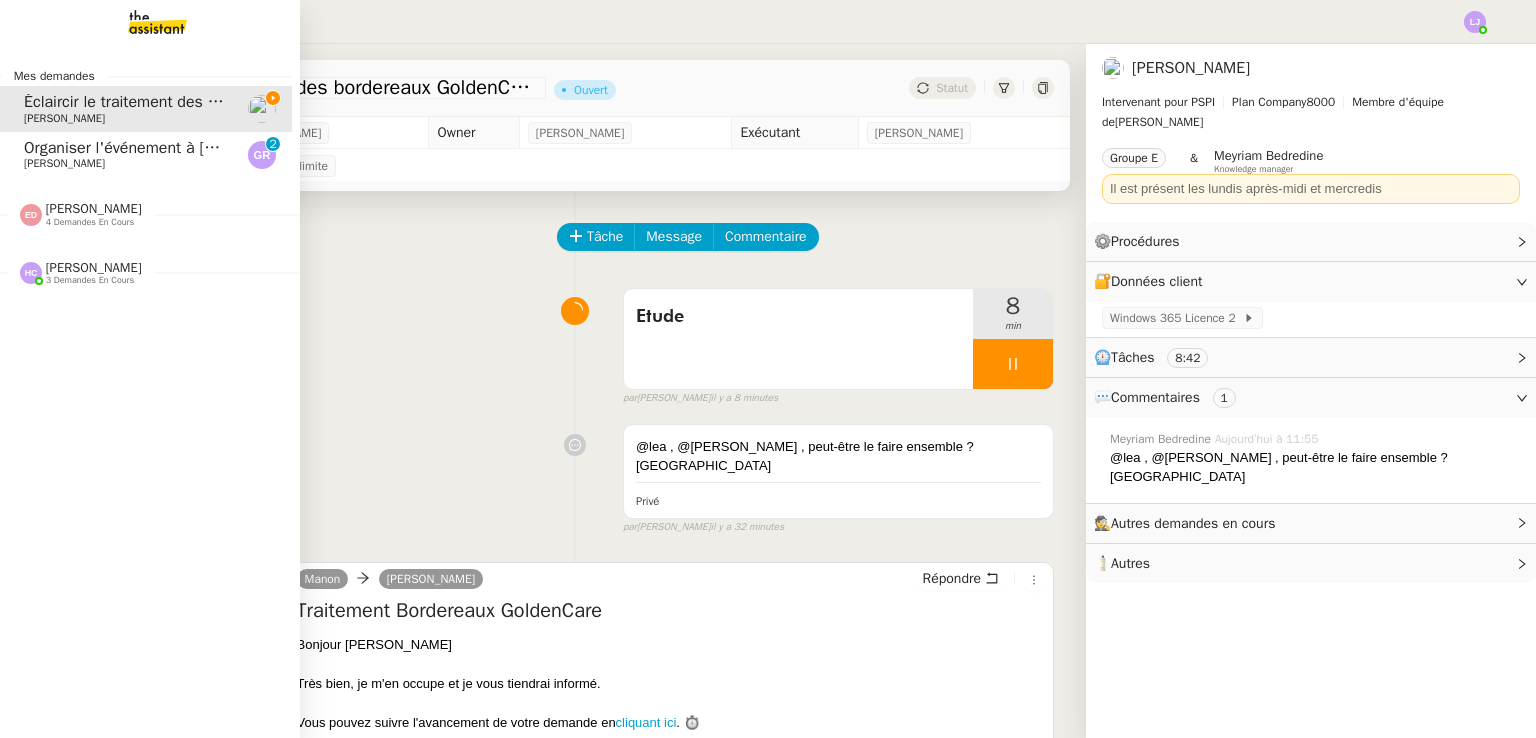 click on "Organiser l'événement à [GEOGRAPHIC_DATA]" 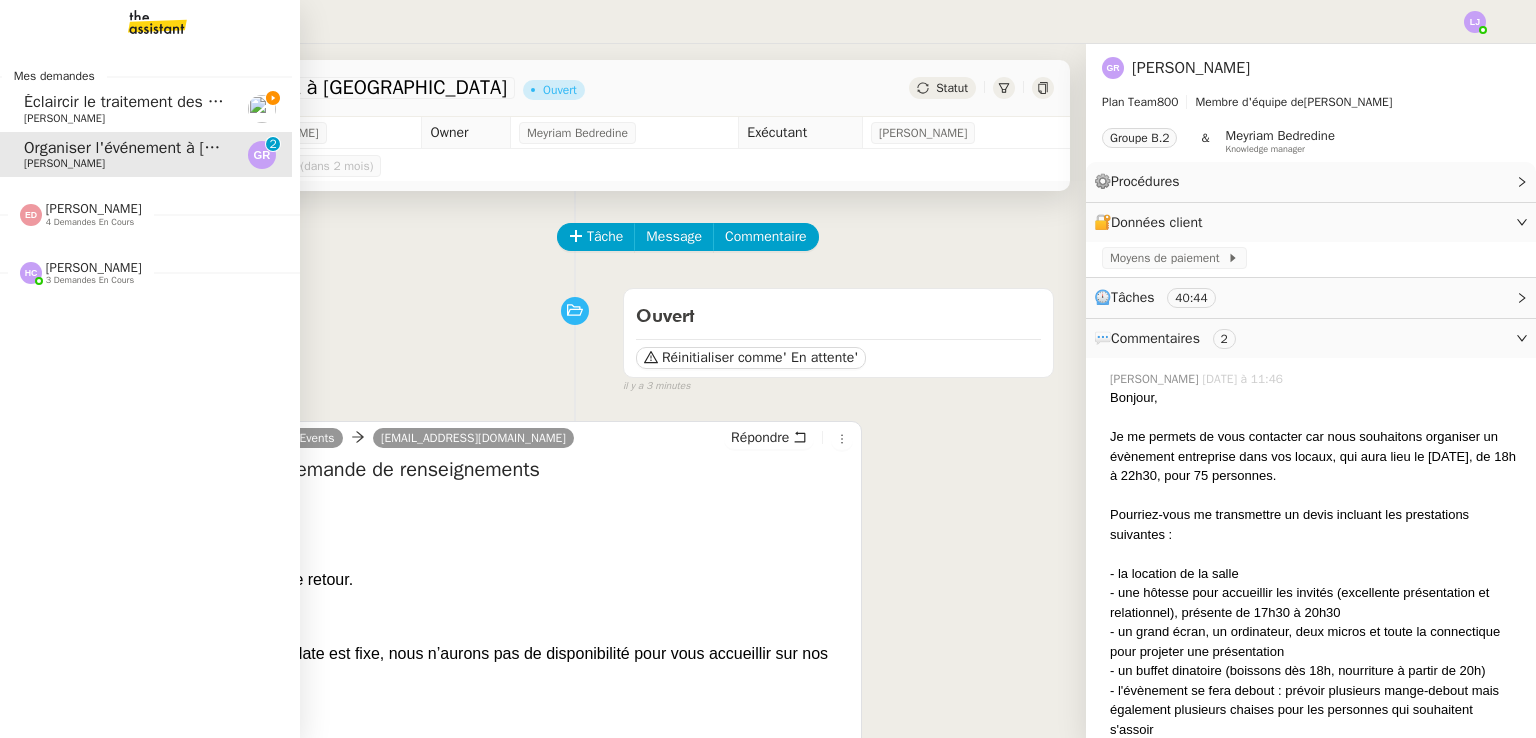 click on "Éclaircir le traitement des bordereaux GoldenCare" 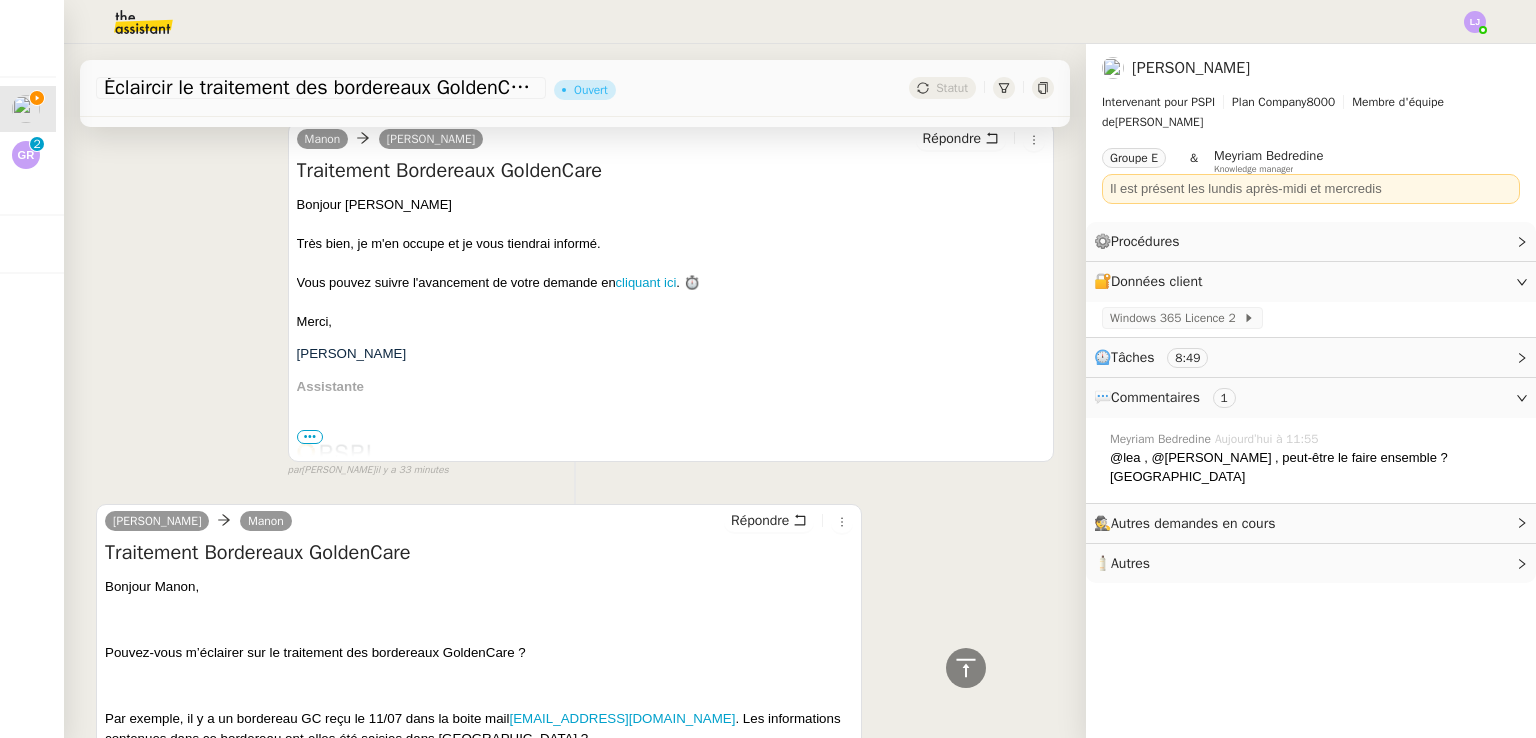 scroll, scrollTop: 652, scrollLeft: 0, axis: vertical 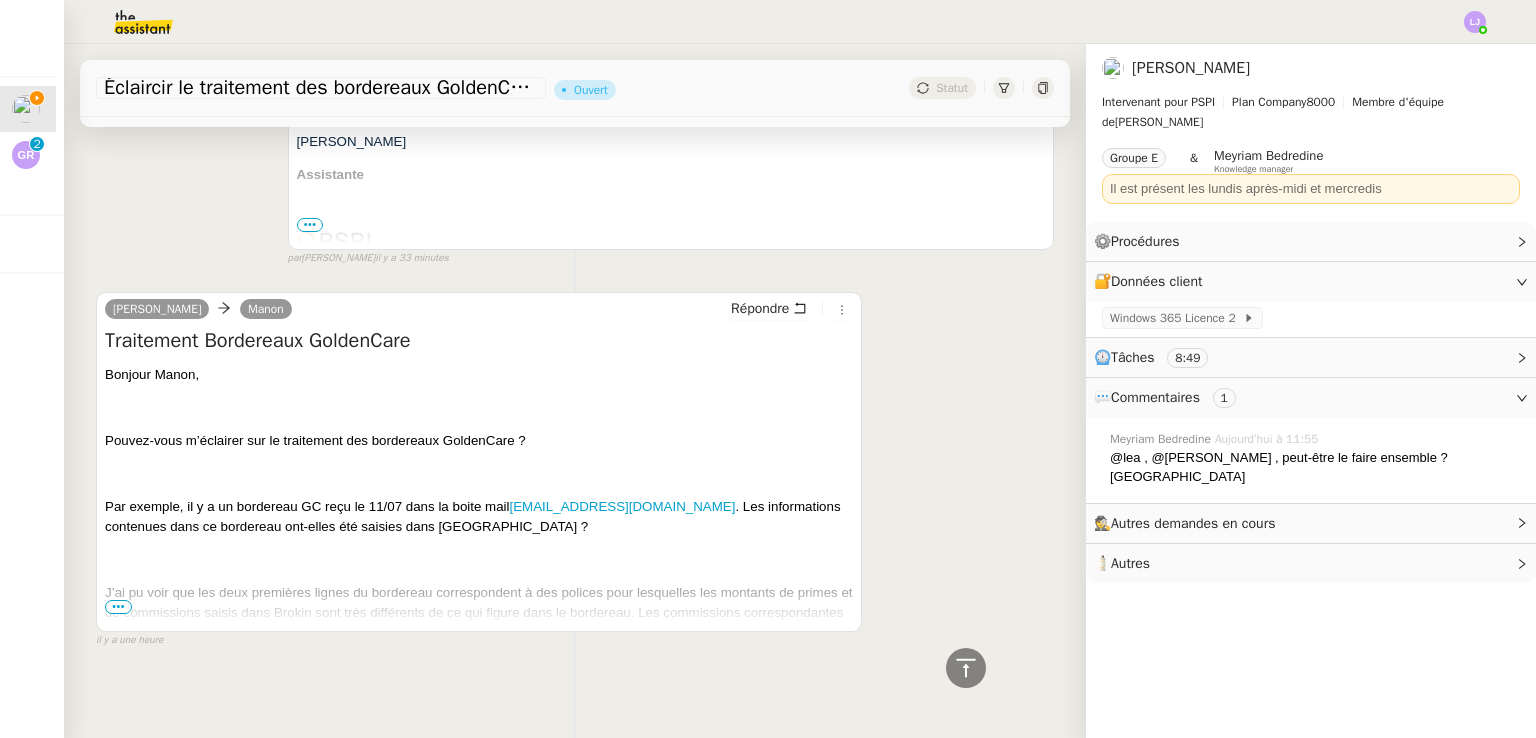 click on "J’ai pu voir que les deux premières lignes du bordereau correspondent à des polices pour lesquelles les montants de primes et de commissions saisis dans Brokin sont très différents de ce qui figure dans le bordereau. Les commissions correspondantes dans Brokin sont indiquées comme reçues. Je suppose donc qu’un autre bordereau a été reçu plus tôt dans l’année indiquant le paiement des commissions pour ces polices. Comment traitez-vous ces nouvelles lignes (polices 105419 et 105418) ?" at bounding box center [479, 632] 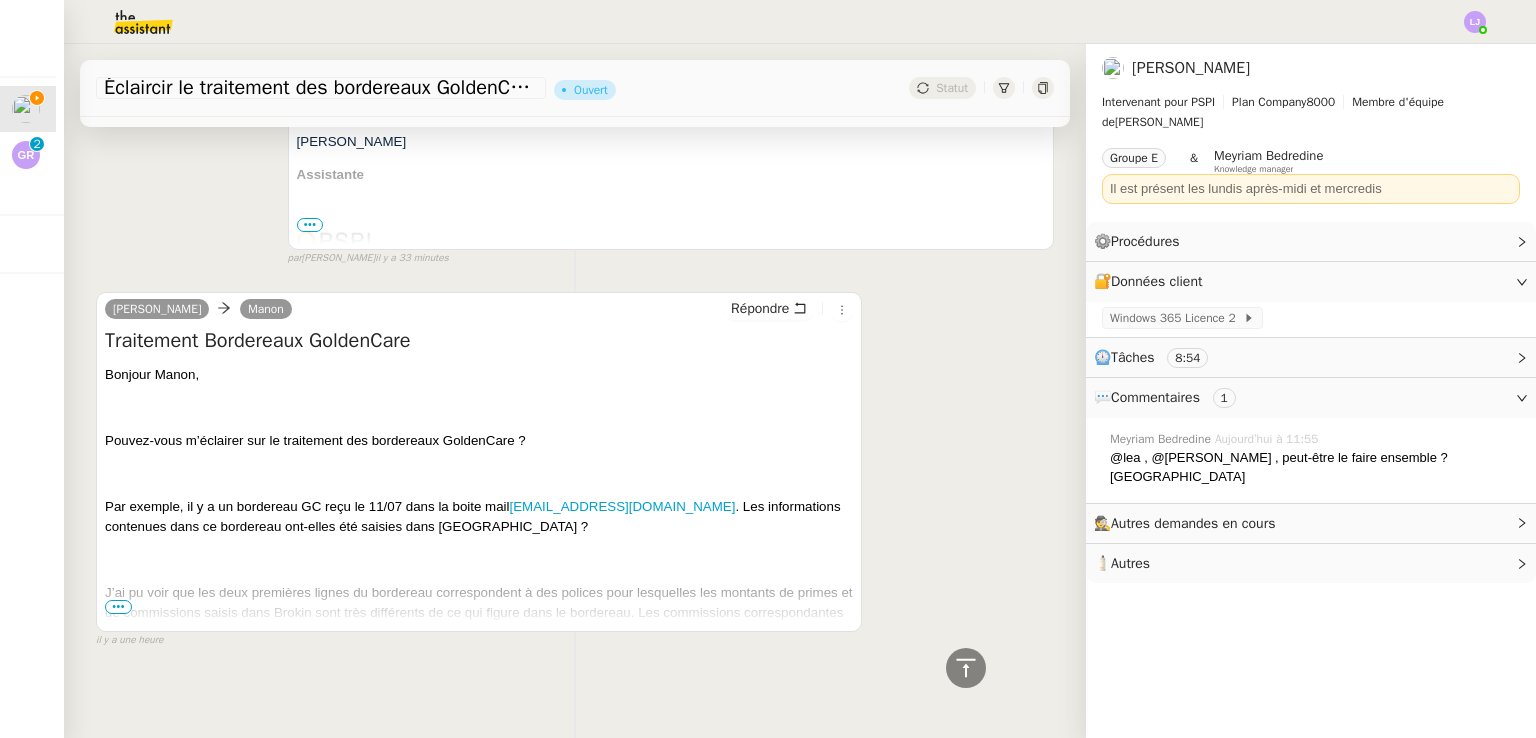 click on "•••" at bounding box center (118, 607) 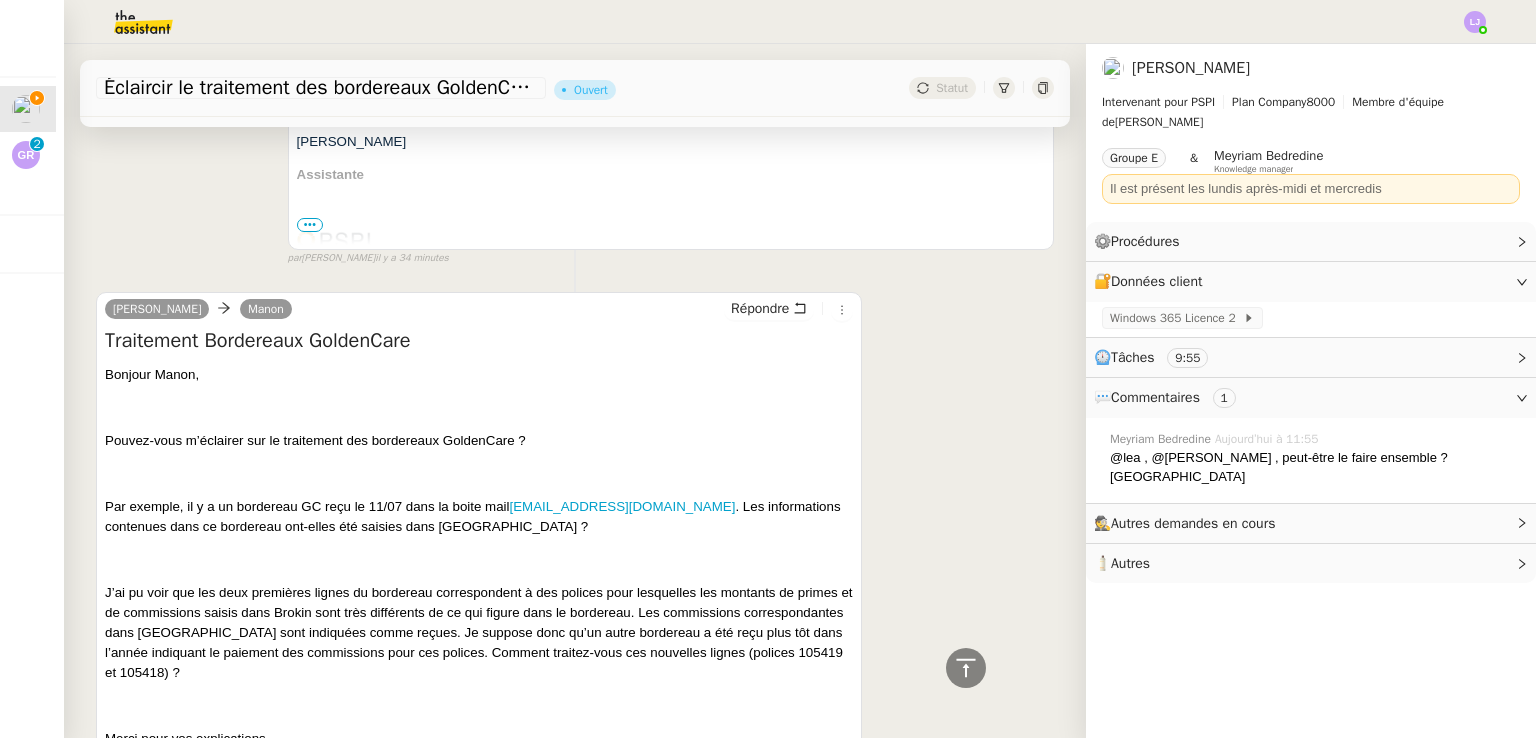 scroll, scrollTop: 0, scrollLeft: 0, axis: both 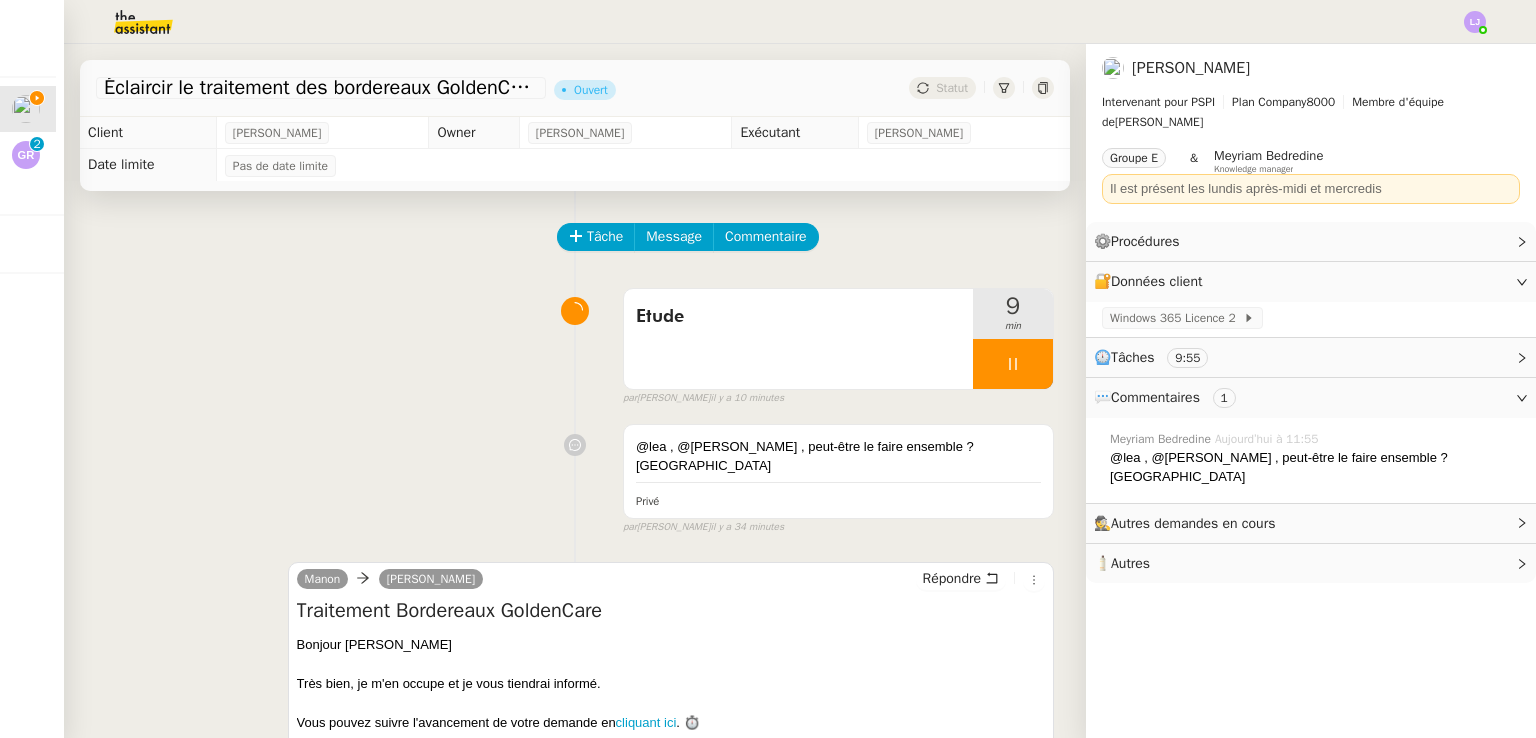 click on "Tâche Message Commentaire Veuillez patienter une erreur s'est produite 👌👌👌 message envoyé ✌️✌️✌️ Veuillez d'abord attribuer un client Une erreur s'est produite, veuillez réessayer  Etude     9 min false par   Léa J.   il y a 10 minutes 👌👌👌 message envoyé ✌️✌️✌️ une erreur s'est produite 👌👌👌 message envoyé ✌️✌️✌️ Votre message va être revu ✌️✌️✌️ une erreur s'est produite La taille des fichiers doit être de 10Mb au maximum.
@lea , @Eva , peut-être le faire ensemble ? Merci  Privé false par   Meyriam B.   il y a 34 minutes 👌👌👌 message envoyé ✌️✌️✌️ une erreur s'est produite 👌👌👌 message envoyé ✌️✌️✌️ Votre message va être revu ✌️✌️✌️ une erreur s'est produite La taille des fichiers doit être de 10Mb au maximum.  Manon      Pierrick  Morel  Répondre Traitement Bordereaux GoldenCare
Bonjour Pierrick Très bien, je m'en occupe et je vous tiendrai informé." 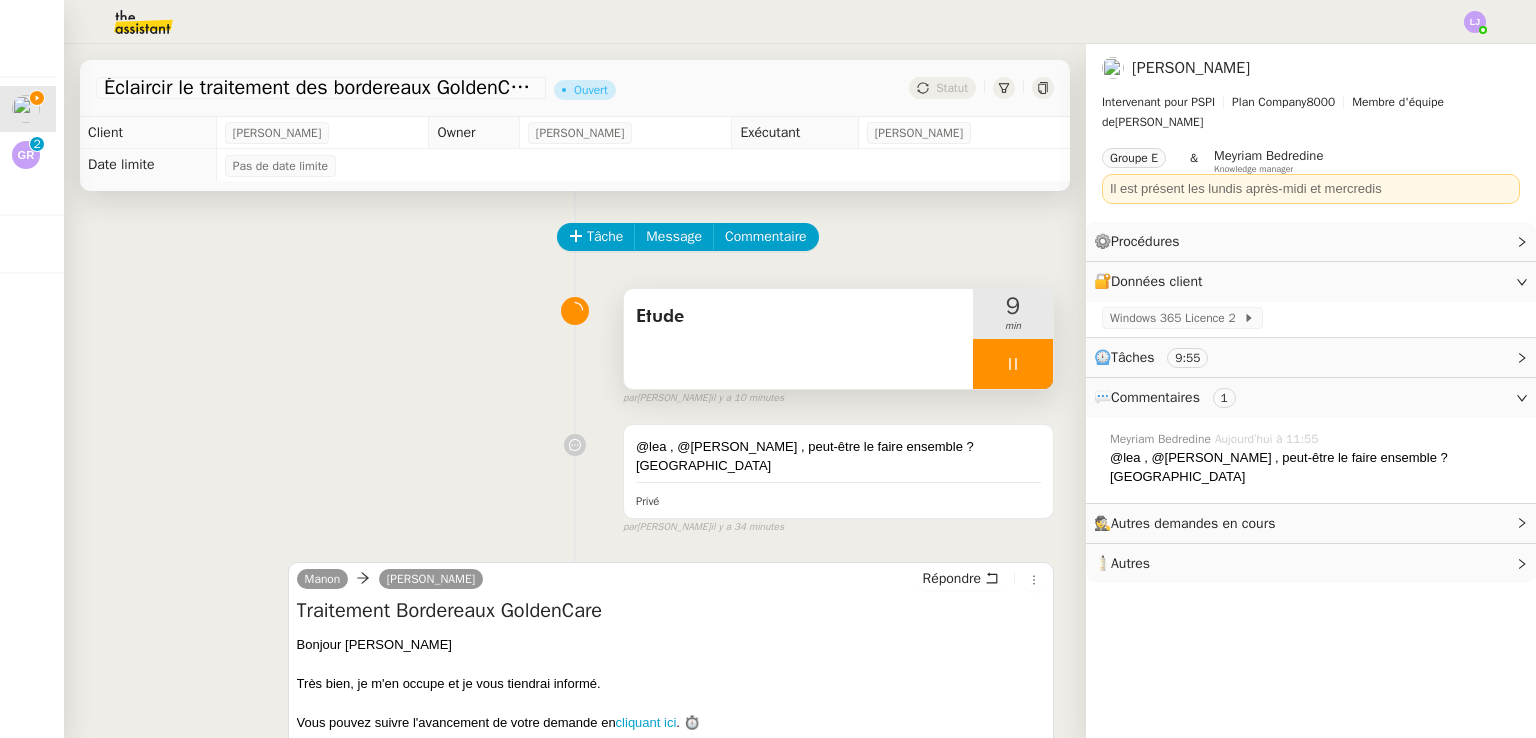 click at bounding box center (1013, 364) 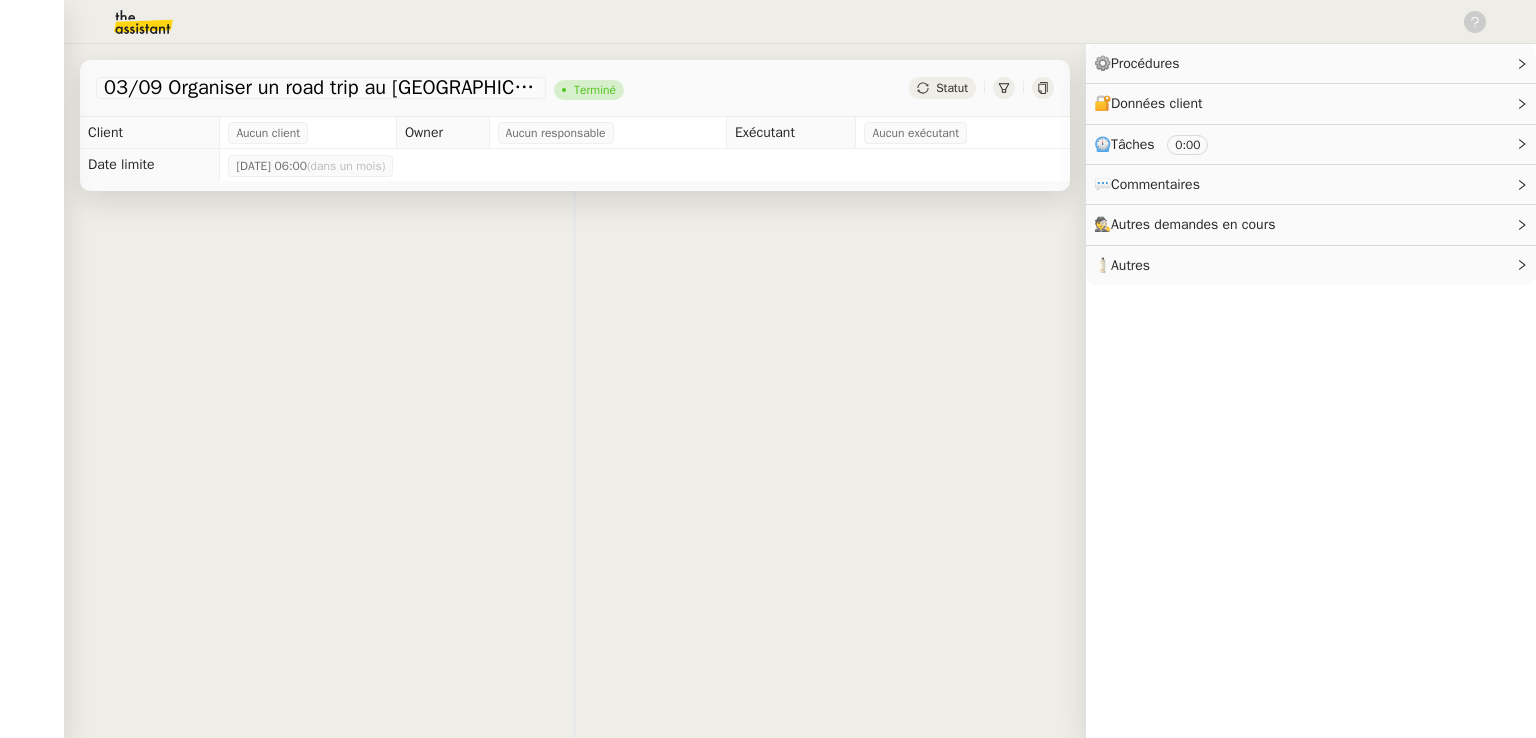 scroll, scrollTop: 0, scrollLeft: 0, axis: both 